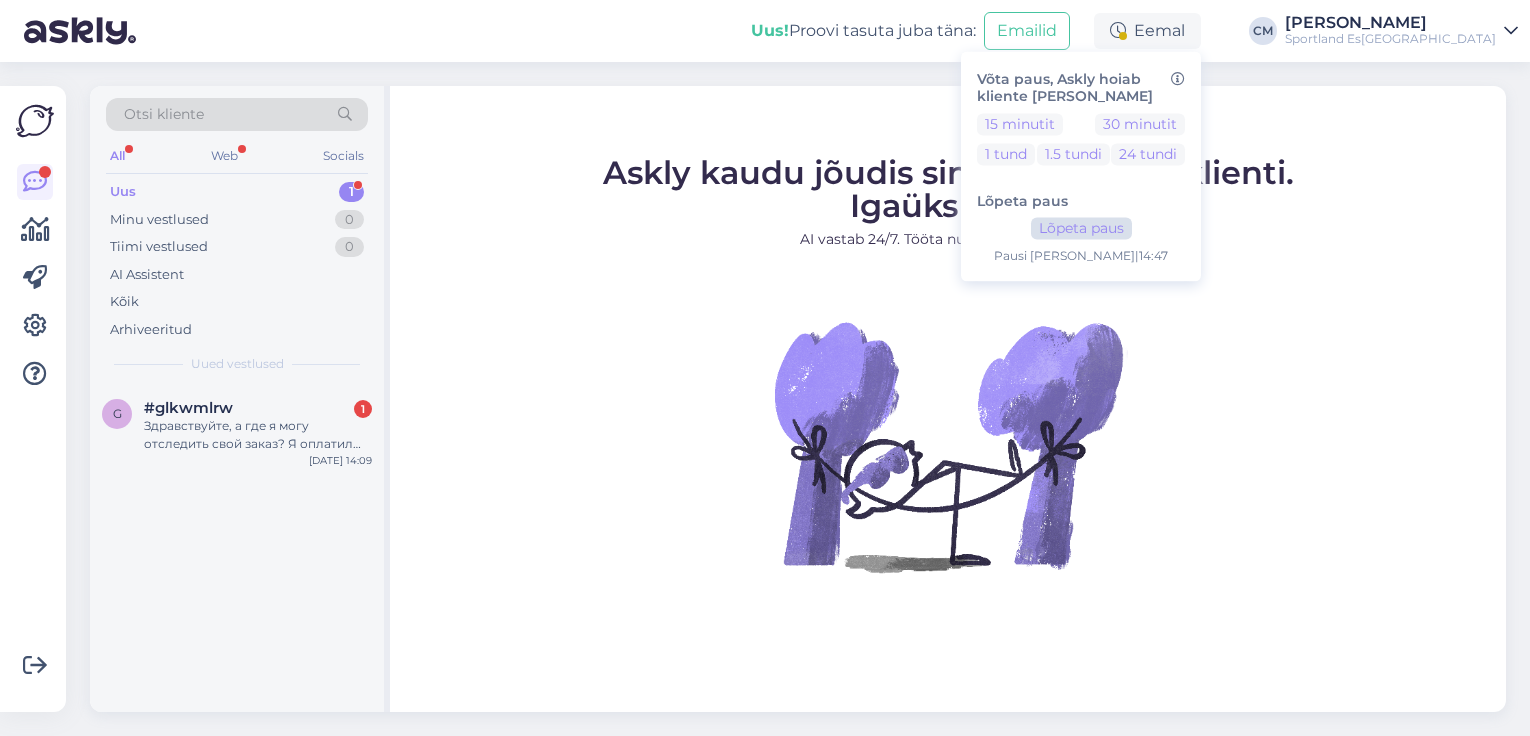 scroll, scrollTop: 0, scrollLeft: 0, axis: both 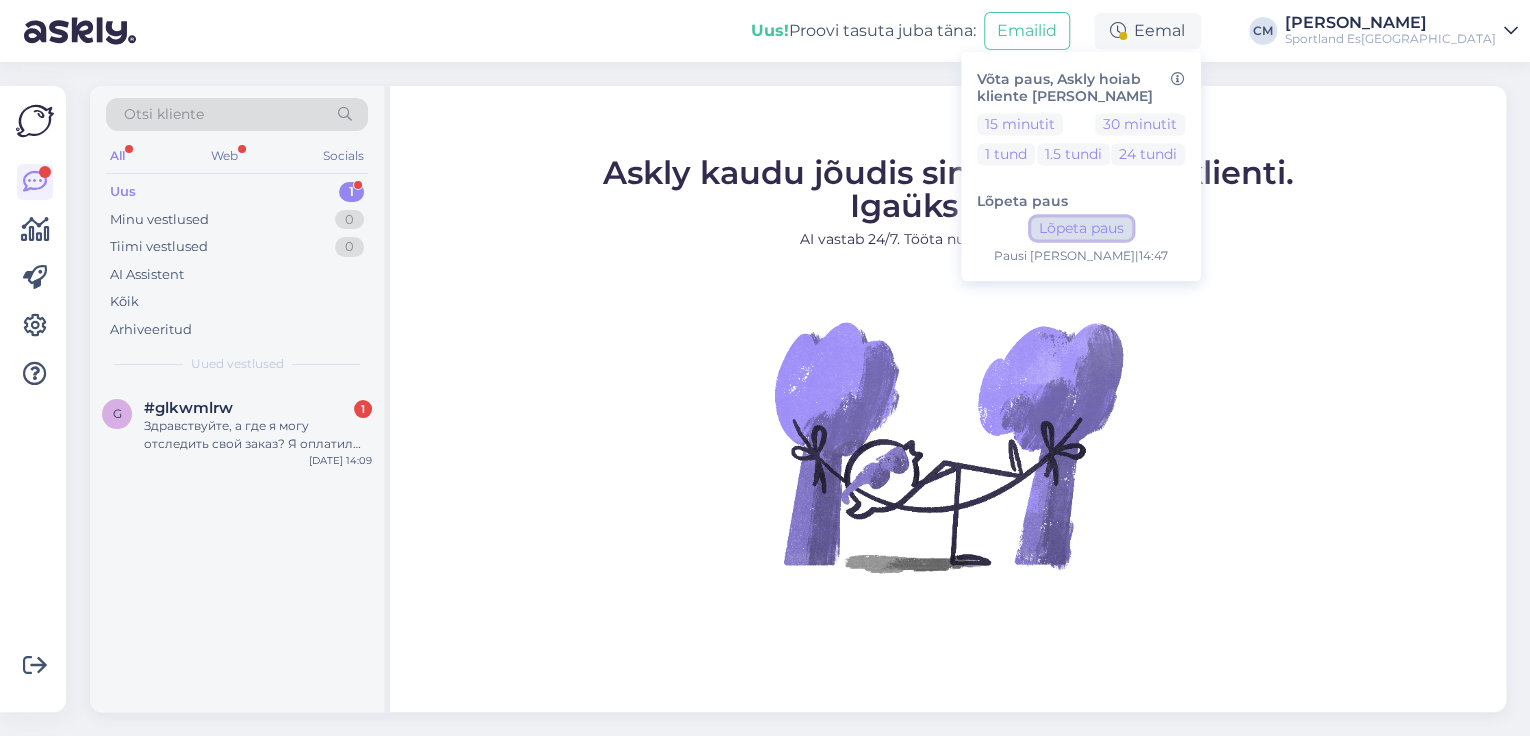 click on "Lõpeta paus" at bounding box center [1081, 229] 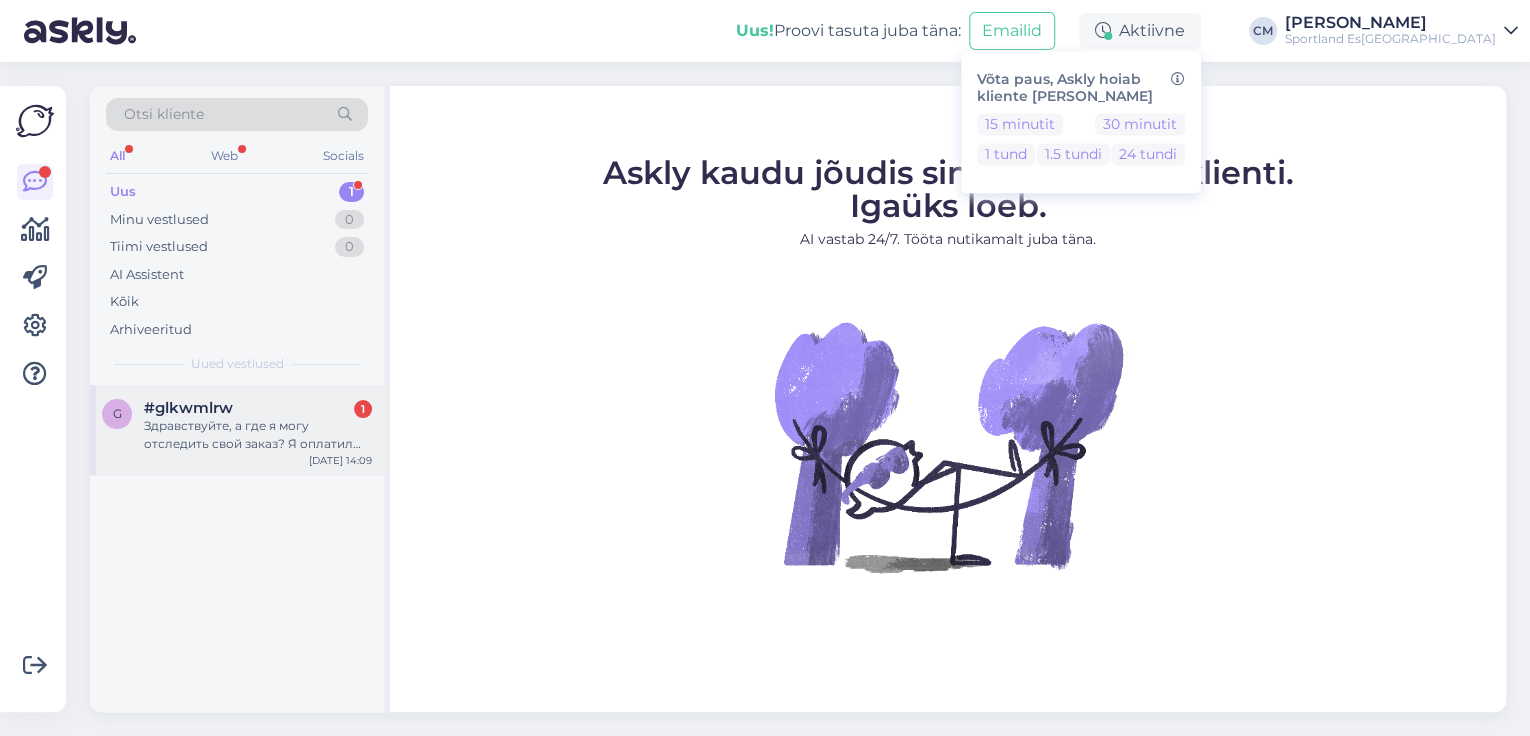 click on "g #glkwmlrw 1 Здравствуйте, а где я могу отследить свой заказ? Я оплатил его ещё в пятницу , но мне на почту ничего не пришло до сих пор  [DATE] 14:09" at bounding box center [237, 430] 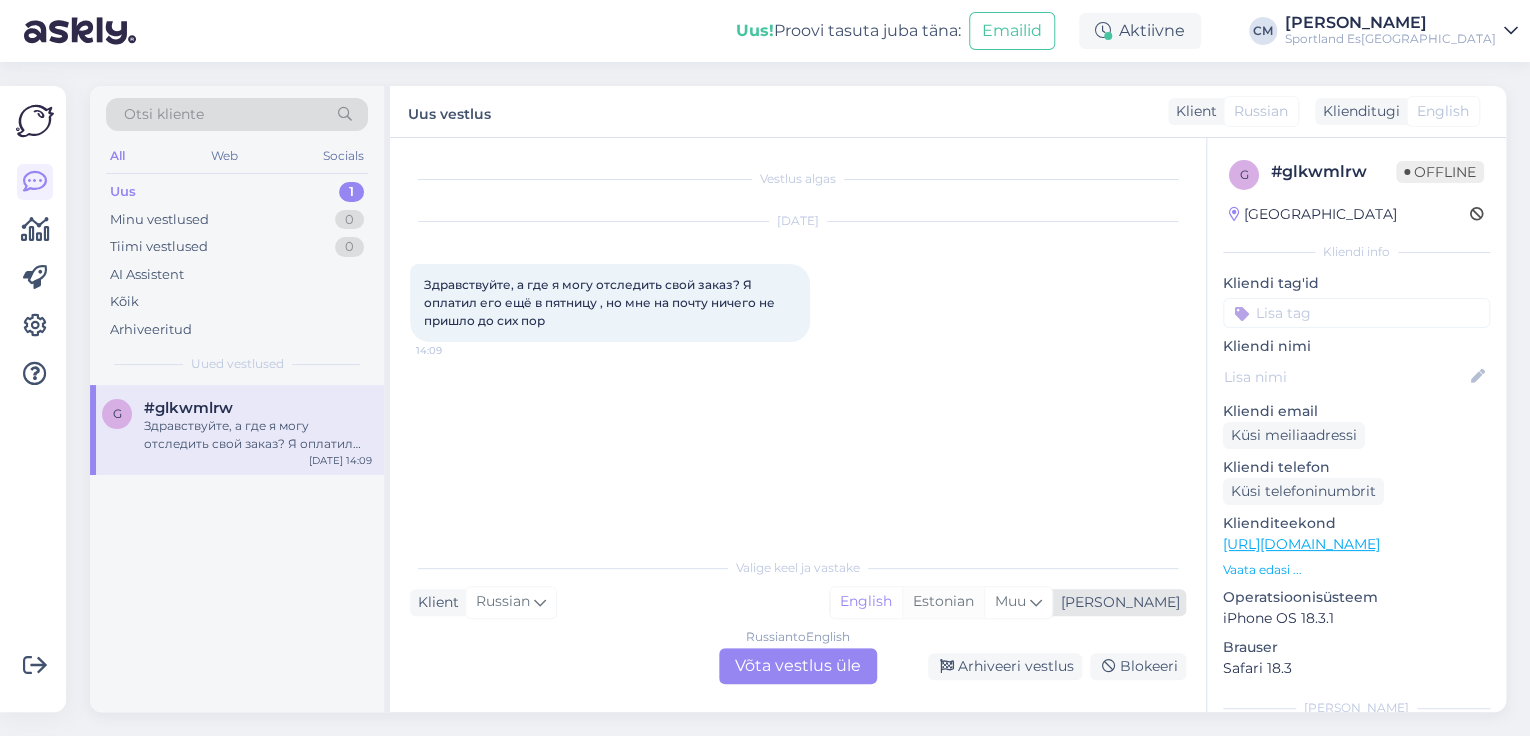 click on "Estonian" at bounding box center [943, 602] 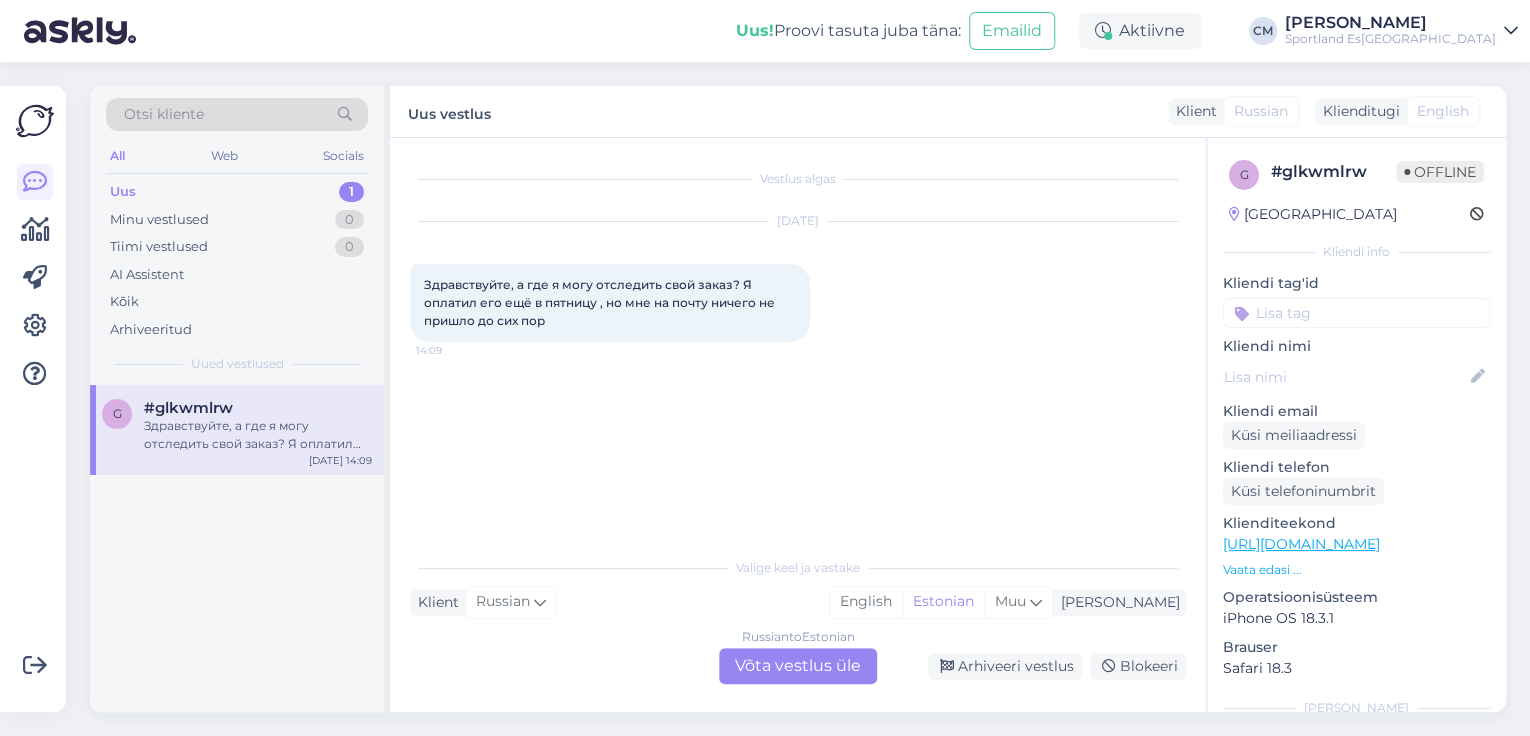 click on "Russian  to  Estonian Võta vestlus üle" at bounding box center [798, 666] 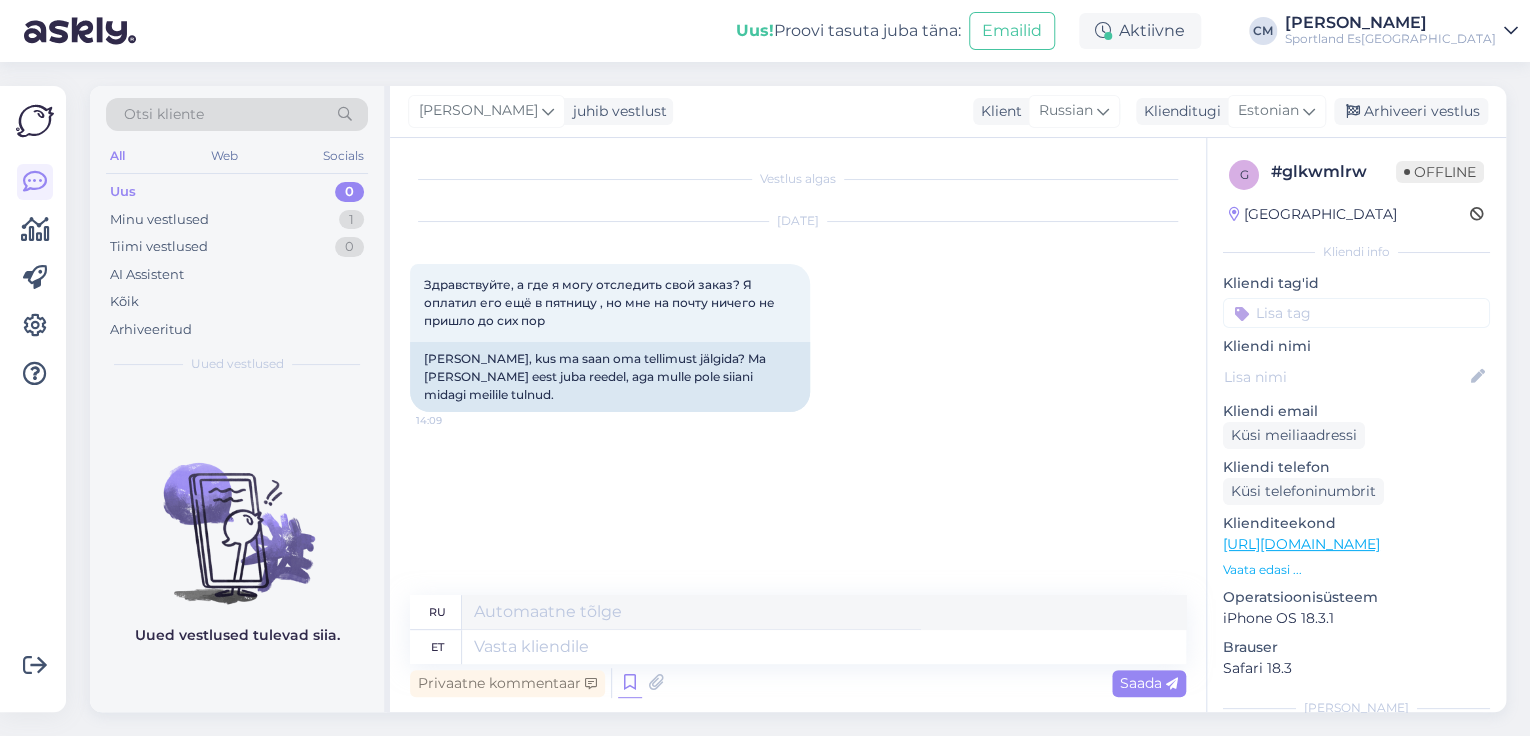 click at bounding box center (630, 683) 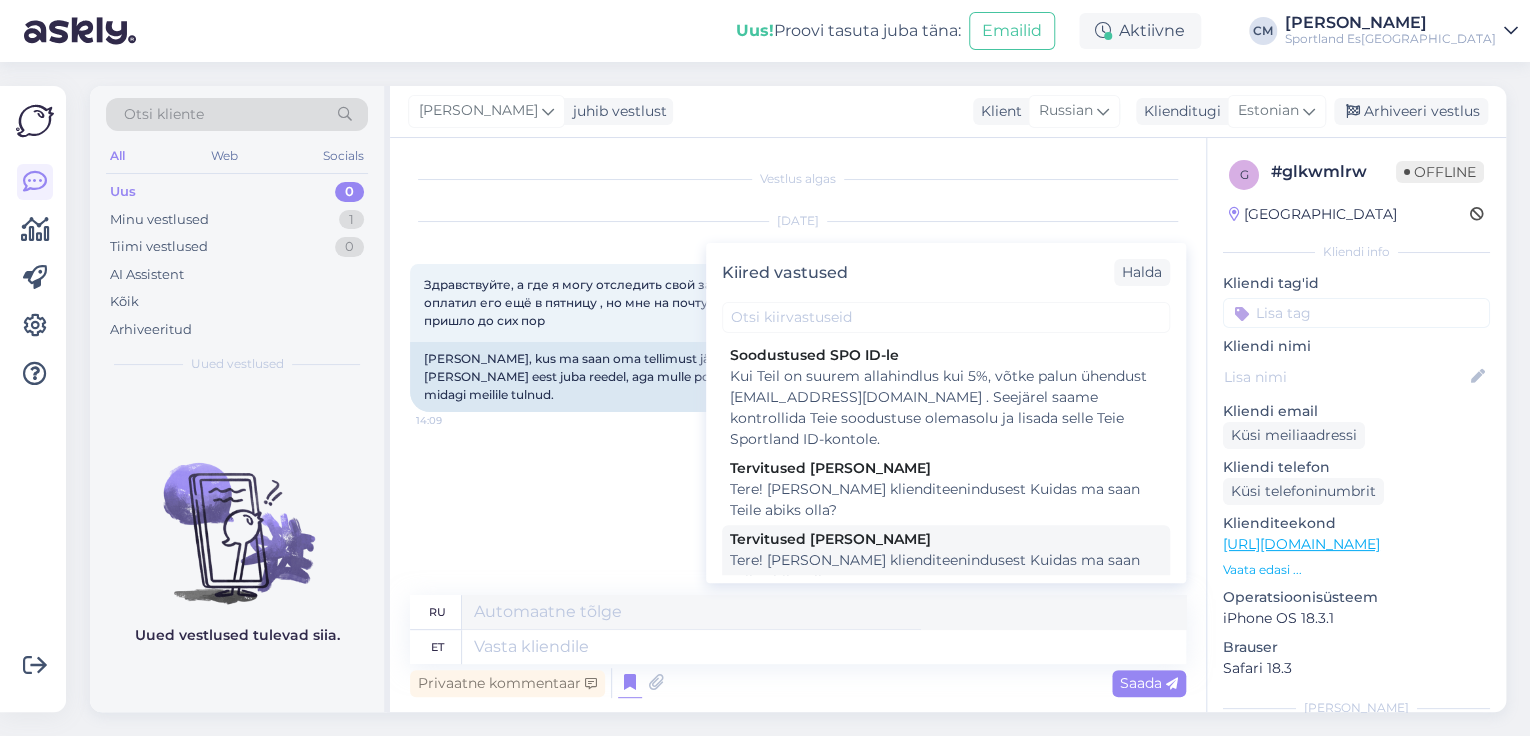 click on "Tere! [PERSON_NAME] klienditeenindusest
Kuidas ma saan Teile abiks olla?" at bounding box center (946, 571) 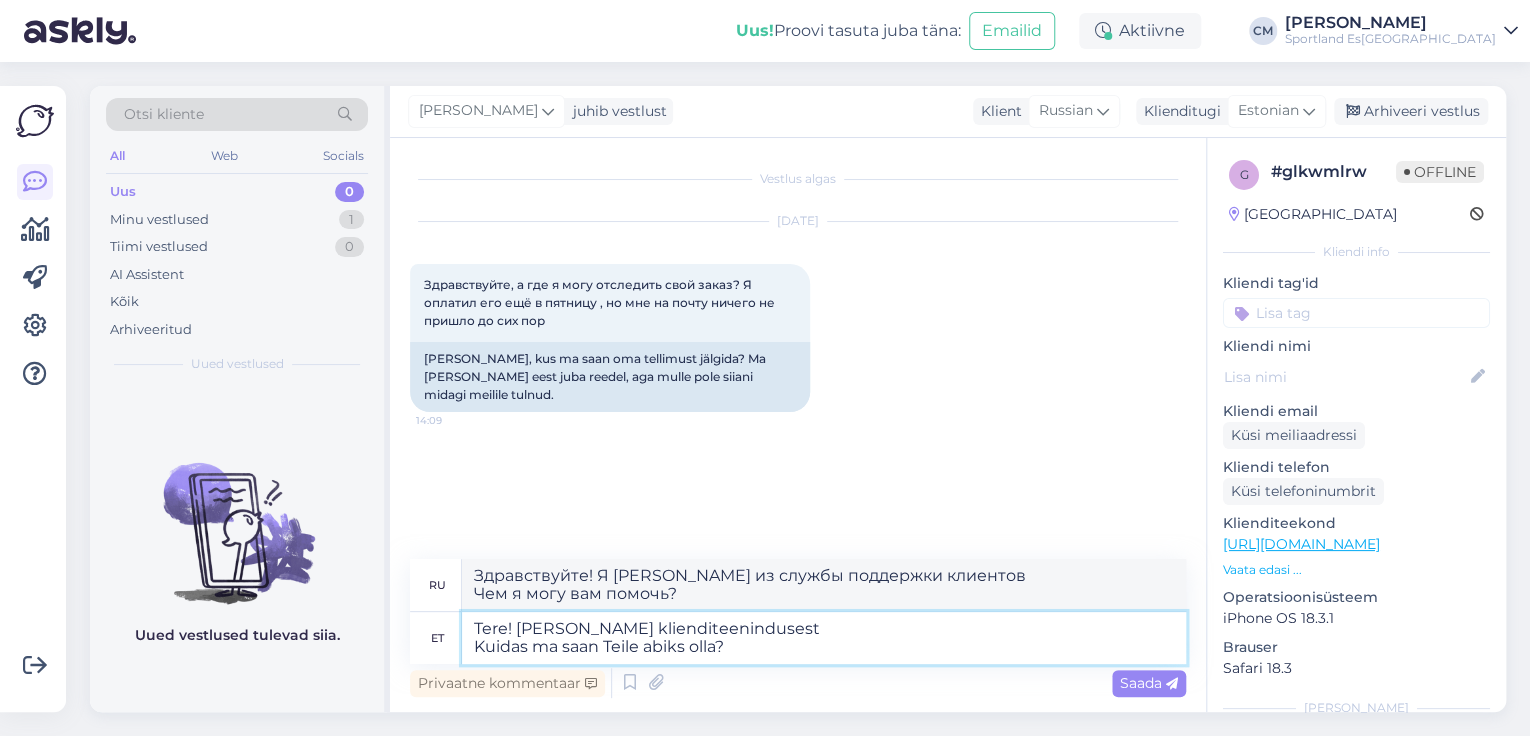 drag, startPoint x: 752, startPoint y: 651, endPoint x: 372, endPoint y: 692, distance: 382.20544 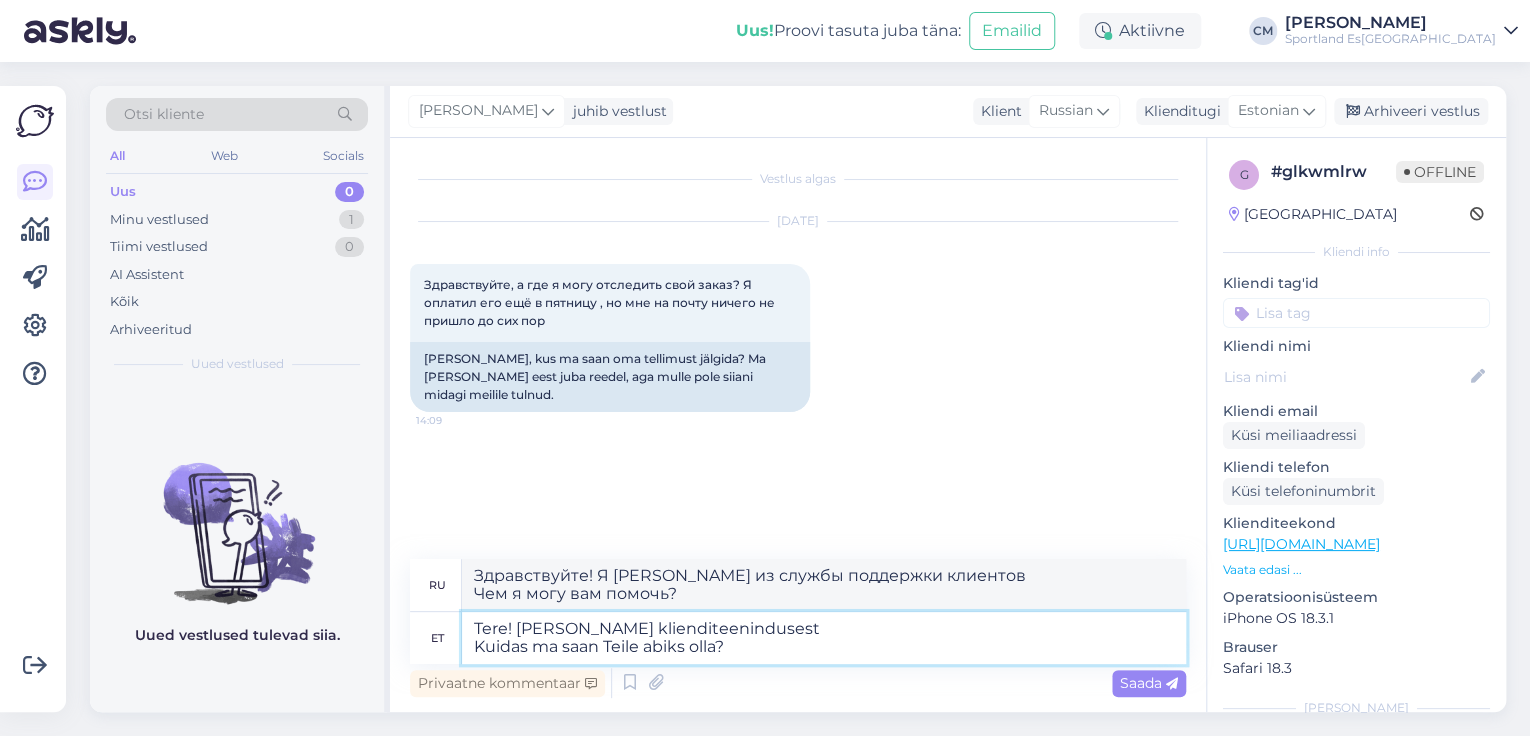 click on "Otsi kliente All Web Socials Uus 0 Minu vestlused 1 Tiimi vestlused 0 AI Assistent Kõik Arhiveeritud Uued vestlused Uued vestlused tulevad siia. [PERSON_NAME] juhib vestlust Klient [DEMOGRAPHIC_DATA] Klienditugi [DEMOGRAPHIC_DATA] Arhiveeri vestlus Vestlus algas [DATE] Здравствуйте, а где я могу отследить свой заказ? Я оплатил его ещё в пятницу , но мне на почту ничего не пришло до сих пор  14:09  [PERSON_NAME], kus ma saan oma tellimust jälgida? Ma [PERSON_NAME] eest juba reedel, aga mulle pole siiani midagi meilile tulnud. ru Здравствуйте! Я [PERSON_NAME] из службы поддержки клиентов
Чем я могу вам помочь? et [PERSON_NAME]! [PERSON_NAME] klienditeenindusest
Kuidas ma saan Teile abiks olla? Privaatne kommentaar Saada g # glkwmlrw Offline     [GEOGRAPHIC_DATA] Kliendi info Kliendi tag'id  Kliendi nimi Kliendi email Küsi meiliaadressi Kliendi telefon Küsi telefoninumbrit Klienditeekond Vaata edasi ..." at bounding box center [798, 399] 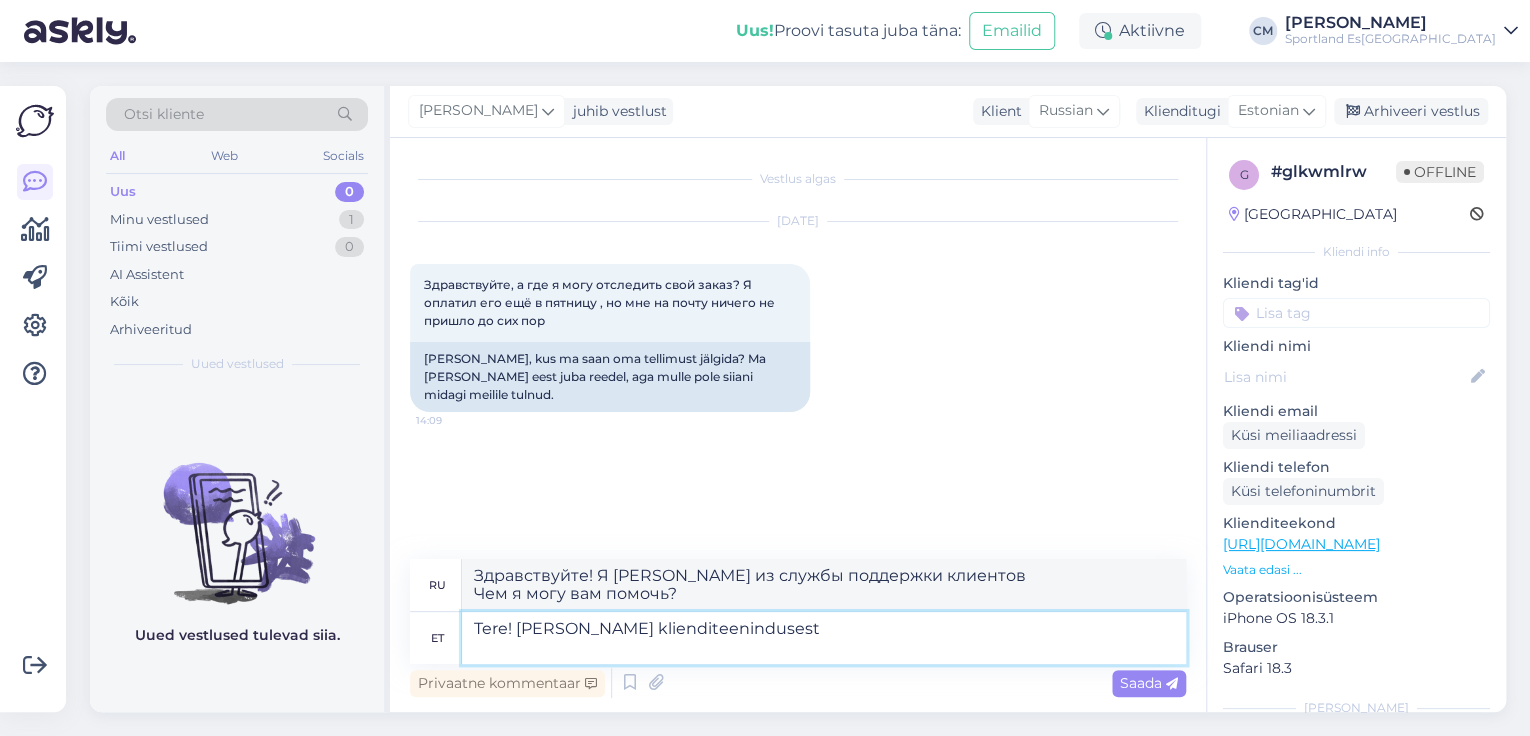 type on "Tere! [PERSON_NAME] klienditeenindusest" 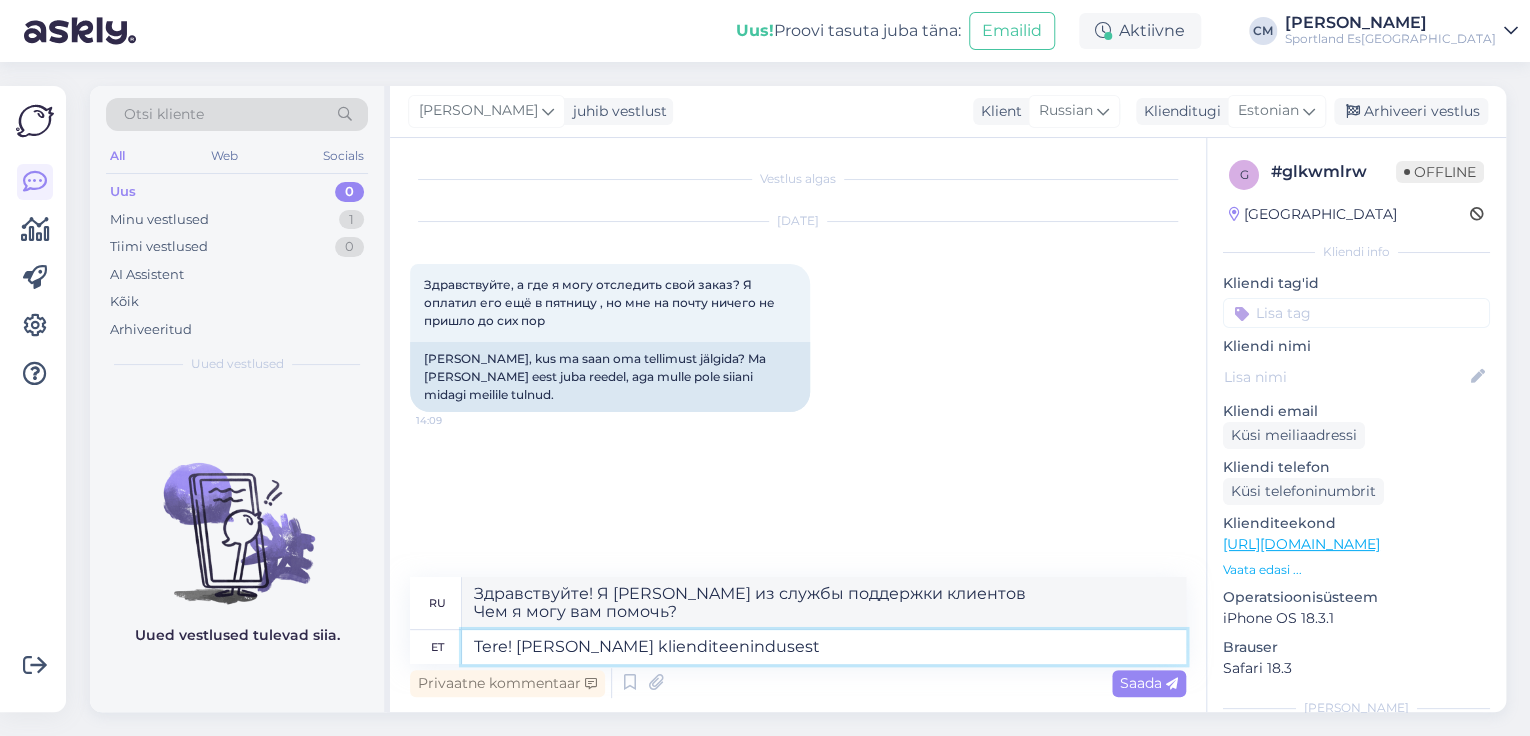 type on "Здравствуйте! Это [PERSON_NAME] из службы поддержки клиентов." 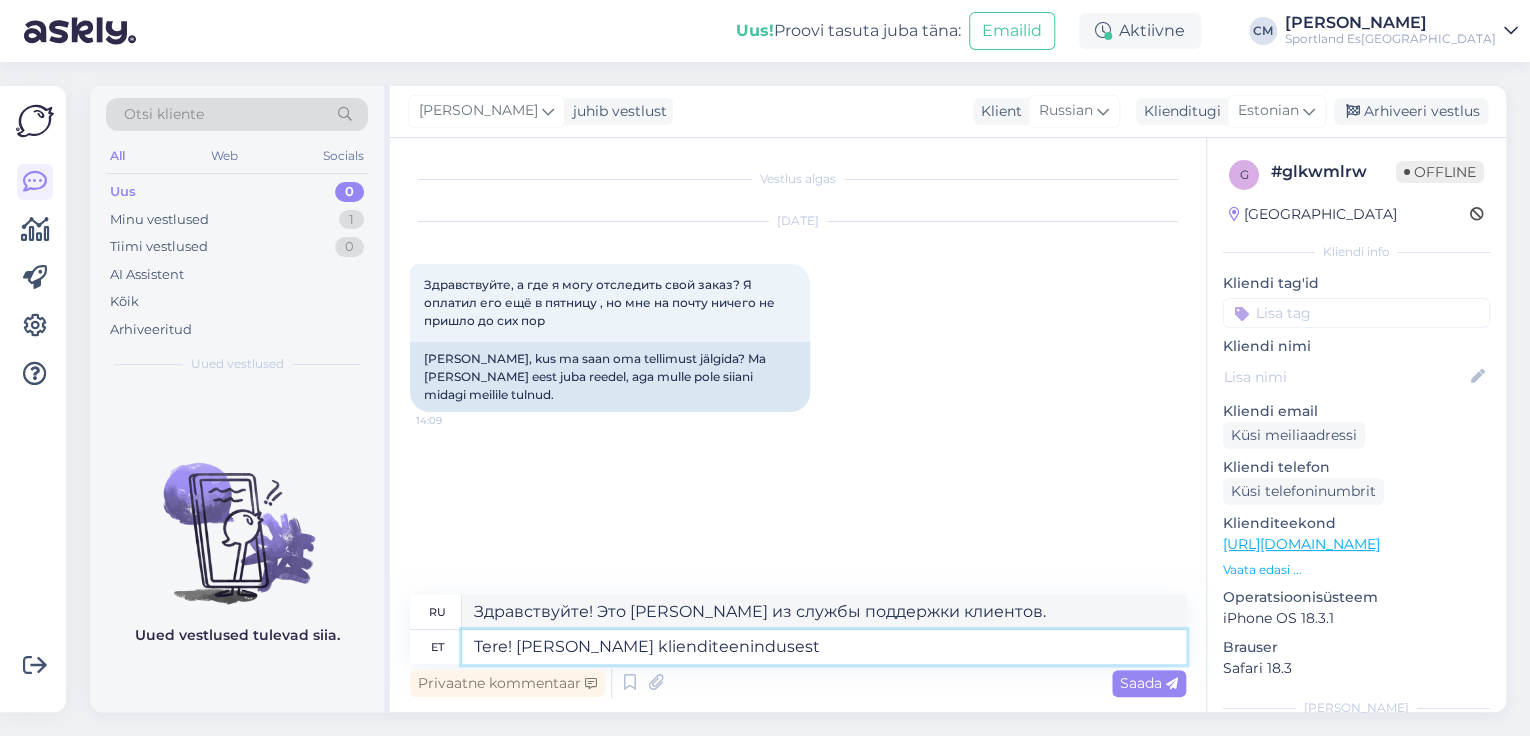 type 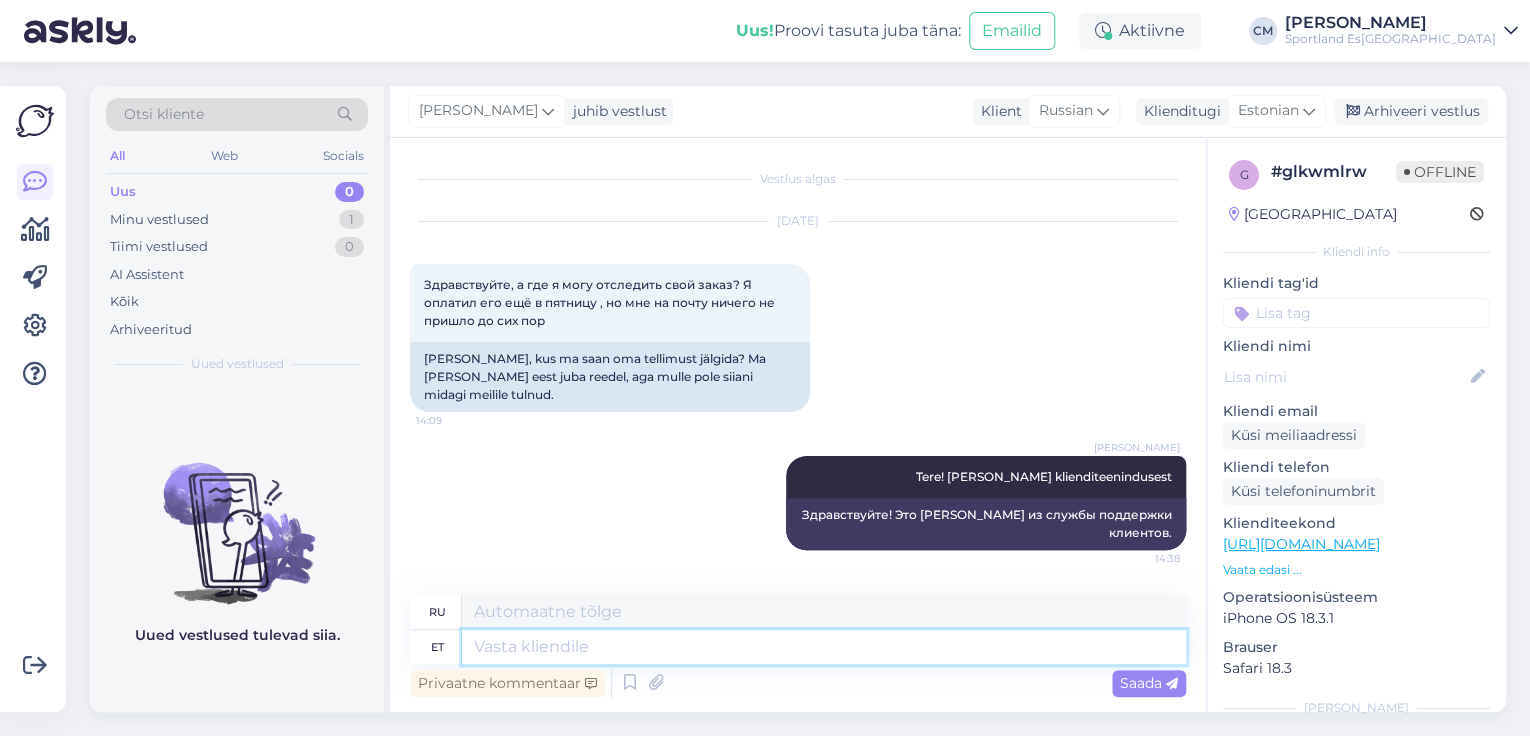click at bounding box center [824, 647] 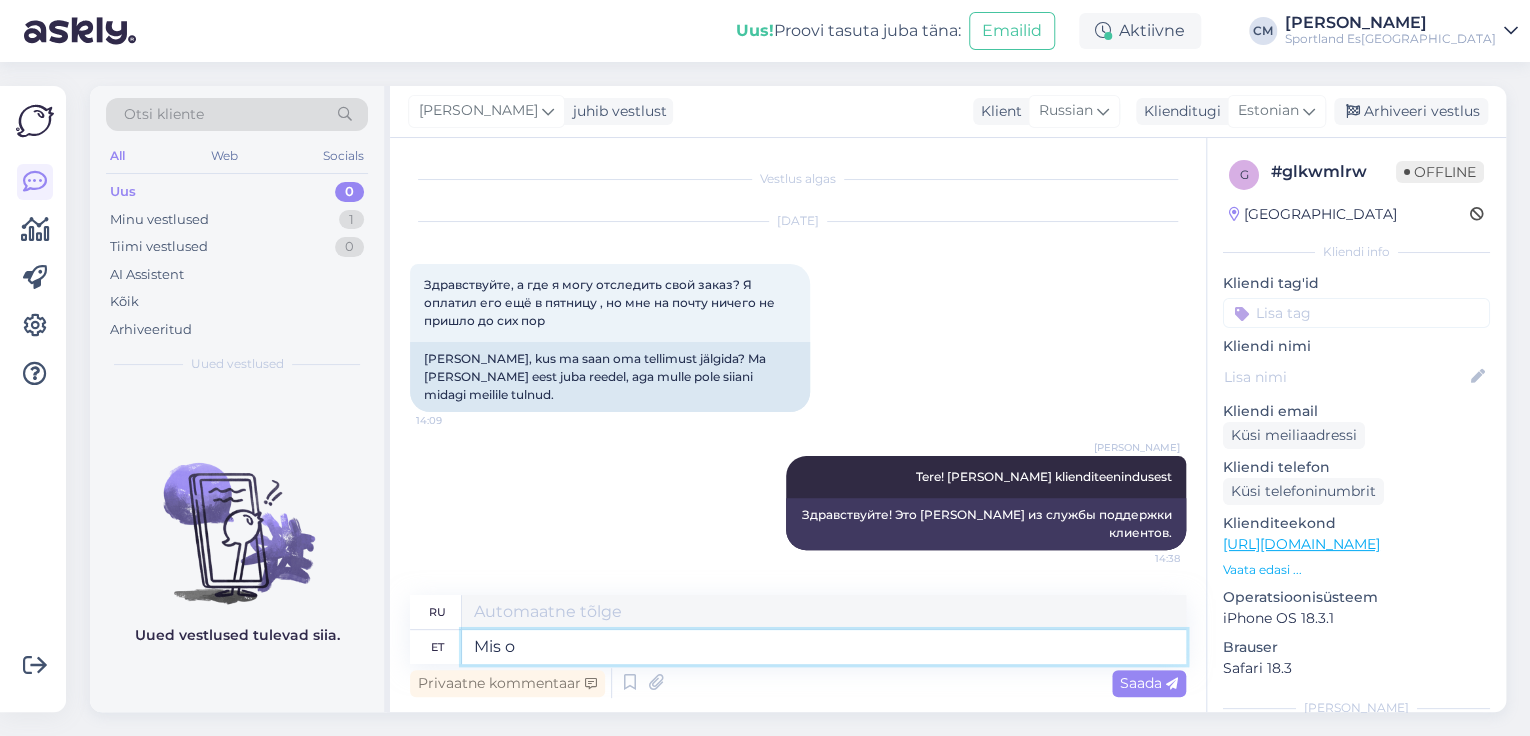 type on "Mis on" 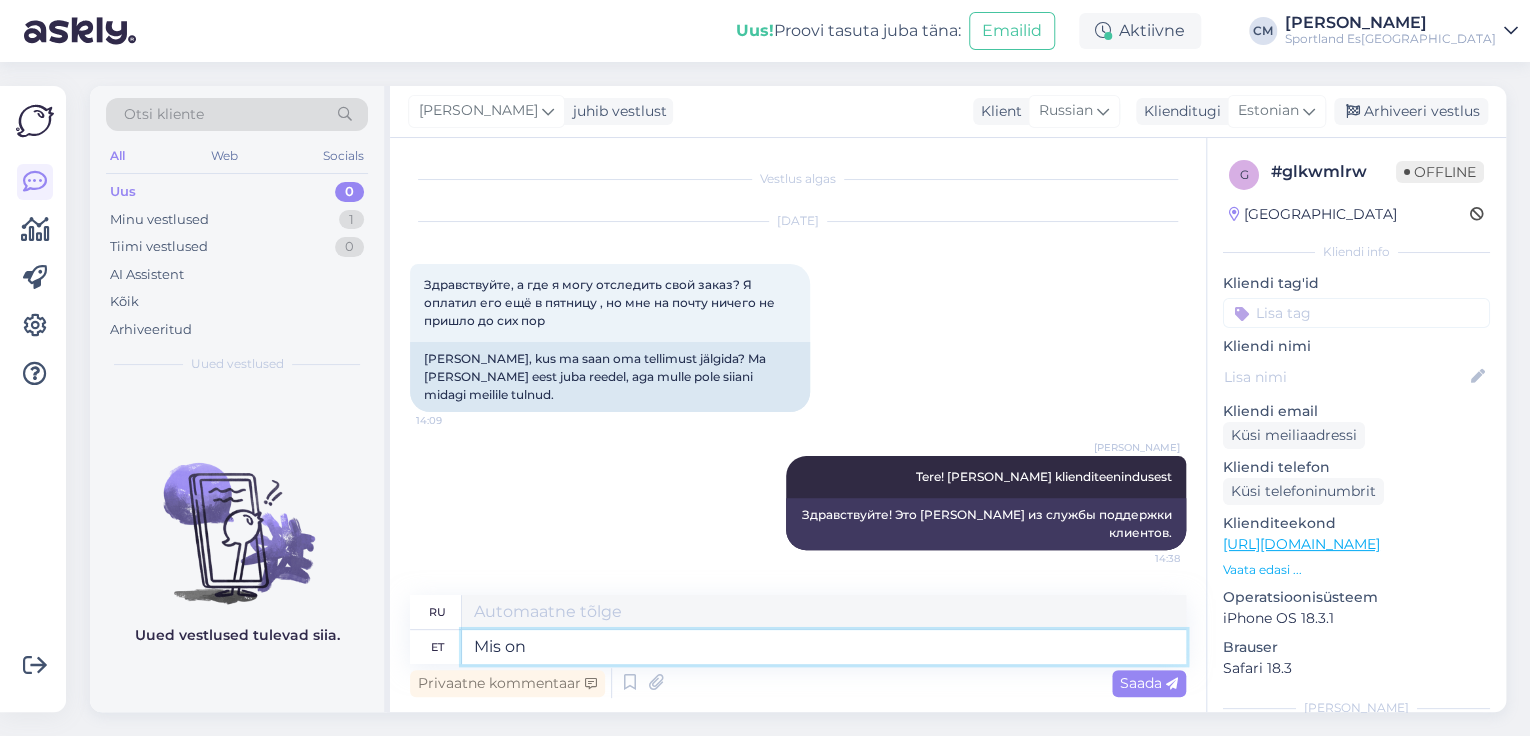 type on "Что" 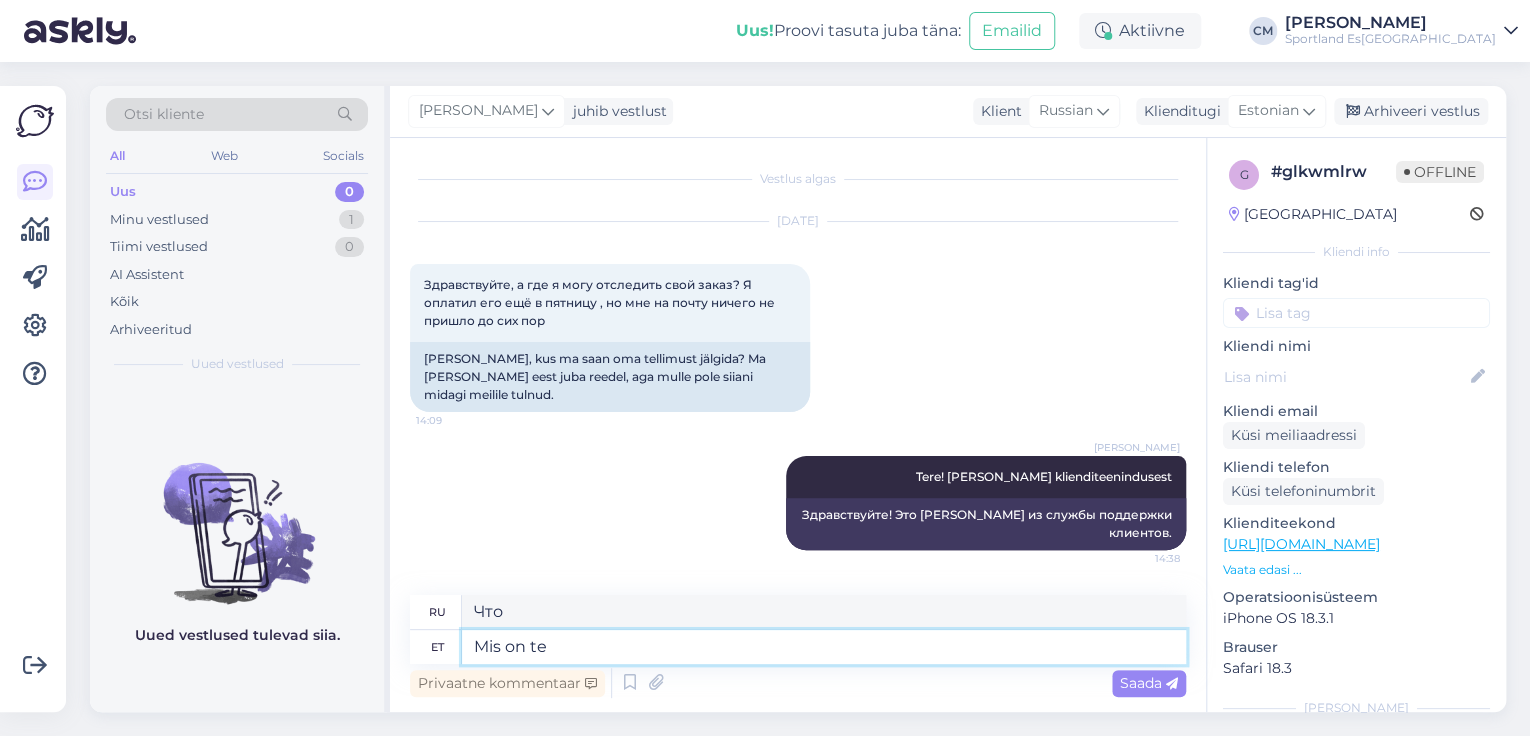 type on "Mis on tel" 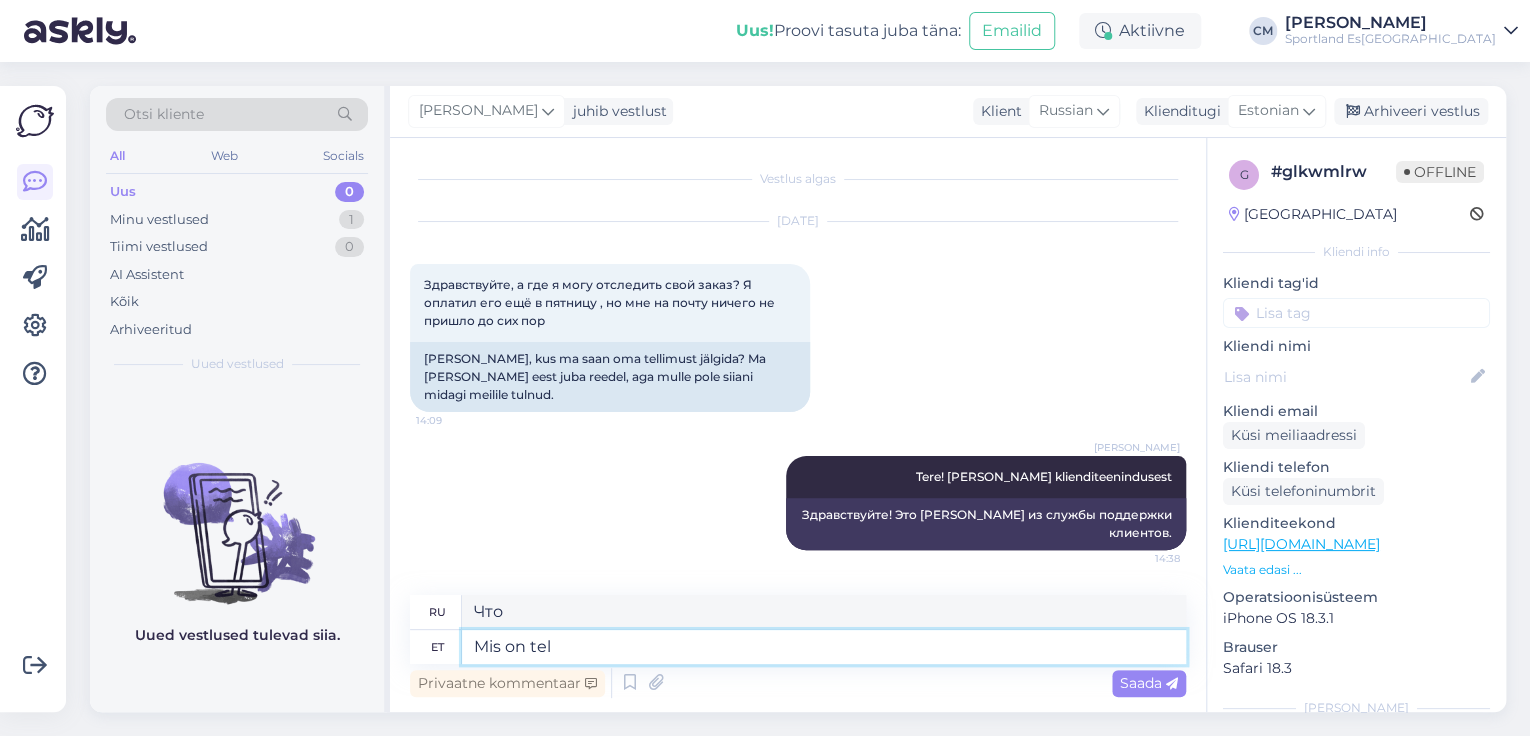 type on "Что такое" 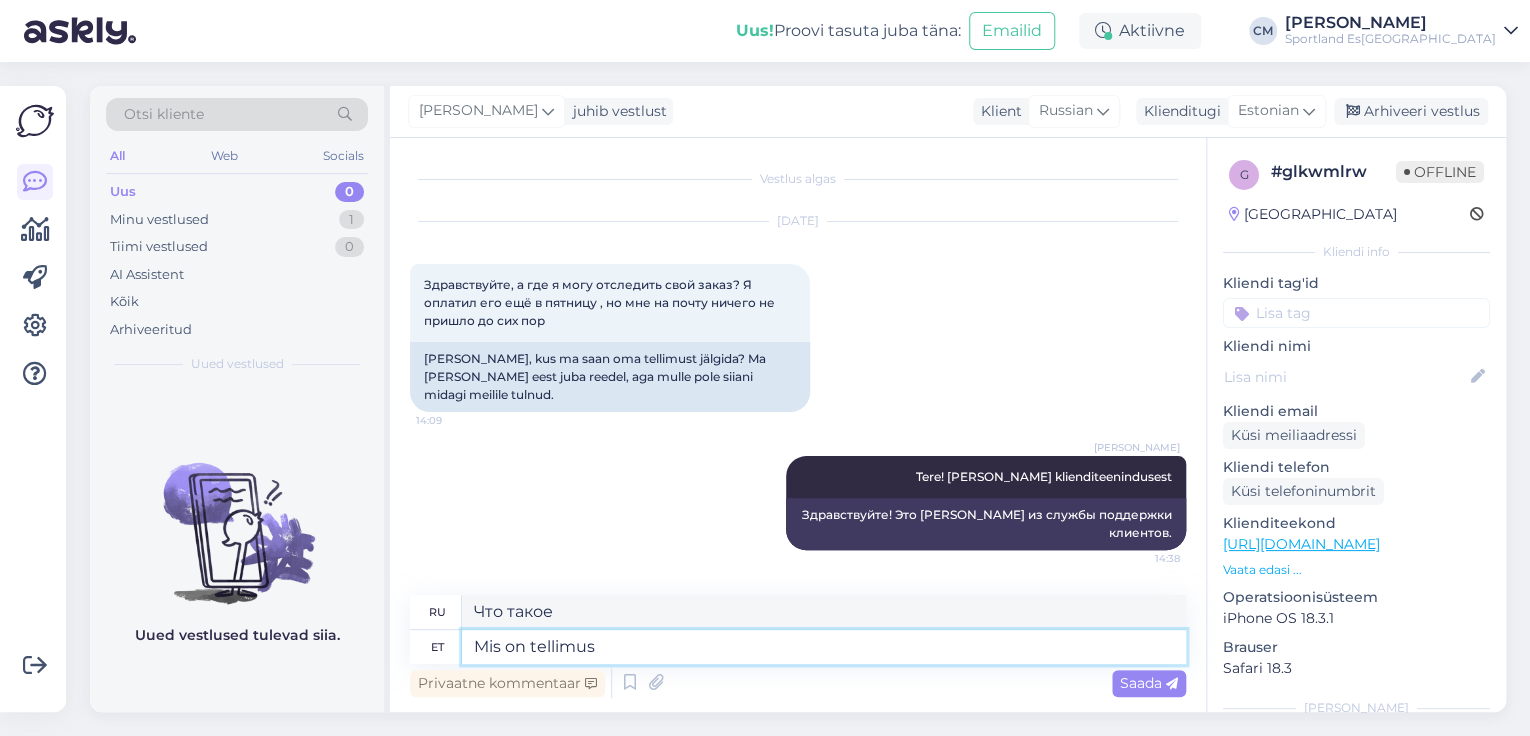 type on "Mis on tellimus e" 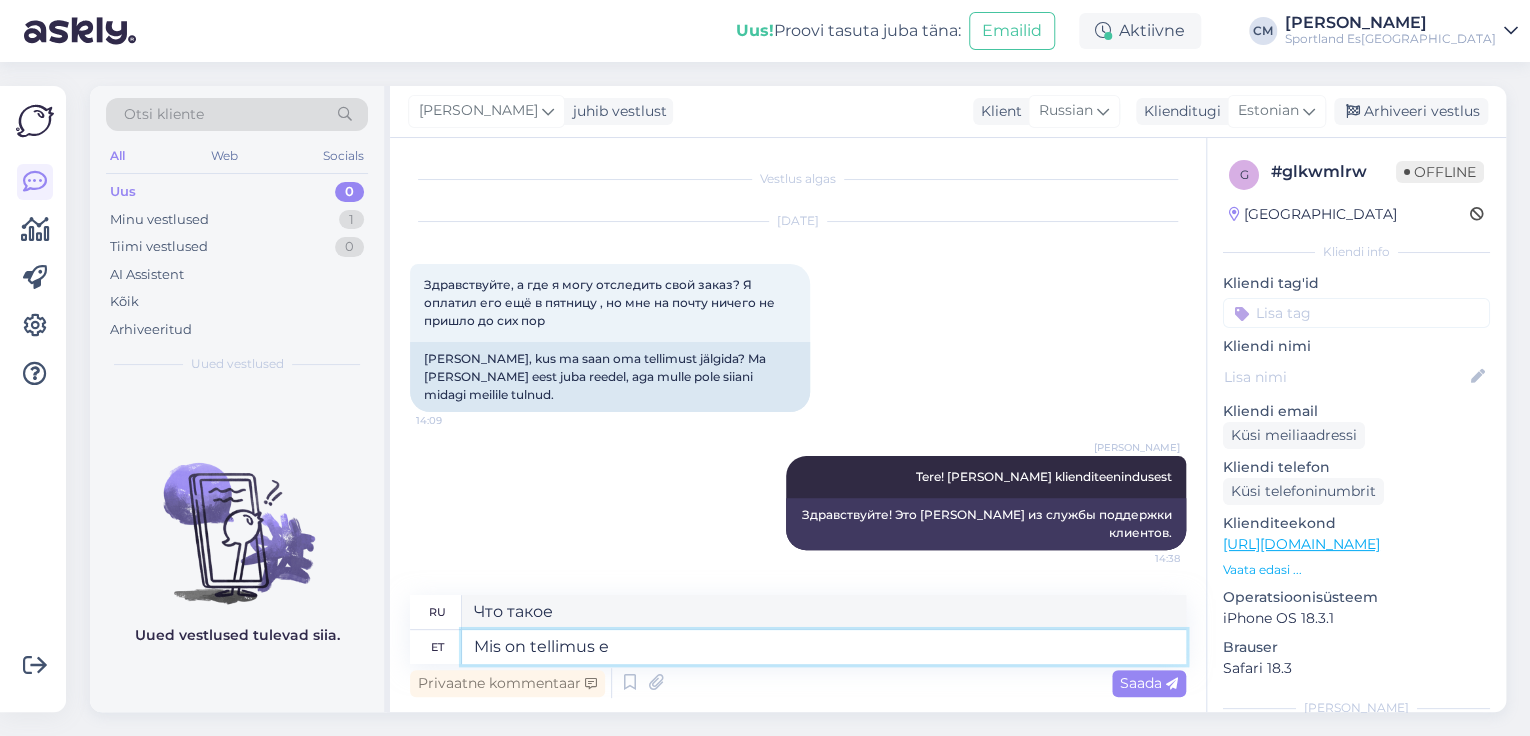 type on "Что такое заказ?" 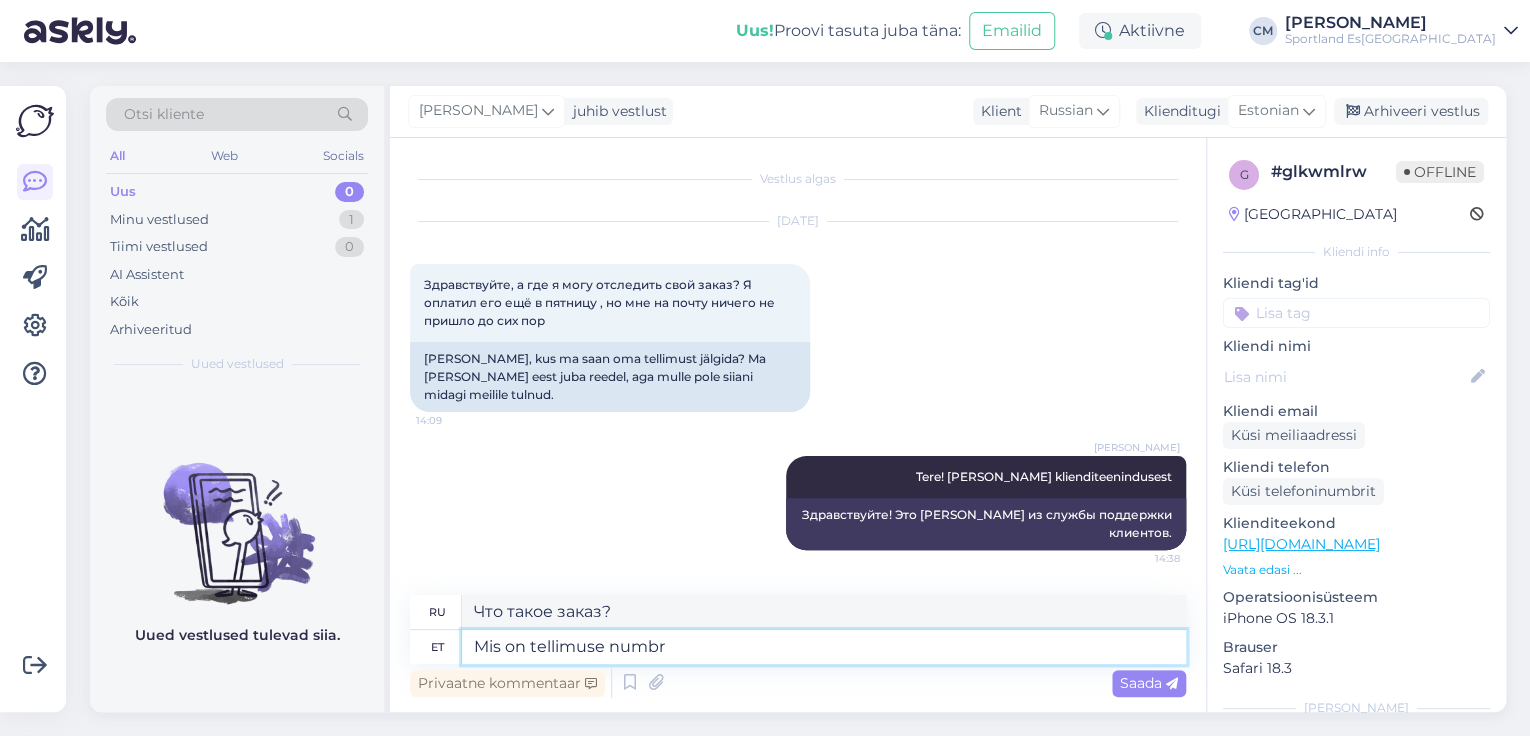 type on "Mis on tellimuse numb" 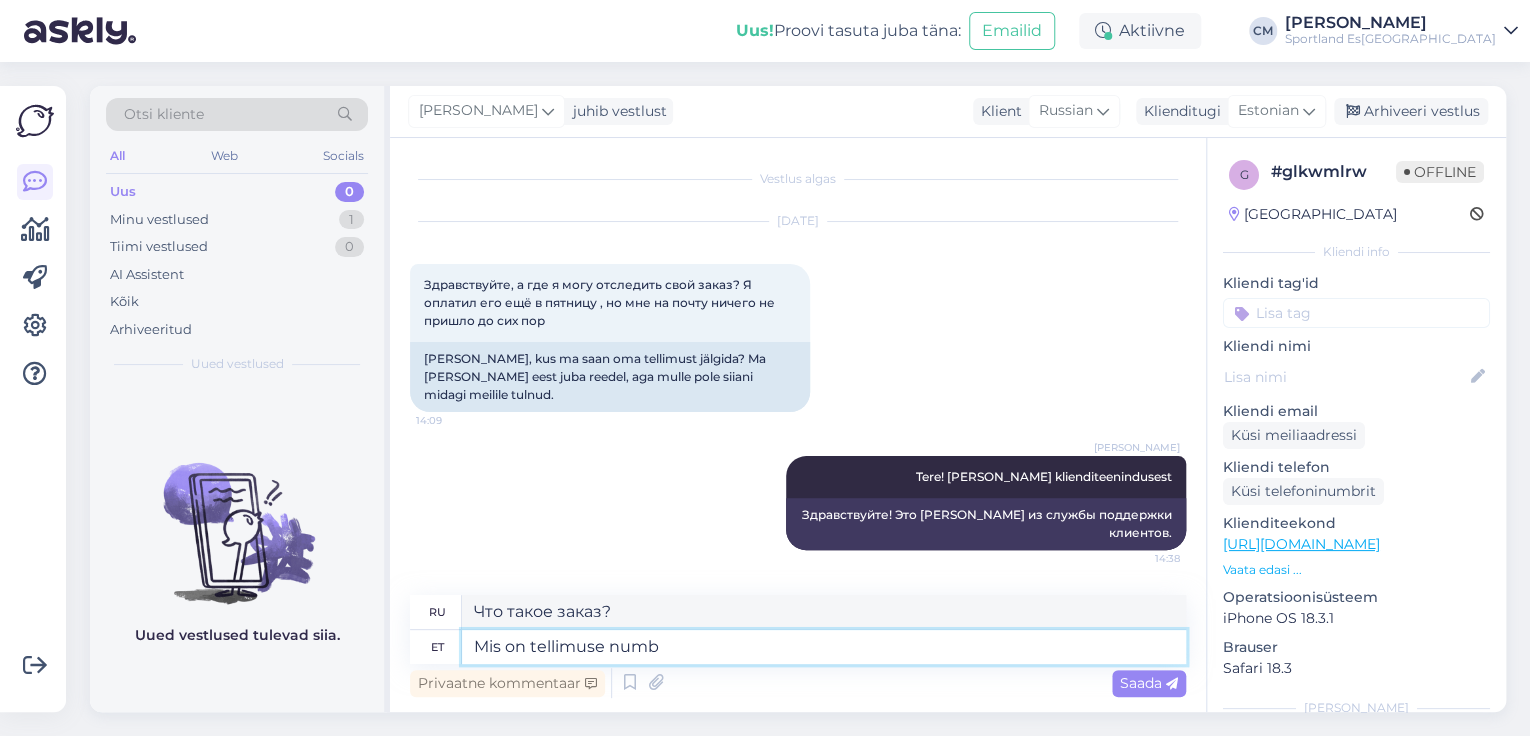 type on "Какой номер заказа?" 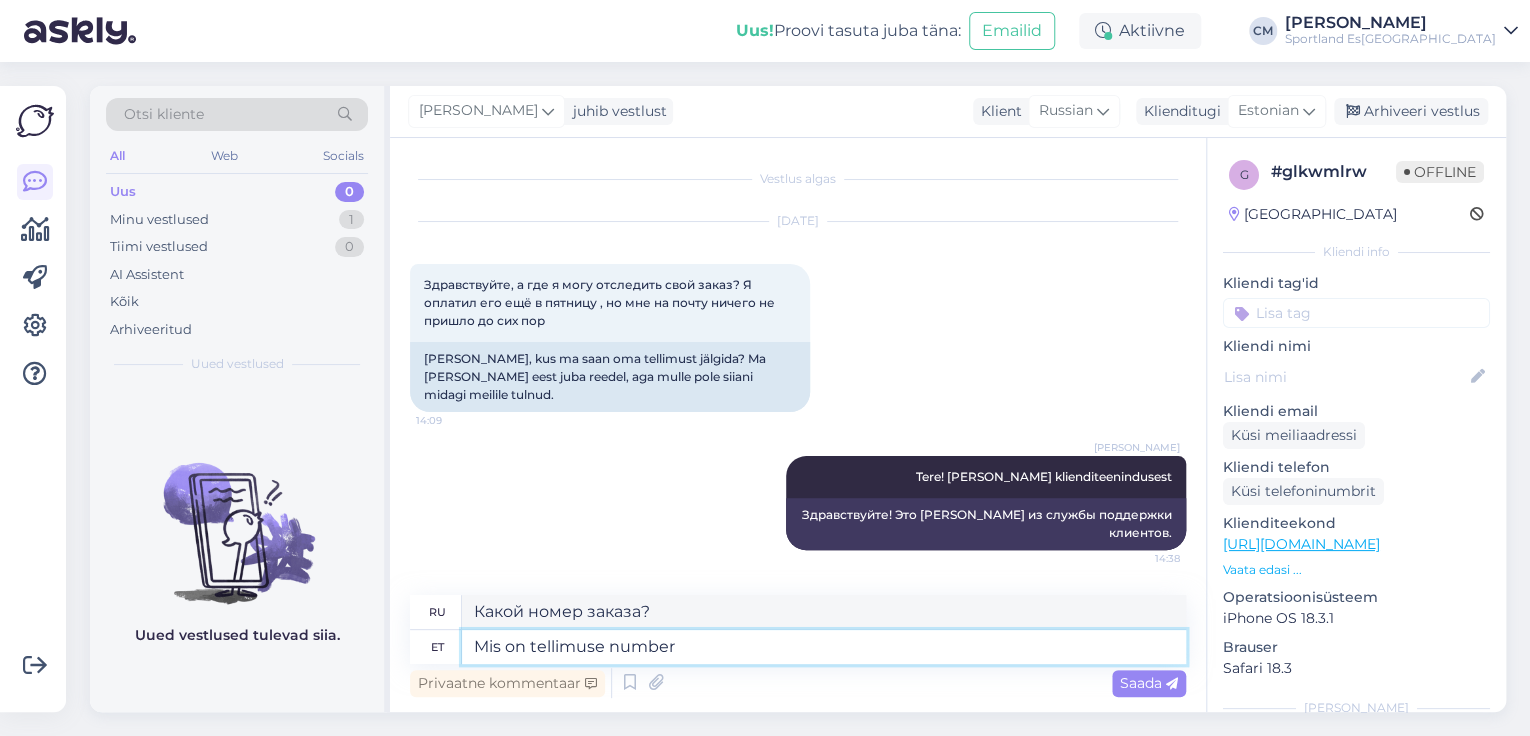 type on "Mis on tellimuse number?" 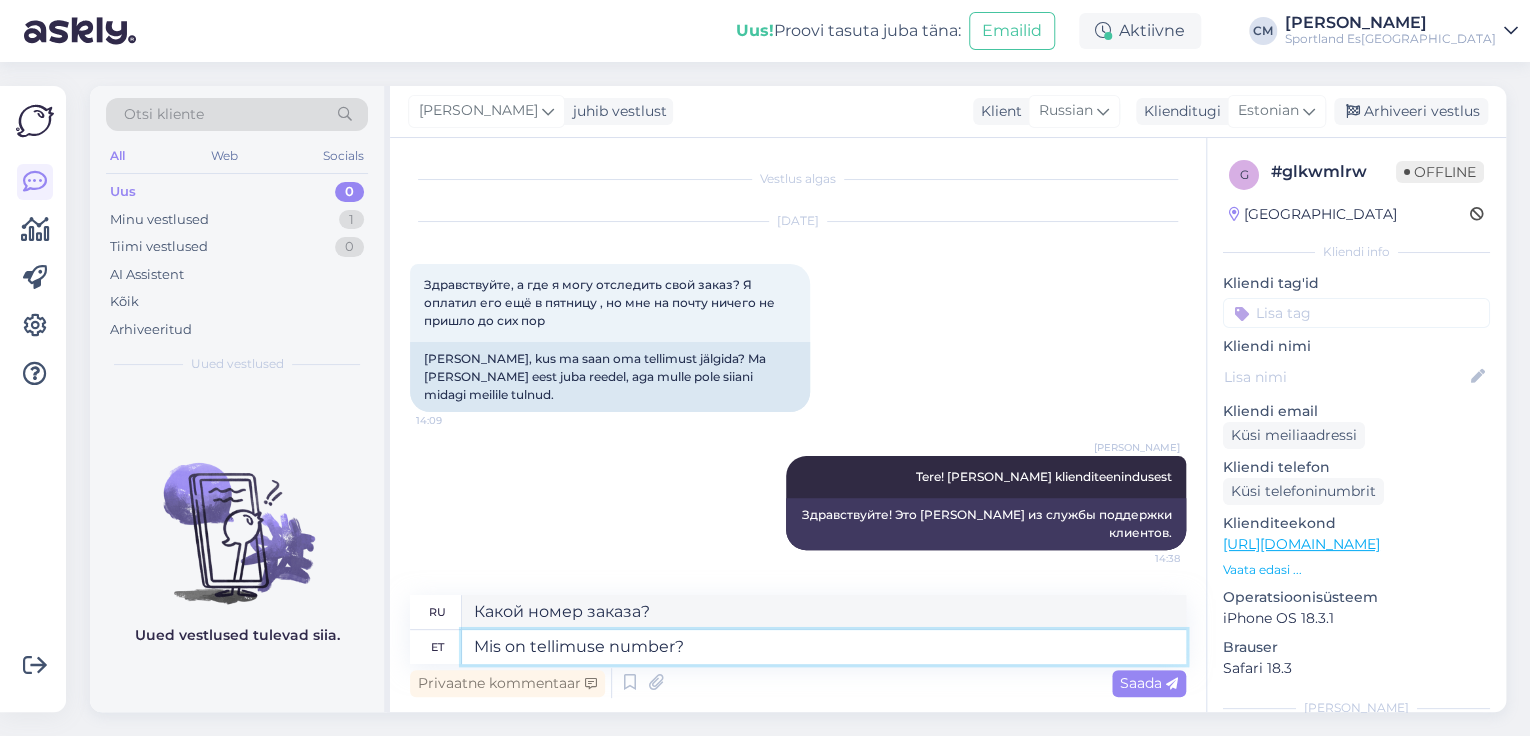 type 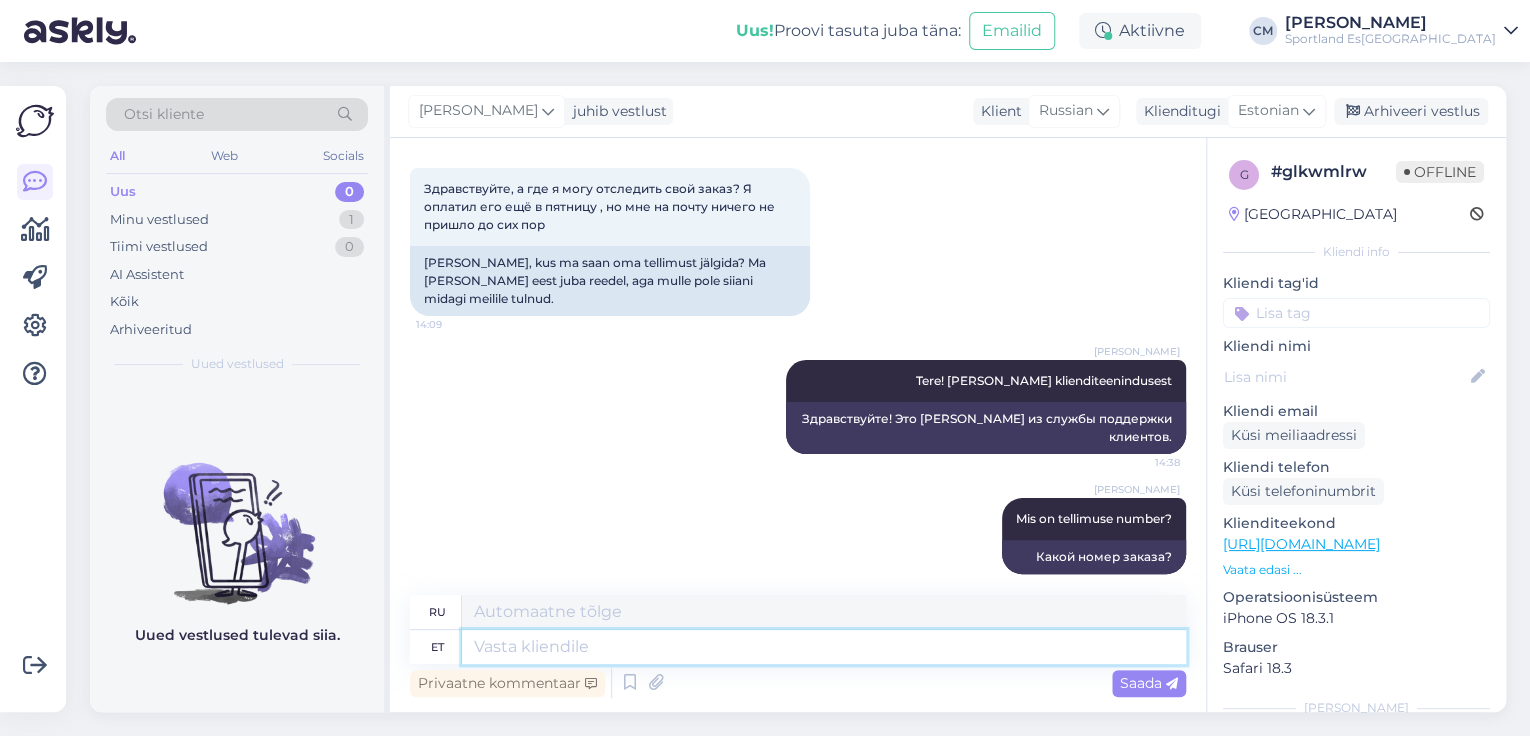 type 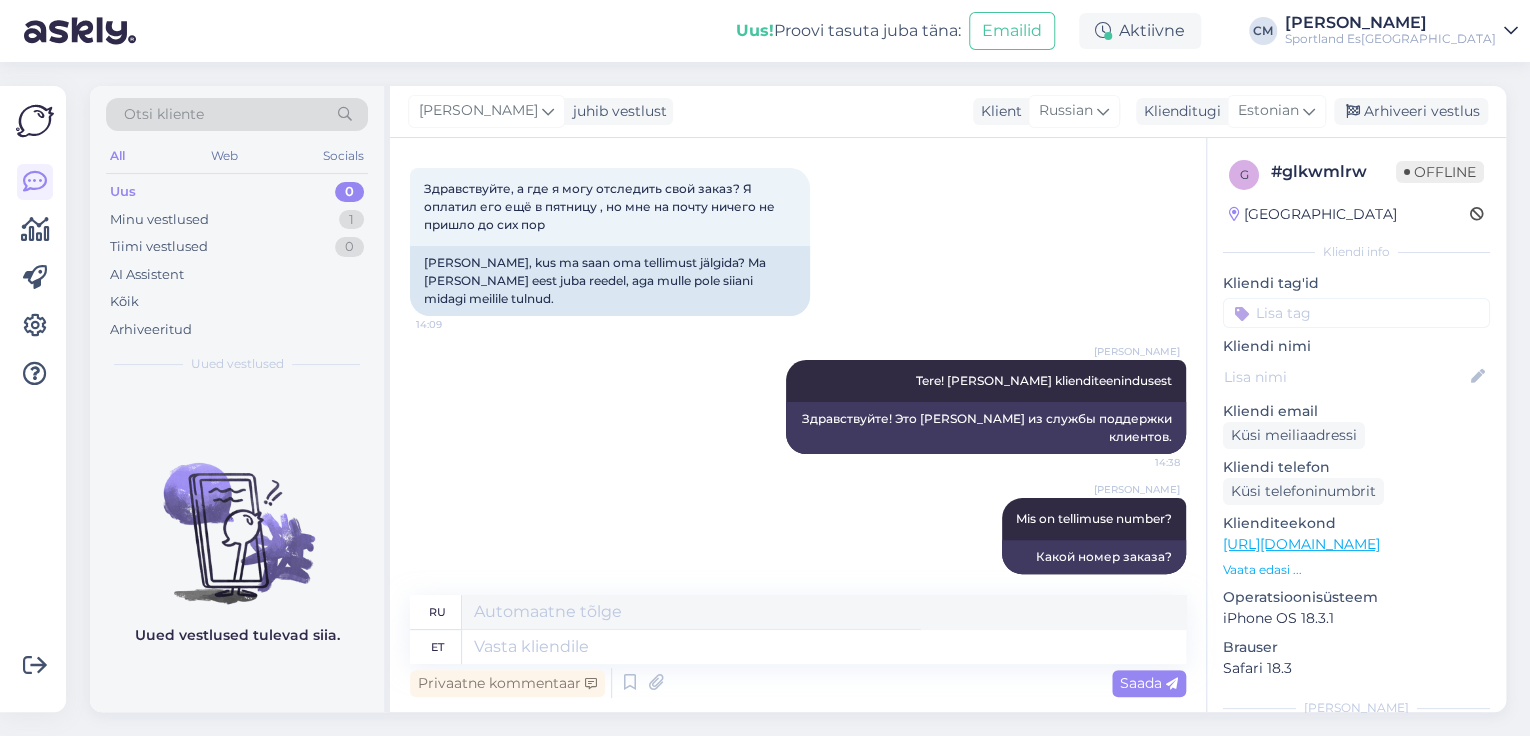 click on "g # glkwmlrw Offline     [GEOGRAPHIC_DATA] Kliendi info Kliendi tag'id  Kliendi nimi Kliendi email Küsi meiliaadressi Kliendi telefon Küsi telefoninumbrit Klienditeekond [URL][DOMAIN_NAME] Vaata edasi ... Operatsioonisüsteem iPhone OS 18.3.1 [PERSON_NAME] Safari 18.3 [PERSON_NAME]" at bounding box center [1356, 552] 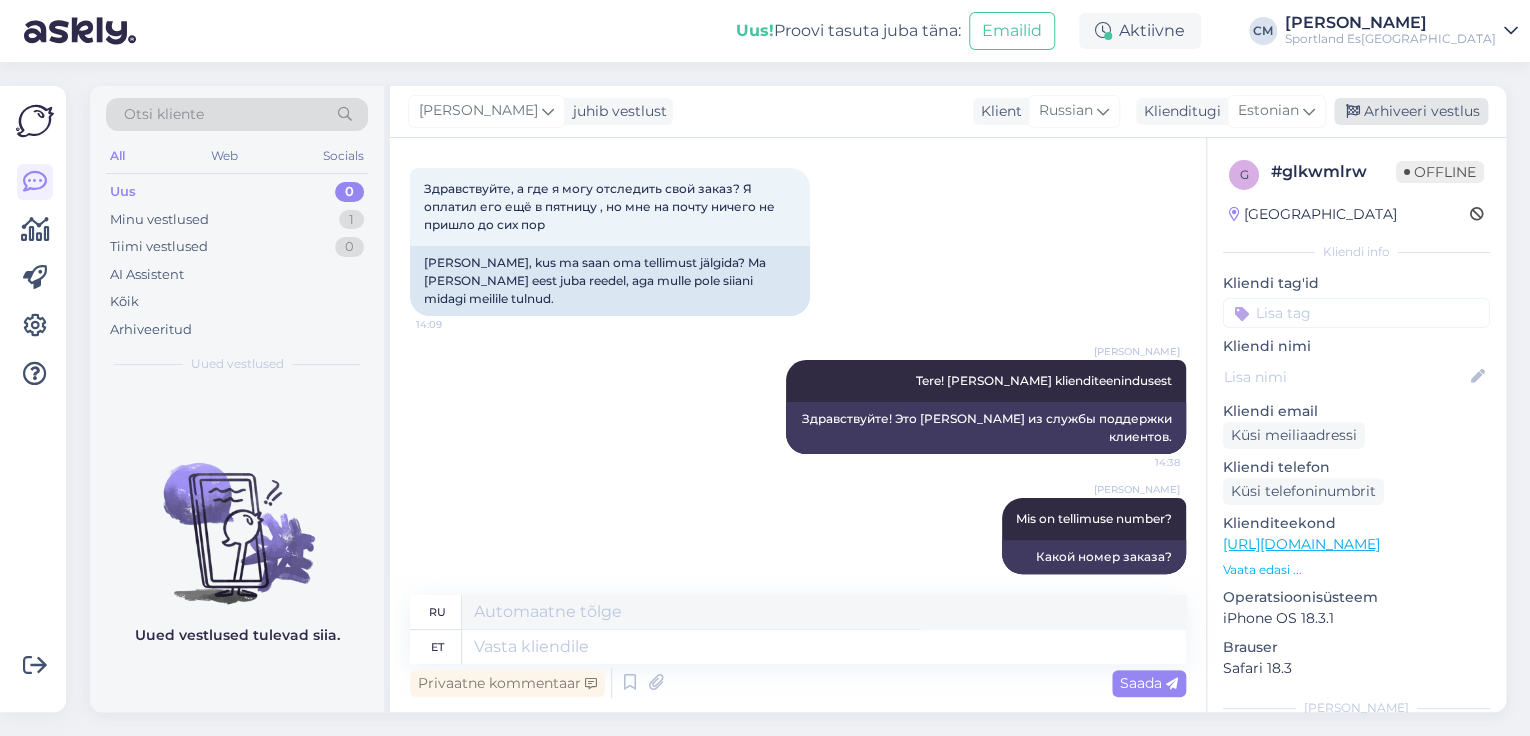 click on "Arhiveeri vestlus" at bounding box center [1411, 111] 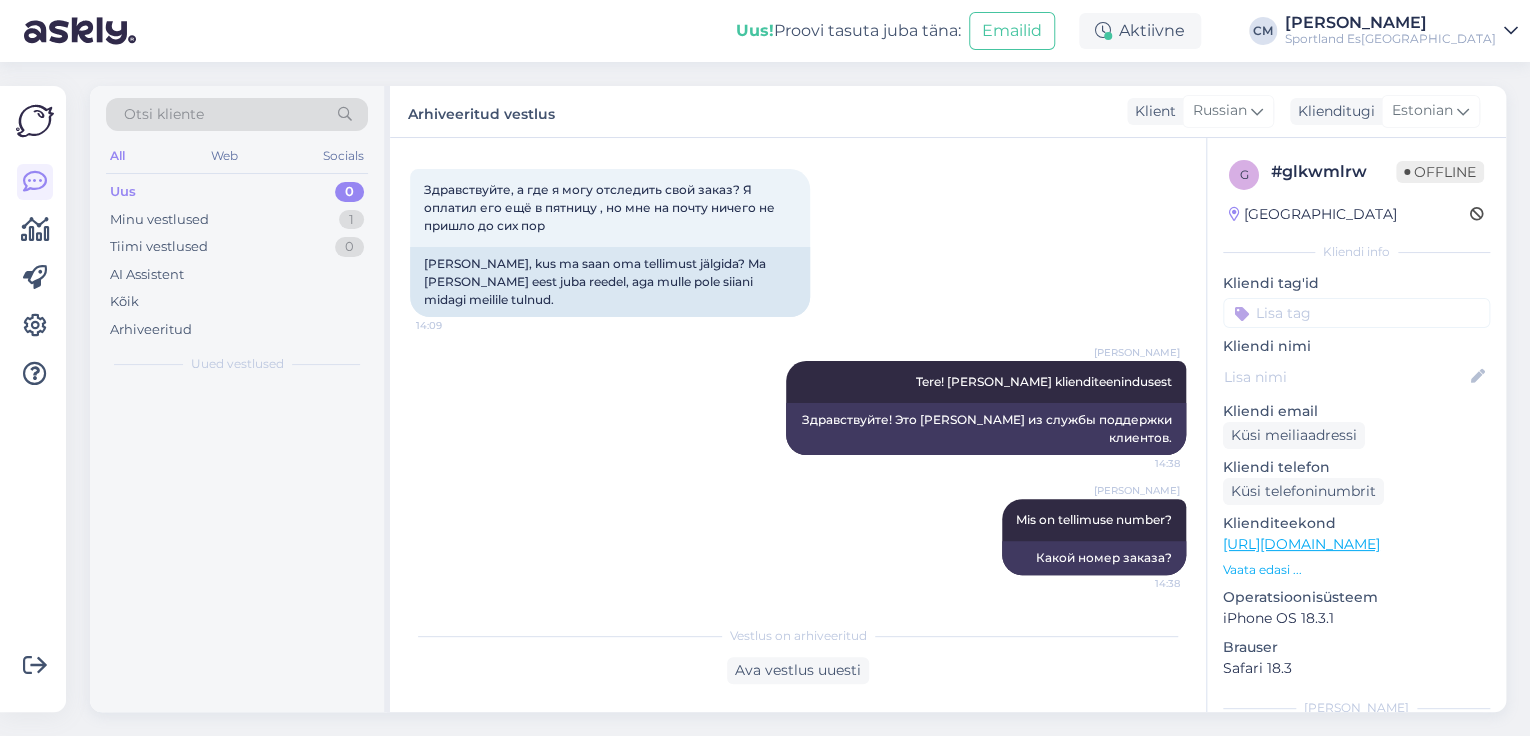 scroll, scrollTop: 76, scrollLeft: 0, axis: vertical 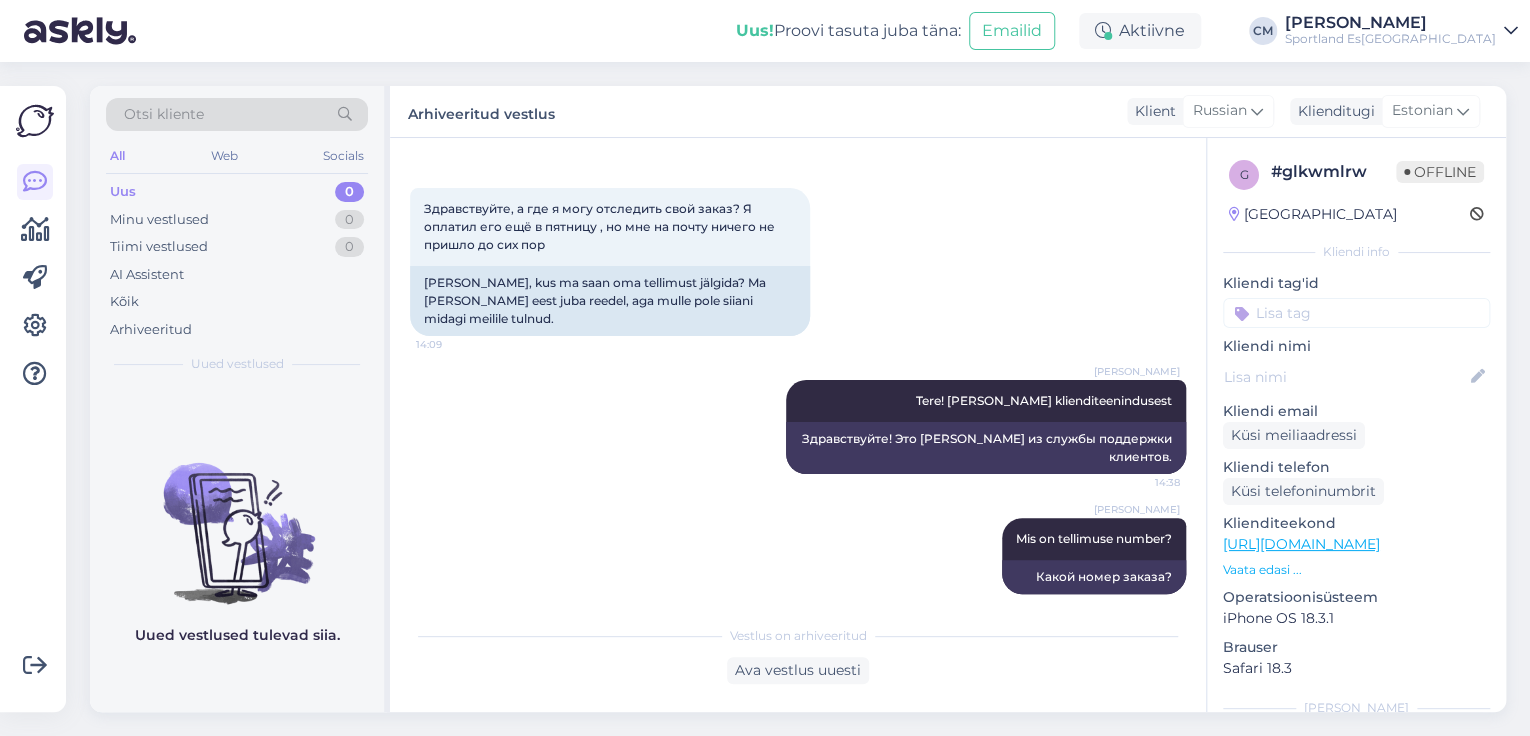 click at bounding box center [1356, 313] 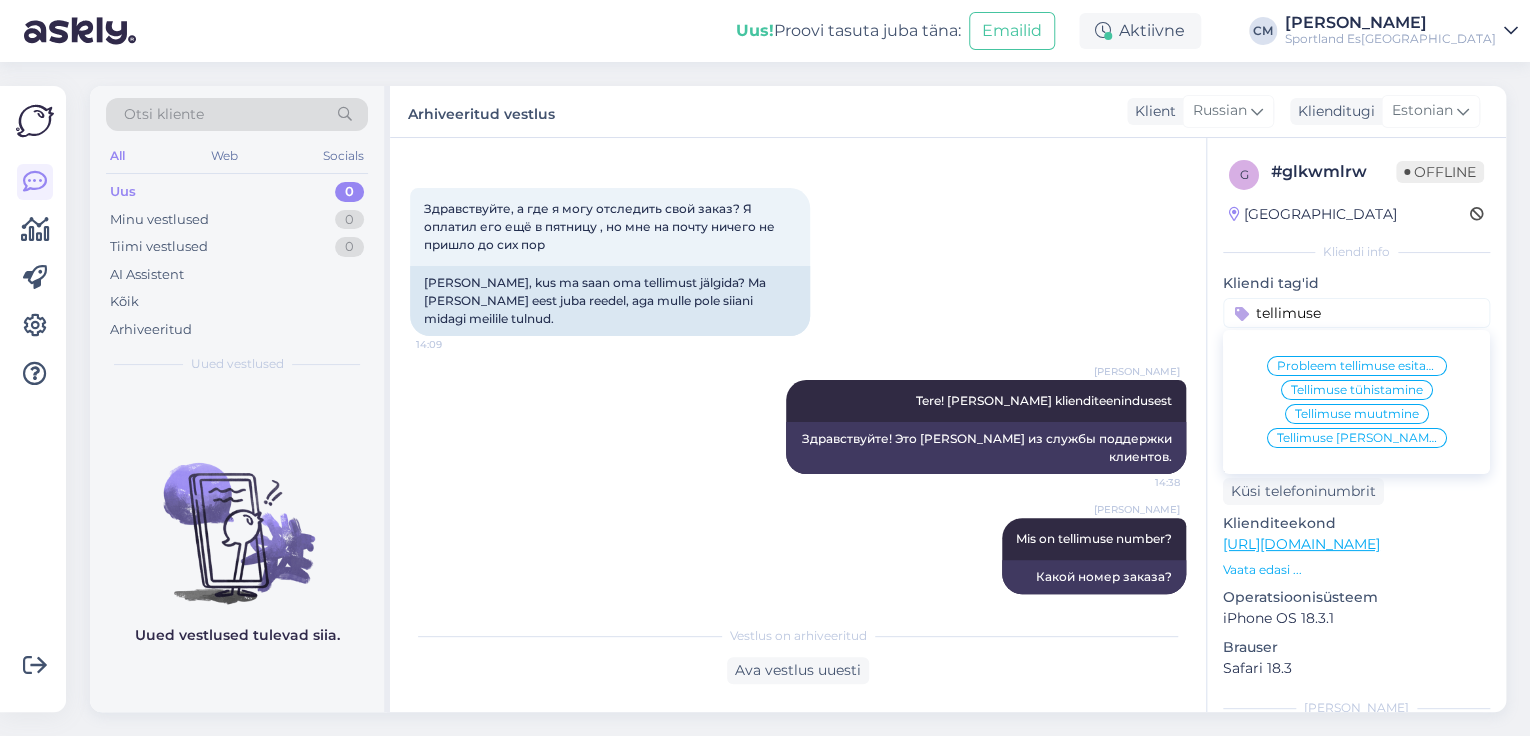 type on "tellimuse" 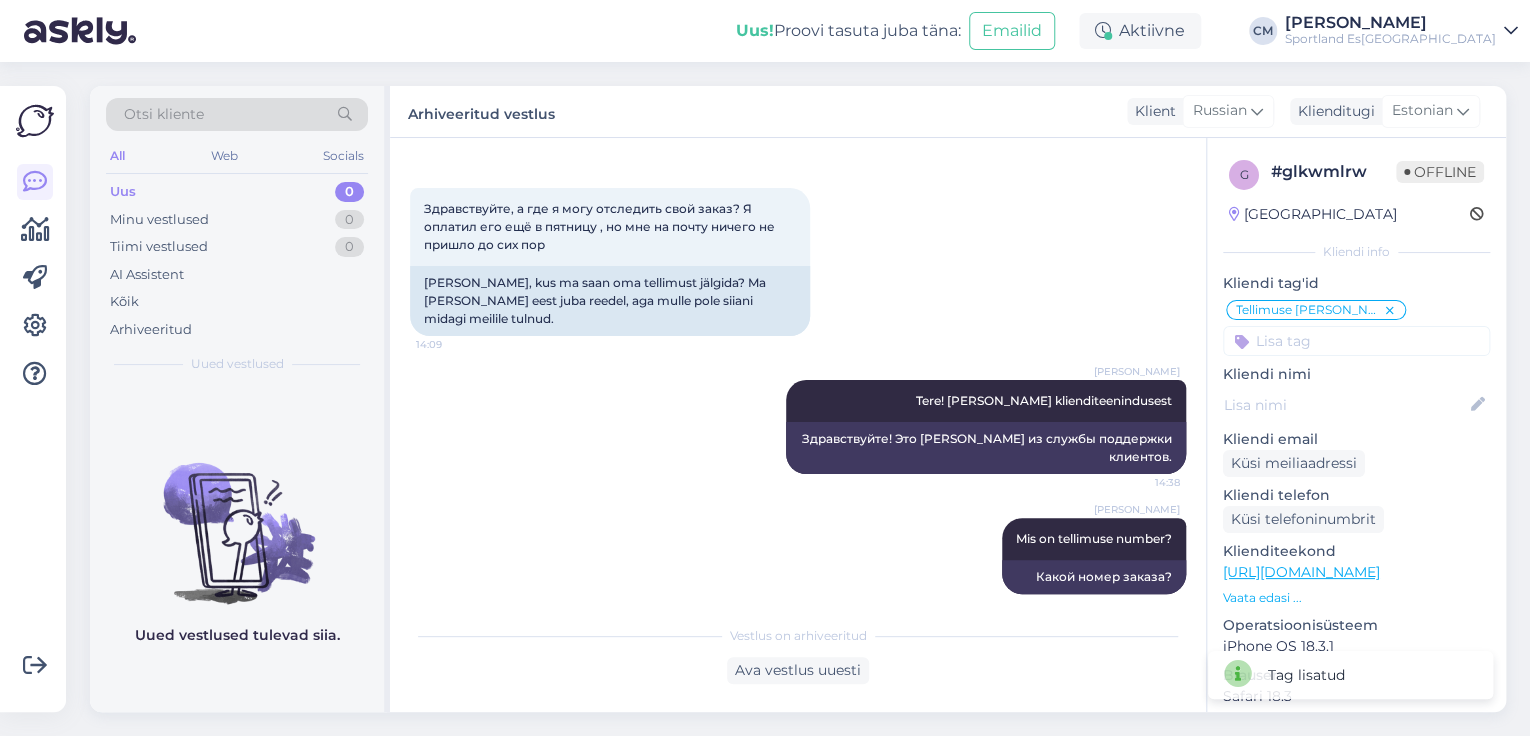 click on "[PERSON_NAME]" at bounding box center (1390, 23) 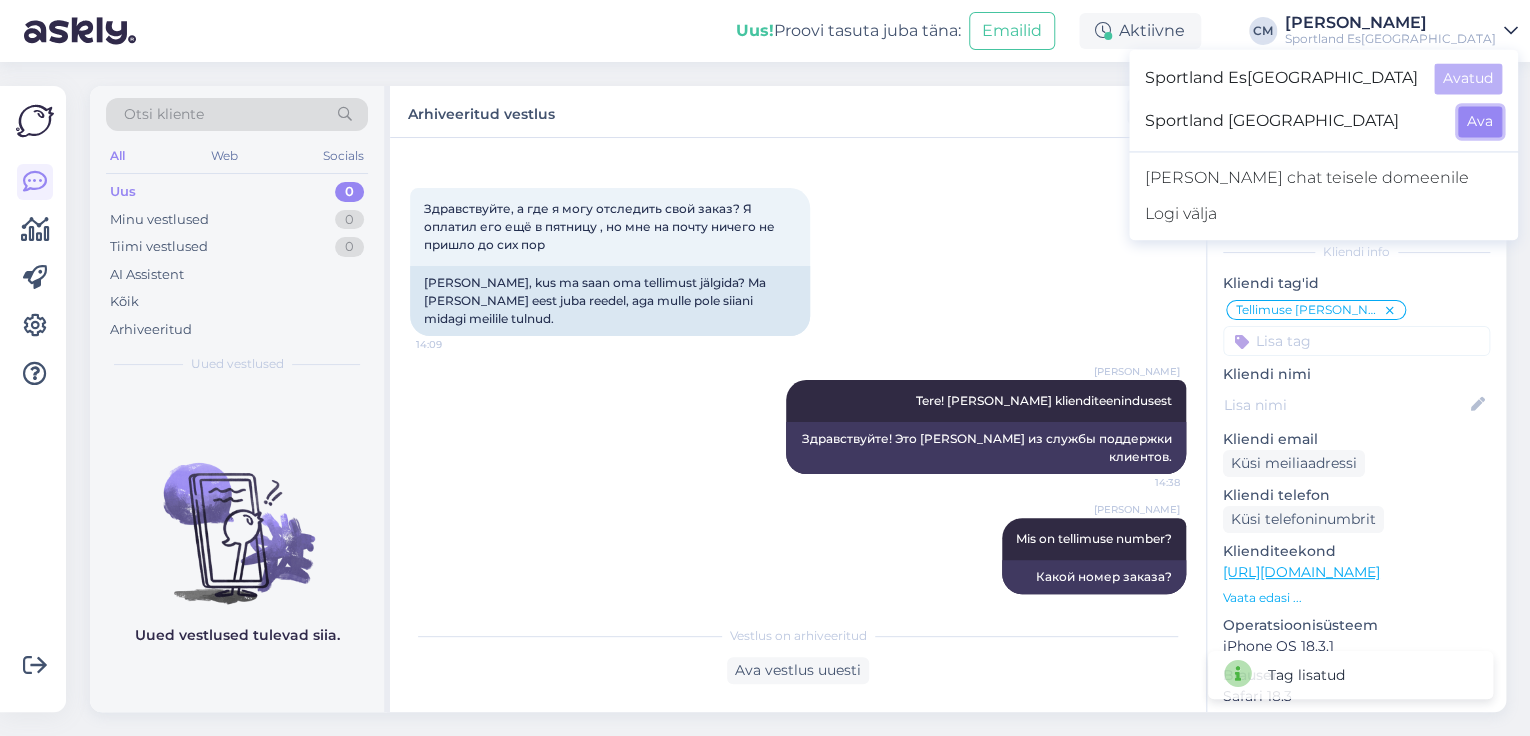 click on "Ava" at bounding box center (1480, 121) 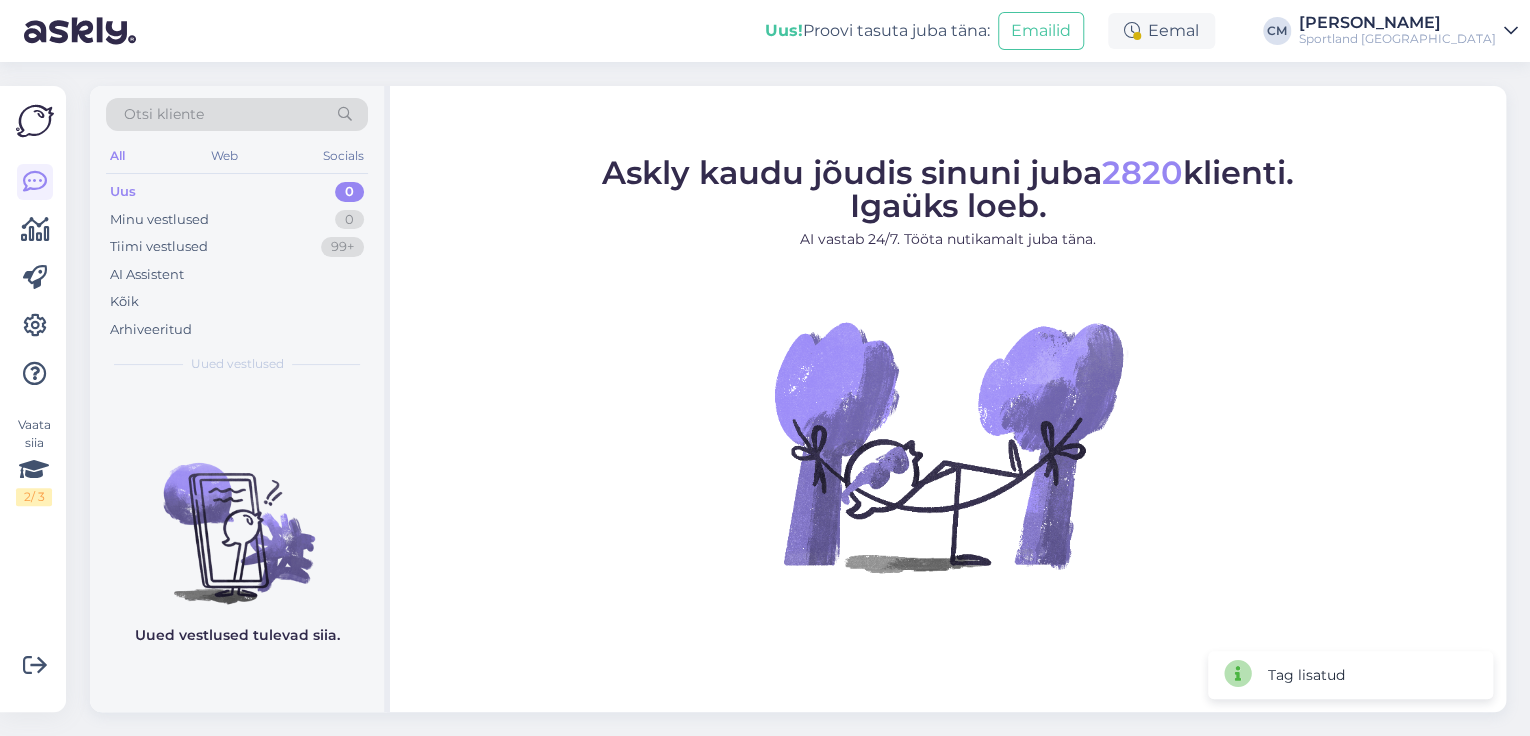 click on "Uus!  Proovi tasuta [PERSON_NAME]: Emailid Eemal [PERSON_NAME] Sportland [GEOGRAPHIC_DATA]" at bounding box center [765, 31] 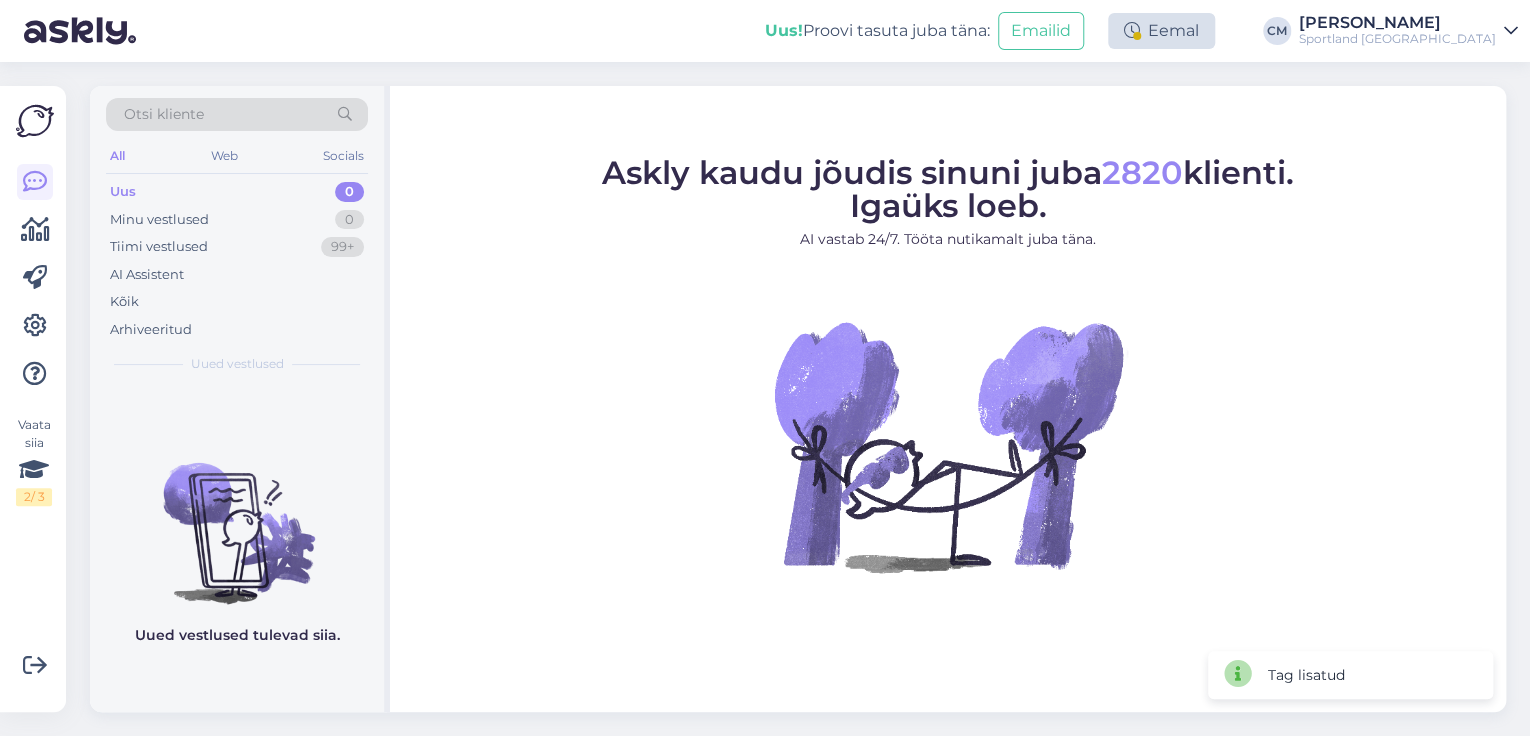 click on "Eemal" at bounding box center [1161, 31] 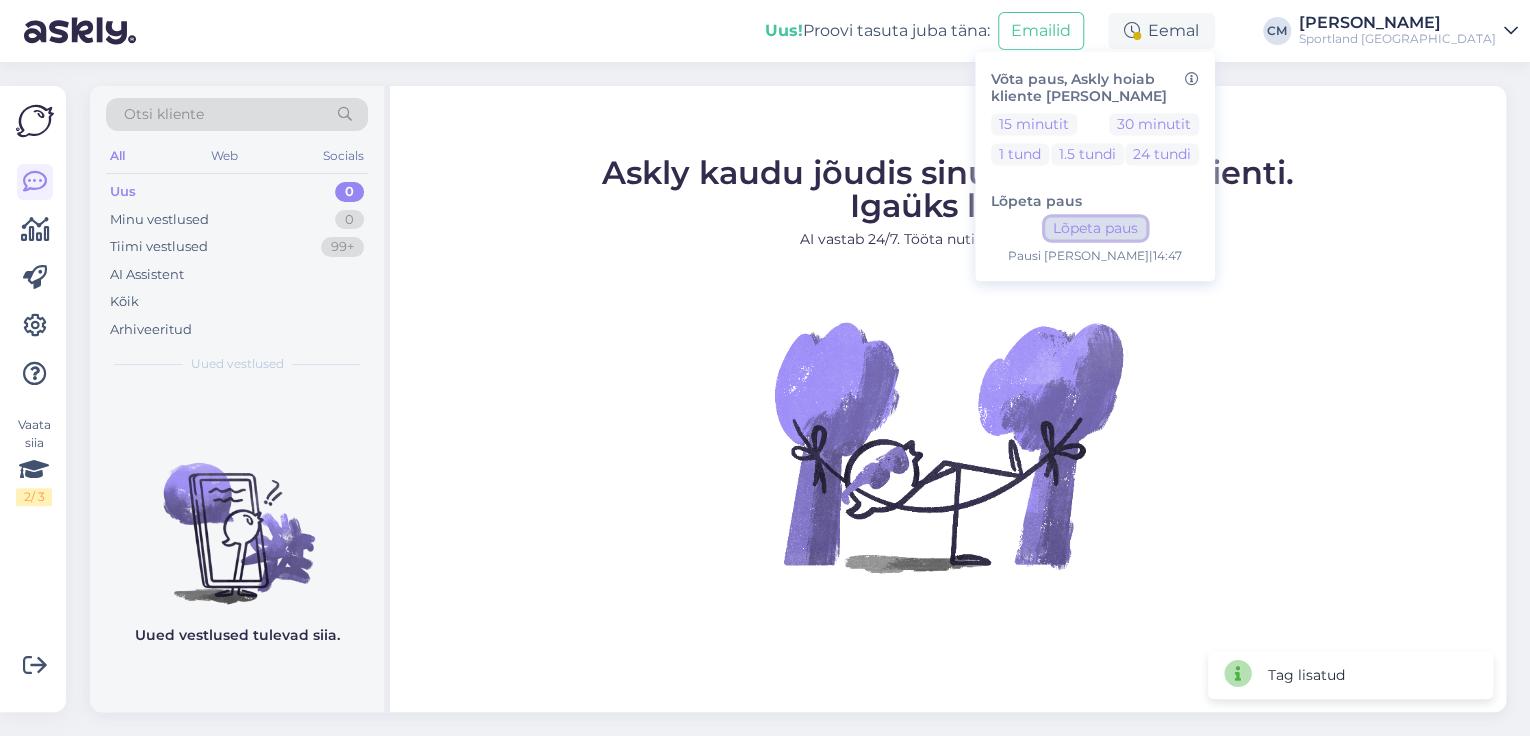 click on "Lõpeta paus" at bounding box center (1095, 229) 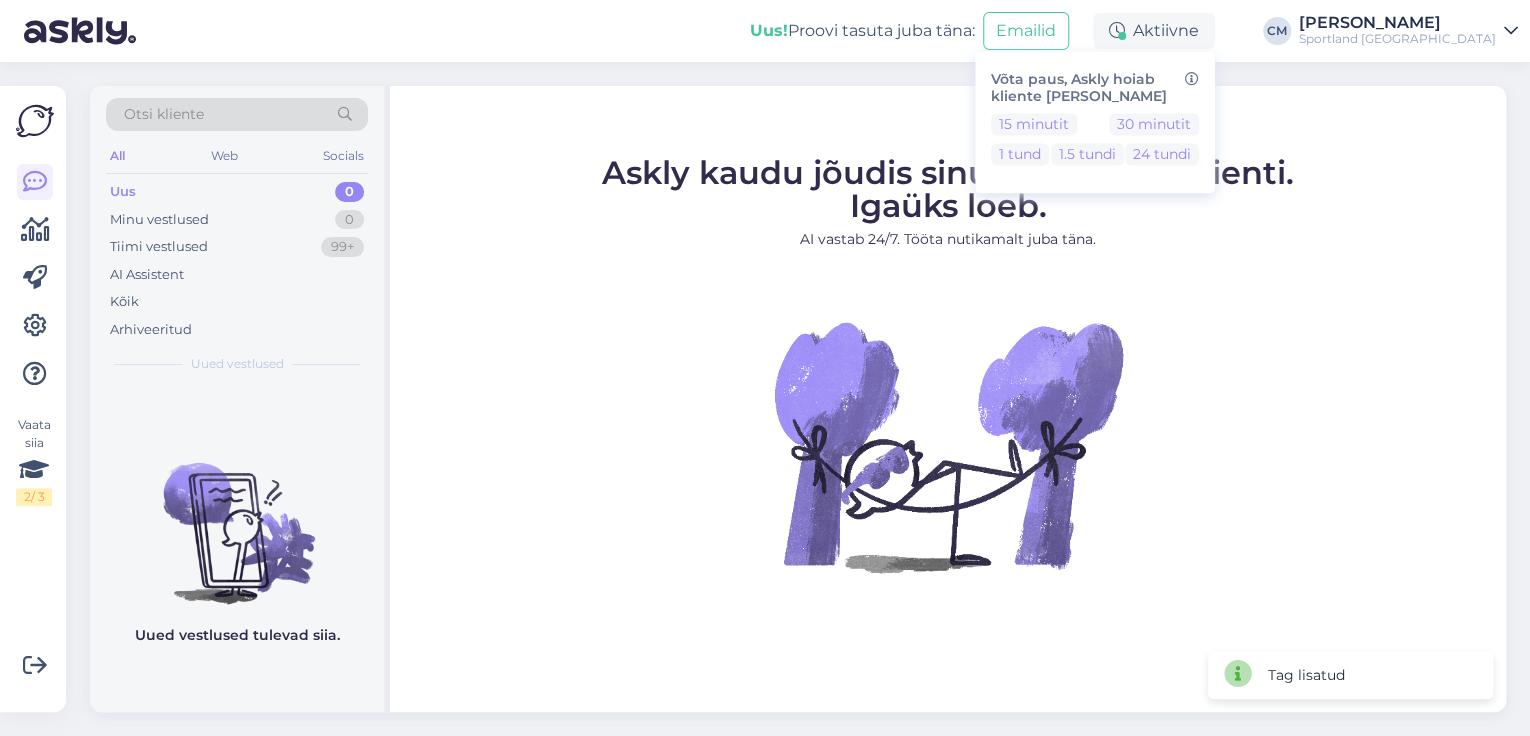 click on "Sportland [GEOGRAPHIC_DATA]" at bounding box center [1397, 39] 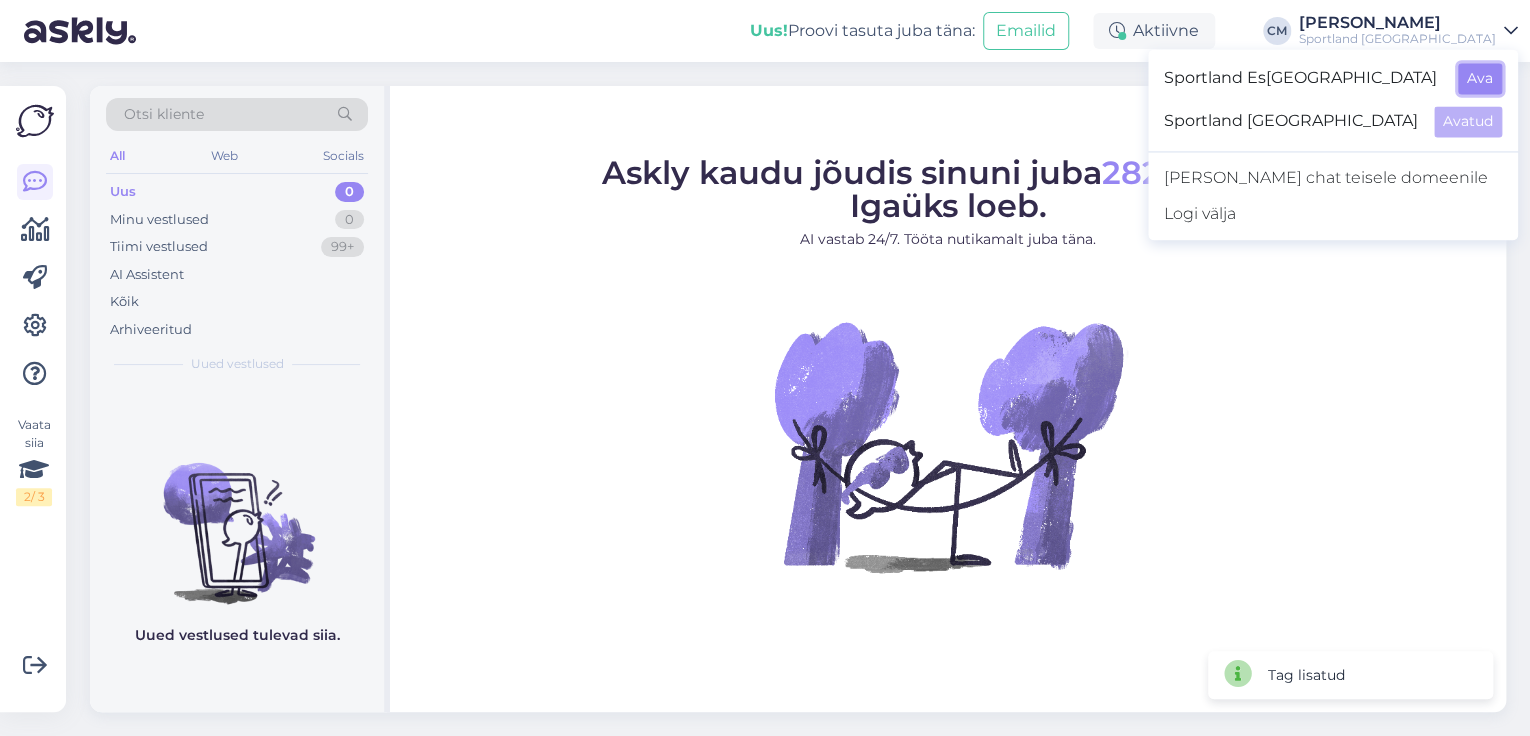 click on "Ava" at bounding box center [1480, 78] 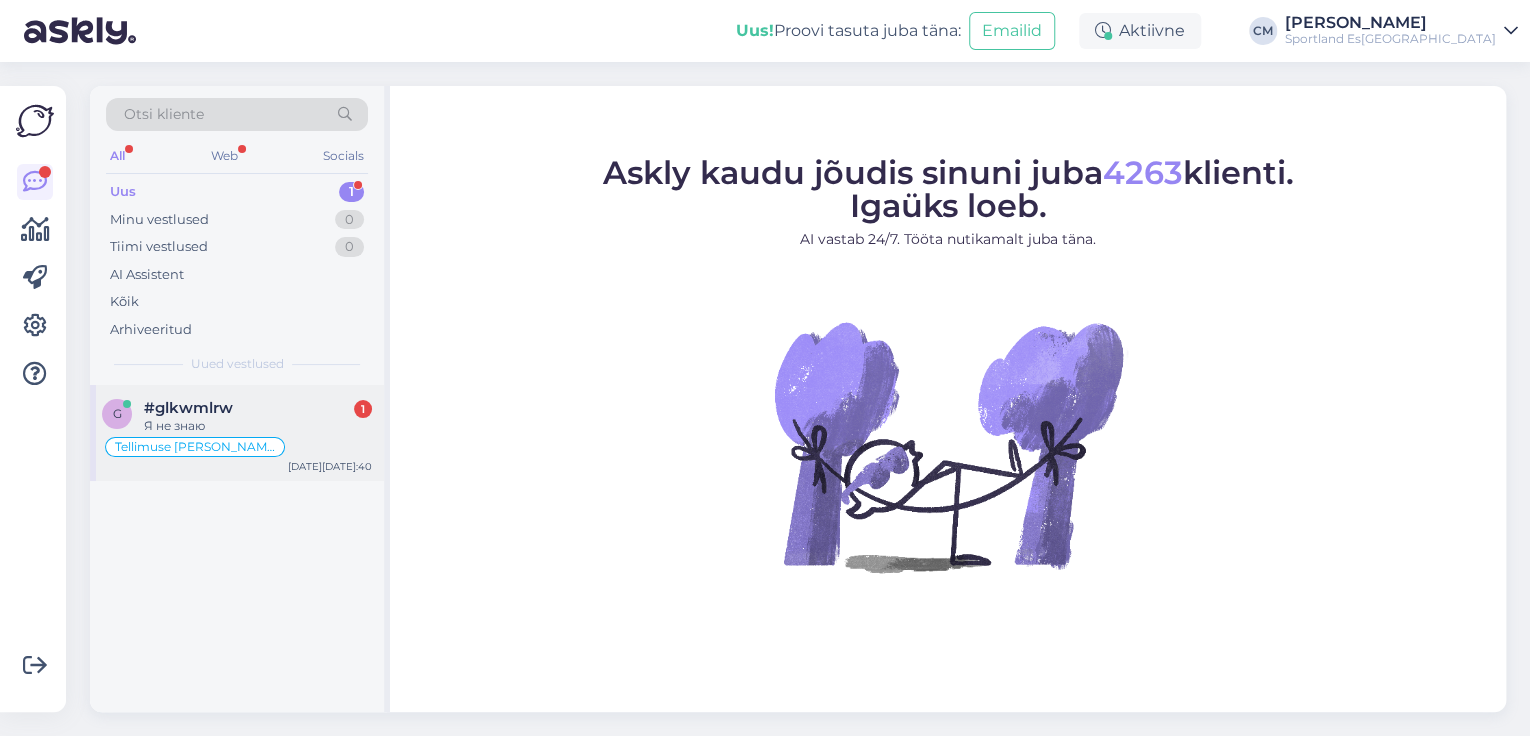 click on "Tellimuse [PERSON_NAME] info" at bounding box center [237, 447] 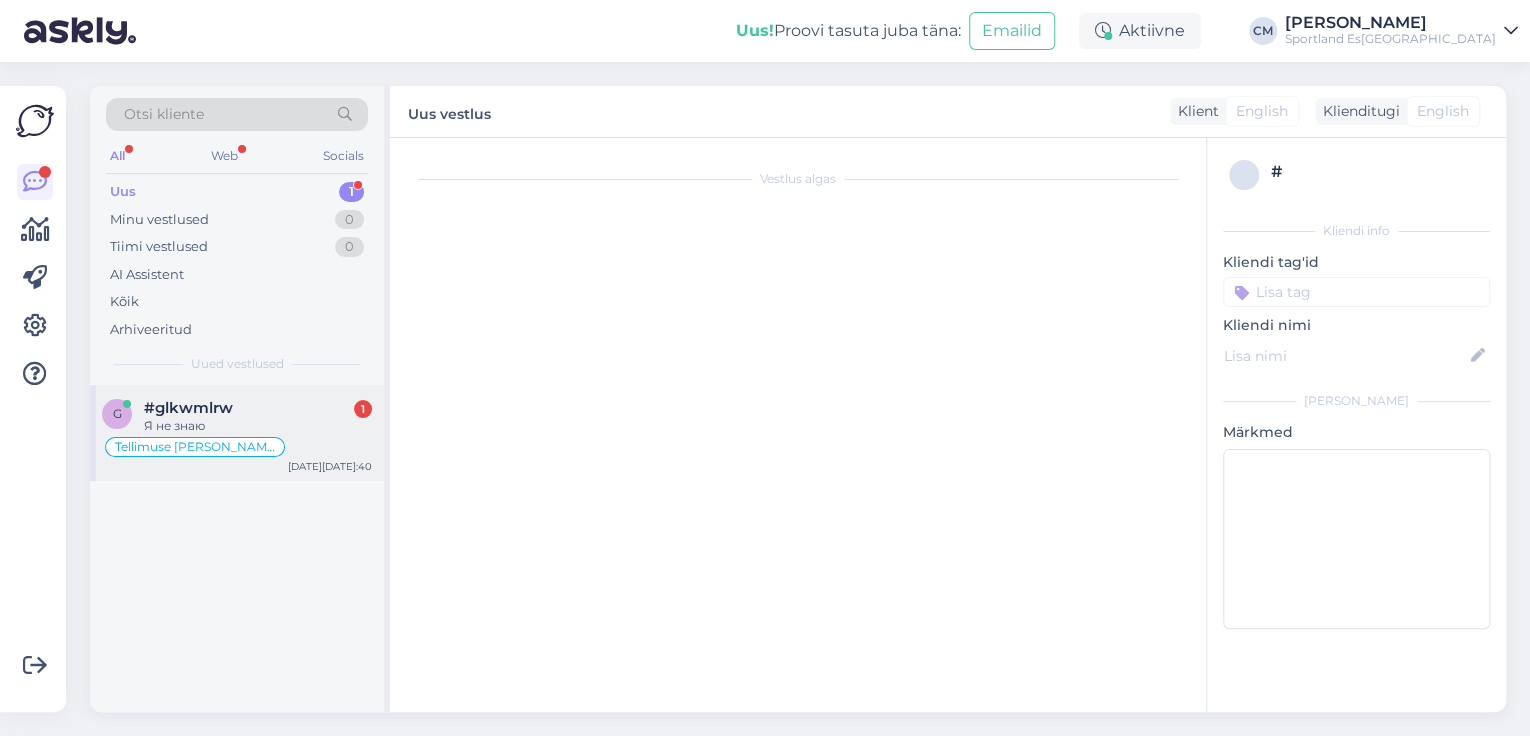scroll, scrollTop: 231, scrollLeft: 0, axis: vertical 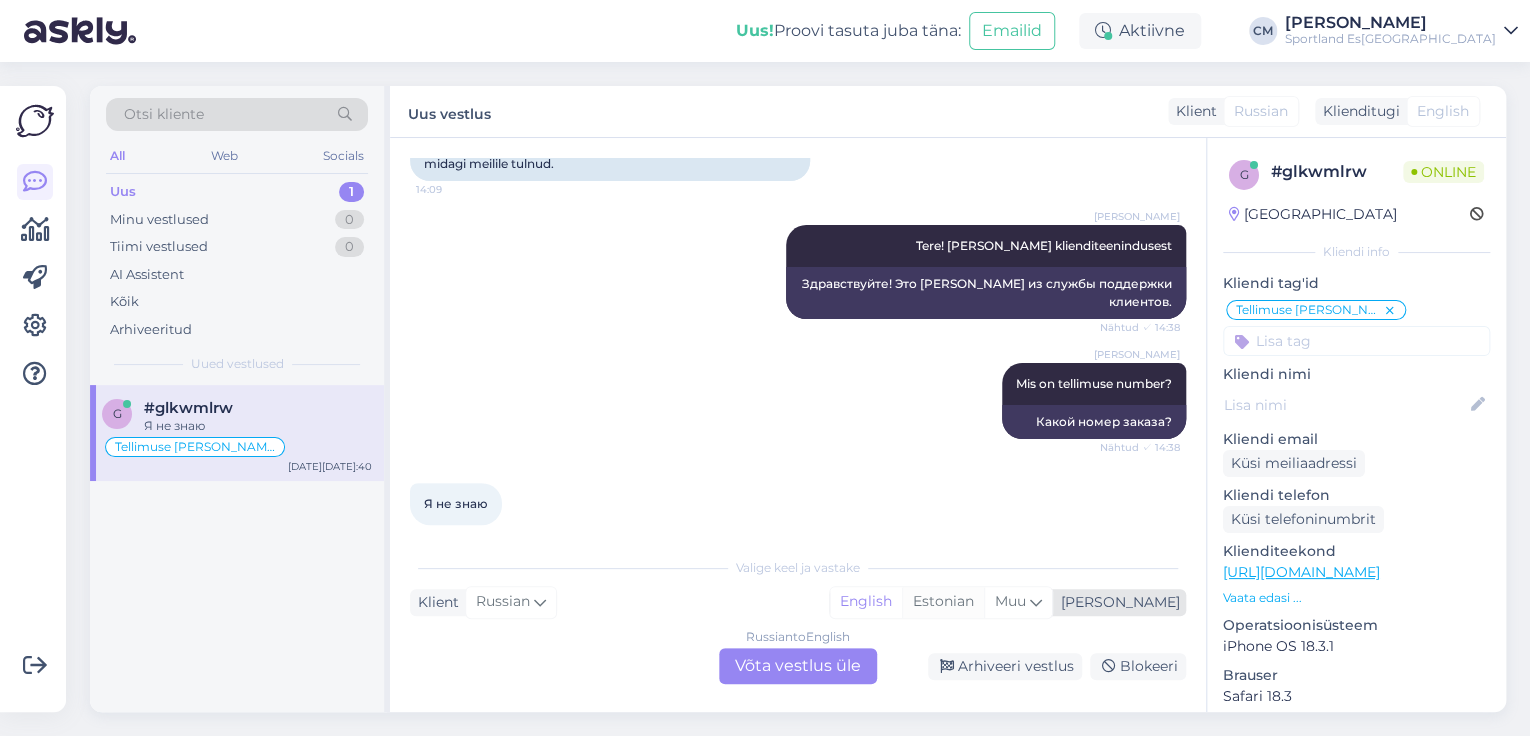 click on "Estonian" at bounding box center (943, 602) 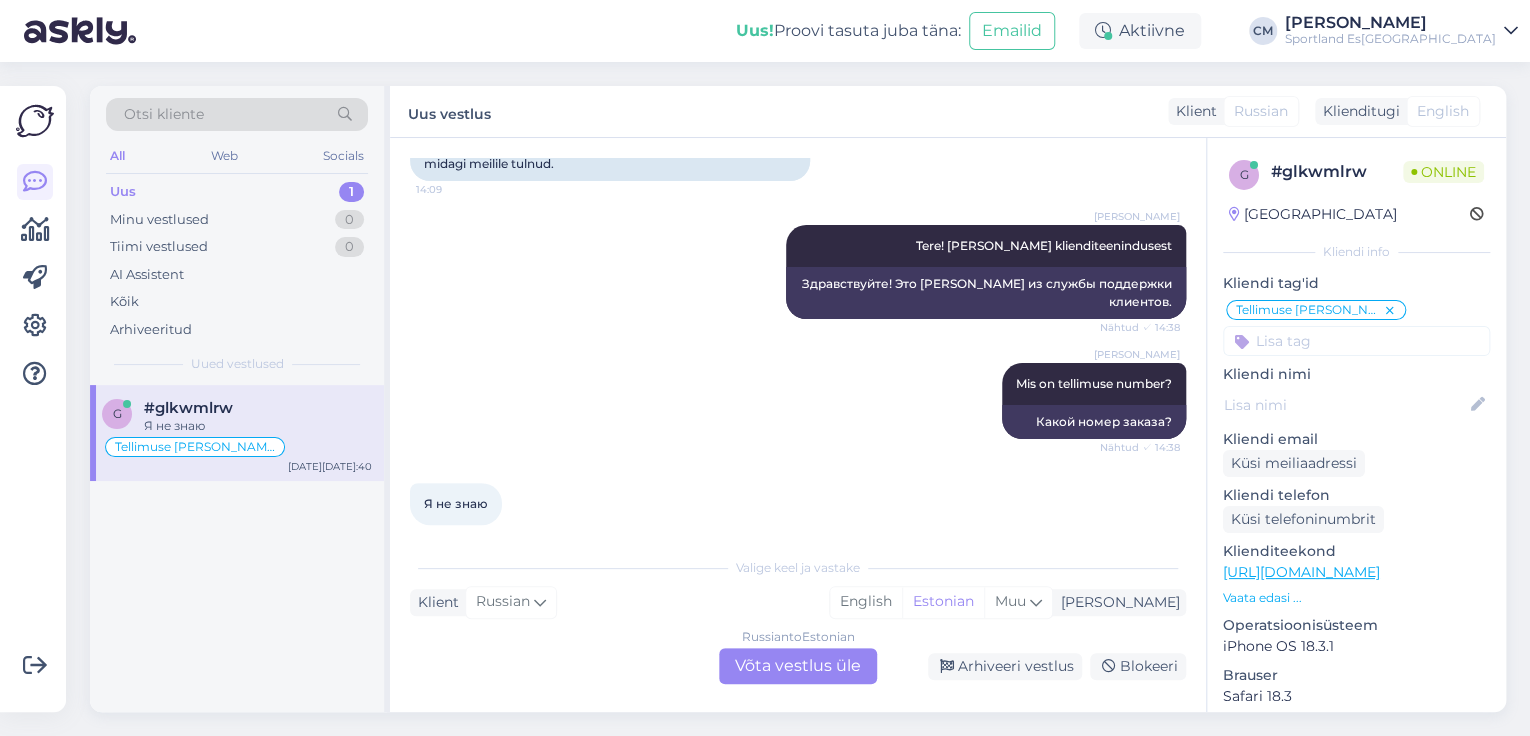 click on "Russian  to  Estonian Võta vestlus üle" at bounding box center [798, 666] 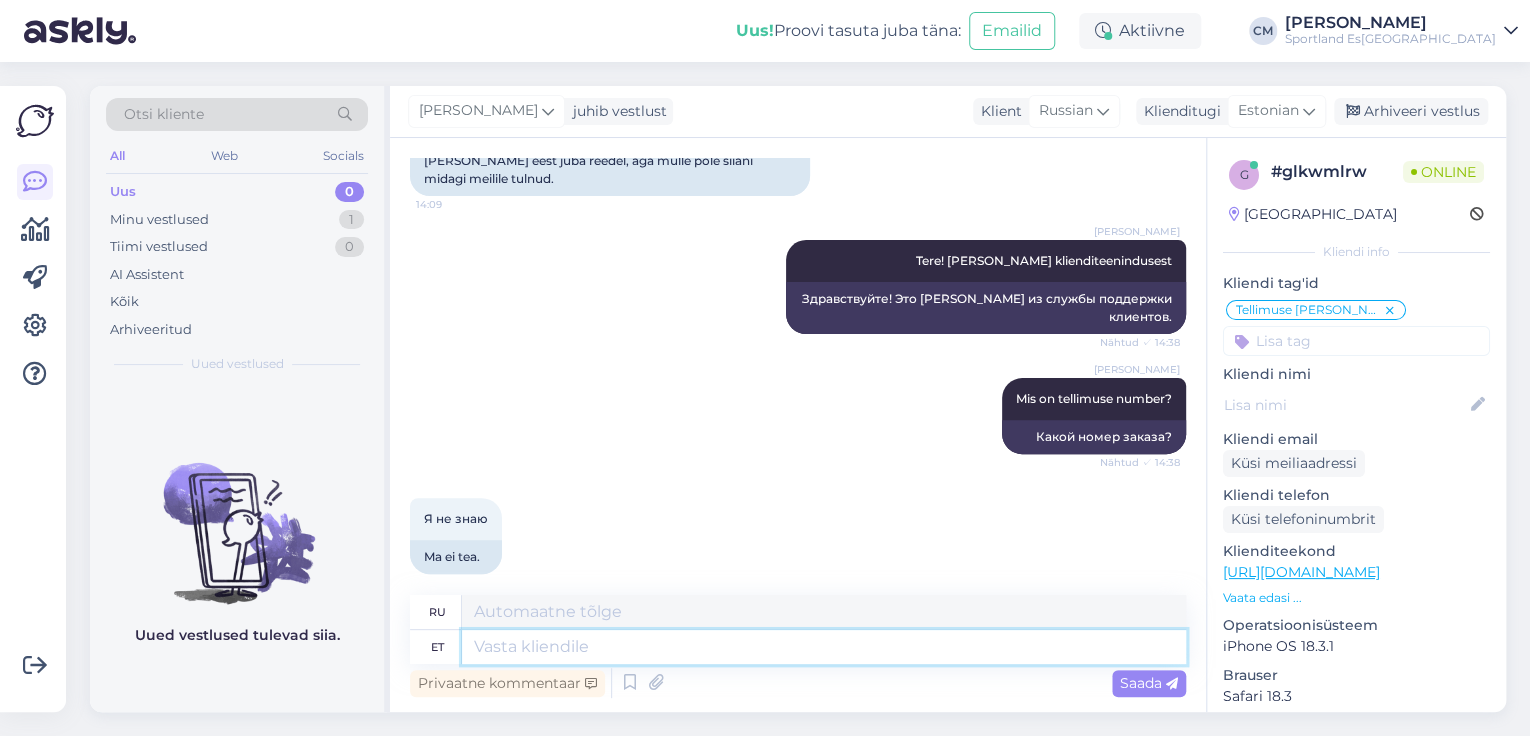 click at bounding box center [824, 647] 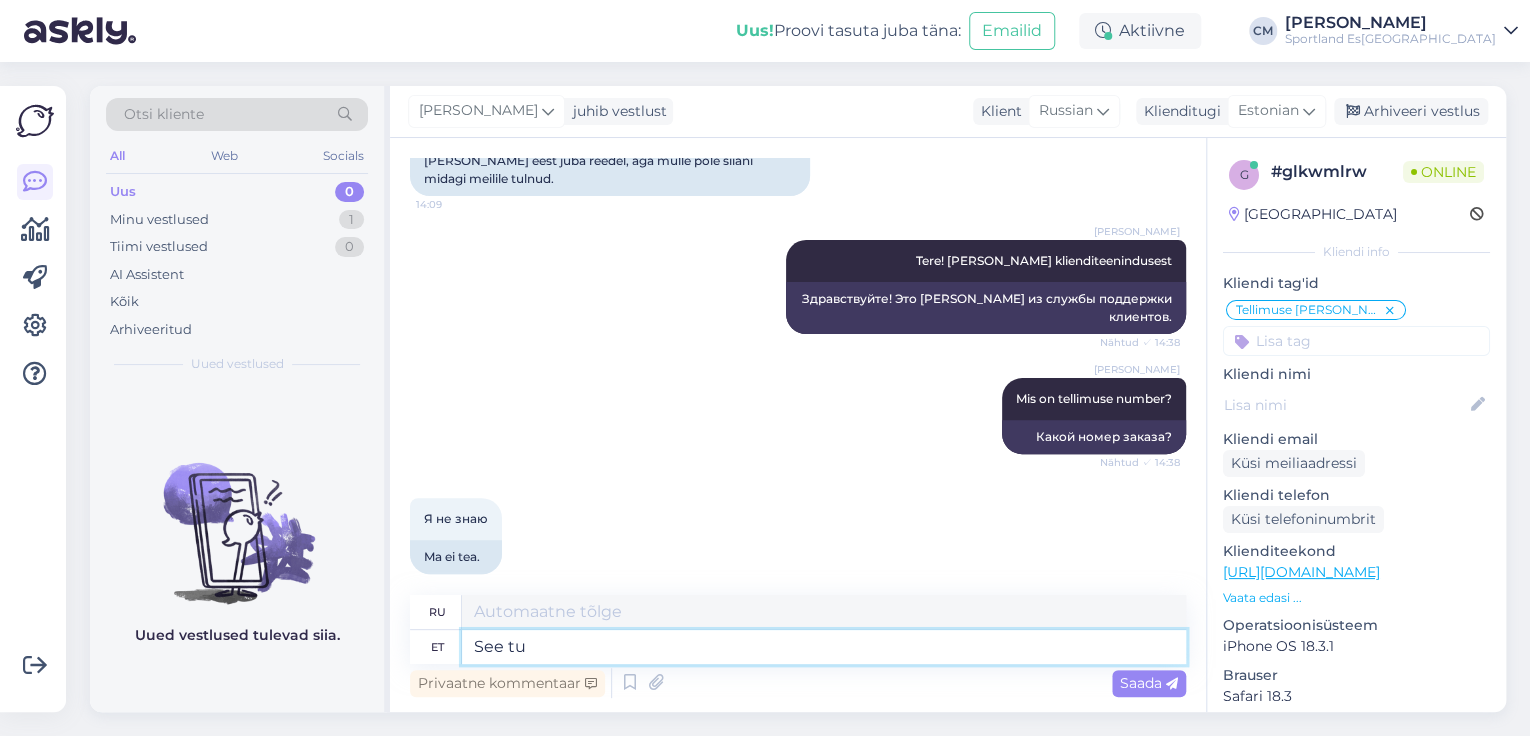 type on "See tul" 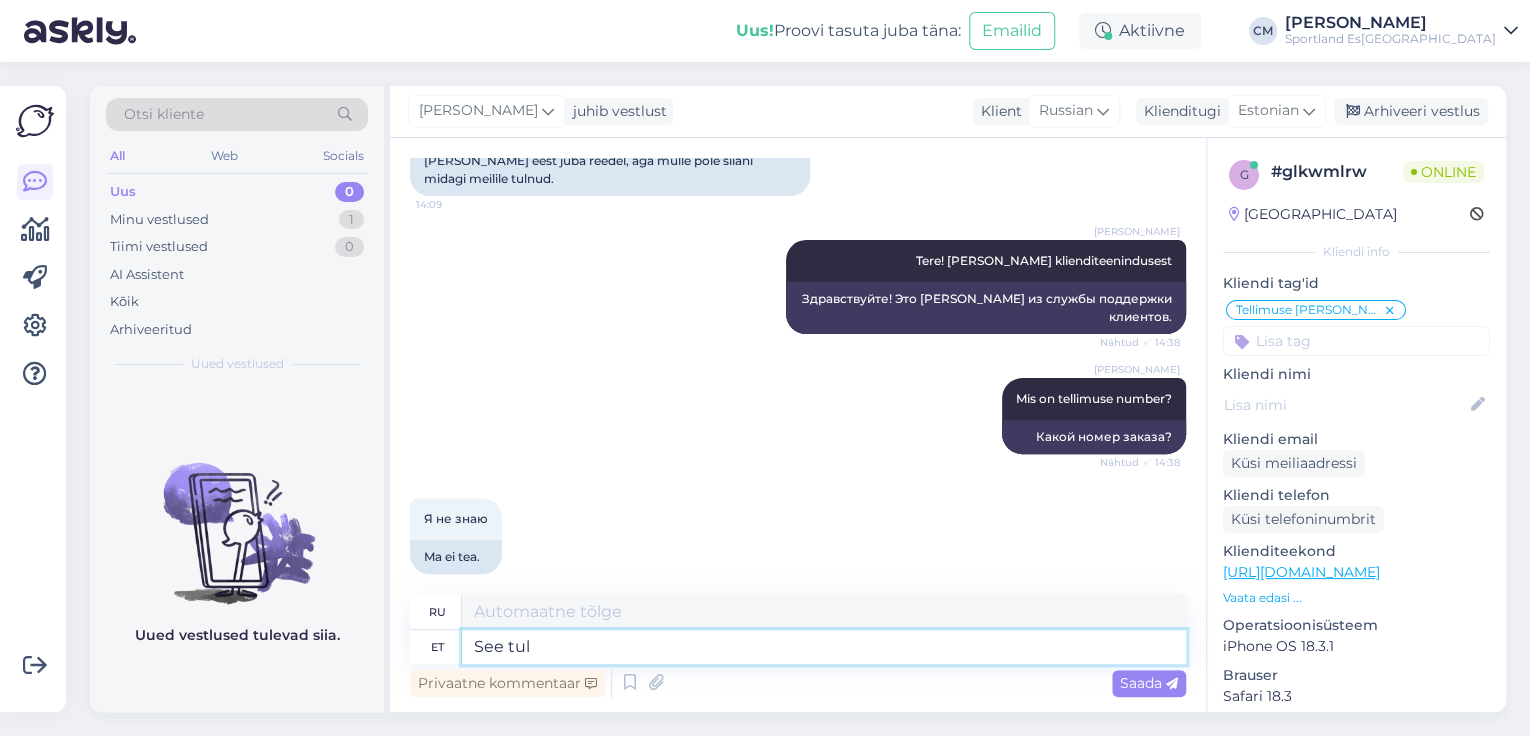 type on "См." 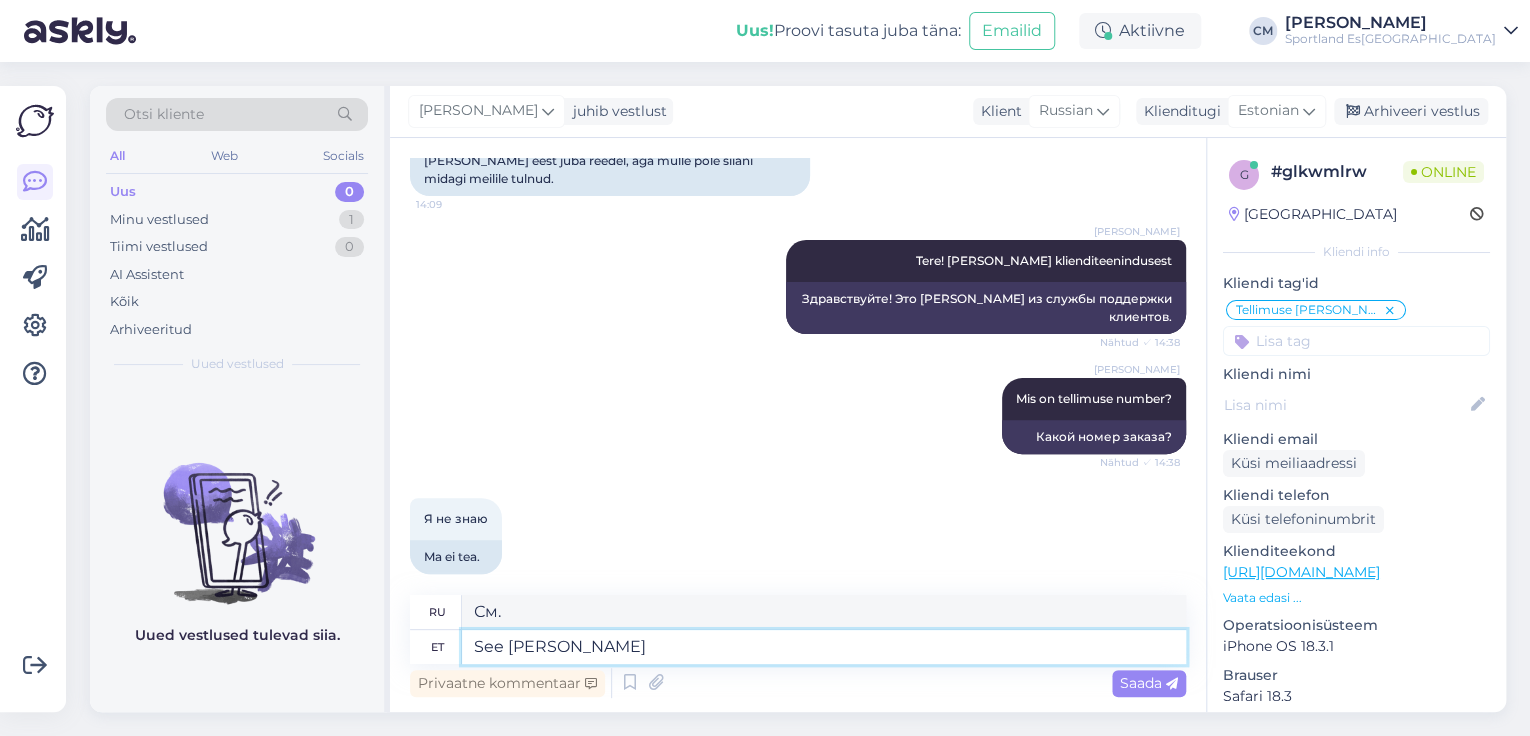 type on "See [PERSON_NAME]" 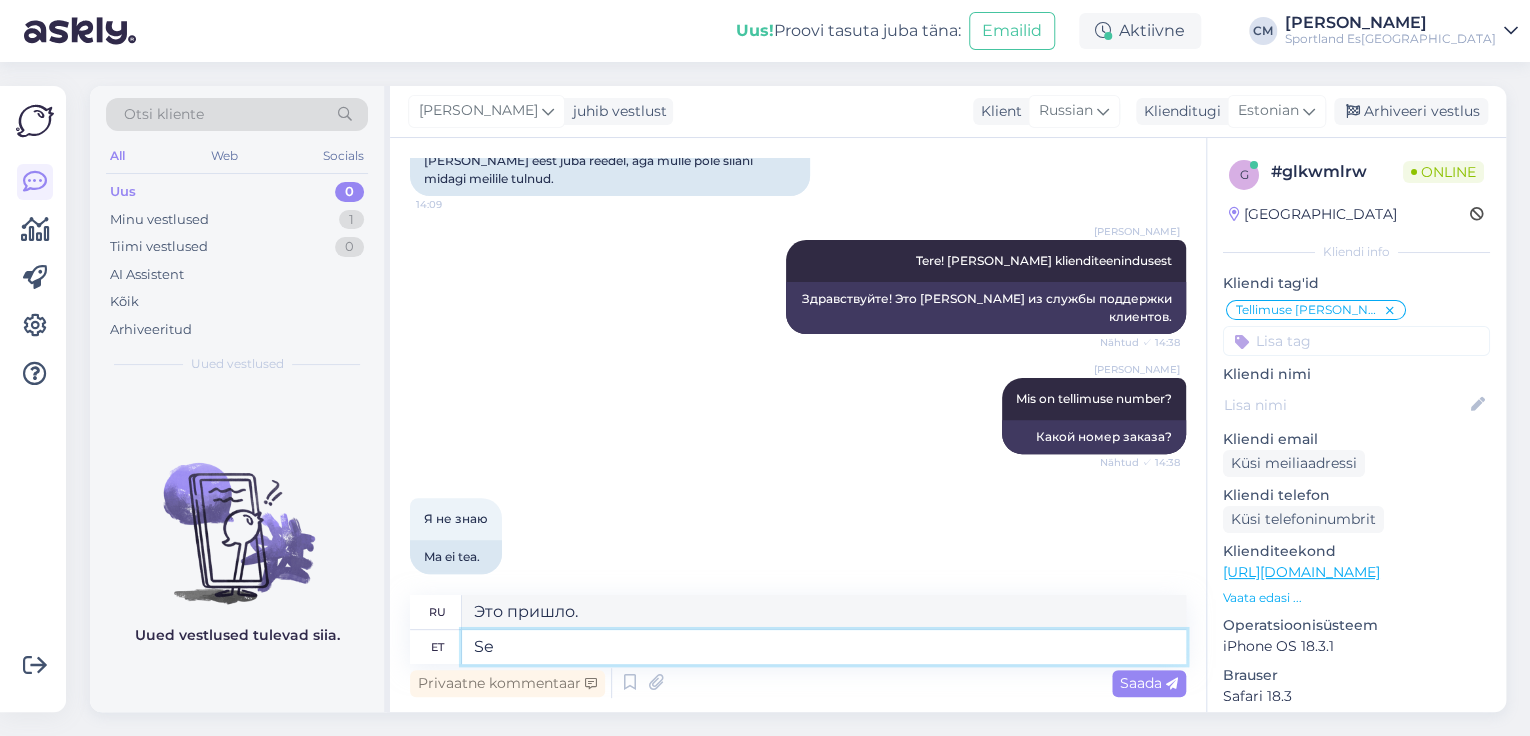 type on "S" 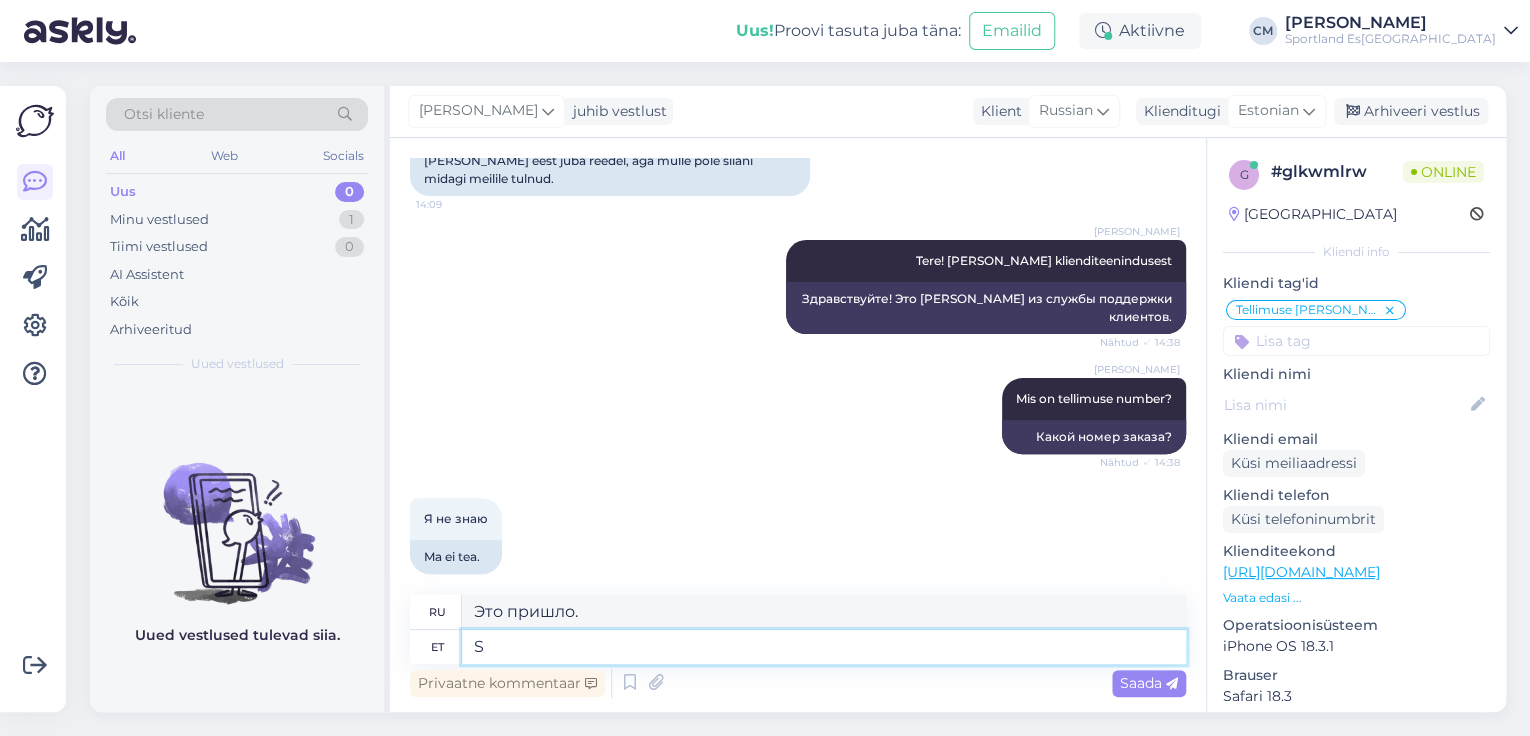 type 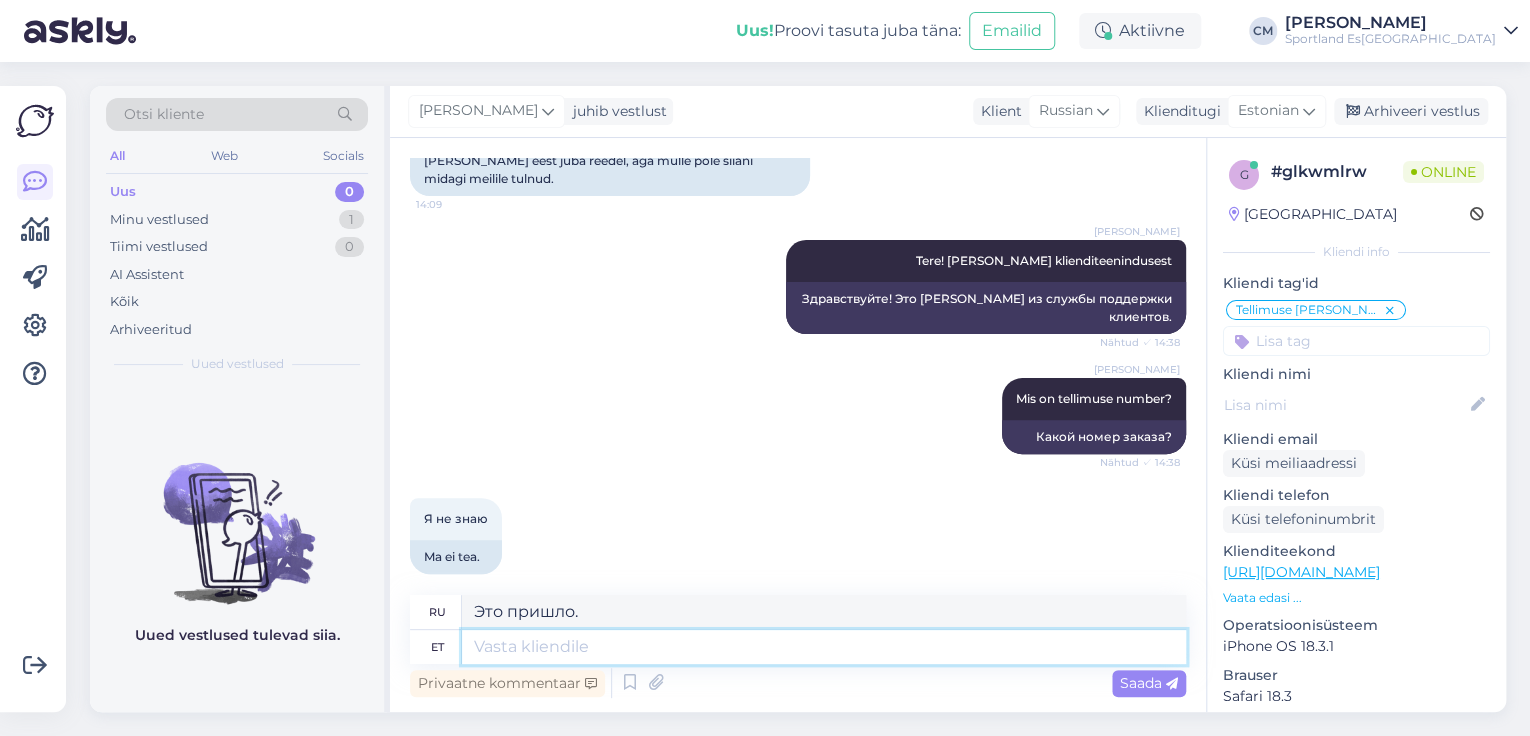 type on "См." 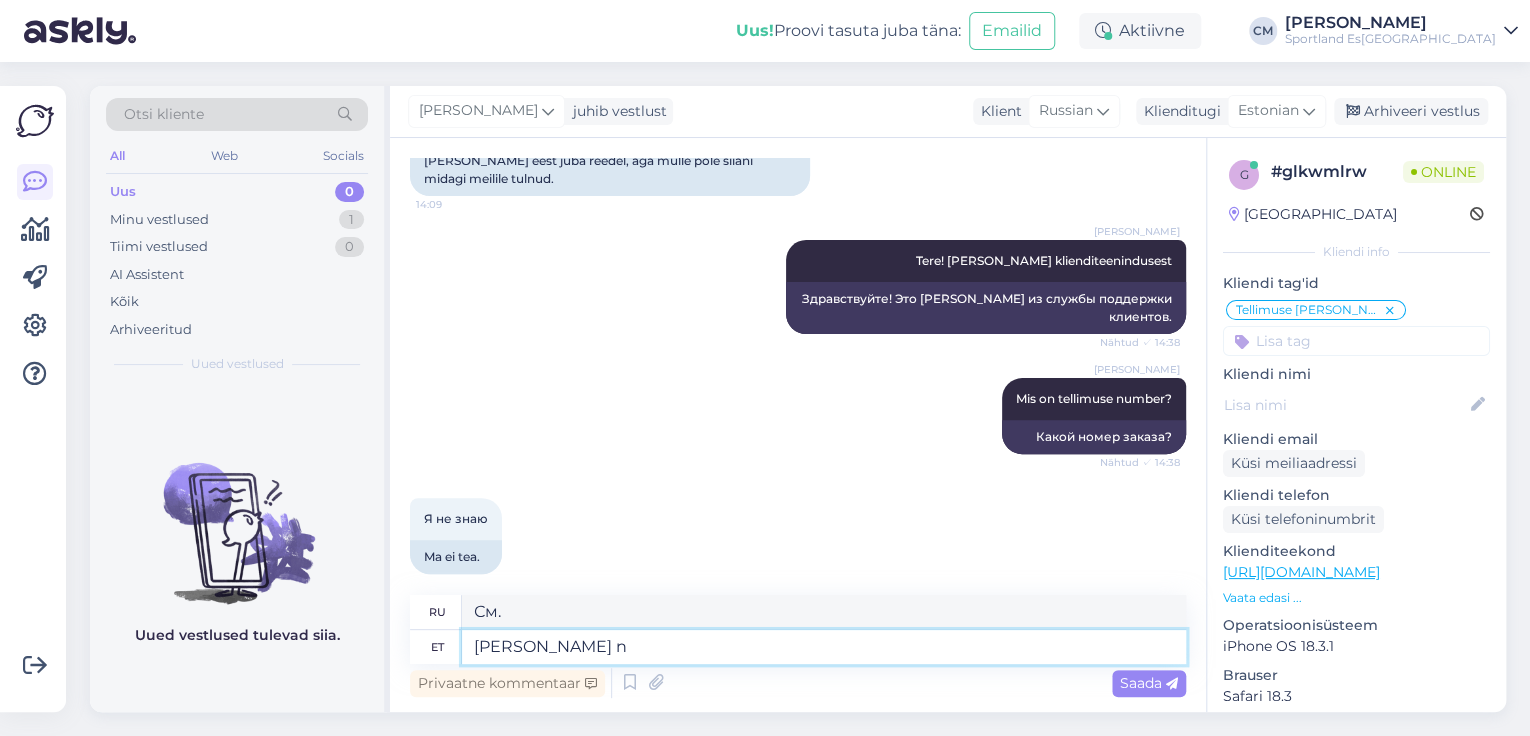 type on "[PERSON_NAME] ni" 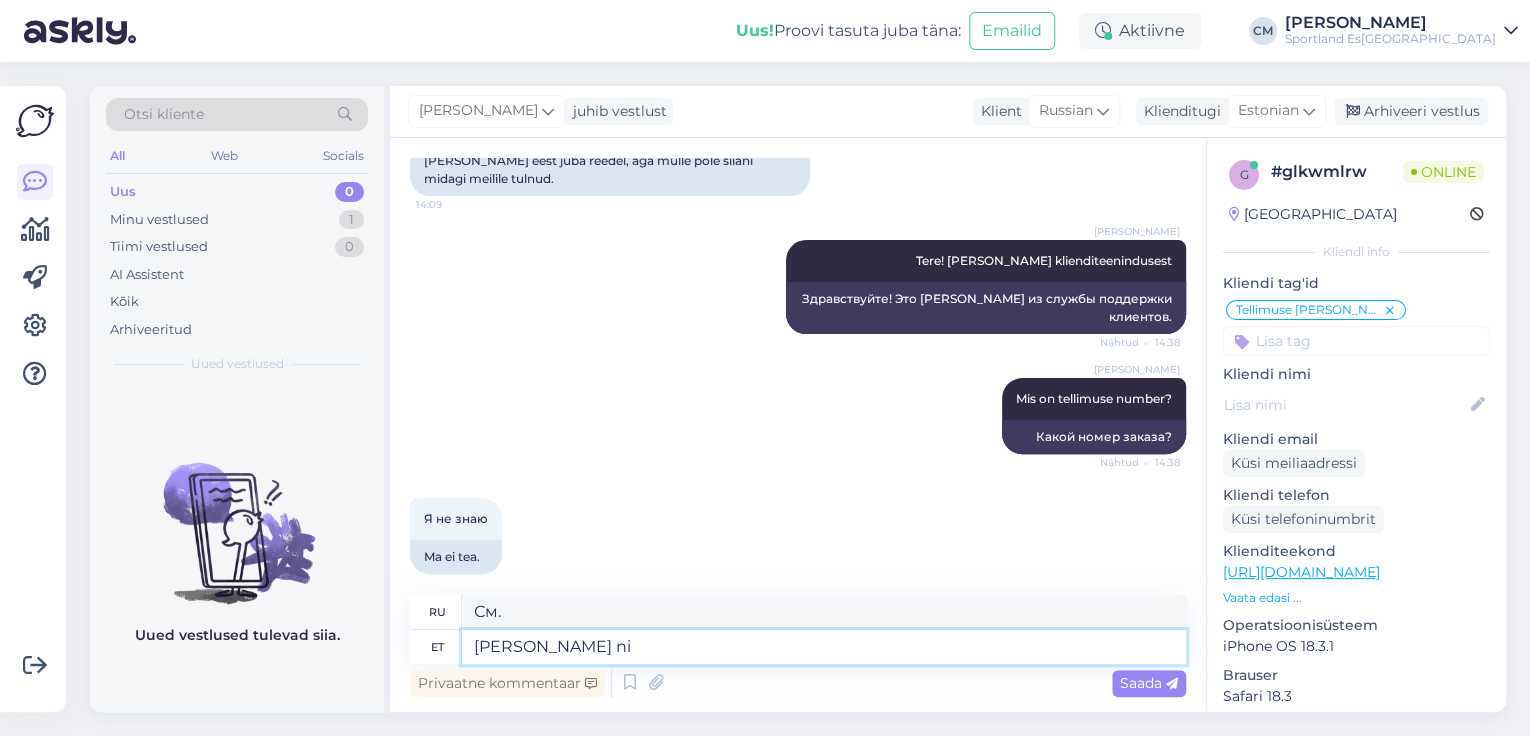 type on "Чей" 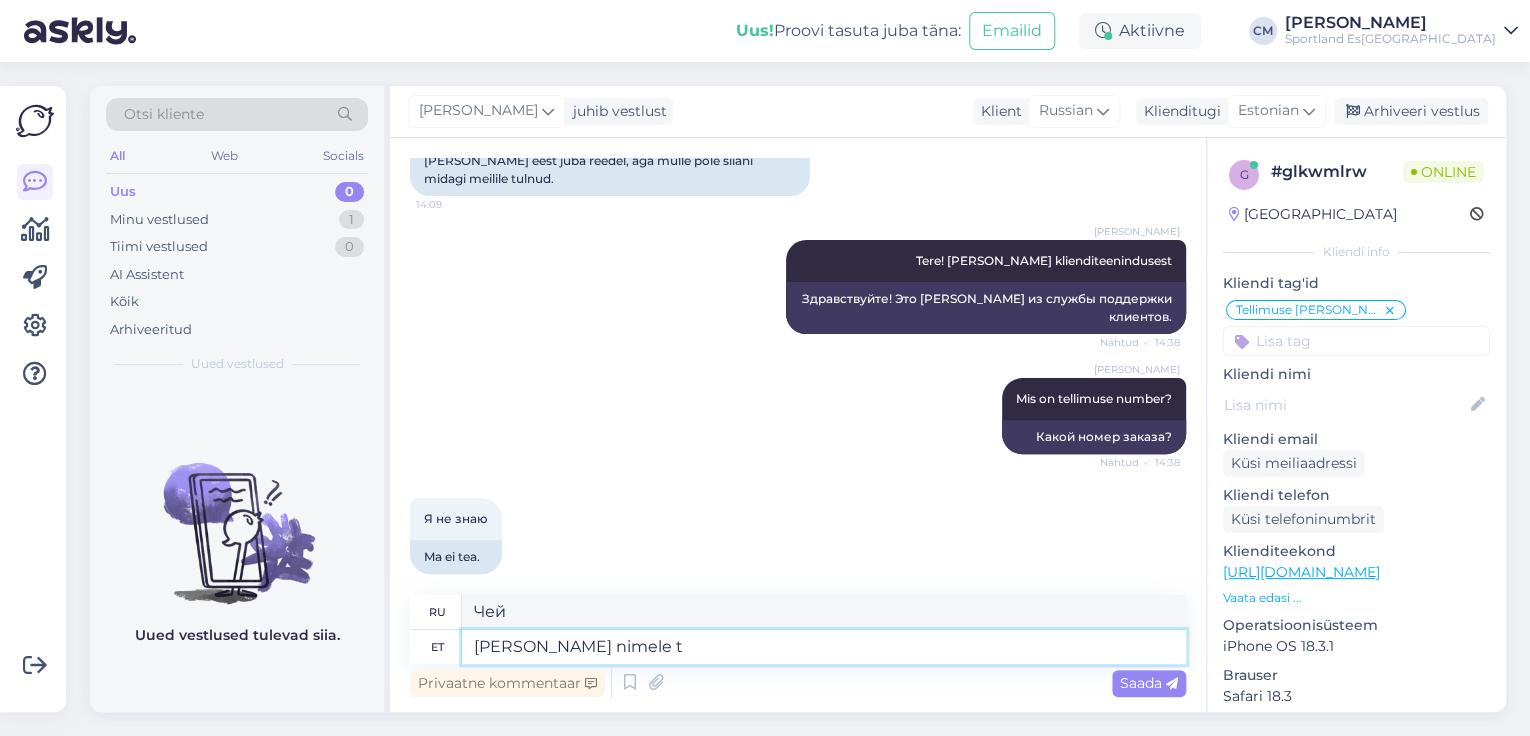 type on "[PERSON_NAME] nimele te" 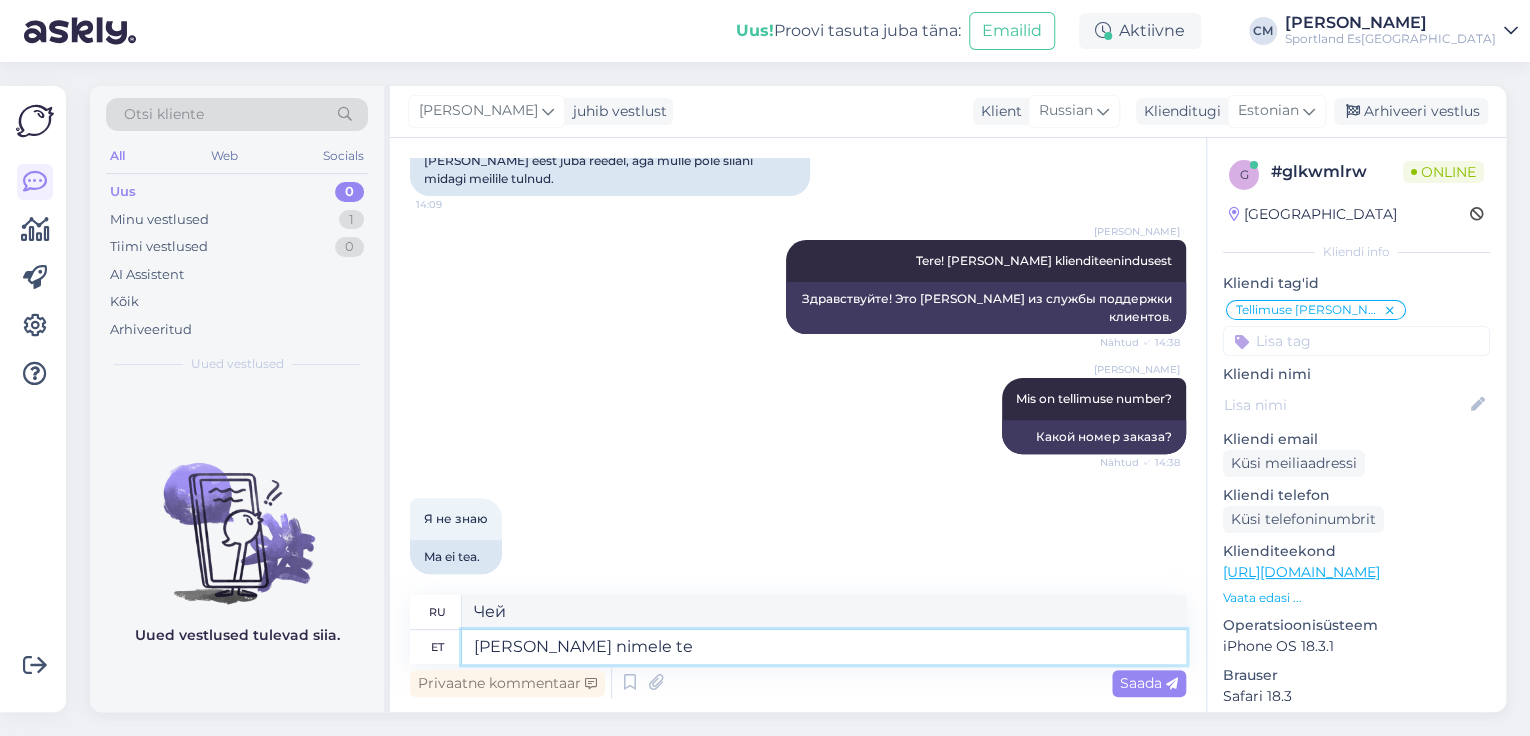 type on "На чье имя" 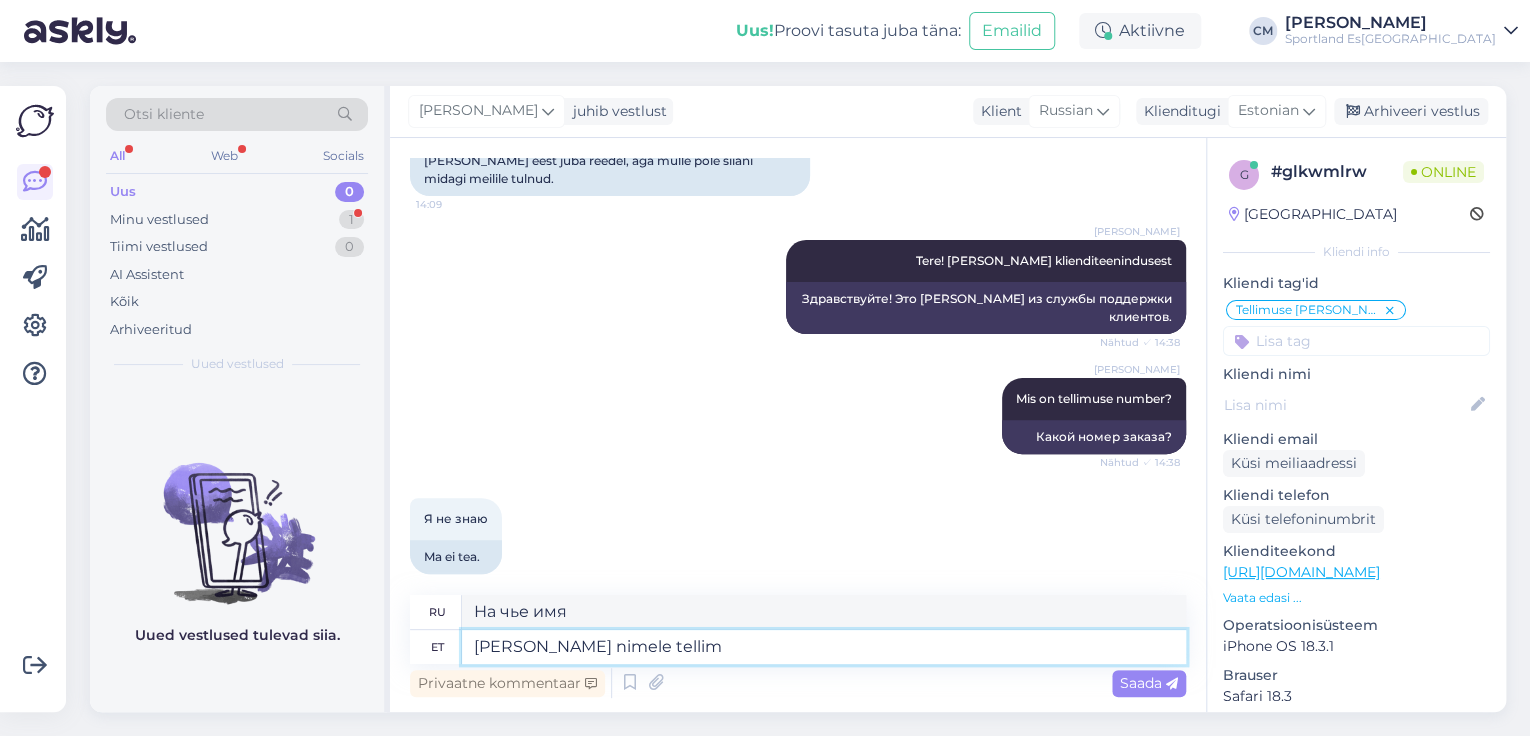scroll, scrollTop: 336, scrollLeft: 0, axis: vertical 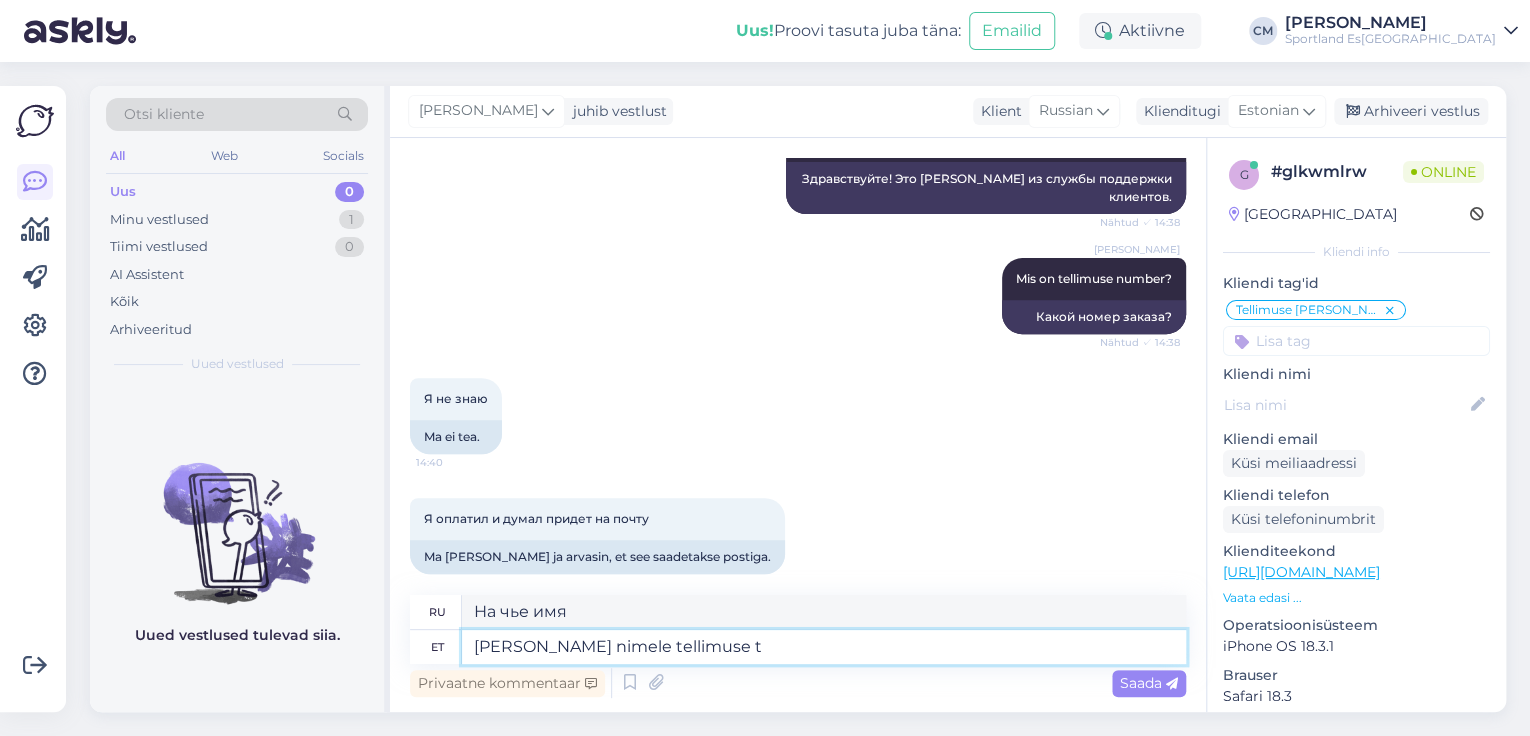 type on "[PERSON_NAME] nimele tellimuse te" 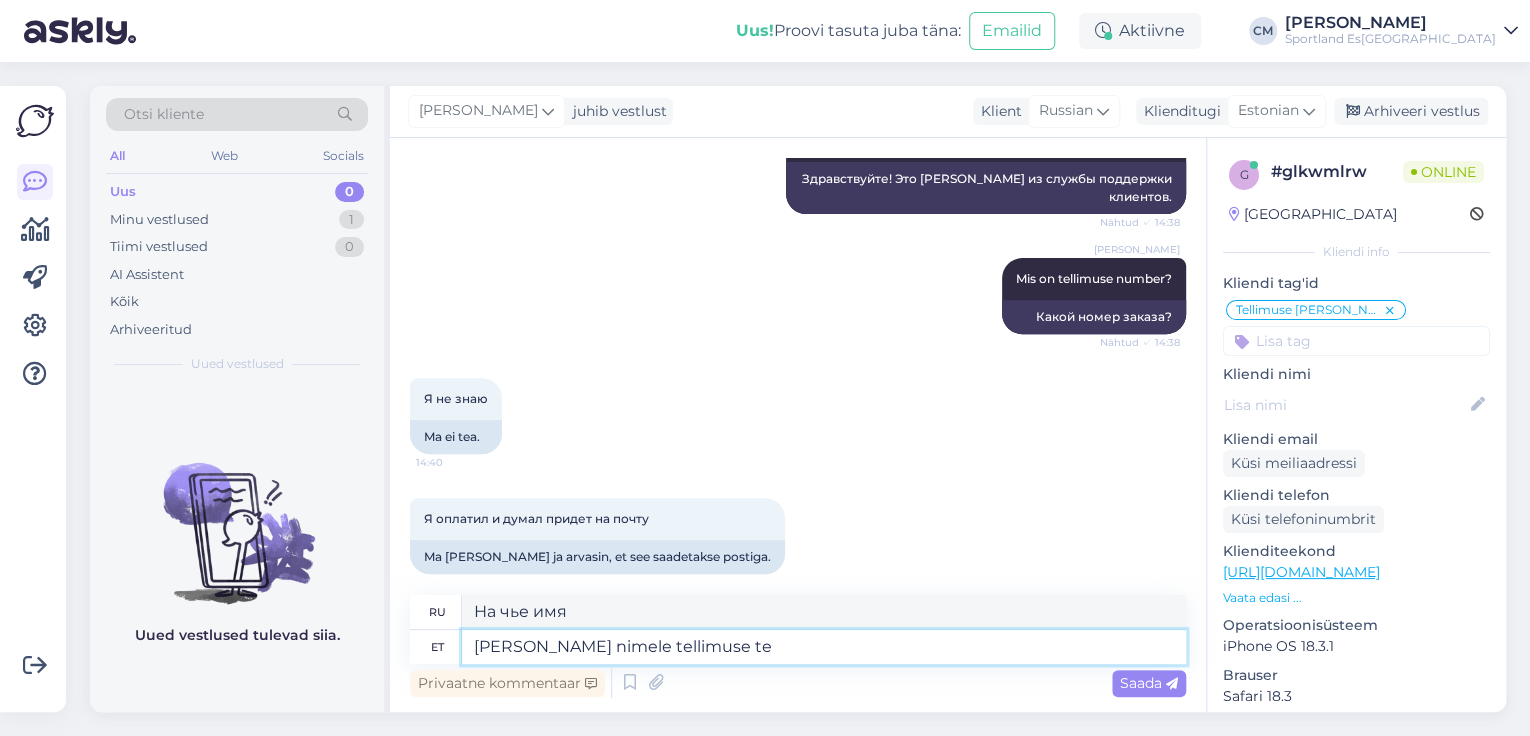 type on "На чье имя заказ?" 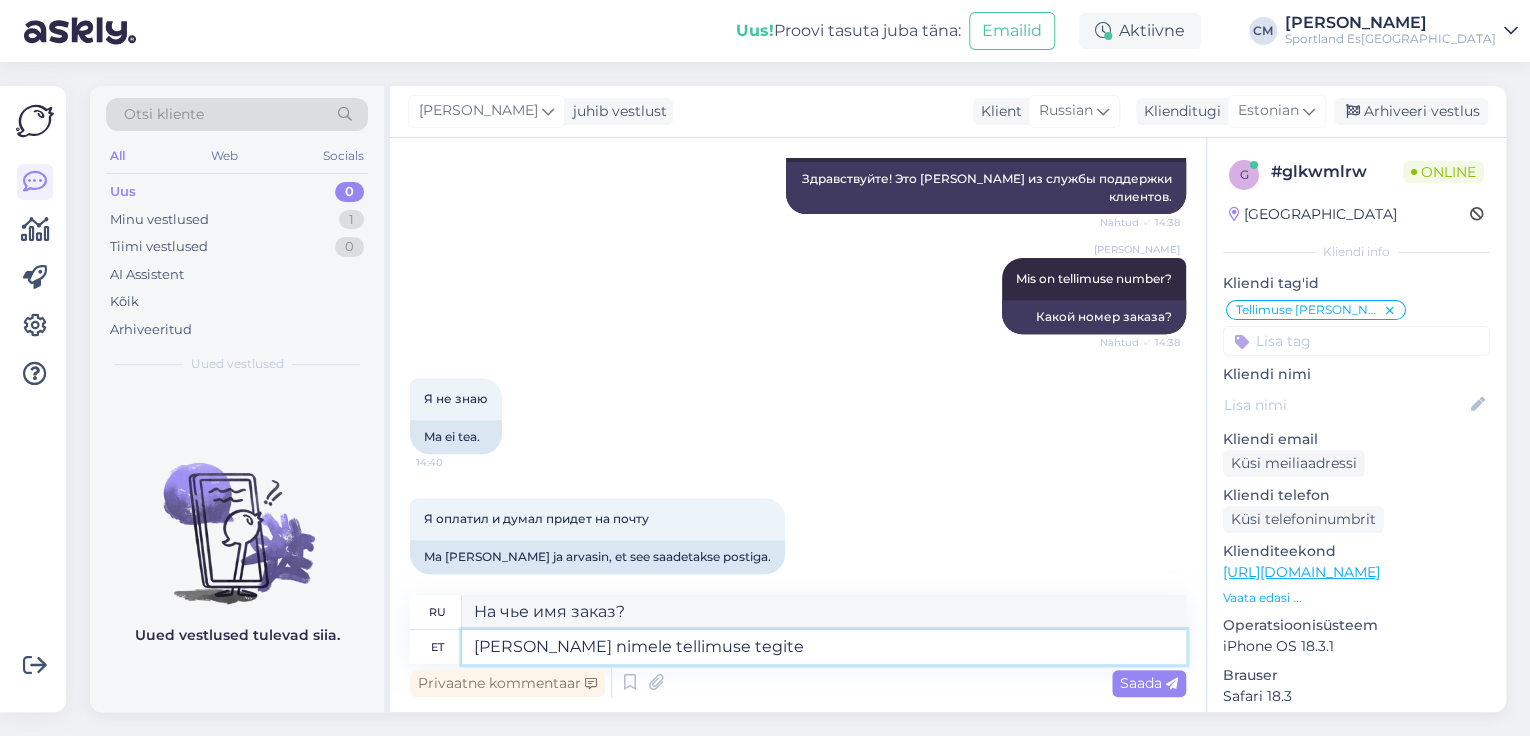 type on "[PERSON_NAME] nimele tellimuse tegite?" 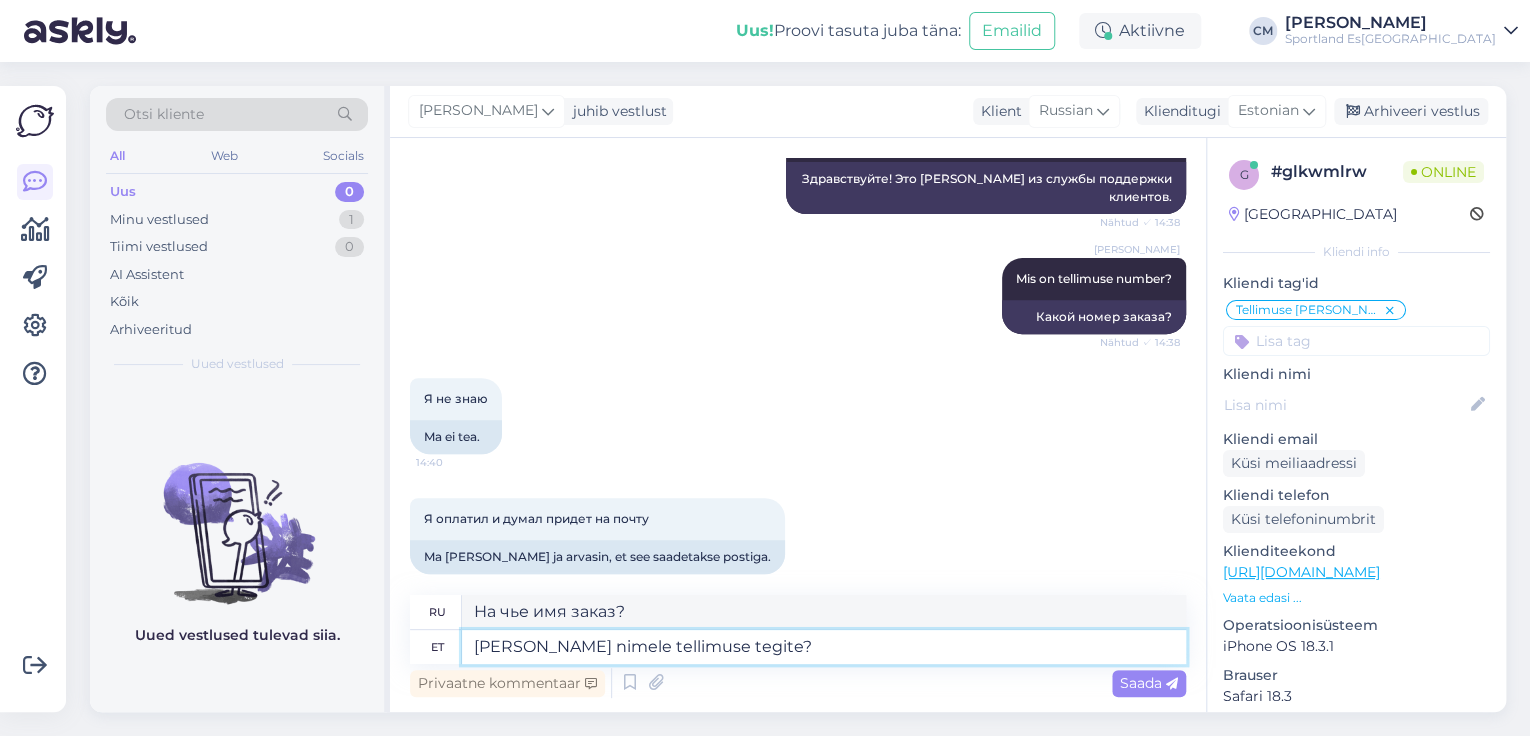 type on "На чье имя вы оформили заказ?" 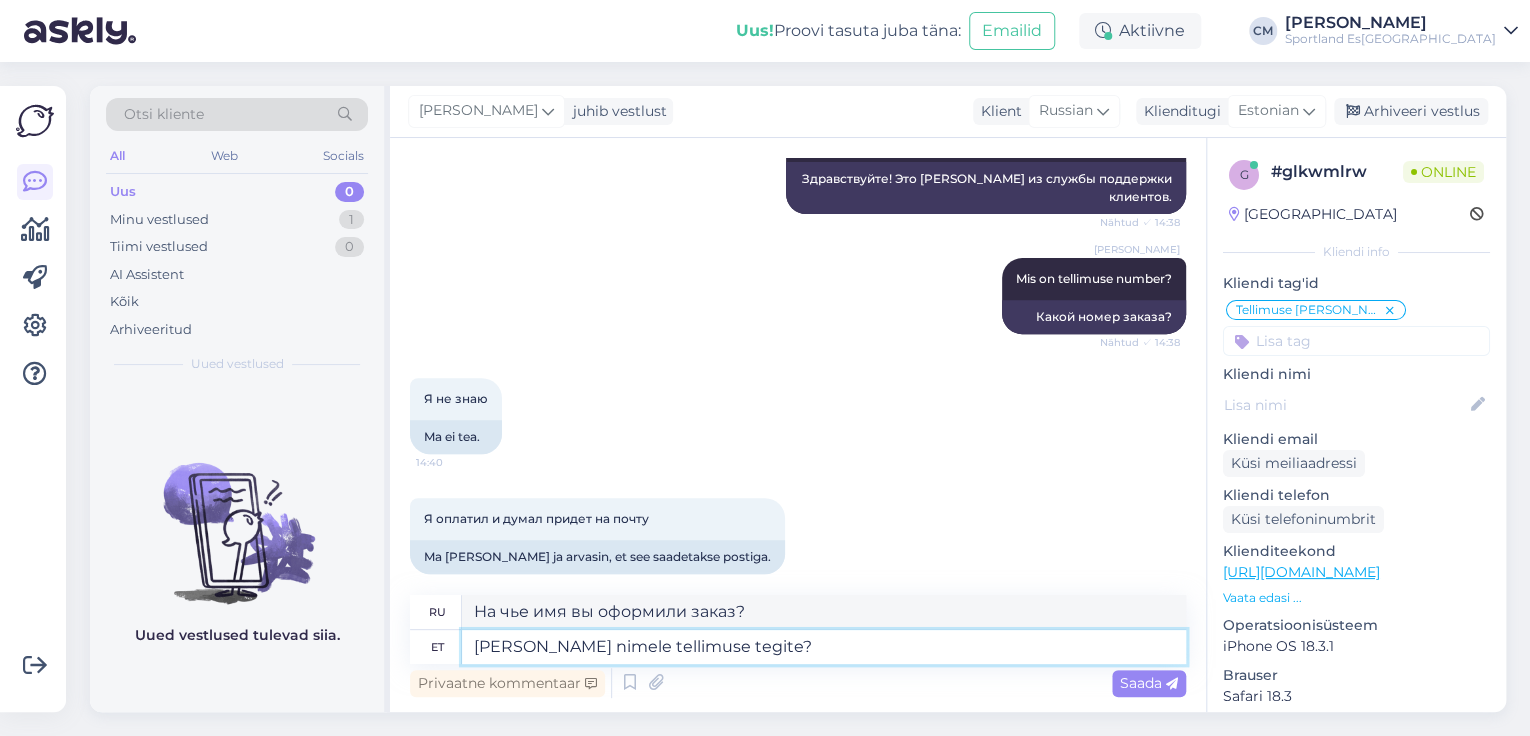 type 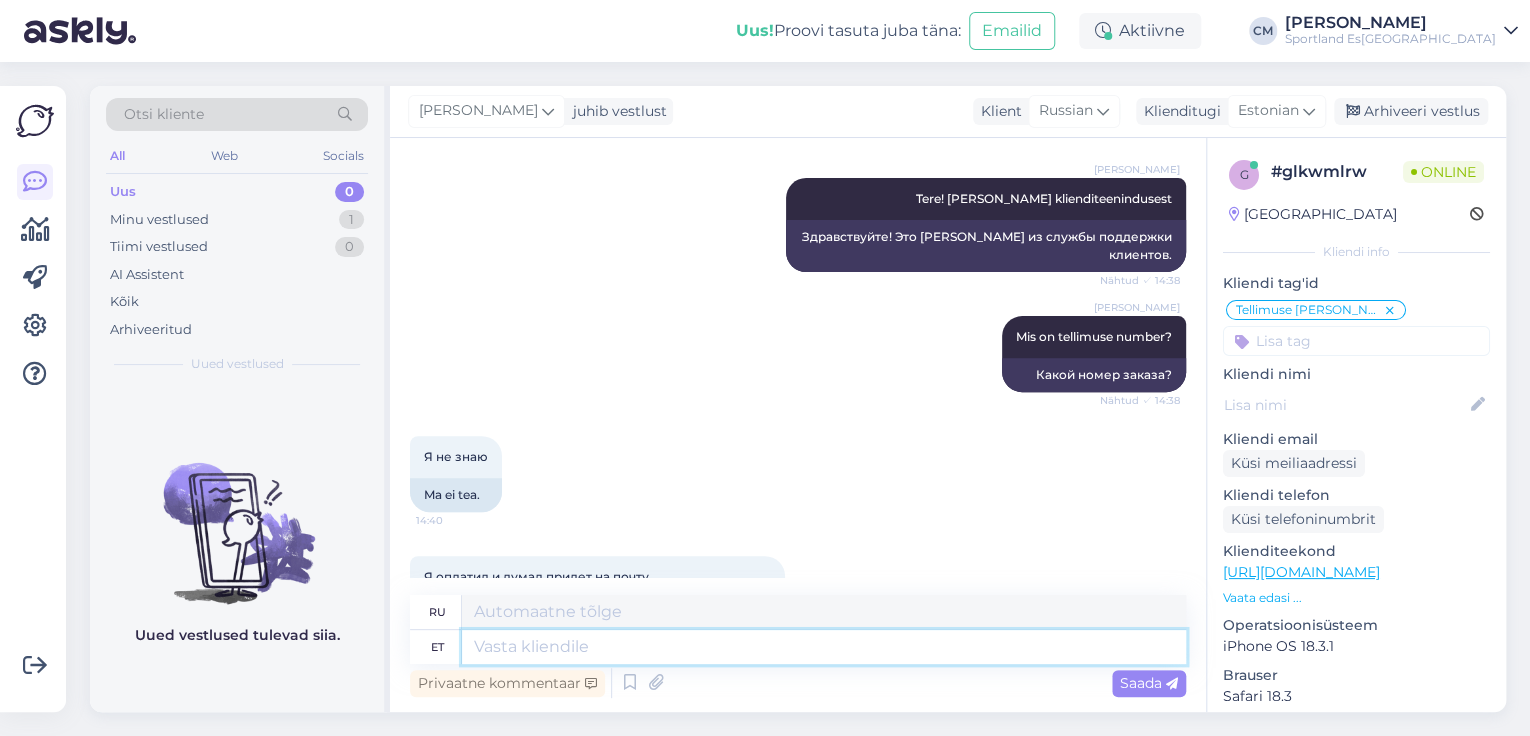 scroll, scrollTop: 456, scrollLeft: 0, axis: vertical 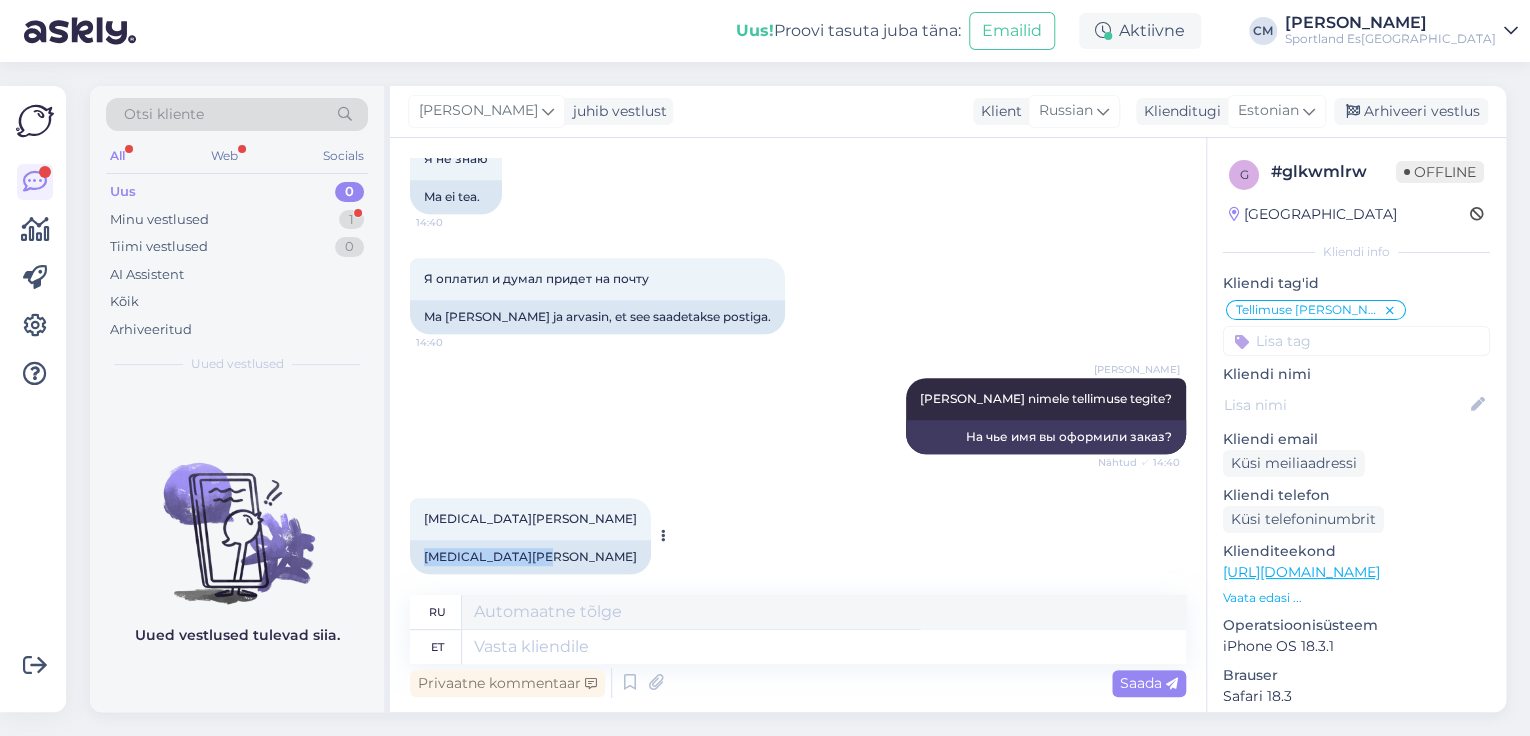 drag, startPoint x: 532, startPoint y: 543, endPoint x: 415, endPoint y: 529, distance: 117.83463 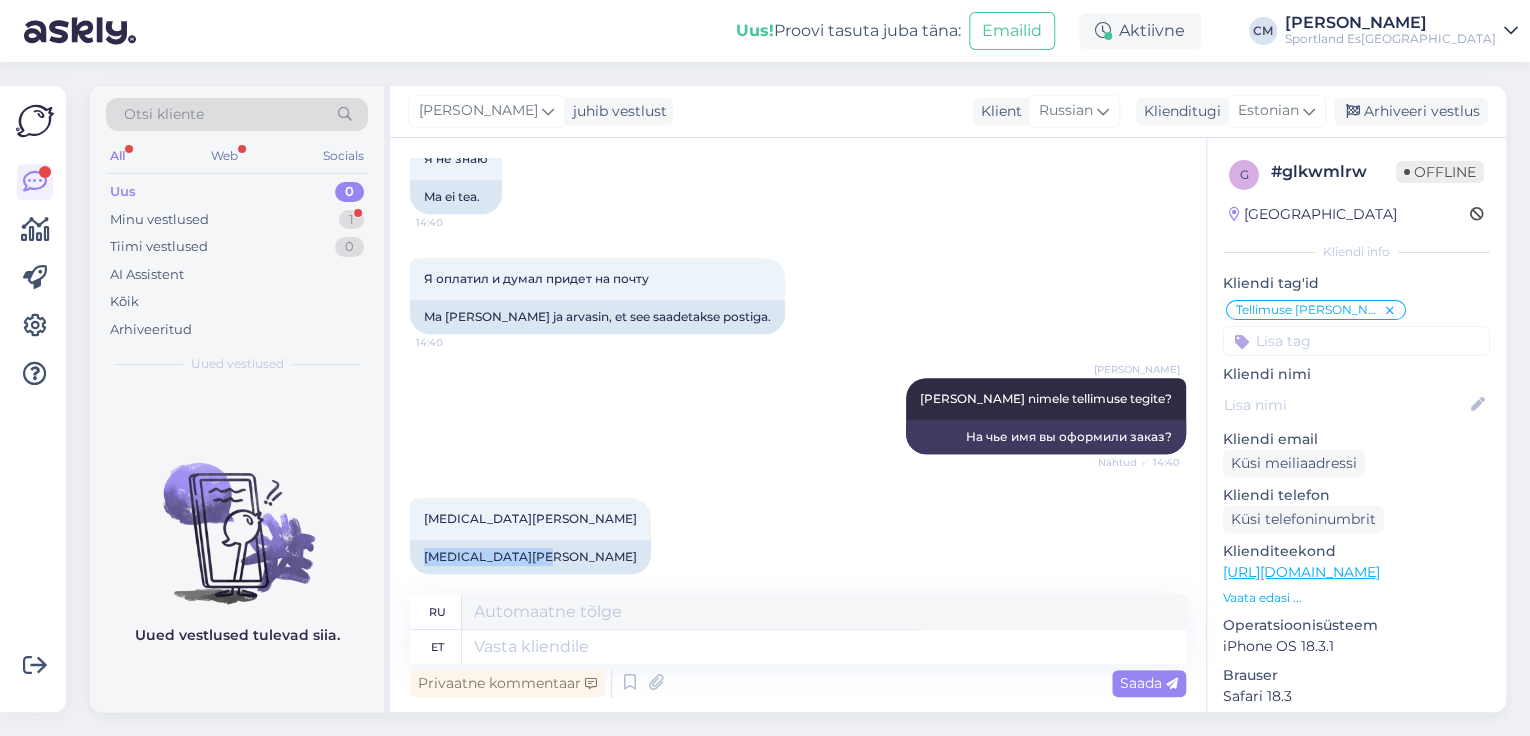 copy on "[MEDICAL_DATA][PERSON_NAME]" 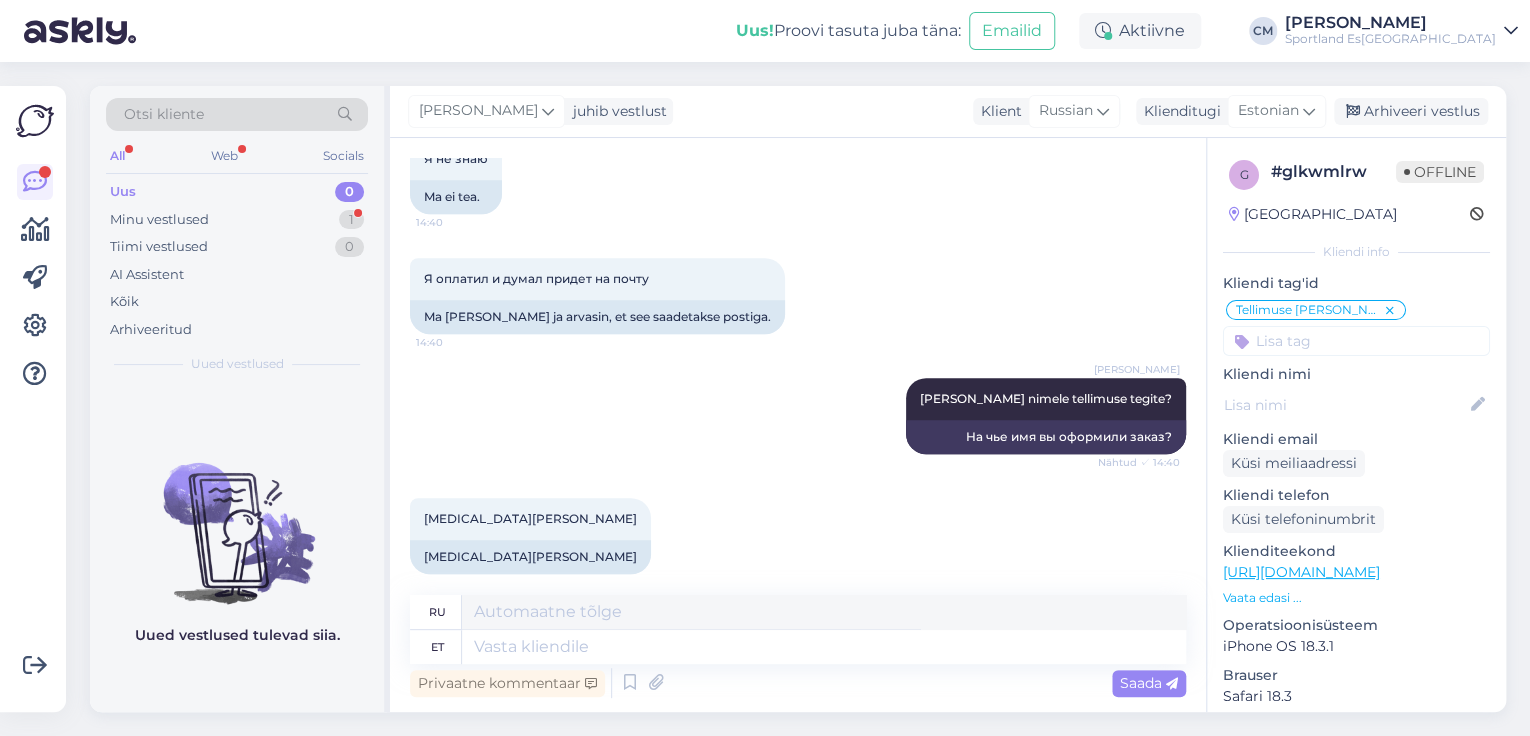 click on "Privaatne kommentaar Saada" at bounding box center (798, 683) 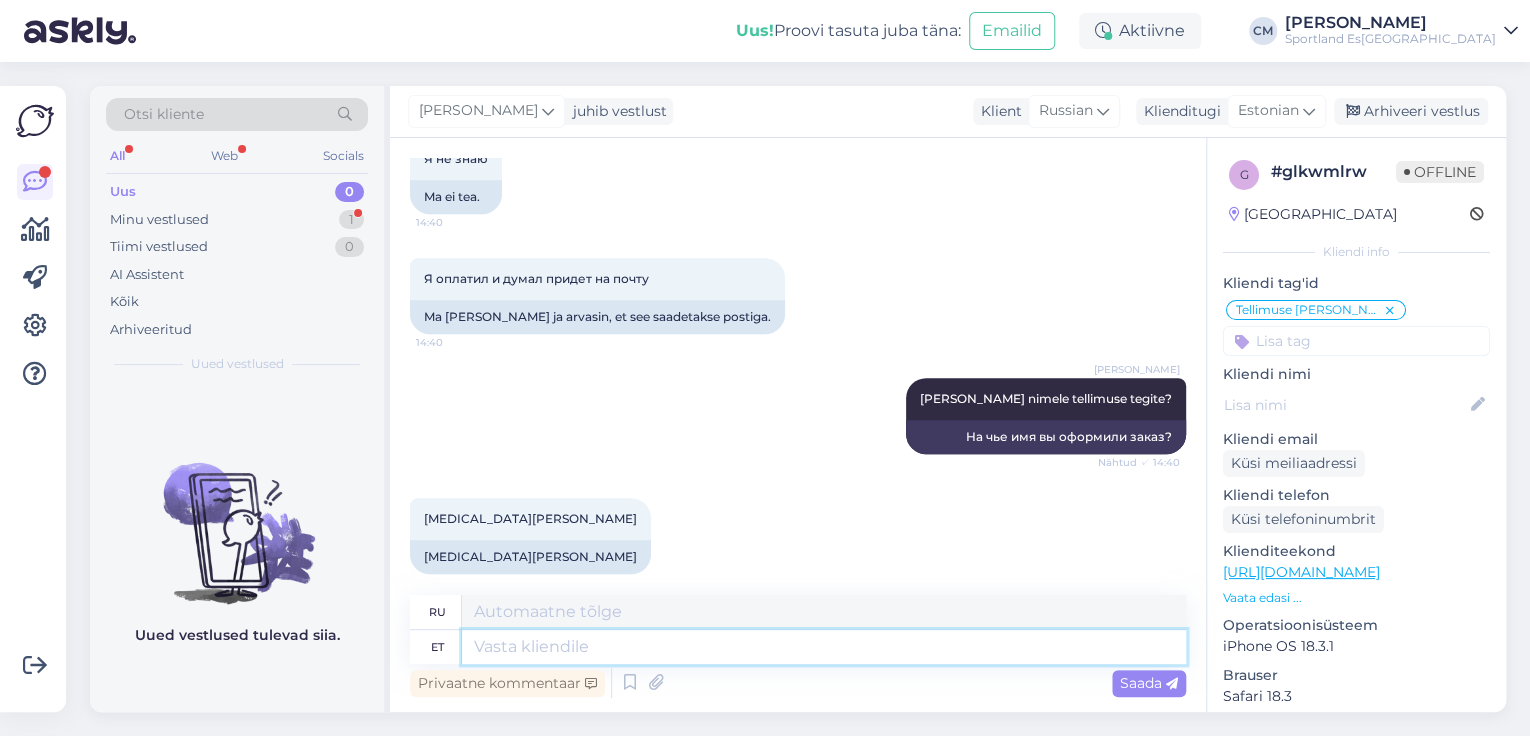 click at bounding box center (824, 647) 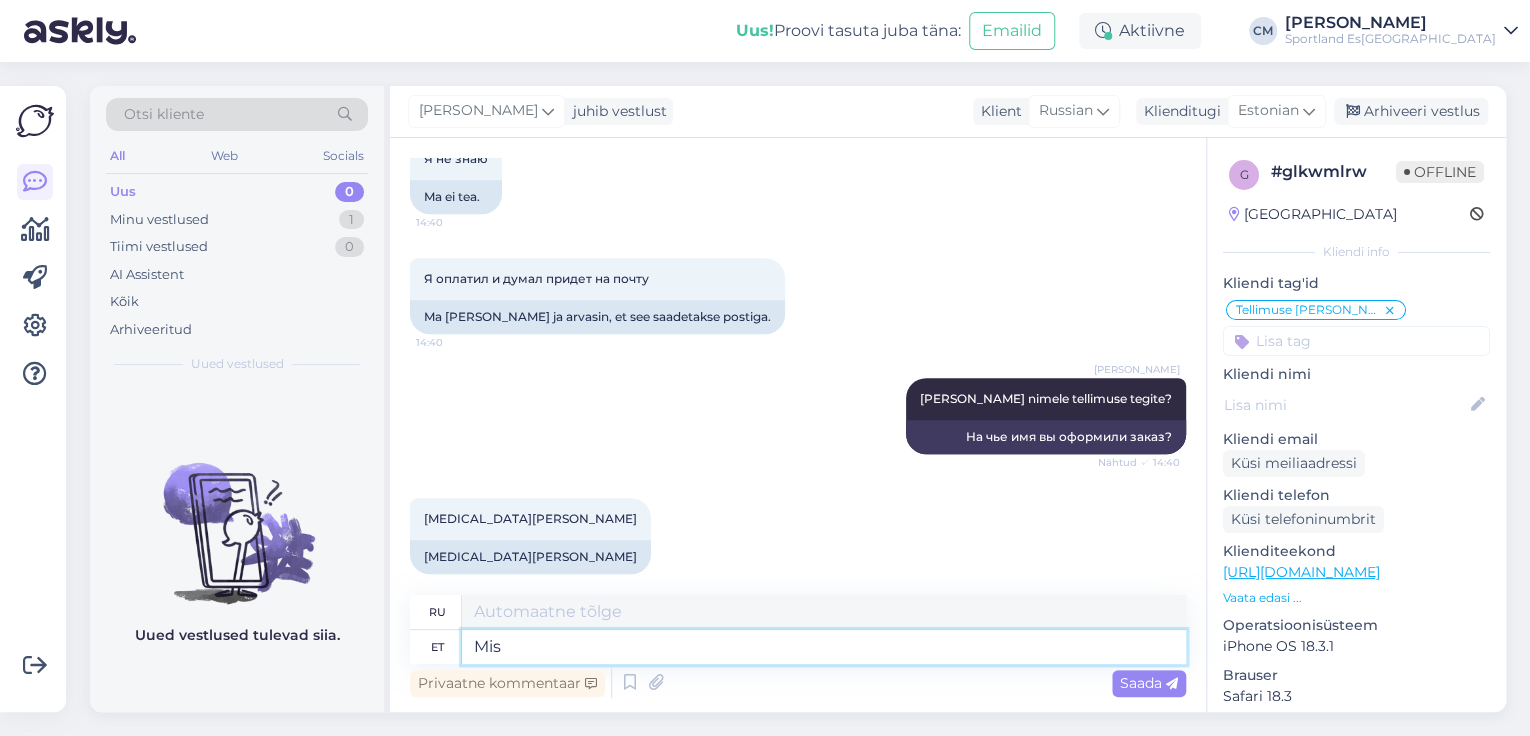 type on "Mis o" 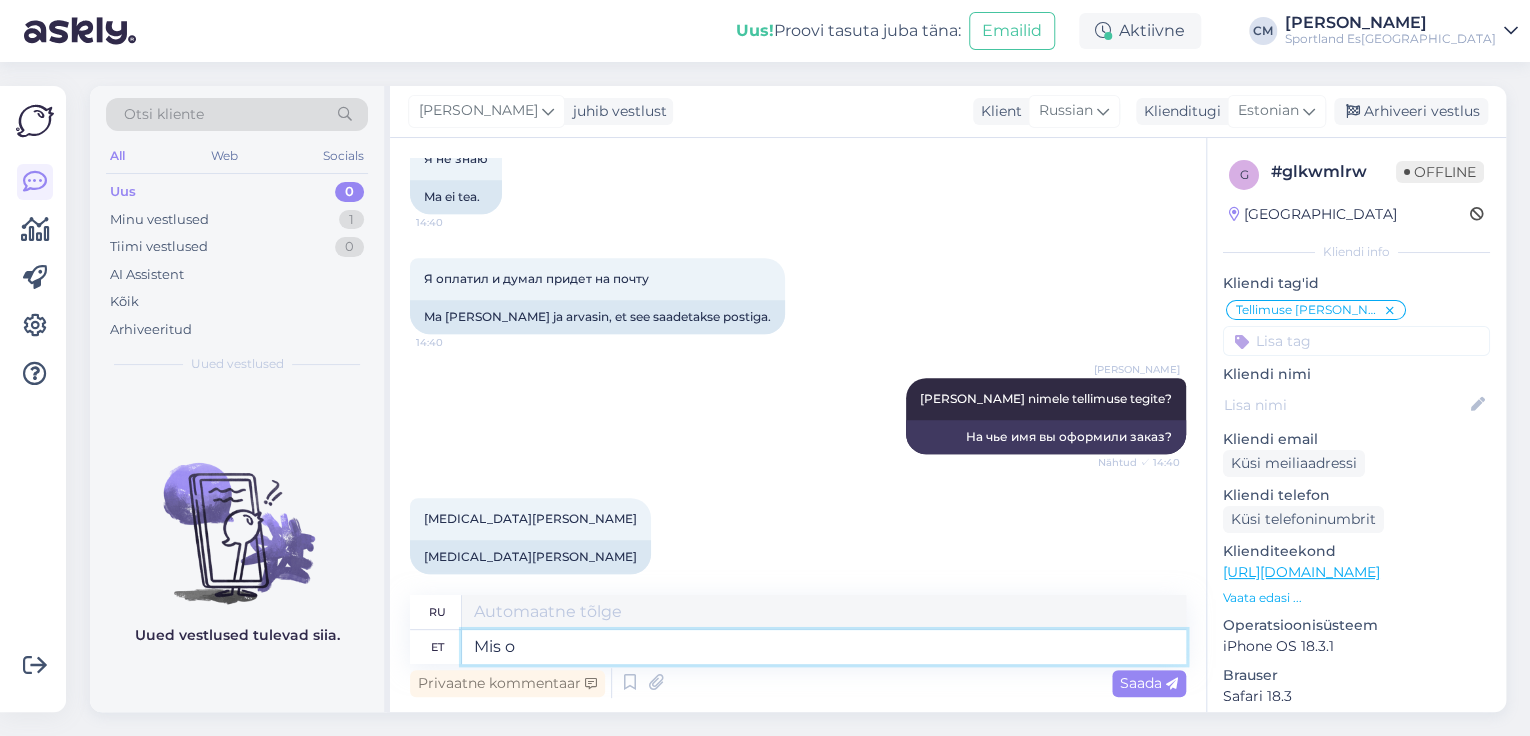 type on "Что" 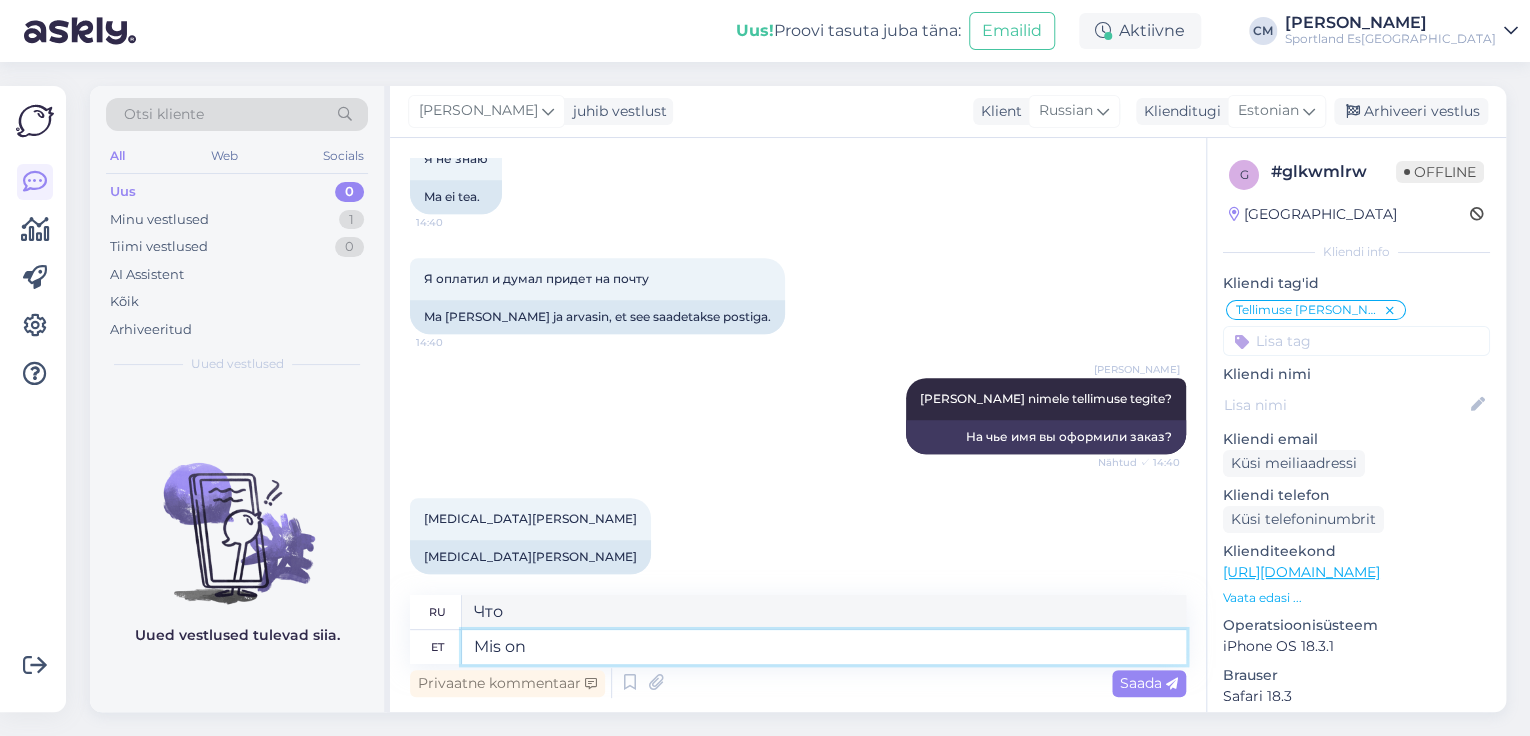 type on "Mis on T" 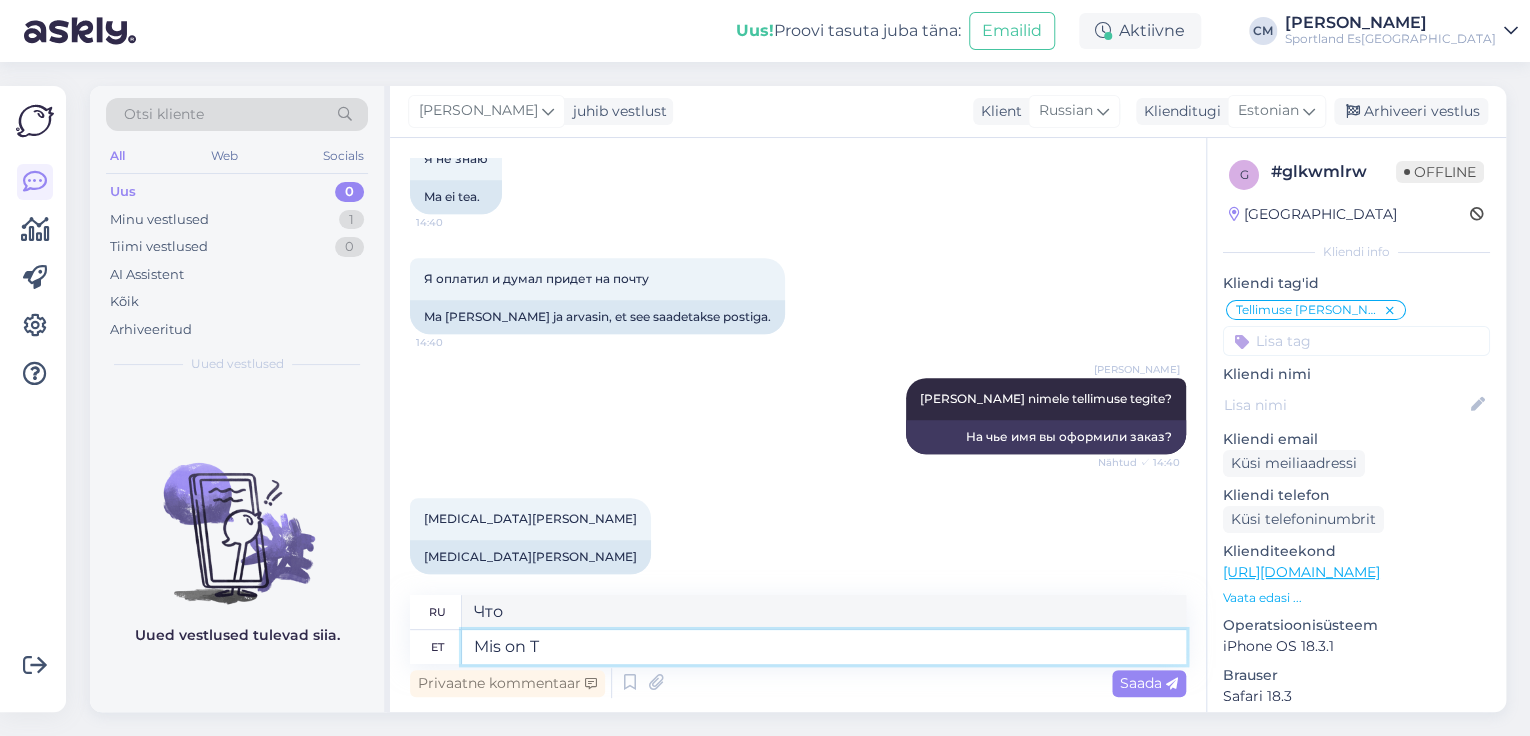 type on "Что такое" 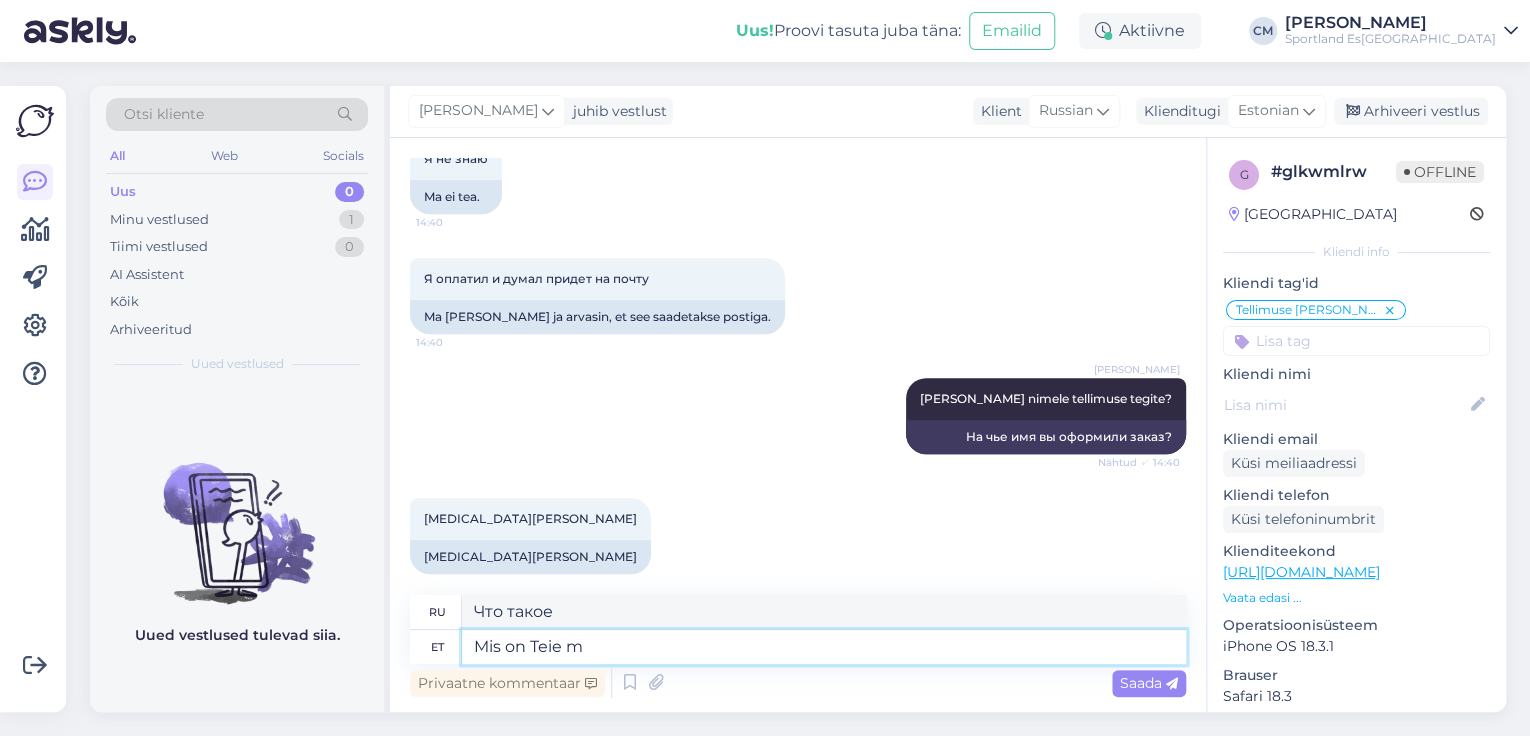 type on "Mis on Teie me" 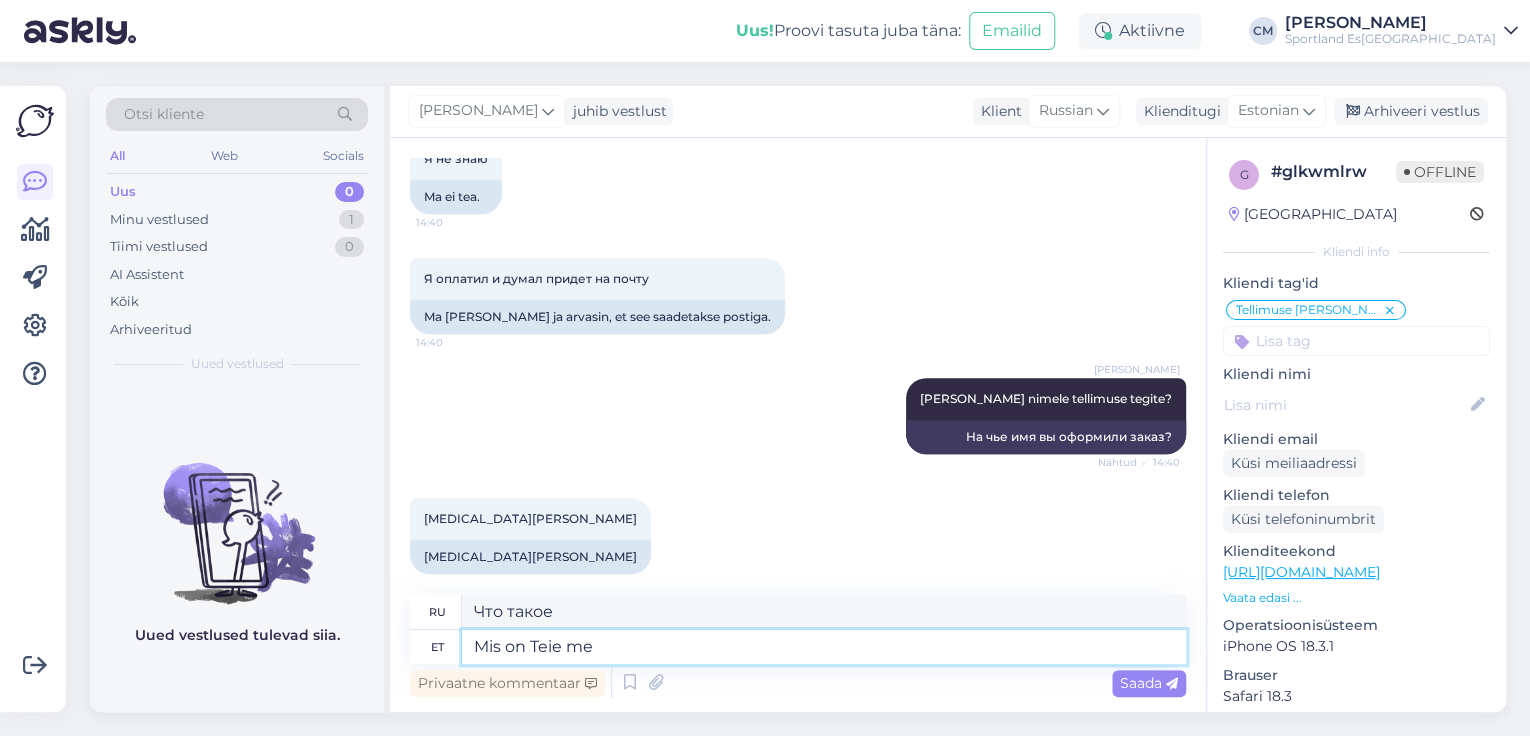 type on "Что у [GEOGRAPHIC_DATA]?" 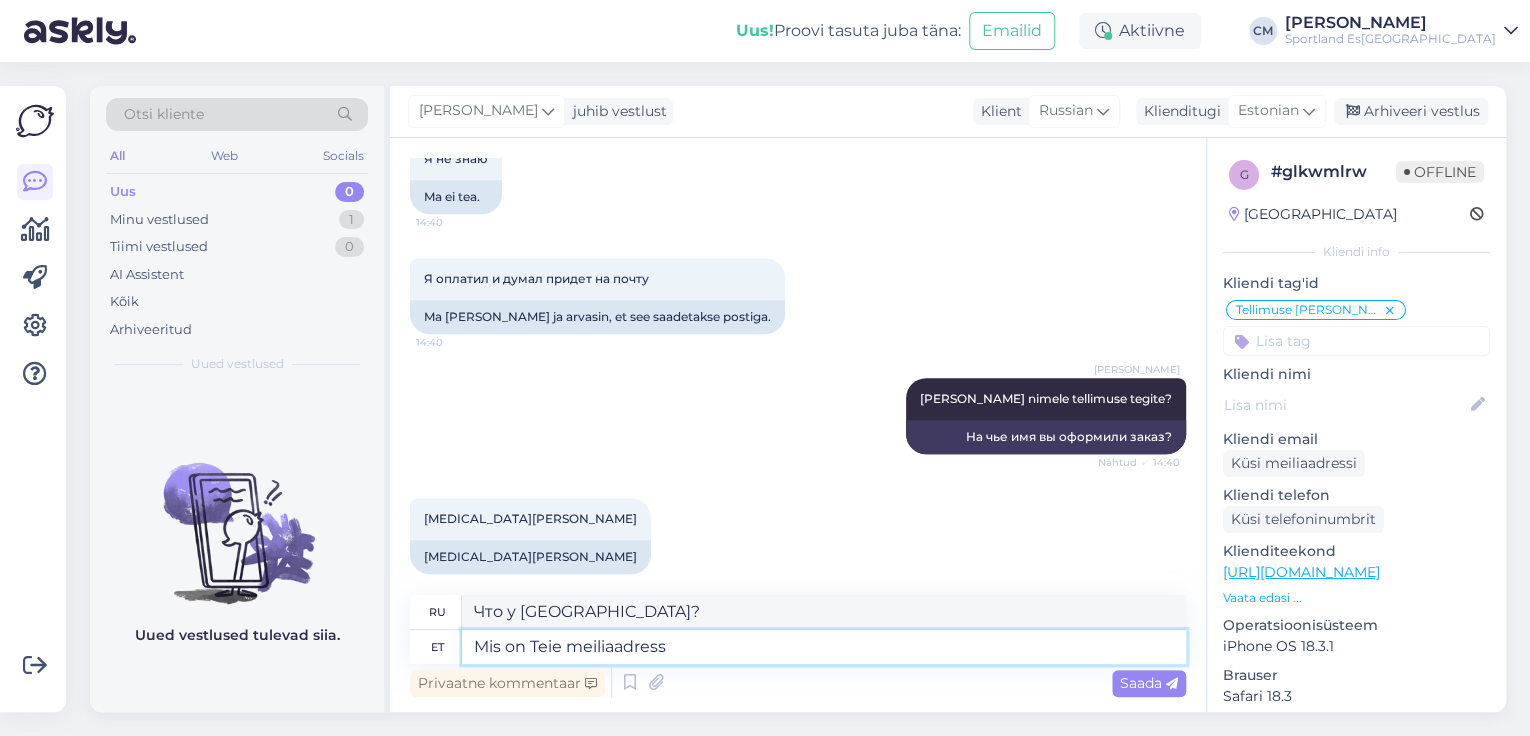 type on "Mis on [PERSON_NAME]?" 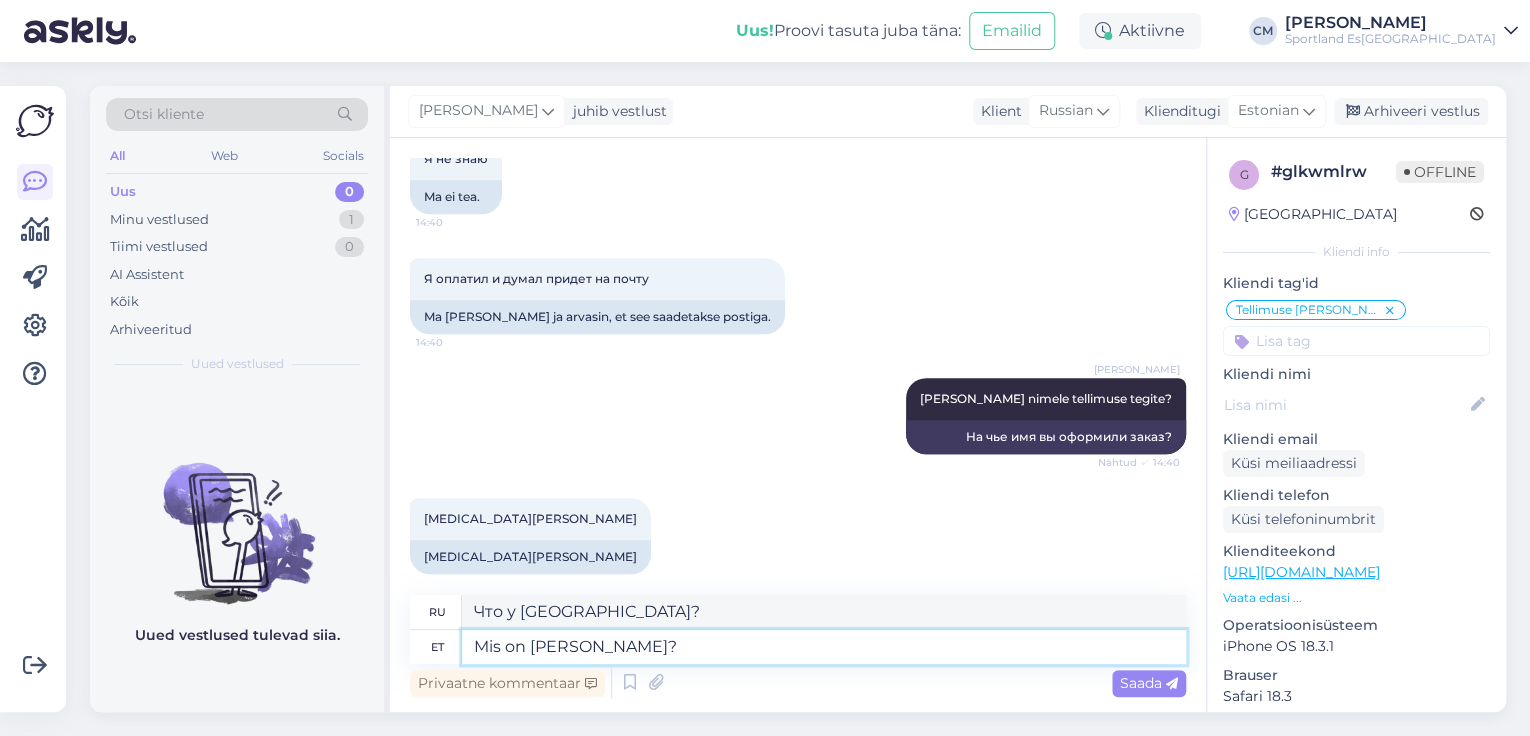 type on "Какой у вас адрес электронной почты?" 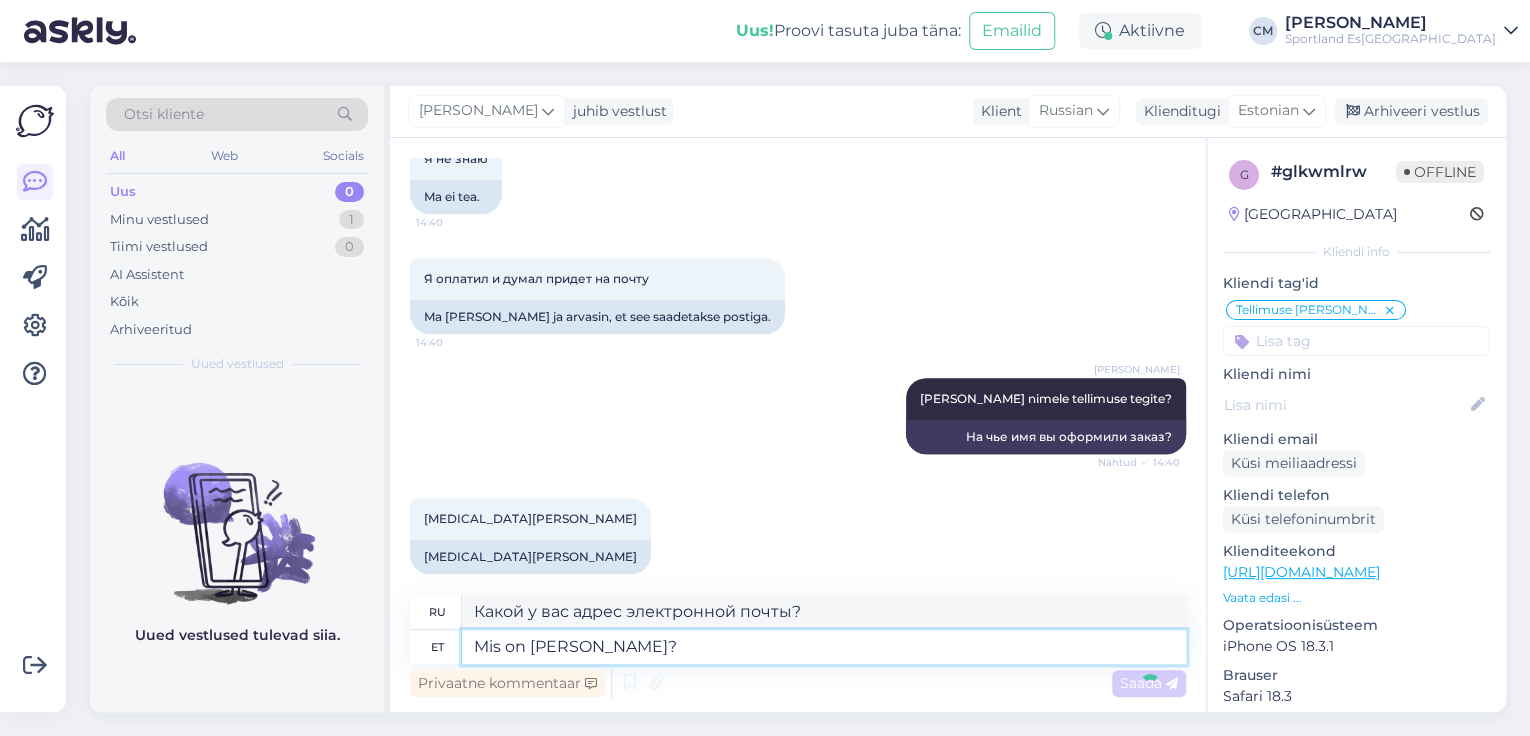 type 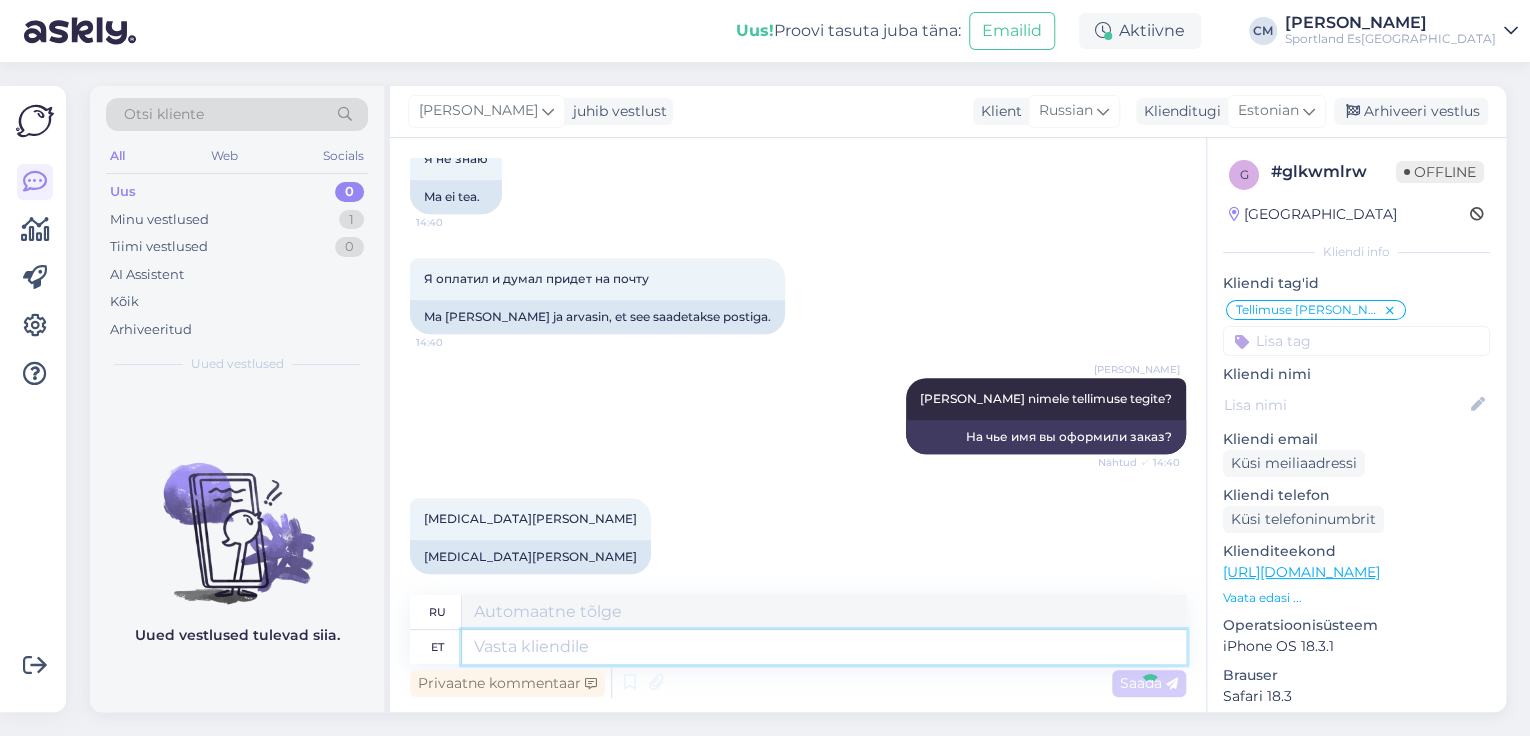 scroll, scrollTop: 696, scrollLeft: 0, axis: vertical 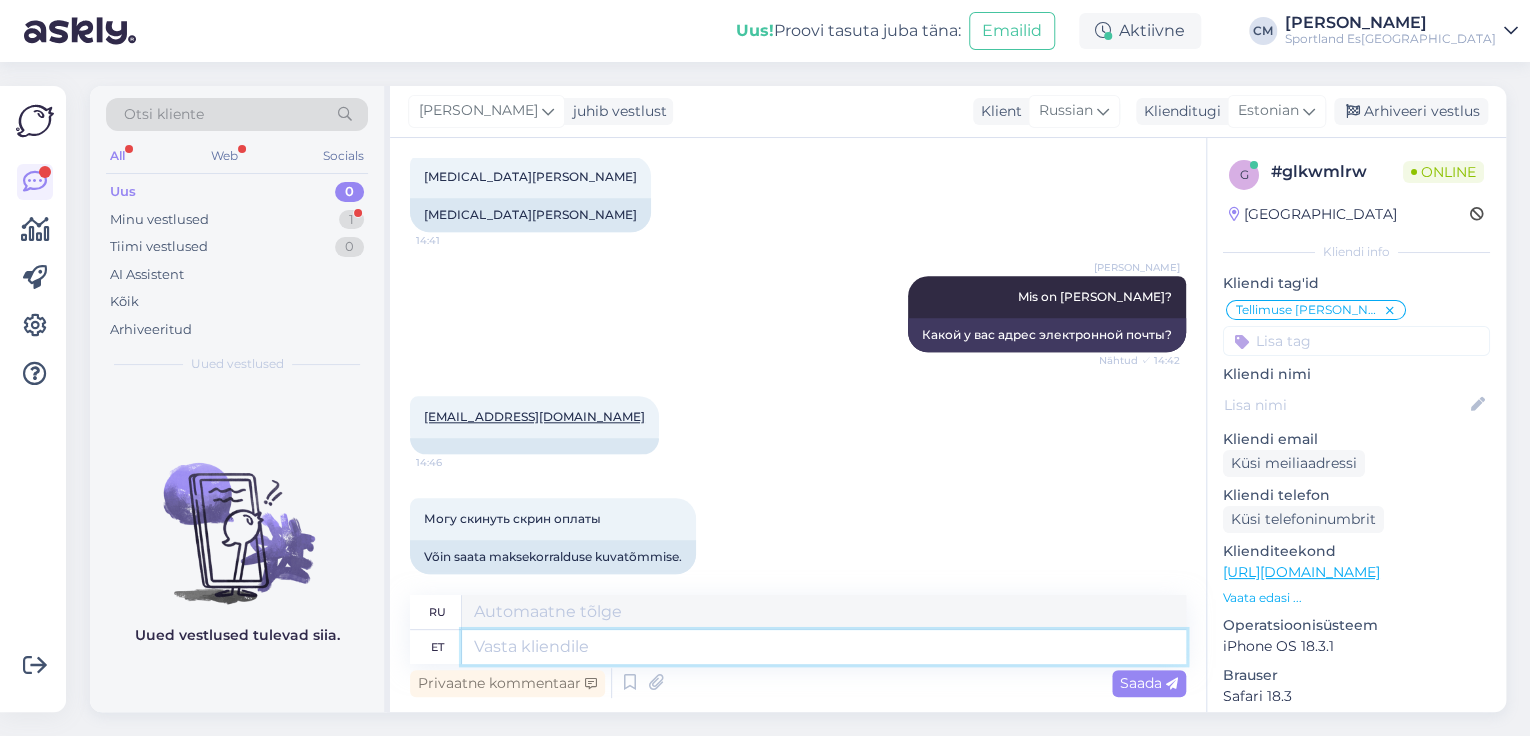 click at bounding box center [824, 647] 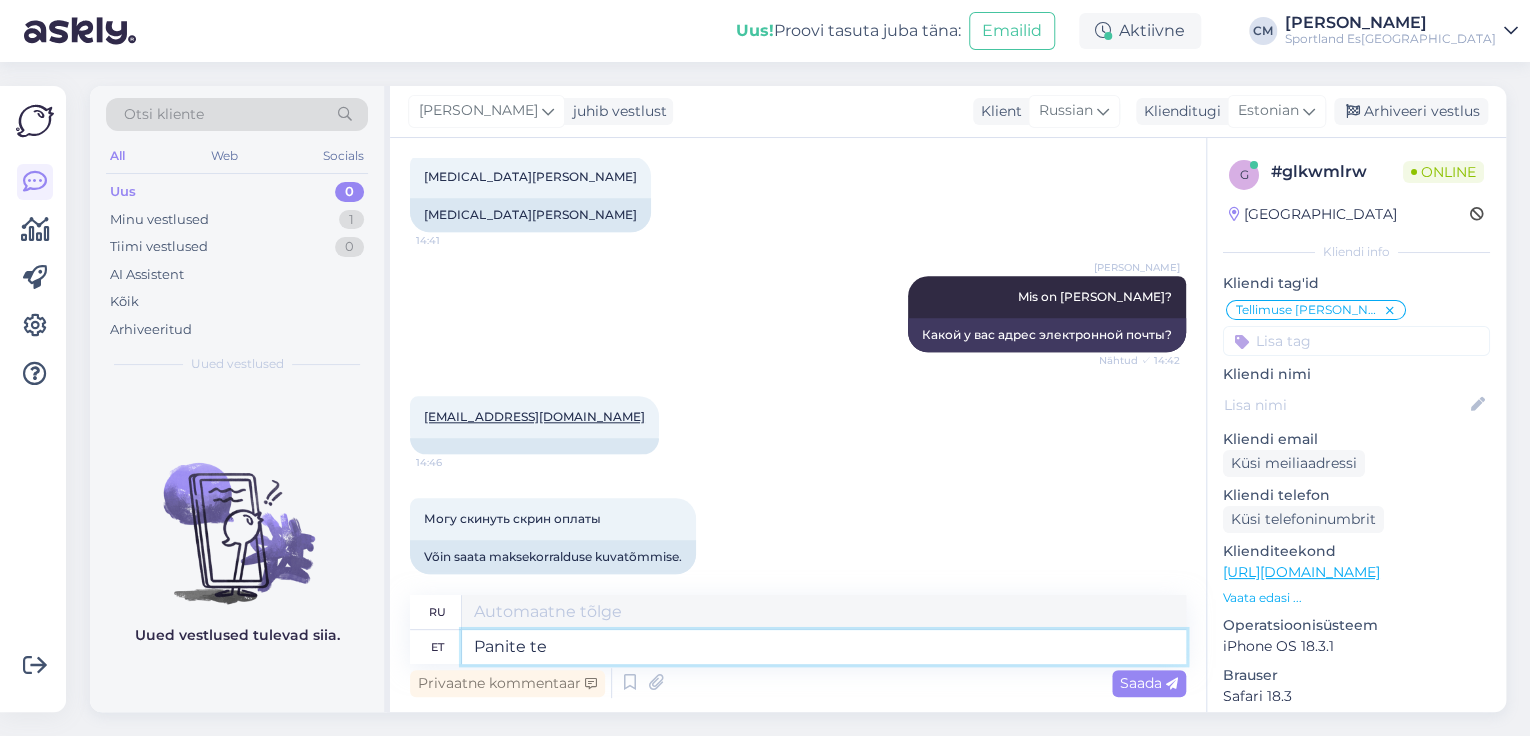 type on "Panite tel" 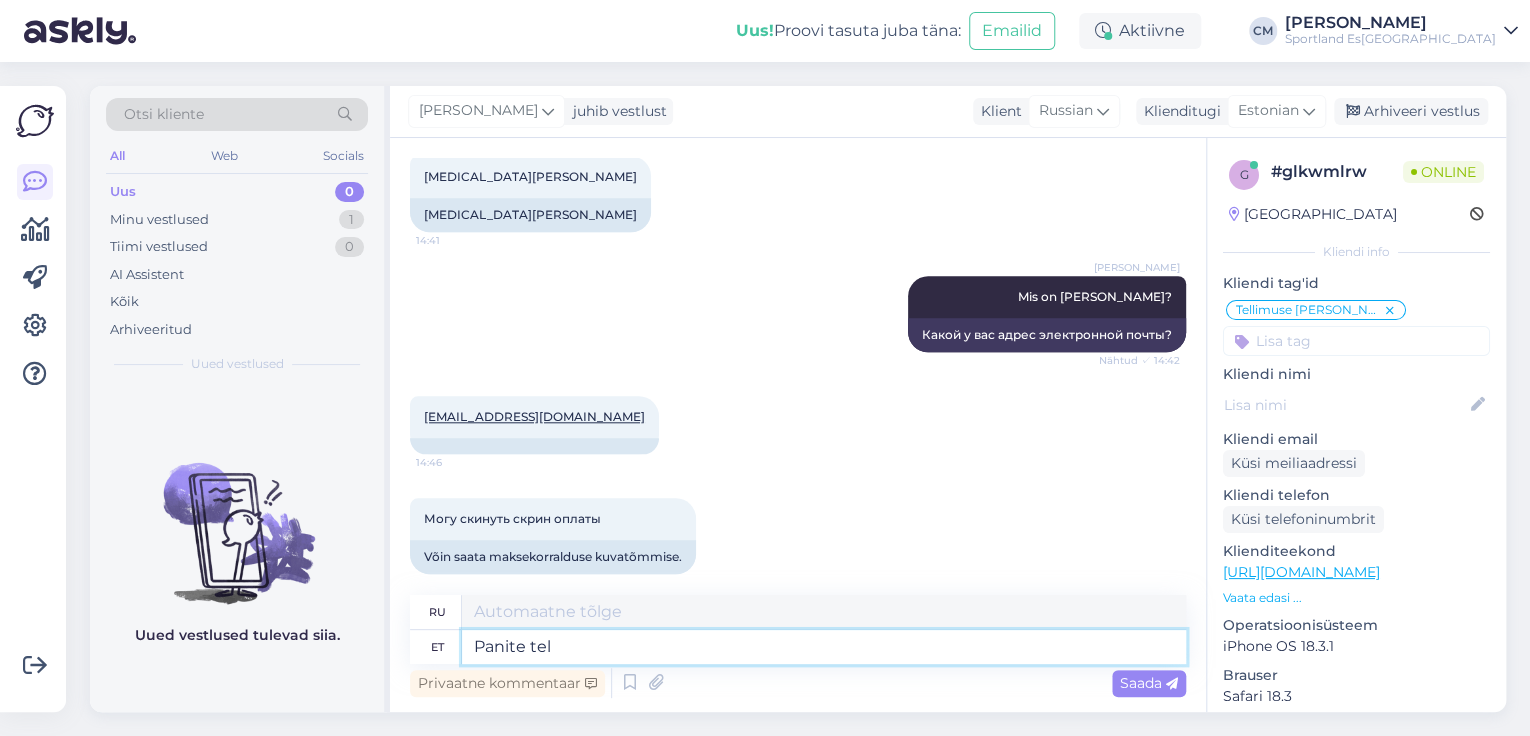 type on "Вы ошиблись." 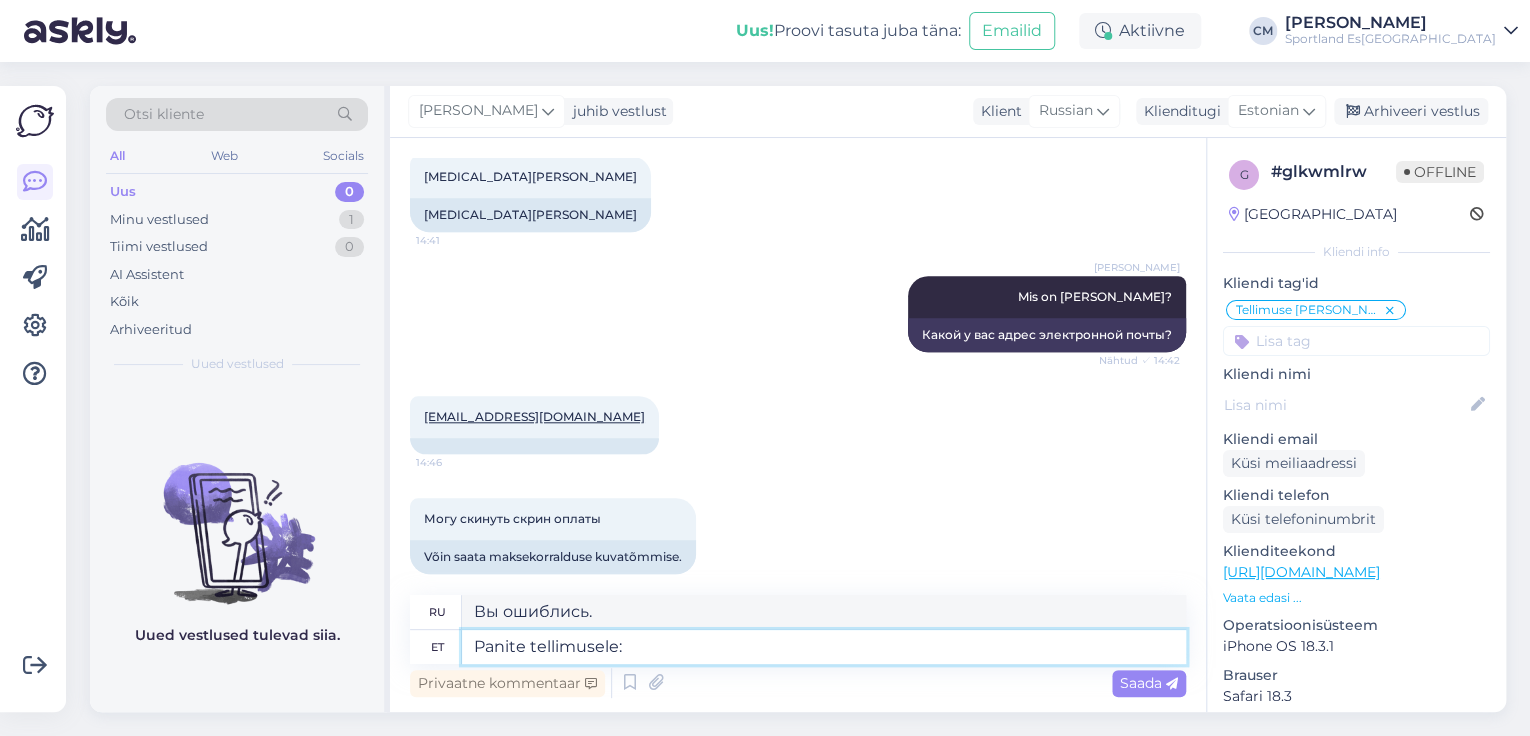 paste on "[EMAIL_ADDRESS][DOMAIN_NAME]" 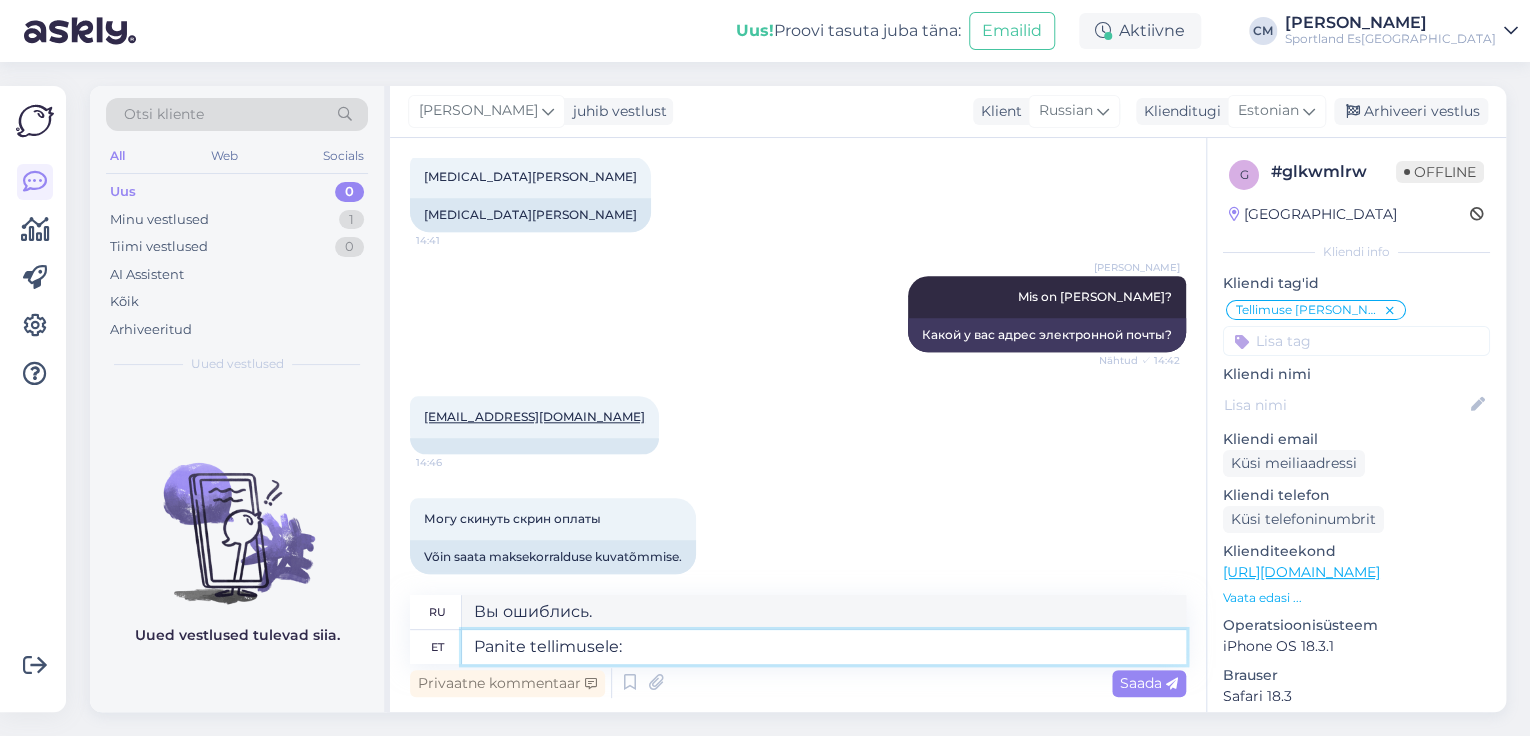 type on "Panite tellimusele: [EMAIL_ADDRESS][DOMAIN_NAME]" 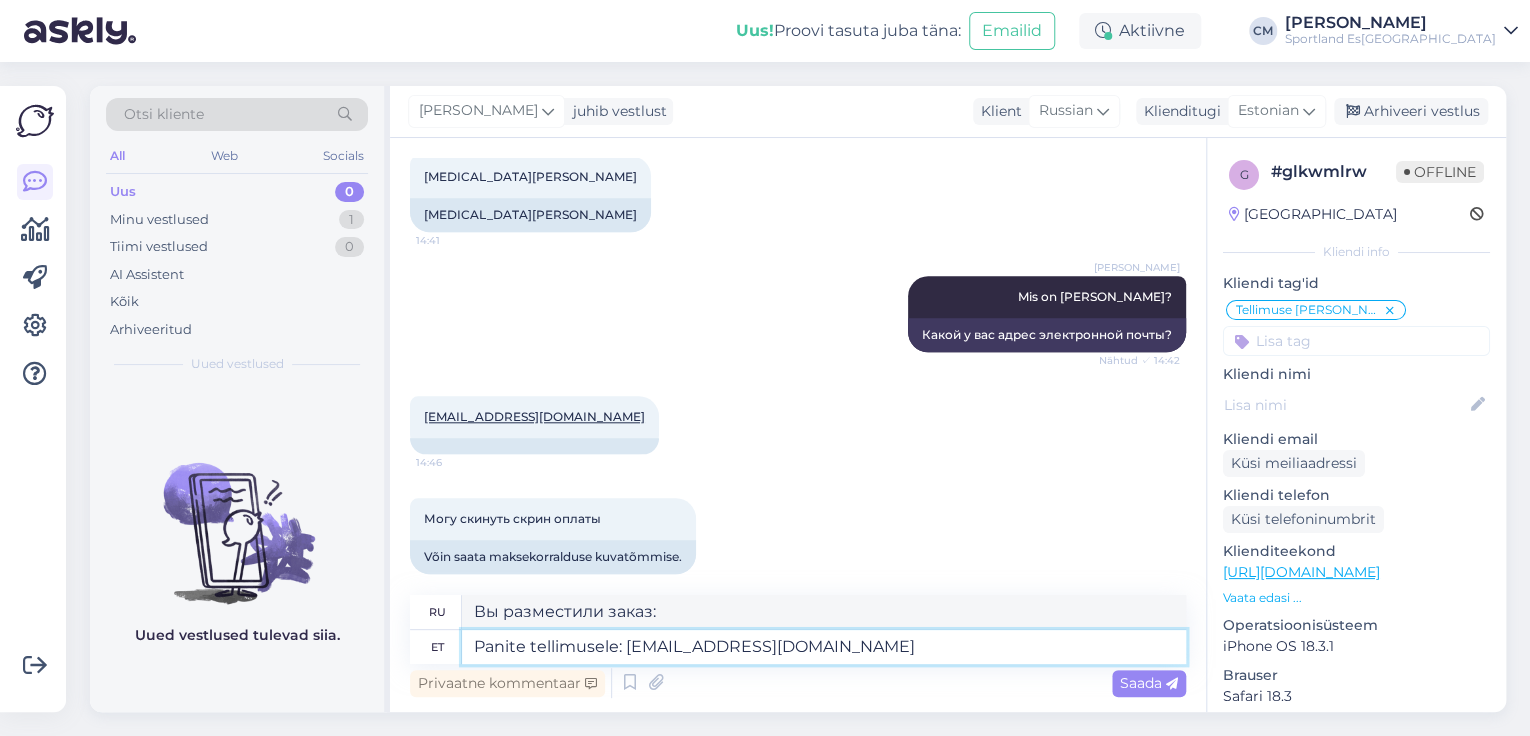 type on "Вы разместили заказ на: [EMAIL_ADDRESS][DOMAIN_NAME]" 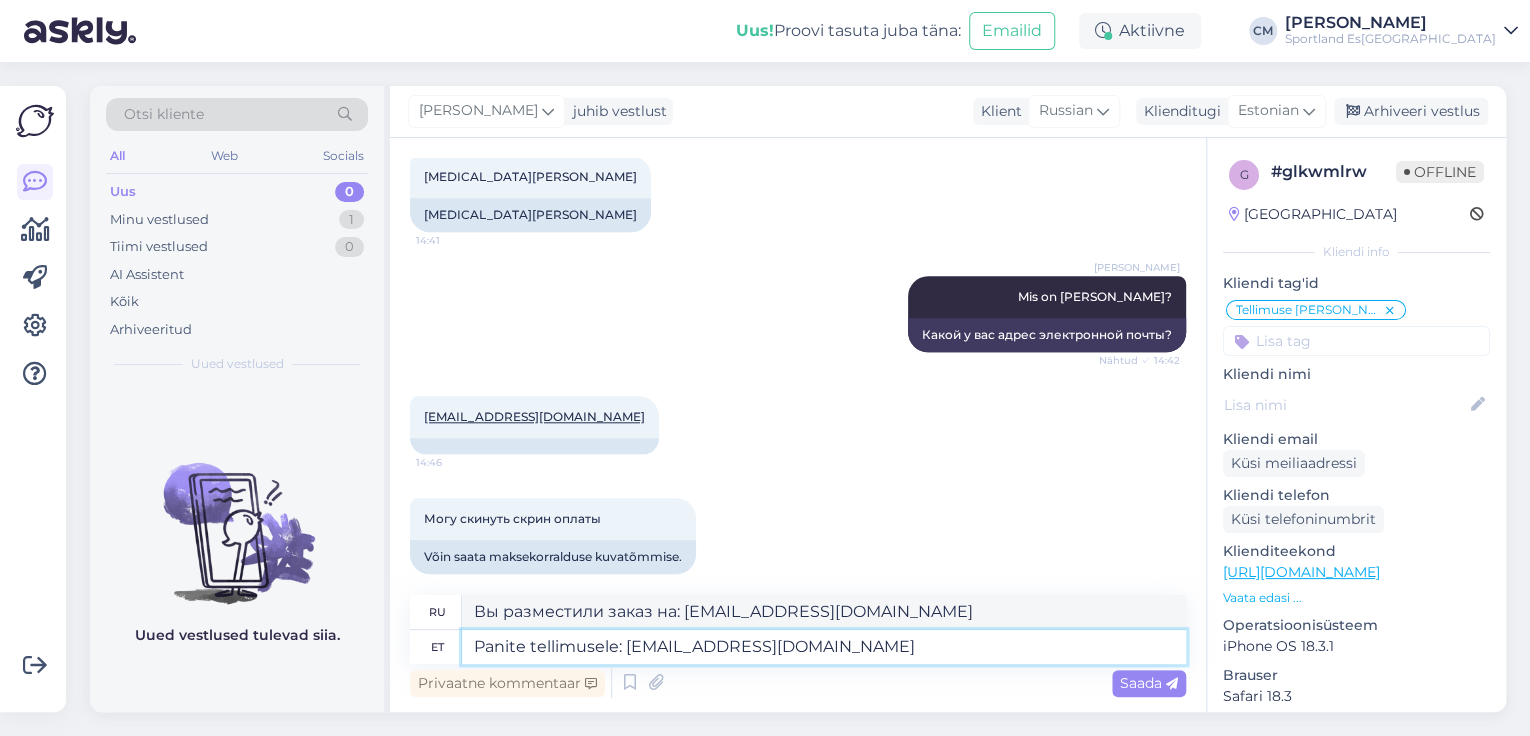 type 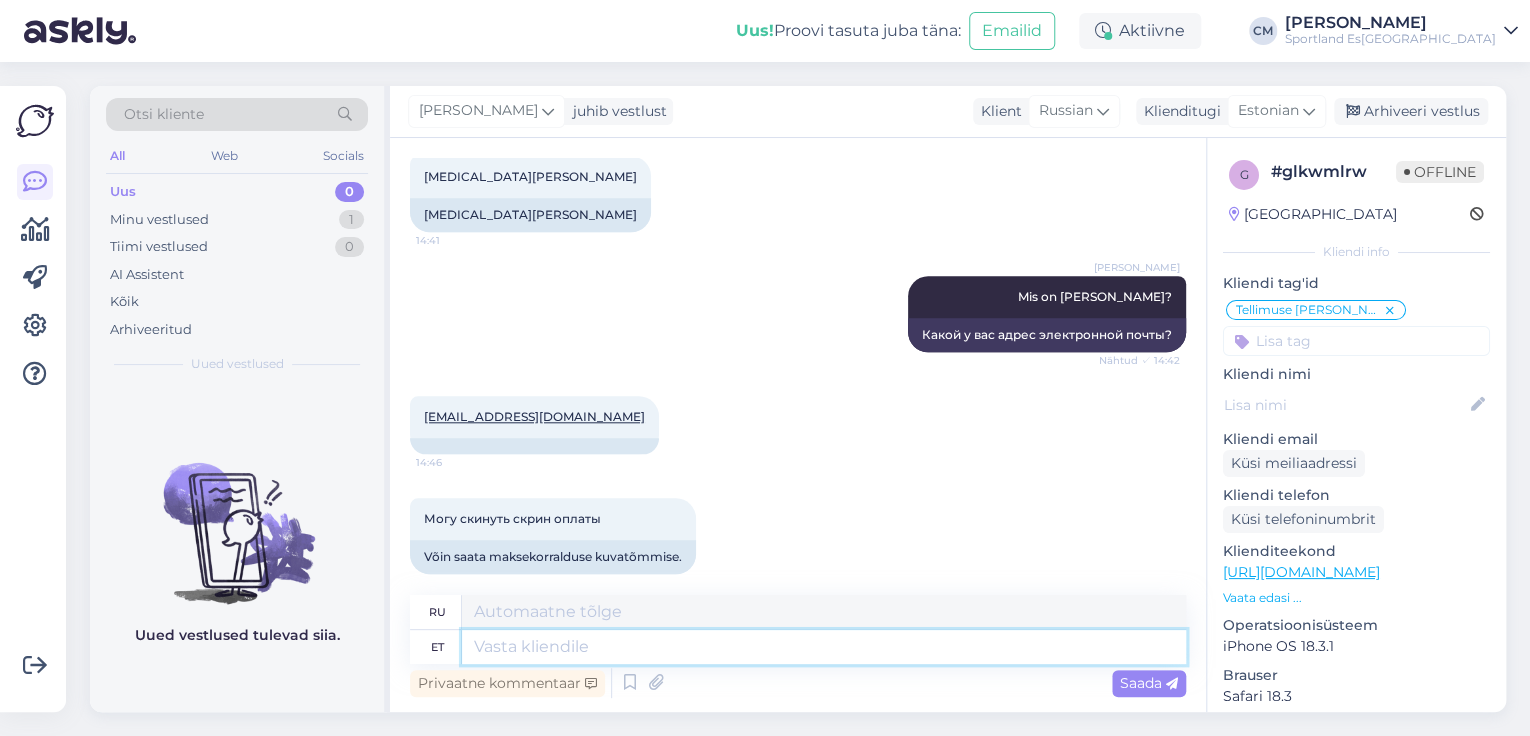 scroll, scrollTop: 1039, scrollLeft: 0, axis: vertical 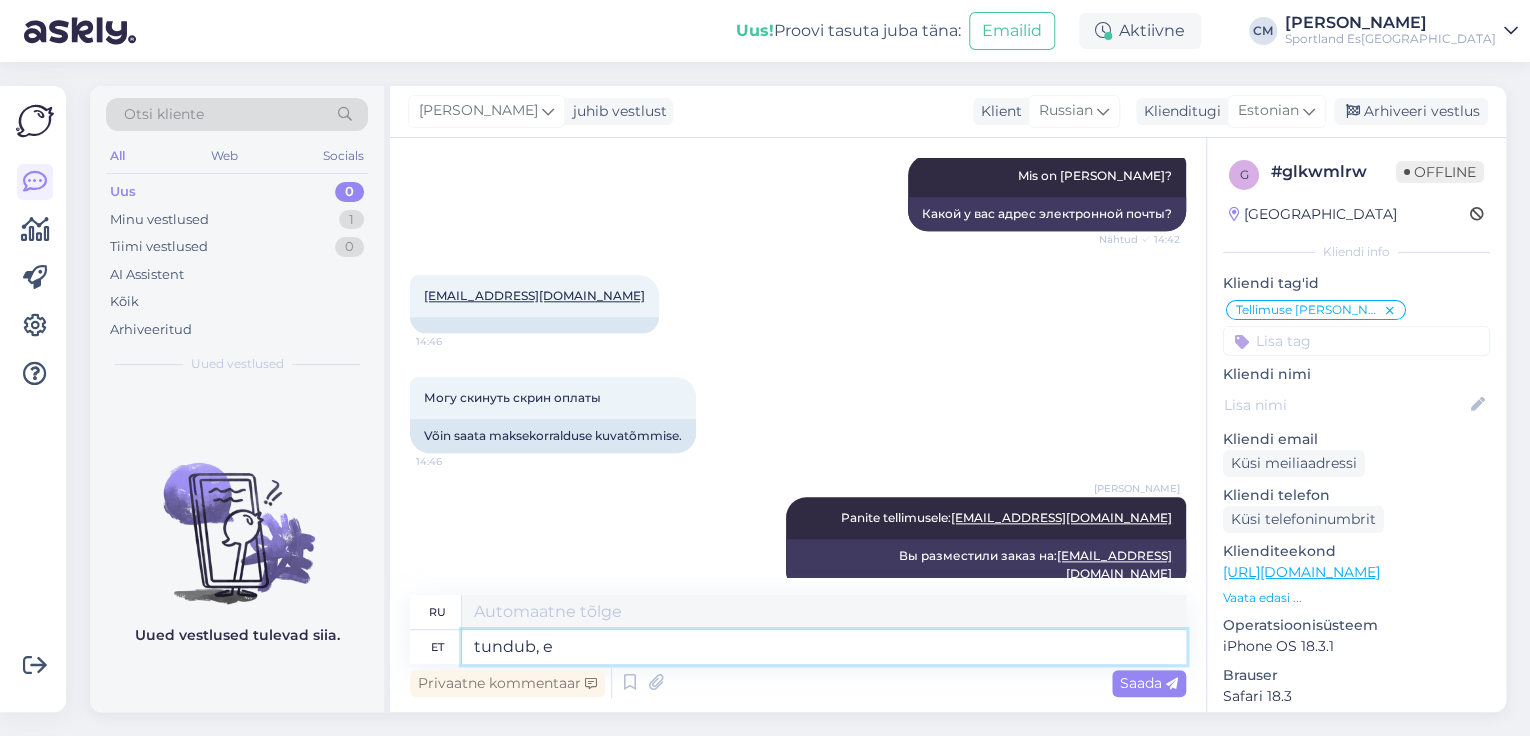 type on "tundub, et" 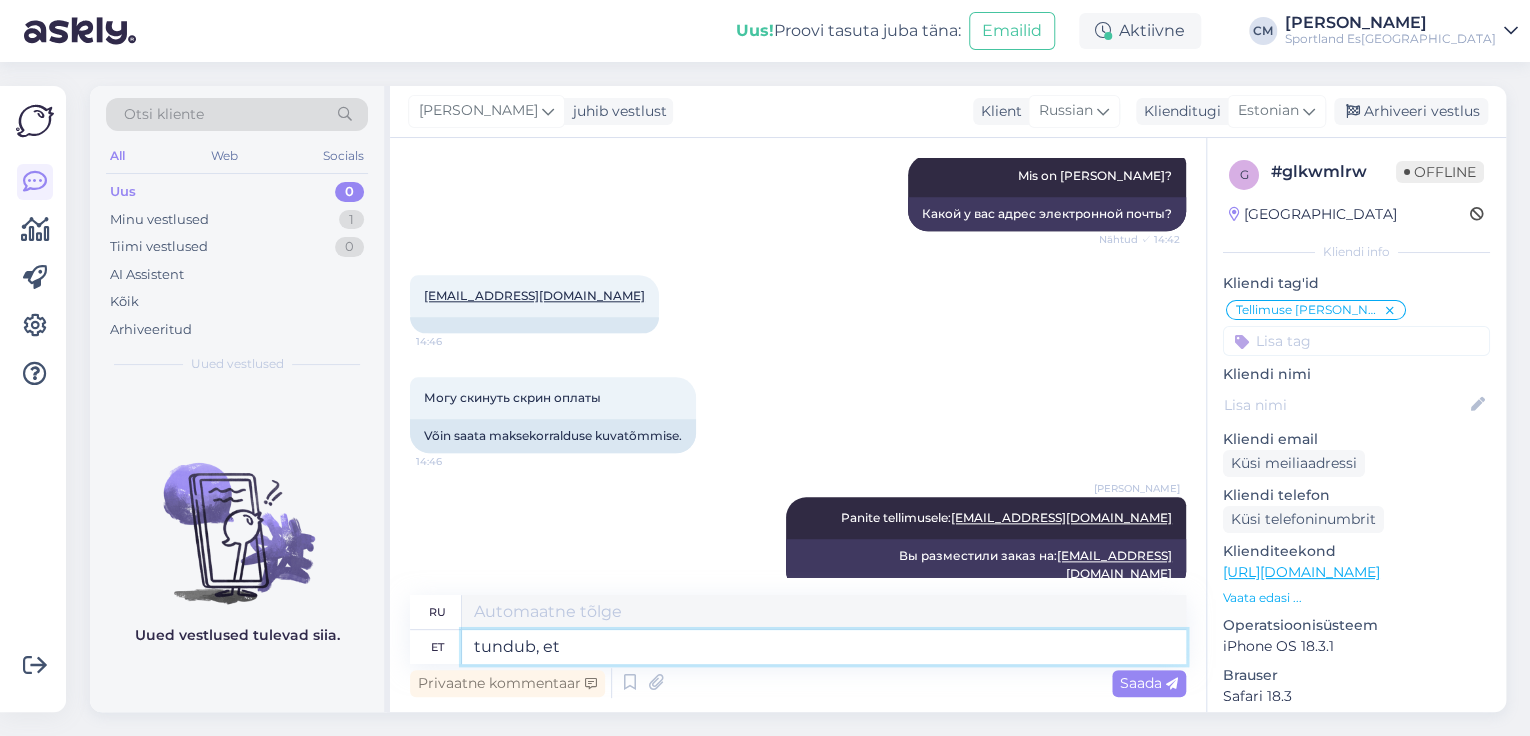 type on "кажется," 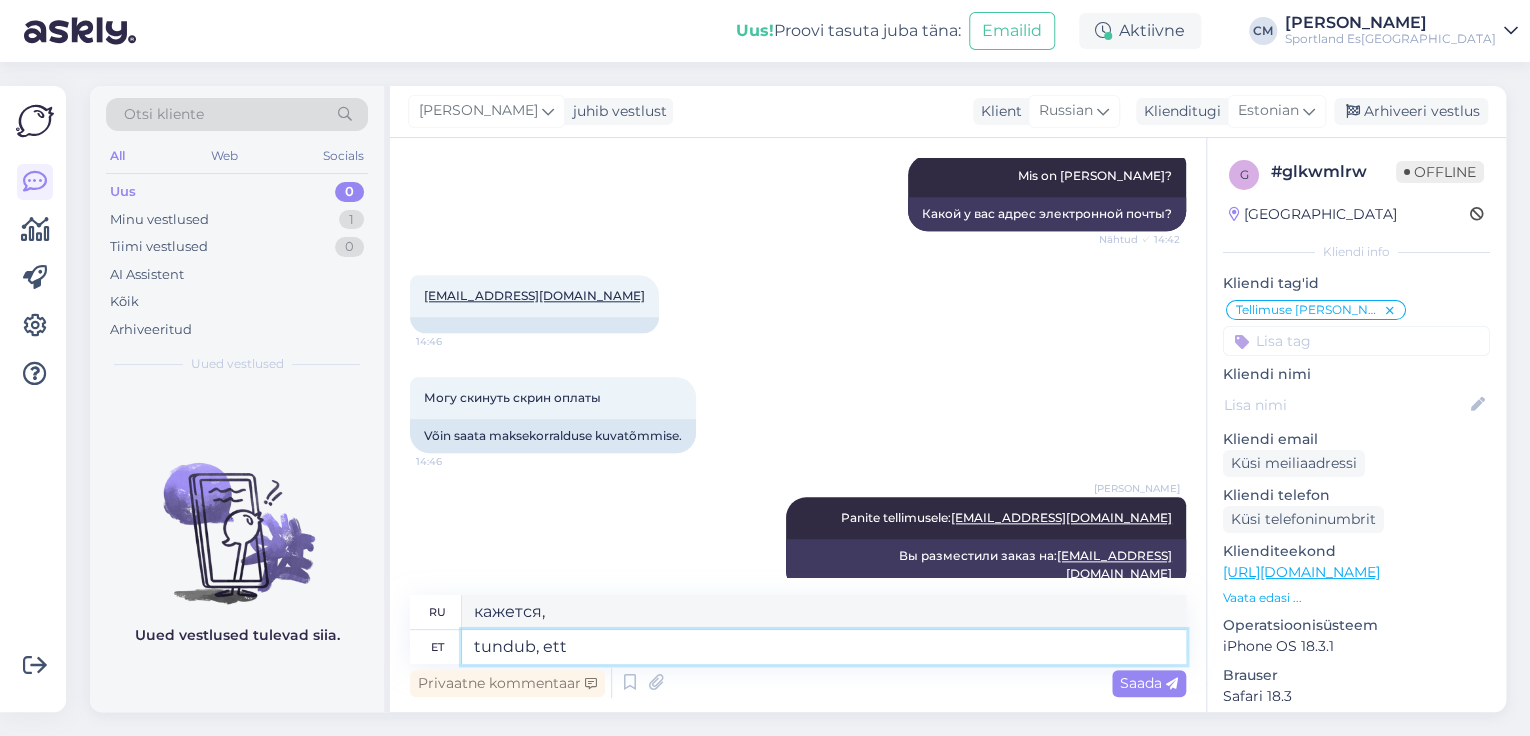 type on "tundub, ett" 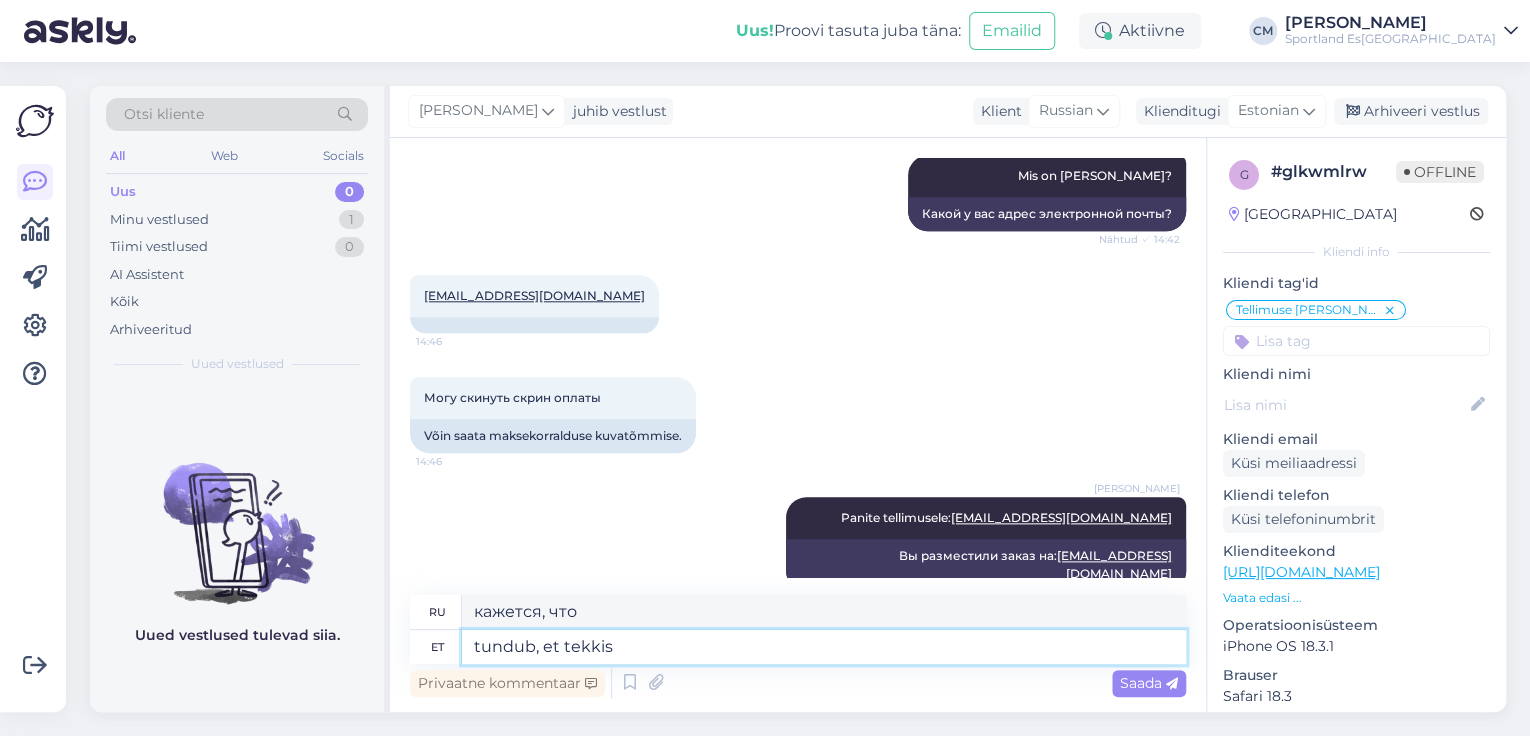 type on "tundub, et tekkis" 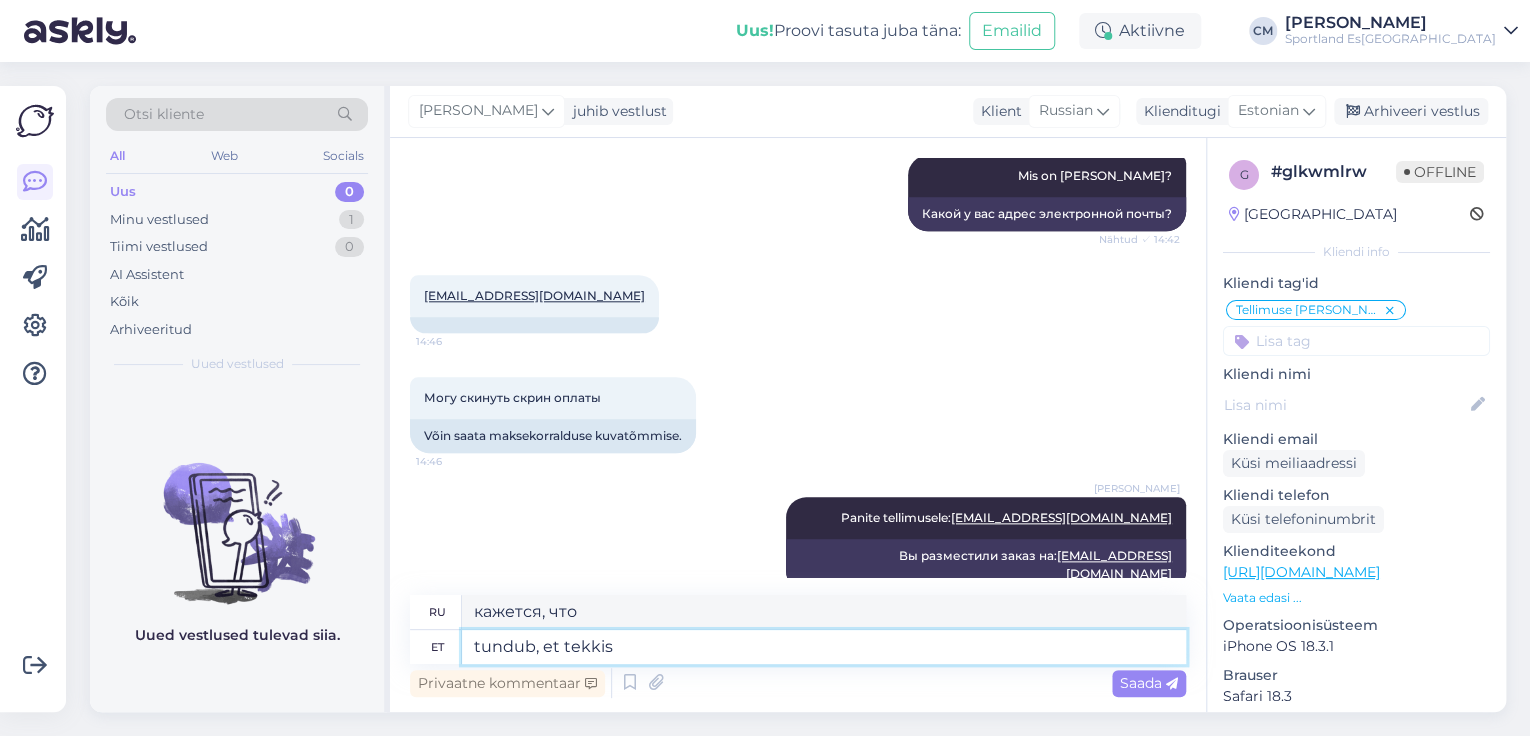 type on "похоже, что возникло" 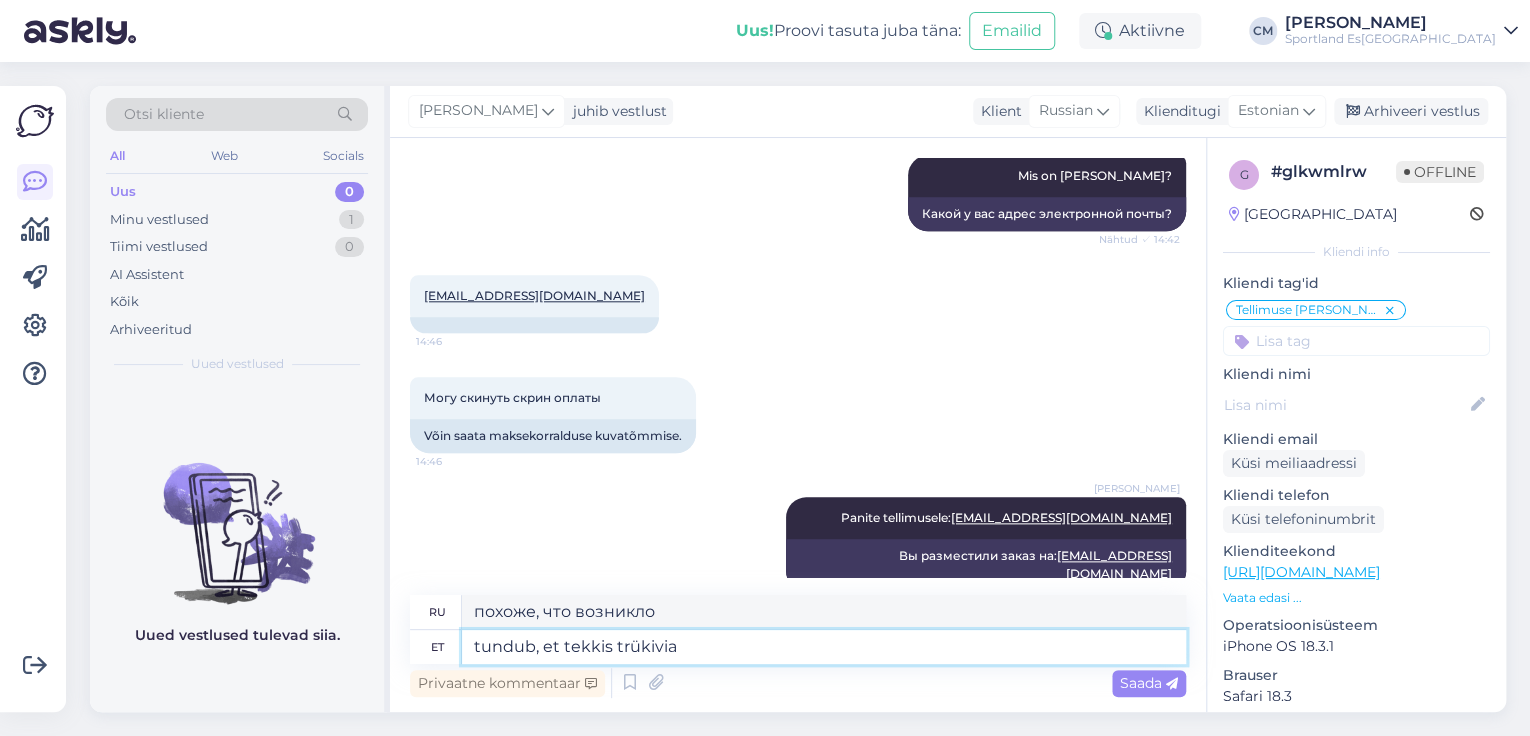 type on "tundub, et tekkis trükivi" 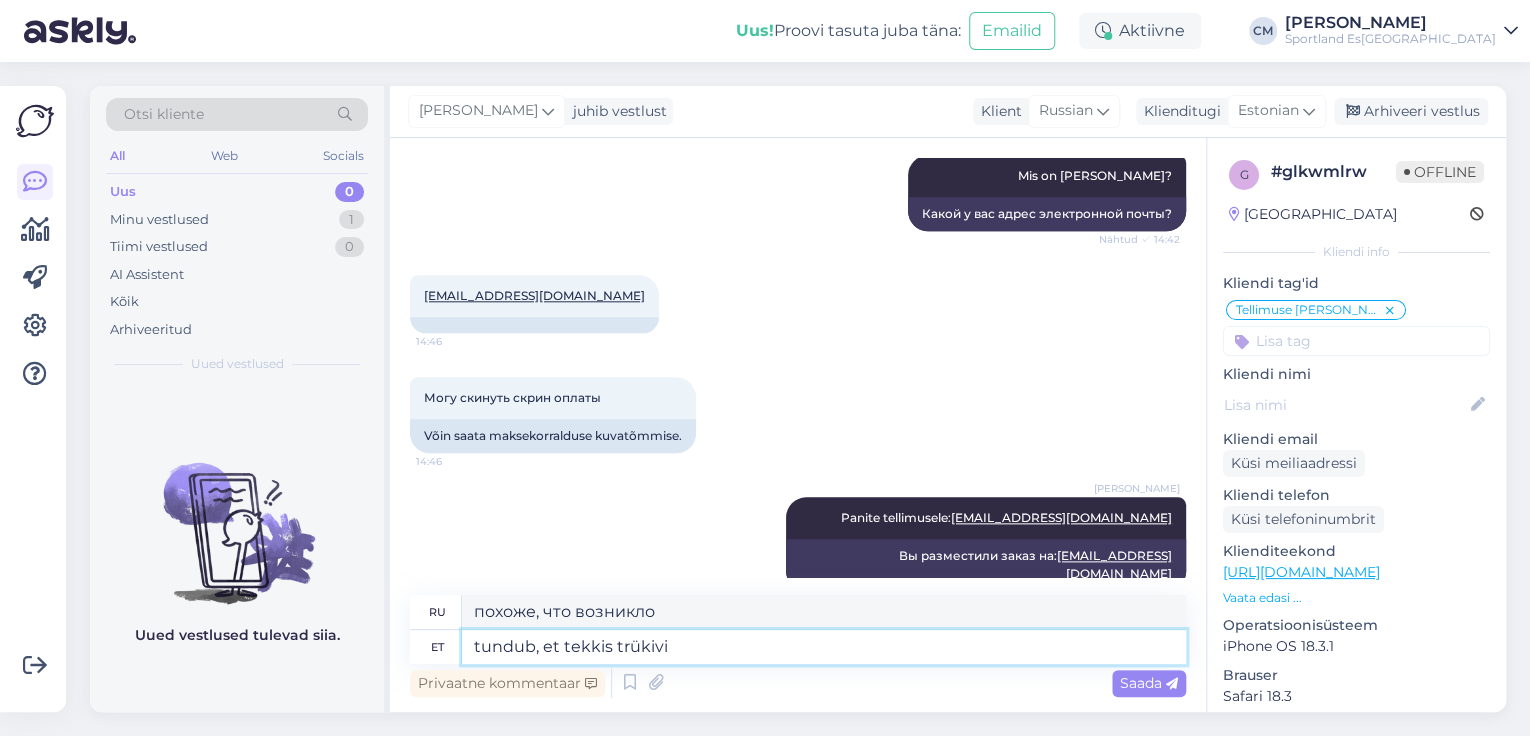 type on "похоже, возникла опечатка" 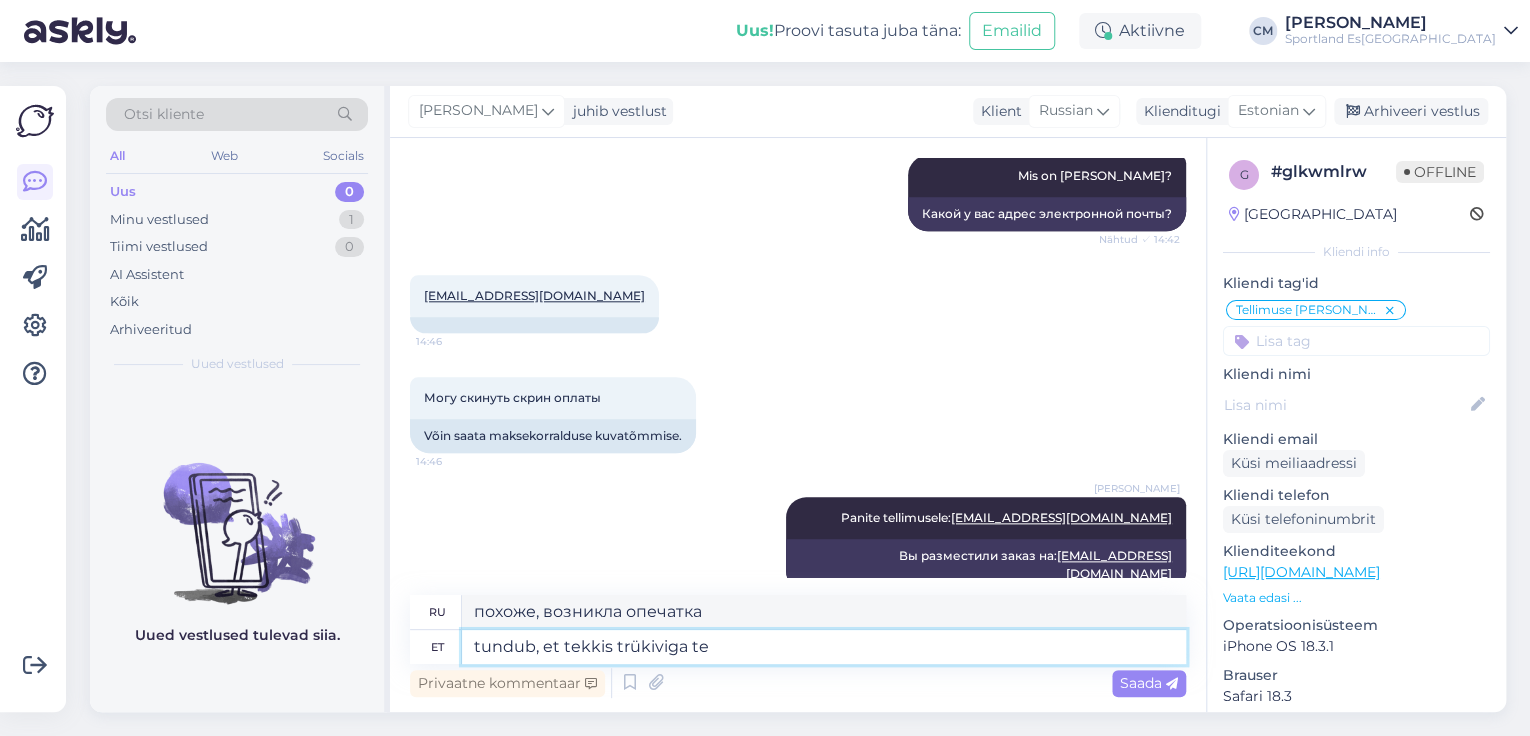 type on "tundub, et tekkis trükiviga tei" 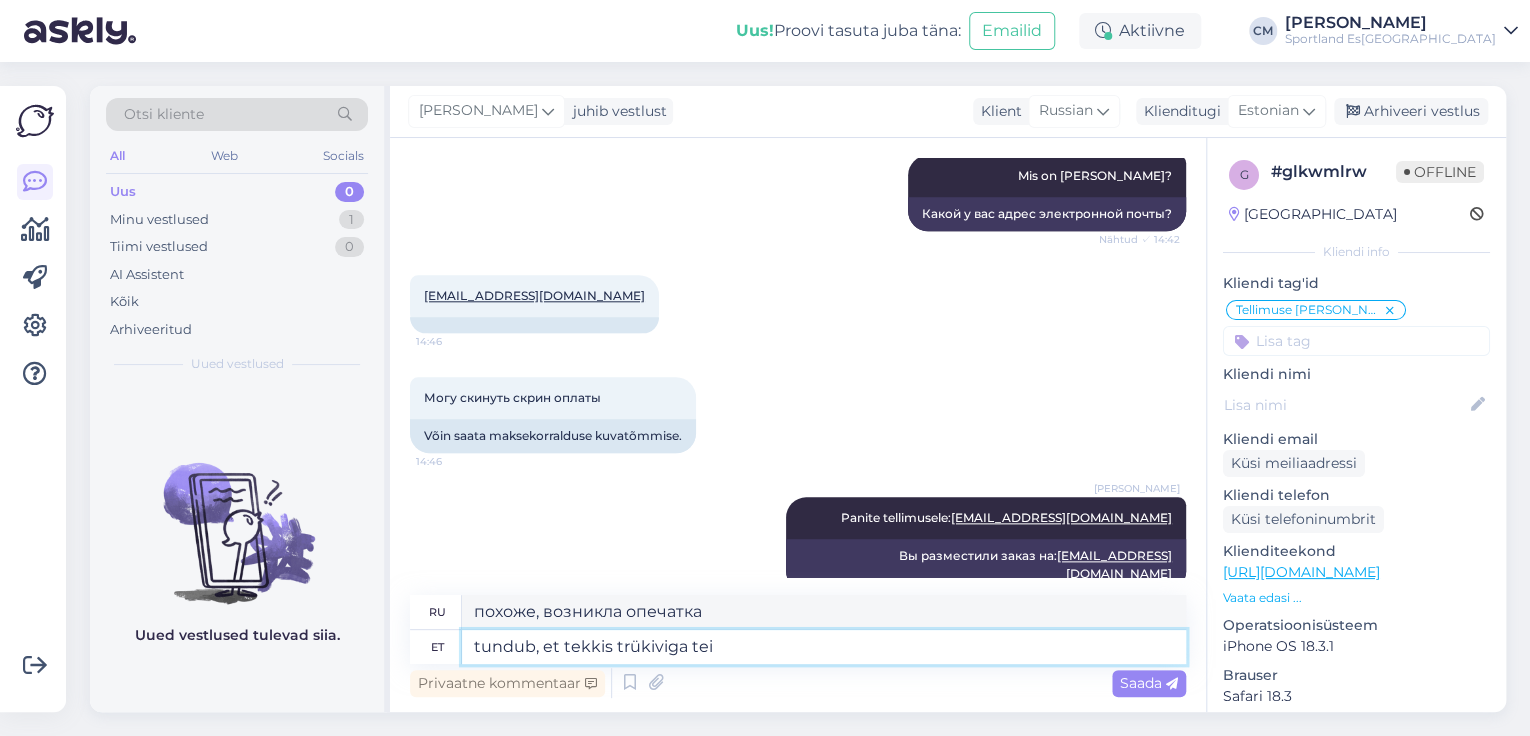 type on "Похоже, произошла опечатка." 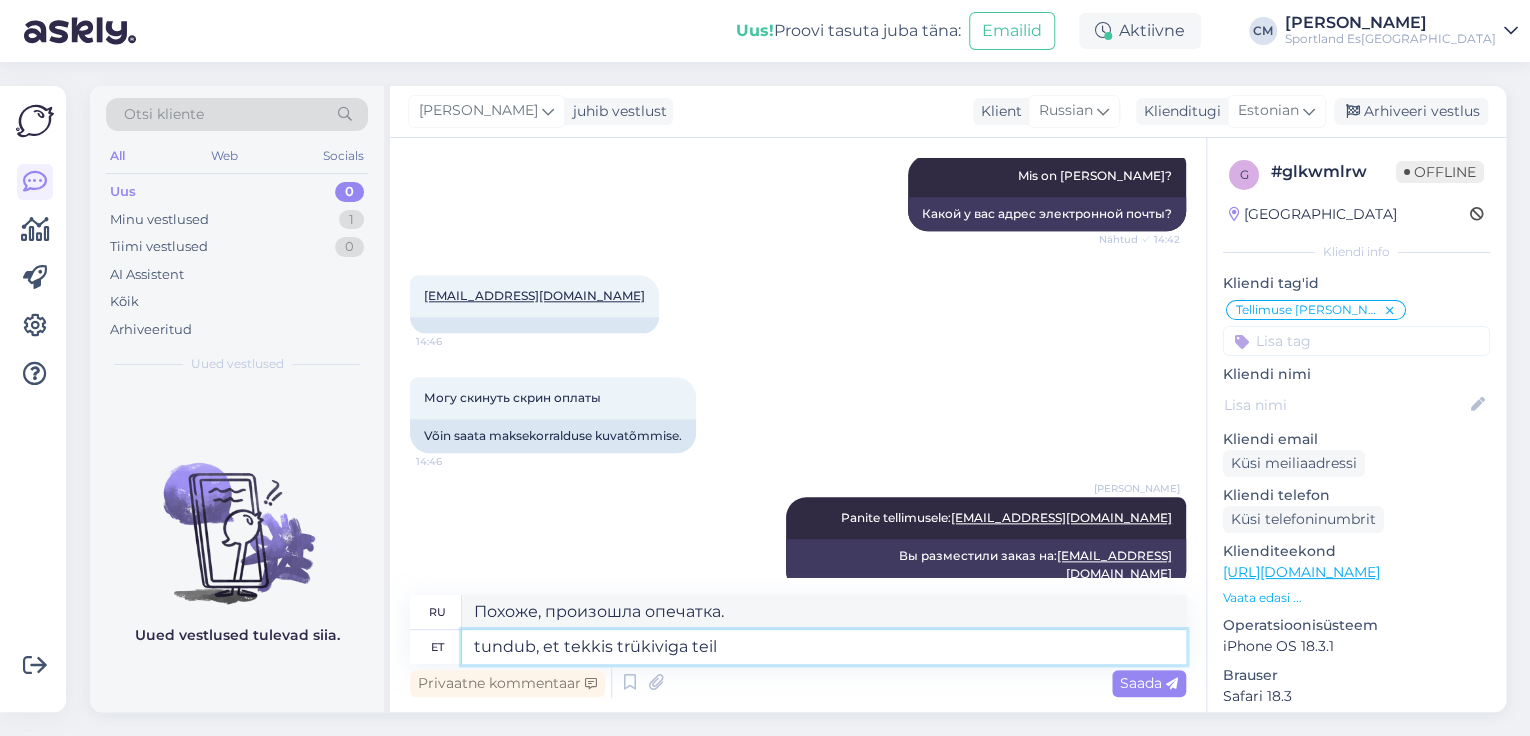 type on "tundub, et tekkis trükiviga teil." 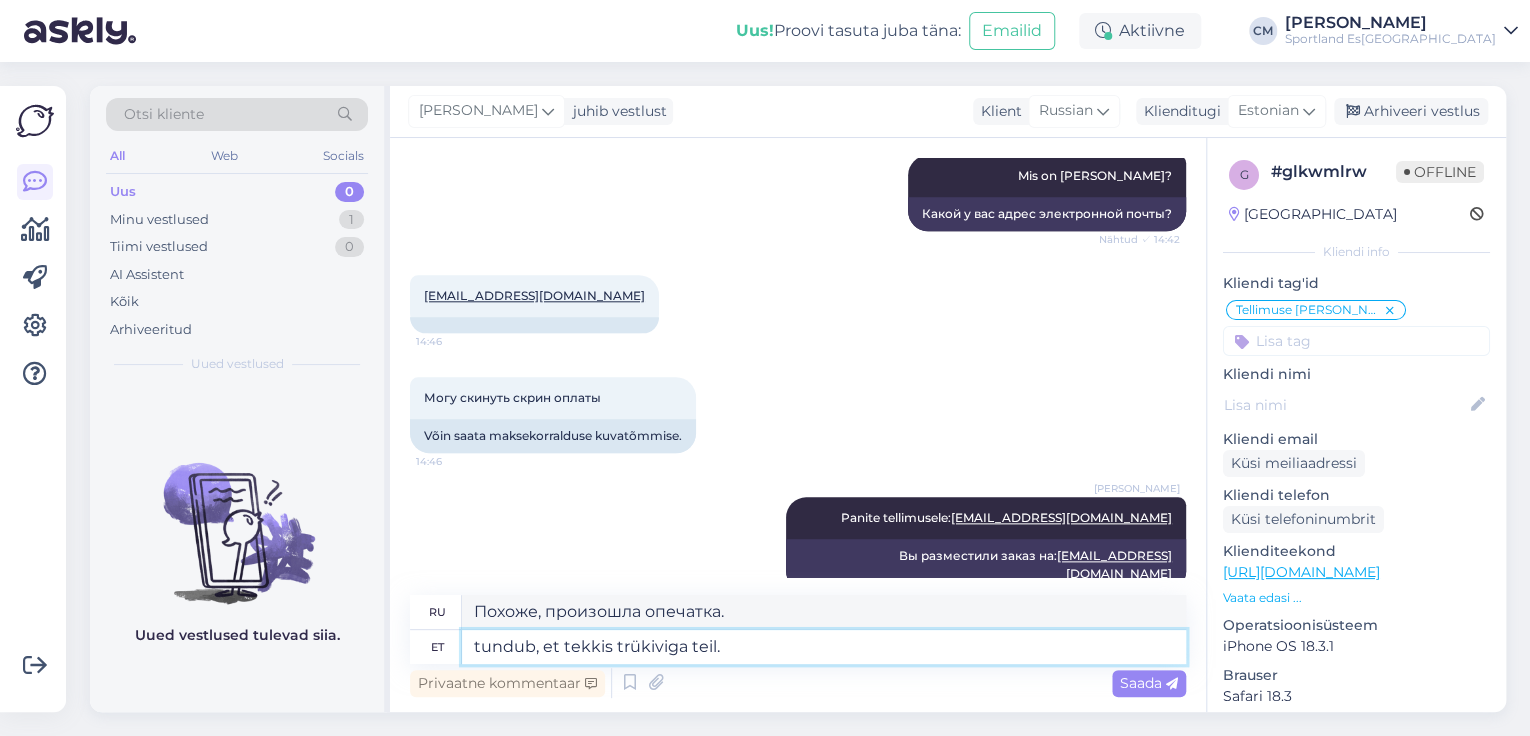 type on "Похоже, у вас опечатка." 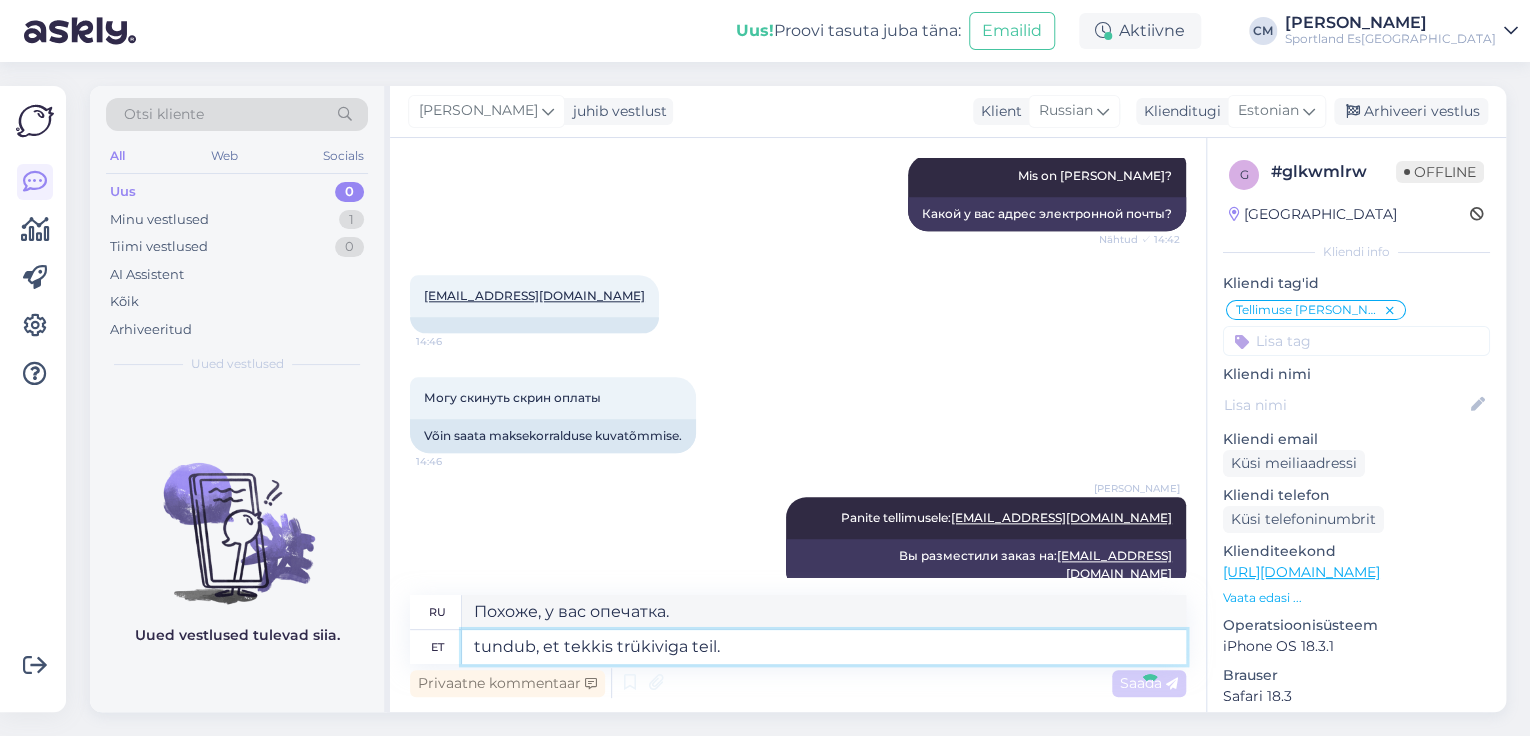 type 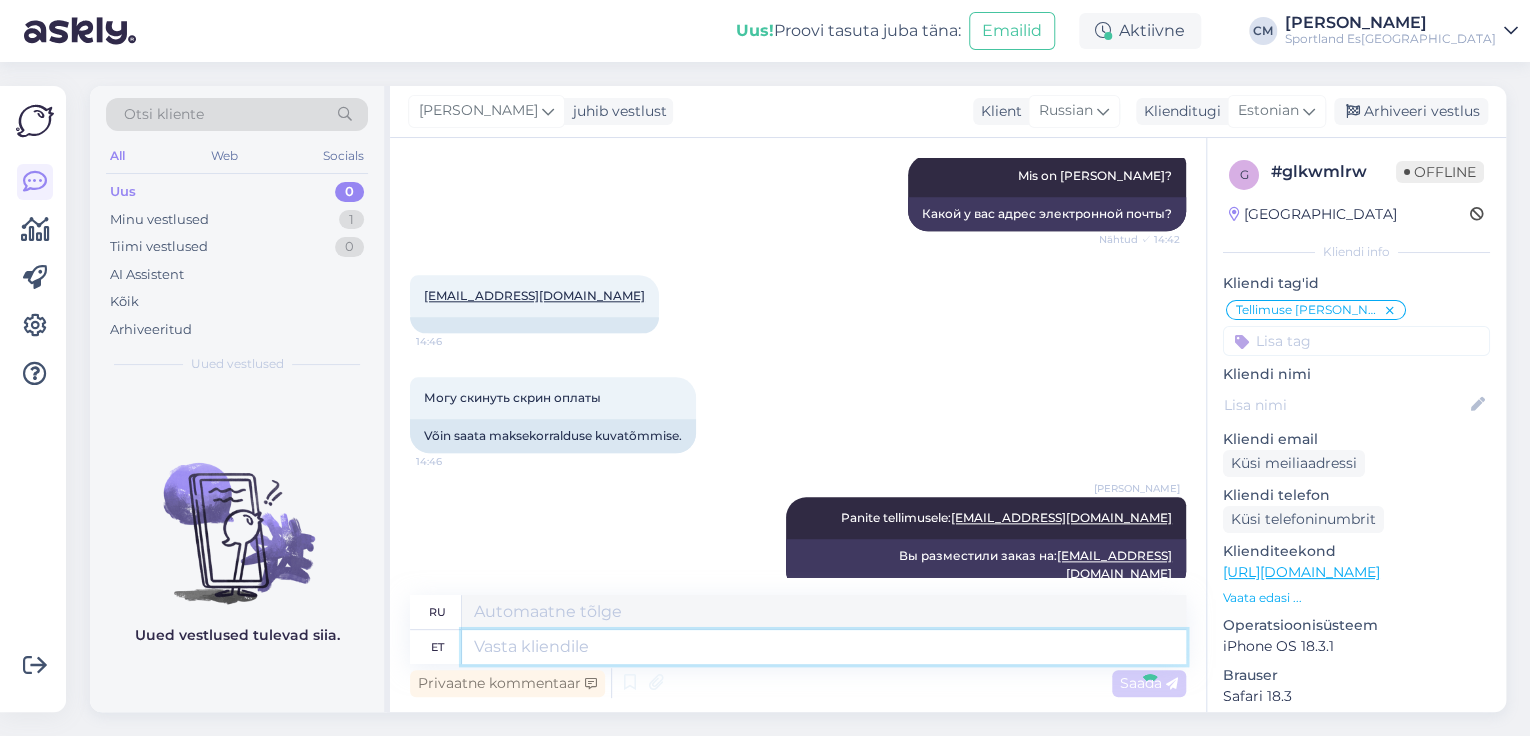 scroll, scrollTop: 1159, scrollLeft: 0, axis: vertical 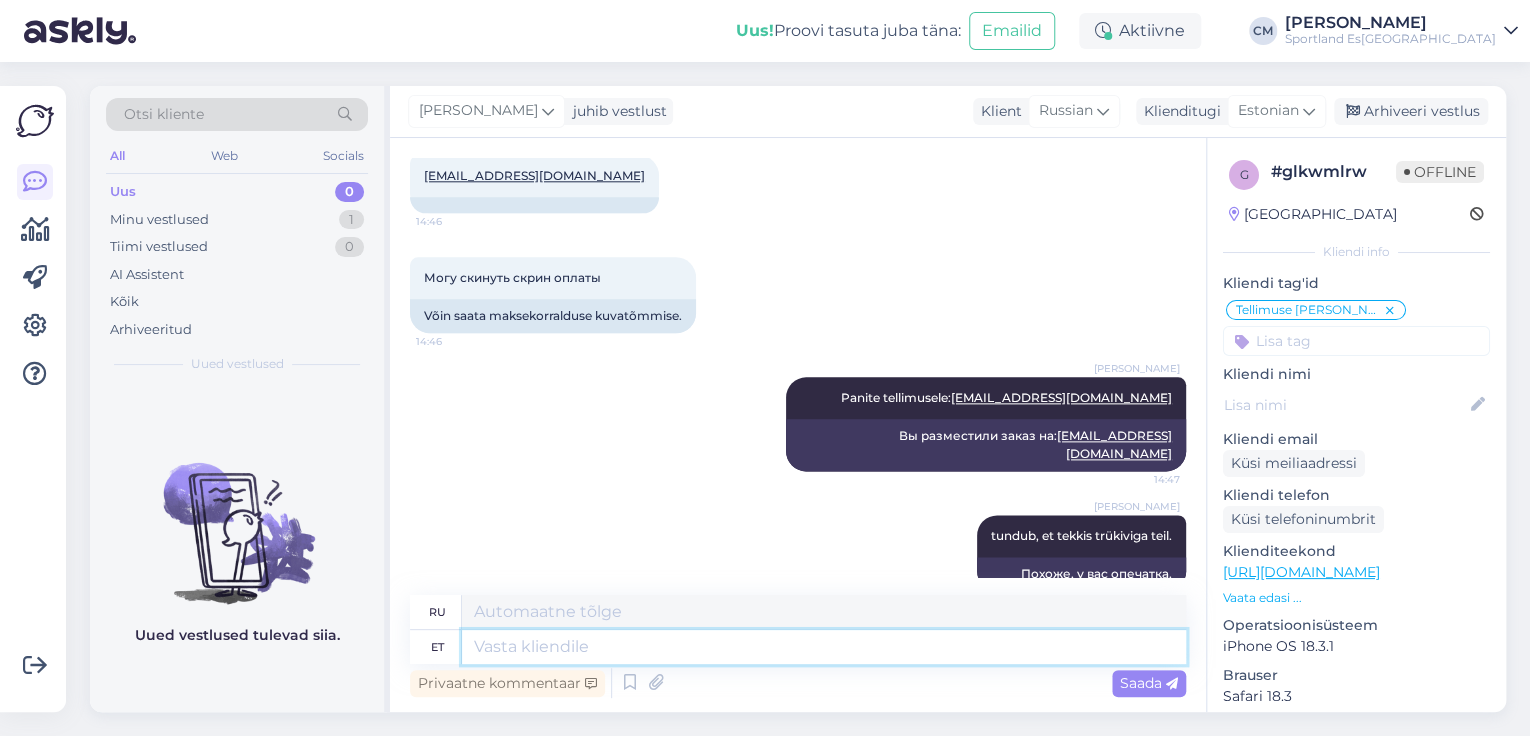 click at bounding box center (824, 647) 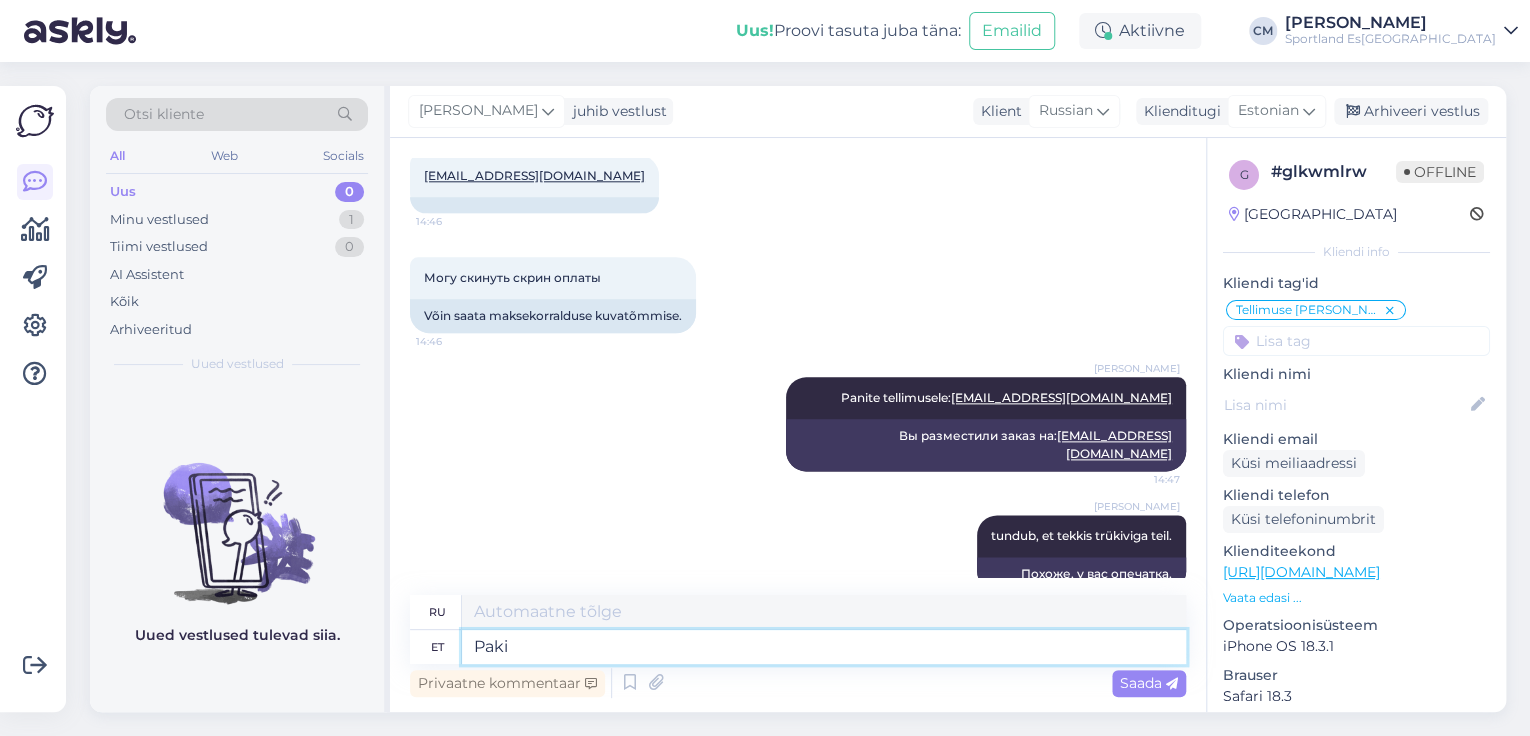 type on "Paki j" 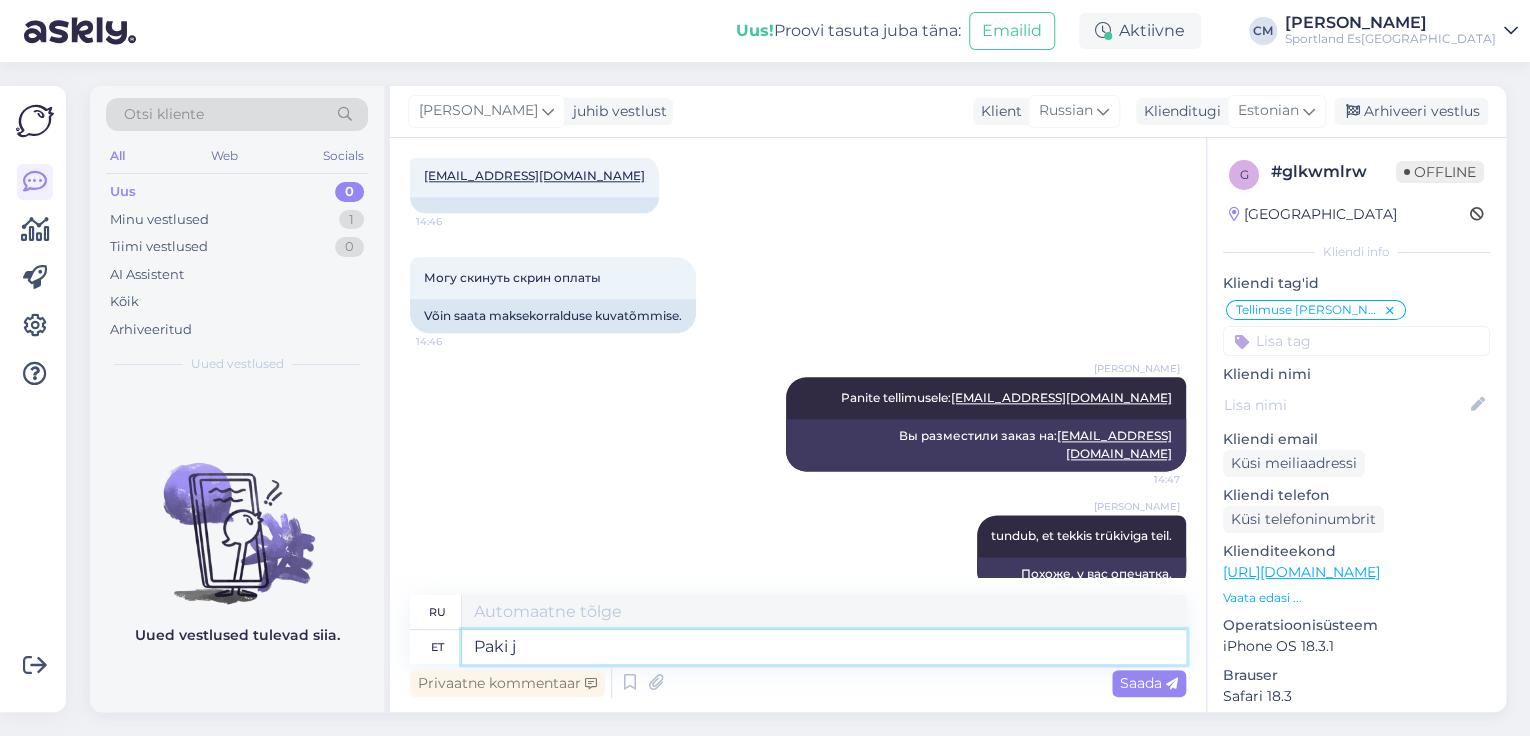 type on "Пакет" 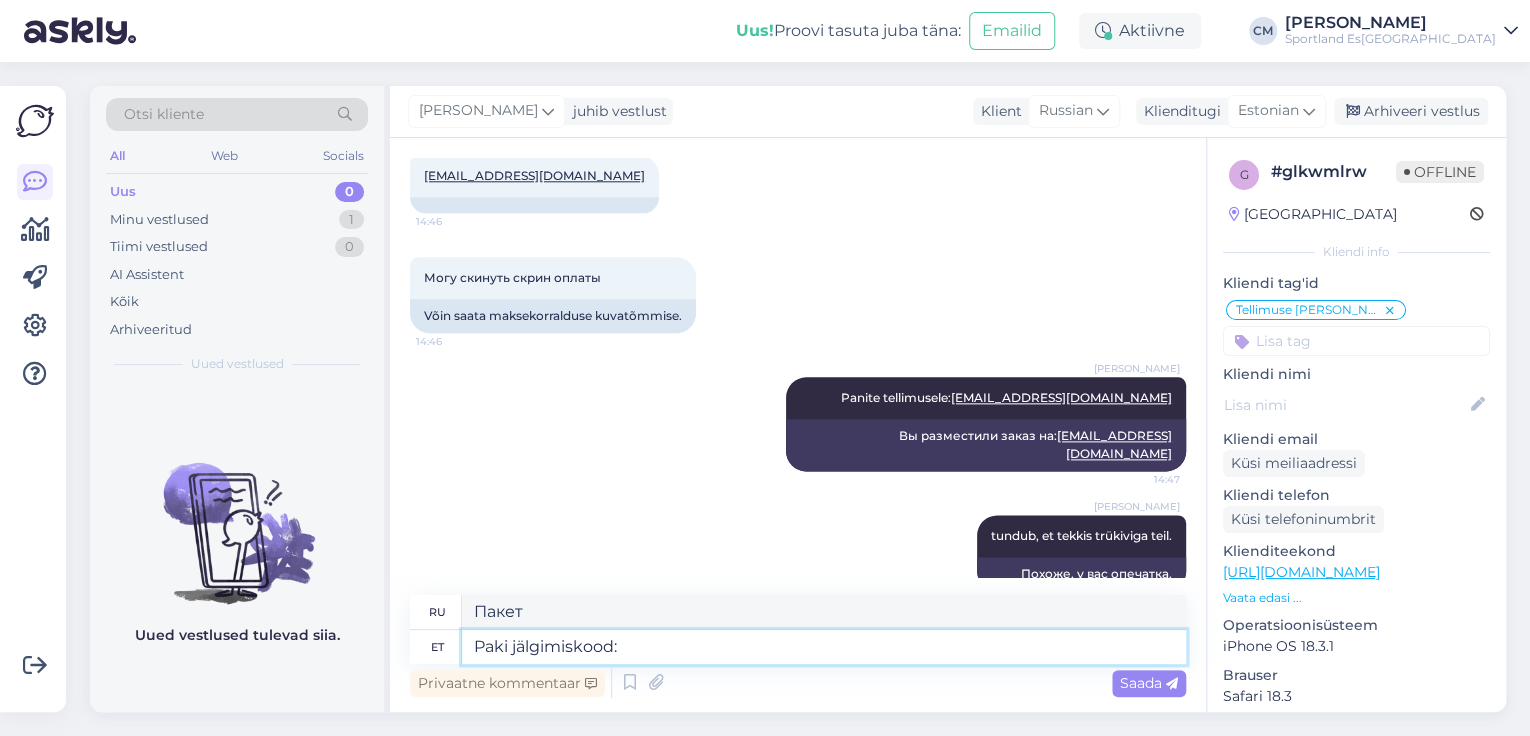 paste on "05757992177345" 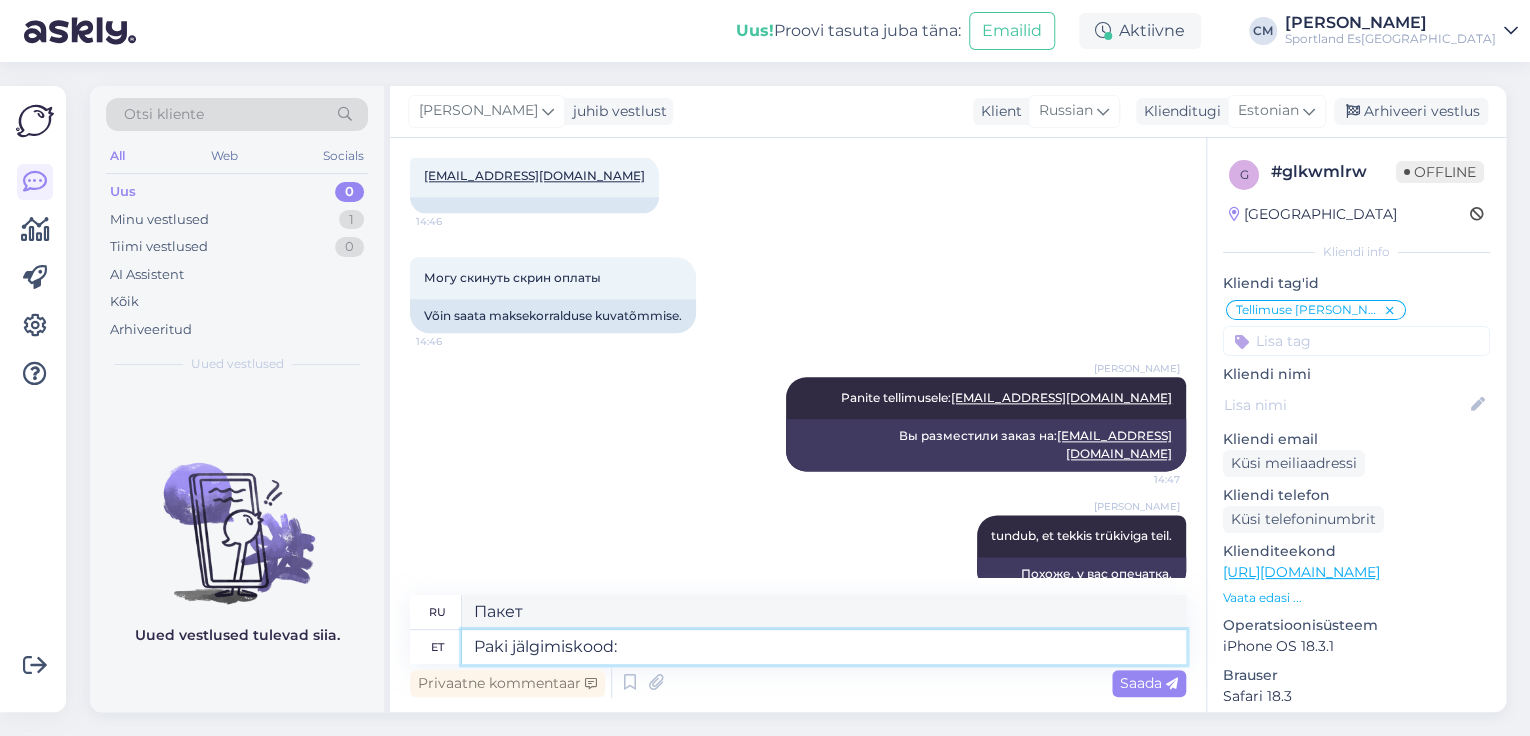 type on "Paki jälgimiskood: 	05757992177345" 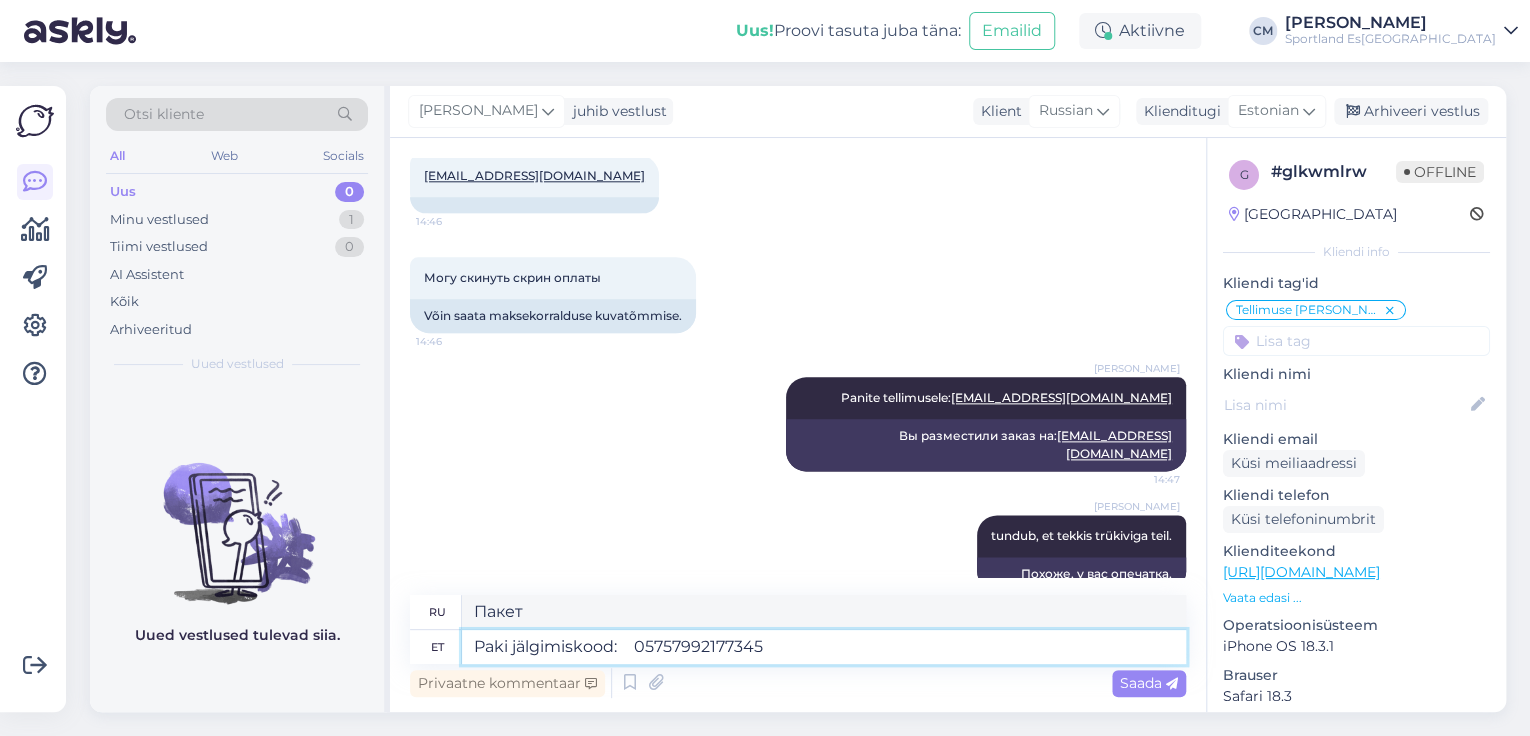 type on "Код отслеживания посылки:" 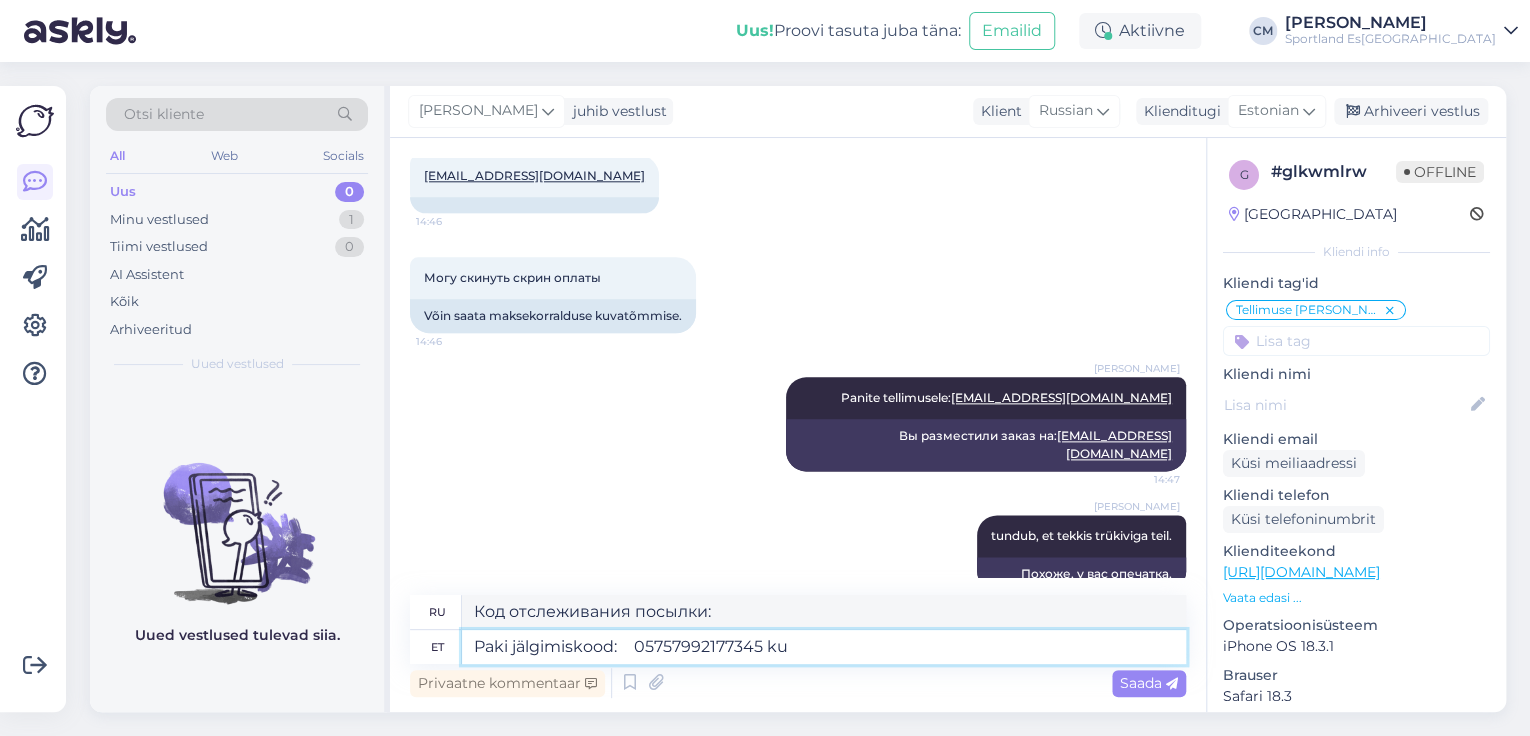 type on "Paki jälgimiskood: 	05757992177345 kun" 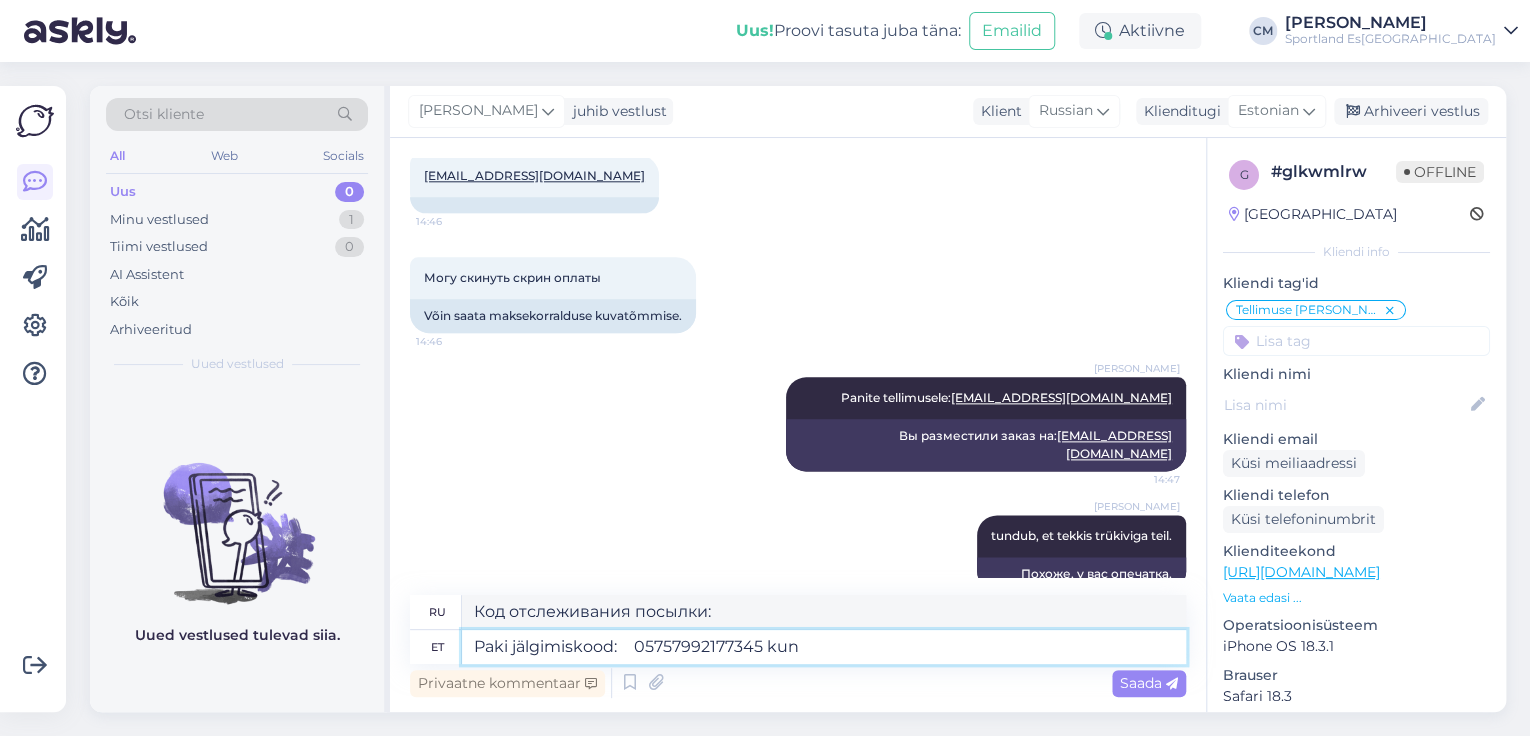 type on "Номер для отслеживания посылки: 05757992177345" 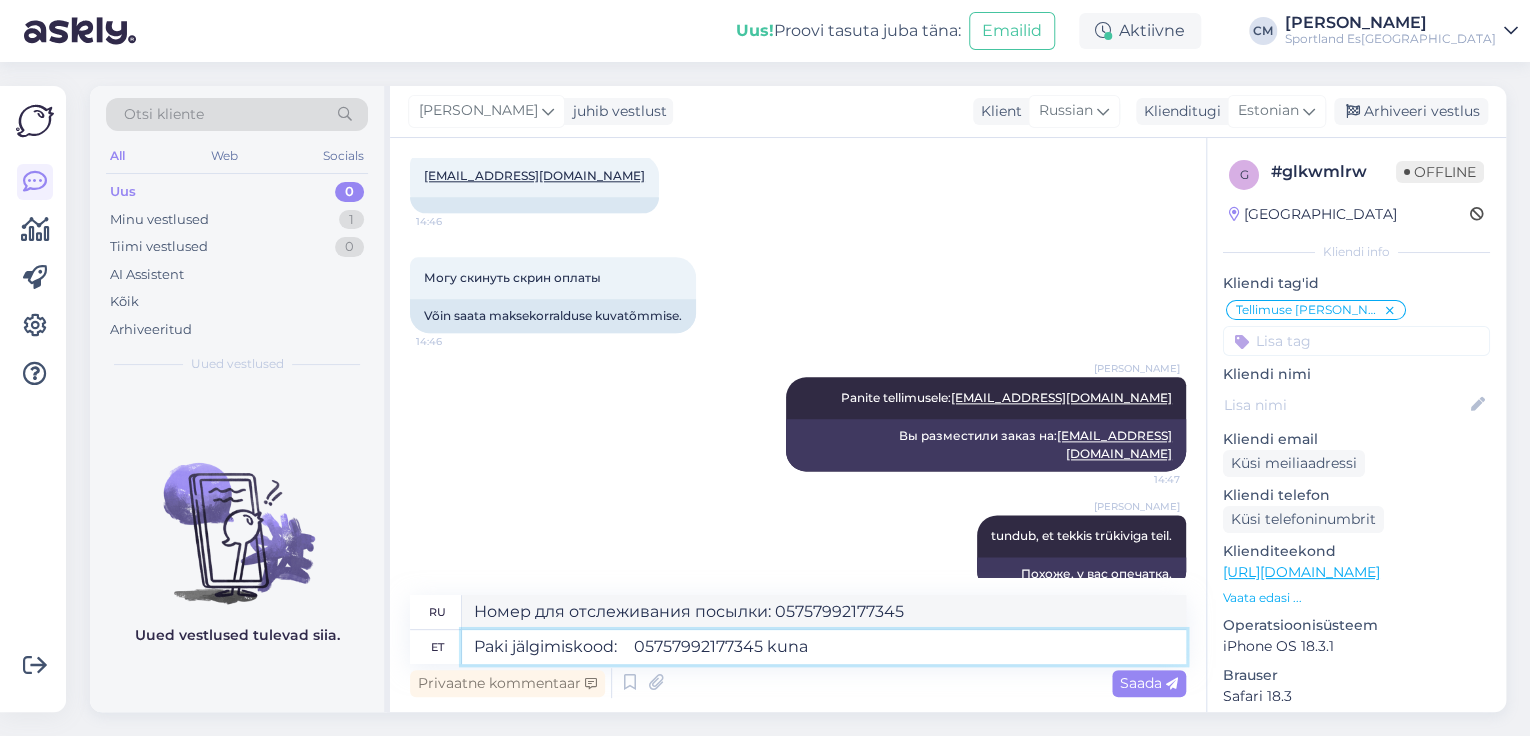 type on "Paki jälgimiskood: 	05757992177345 kuna" 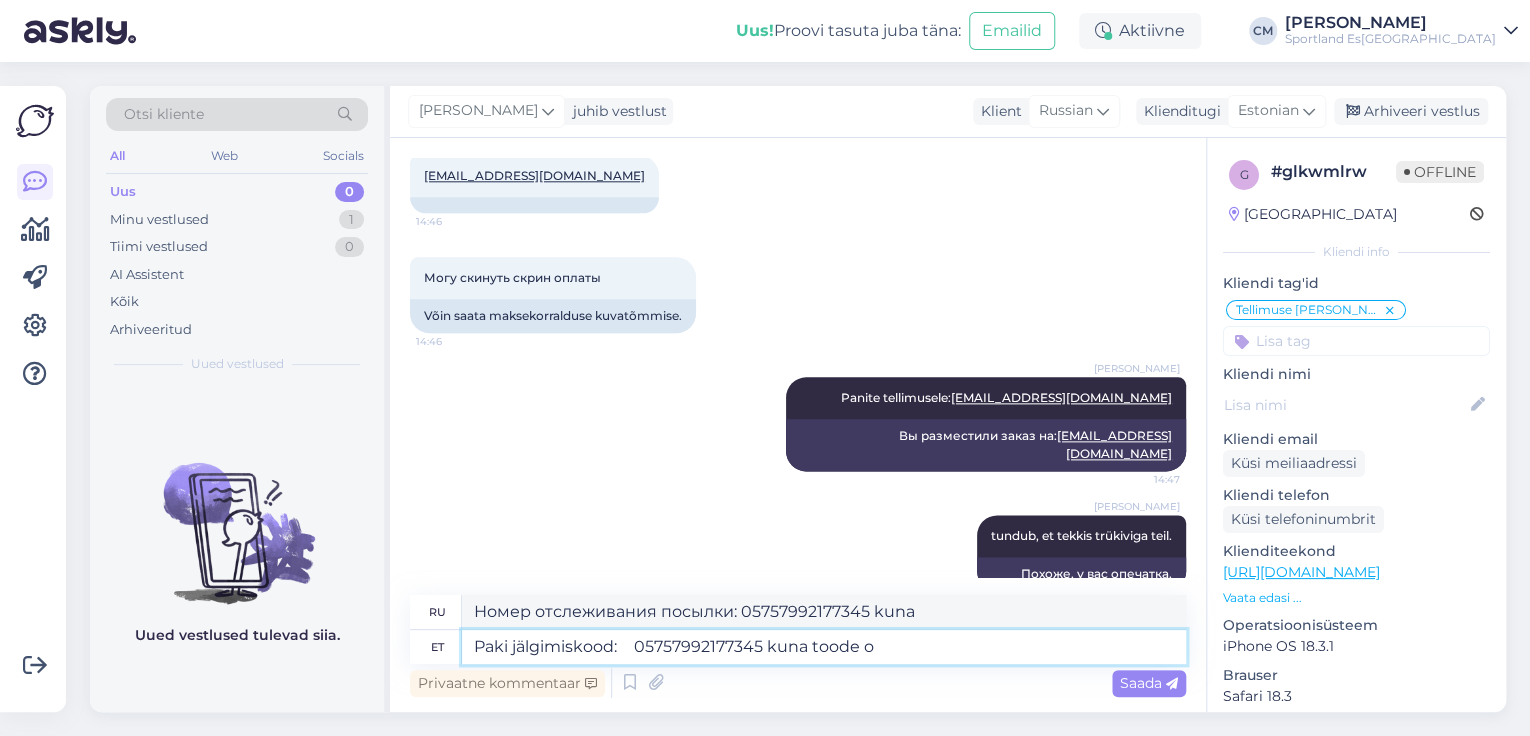 type on "Paki jälgimiskood: 	05757992177345 kuna toode ol" 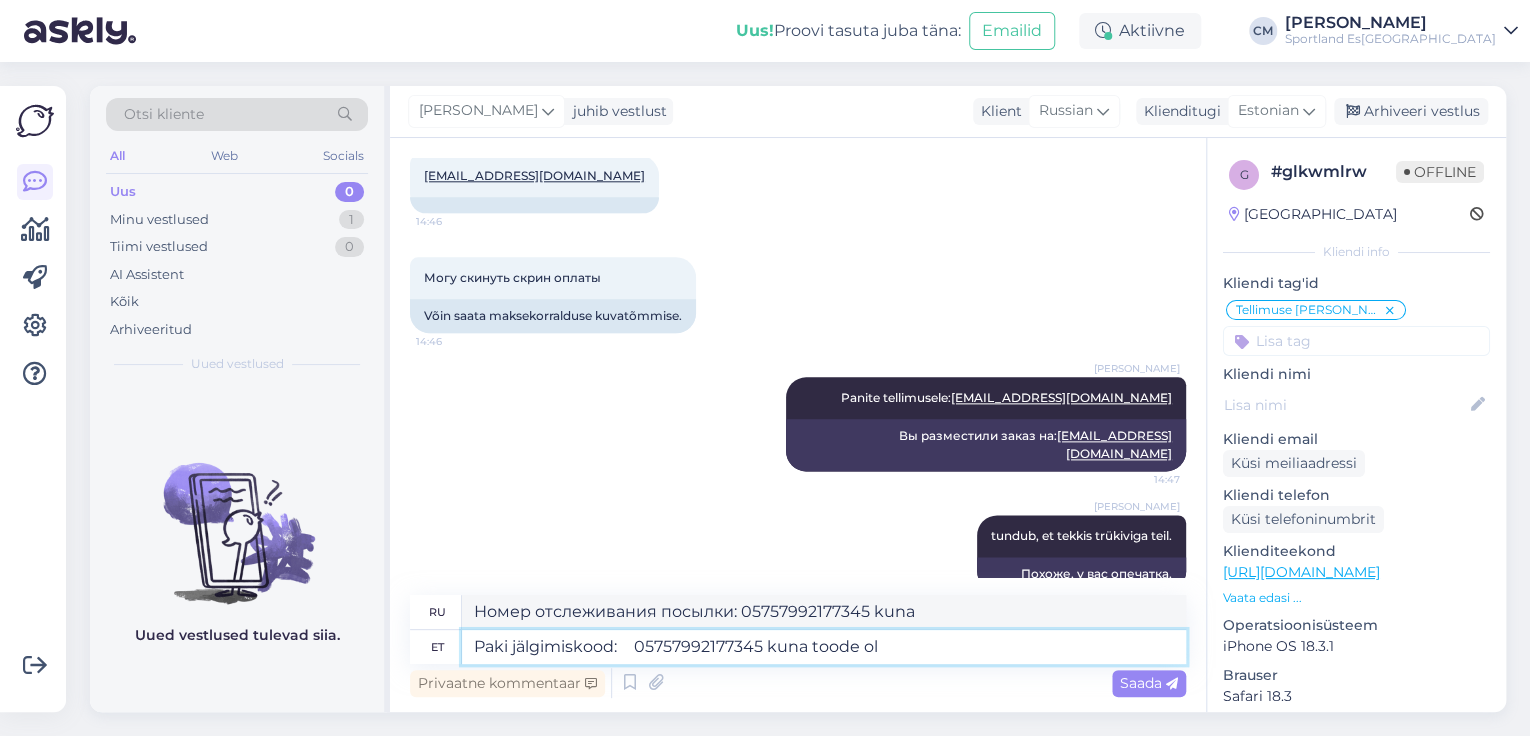 type on "Номер отслеживания посылки: 05757992177345, так как товар..." 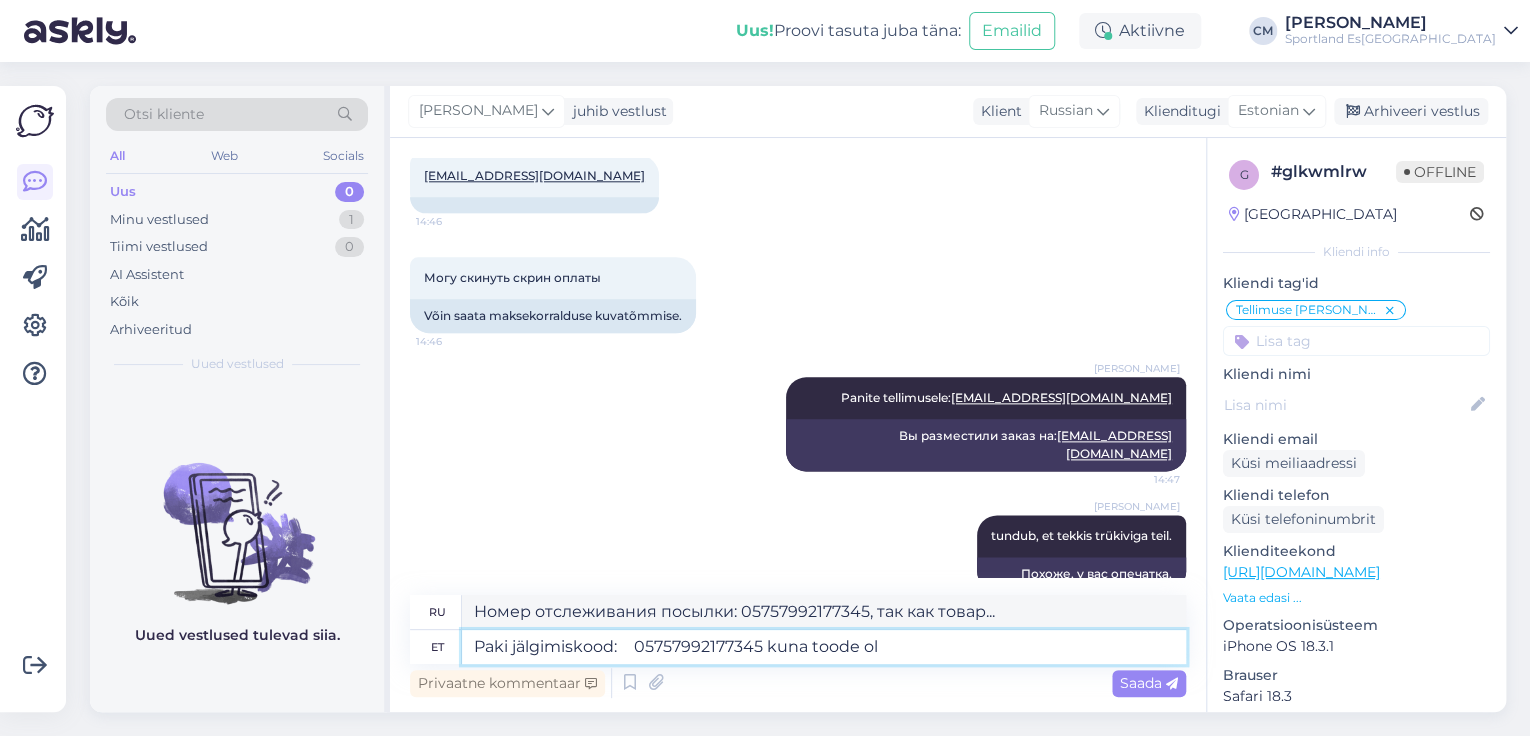 type on "Paki jälgimiskood: 	05757992177345 kuna toode ol p" 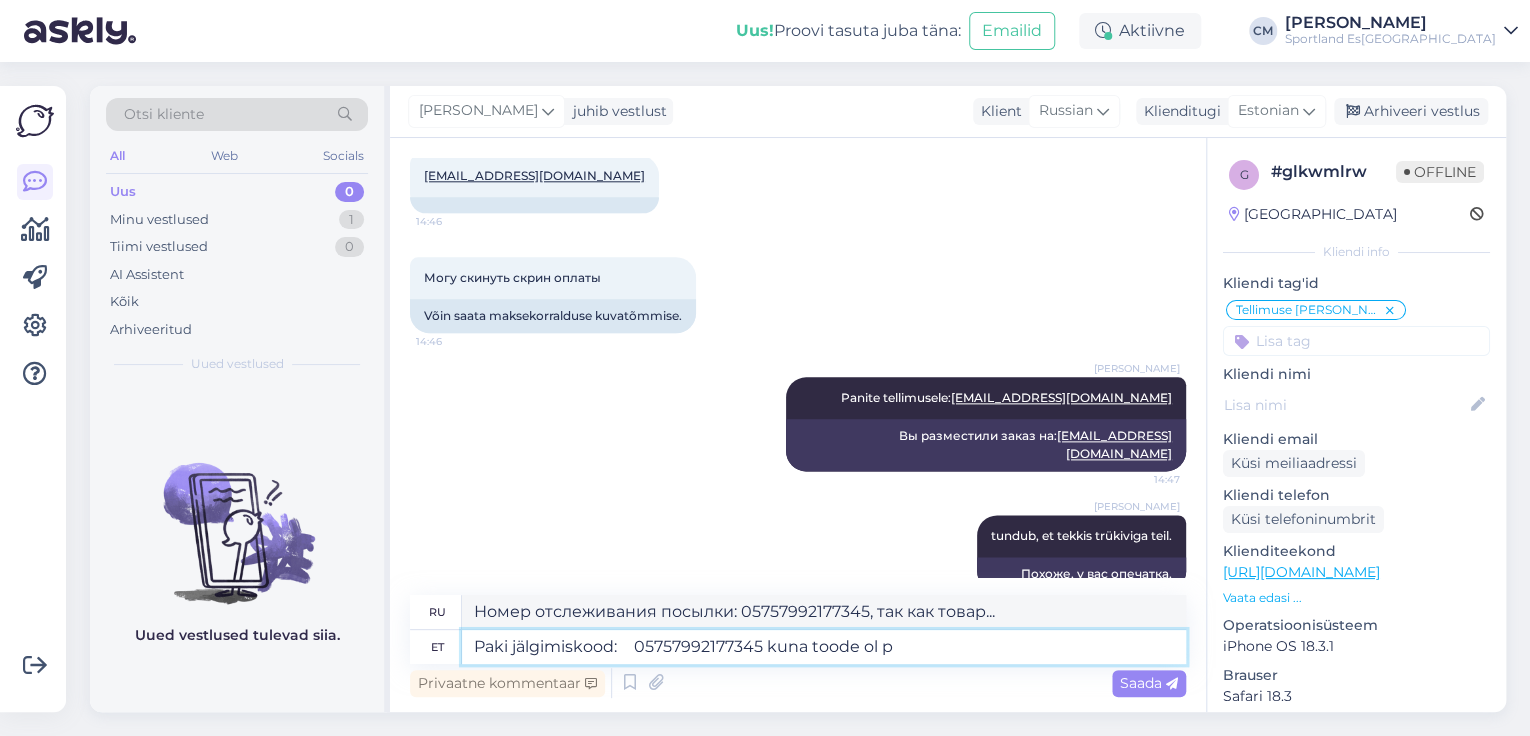 type on "Номер отслеживания посылки: 05757992177345, так как товар был..." 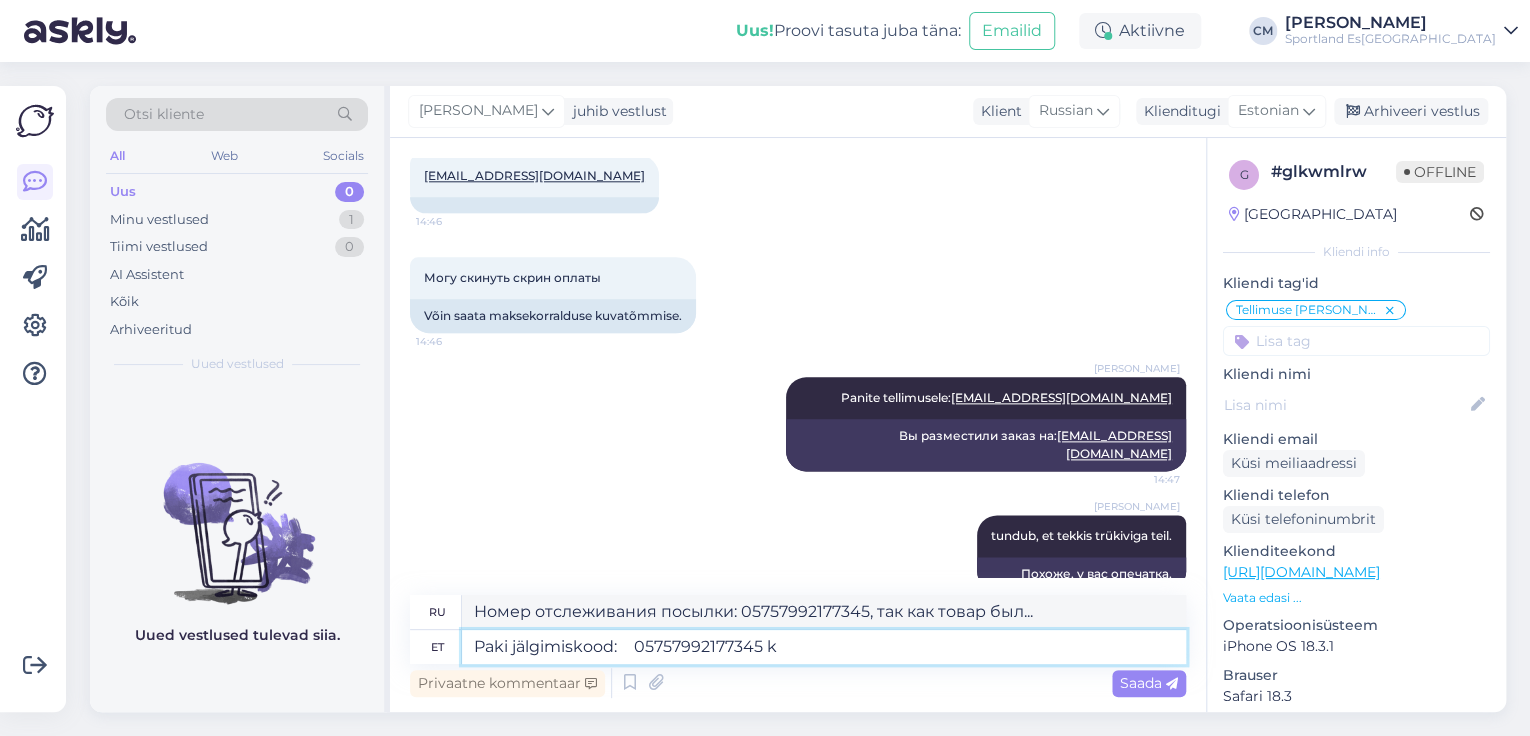 type on "Paki jälgimiskood: 	05757992177345" 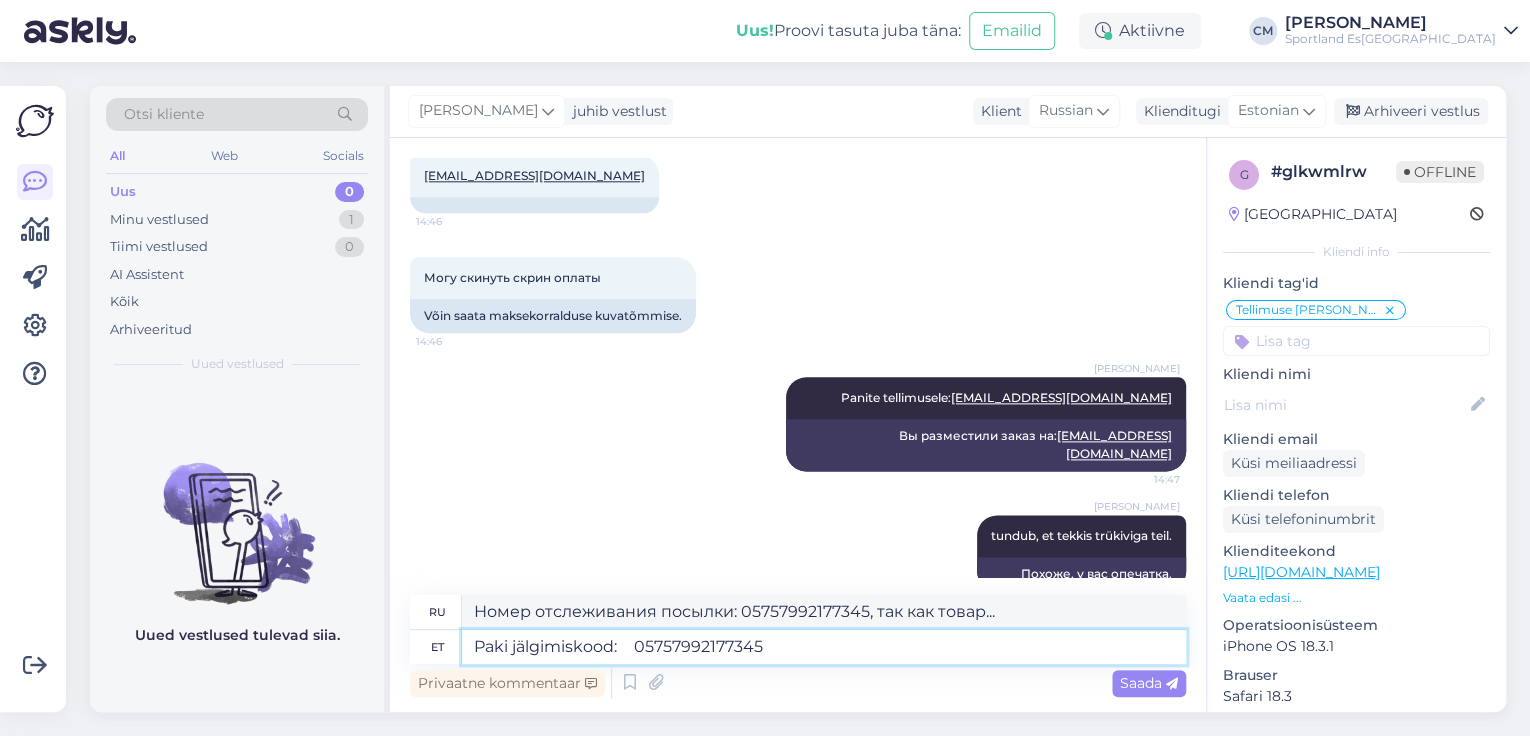 type on "Номер отслеживания посылки: 05757992177345 kuna" 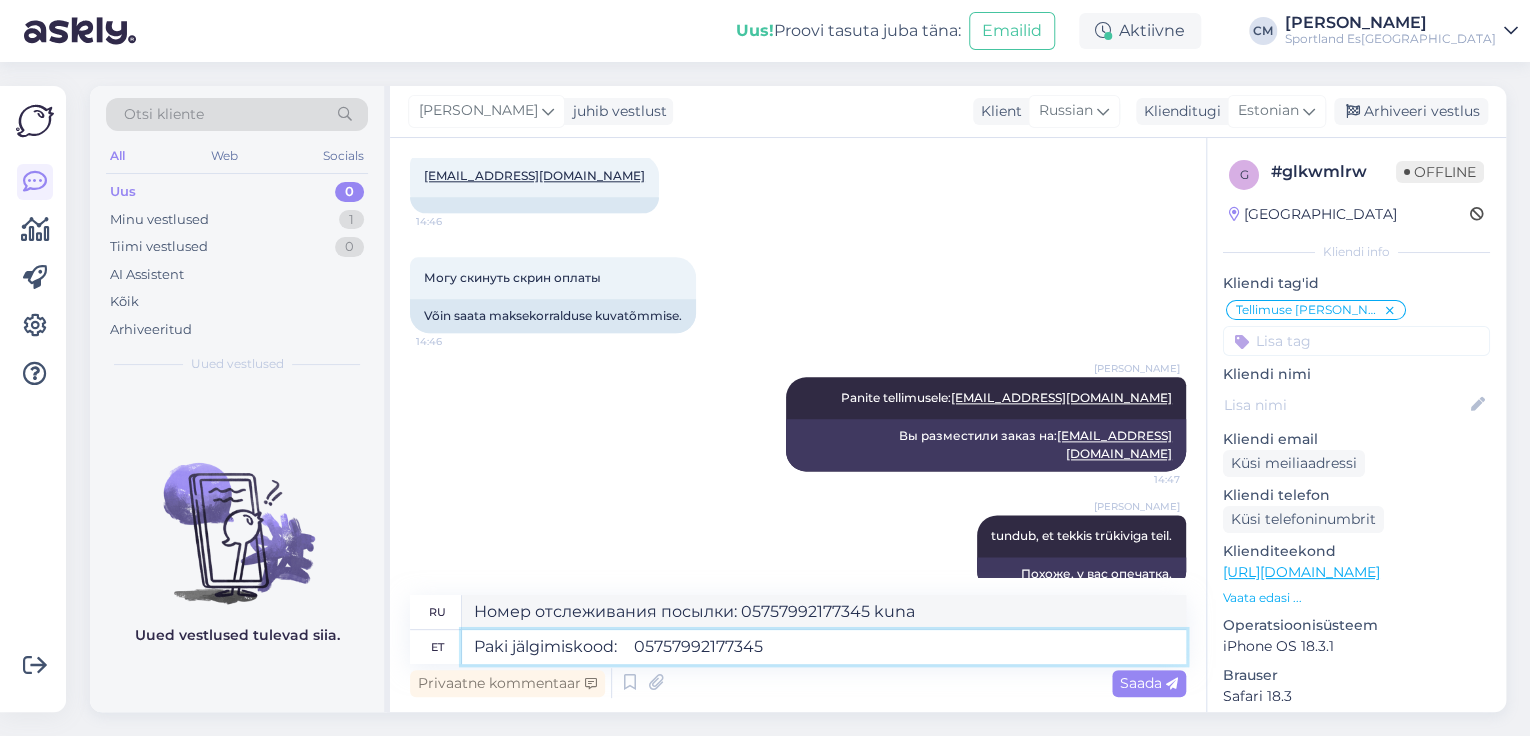 type on "Paki jälgimiskood: 	05757992177345" 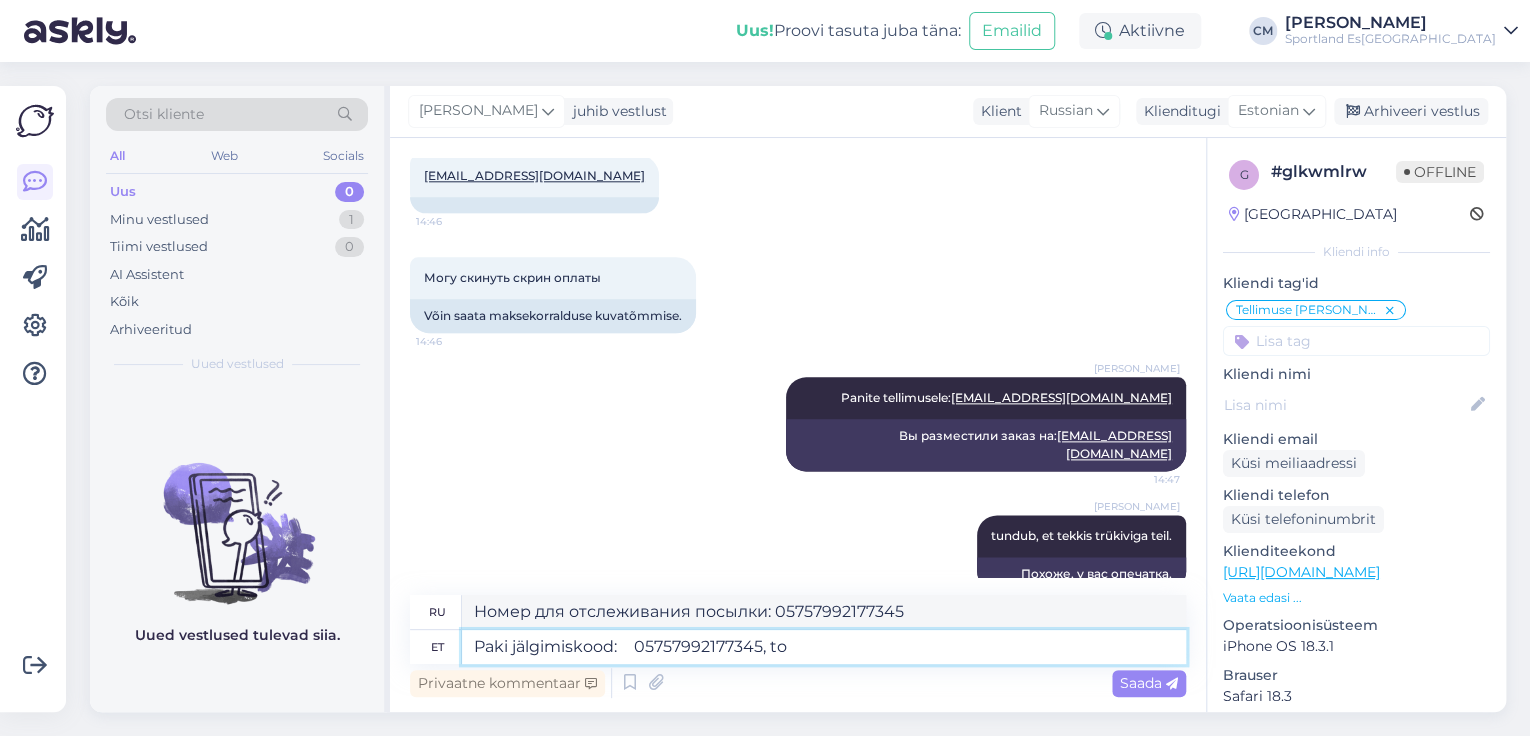type on "Paki jälgimiskood: 	05757992177345, too" 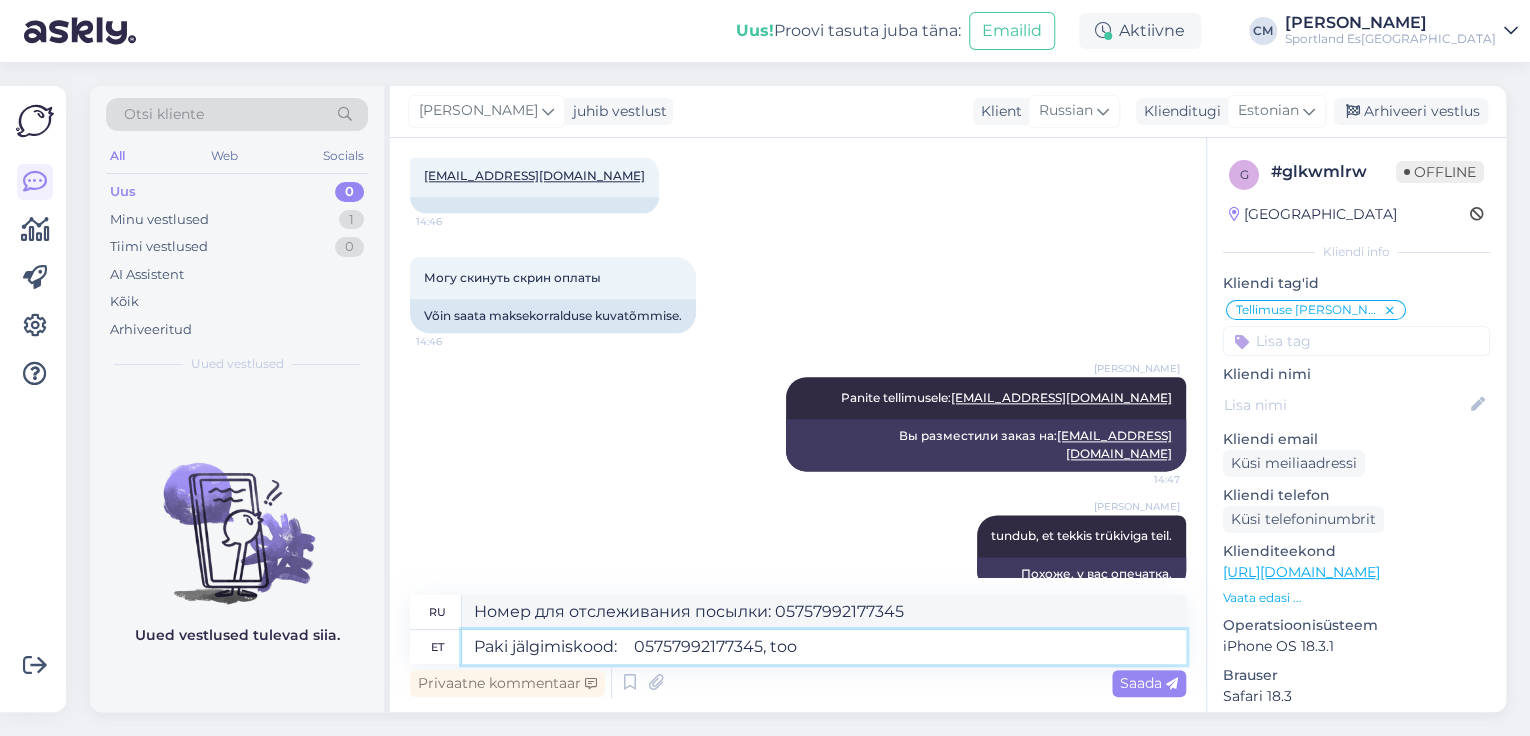 type on "Номер для отслеживания посылки: 05757992177345," 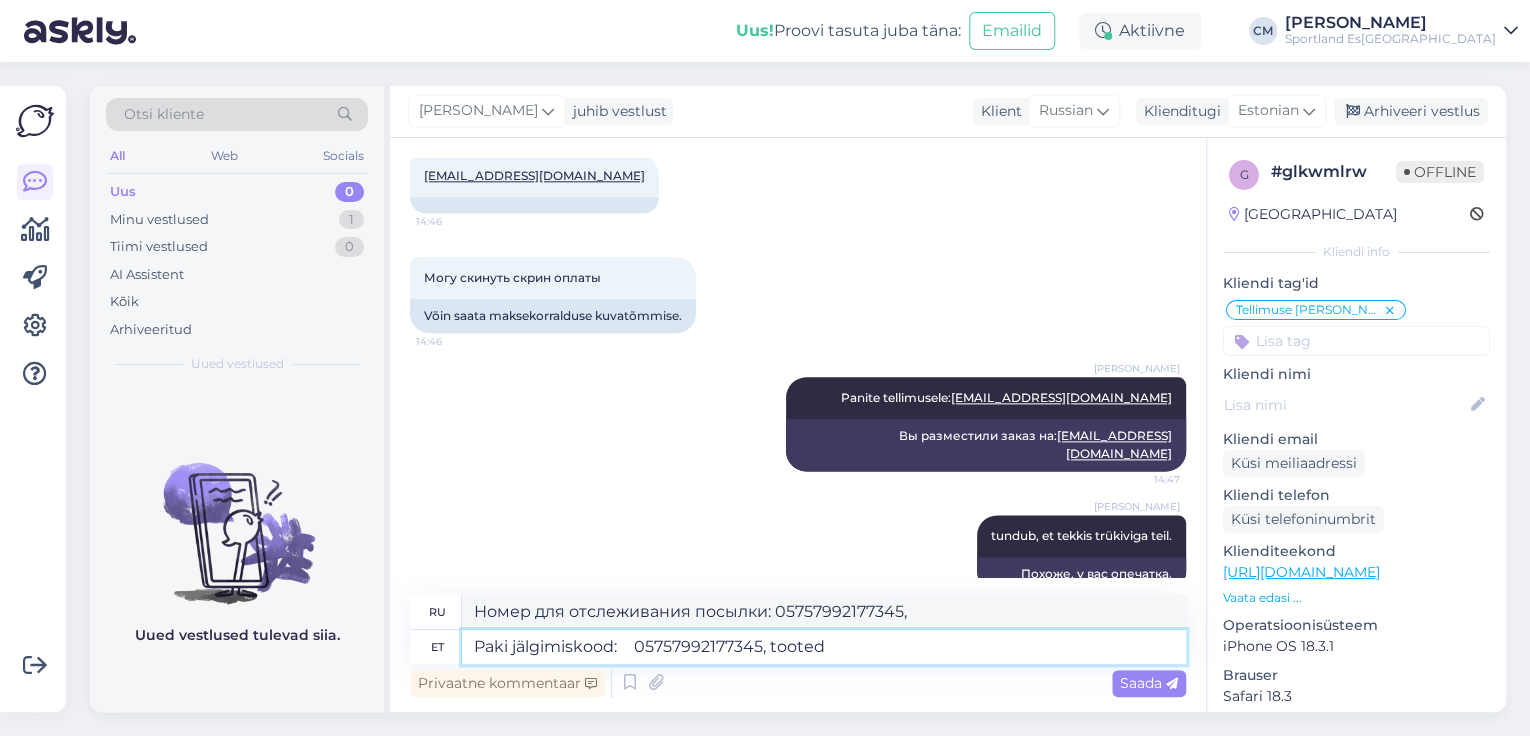 type on "Paki jälgimiskood: 	05757992177345, tooted e" 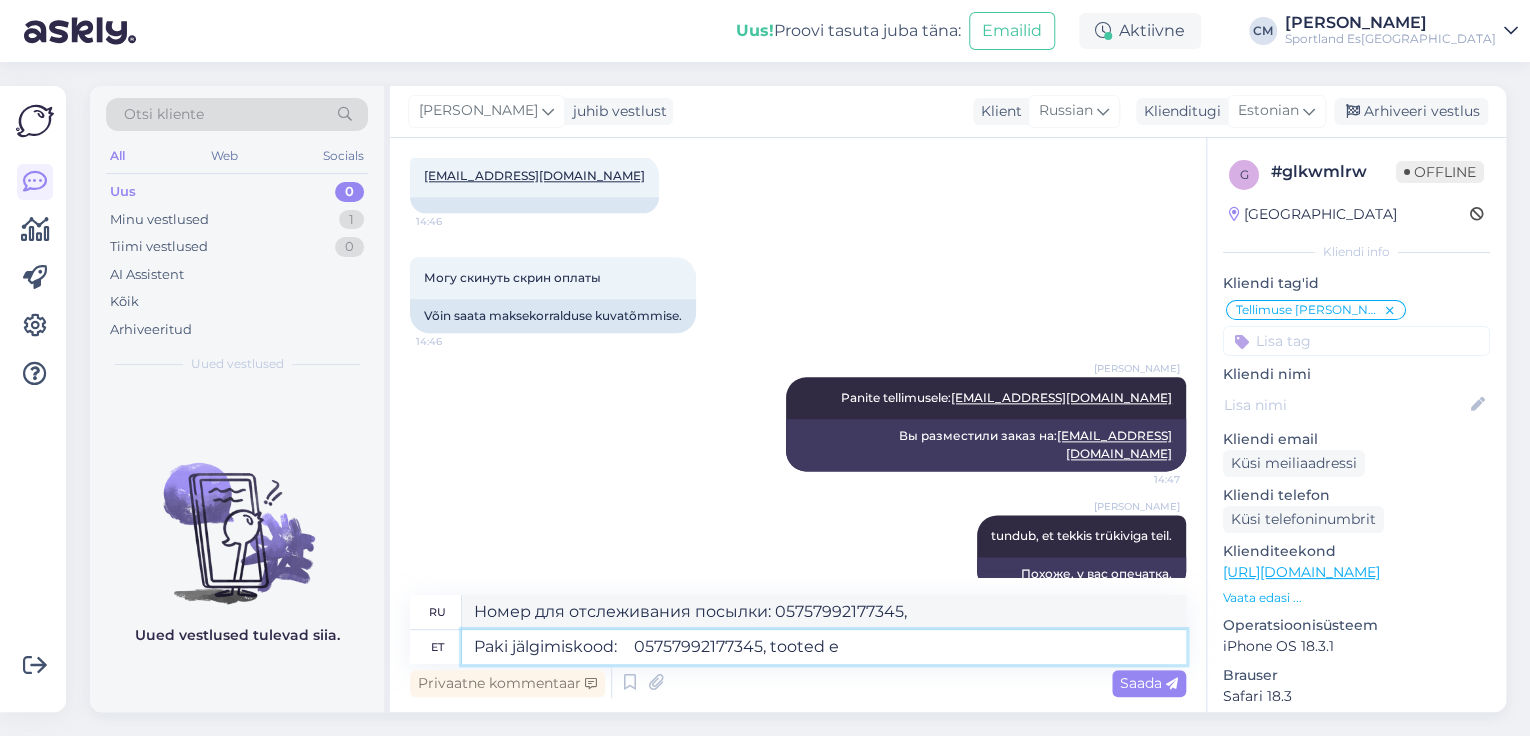 type on "Номер отслеживания посылки: 05757992177345, товары" 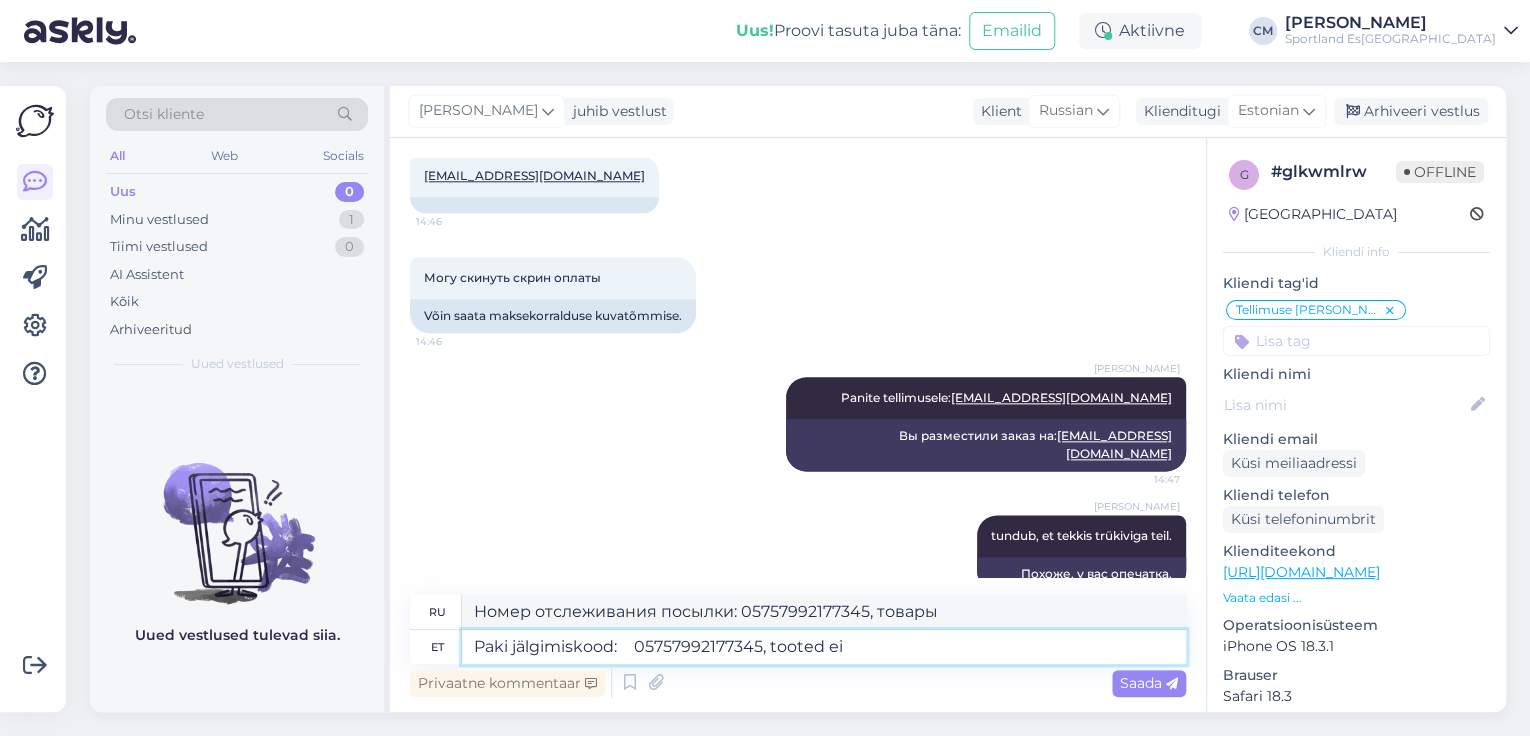 type on "Paki jälgimiskood: 	05757992177345, tooted ei l" 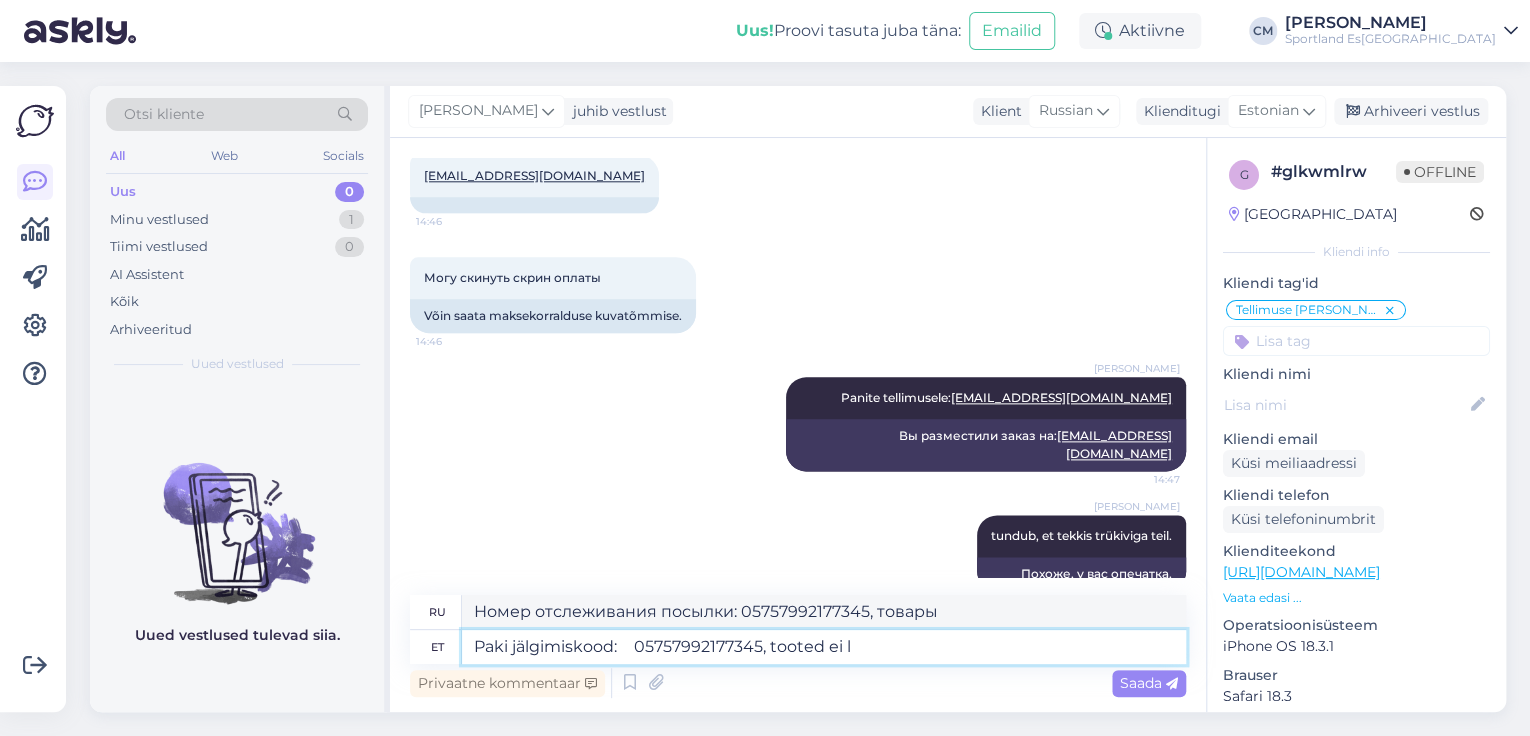 type on "Номер отслеживания посылки: 05757992177345, товары не" 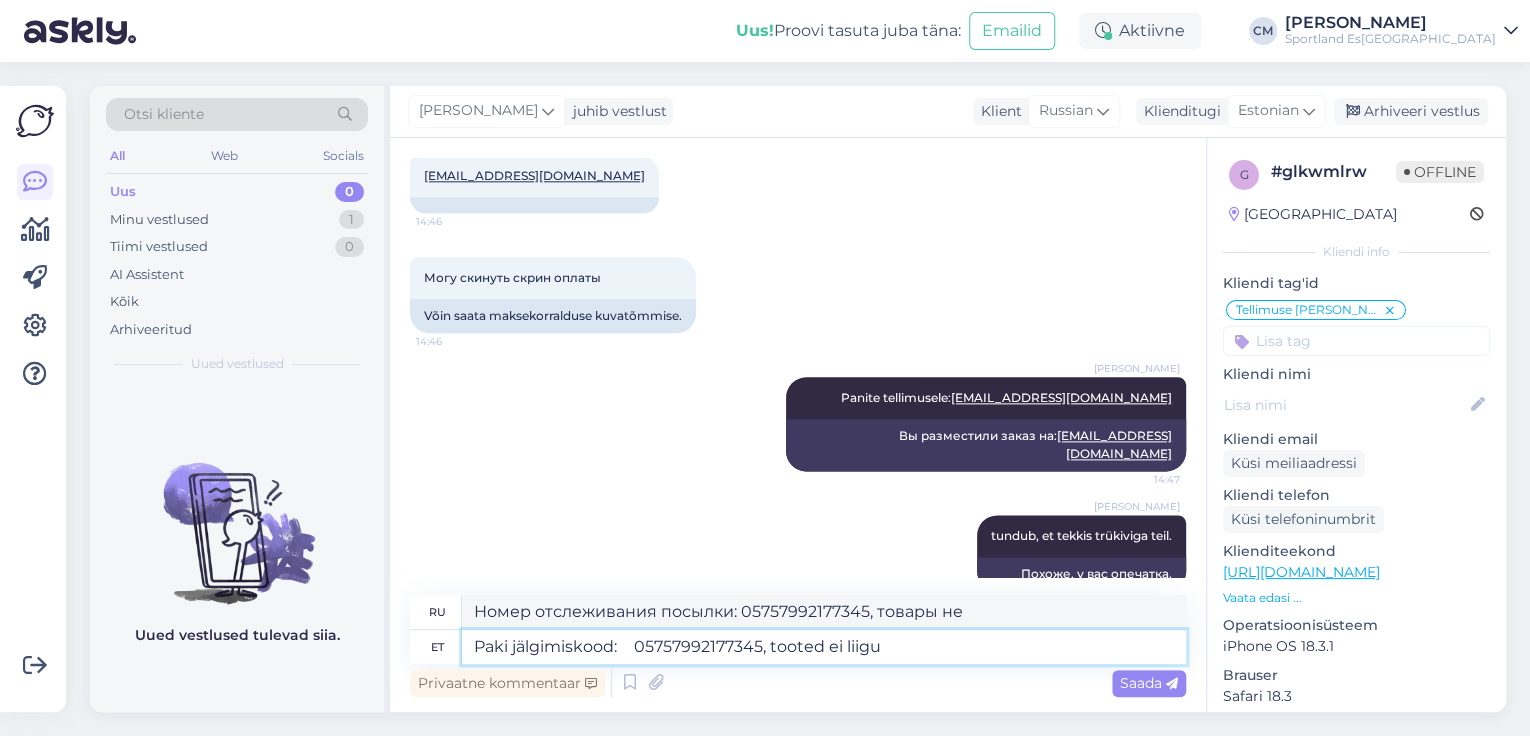 type on "Paki jälgimiskood: 	05757992177345, tooted ei liigu n" 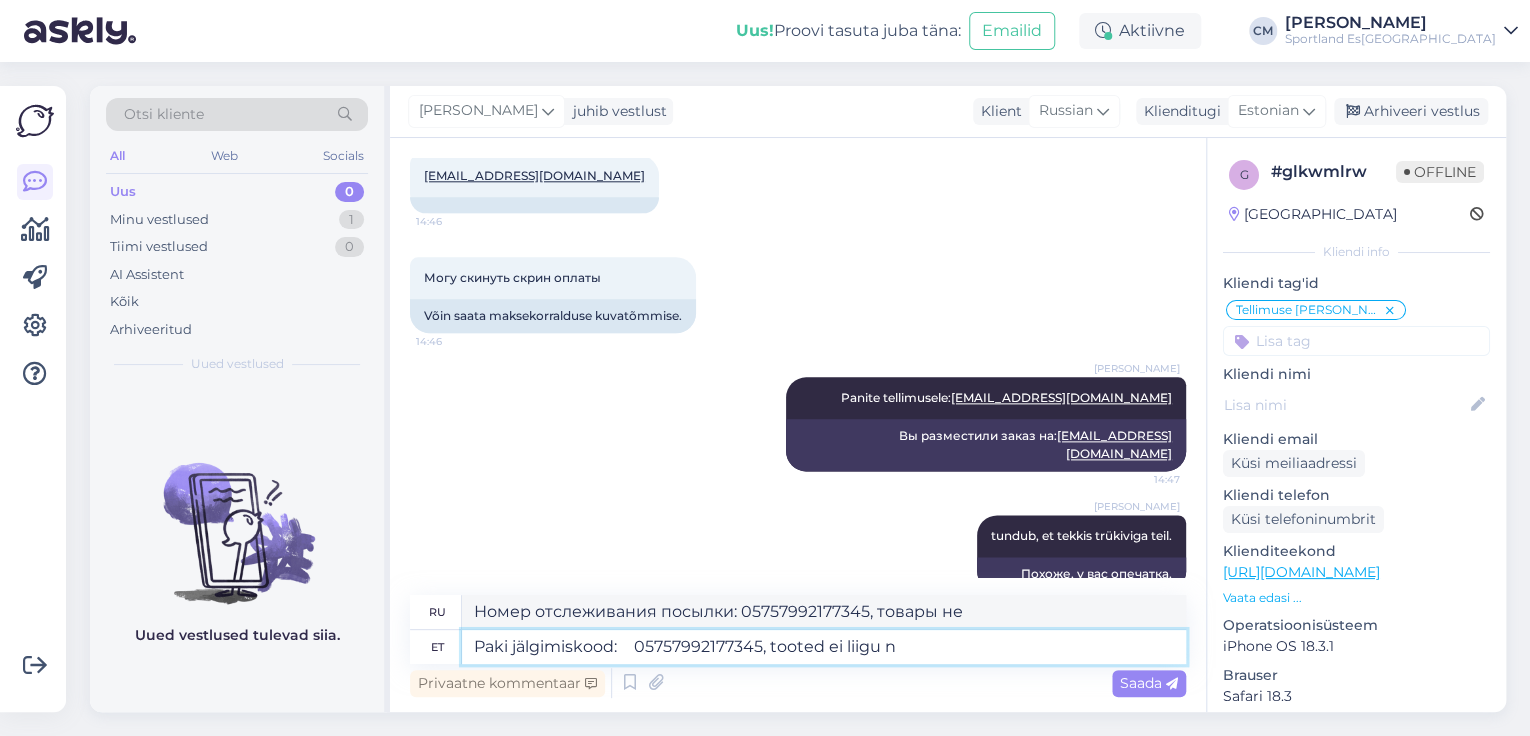 type on "Номер отслеживания посылки: 05757992177345, товары не перемещаются." 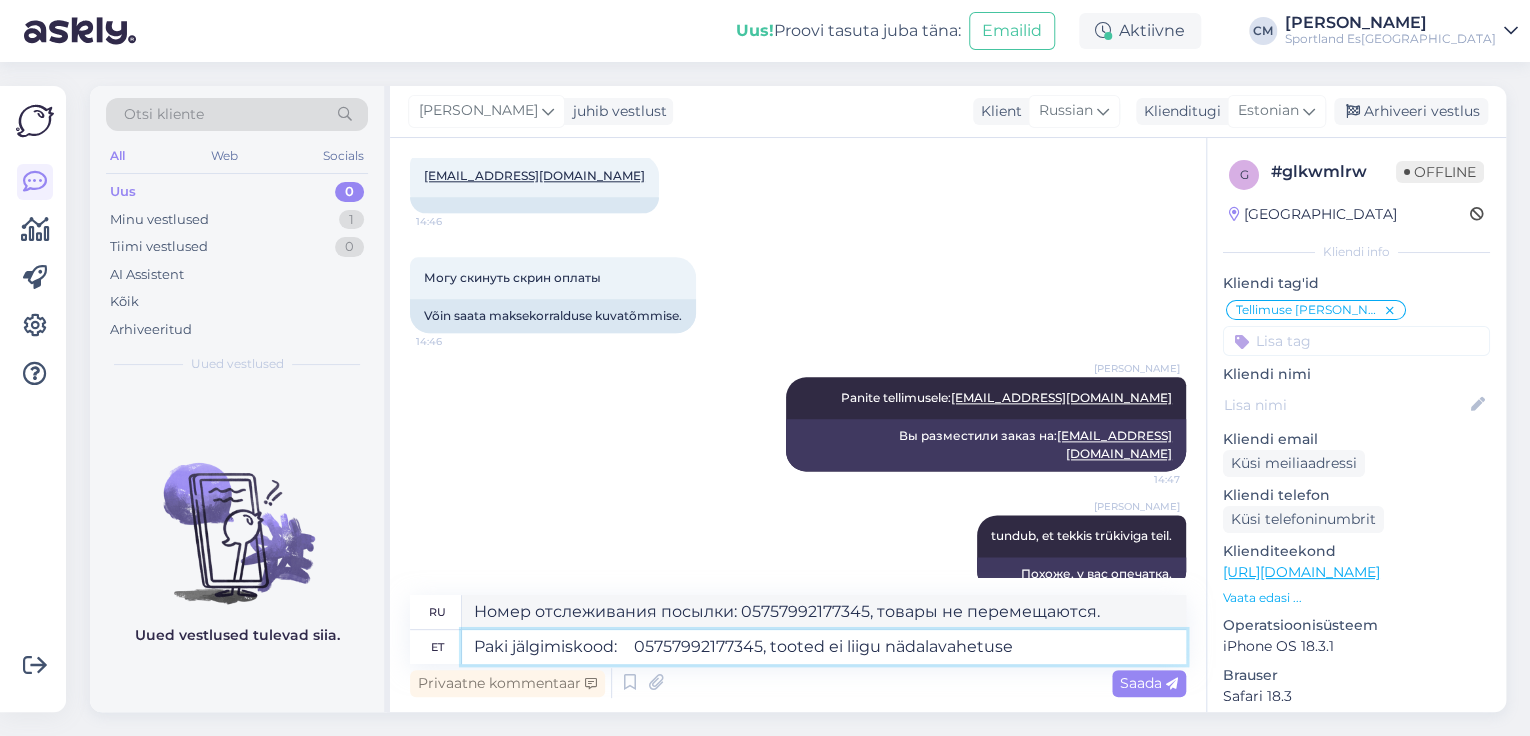 type on "Paki jälgimiskood: 	05757992177345, tooted ei liigu nädalavahetusel" 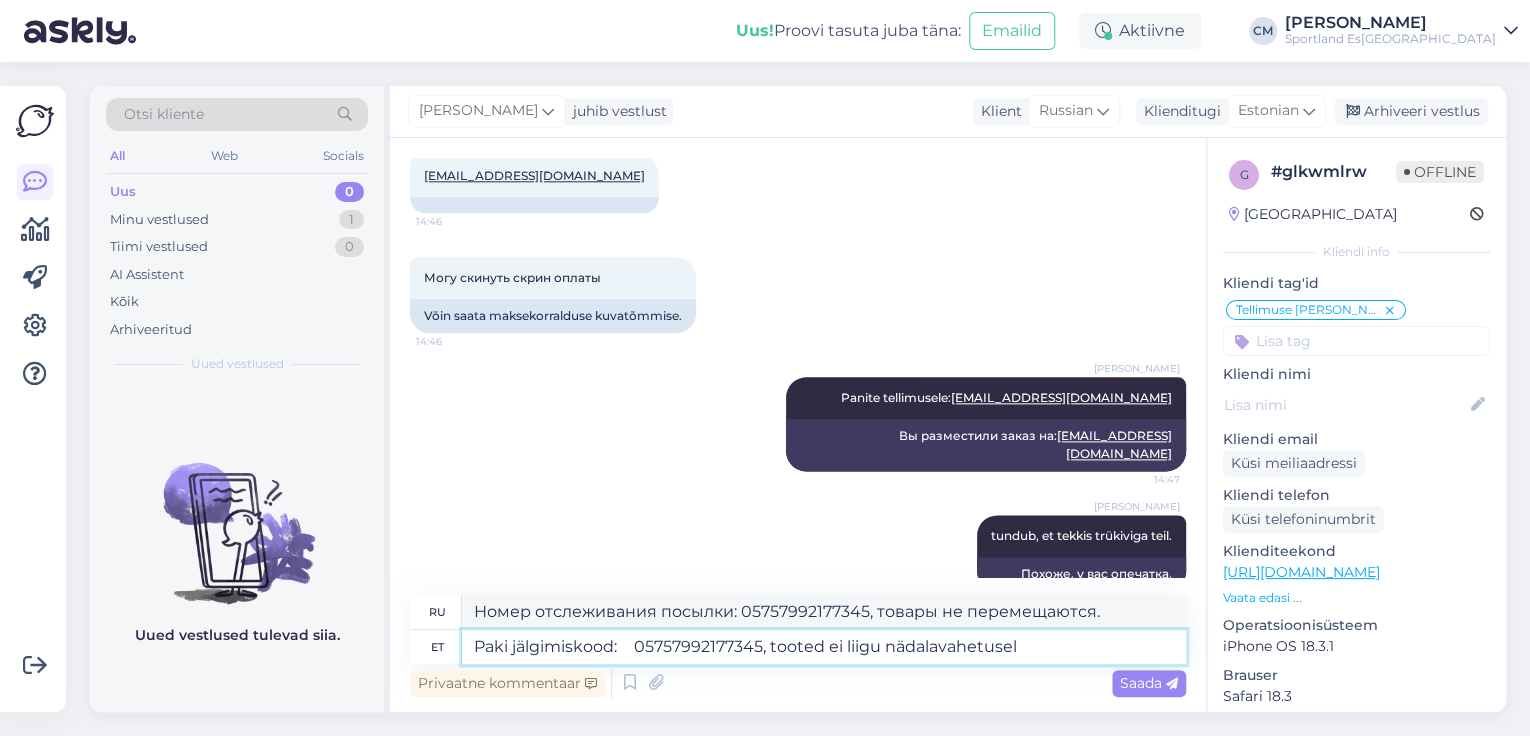type on "Номер отслеживания посылки: 05757992177345, отправка товаров не осуществляется по выходным." 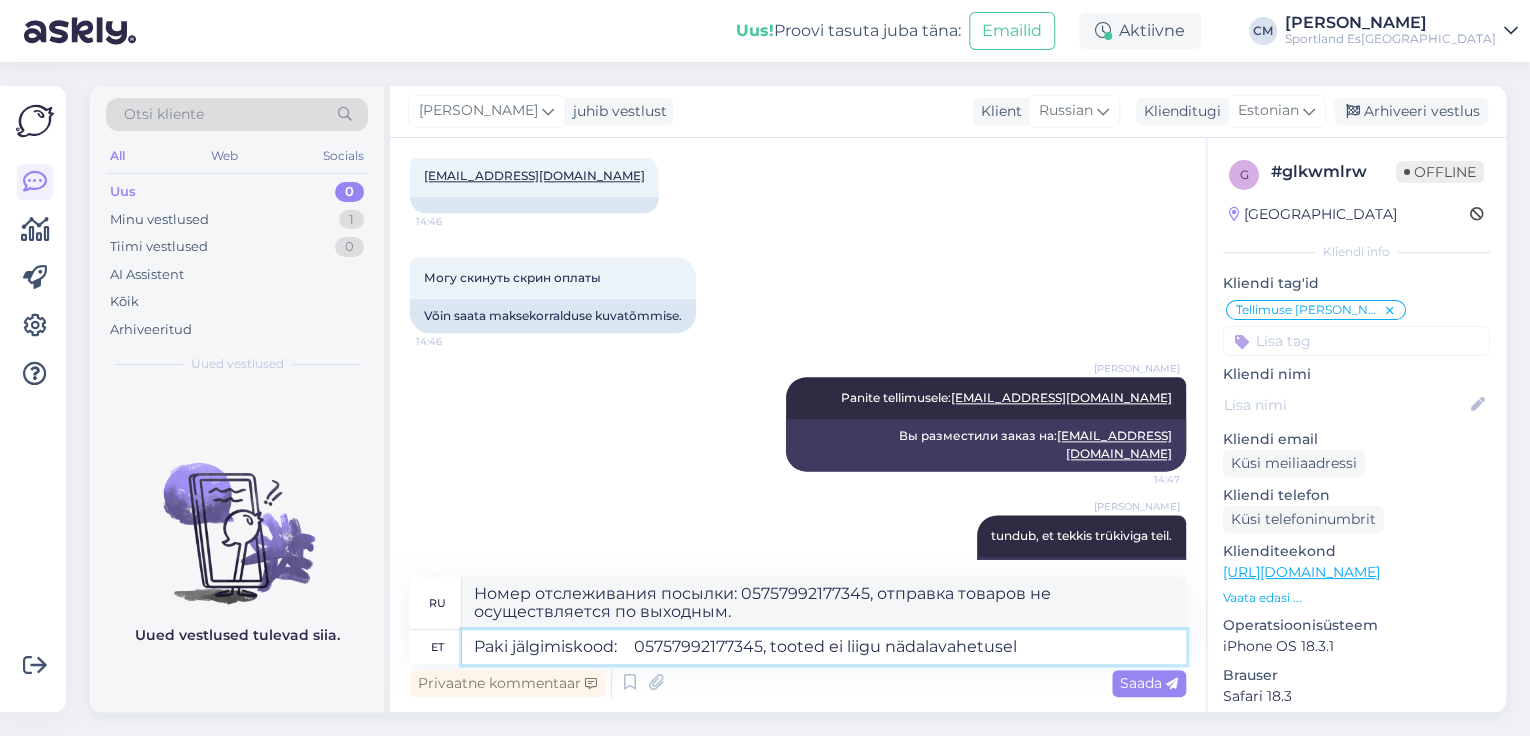 click on "Paki jälgimiskood: 	05757992177345, tooted ei liigu nädalavahetusel" at bounding box center [824, 647] 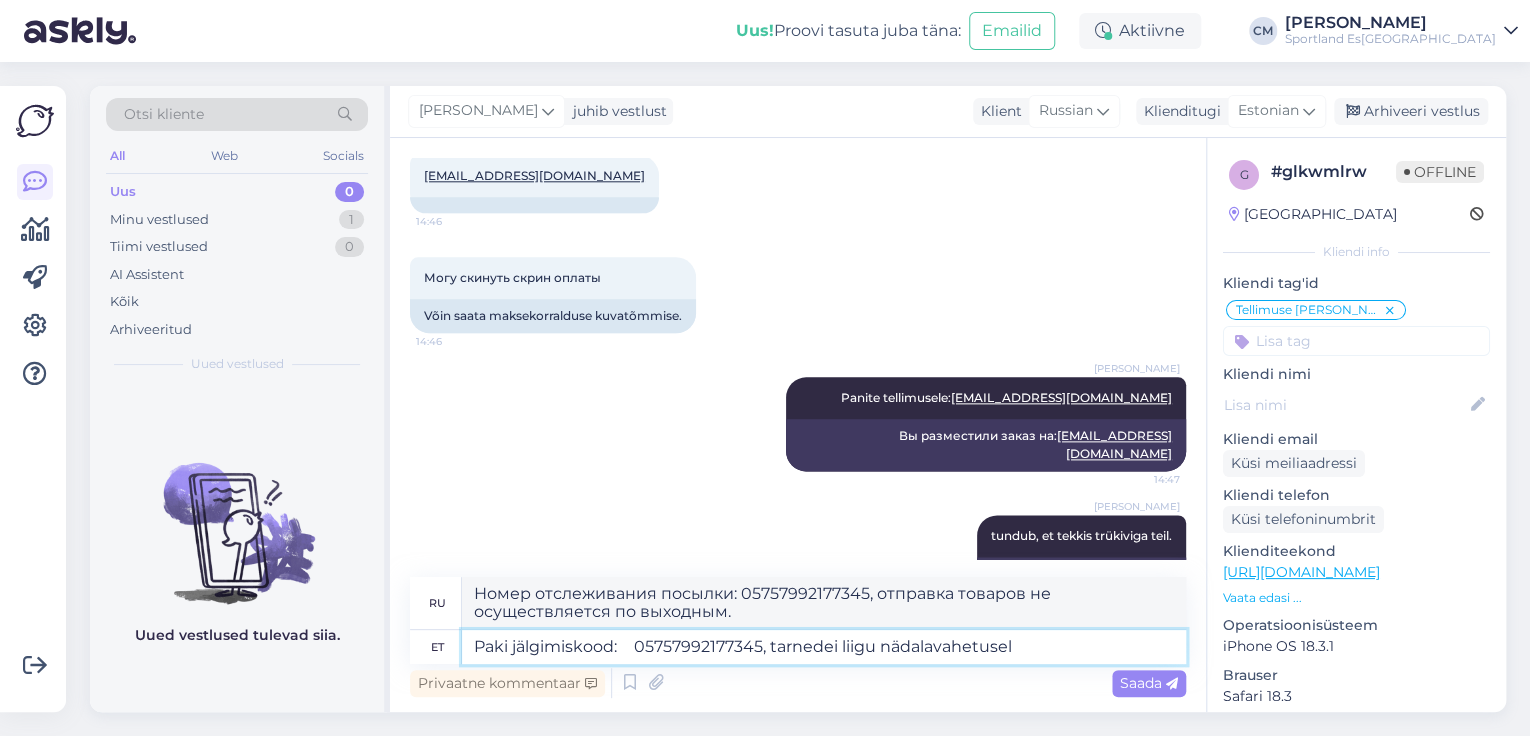 type on "Paki jälgimiskood: 	05757992177345, tarned ei liigu nädalavahetusel" 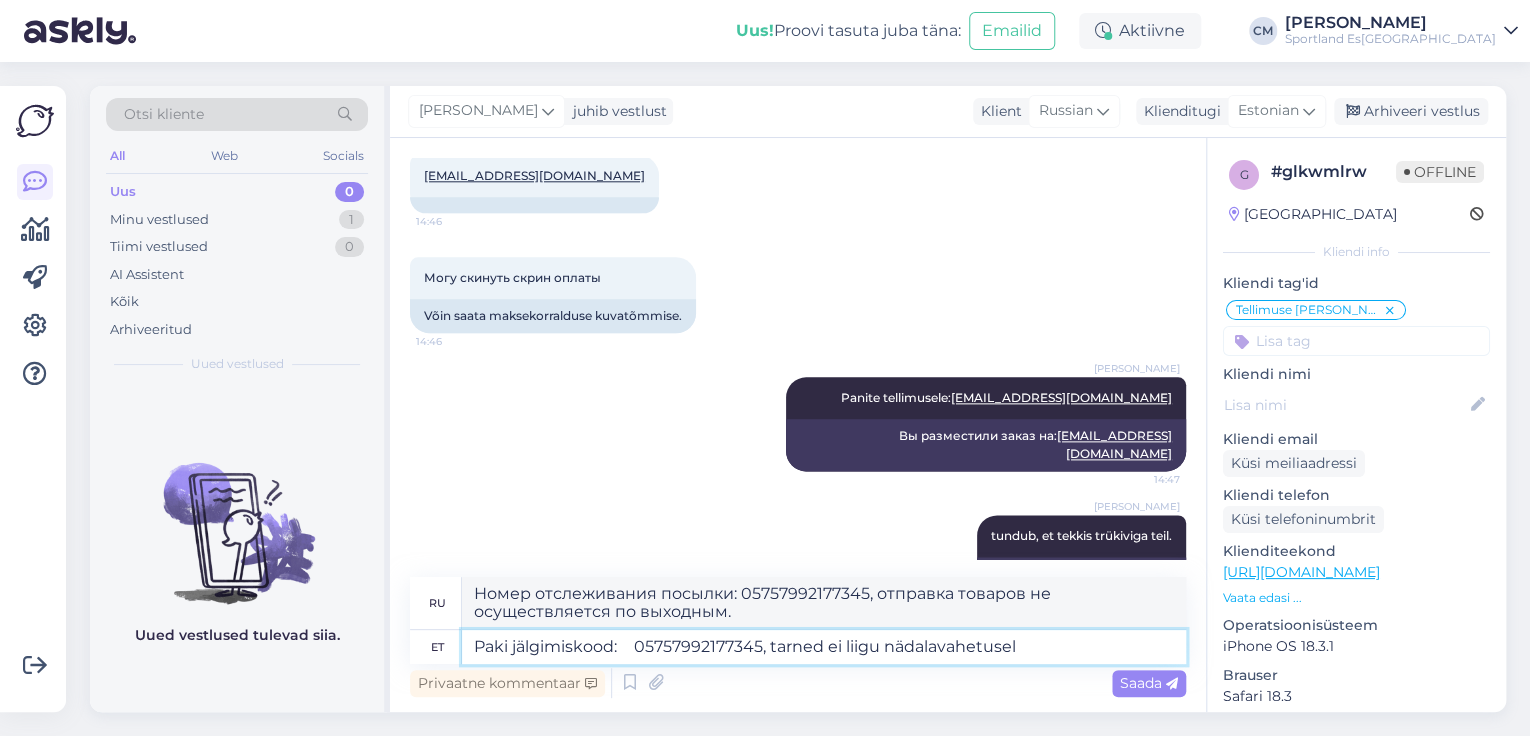 click on "Paki jälgimiskood: 	05757992177345, tarned ei liigu nädalavahetusel" at bounding box center [824, 647] 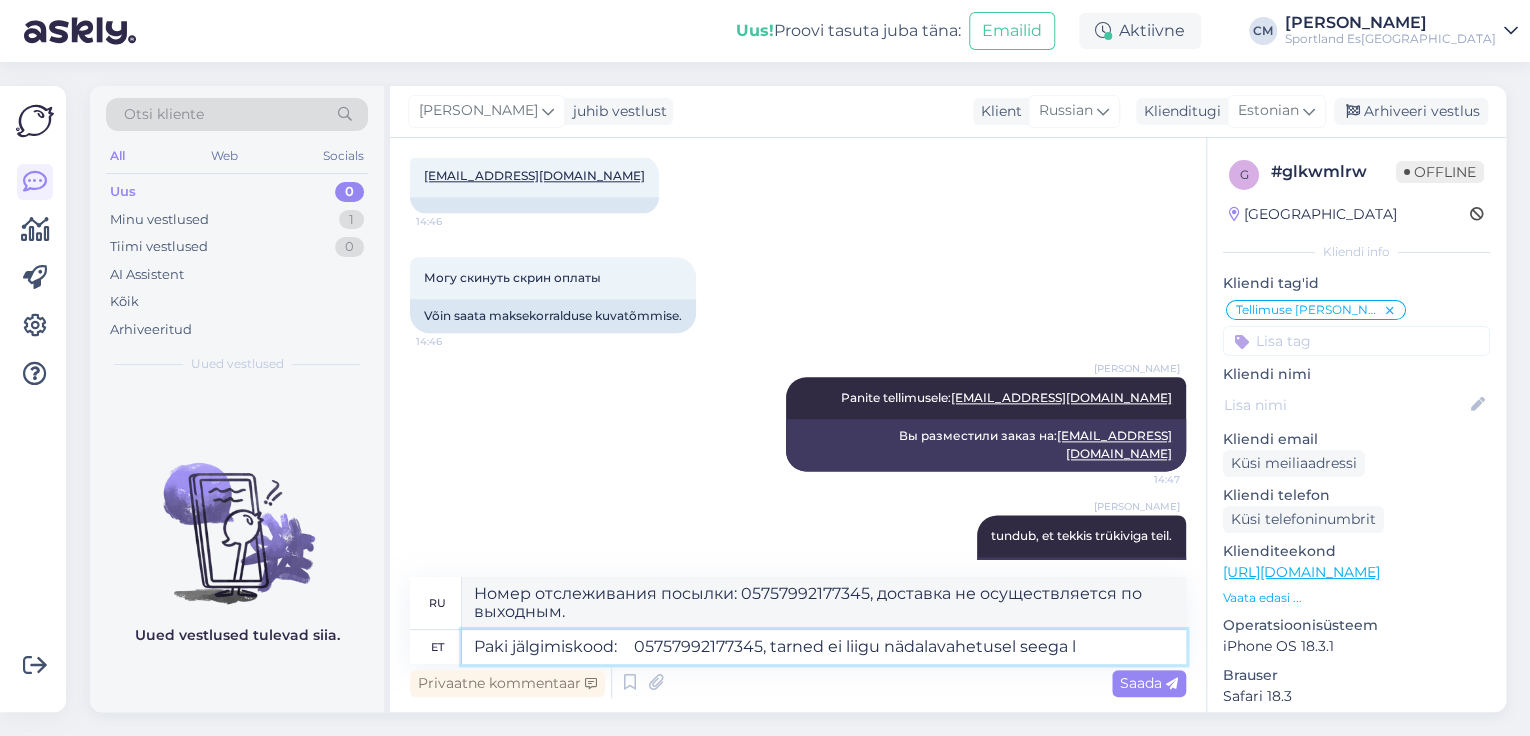 type on "Paki jälgimiskood: 	05757992177345, tarned ei liigu nädalavahetusel seega lä" 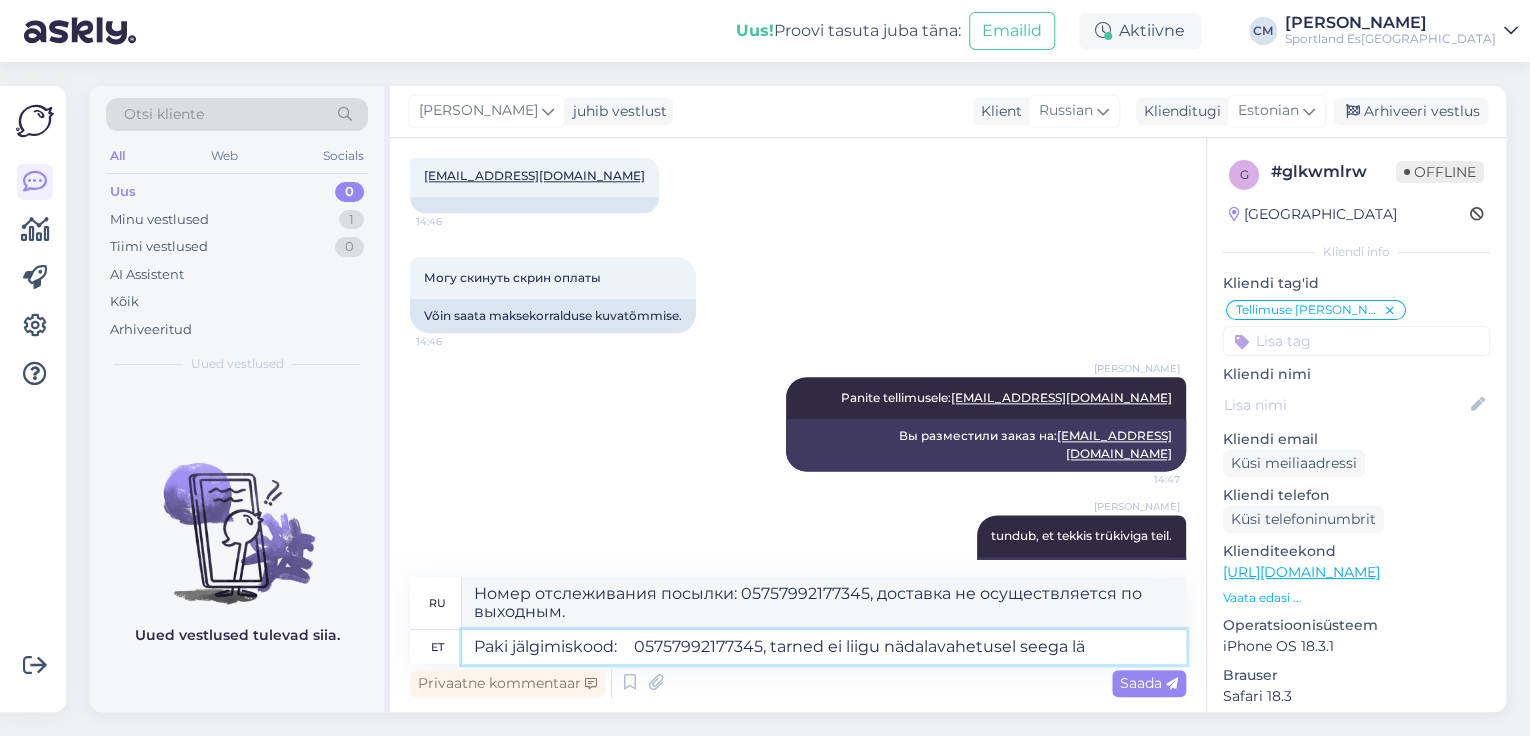 type on "Номер отслеживания посылки: 05757992177345, доставка не осуществляется по выходным, поэтому" 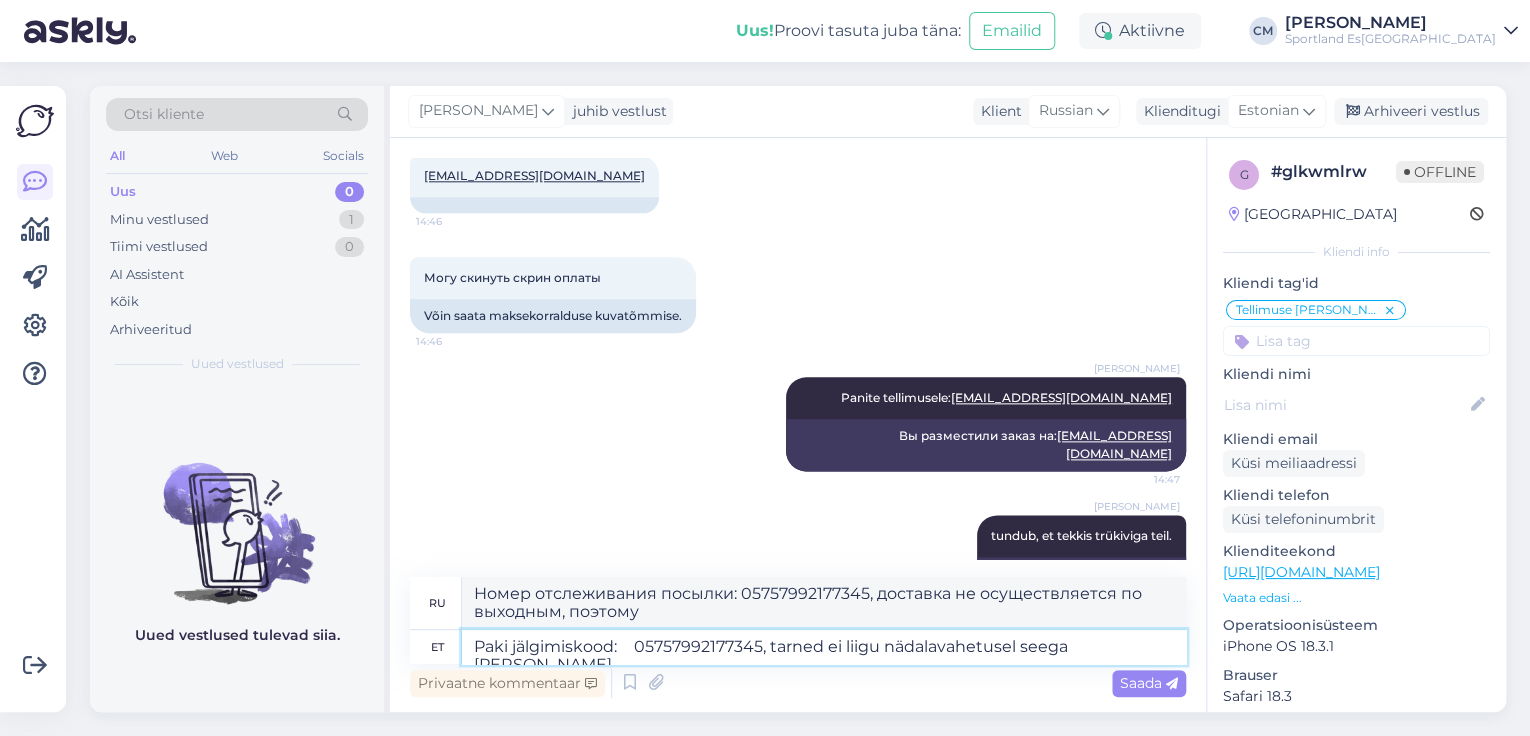 type on "Paki jälgimiskood: 	05757992177345, tarned ei liigu nädalavahetusel seega läheb pakk" 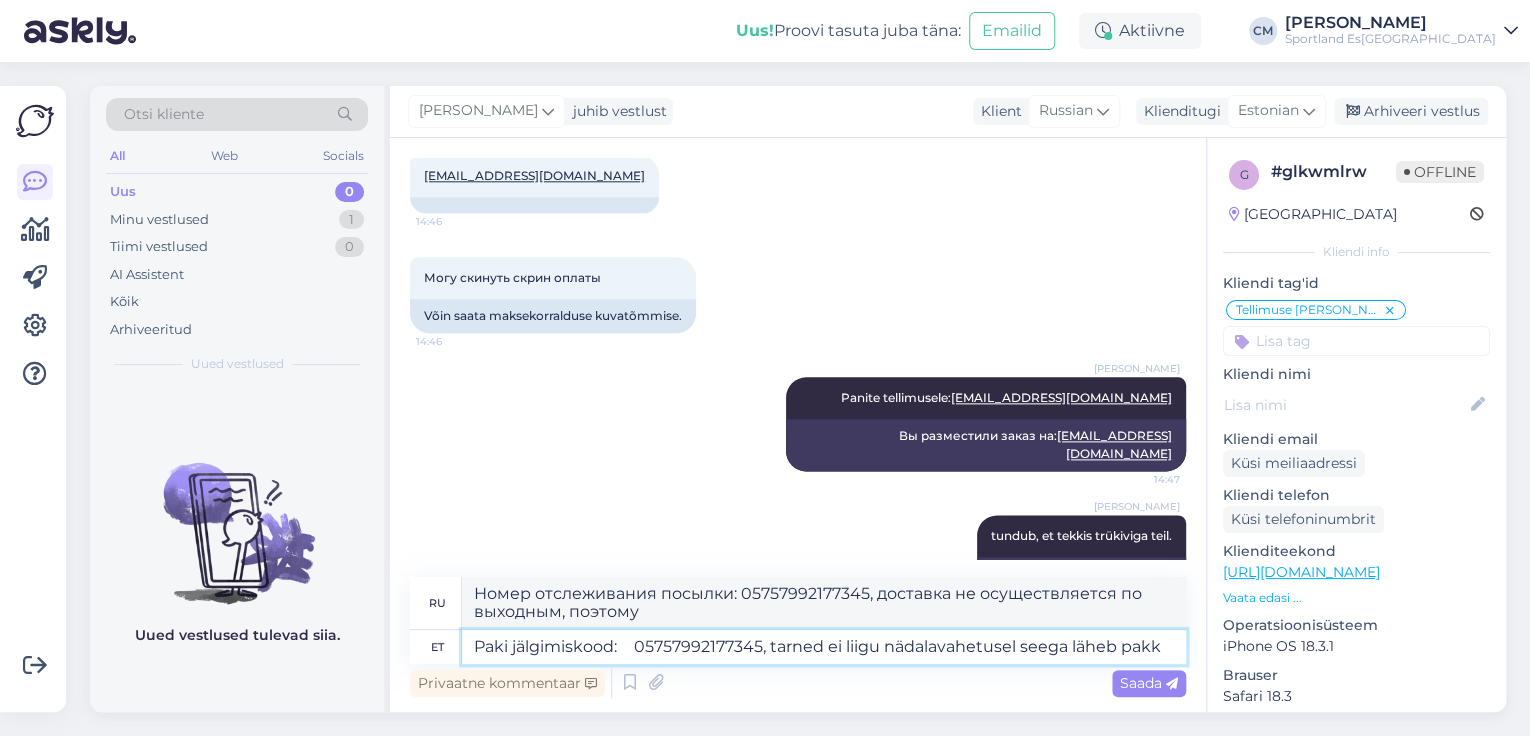 type on "Номер отслеживания посылки: 05757992177345, доставка не осуществляется по выходным, поэтому..." 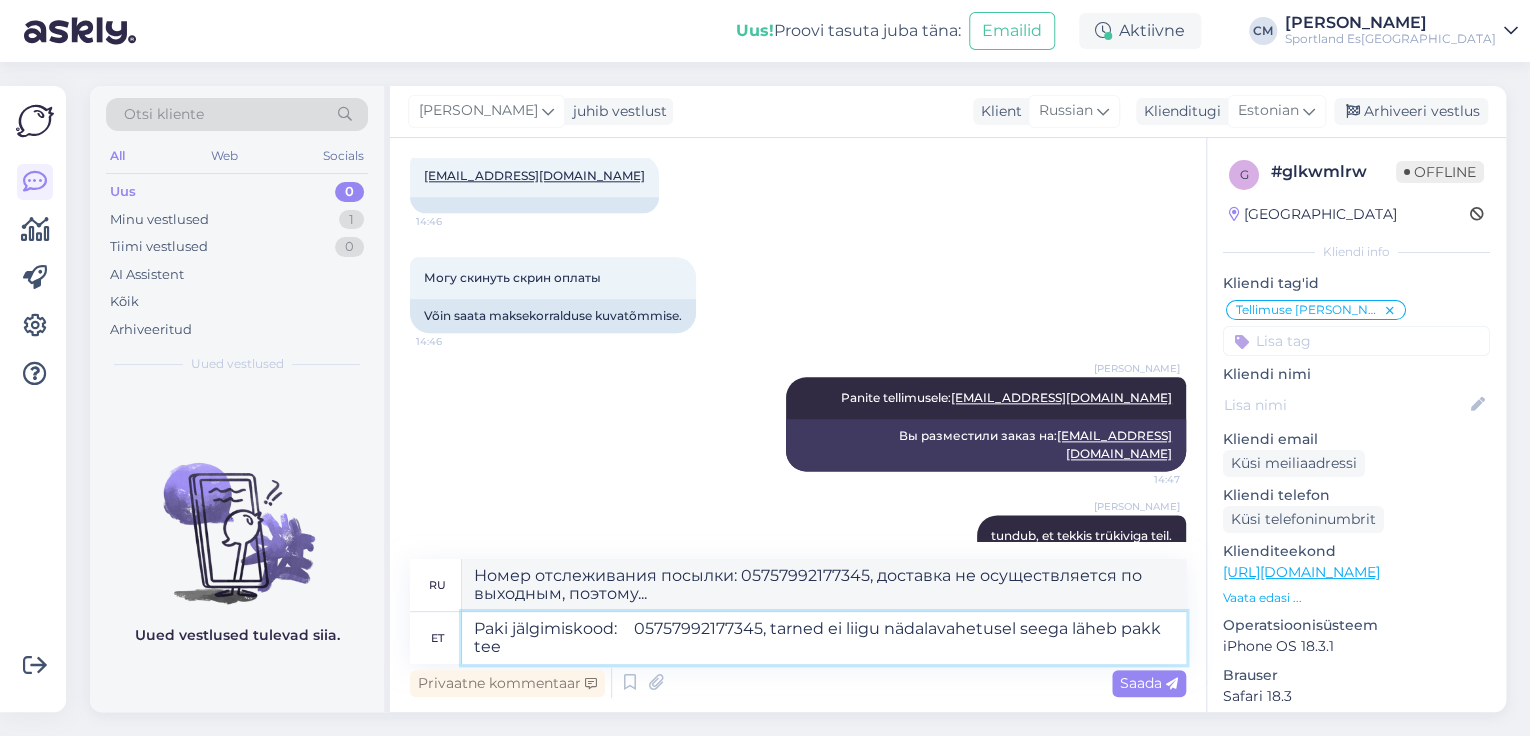 type on "Paki jälgimiskood: 	05757992177345, tarned ei liigu nädalavahetusel seega läheb pakk [PERSON_NAME]" 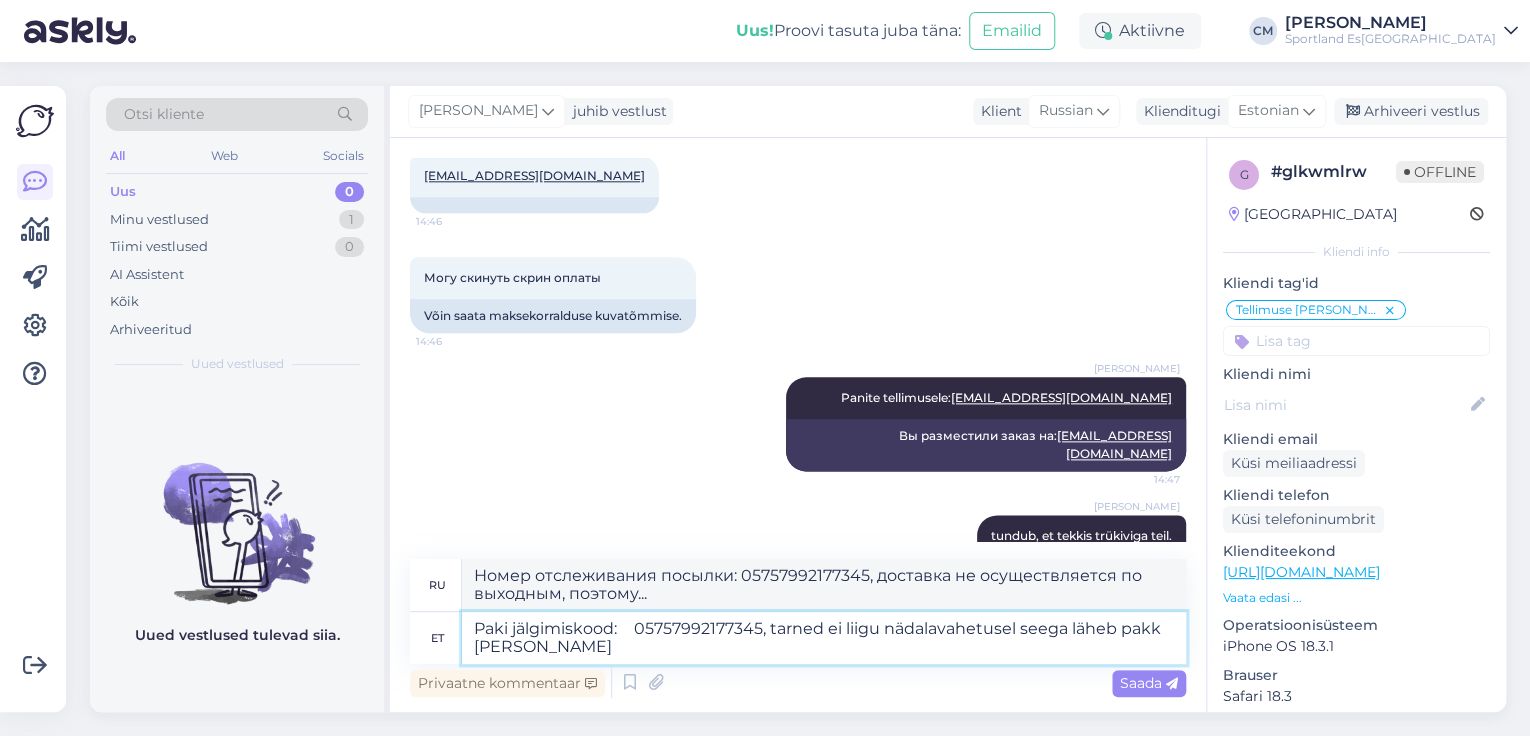 type on "Номер отслеживания посылки: 05757992177345, доставка не осуществляется по выходным, поэтому посылка..." 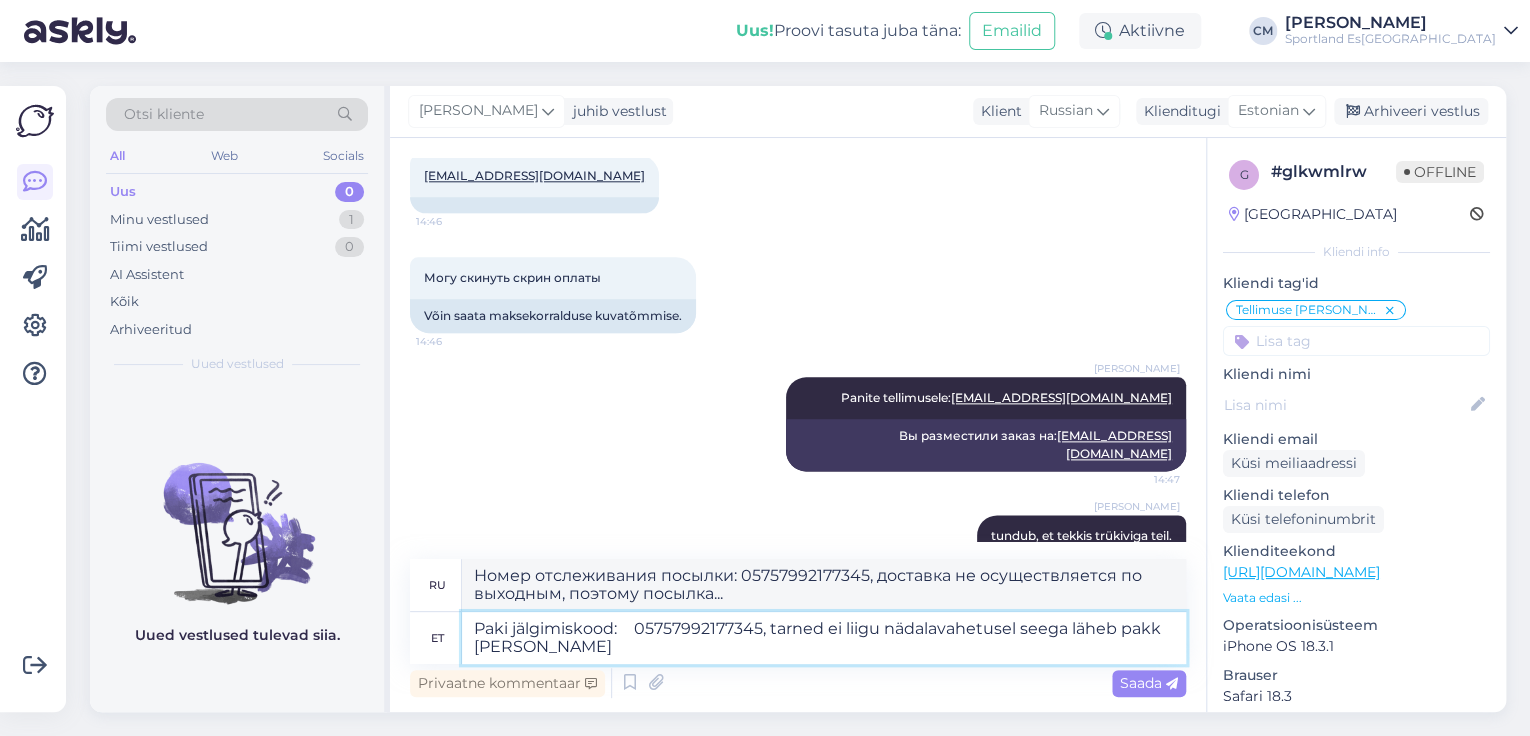 type on "Paki jälgimiskood: 	05757992177345, tarned ei liigu nädalavahetusel seega läheb pakk [PERSON_NAME]" 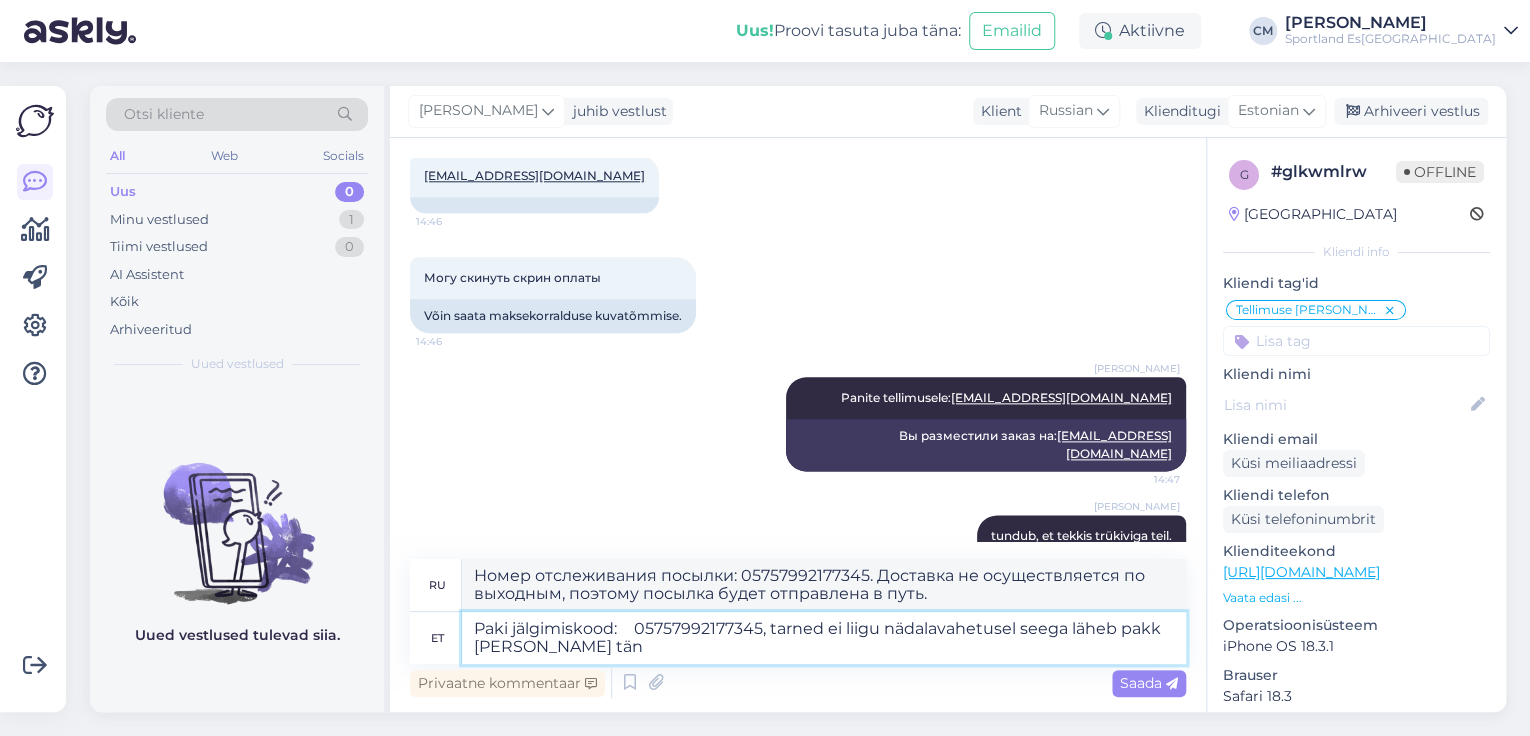 type on "Paki jälgimiskood: 	05757992177345, tarned ei liigu nädalavahetusel seega läheb pakk [PERSON_NAME]" 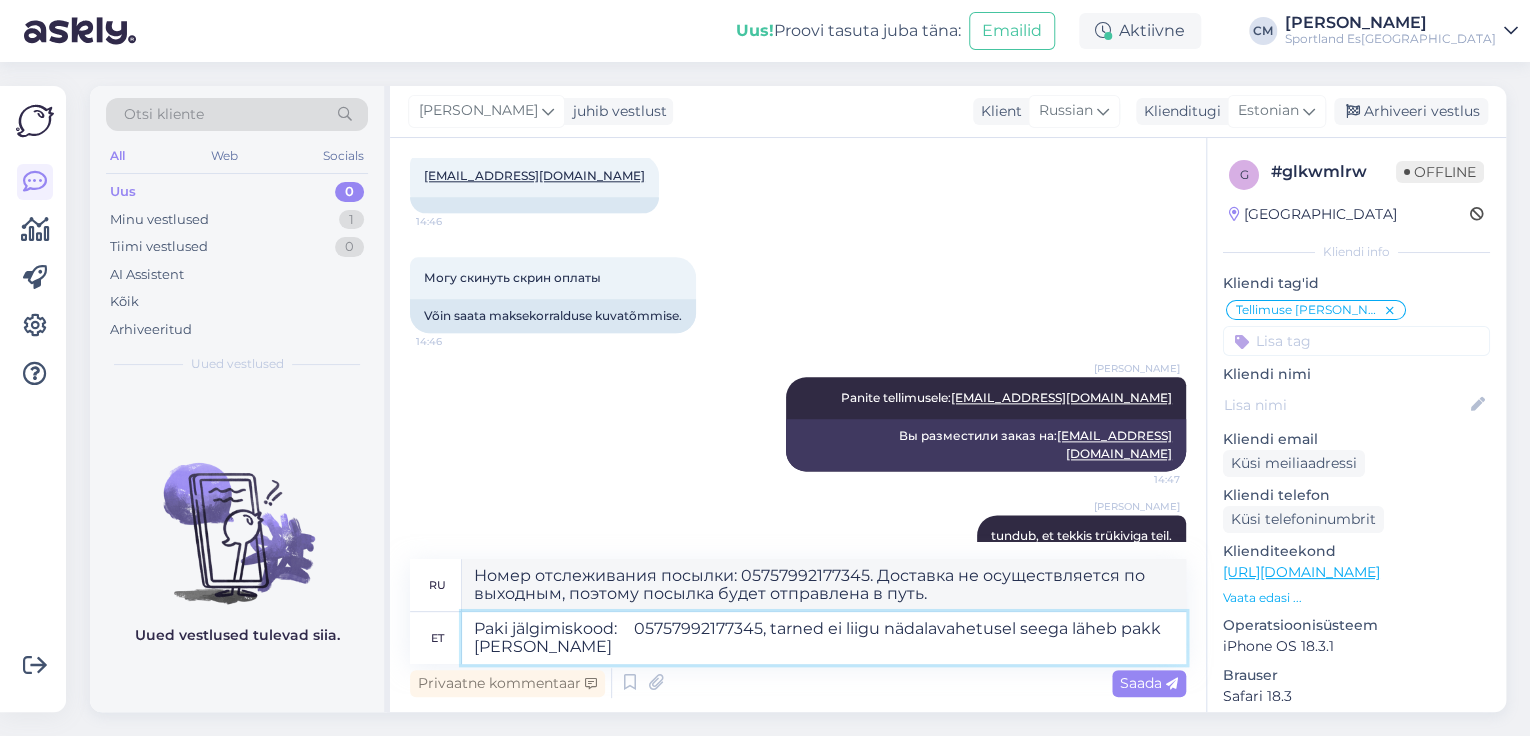 type on "Номер отслеживания посылки: 05757992177345. Доставка не осуществляется по выходным, поэтому посылка будет отправлена сегодня." 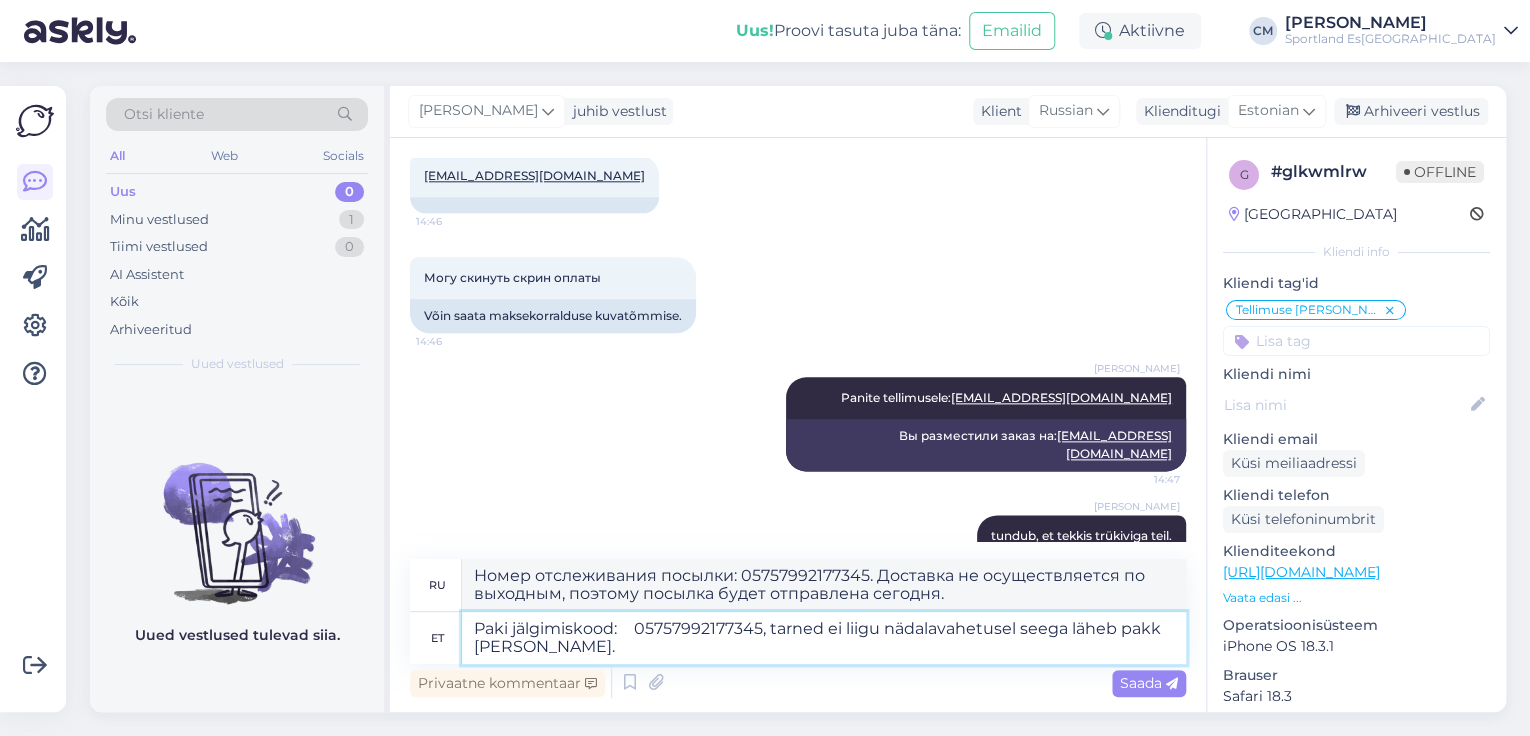 click on "Paki jälgimiskood: 	05757992177345, tarned ei liigu nädalavahetusel seega läheb pakk [PERSON_NAME]." at bounding box center [824, 638] 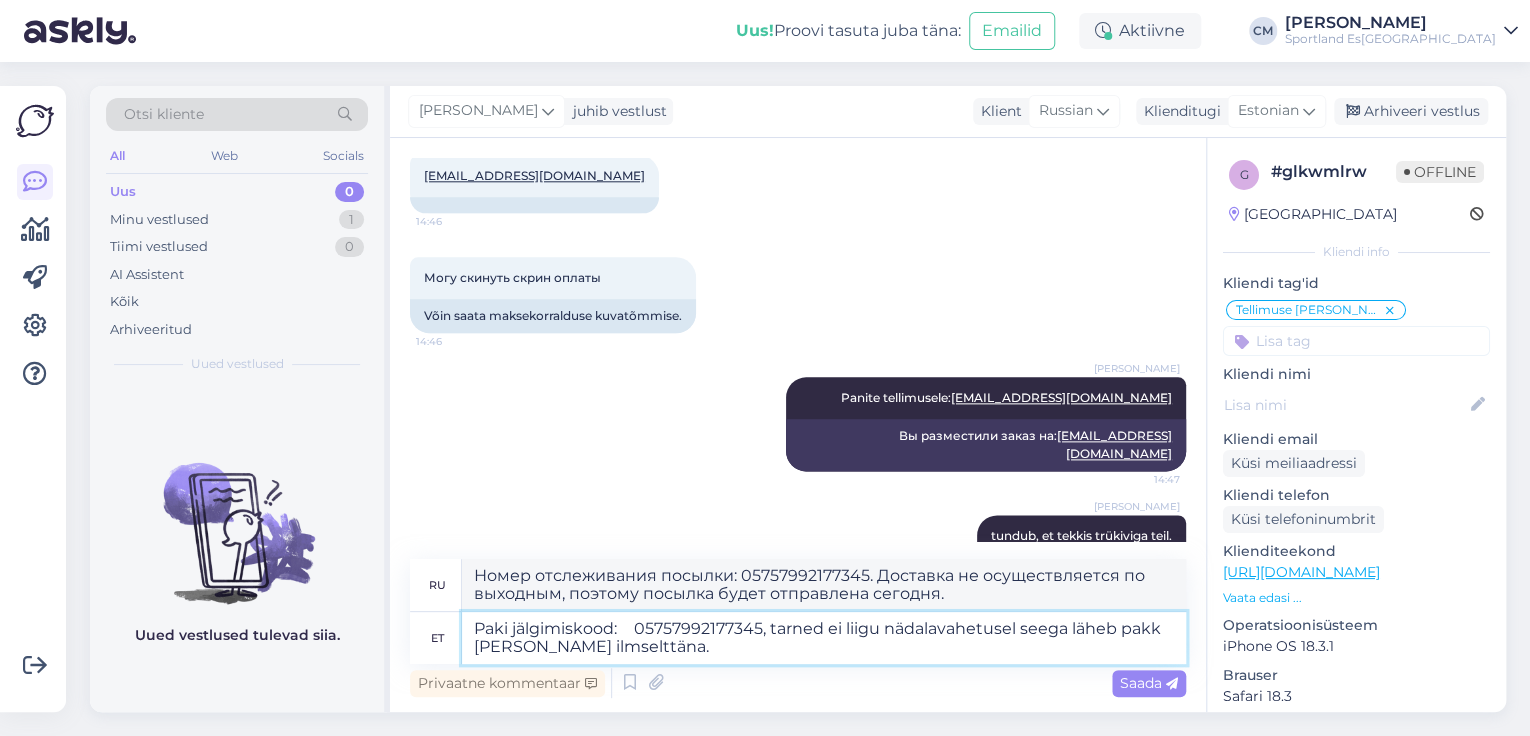 type on "Paki jälgimiskood: 	05757992177345, tarned ei liigu nädalavahetusel seega läheb pakk [PERSON_NAME] ilmselt [PERSON_NAME]." 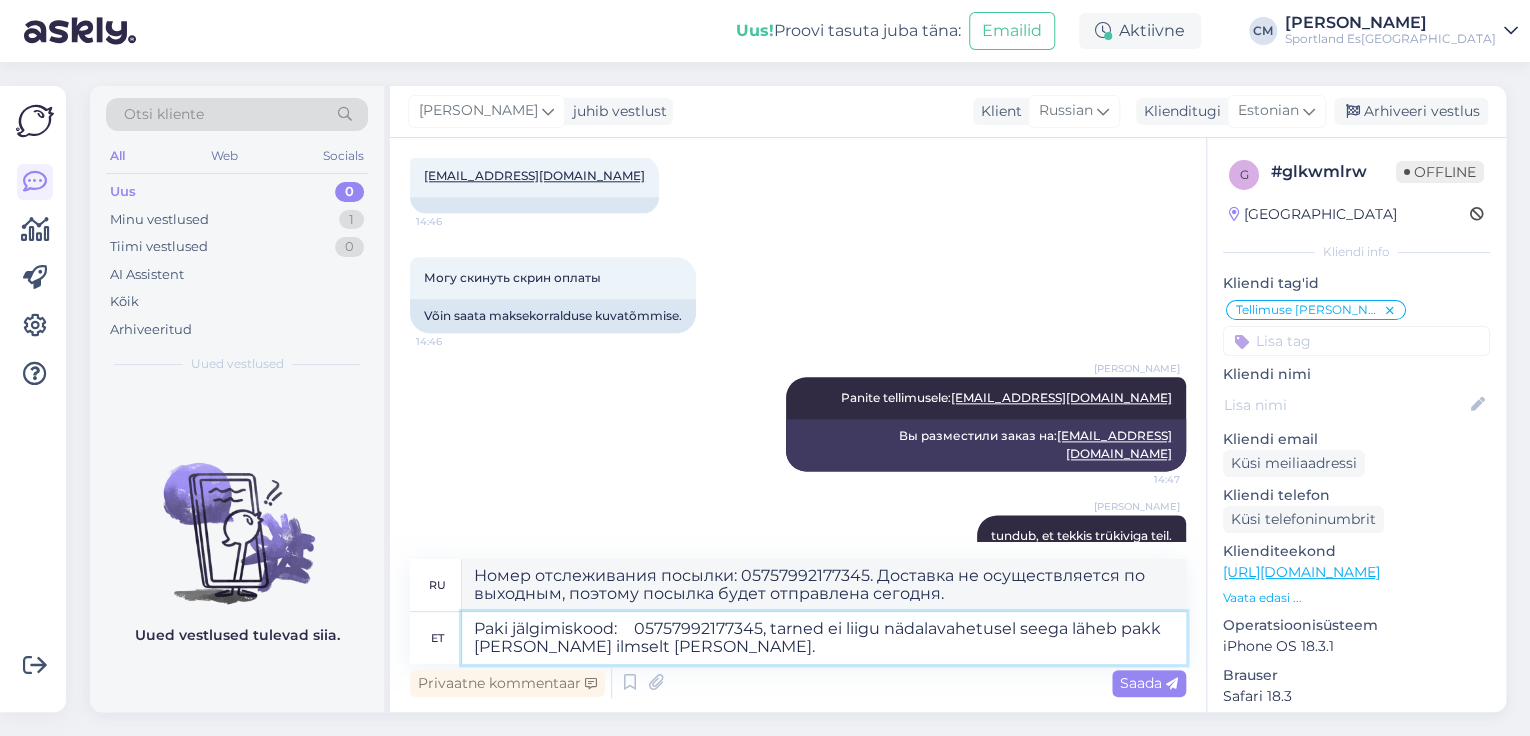 click on "Paki jälgimiskood: 	05757992177345, tarned ei liigu nädalavahetusel seega läheb pakk [PERSON_NAME] ilmselt [PERSON_NAME]." at bounding box center (824, 638) 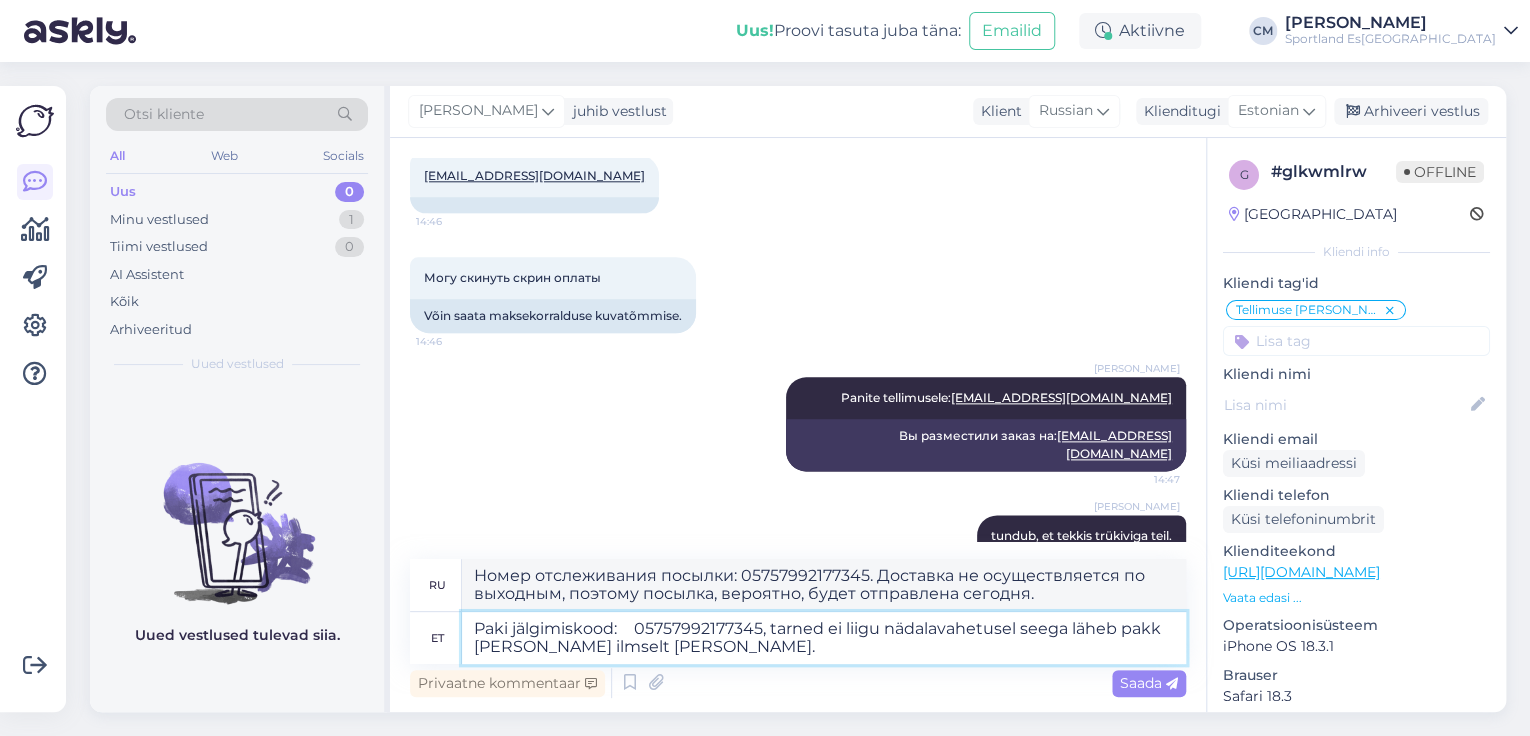 click on "Paki jälgimiskood: 	05757992177345, tarned ei liigu nädalavahetusel seega läheb pakk [PERSON_NAME] ilmselt [PERSON_NAME]." at bounding box center [824, 638] 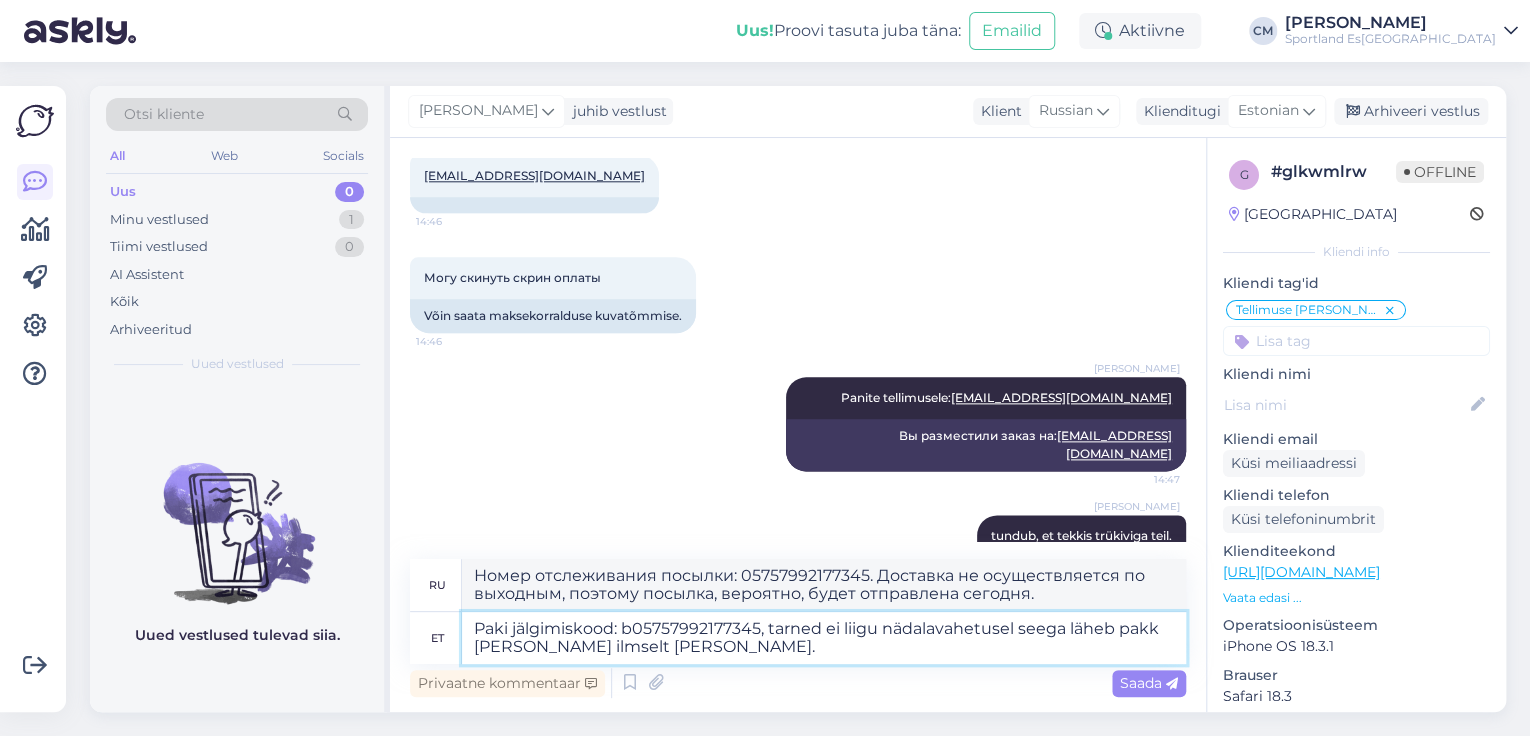type on "Paki jälgimiskood: 05757992177345, tarned ei liigu nädalavahetusel seega läheb pakk [PERSON_NAME] ilmselt [PERSON_NAME]." 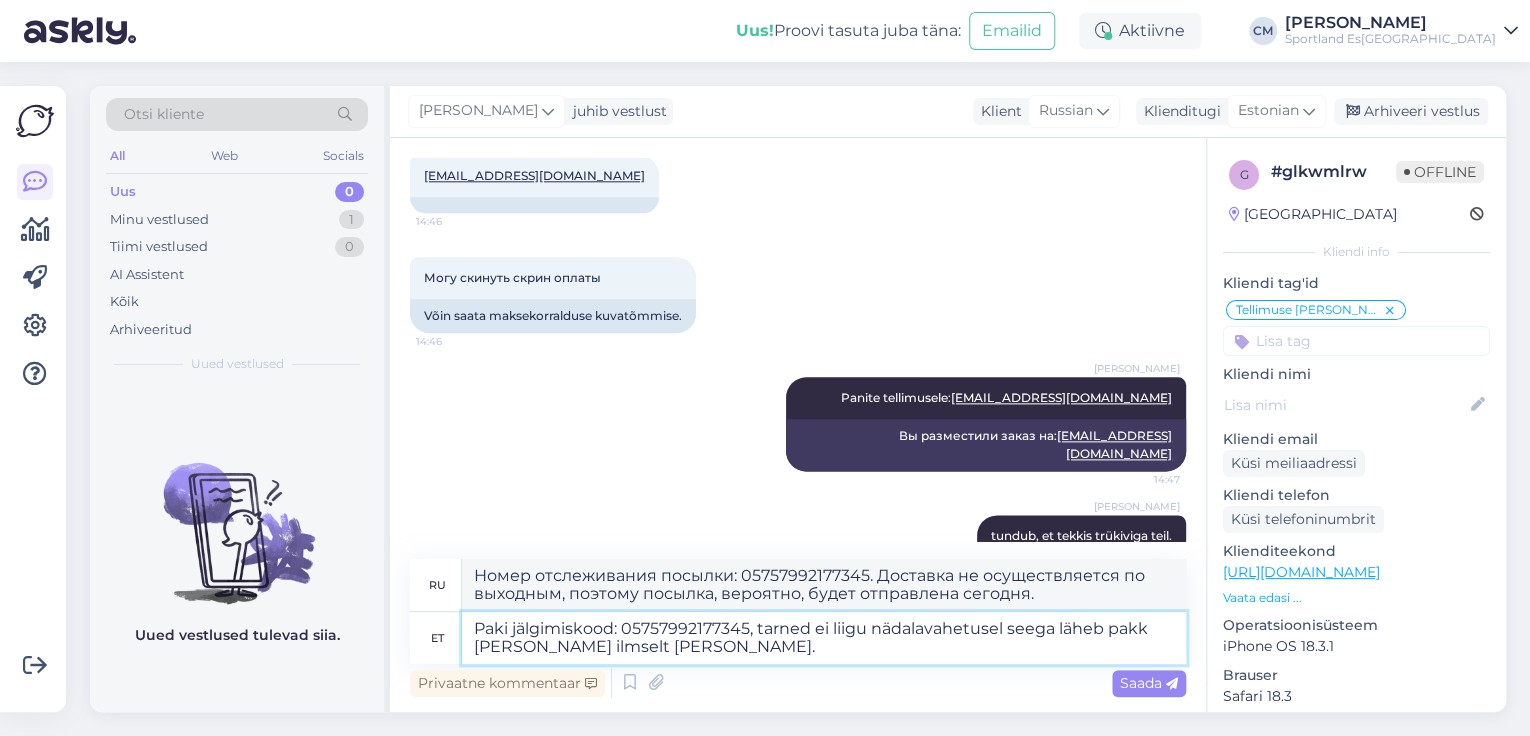 type 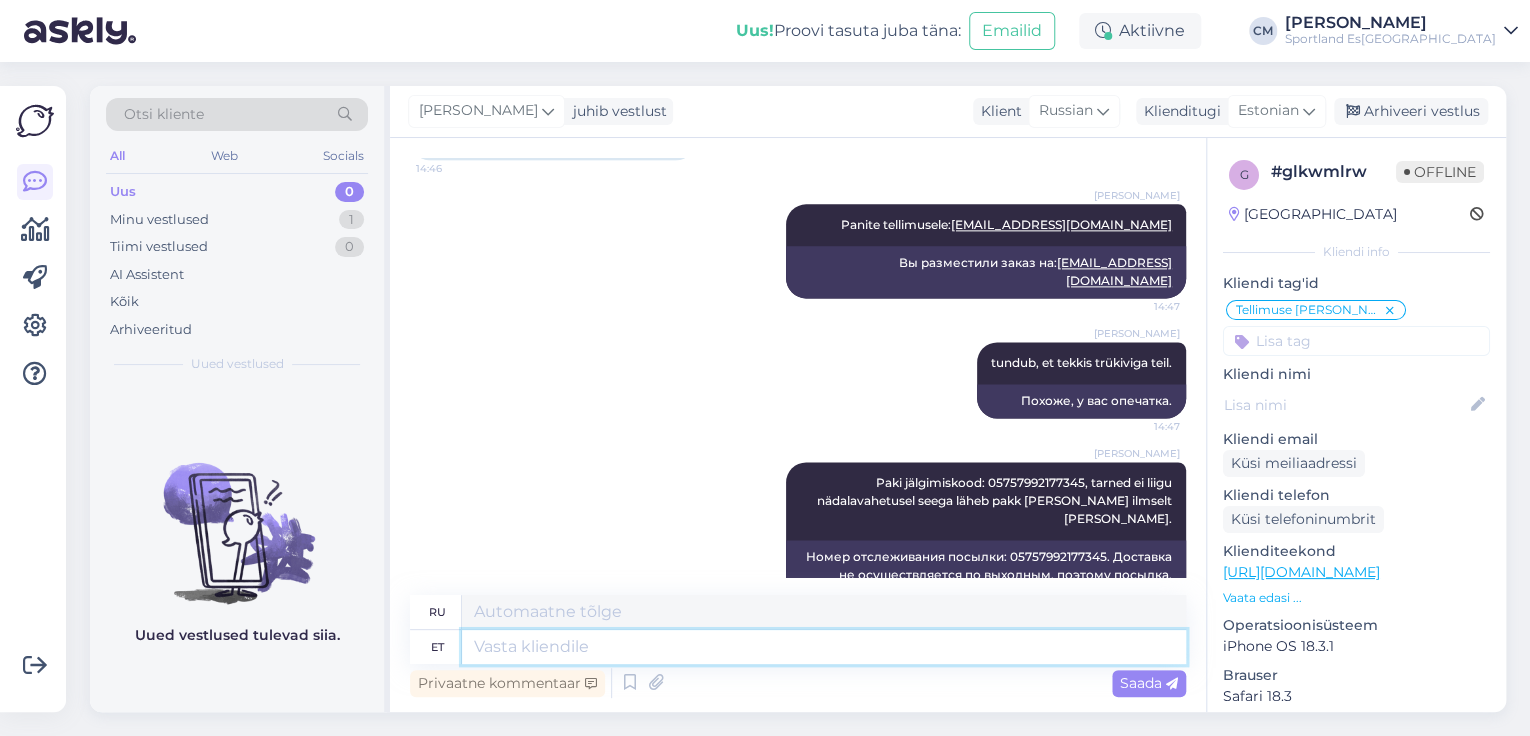 scroll, scrollTop: 1092, scrollLeft: 0, axis: vertical 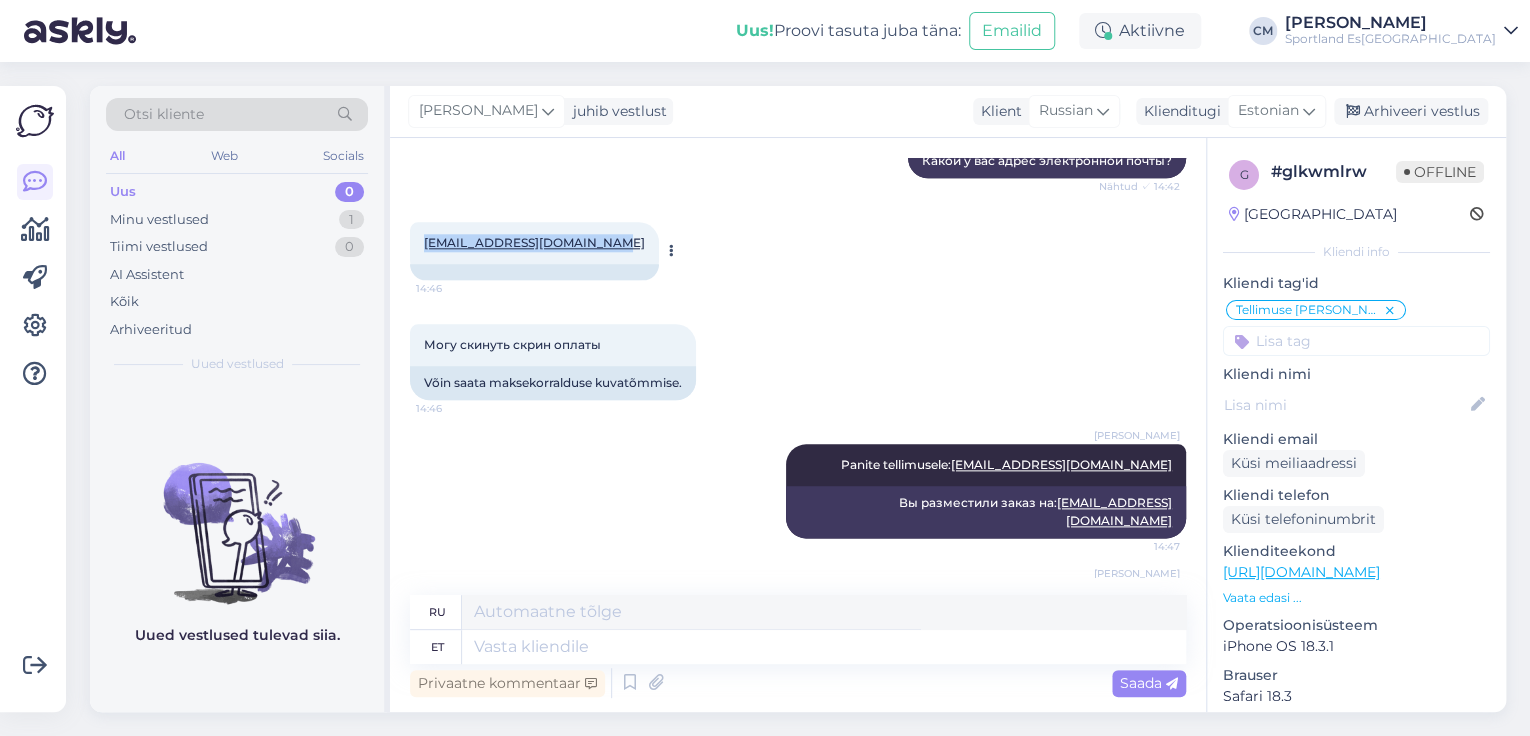 drag, startPoint x: 604, startPoint y: 234, endPoint x: 422, endPoint y: 209, distance: 183.70901 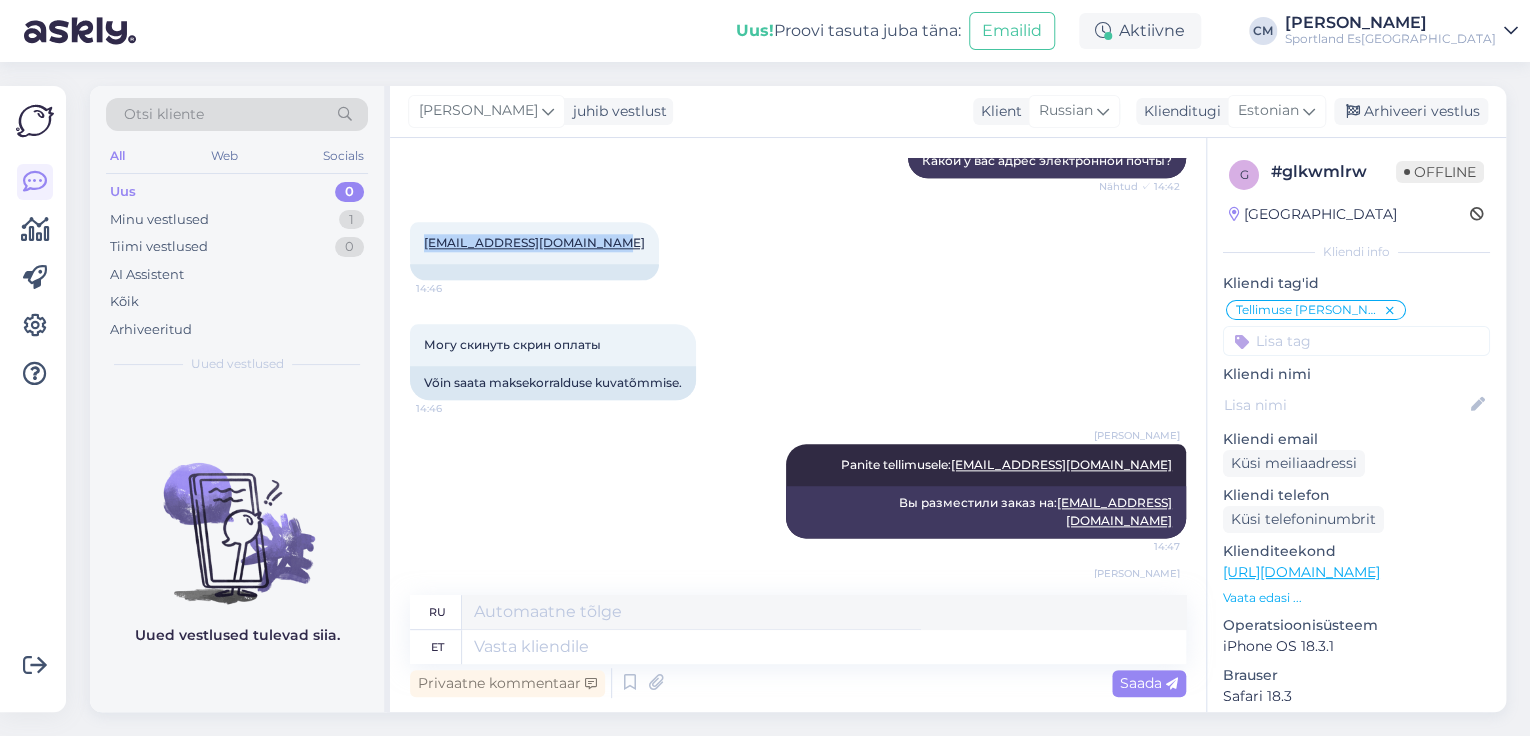 copy on "[EMAIL_ADDRESS][DOMAIN_NAME]" 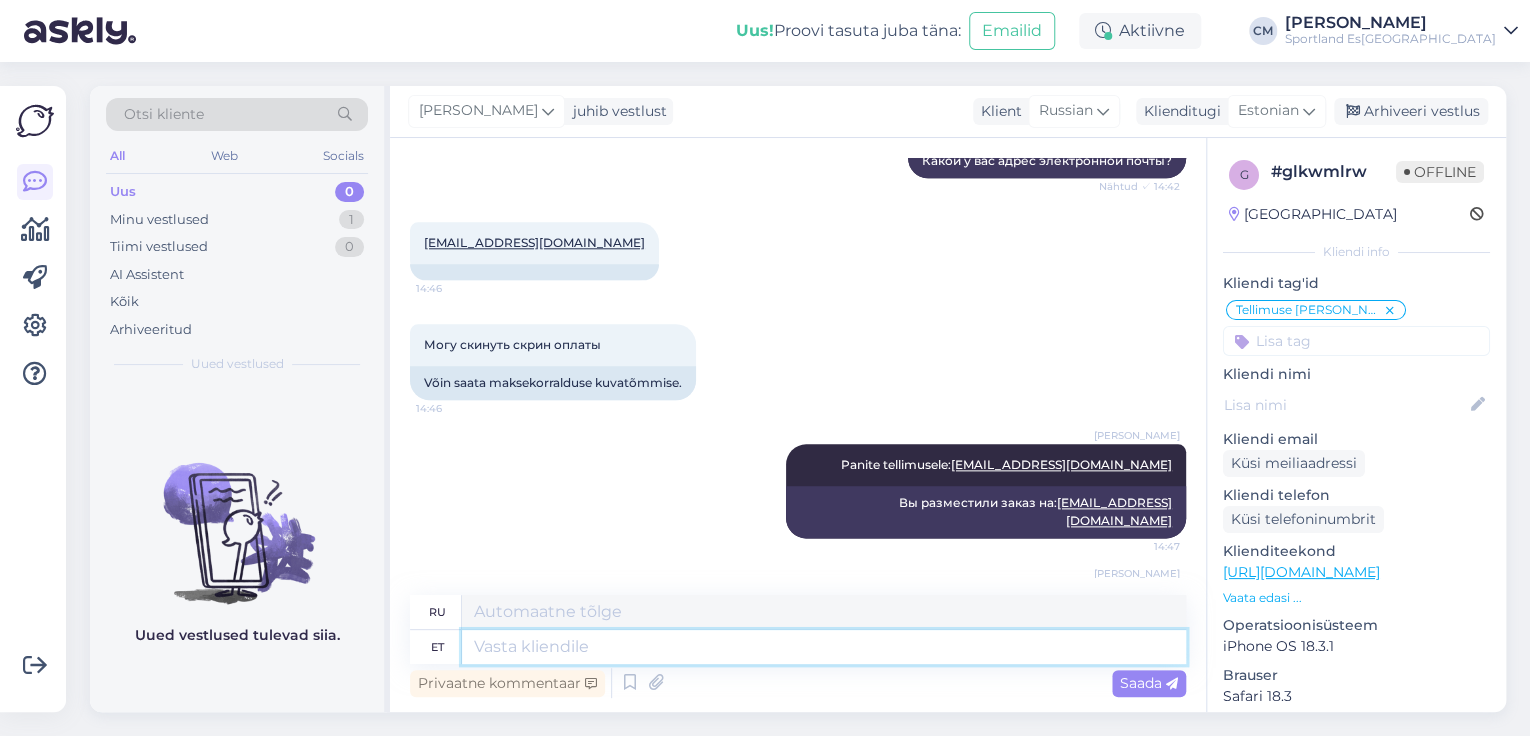 click at bounding box center (824, 647) 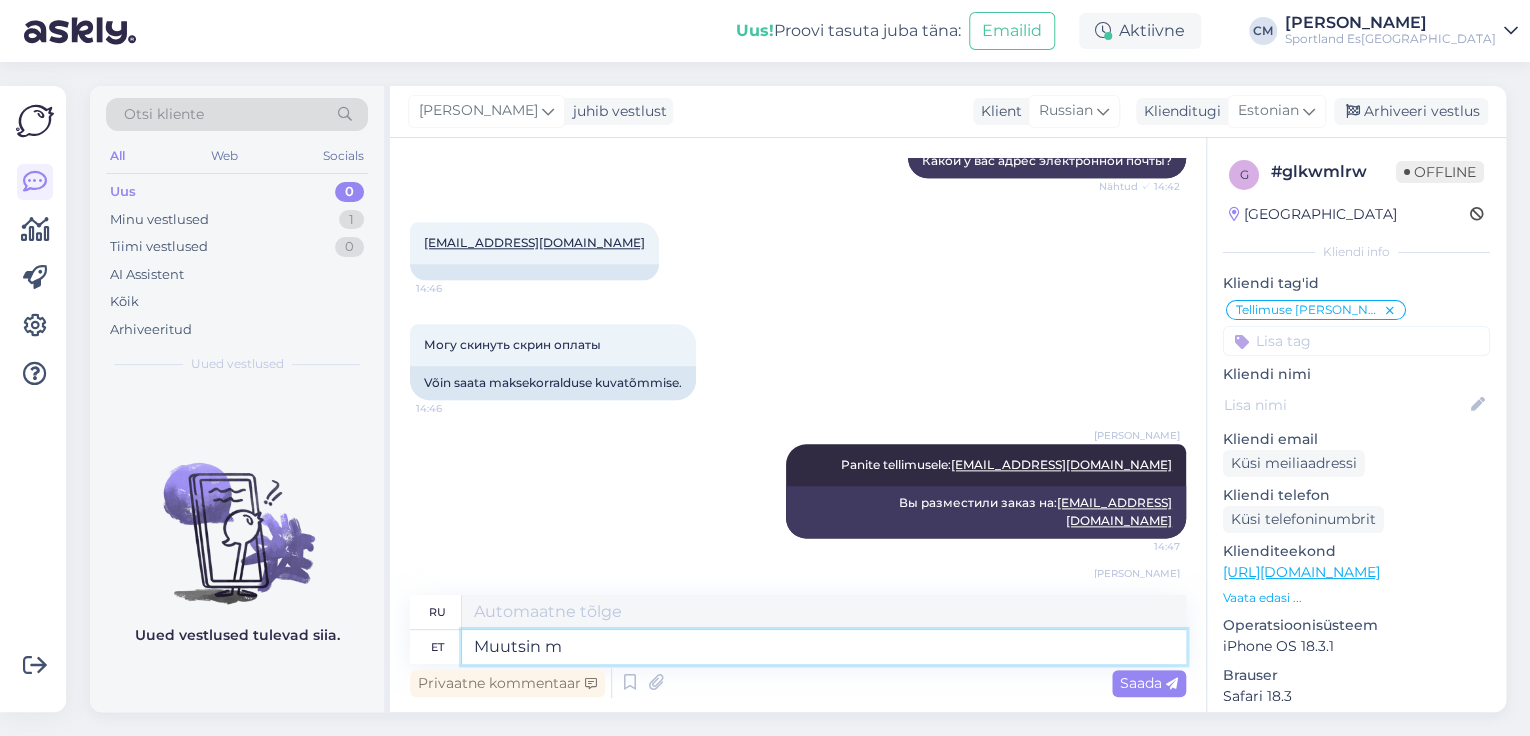 type on "Muutsin me" 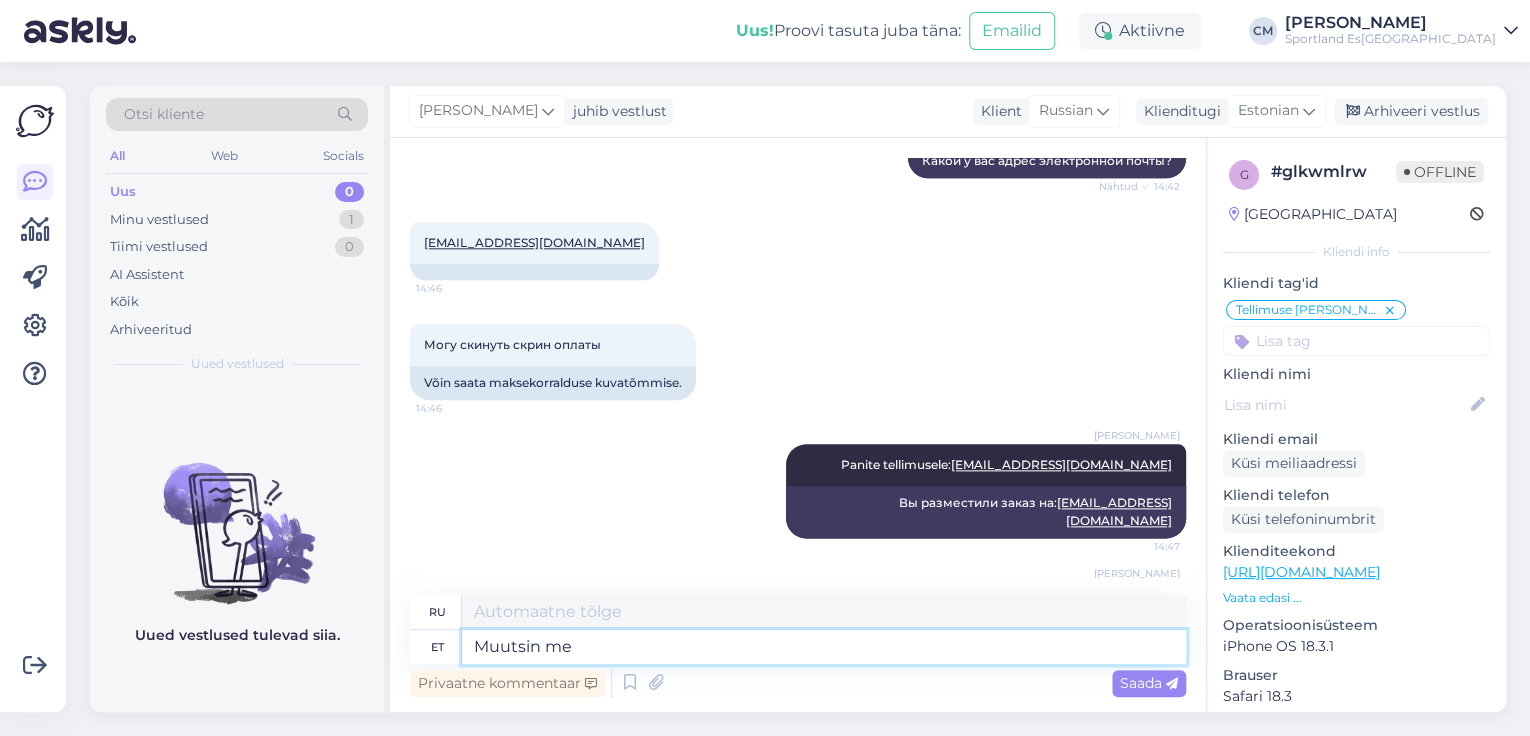 type on "Я изменил(а)" 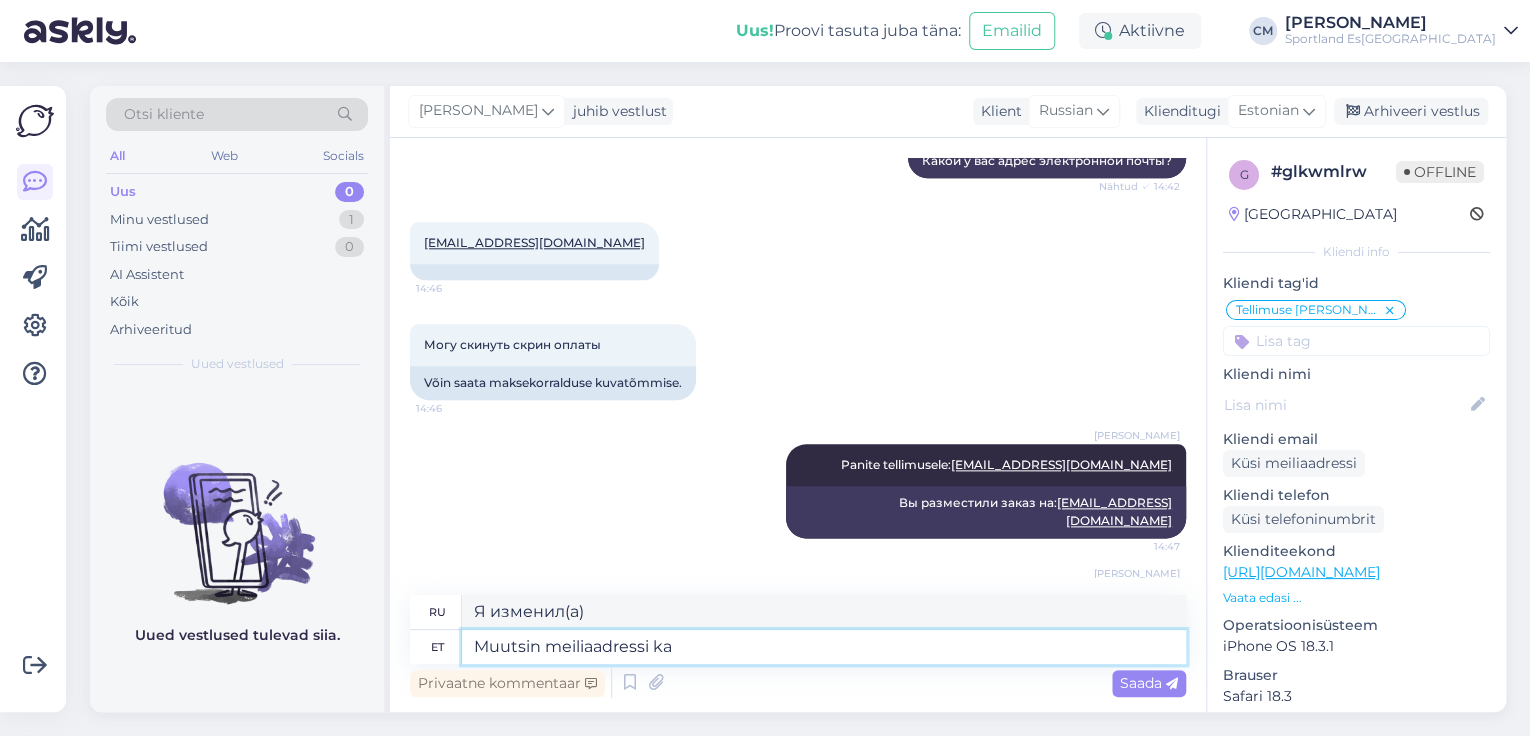 type on "Muutsin meiliaadressi ka õ" 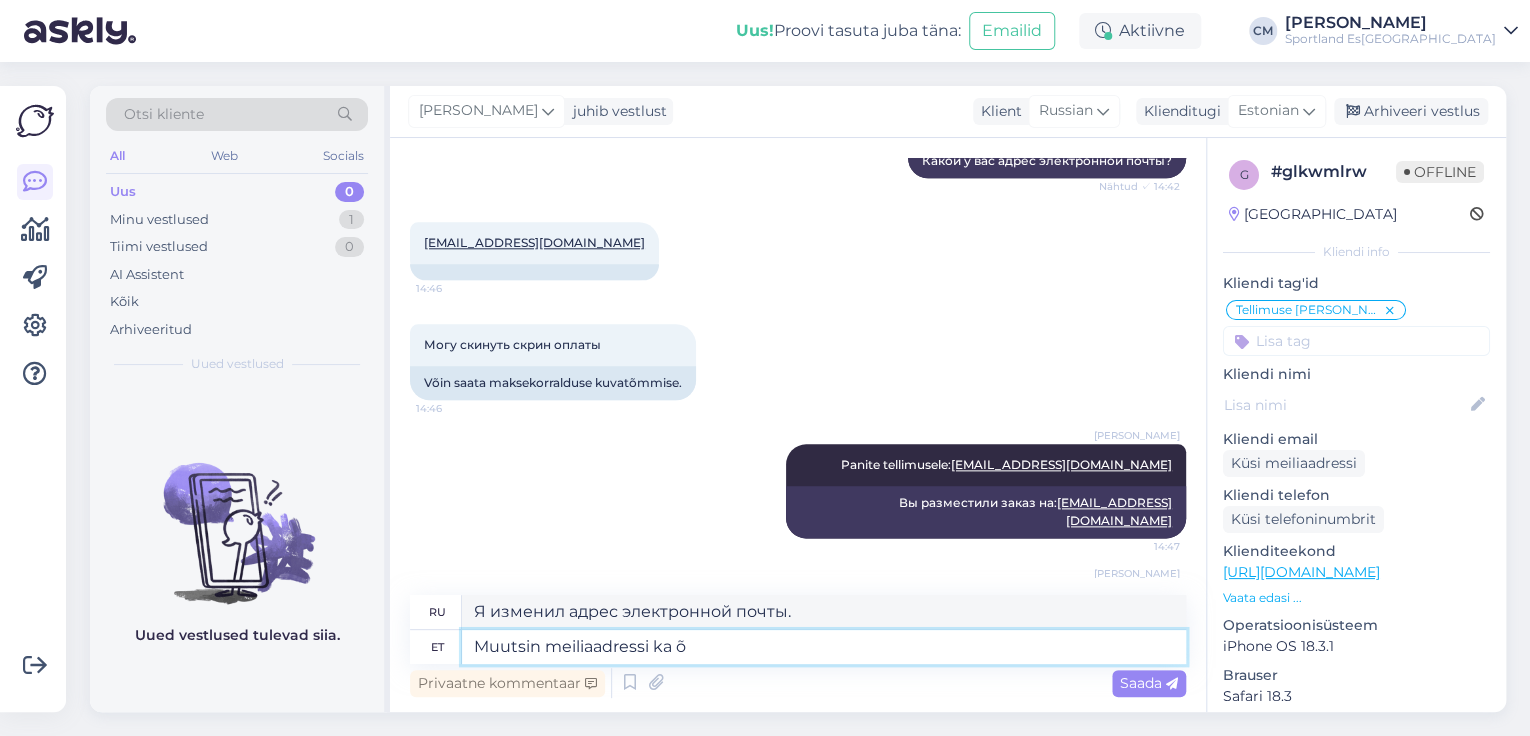 type on "Я также изменил свой адрес электронной почты." 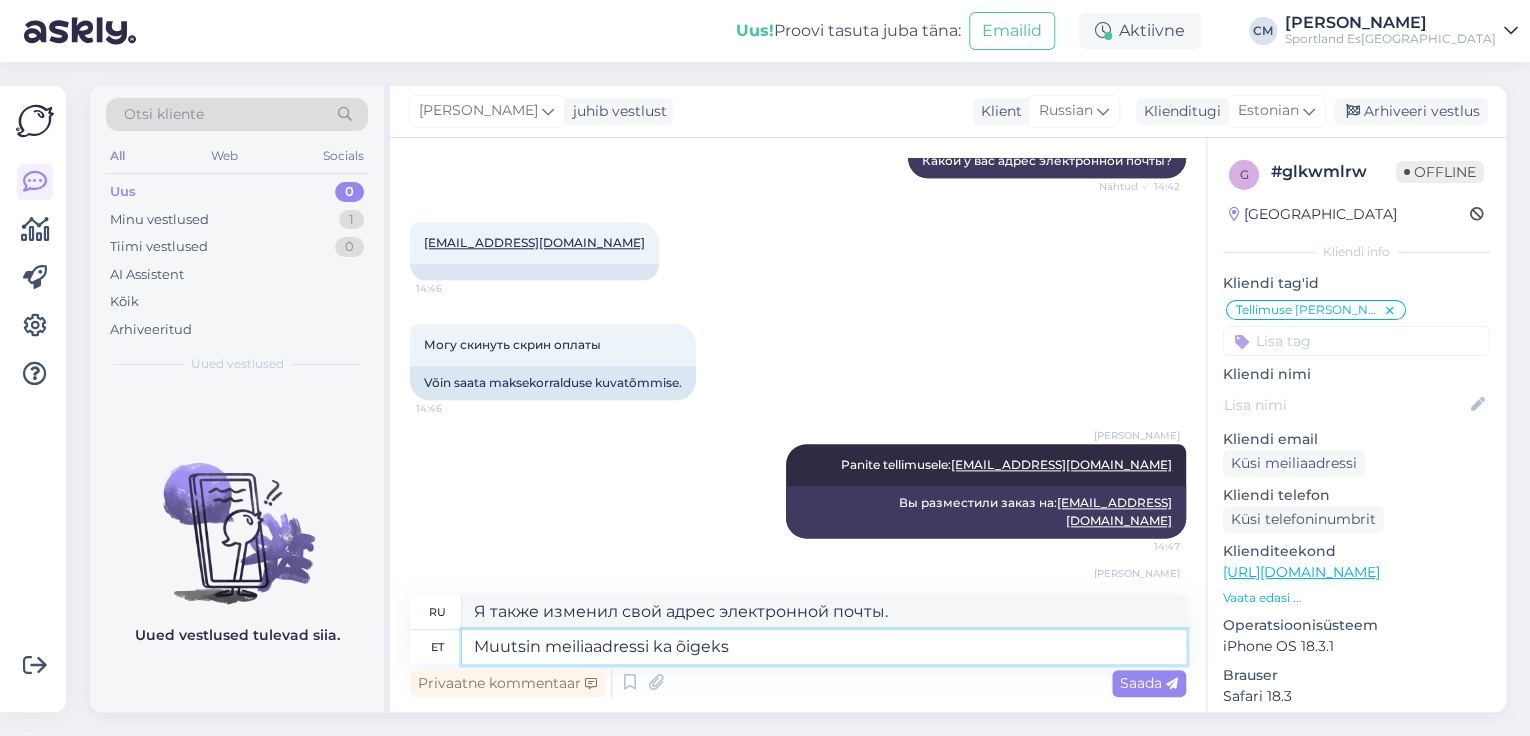 type on "Muutsin meiliaadressi ka õigeks." 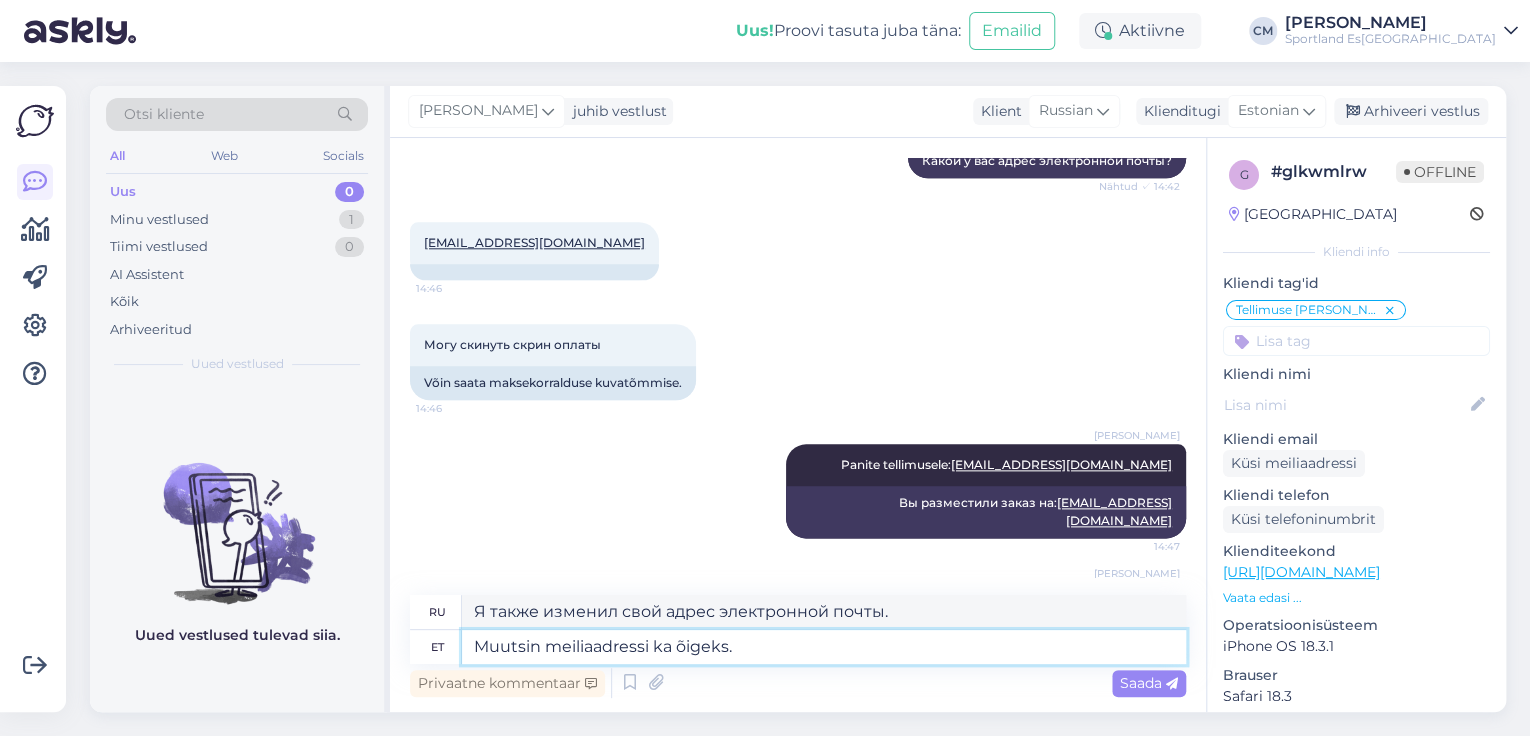 type on "Я также исправил адрес электронной почты." 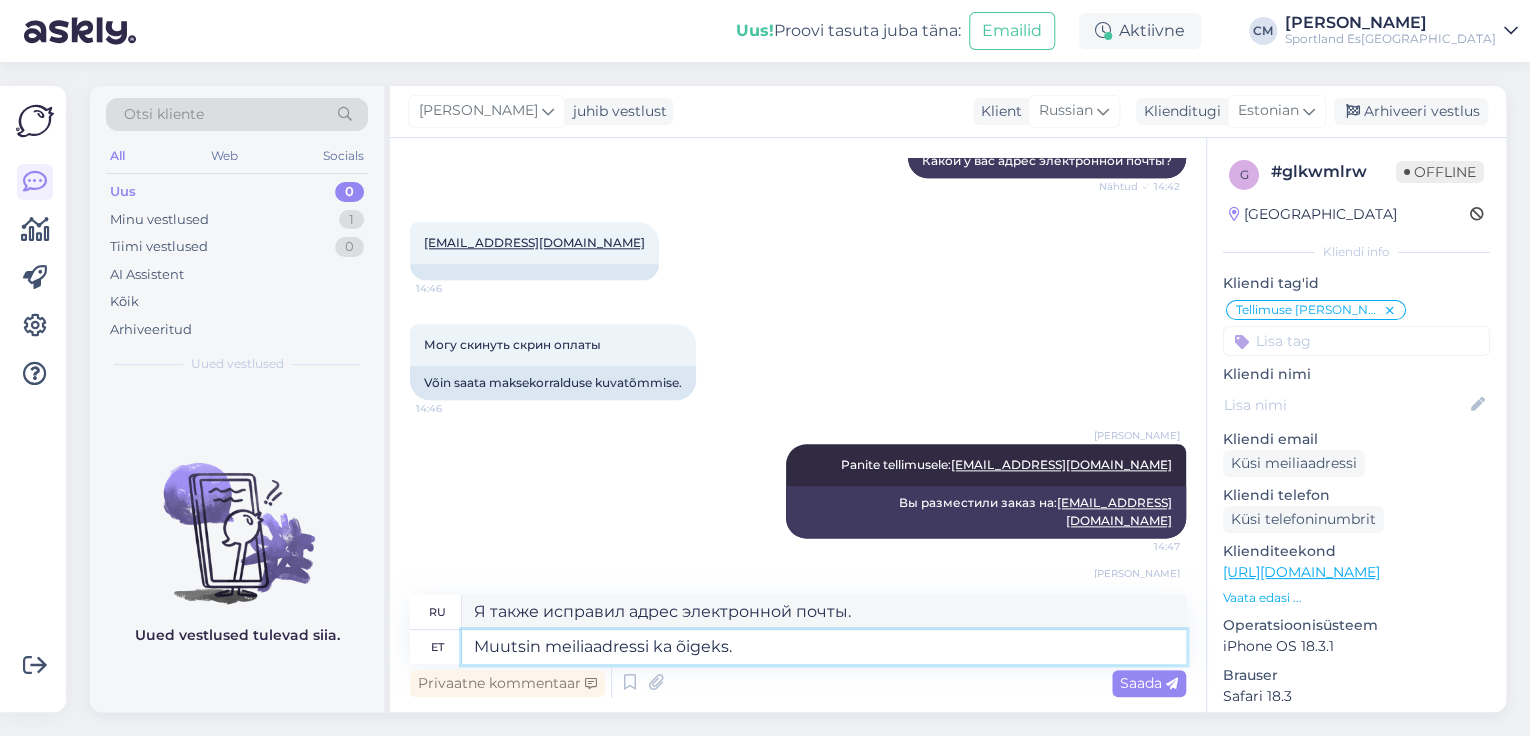 type 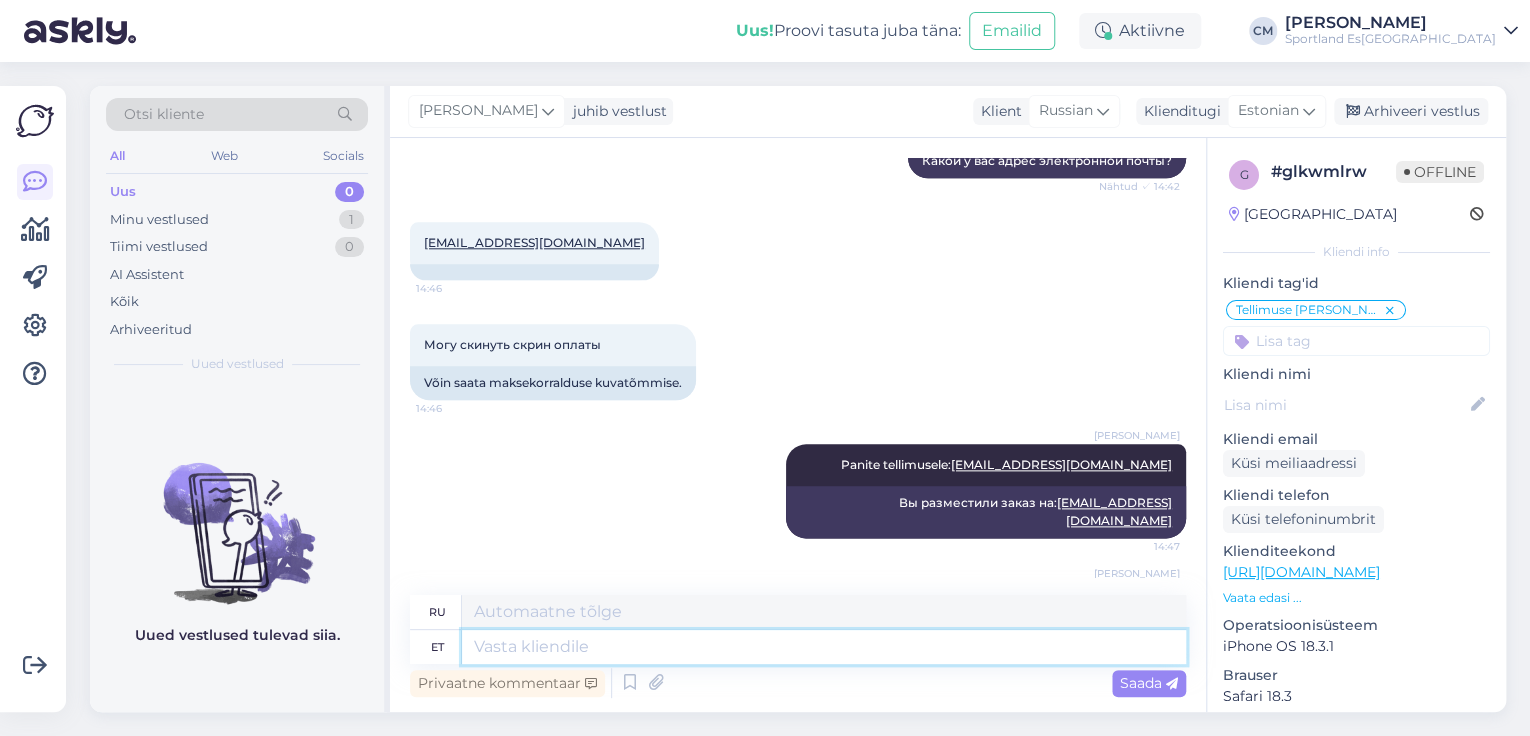 scroll, scrollTop: 1452, scrollLeft: 0, axis: vertical 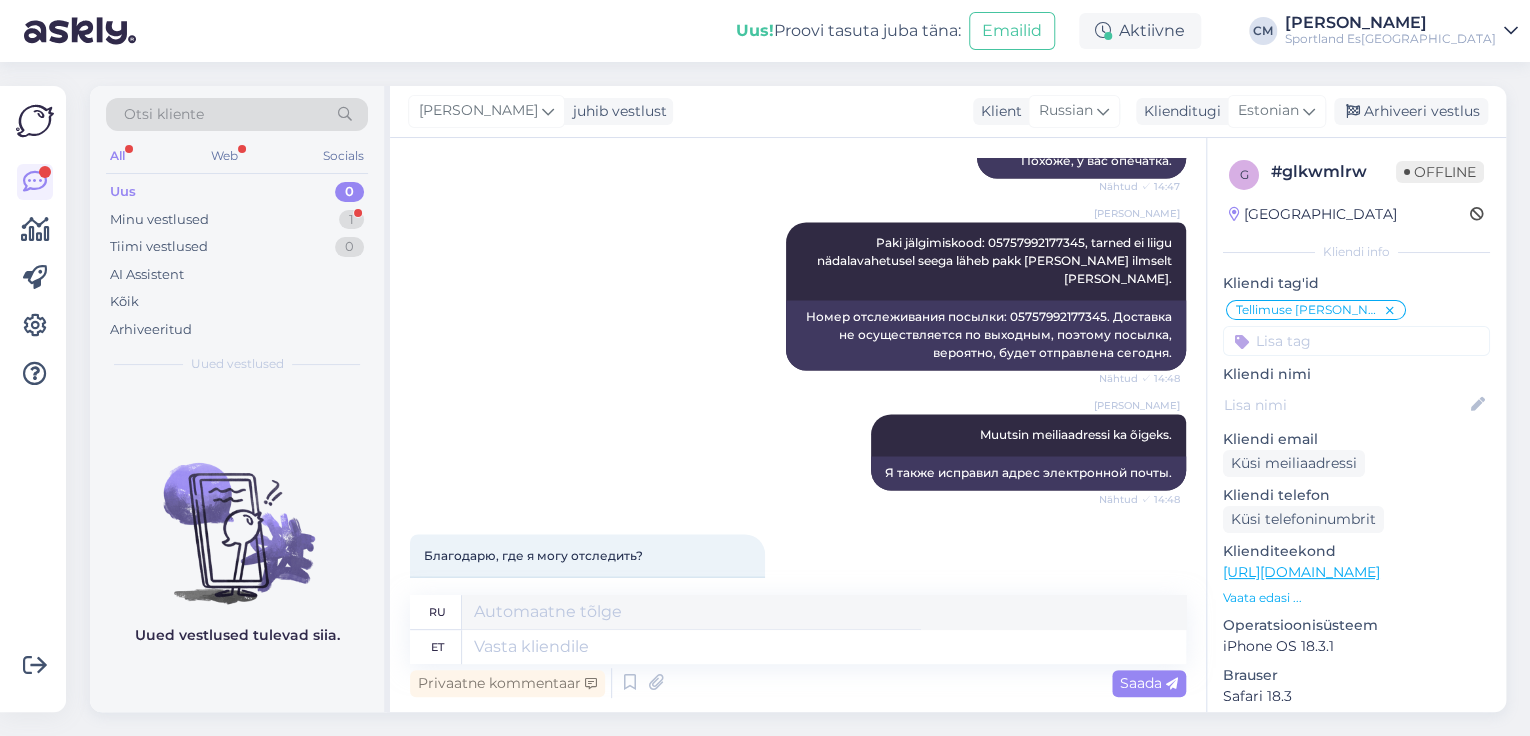click on "[PERSON_NAME] Muutsin meiliaadressi ka õigeks. Nähtud ✓ 14:48  Я также исправил адрес электронной почты." at bounding box center [798, 452] 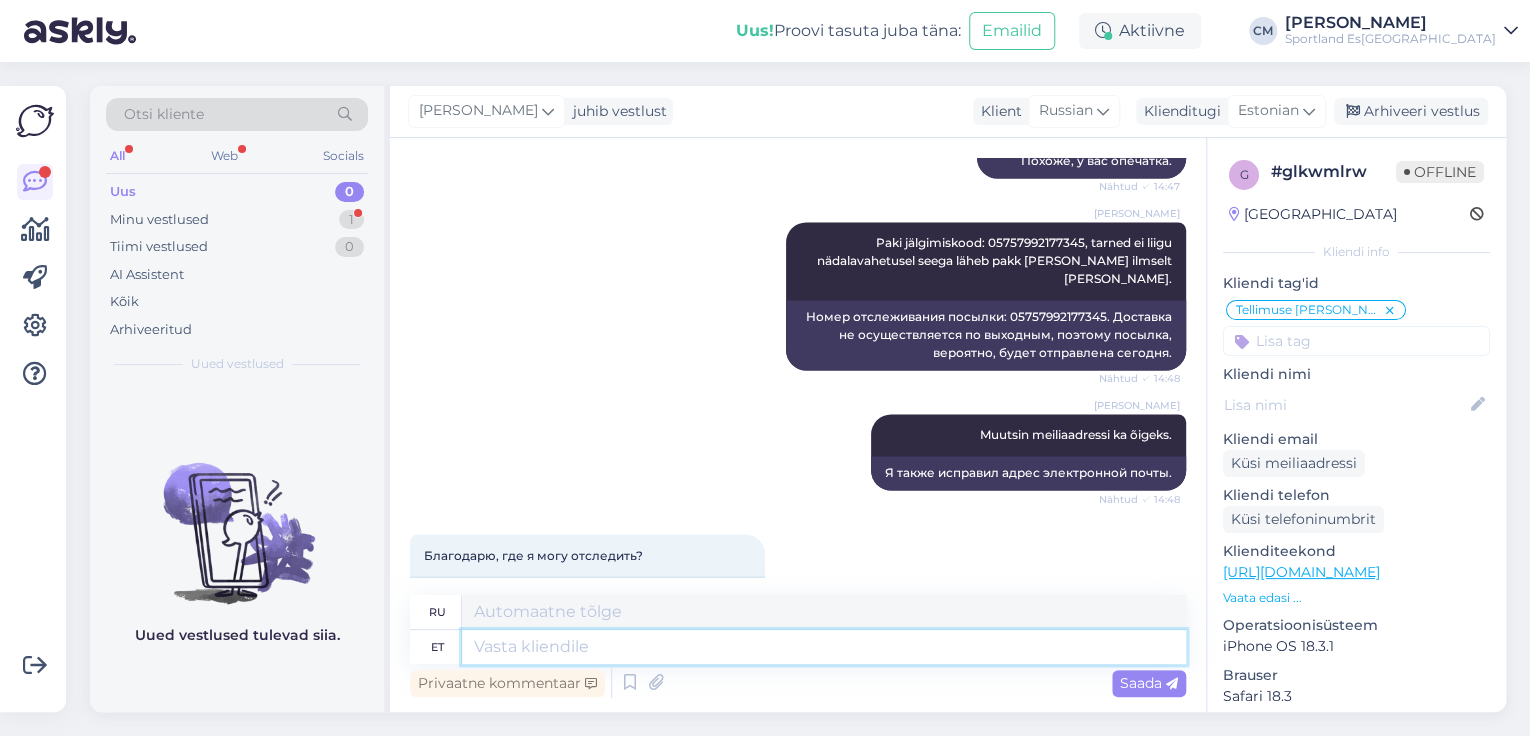 click at bounding box center [824, 647] 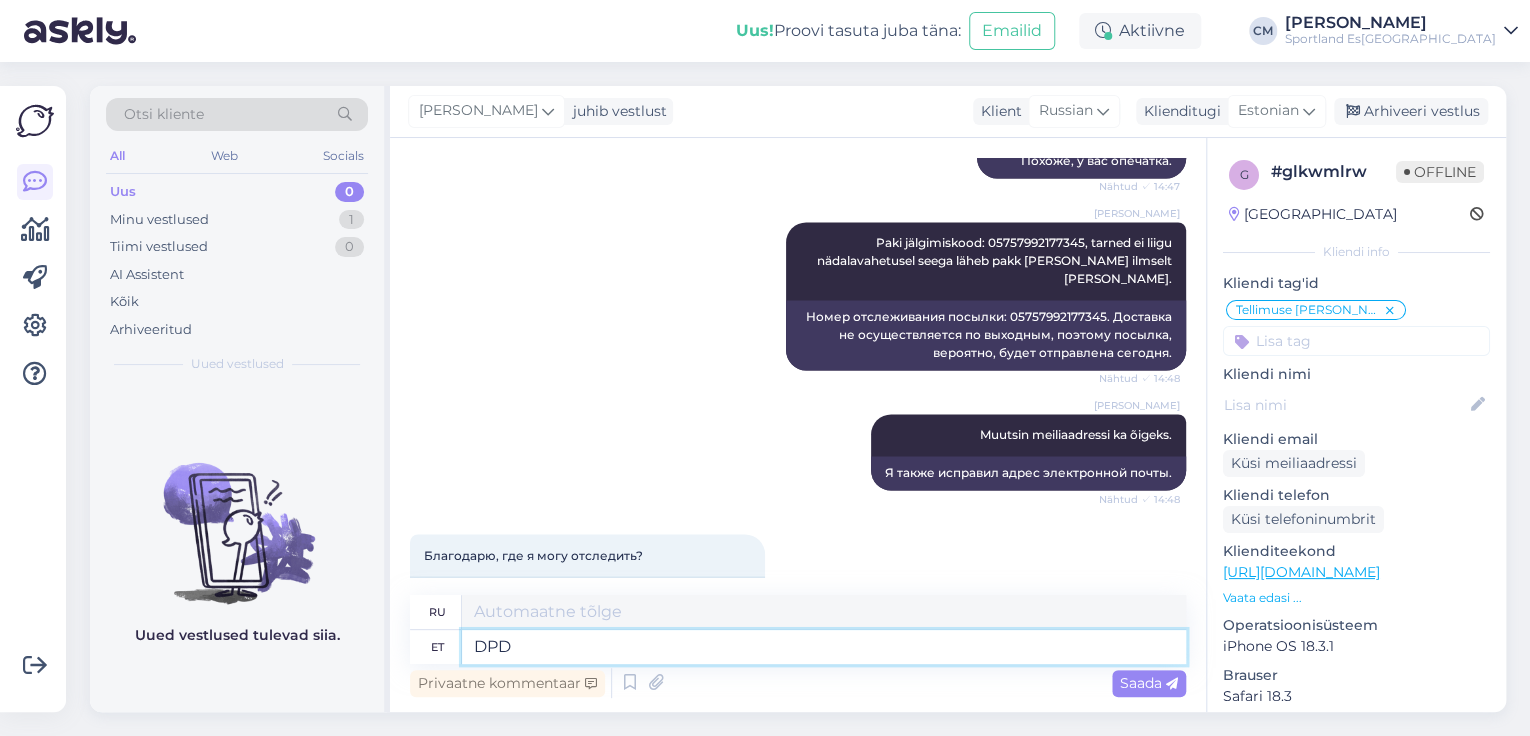 type on "DPD v" 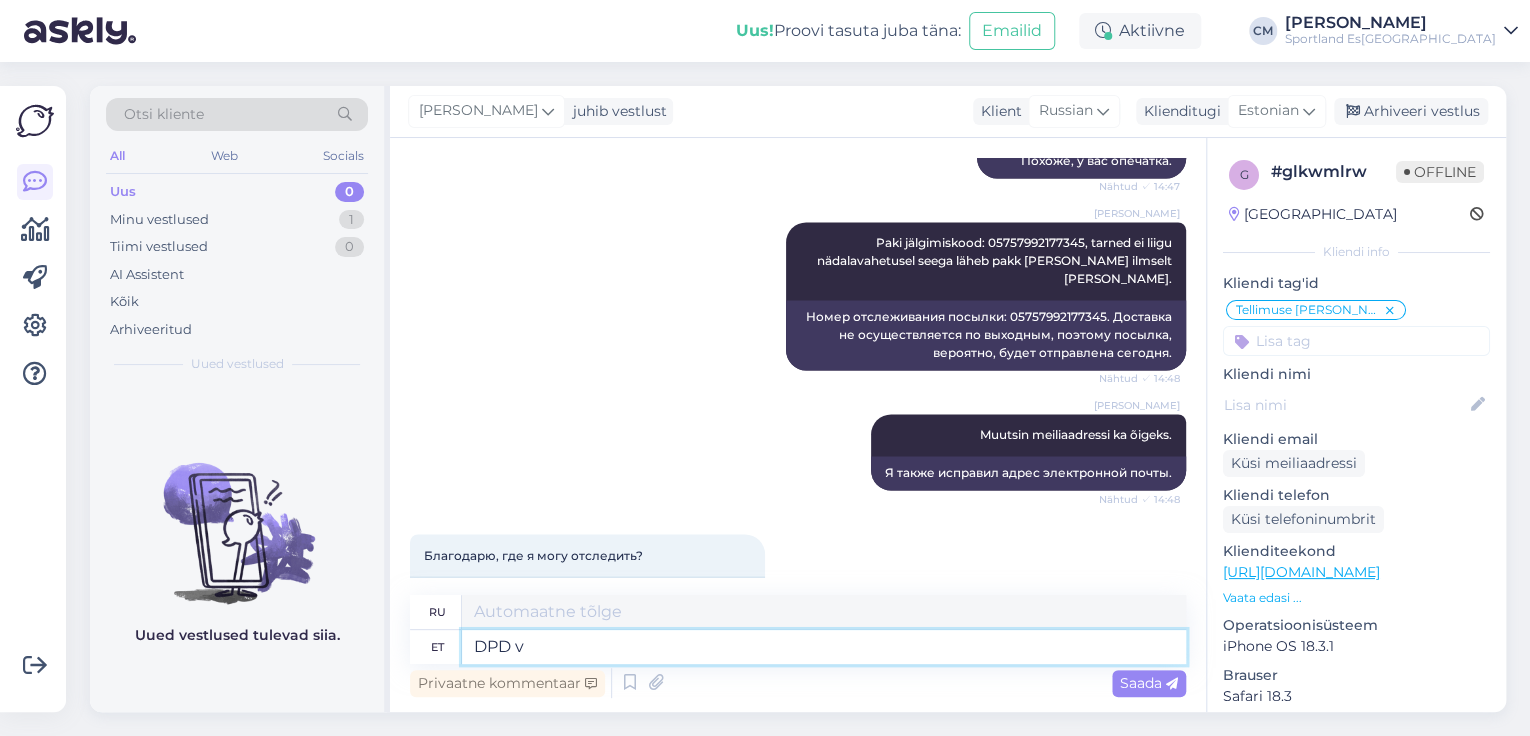 type on "DPD" 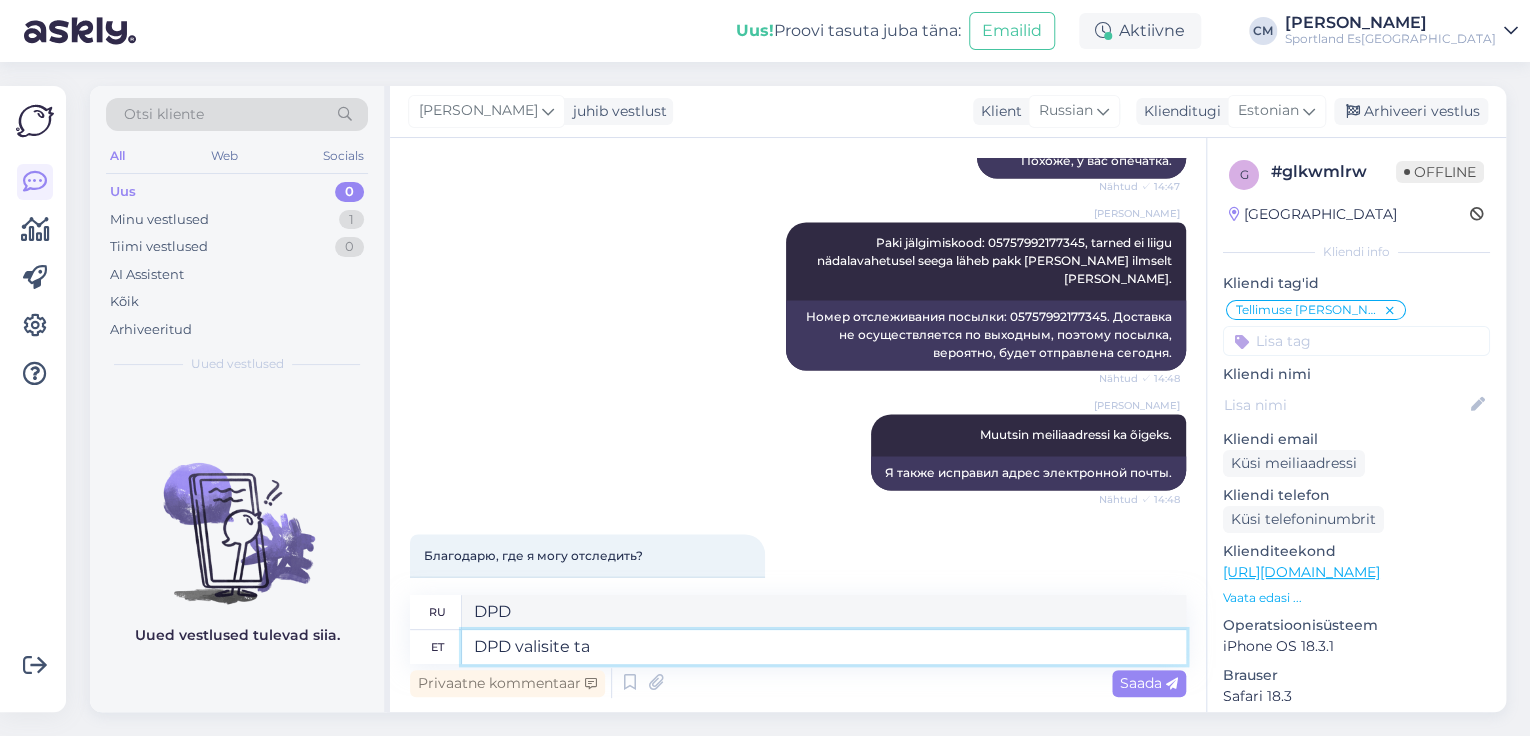 type on "DPD valisite tar" 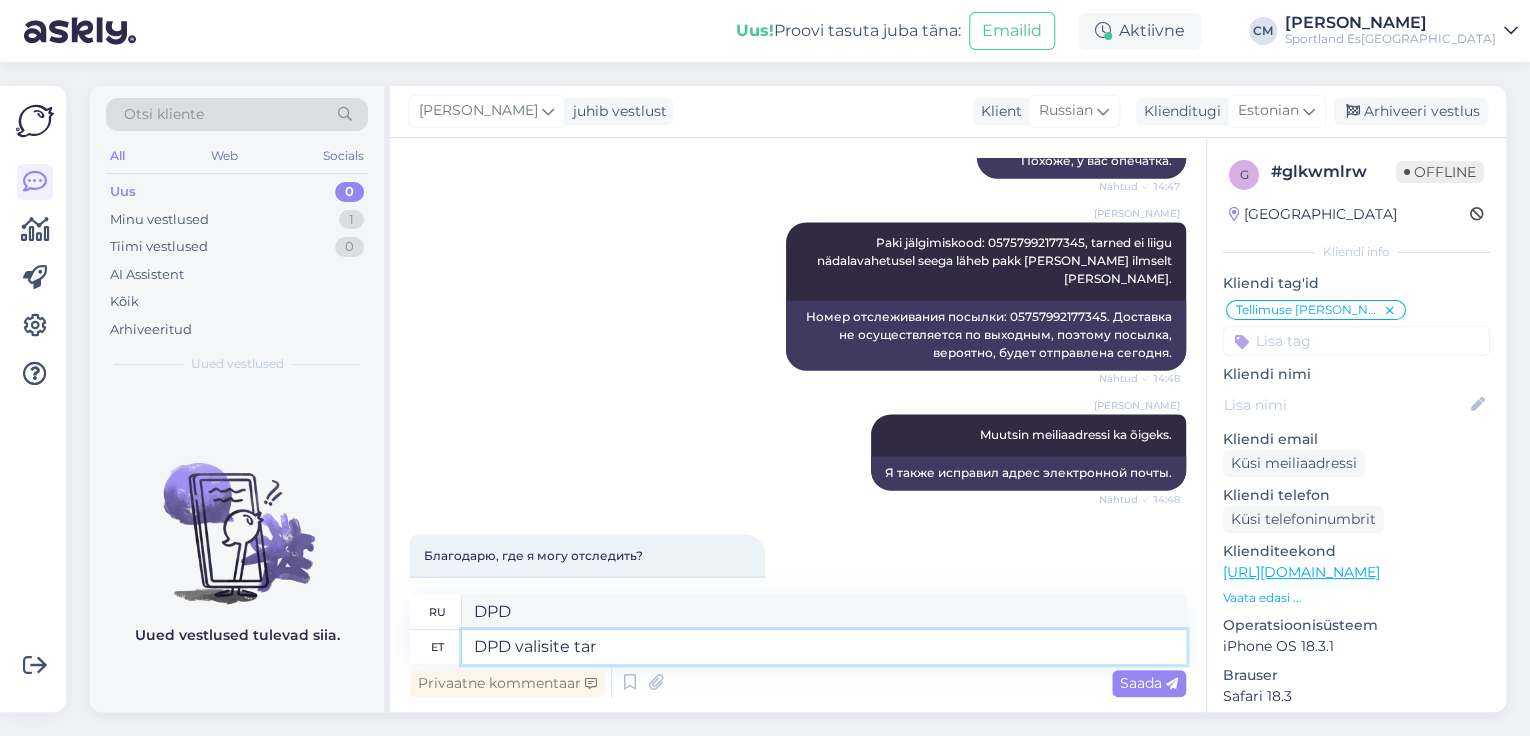 type on "Вы выбрали DPD." 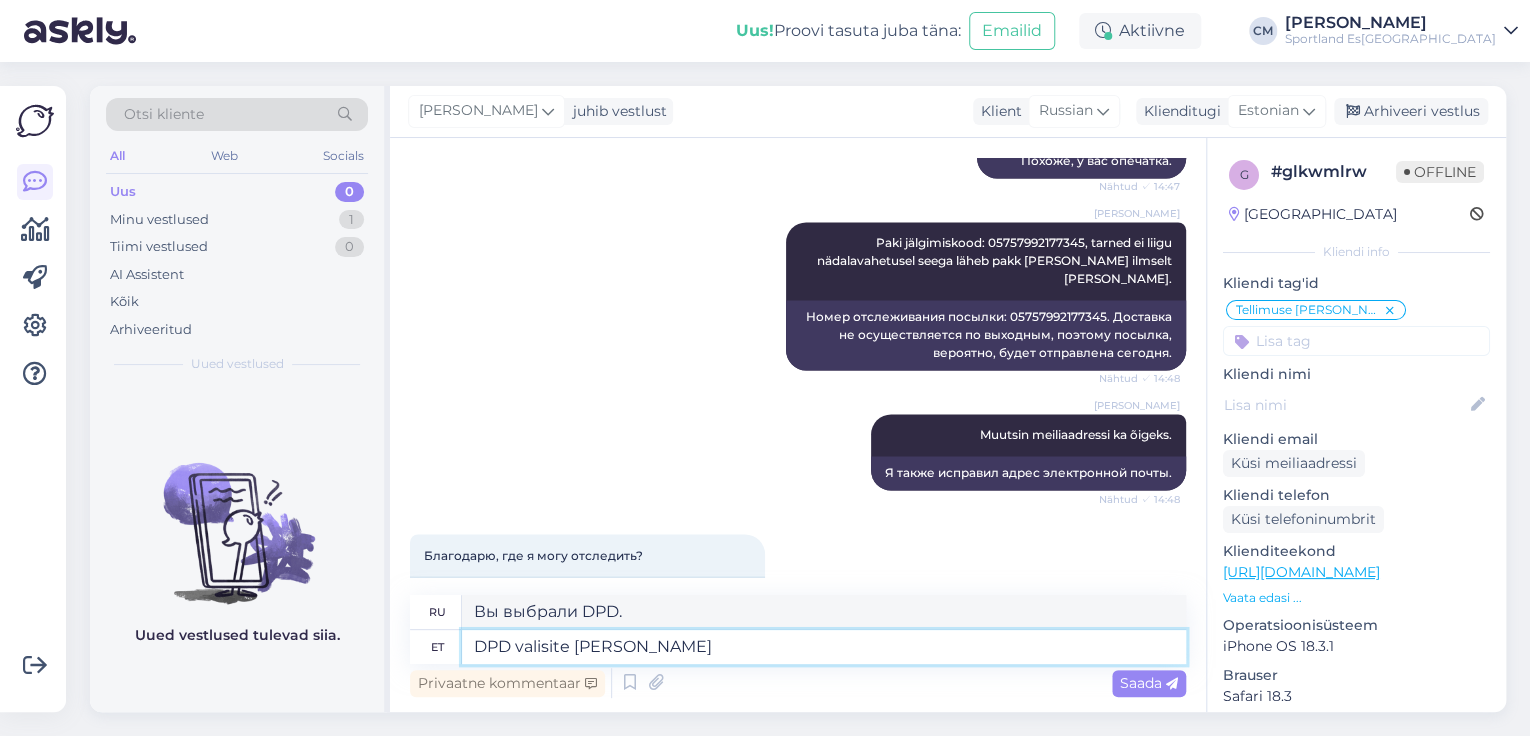 type on "DPD valisite [PERSON_NAME]." 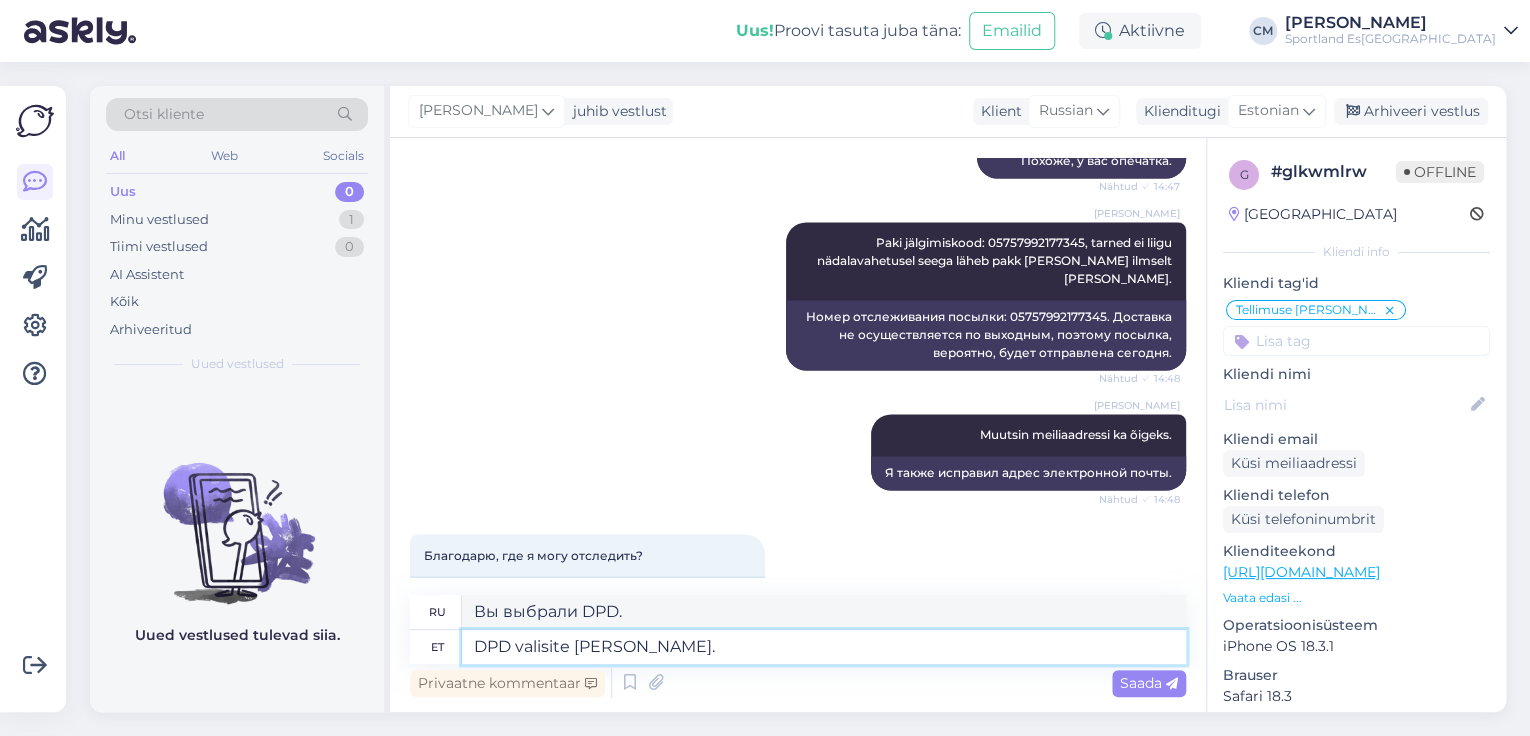 type on "Вы выбрали доставку DPD." 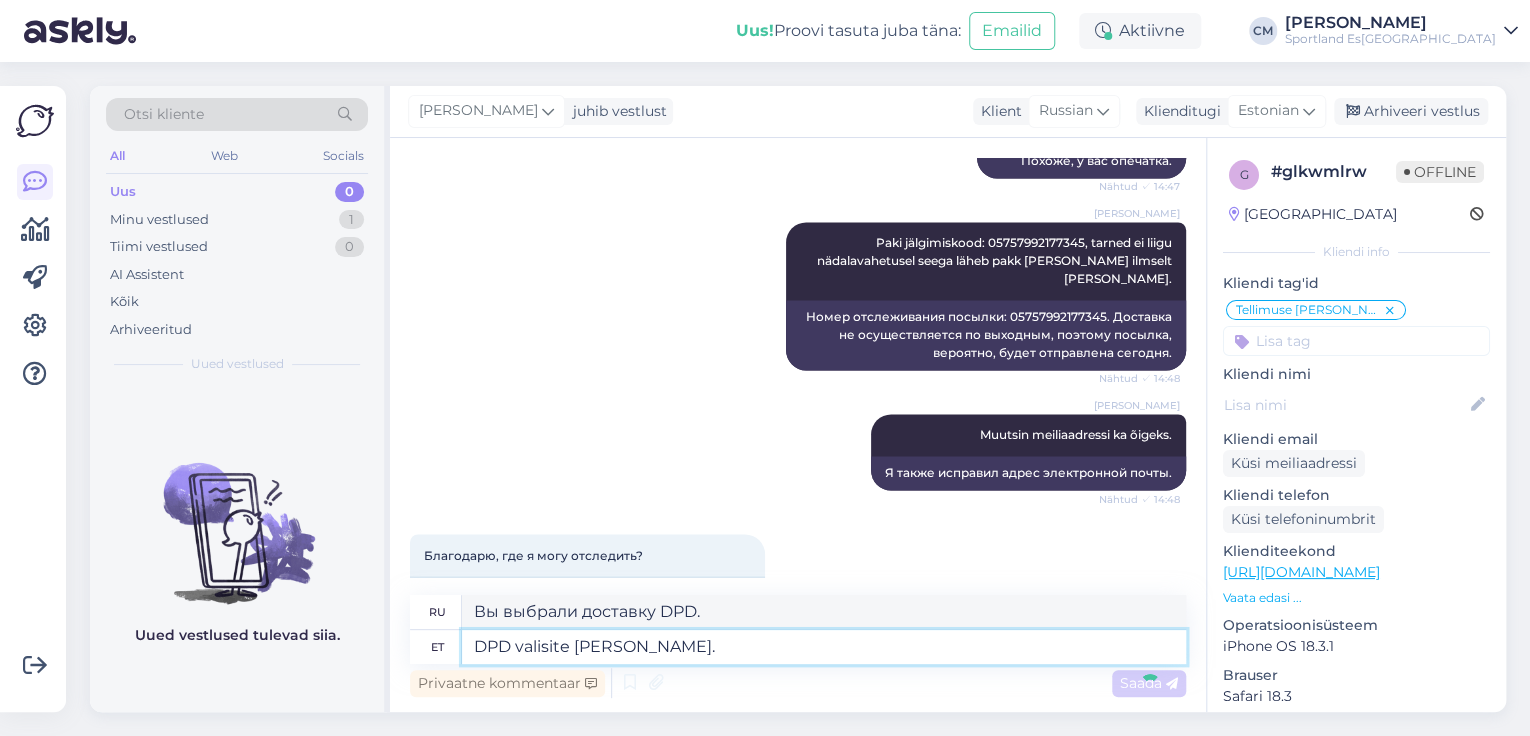 type 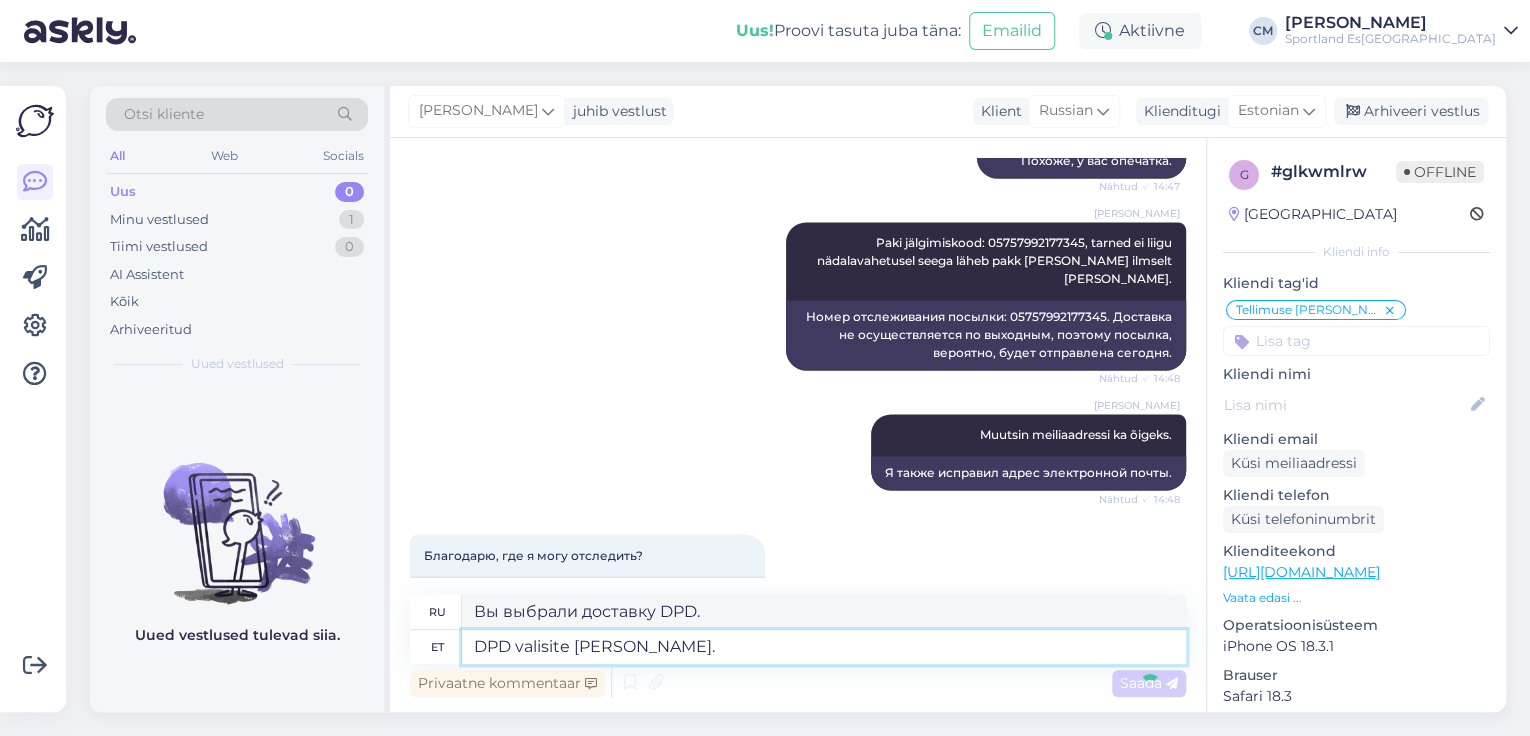 type 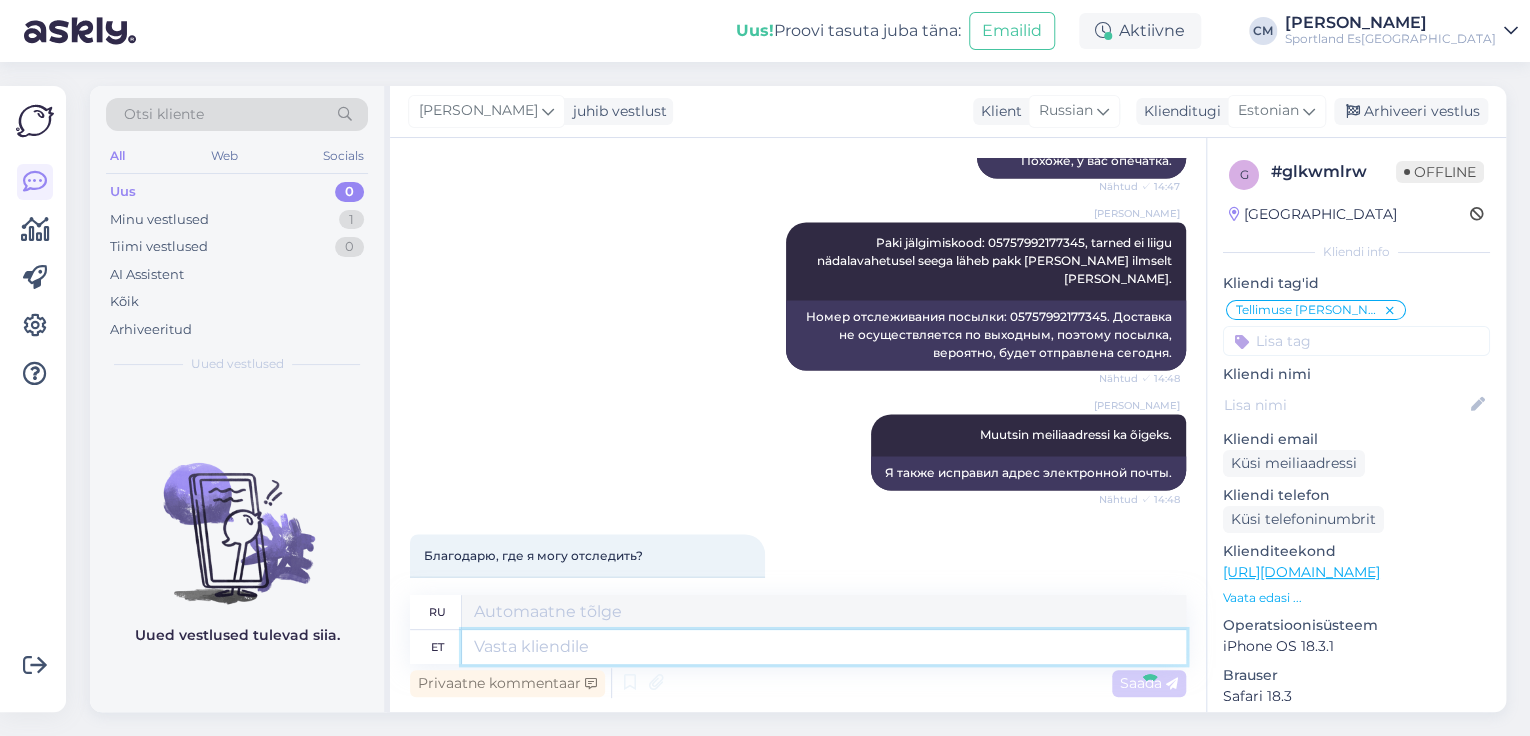 scroll, scrollTop: 1692, scrollLeft: 0, axis: vertical 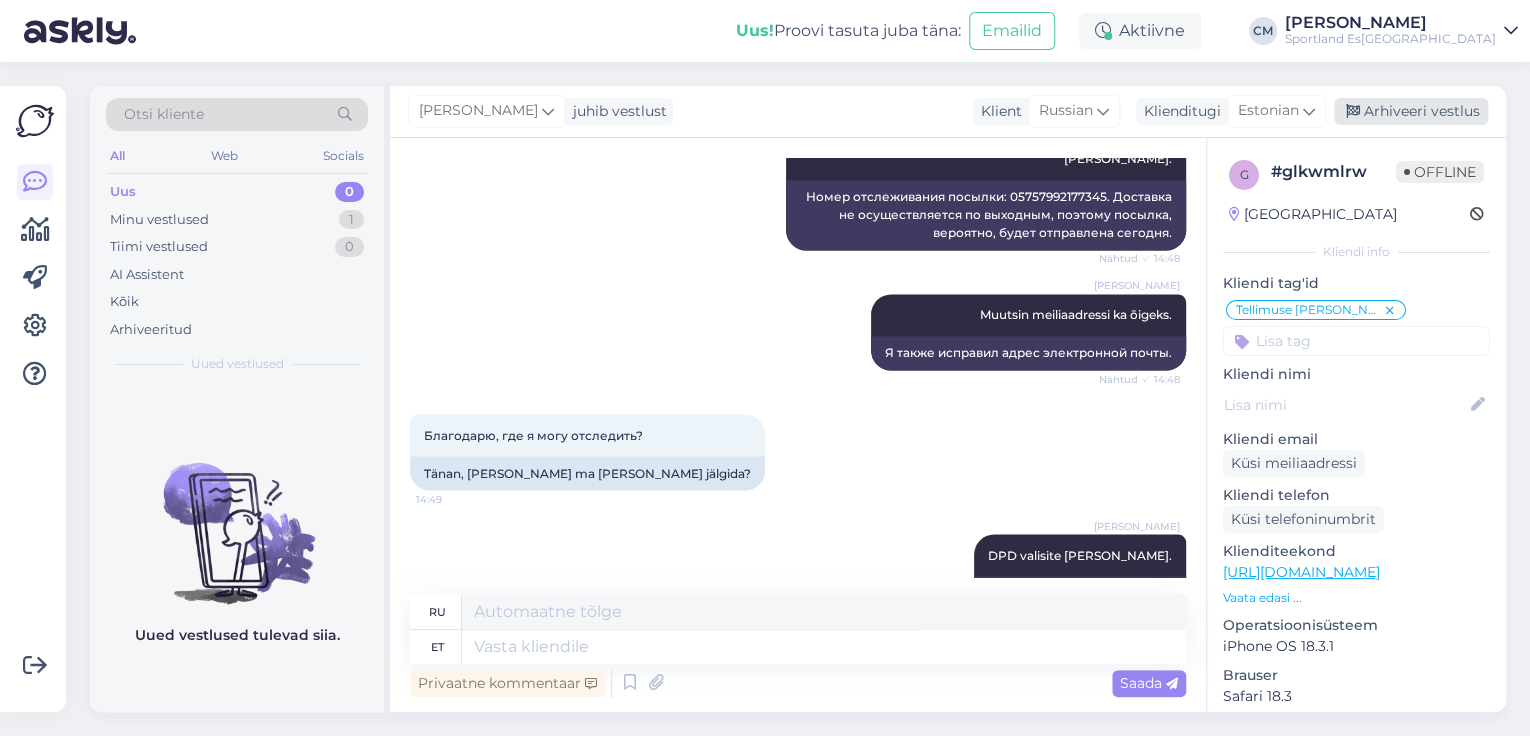 click on "Arhiveeri vestlus" at bounding box center [1411, 111] 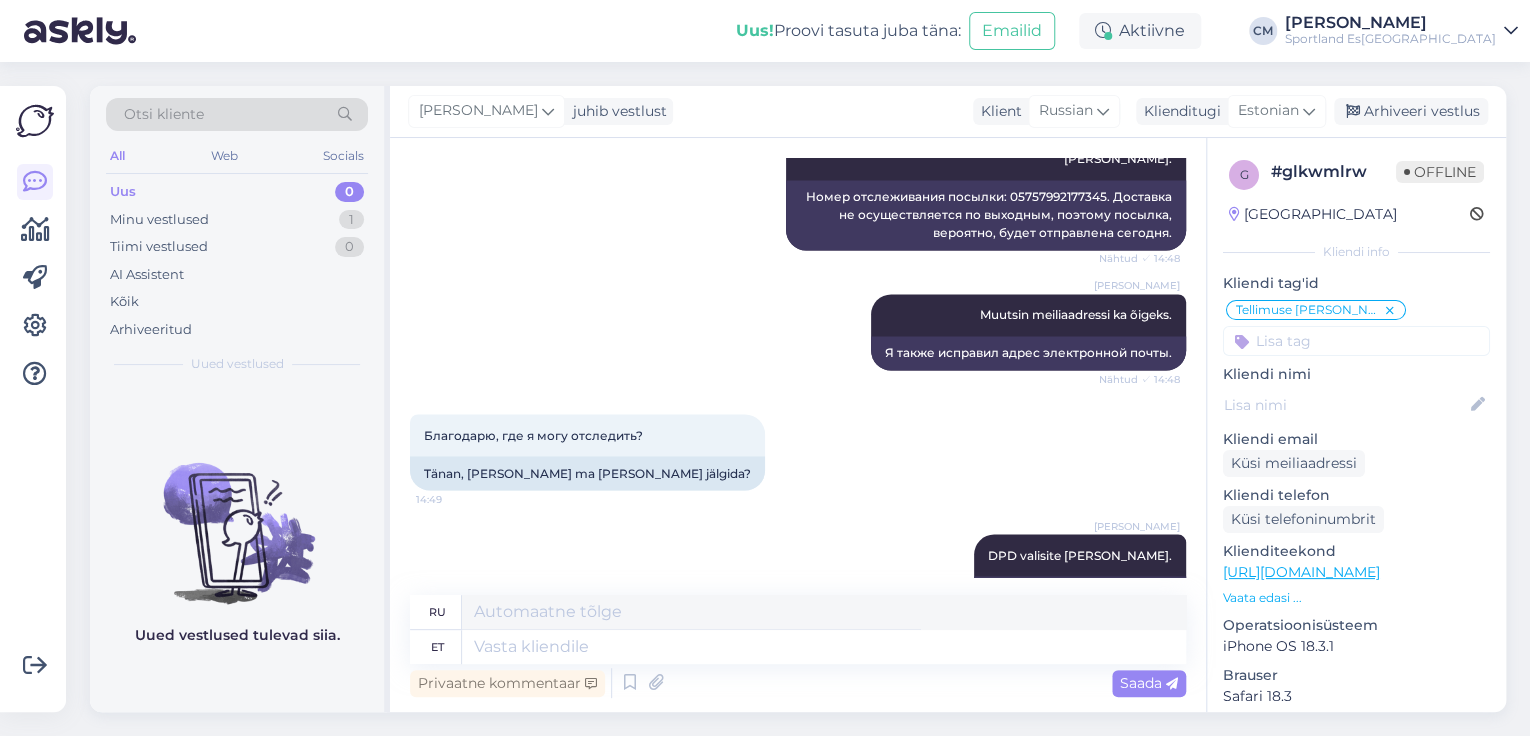 scroll, scrollTop: 1672, scrollLeft: 0, axis: vertical 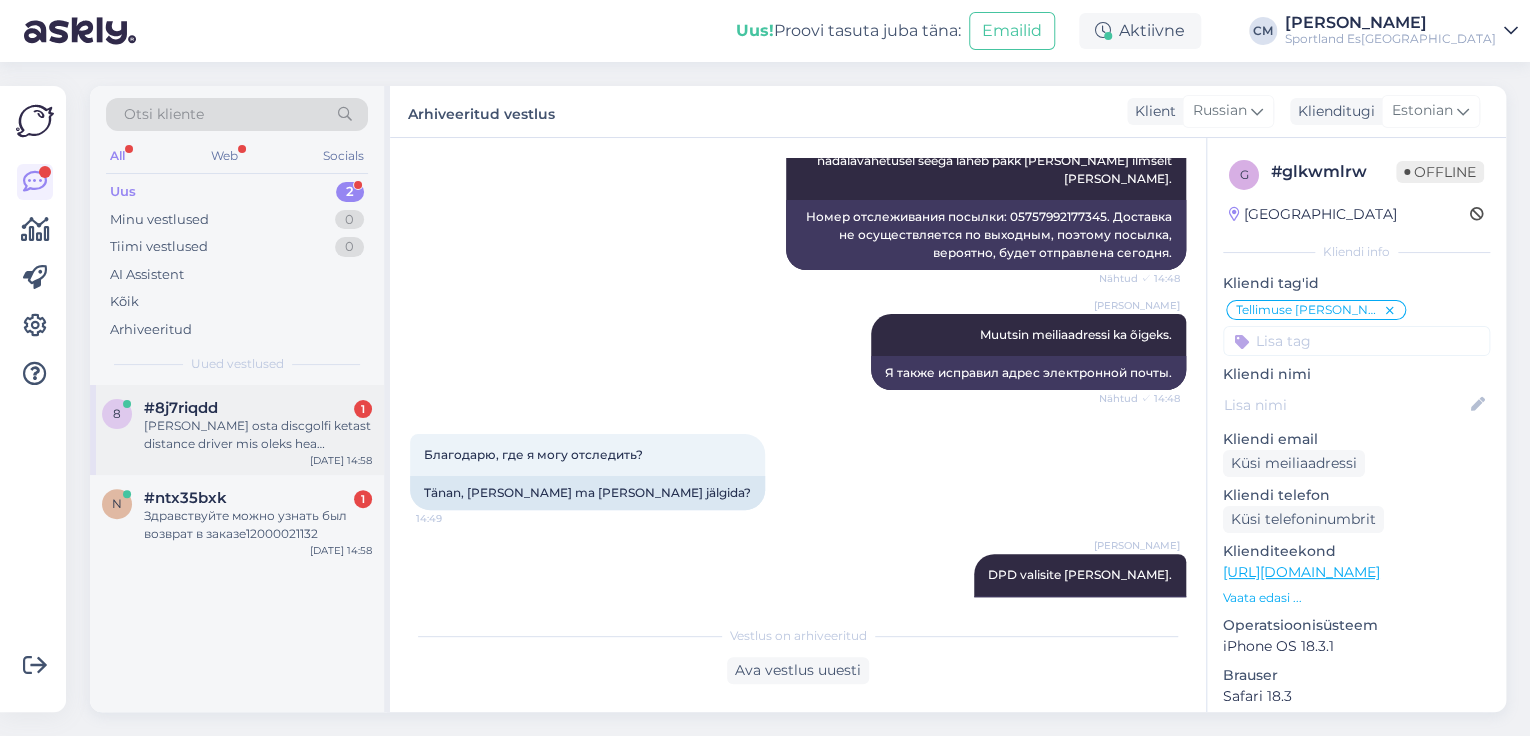 click on "[PERSON_NAME] osta discgolfi ketast distance driver mis oleks hea pööramisega kõverate visete jaoks" at bounding box center (258, 435) 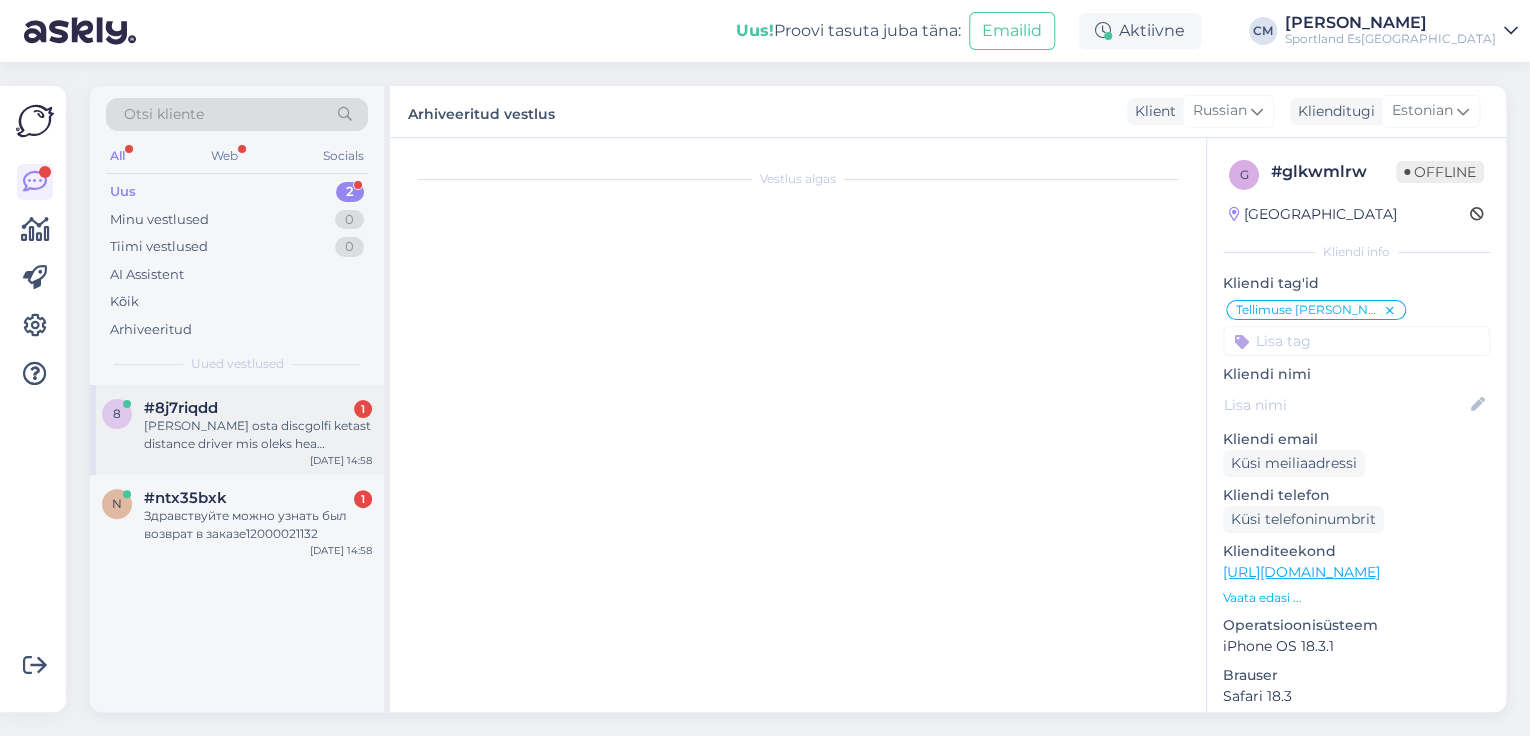 scroll, scrollTop: 0, scrollLeft: 0, axis: both 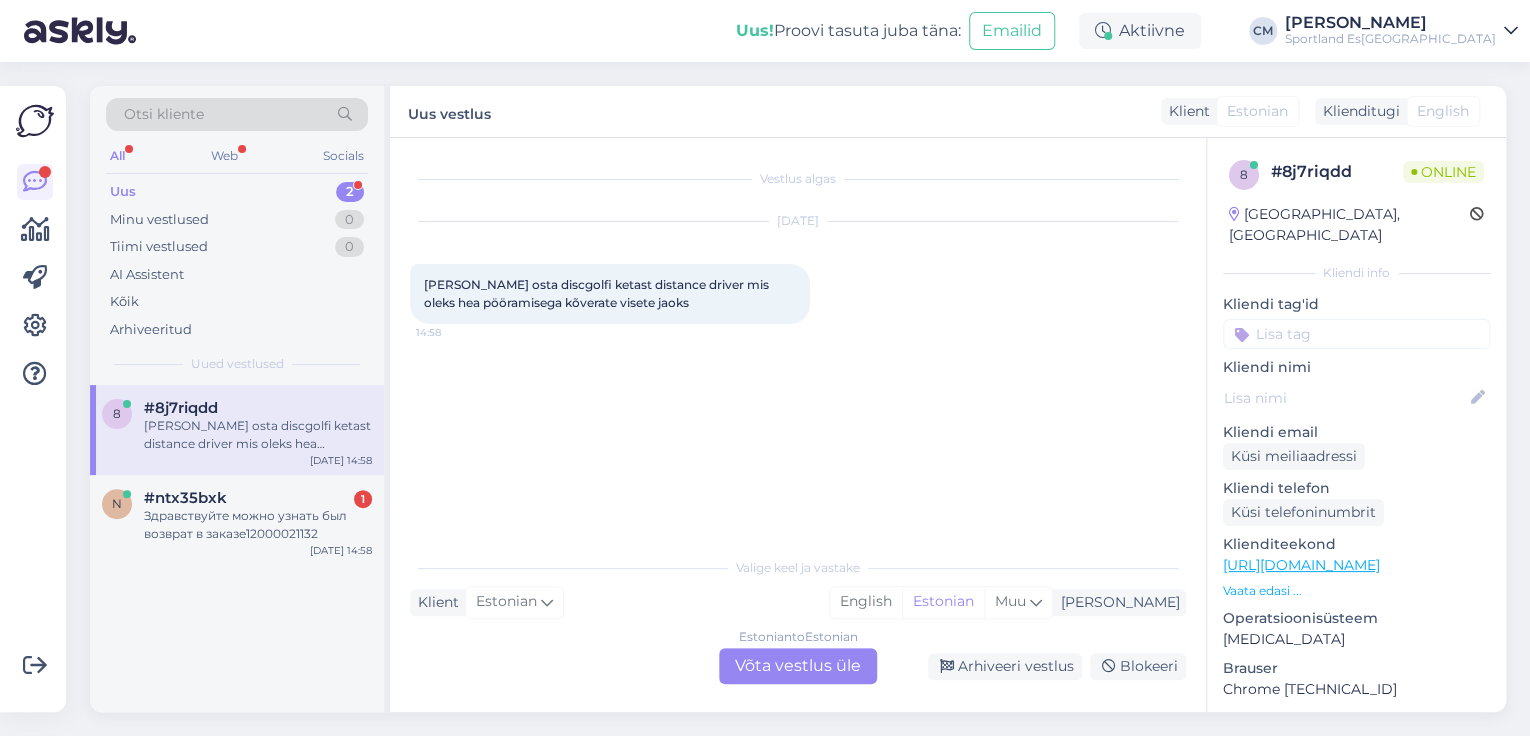 click on "Estonian  to  Estonian" at bounding box center (798, 637) 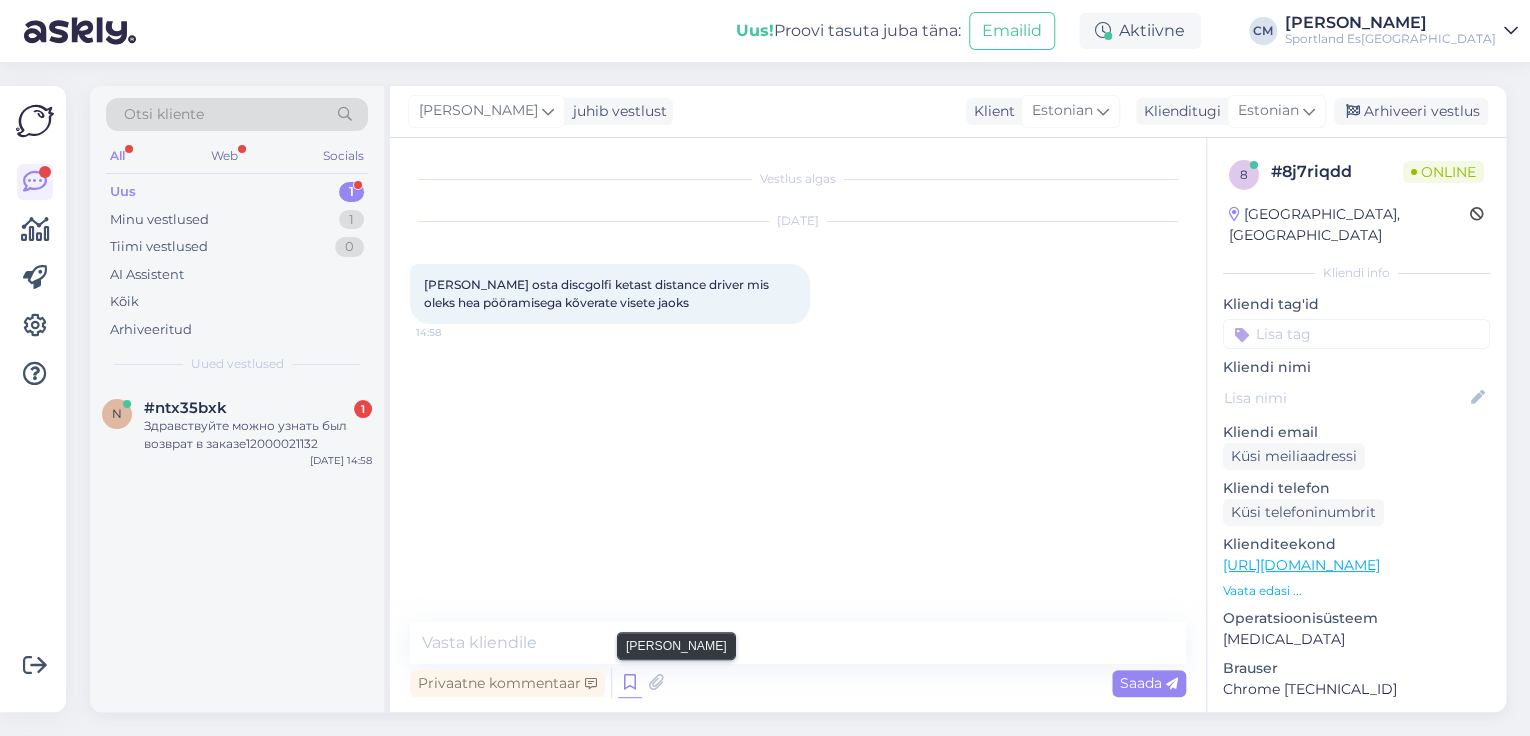 click on "Privaatne kommentaar Saada" at bounding box center (798, 683) 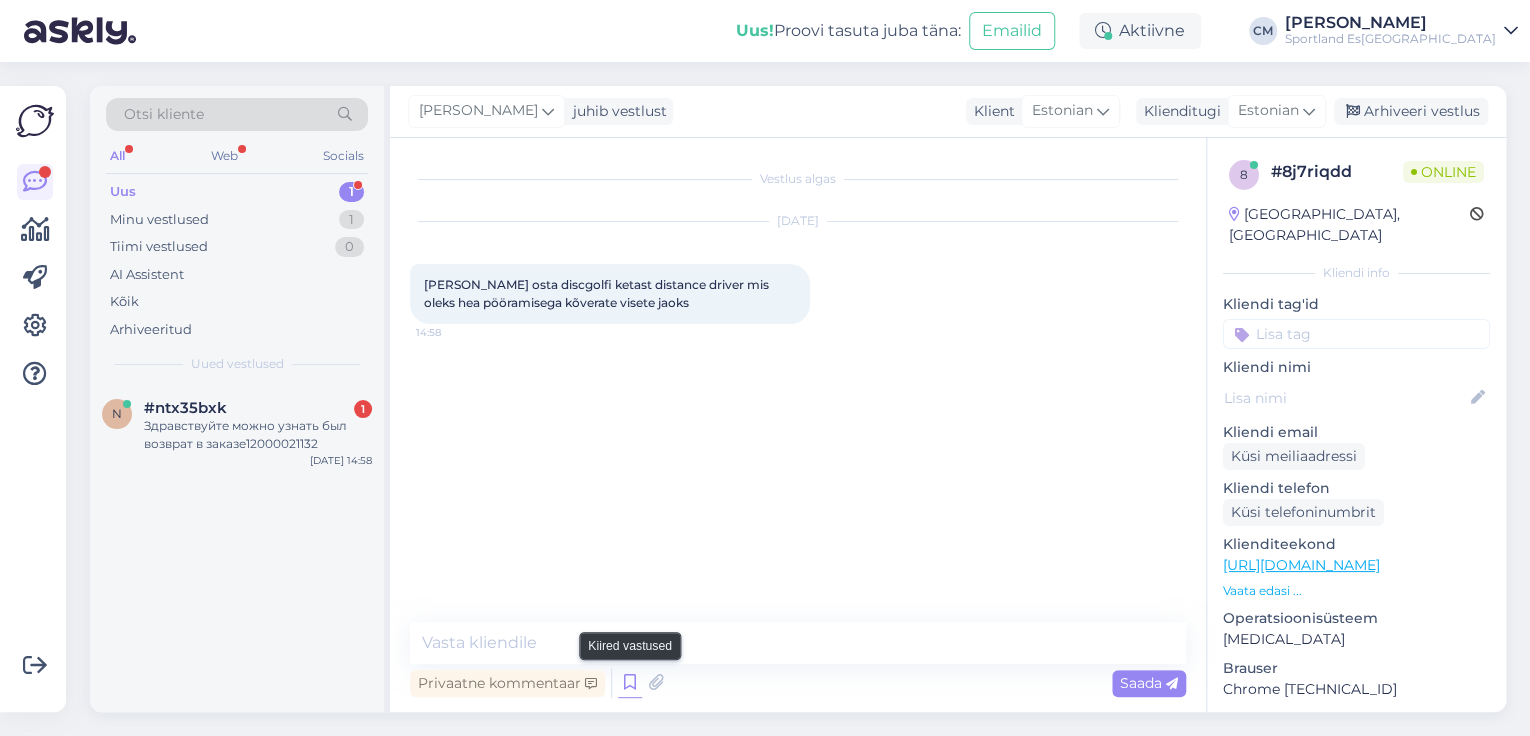 click at bounding box center [630, 683] 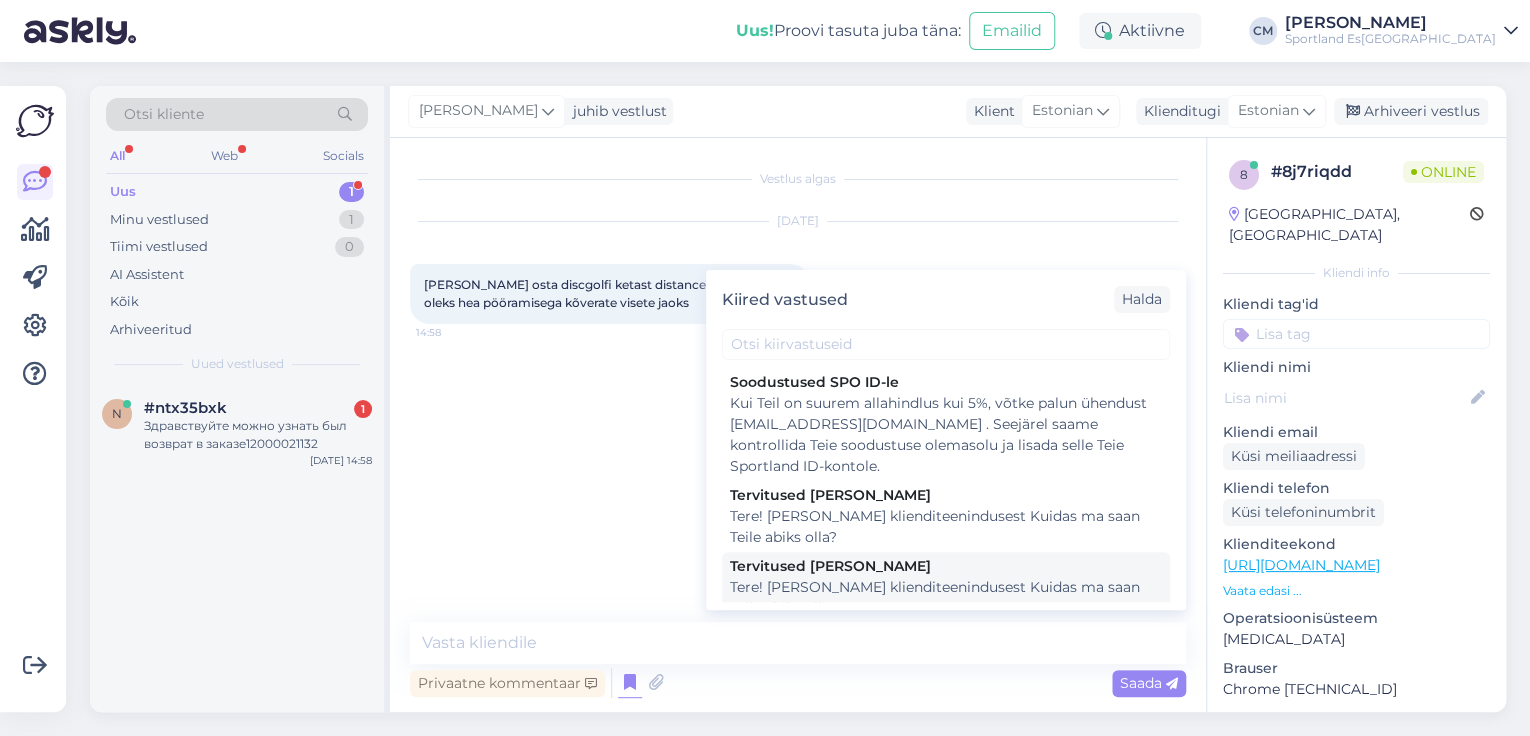 click on "Tervitused [PERSON_NAME]" at bounding box center [946, 566] 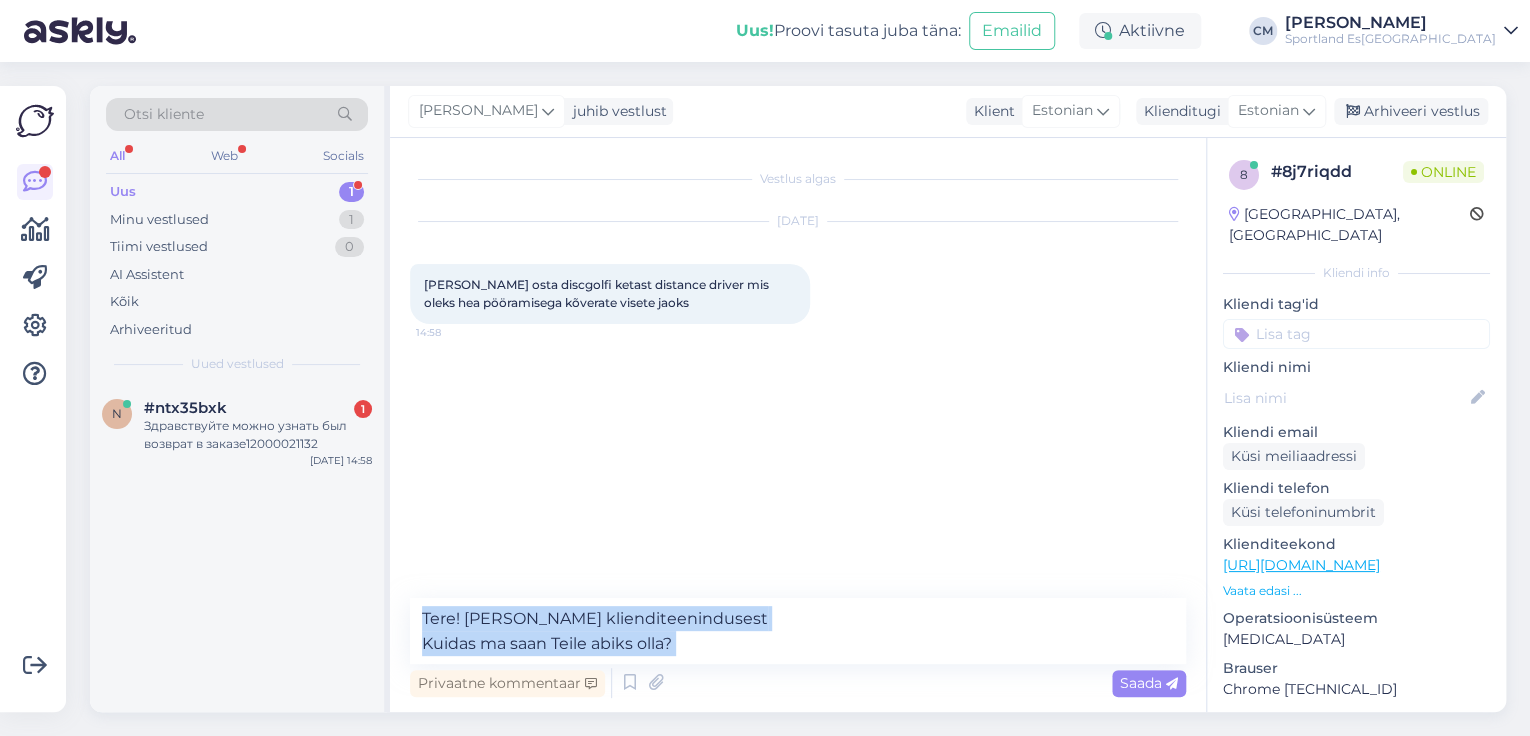 drag, startPoint x: 761, startPoint y: 673, endPoint x: 635, endPoint y: 655, distance: 127.27922 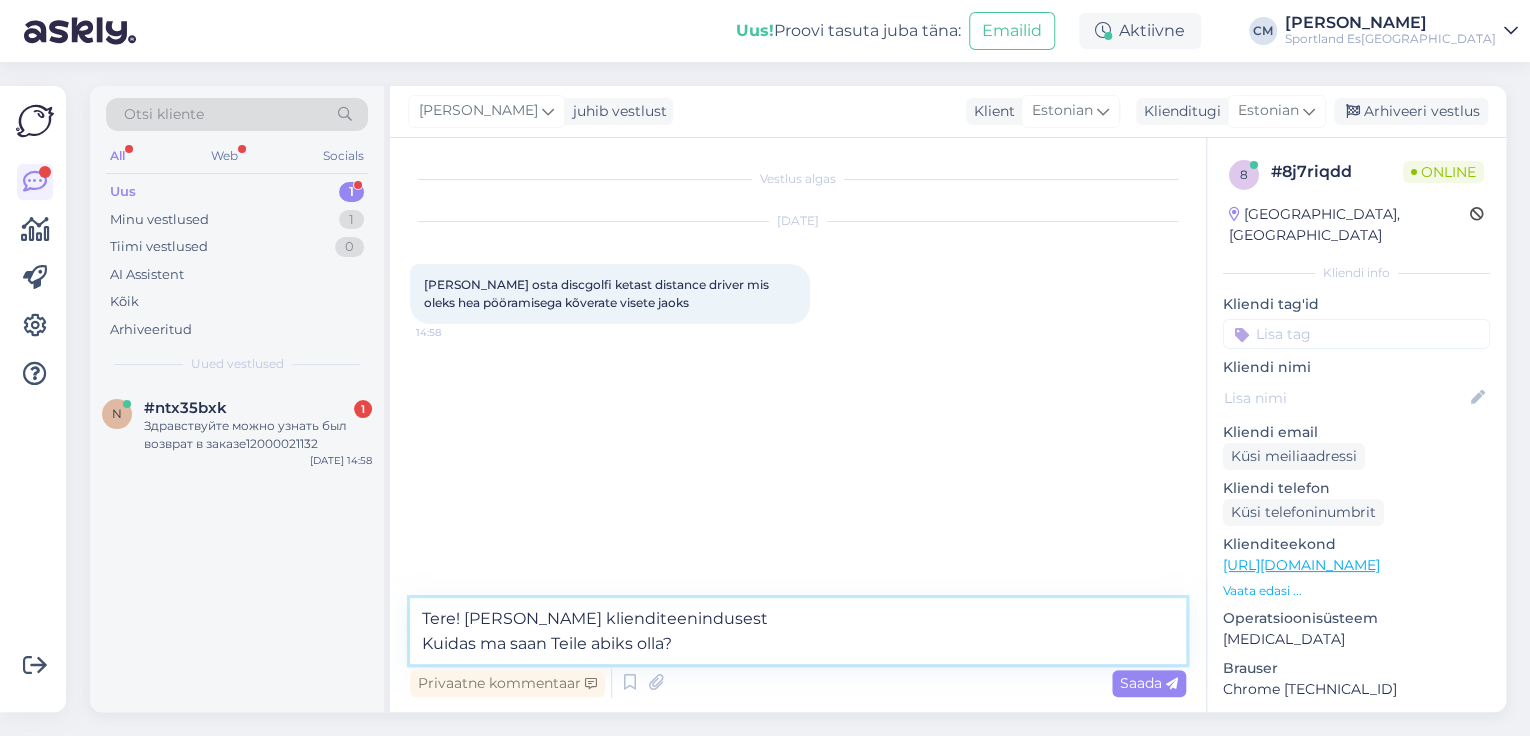 drag, startPoint x: 694, startPoint y: 648, endPoint x: 382, endPoint y: 652, distance: 312.02563 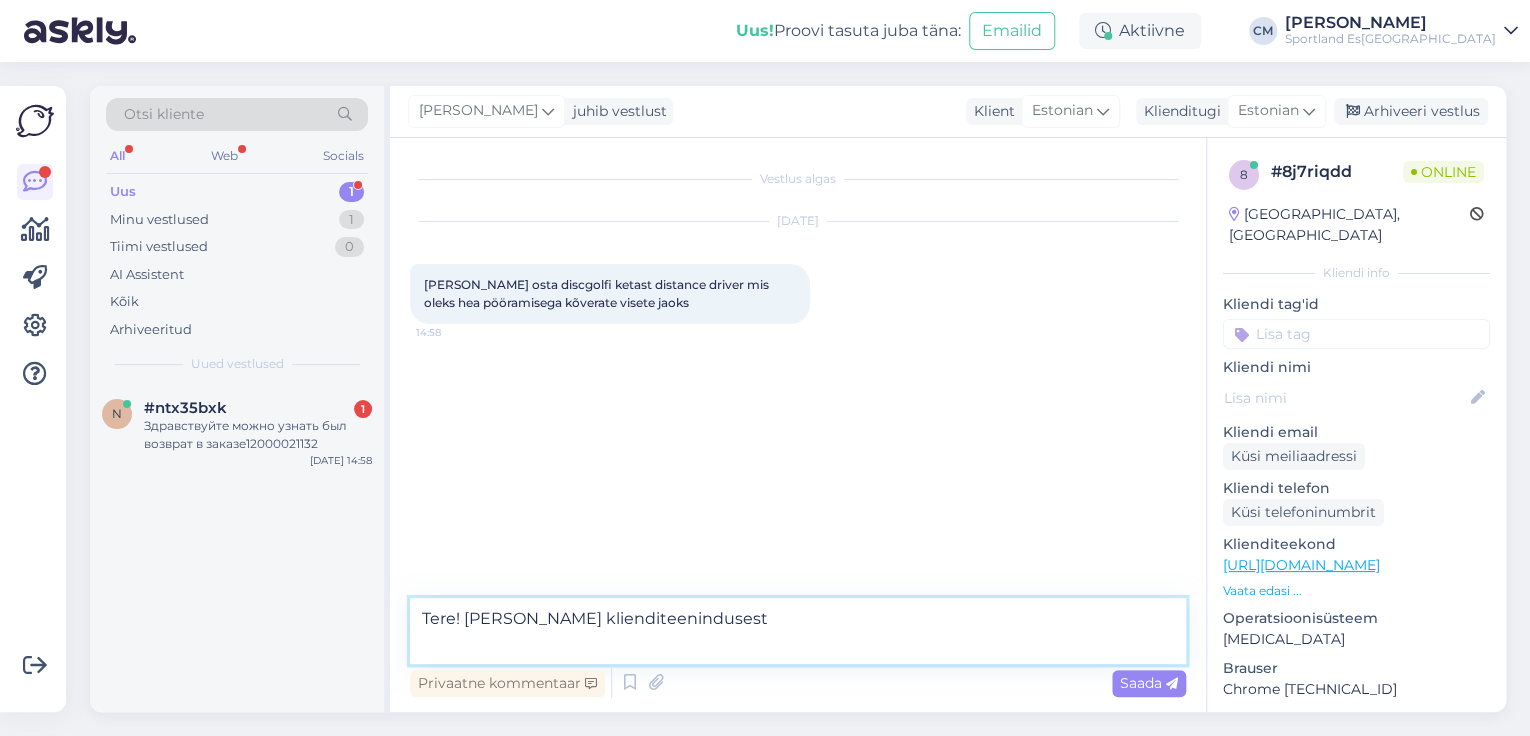 type on "Tere! [PERSON_NAME] klienditeenindusest" 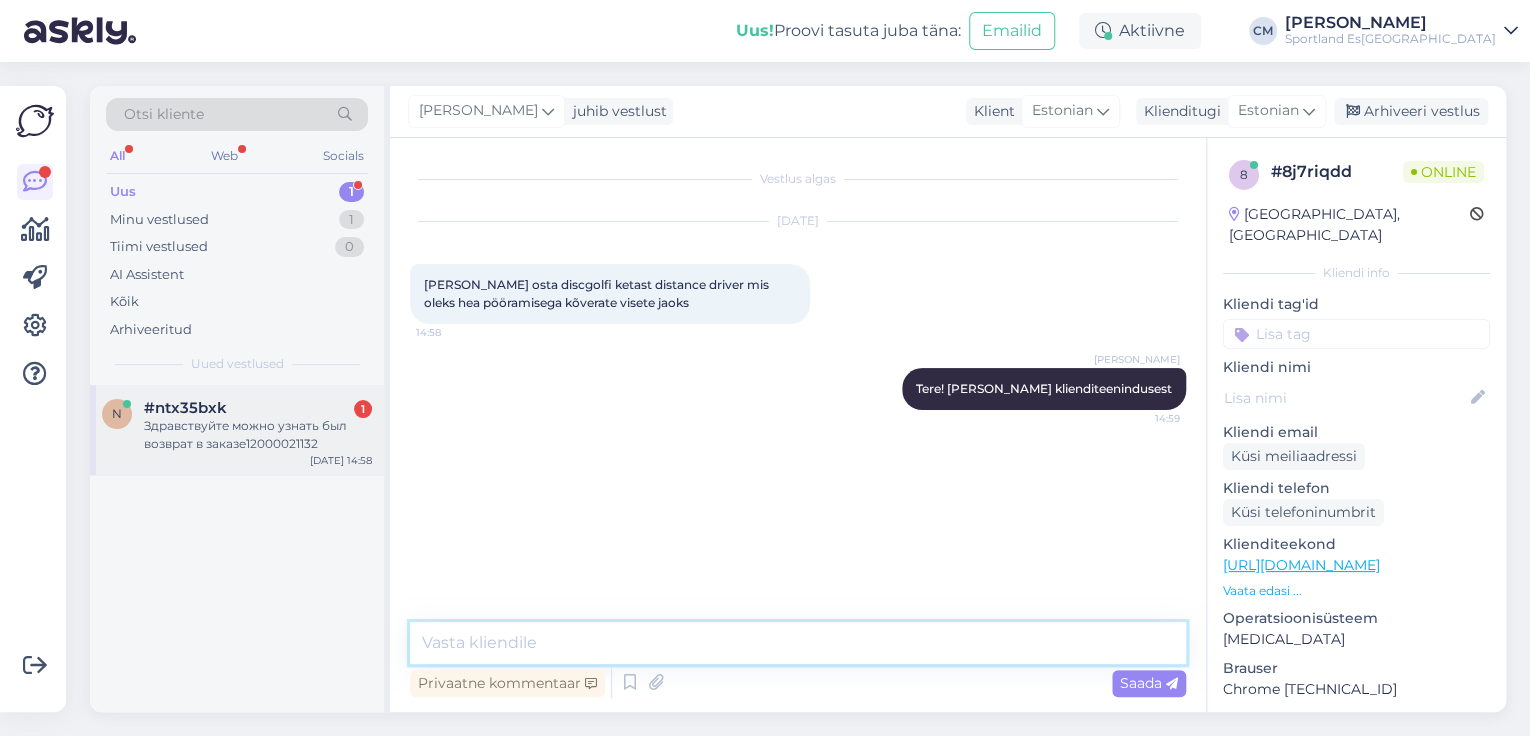 type 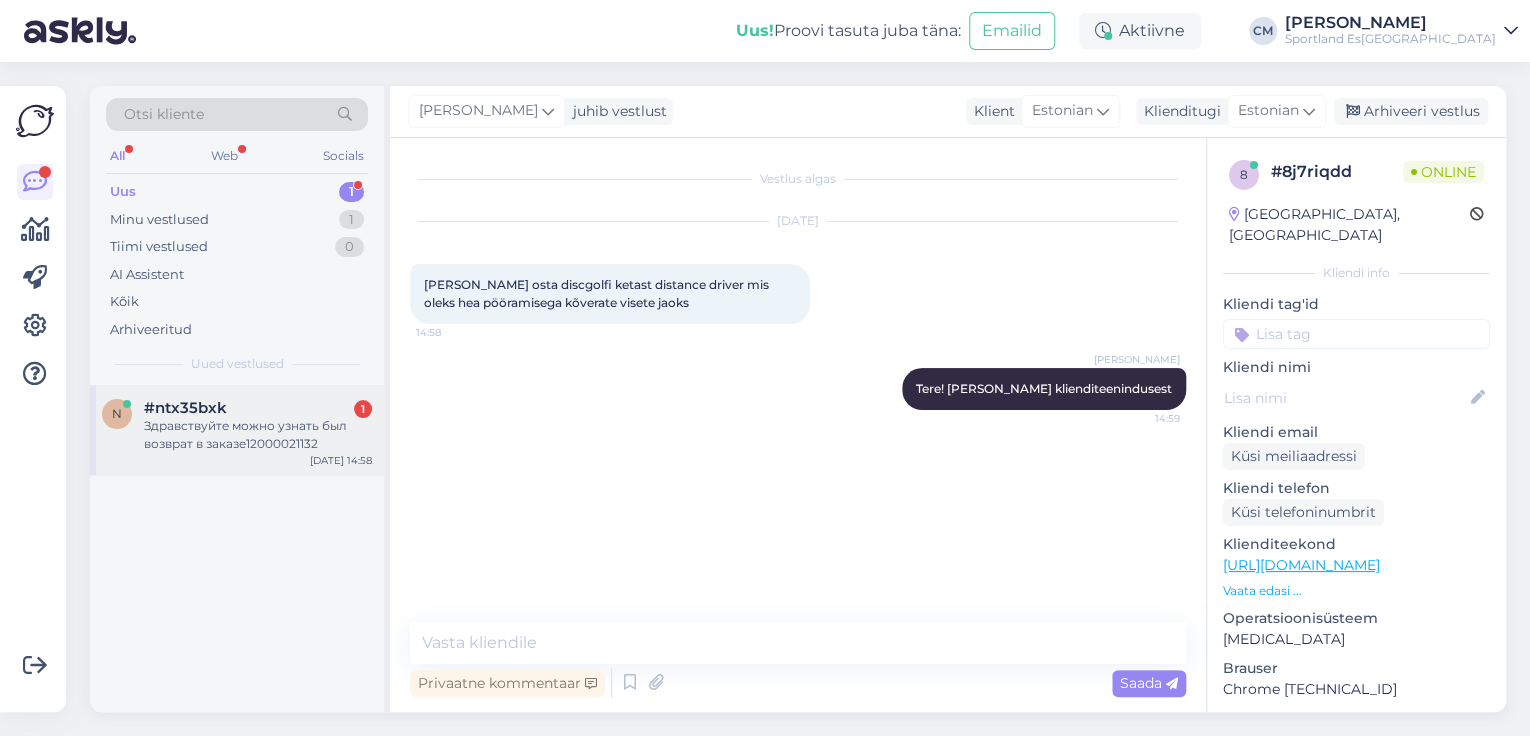 click on "Здравствуйте можно узнать был возврат в заказе12000021132" at bounding box center [258, 435] 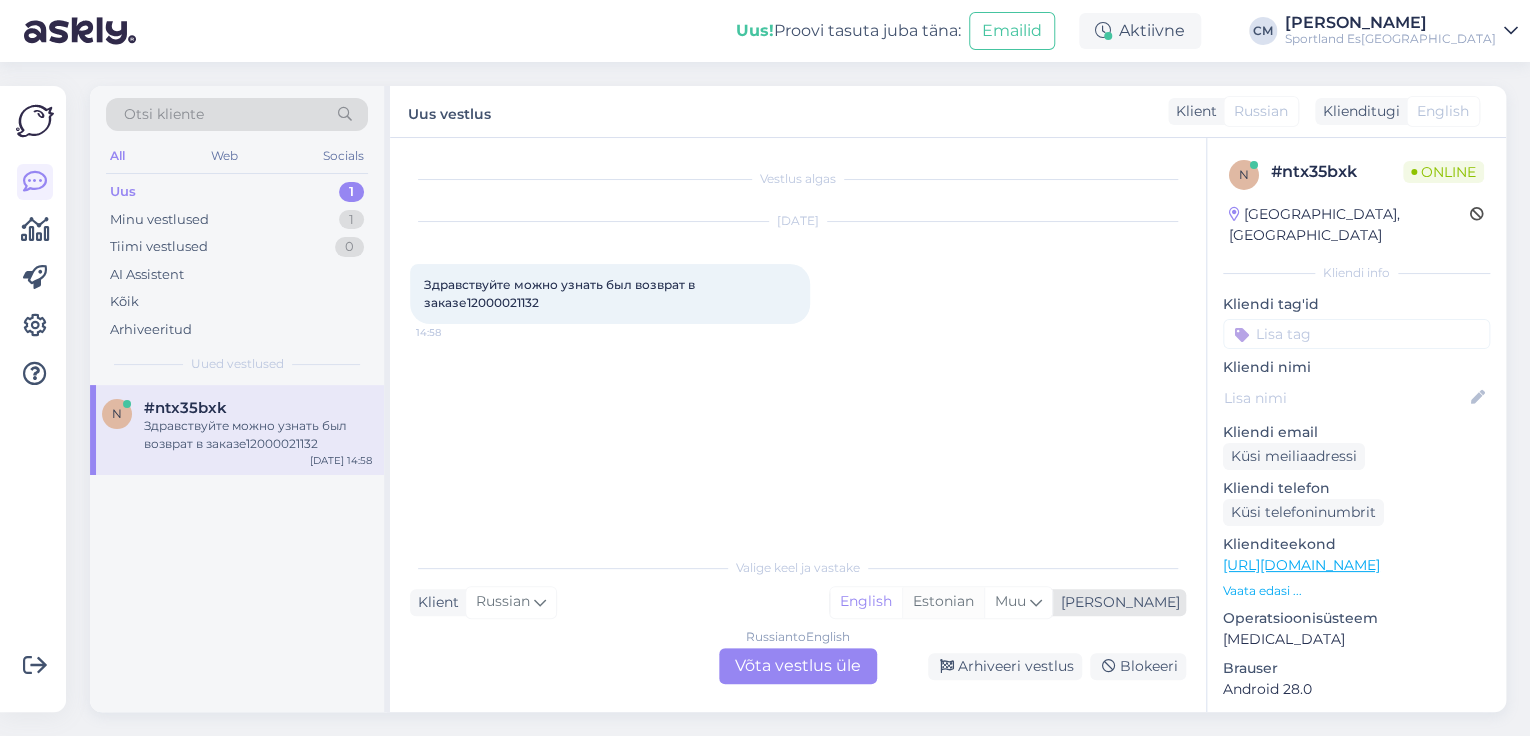 click on "Estonian" at bounding box center (943, 602) 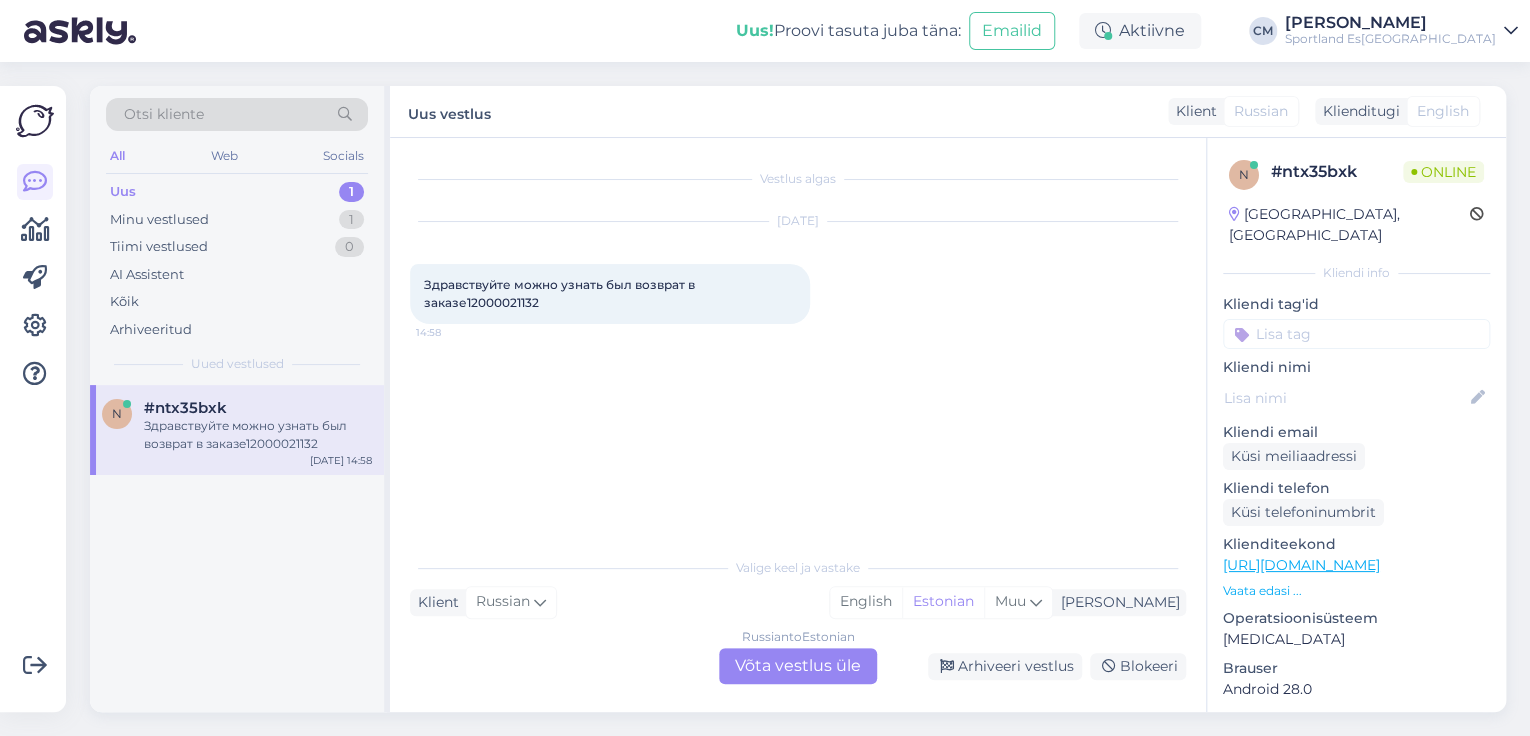 click on "Valige [PERSON_NAME] vastake Klient Russian Mina English Estonian Muu Russian  to  Estonian Võta vestlus üle Arhiveeri vestlus Blokeeri" at bounding box center [798, 615] 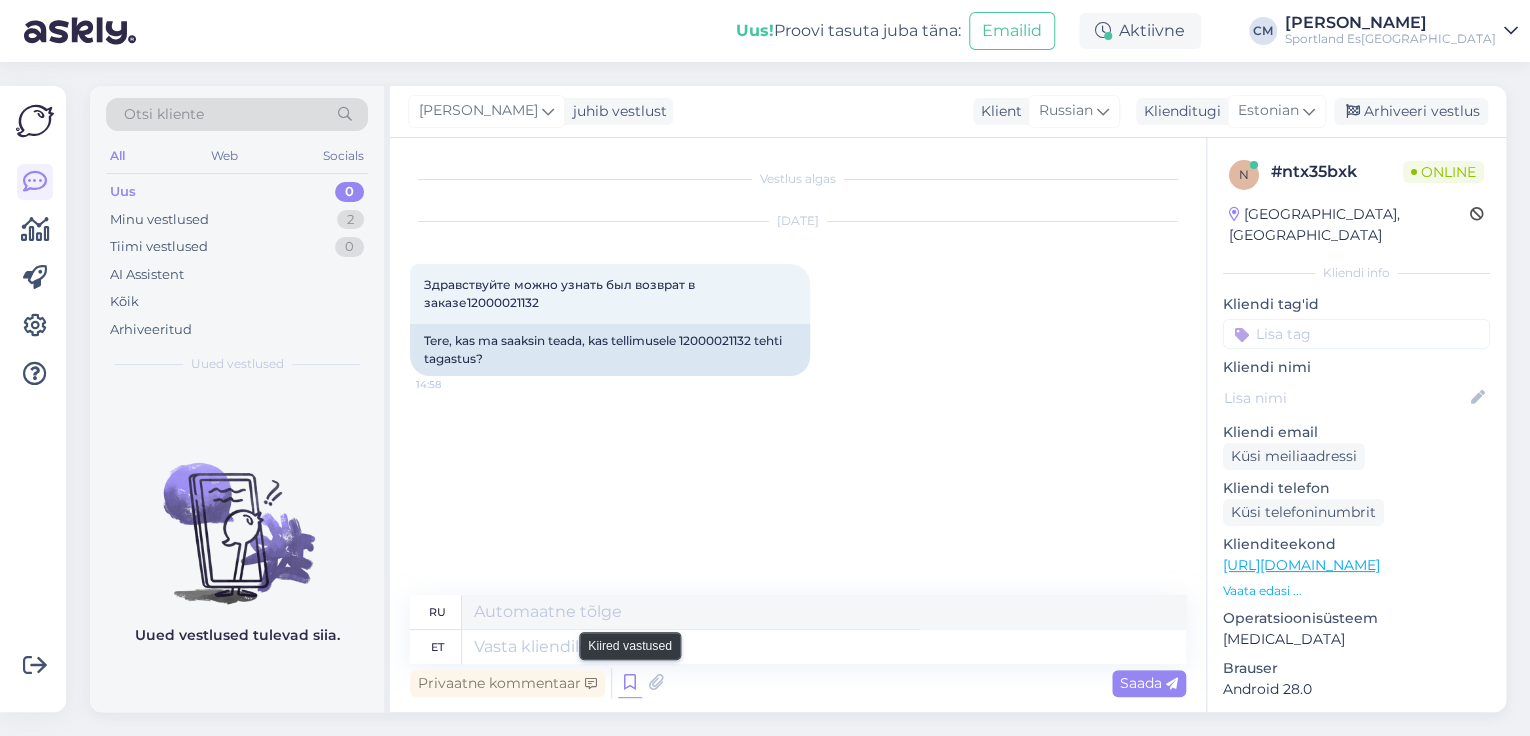 click at bounding box center (630, 683) 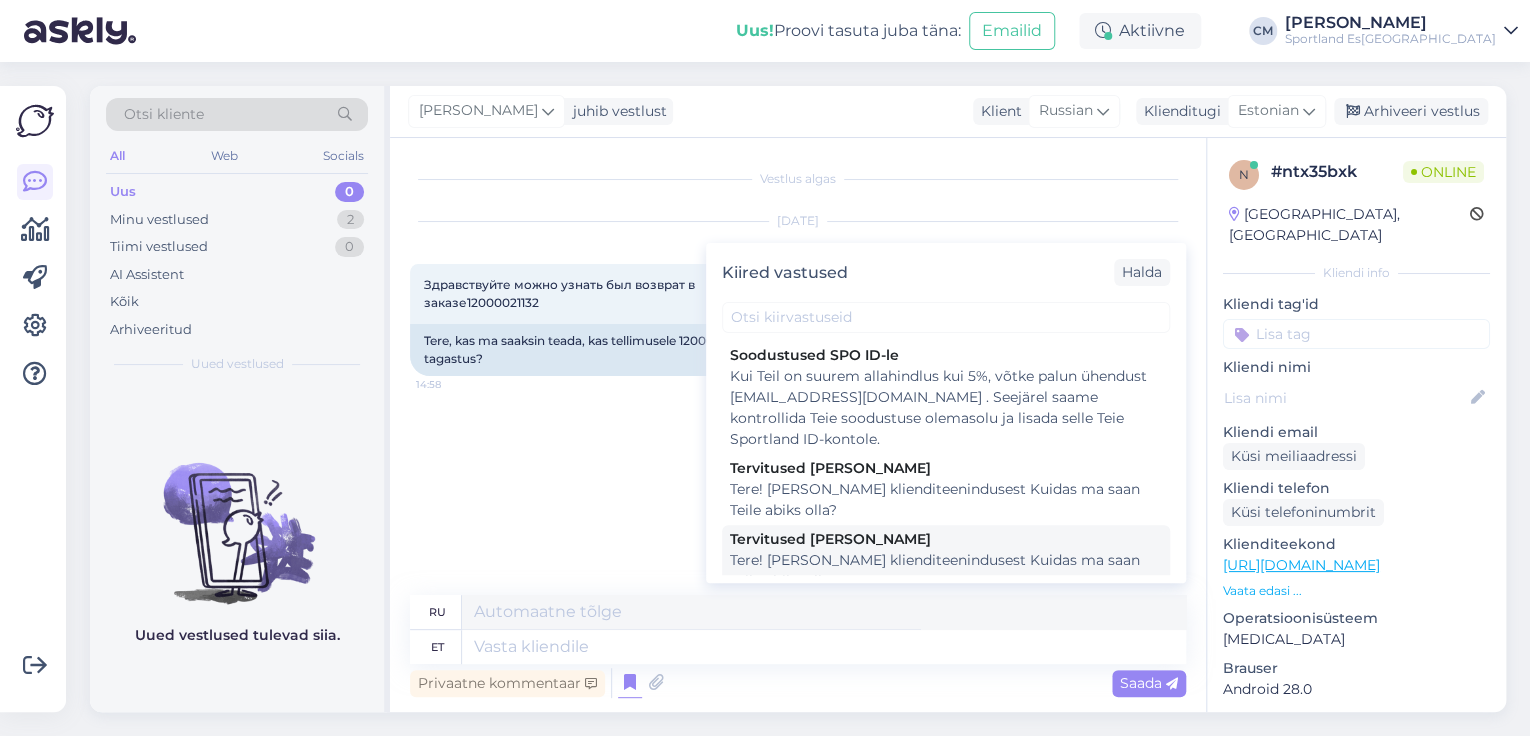 click on "Tere! [PERSON_NAME] klienditeenindusest
Kuidas ma saan Teile abiks olla?" at bounding box center (946, 571) 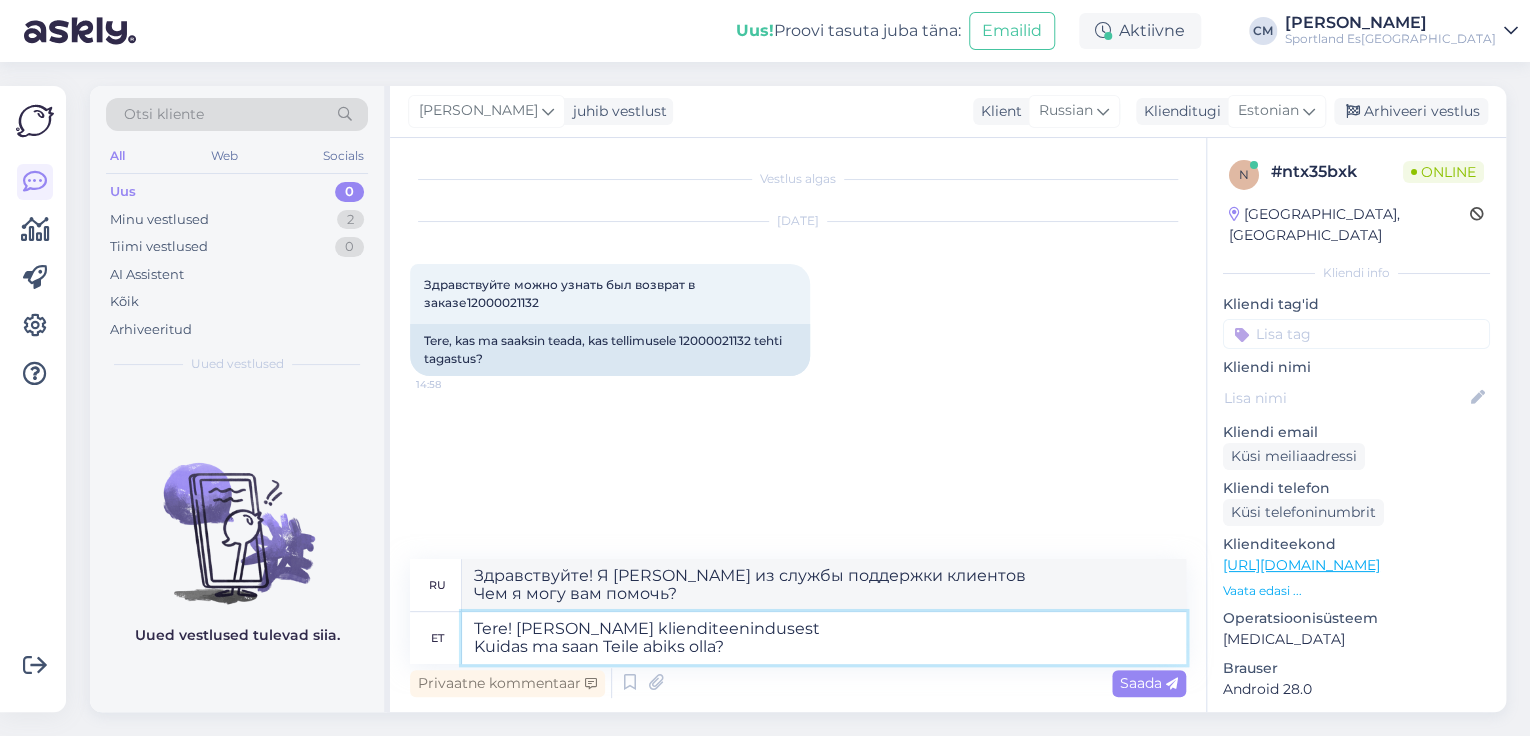 drag, startPoint x: 781, startPoint y: 650, endPoint x: 456, endPoint y: 656, distance: 325.0554 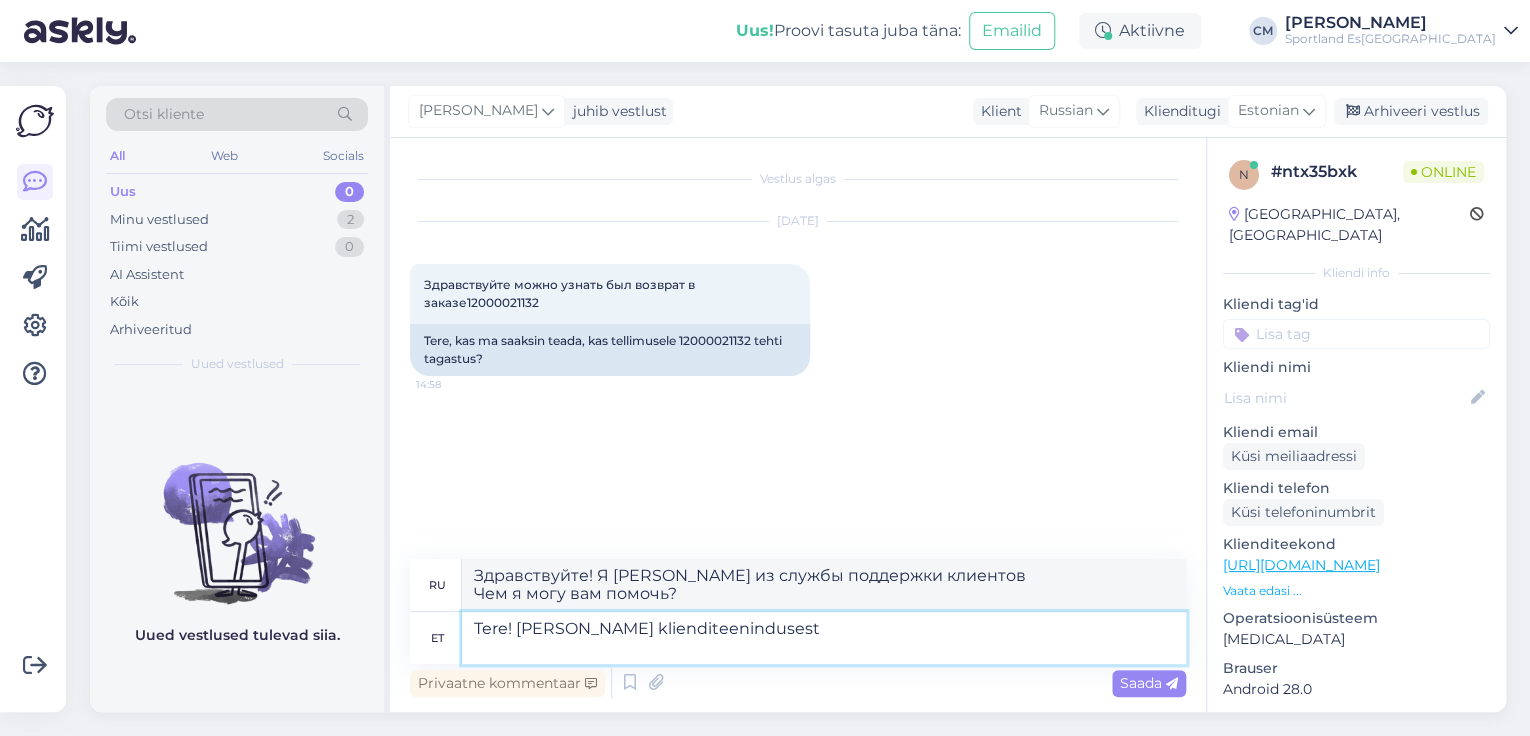 type on "Tere! [PERSON_NAME] klienditeenindusest" 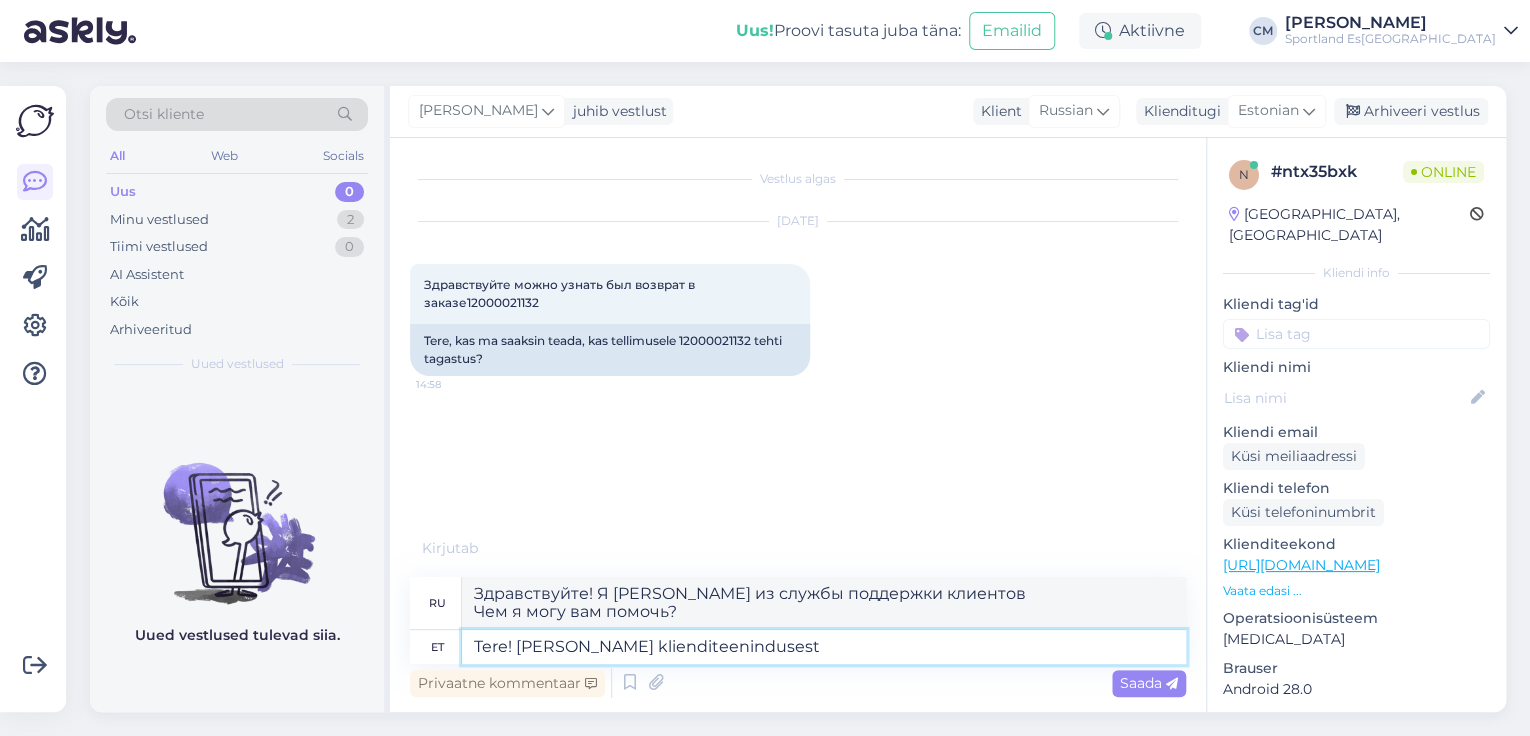 type on "Здравствуйте! Это [PERSON_NAME] из службы поддержки клиентов." 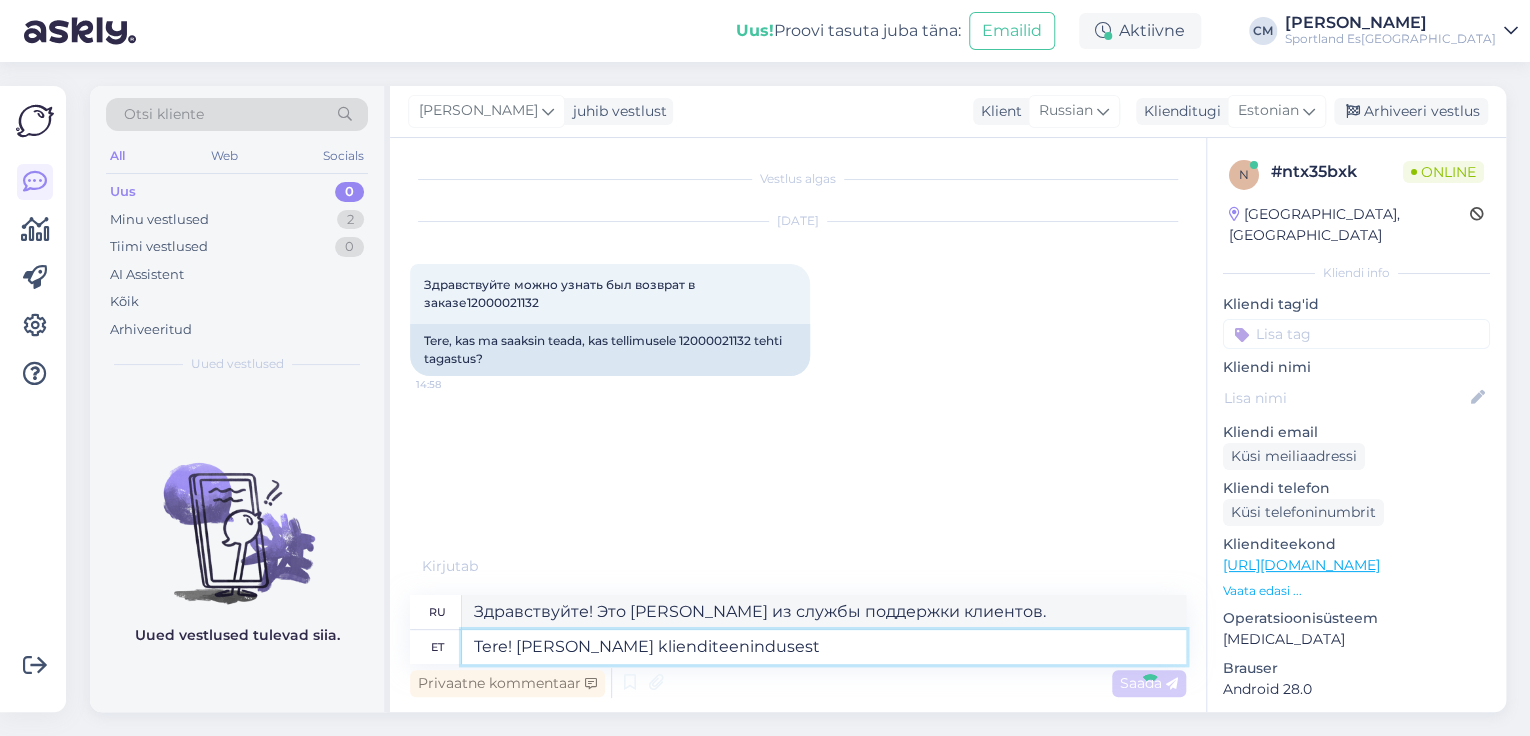 type 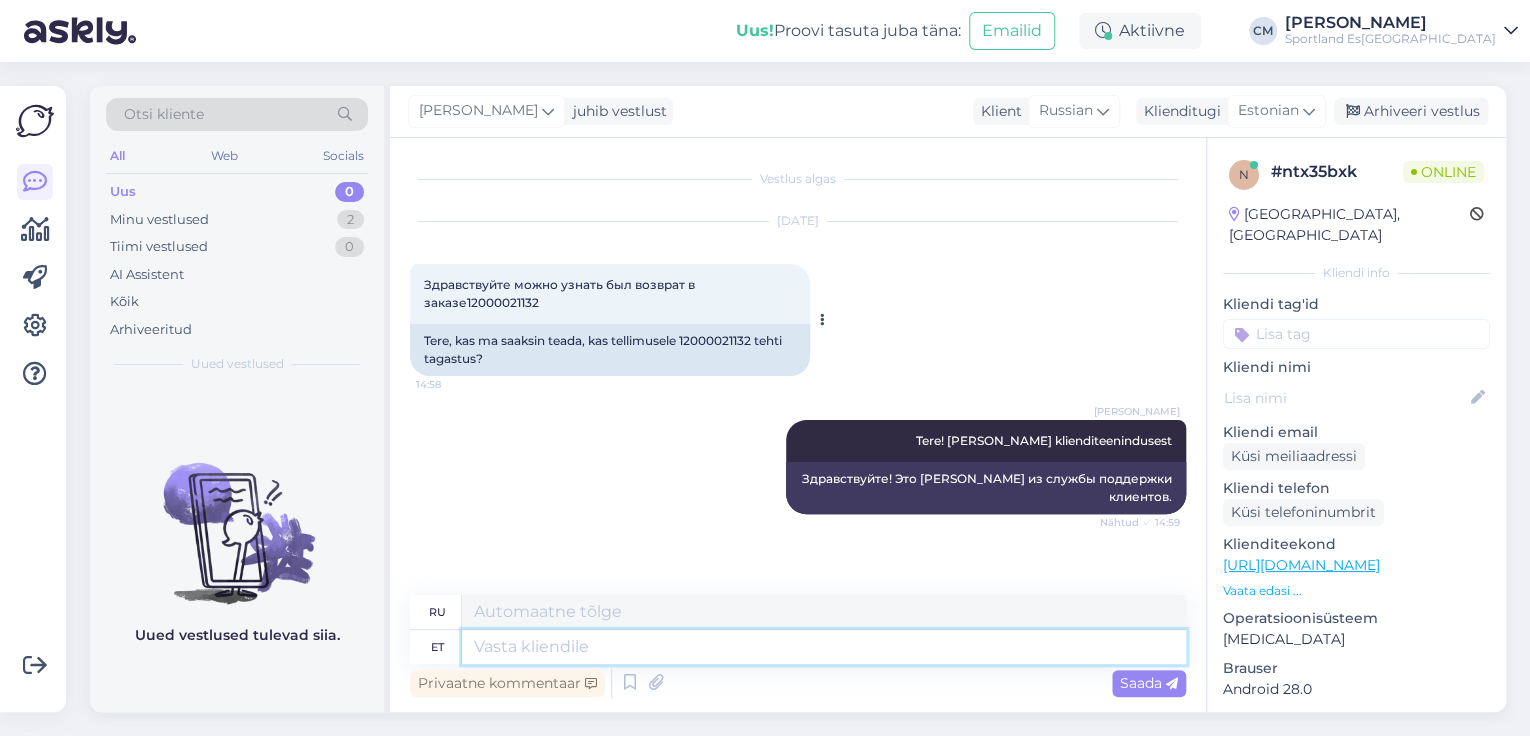 type 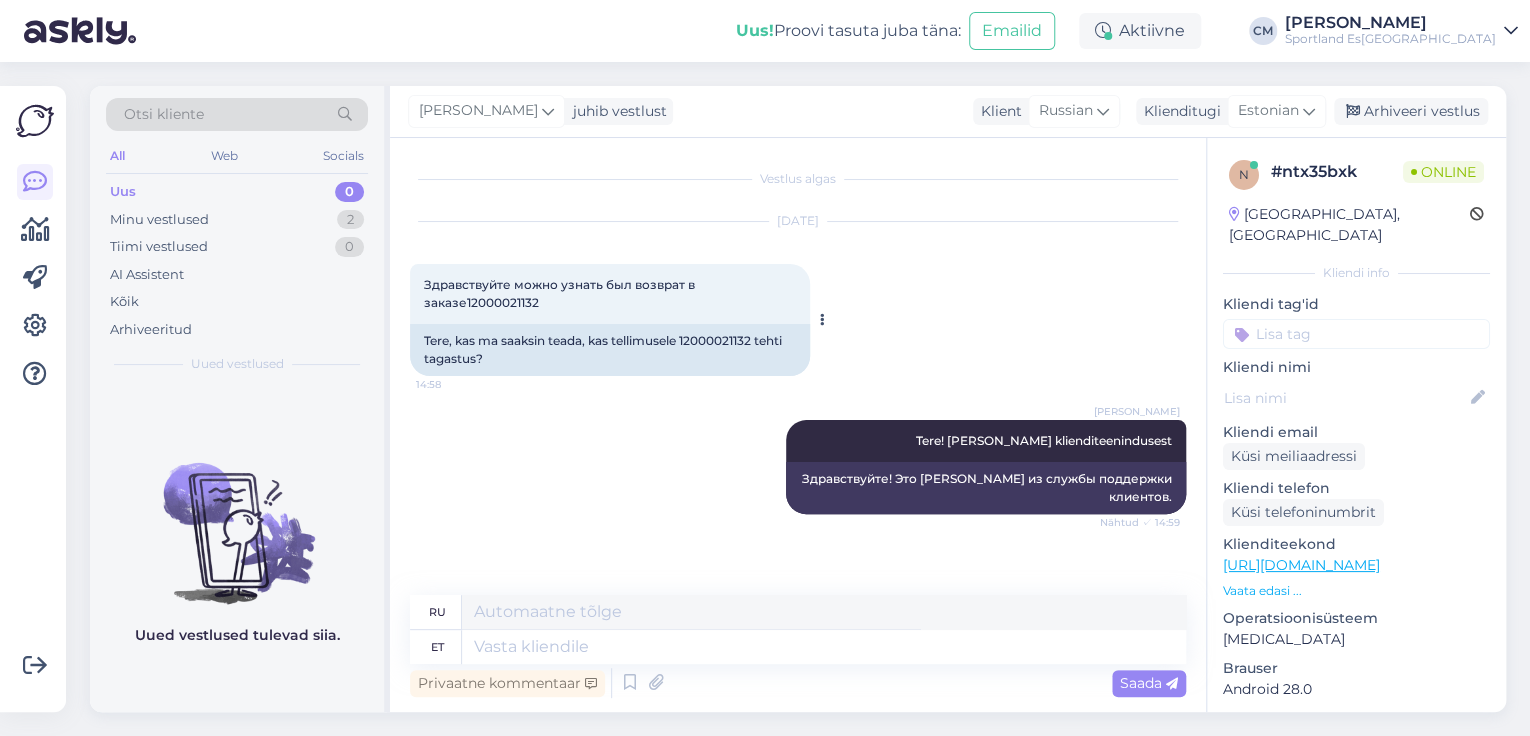 click on "Tere, kas ma saaksin teada, kas tellimusele 12000021132 tehti tagastus?" at bounding box center (610, 350) 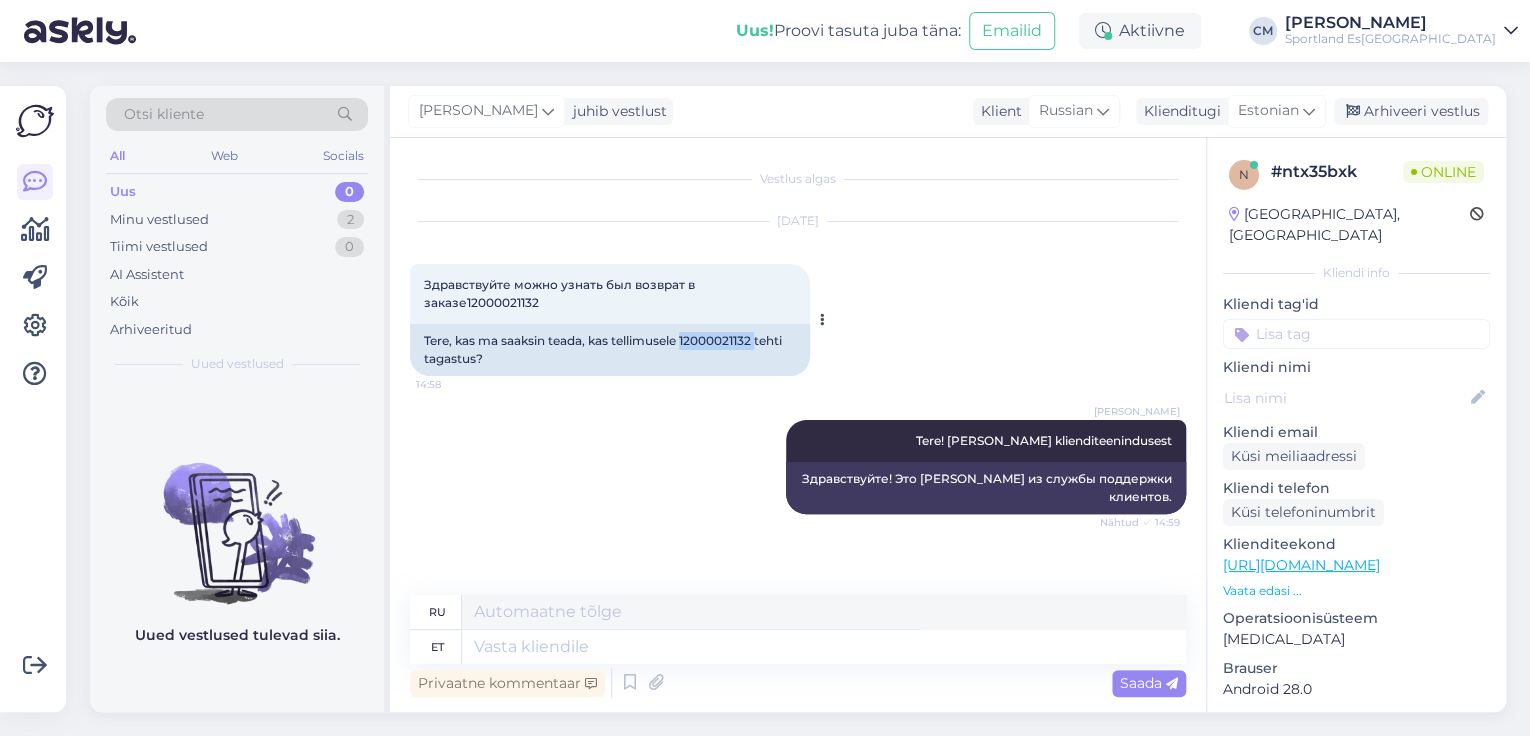 click on "Tere, kas ma saaksin teada, kas tellimusele 12000021132 tehti tagastus?" at bounding box center [610, 350] 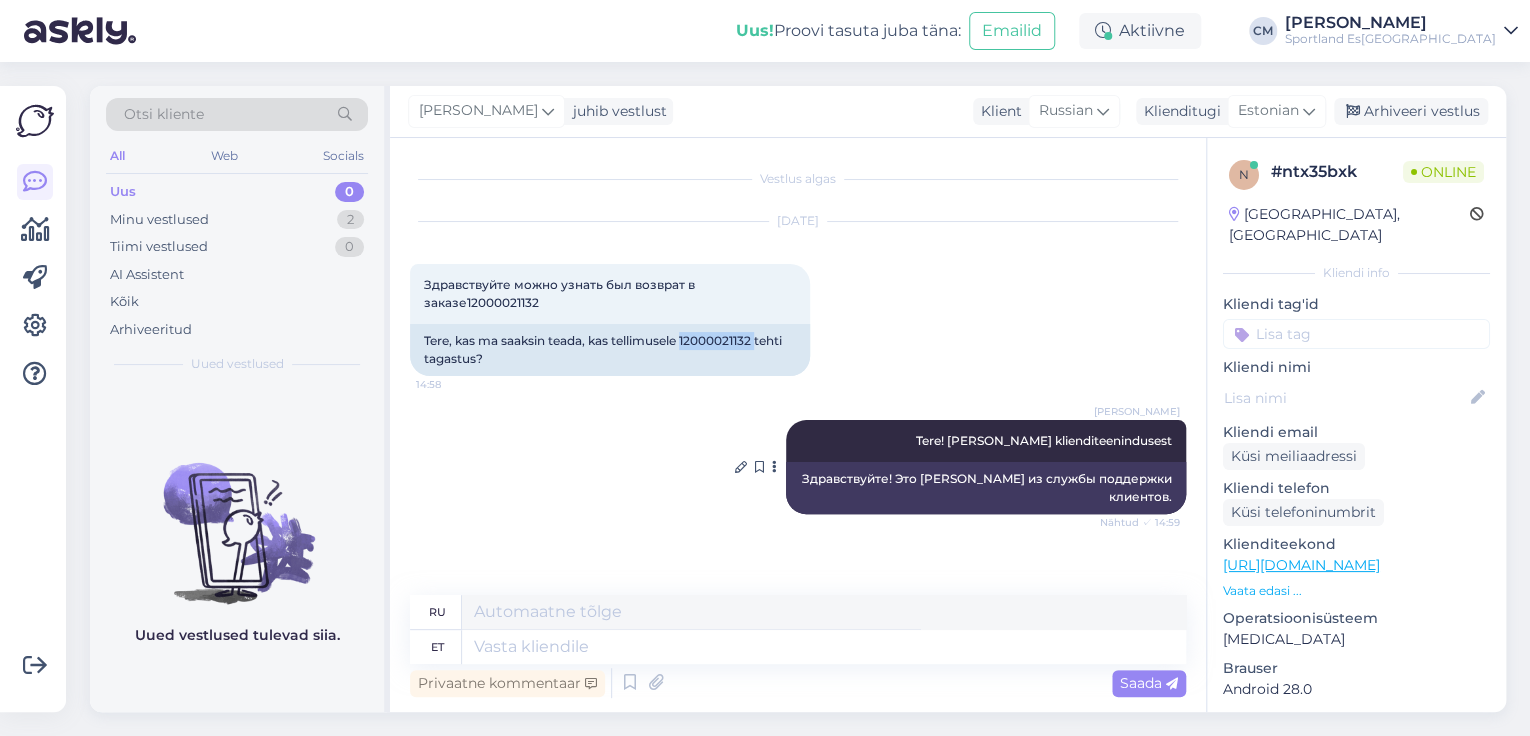 copy on "12000021132" 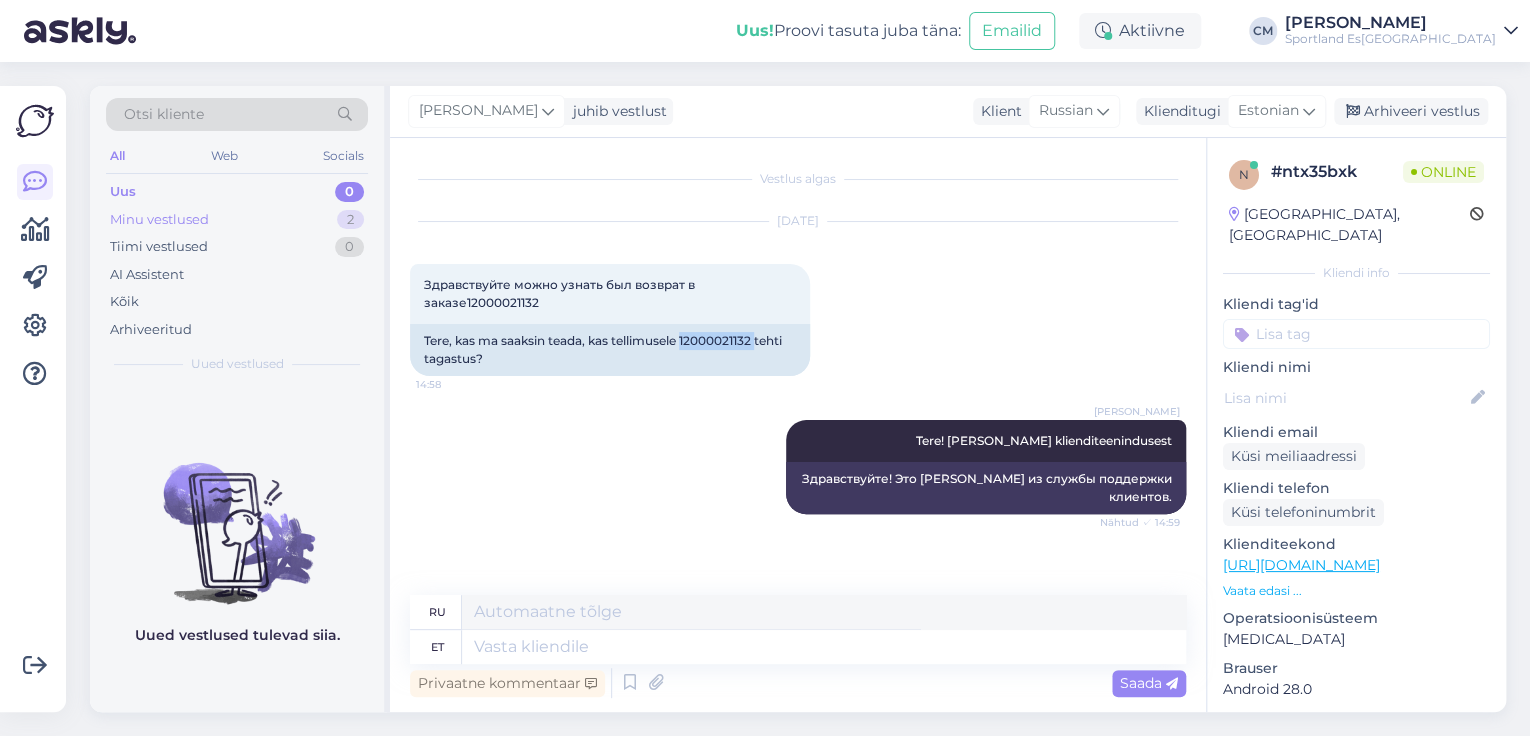 click on "Minu vestlused" at bounding box center [159, 220] 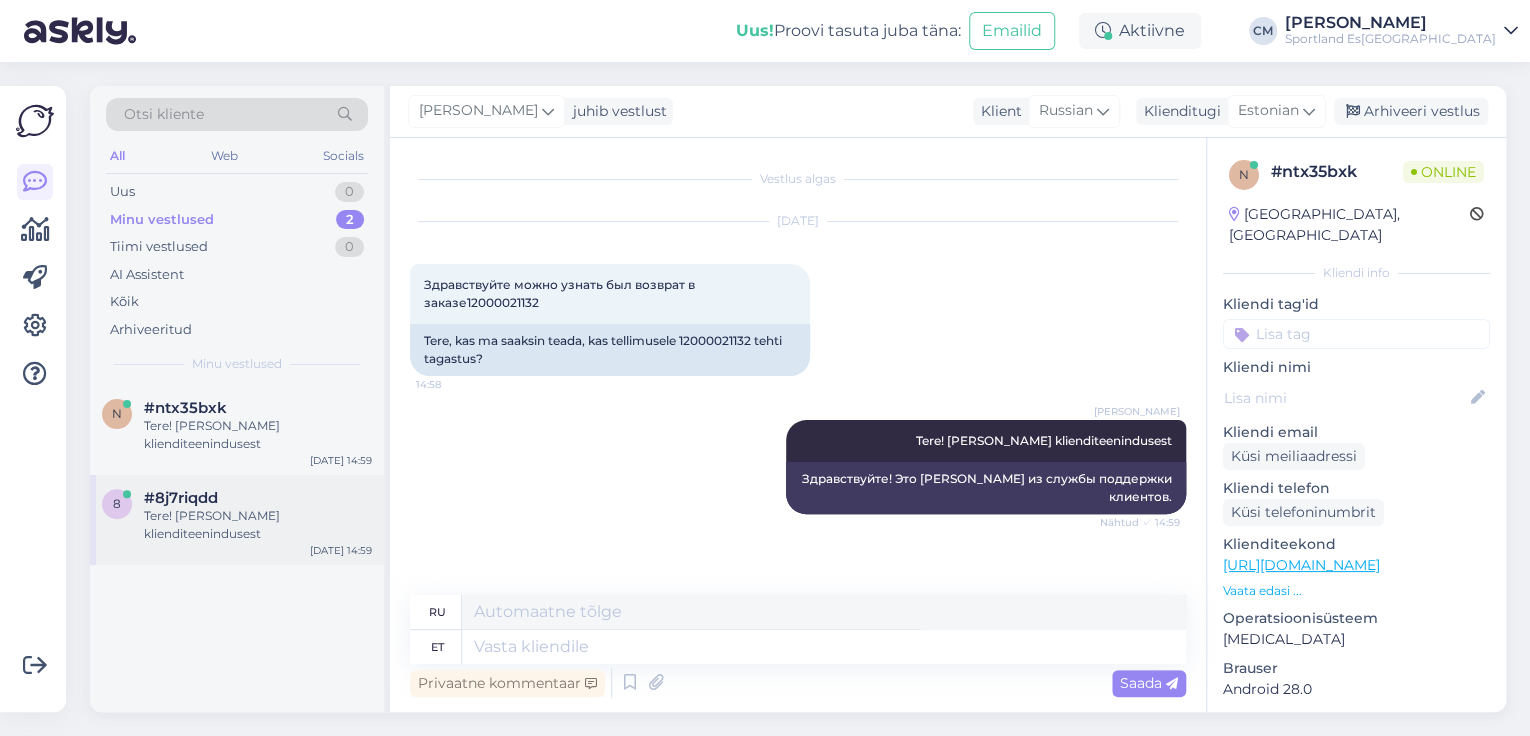 click on "Tere! [PERSON_NAME] klienditeenindusest" at bounding box center (258, 525) 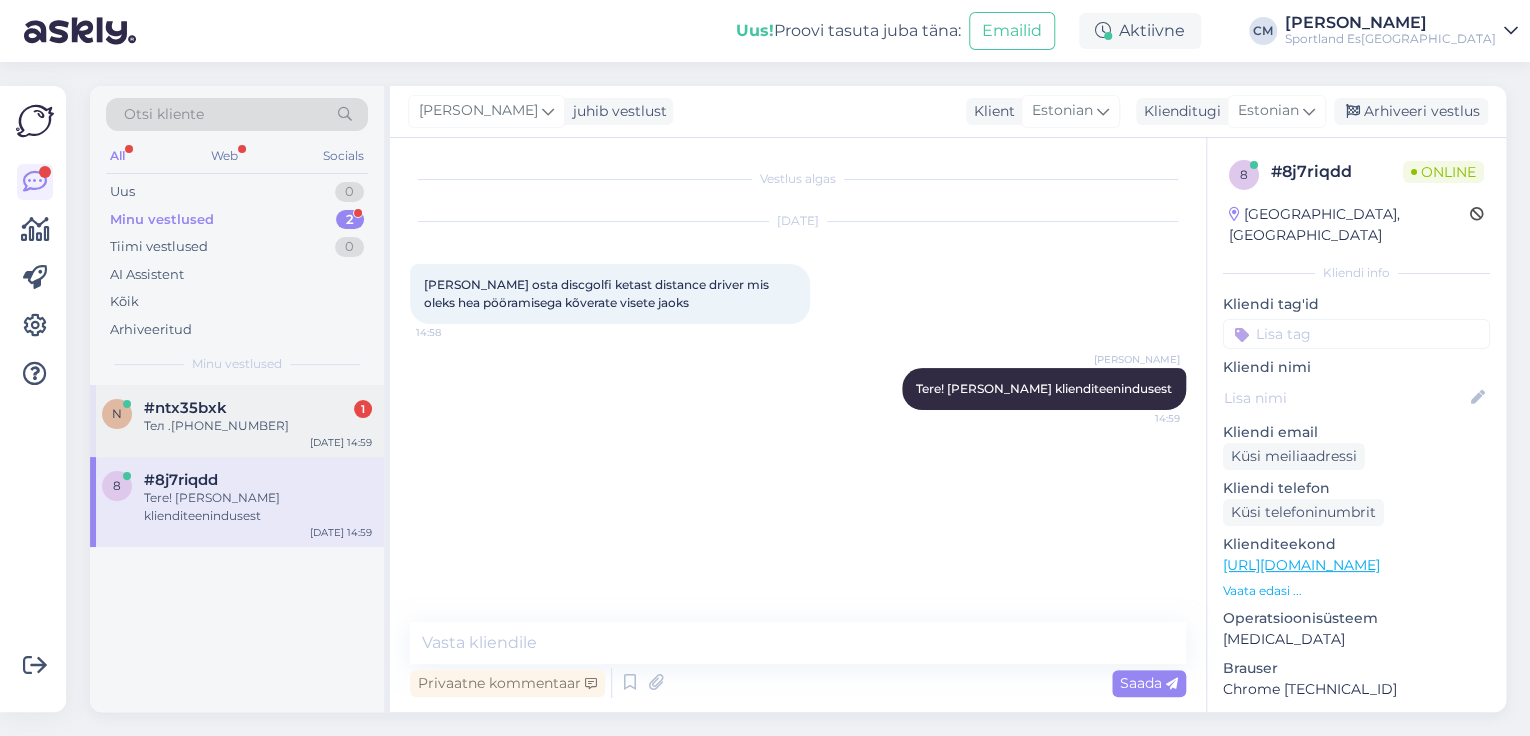 click on "n #ntx35bxk 1 Тел .[PHONE_NUMBER] [DATE] 14:59" at bounding box center (237, 421) 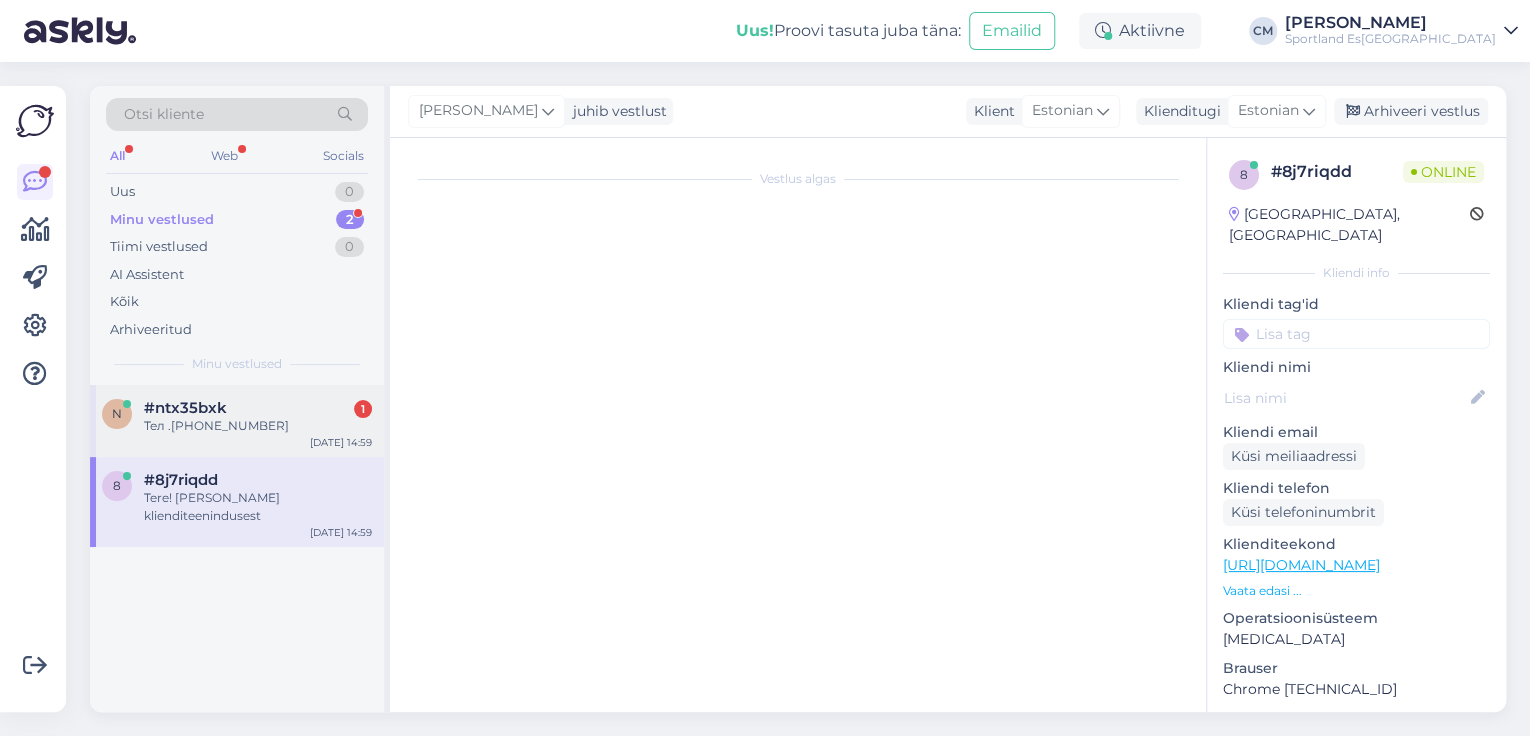 scroll, scrollTop: 79, scrollLeft: 0, axis: vertical 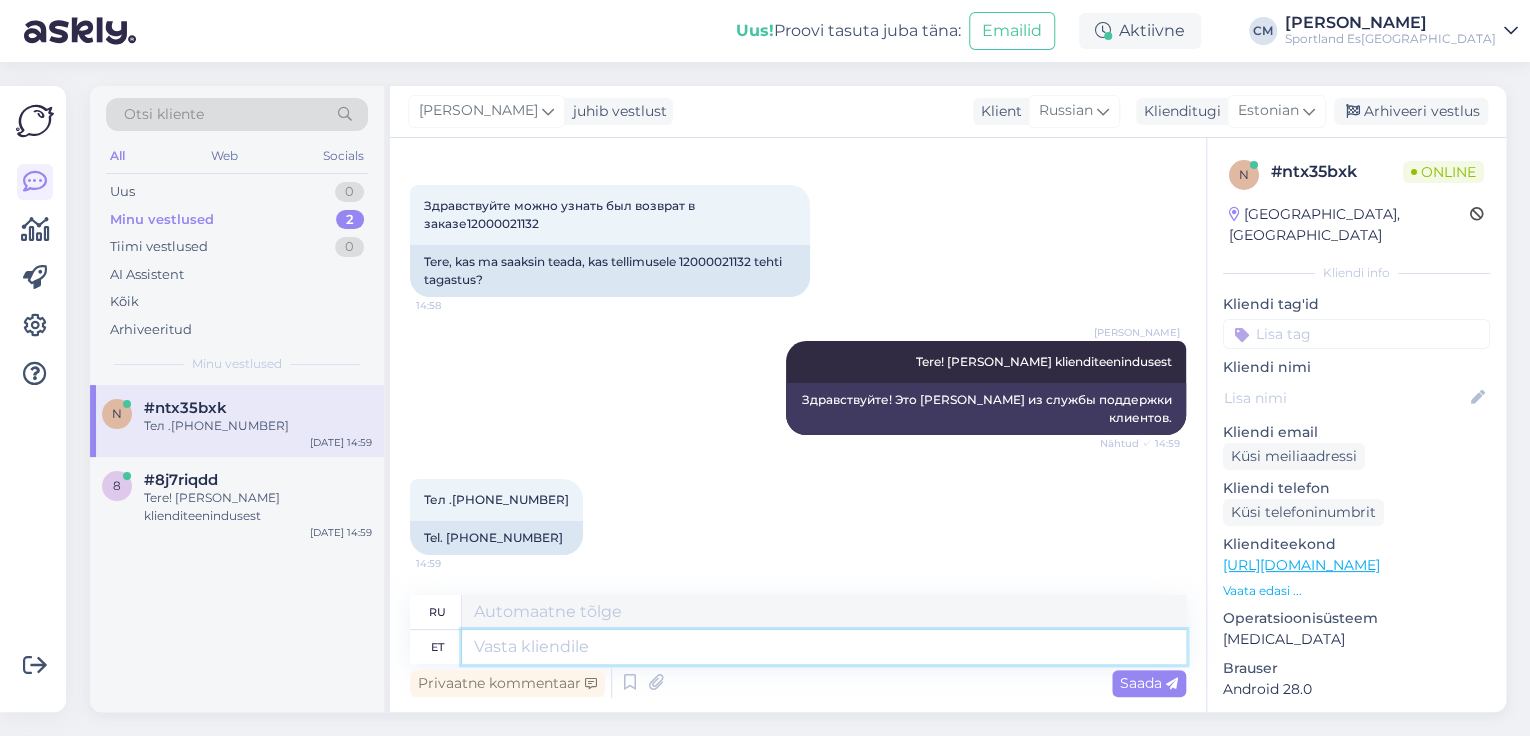 click at bounding box center [824, 647] 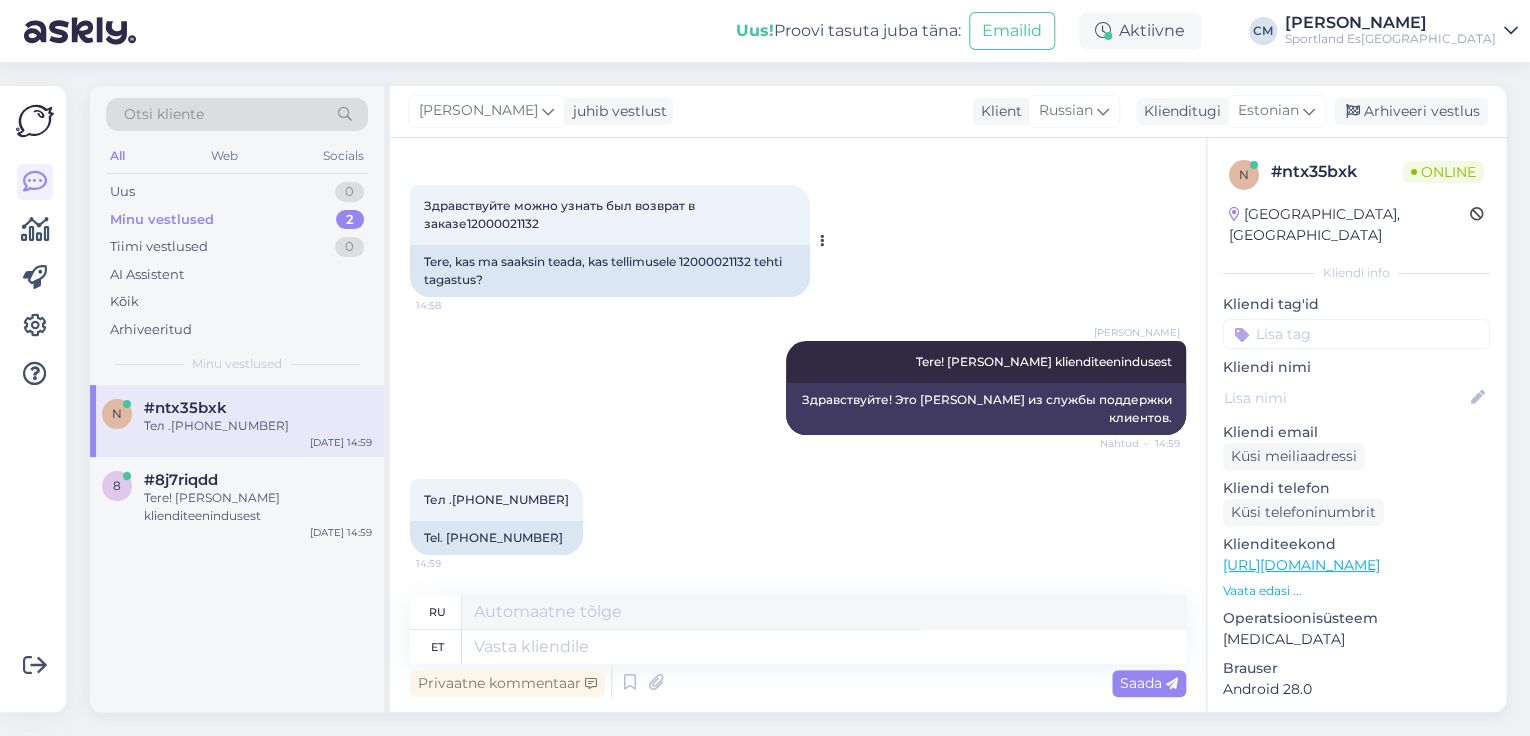 click on "Tere, kas ma saaksin teada, kas tellimusele 12000021132 tehti tagastus?" at bounding box center [610, 271] 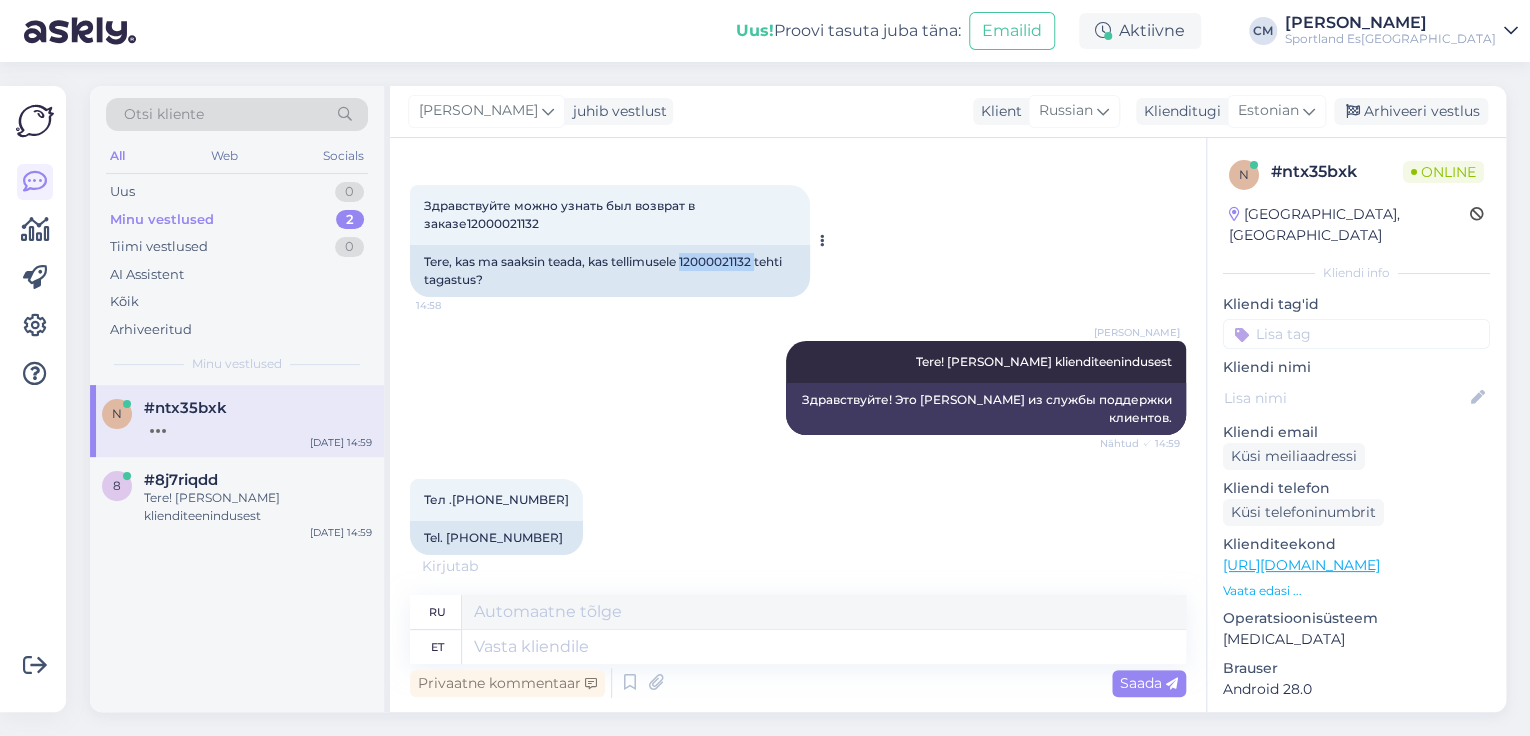 click on "Tere, kas ma saaksin teada, kas tellimusele 12000021132 tehti tagastus?" at bounding box center [610, 271] 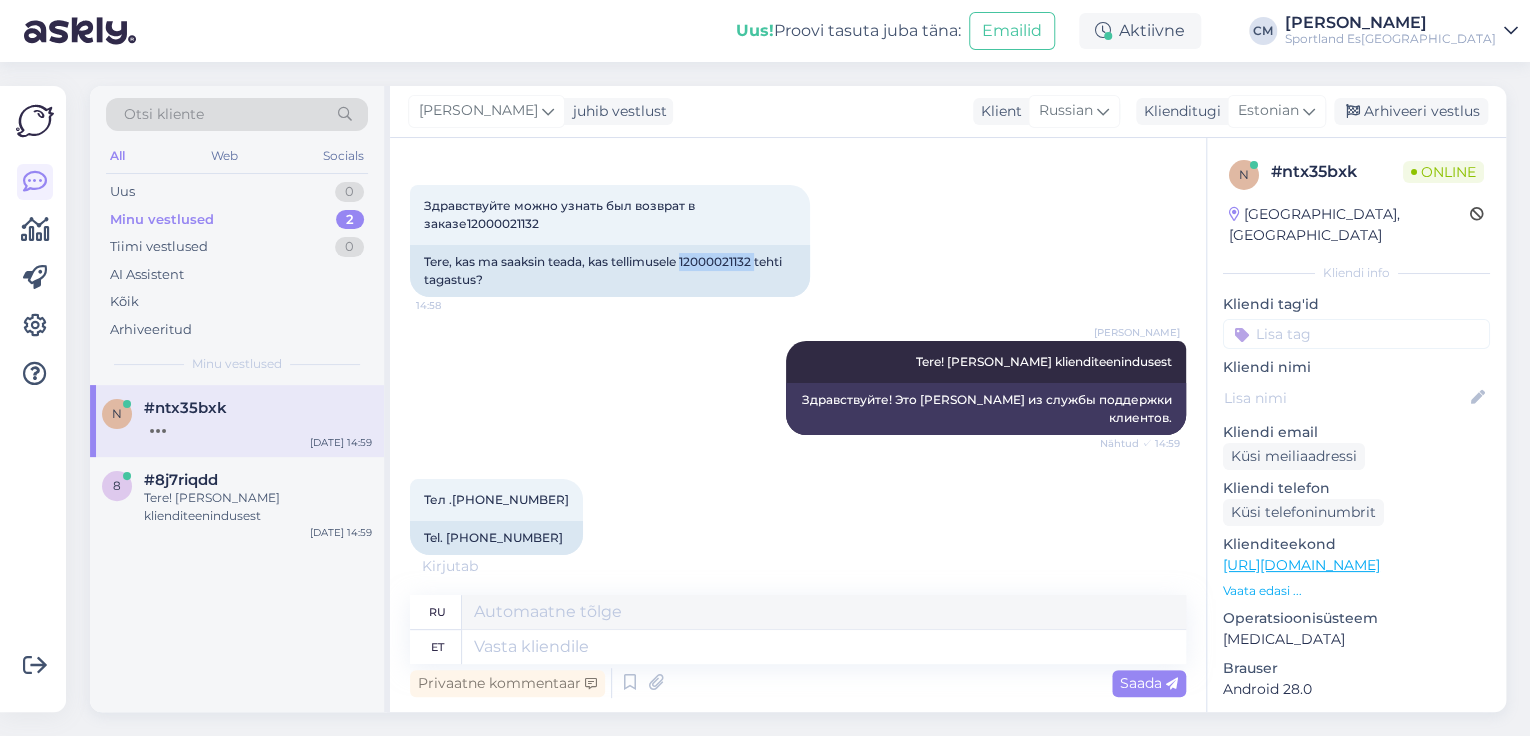 copy on "12000021132" 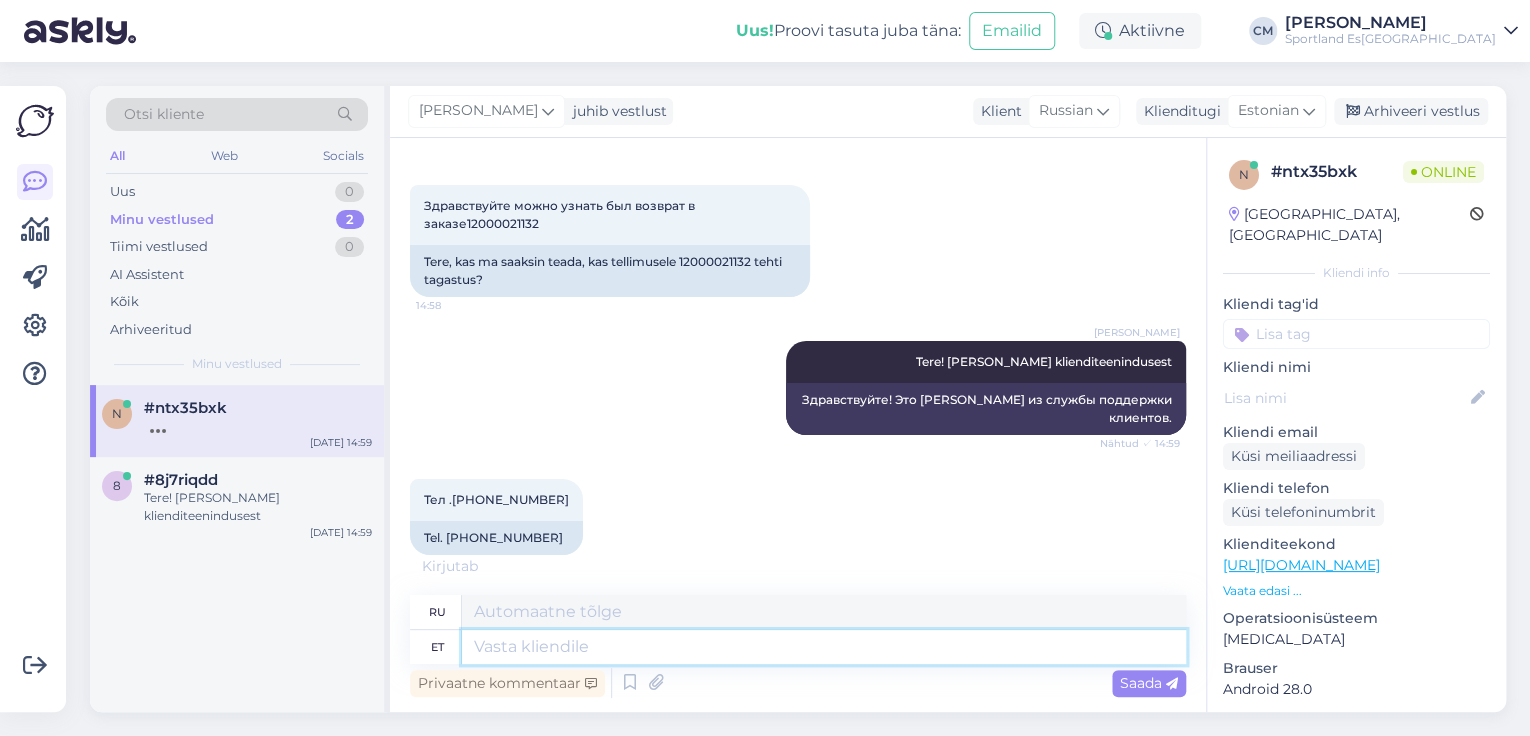 click at bounding box center (824, 647) 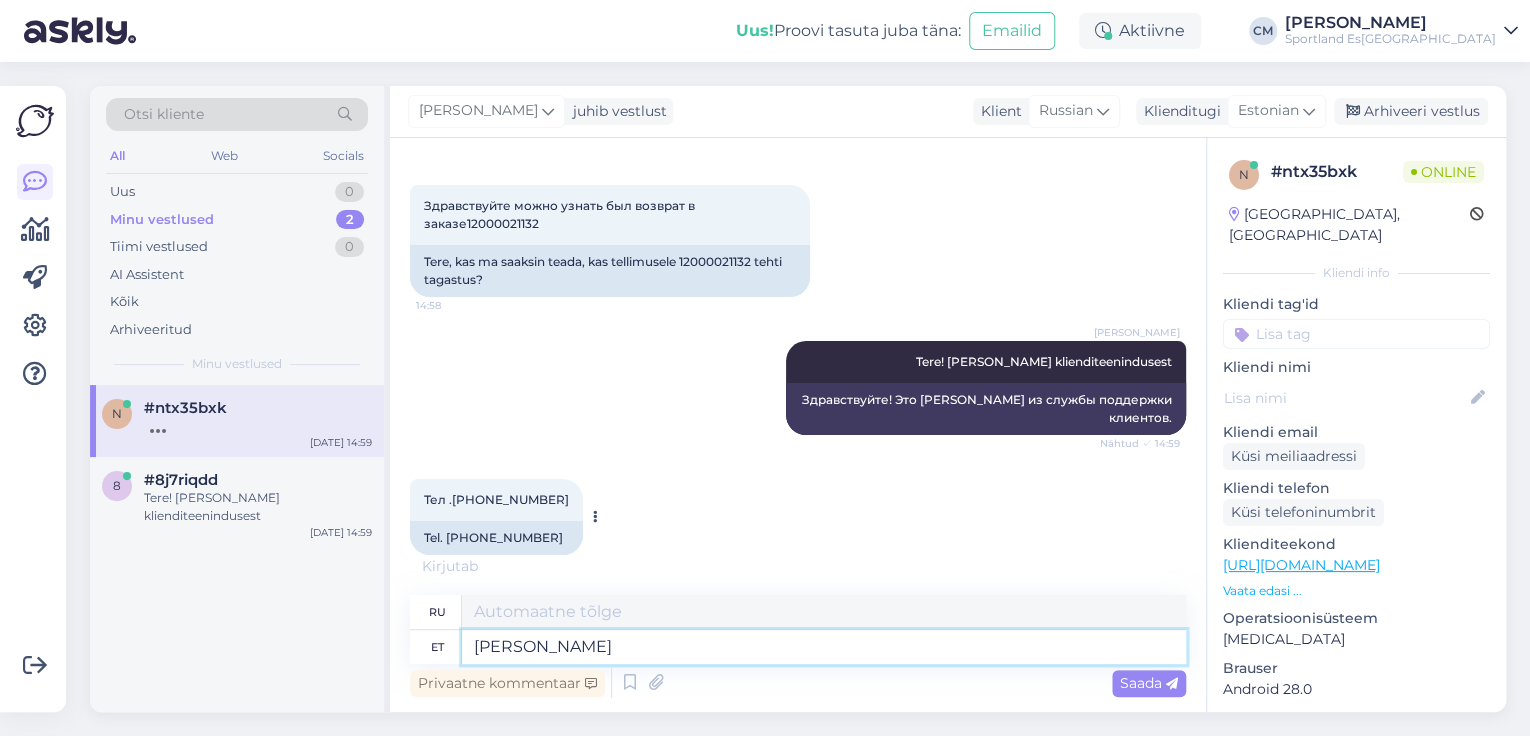 type on "[PERSON_NAME]" 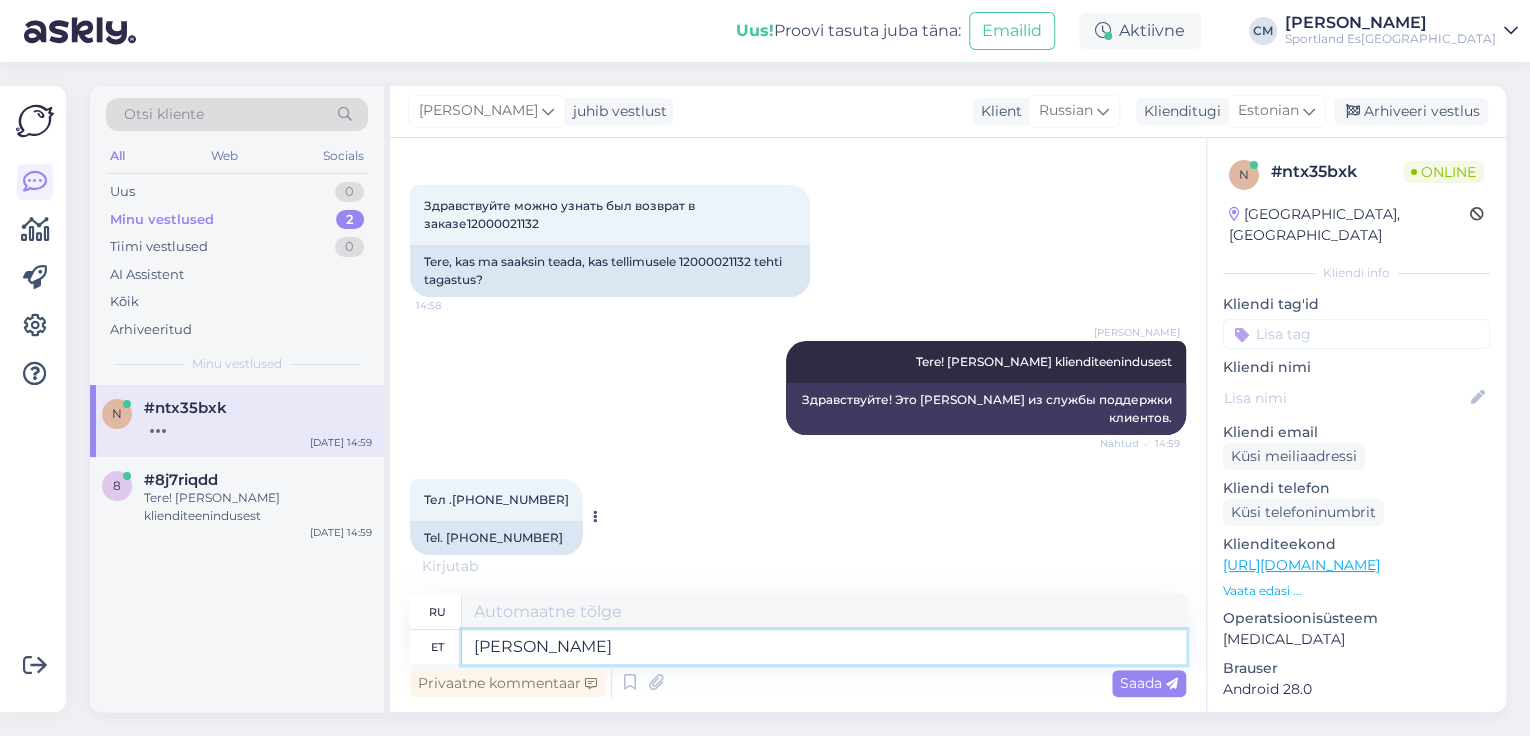 type on "Ящик" 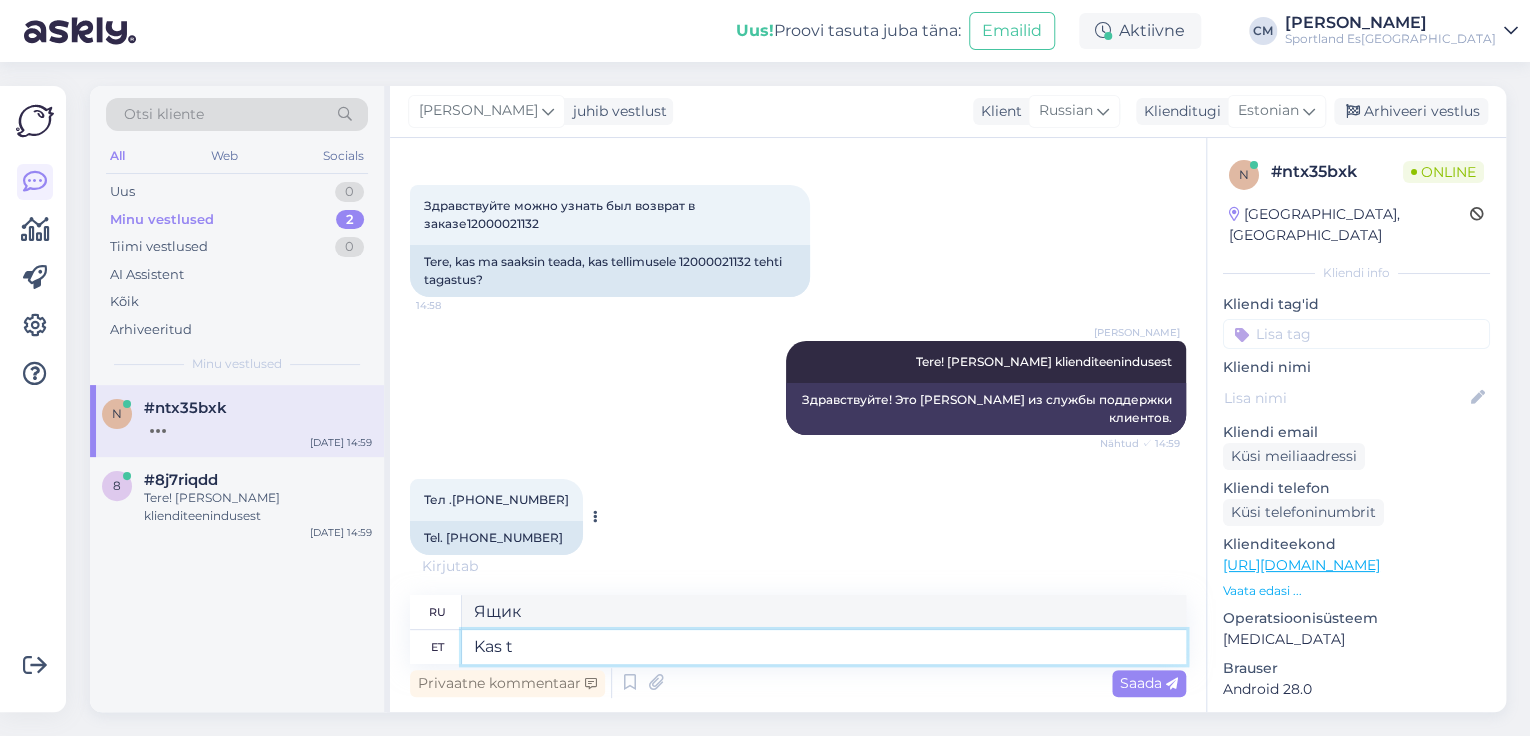 type on "Kas ta" 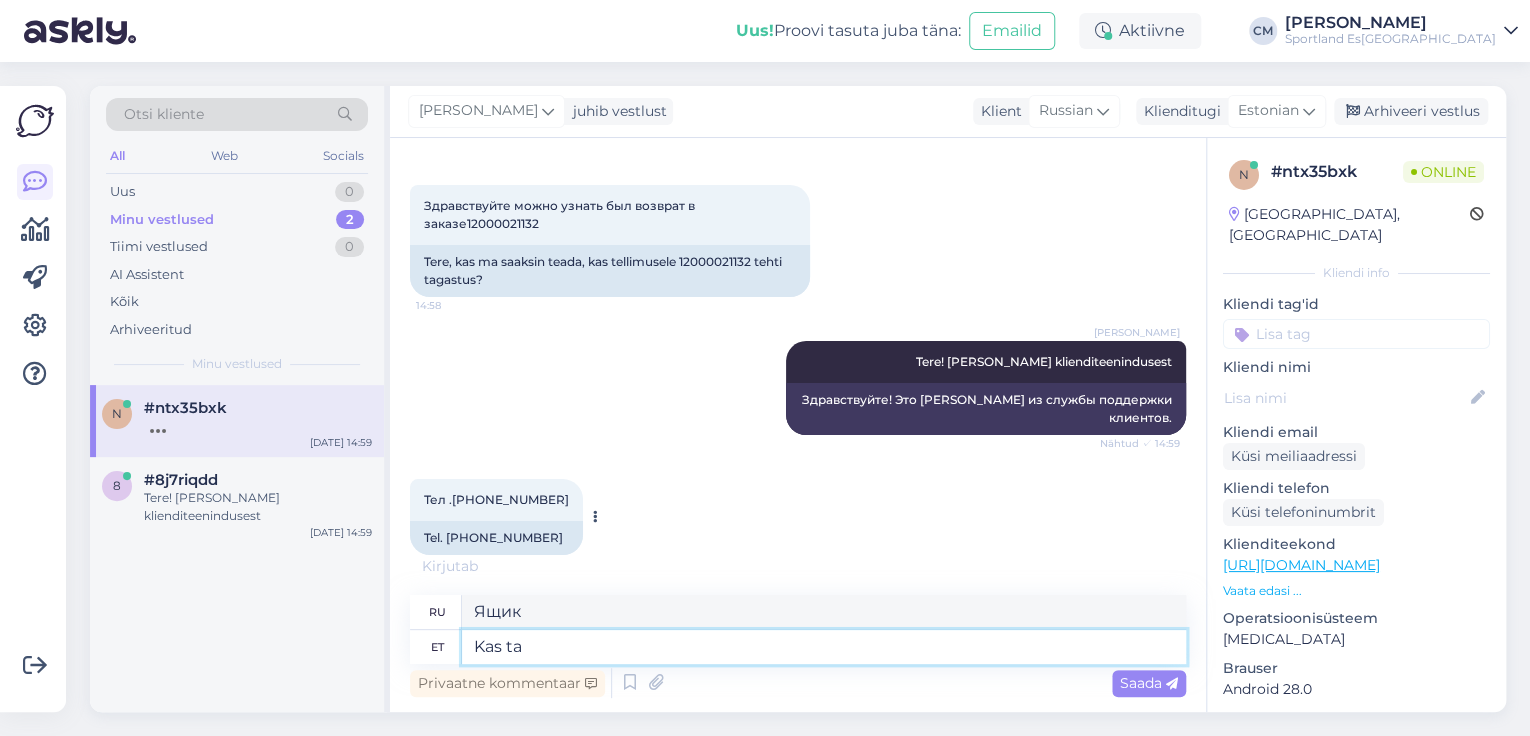 type on "Разве" 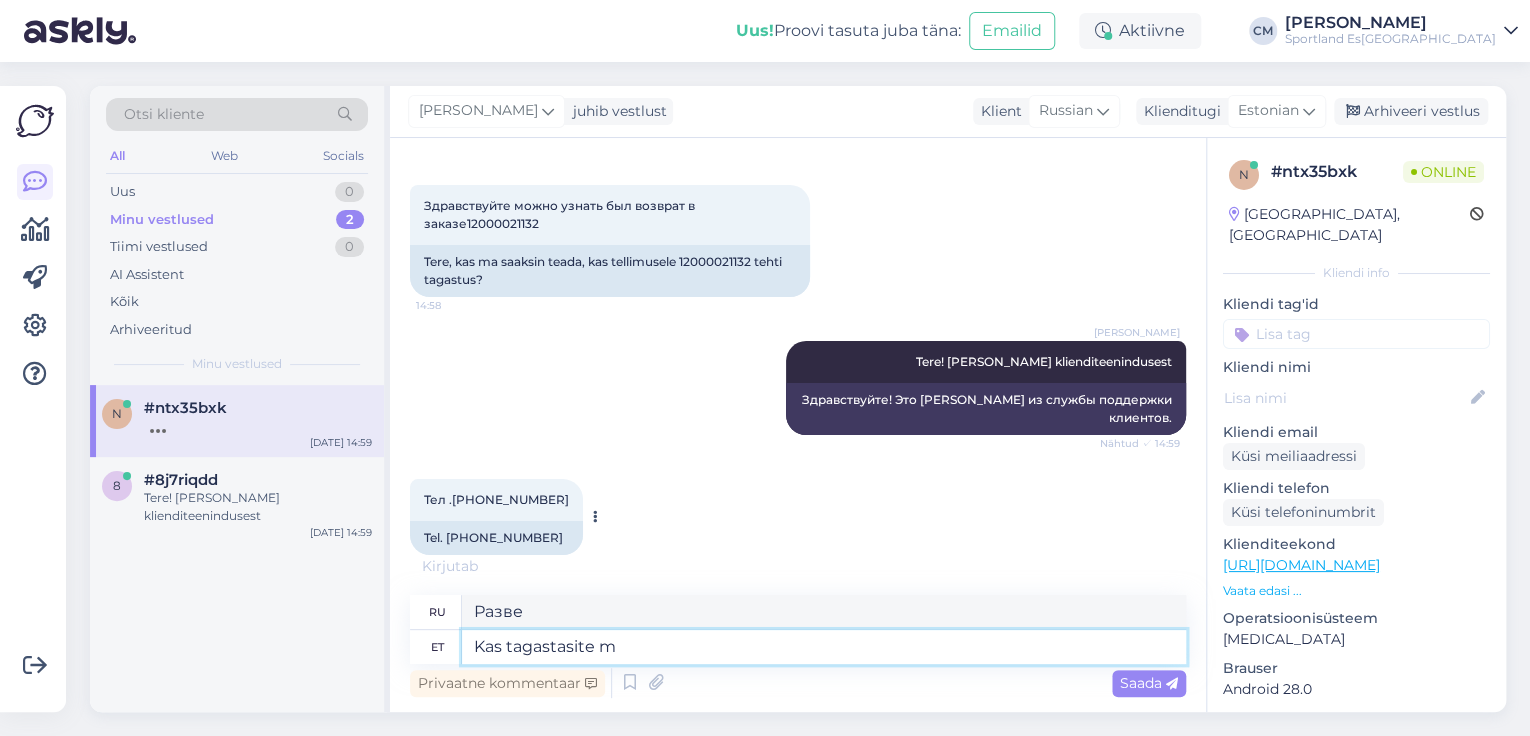 type on "Kas tagastasite mi" 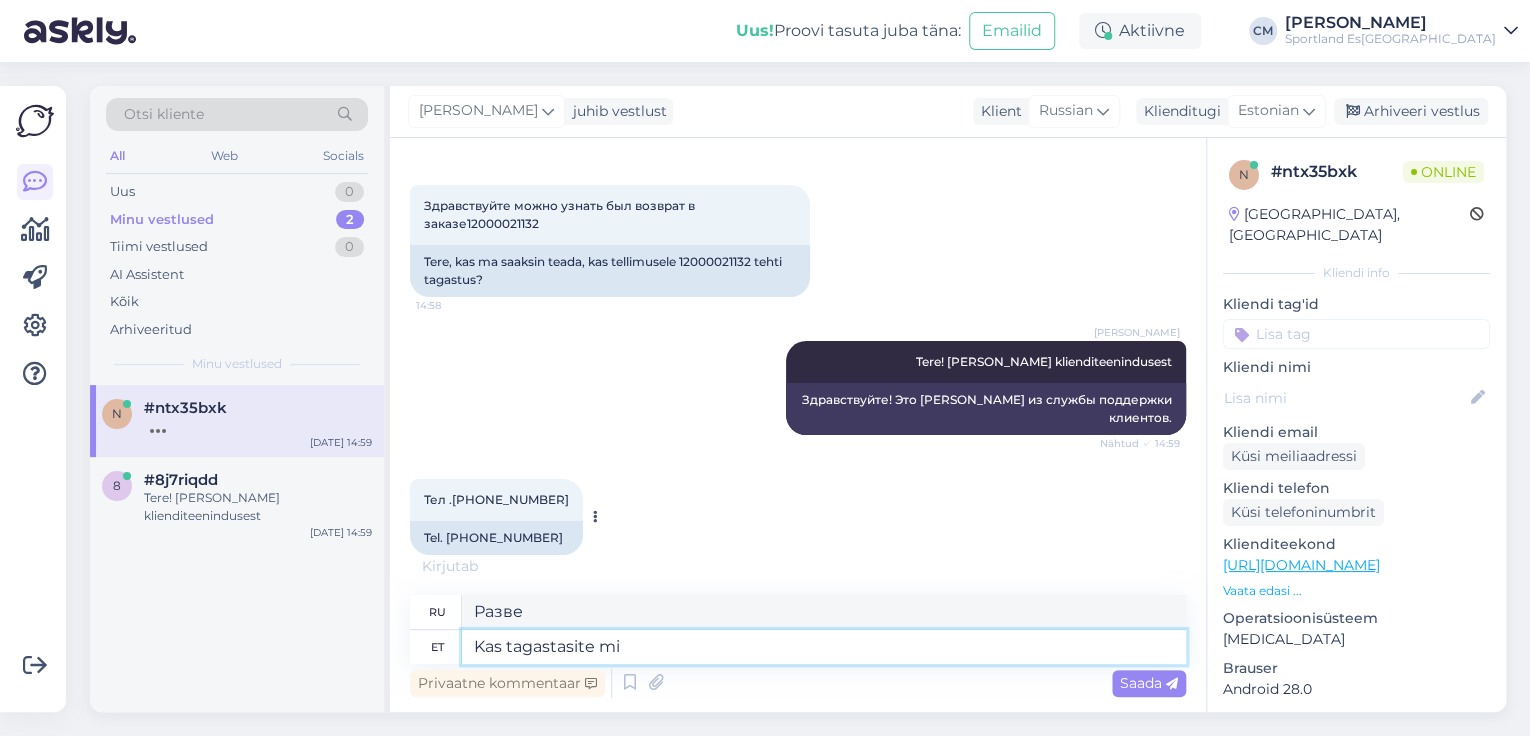 type on "Вы вернули?" 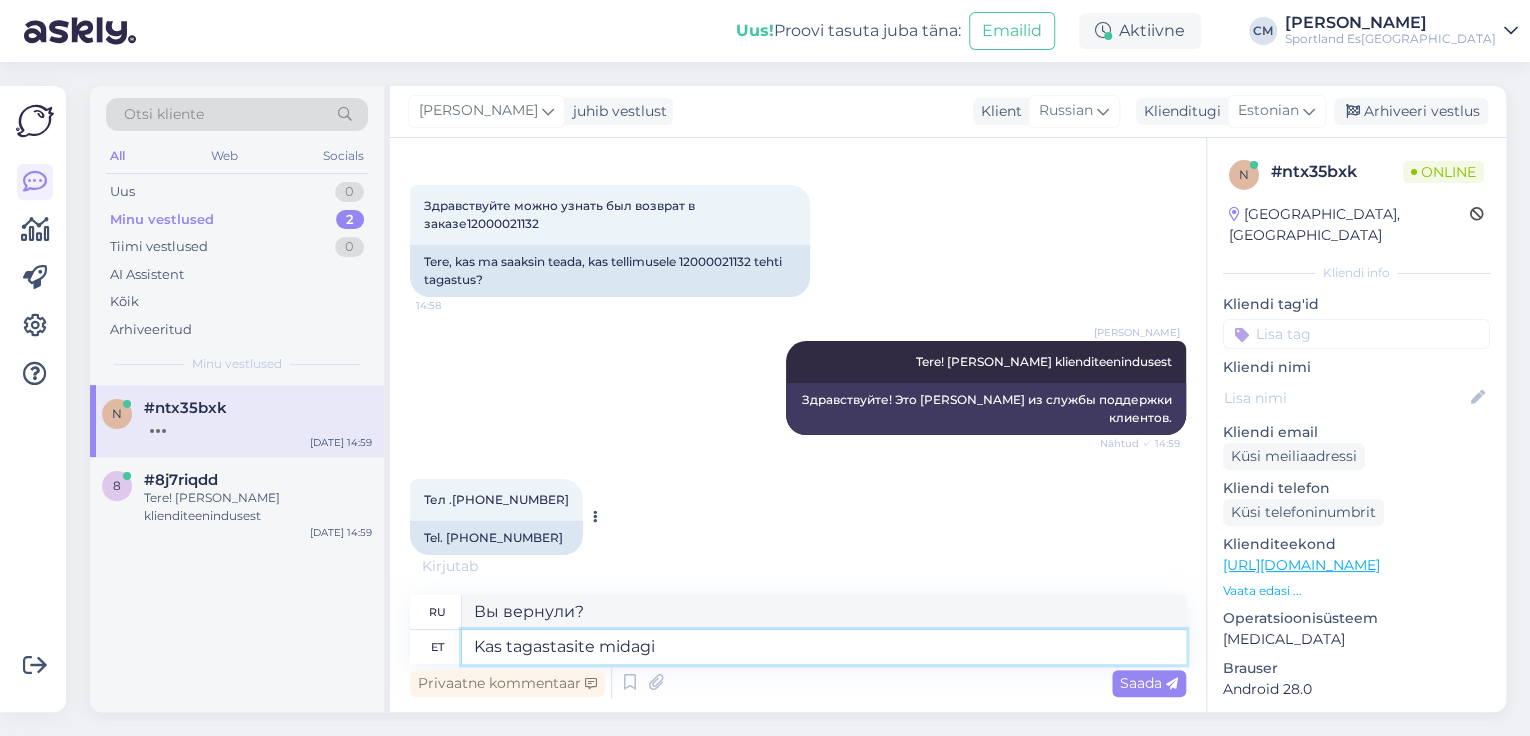 type on "Kas tagastasite midagi?" 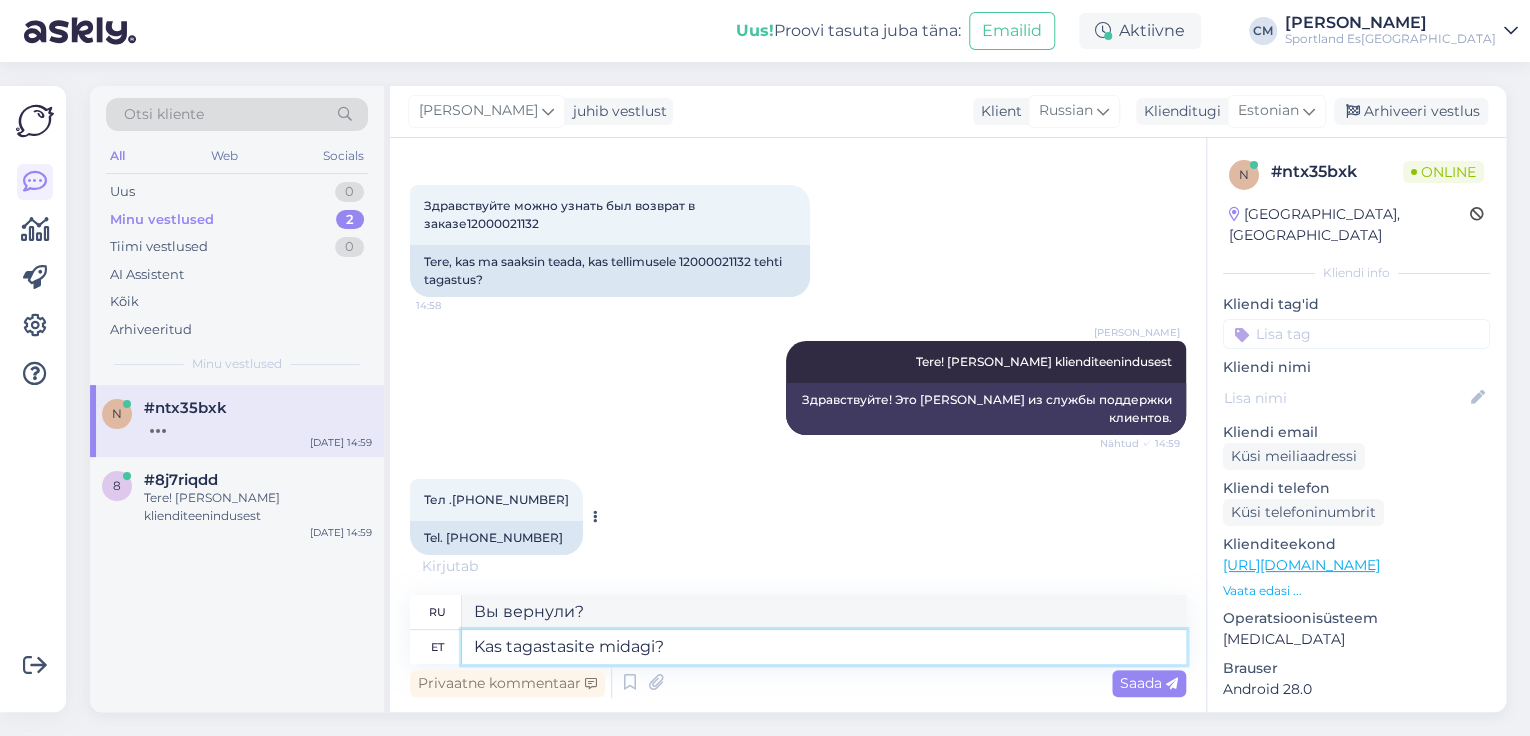 type on "Вы что-нибудь вернули?" 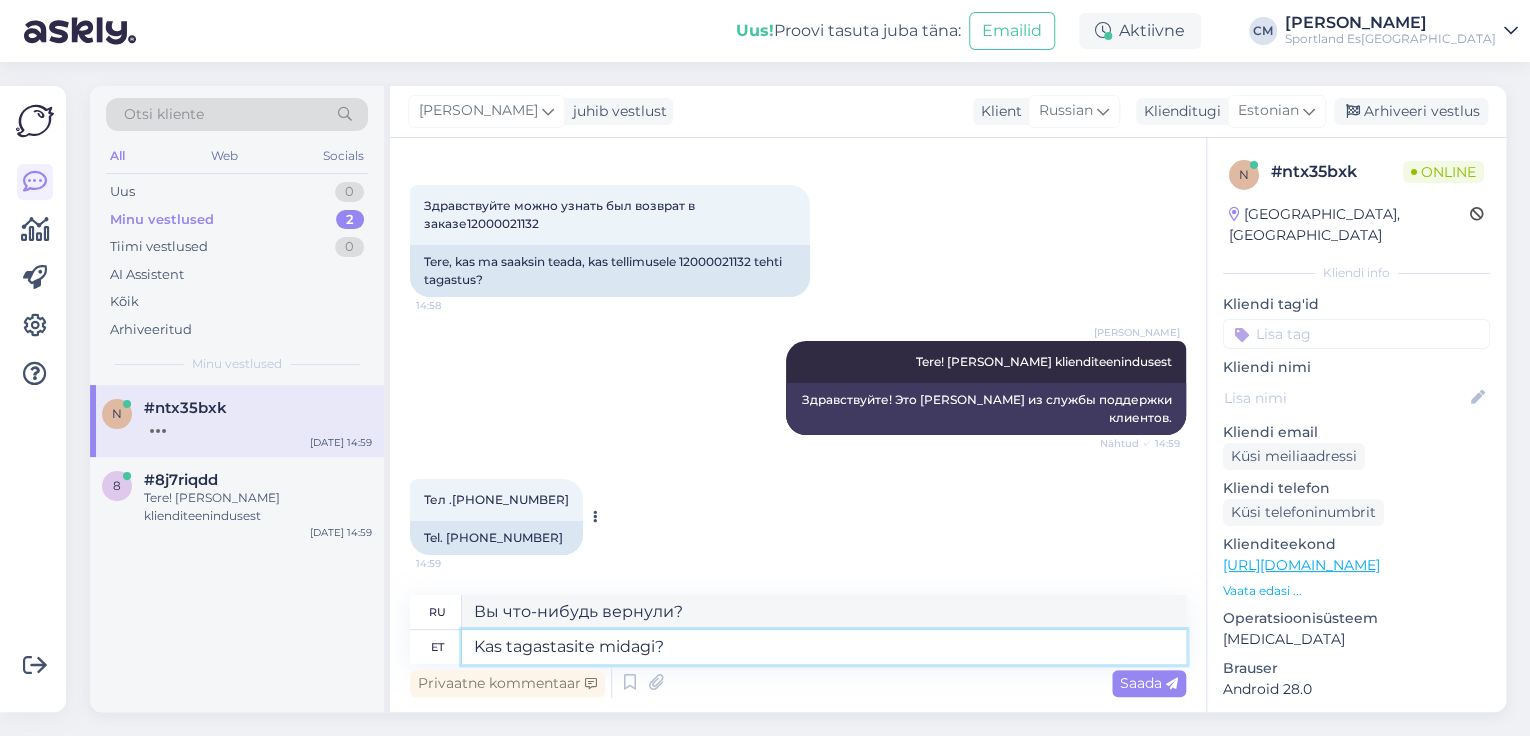 type 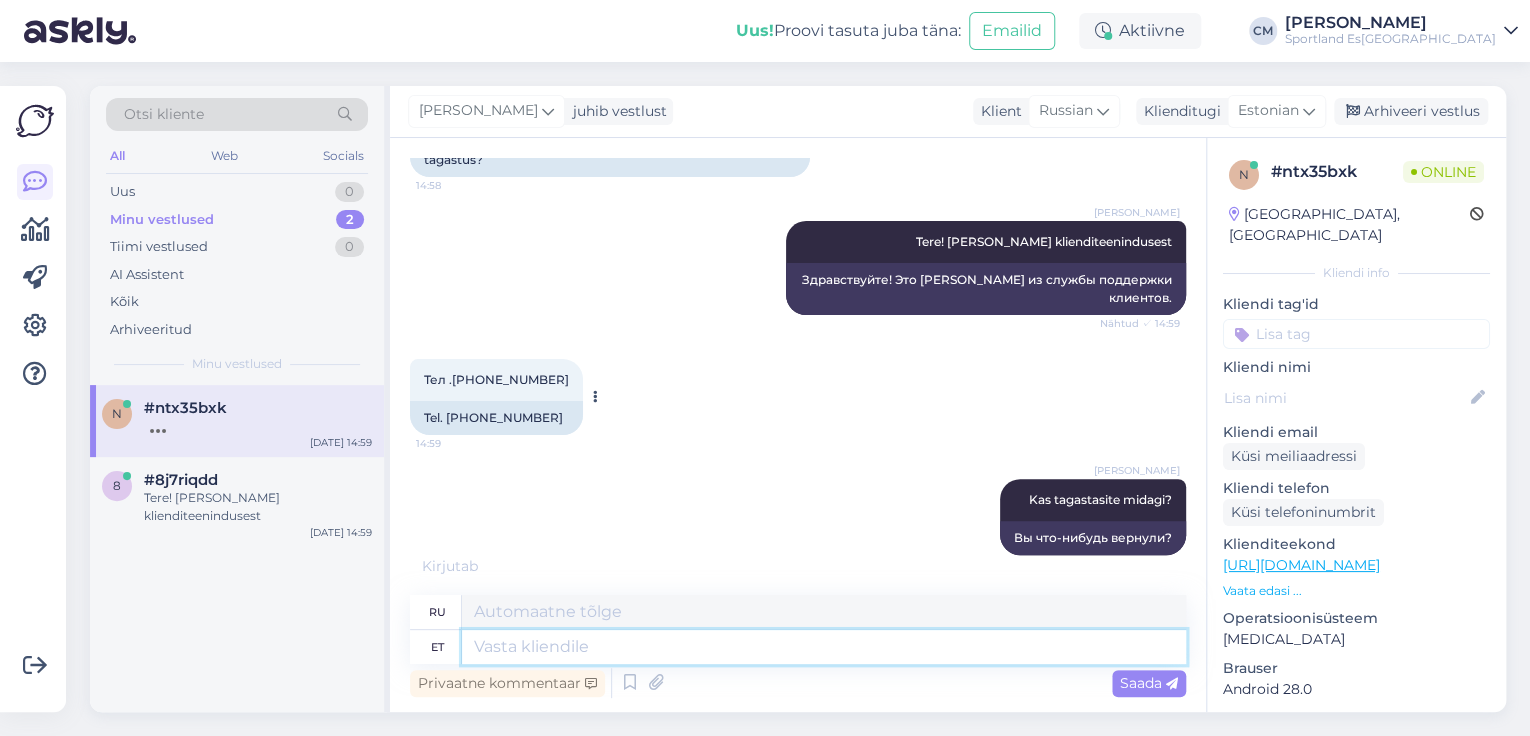 scroll, scrollTop: 319, scrollLeft: 0, axis: vertical 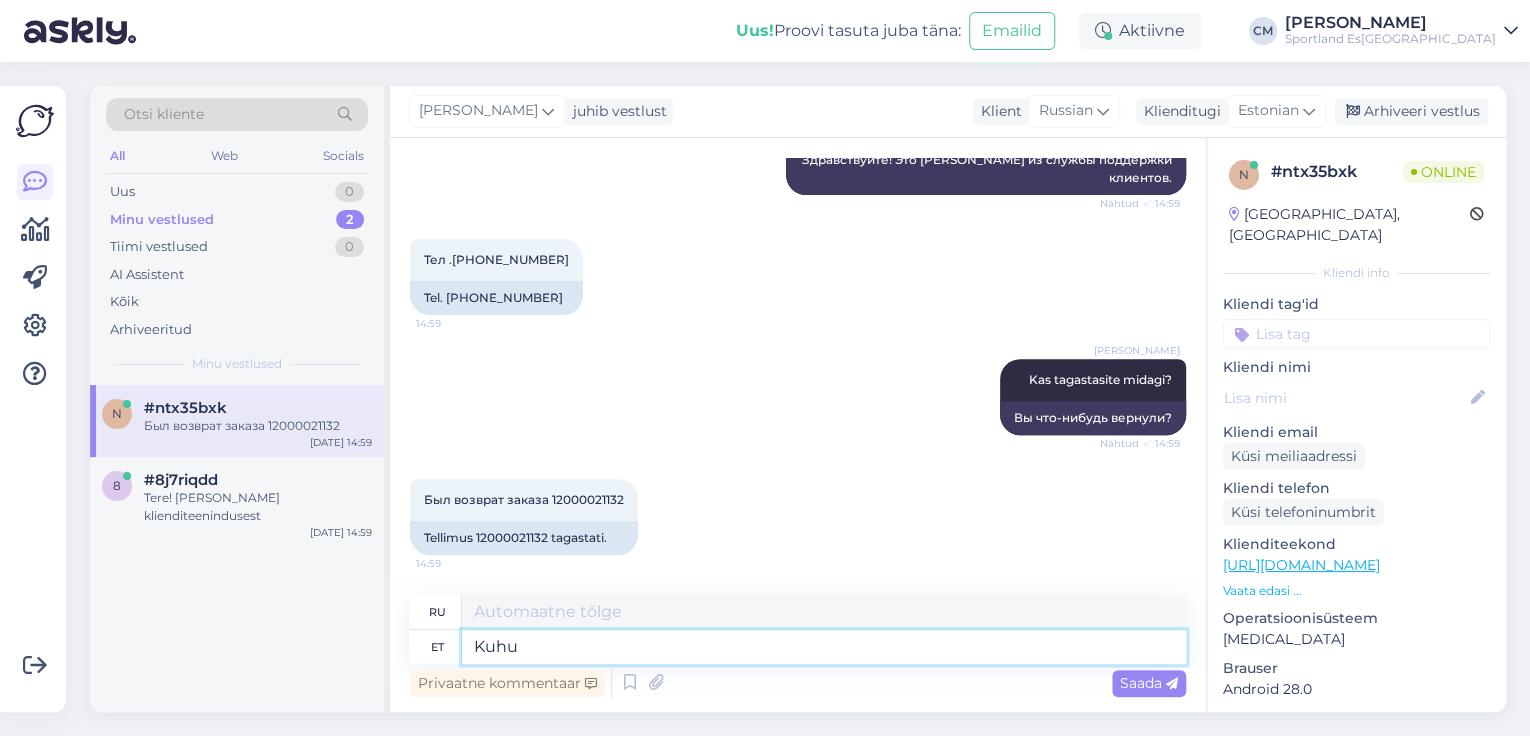 type on "Kuhu T" 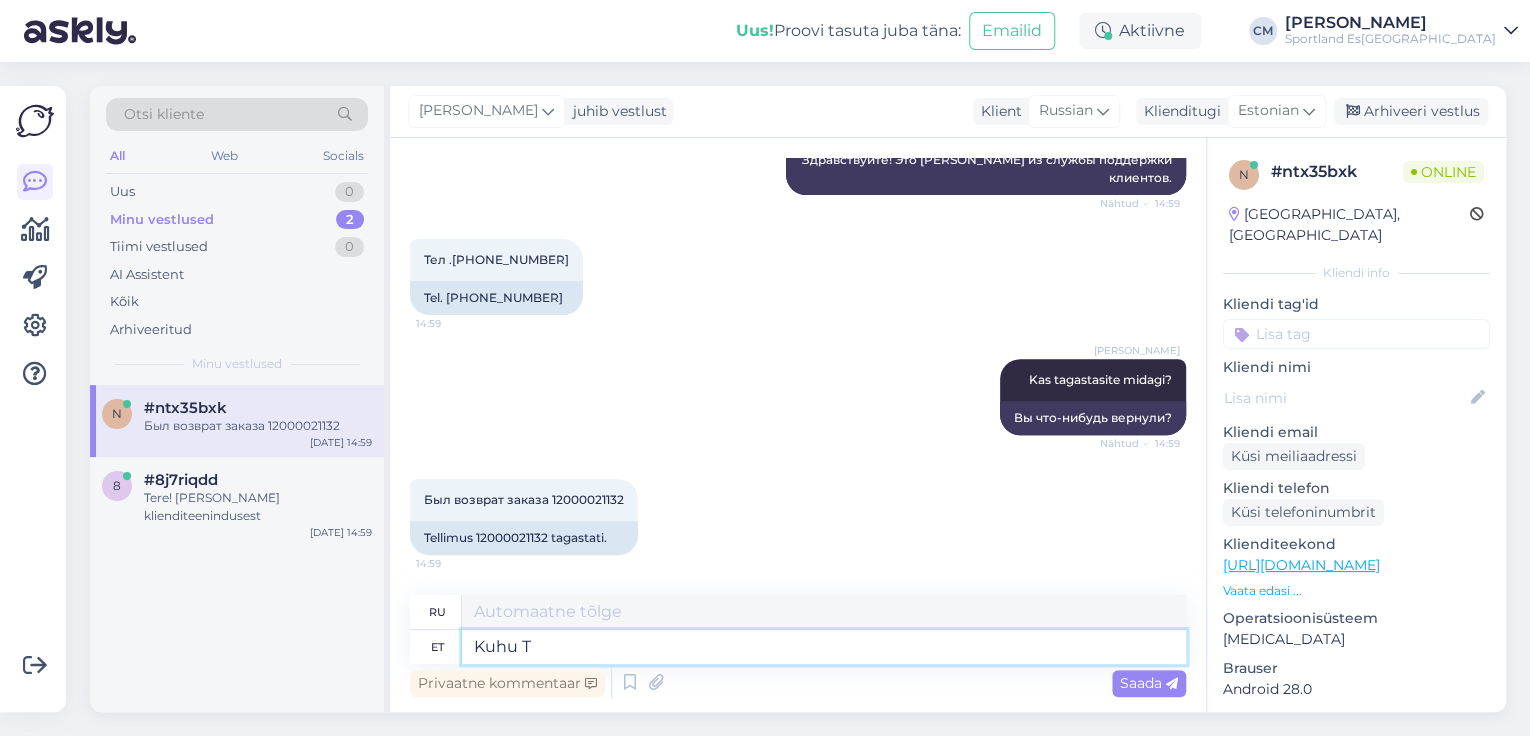 type on "Куда" 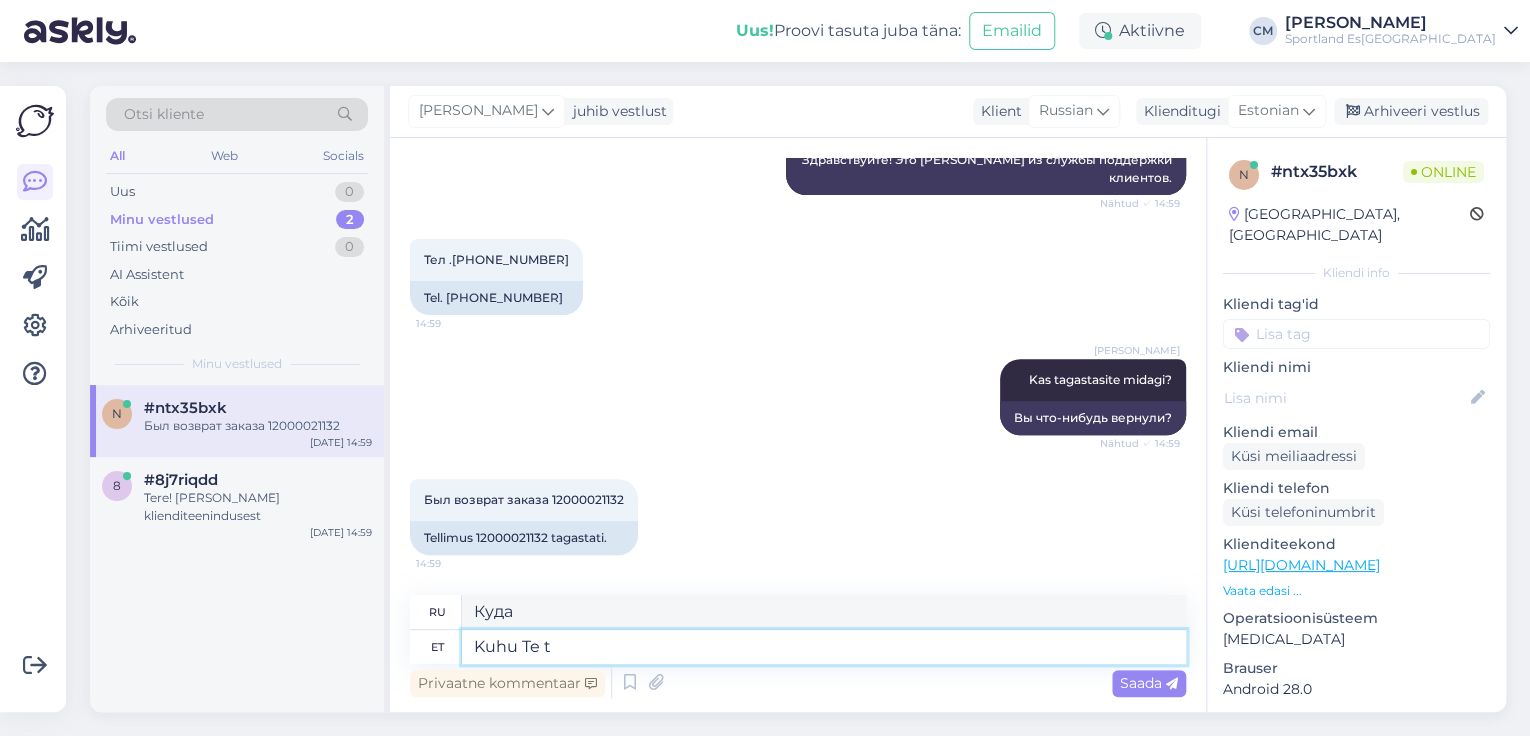 type on "Kuhu Te ta" 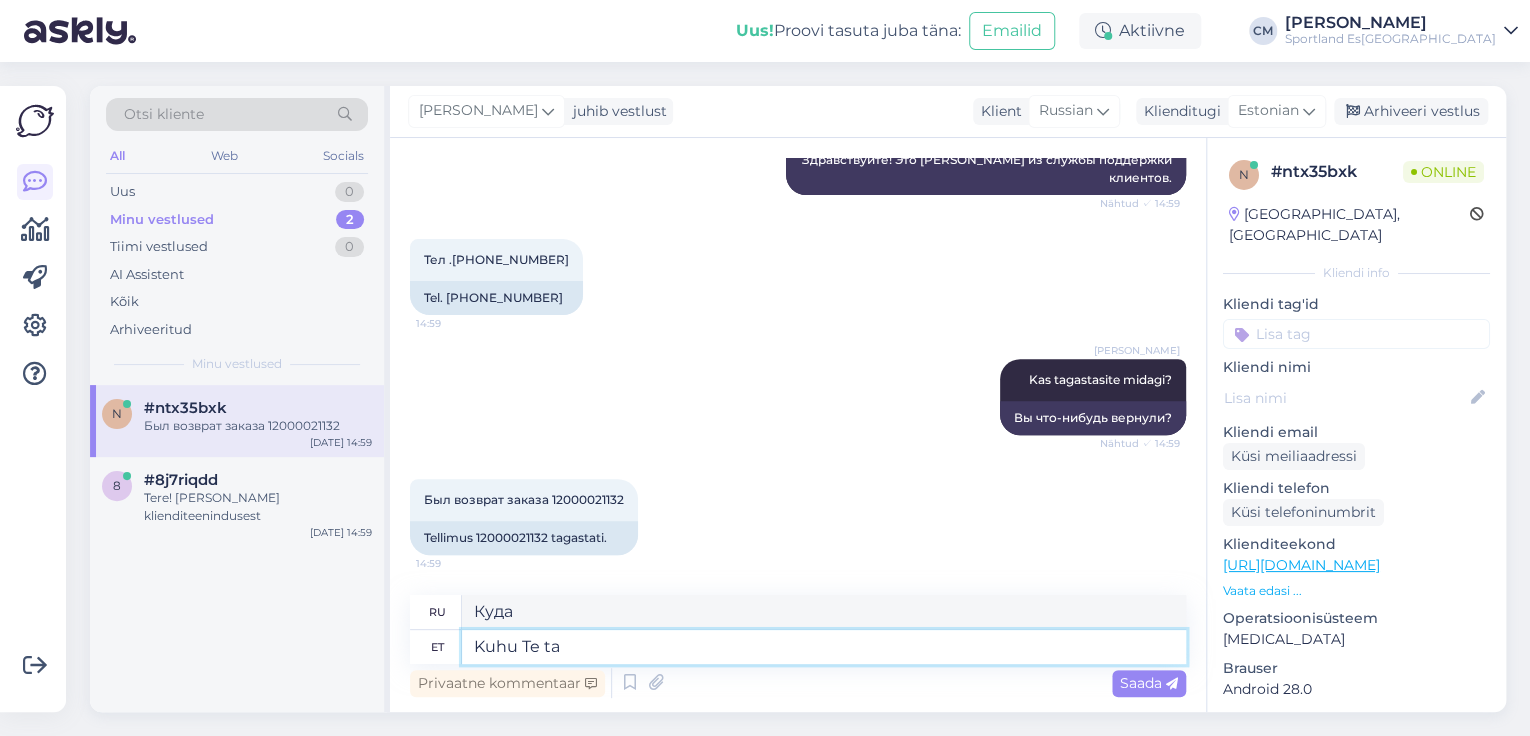 type on "Куда Вы" 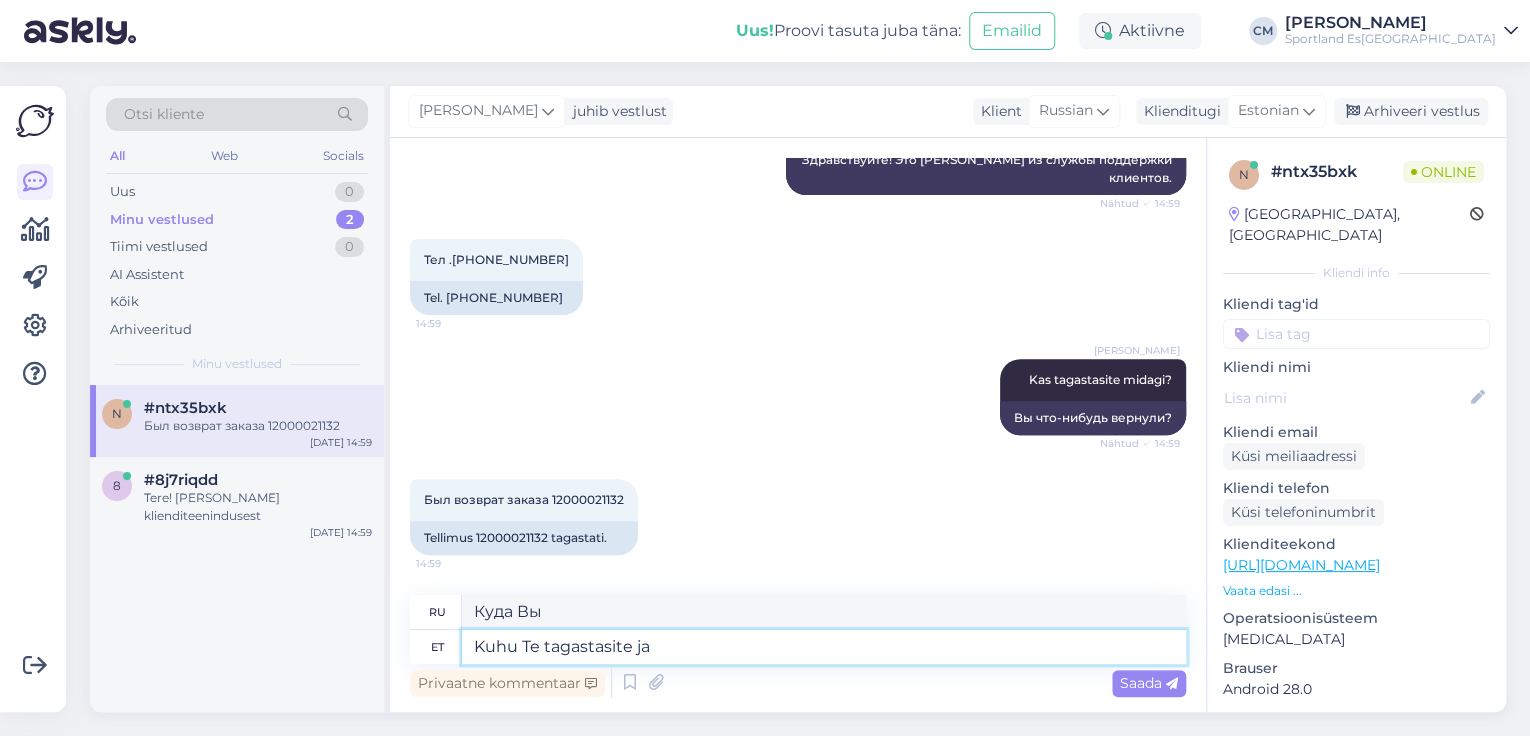 type on "Kuhu Te tagastasite ja m" 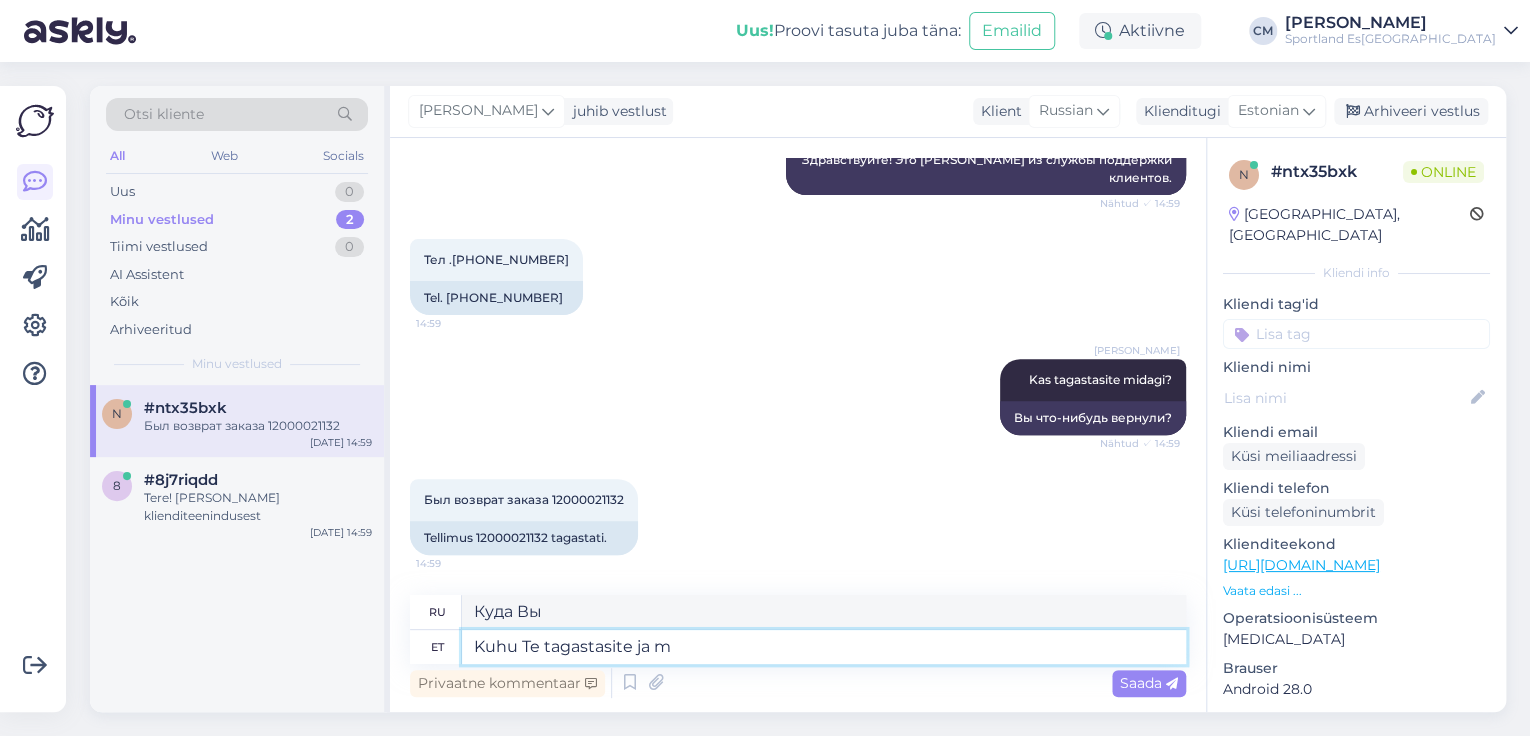 type on "[PERSON_NAME] Вы вернули?" 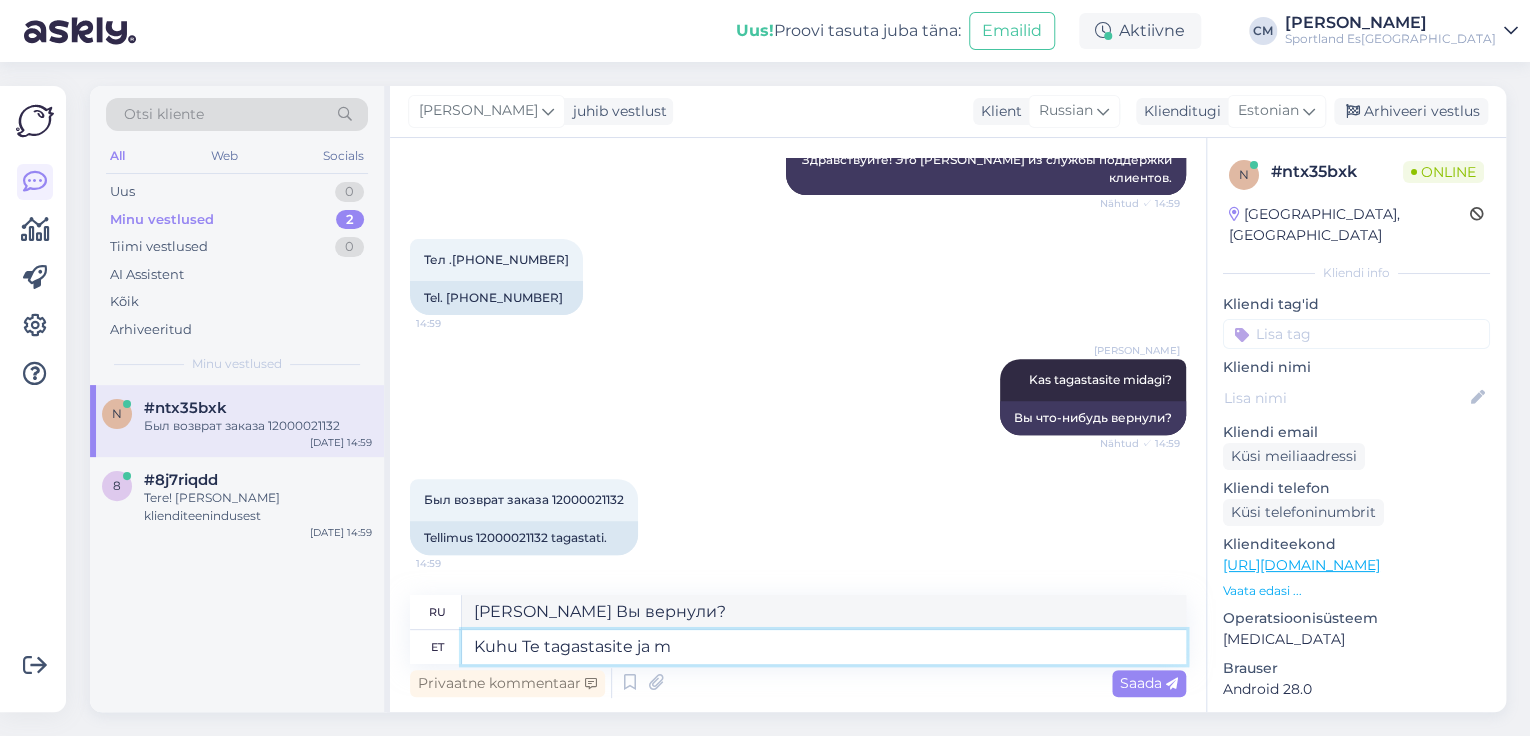 type on "Kuhu Te tagastasite ja mi" 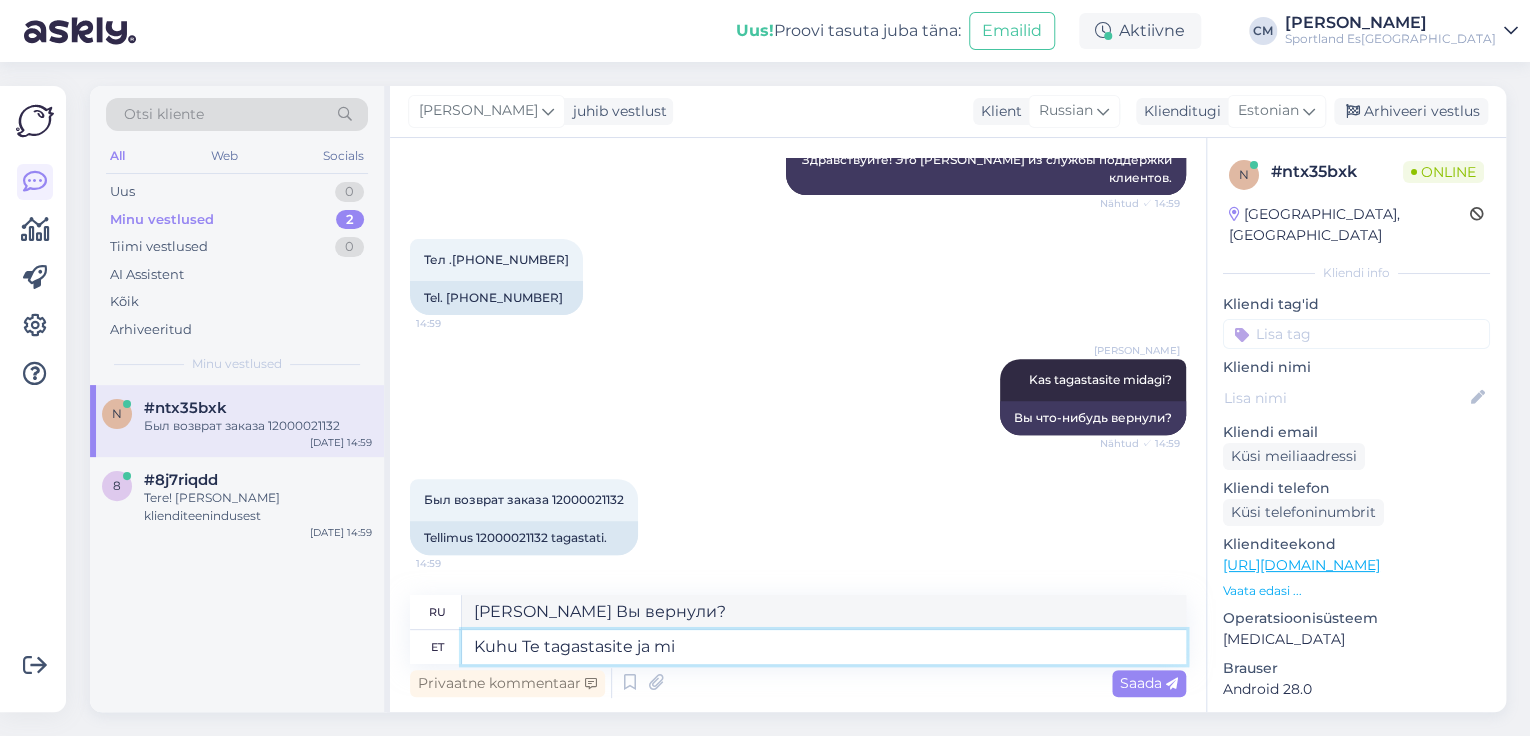 type on "Куда Вы вернули и" 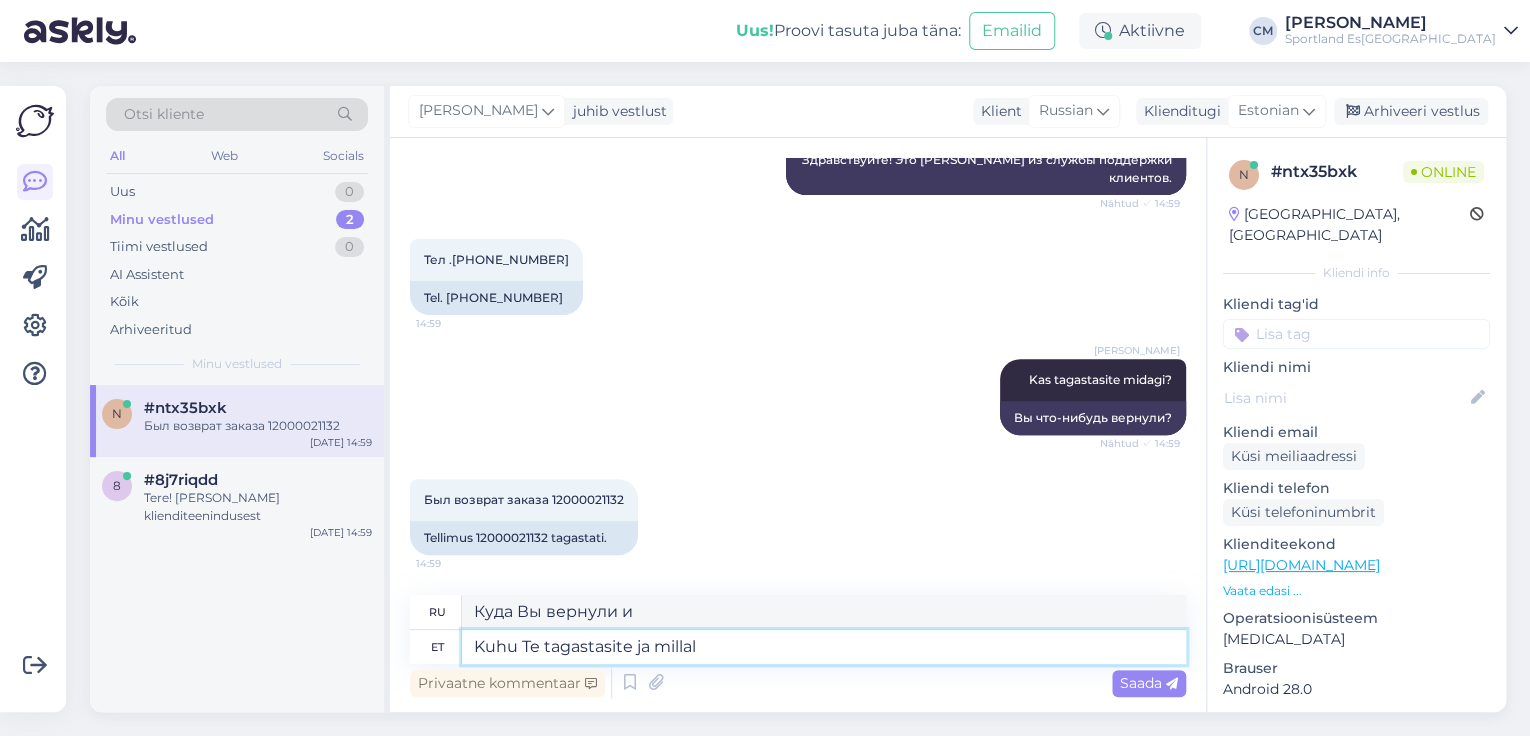 type on "Kuhu Te tagastasite ja millal?" 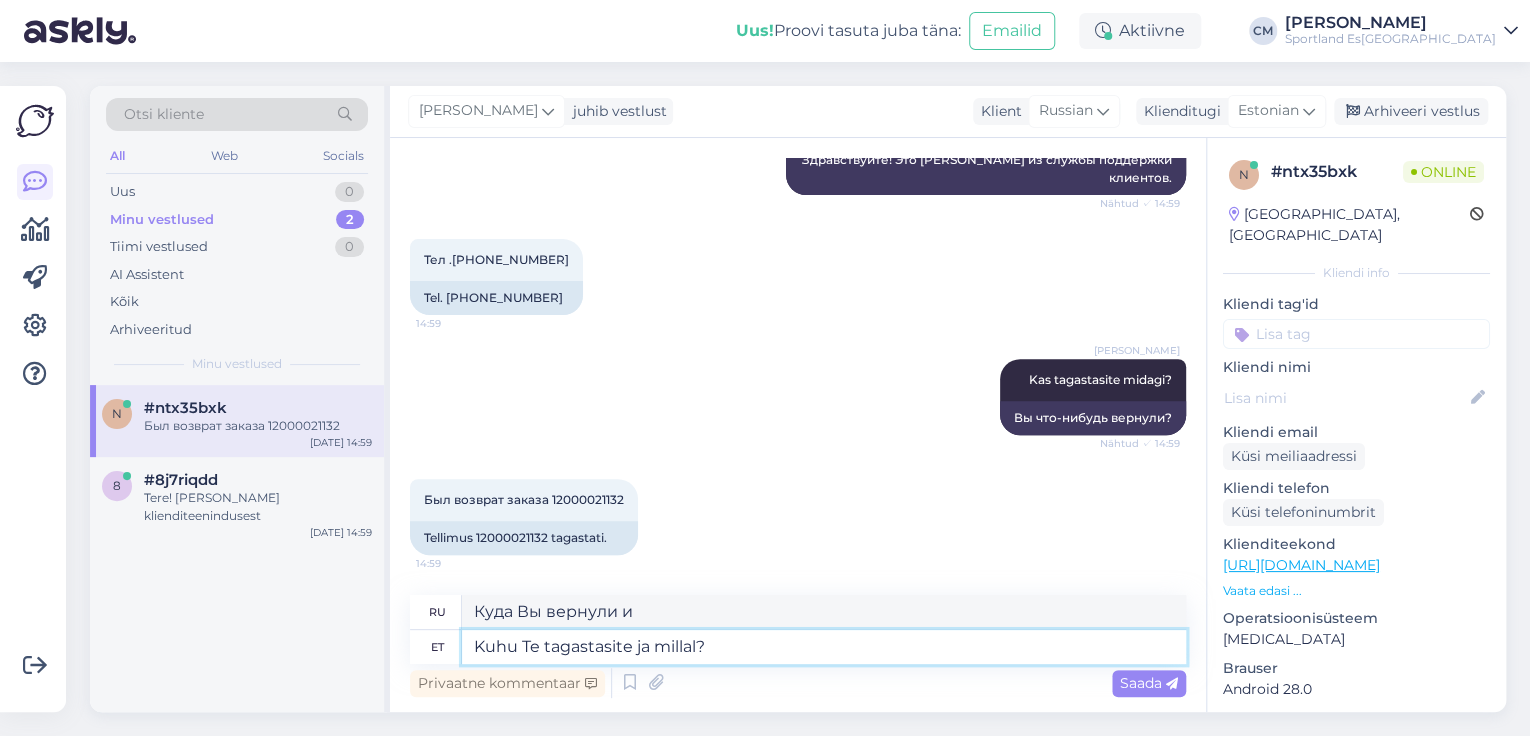 type on "[PERSON_NAME] и когда вы вернули?" 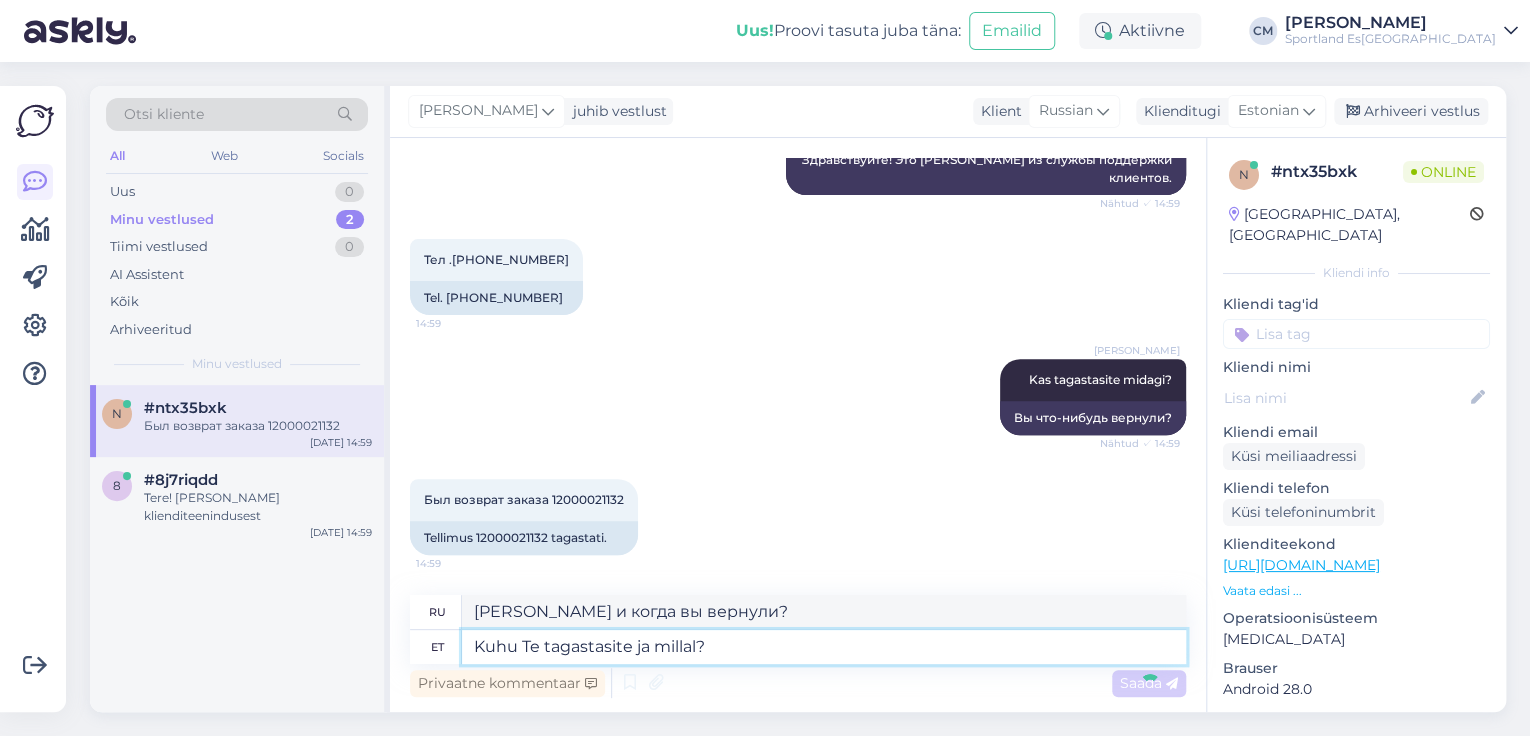 type 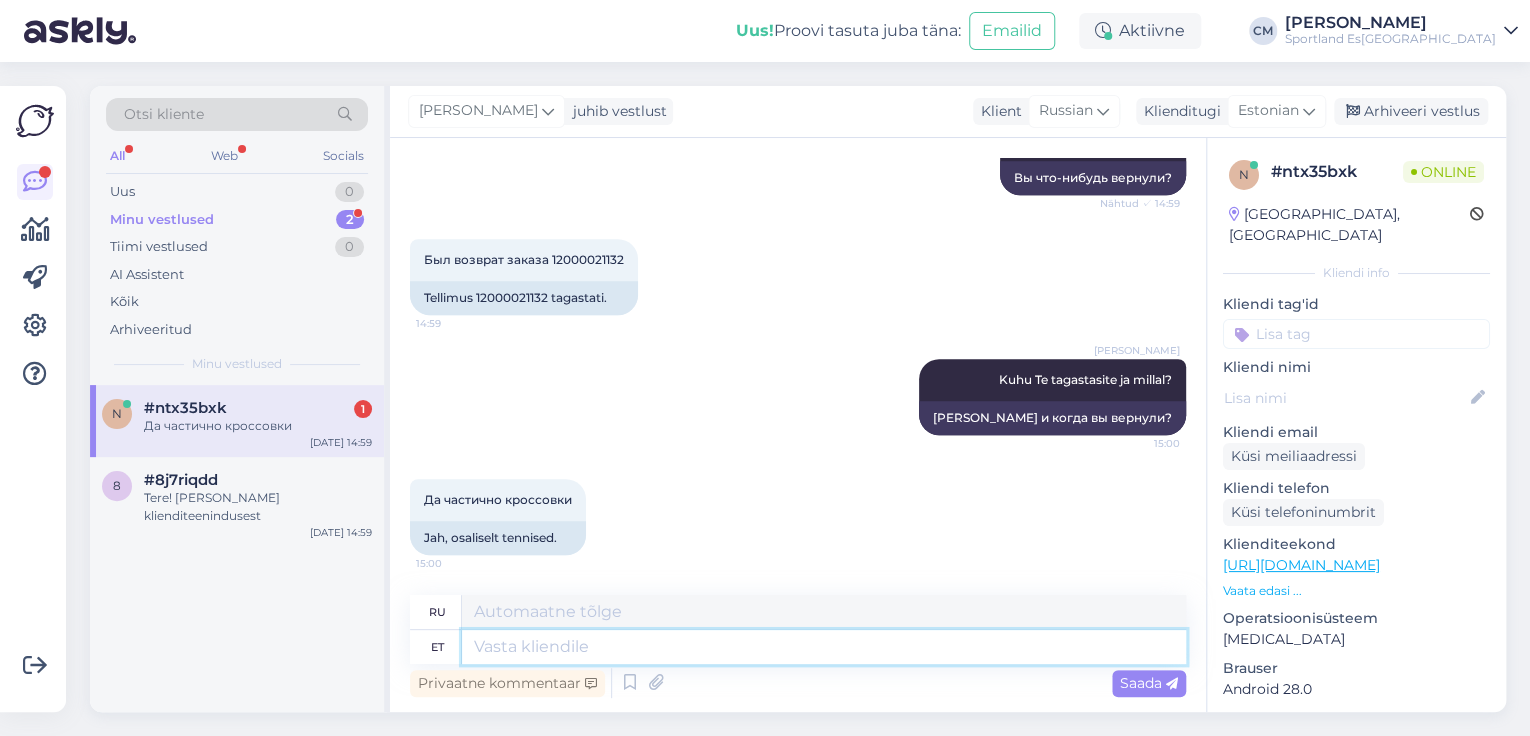 scroll, scrollTop: 679, scrollLeft: 0, axis: vertical 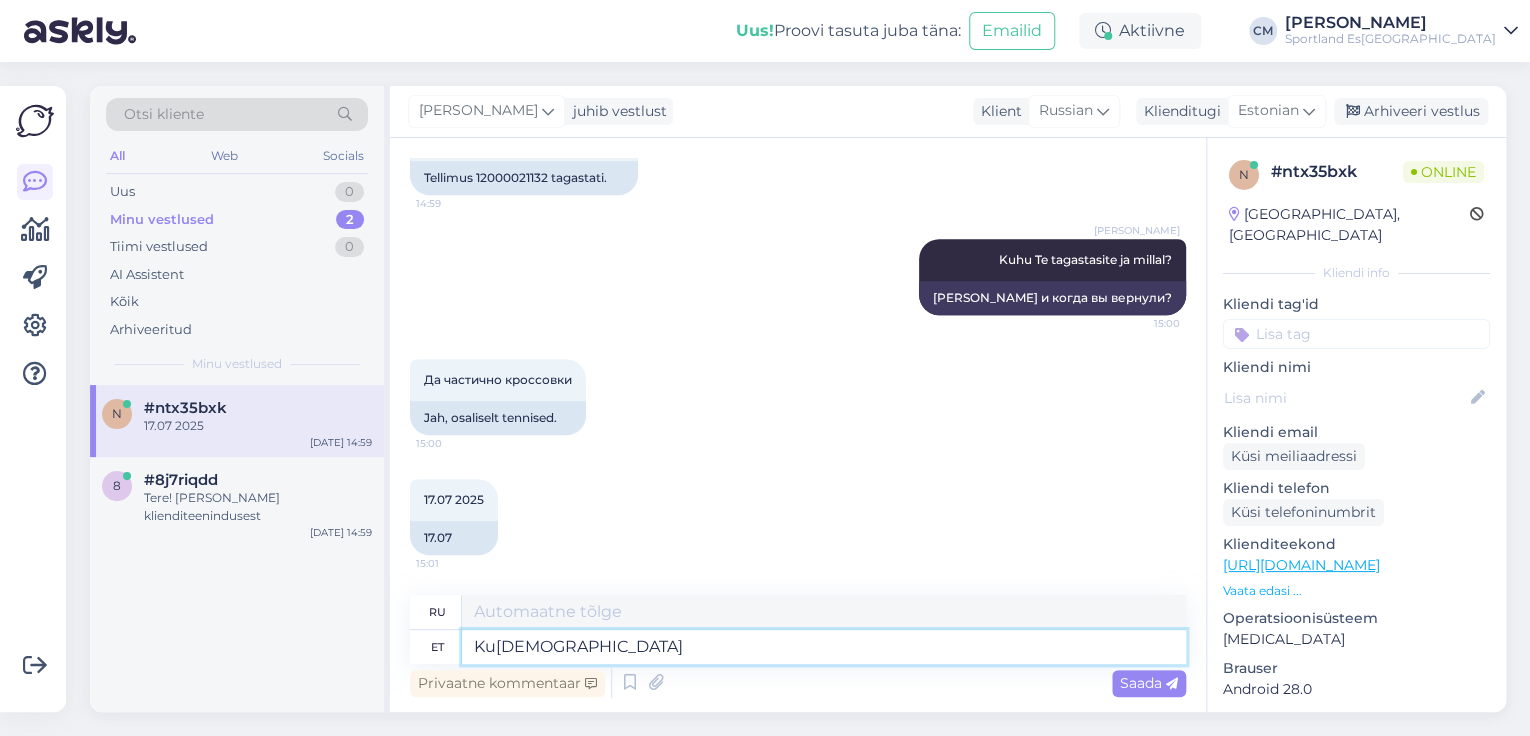 type on "Ku[DEMOGRAPHIC_DATA]" 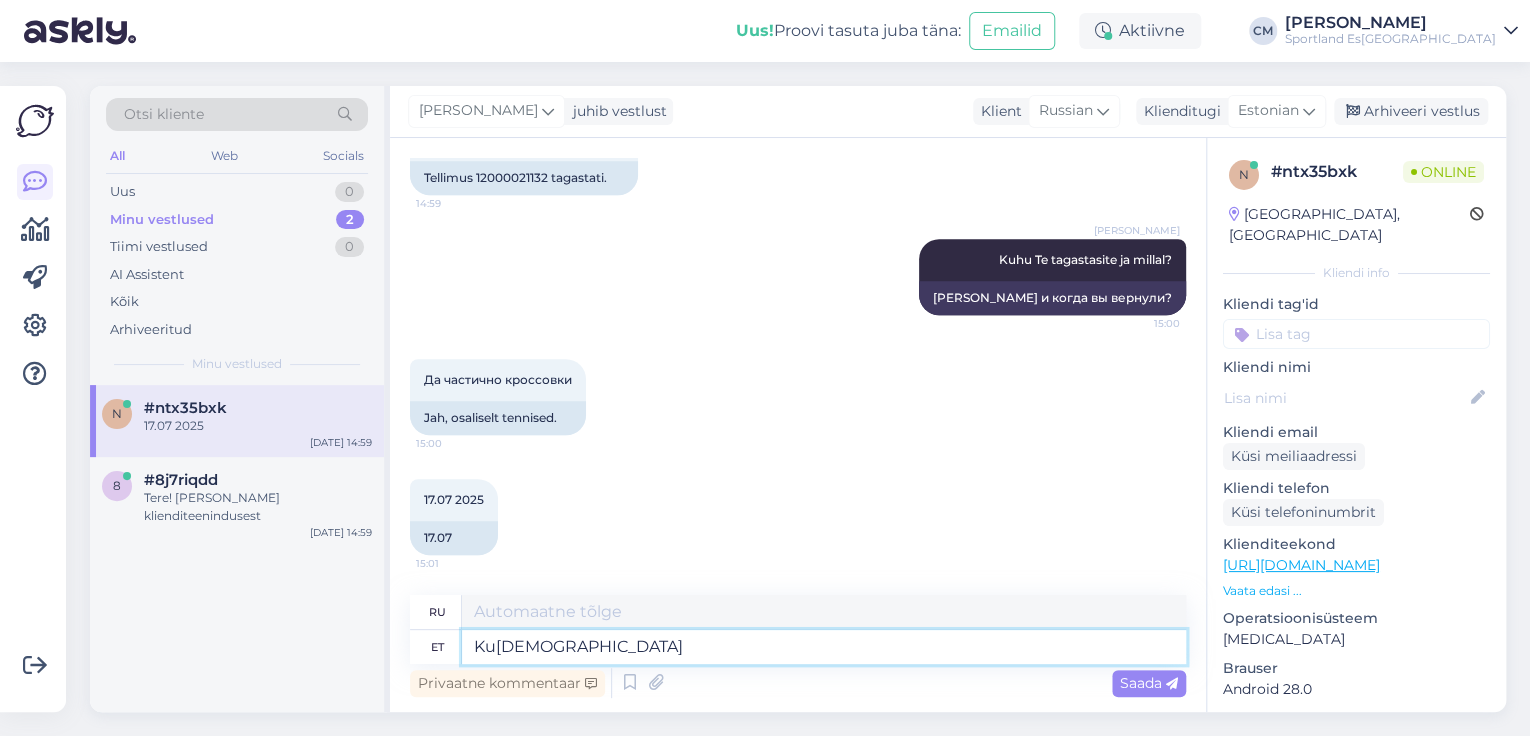 type on "Куда?" 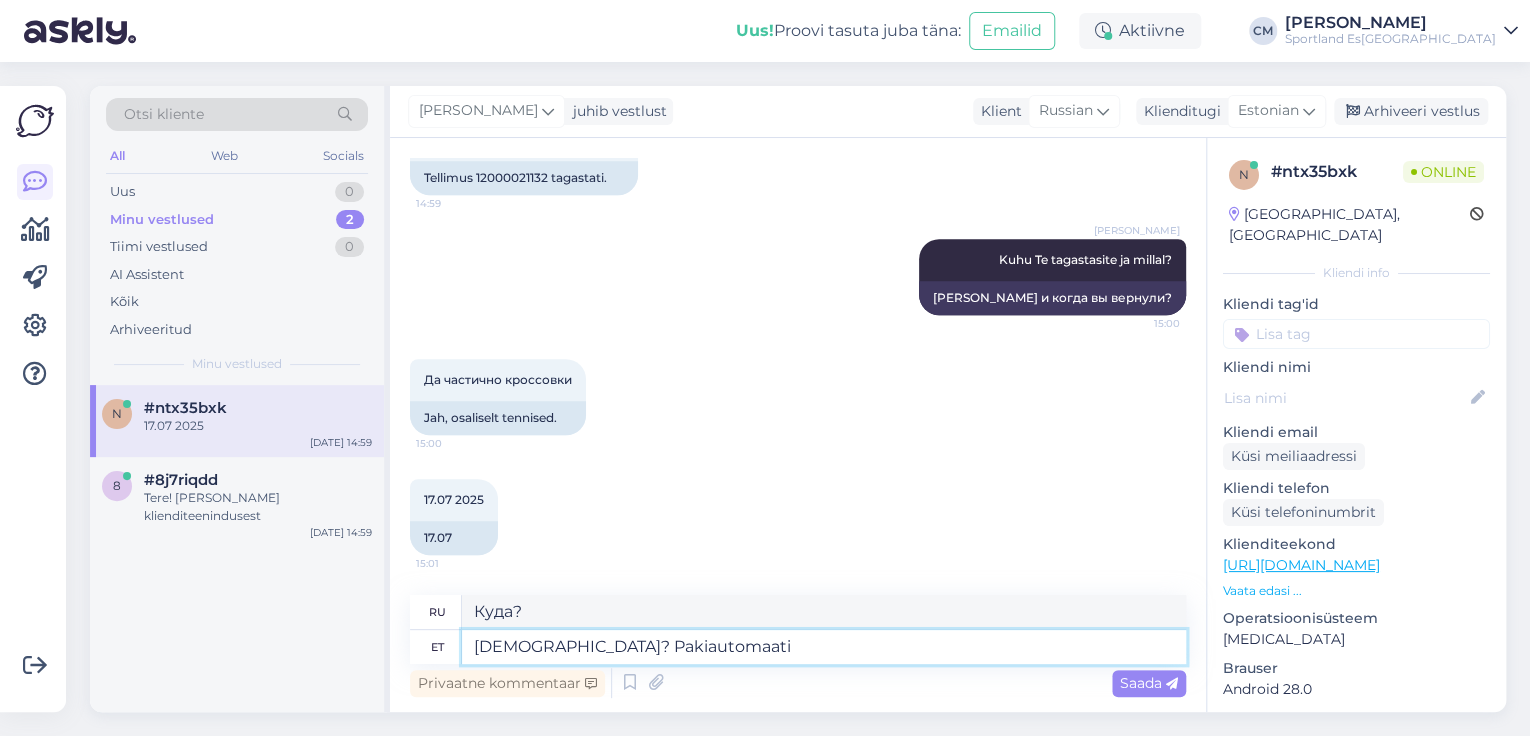 type on "[DEMOGRAPHIC_DATA]? Pakiautomaati v" 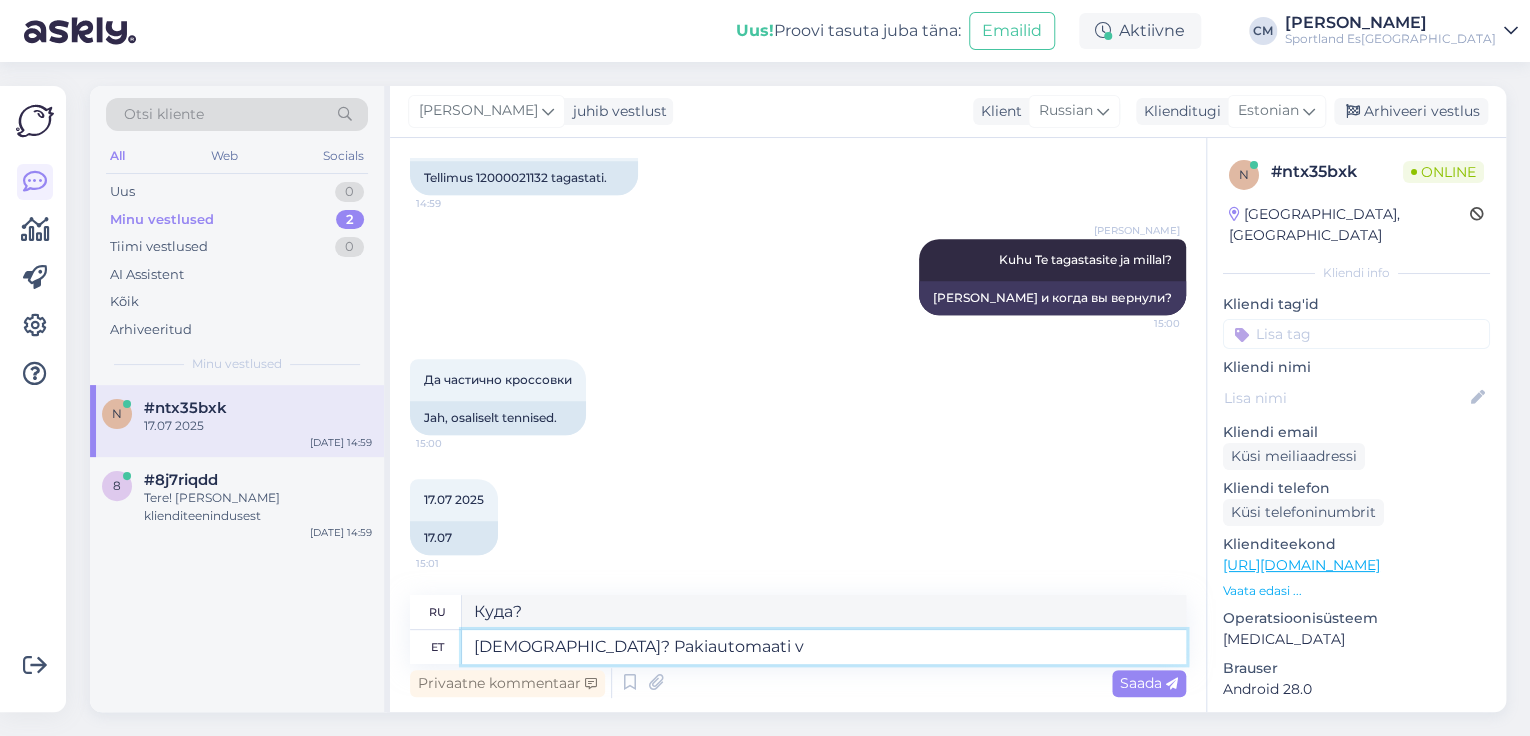 type on "Куда? В почтомат." 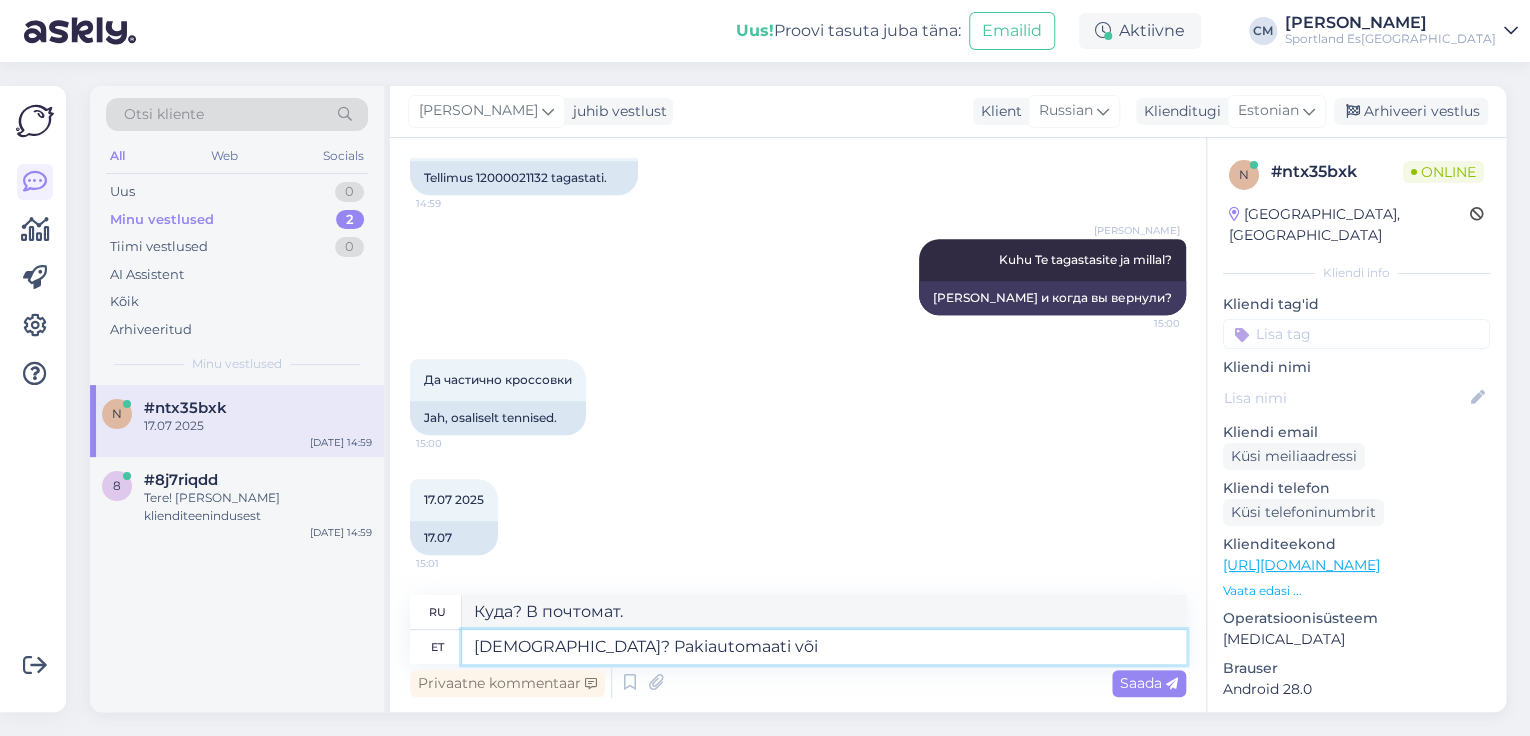 type on "[DEMOGRAPHIC_DATA]? Pakiautomaati või k" 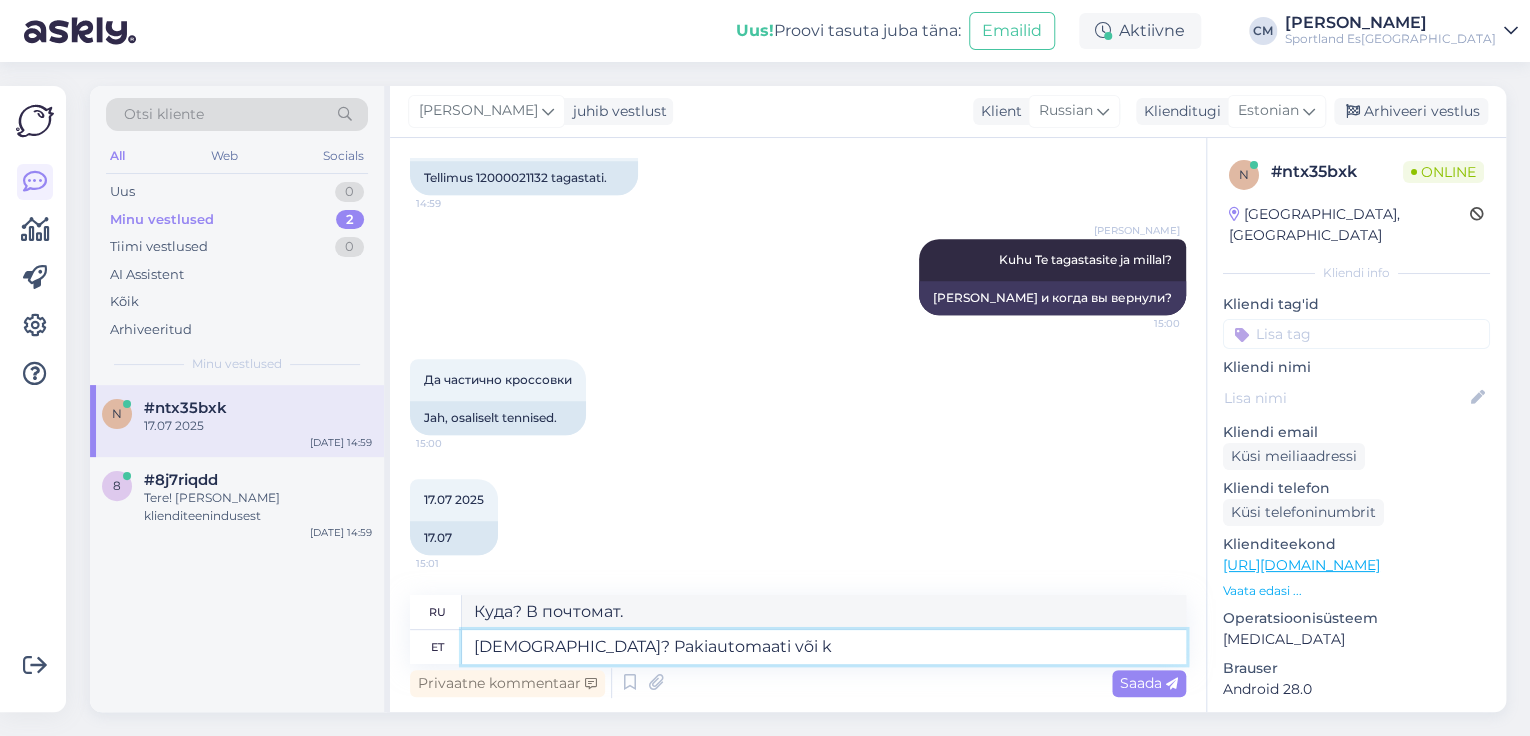 type on "Куда? В почтомат или" 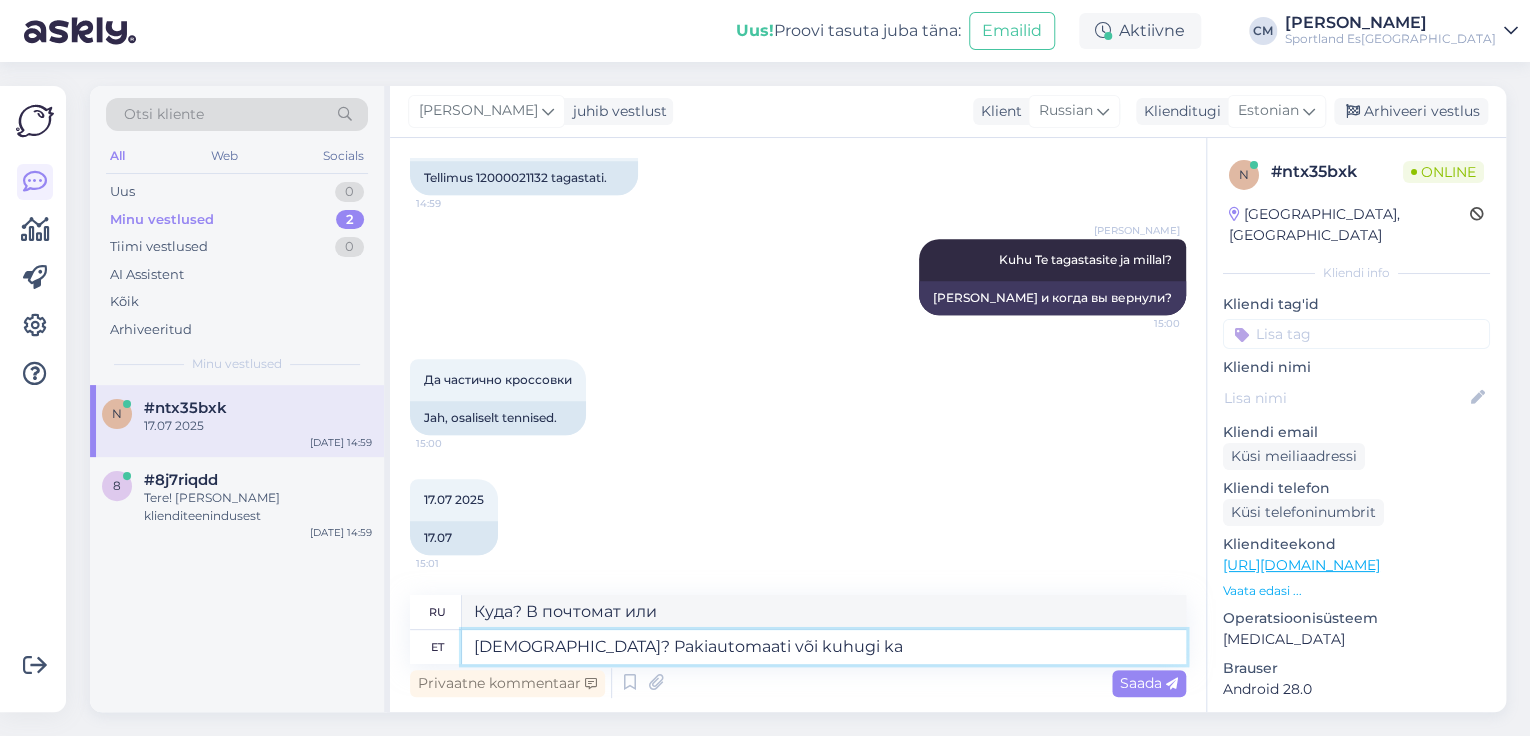 type on "[DEMOGRAPHIC_DATA]? Pakiautomaati või kuhugi kau" 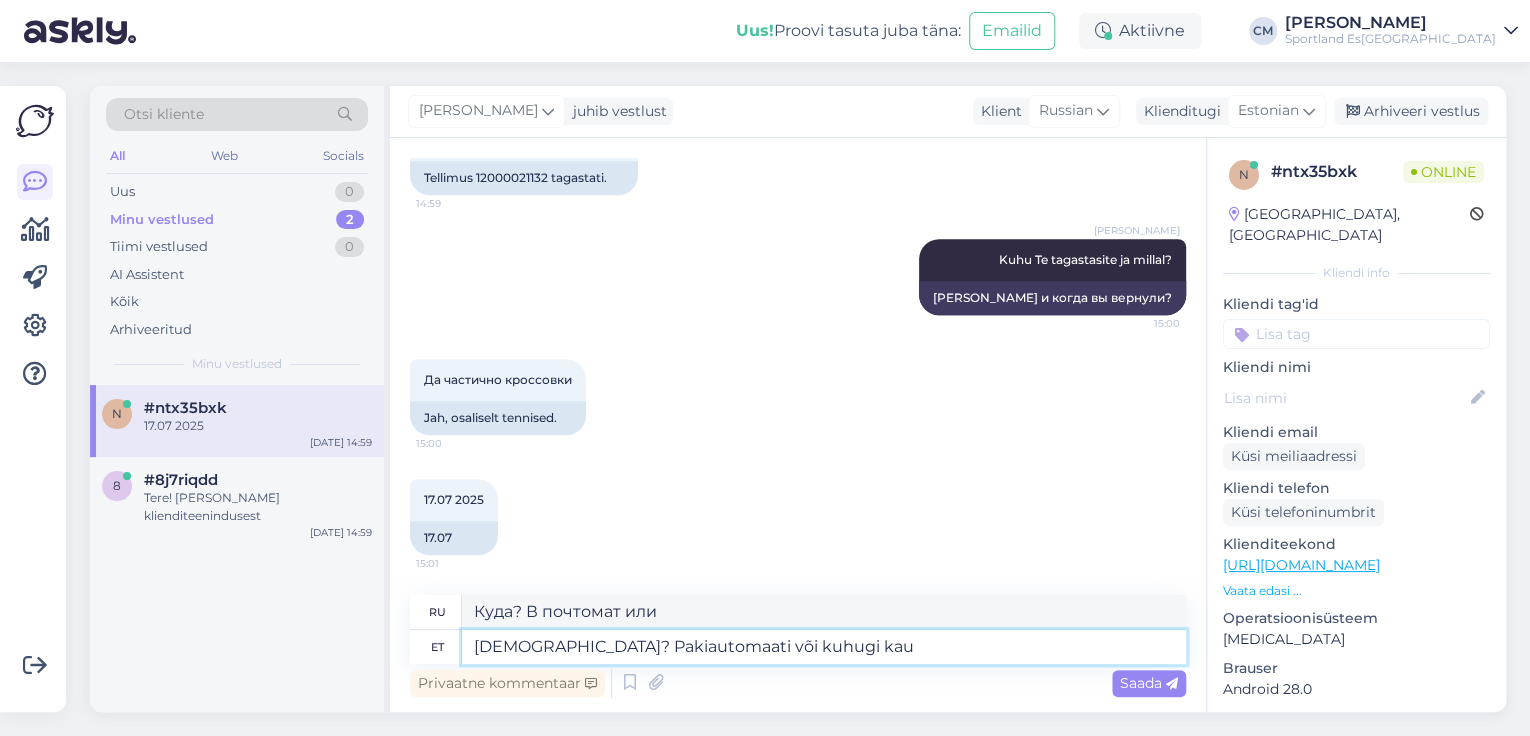 type on "Куда? В почтомат или куда-нибудь еще?" 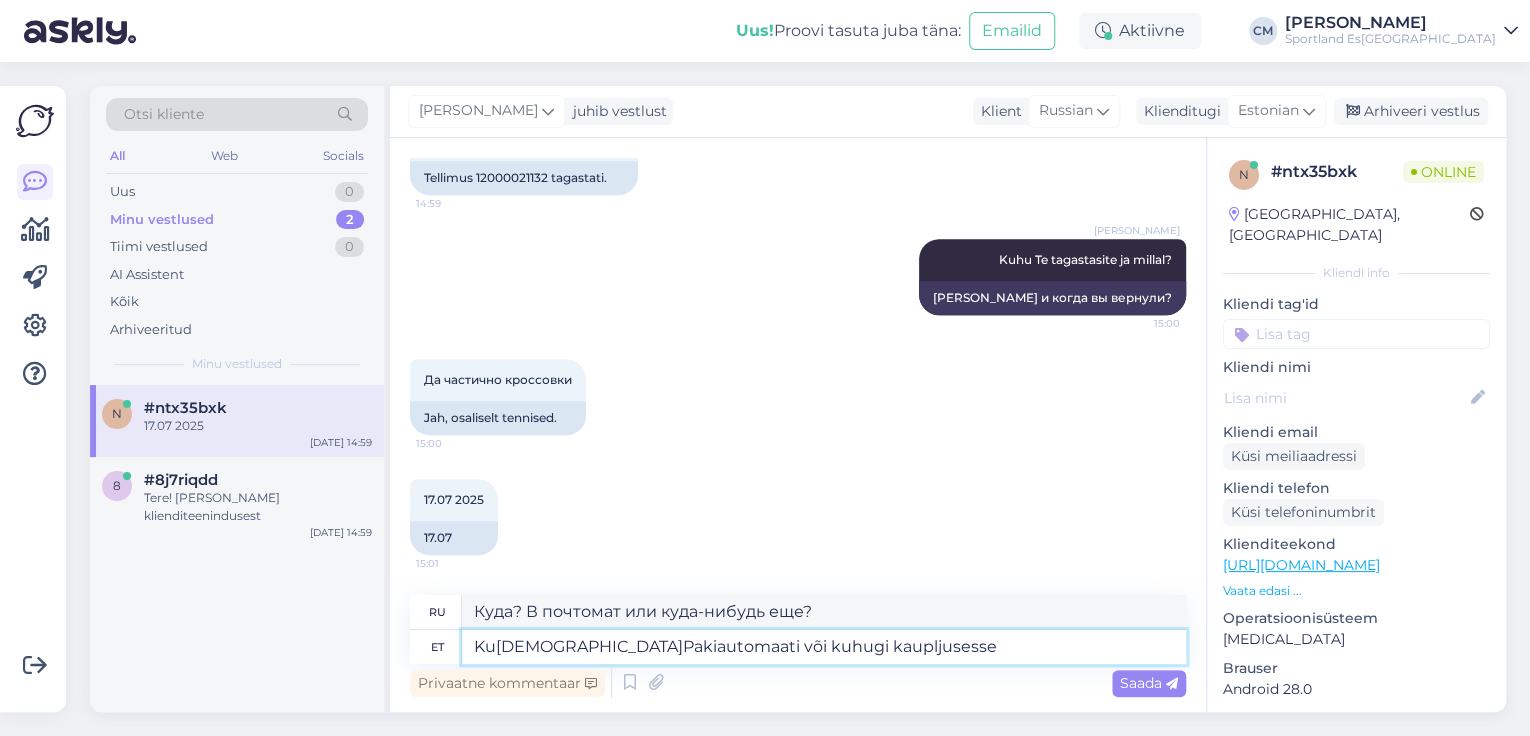 type on "[DEMOGRAPHIC_DATA]? Pakiautomaati või kuhugi kaupljusesse?" 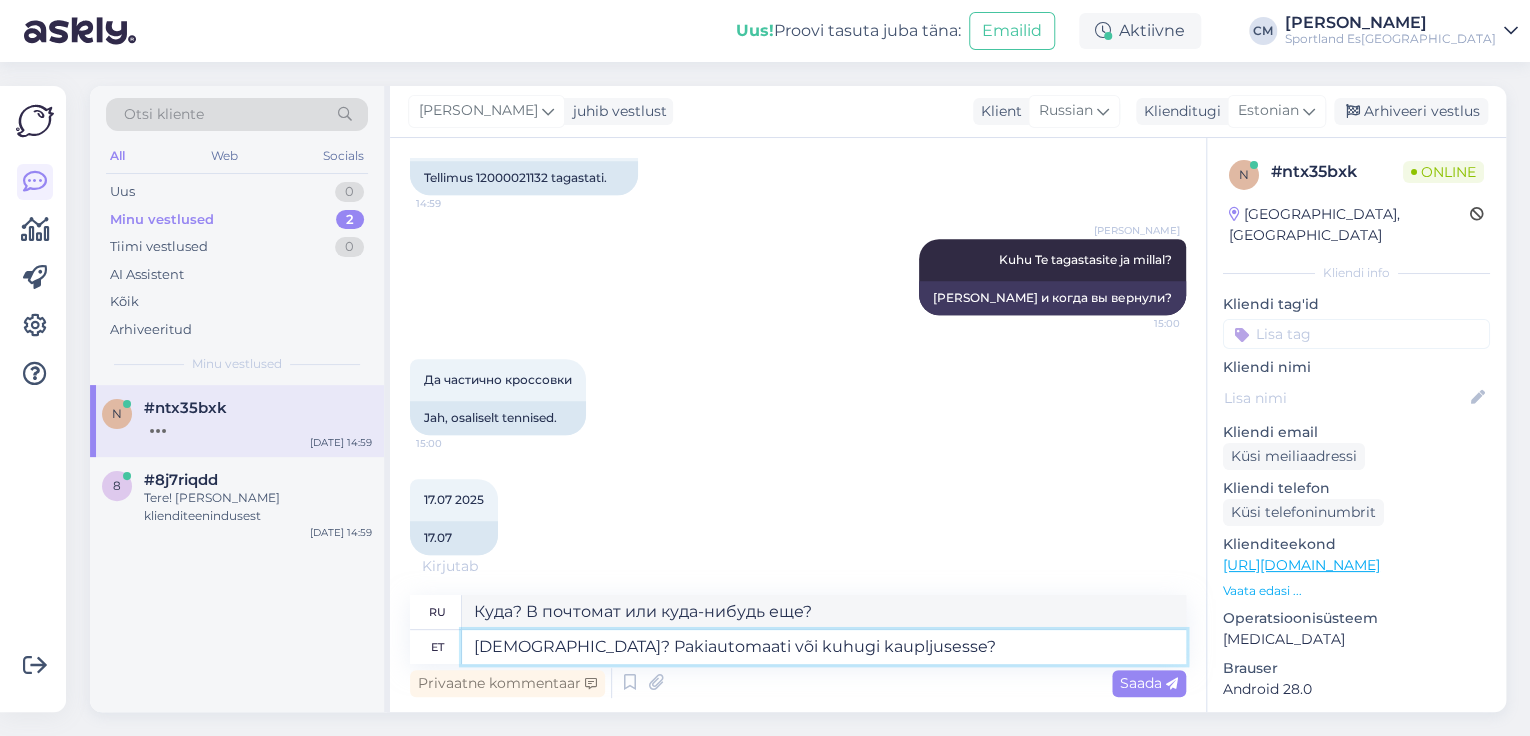 type on "Куда? В почтомат или в какой-нибудь магазин?" 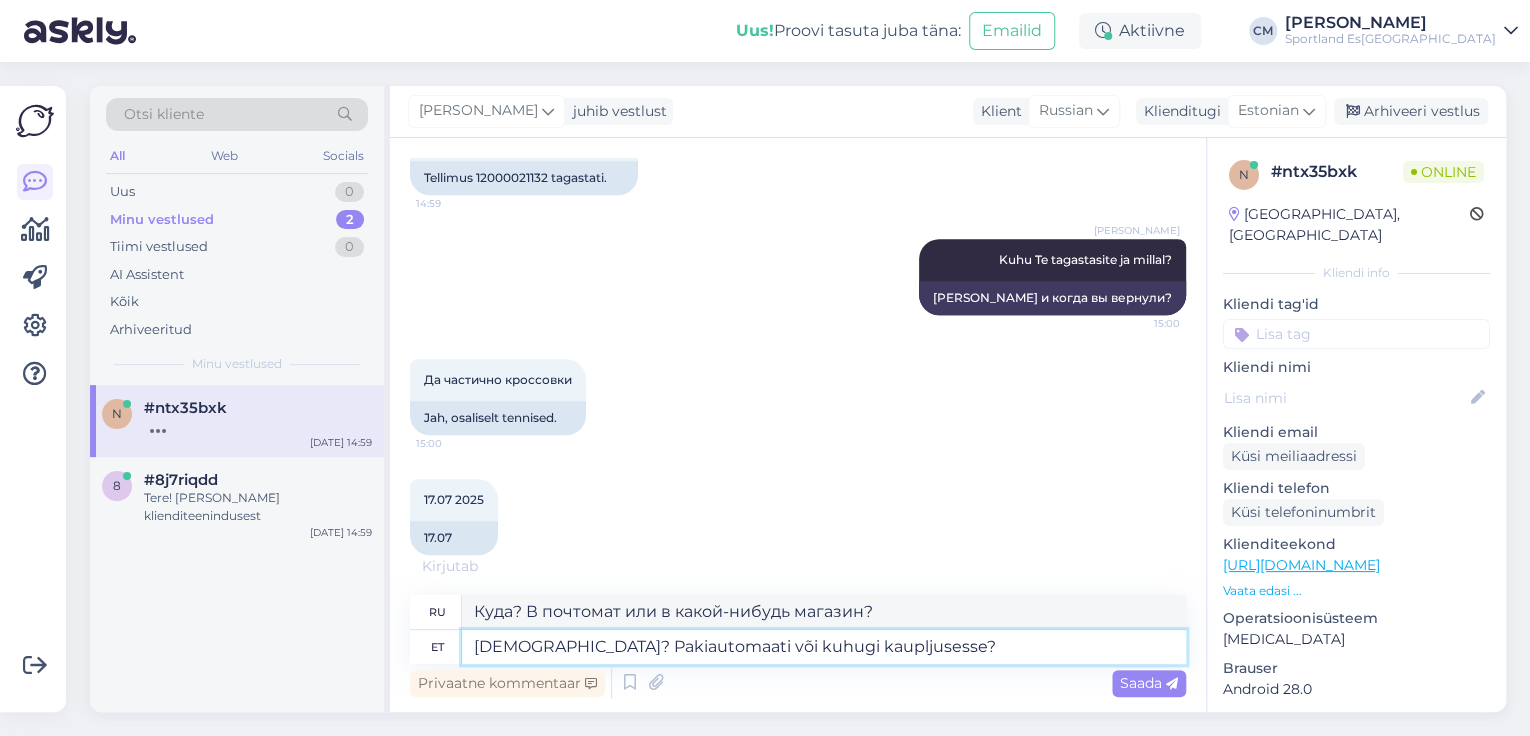 click on "[DEMOGRAPHIC_DATA]? Pakiautomaati või kuhugi kaupljusesse?" at bounding box center [824, 647] 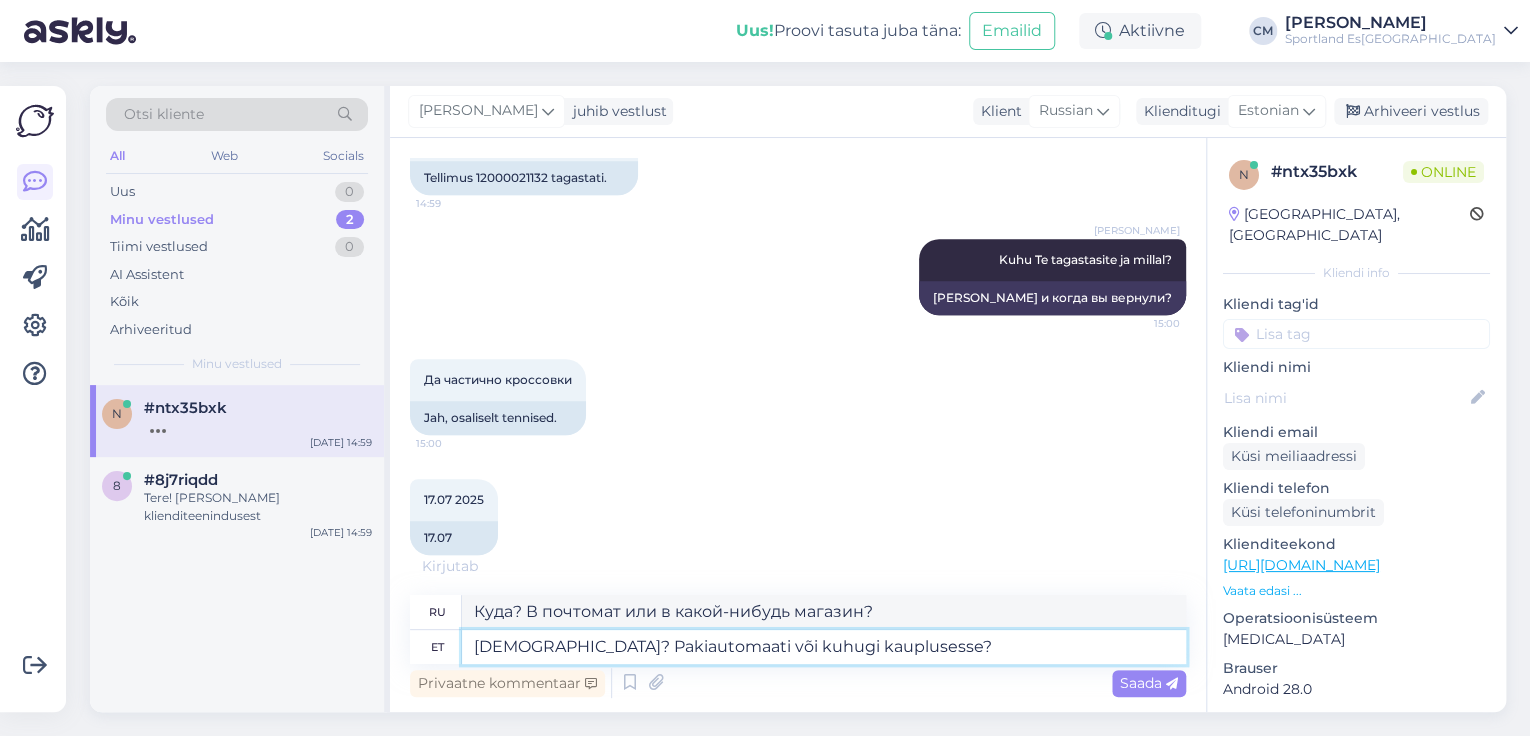 type 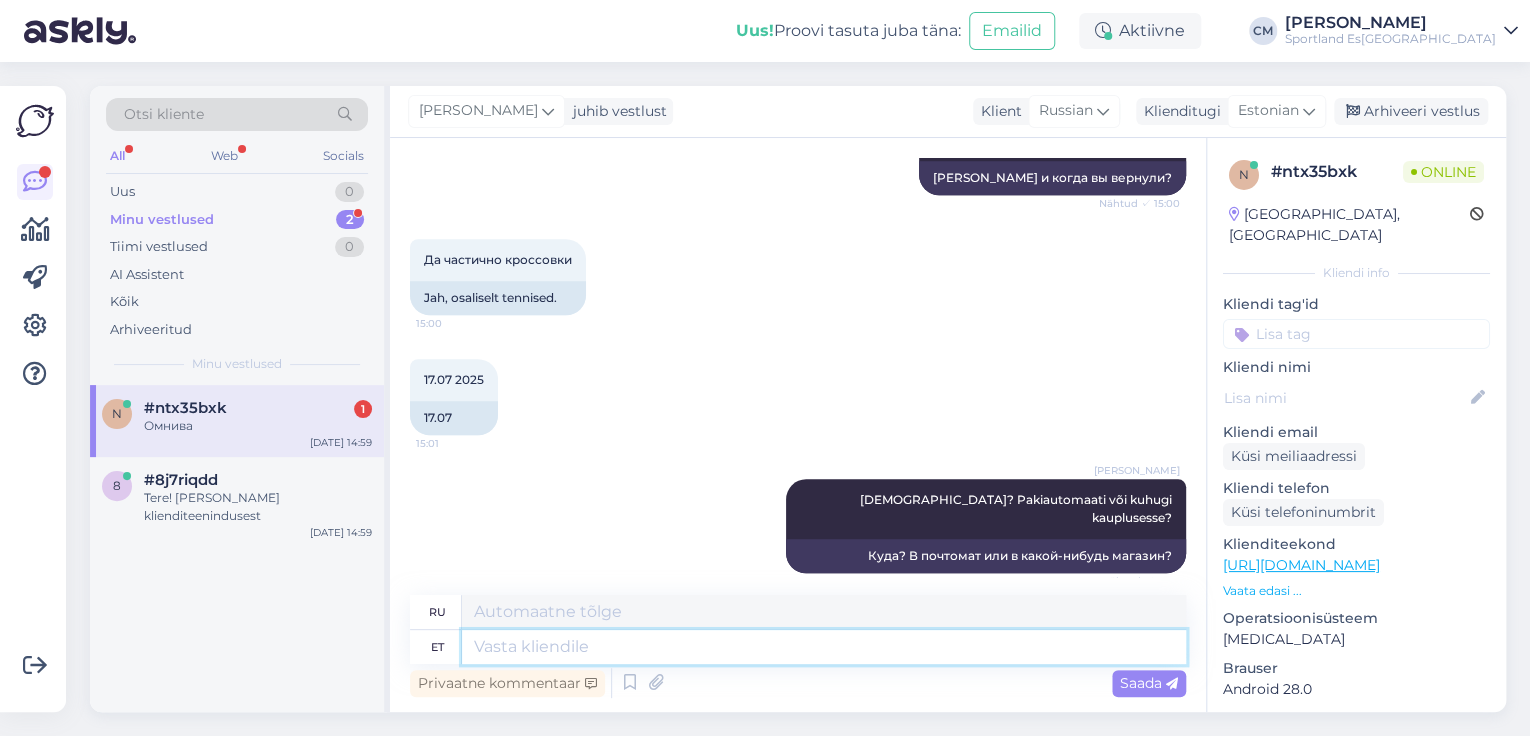 scroll, scrollTop: 919, scrollLeft: 0, axis: vertical 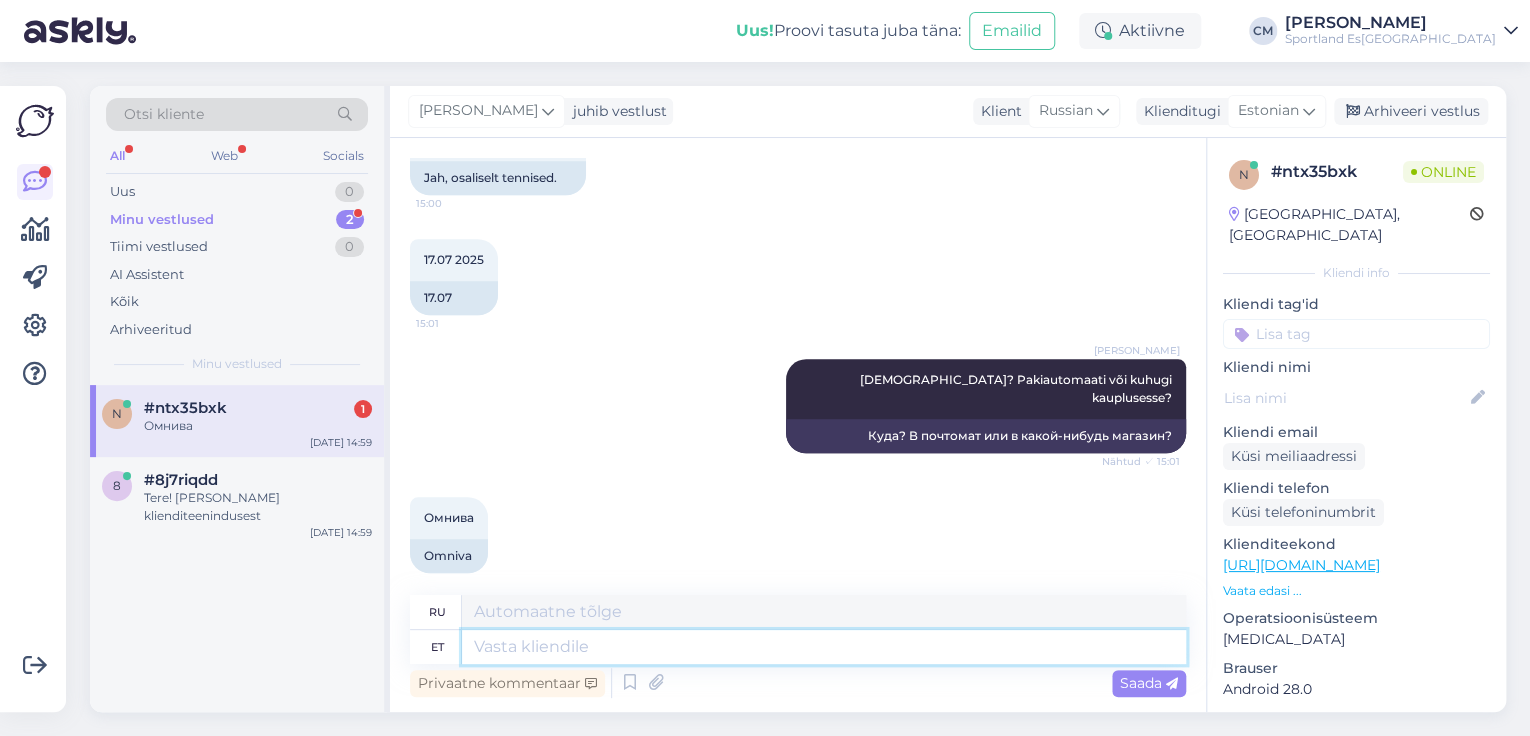 click at bounding box center [824, 647] 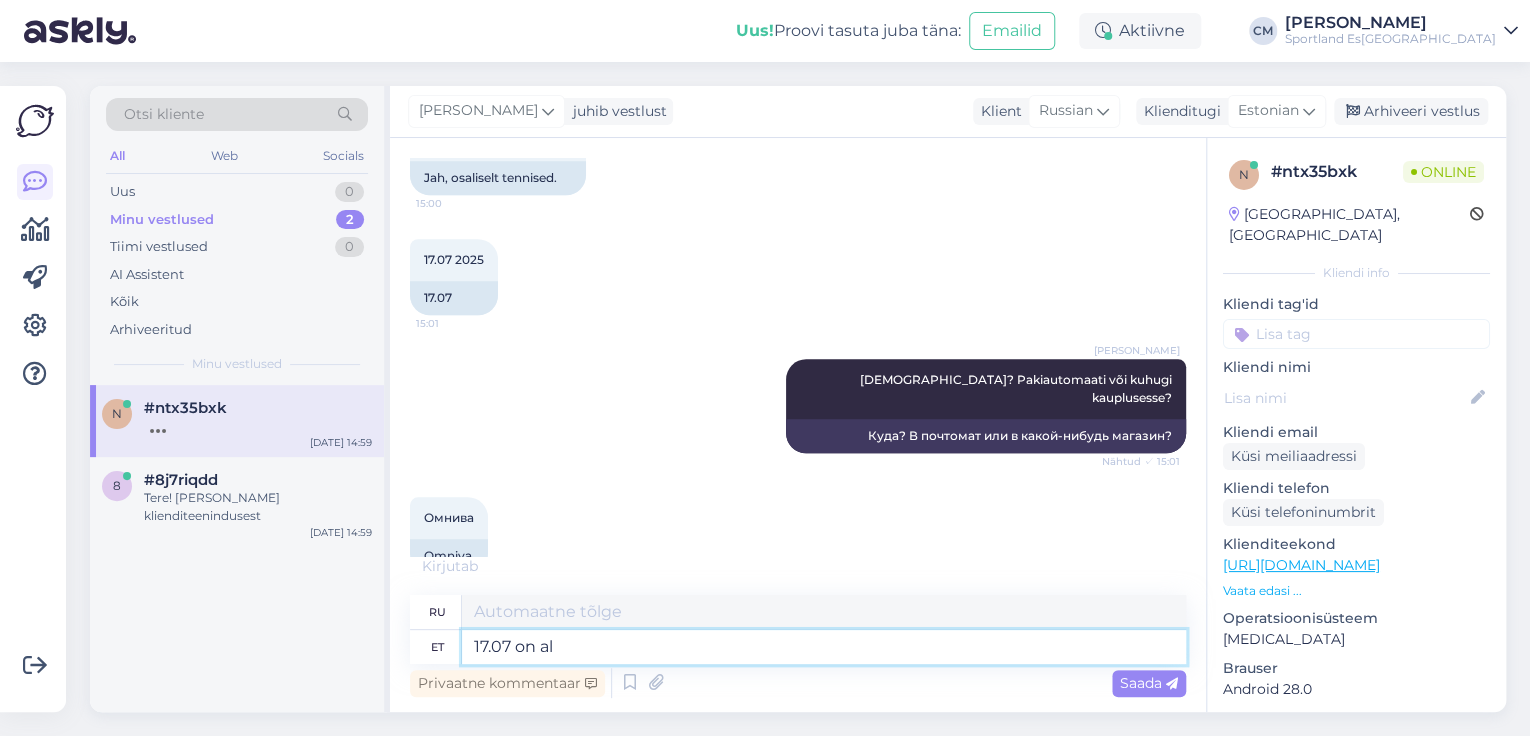 type on "17.07 on all" 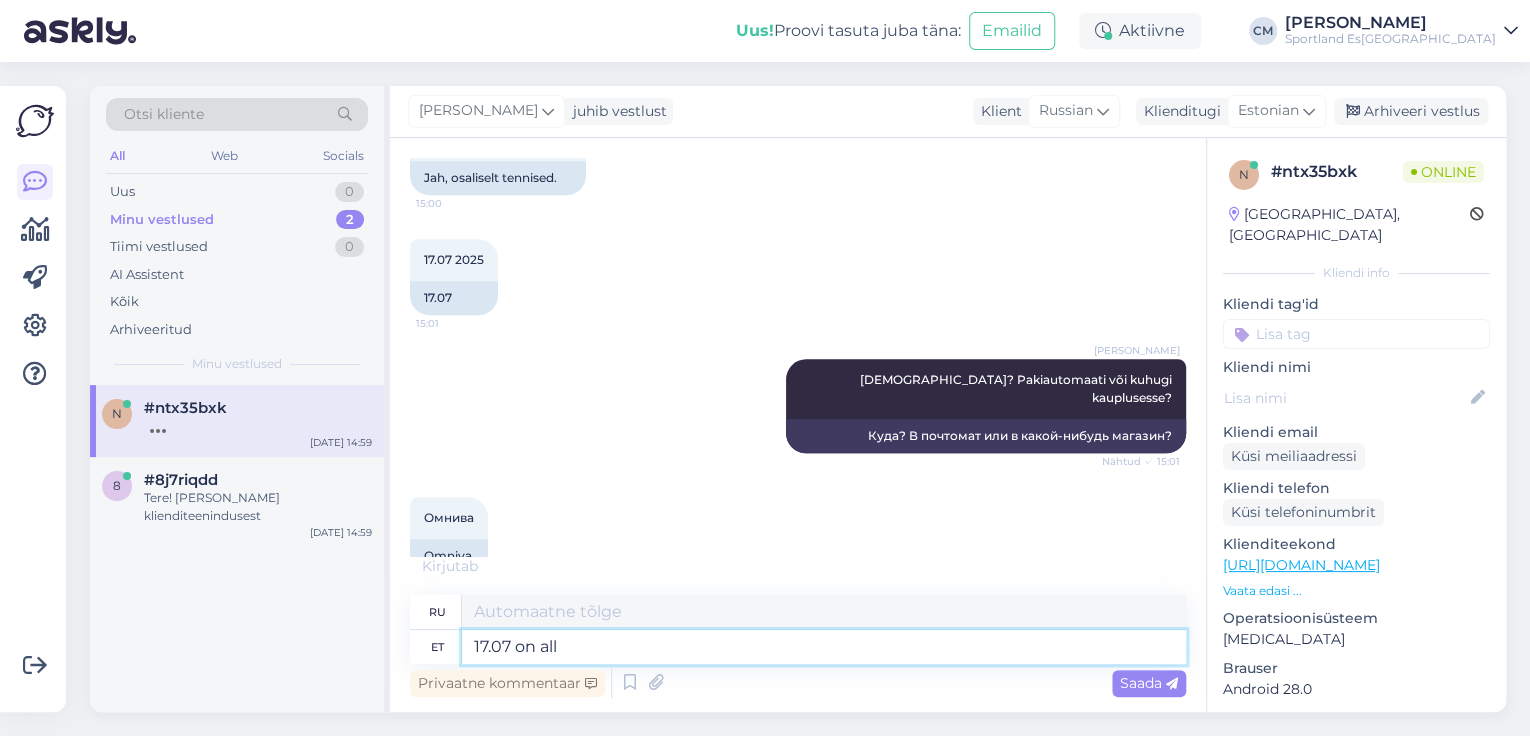 type on "17.07 вкл." 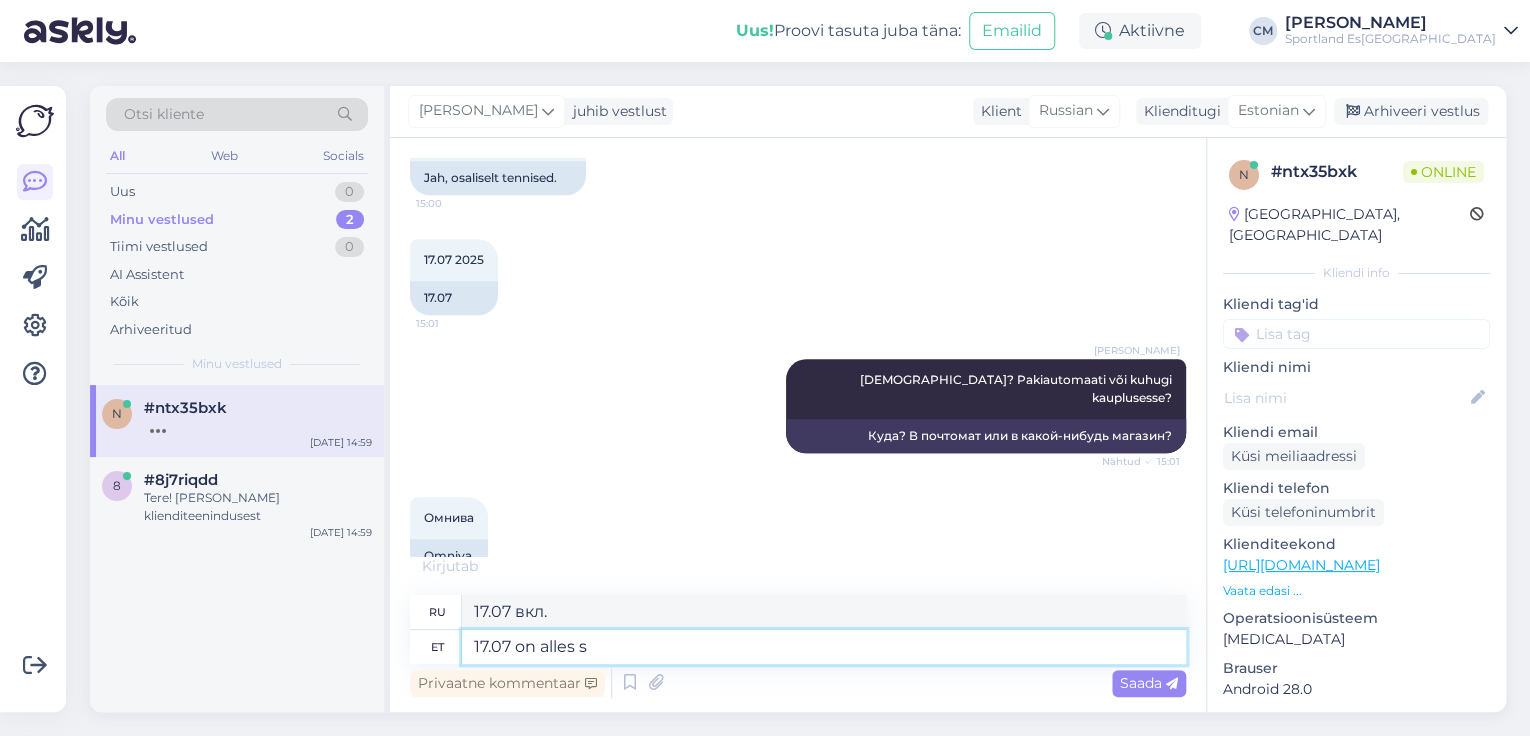 type on "17.07 on alles sa" 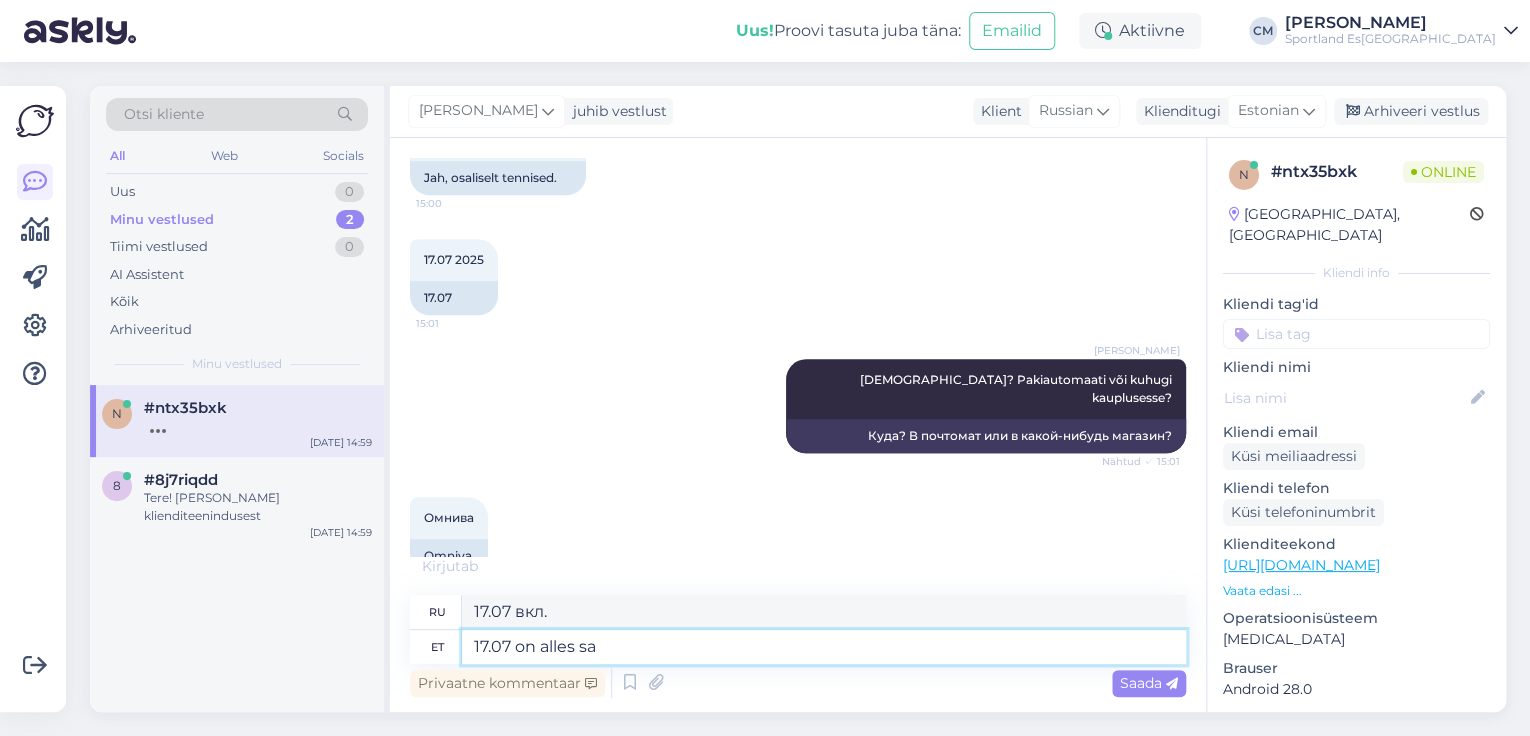 type on "17.07 ещё впереди." 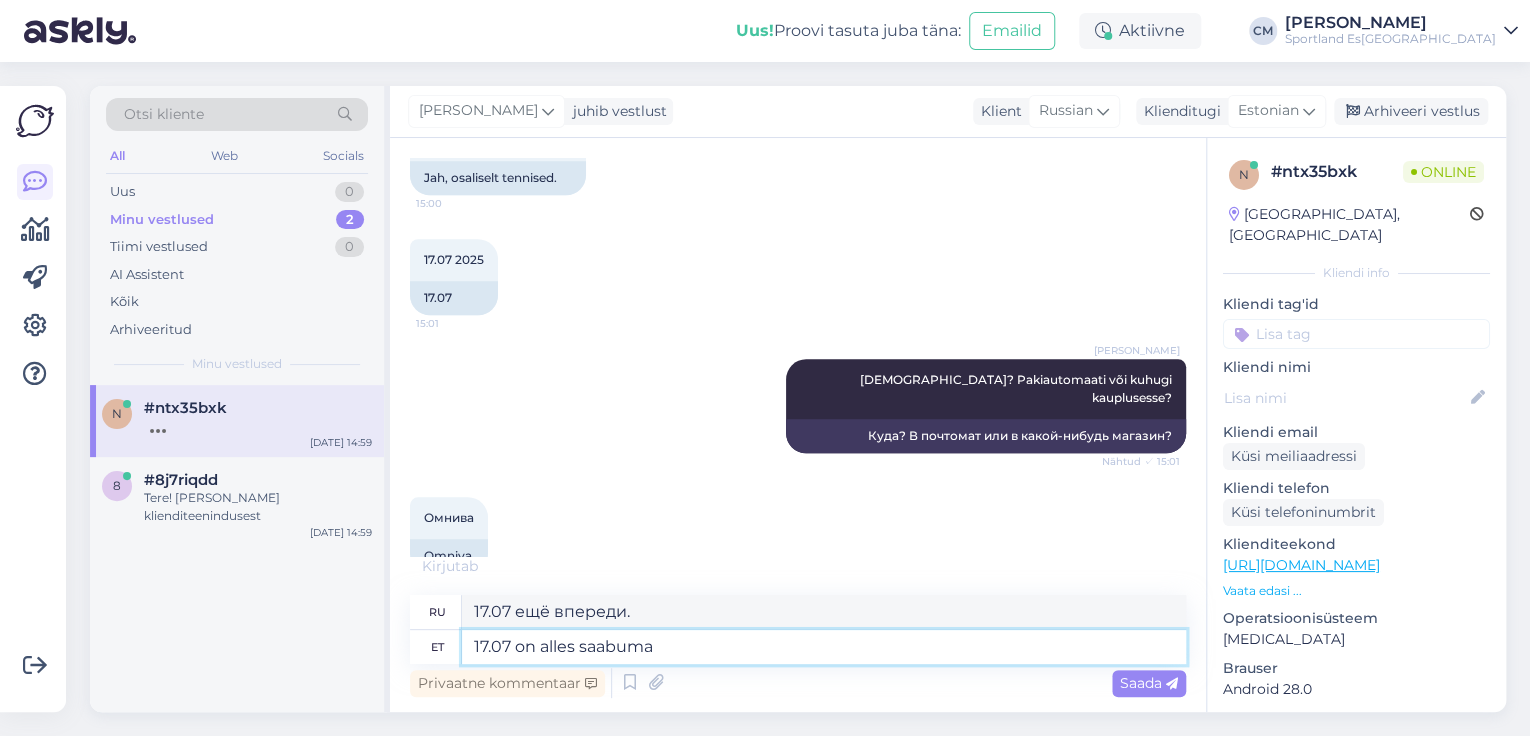 type on "17.07 on alles saabumas" 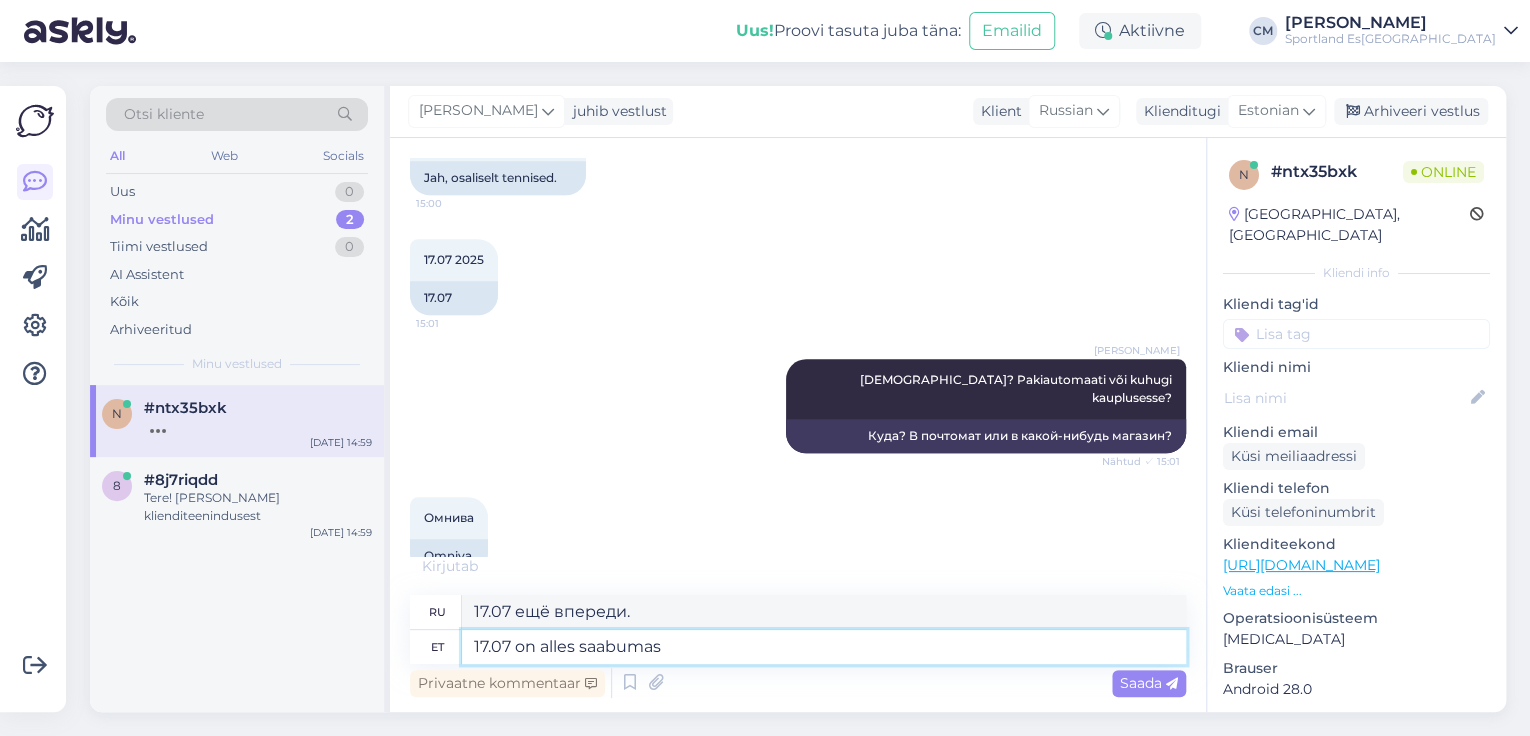 type on "17.07 только что прибыл." 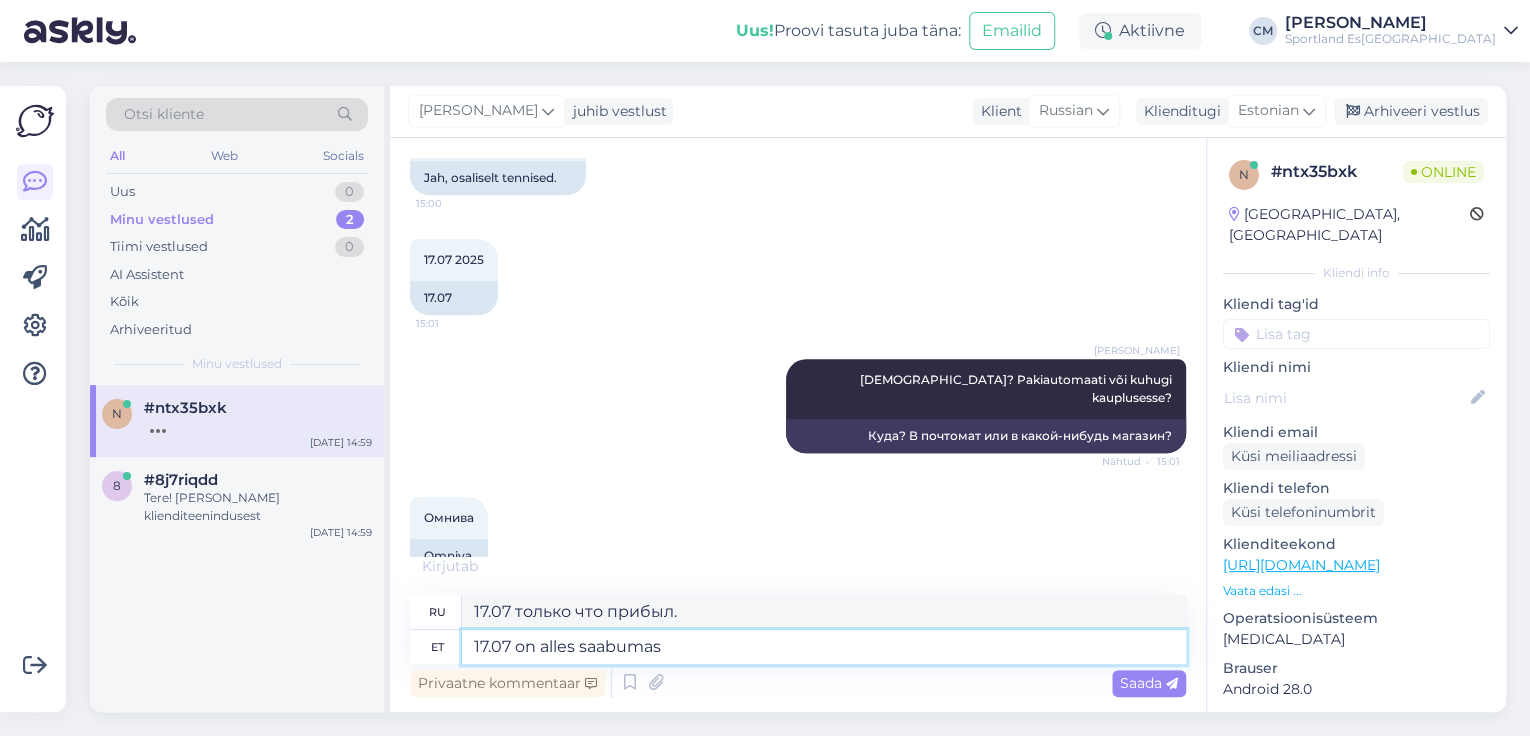 type 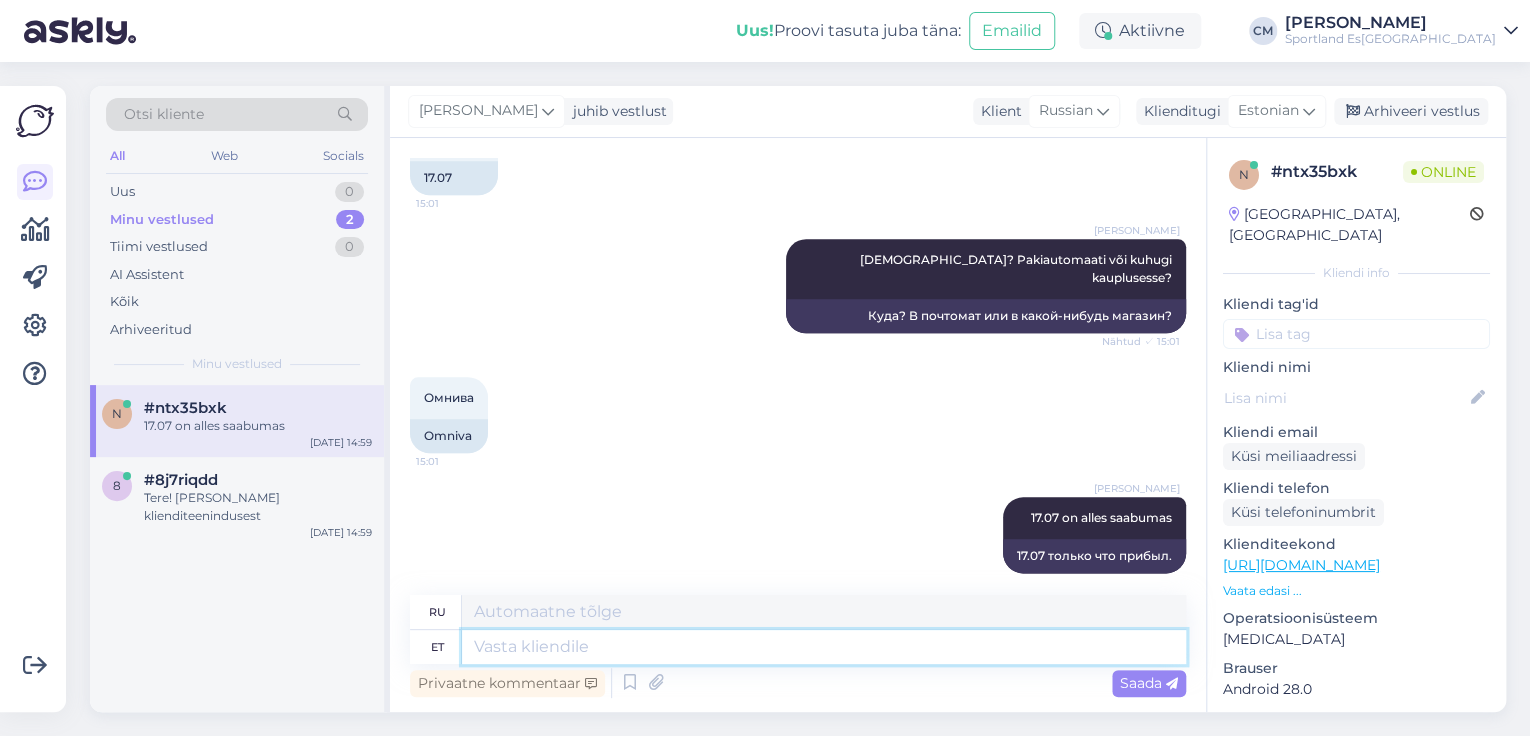 scroll, scrollTop: 1159, scrollLeft: 0, axis: vertical 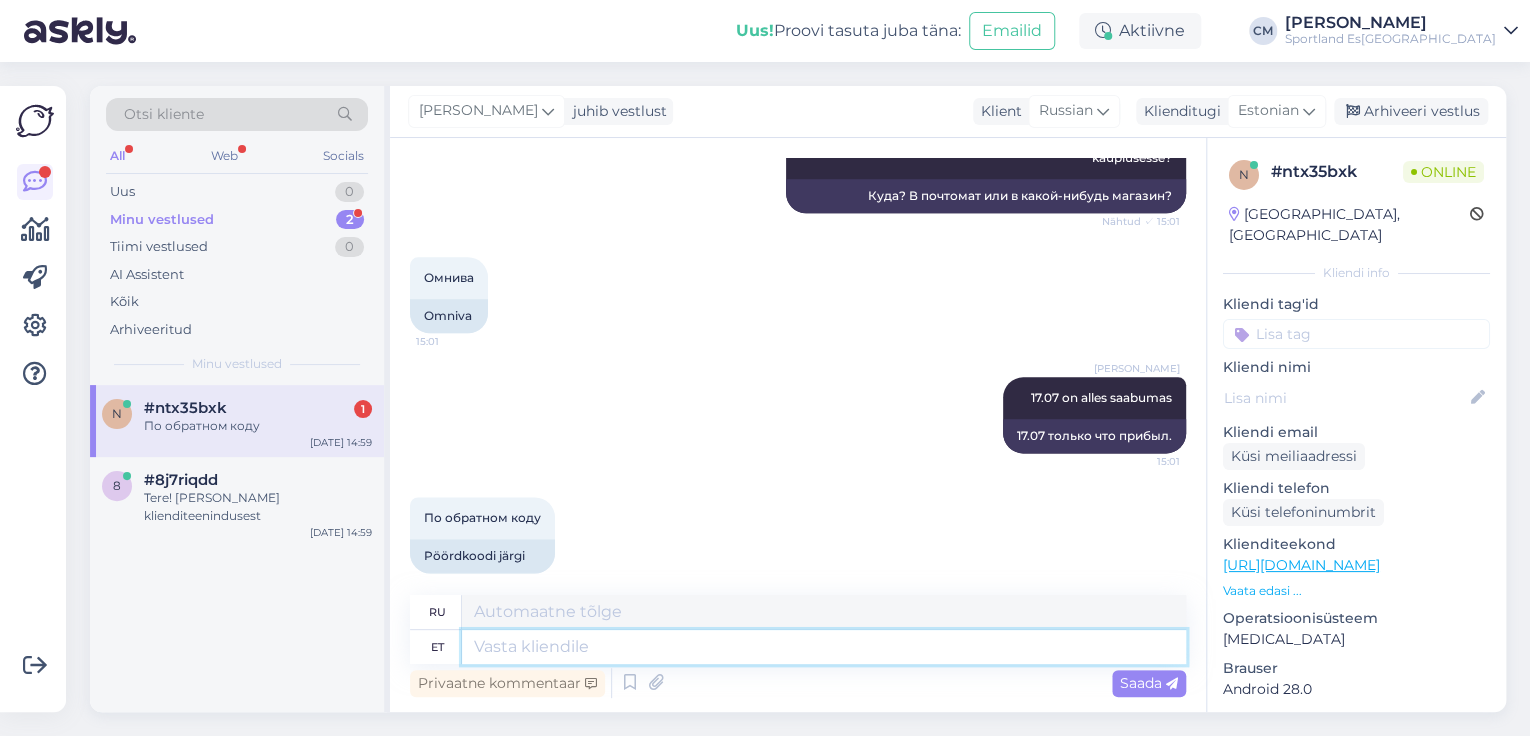 type on "M" 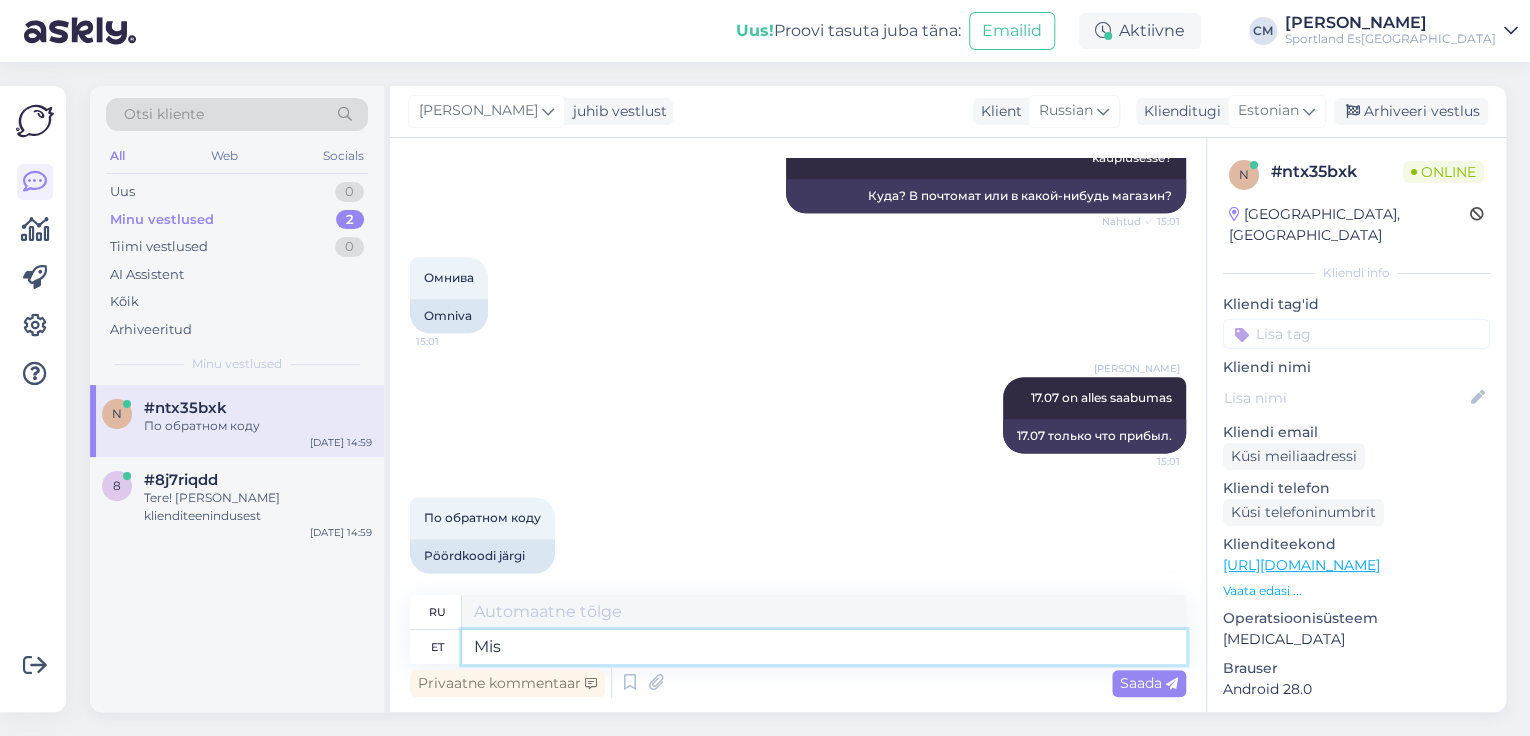 type on "Mis p" 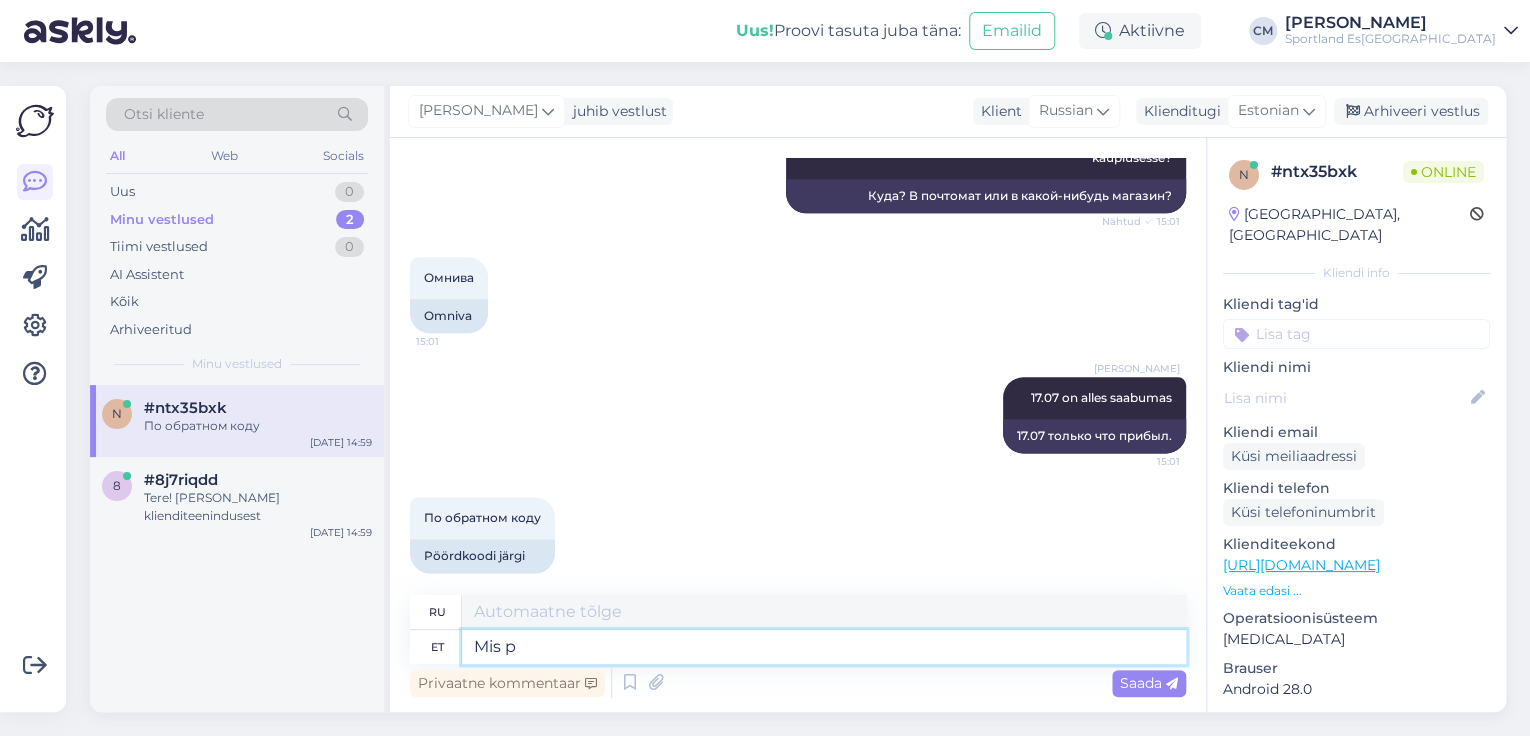 type on "Что" 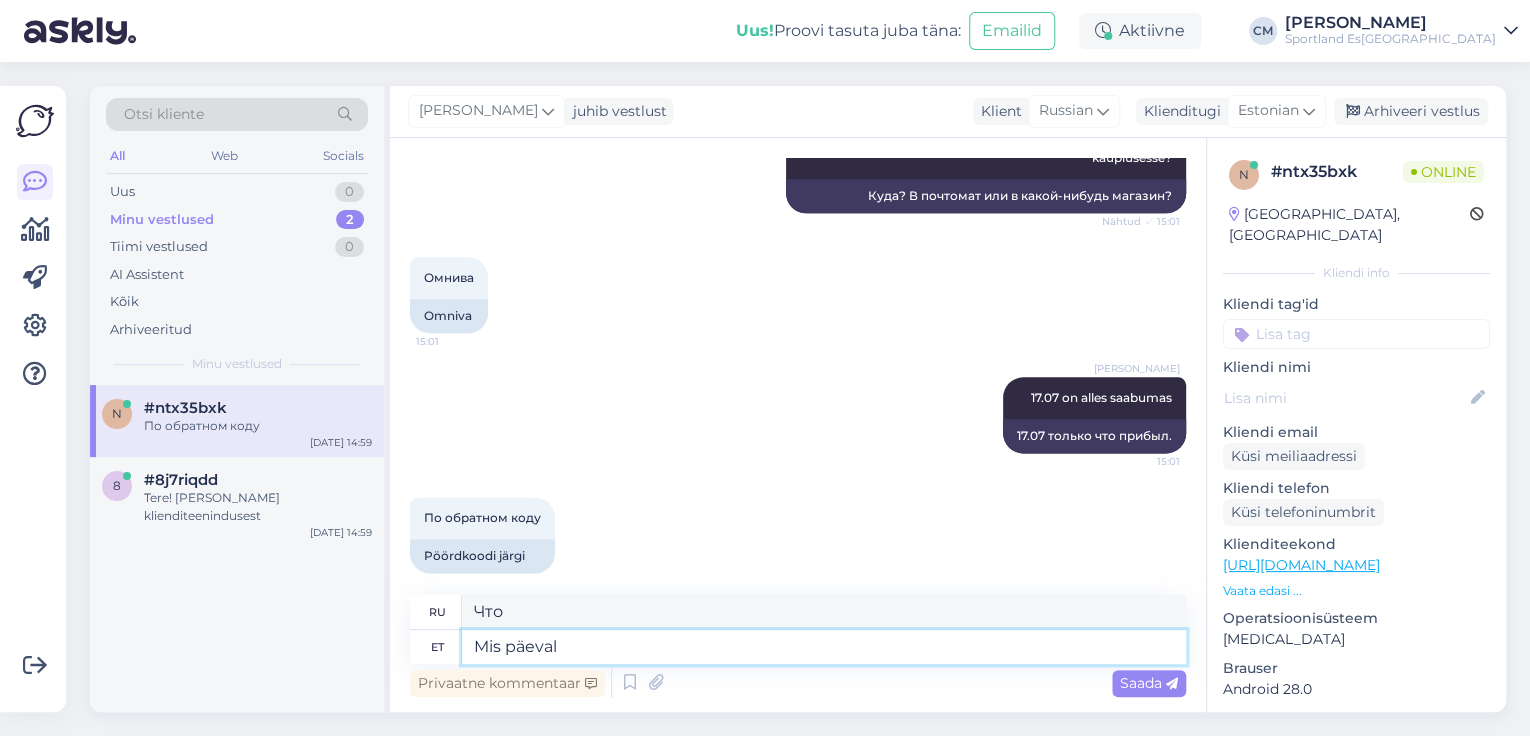 type on "Mis päeval T" 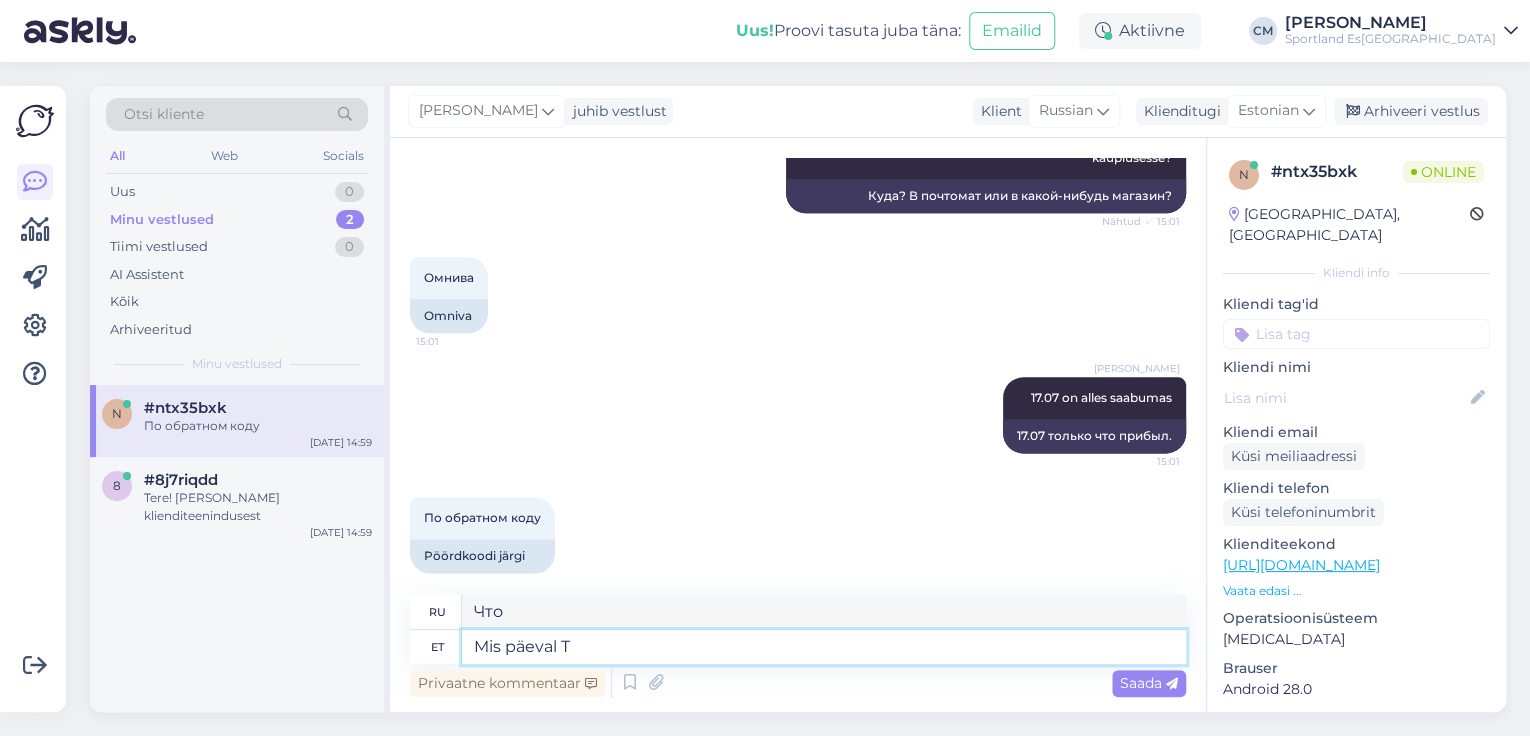 type on "В какой день?" 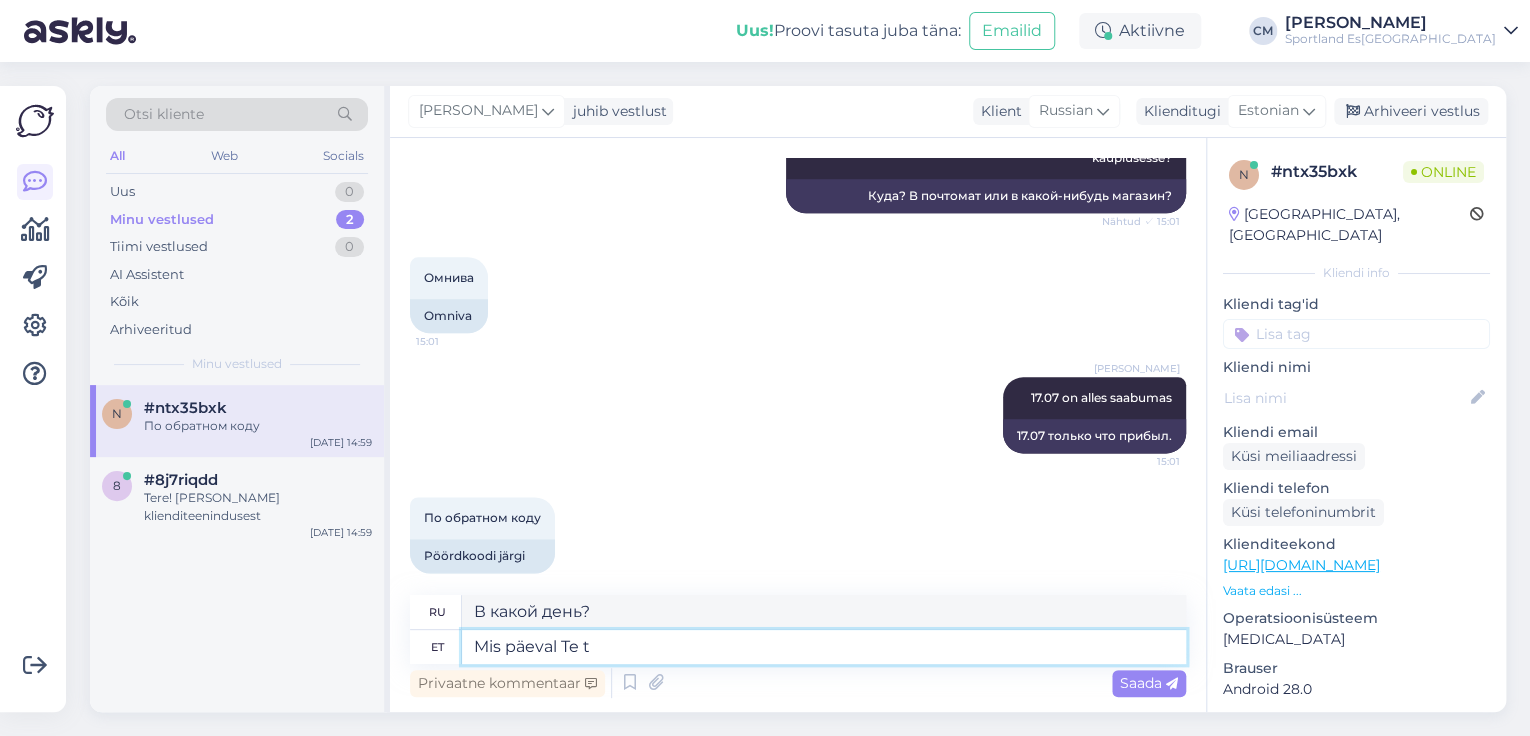 type on "Mis päeval Te ta" 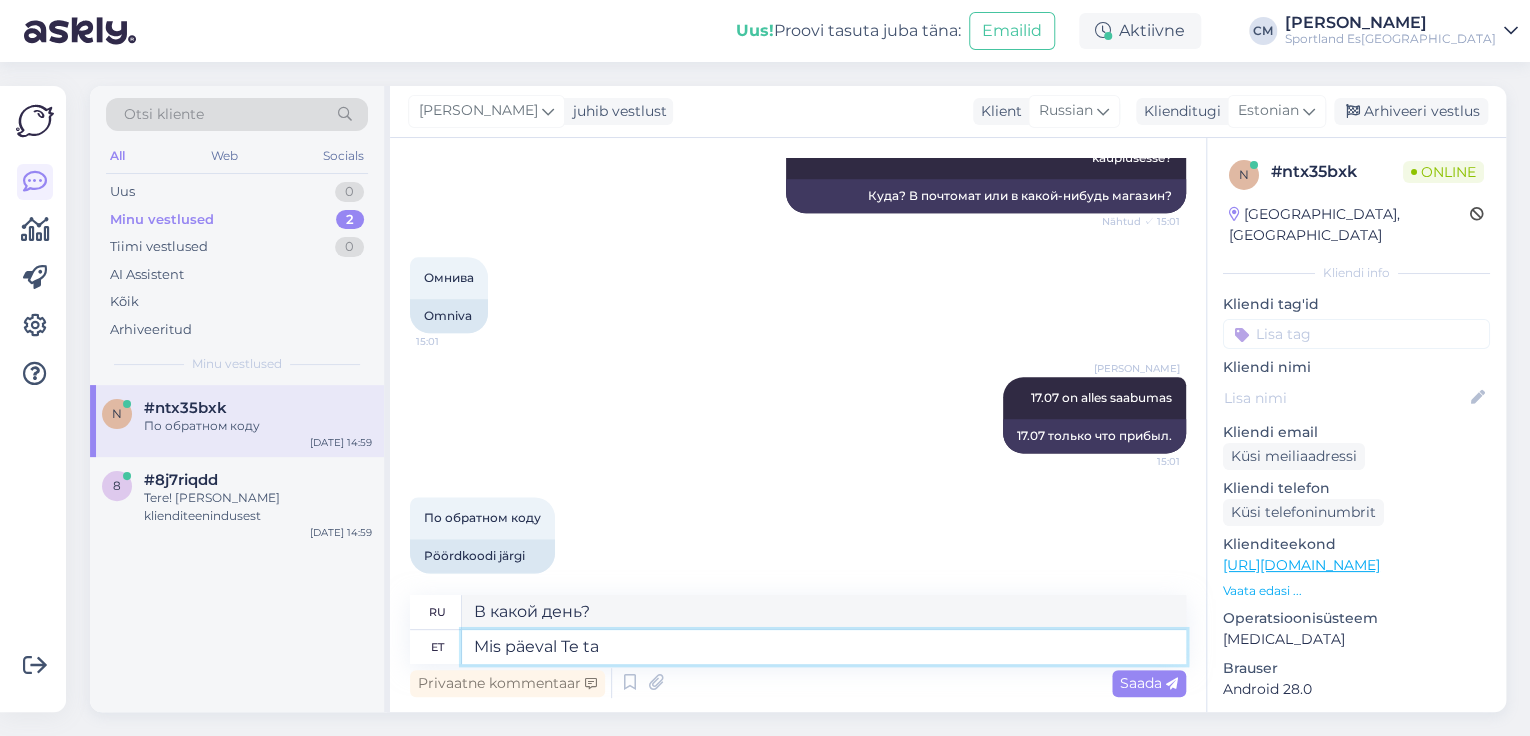 type on "В какой день Вы" 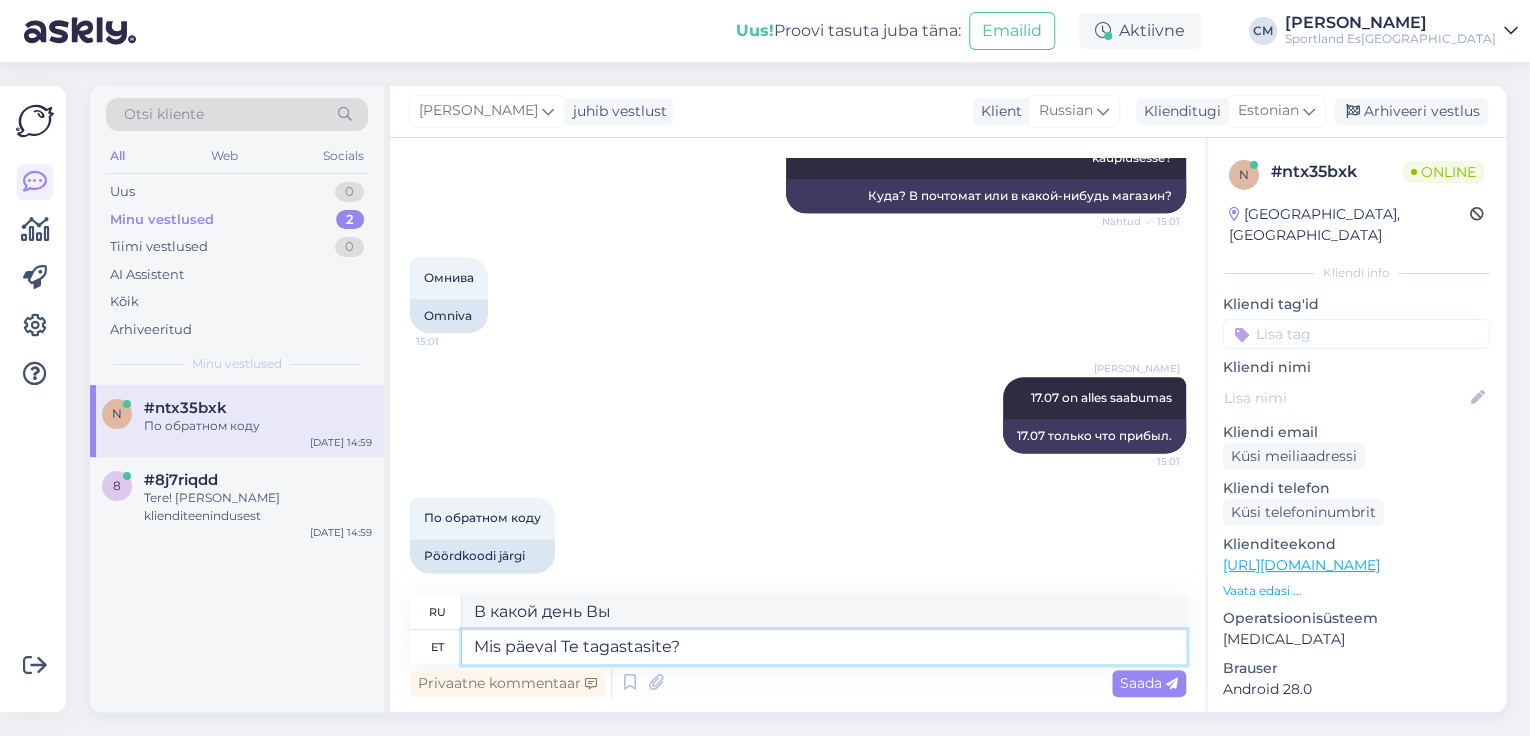 type on "Mis päeval Te tagastasite?" 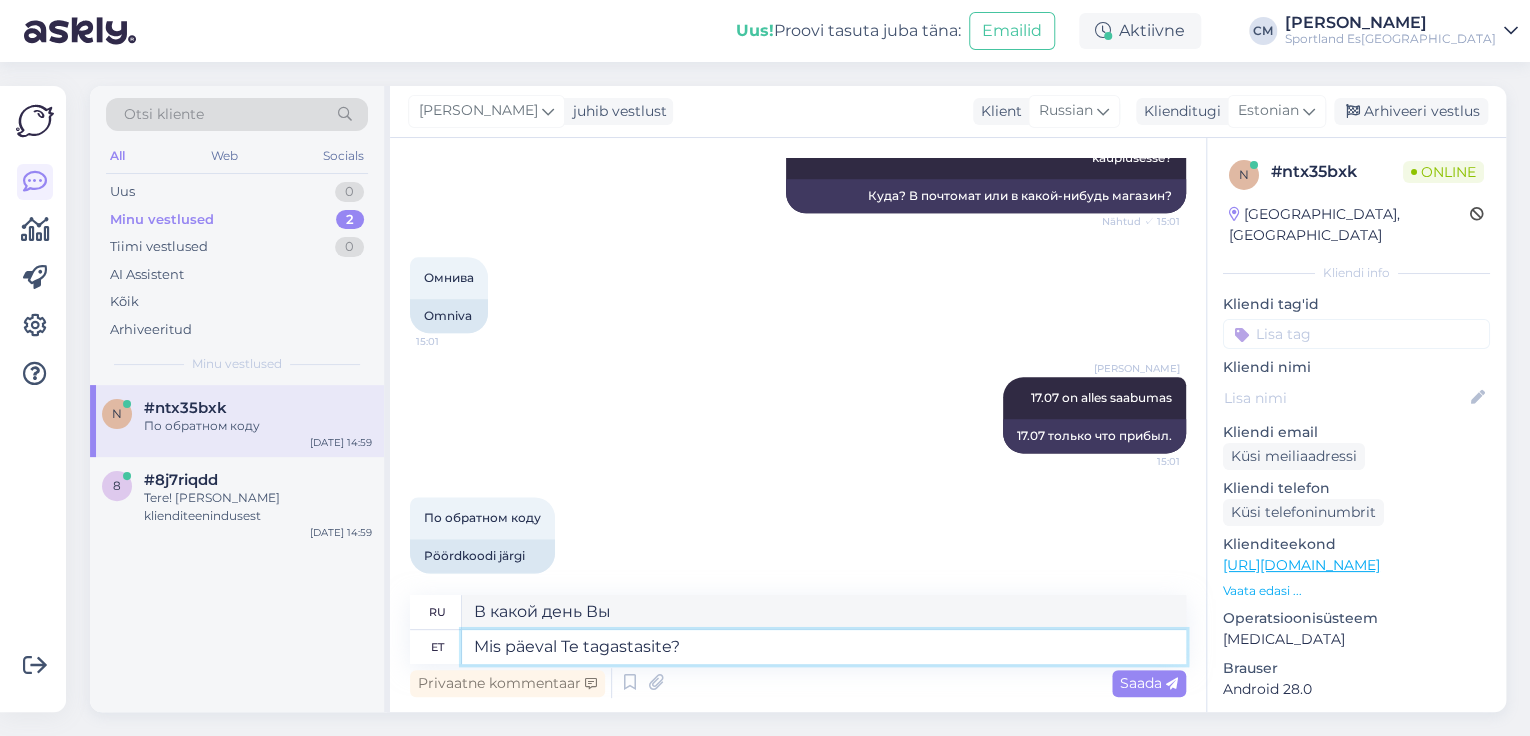 type on "В какой день вы вернули?" 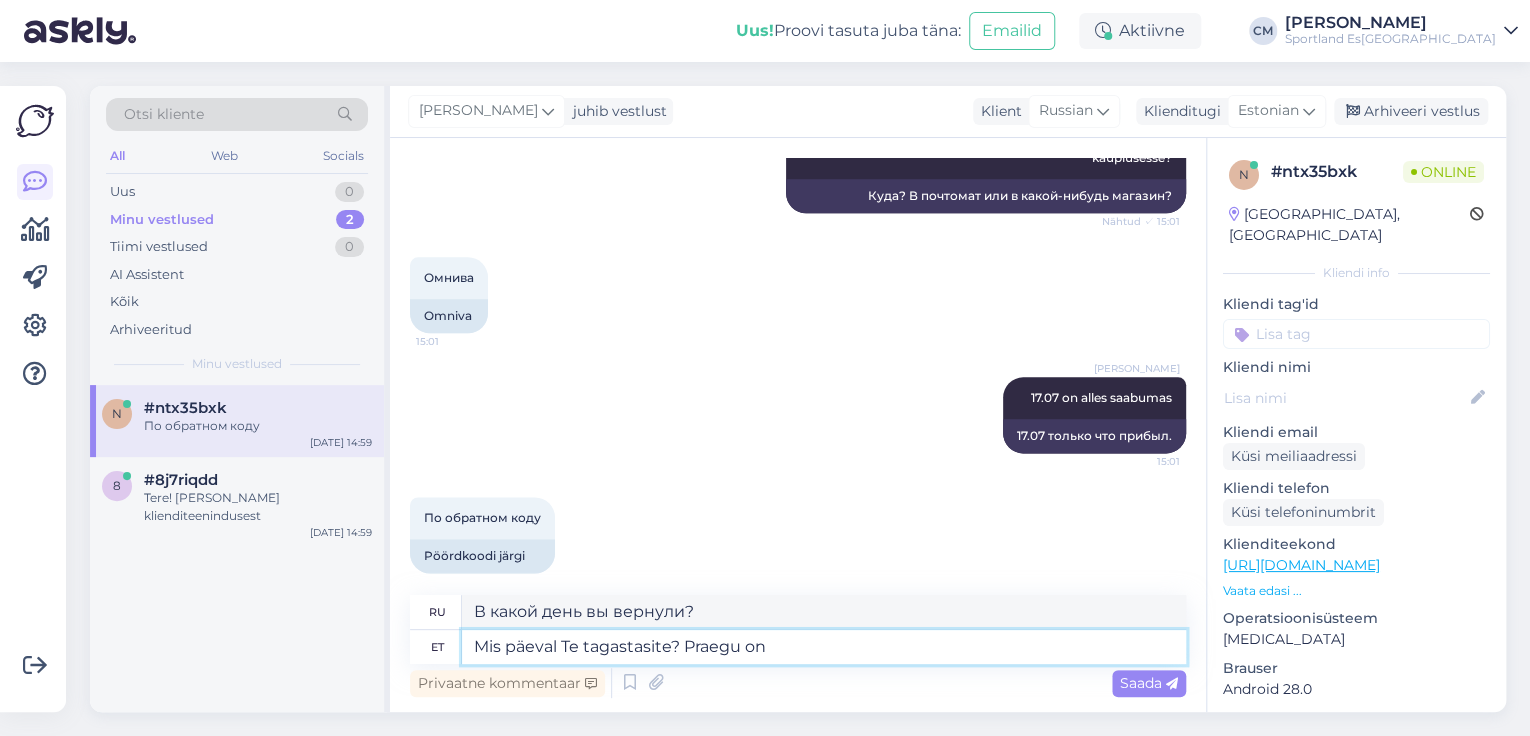 type on "Mis päeval Te tagastasite? Praegu on a" 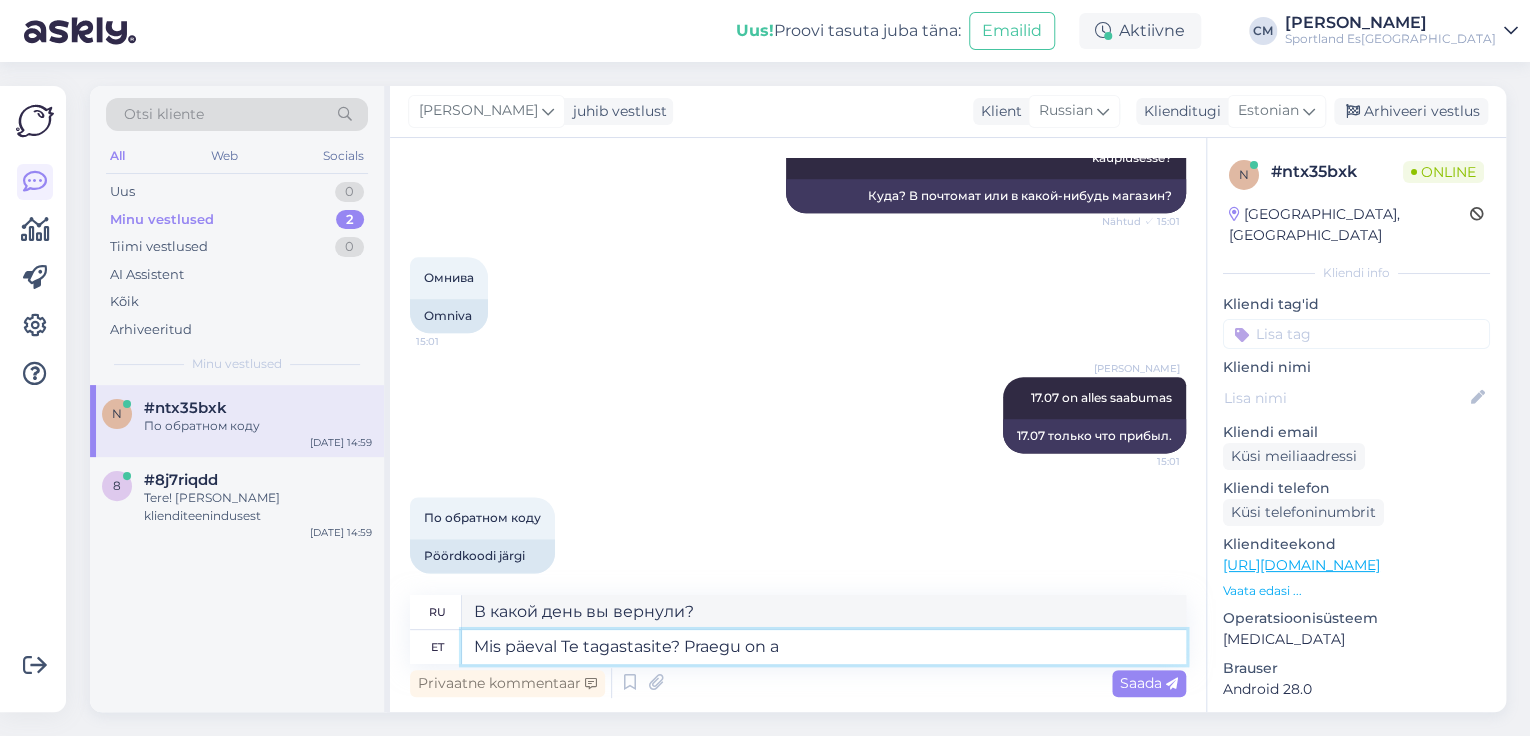 type on "В какой день вы вернули? Сейчас." 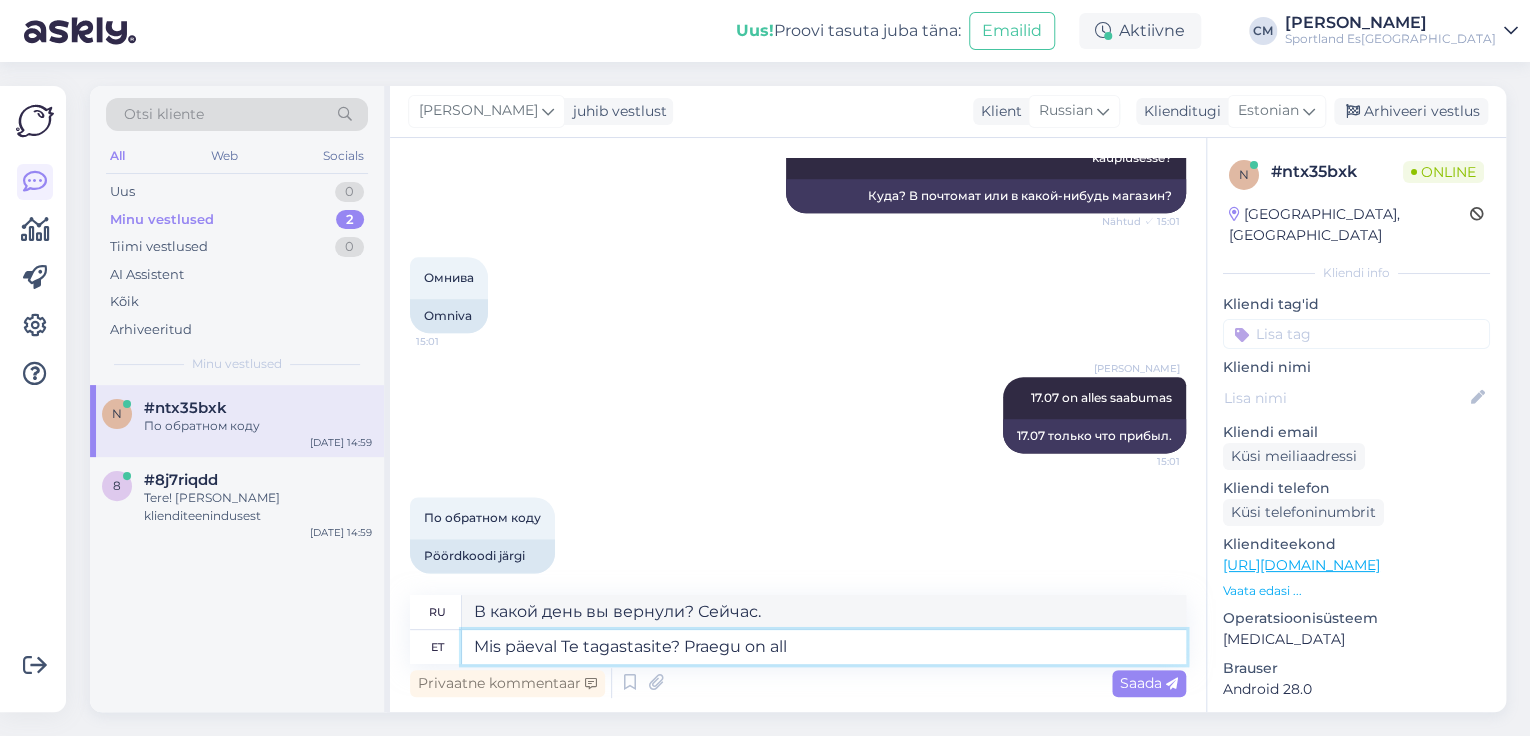 type on "Mis päeval Te tagastasite? Praegu on alle" 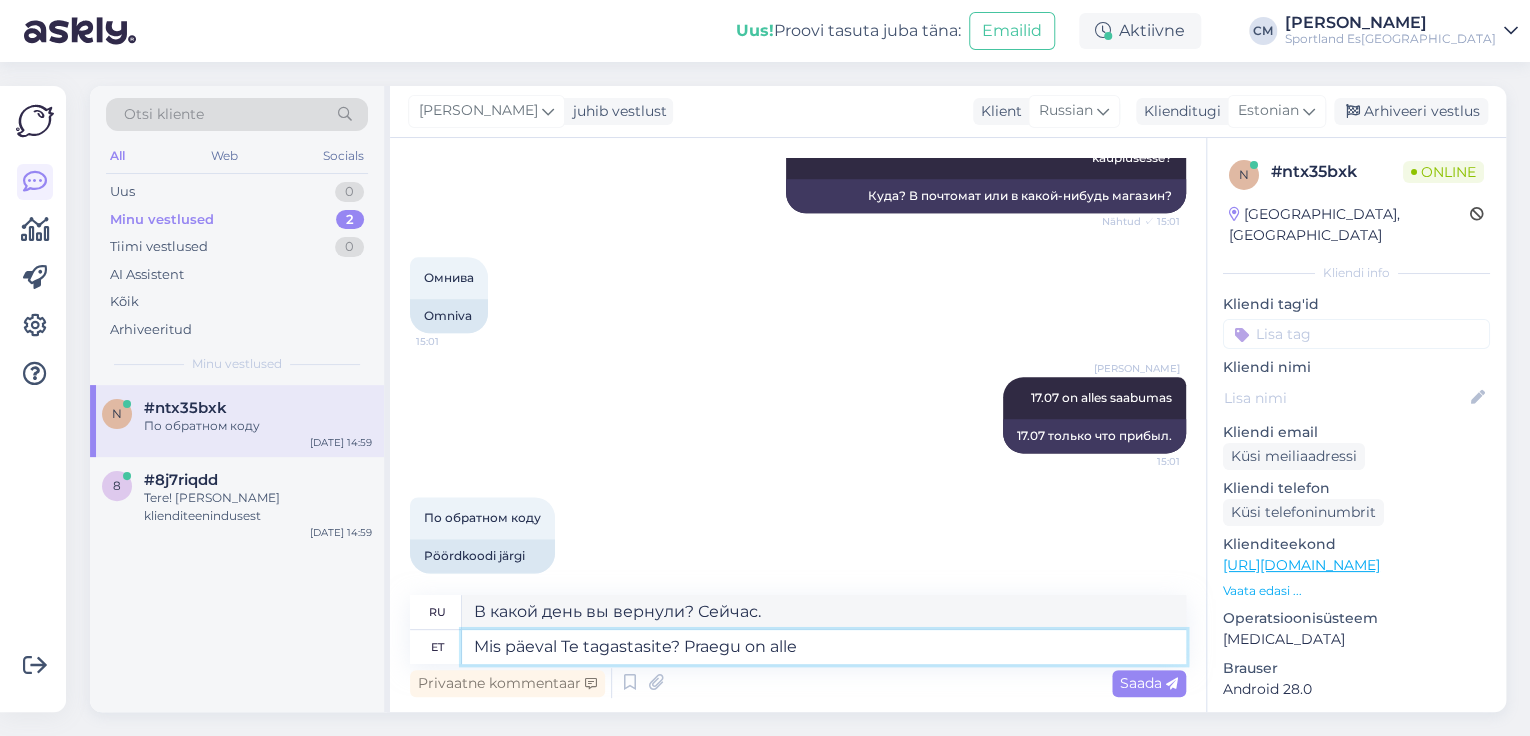 type on "В какой день вы вернули? Сейчас" 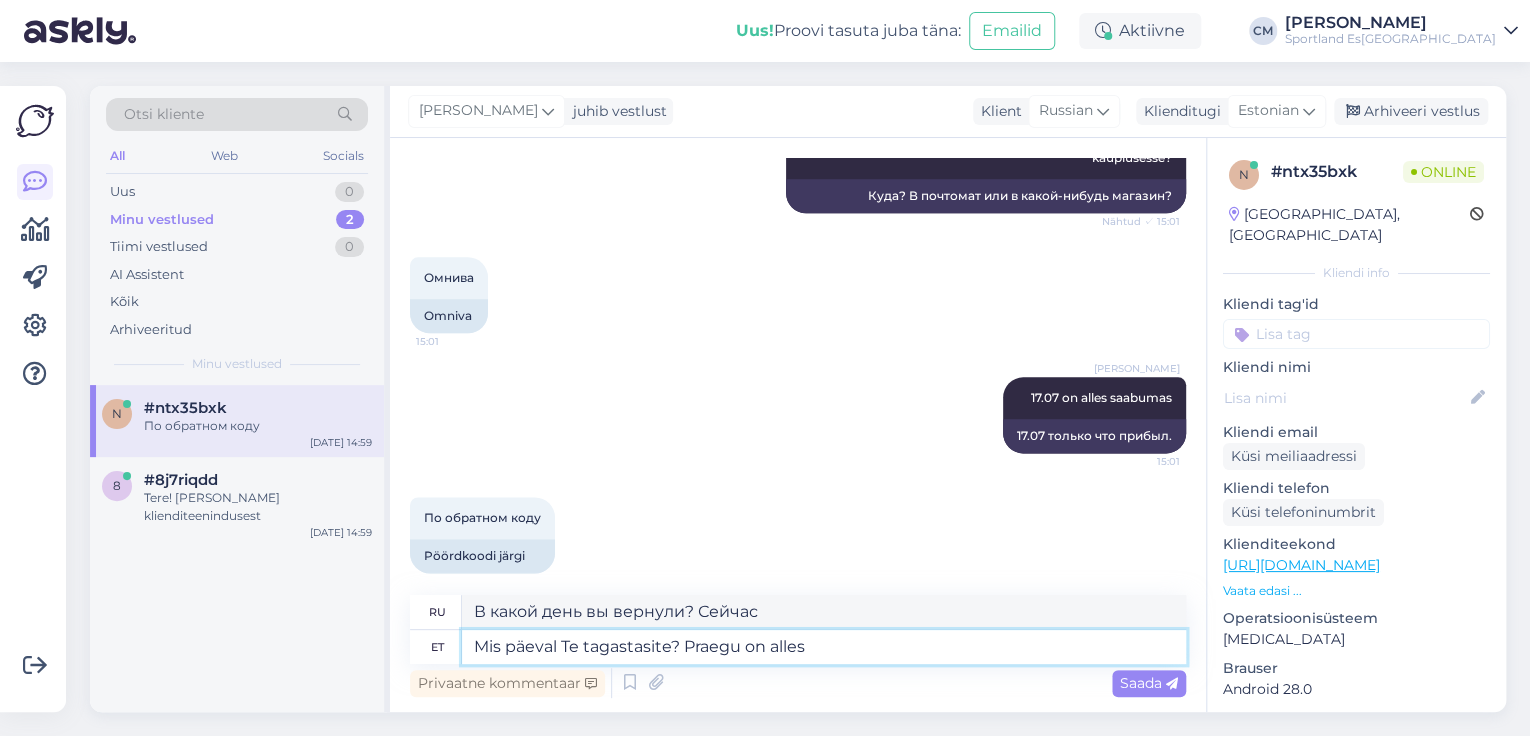 type on "Mis päeval Te tagastasite? Praegu on alles 1" 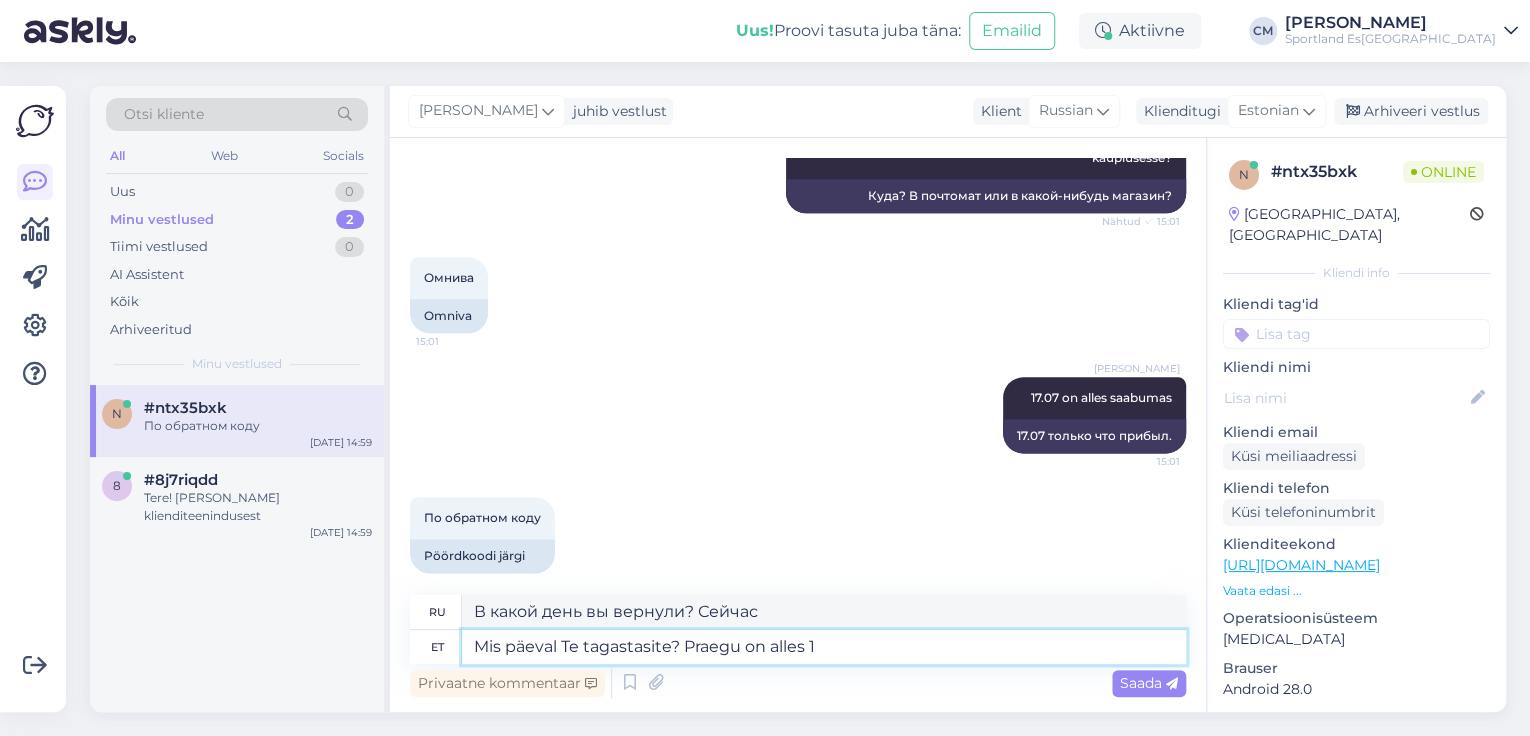 type on "В какой день вы вернули? Сейчас ещё есть." 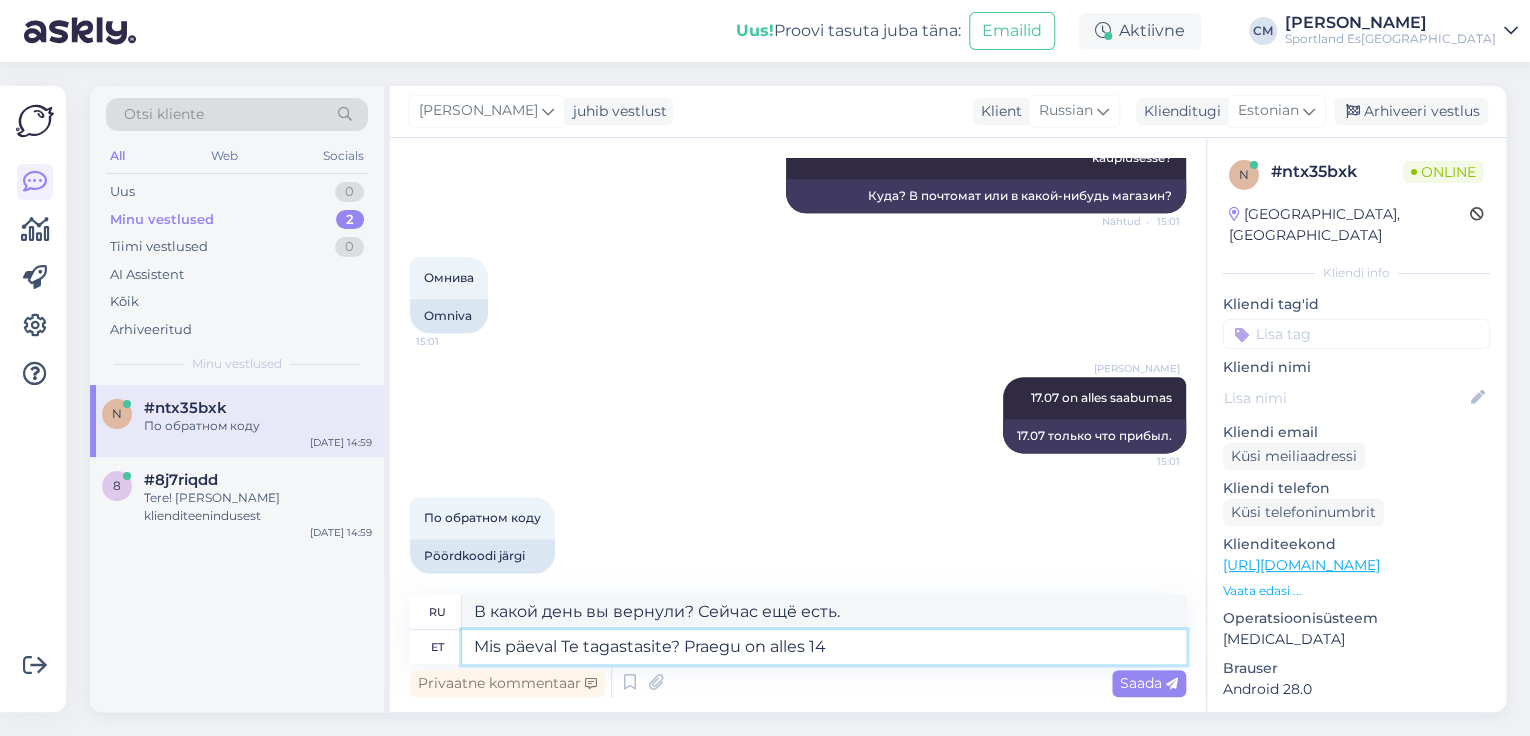 type on "Mis päeval Te tagastasite? Praegu on alles 14." 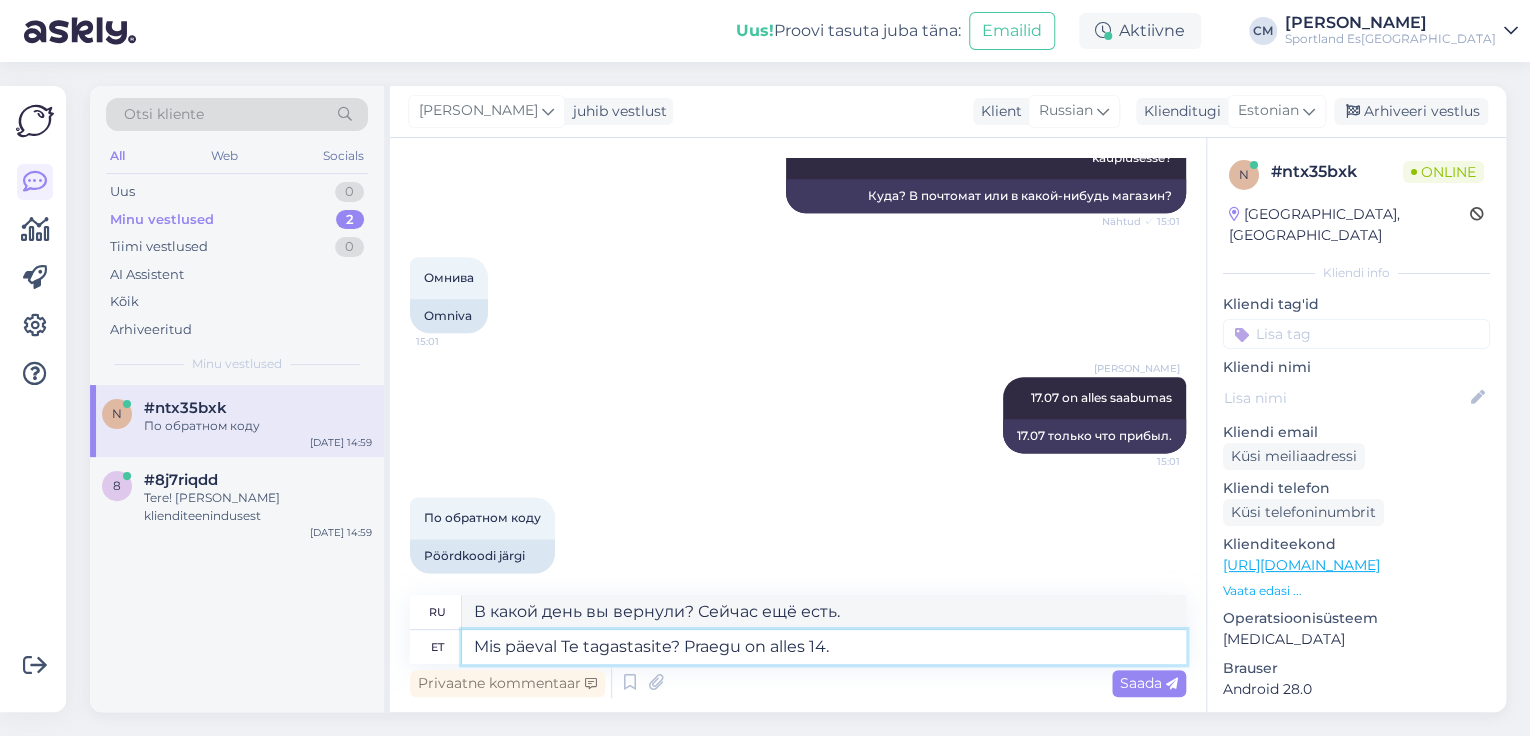 type on "В какой день вы вернули? Сейчас ещё только 1." 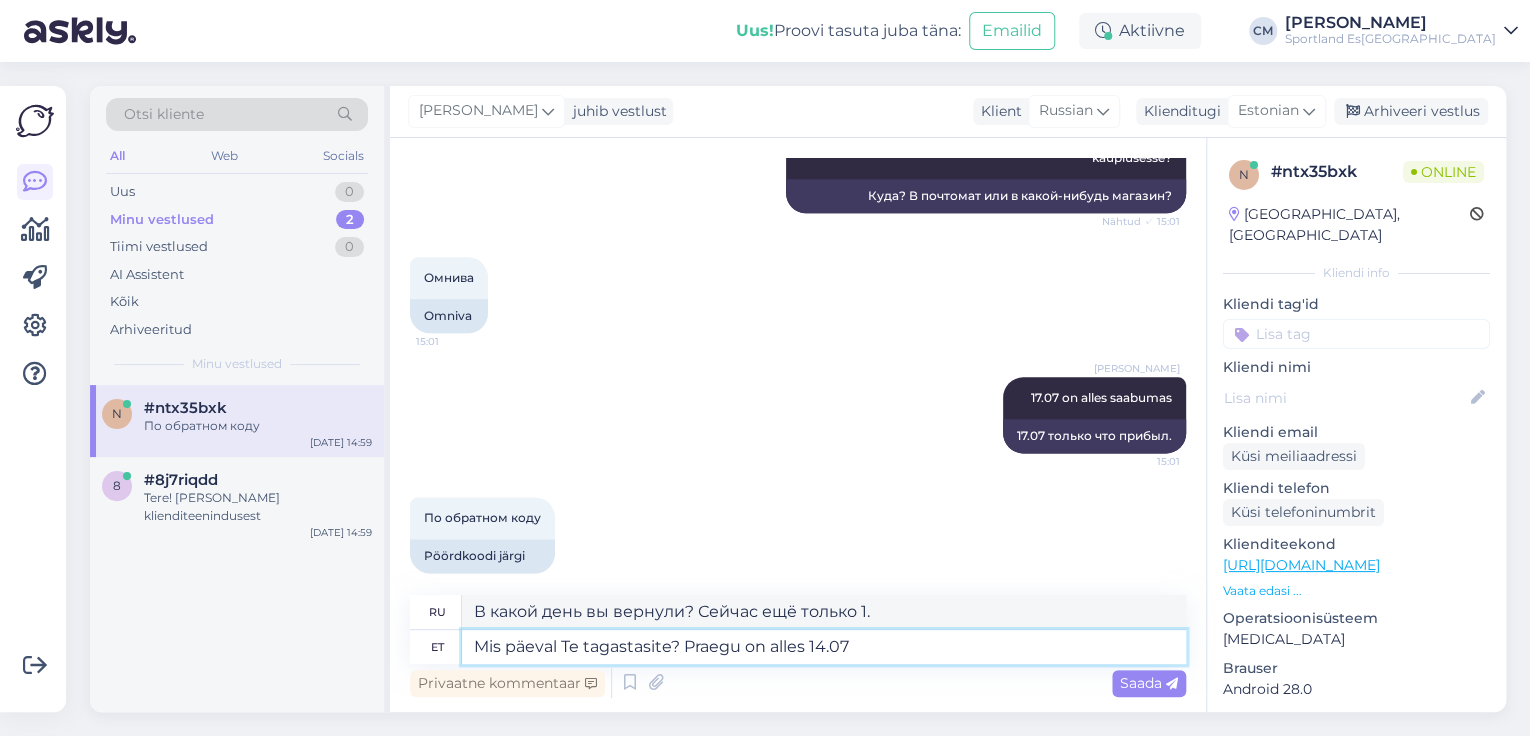 type on "Mis päeval Te tagastasite? Praegu on alles 14.07?" 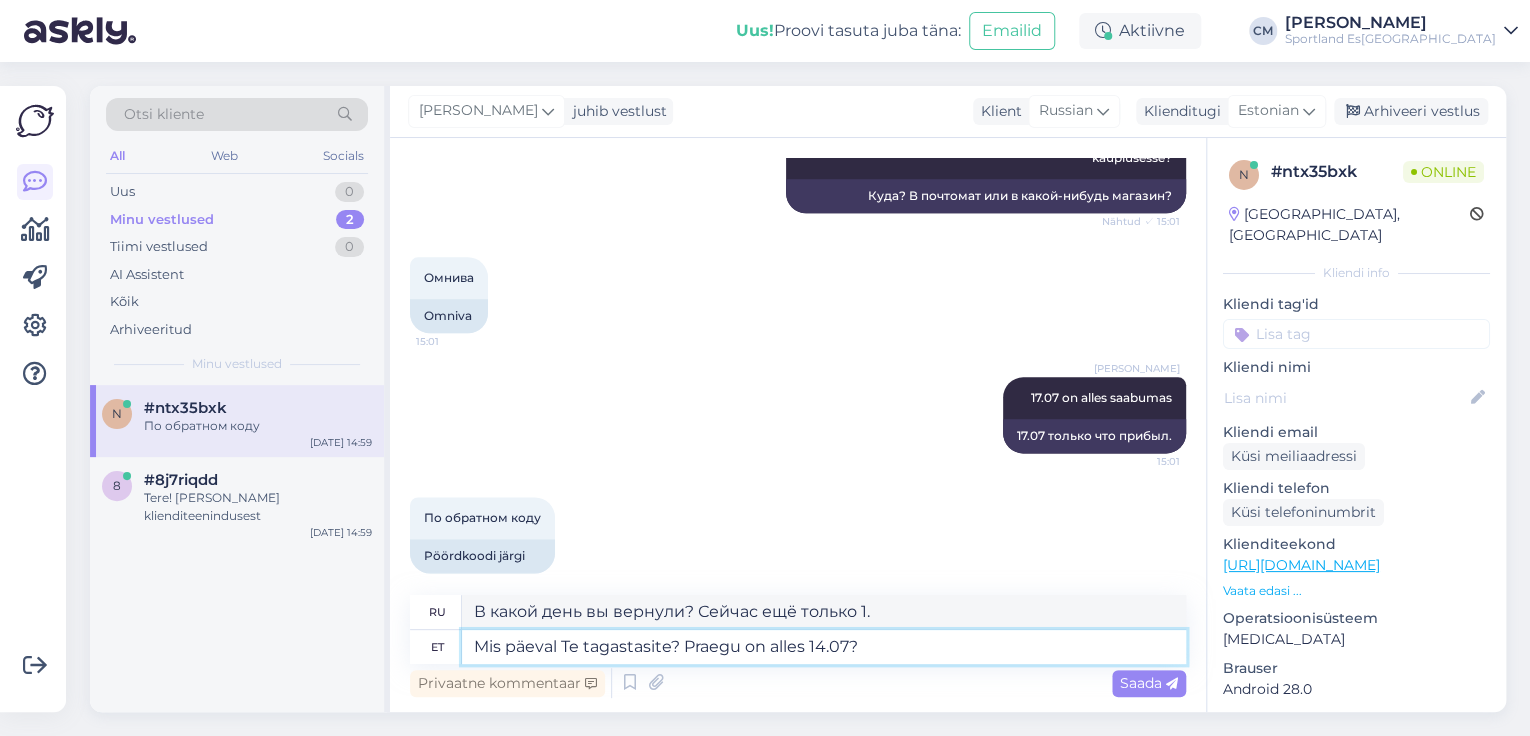 type on "В какой день вы вернули? Сейчас ведь 14.07?" 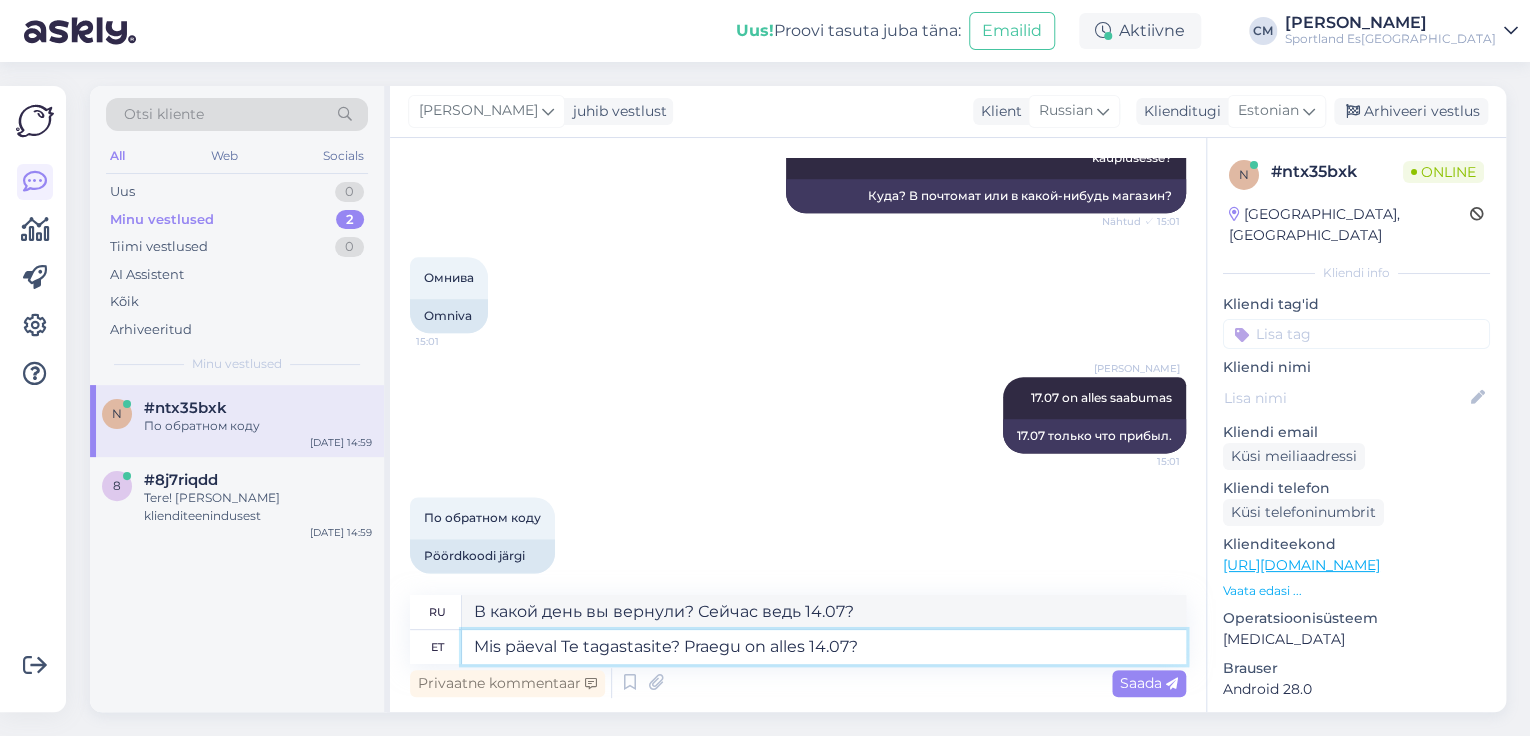 type 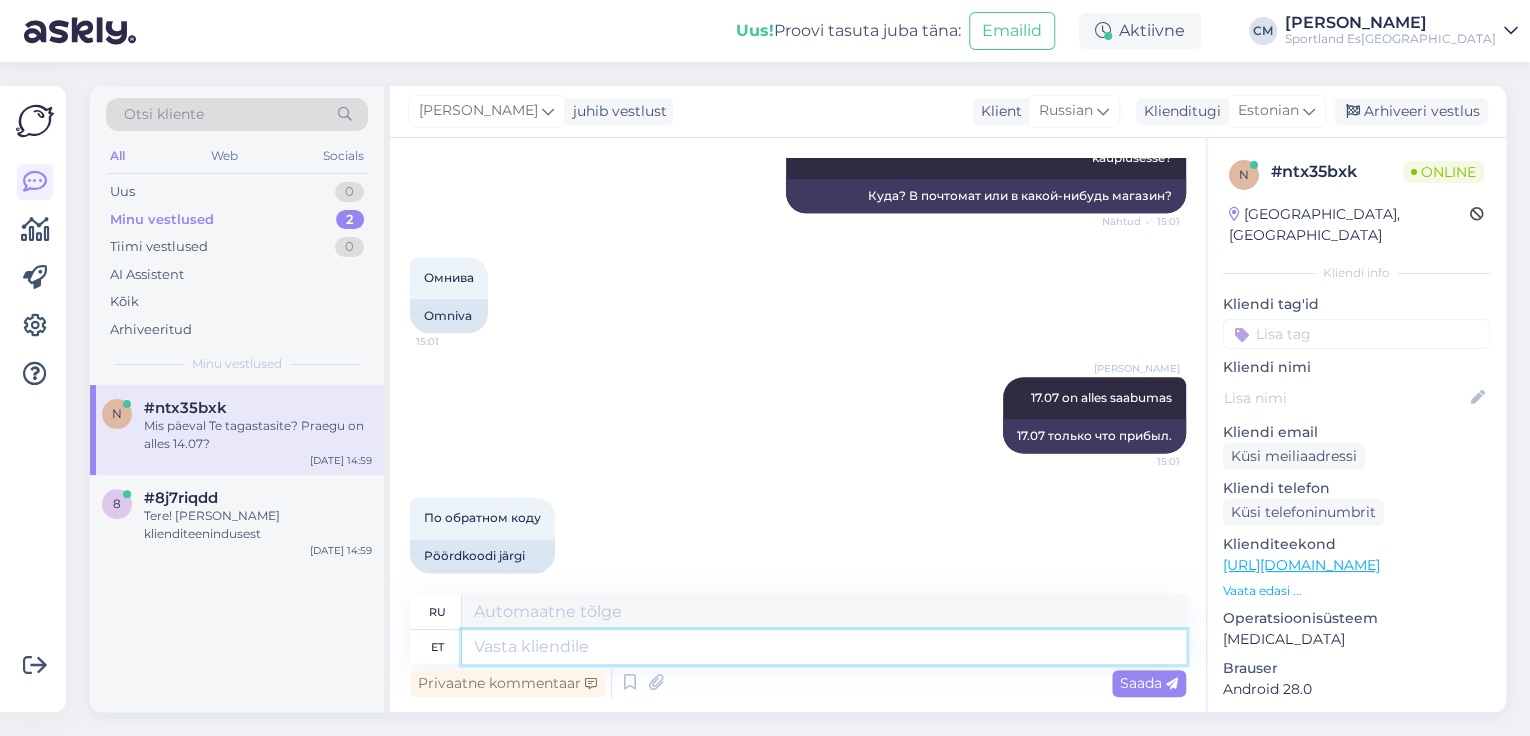 scroll, scrollTop: 1279, scrollLeft: 0, axis: vertical 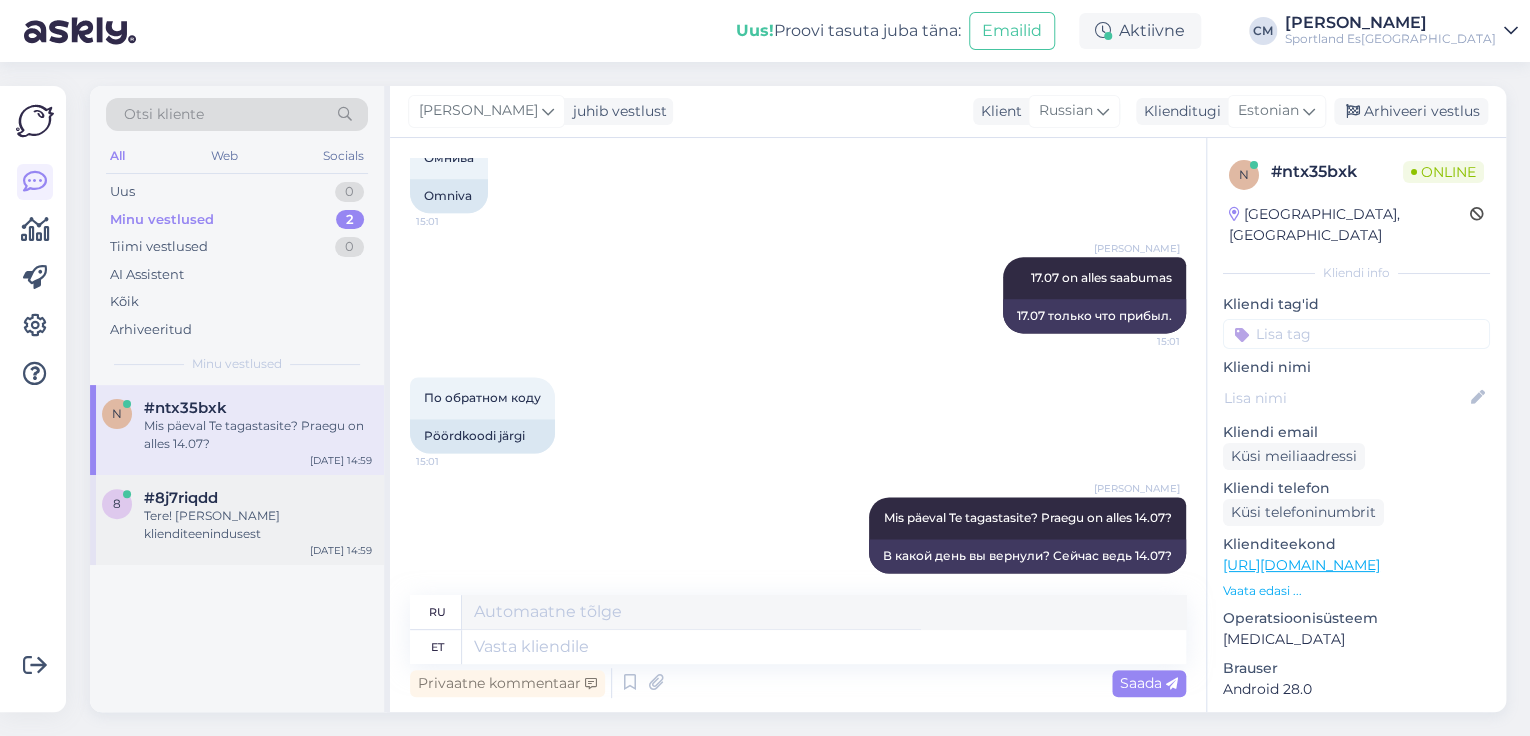 click on "Tere! [PERSON_NAME] klienditeenindusest" at bounding box center (258, 525) 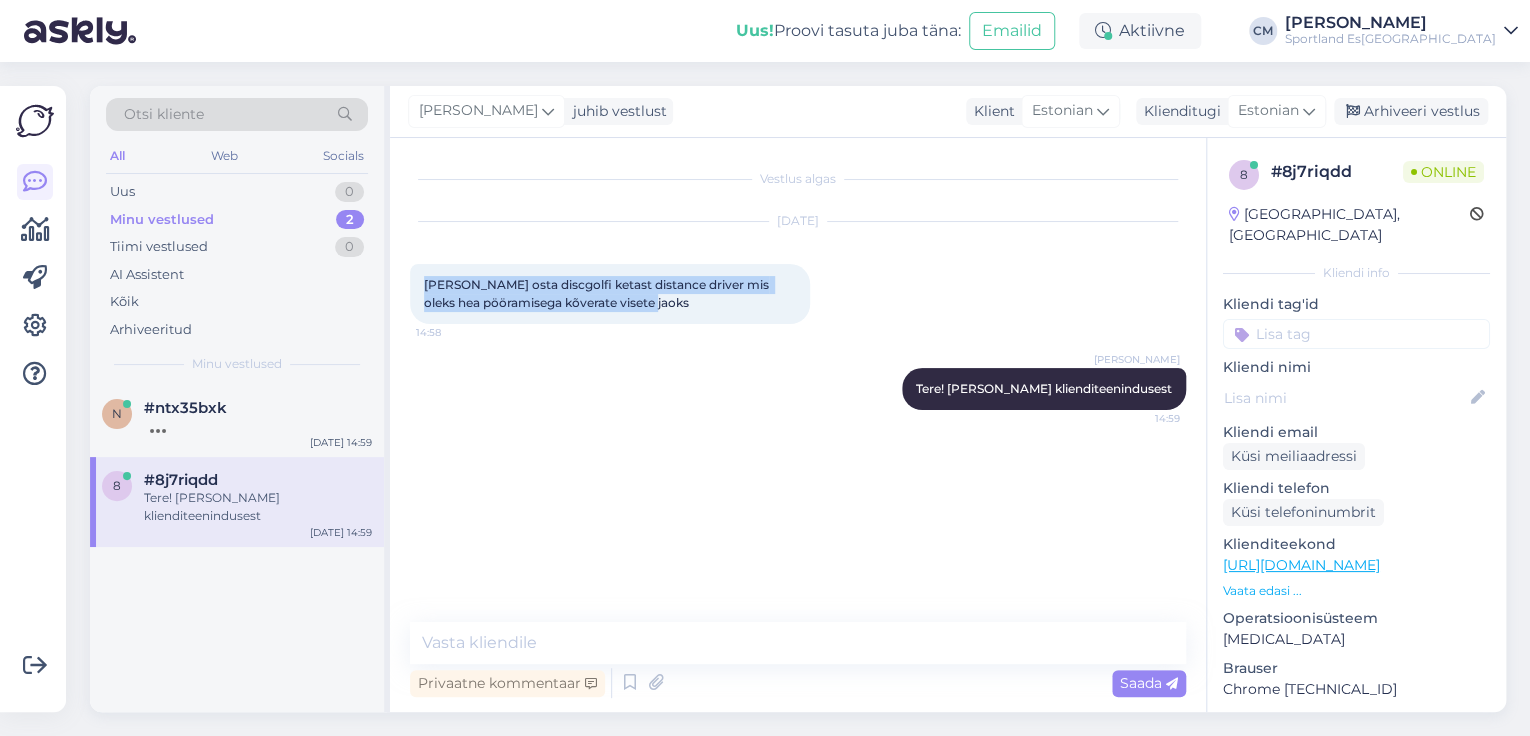 drag, startPoint x: 641, startPoint y: 316, endPoint x: 420, endPoint y: 273, distance: 225.1444 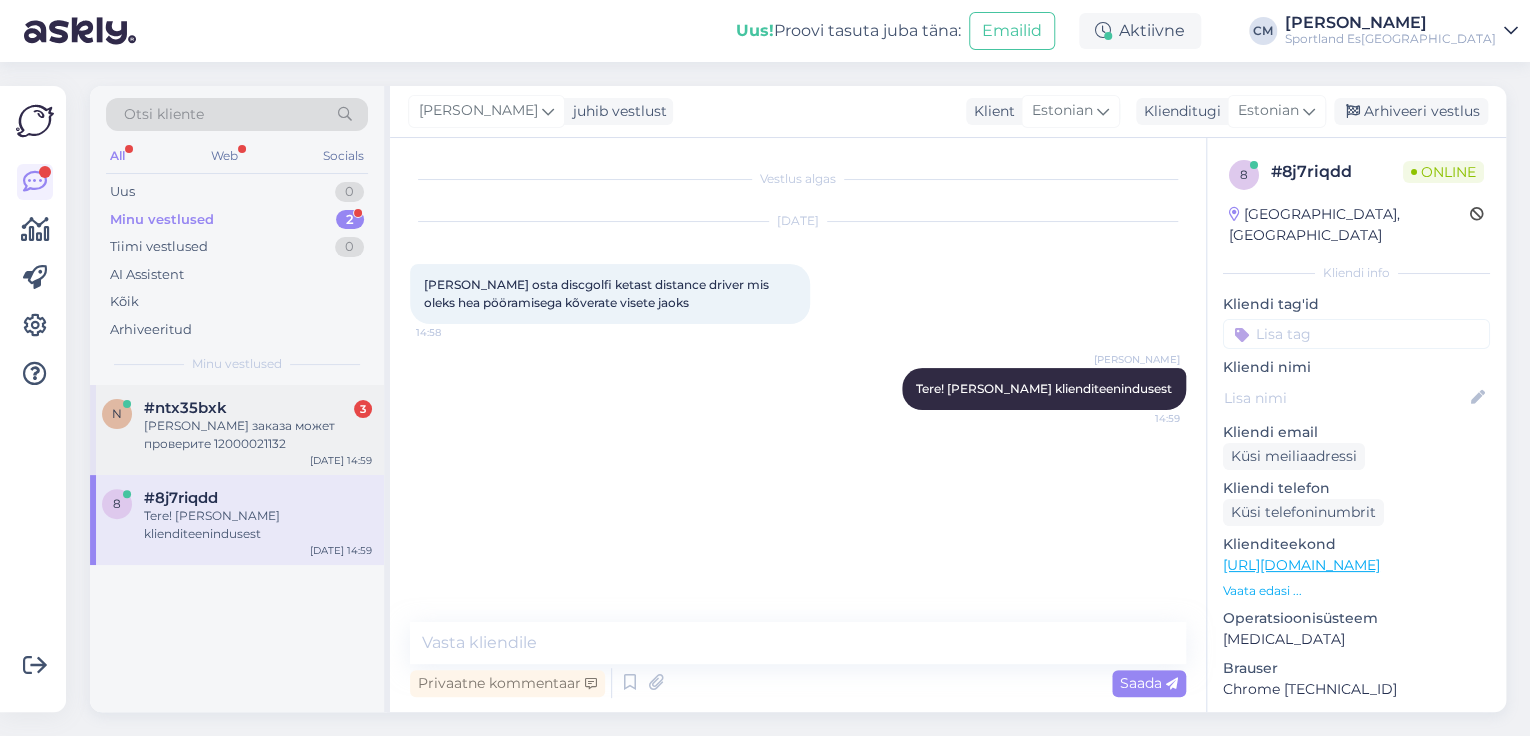 click on "[PERSON_NAME] заказа может проверите 12000021132" at bounding box center (258, 435) 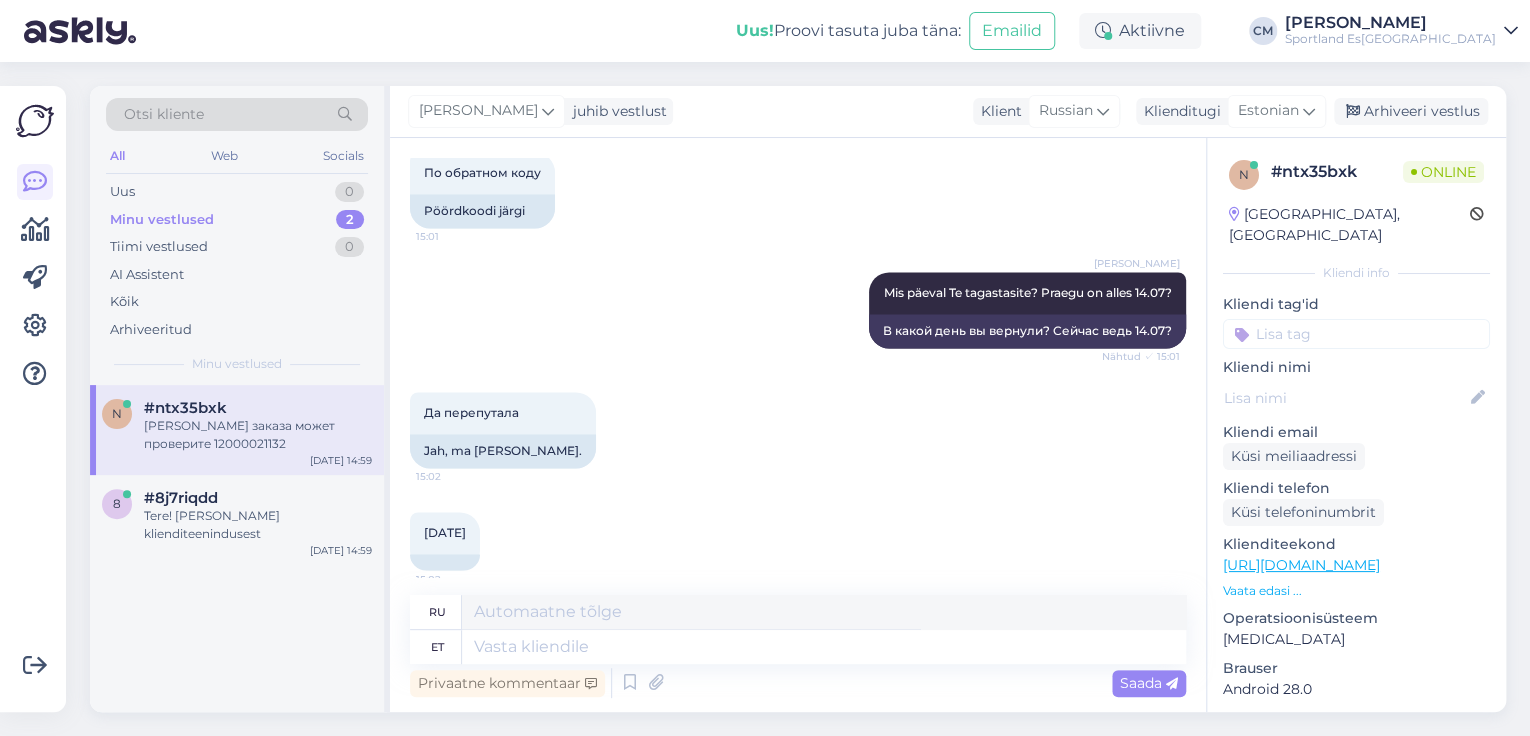 scroll, scrollTop: 1620, scrollLeft: 0, axis: vertical 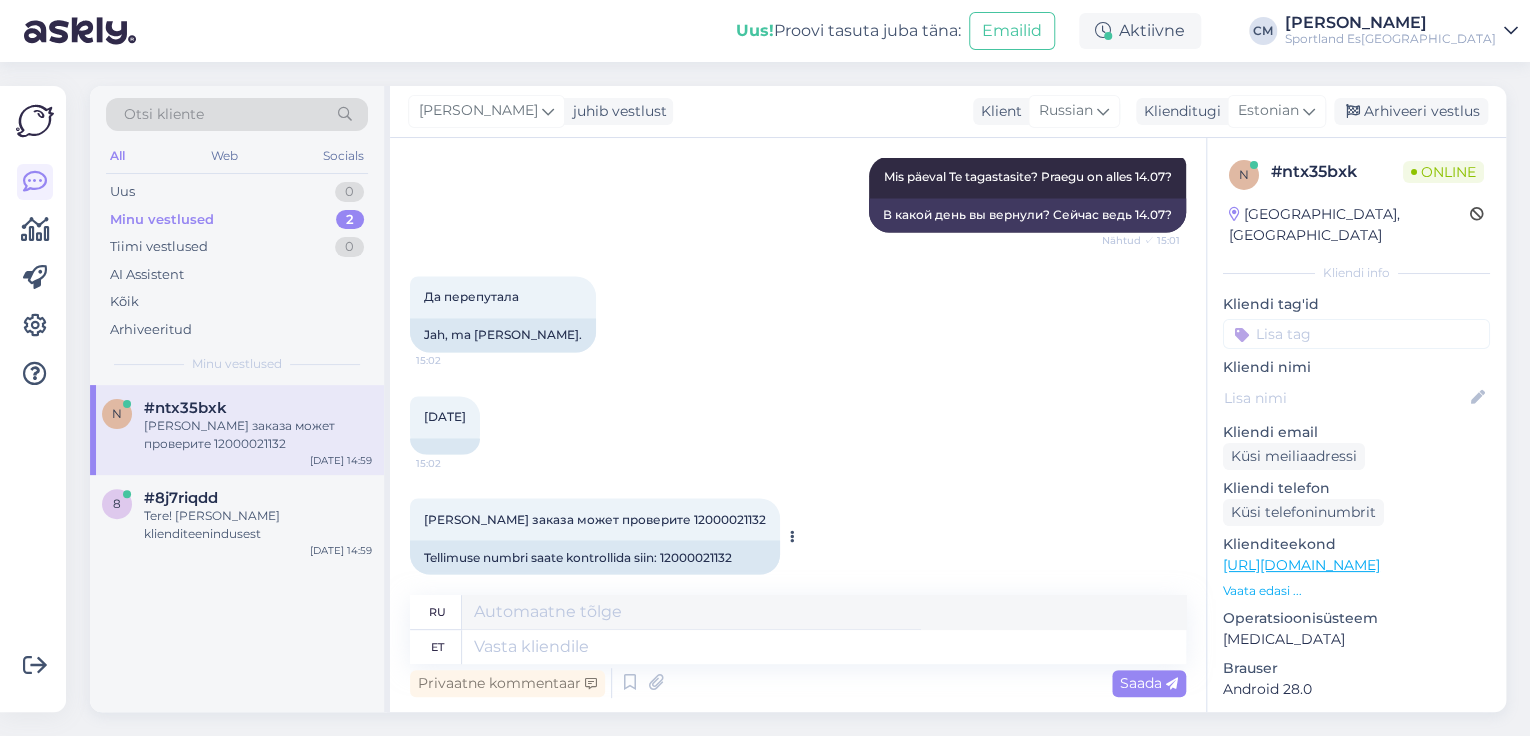 click on "Tellimuse numbri saate kontrollida siin: 12000021132" at bounding box center (595, 557) 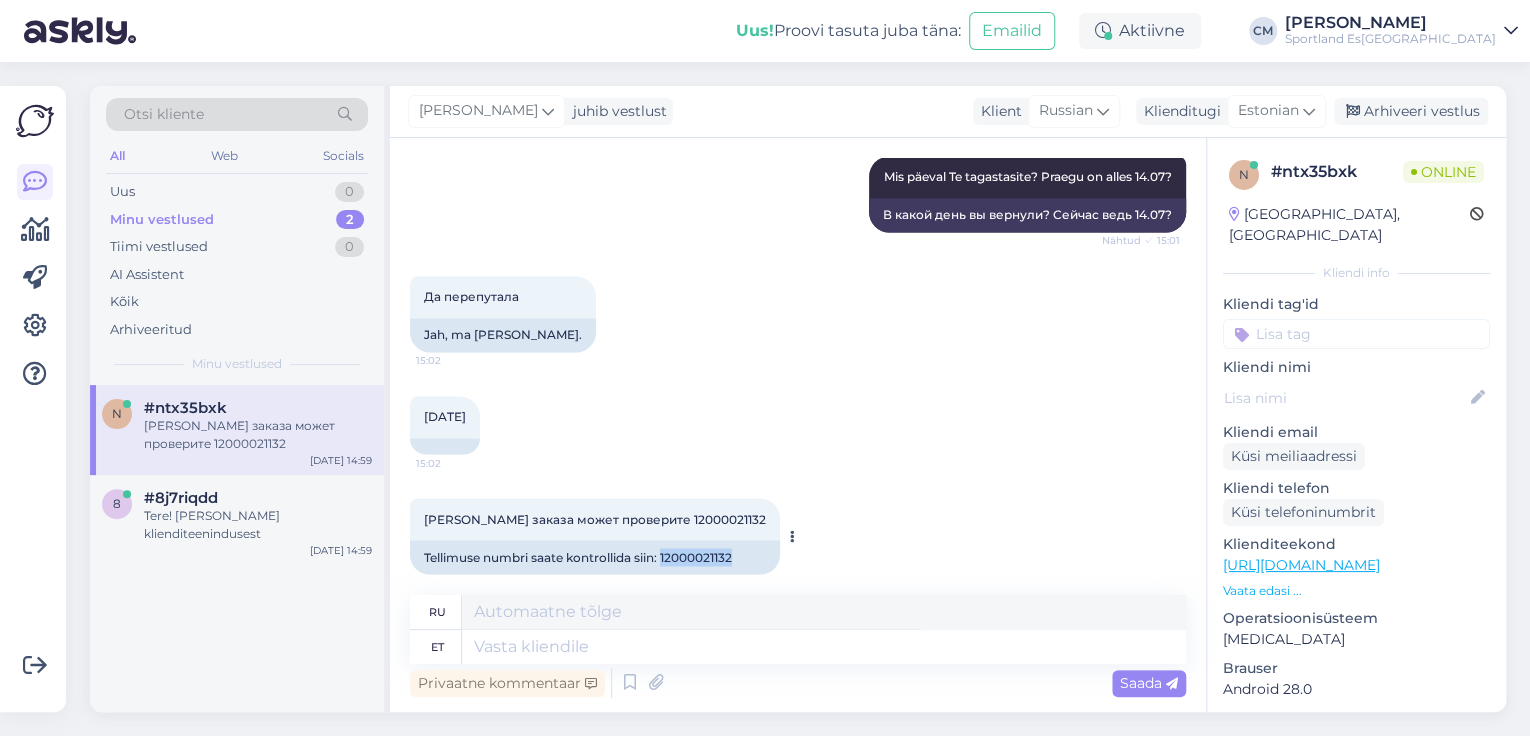 click on "Tellimuse numbri saate kontrollida siin: 12000021132" at bounding box center [595, 557] 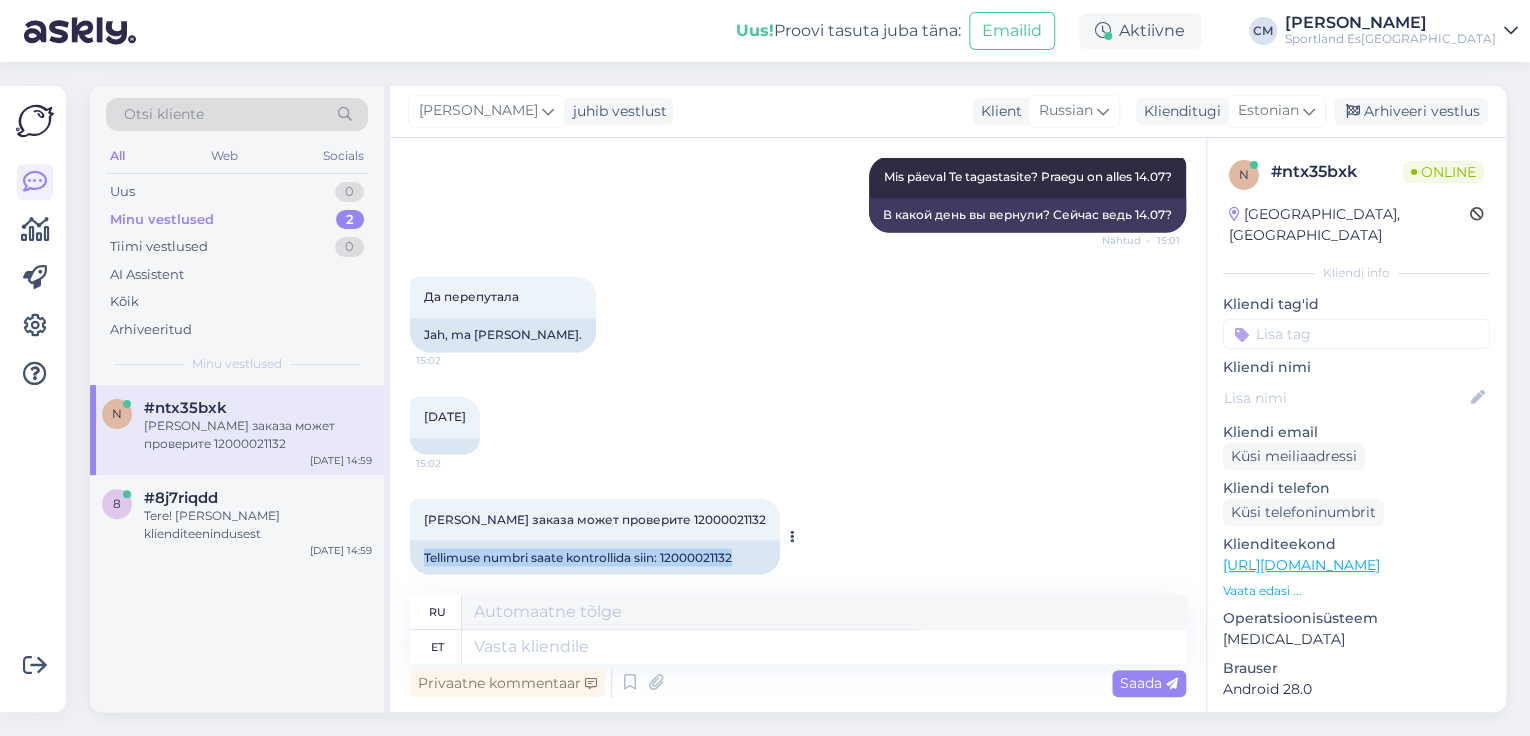 click on "Tellimuse numbri saate kontrollida siin: 12000021132" at bounding box center [595, 557] 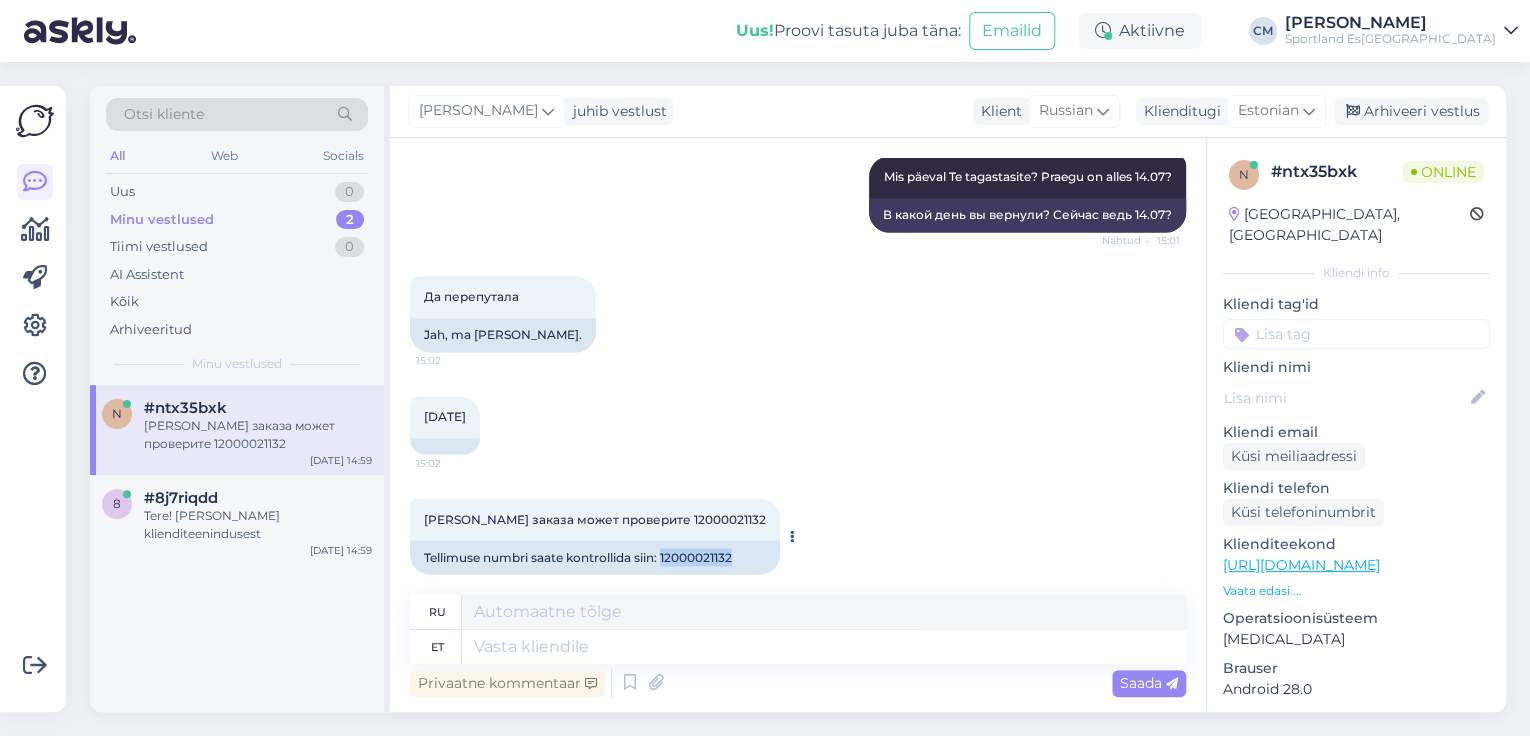 click on "Tellimuse numbri saate kontrollida siin: 12000021132" at bounding box center [595, 557] 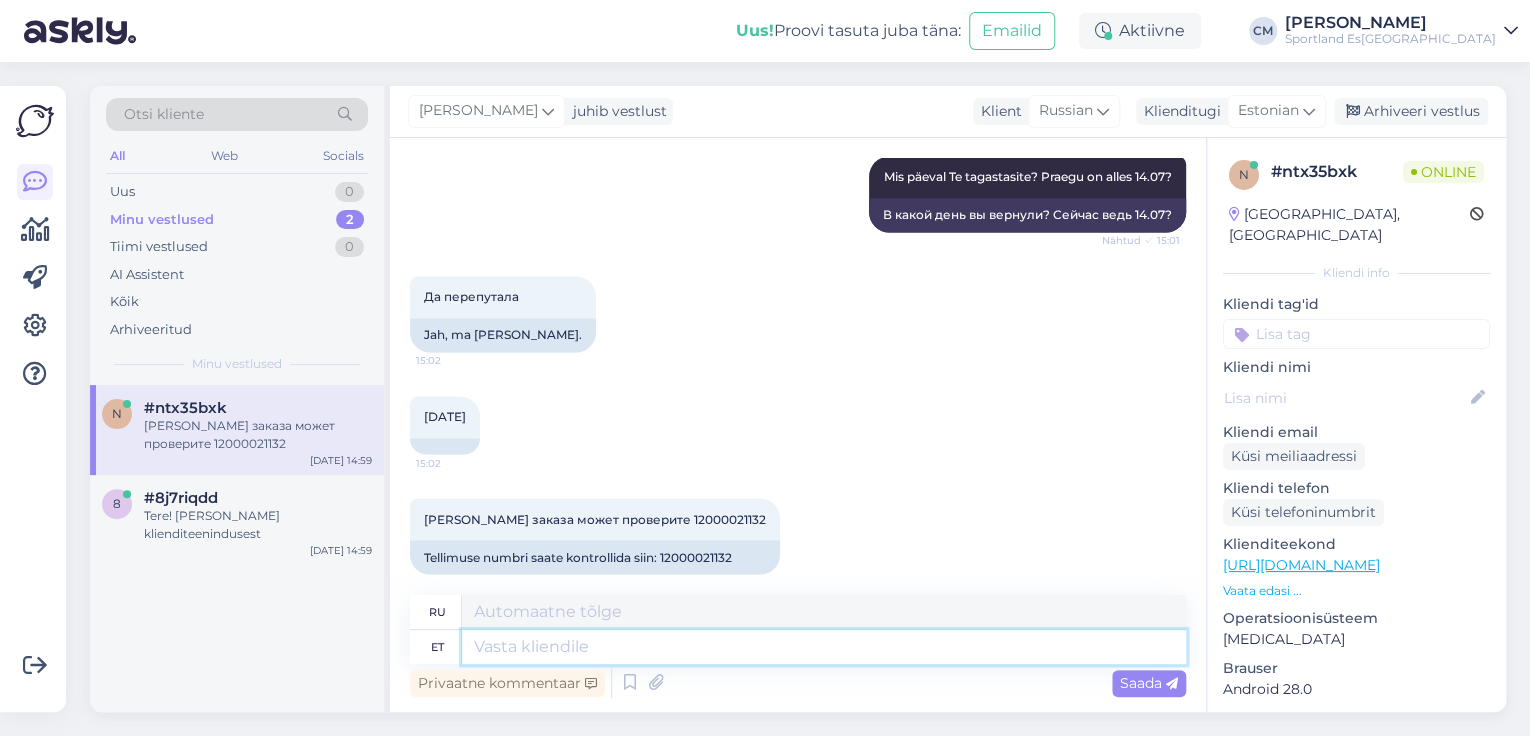 click at bounding box center (824, 647) 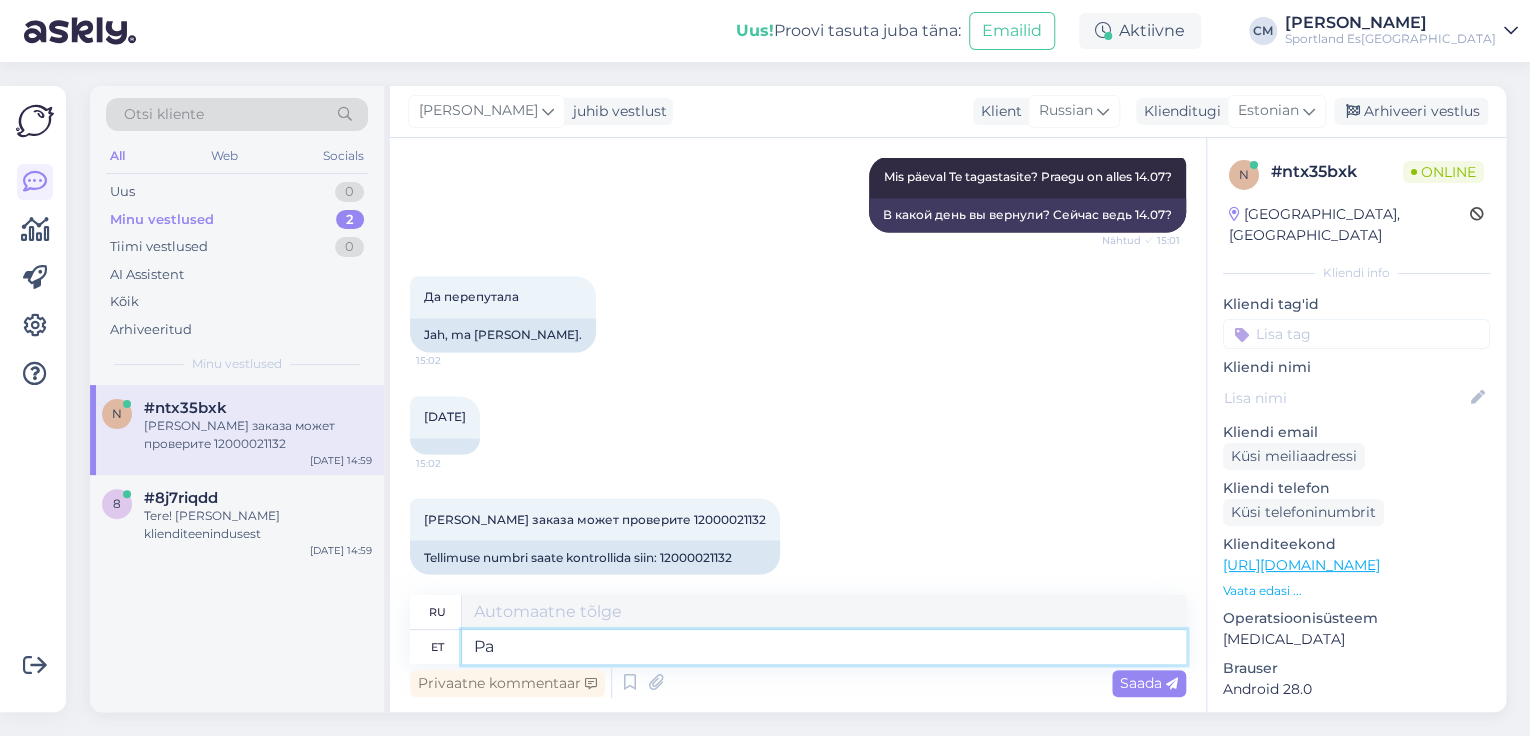 type on "P" 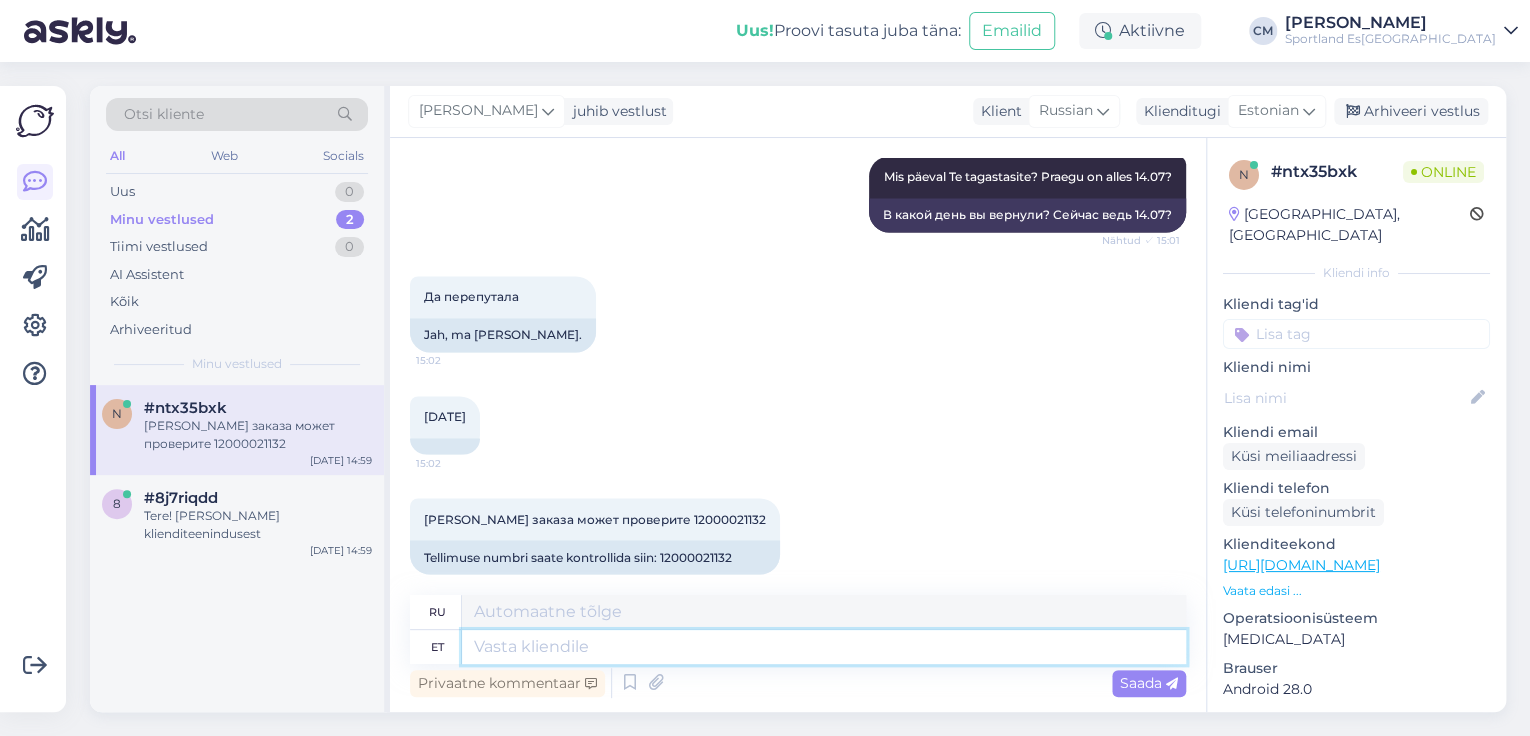 type on "A" 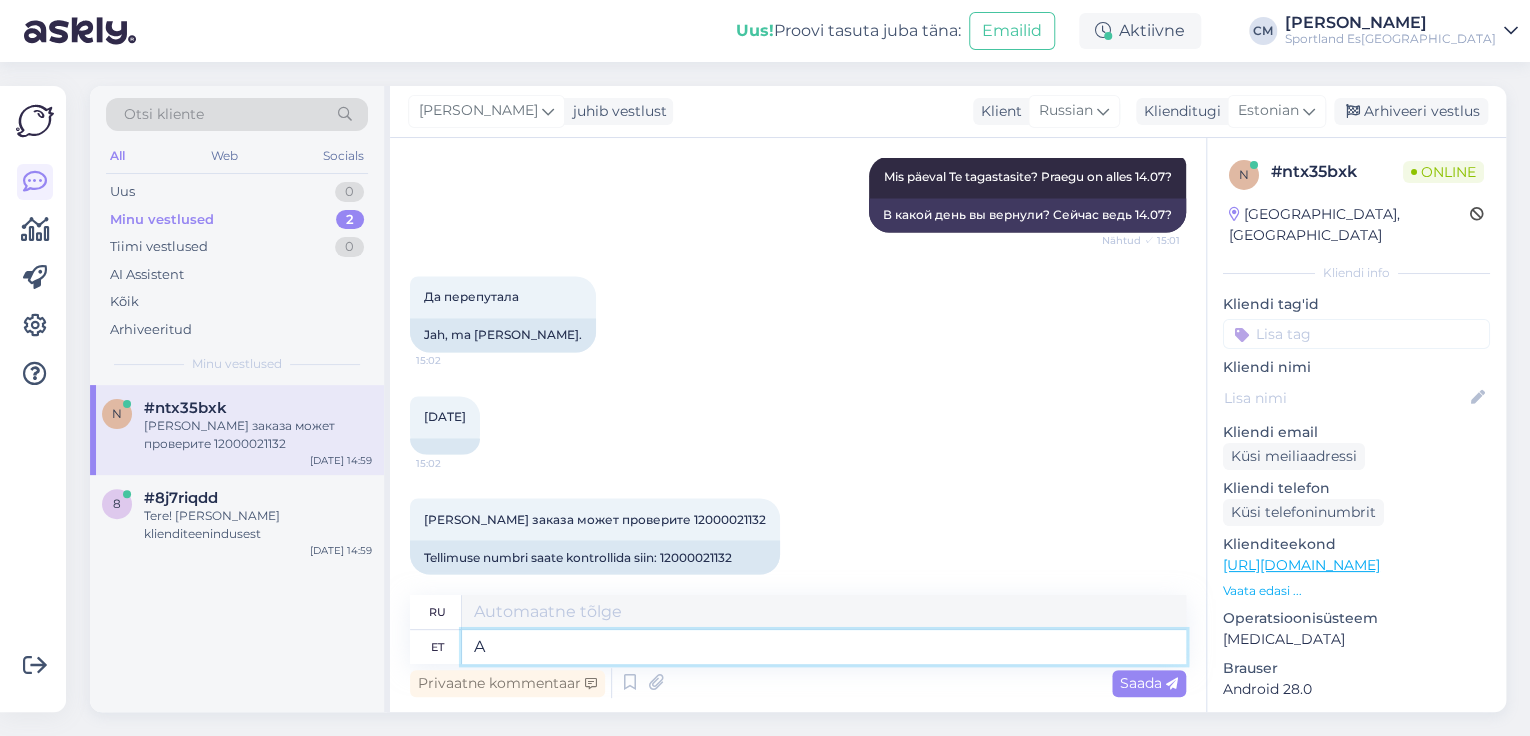 type 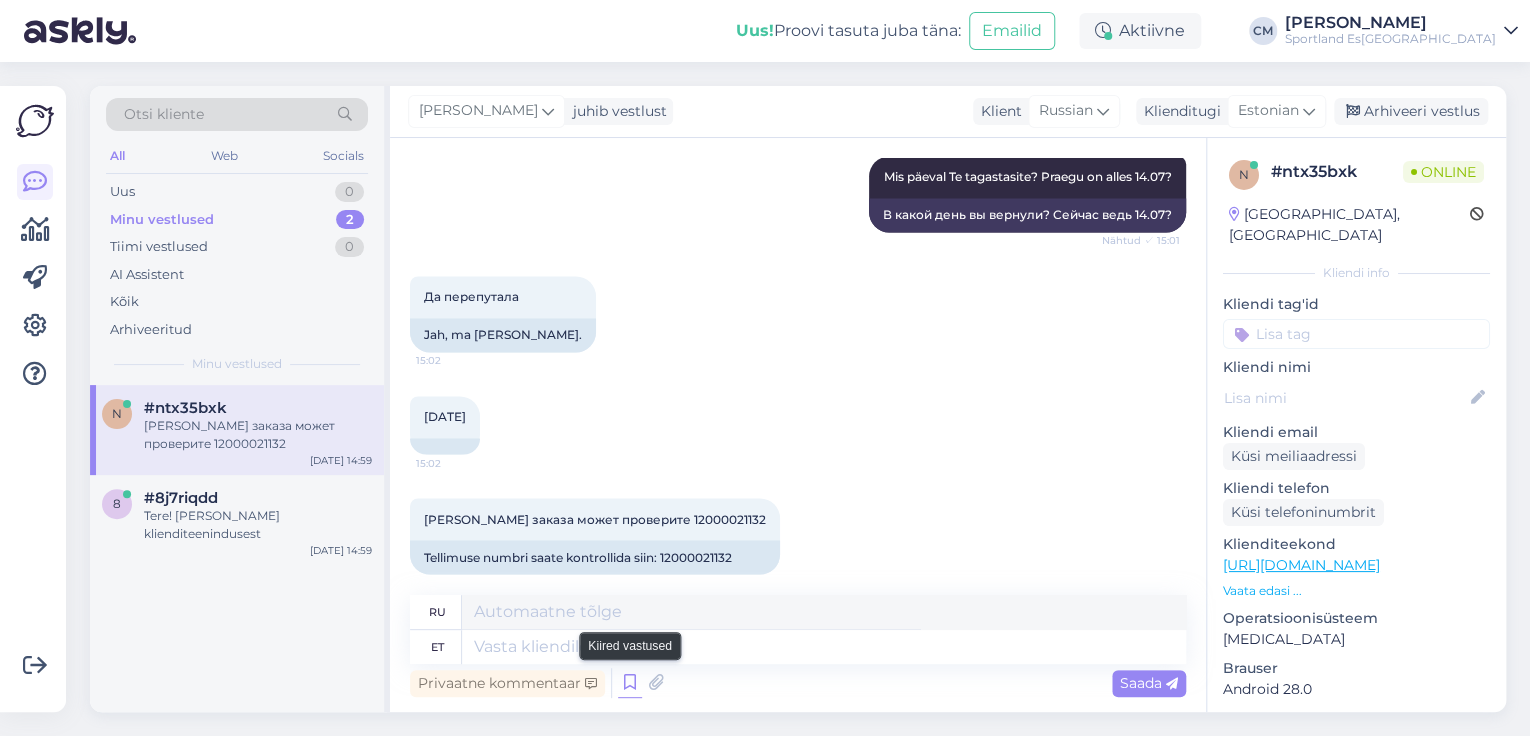 click at bounding box center [630, 683] 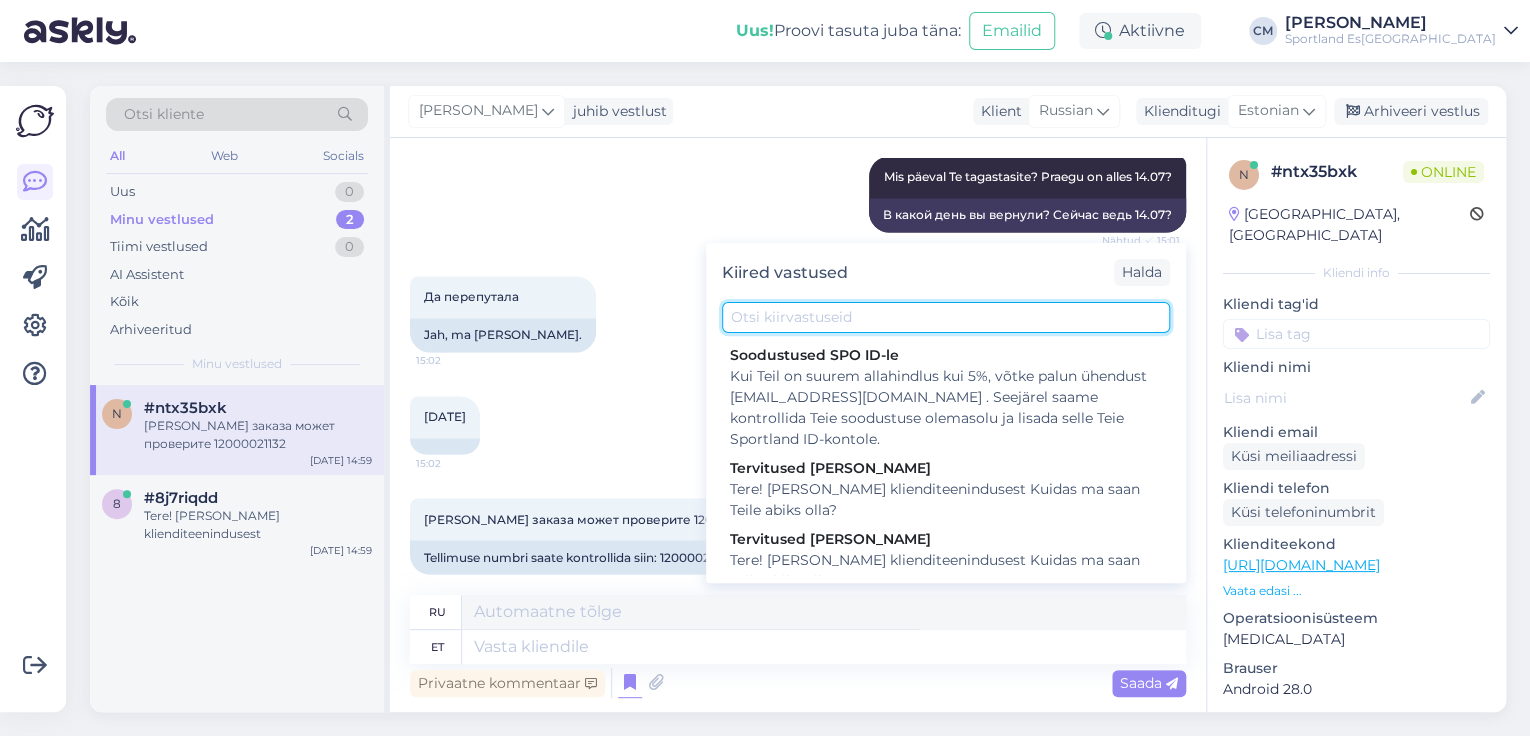 click at bounding box center [946, 317] 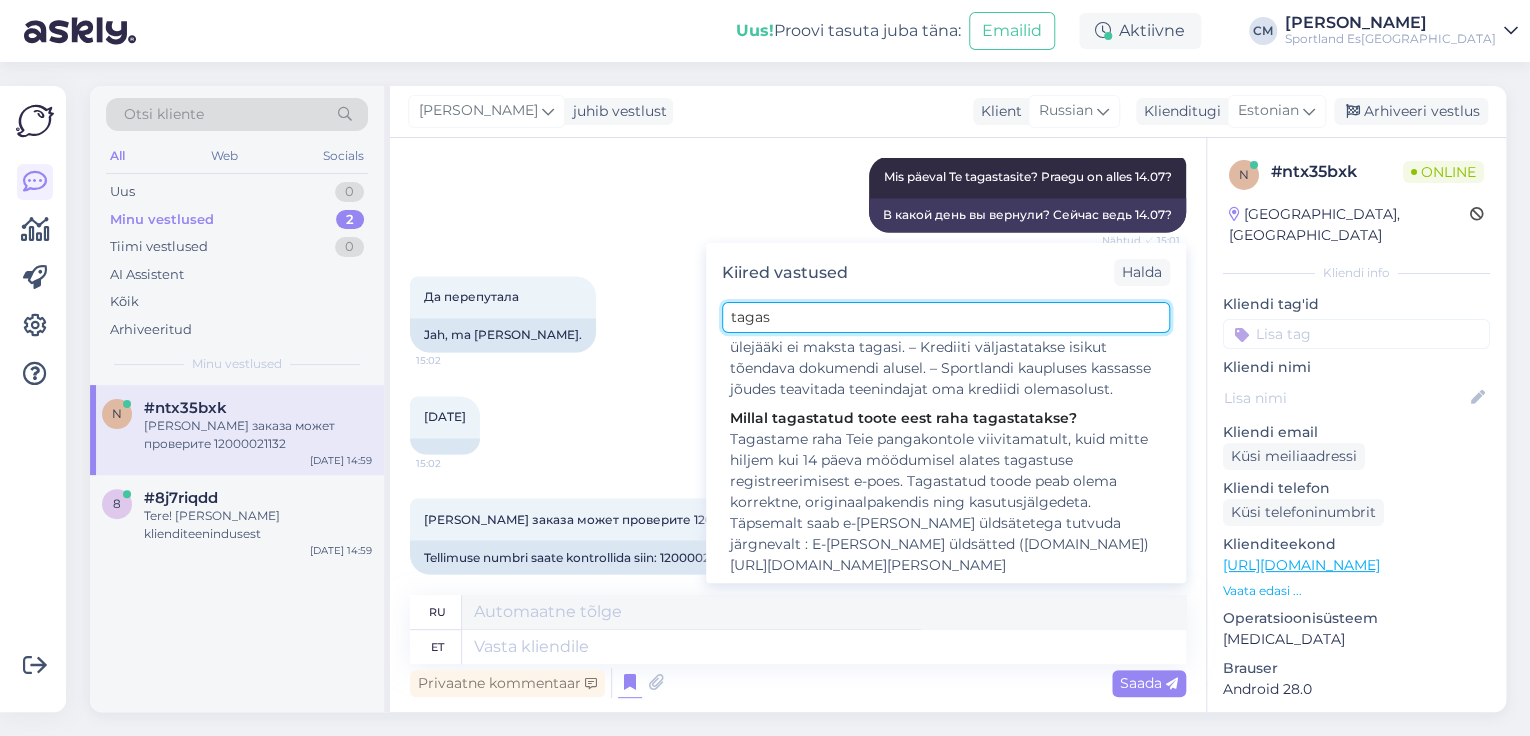 scroll, scrollTop: 1040, scrollLeft: 0, axis: vertical 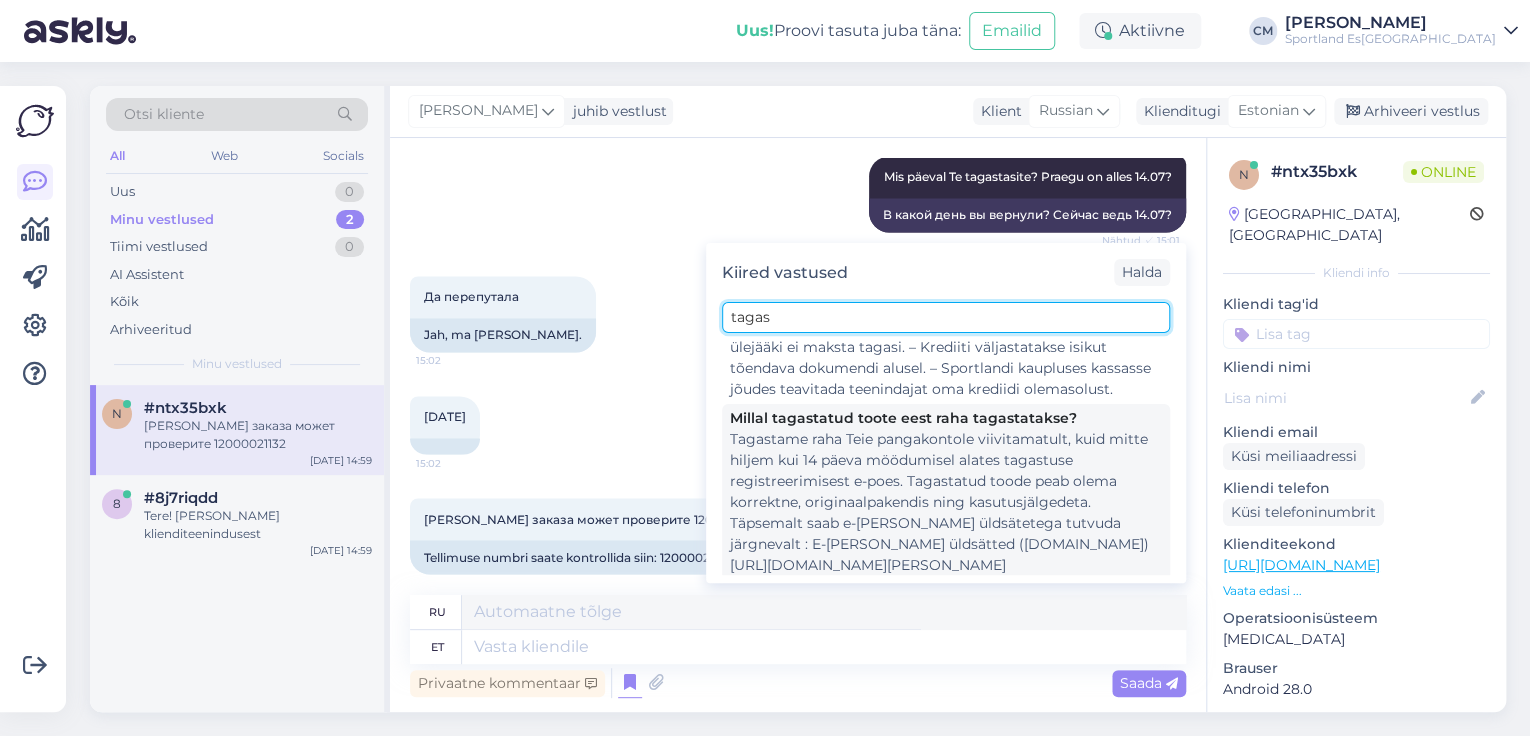 type on "tagas" 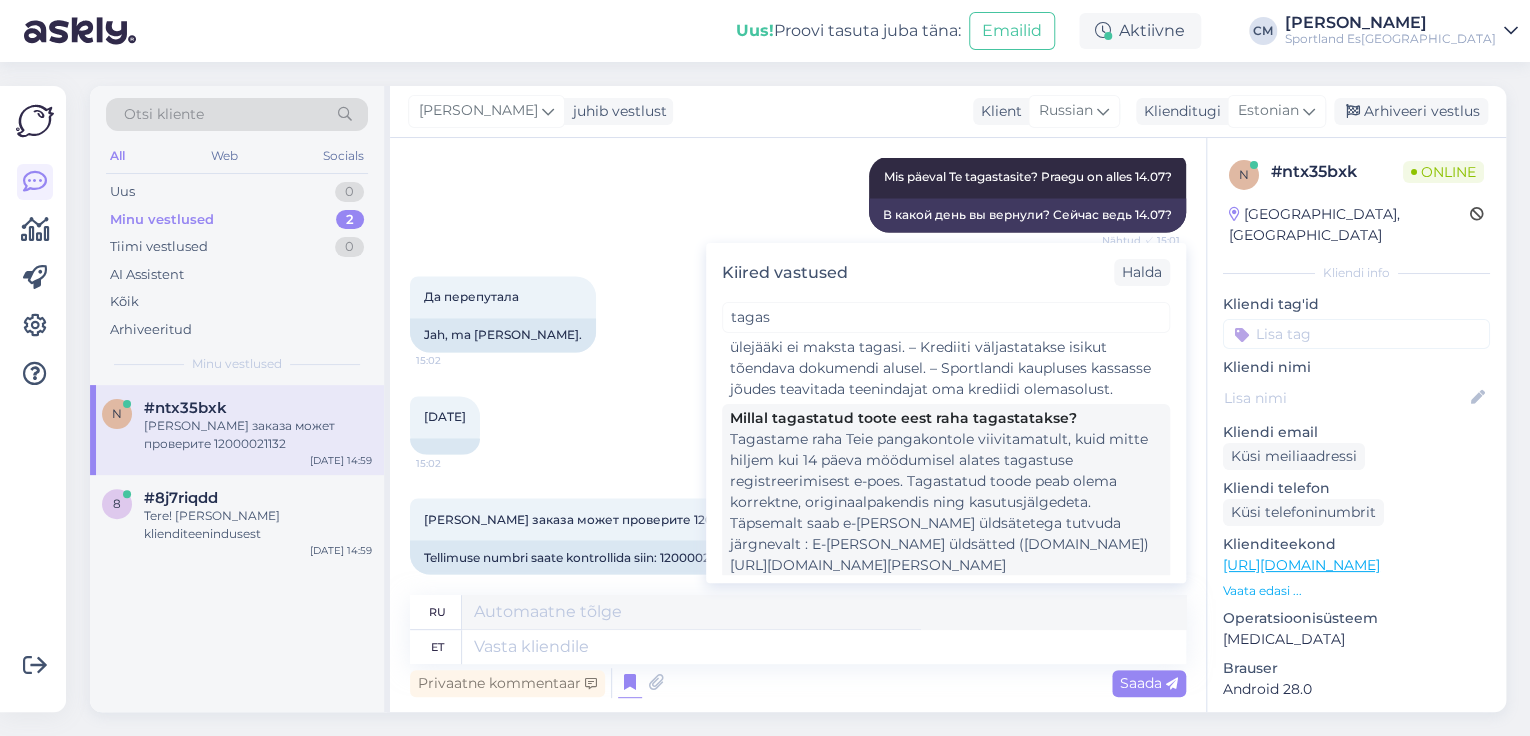 click on "Tagastame raha Teie pangakontole viivitamatult, kuid mitte hiljem kui 14 päeva möödumisel alates tagastuse registreerimisest e-poes.
Tagastatud toode peab olema korrektne, originaalpakendis ning kasutusjälgedeta.
Täpsemalt saab e-[PERSON_NAME] üldsätetega tutvuda järgnevalt : E-[PERSON_NAME] üldsätted ([DOMAIN_NAME])[URL][DOMAIN_NAME][PERSON_NAME]" at bounding box center [946, 502] 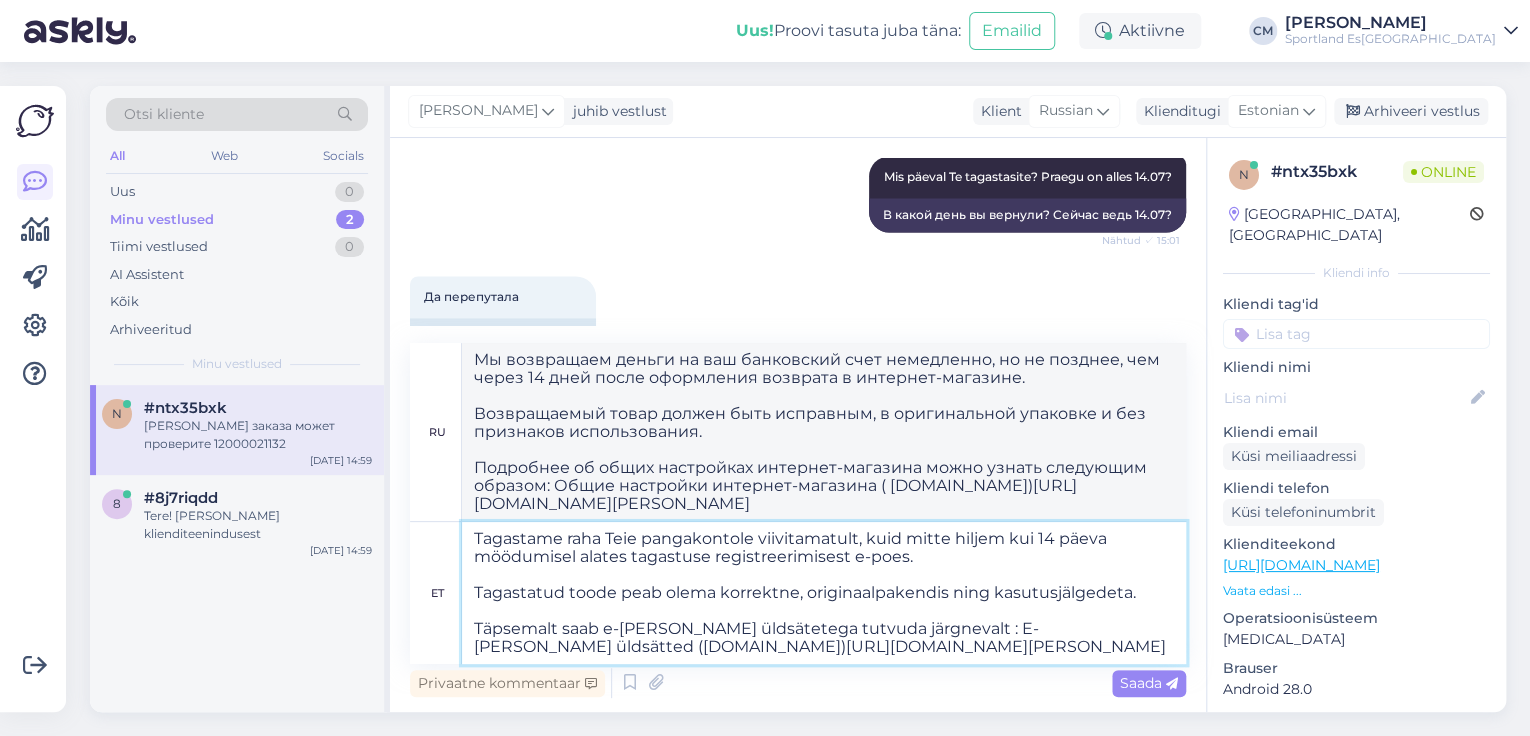 click on "Tagastame raha Teie pangakontole viivitamatult, kuid mitte hiljem kui 14 päeva möödumisel alates tagastuse registreerimisest e-poes.
Tagastatud toode peab olema korrektne, originaalpakendis ning kasutusjälgedeta.
Täpsemalt saab e-[PERSON_NAME] üldsätetega tutvuda järgnevalt : E-[PERSON_NAME] üldsätted ([DOMAIN_NAME])[URL][DOMAIN_NAME][PERSON_NAME]" at bounding box center [824, 593] 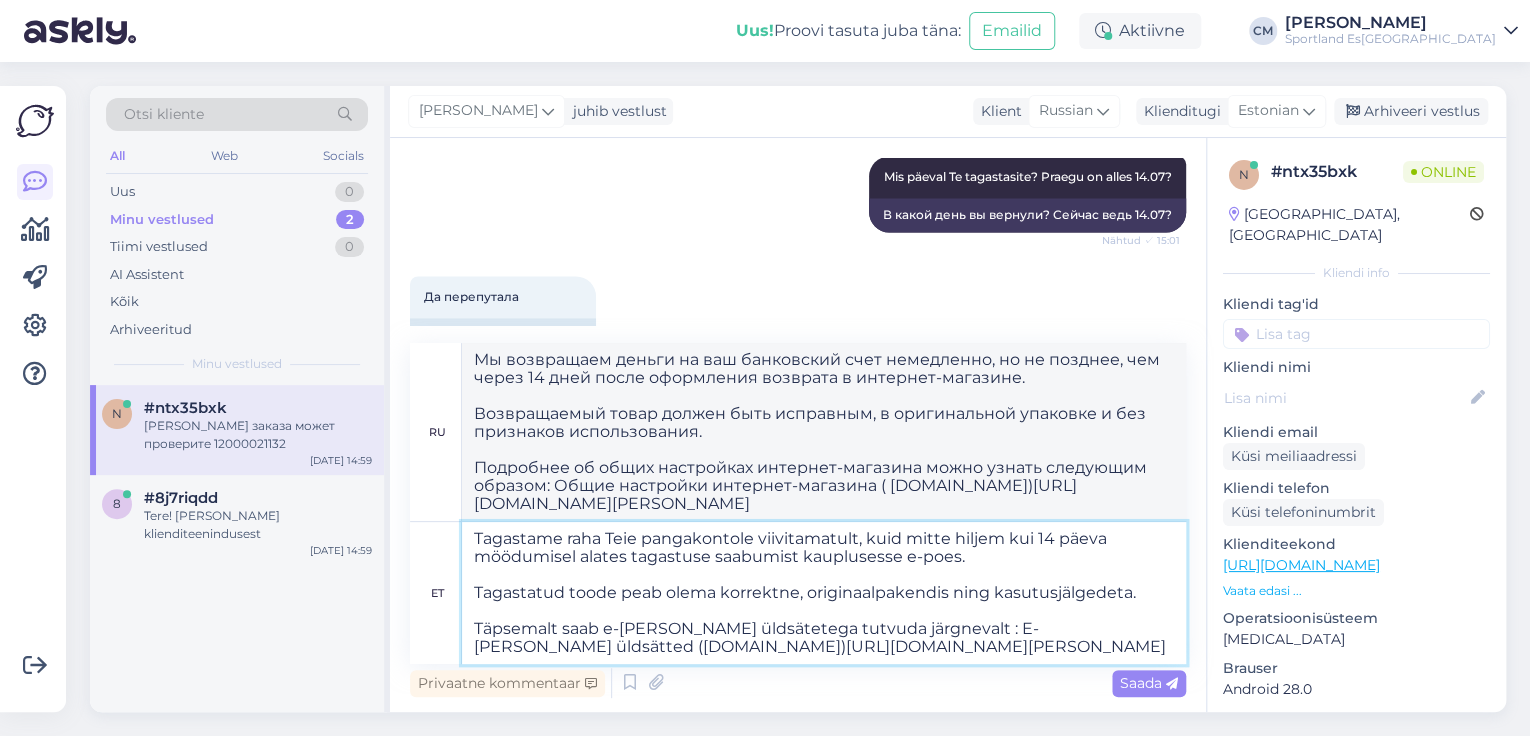 drag, startPoint x: 980, startPoint y: 554, endPoint x: 907, endPoint y: 548, distance: 73.24616 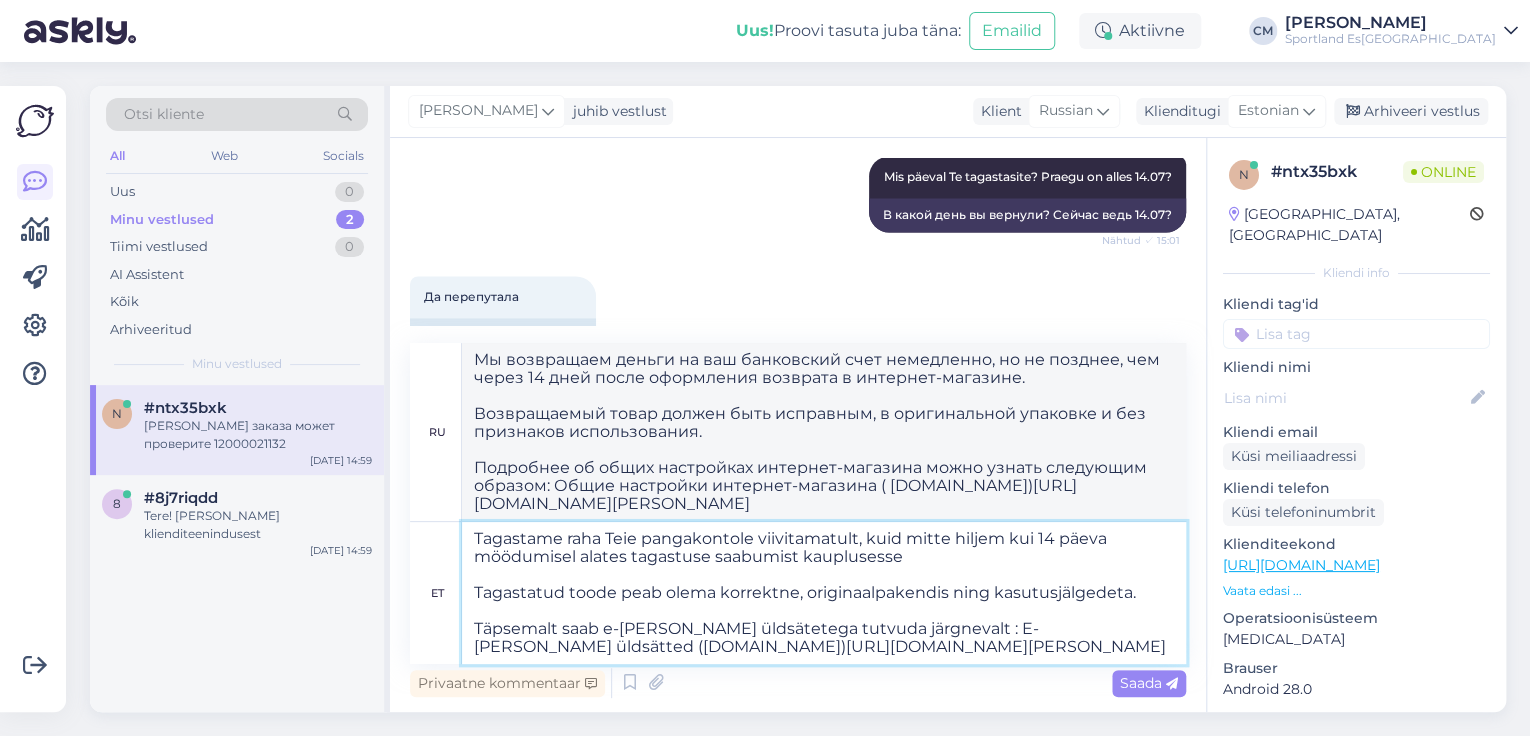 type on "Tagastame raha Teie pangakontole viivitamatult, kuid mitte hiljem kui 14 päeva möödumisel alates tagastuse saabumist kauplusesse.
Tagastatud toode peab olema korrektne, originaalpakendis ning kasutusjälgedeta.
Täpsemalt saab e-[PERSON_NAME] üldsätetega tutvuda järgnevalt : E-[PERSON_NAME] üldsätted ([DOMAIN_NAME])[URL][DOMAIN_NAME][PERSON_NAME]" 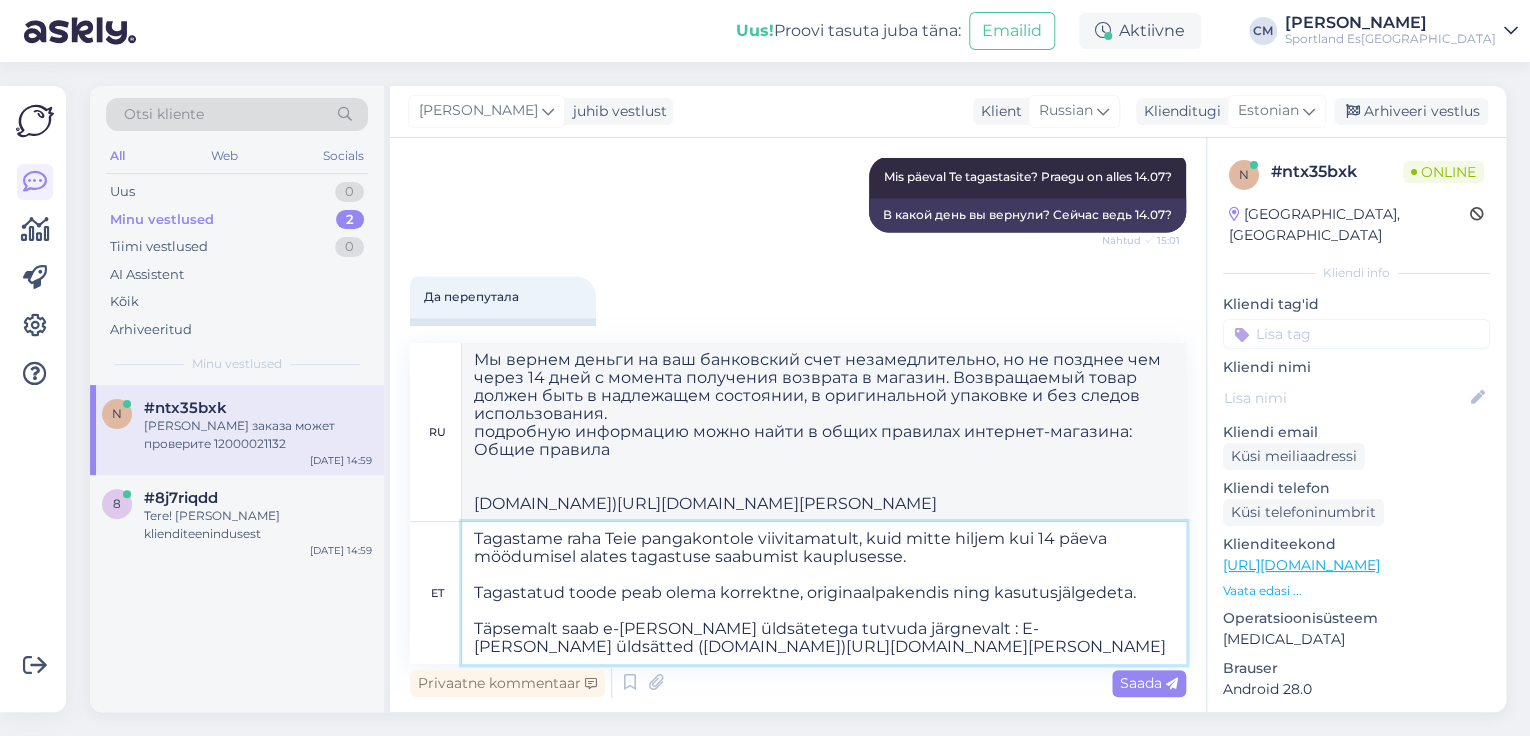click on "Tagastame raha Teie pangakontole viivitamatult, kuid mitte hiljem kui 14 päeva möödumisel alates tagastuse saabumist kauplusesse.
Tagastatud toode peab olema korrektne, originaalpakendis ning kasutusjälgedeta.
Täpsemalt saab e-[PERSON_NAME] üldsätetega tutvuda järgnevalt : E-[PERSON_NAME] üldsätted ([DOMAIN_NAME])[URL][DOMAIN_NAME][PERSON_NAME]" at bounding box center (824, 593) 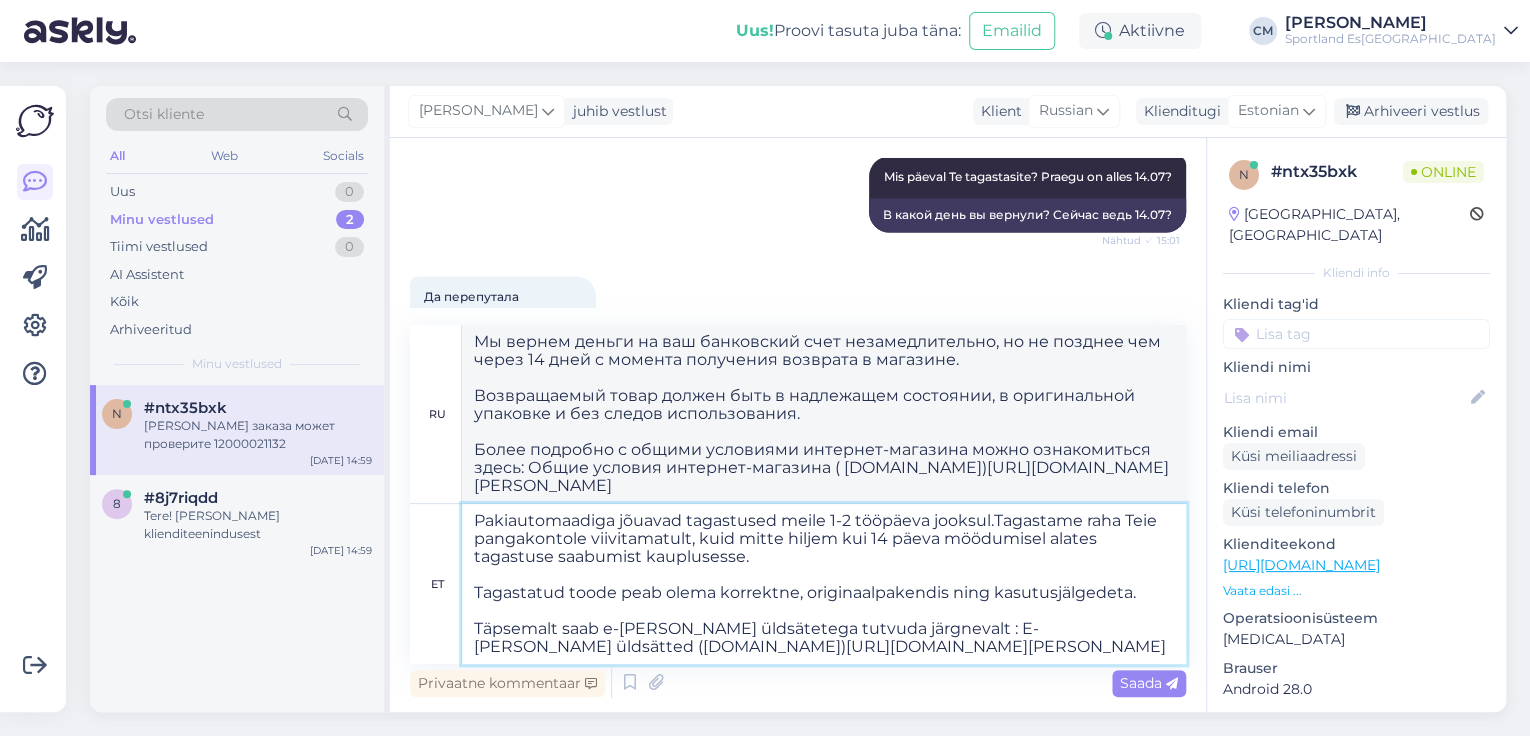 type on "Pakiautomaadiga jõuavad tagastused meile 1-2 tööpäeva jooksul. Tagastame raha Teie pangakontole viivitamatult, kuid mitte hiljem kui 14 päeva möödumisel alates tagastuse saabumist kauplusesse.
Tagastatud toode peab olema korrektne, originaalpakendis ning kasutusjälgedeta.
Täpsemalt saab e-[PERSON_NAME] üldsätetega tutvuda järgnevalt : E-[PERSON_NAME] üldsätted ([DOMAIN_NAME])[URL][DOMAIN_NAME][PERSON_NAME]" 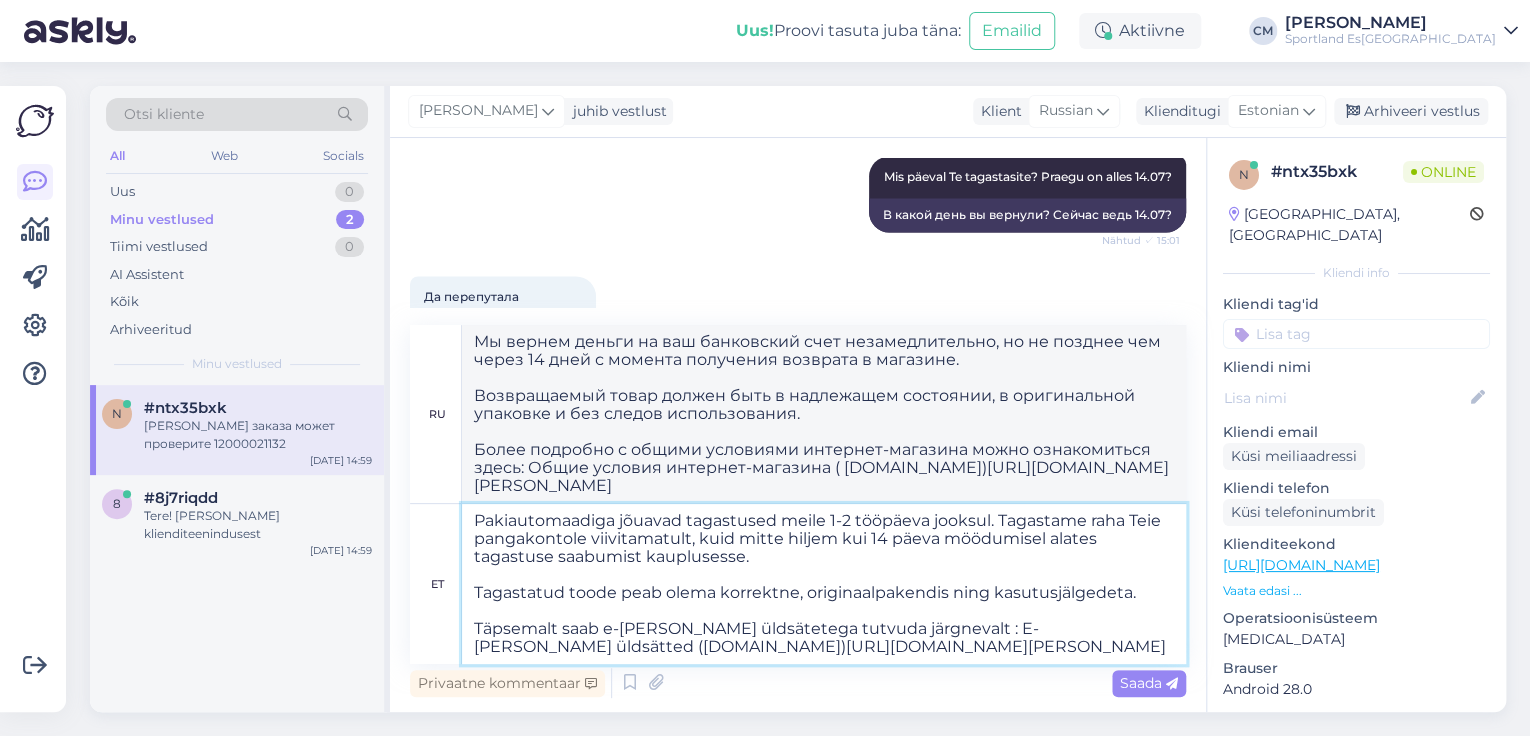 type on "Возврат
через почтомат доходит до нас в течение 1-2 рабочих дней. Мы возвращаем деньги на ваш банковский счет незамедлительно, но не позднее чем через 14 дней с момента поступления возврата в магазин. Возвращаемый товар должен быть
надлежащем состоянии, в оригинальной упаковке и без следов использования.
подробно с
условиями интернет-магазина можно ознакомиться здесь: Общие условия интернет-магазина ( [DOMAIN_NAME])[URL][DOMAIN_NAME][PERSON_NAME]" 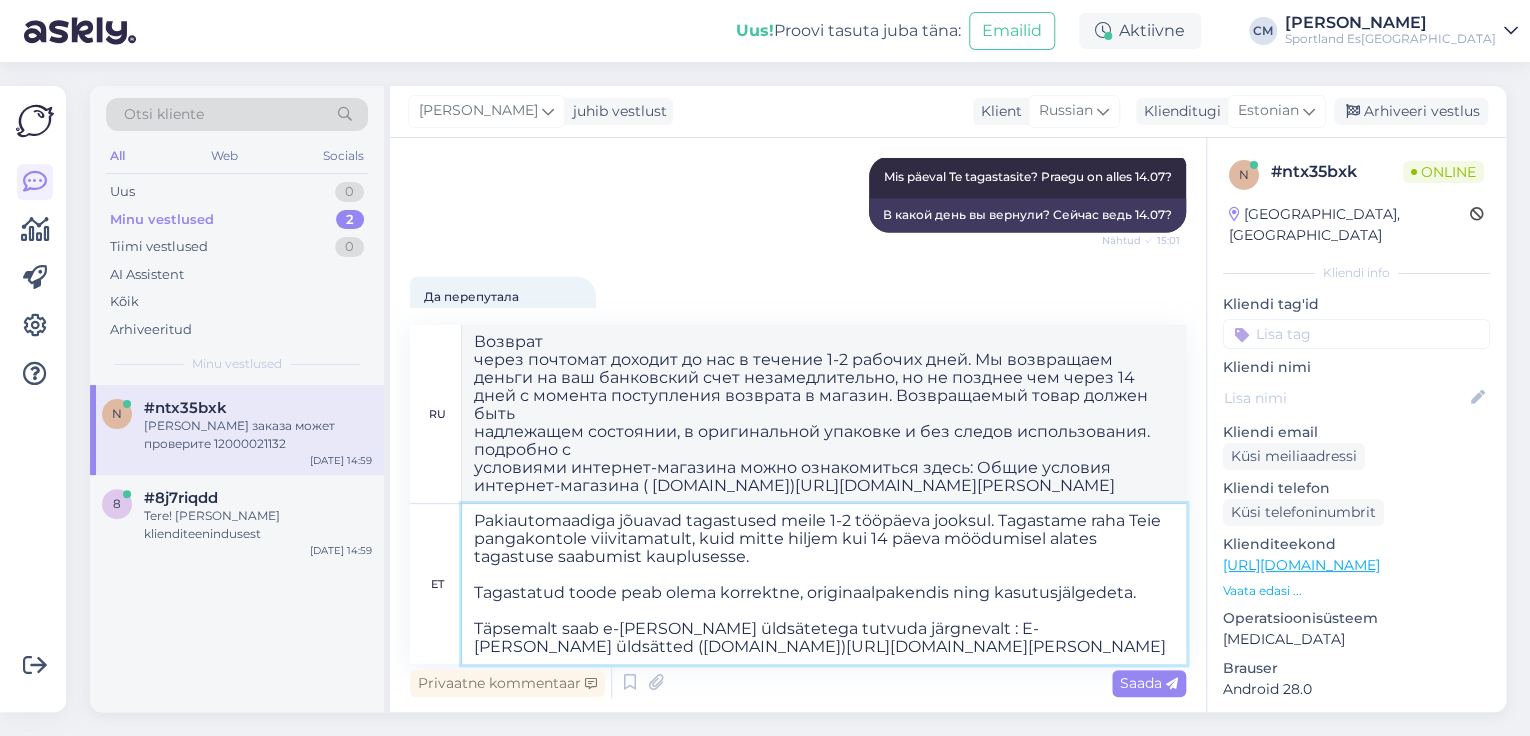 drag, startPoint x: 1138, startPoint y: 596, endPoint x: 460, endPoint y: 594, distance: 678.0029 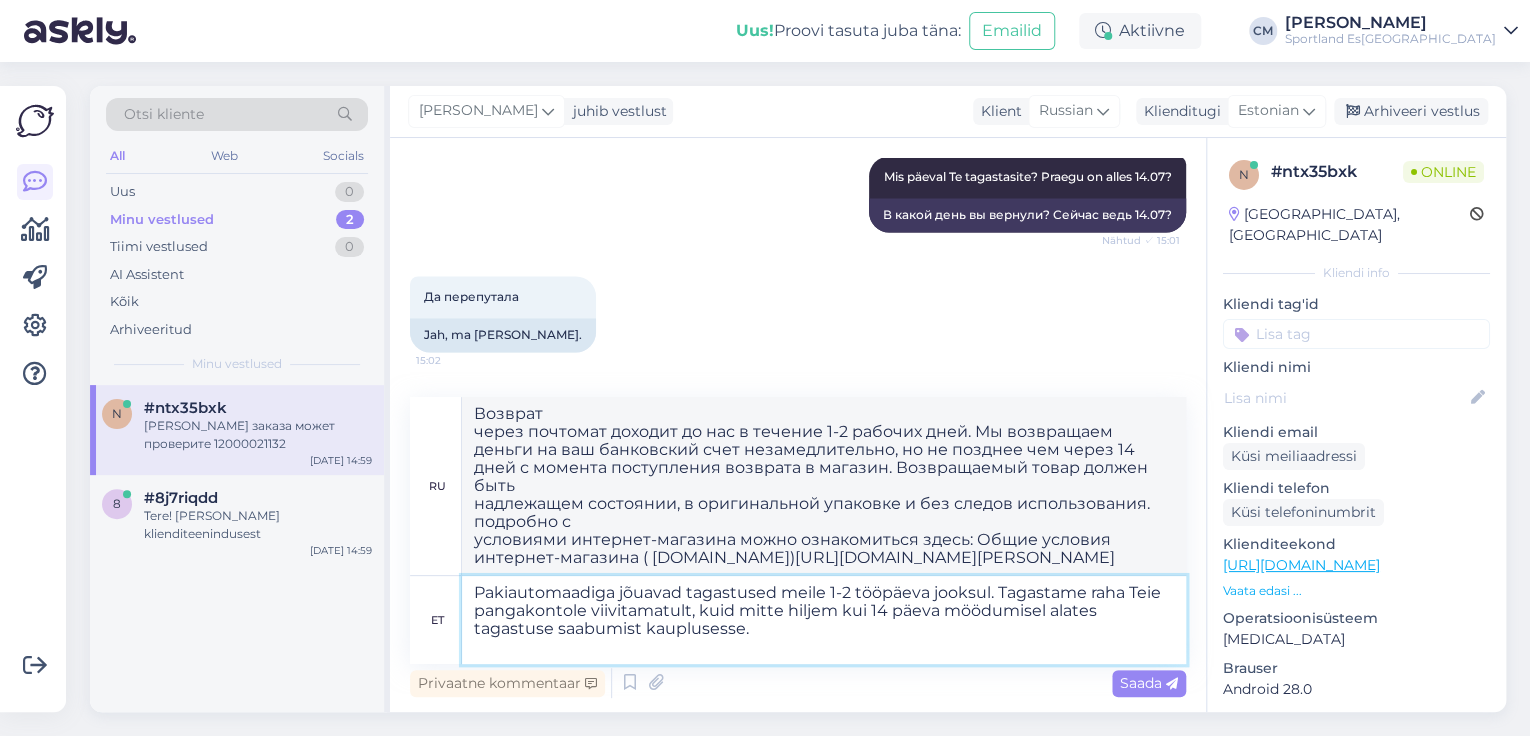 type on "Pakiautomaadiga jõuavad tagastused meile 1-2 tööpäeva jooksul. Tagastame raha Teie pangakontole viivitamatult, kuid mitte hiljem kui 14 päeva möödumisel alates tagastuse saabumist kauplusesse." 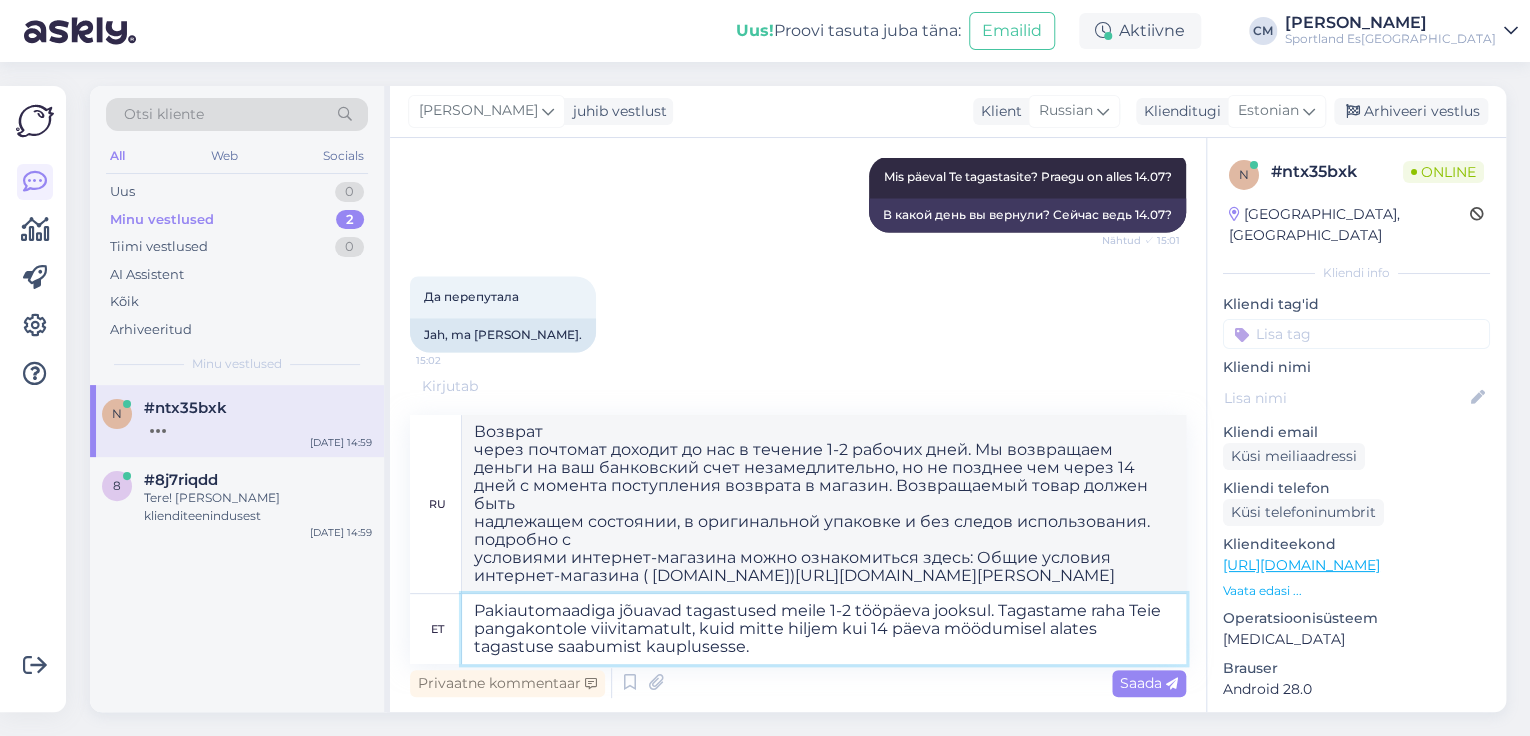 type on "Возвраты через посылочный автомат доходят до нас в течение 1-2 рабочих дней. Мы незамедлительно возвращаем деньги на ваш банковский счет, но не позднее, чем через 14 дней с момента поступления возврата в магазин." 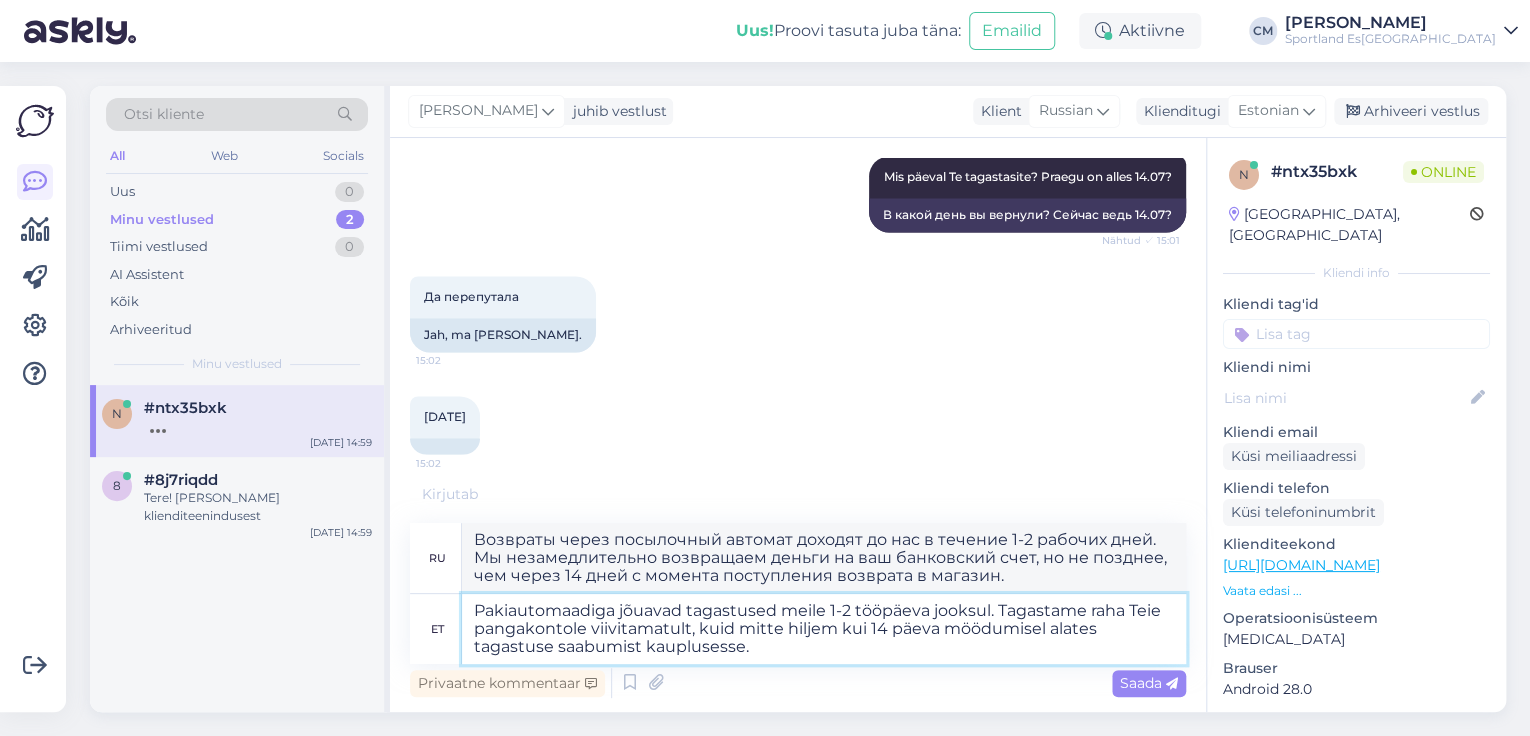 type 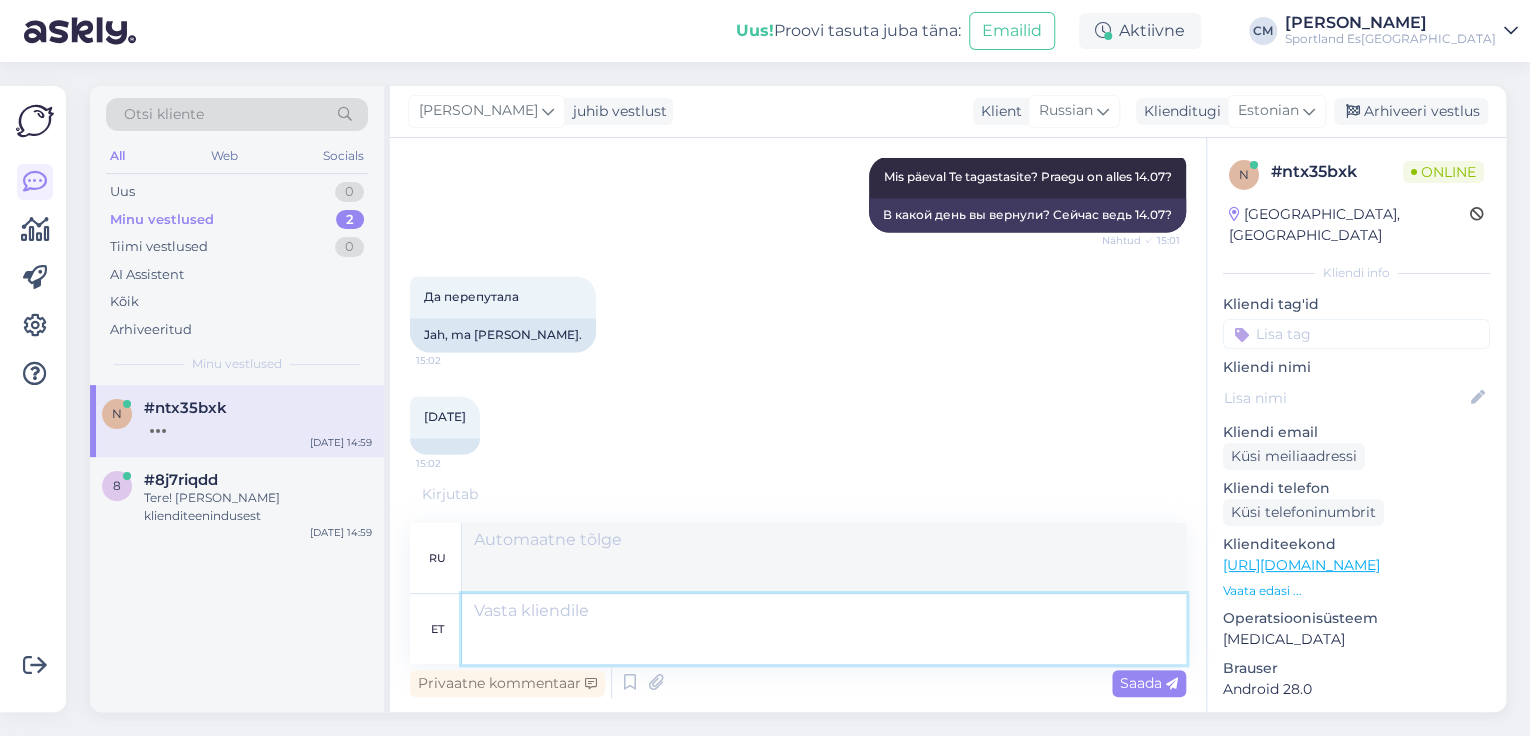 scroll, scrollTop: 1867, scrollLeft: 0, axis: vertical 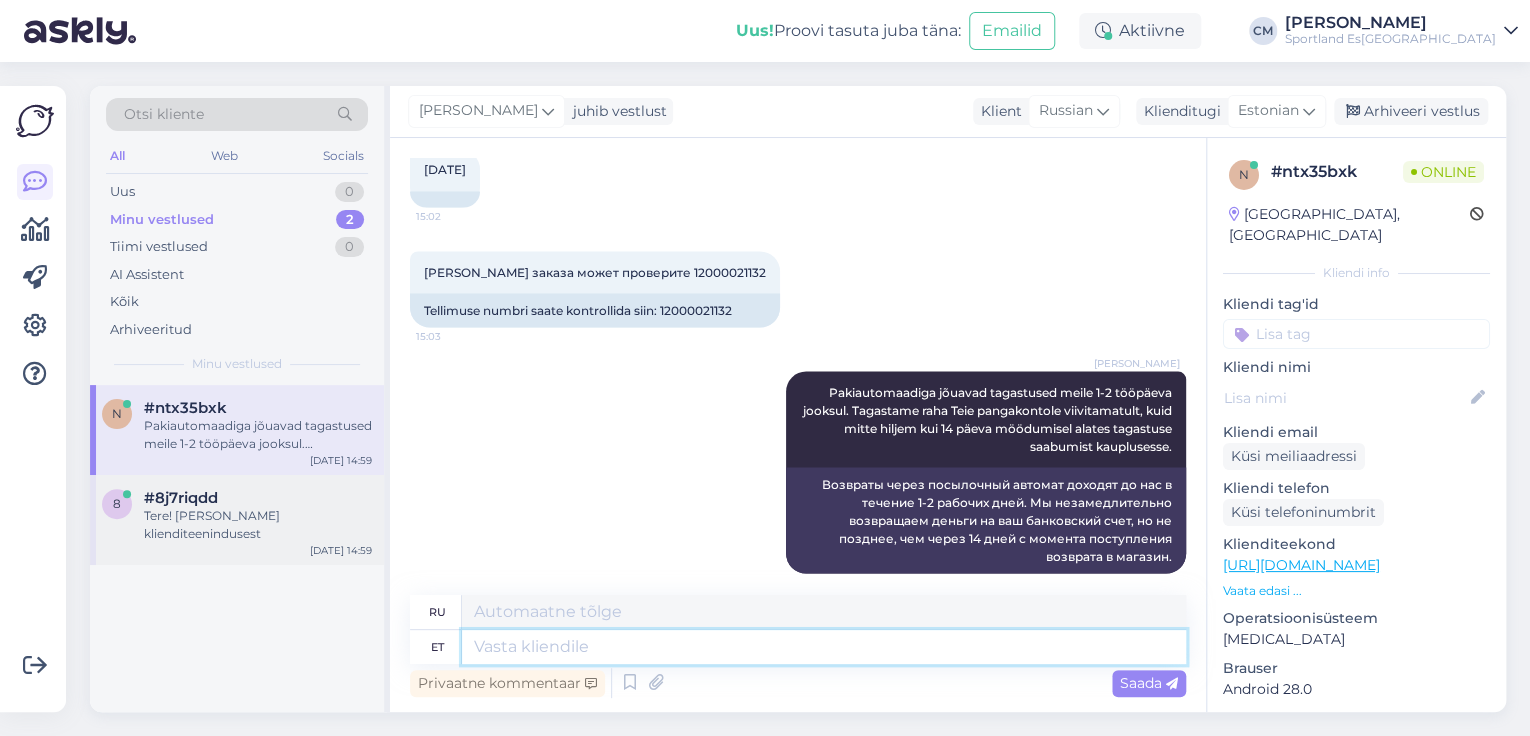 type 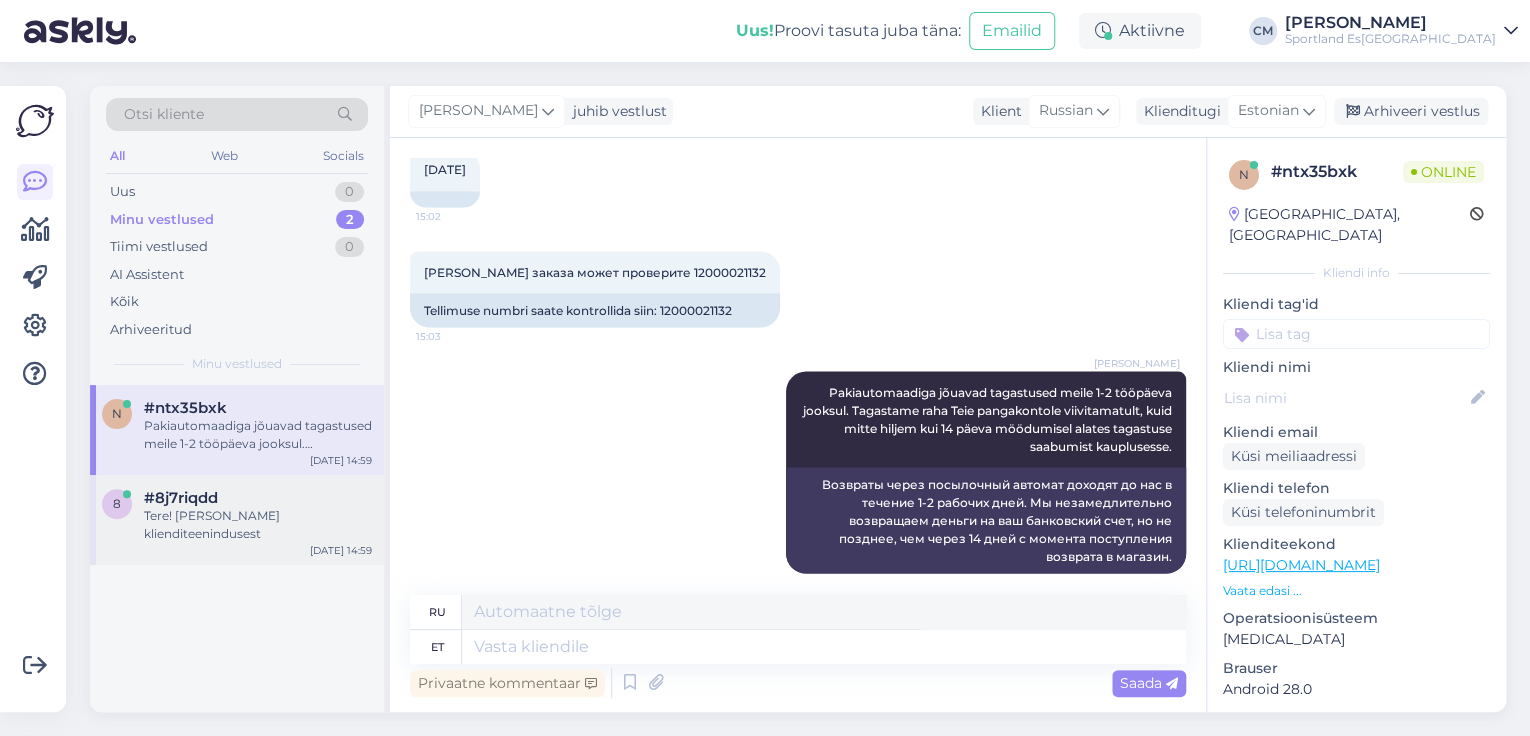 click on "Tere! [PERSON_NAME] klienditeenindusest" at bounding box center [258, 525] 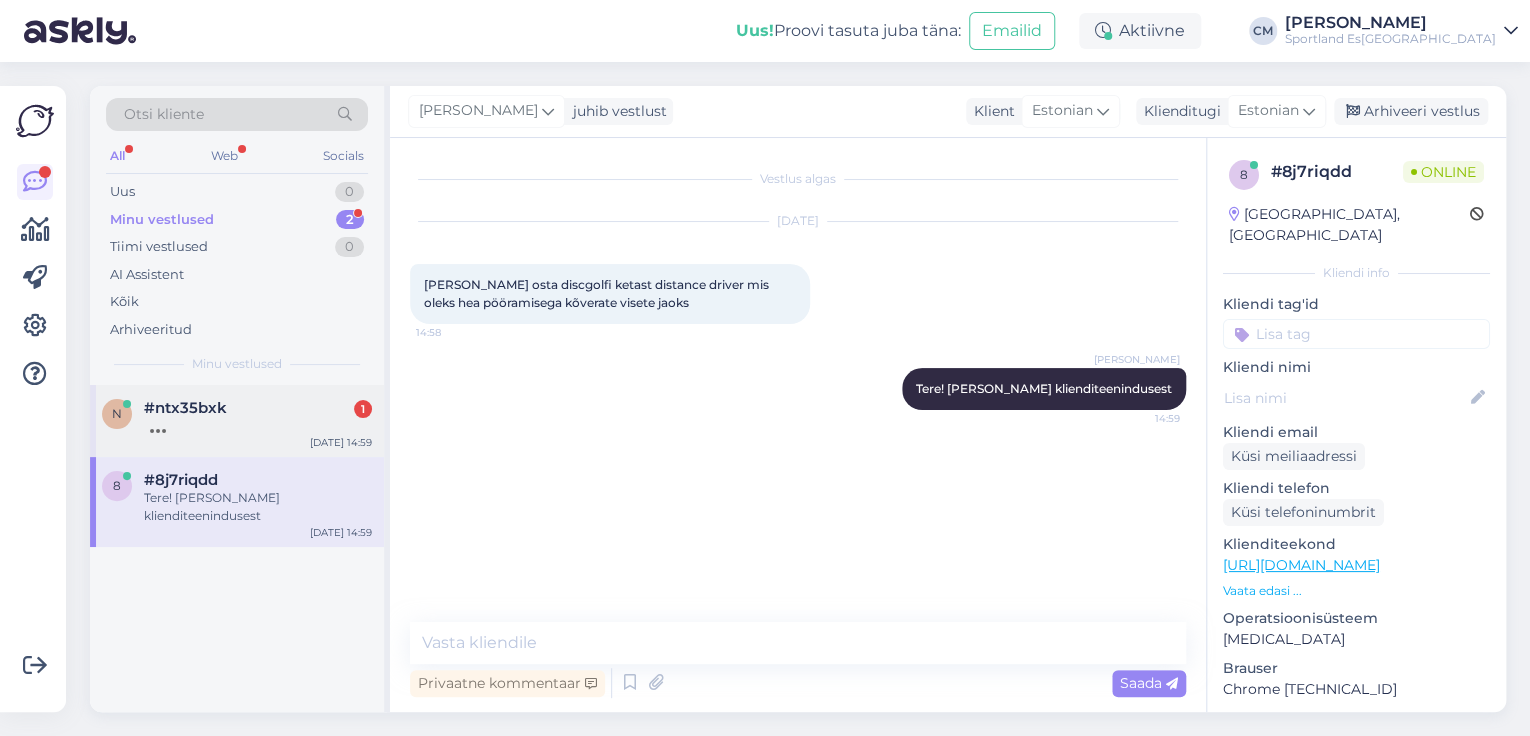 click on "n #ntx35bxk [DATE] 14:59" at bounding box center (237, 421) 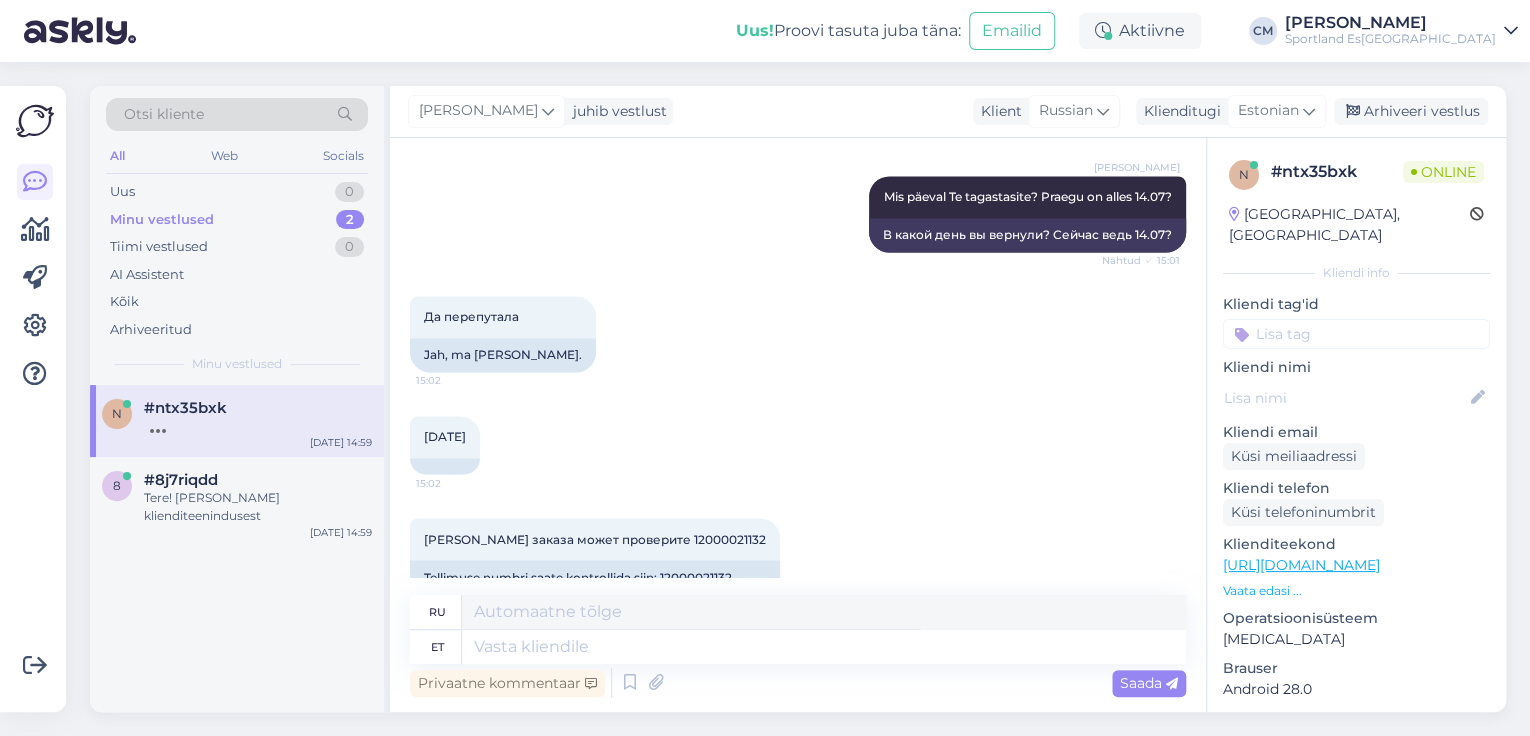 scroll, scrollTop: 1986, scrollLeft: 0, axis: vertical 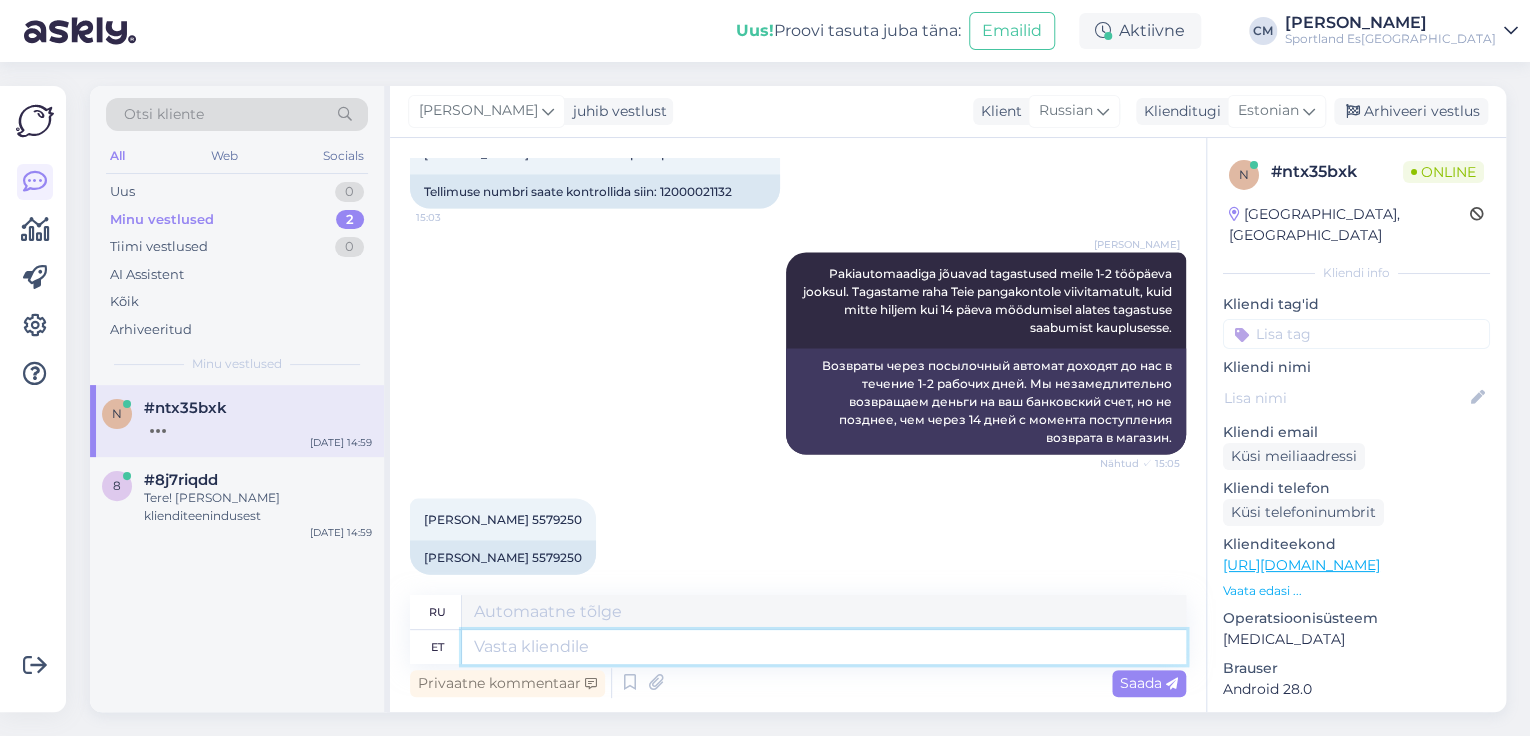 click at bounding box center [824, 647] 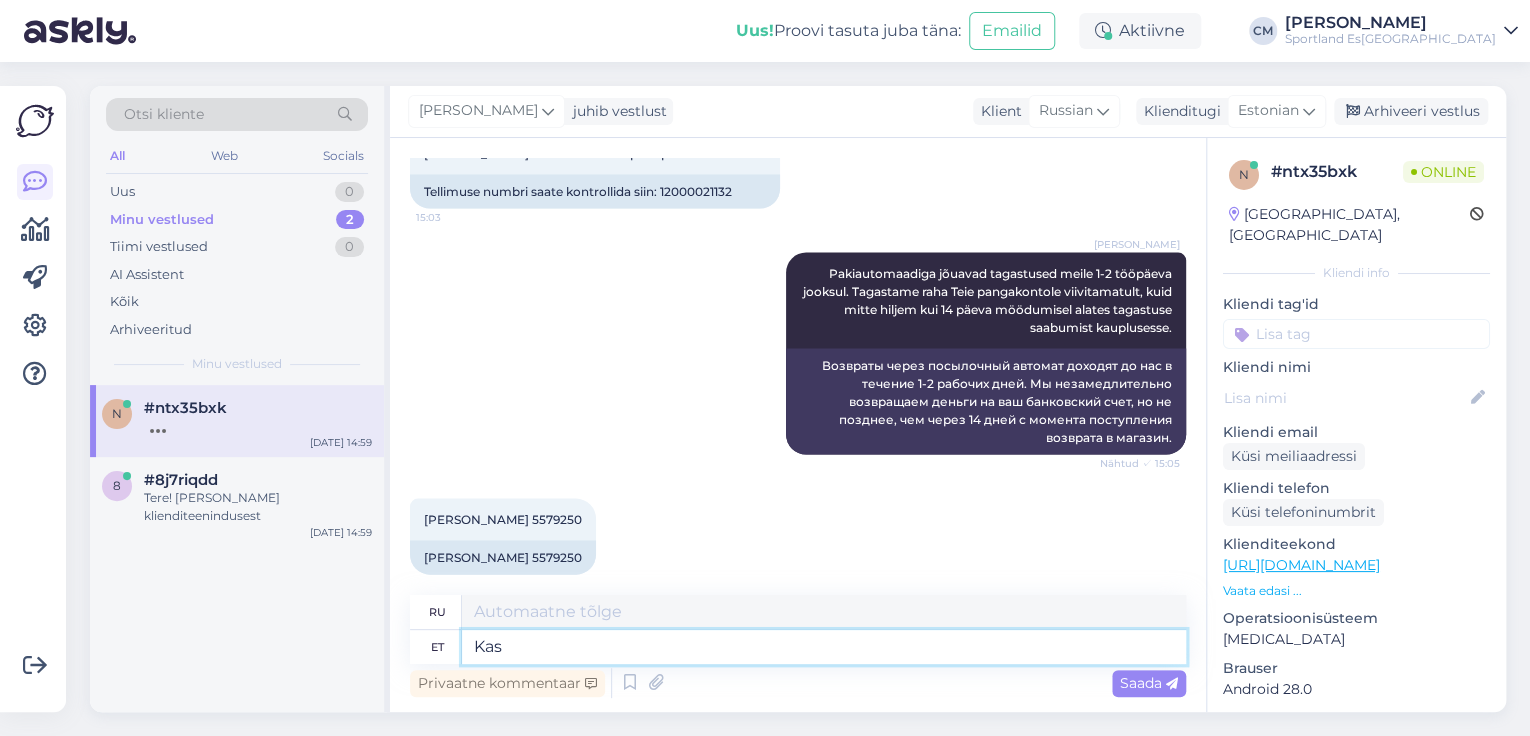 type on "Kas s" 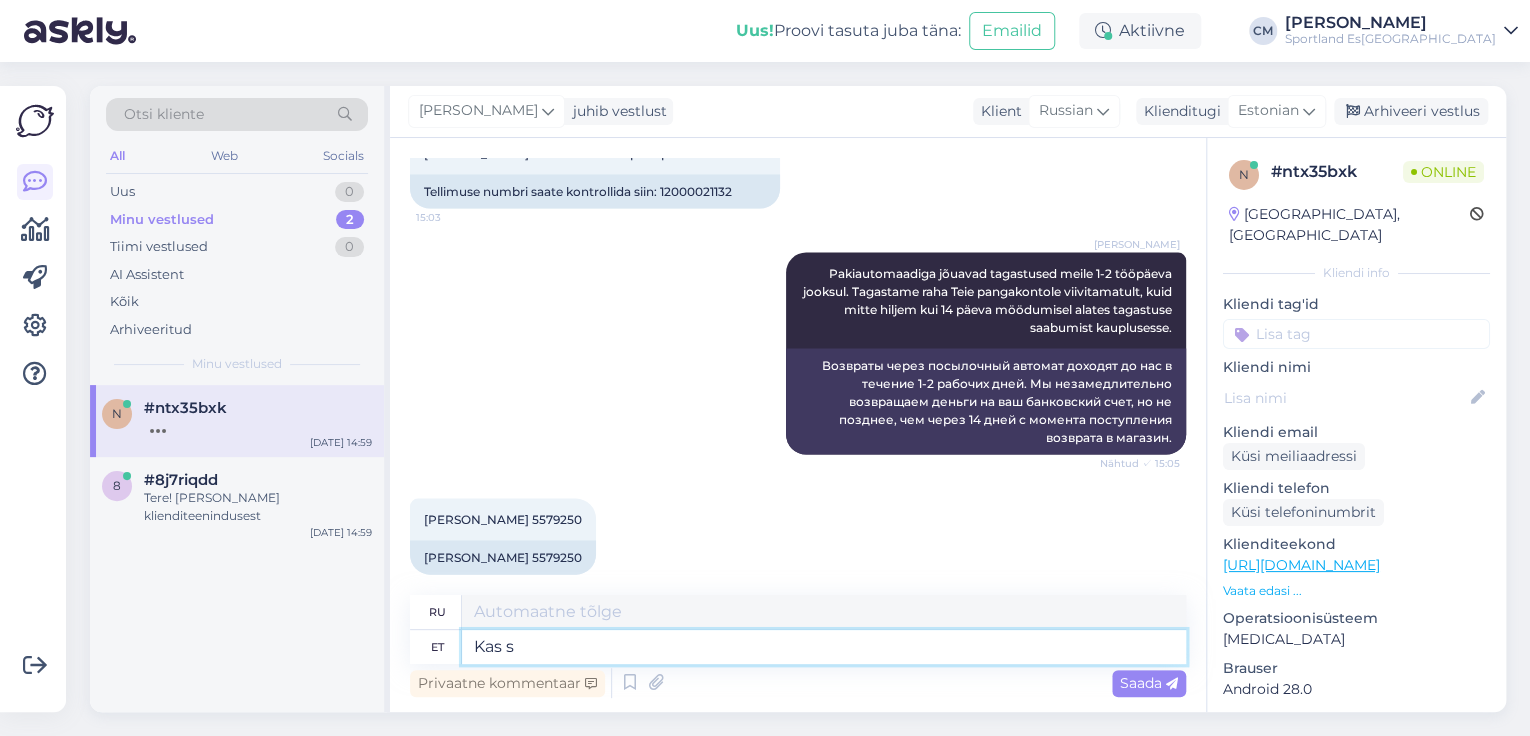 type on "Разве" 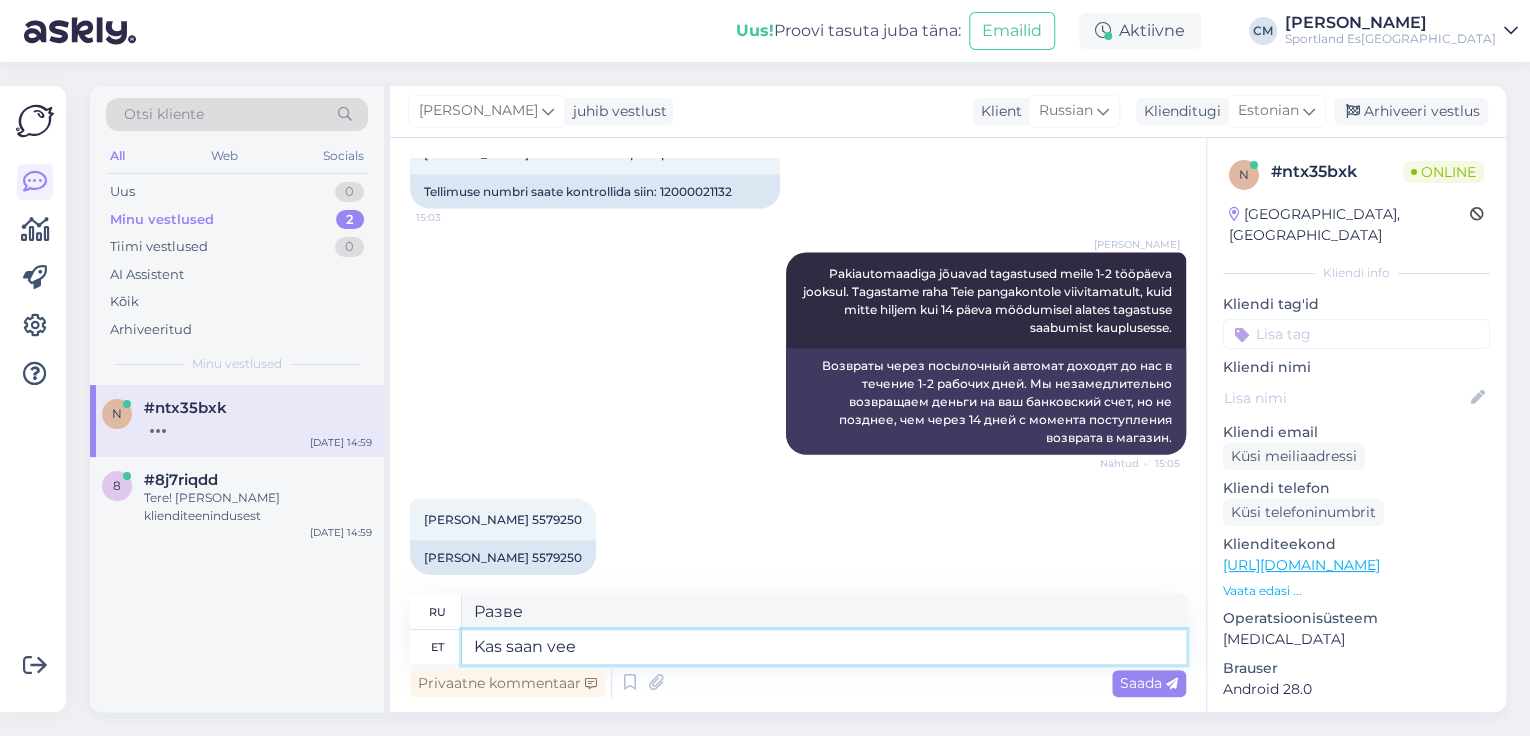 type on "Kas saan veel" 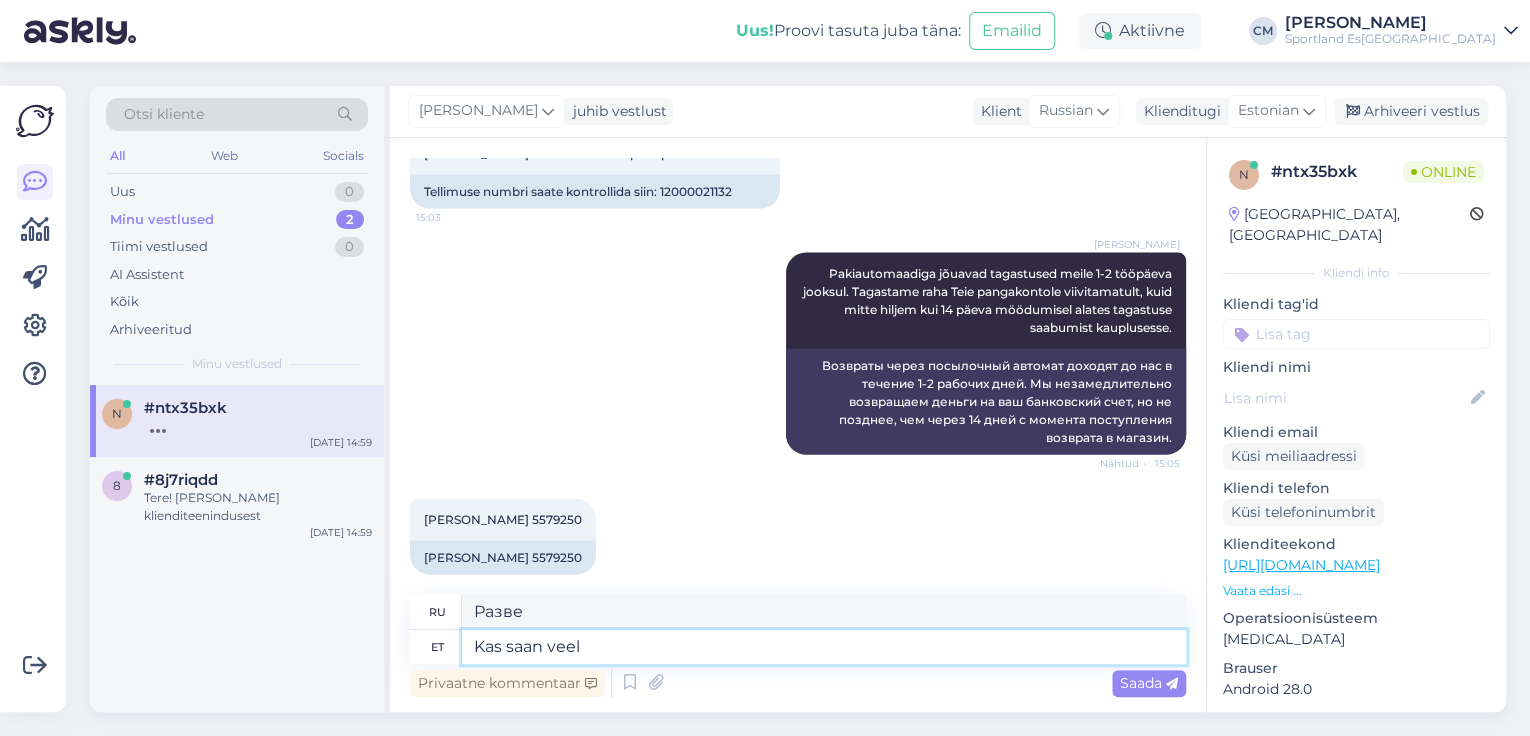 type 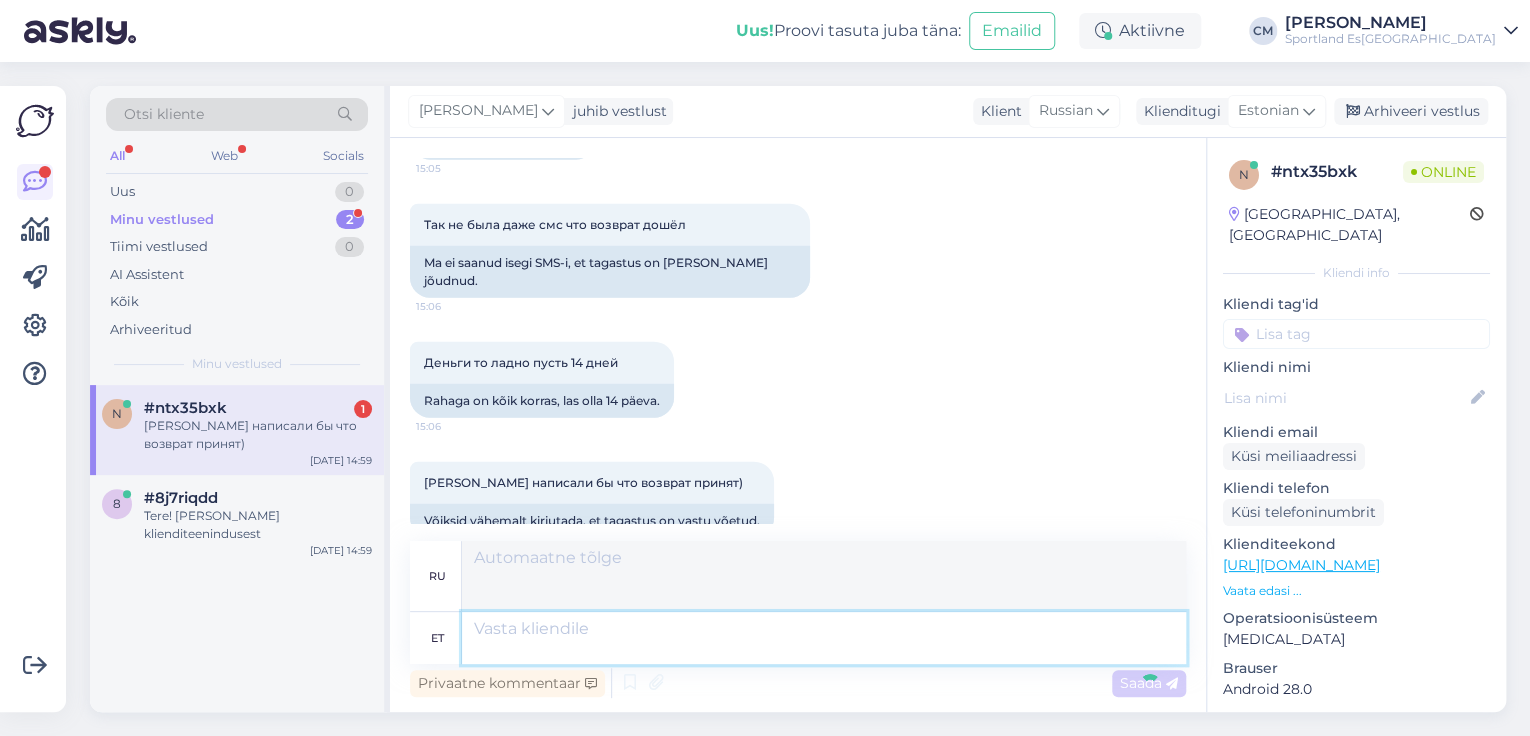 scroll, scrollTop: 2556, scrollLeft: 0, axis: vertical 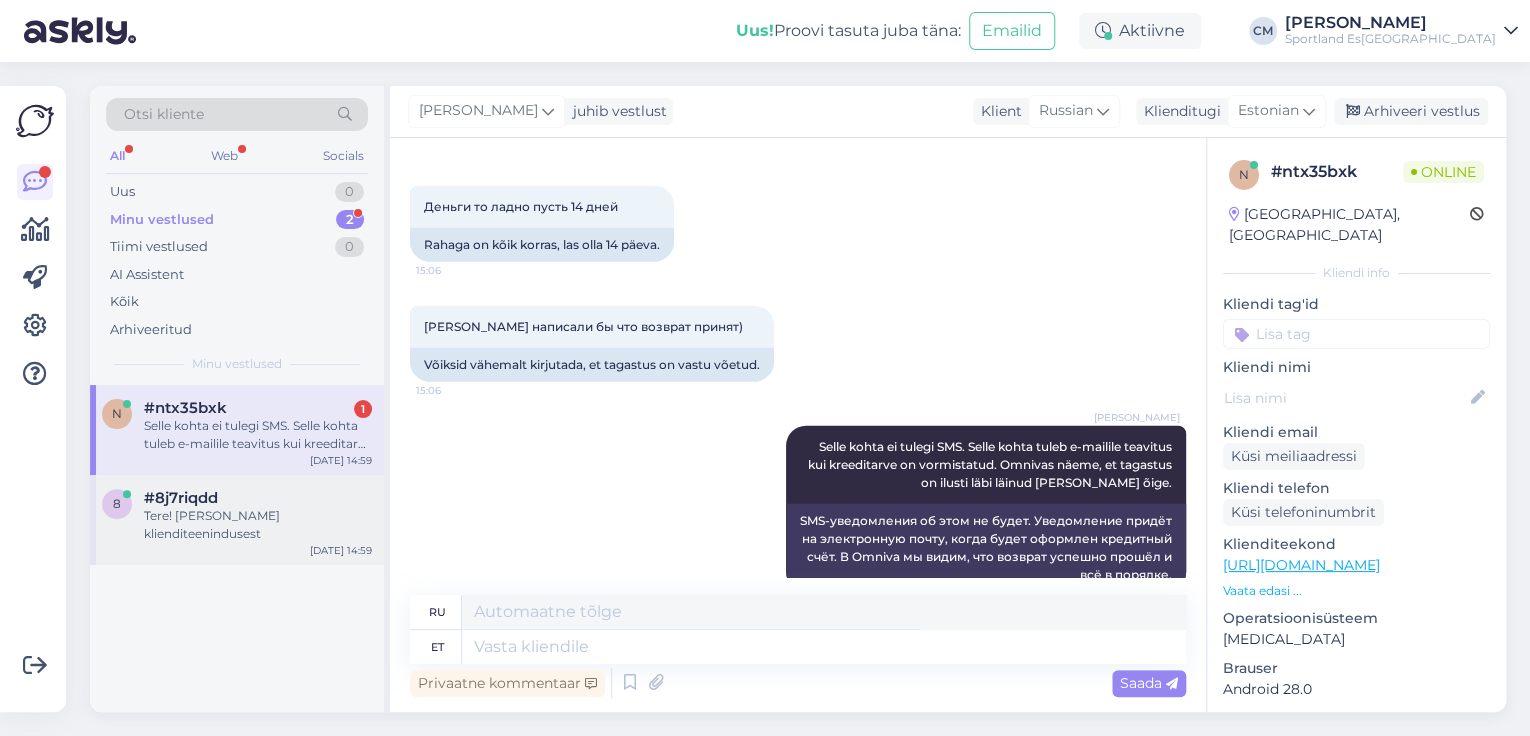 drag, startPoint x: 270, startPoint y: 509, endPoint x: 282, endPoint y: 500, distance: 15 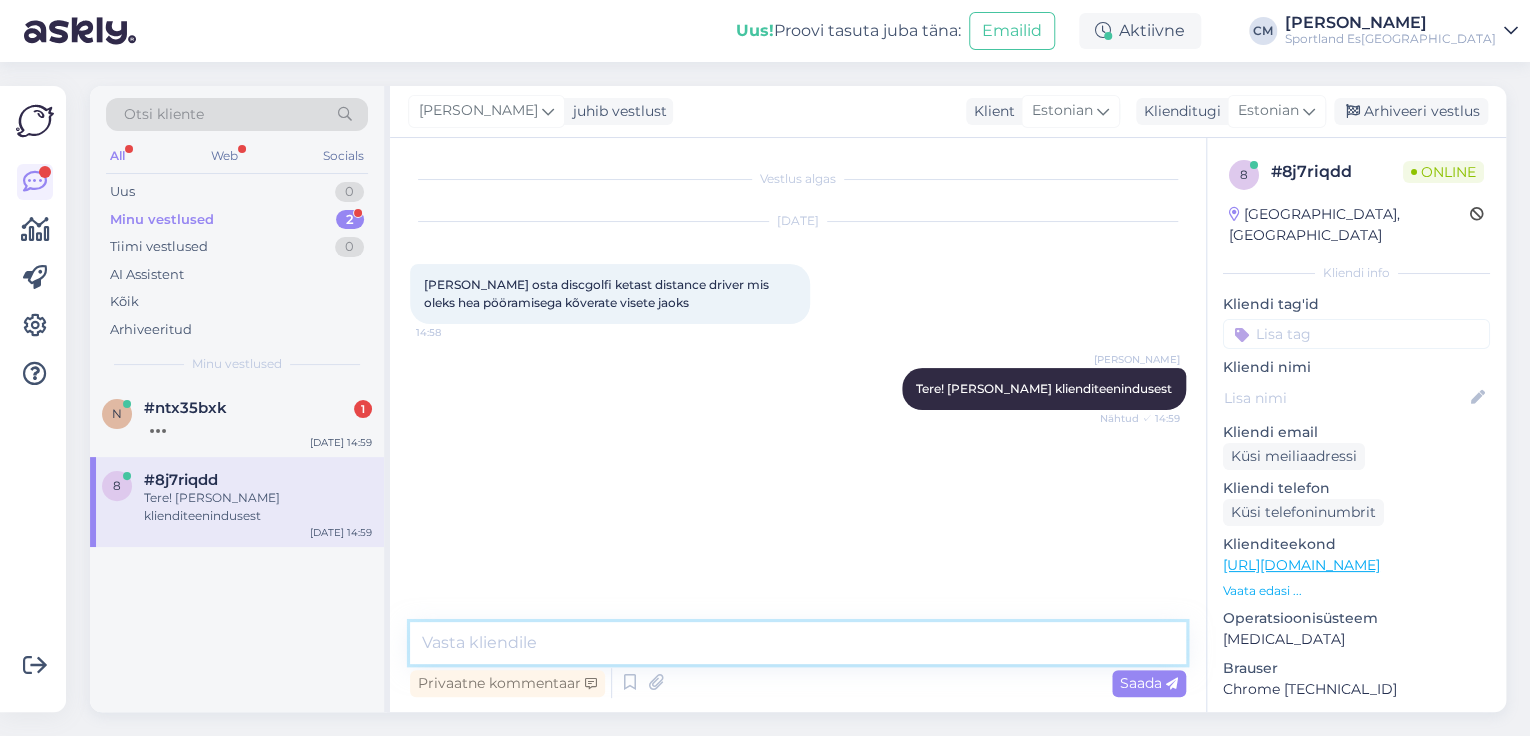 click at bounding box center [798, 643] 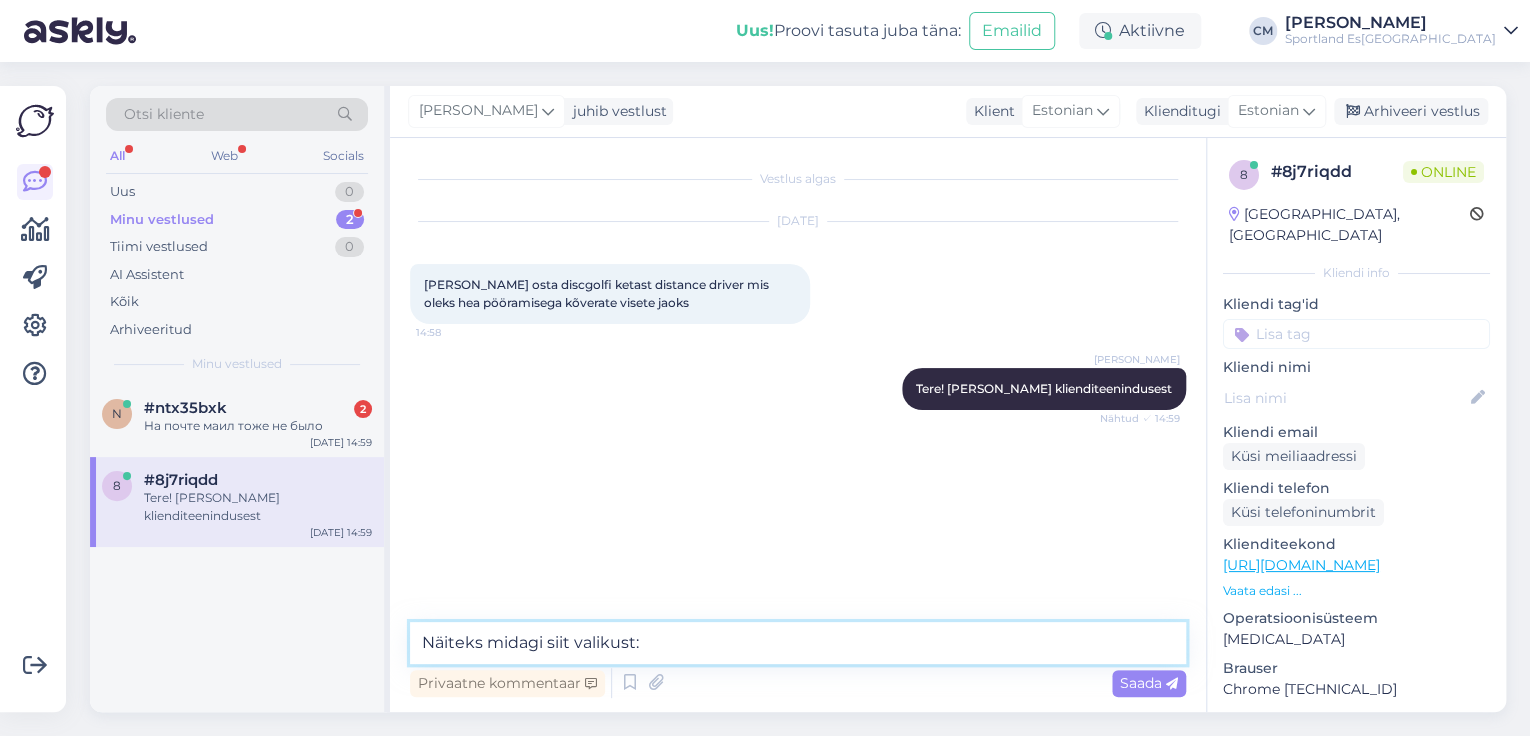 paste on "[URL][DOMAIN_NAME]" 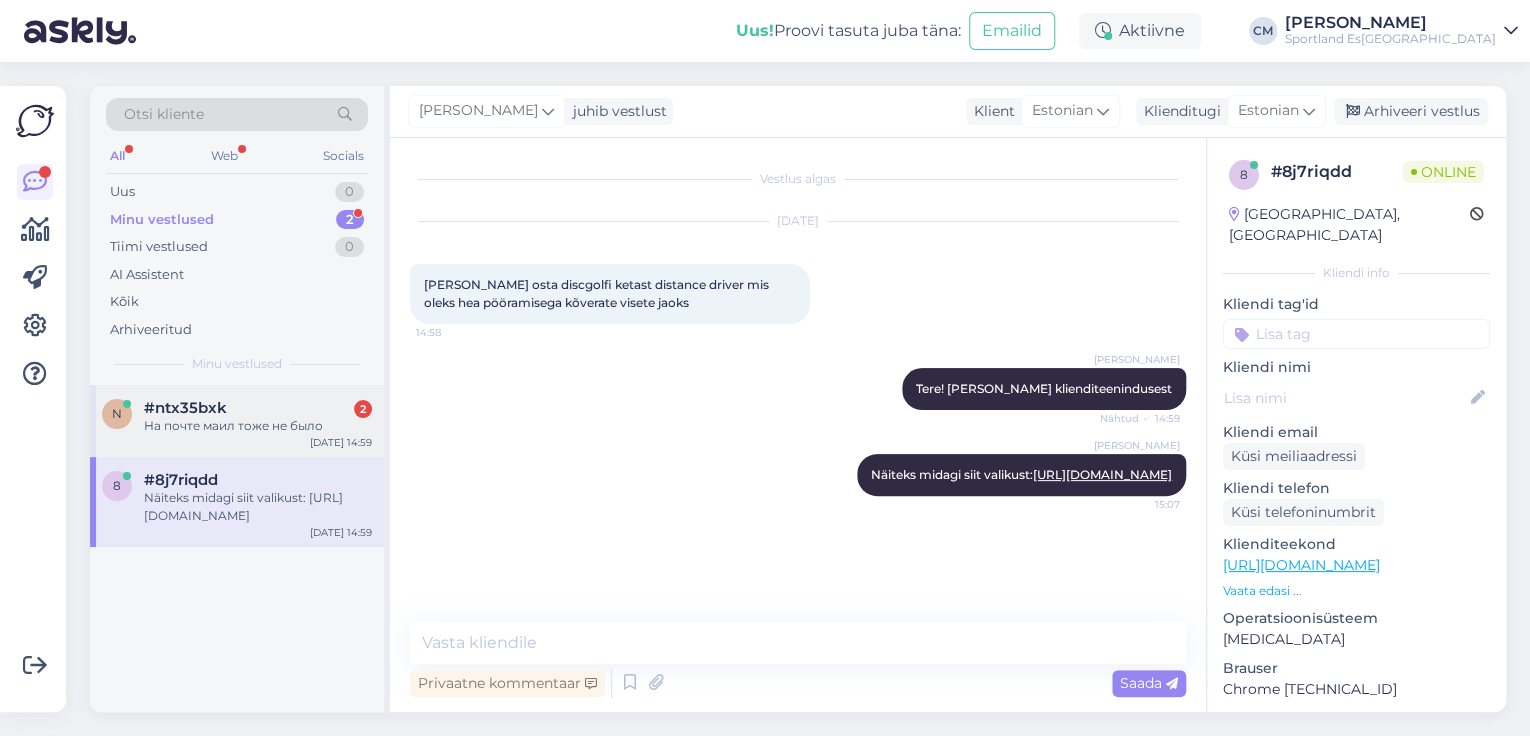 click on "n #ntx35bxk 2 На почте маил тоже не было [DATE] 14:59" at bounding box center [237, 421] 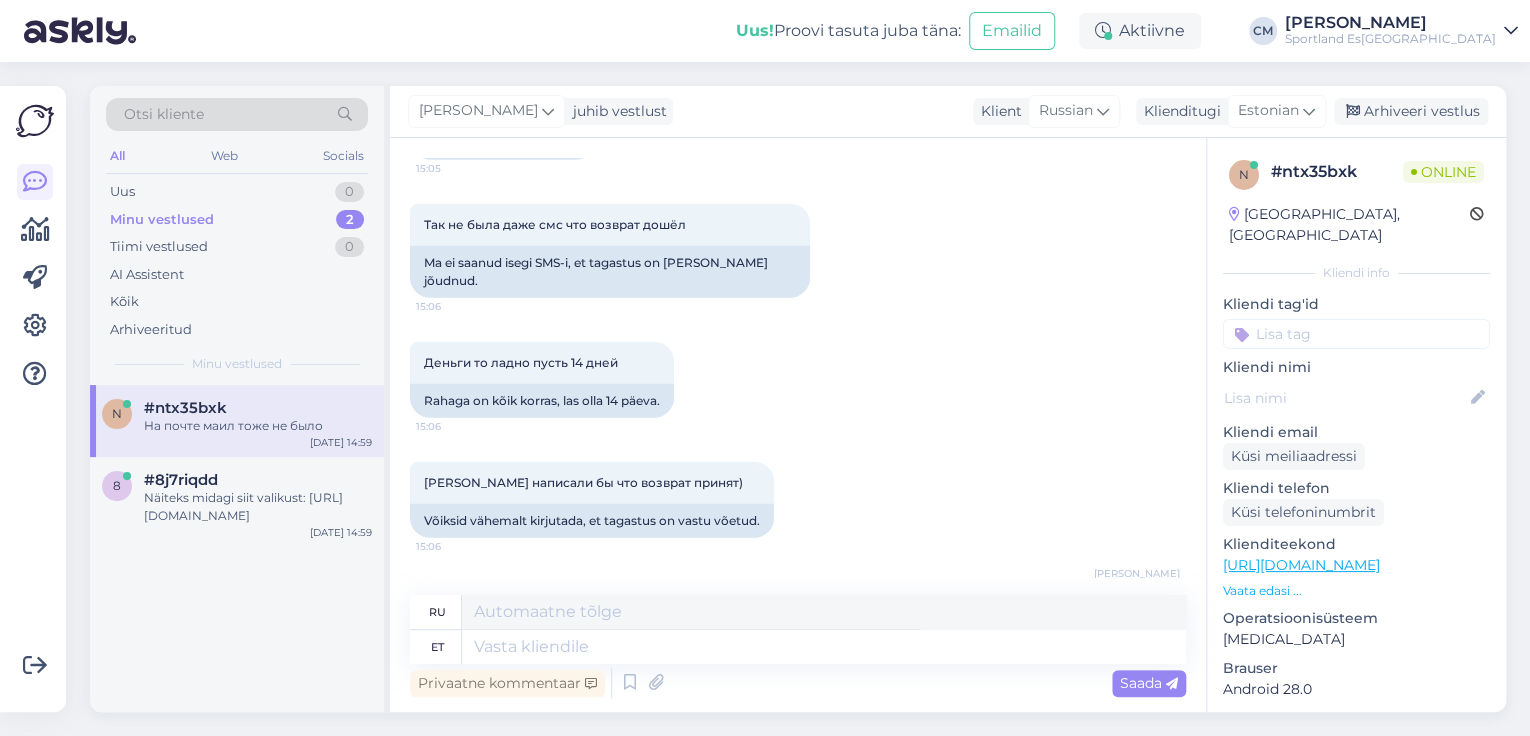 scroll, scrollTop: 2676, scrollLeft: 0, axis: vertical 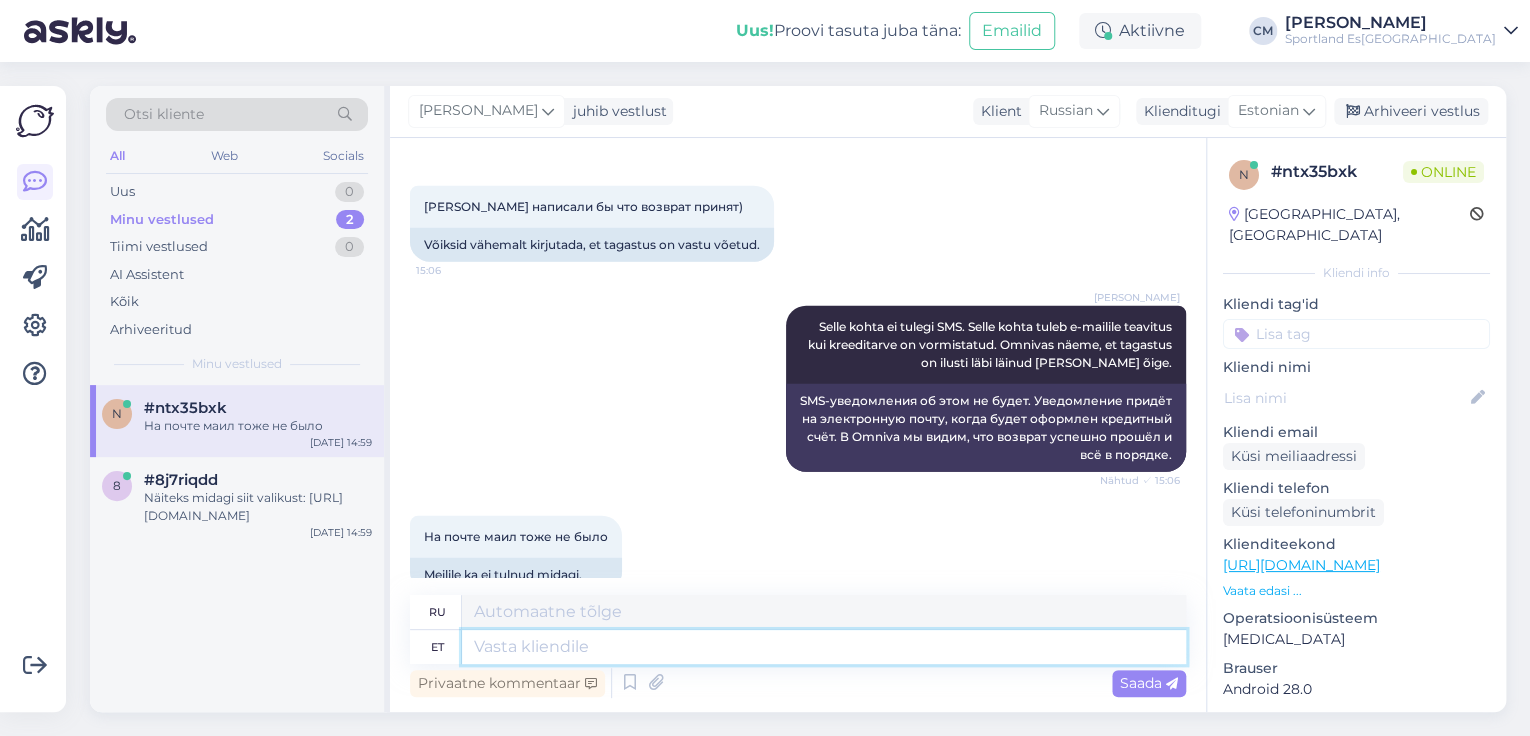 click at bounding box center [824, 647] 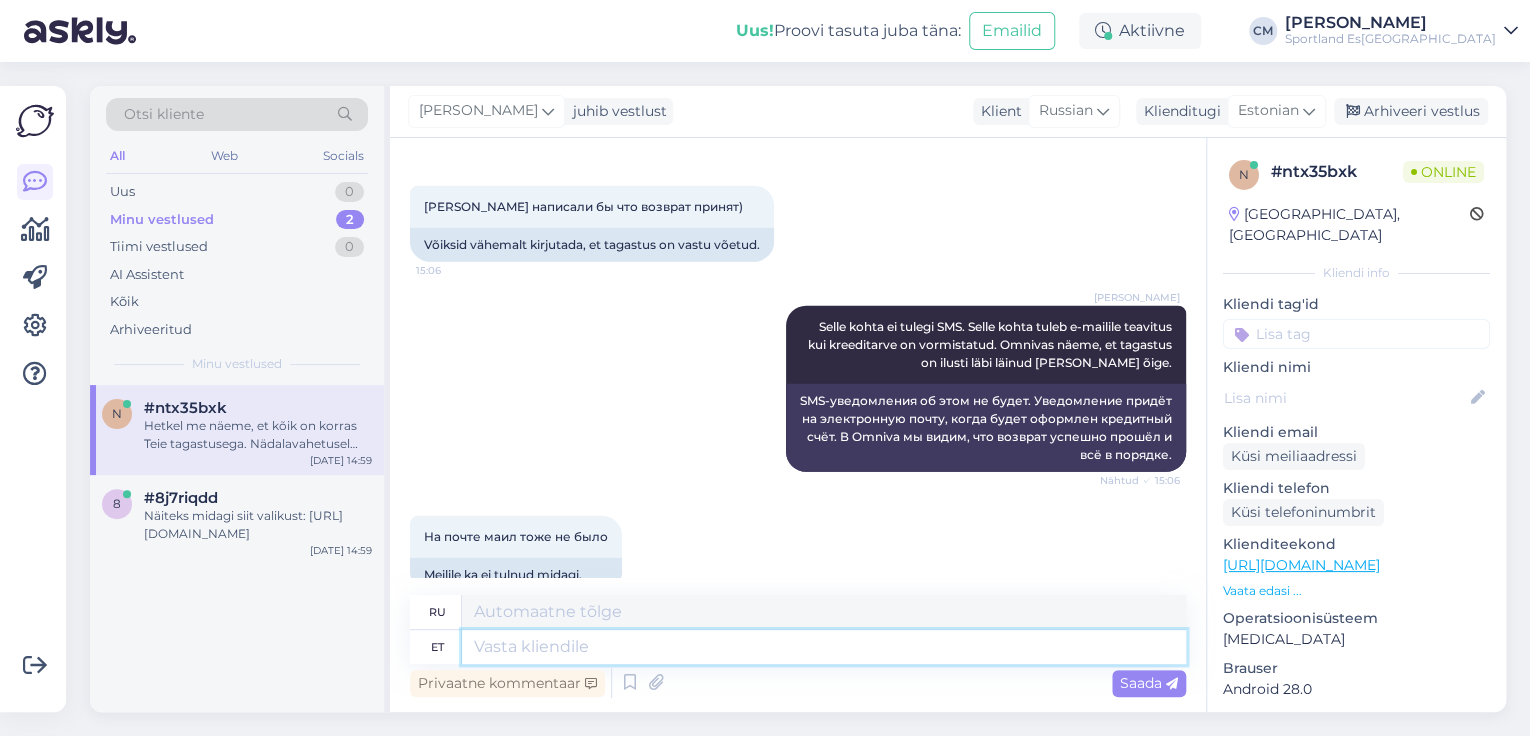 scroll, scrollTop: 2904, scrollLeft: 0, axis: vertical 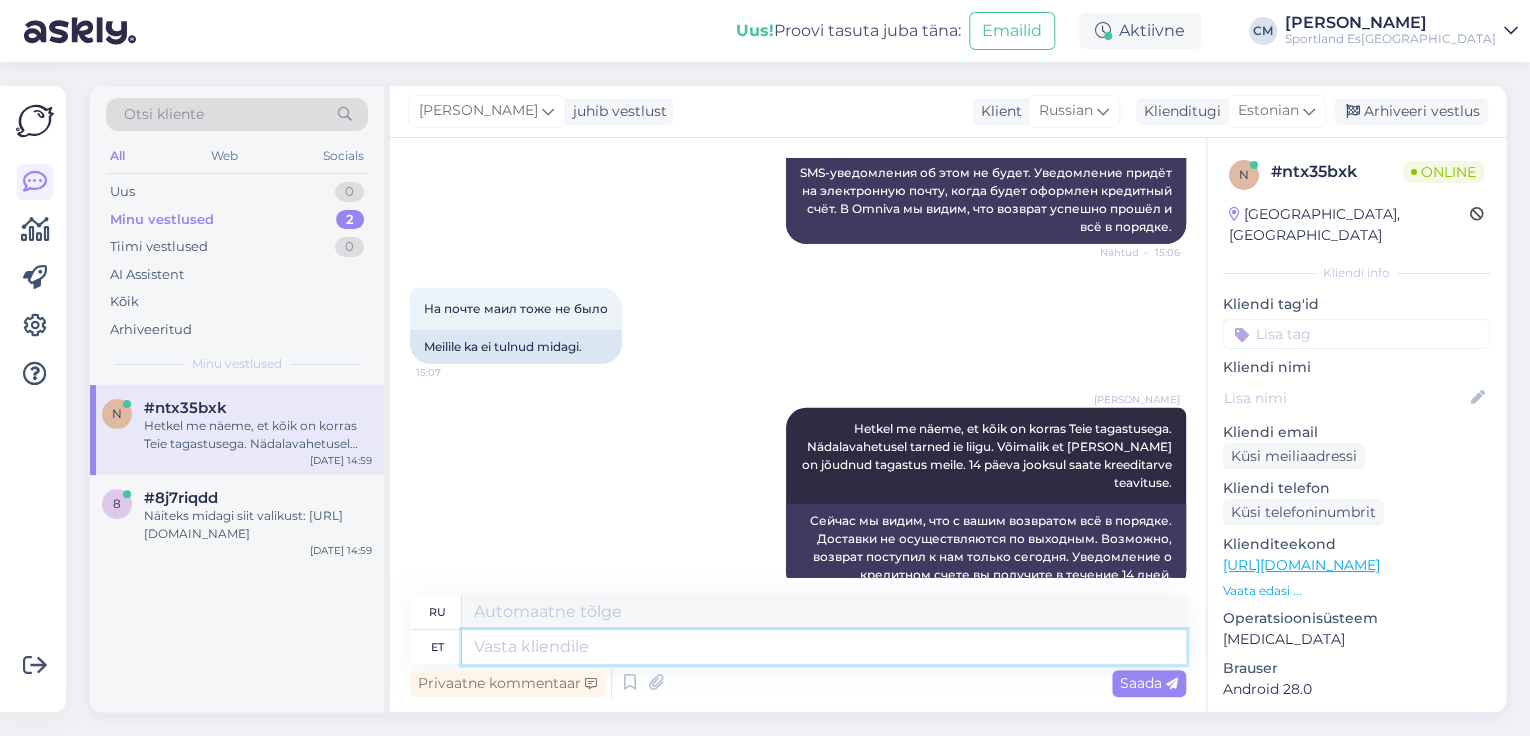 click at bounding box center [824, 647] 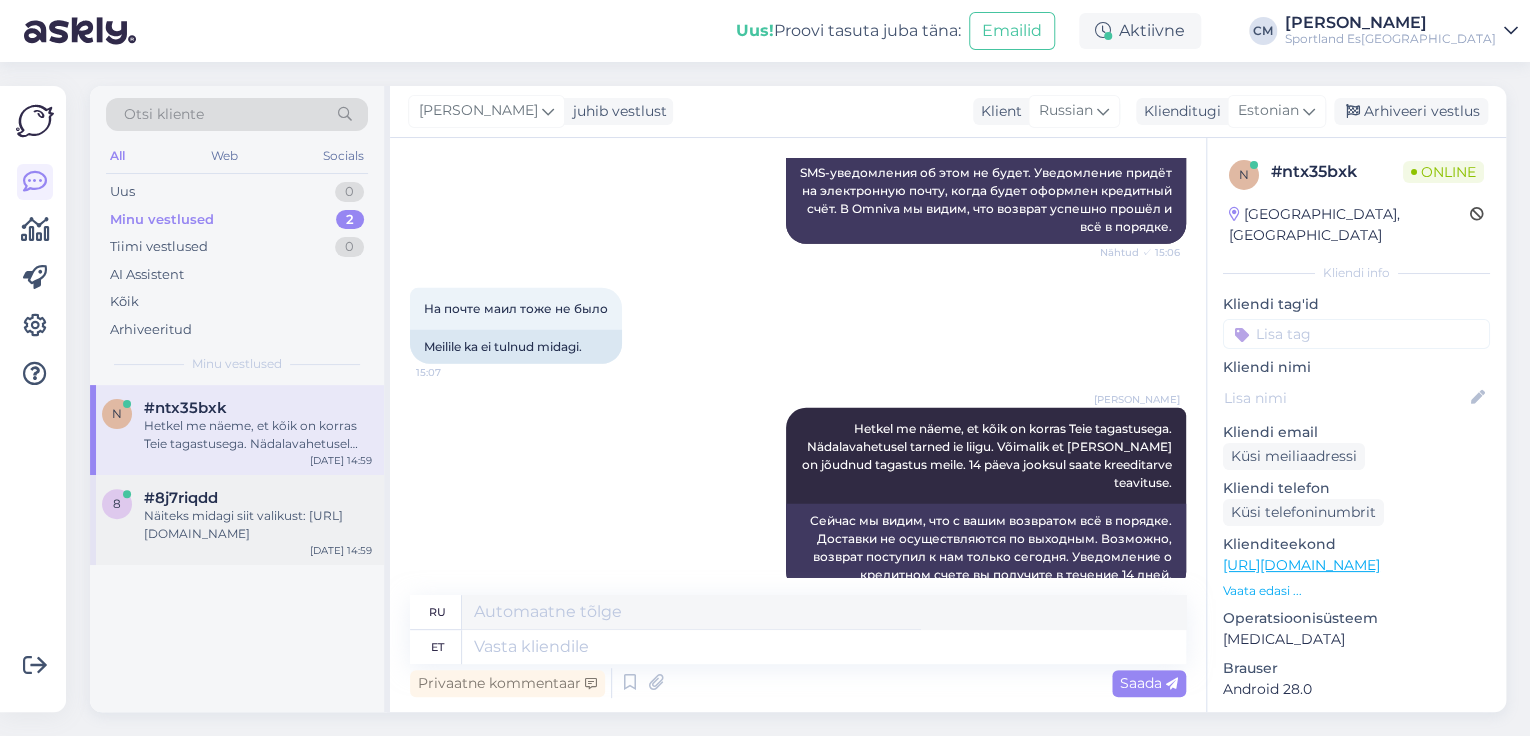 click on "Näiteks midagi siit valikust: [URL][DOMAIN_NAME]" at bounding box center [258, 525] 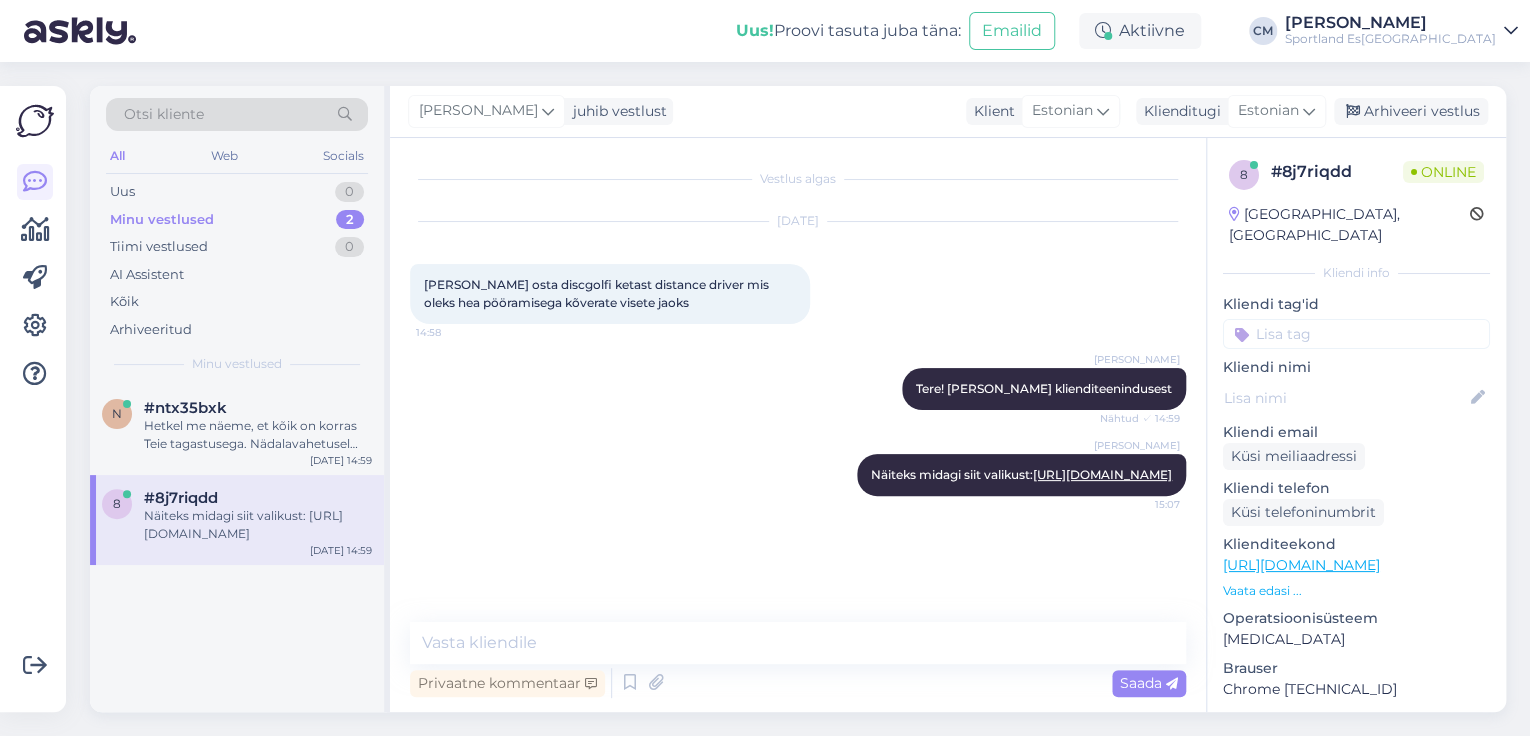 click at bounding box center [1356, 334] 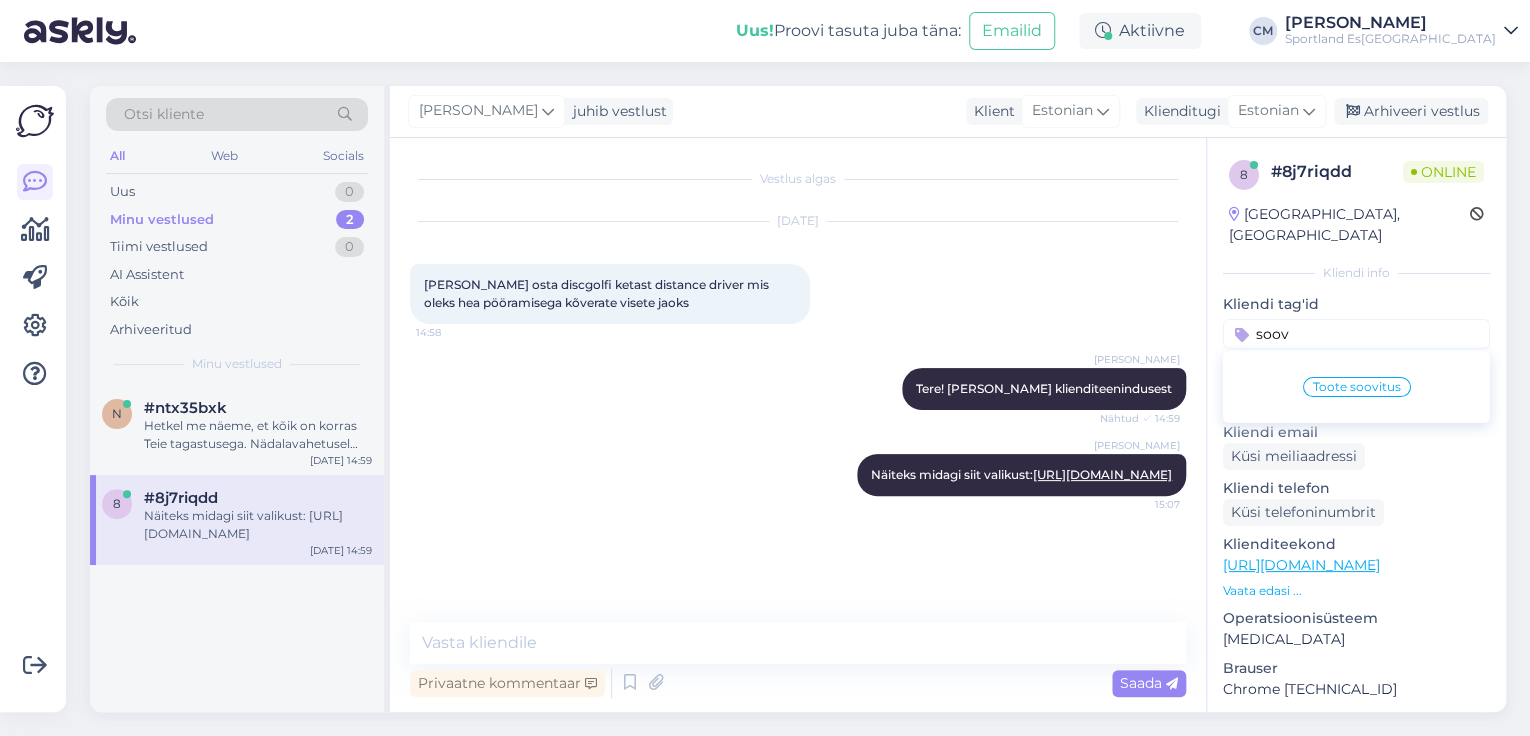 click on "Toote soovitus" at bounding box center [1356, 387] 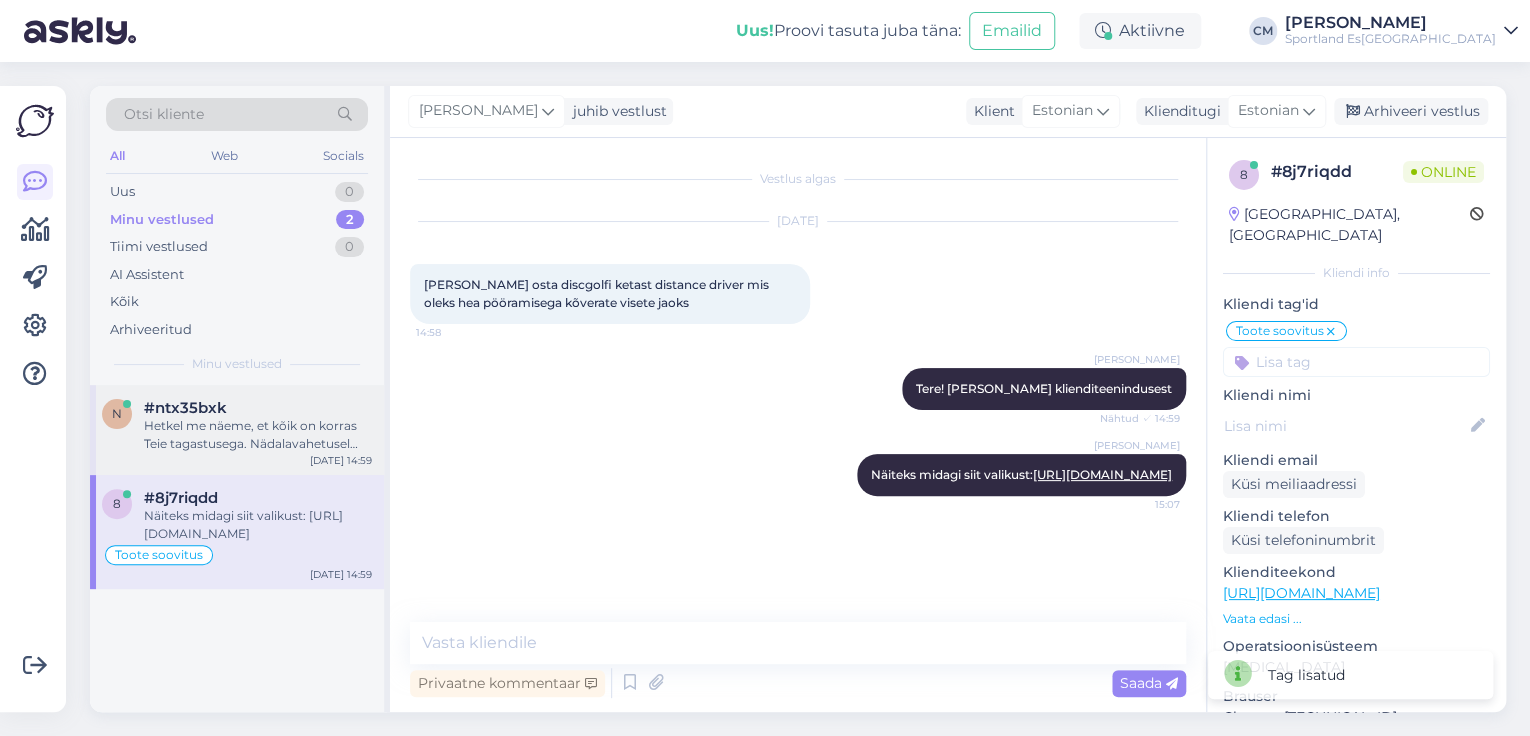 click on "n #ntx35bxk Hetkel me näeme, et kõik on korras Teie tagastusega. Nädalavahetusel tarned ie liigu. Võimalik et [PERSON_NAME] on jõudnud tagastus meile. 14 päeva jooksul saate kreeditarve teavituse. [DATE] 14:59" at bounding box center [237, 430] 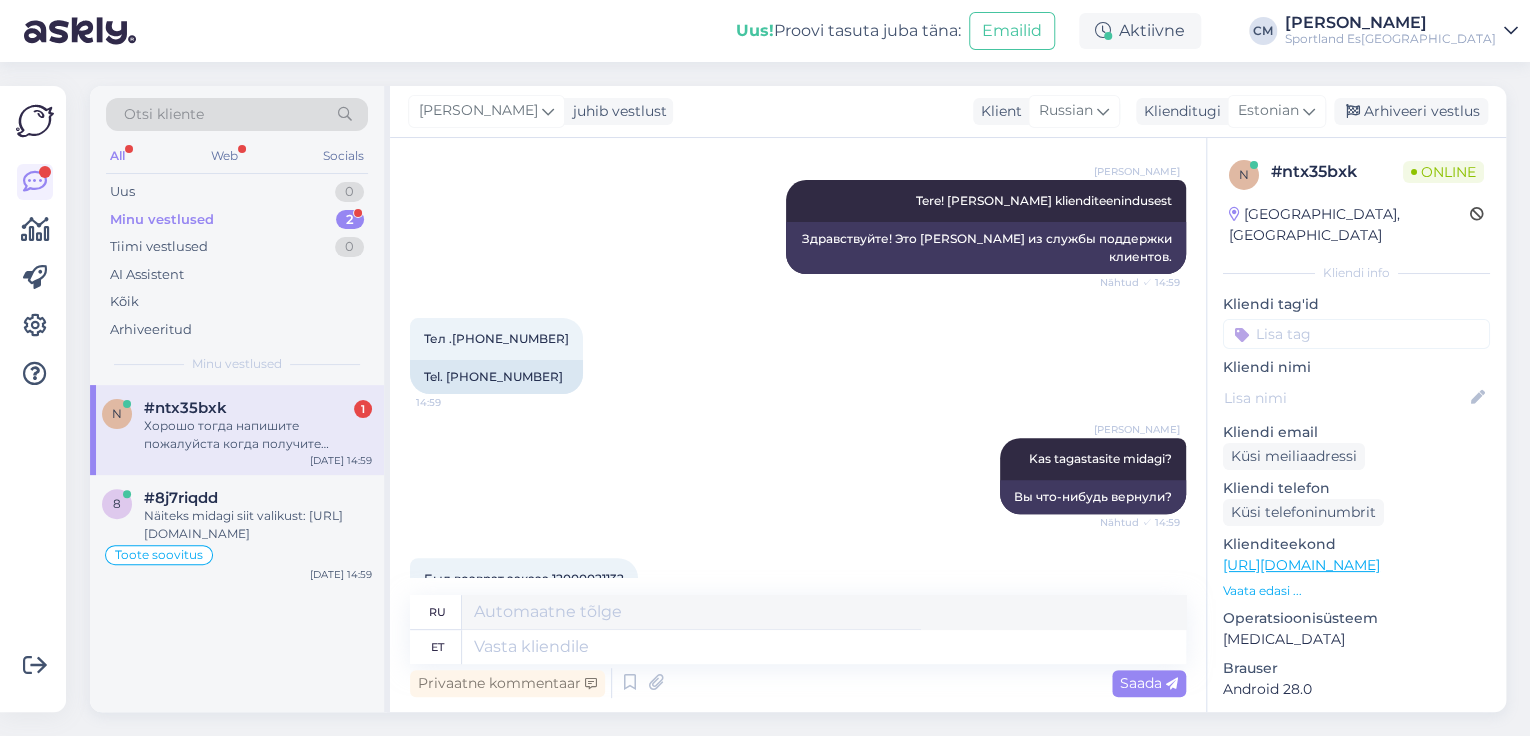 scroll, scrollTop: 3060, scrollLeft: 0, axis: vertical 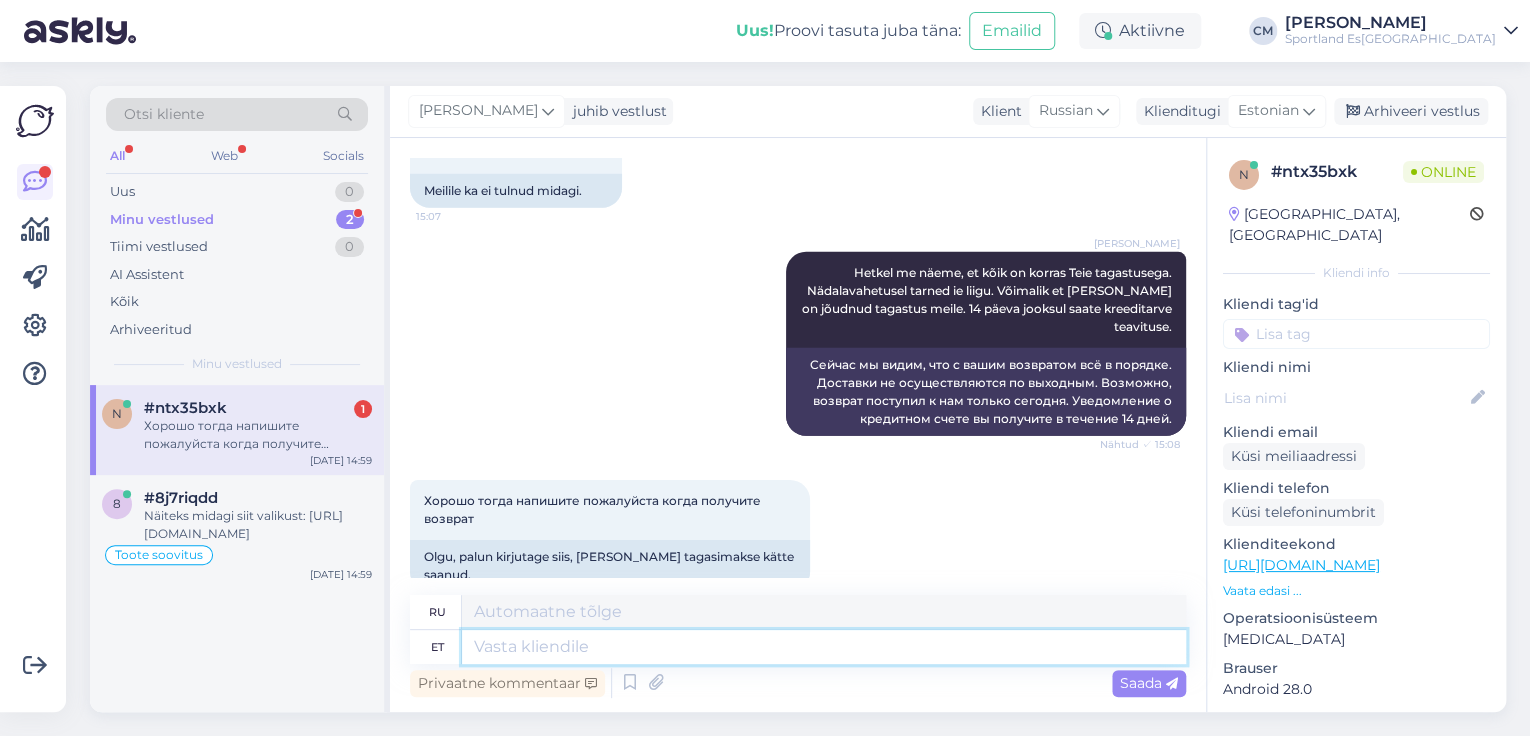 click at bounding box center [824, 647] 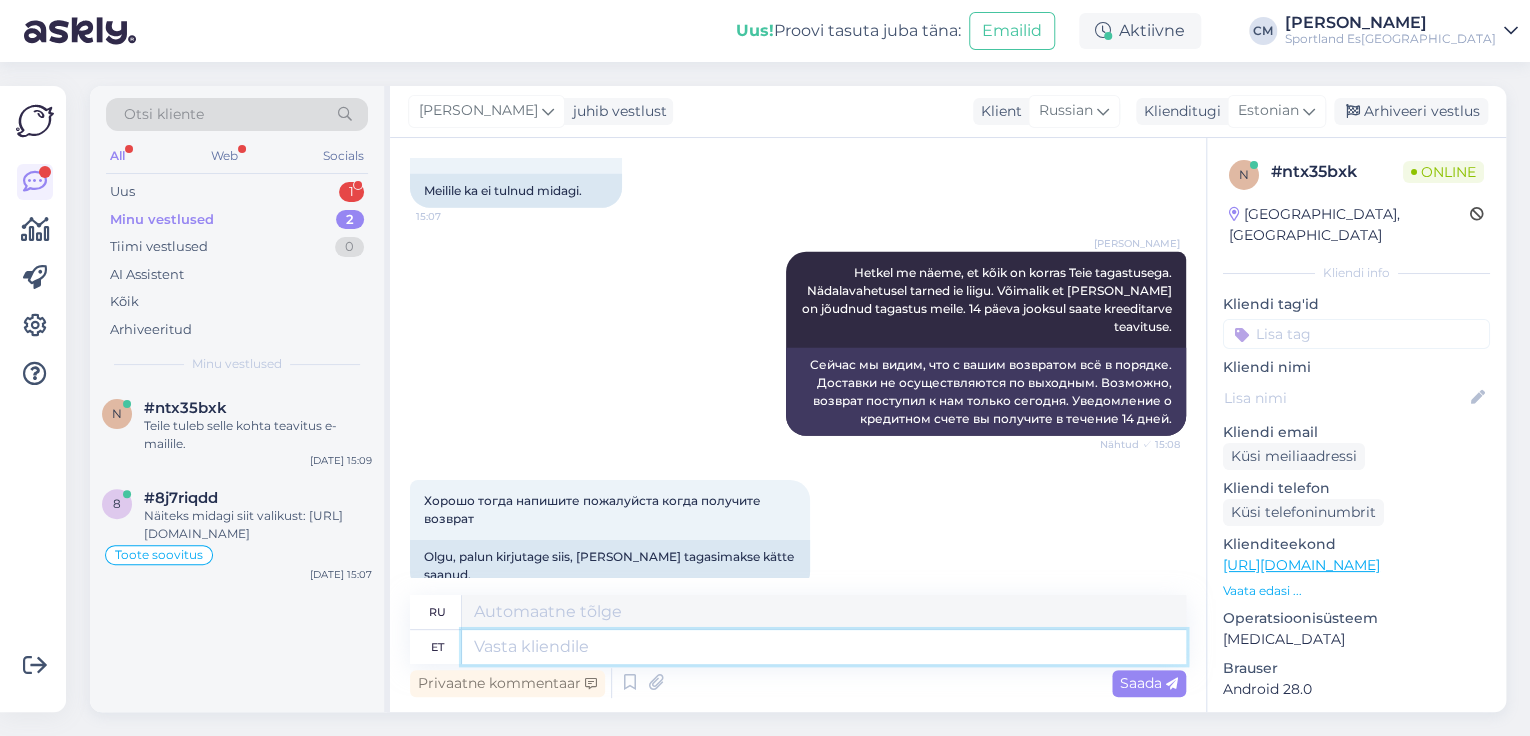 scroll, scrollTop: 3180, scrollLeft: 0, axis: vertical 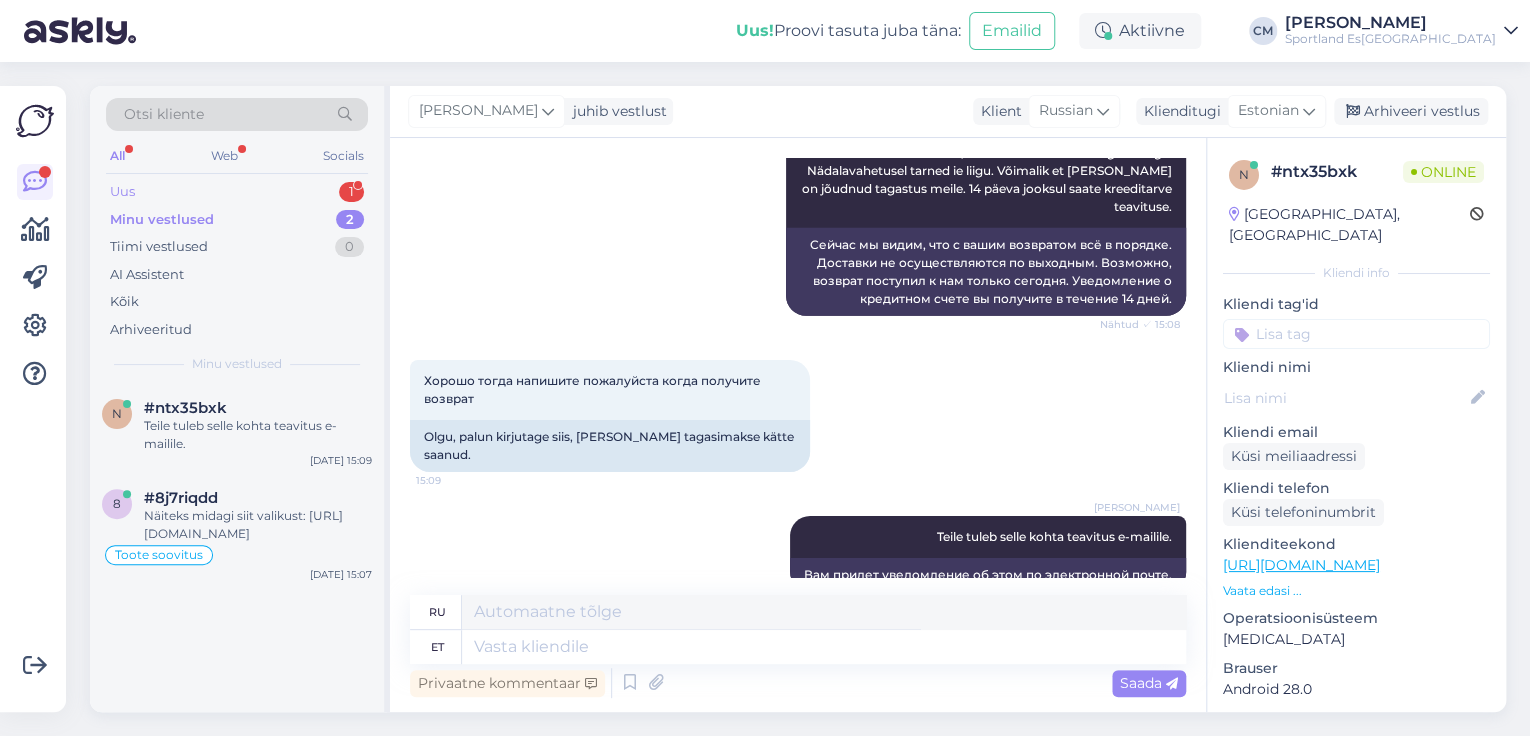 click on "Uus 1" at bounding box center [237, 192] 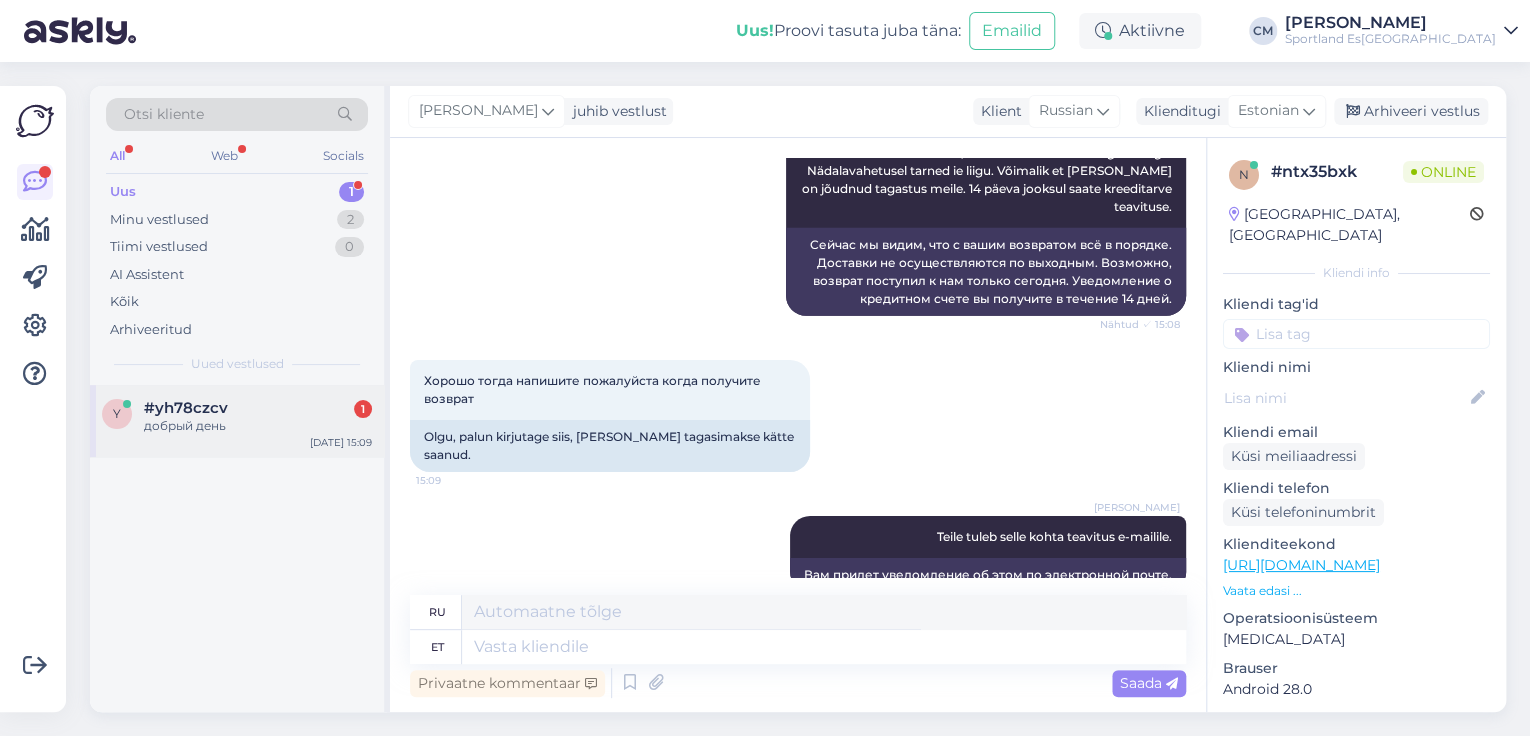 click on "y #yh78czcv 1 добрый день [DATE][DATE]:09" at bounding box center (237, 421) 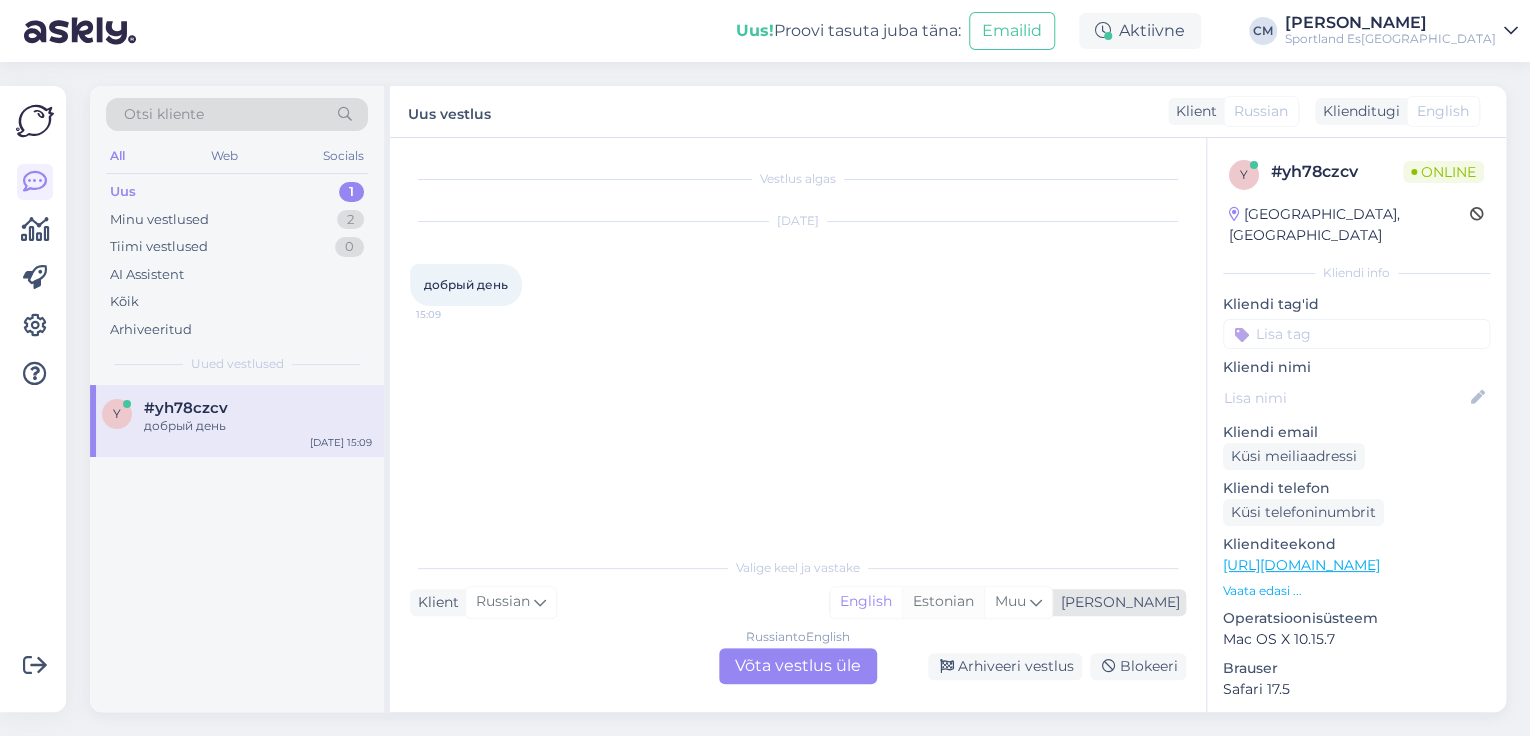 click on "Estonian" at bounding box center (943, 602) 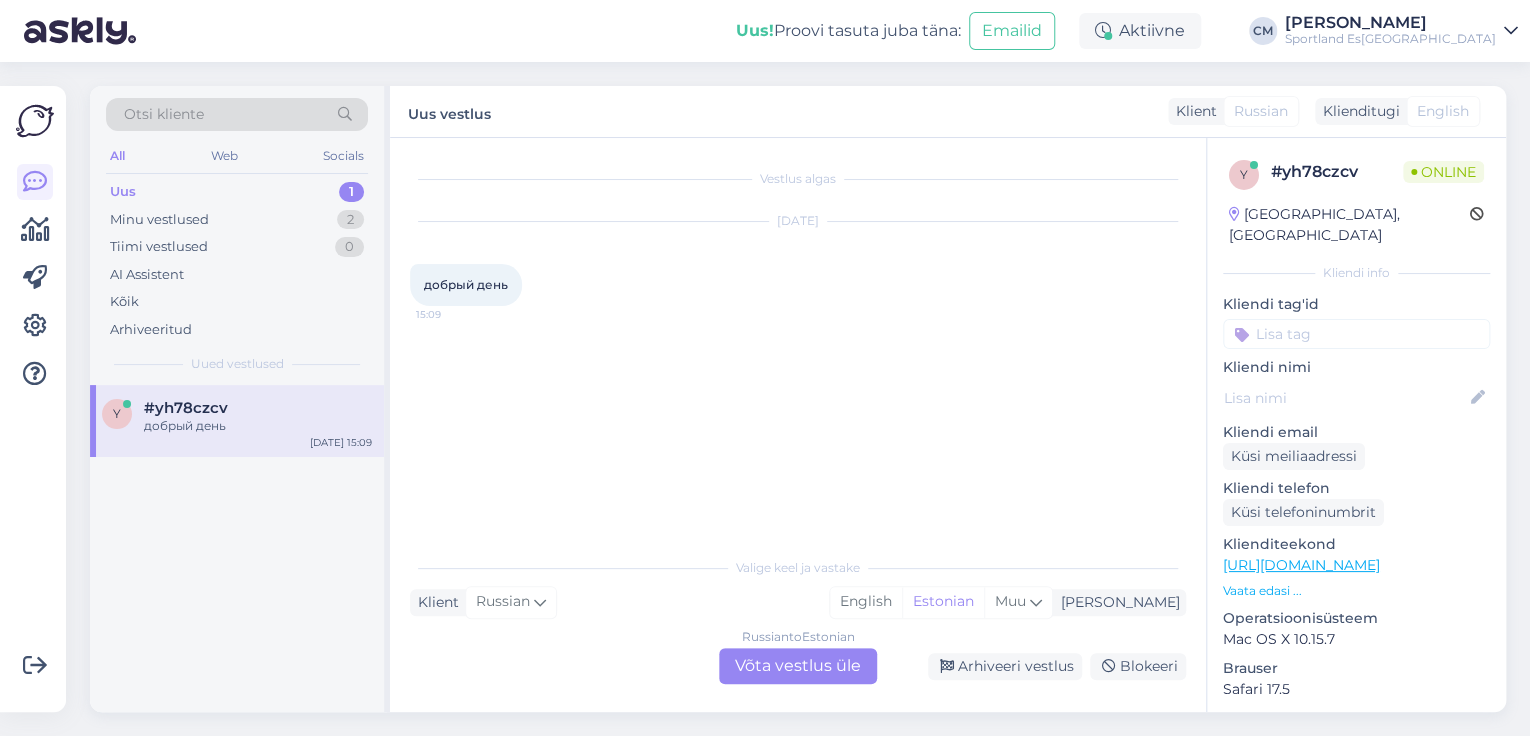 click on "Russian  to  Estonian Võta vestlus üle" at bounding box center [798, 666] 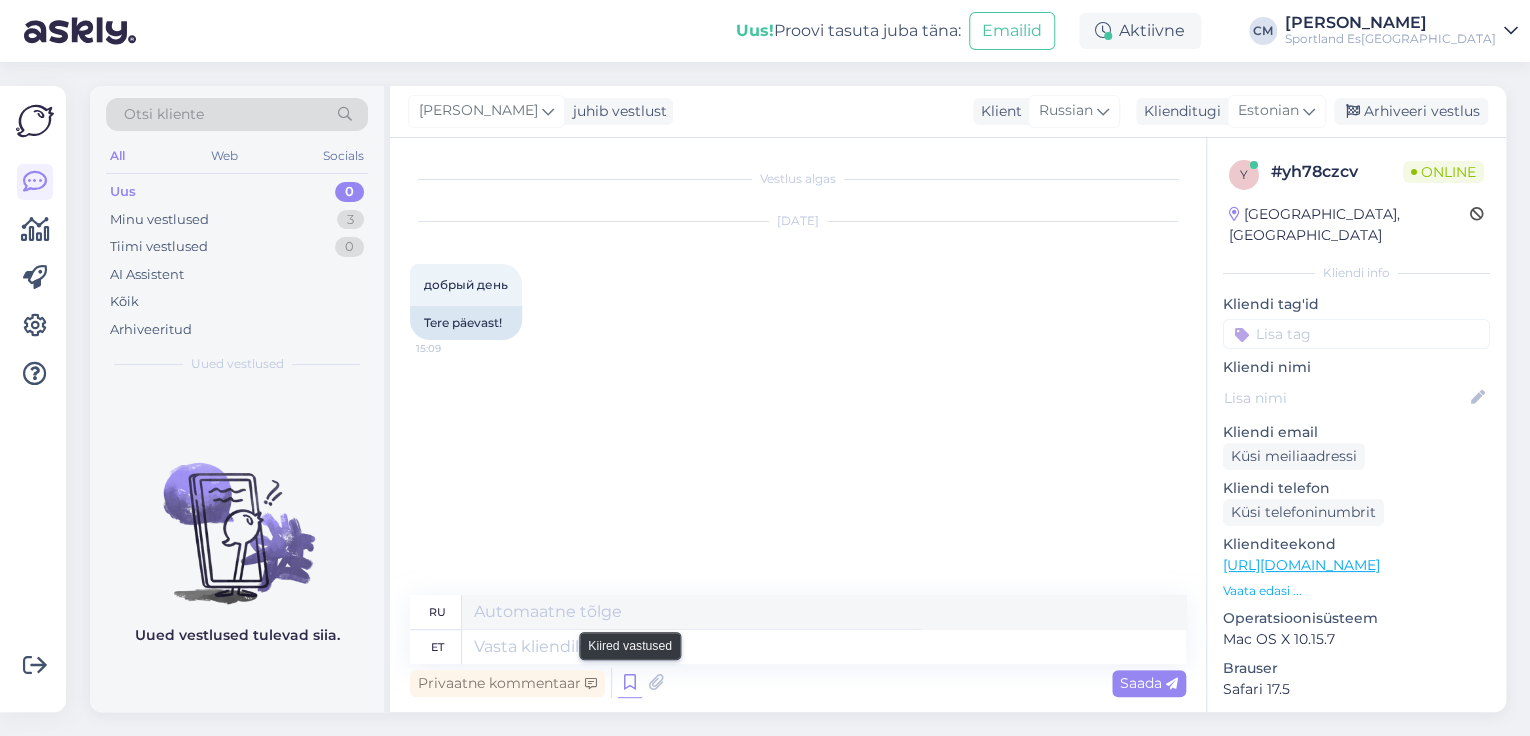 click at bounding box center [630, 683] 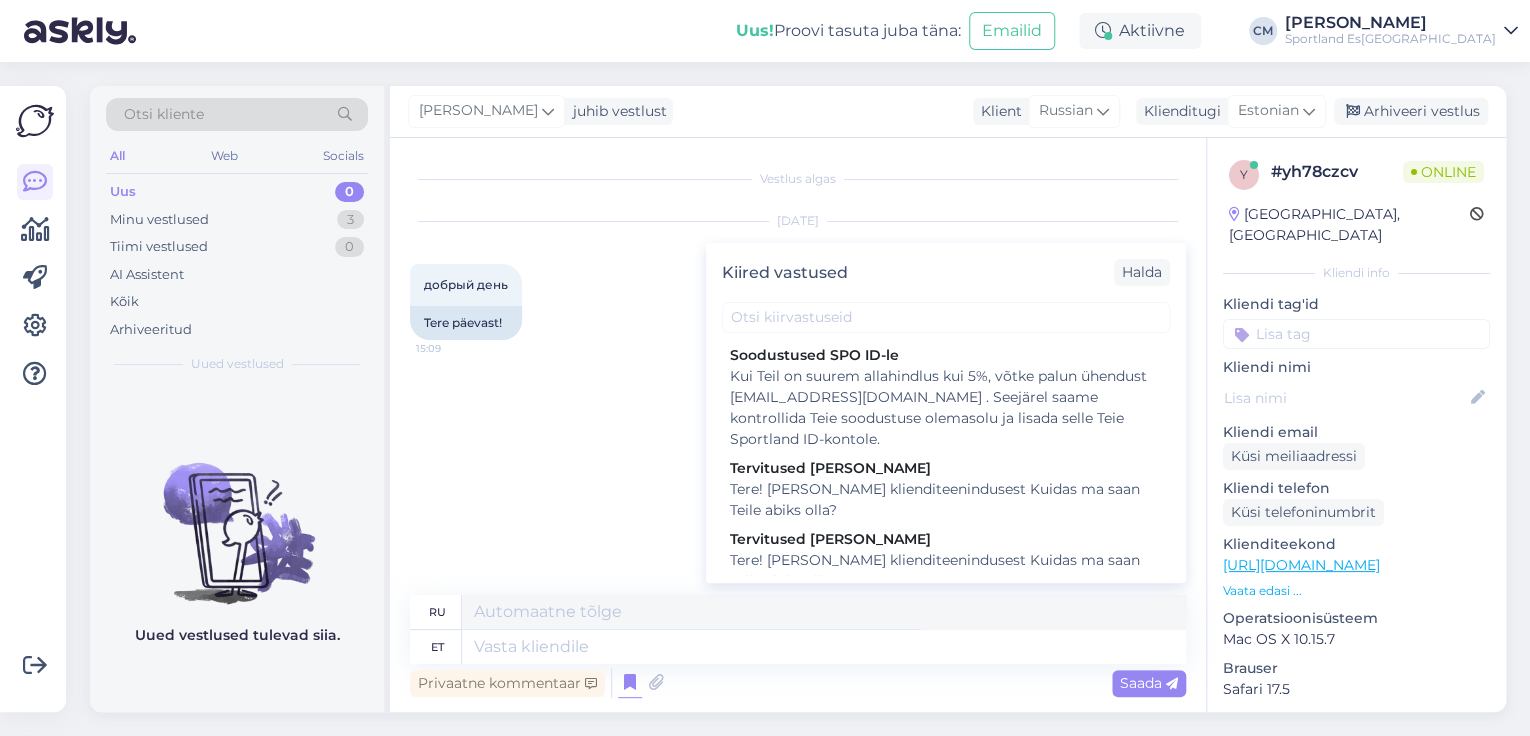 click on "Kiired vastused [PERSON_NAME] SPO ID-le Kui Teil on suurem allahindlus kui 5%, võtke palun ühendust [EMAIL_ADDRESS][DOMAIN_NAME] . Seejärel saame kontrollida Teie soodustuse olemasolu ja lisada selle Teie Sportland ID-kontole.   Tervitused [PERSON_NAME]! [PERSON_NAME] klienditeenindusest
Kuidas ma saan Teile abiks olla?   Tervitused [PERSON_NAME] Tere! [PERSON_NAME] klienditeenindusest
Kuidas ma saan Teile abiks olla?   Tervitused Tiina Tere! [PERSON_NAME] klikenditeenindusest
Kuidas ma saan Teile abiks olla?   Tervitused [PERSON_NAME]! [PERSON_NAME] klienditeenindusest
Kuidas ma saan Teile abiks olla?   Ekspertiisi esitamise õigus   Libakonto Täname, et teavitasite meid libakontost!
Palun ärge kahtlasi linke [MEDICAL_DATA], me tegeleme selle probleemi lahendamisega ja loodame, et libakonto lähiajal kustutakse.   Kas minu tagastus on [PERSON_NAME] jõudnud (Omniva)?   Sooduskood- ostukrediit näidistekst   Sooduskood % _ näidistekst   Krediidi tingimused- kauplus   E- ESMASPÄEV sooduskood ei tööta   Uudiskirjast loobumine" at bounding box center [946, 413] 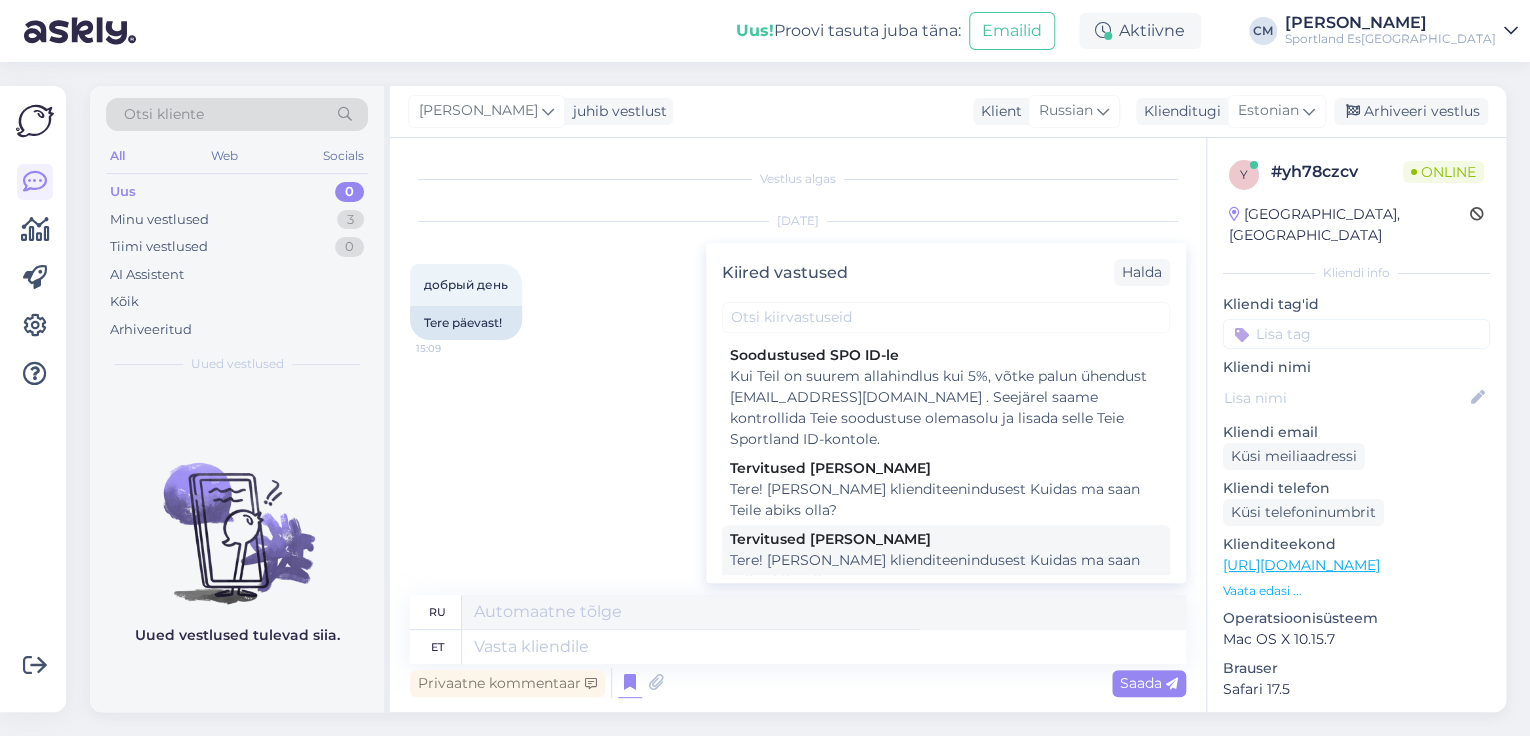 click on "Tere! [PERSON_NAME] klienditeenindusest
Kuidas ma saan Teile abiks olla?" at bounding box center [946, 571] 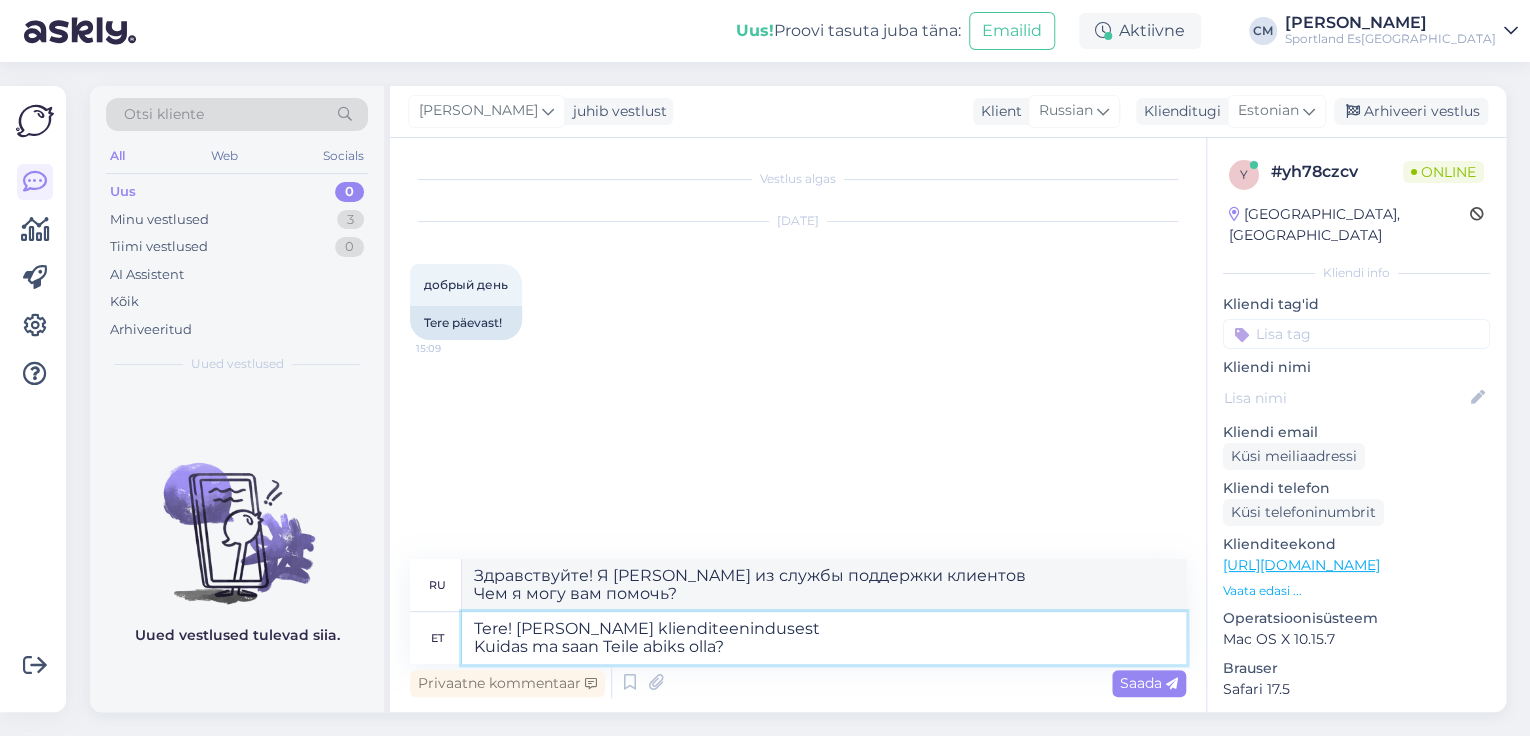 click on "Tere! [PERSON_NAME] klienditeenindusest
Kuidas ma saan Teile abiks olla?" at bounding box center [824, 638] 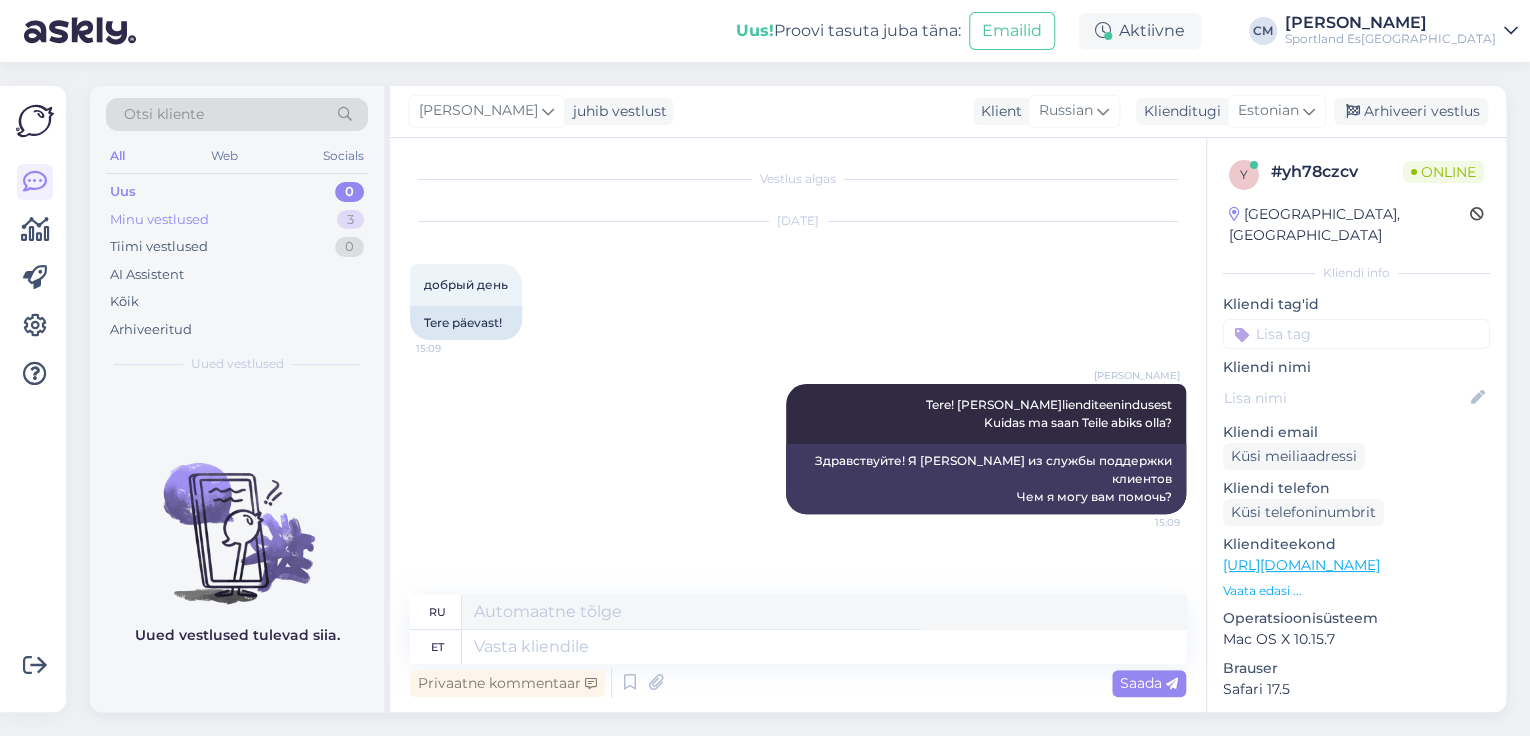click on "Minu vestlused 3" at bounding box center [237, 220] 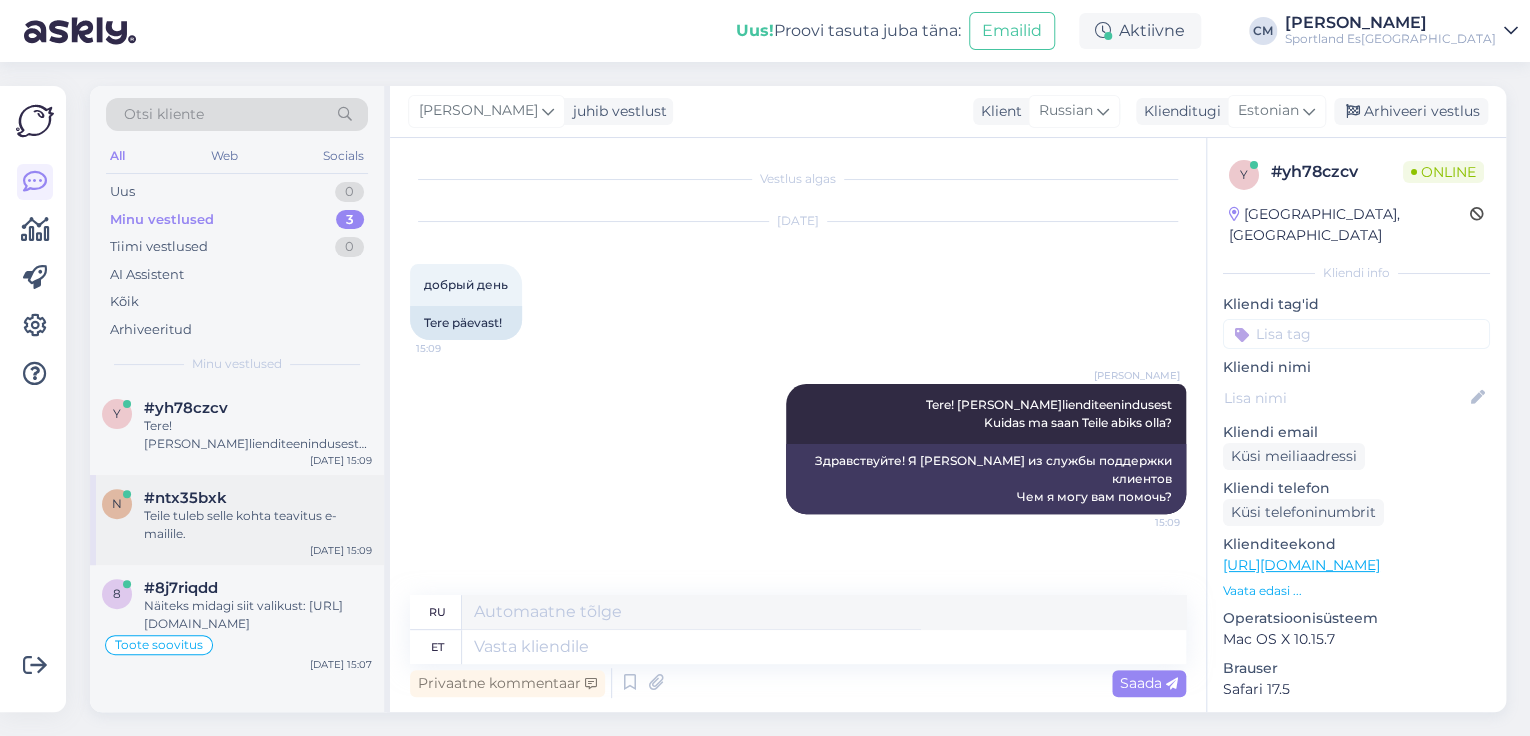 click on "#ntx35bxk" at bounding box center (258, 498) 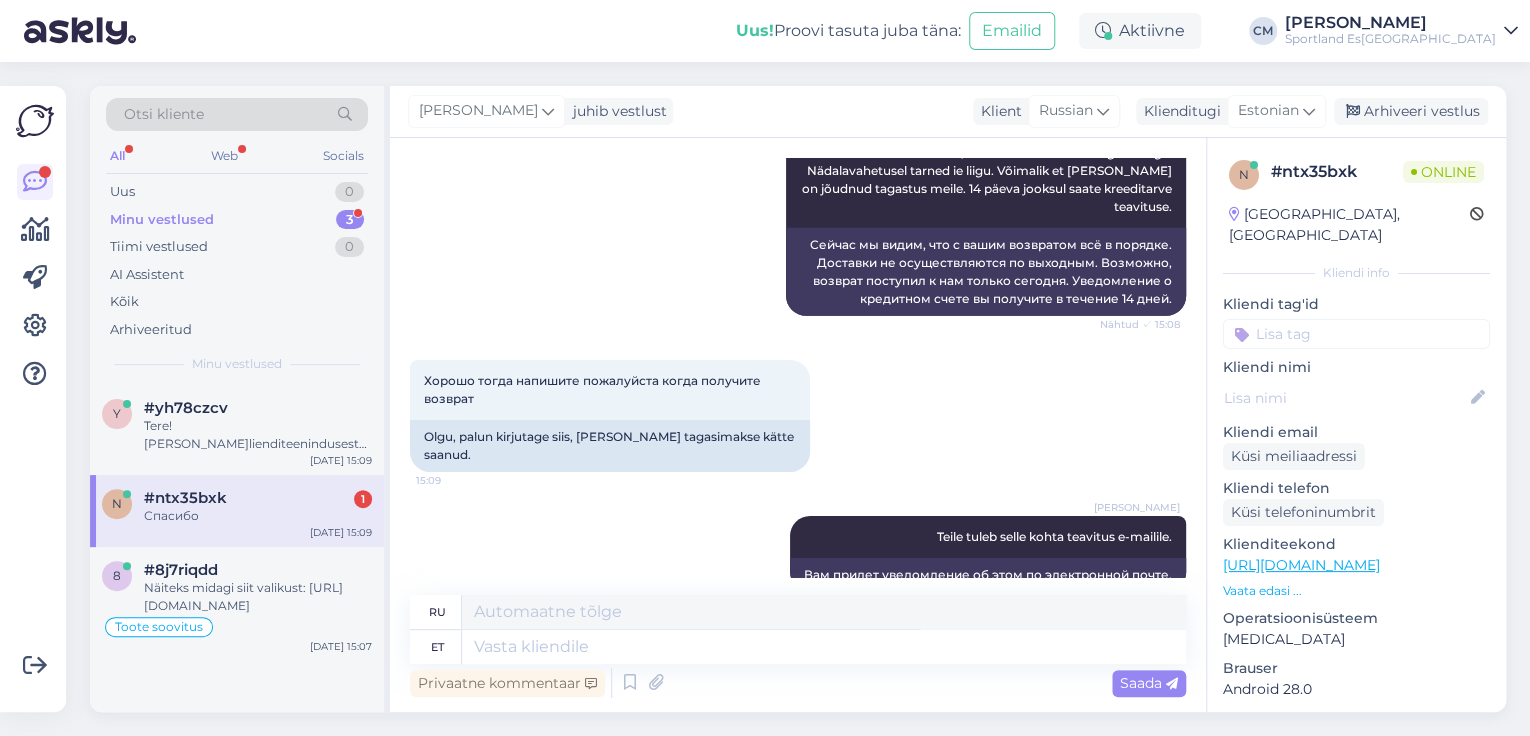 scroll, scrollTop: 3300, scrollLeft: 0, axis: vertical 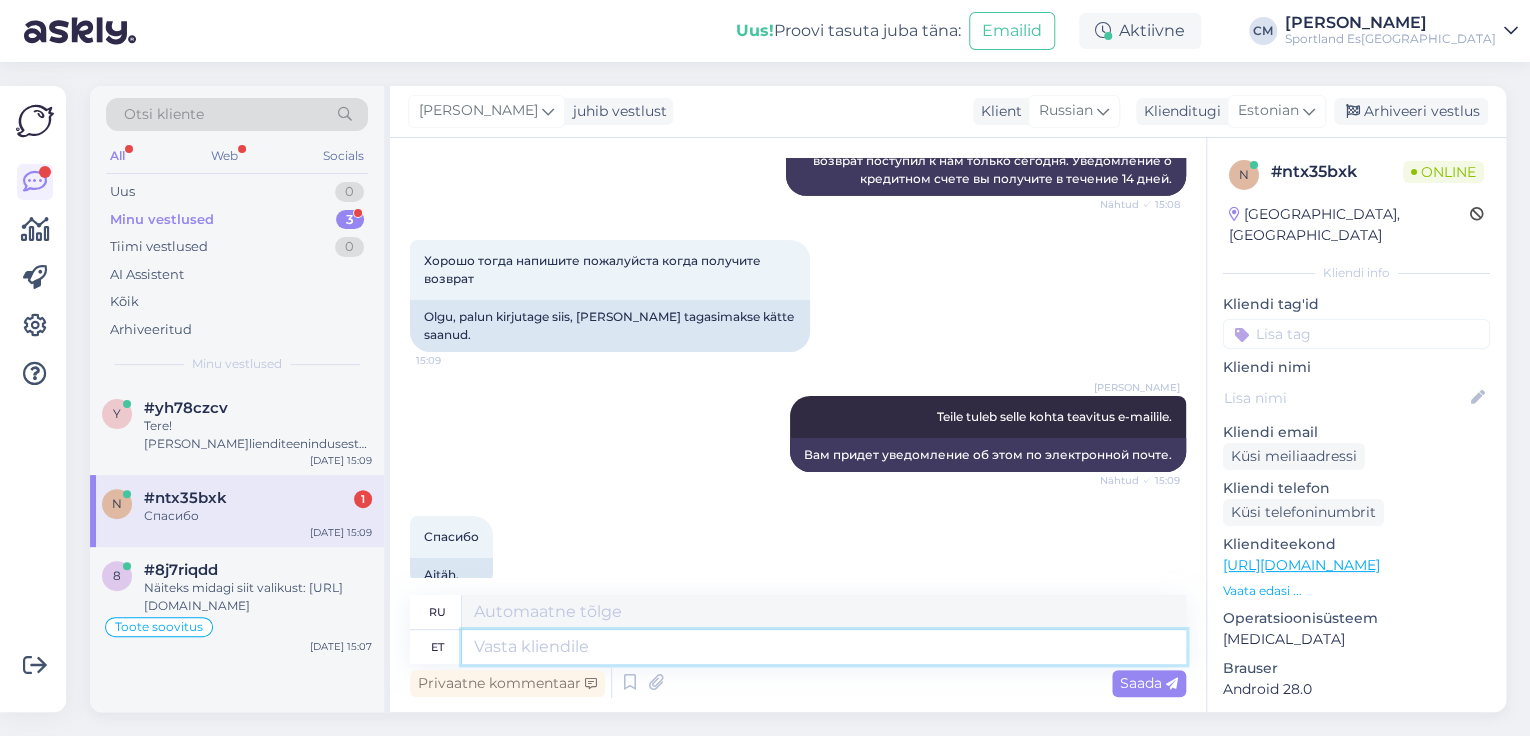 click at bounding box center [824, 647] 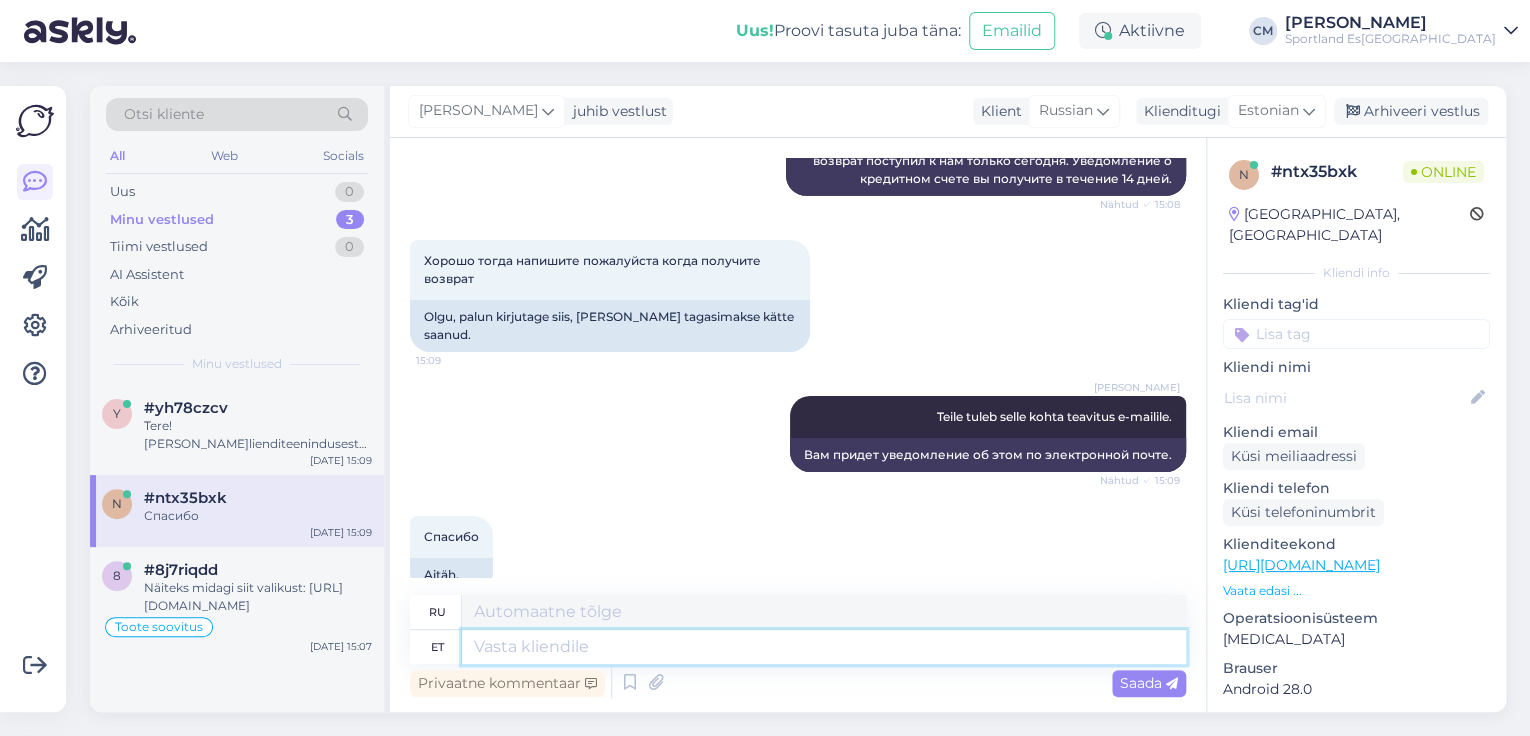 scroll, scrollTop: 3420, scrollLeft: 0, axis: vertical 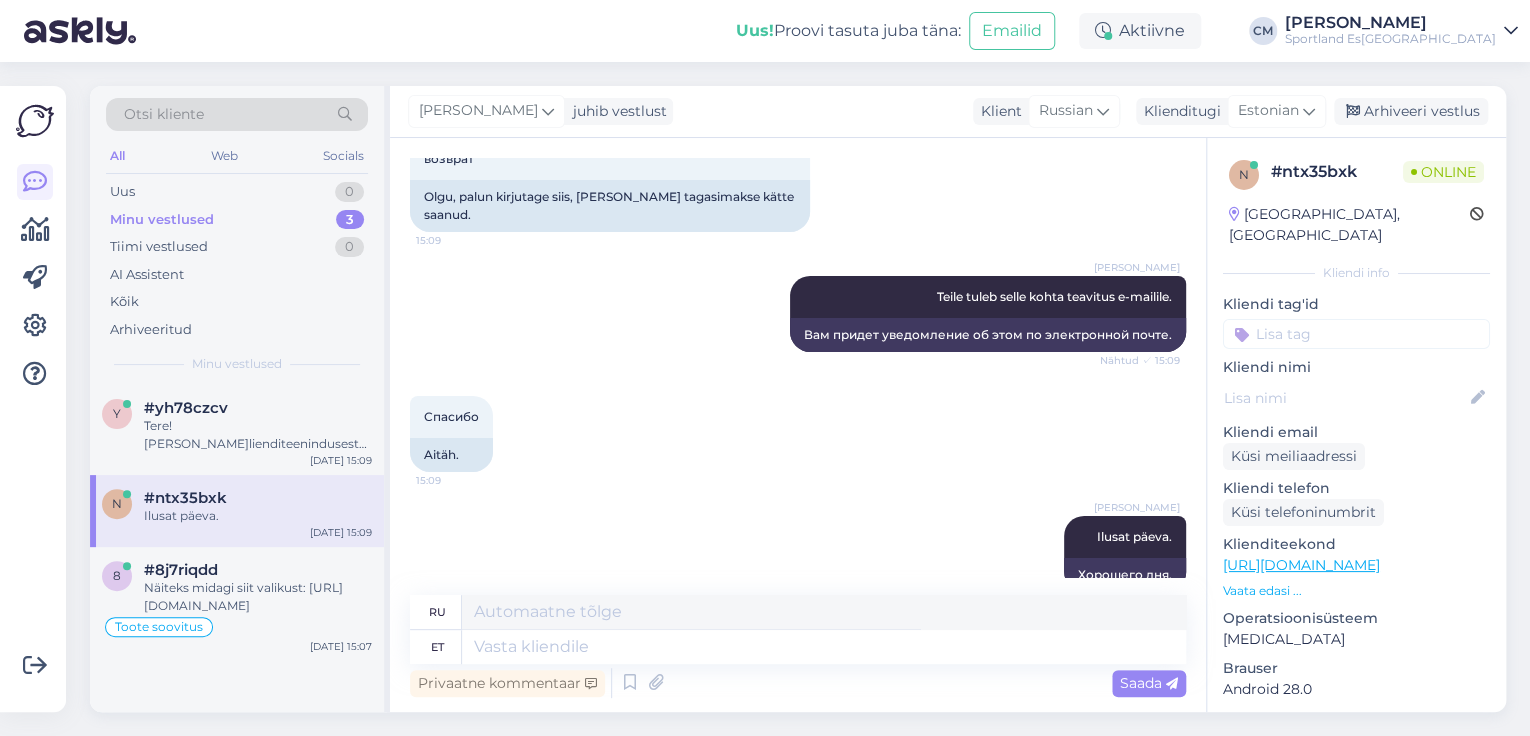 click at bounding box center (1356, 334) 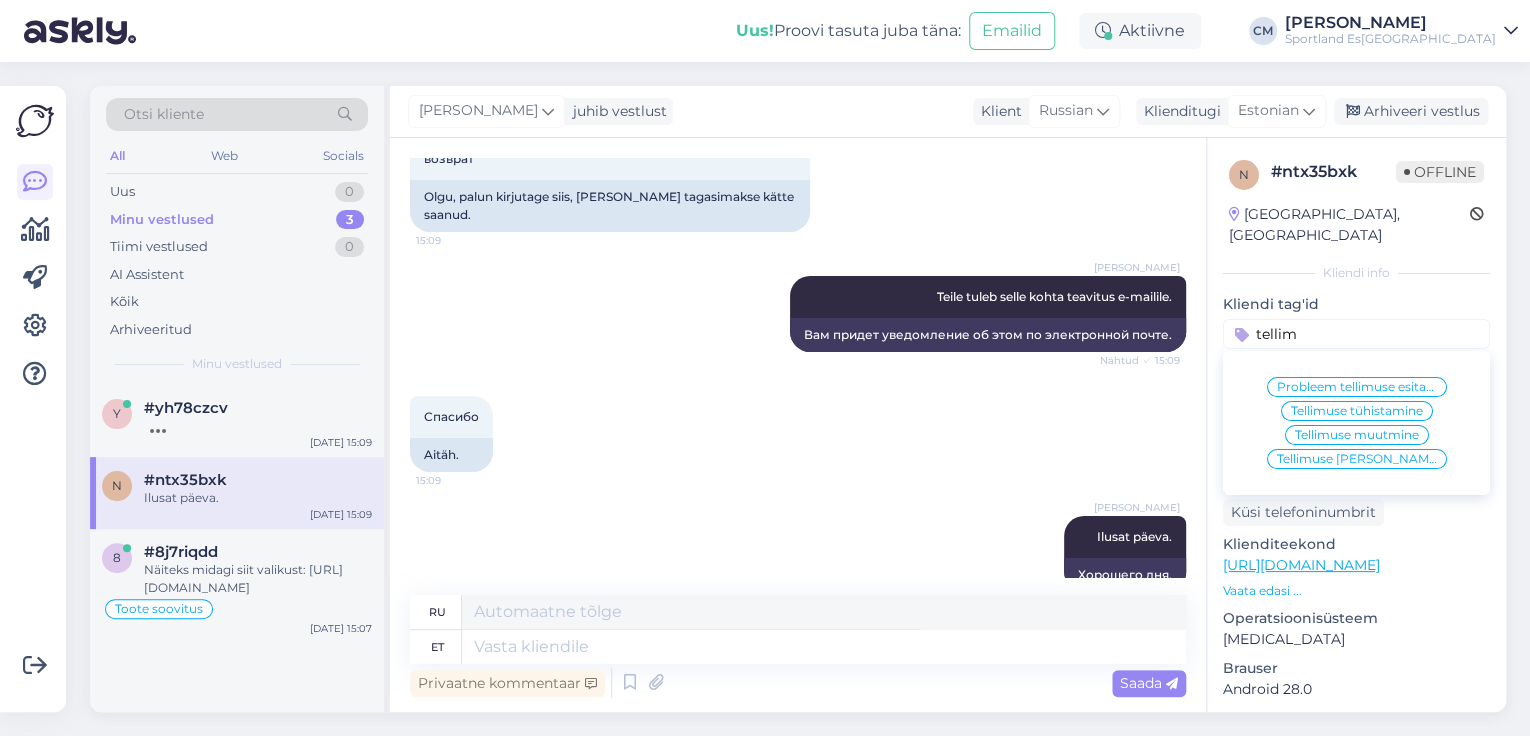 click on "Tellimuse [PERSON_NAME] info" at bounding box center [1357, 459] 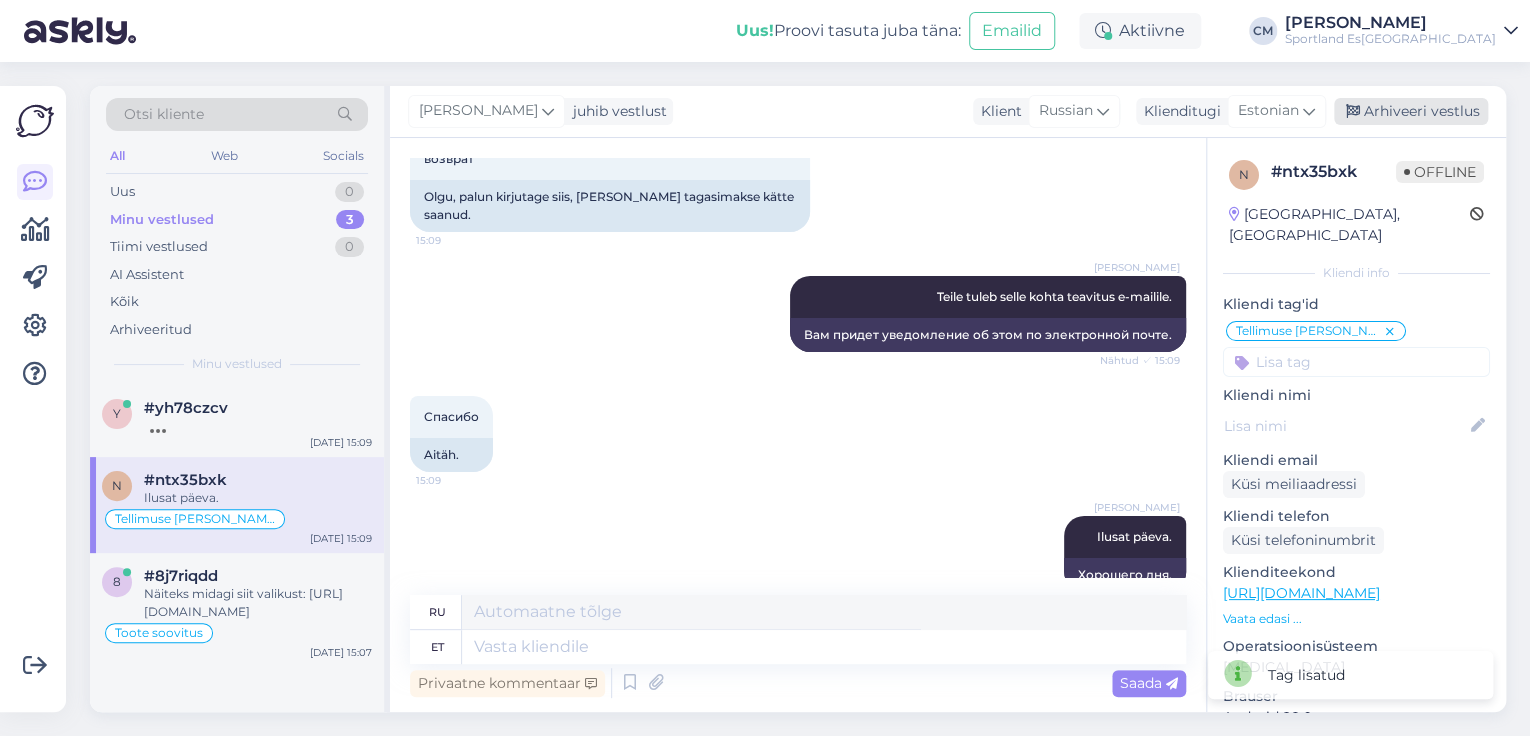 click on "Arhiveeri vestlus" at bounding box center [1411, 111] 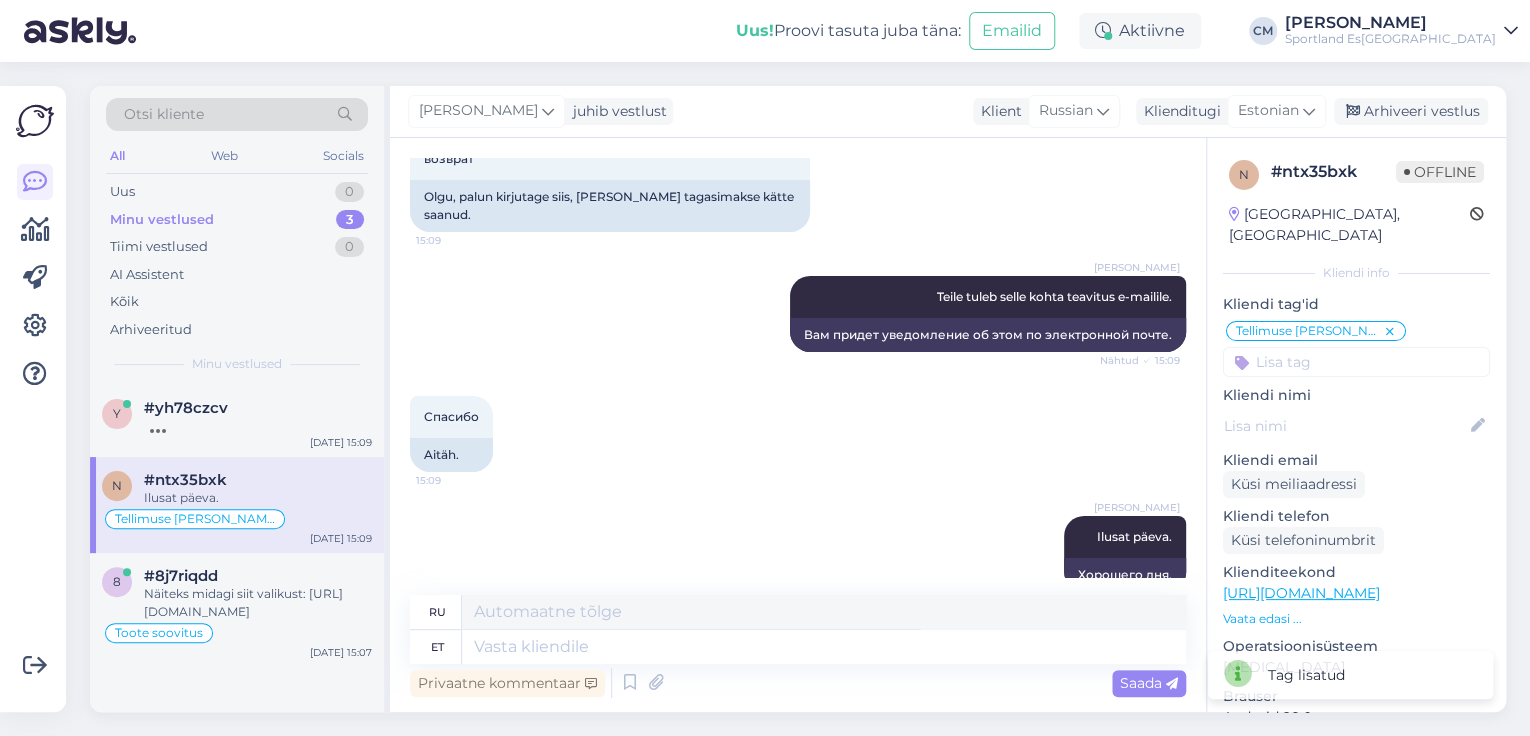 scroll, scrollTop: 3400, scrollLeft: 0, axis: vertical 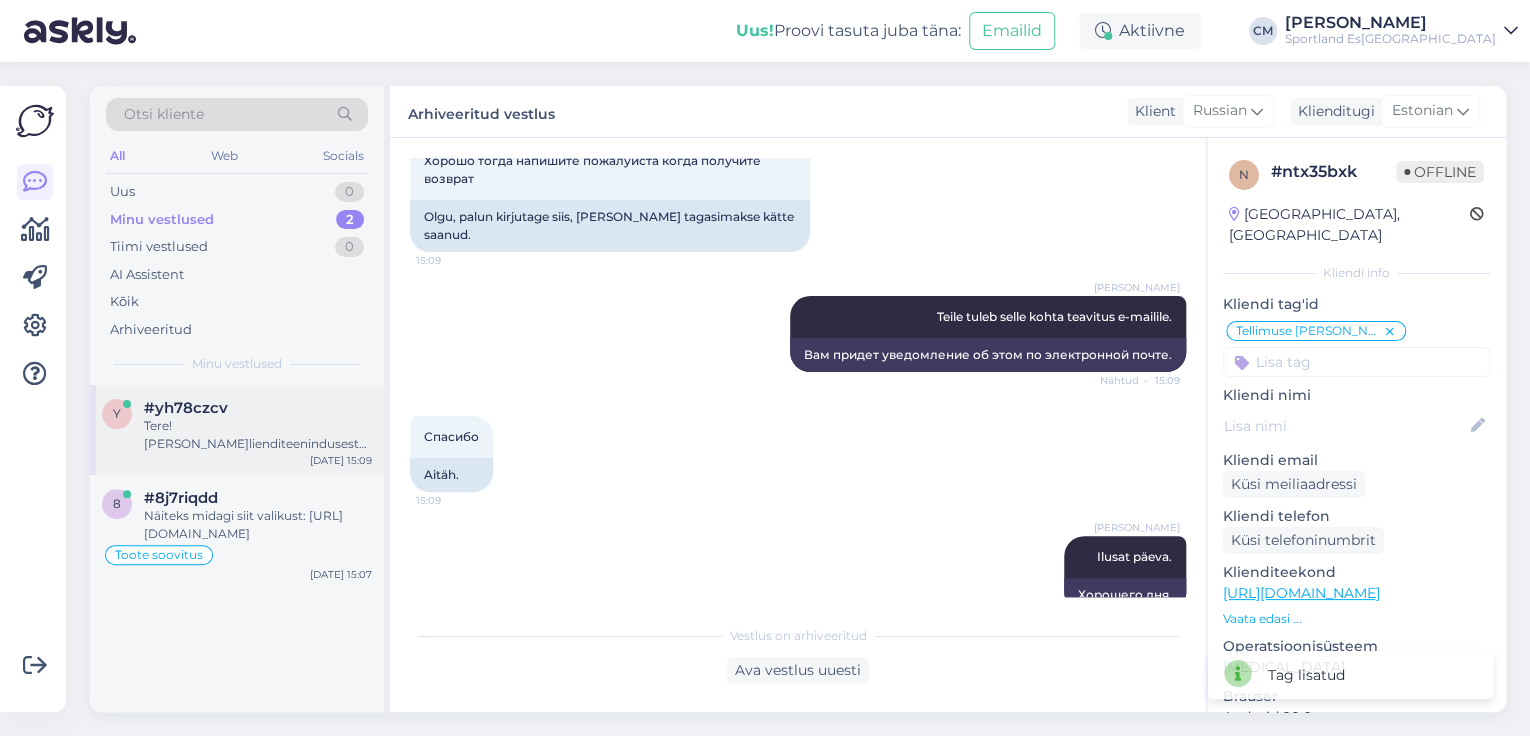 click on "Tere! [PERSON_NAME]lienditeenindusest
Kuidas ma saan Teile abiks olla?" at bounding box center [258, 435] 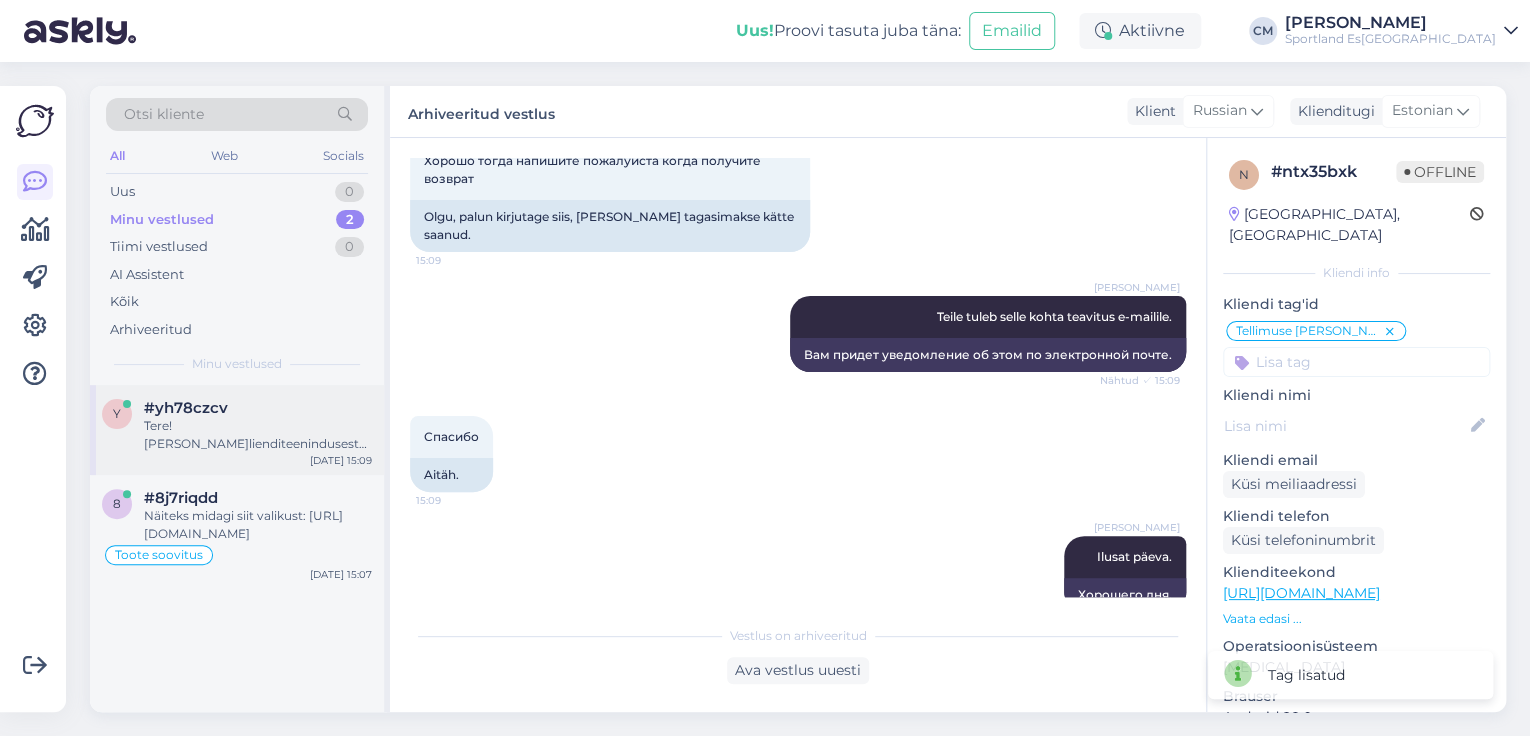 scroll, scrollTop: 0, scrollLeft: 0, axis: both 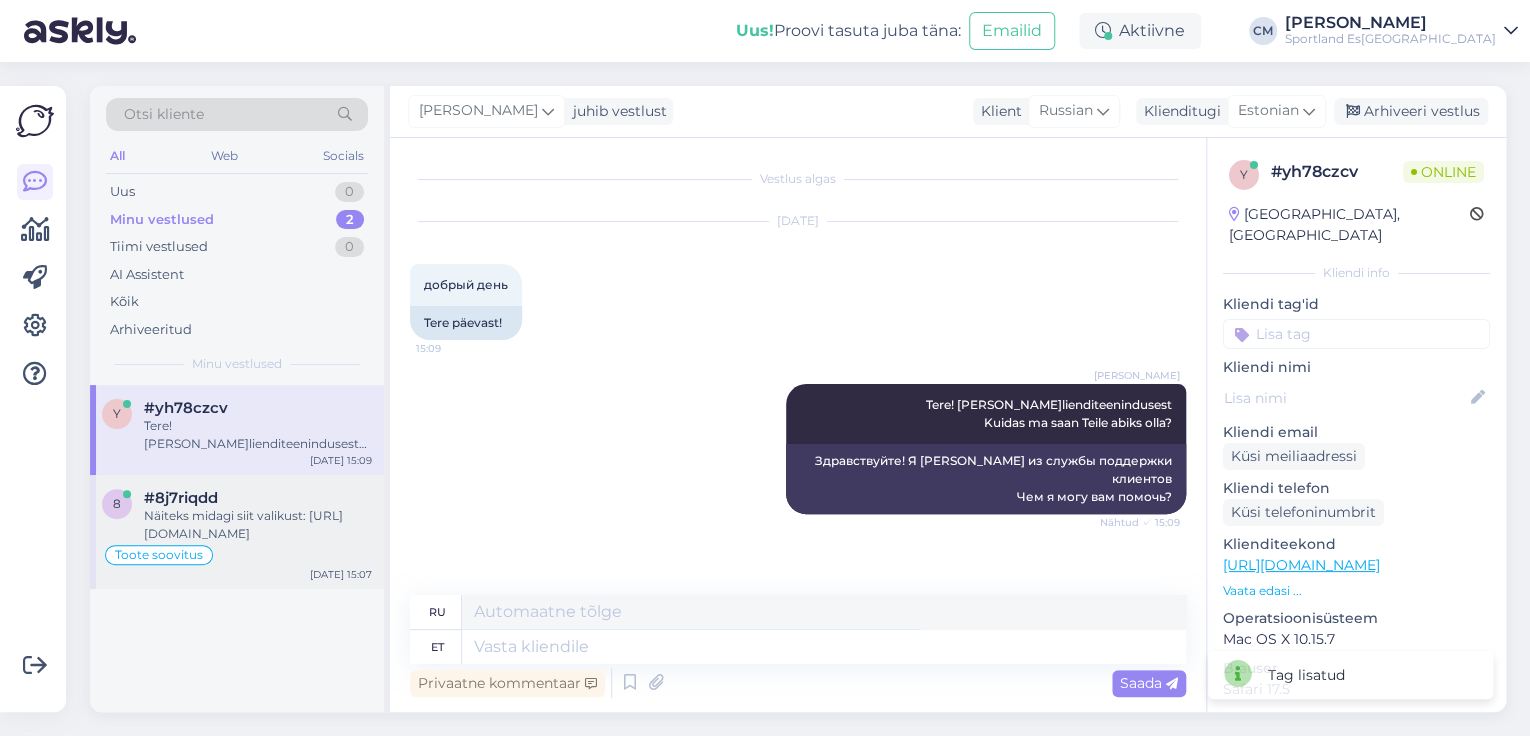 click on "Näiteks midagi siit valikust: [URL][DOMAIN_NAME]" at bounding box center (258, 525) 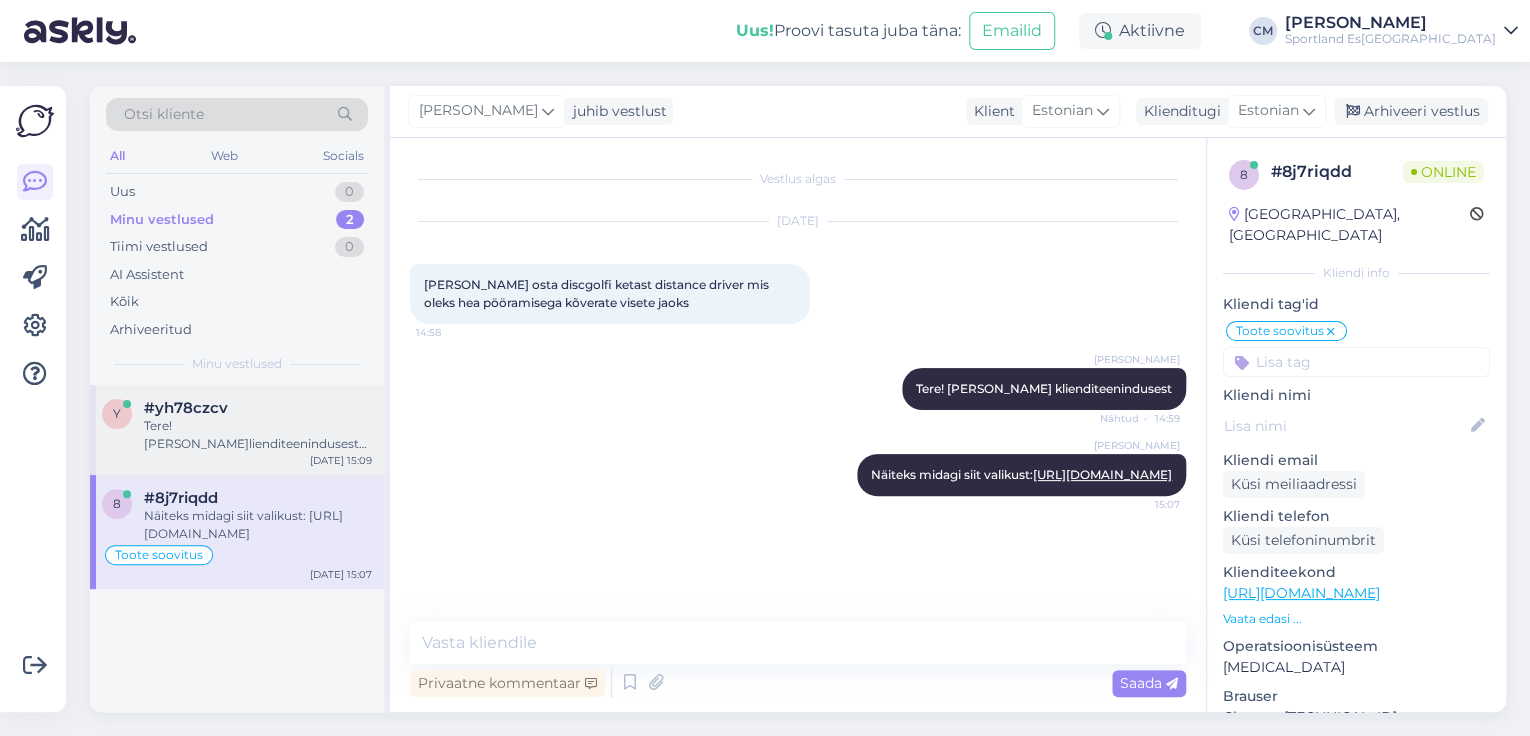 click on "y #yh78czcv Tere! [PERSON_NAME] klienditeenindusest
Kuidas ma saan Teile abiks olla? [DATE] 15:09" at bounding box center (237, 430) 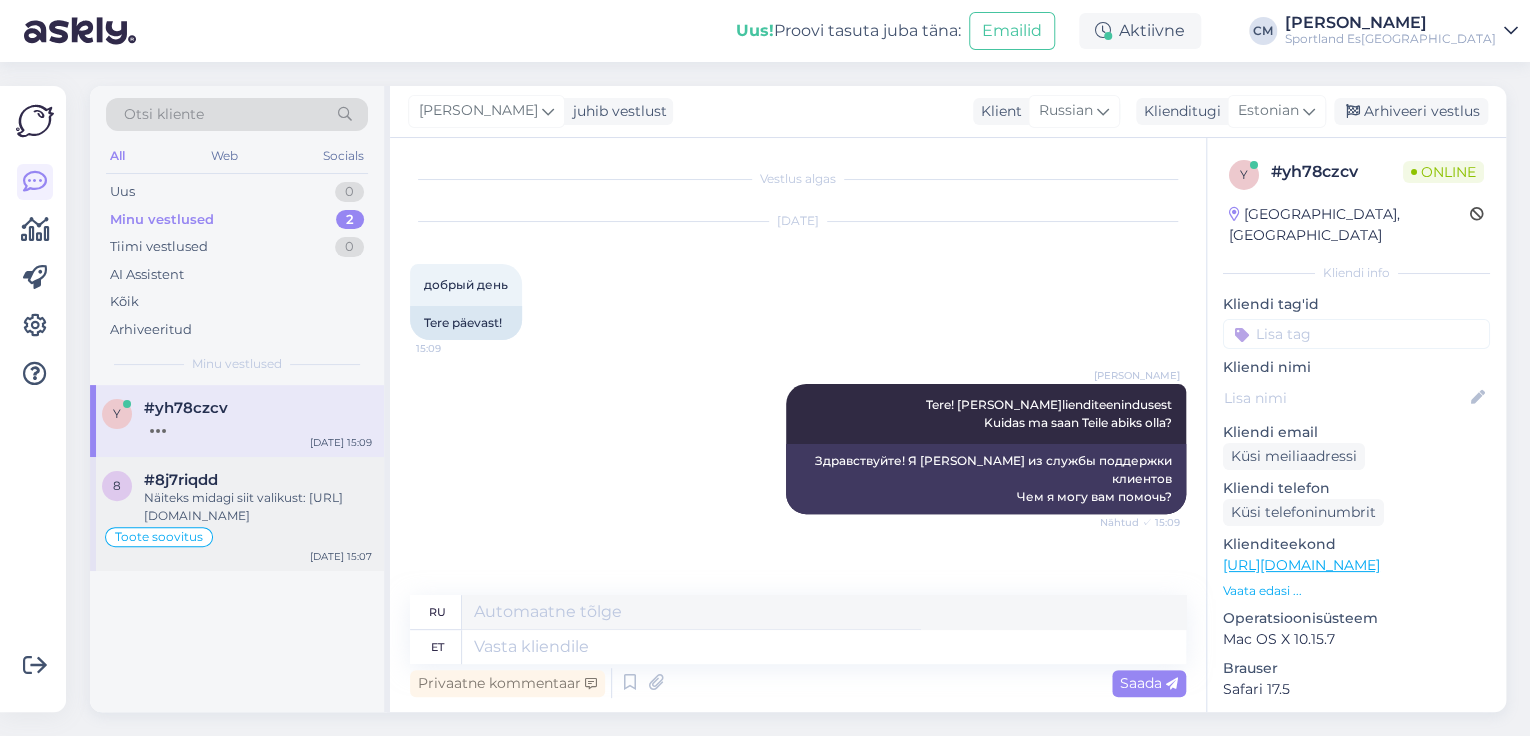 click on "Toote soovitus" at bounding box center (237, 537) 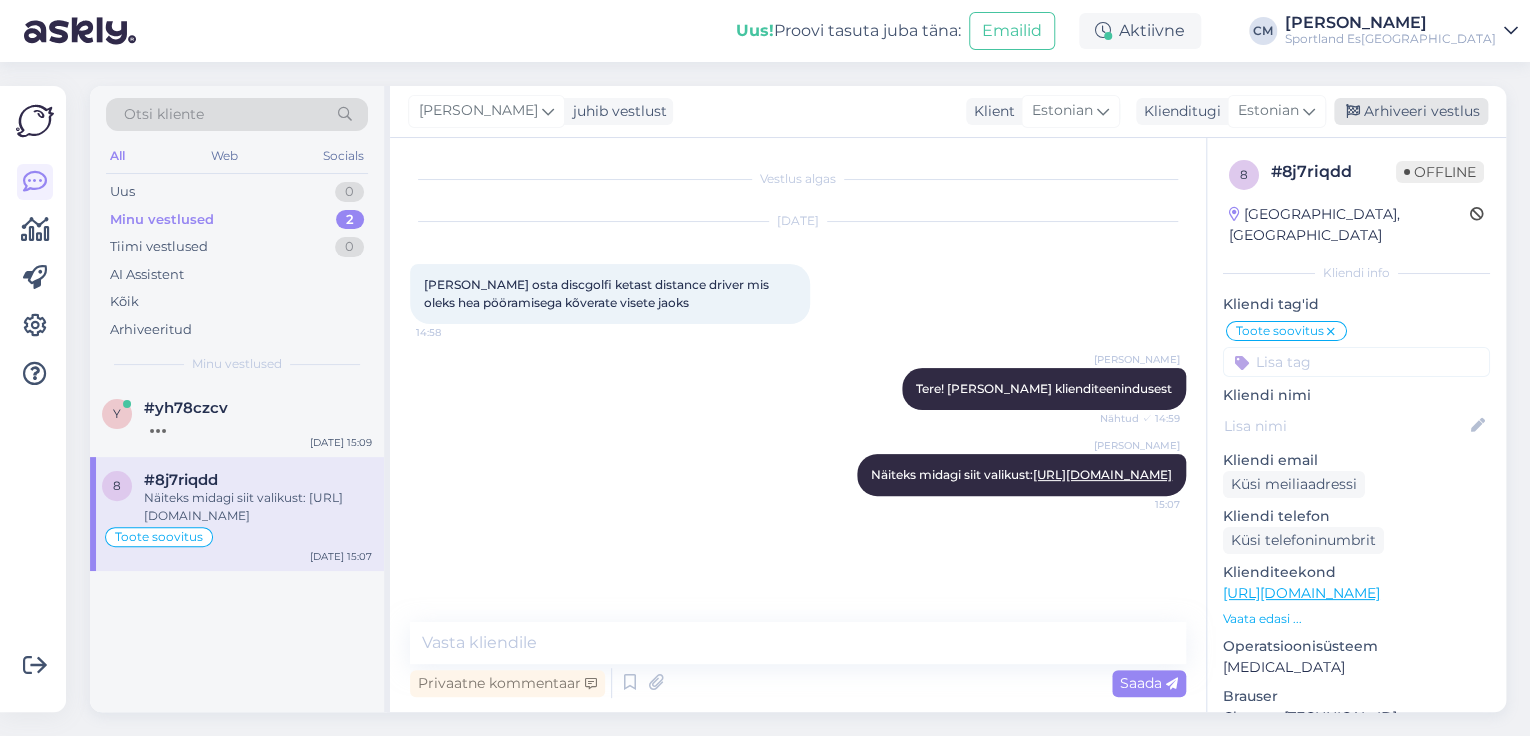click on "[PERSON_NAME] juhib vestlust Klient [DEMOGRAPHIC_DATA] Klienditugi [DEMOGRAPHIC_DATA] Arhiveeri vestlus" at bounding box center (948, 112) 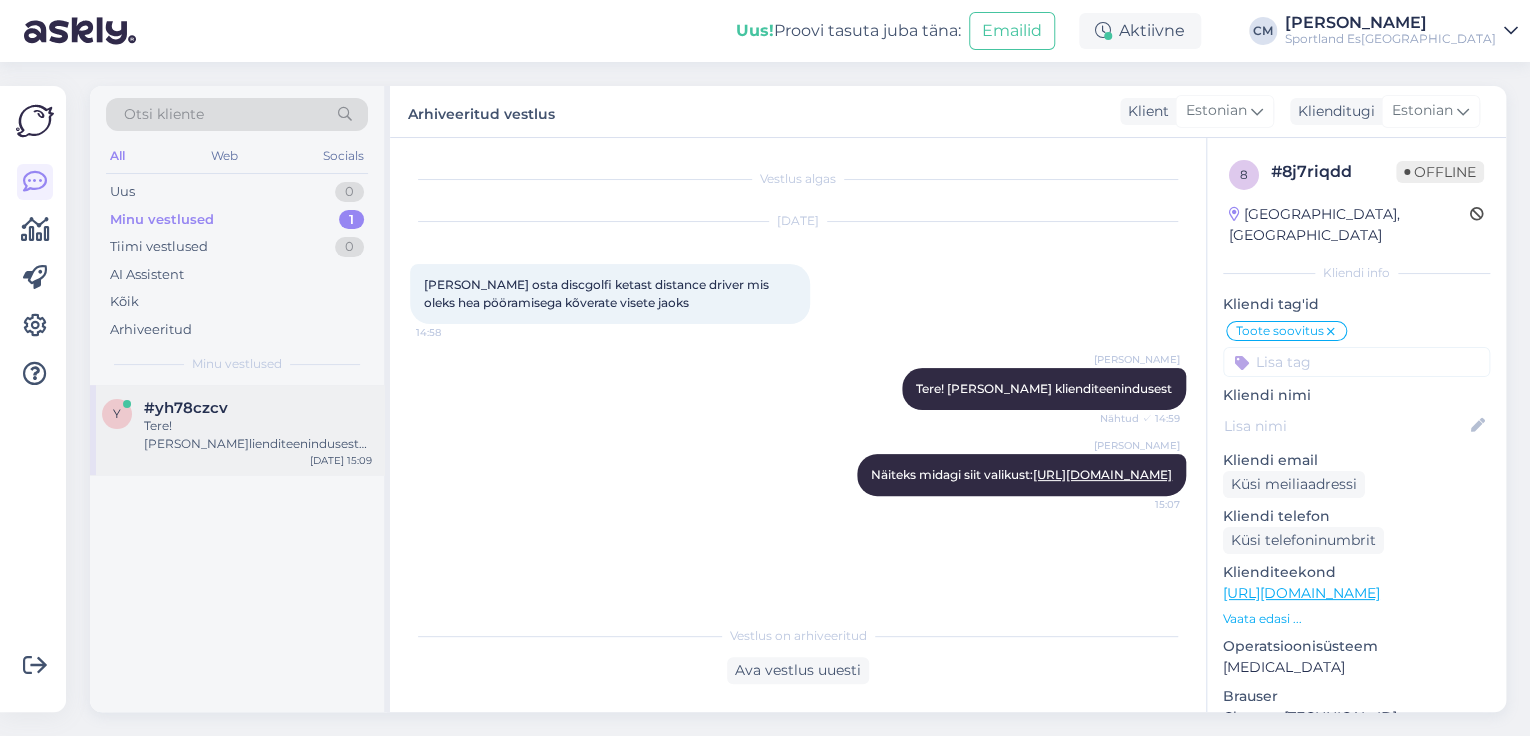 click on "Tere! [PERSON_NAME]lienditeenindusest
Kuidas ma saan Teile abiks olla?" at bounding box center (258, 435) 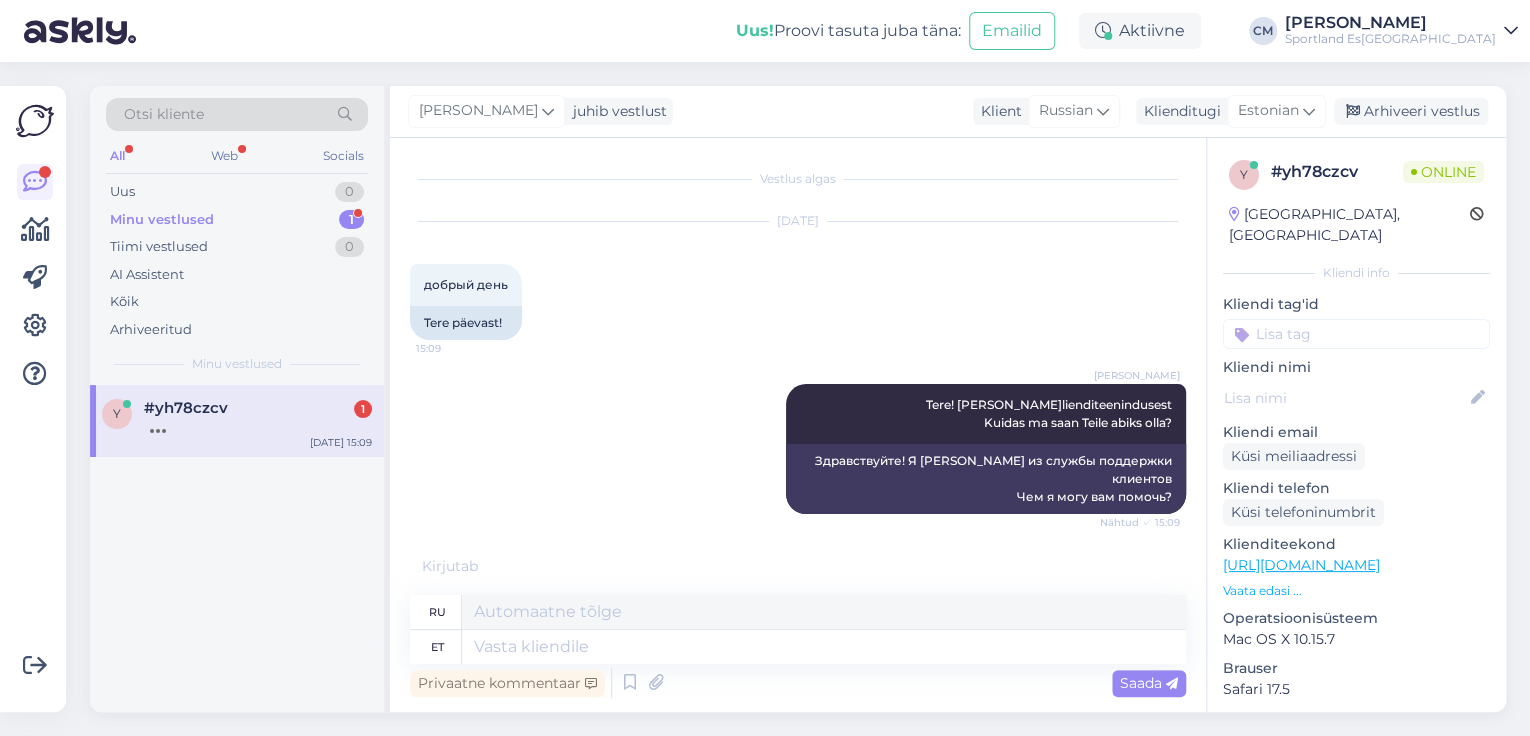scroll, scrollTop: 115, scrollLeft: 0, axis: vertical 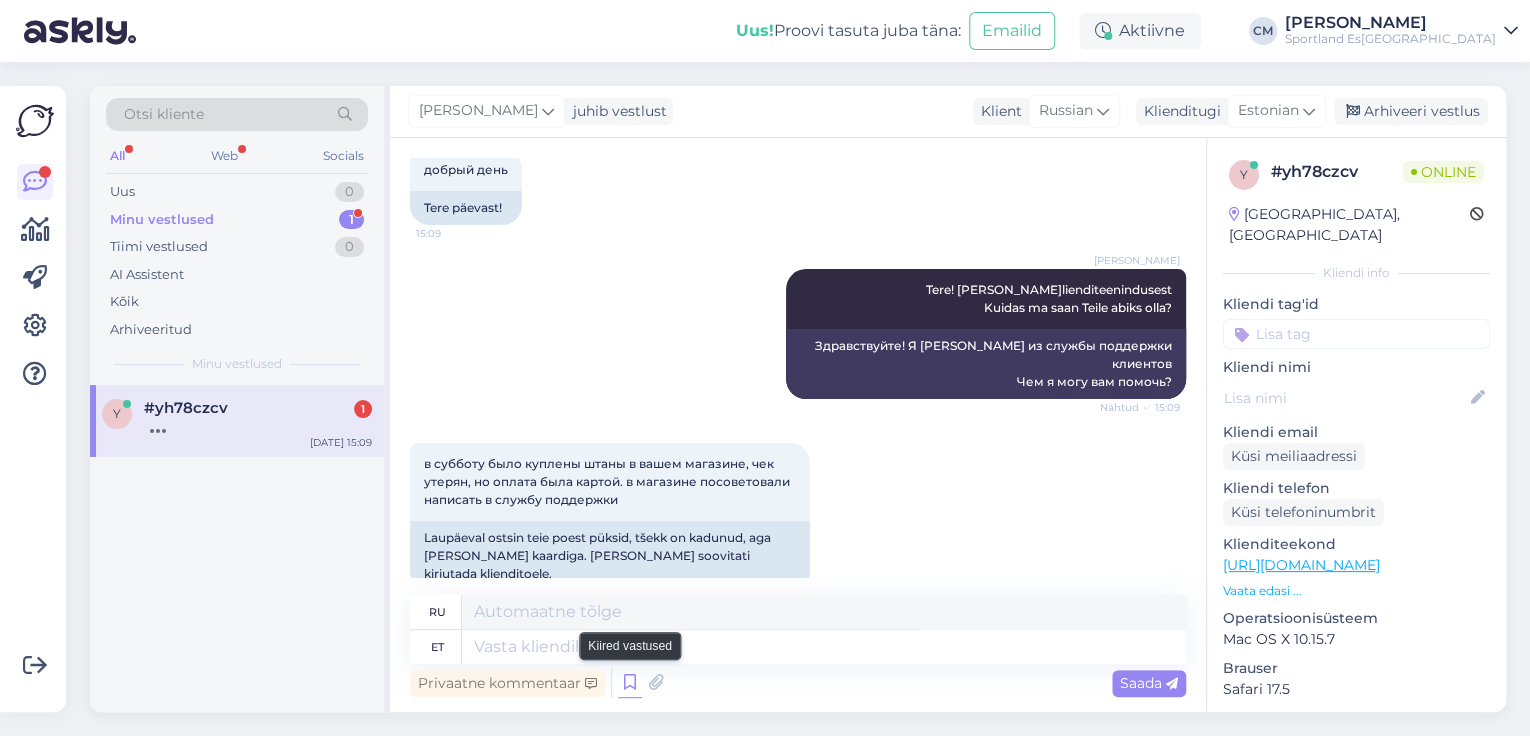 click at bounding box center [630, 683] 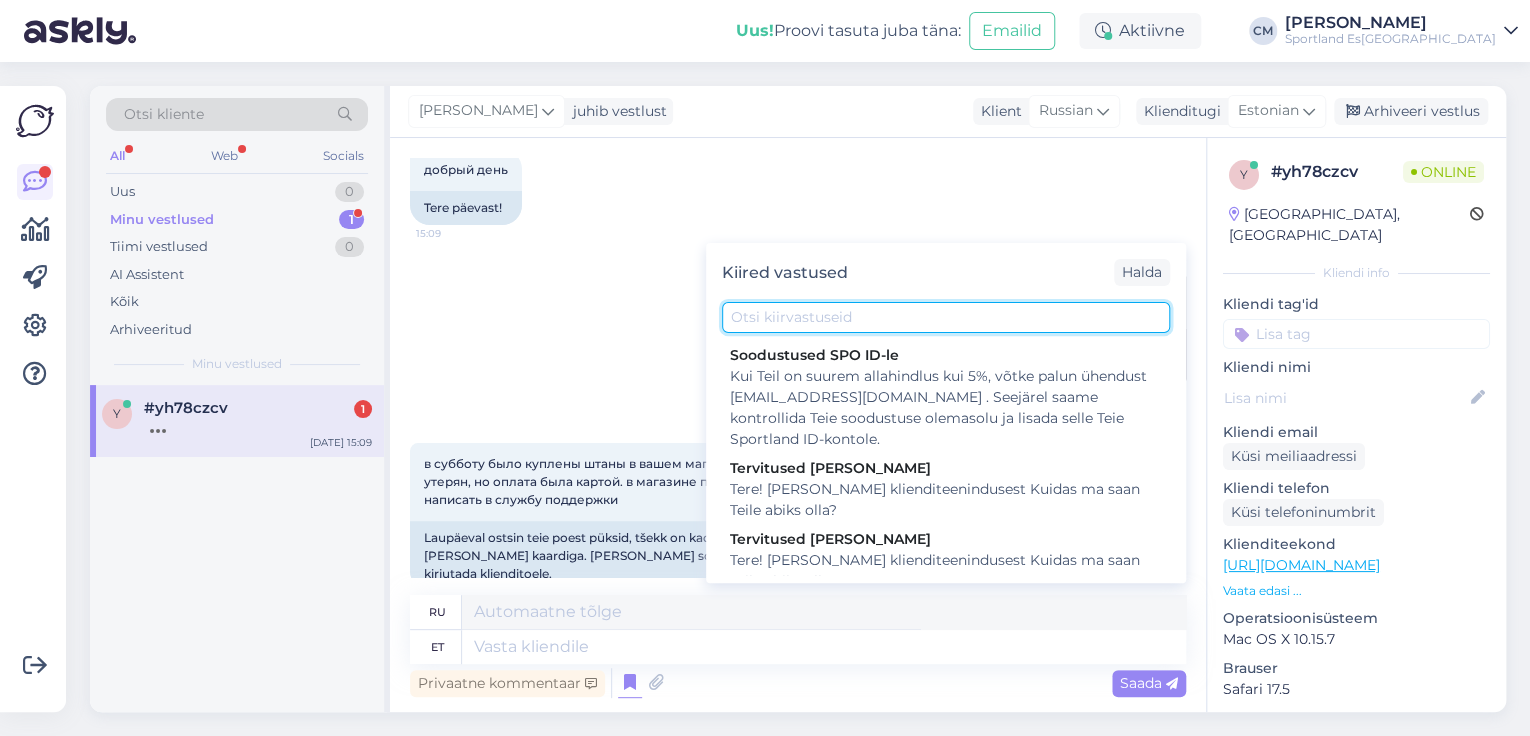 click at bounding box center (946, 317) 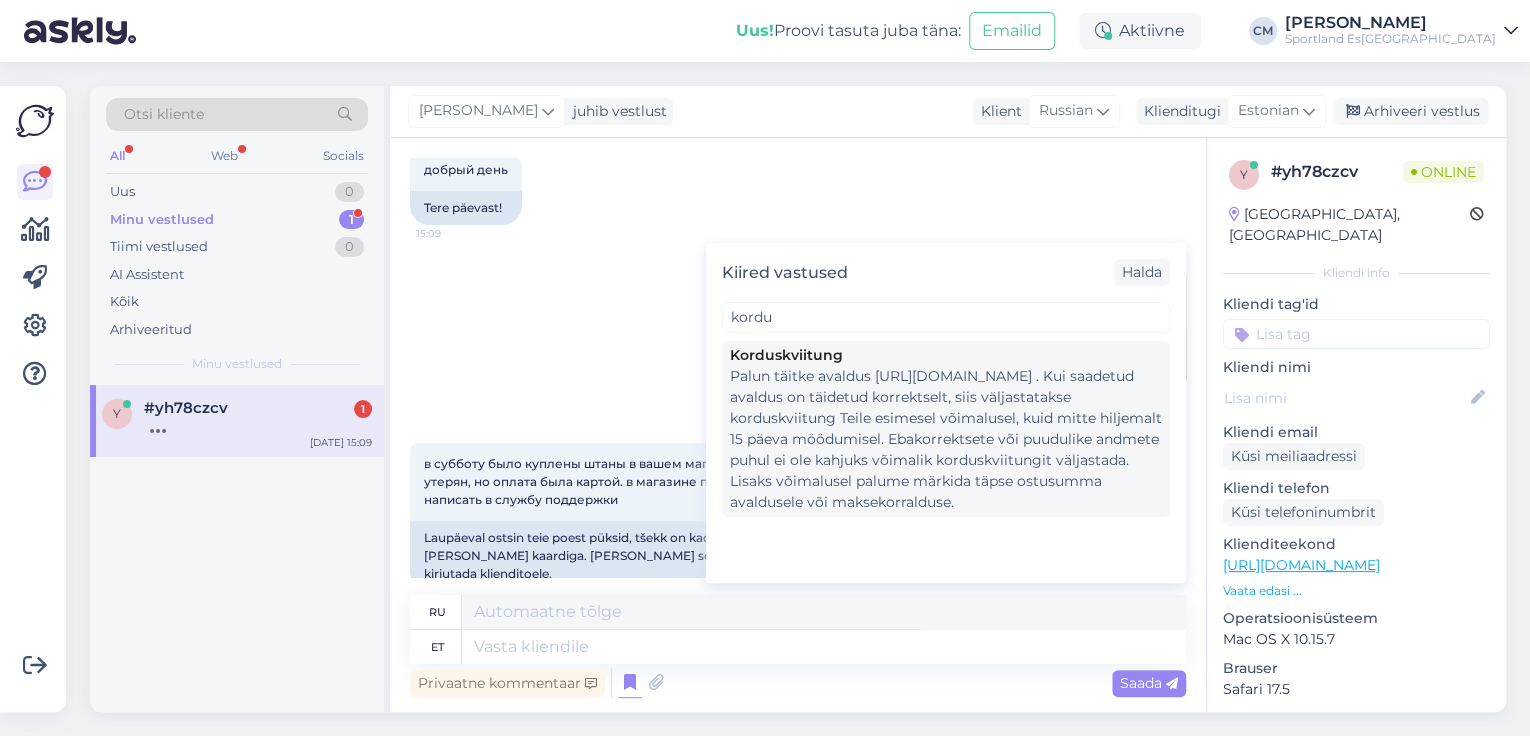 click on "Palun täitke avaldus [URL][DOMAIN_NAME] . Kui saadetud avaldus on täidetud korrektselt, siis väljastatakse korduskviitung Teile esimesel võimalusel, kuid mitte hiljemalt  15 päeva möödumisel. Ebakorrektsete või puudulike andmete puhul ei ole kahjuks võimalik korduskviitungit väljastada. Lisaks võimalusel palume märkida täpse ostusumma avaldusele või maksekorralduse." at bounding box center [946, 439] 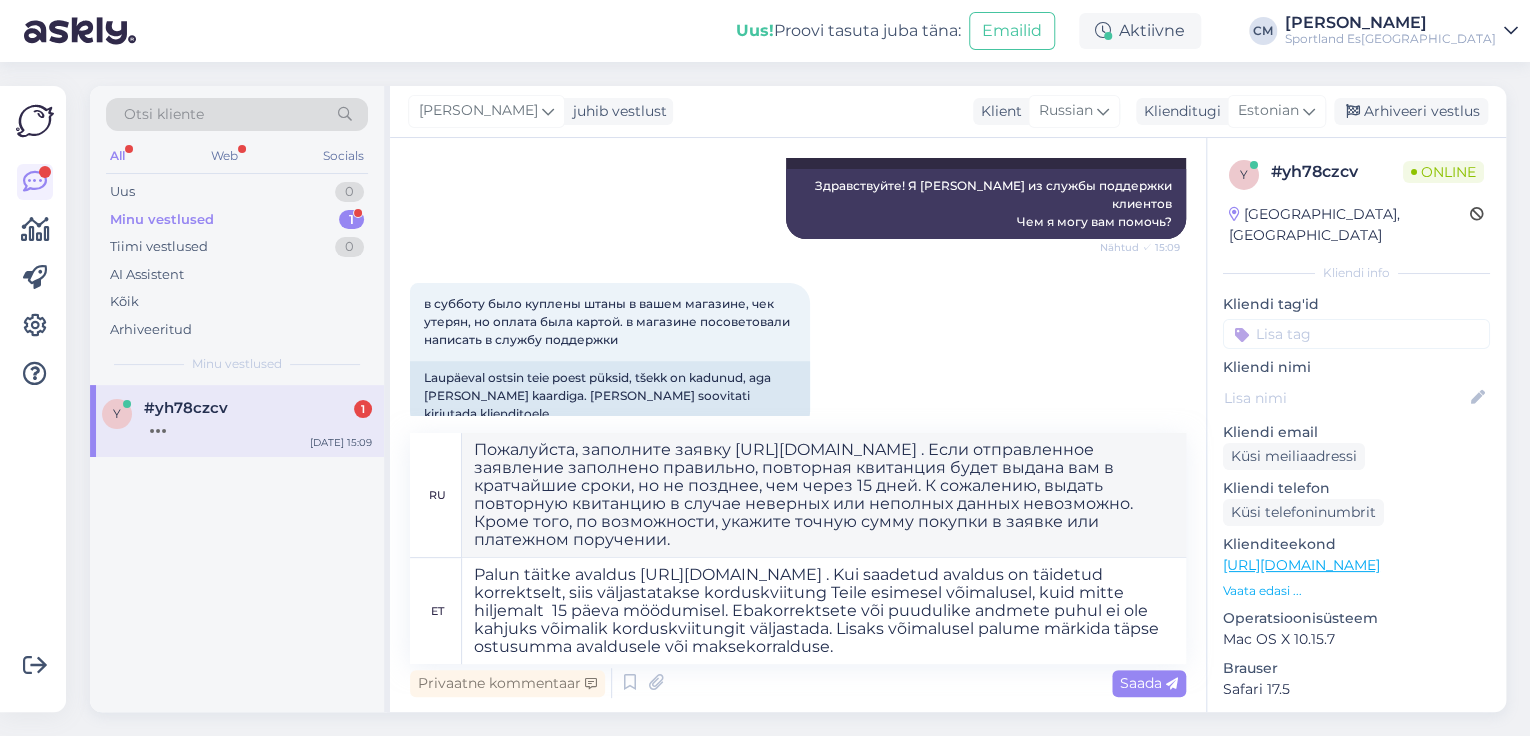 scroll, scrollTop: 276, scrollLeft: 0, axis: vertical 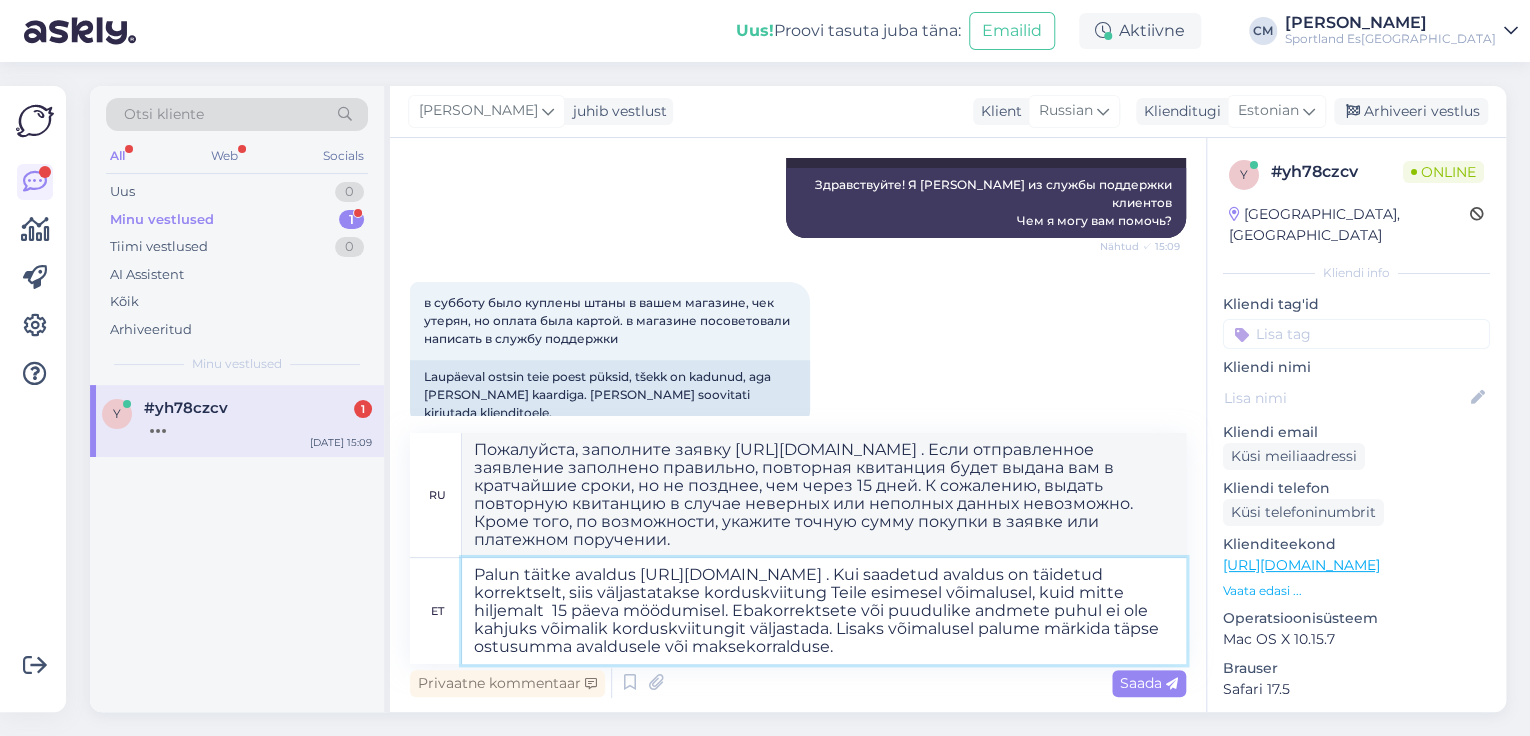 click on "Palun täitke avaldus [URL][DOMAIN_NAME] . Kui saadetud avaldus on täidetud korrektselt, siis väljastatakse korduskviitung Teile esimesel võimalusel, kuid mitte hiljemalt  15 päeva möödumisel. Ebakorrektsete või puudulike andmete puhul ei ole kahjuks võimalik korduskviitungit väljastada. Lisaks võimalusel palume märkida täpse ostusumma avaldusele või maksekorralduse." at bounding box center [824, 611] 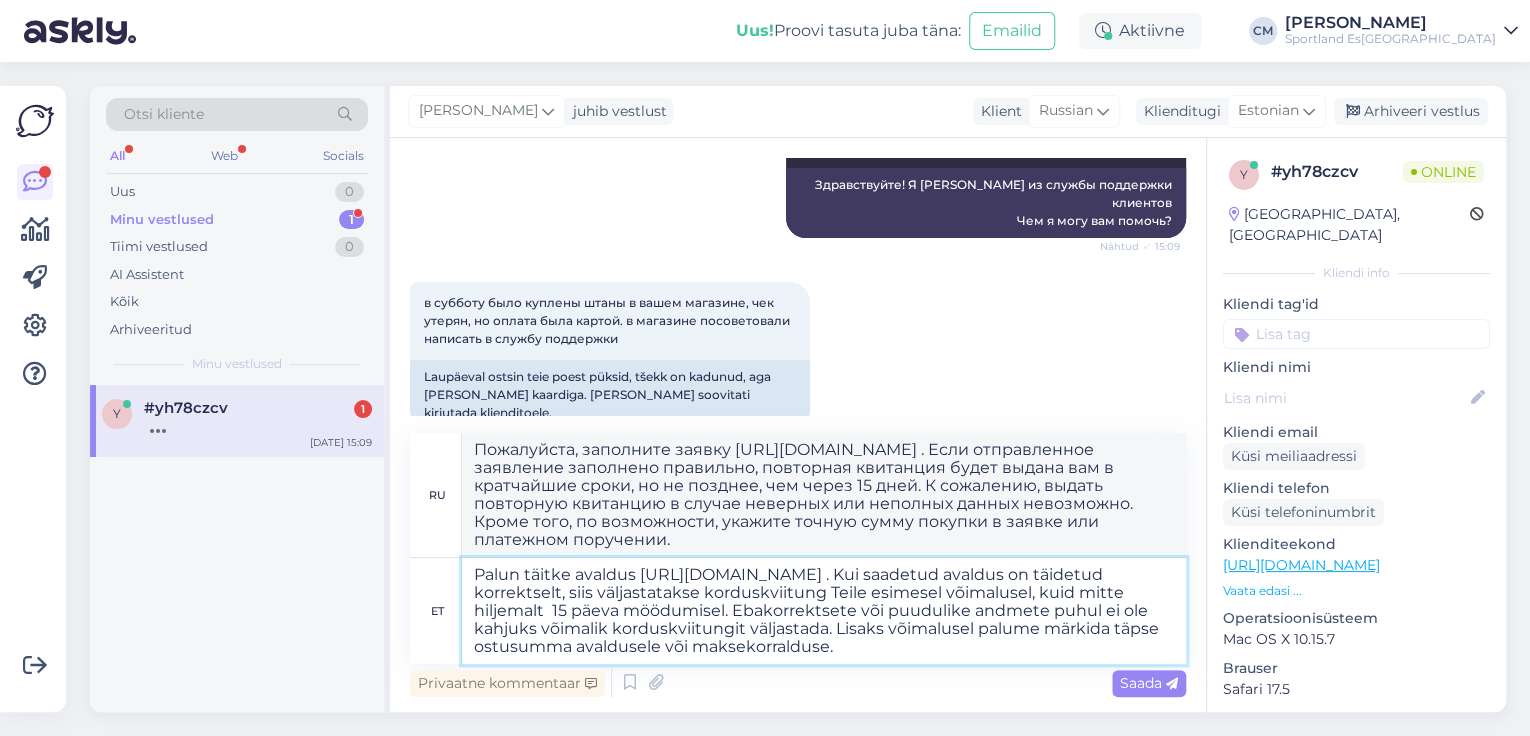 click on "Palun täitke avaldus [URL][DOMAIN_NAME] . Kui saadetud avaldus on täidetud korrektselt, siis väljastatakse korduskviitung Teile esimesel võimalusel, kuid mitte hiljemalt  15 päeva möödumisel. Ebakorrektsete või puudulike andmete puhul ei ole kahjuks võimalik korduskviitungit väljastada. Lisaks võimalusel palume märkida täpse ostusumma avaldusele või maksekorralduse." at bounding box center (824, 611) 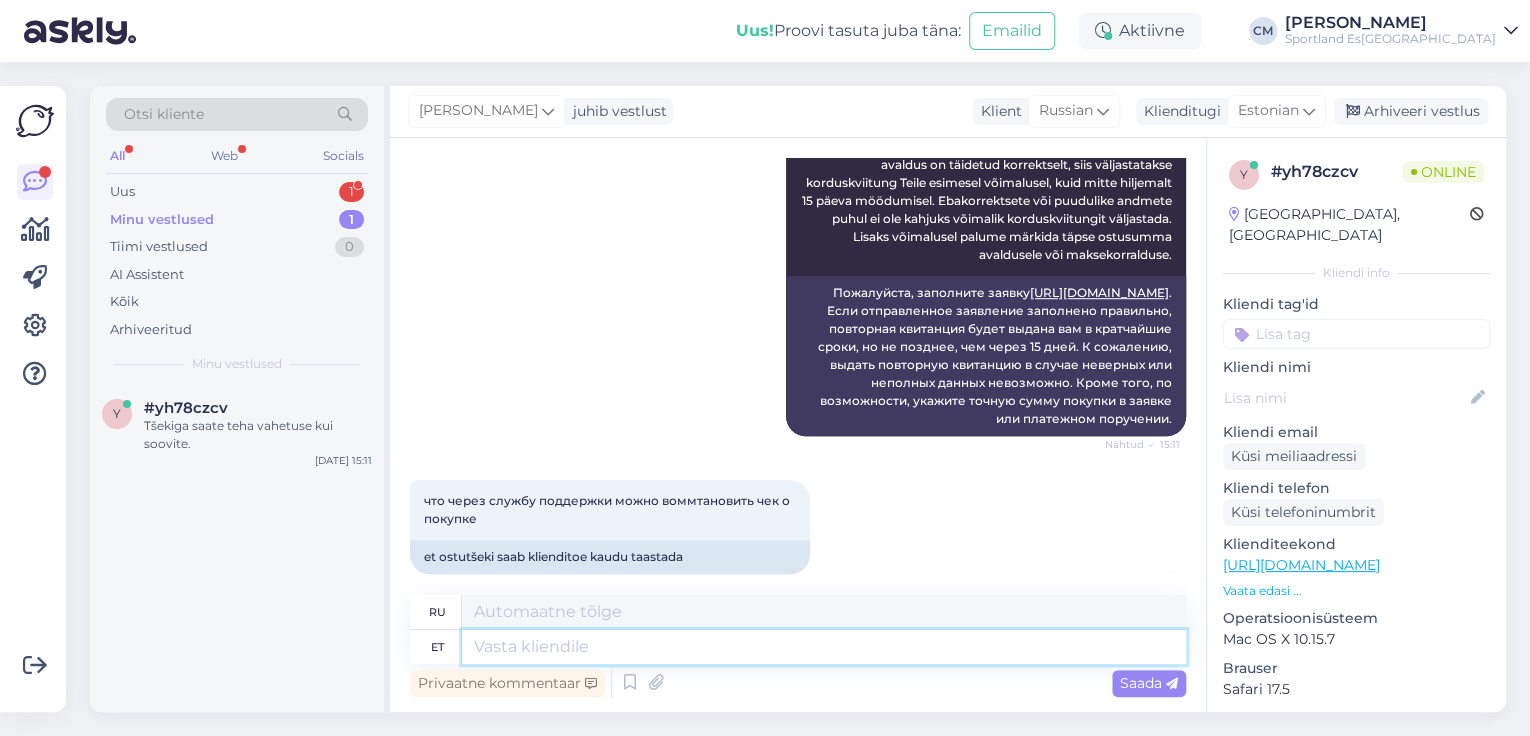 scroll, scrollTop: 744, scrollLeft: 0, axis: vertical 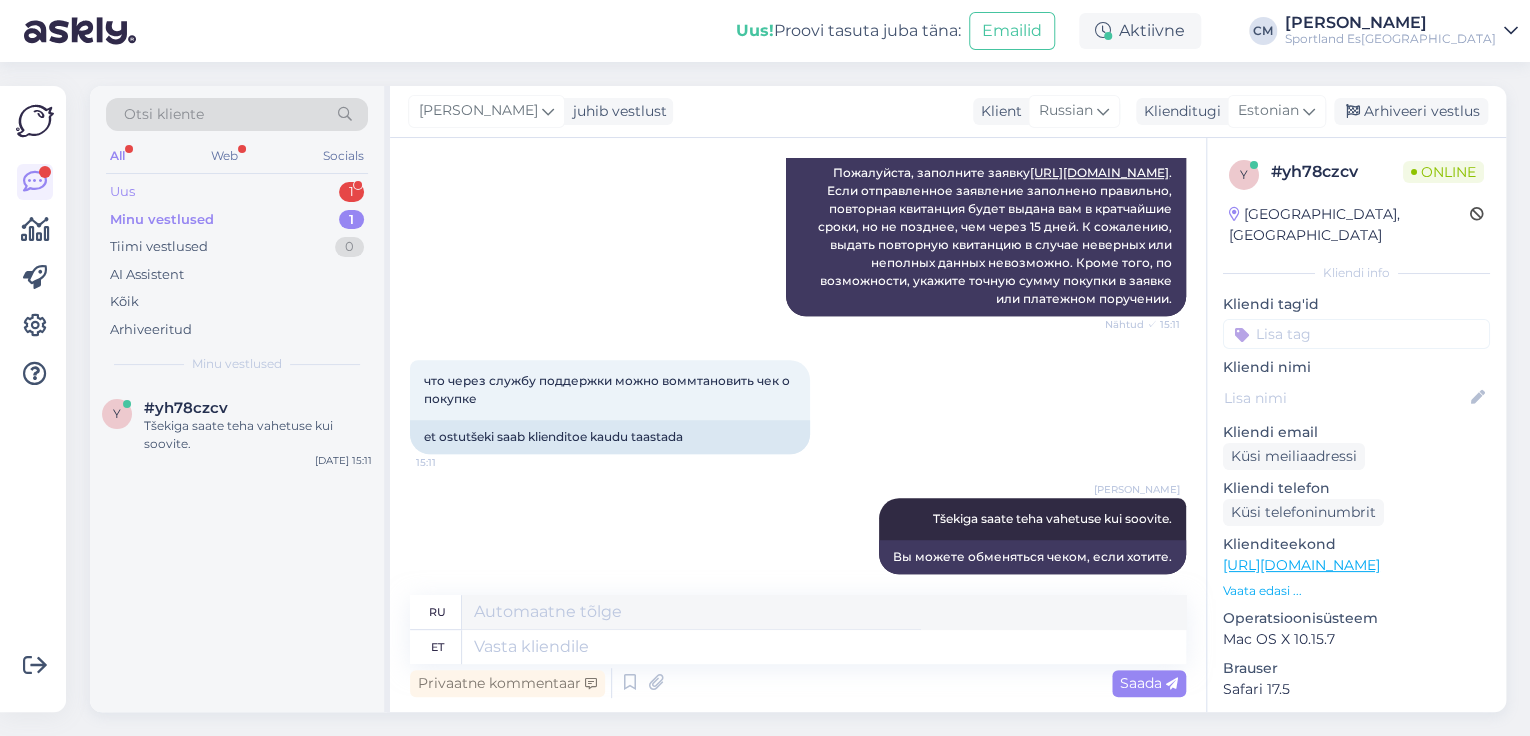 click on "Uus 1" at bounding box center [237, 192] 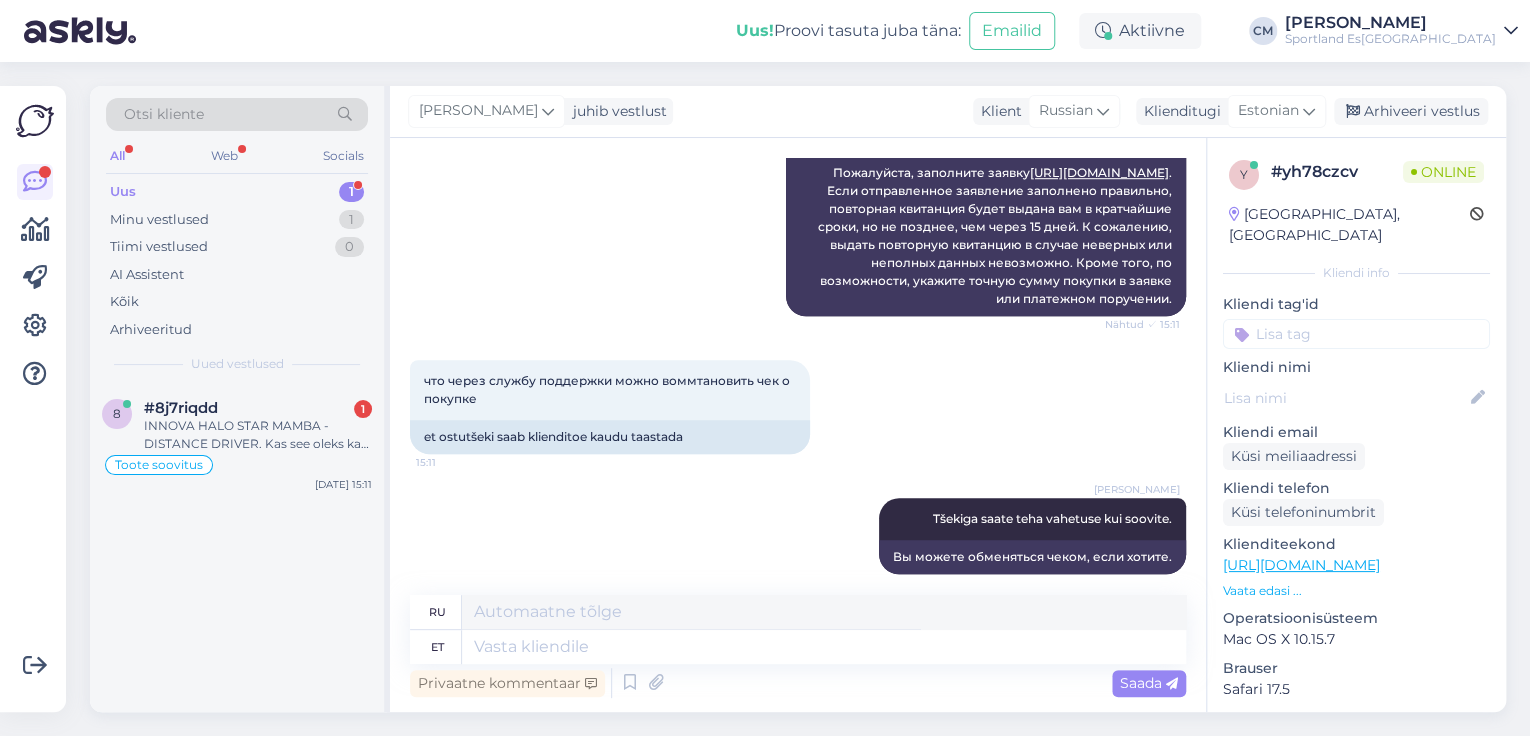 click on "Uus 1" at bounding box center [237, 192] 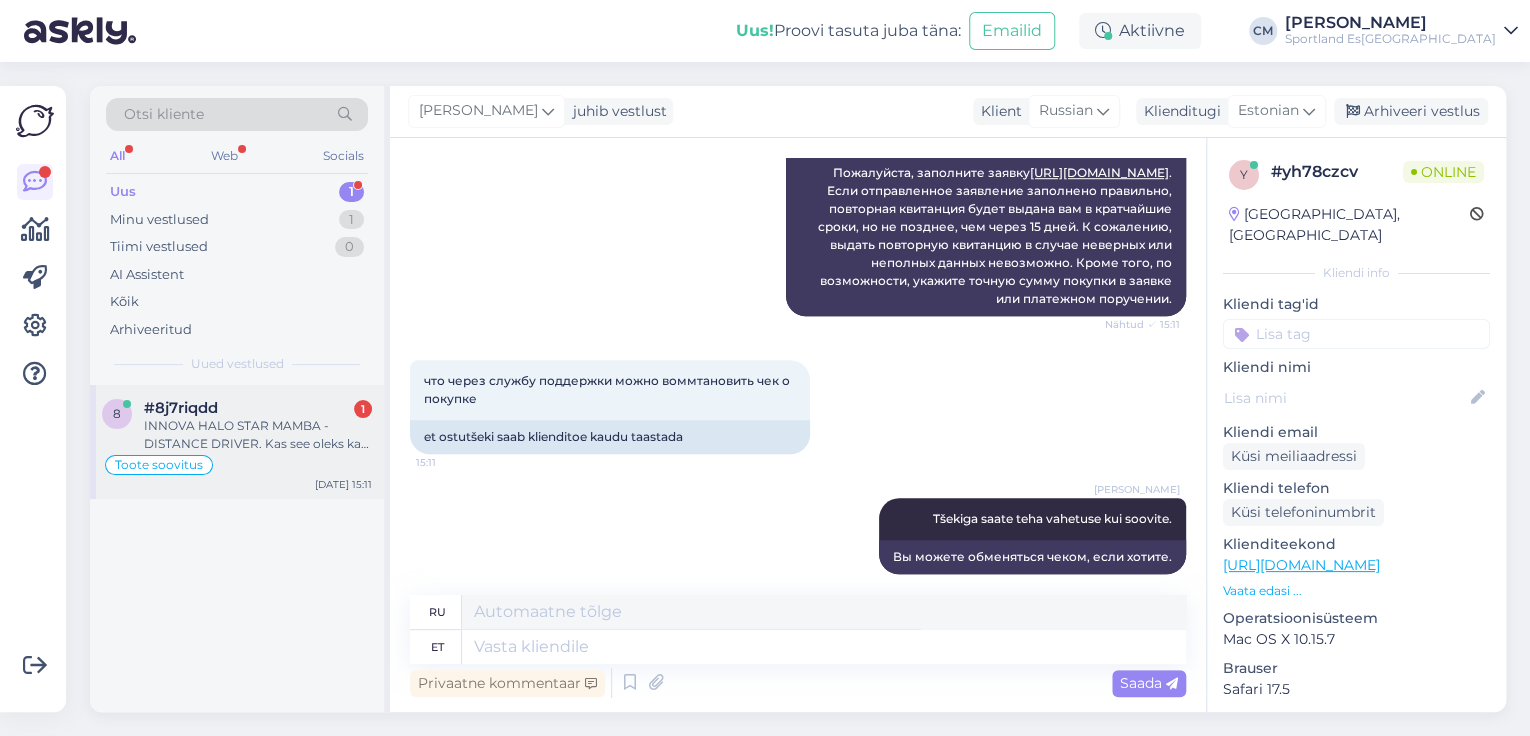 click on "#8j7riqdd 1" at bounding box center [258, 408] 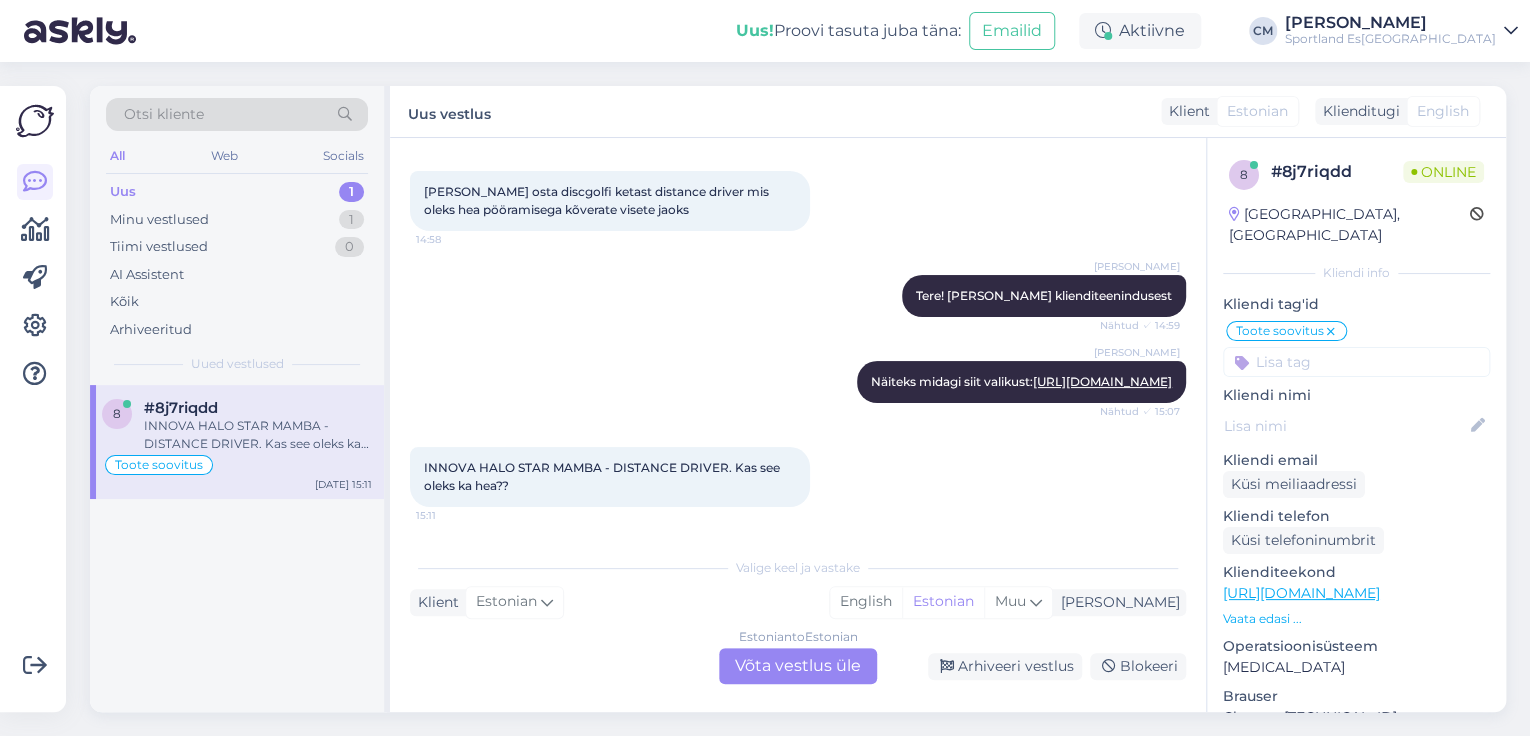 click on "Estonian  to  Estonian Võta vestlus üle" at bounding box center [798, 666] 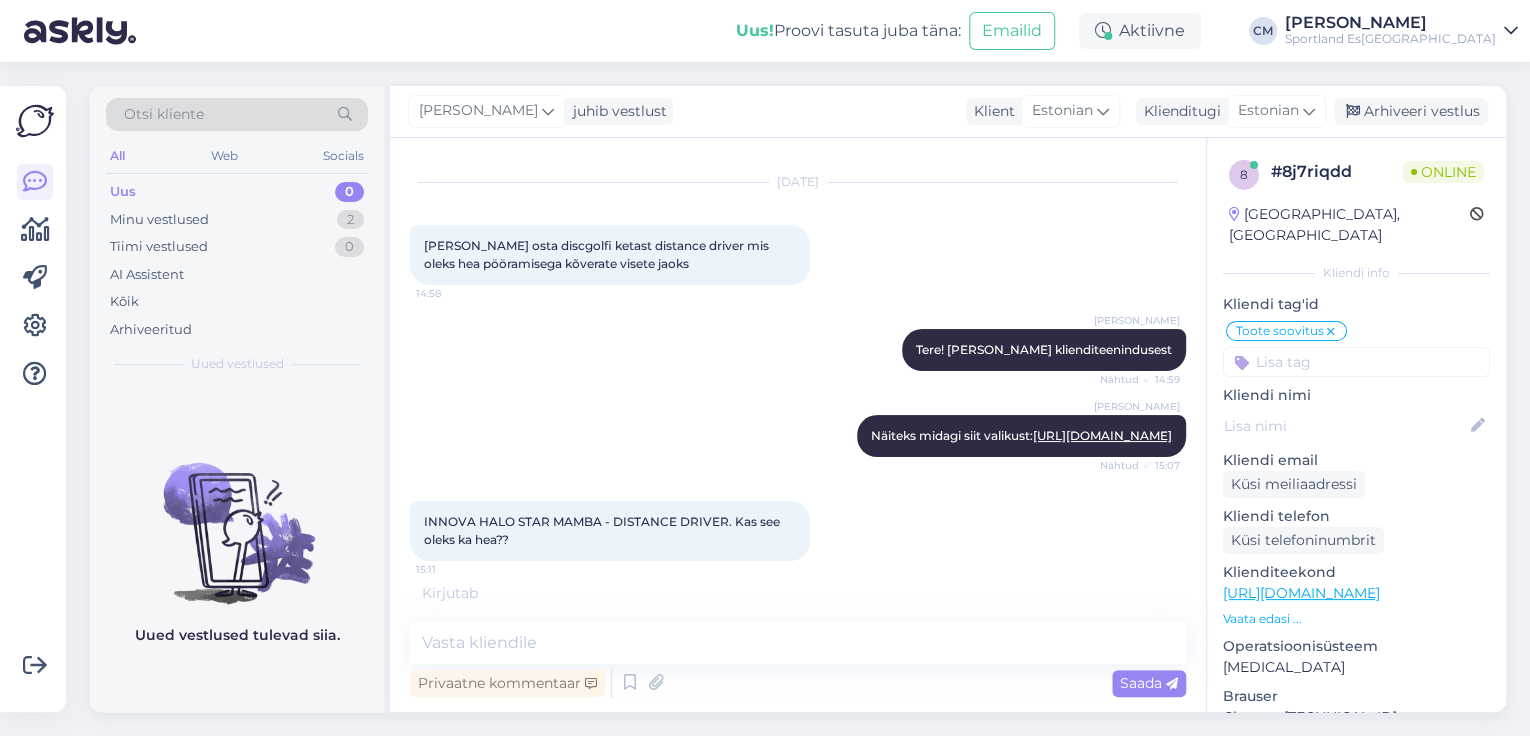 scroll, scrollTop: 75, scrollLeft: 0, axis: vertical 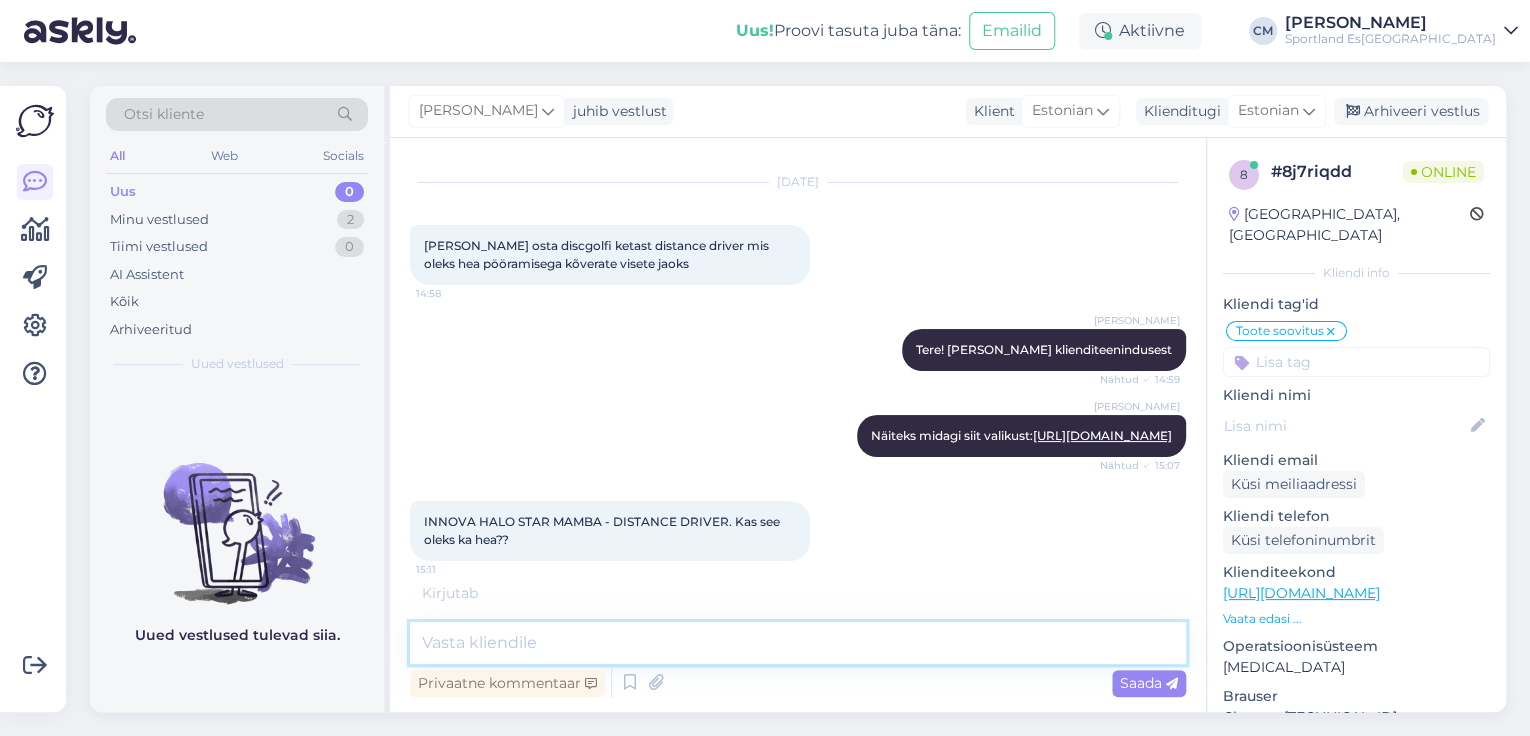 click at bounding box center (798, 643) 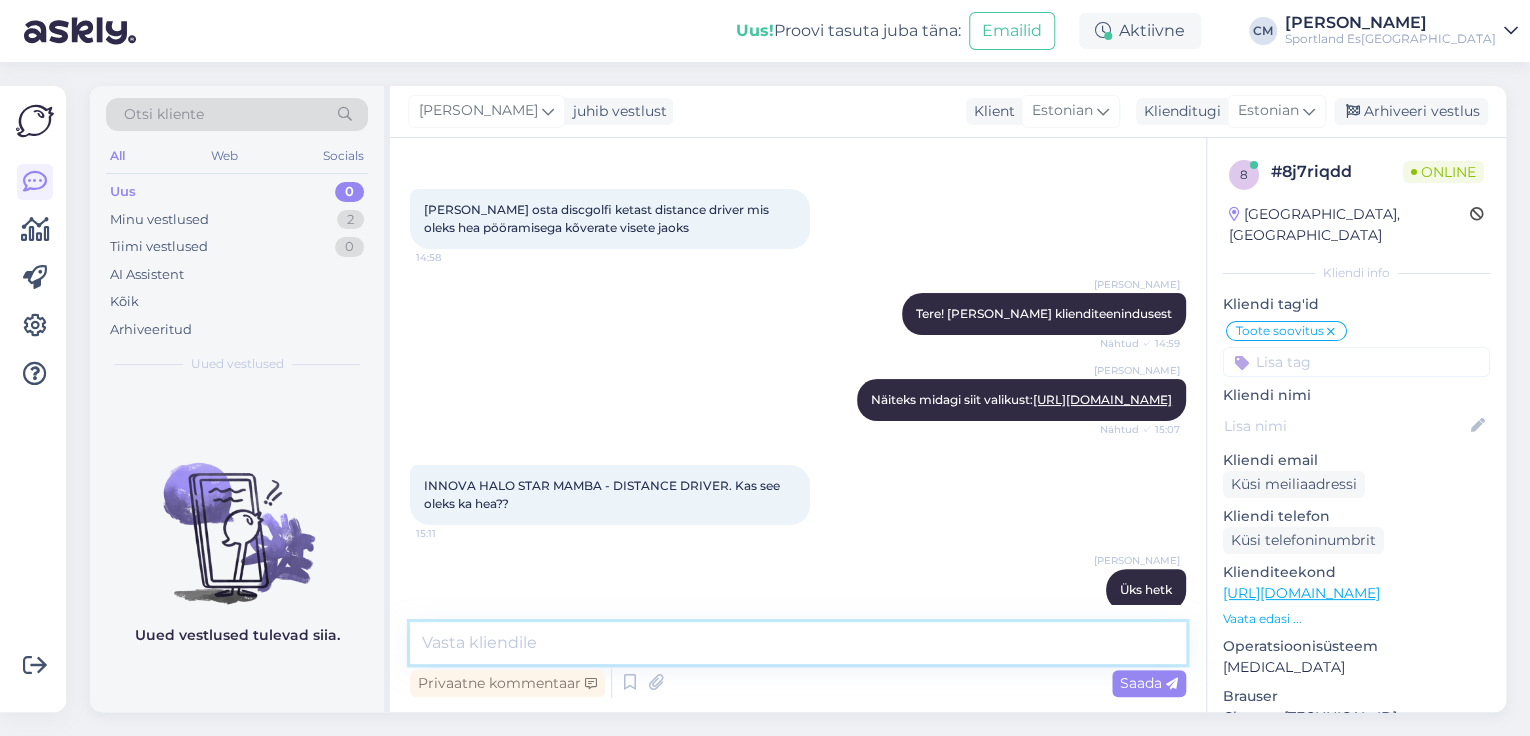 scroll, scrollTop: 140, scrollLeft: 0, axis: vertical 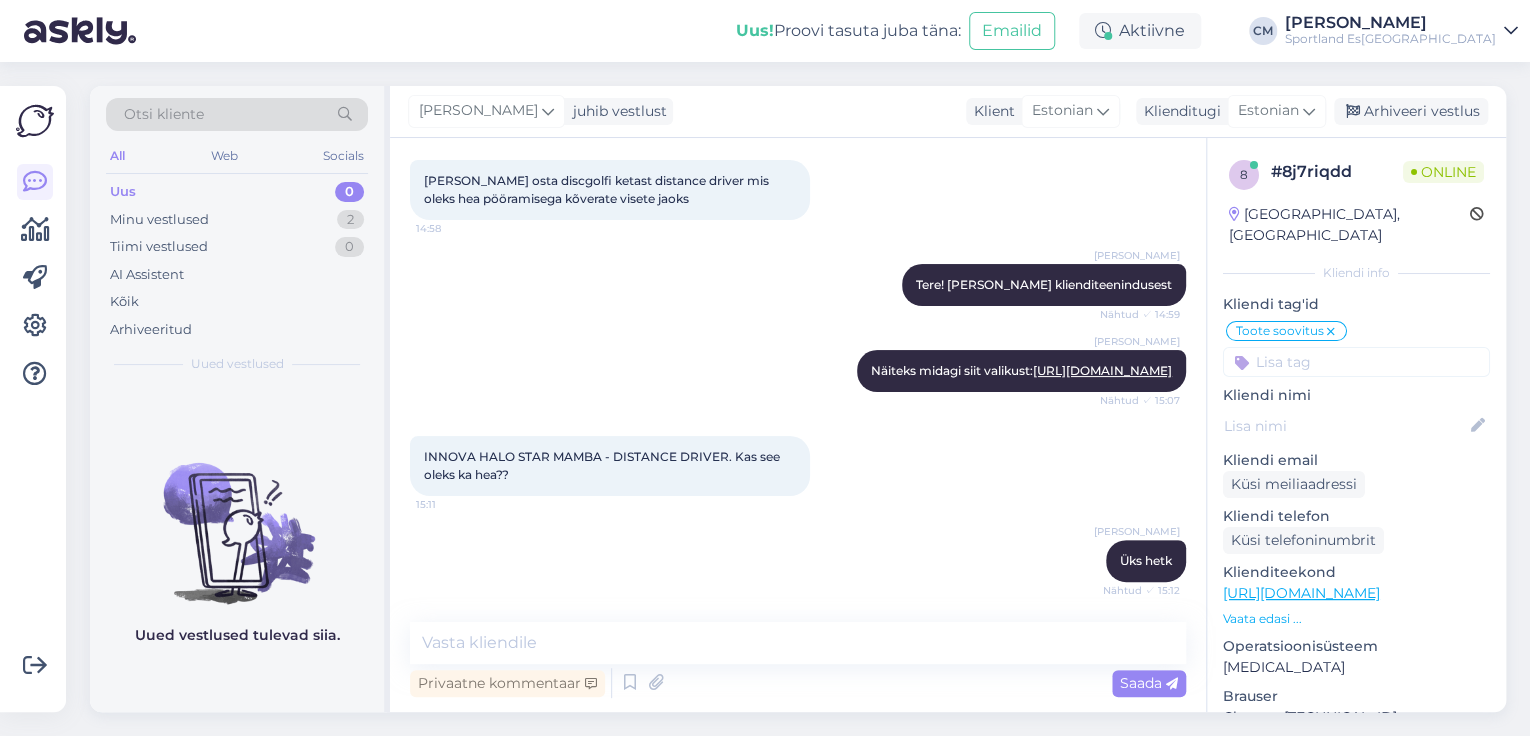 click on "[URL][DOMAIN_NAME]" at bounding box center [1301, 593] 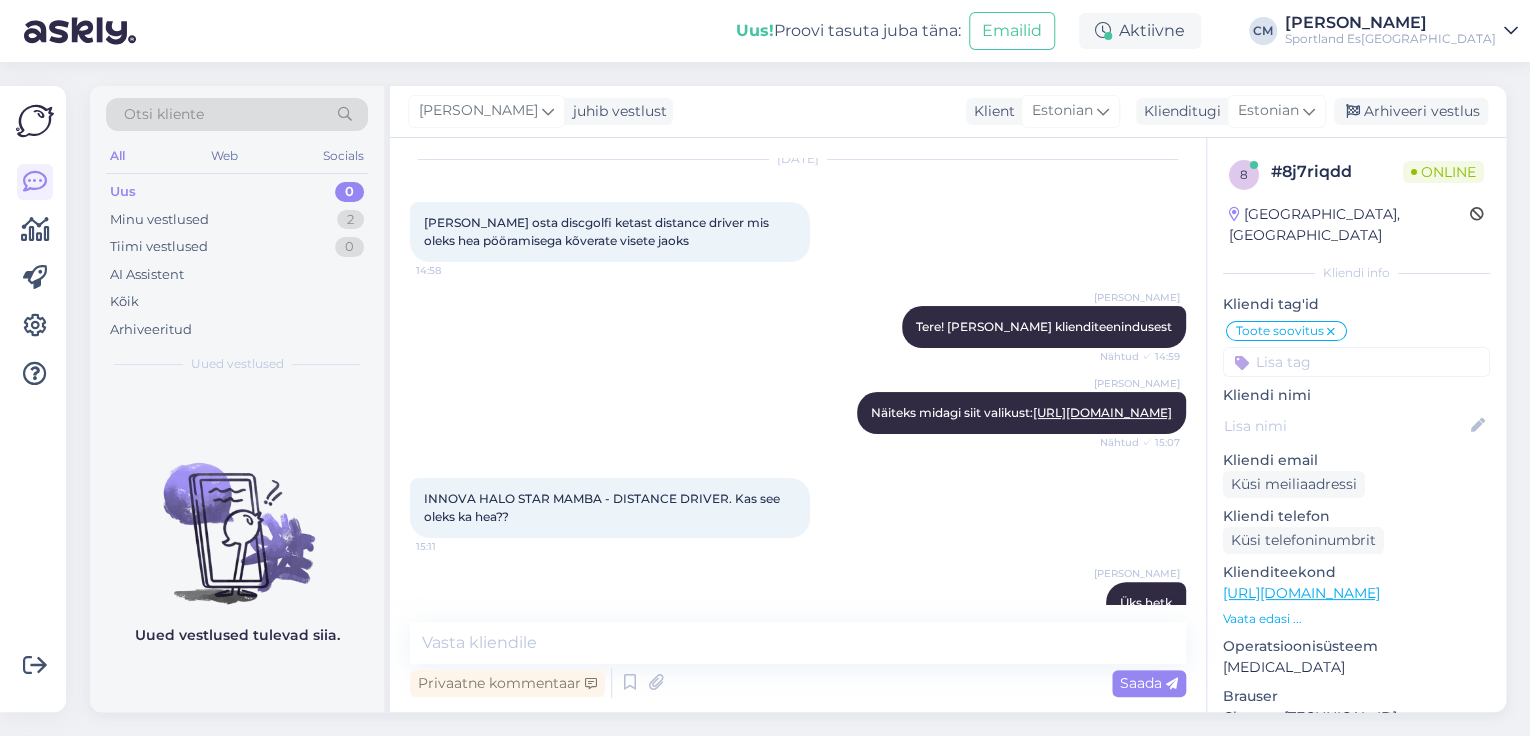 scroll, scrollTop: 0, scrollLeft: 0, axis: both 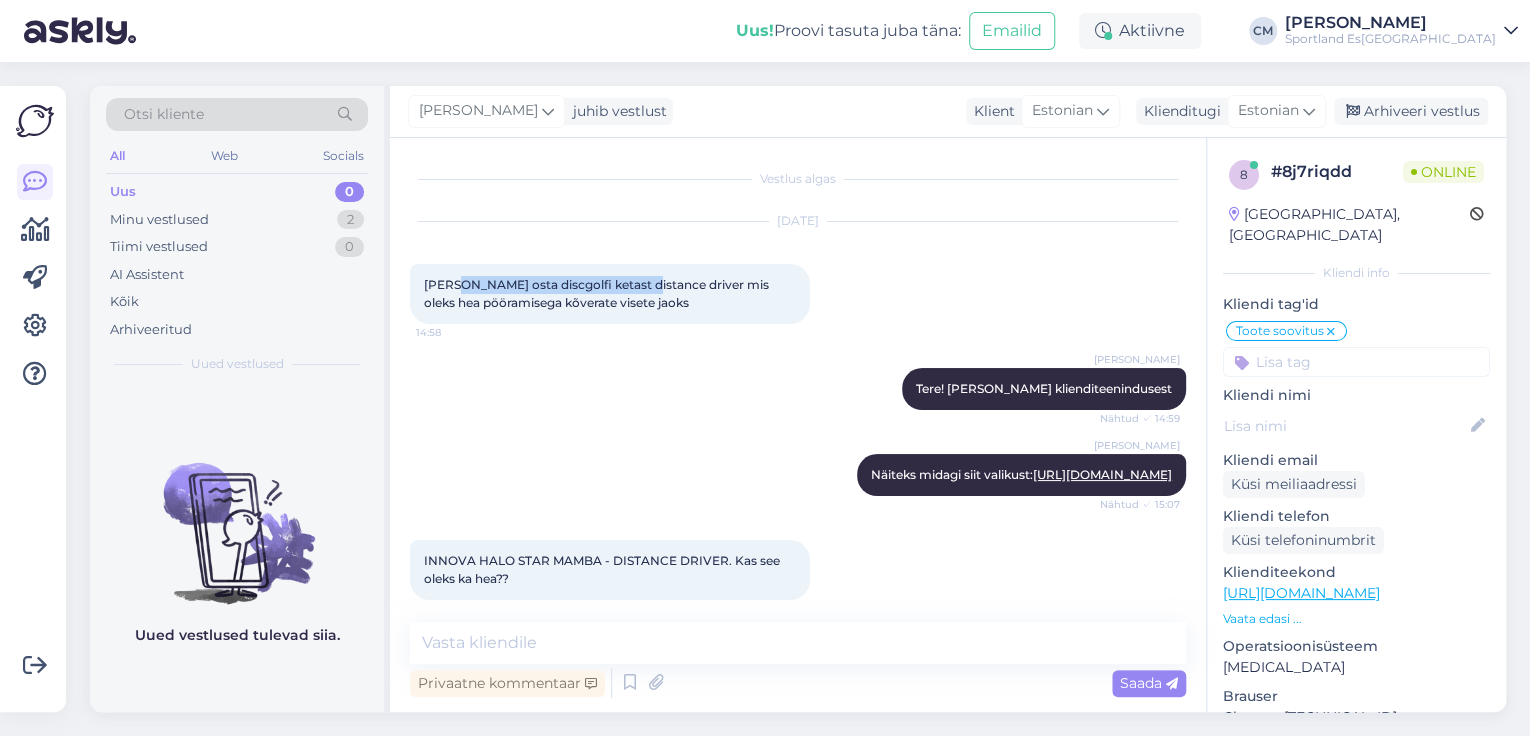 drag, startPoint x: 642, startPoint y: 292, endPoint x: 455, endPoint y: 271, distance: 188.17545 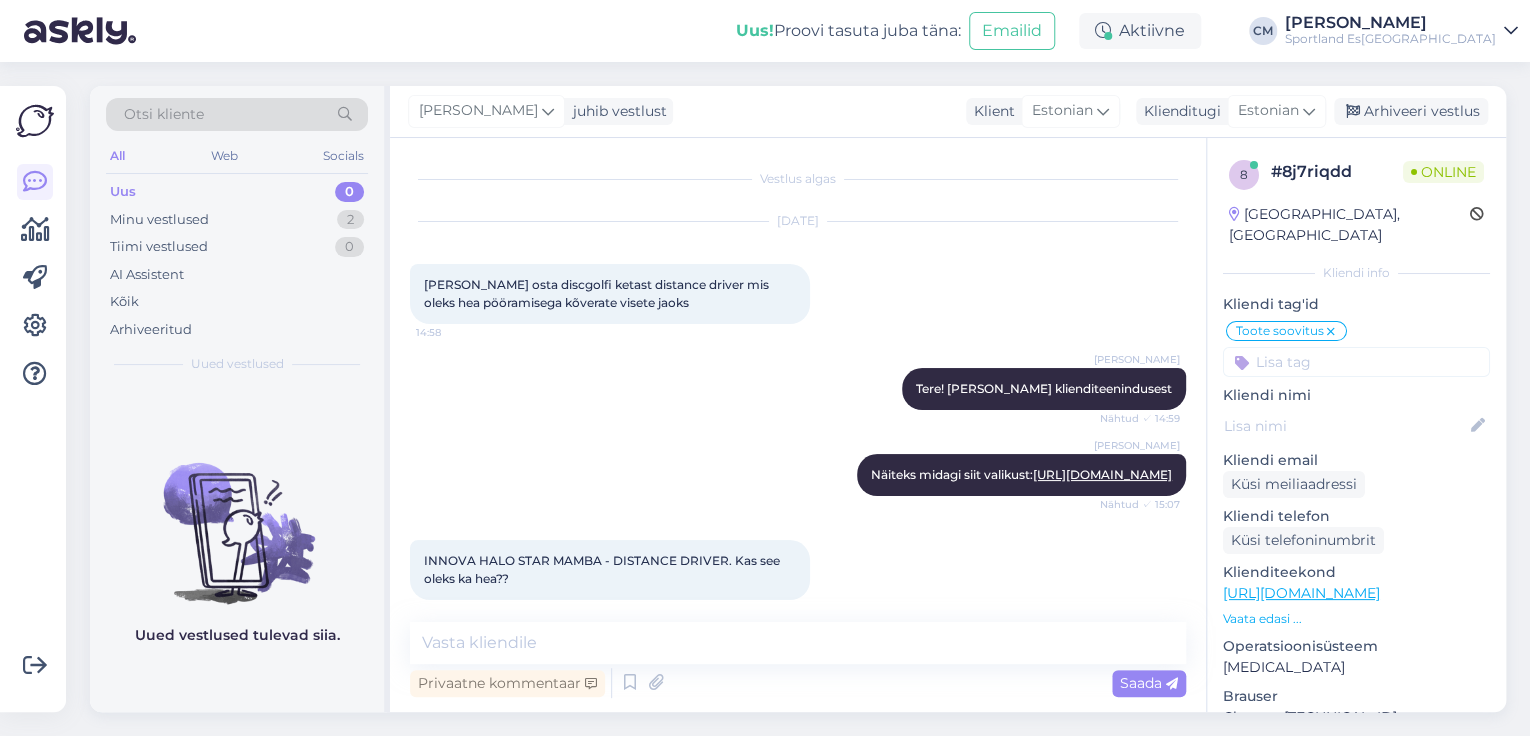 click on "[PERSON_NAME] osta discgolfi ketast distance driver mis oleks hea pööramisega kõverate visete jaoks" at bounding box center (598, 293) 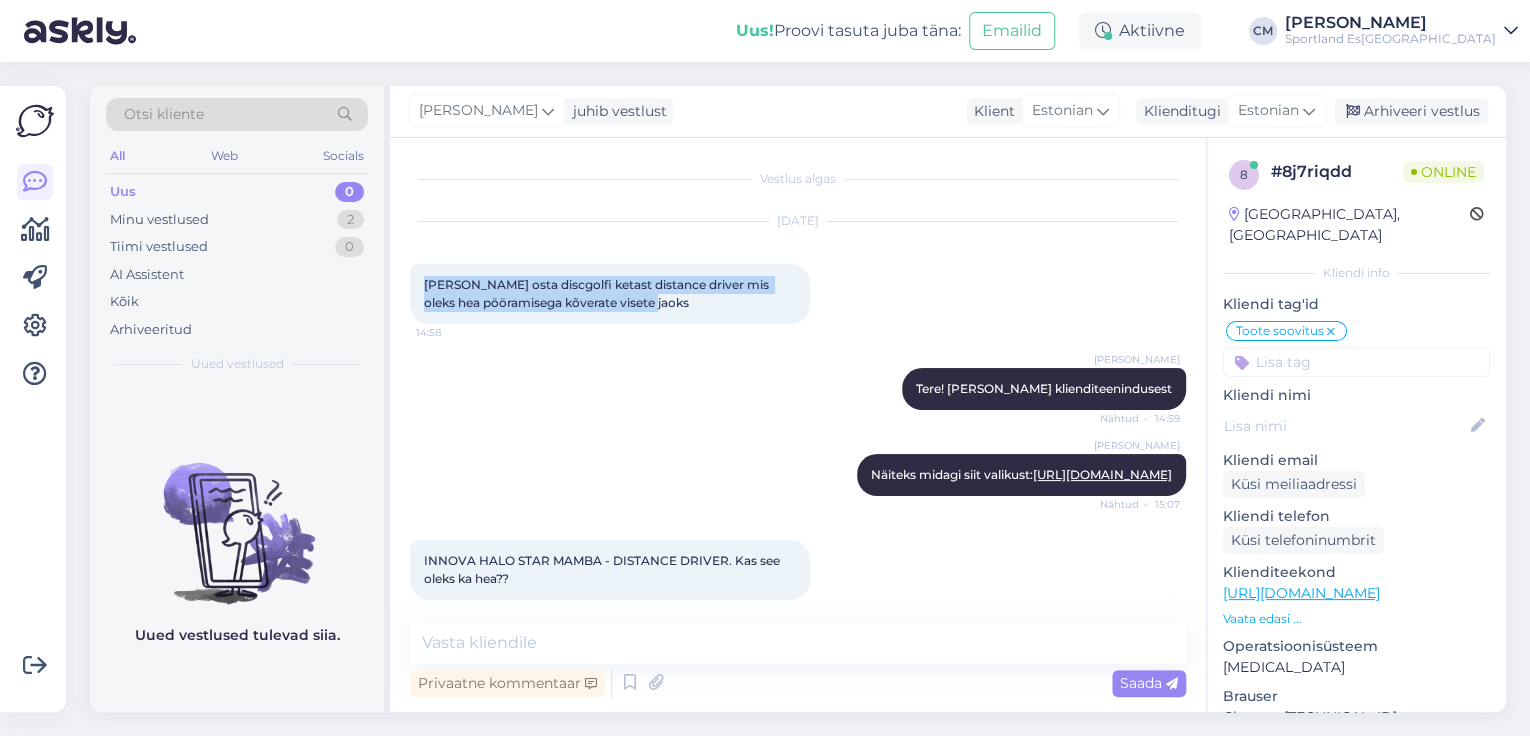 drag, startPoint x: 635, startPoint y: 304, endPoint x: 418, endPoint y: 269, distance: 219.80446 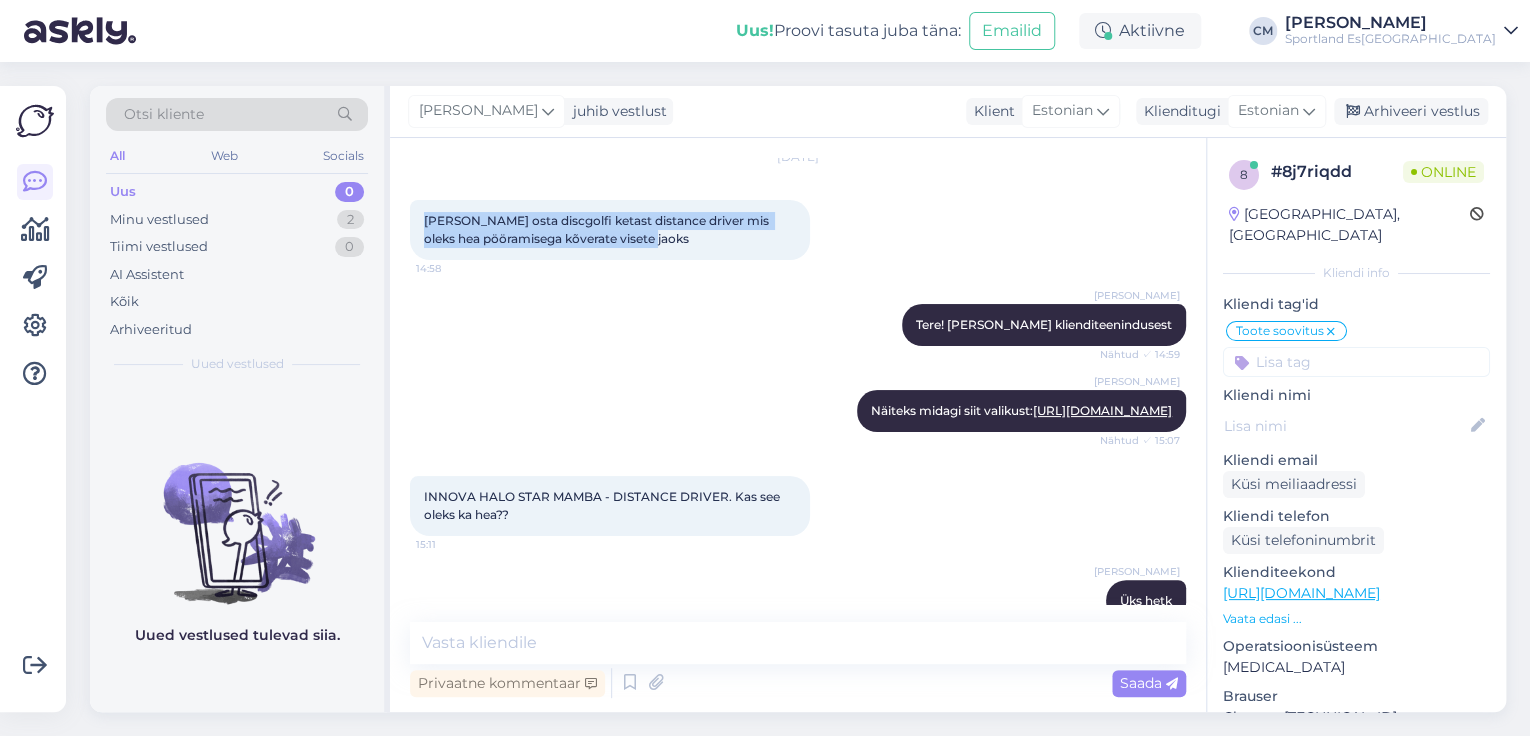 scroll, scrollTop: 140, scrollLeft: 0, axis: vertical 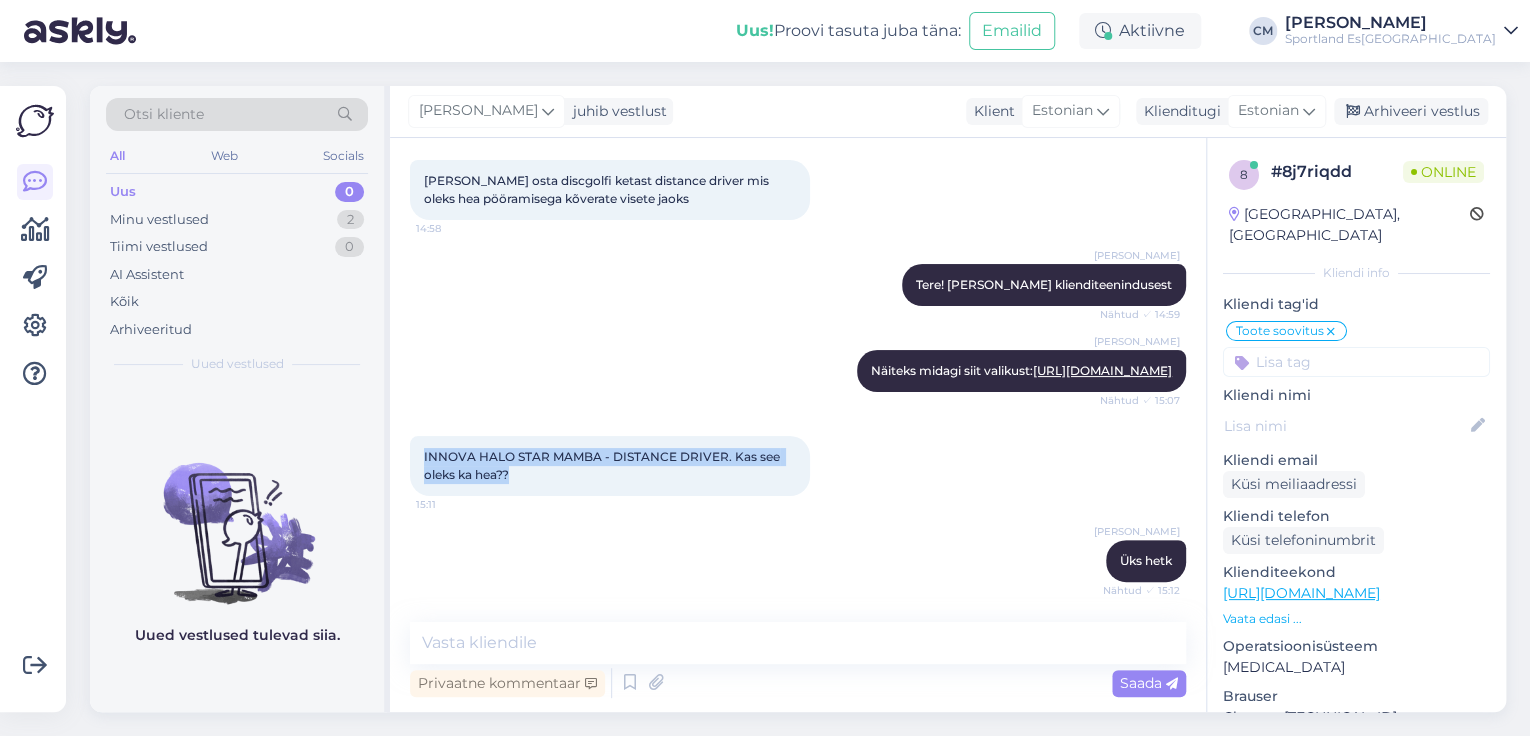 drag, startPoint x: 527, startPoint y: 479, endPoint x: 421, endPoint y: 442, distance: 112.27199 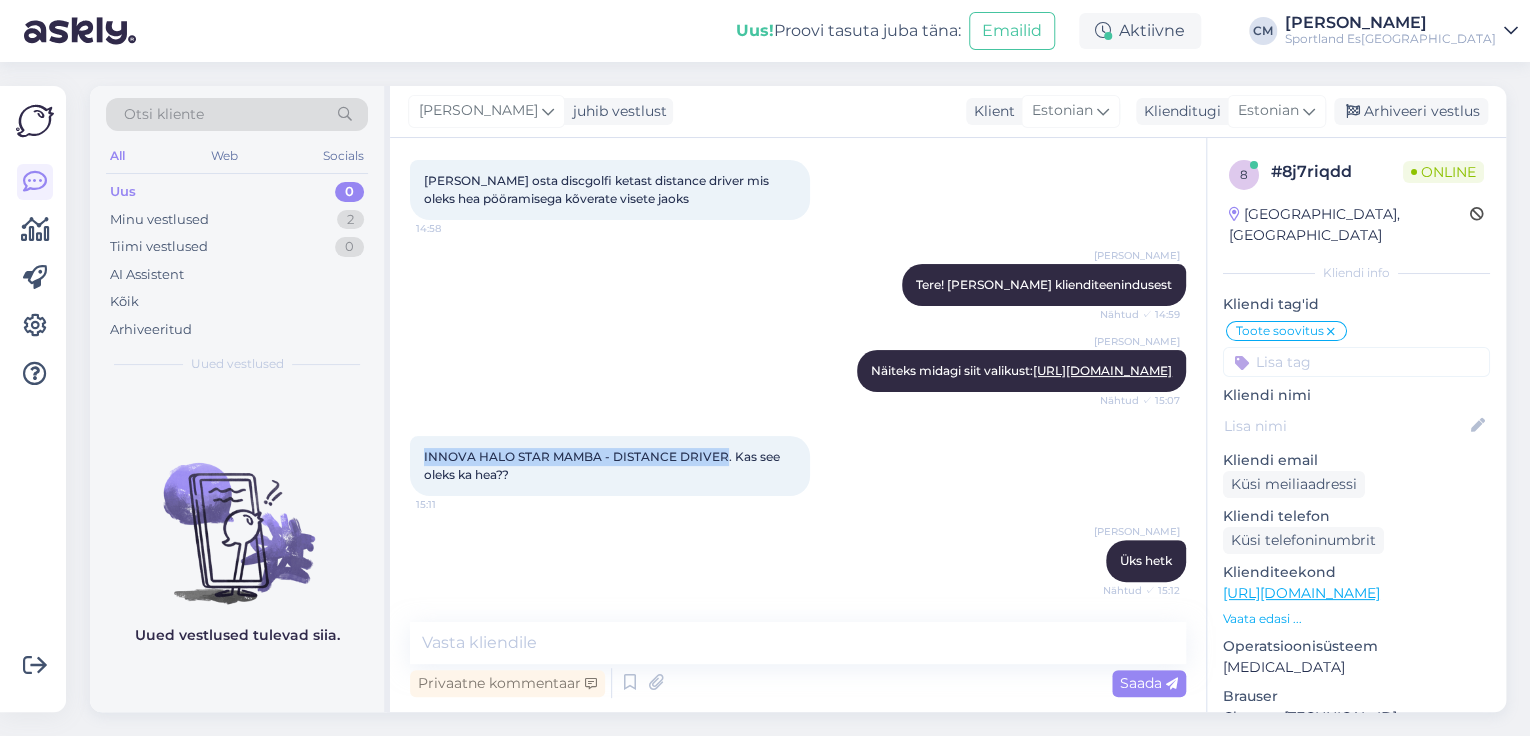 drag, startPoint x: 420, startPoint y: 453, endPoint x: 724, endPoint y: 452, distance: 304.00165 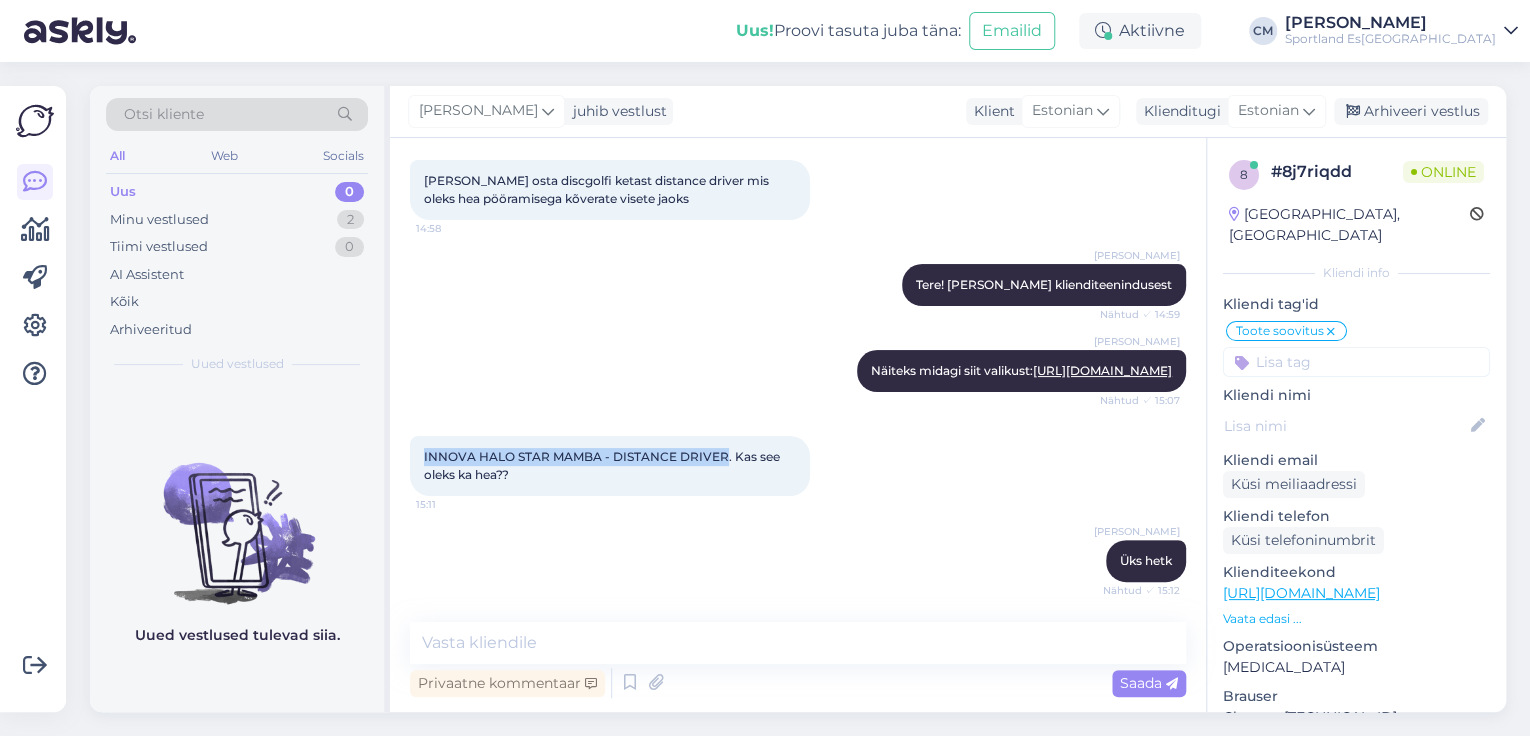 click on "INNOVA HALO STAR MAMBA - DISTANCE DRIVER. Kas see oleks ka hea?? 15:11" at bounding box center (610, 466) 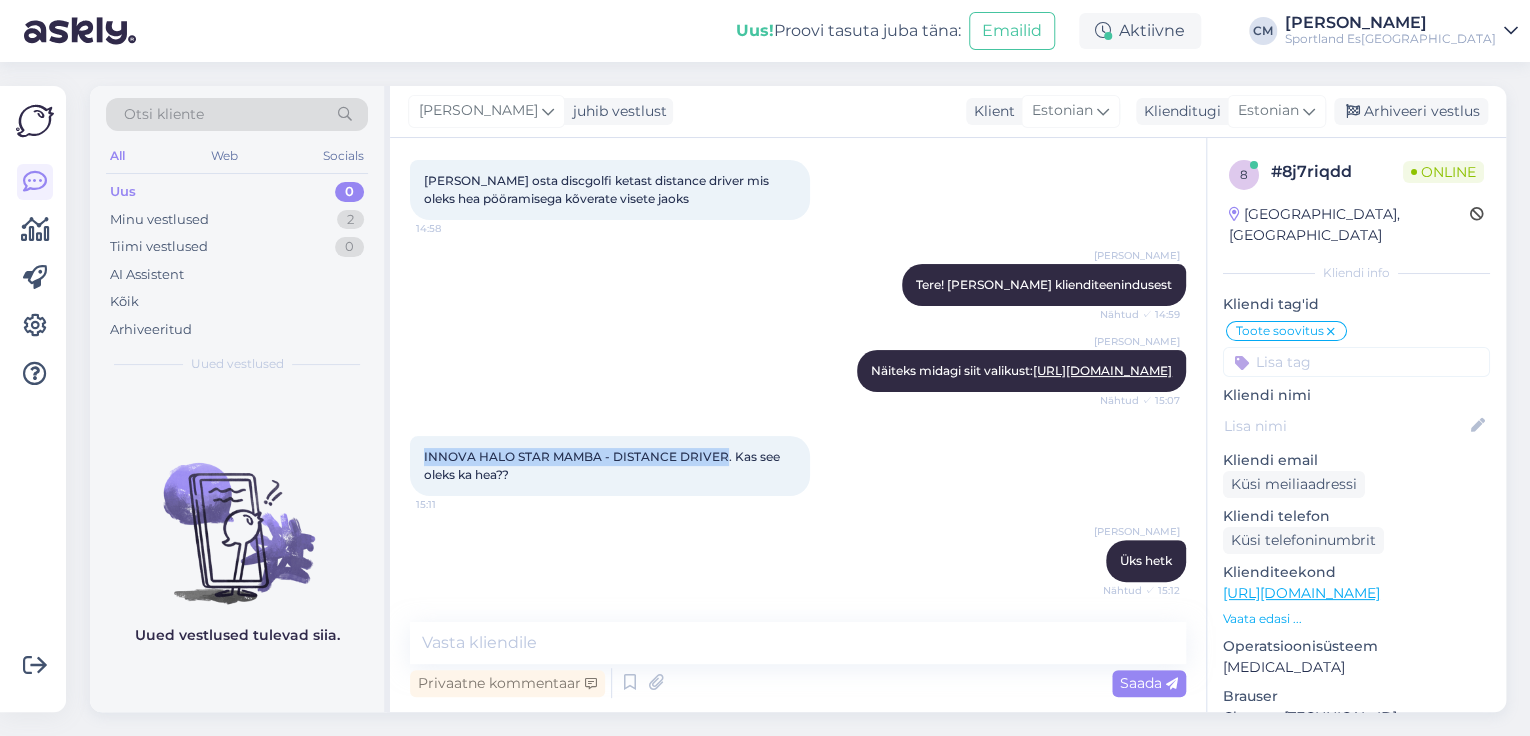 scroll, scrollTop: 0, scrollLeft: 0, axis: both 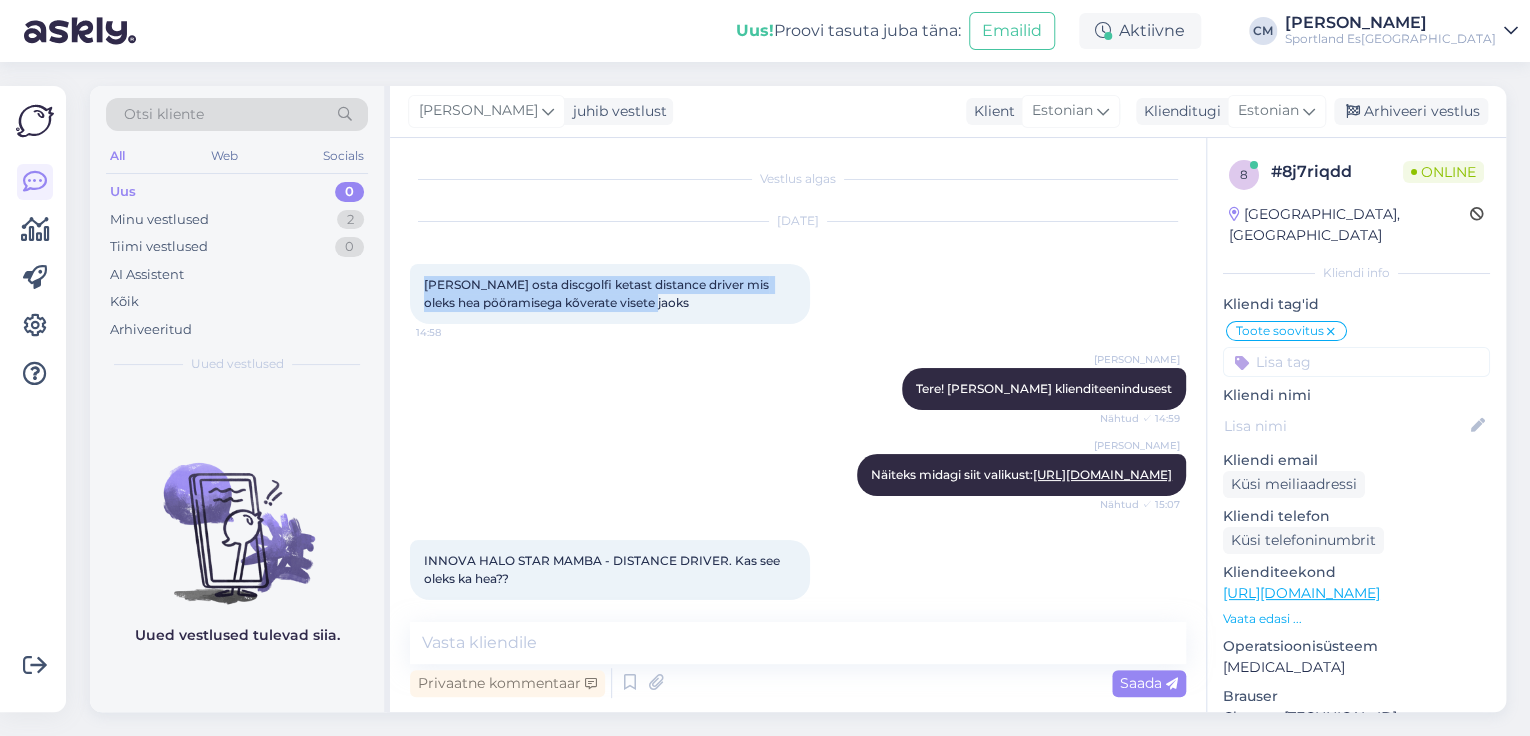 drag, startPoint x: 579, startPoint y: 308, endPoint x: 415, endPoint y: 285, distance: 165.60495 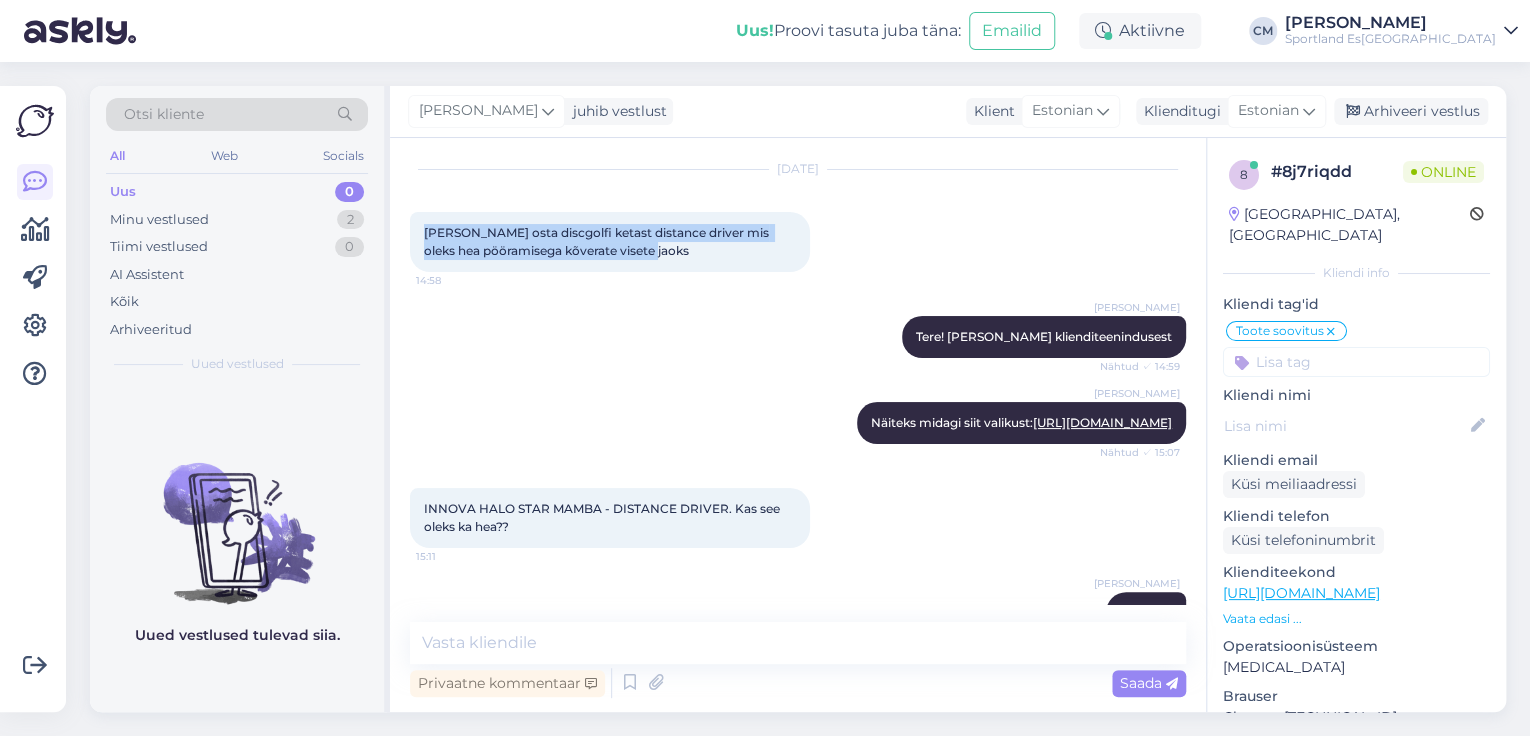 scroll, scrollTop: 140, scrollLeft: 0, axis: vertical 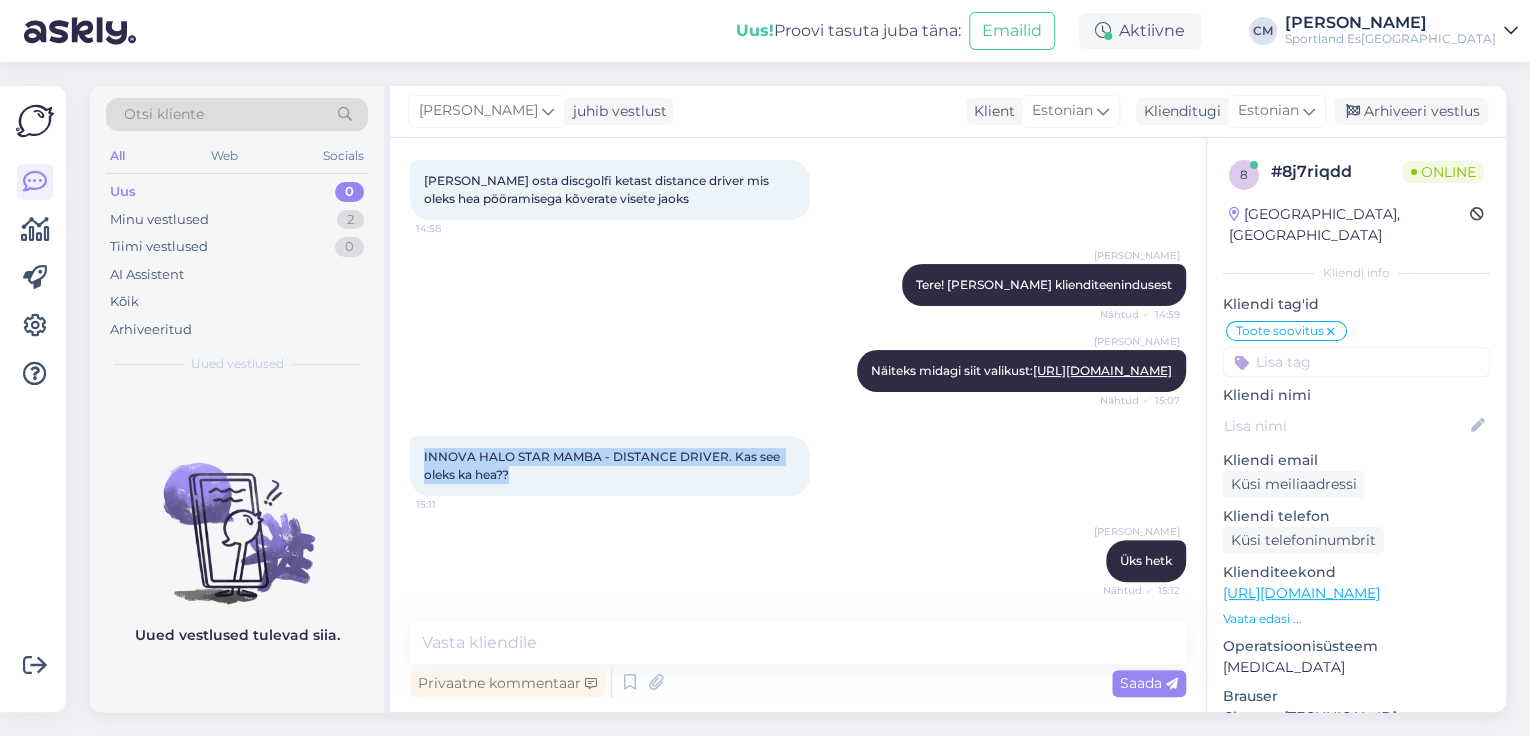 drag, startPoint x: 544, startPoint y: 478, endPoint x: 418, endPoint y: 446, distance: 130 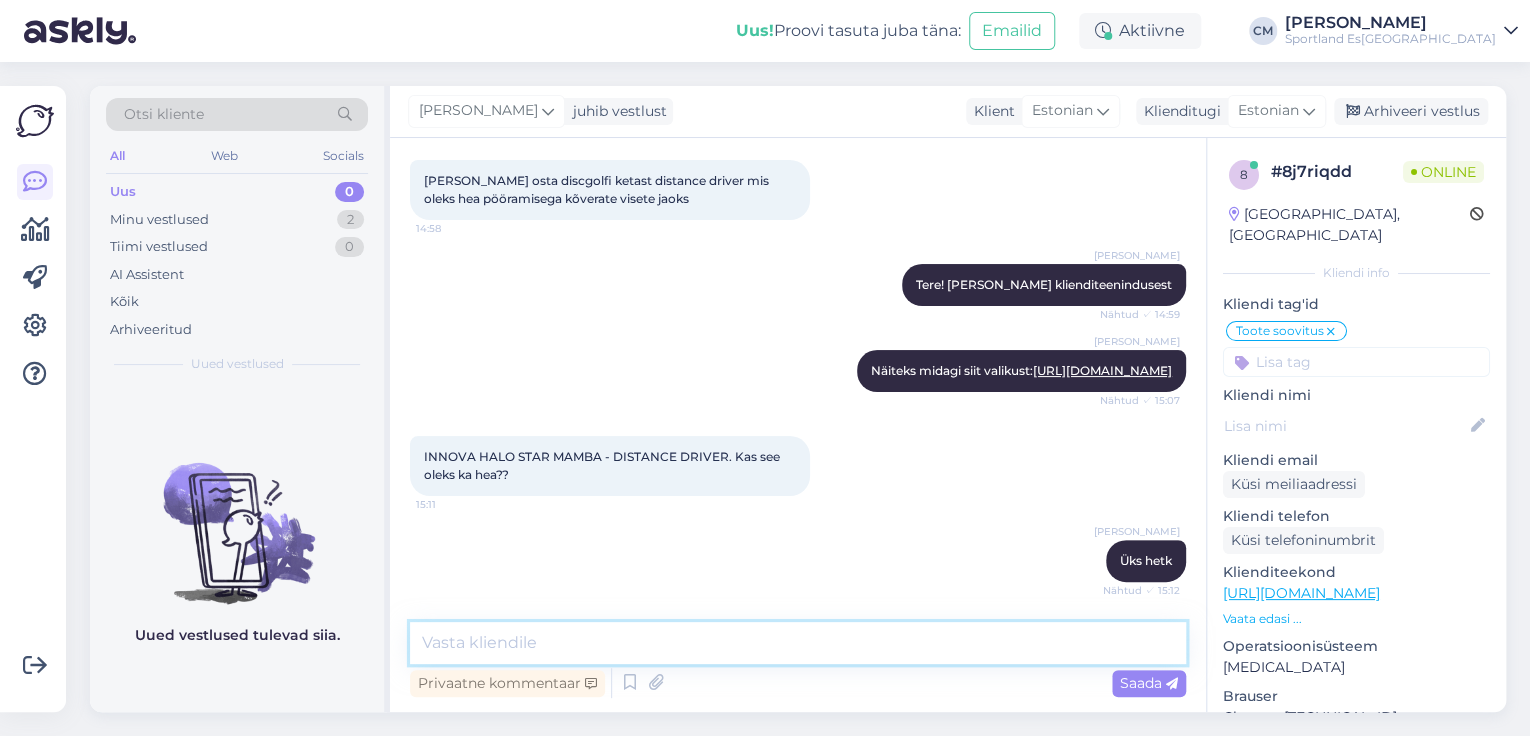 click at bounding box center [798, 643] 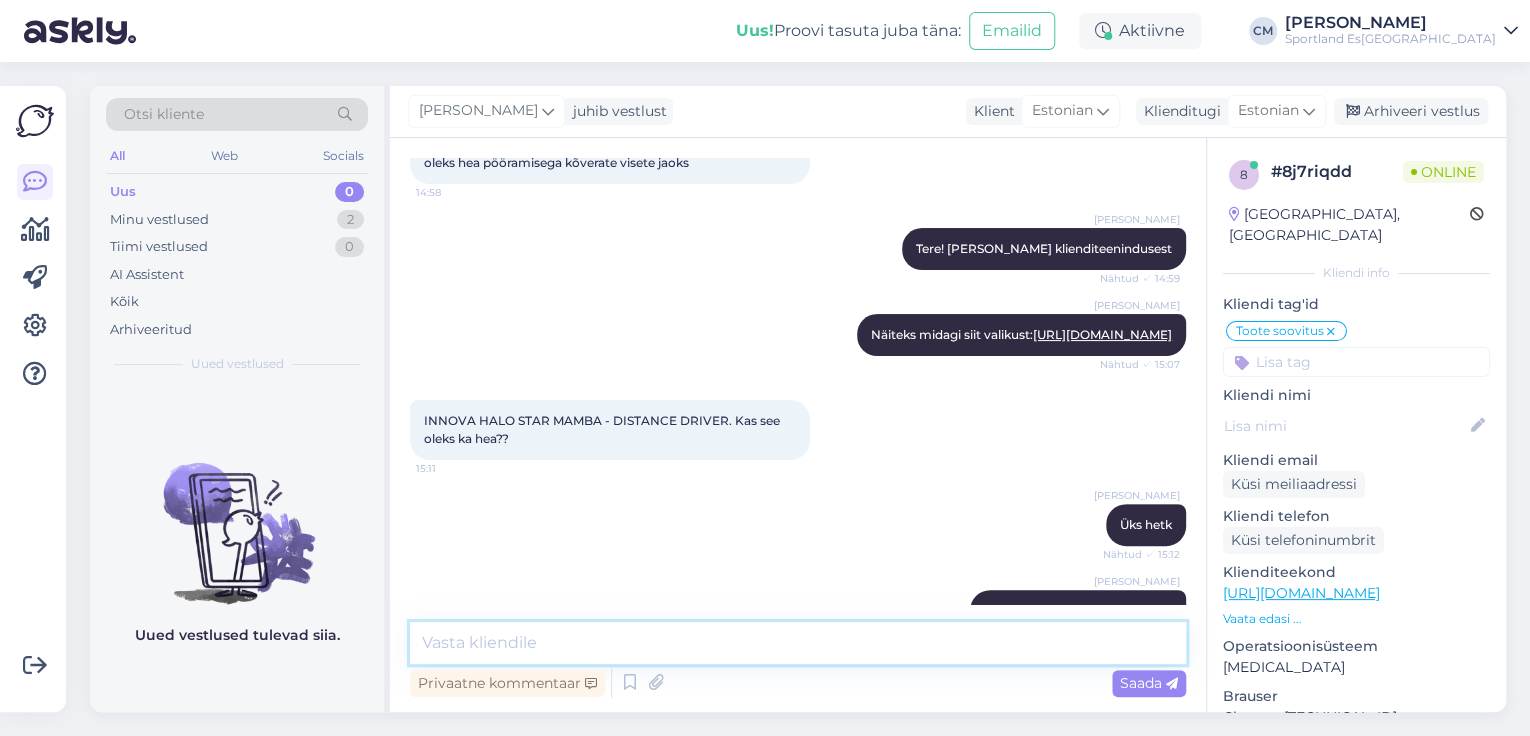 scroll, scrollTop: 225, scrollLeft: 0, axis: vertical 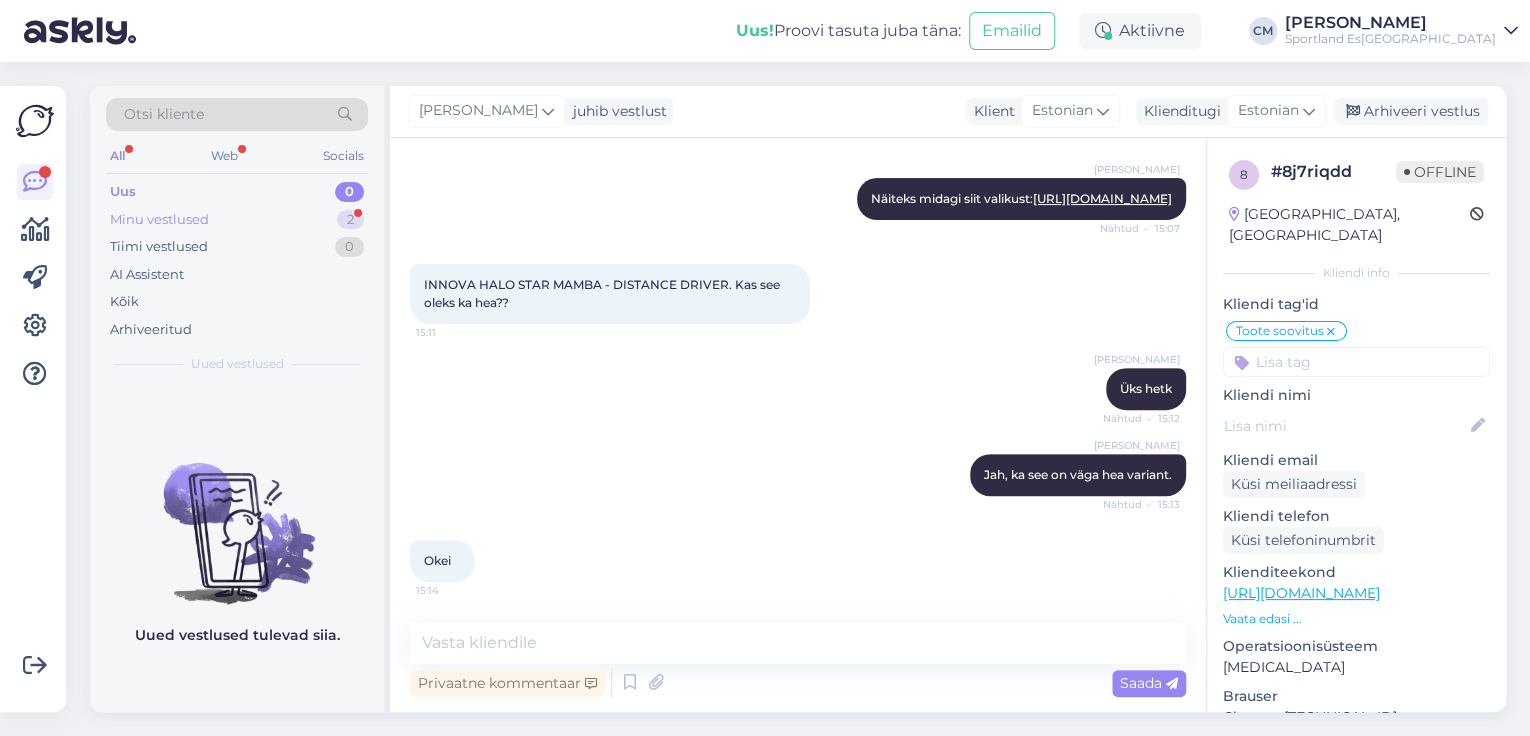 click on "Minu vestlused 2" at bounding box center [237, 220] 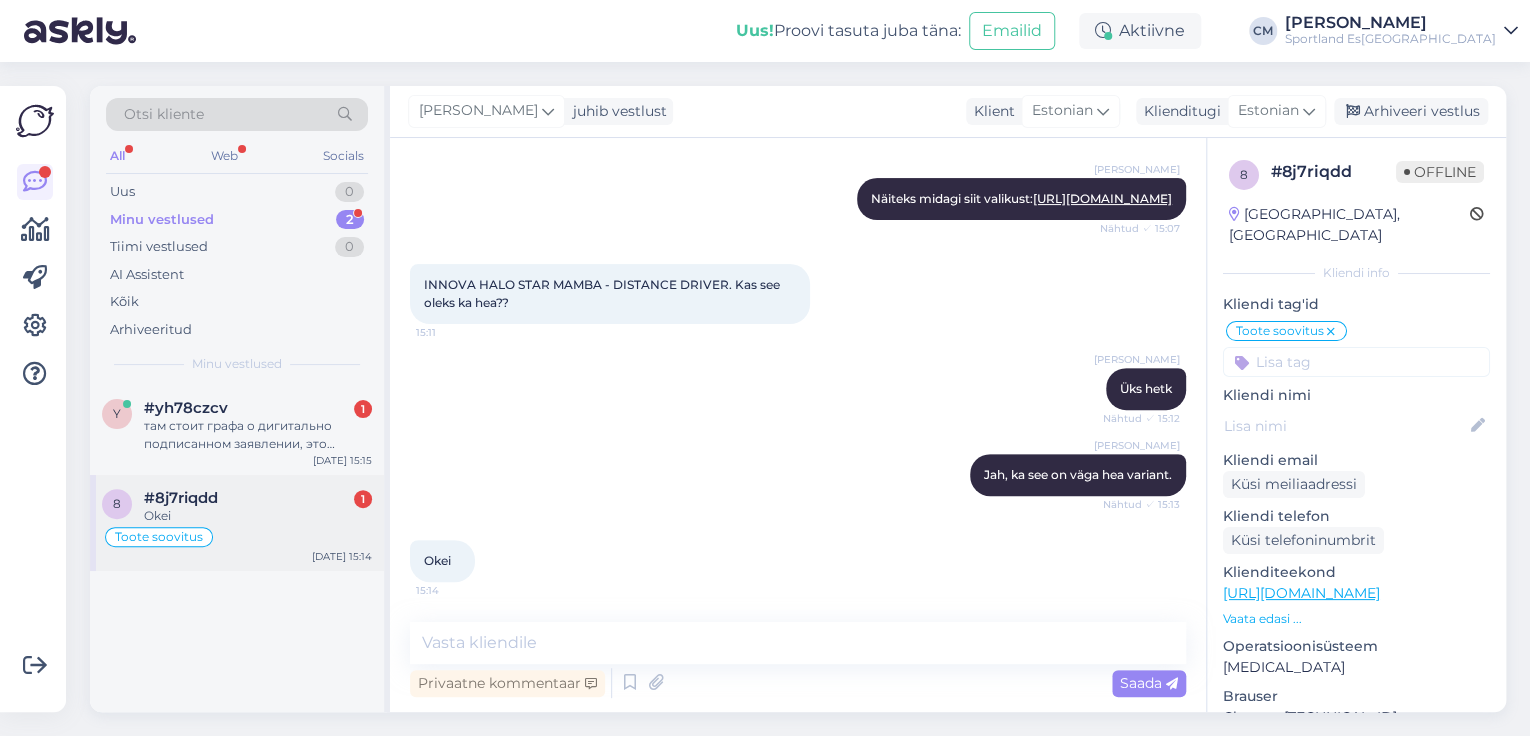 click on "8 #8j7riqdd 1 Okei Toote soovitus [DATE] 15:14" at bounding box center (237, 523) 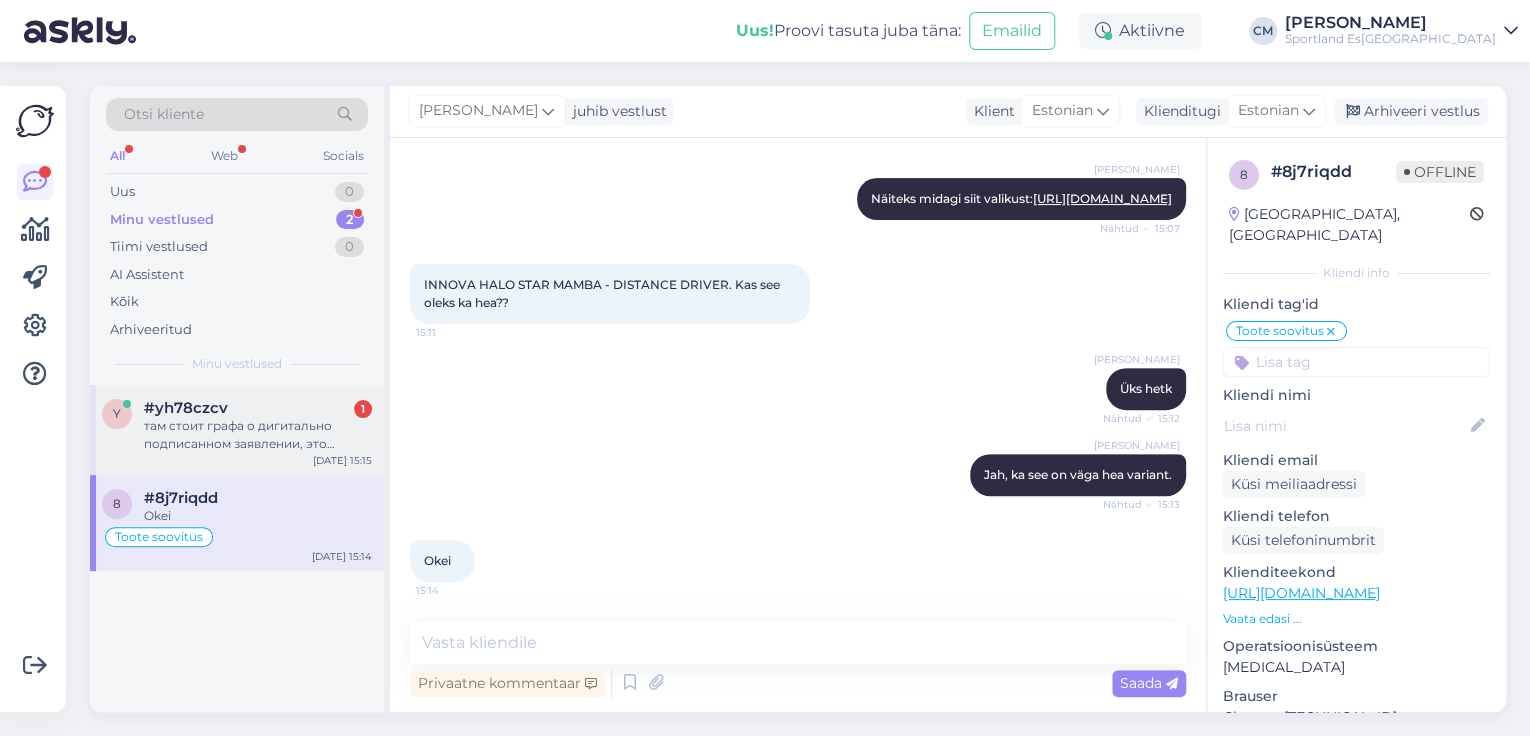 click on "там стоит графа о дигитально подписанном заявлении, это обязательный пункт?" at bounding box center [258, 435] 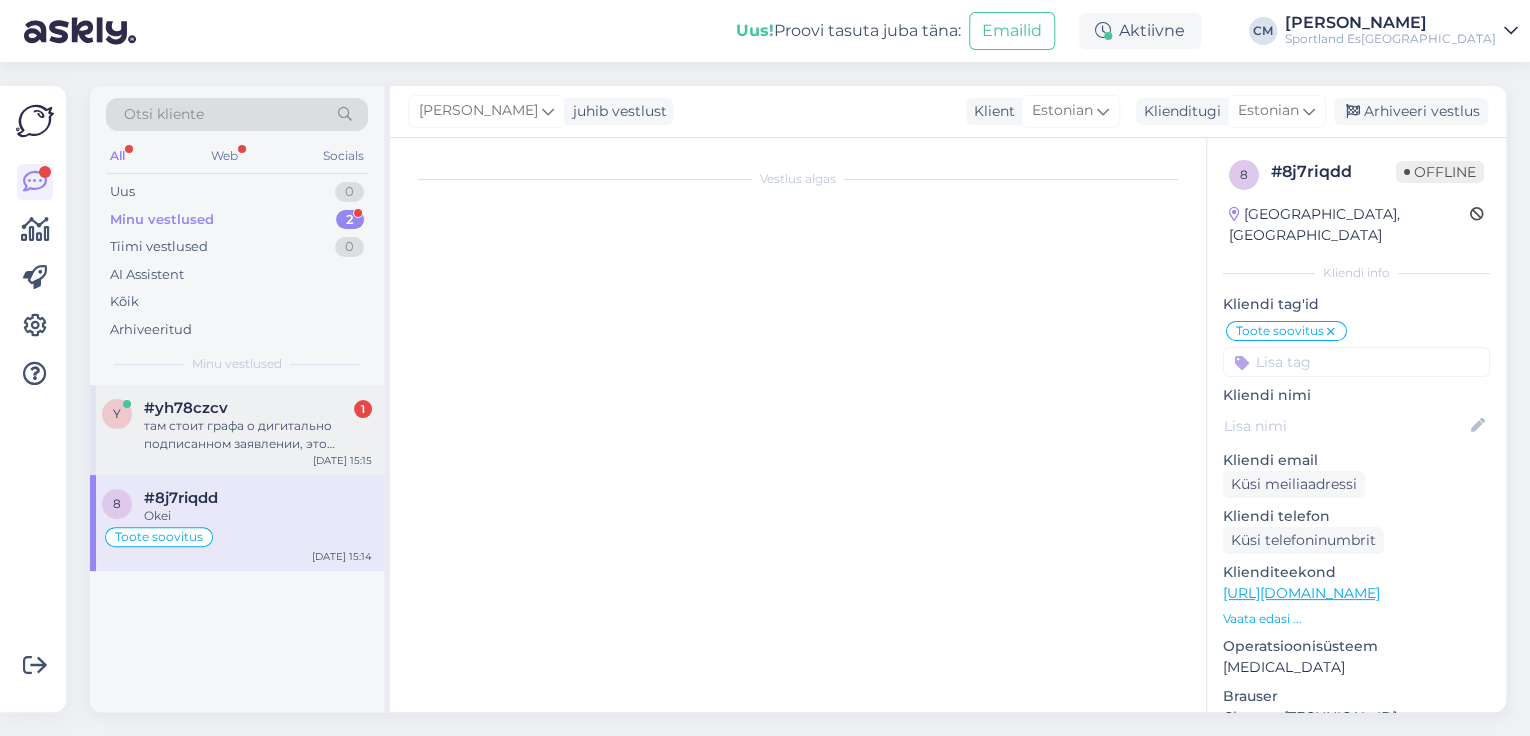scroll, scrollTop: 900, scrollLeft: 0, axis: vertical 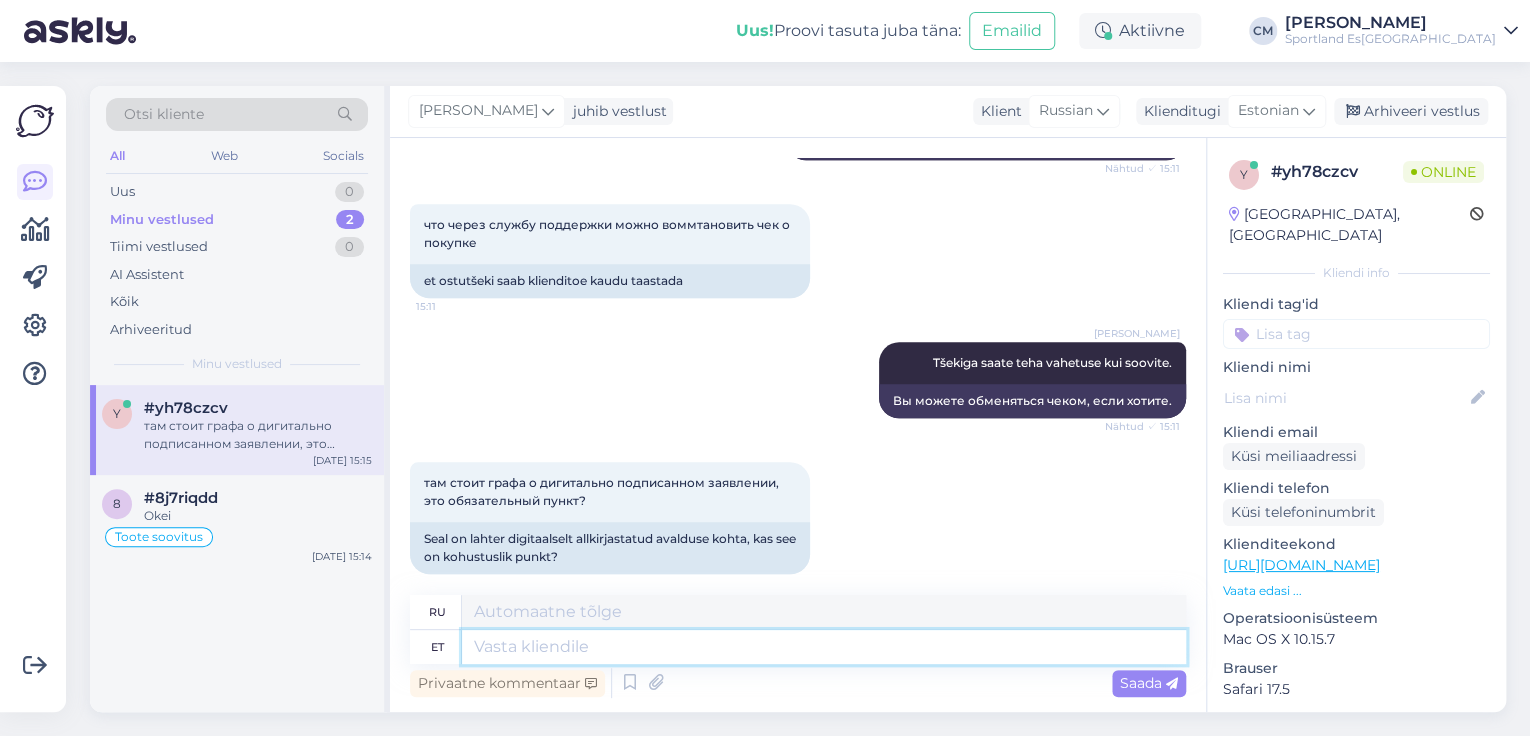 click at bounding box center [824, 647] 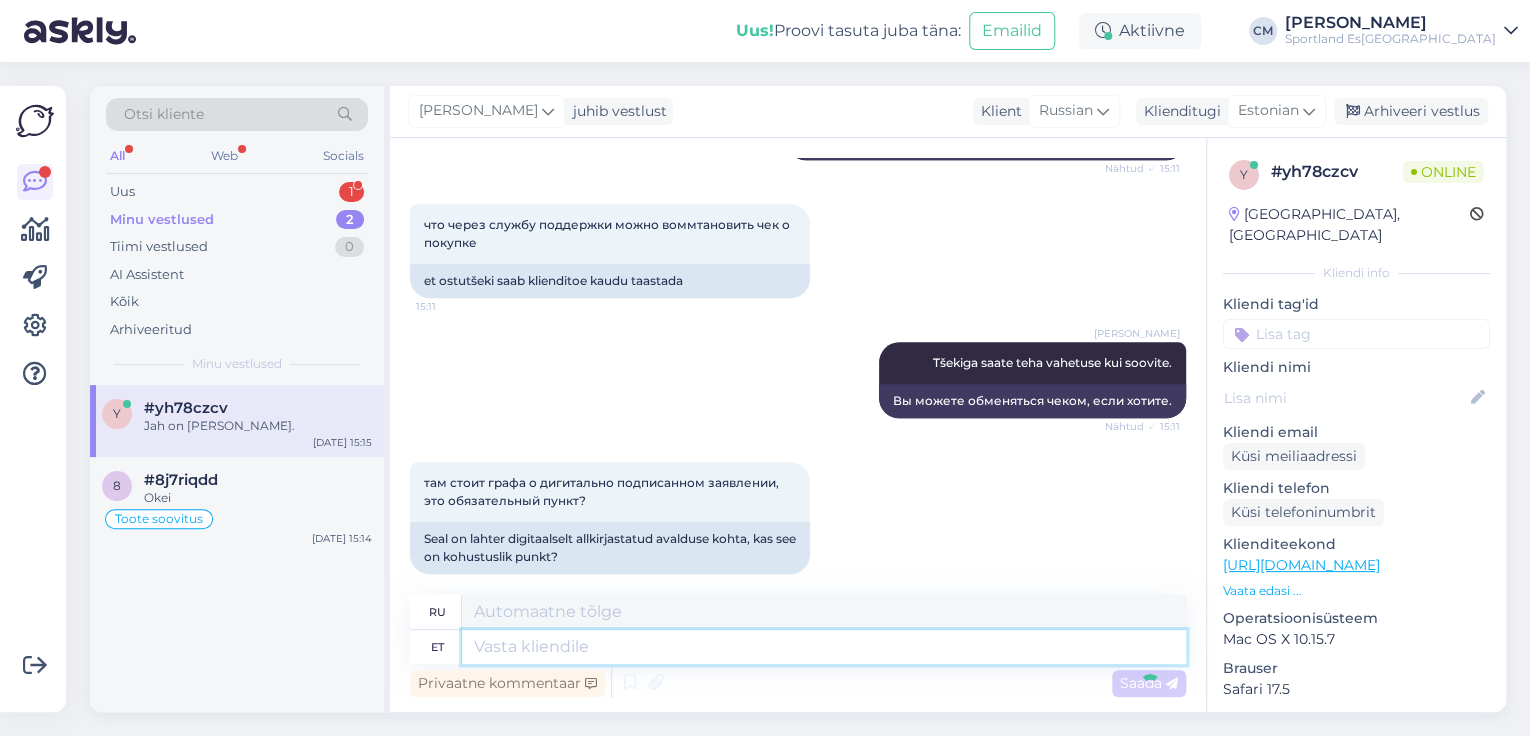 scroll, scrollTop: 1020, scrollLeft: 0, axis: vertical 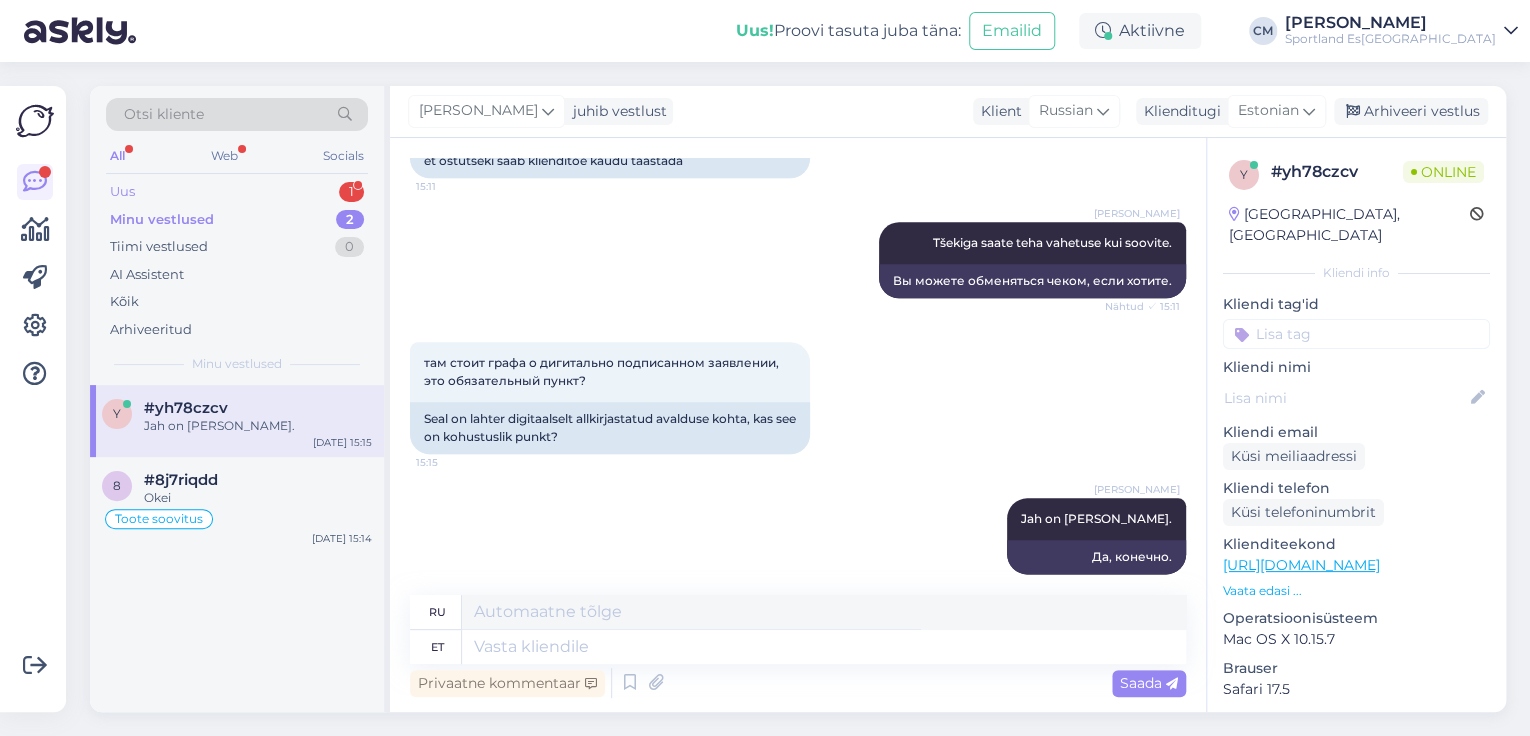 click on "1" at bounding box center (351, 192) 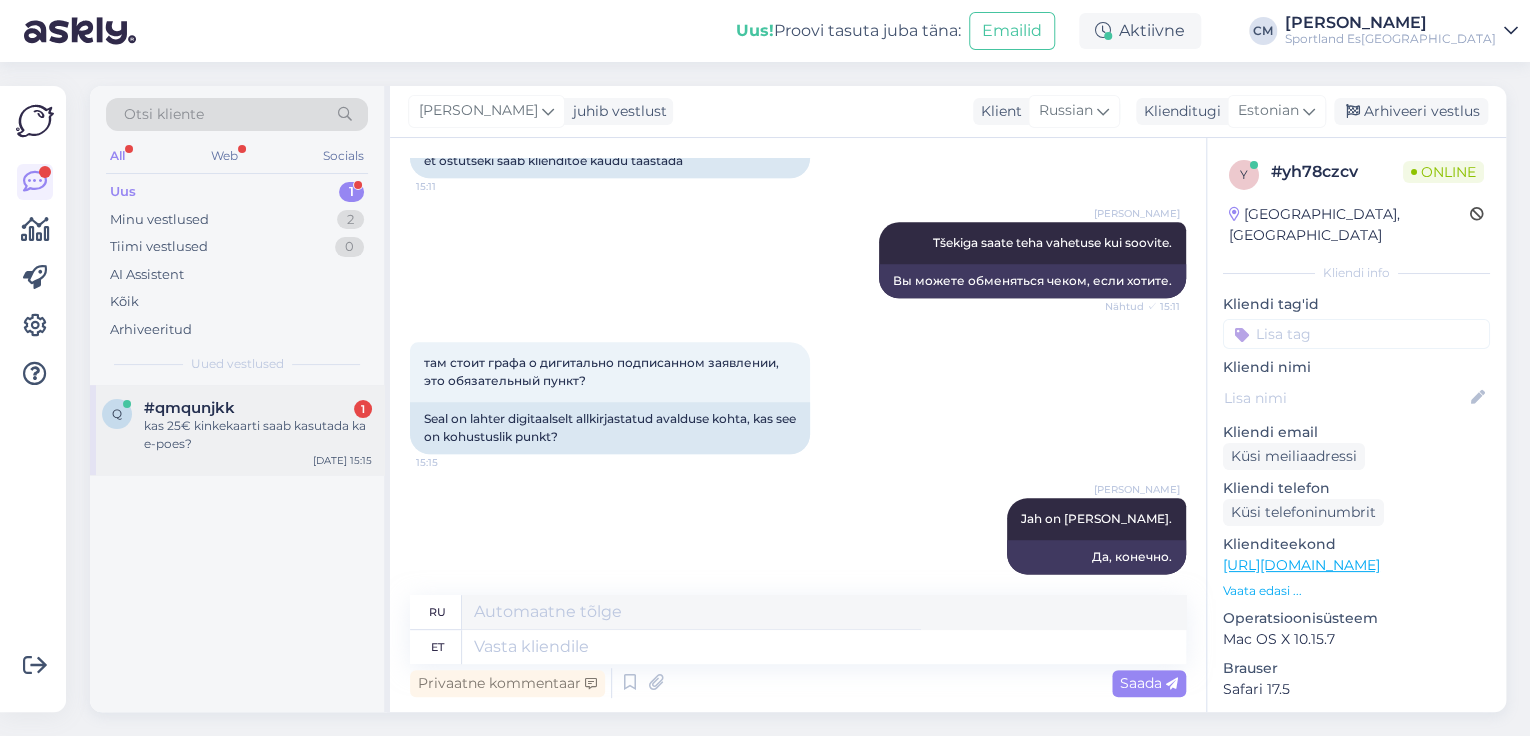 click on "#qmqunjkk 1" at bounding box center [258, 408] 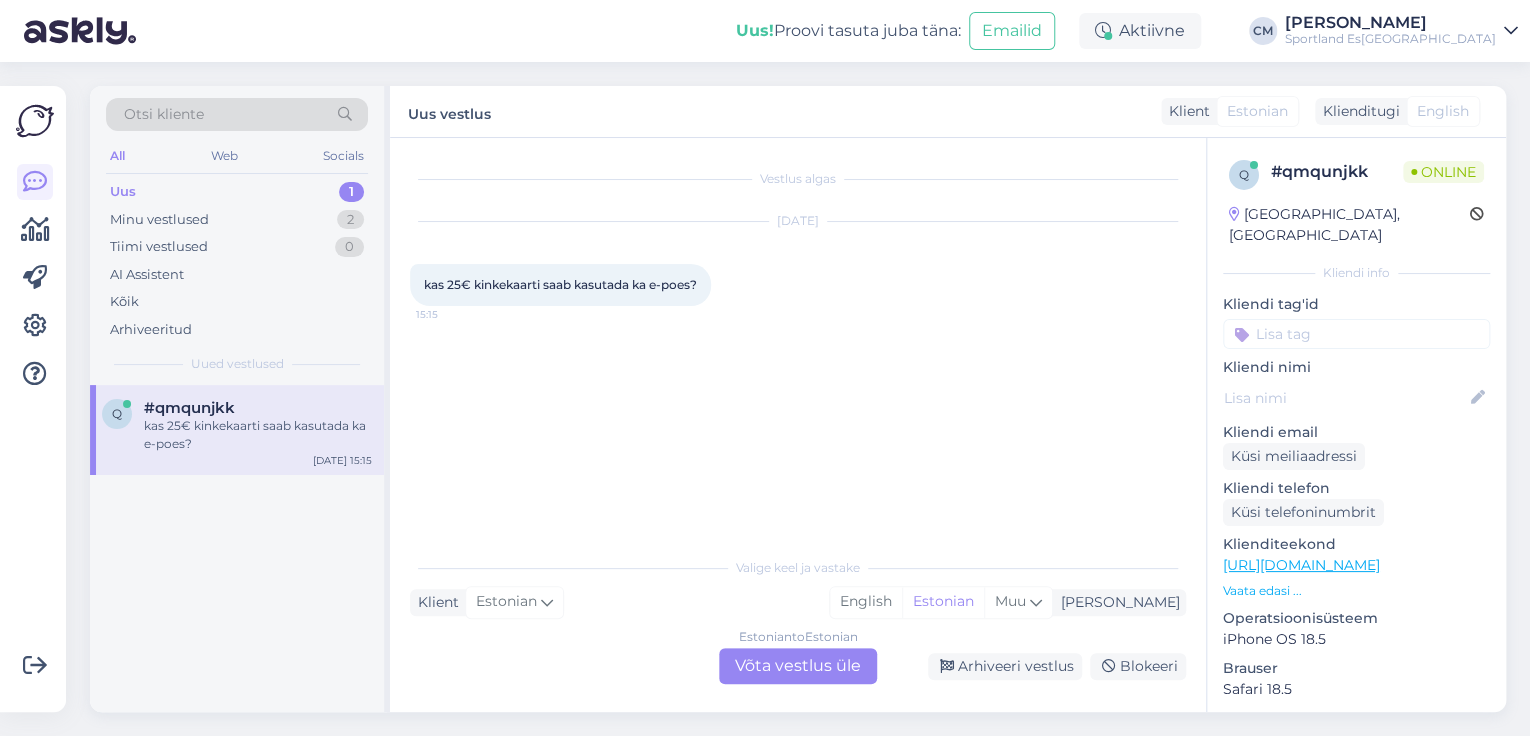 click on "Estonian  to  Estonian Võta vestlus üle" at bounding box center [798, 666] 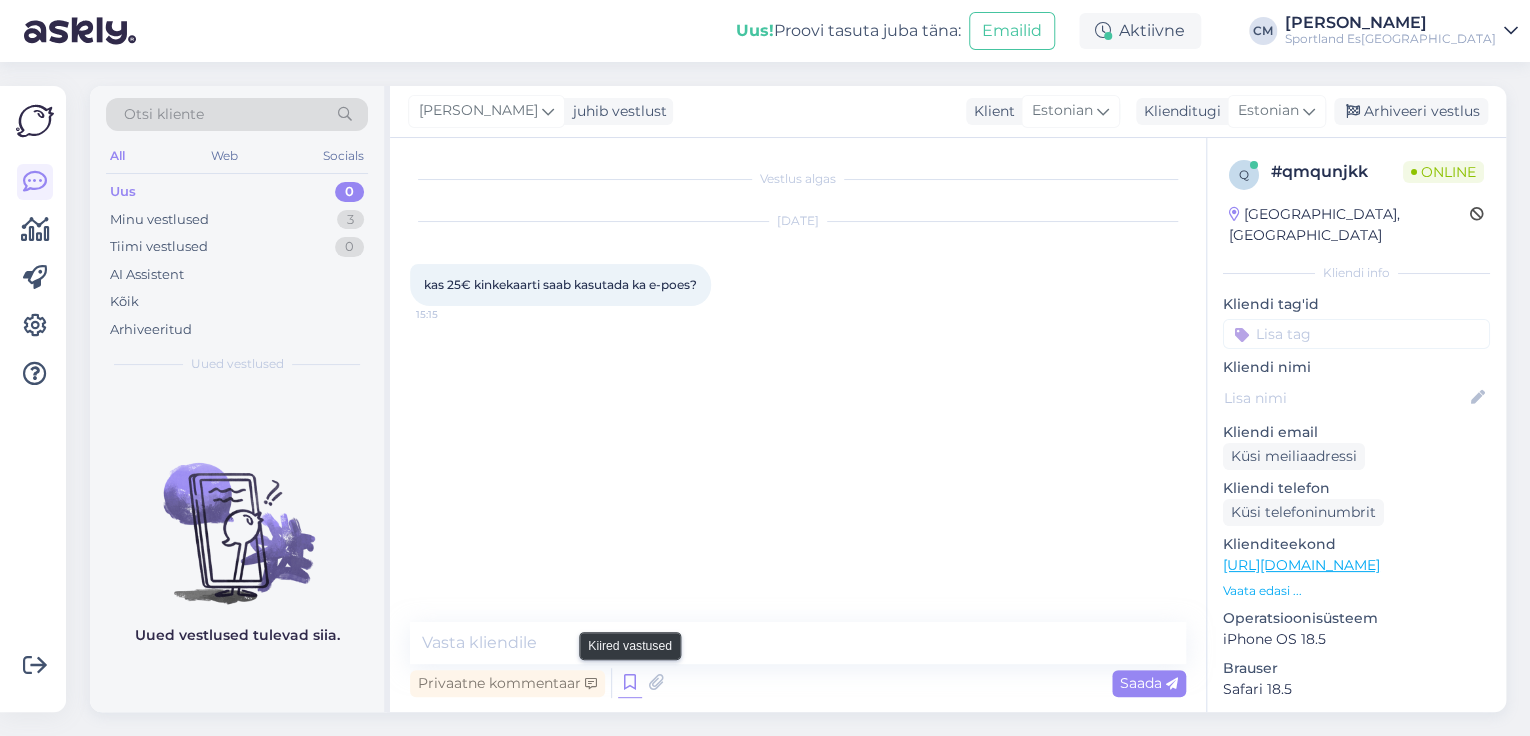 click at bounding box center (630, 683) 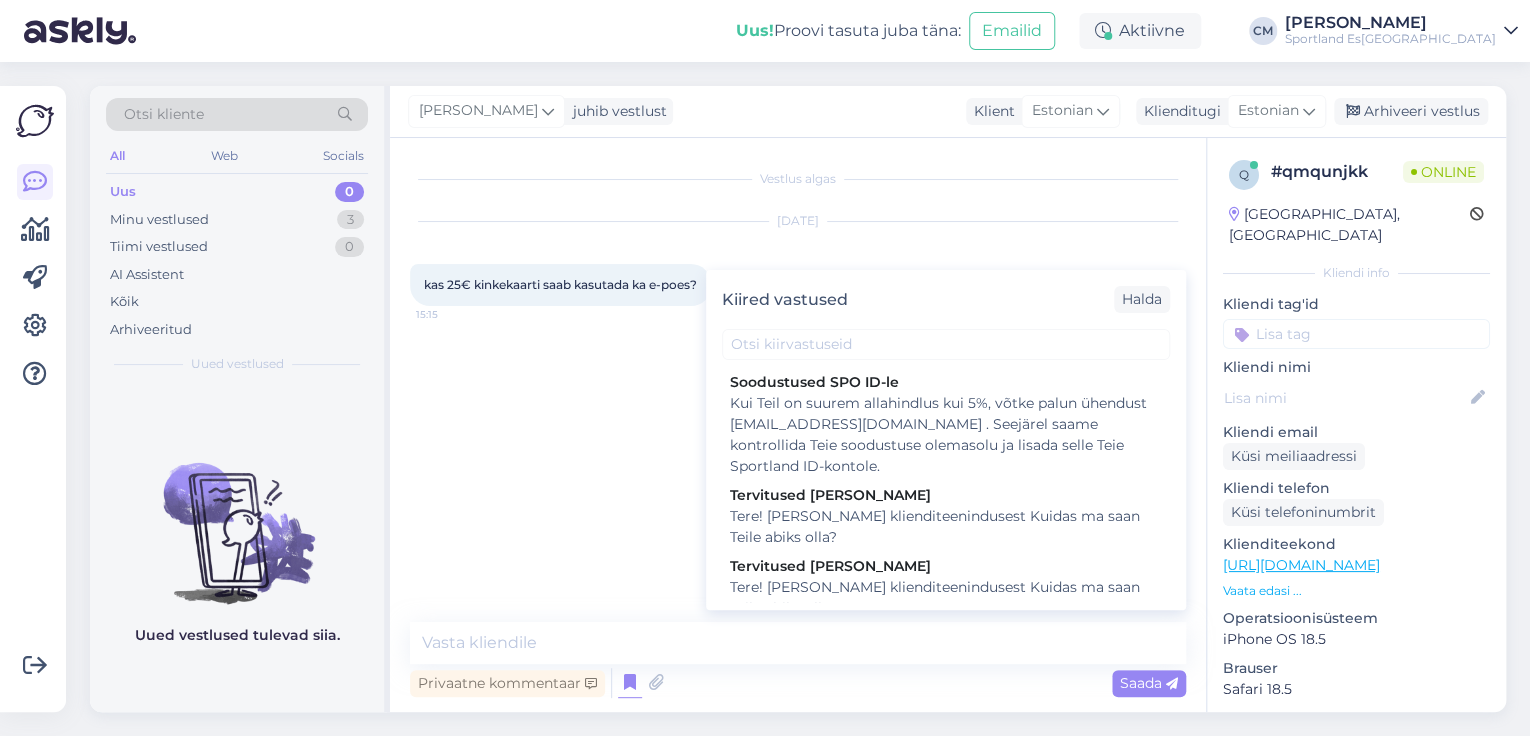 click on "Tere! [PERSON_NAME] klienditeenindusest
Kuidas ma saan Teile abiks olla?" at bounding box center [946, 598] 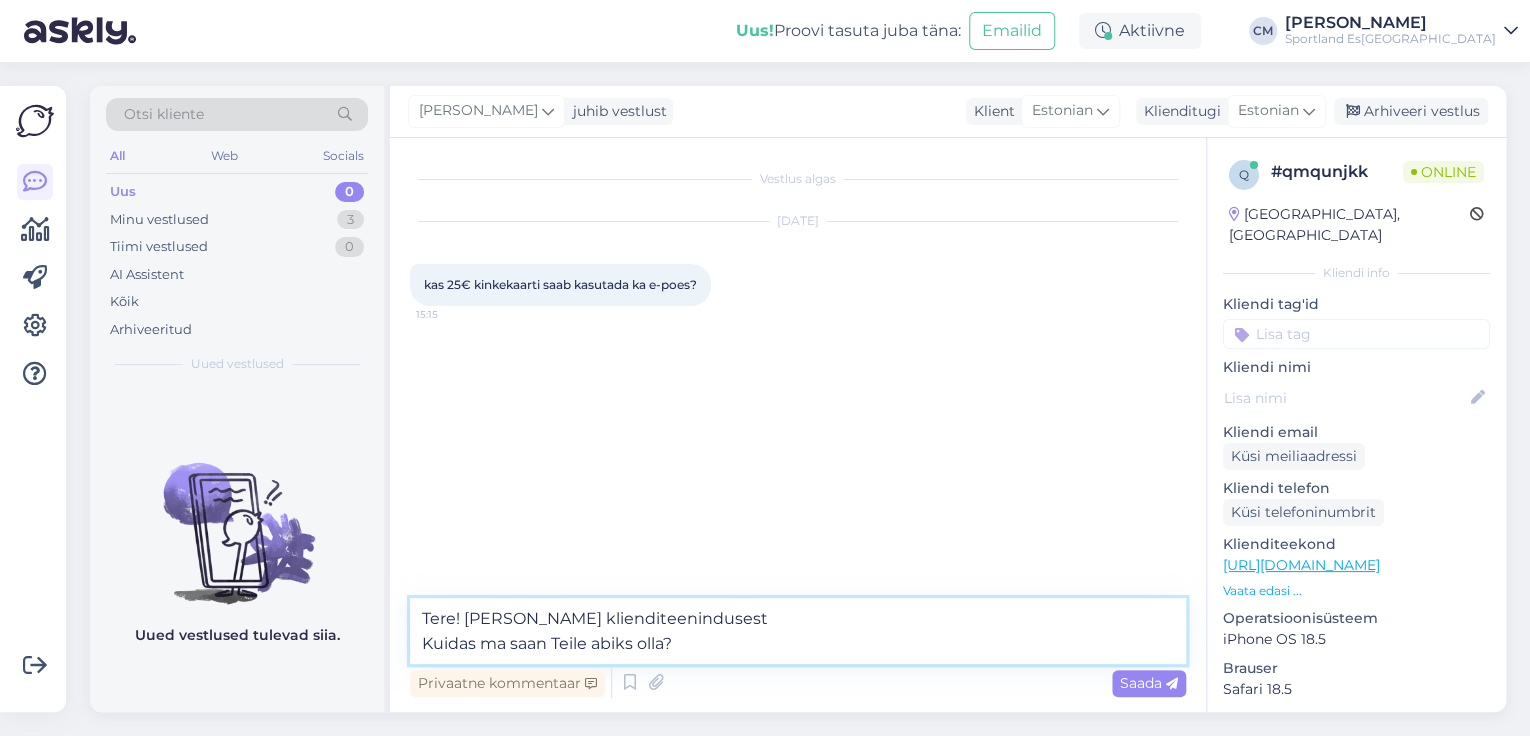 drag, startPoint x: 782, startPoint y: 645, endPoint x: 406, endPoint y: 637, distance: 376.08508 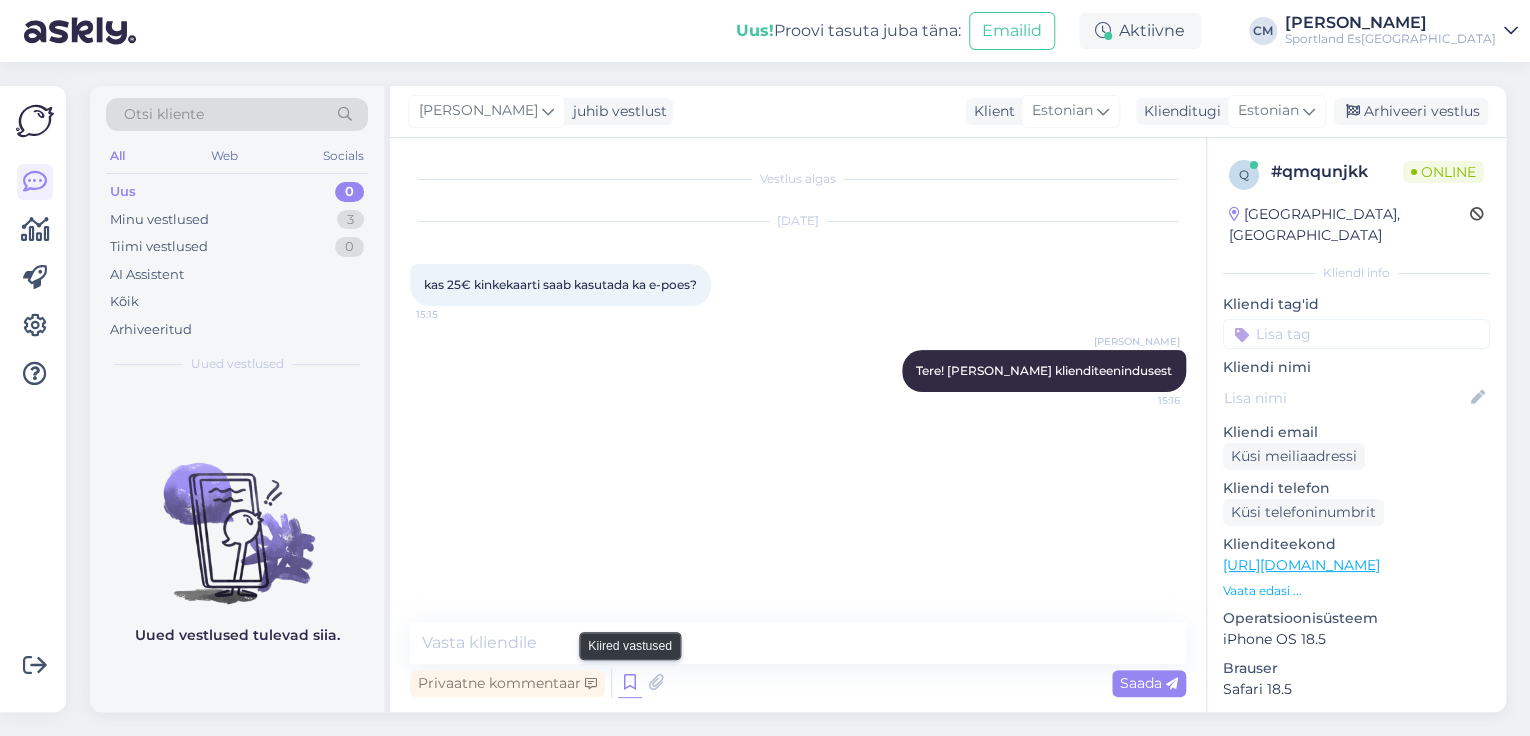 click at bounding box center [630, 683] 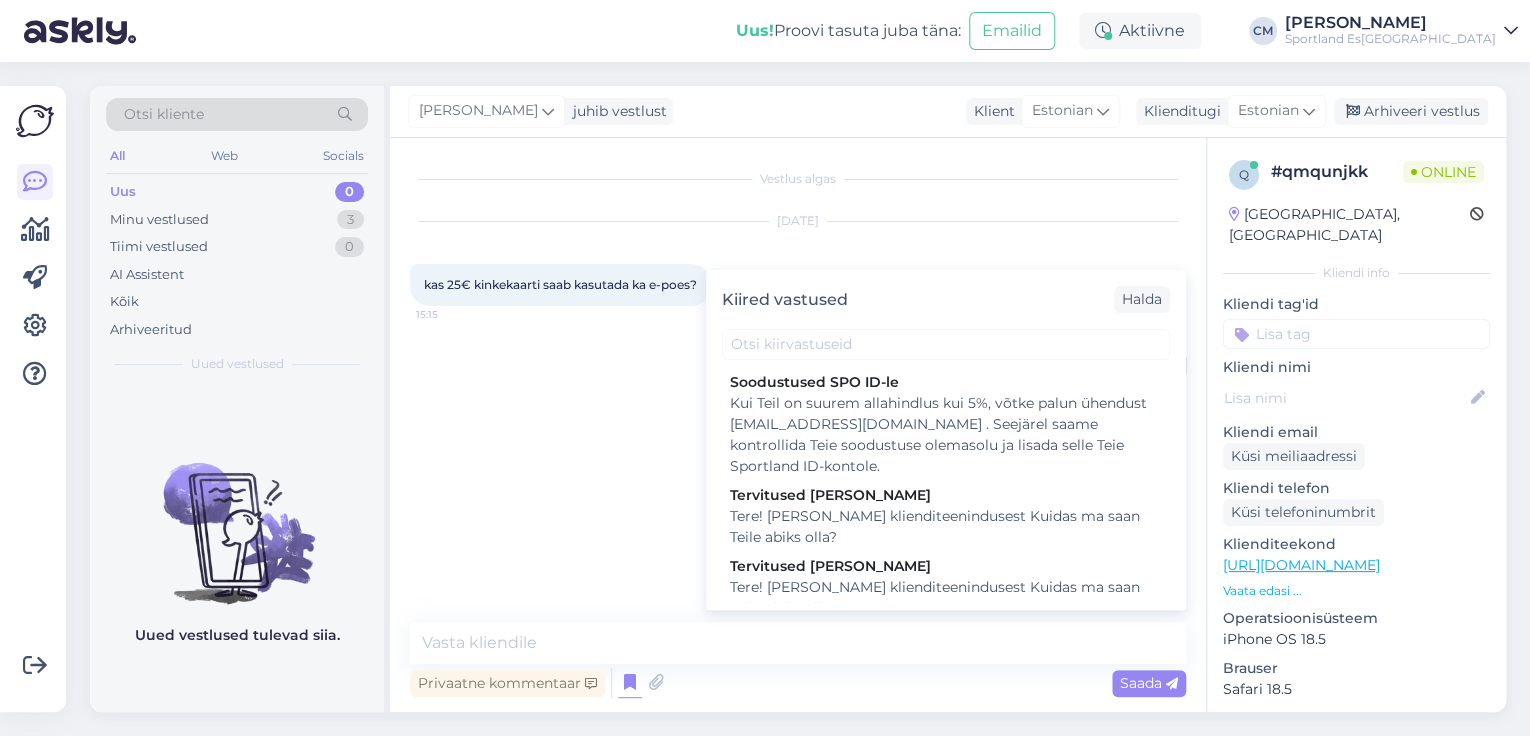 click on "Kiired vastused Halda" at bounding box center [946, 299] 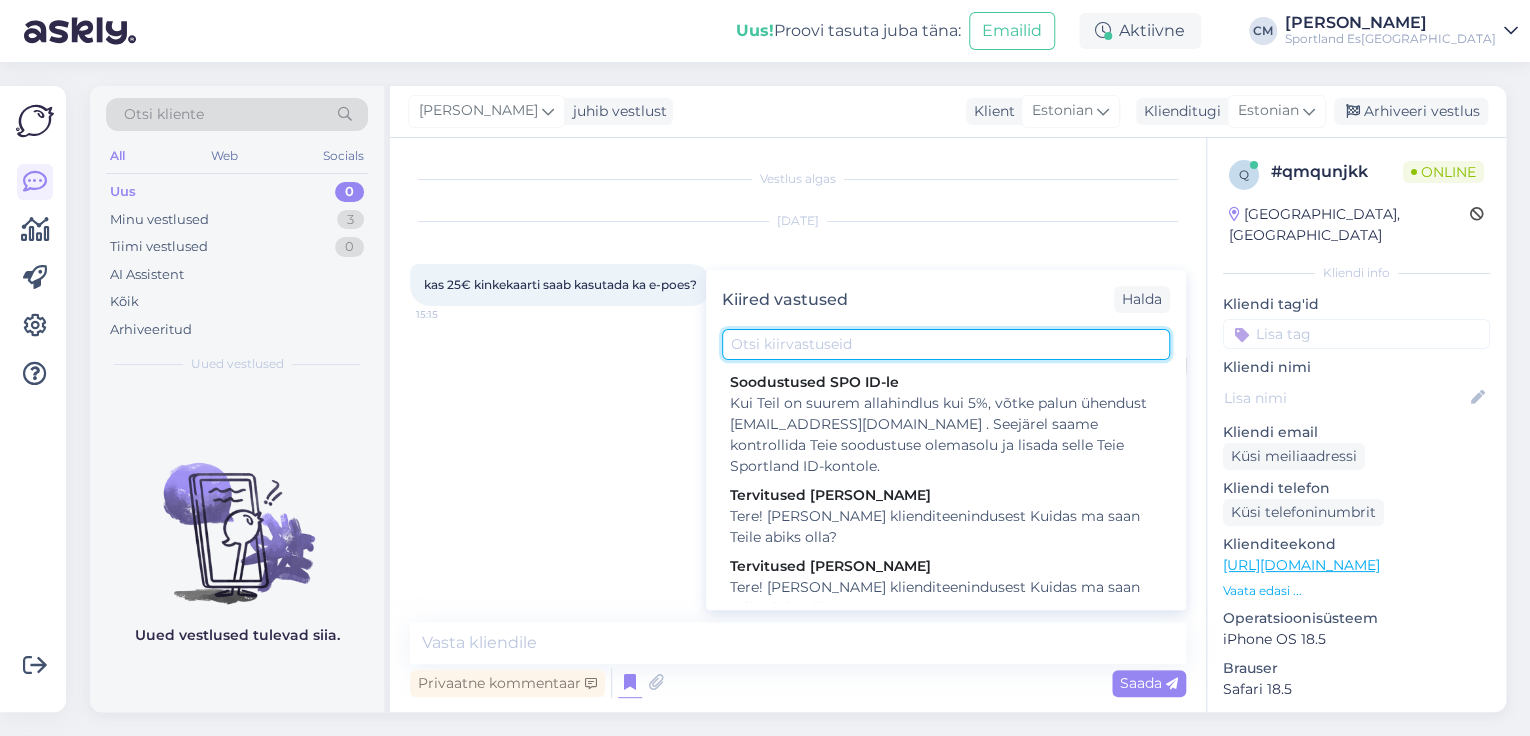 click at bounding box center (946, 344) 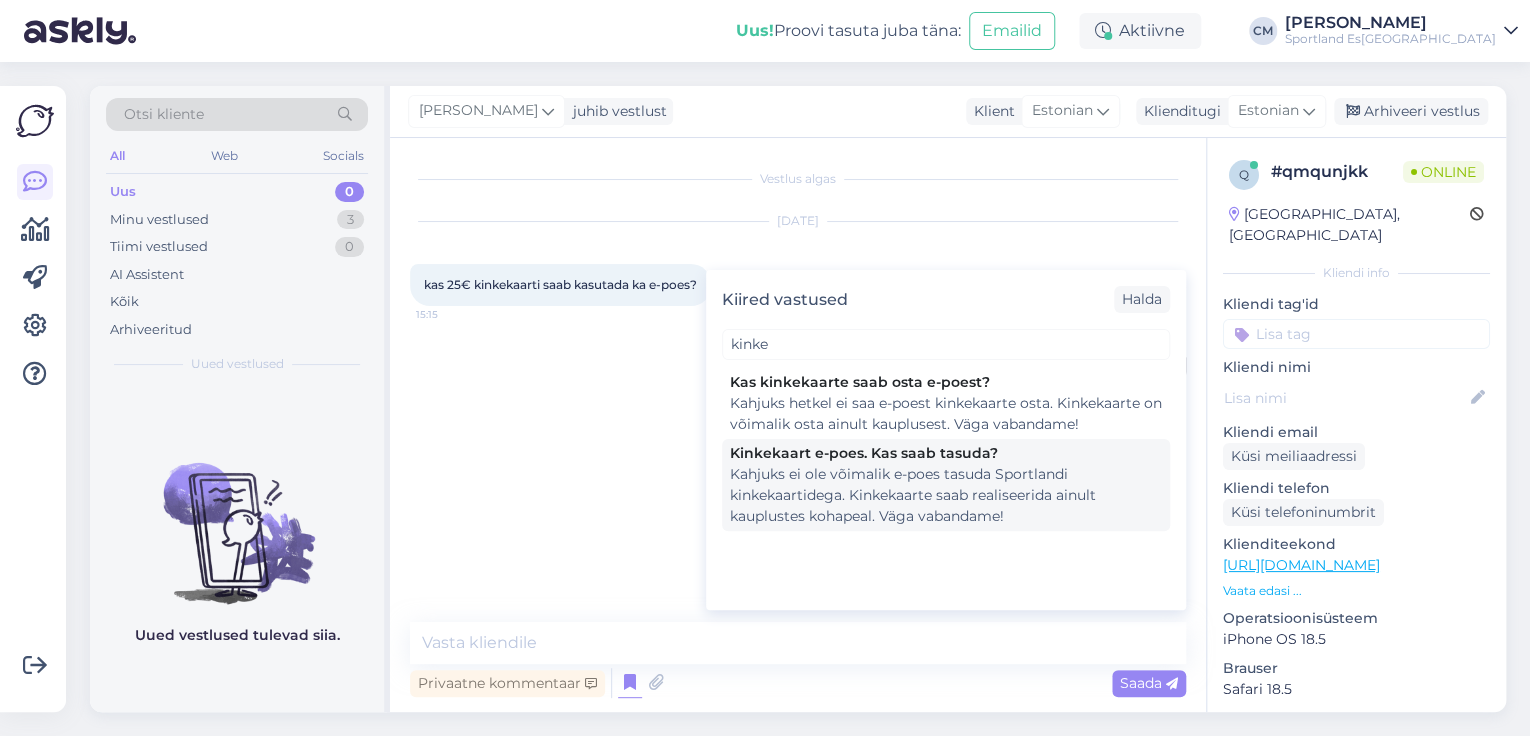 click on "Kahjuks ei ole võimalik e-poes tasuda Sportlandi kinkekaartidega. Kinkekaarte saab realiseerida ainult kauplustes kohapeal. Väga vabandame!" at bounding box center (946, 495) 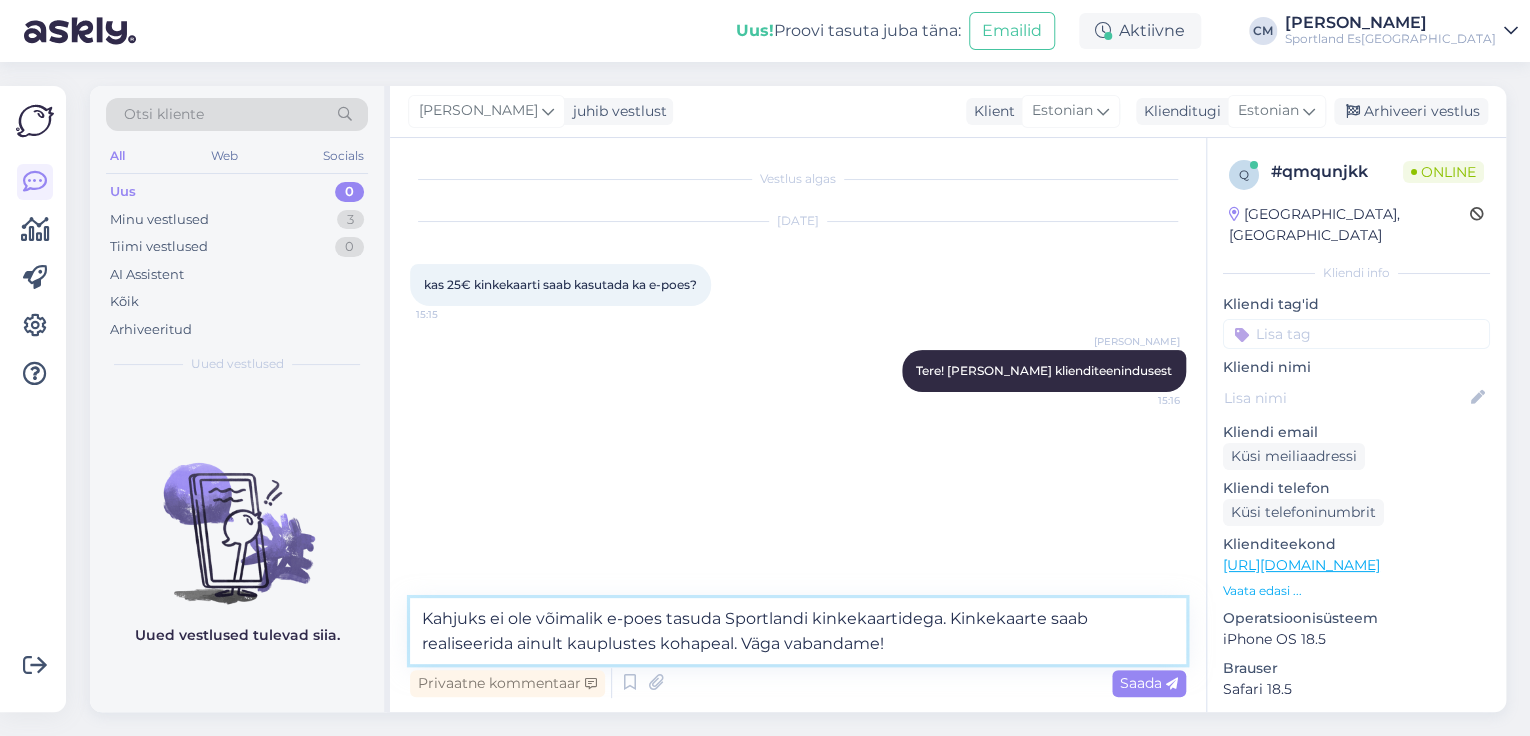 click on "Kahjuks ei ole võimalik e-poes tasuda Sportlandi kinkekaartidega. Kinkekaarte saab realiseerida ainult kauplustes kohapeal. Väga vabandame!" at bounding box center (798, 631) 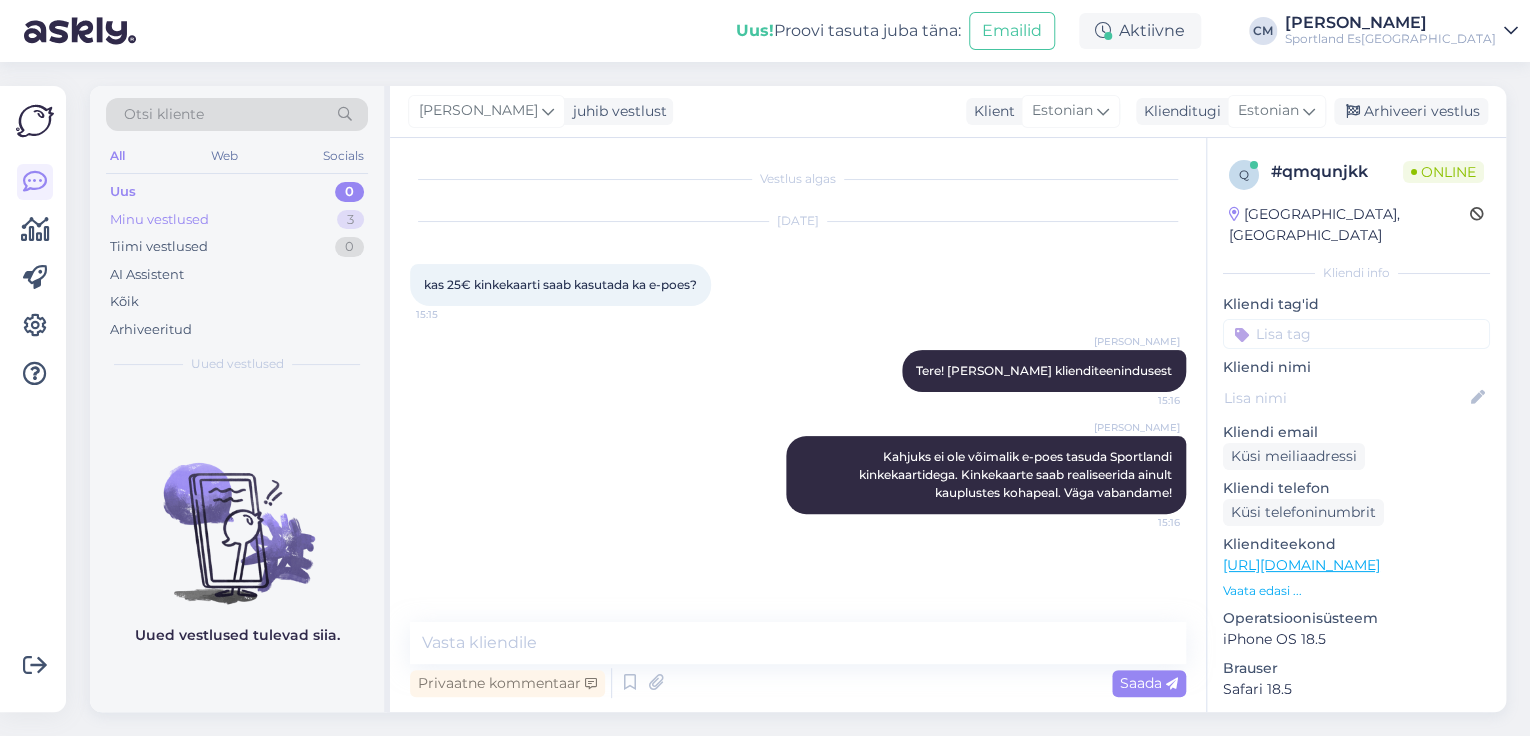 click on "Minu vestlused 3" at bounding box center (237, 220) 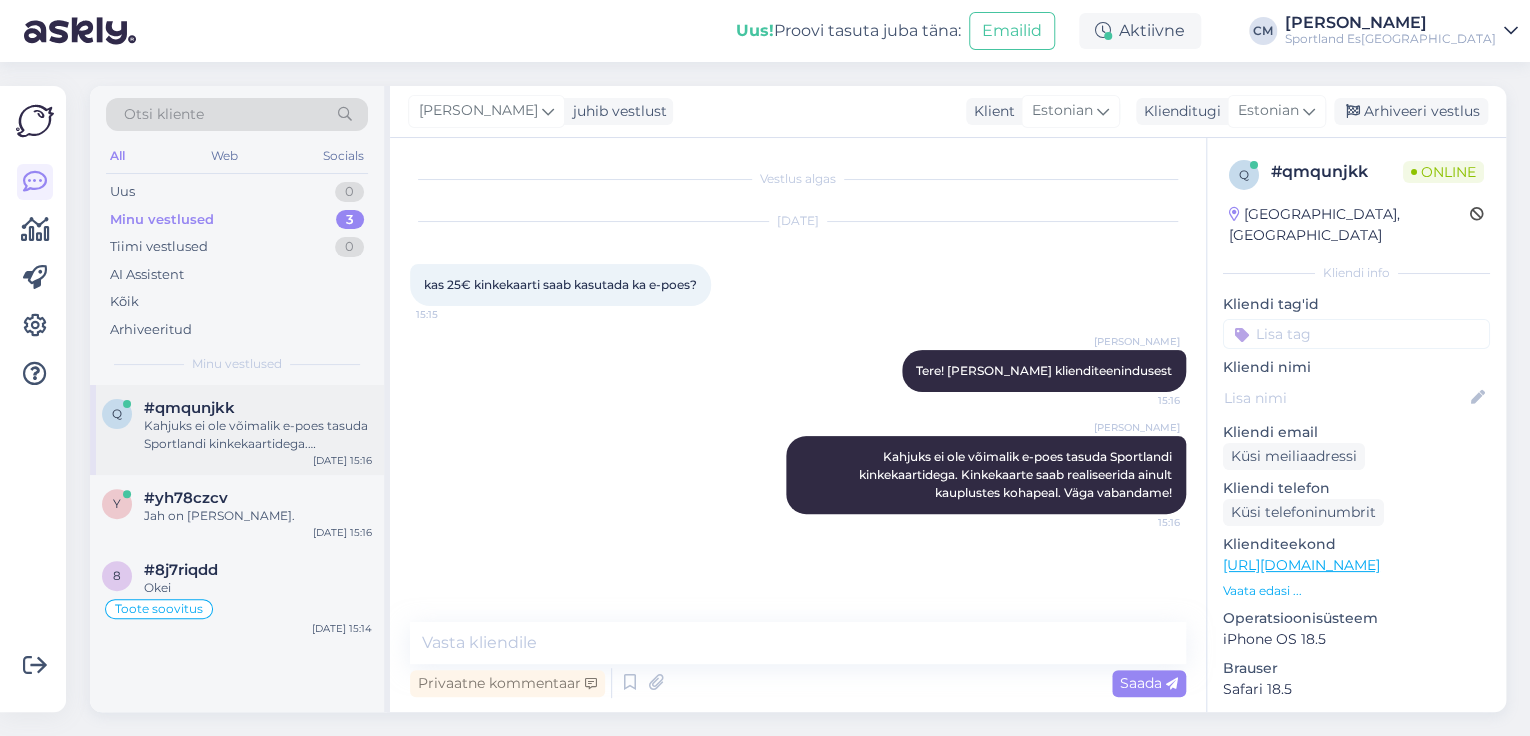 click on "q #qmqunjkk Kahjuks ei ole võimalik e-poes tasuda Sportlandi kinkekaartidega. Kinkekaarte saab realiseerida ainult kauplustes kohapeal. Väga vabandame! [DATE] 15:16" at bounding box center [237, 430] 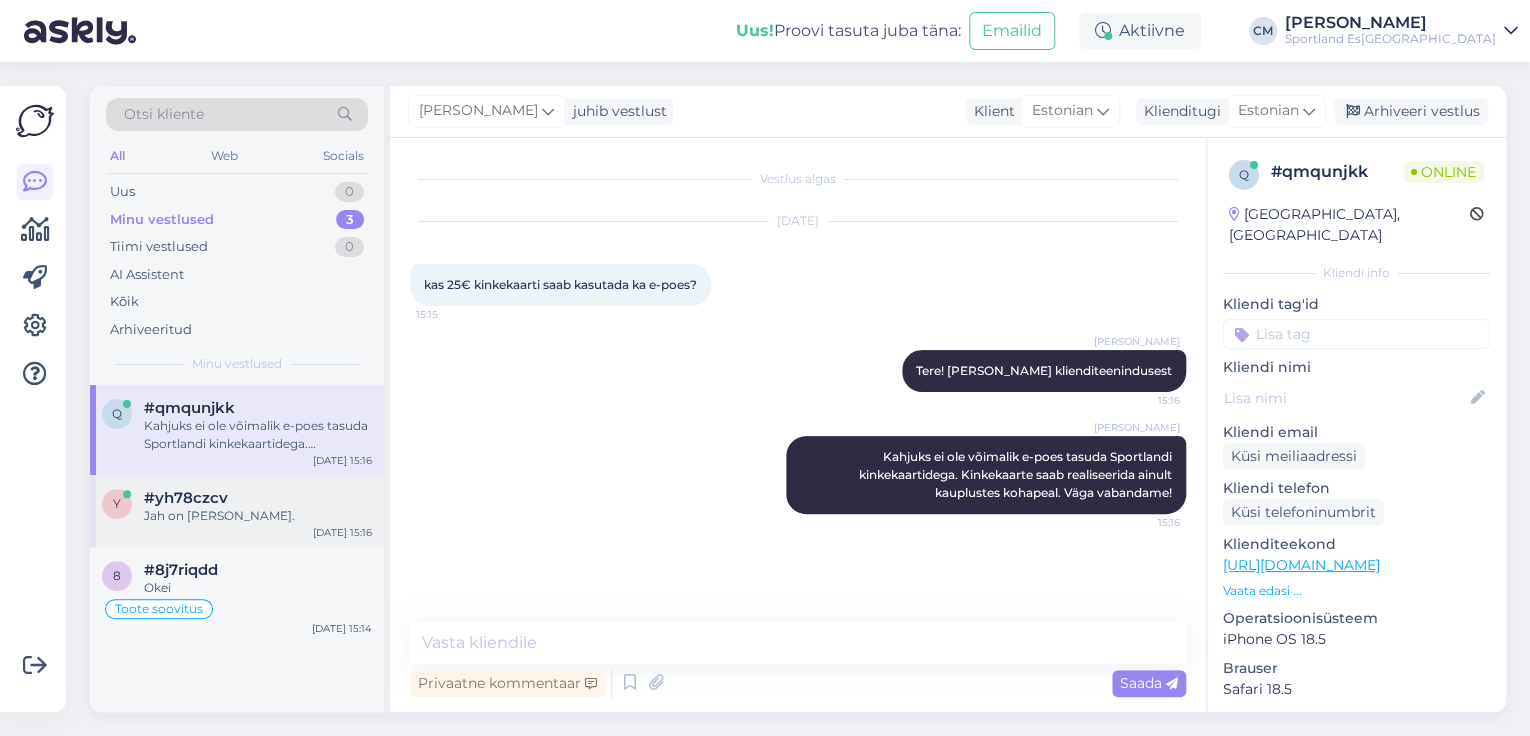 click on "Jah on [PERSON_NAME]." at bounding box center [258, 516] 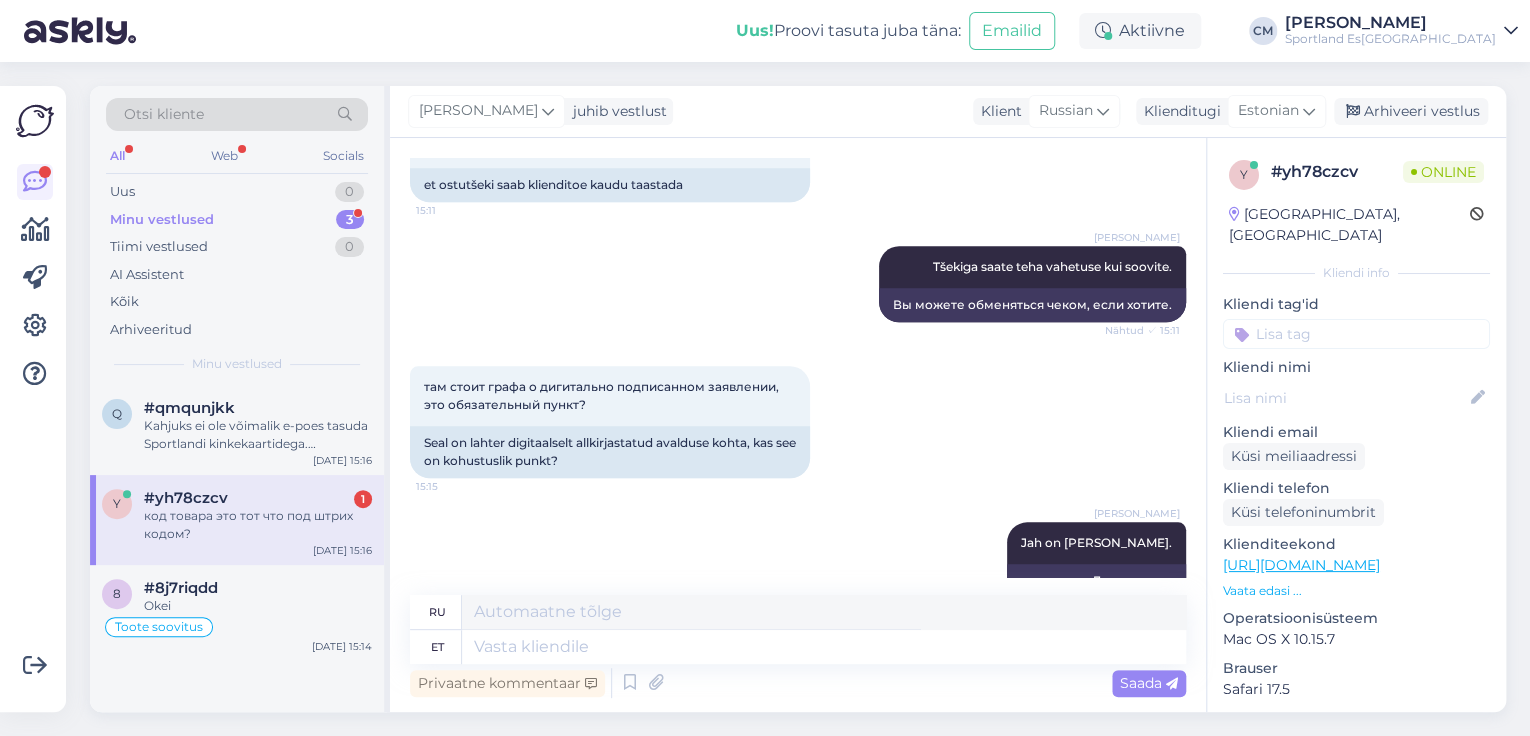 scroll, scrollTop: 1140, scrollLeft: 0, axis: vertical 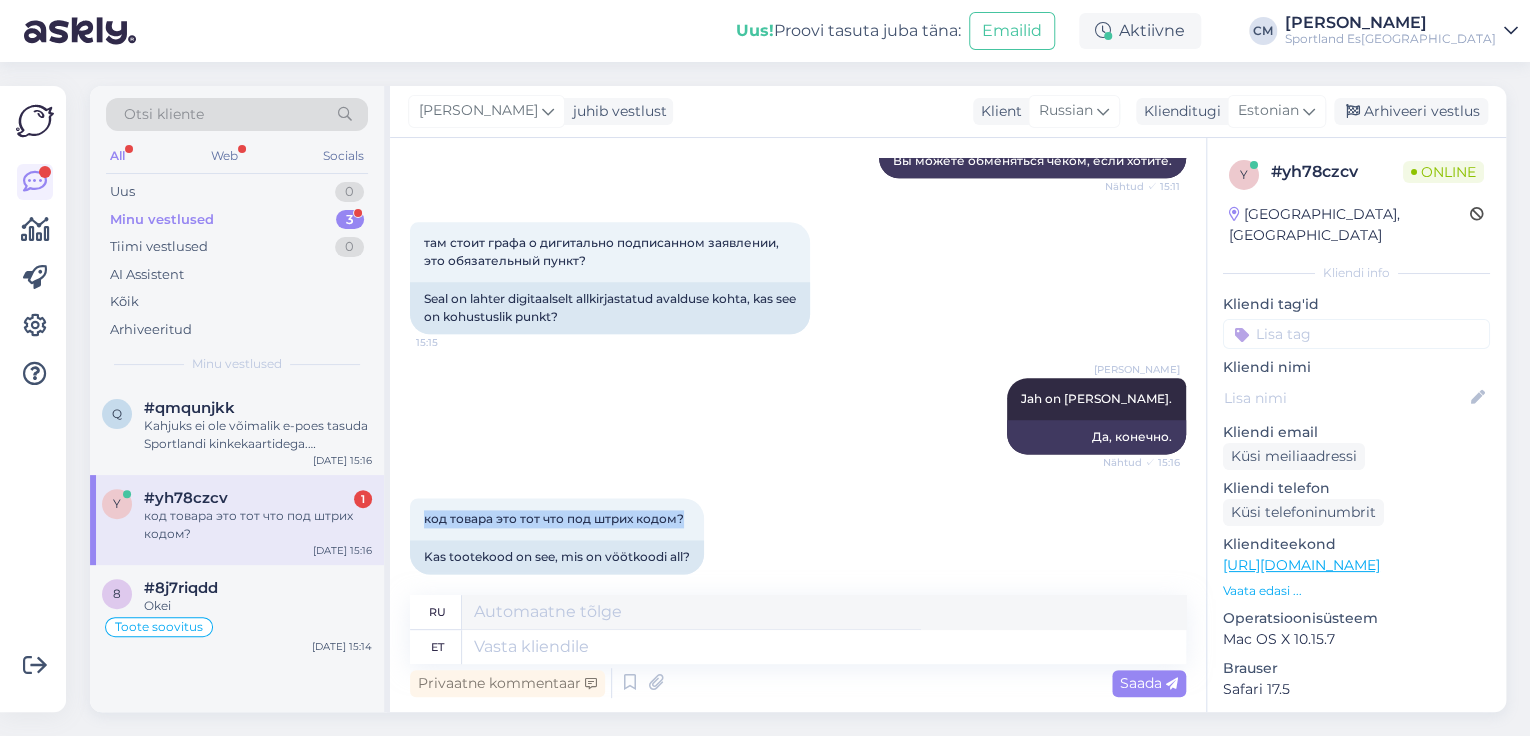 drag, startPoint x: 686, startPoint y: 502, endPoint x: 403, endPoint y: 497, distance: 283.04416 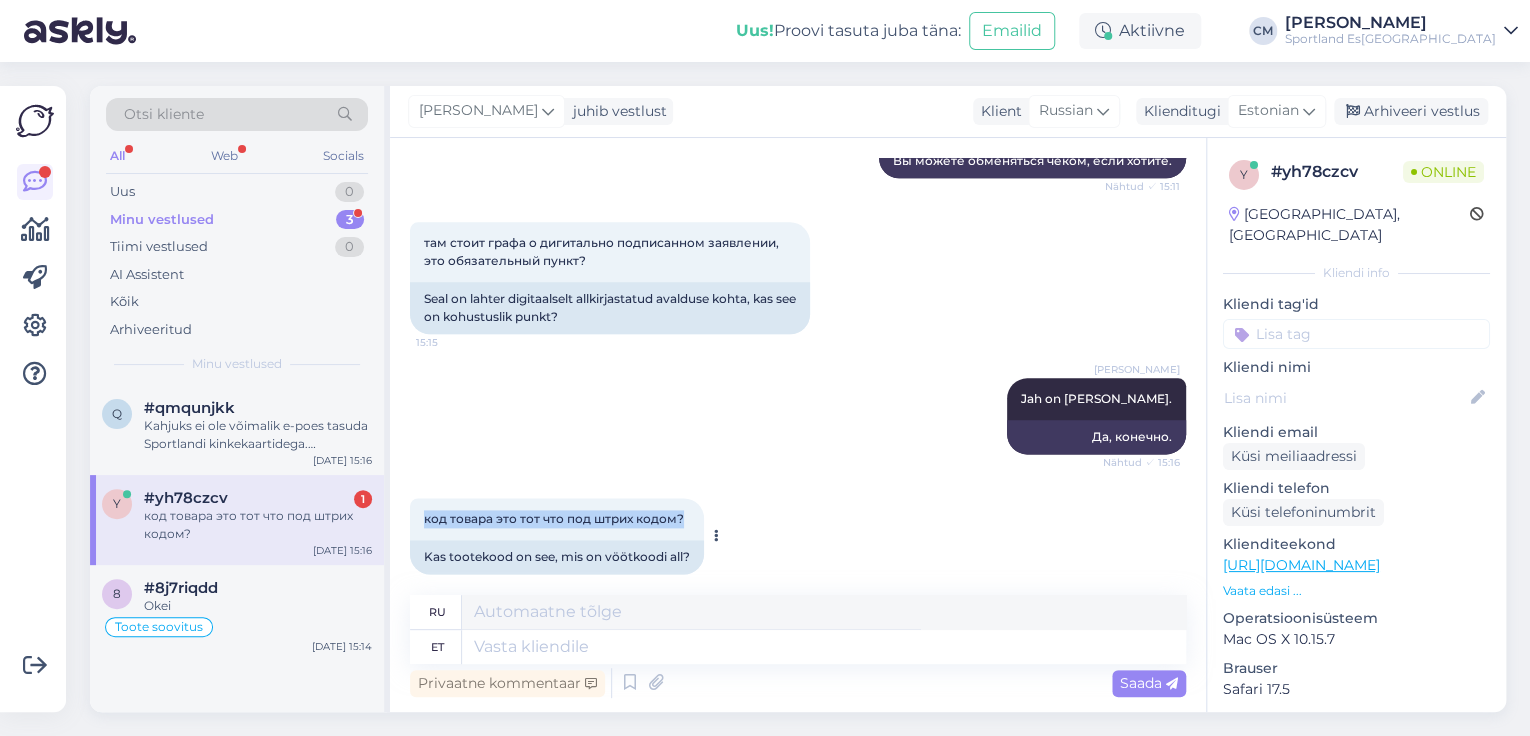 copy on "код товара это тот что под штрих кодом?" 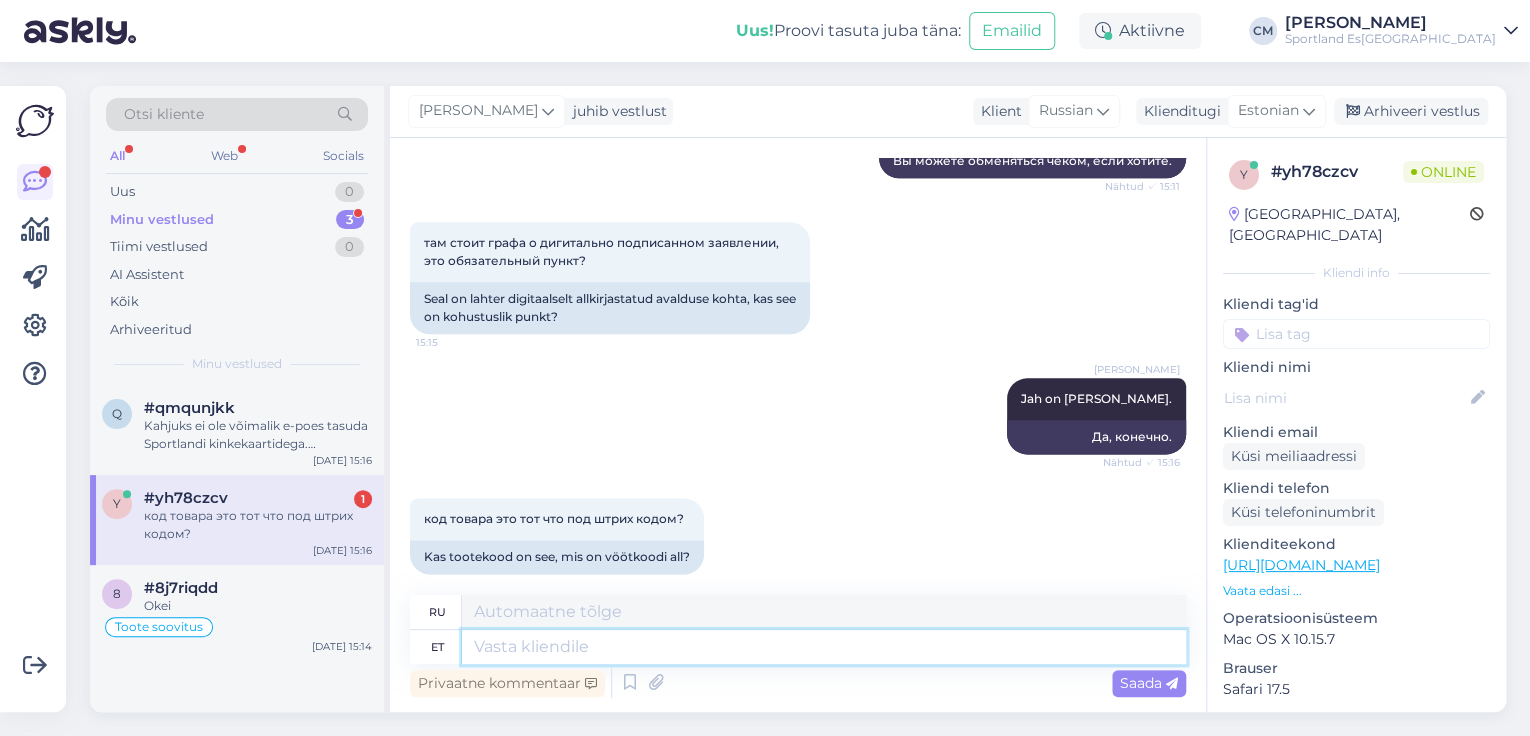 click at bounding box center (824, 647) 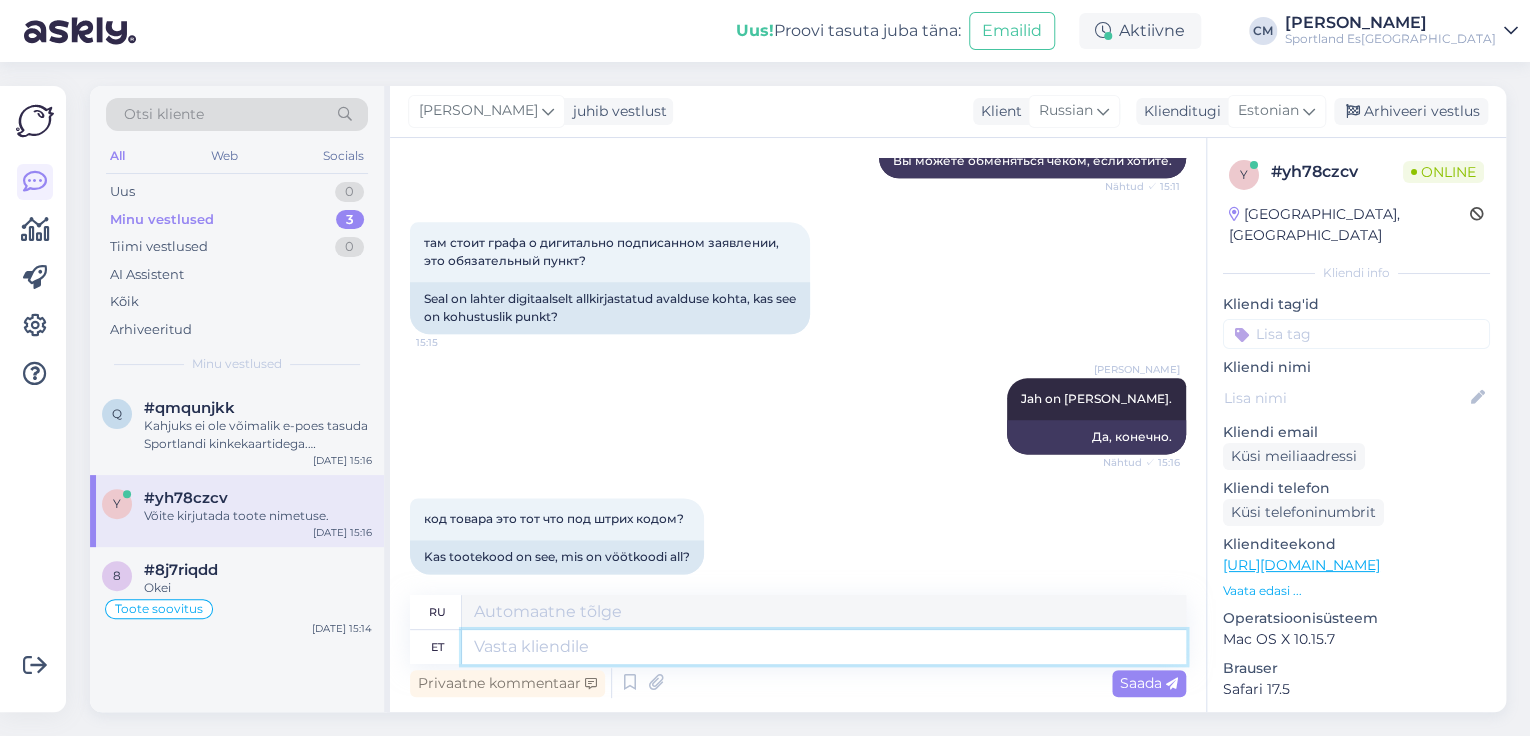scroll, scrollTop: 1260, scrollLeft: 0, axis: vertical 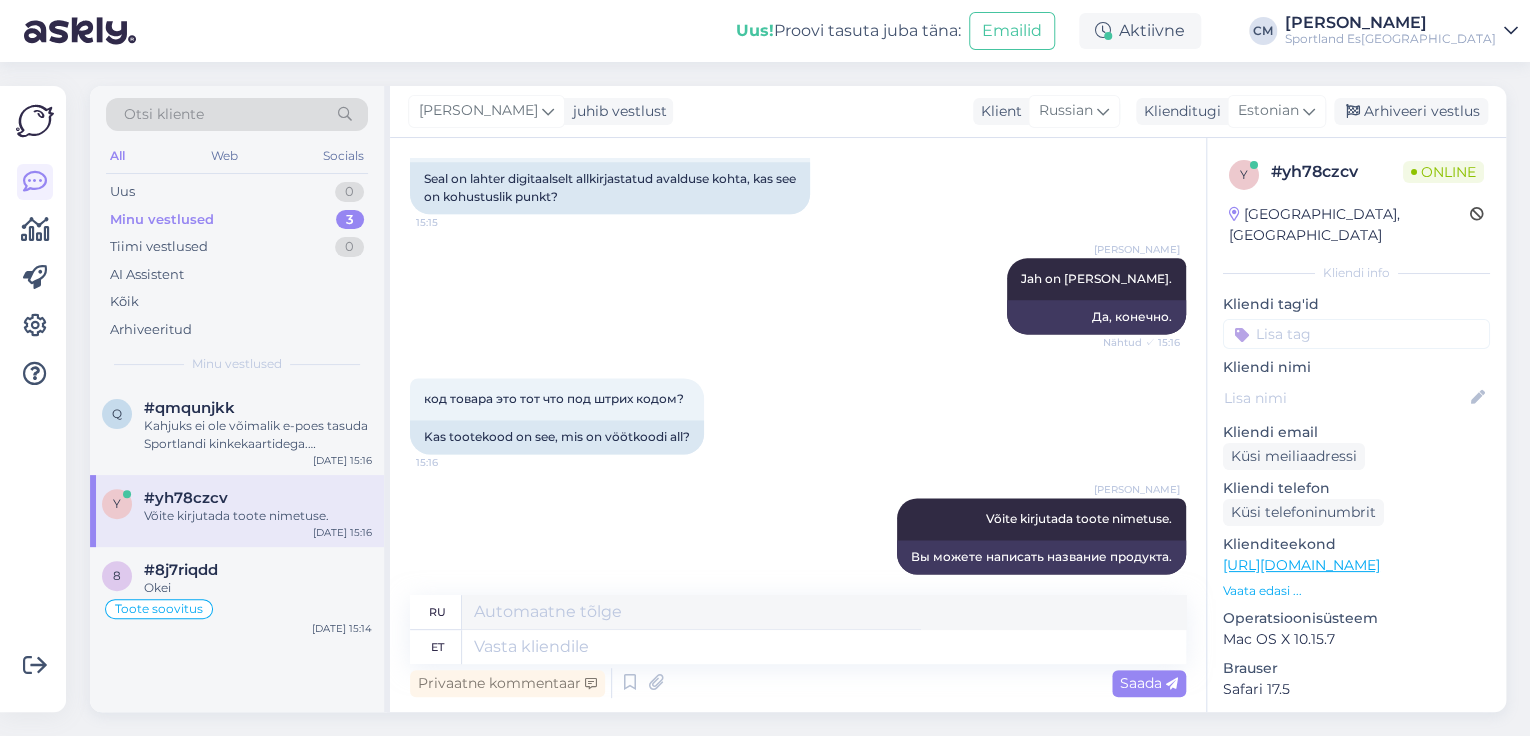 click on "y #yh78czcv Võite kirjutada toote nimetuse. [DATE] 15:16" at bounding box center (237, 511) 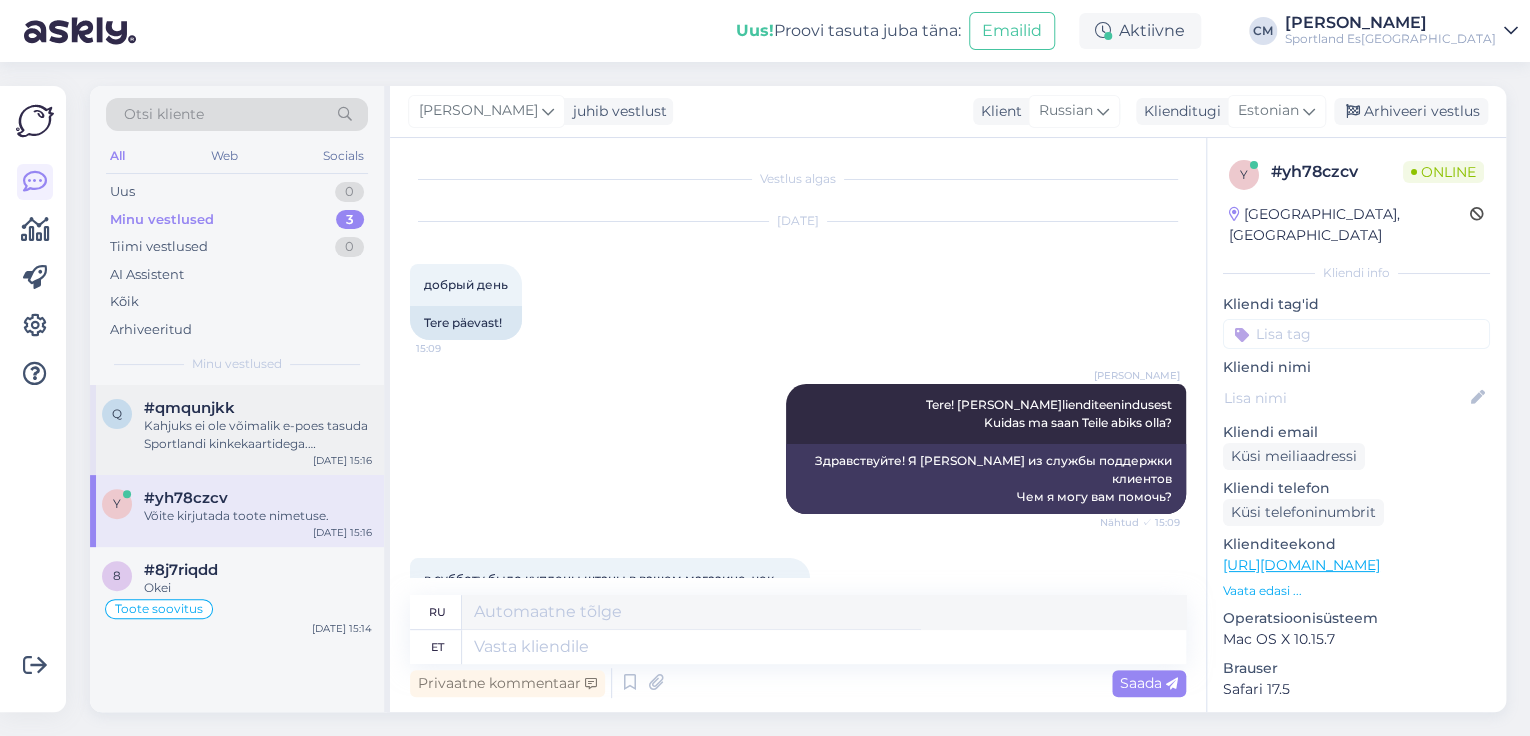 click on "Kahjuks ei ole võimalik e-poes tasuda Sportlandi kinkekaartidega. Kinkekaarte saab realiseerida ainult kauplustes kohapeal. Väga vabandame!" at bounding box center [258, 435] 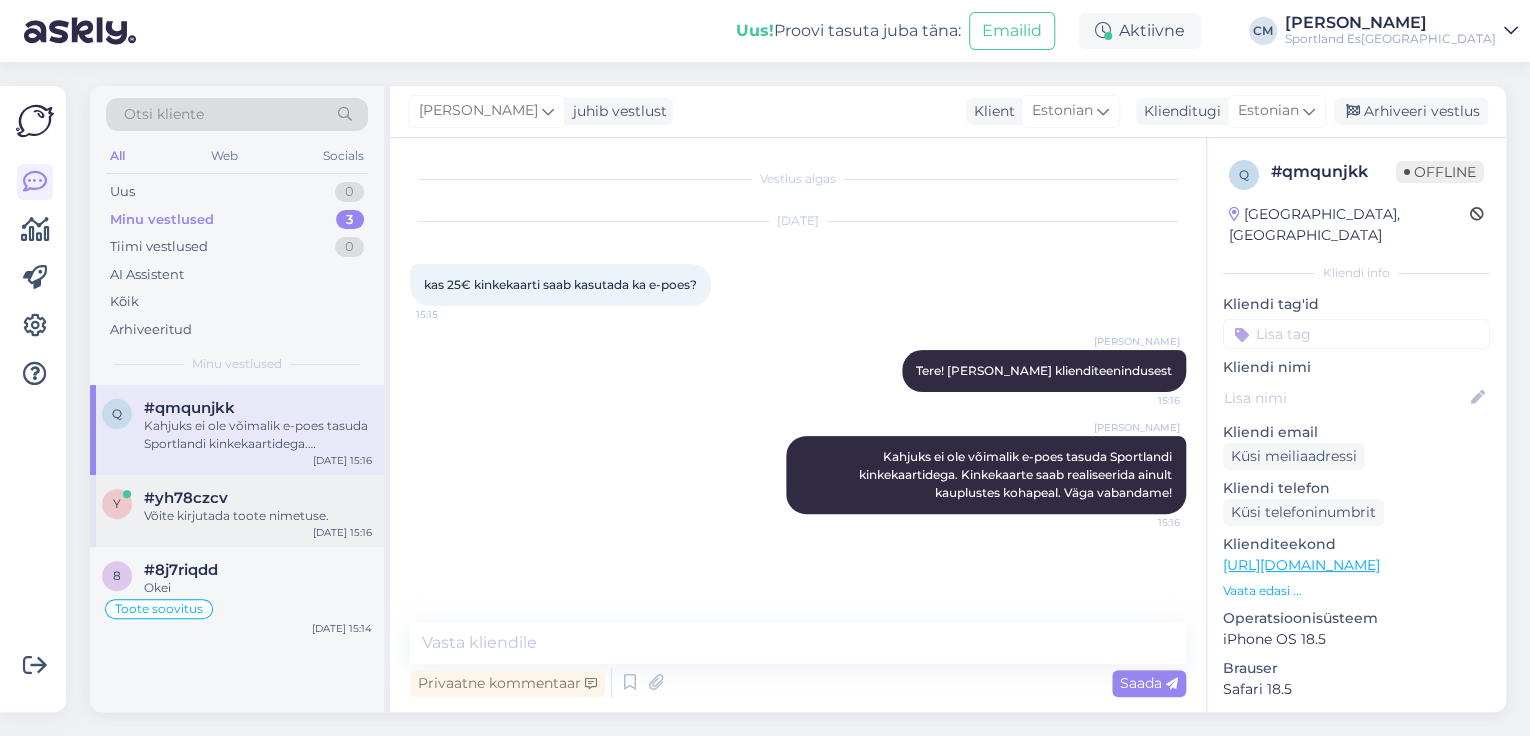 click on "Võite kirjutada toote nimetuse." at bounding box center [258, 516] 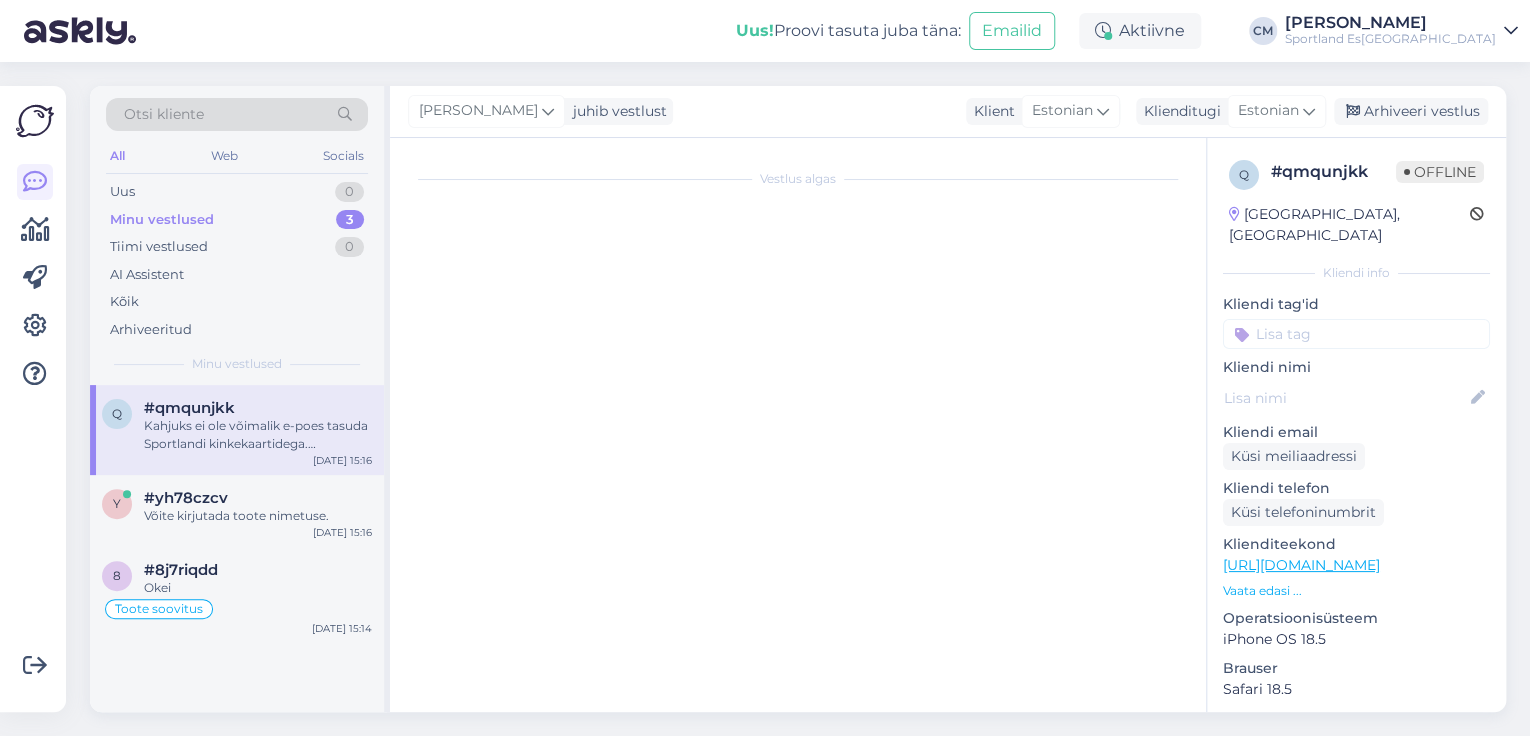 scroll, scrollTop: 1260, scrollLeft: 0, axis: vertical 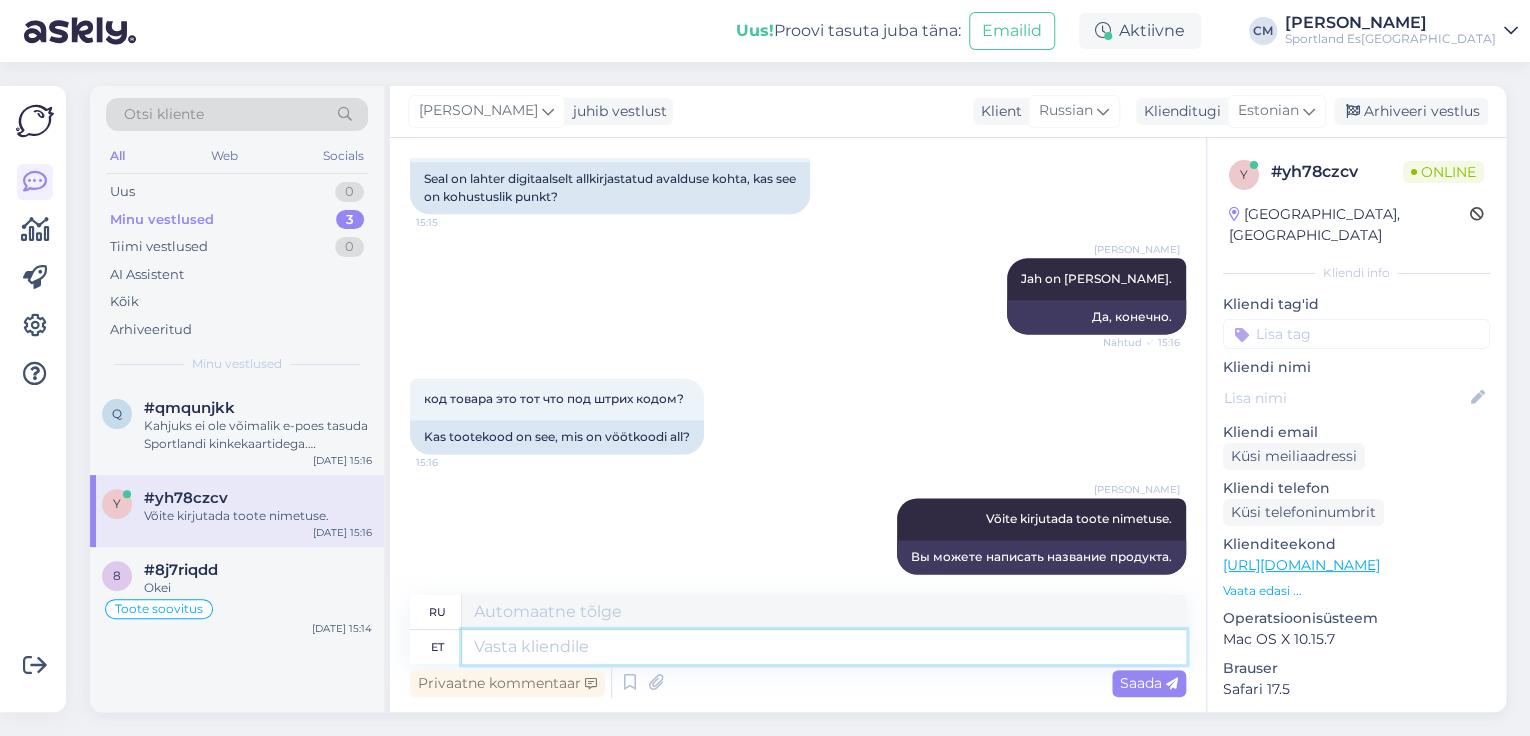 click at bounding box center (824, 647) 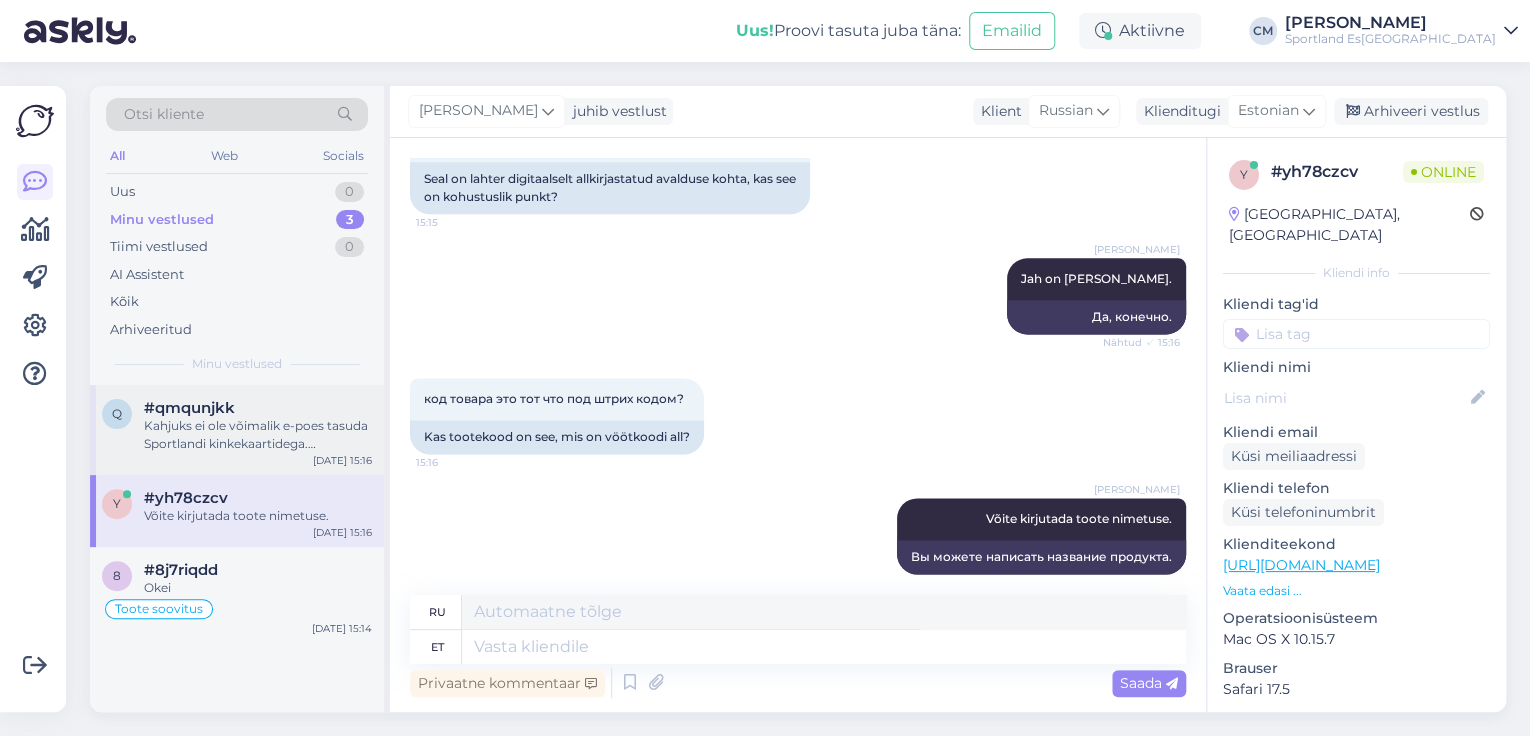 click on "Kahjuks ei ole võimalik e-poes tasuda Sportlandi kinkekaartidega. Kinkekaarte saab realiseerida ainult kauplustes kohapeal. Väga vabandame!" at bounding box center [258, 435] 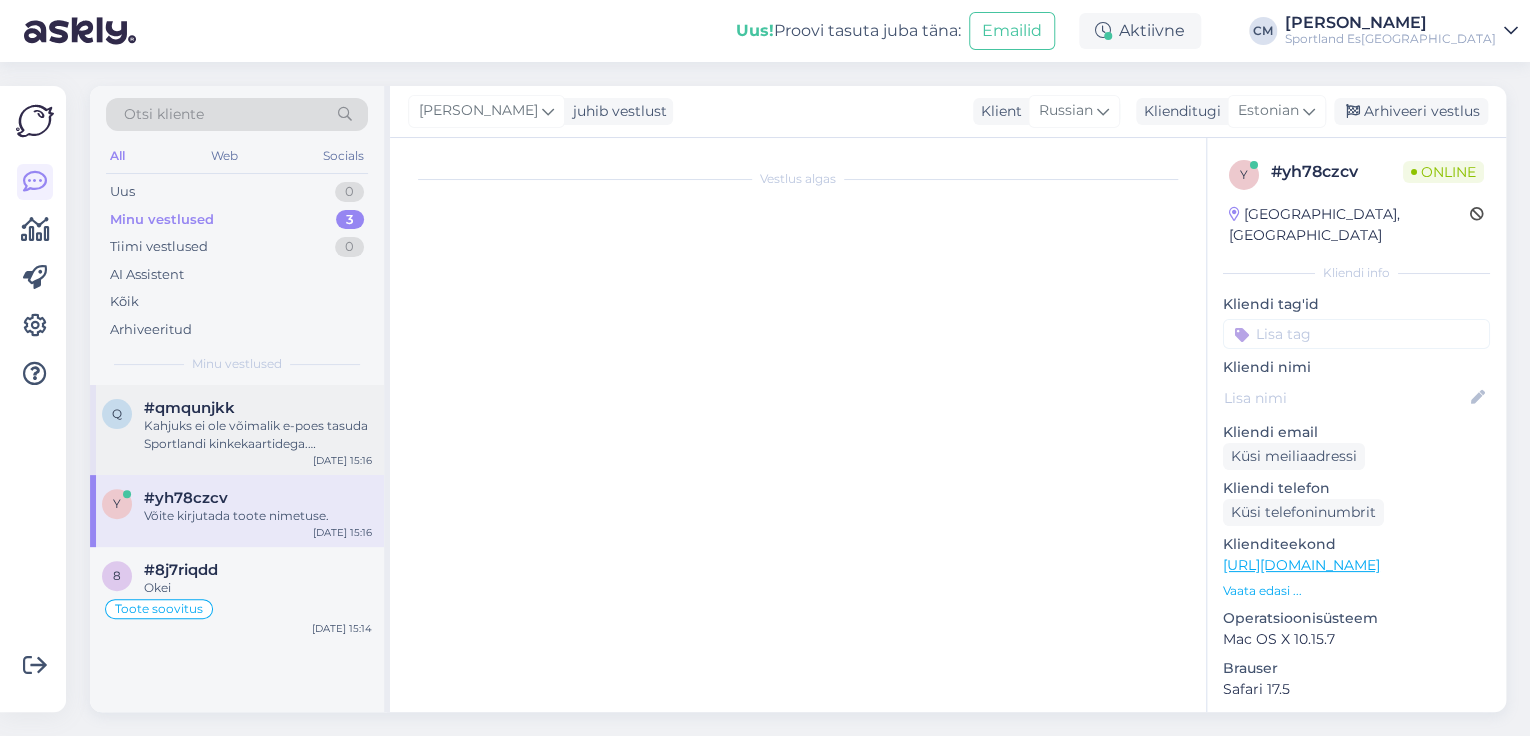 scroll, scrollTop: 0, scrollLeft: 0, axis: both 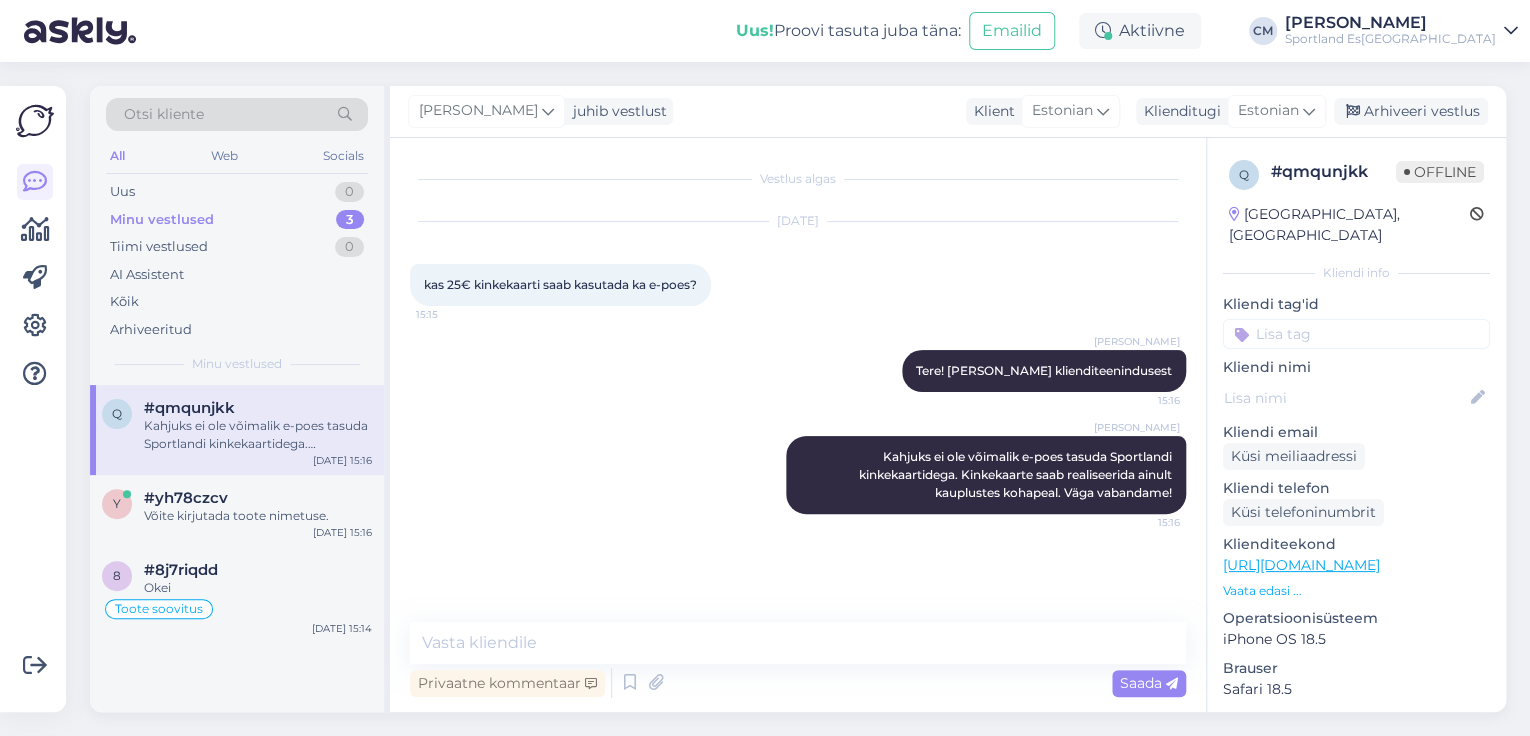 click on "[PERSON_NAME] juhib vestlust Klient [DEMOGRAPHIC_DATA] Klienditugi [DEMOGRAPHIC_DATA] Arhiveeri vestlus" at bounding box center (948, 112) 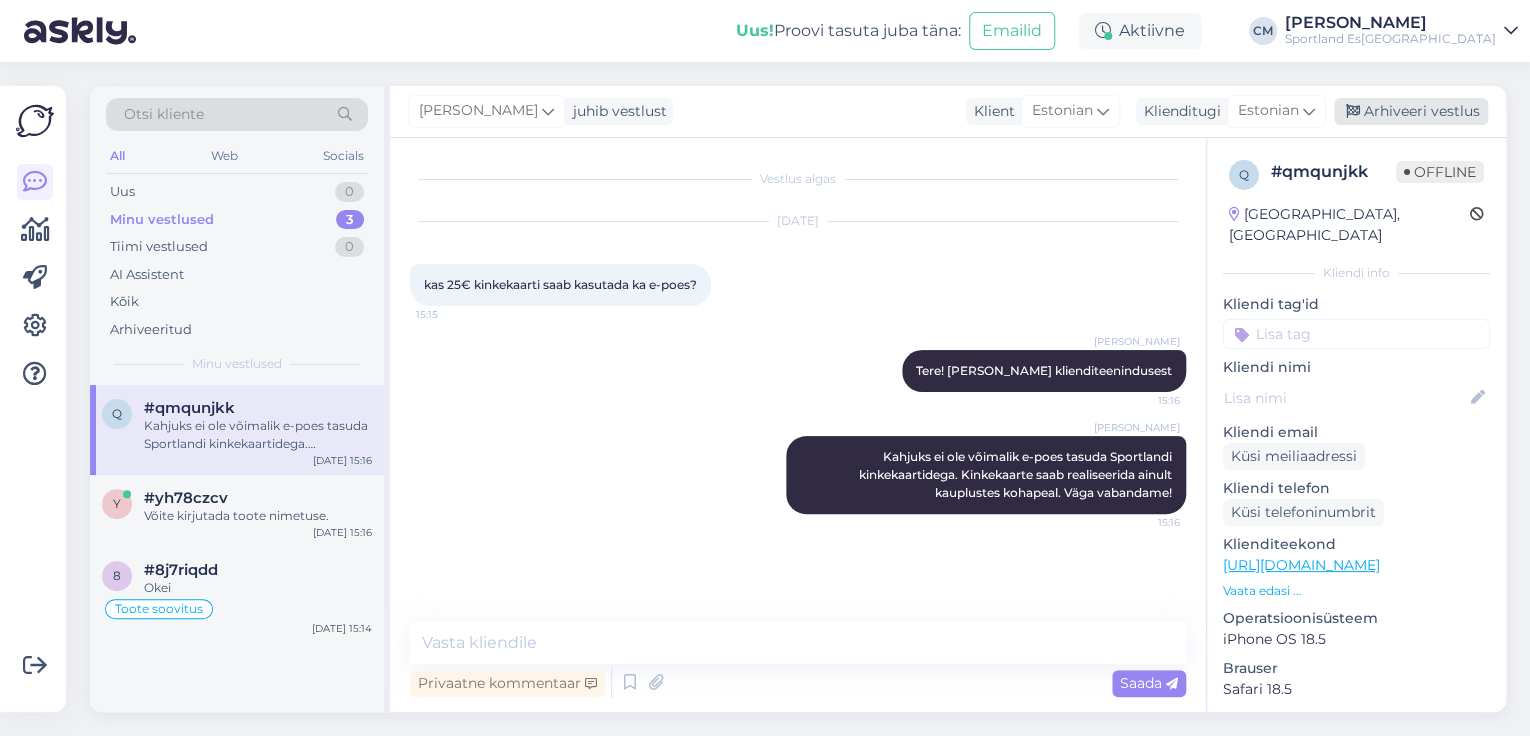click on "Arhiveeri vestlus" at bounding box center (1411, 111) 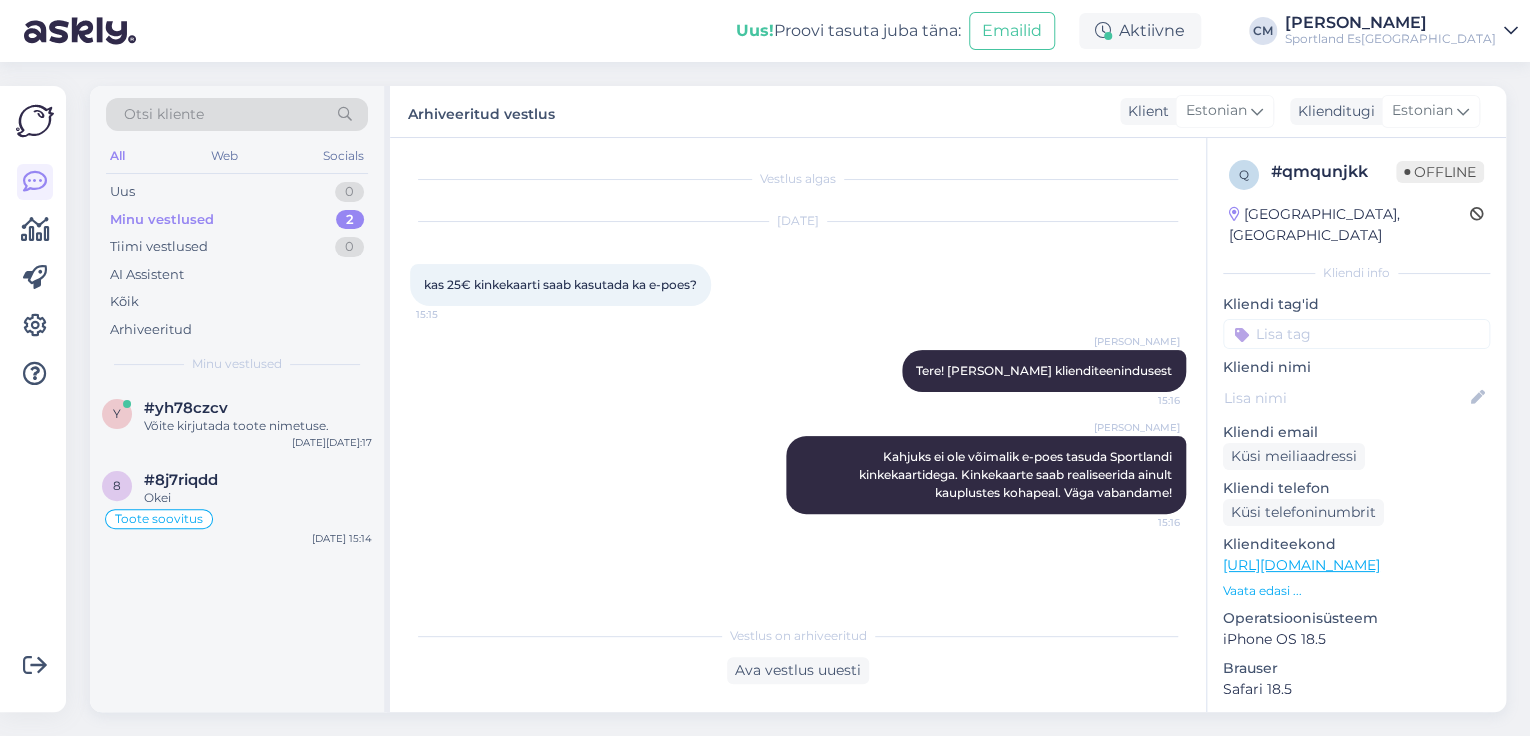 click at bounding box center (1356, 334) 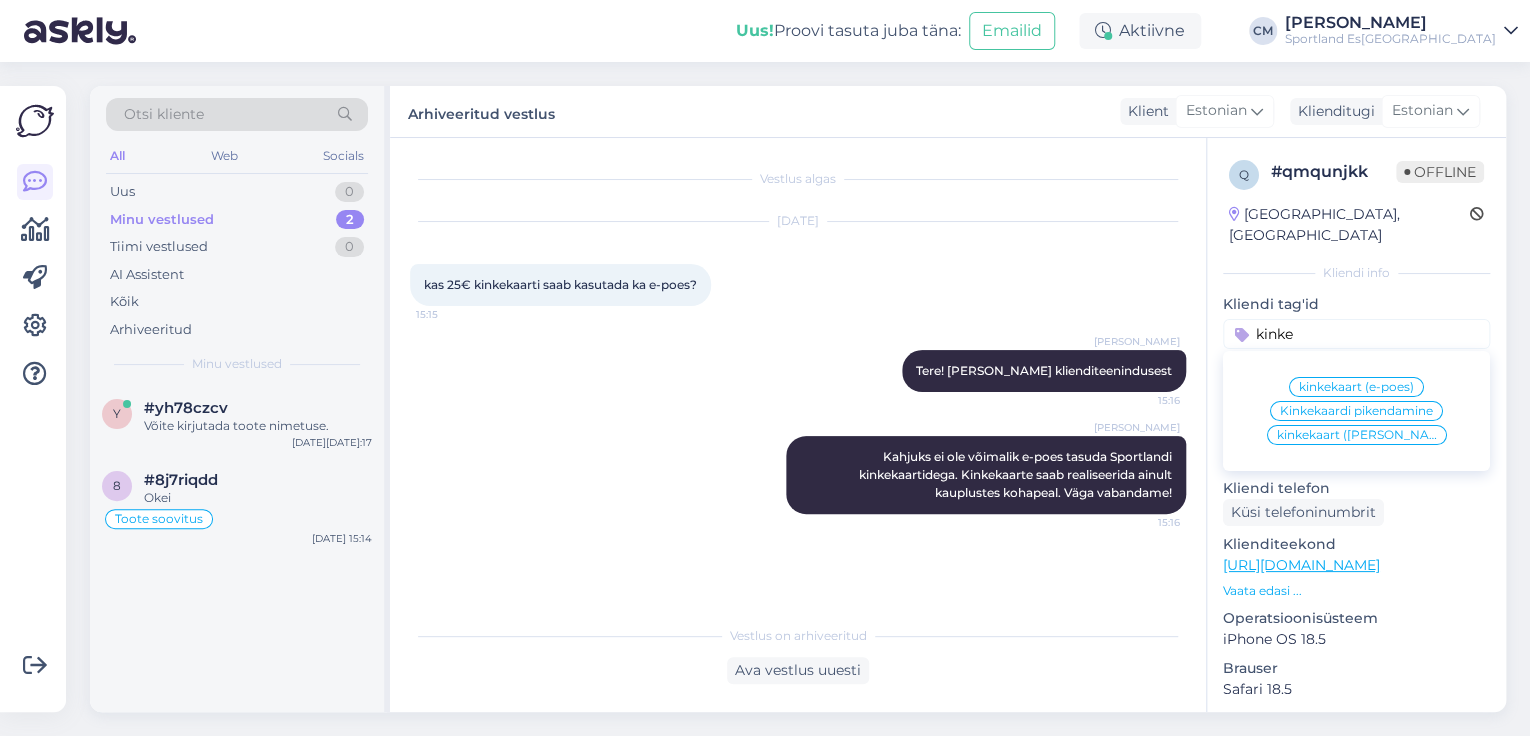 click on "kinkekaart (e-poes)" at bounding box center (1356, 387) 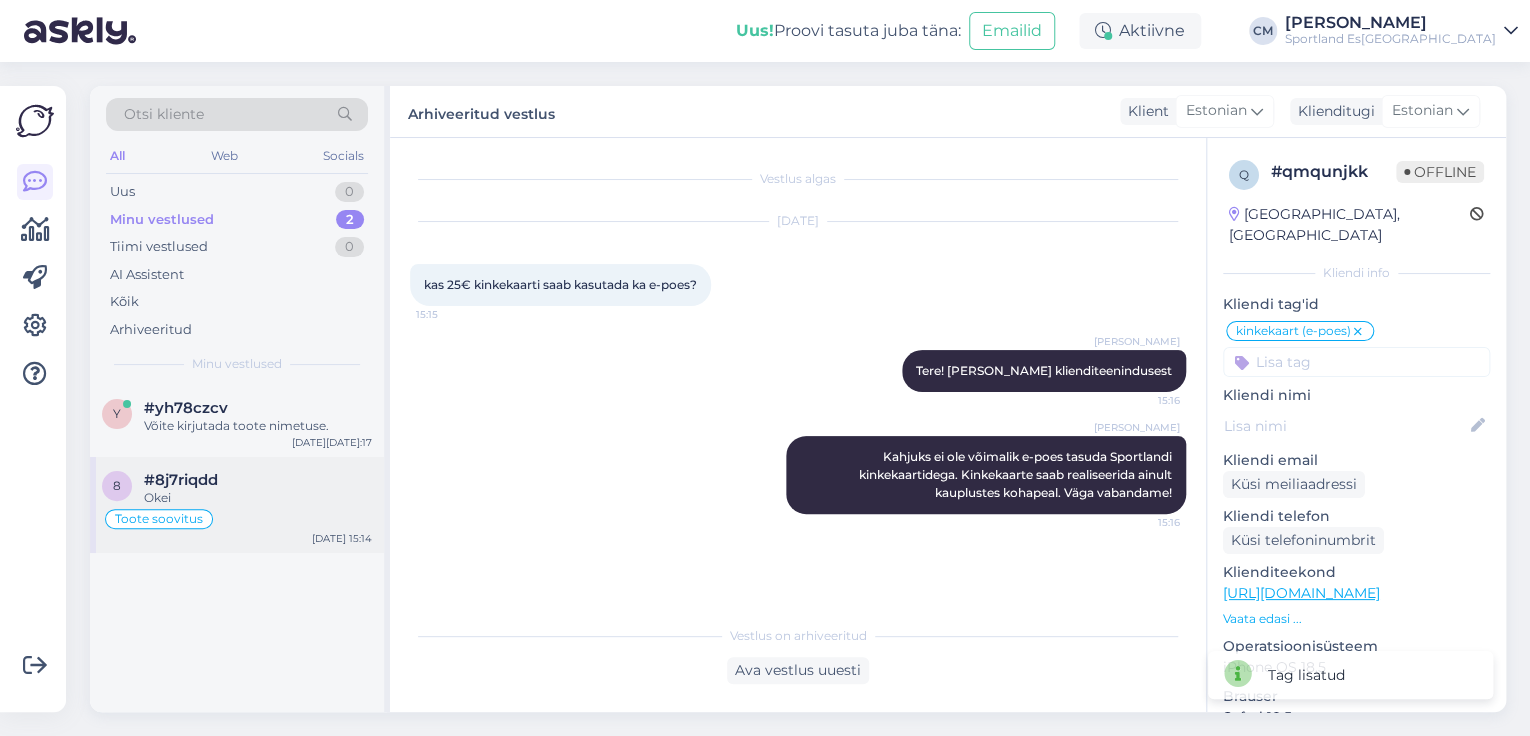 click on "#8j7riqdd" at bounding box center [181, 480] 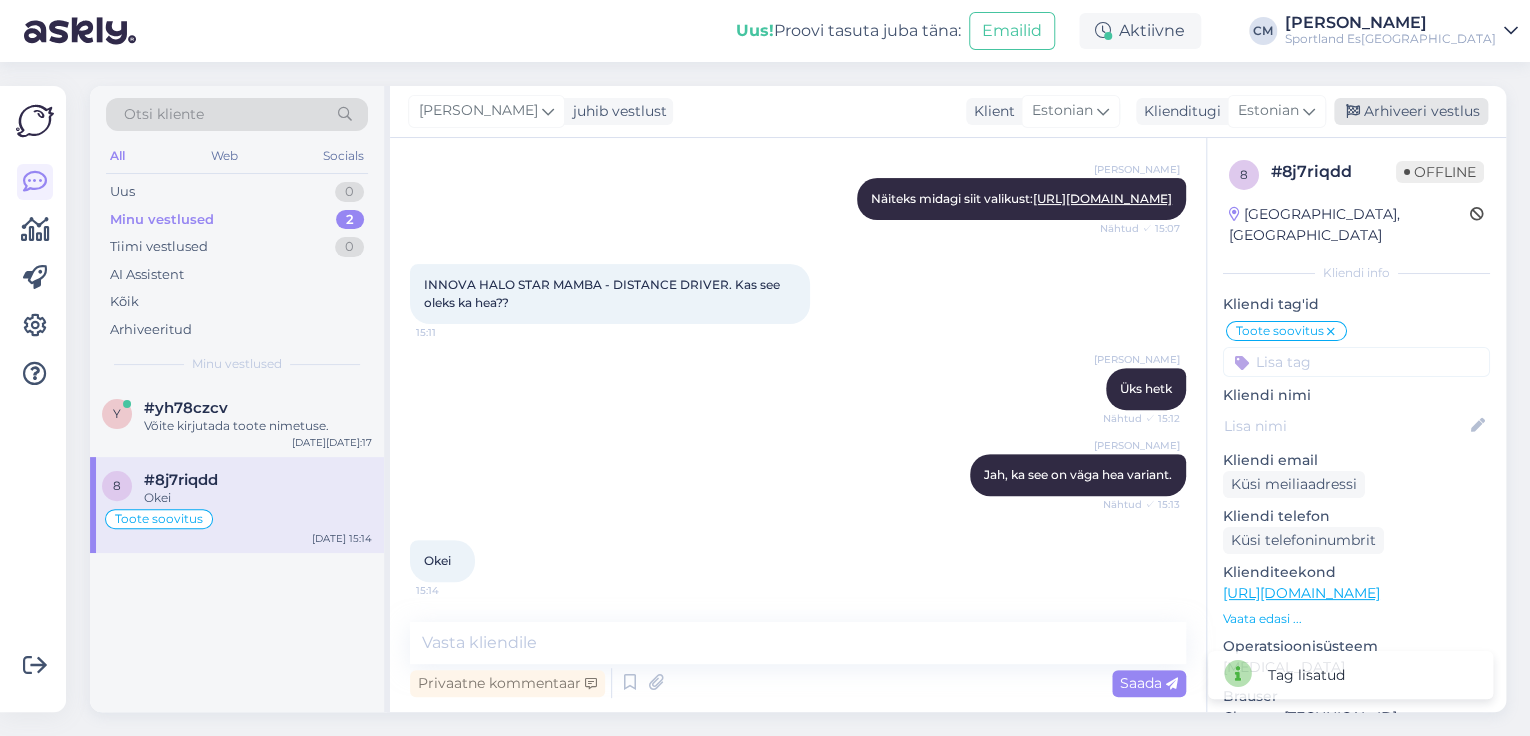 click on "Arhiveeri vestlus" at bounding box center [1411, 111] 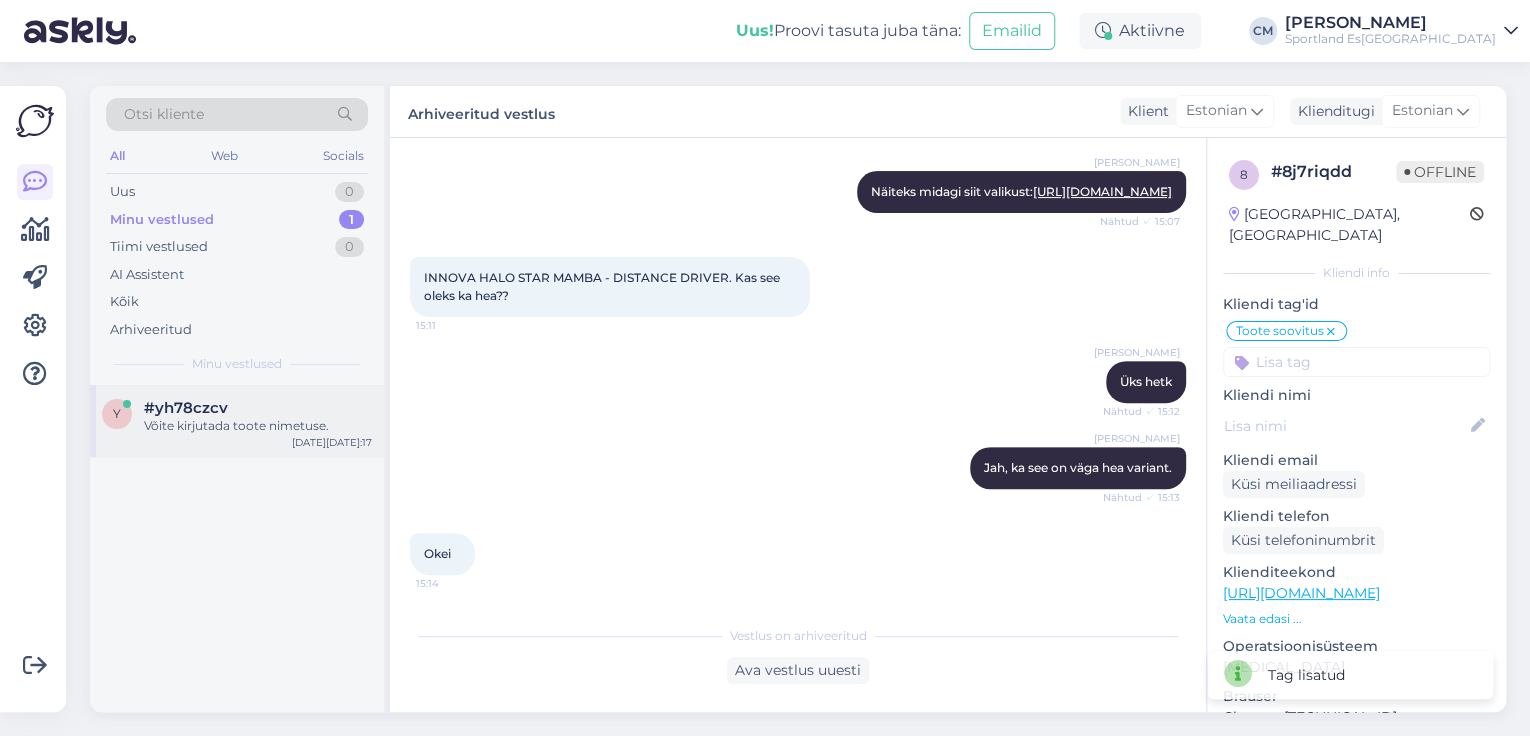 click on "Võite kirjutada toote nimetuse." at bounding box center [258, 426] 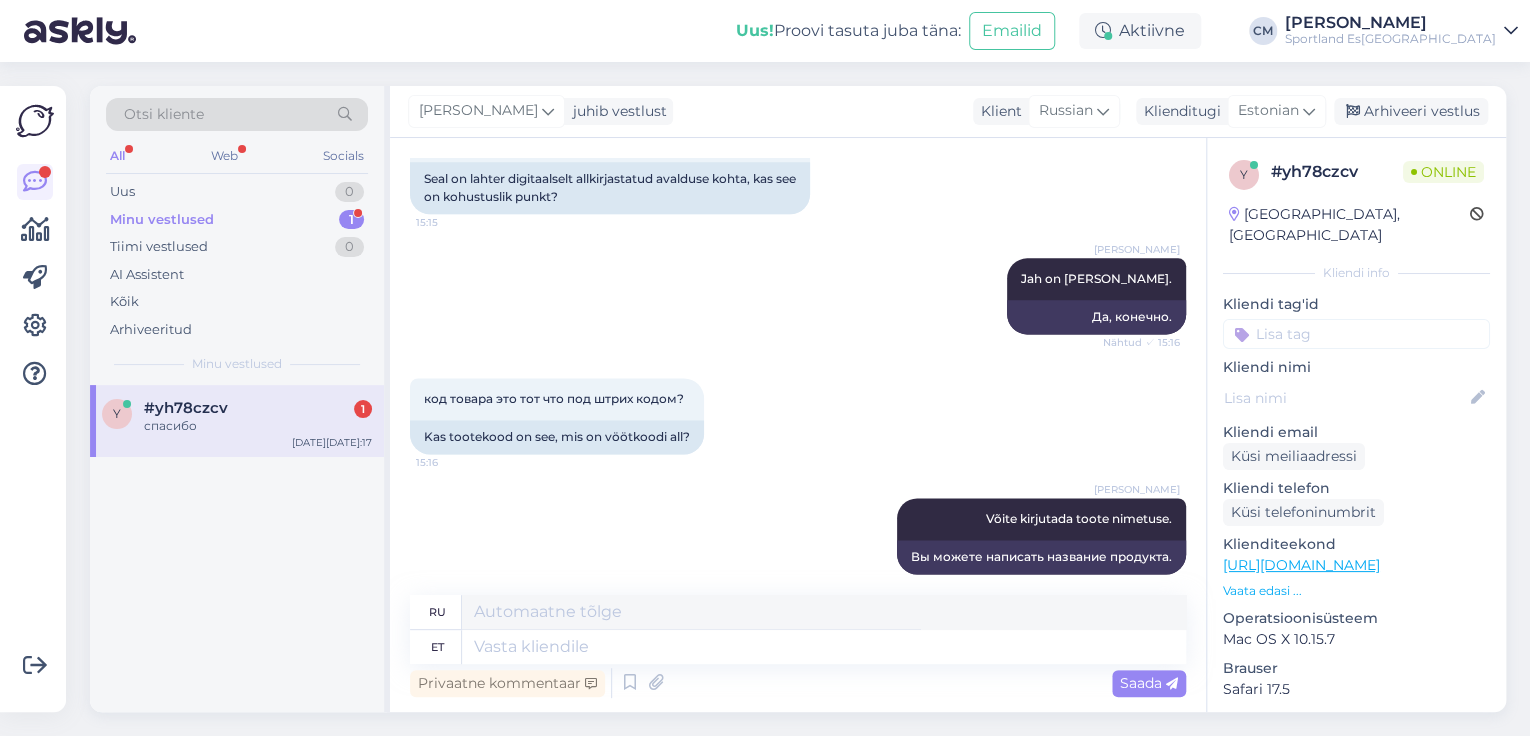 scroll, scrollTop: 1380, scrollLeft: 0, axis: vertical 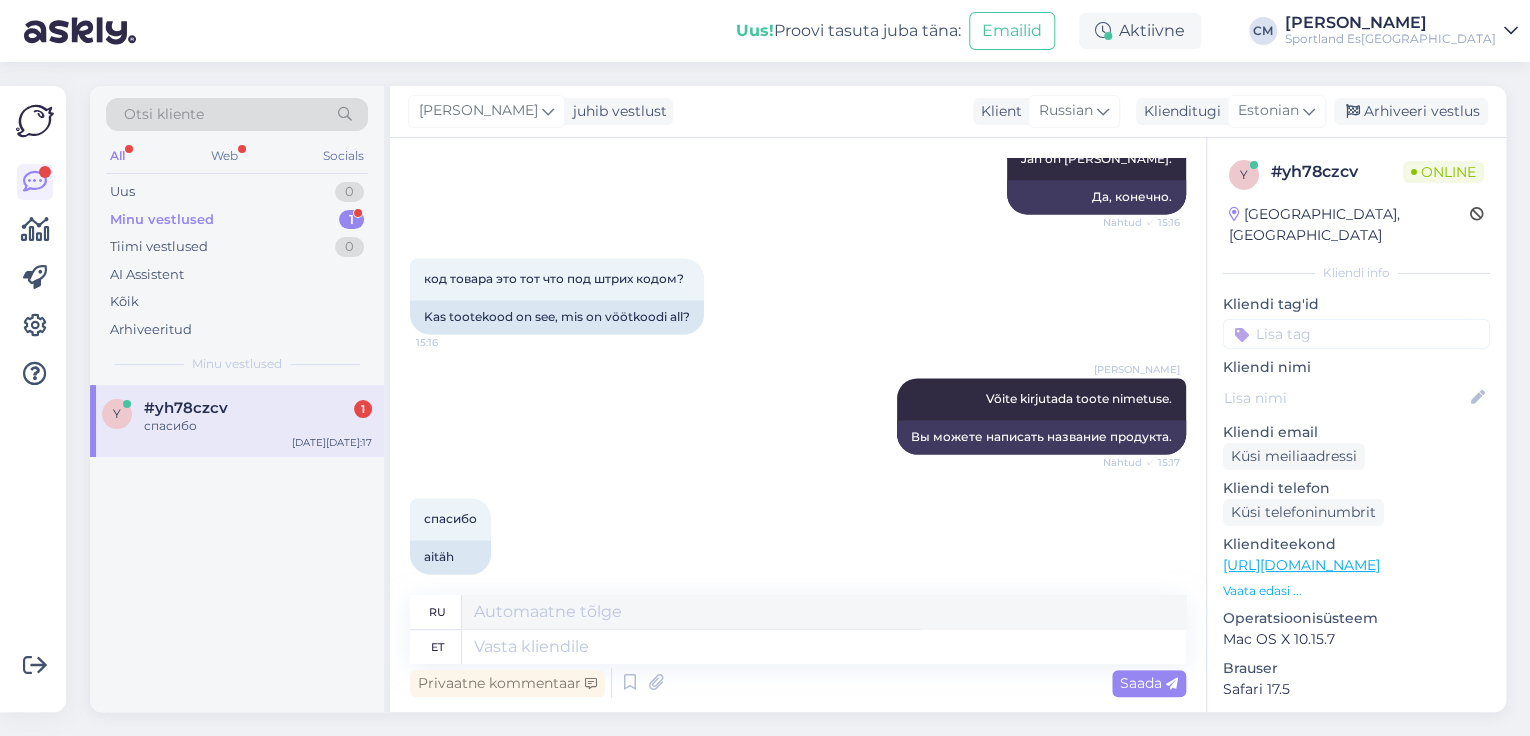 click on "спасибо" at bounding box center [258, 426] 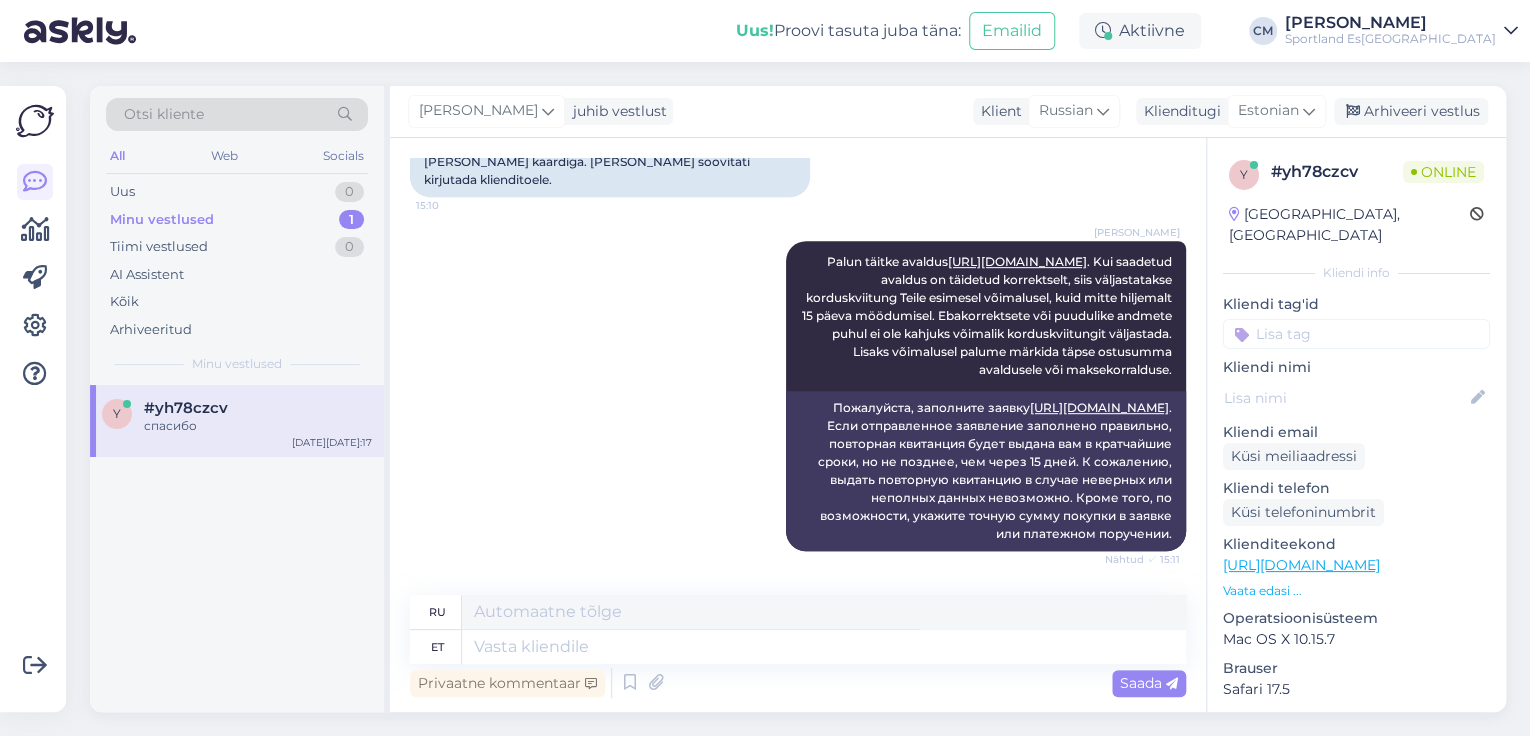 scroll, scrollTop: 720, scrollLeft: 0, axis: vertical 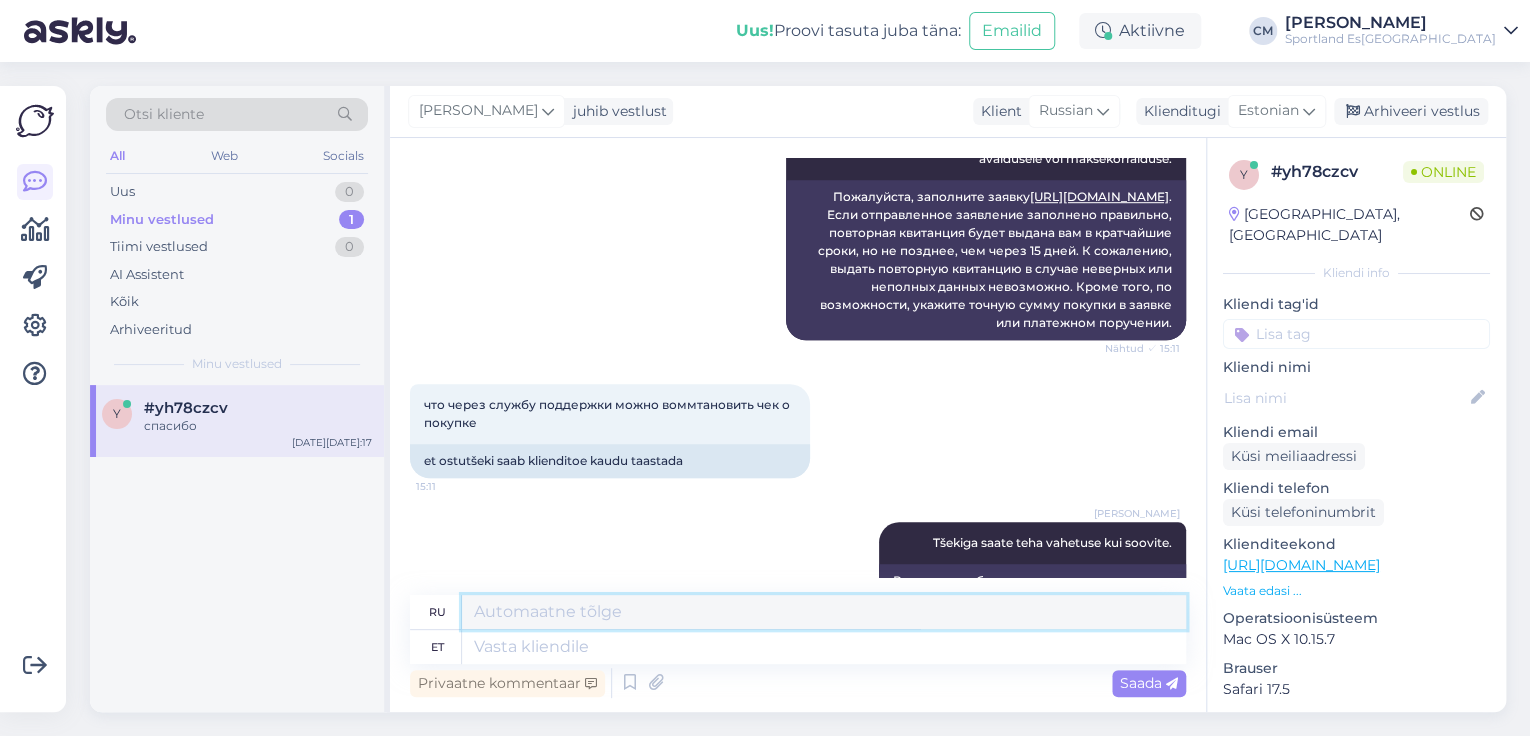 click at bounding box center [824, 612] 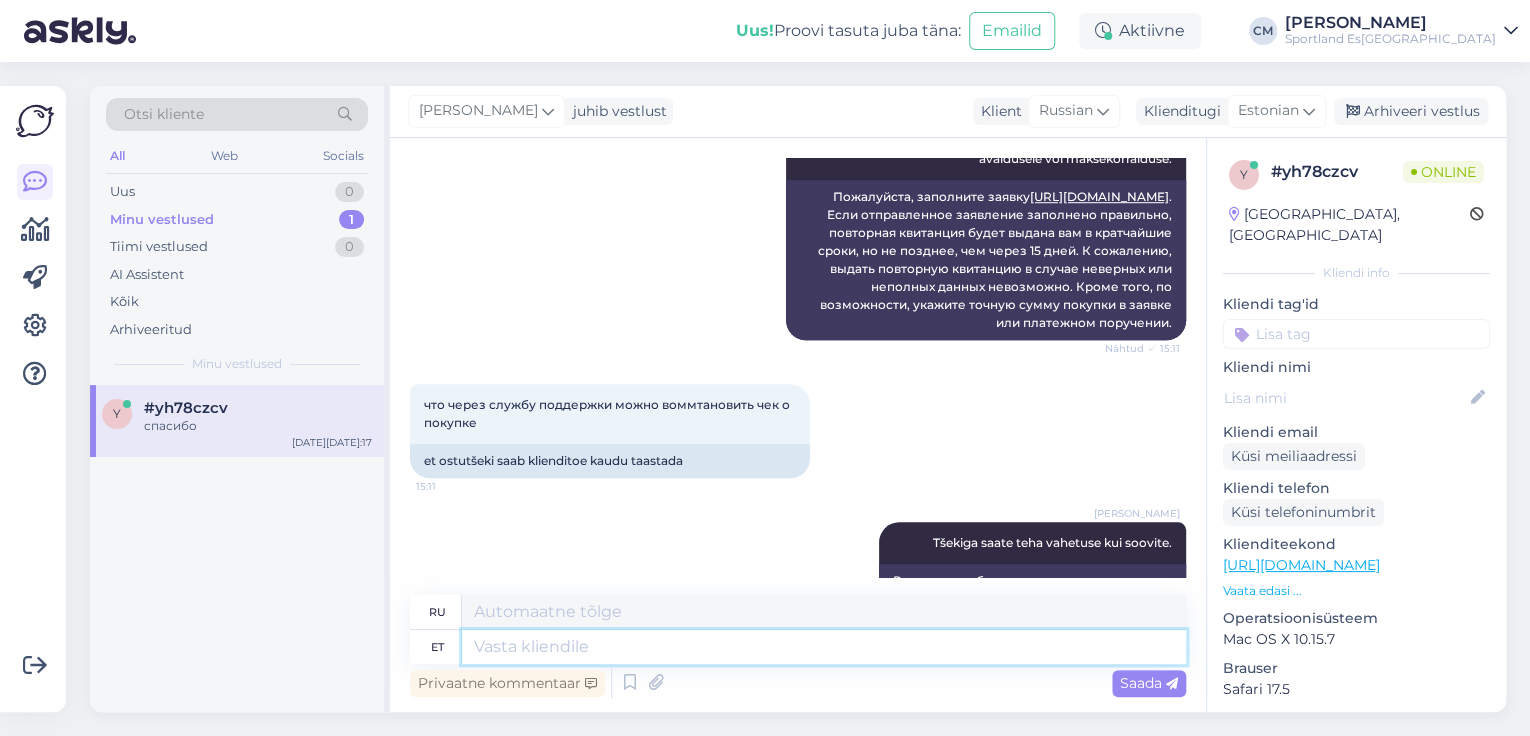click at bounding box center [824, 647] 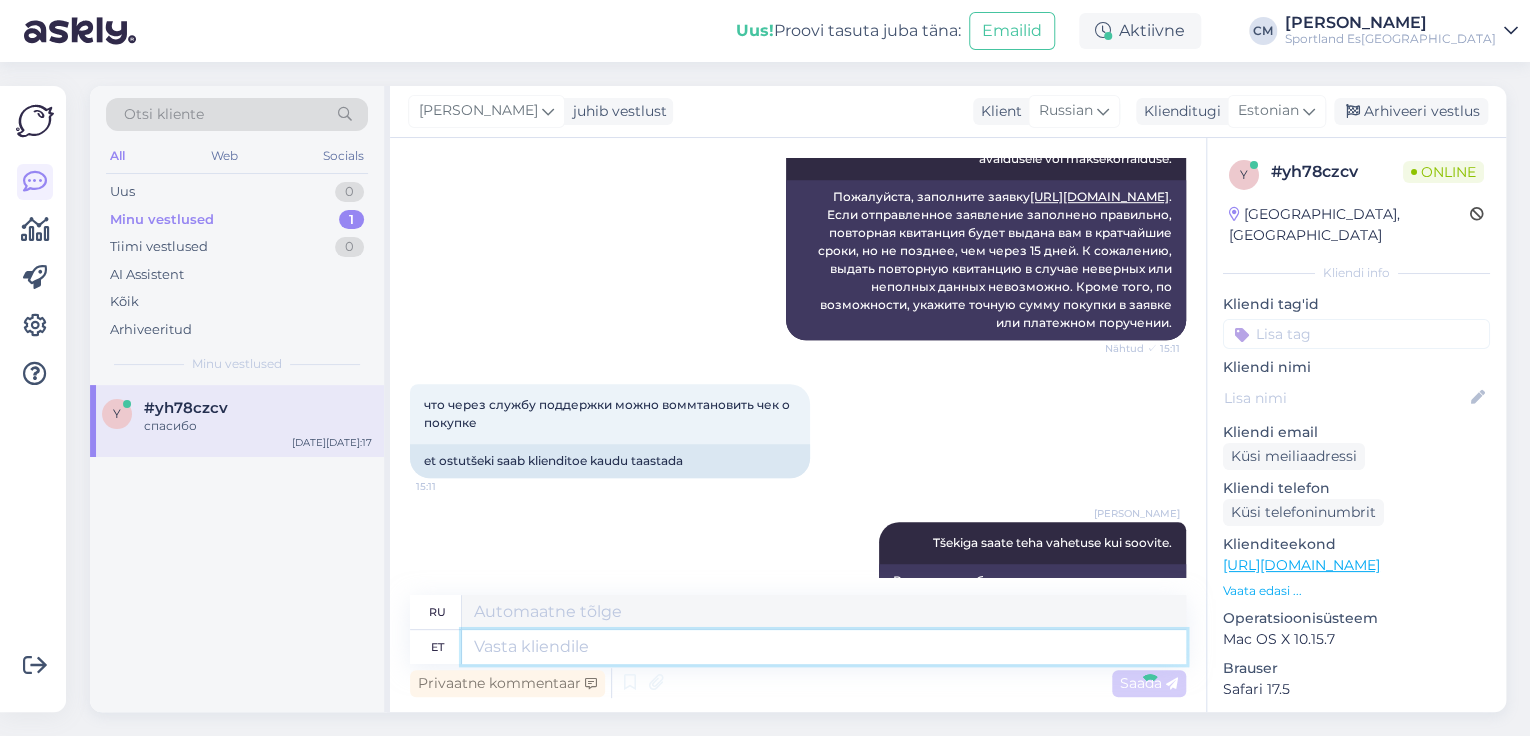 scroll, scrollTop: 1500, scrollLeft: 0, axis: vertical 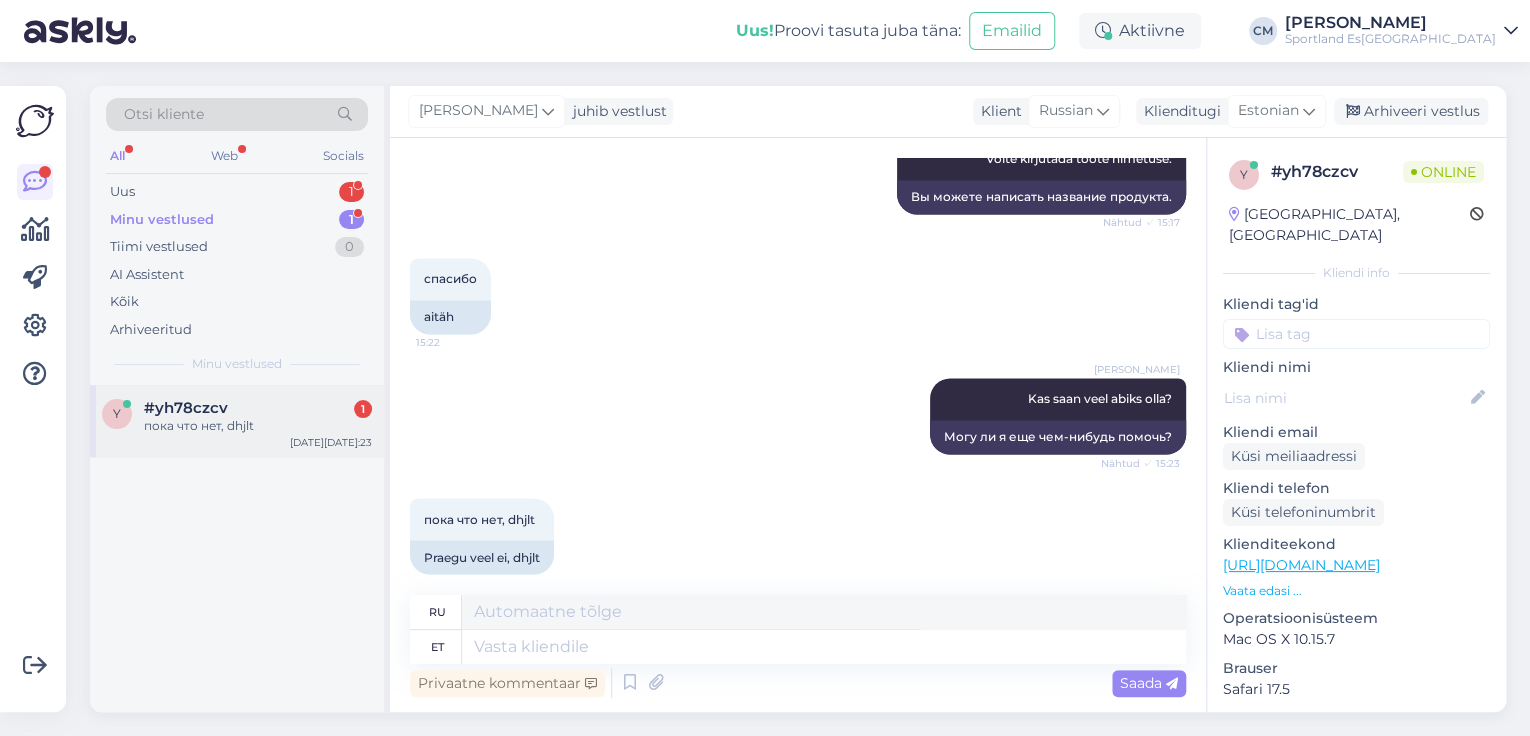 click on "#yh78czcv 1" at bounding box center [258, 408] 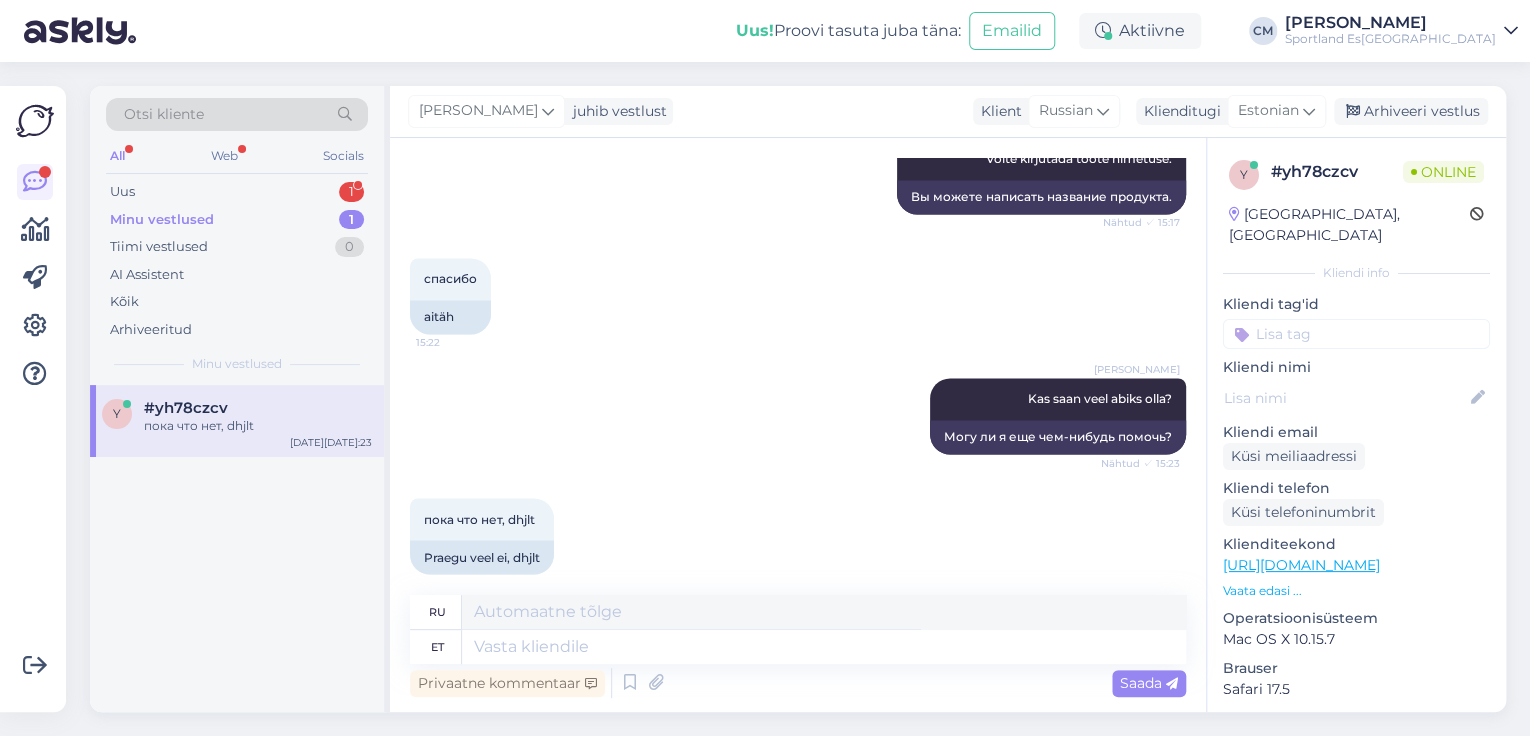 scroll, scrollTop: 1620, scrollLeft: 0, axis: vertical 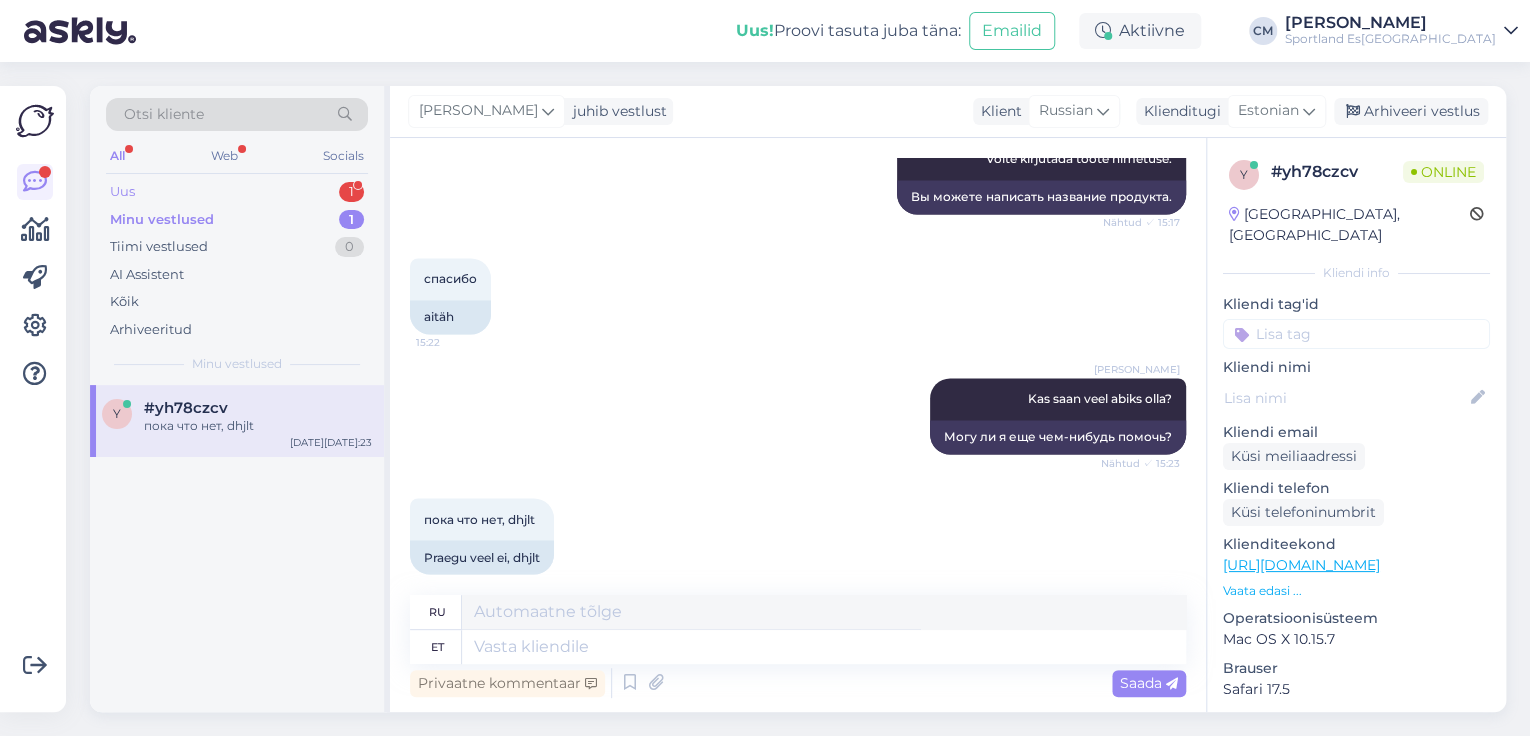 click on "Uus 1" at bounding box center [237, 192] 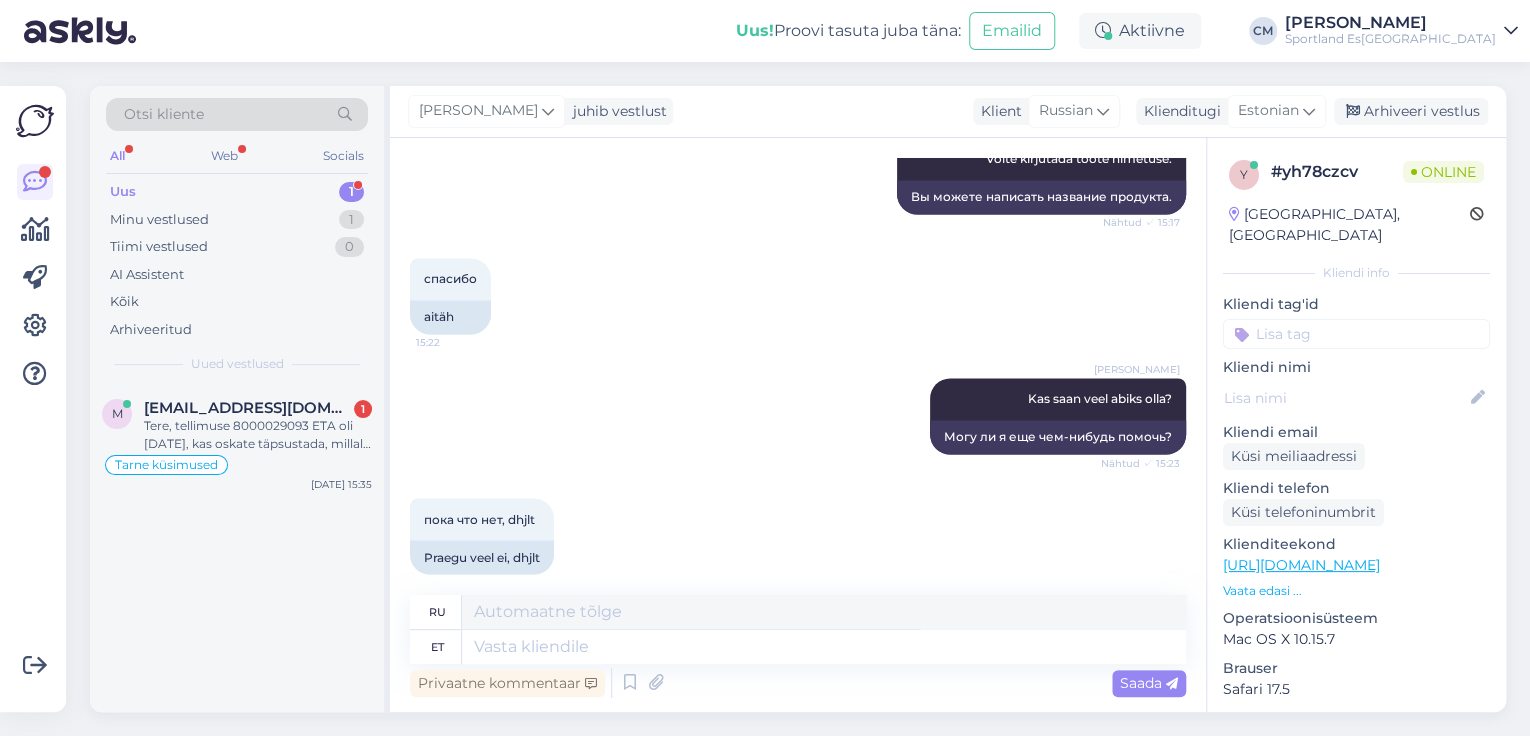 click on "m [EMAIL_ADDRESS][DOMAIN_NAME] 1 Tere, tellimuse 8000029093 ETA oli [DATE], kas oskate täpsustada, millal tellimus võiks [PERSON_NAME]? [PERSON_NAME] küsimused [DATE] 15:35" at bounding box center [237, 442] 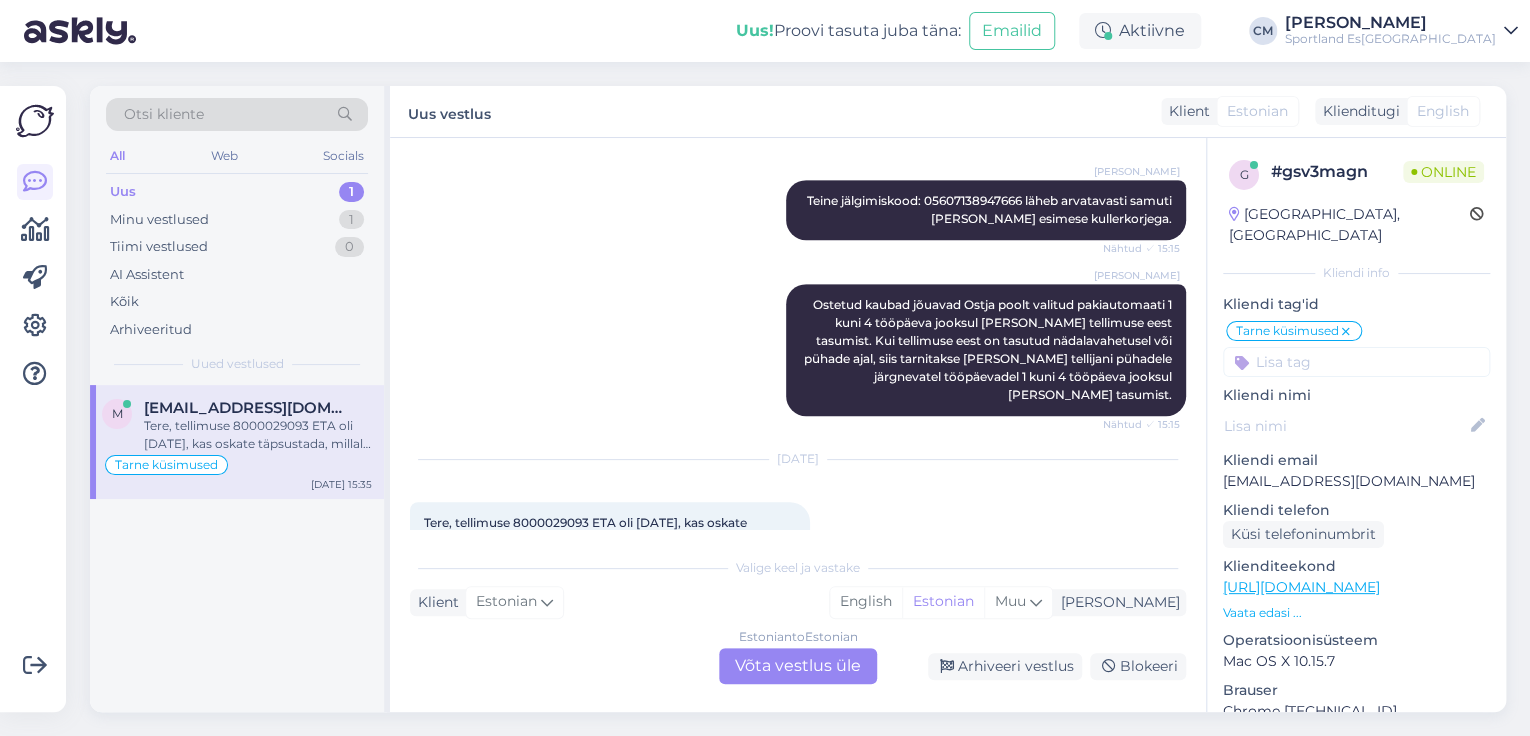 click on "Estonian  to  Estonian Võta vestlus üle" at bounding box center [798, 666] 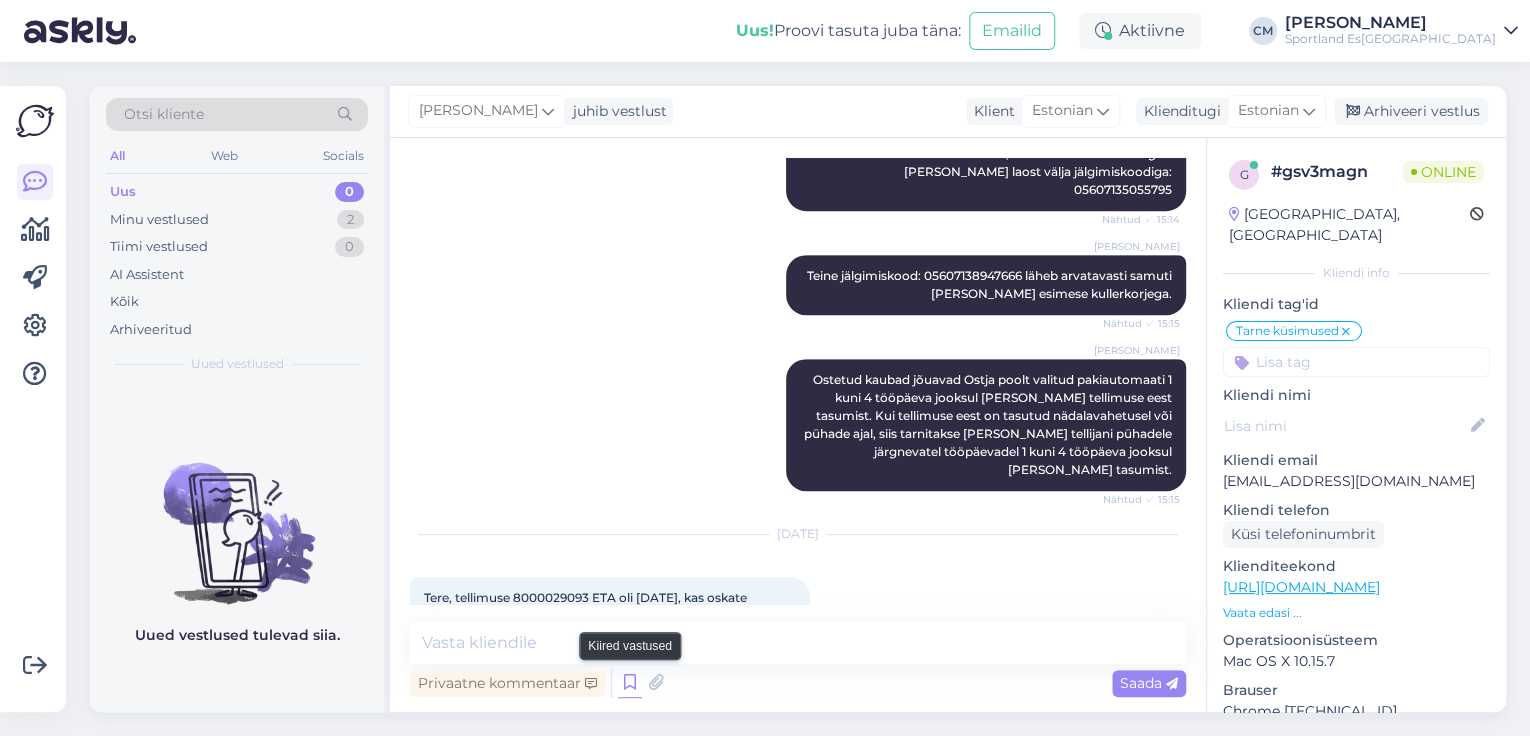 click at bounding box center [630, 683] 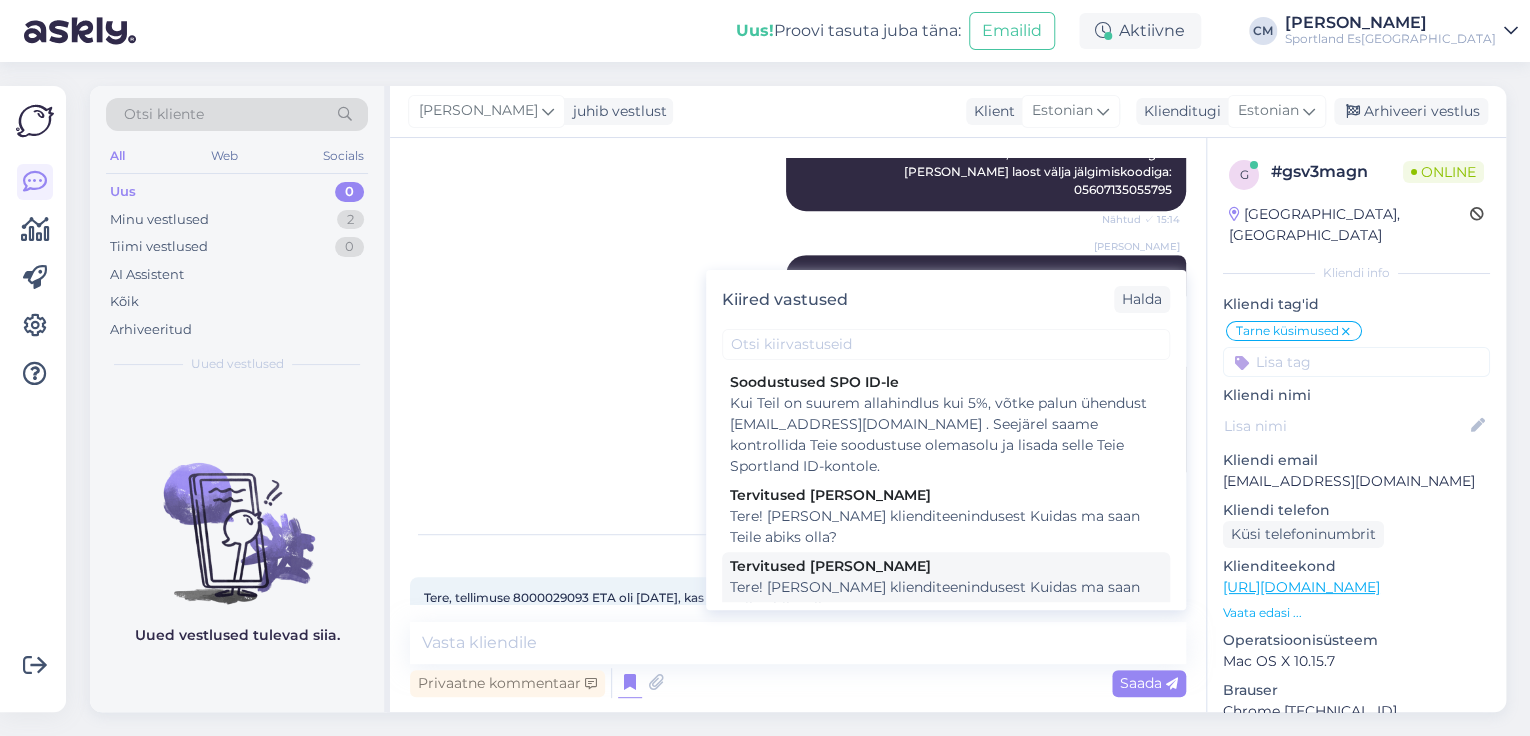 click on "Tere! [PERSON_NAME] klienditeenindusest
Kuidas ma saan Teile abiks olla?" at bounding box center (946, 598) 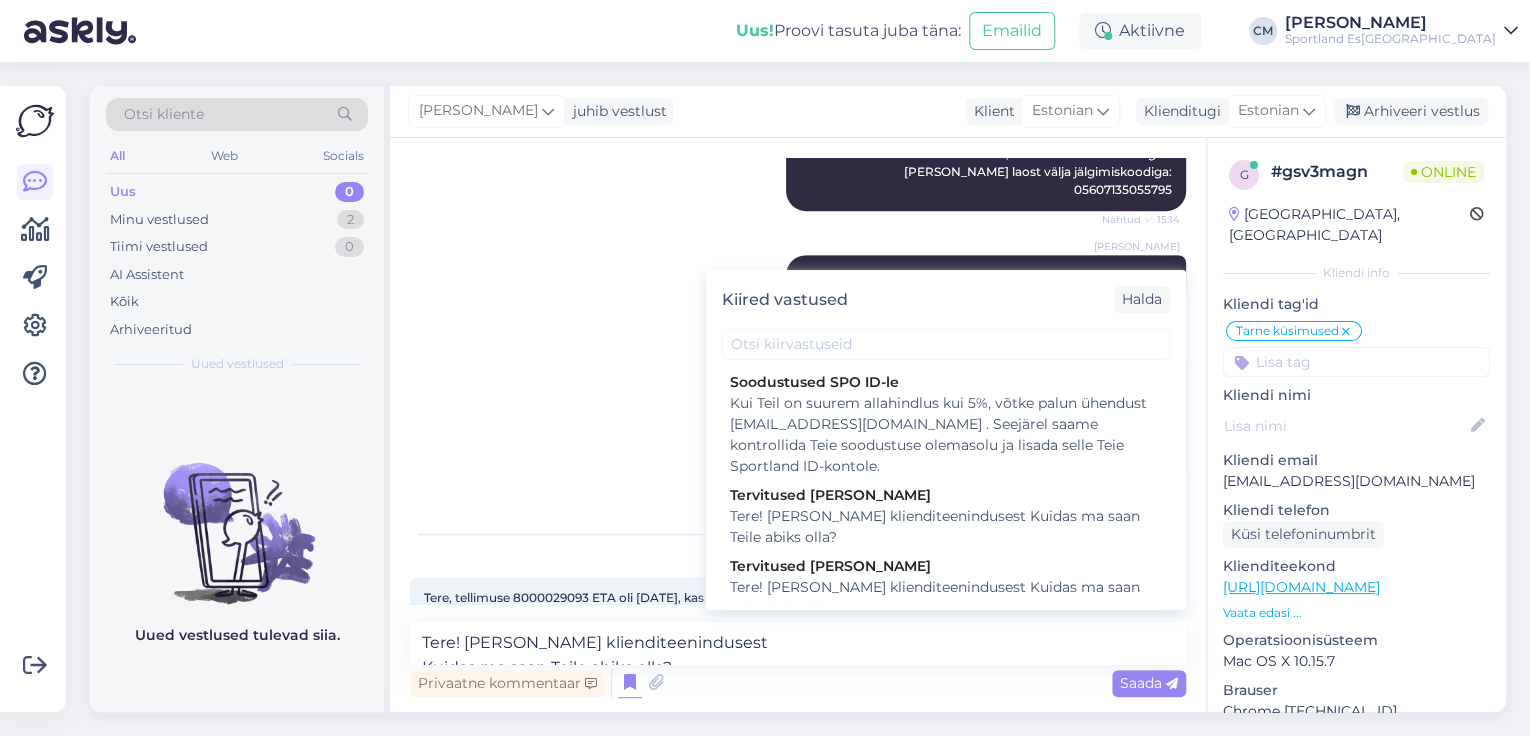 scroll, scrollTop: 485, scrollLeft: 0, axis: vertical 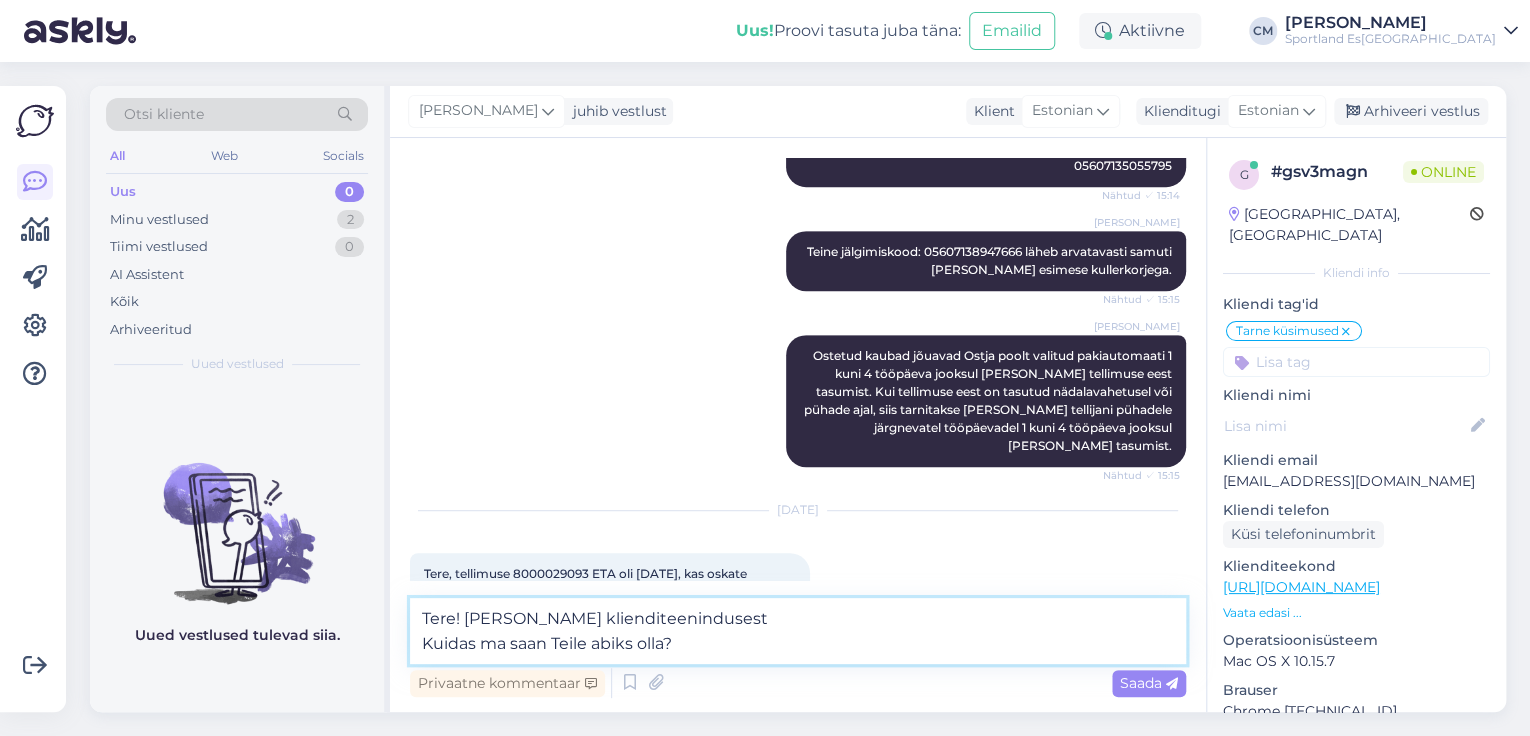 drag, startPoint x: 762, startPoint y: 647, endPoint x: 405, endPoint y: 655, distance: 357.08963 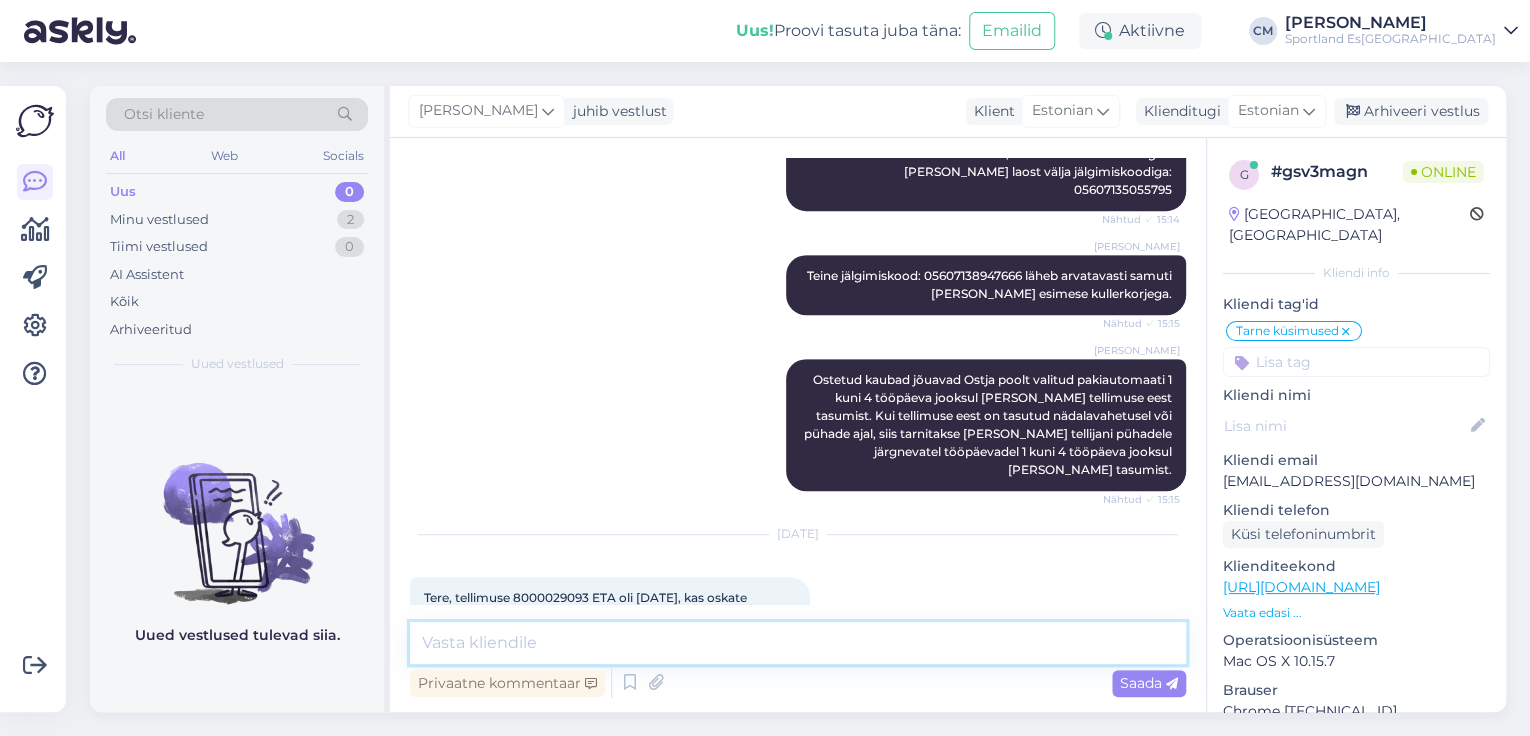 scroll, scrollTop: 548, scrollLeft: 0, axis: vertical 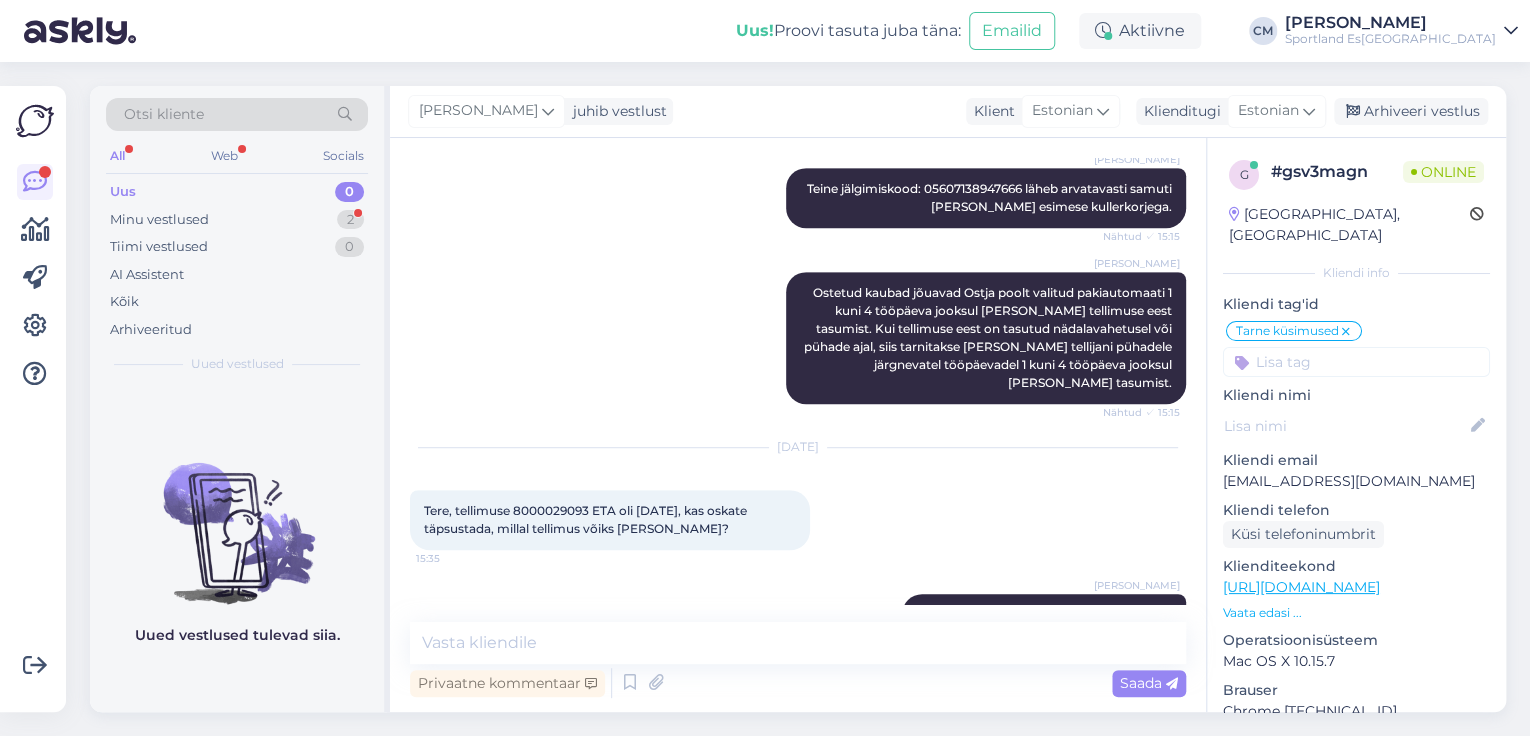 click on "Tere, tellimuse 8000029093 ETA oli [DATE], kas oskate täpsustada, millal tellimus võiks [PERSON_NAME]?" at bounding box center (587, 519) 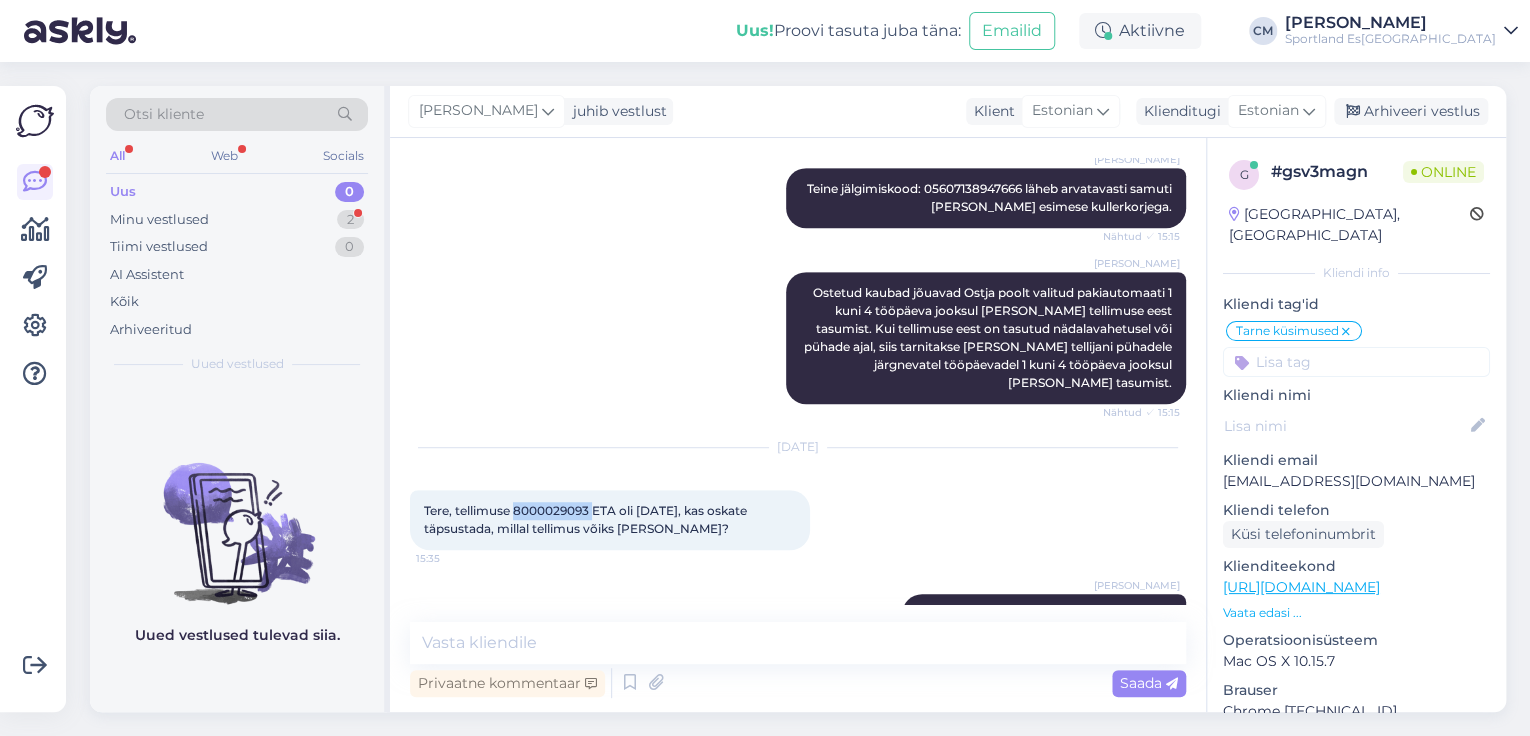 click on "Tere, tellimuse 8000029093 ETA oli [DATE], kas oskate täpsustada, millal tellimus võiks [PERSON_NAME]?" at bounding box center (587, 519) 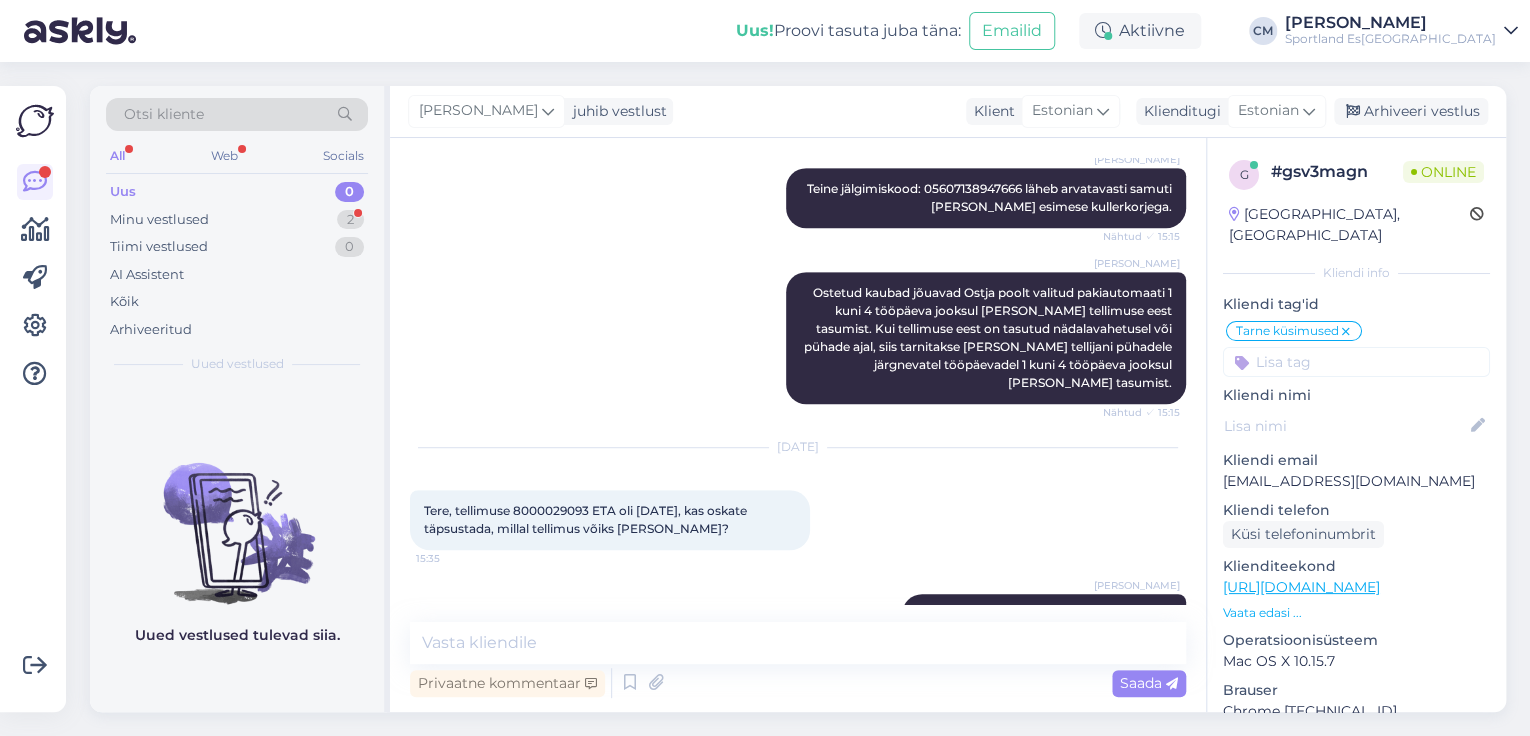 click on "[DATE] Tere, tellimuse 8000029093 ETA oli [DATE], kas oskate täpsustada, millal tellimus võiks [PERSON_NAME]? 15:35" at bounding box center [798, 499] 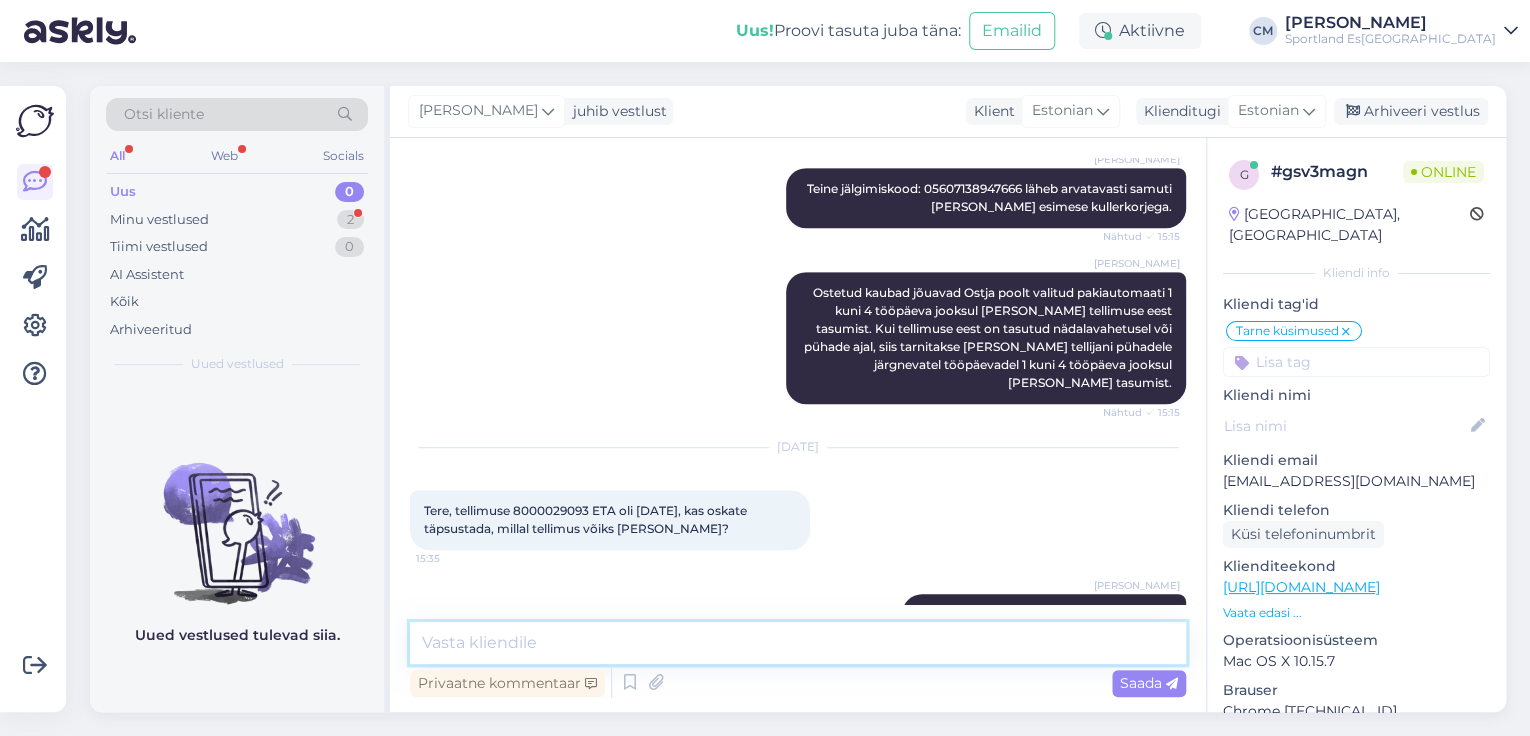 click at bounding box center [798, 643] 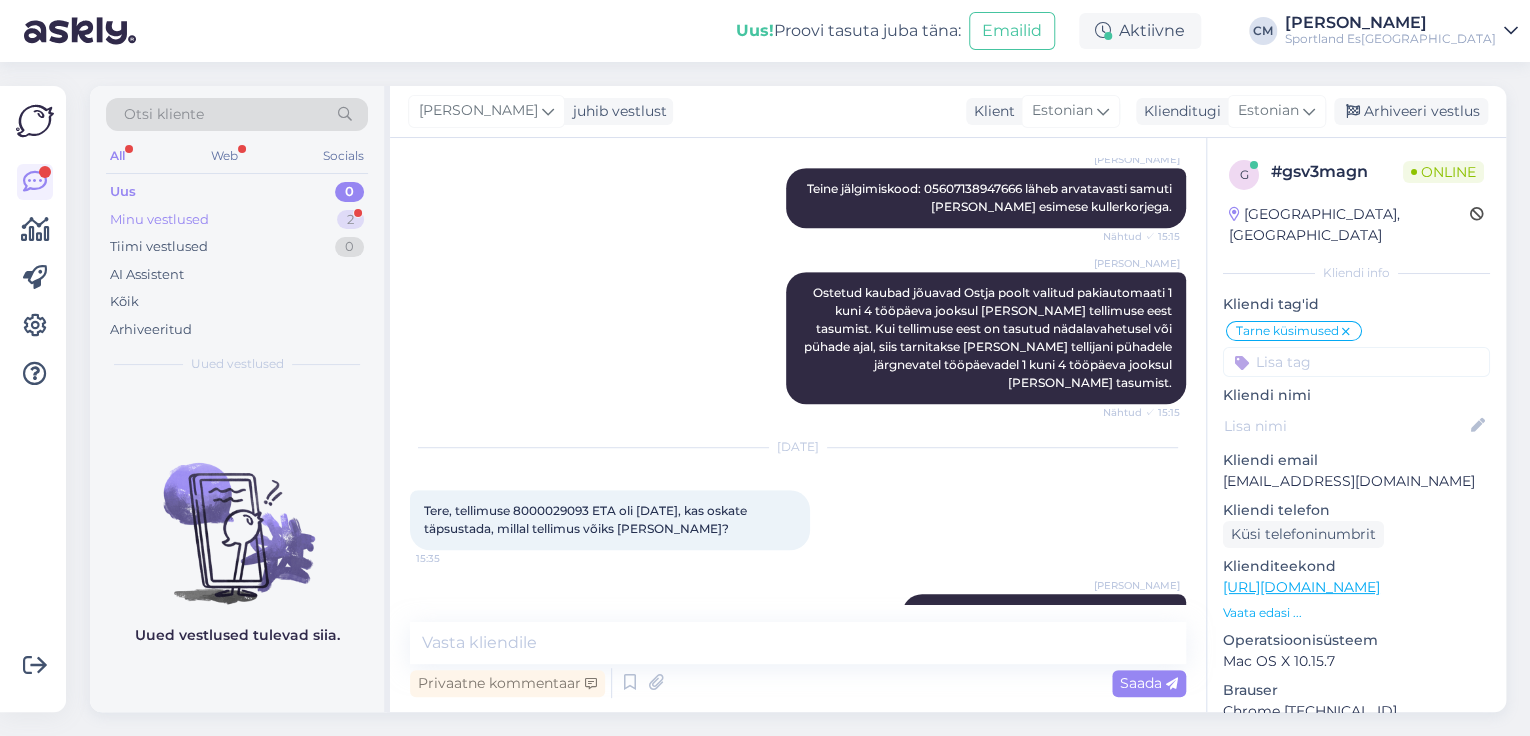 click on "Minu vestlused 2" at bounding box center [237, 220] 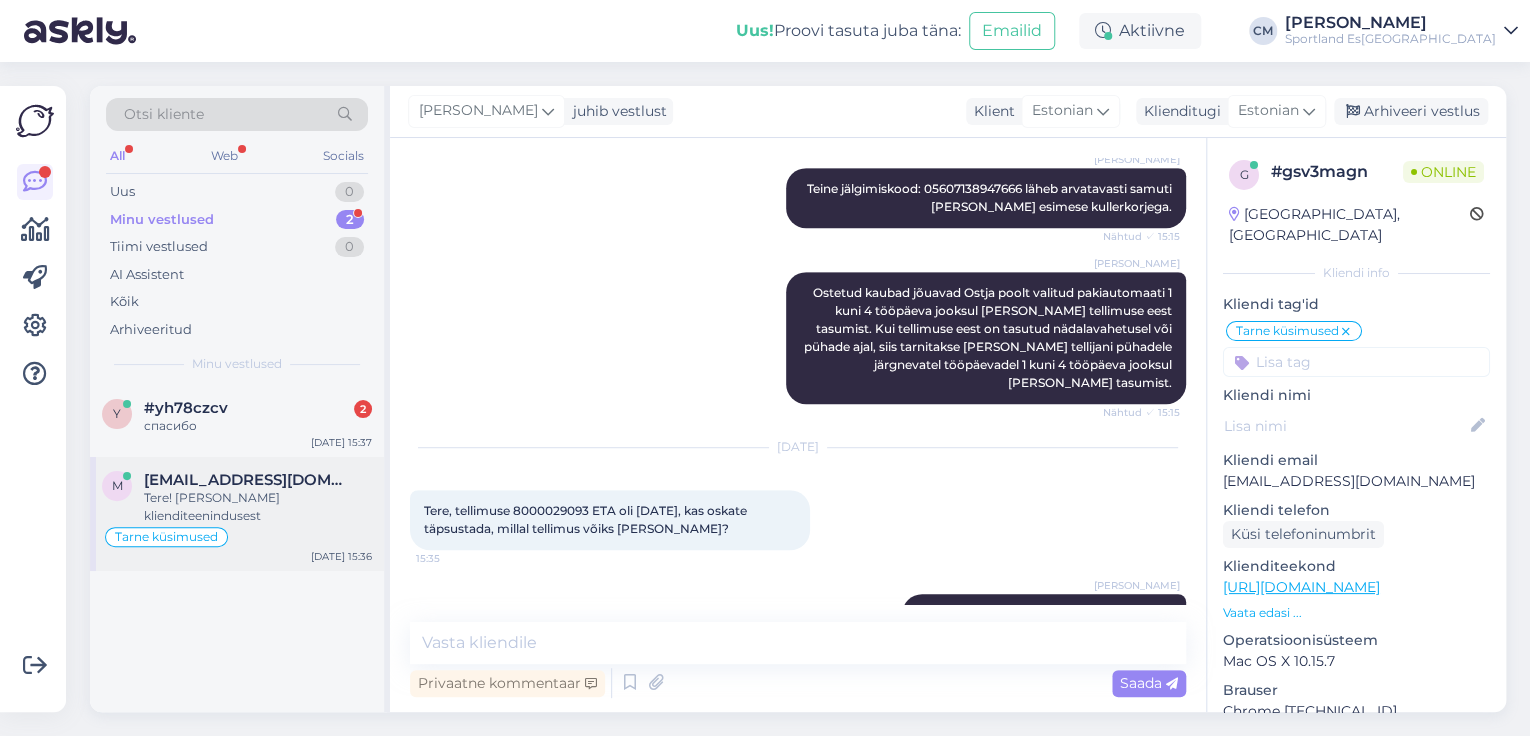 click on "m [EMAIL_ADDRESS][DOMAIN_NAME] Tere! [PERSON_NAME]lienditeenindusest Tarne küsimused [DATE] 15:36" at bounding box center [237, 514] 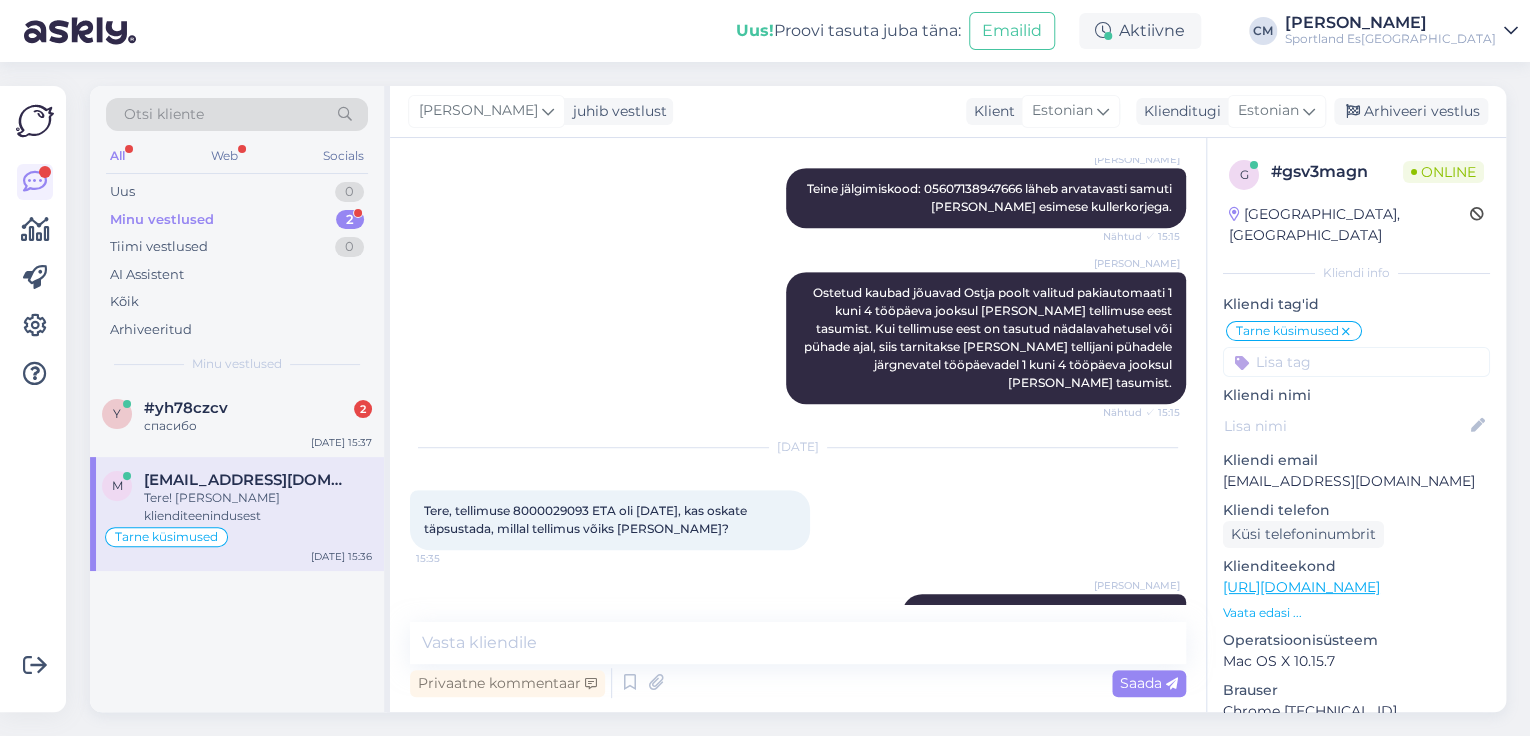 scroll, scrollTop: 548, scrollLeft: 0, axis: vertical 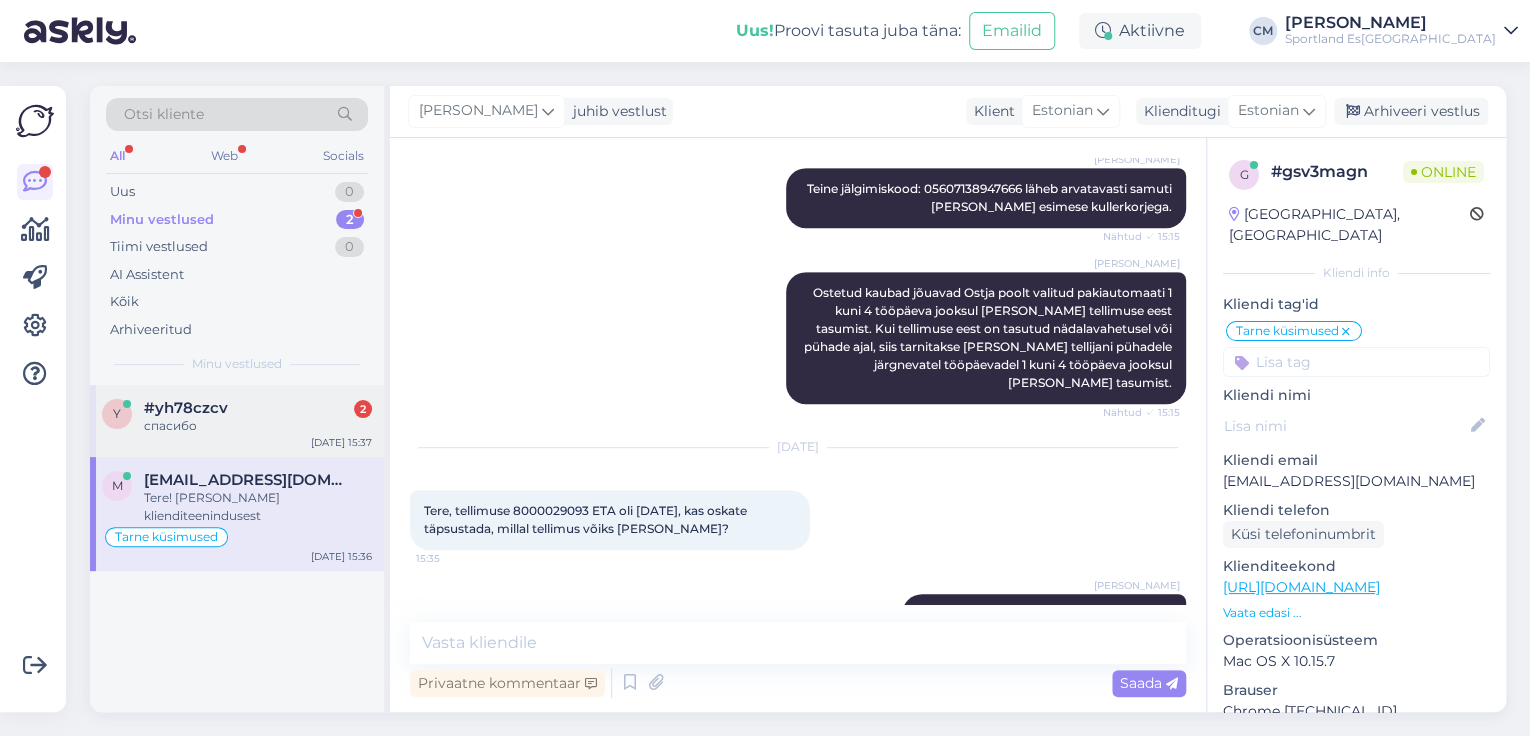 click on "y #yh78czcv 2 спасибо [DATE] 15:37" at bounding box center (237, 421) 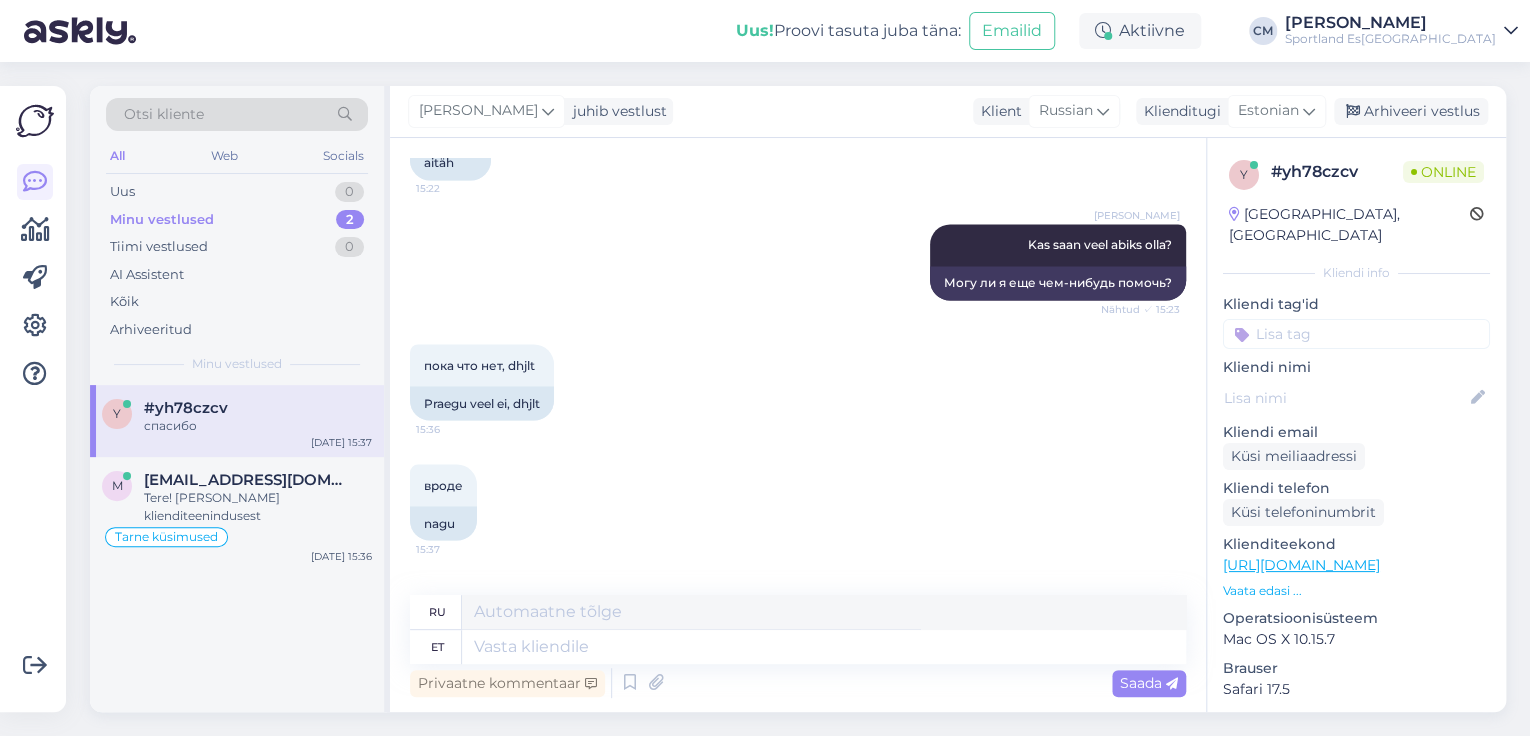 scroll, scrollTop: 1860, scrollLeft: 0, axis: vertical 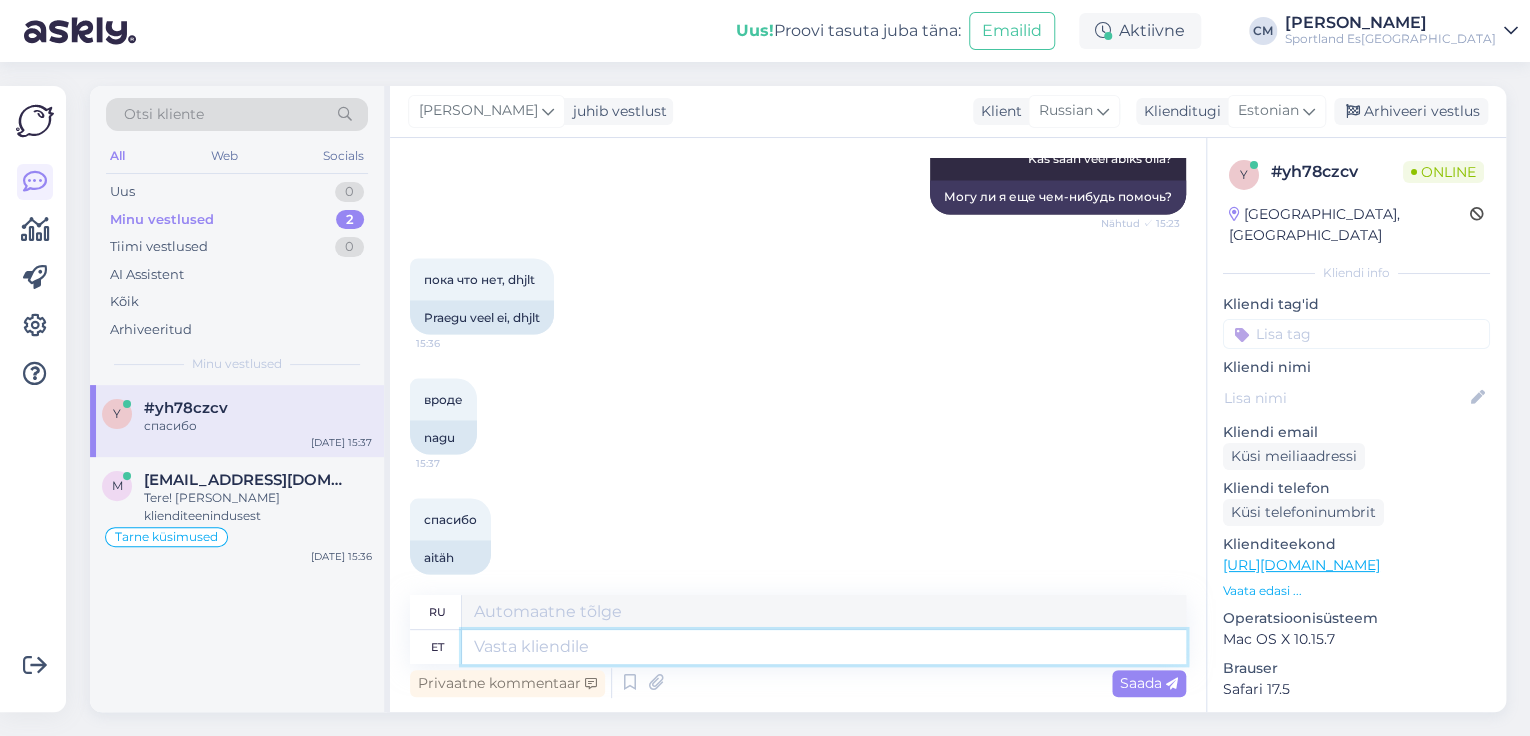 click at bounding box center [824, 647] 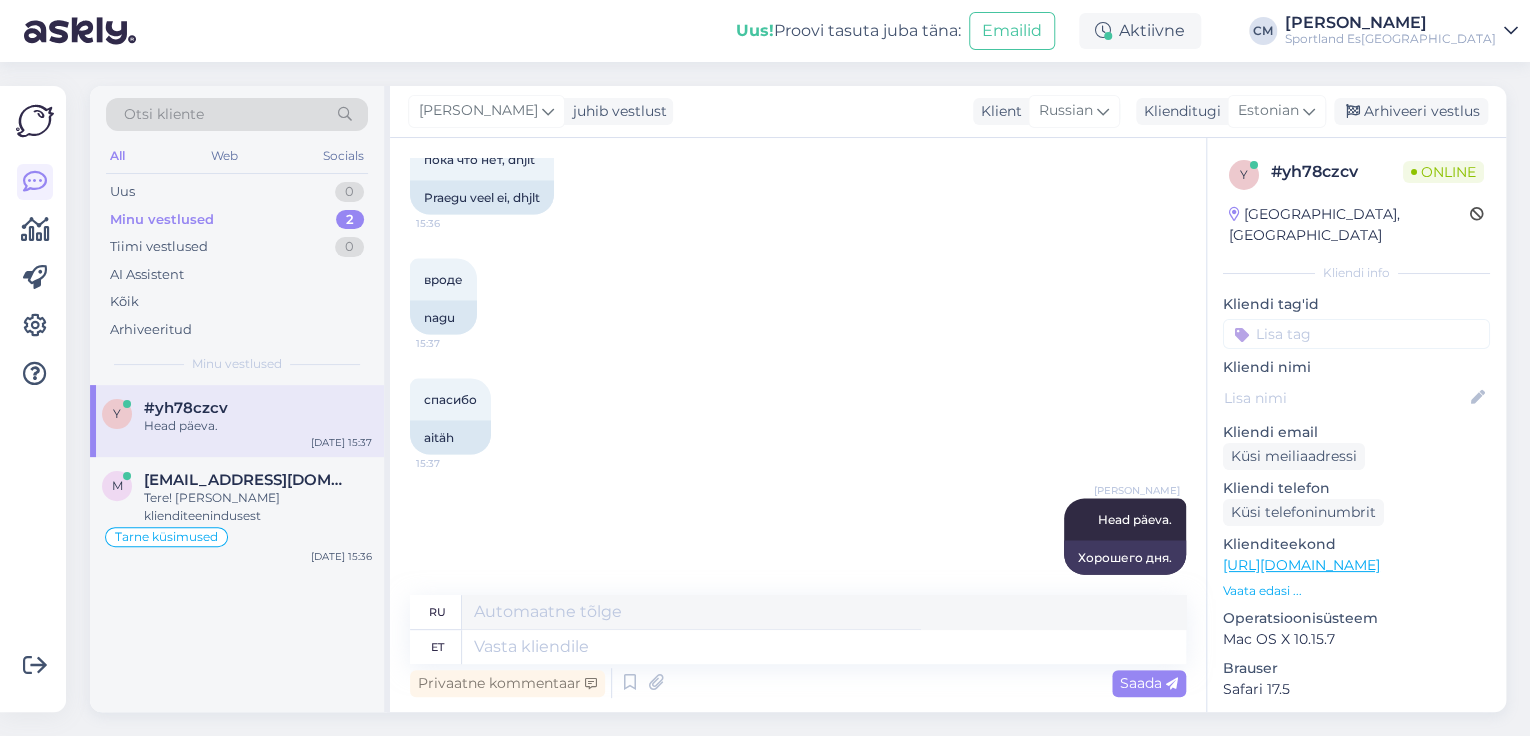click on "[PERSON_NAME] juhib vestlust Klient [DEMOGRAPHIC_DATA] Klienditugi [DEMOGRAPHIC_DATA] Arhiveeri vestlus" at bounding box center (948, 112) 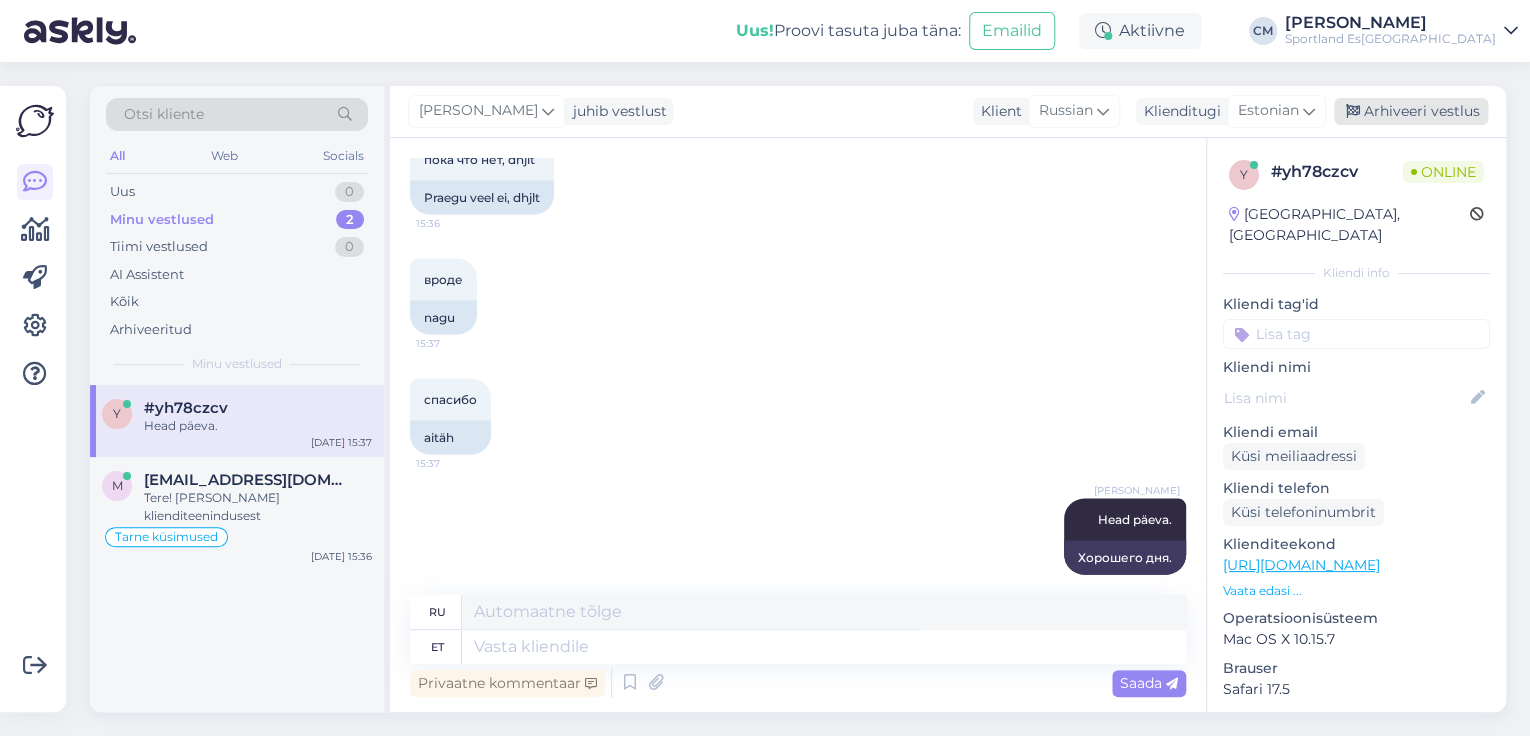 click on "Arhiveeri vestlus" at bounding box center [1411, 111] 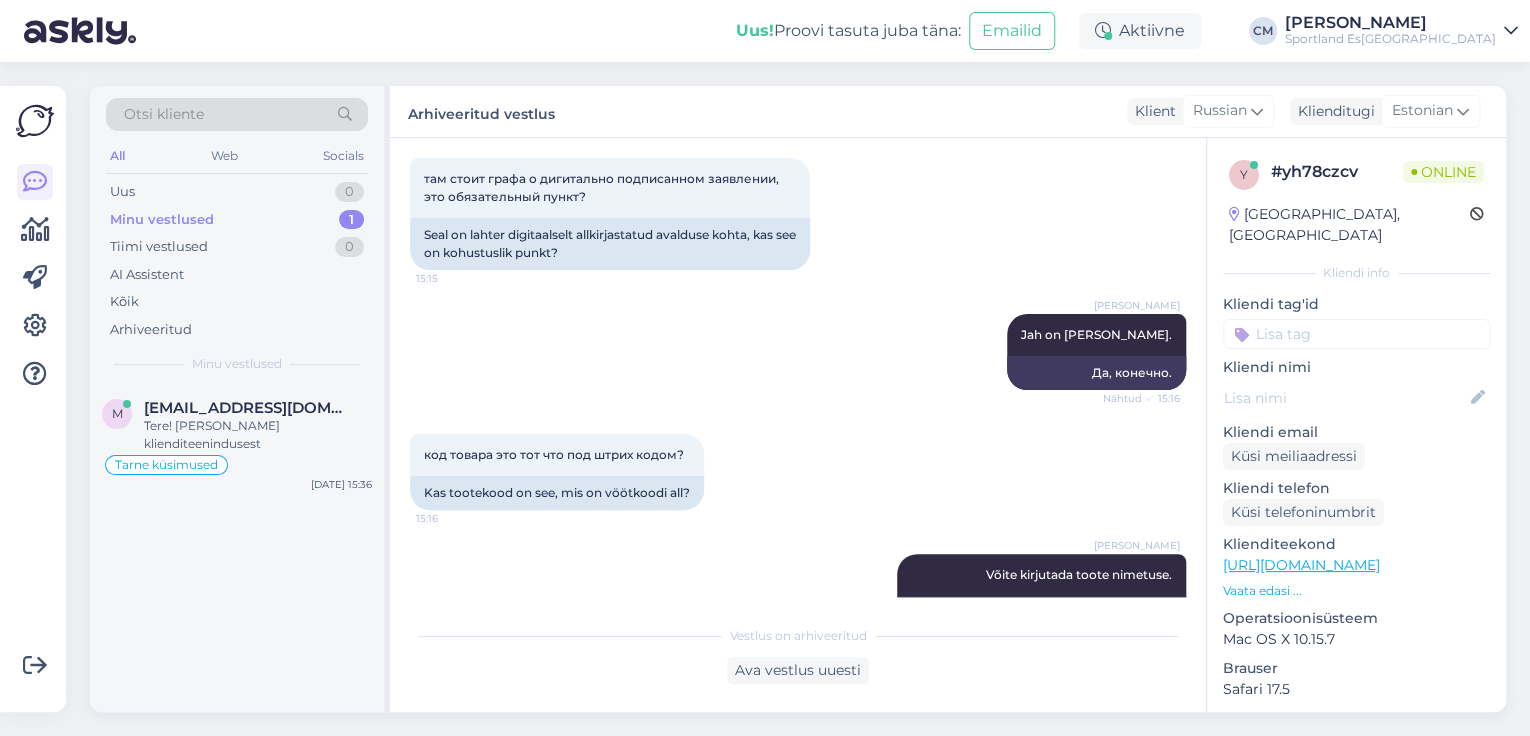 scroll, scrollTop: 1001, scrollLeft: 0, axis: vertical 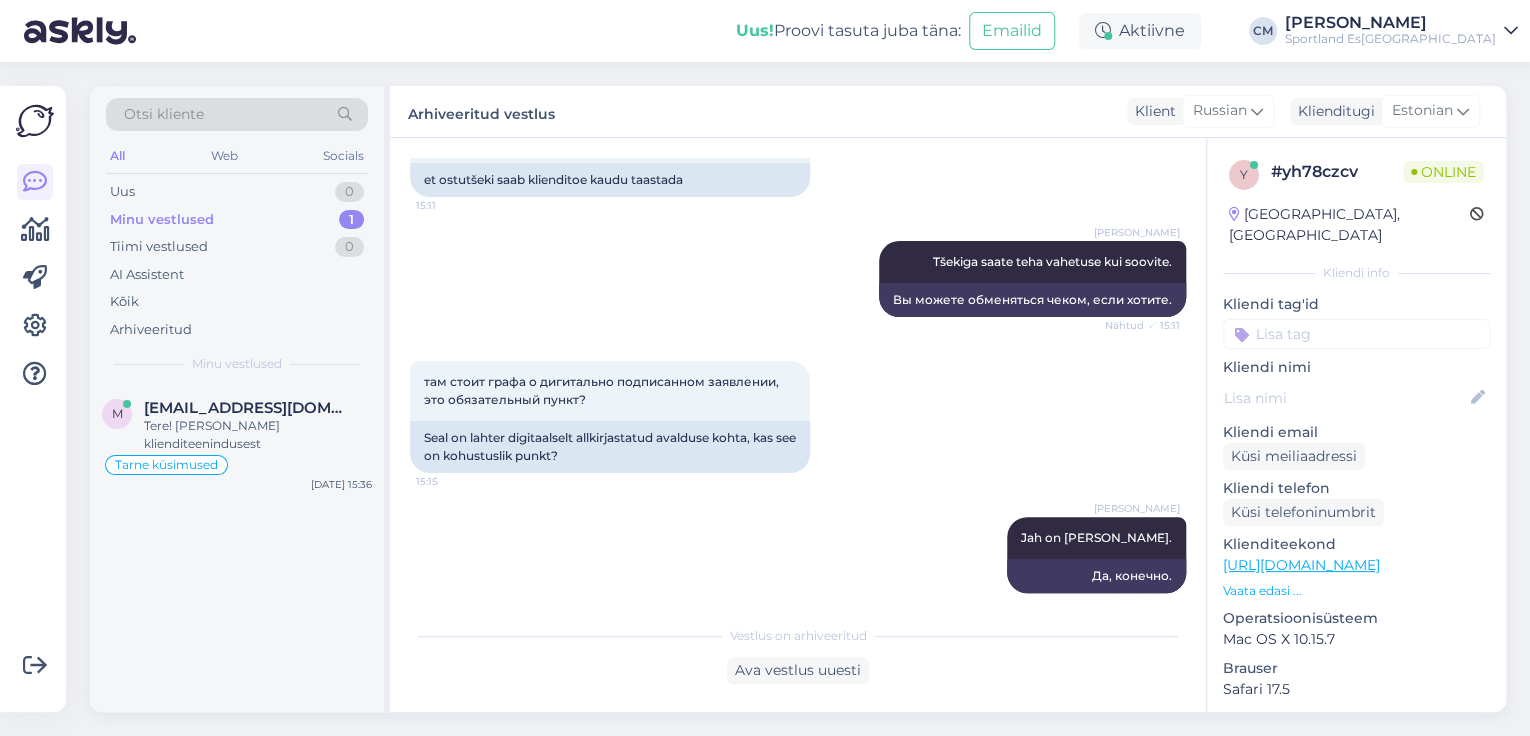 click at bounding box center (1356, 334) 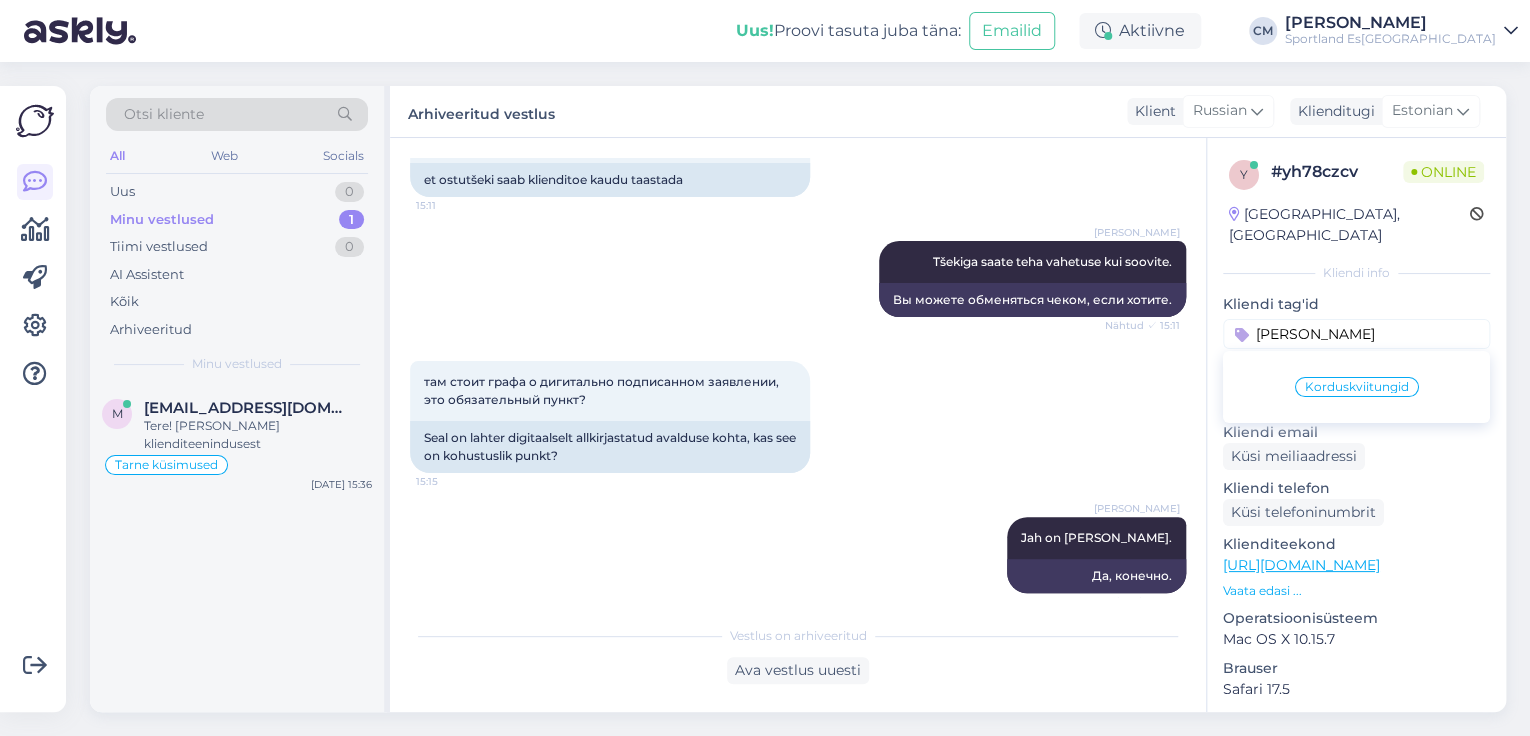 click on "Korduskviitungid" at bounding box center [1357, 387] 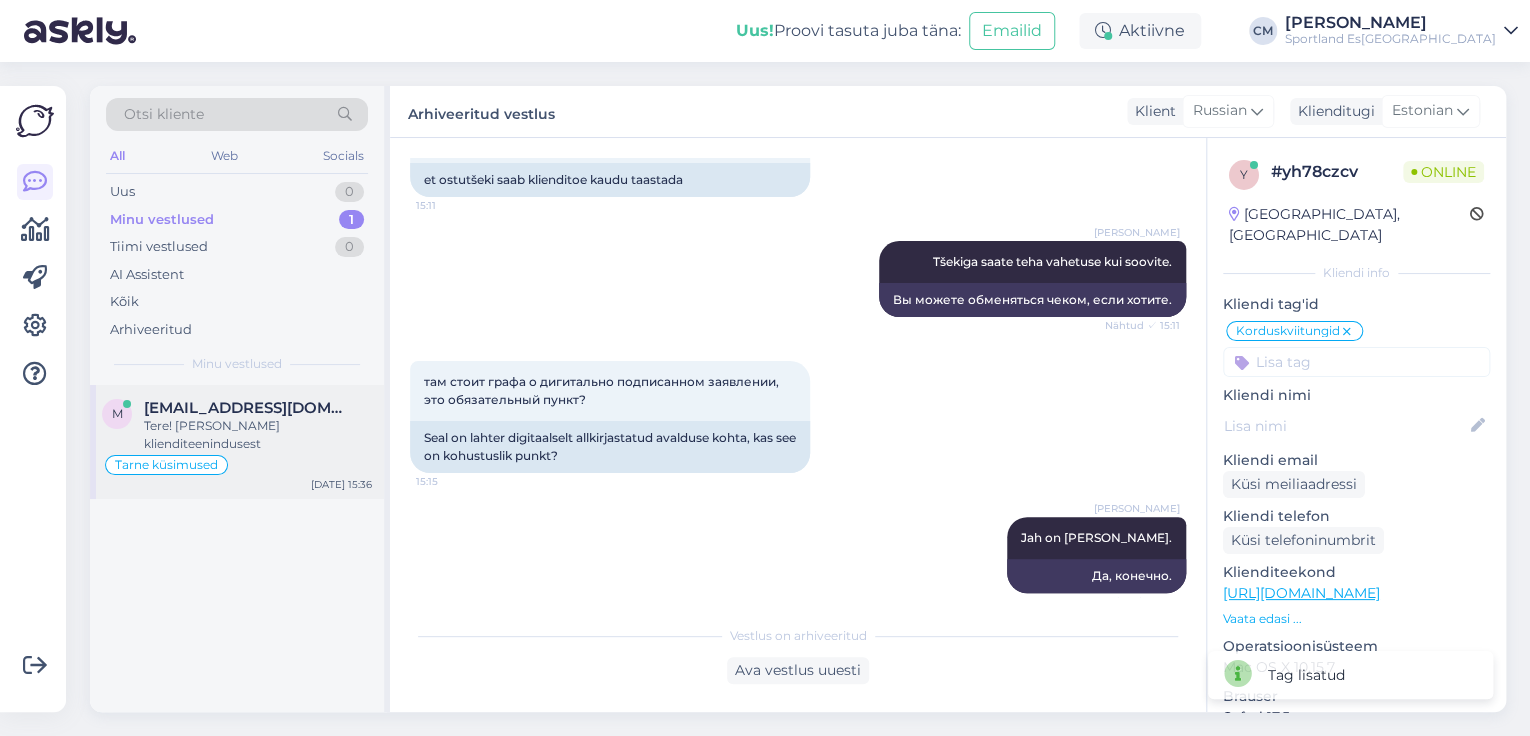 click on "[EMAIL_ADDRESS][DOMAIN_NAME]" at bounding box center [248, 408] 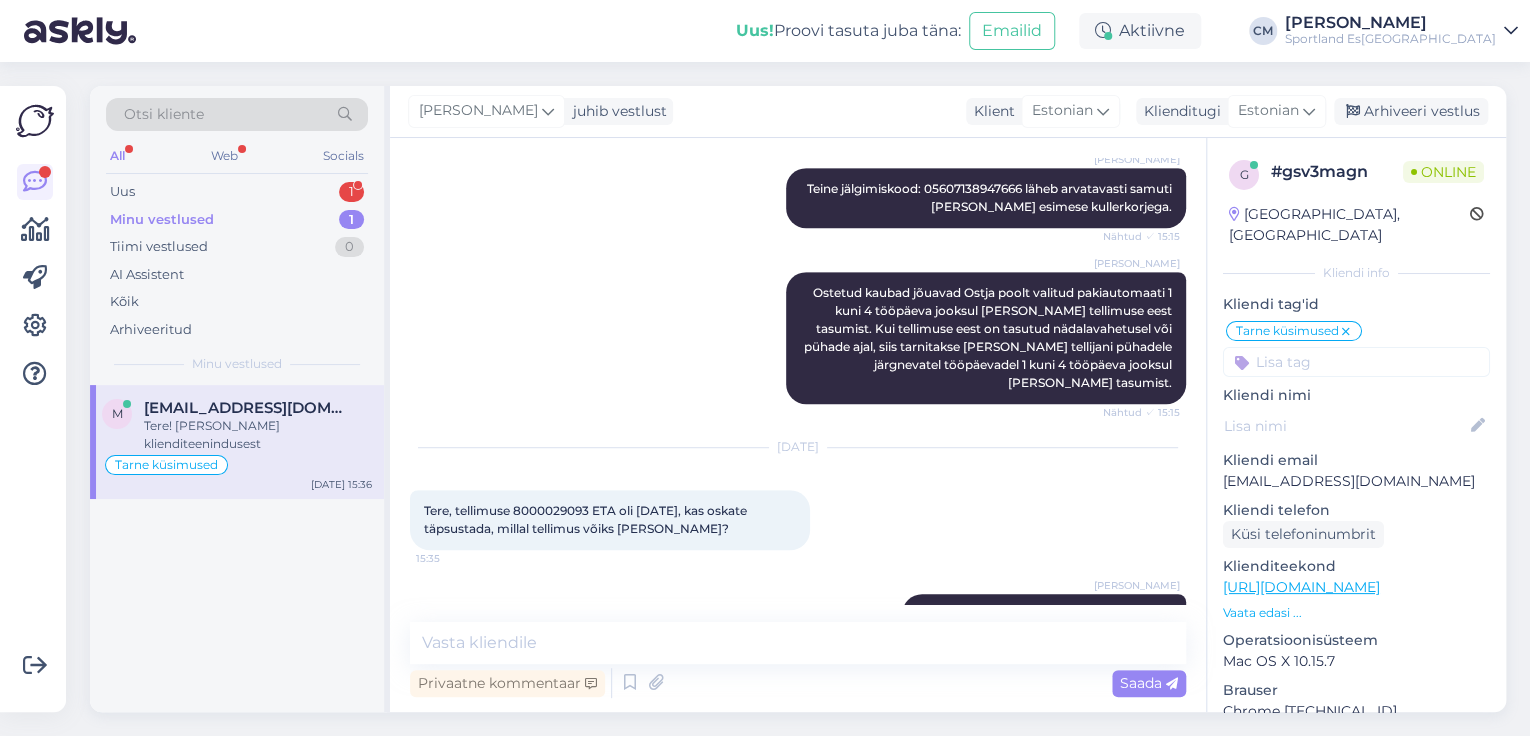 click on "All Web Socials" at bounding box center (237, 158) 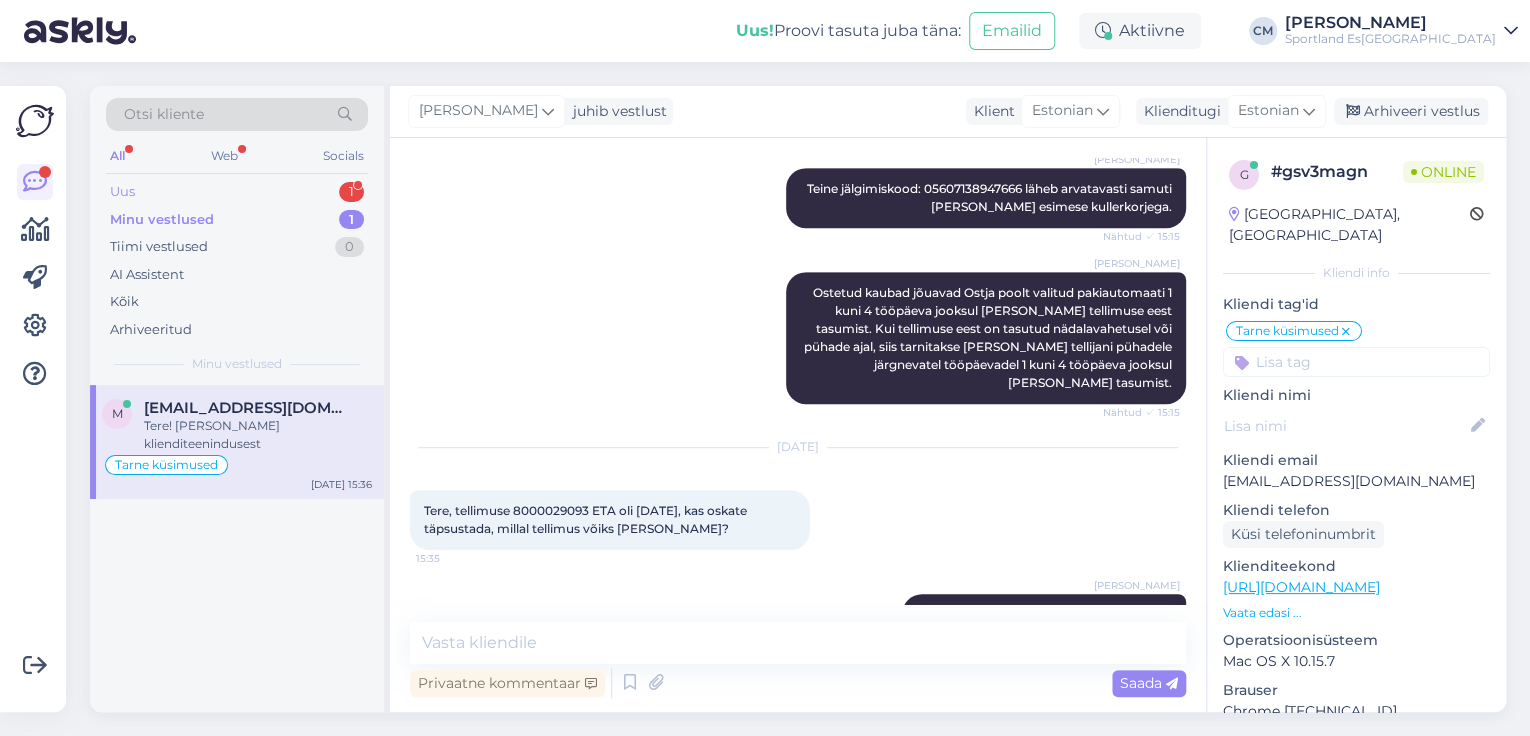 click on "Uus 1" at bounding box center [237, 192] 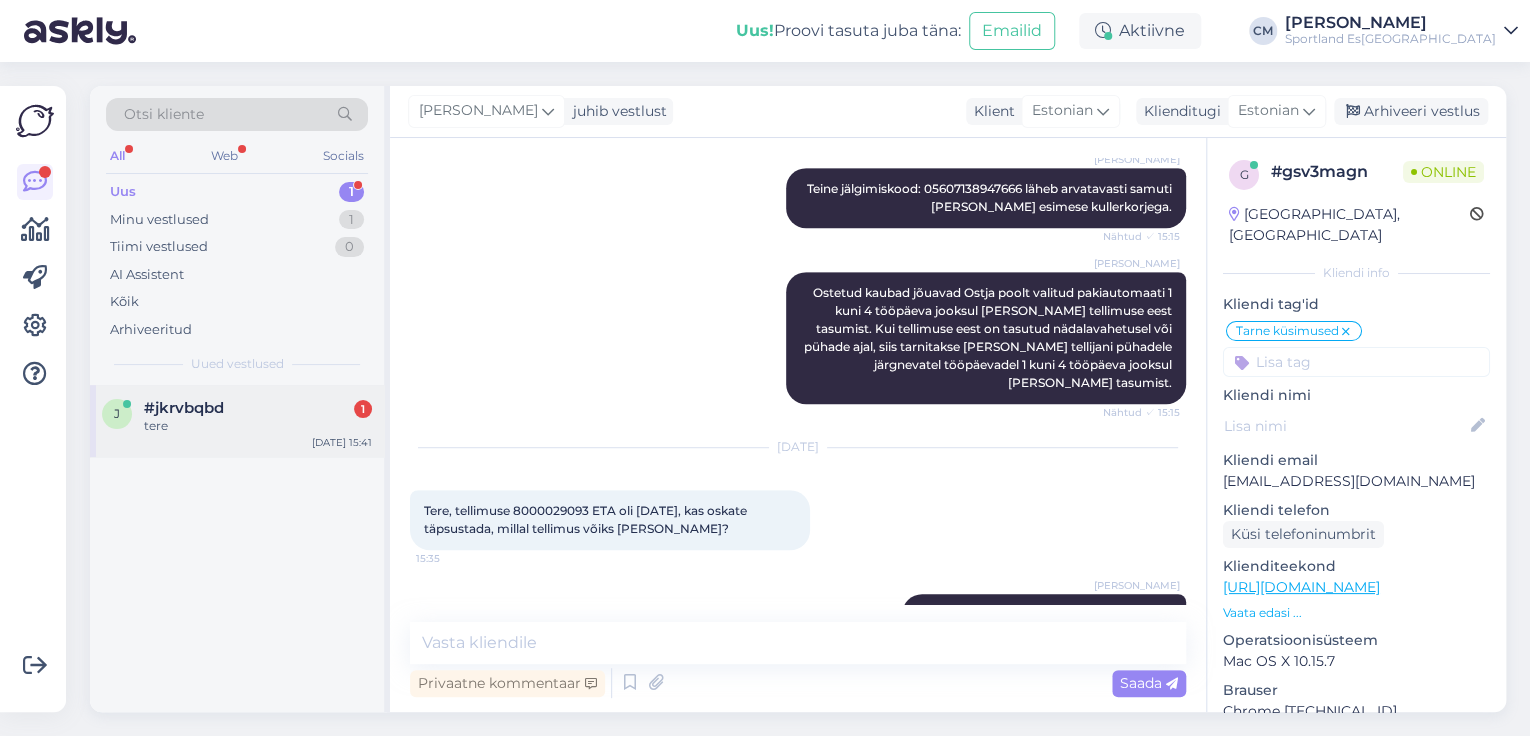 click on "j #jkrvbqbd 1 tere [DATE] 15:41" at bounding box center [237, 421] 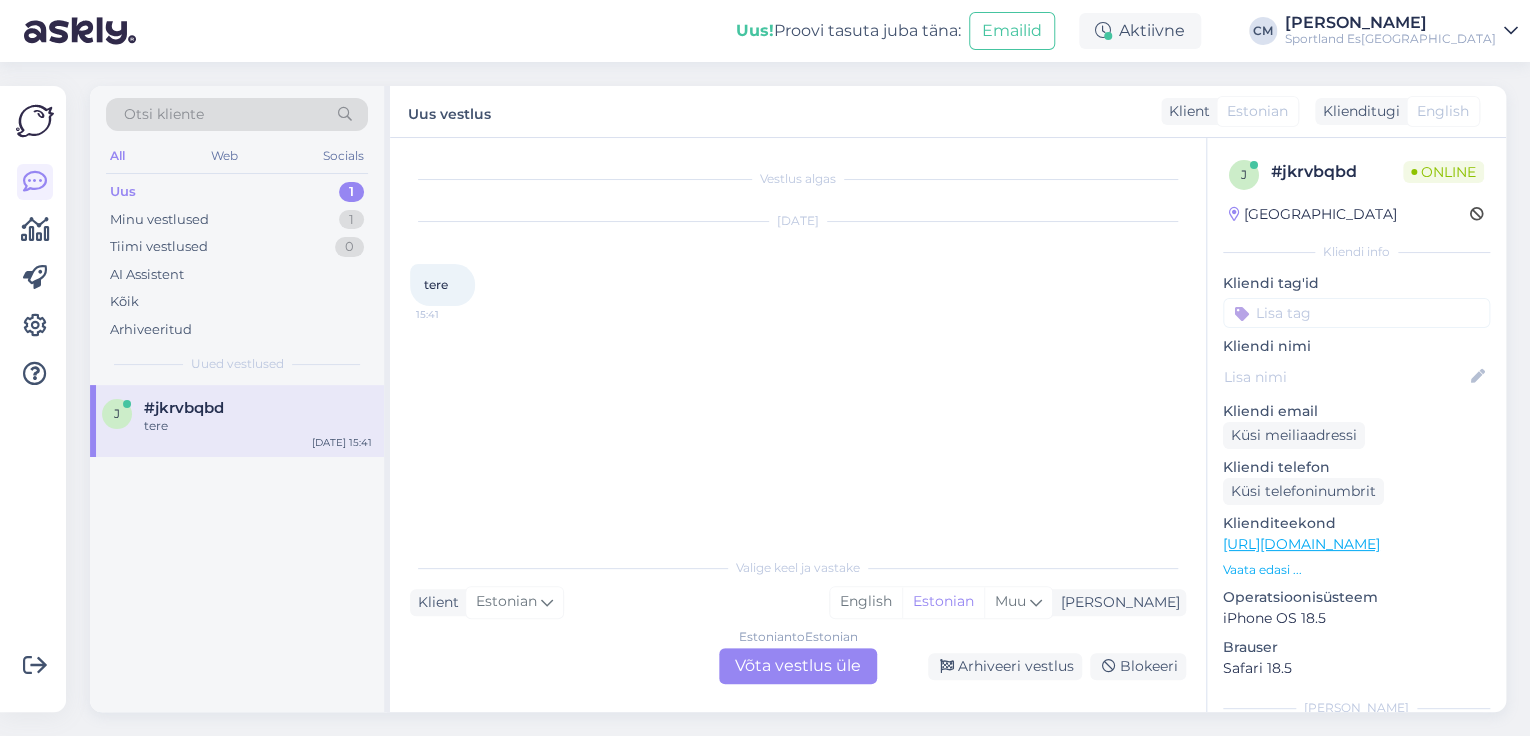 click on "Estonian  to  Estonian Võta vestlus üle" at bounding box center (798, 666) 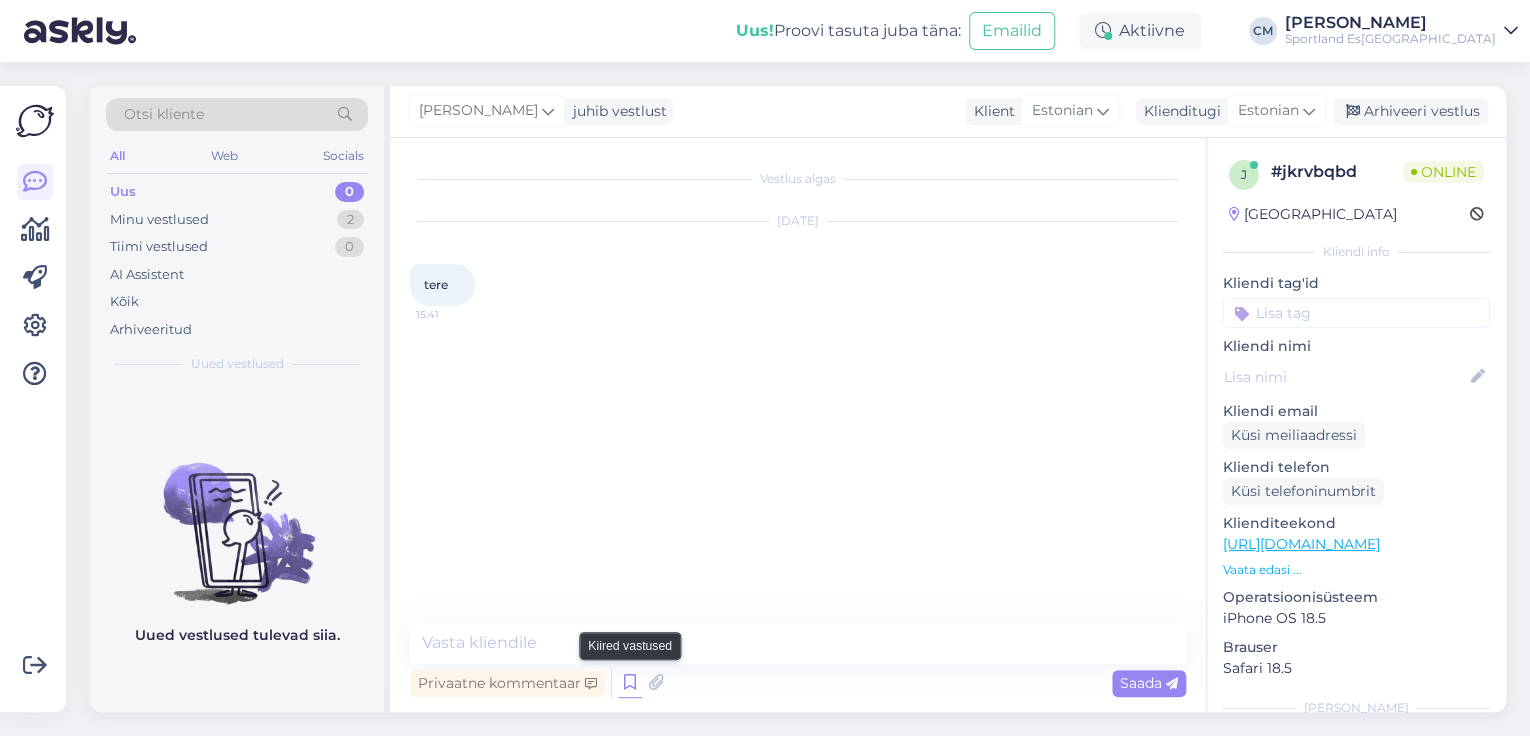 click at bounding box center (630, 683) 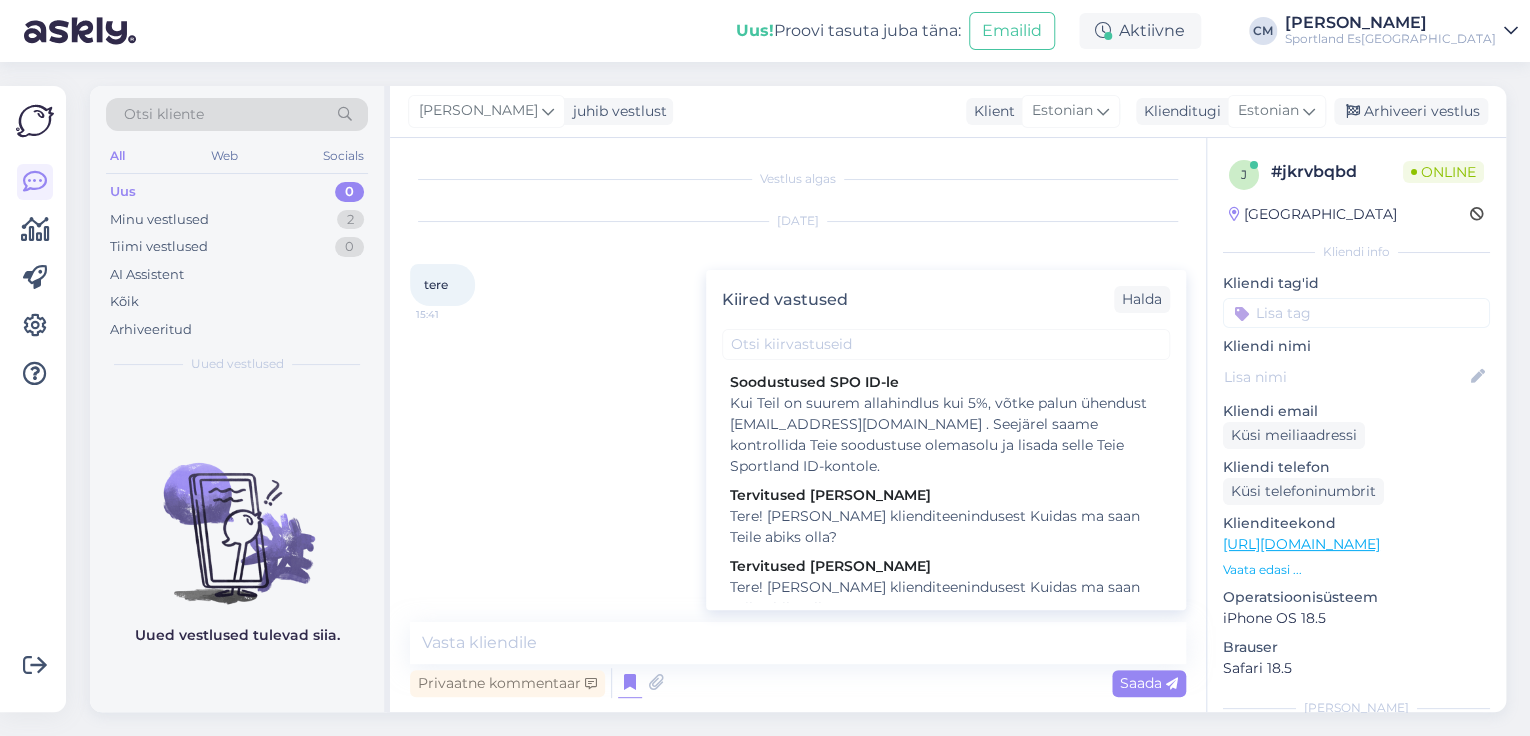 click on "Tere! [PERSON_NAME] klienditeenindusest
Kuidas ma saan Teile abiks olla?" at bounding box center [946, 527] 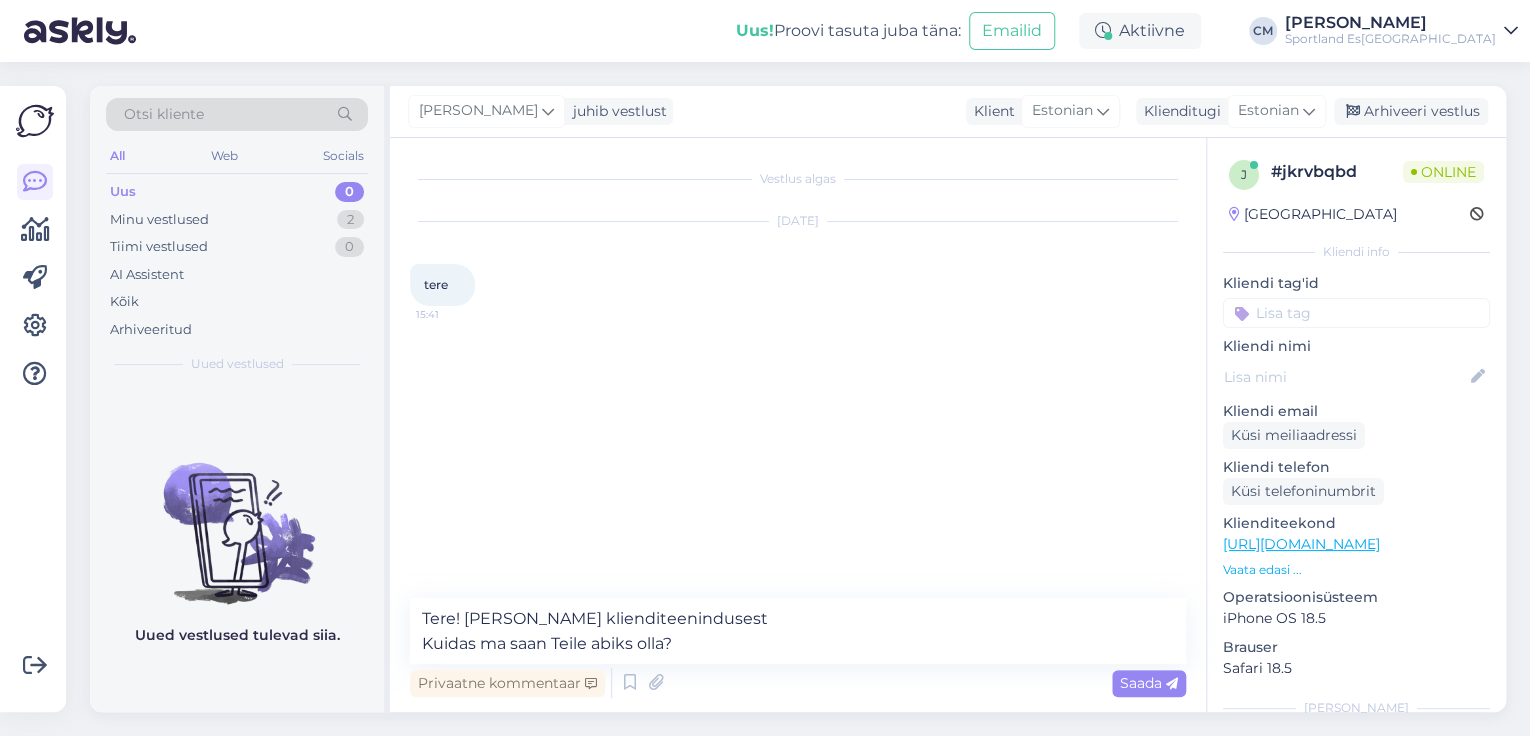 drag, startPoint x: 891, startPoint y: 540, endPoint x: 746, endPoint y: 640, distance: 176.13914 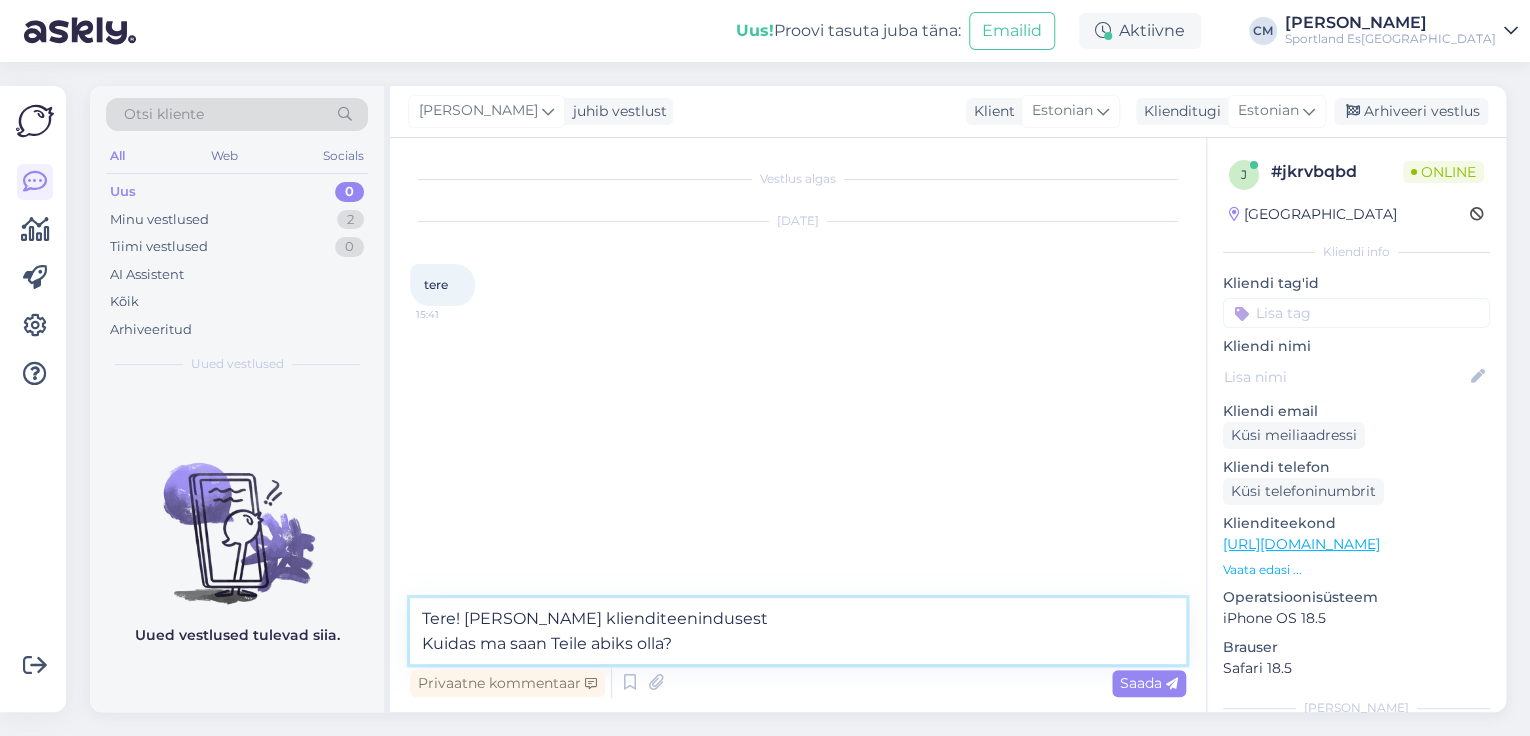 drag, startPoint x: 744, startPoint y: 643, endPoint x: 361, endPoint y: 584, distance: 387.51773 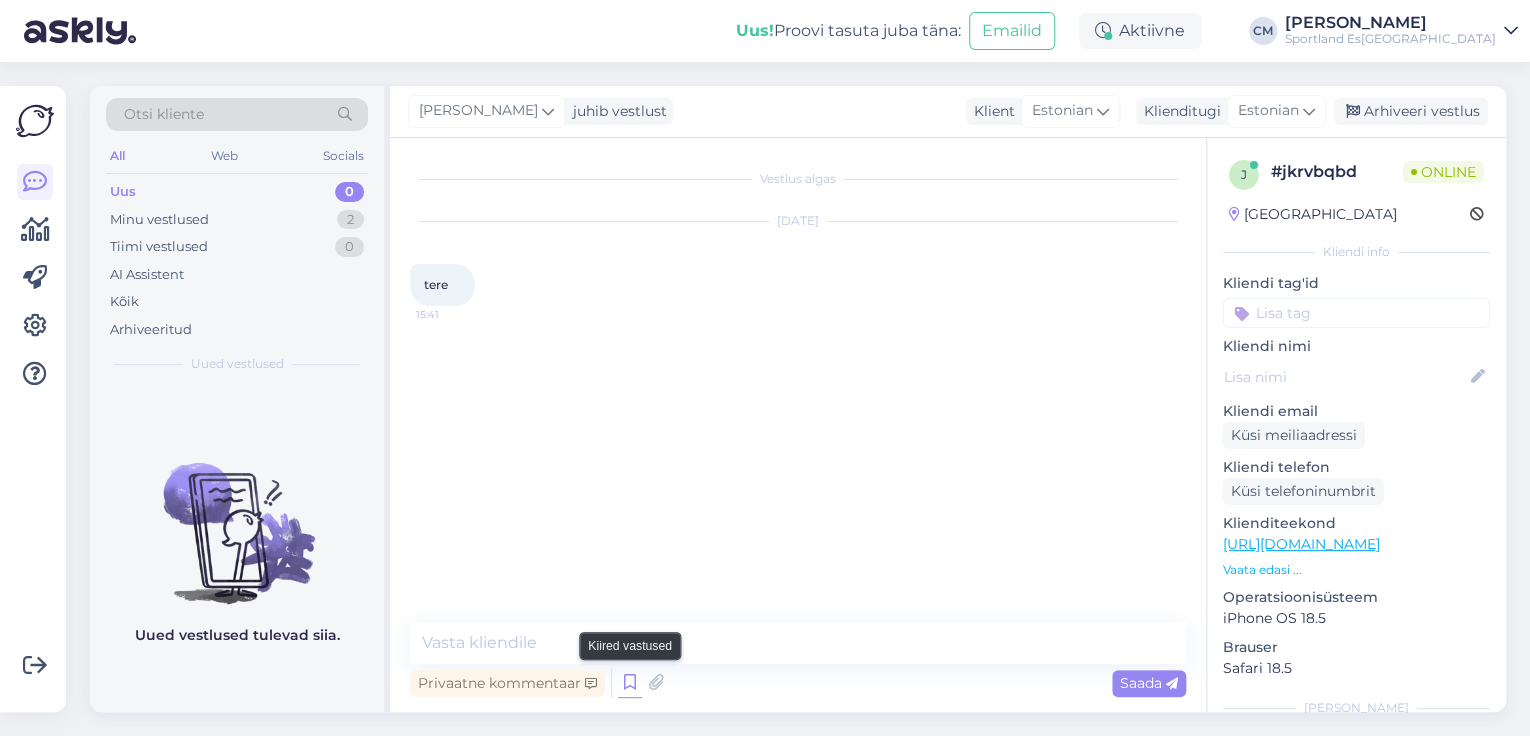 click at bounding box center [630, 683] 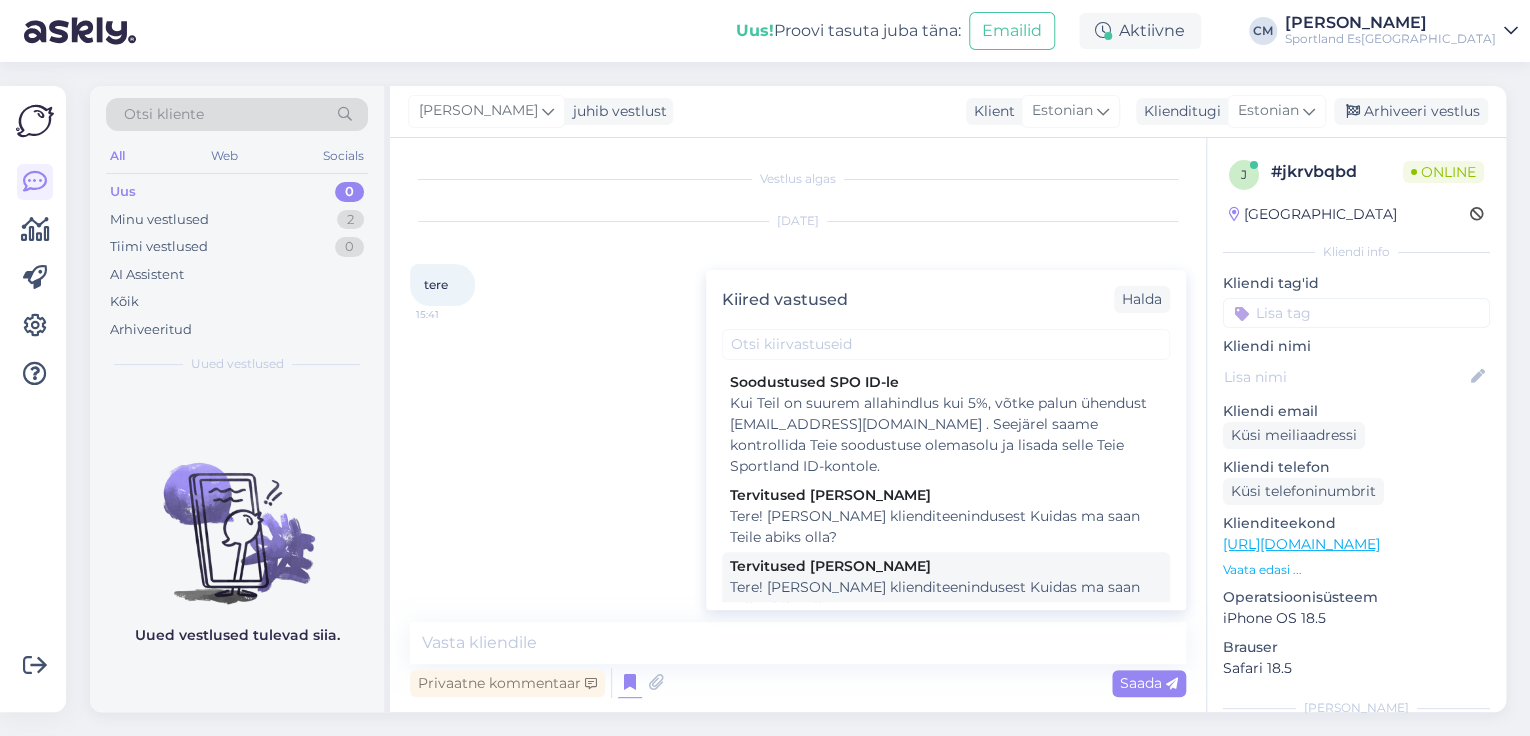 click on "Tere! [PERSON_NAME] klienditeenindusest
Kuidas ma saan Teile abiks olla?" at bounding box center (946, 598) 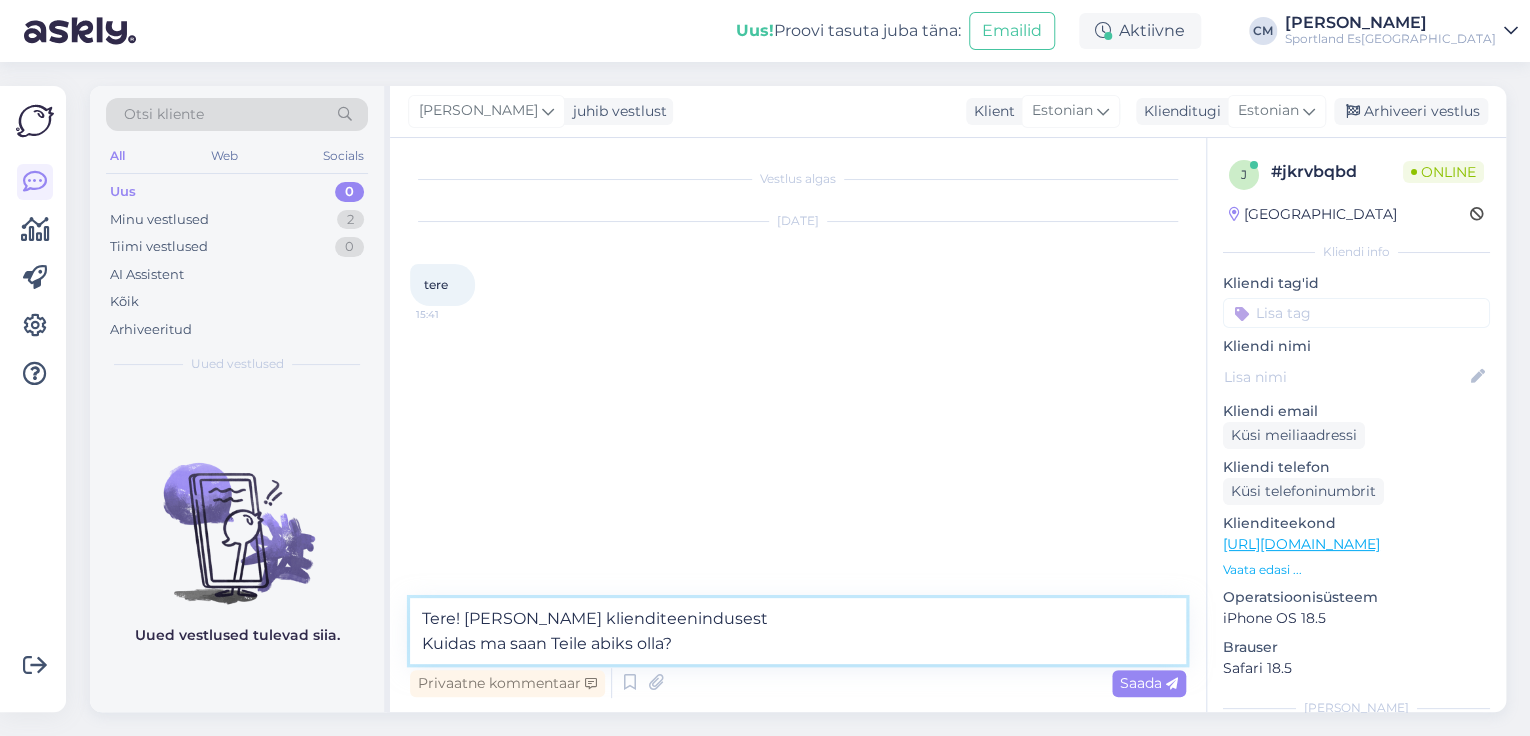 click on "Tere! [PERSON_NAME] klienditeenindusest
Kuidas ma saan Teile abiks olla?" at bounding box center (798, 631) 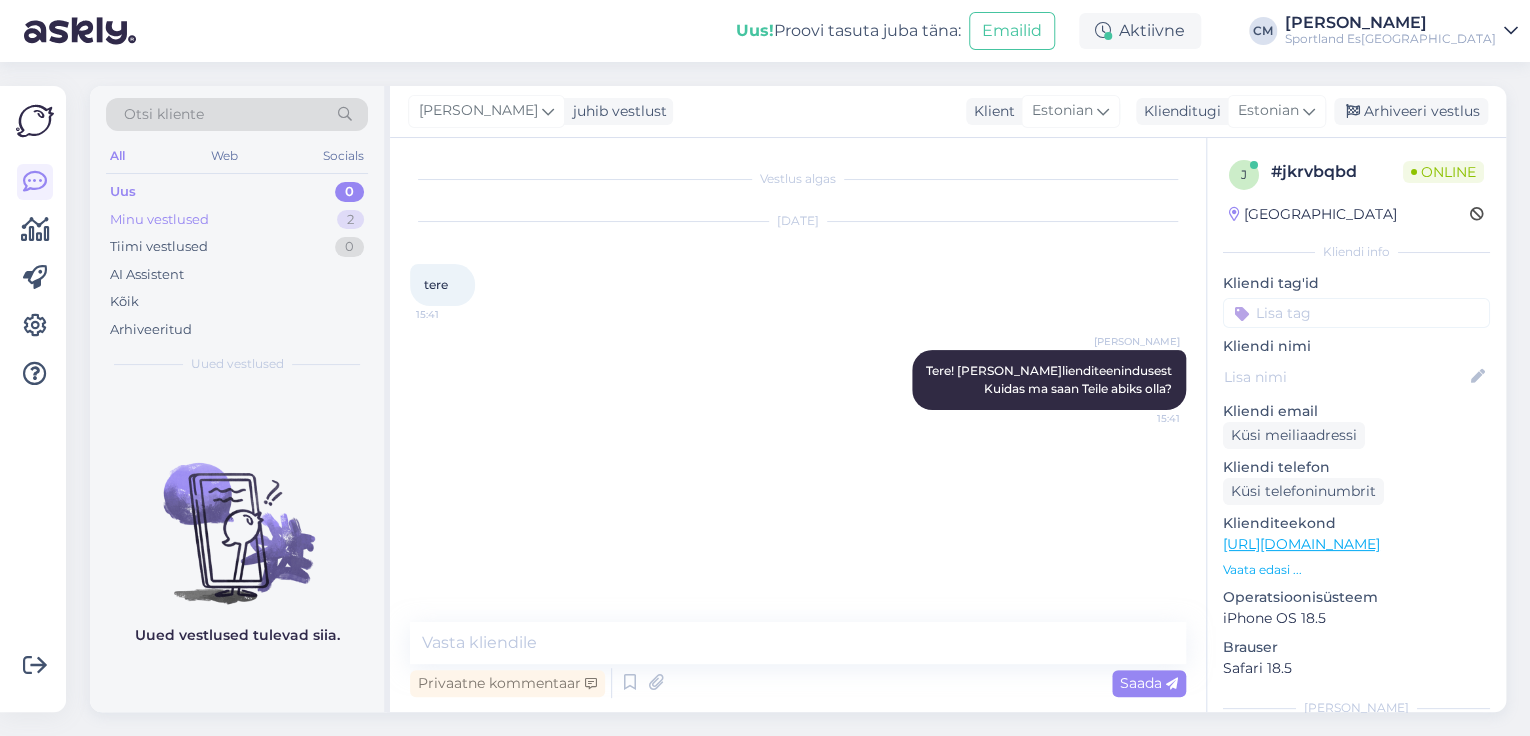 click on "Minu vestlused 2" at bounding box center (237, 220) 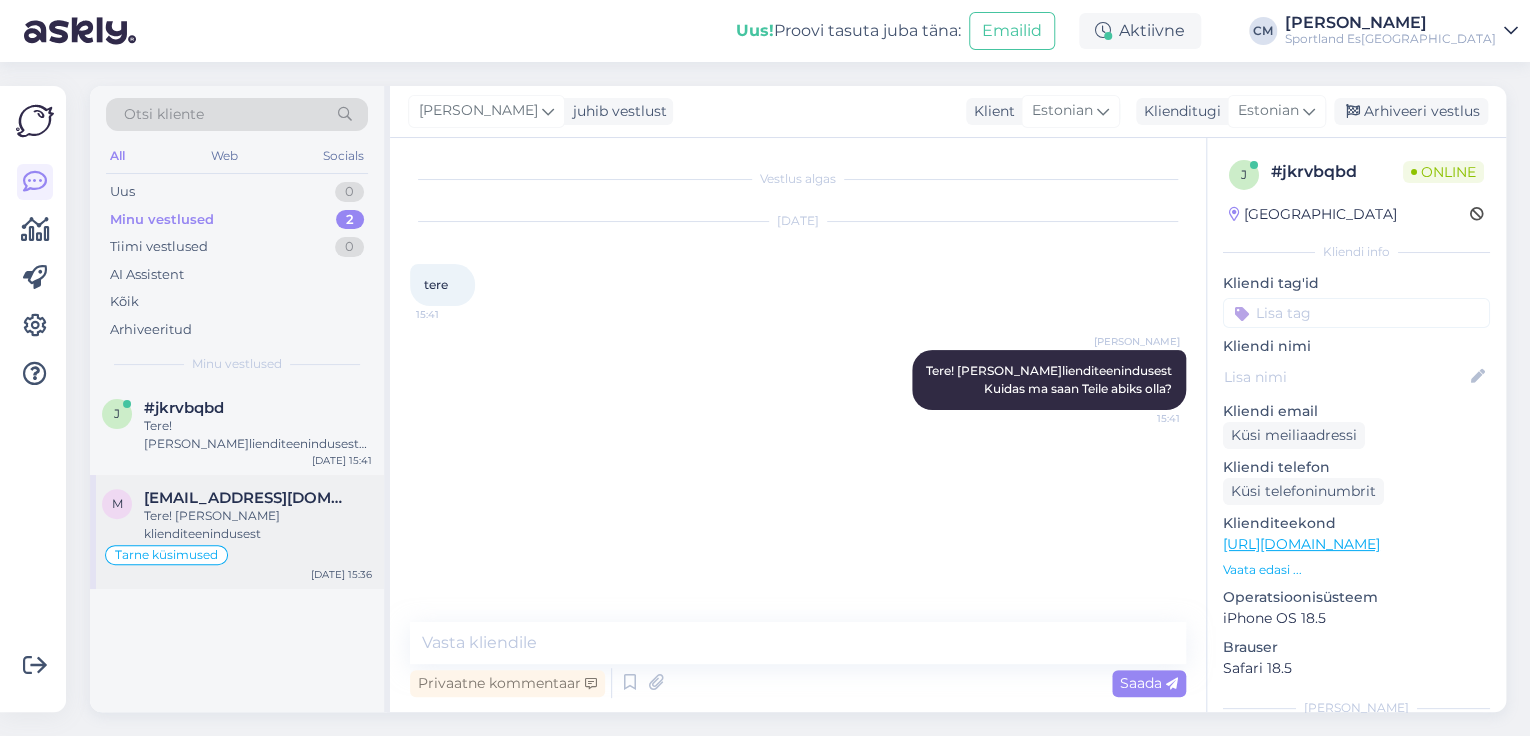 click on "Tarne küsimused" at bounding box center (237, 555) 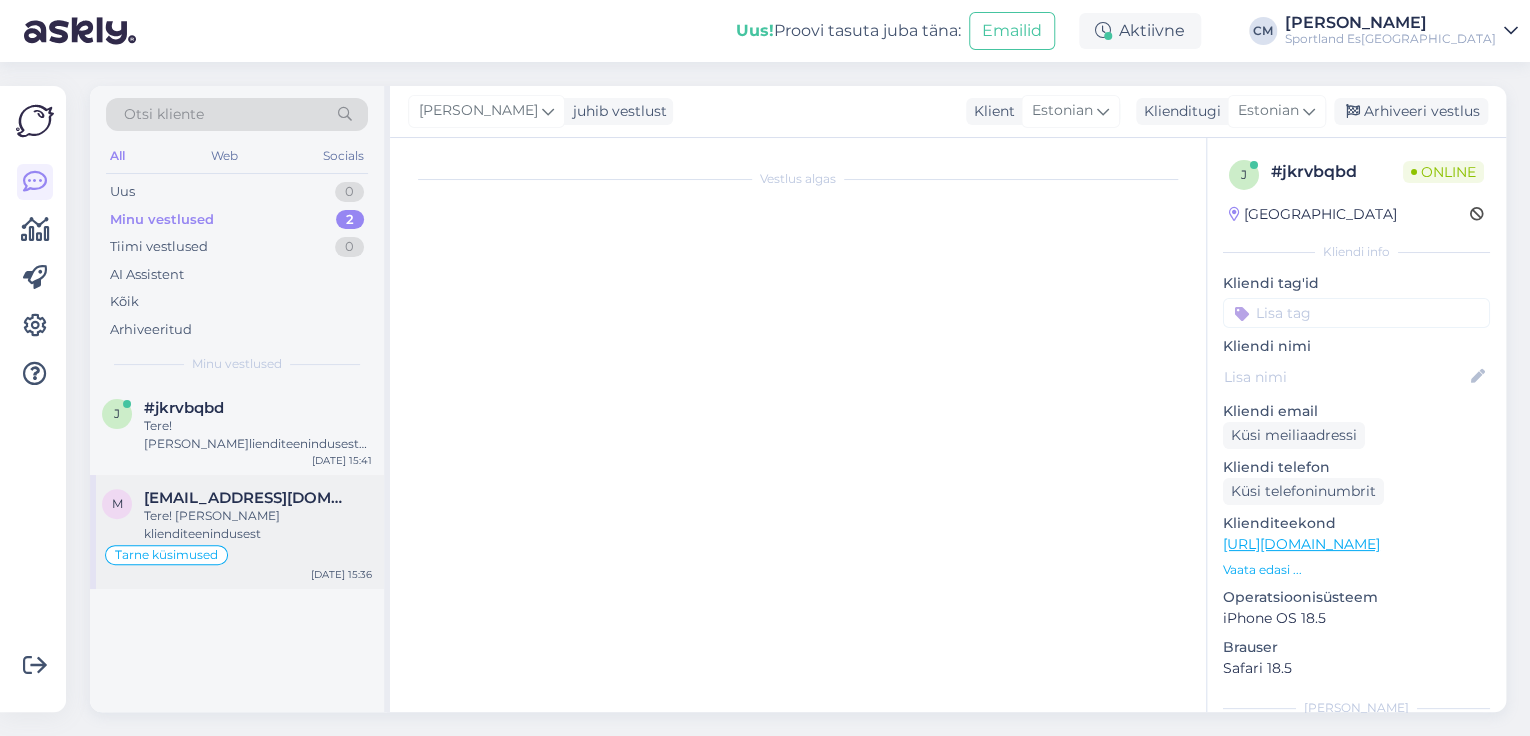 scroll, scrollTop: 548, scrollLeft: 0, axis: vertical 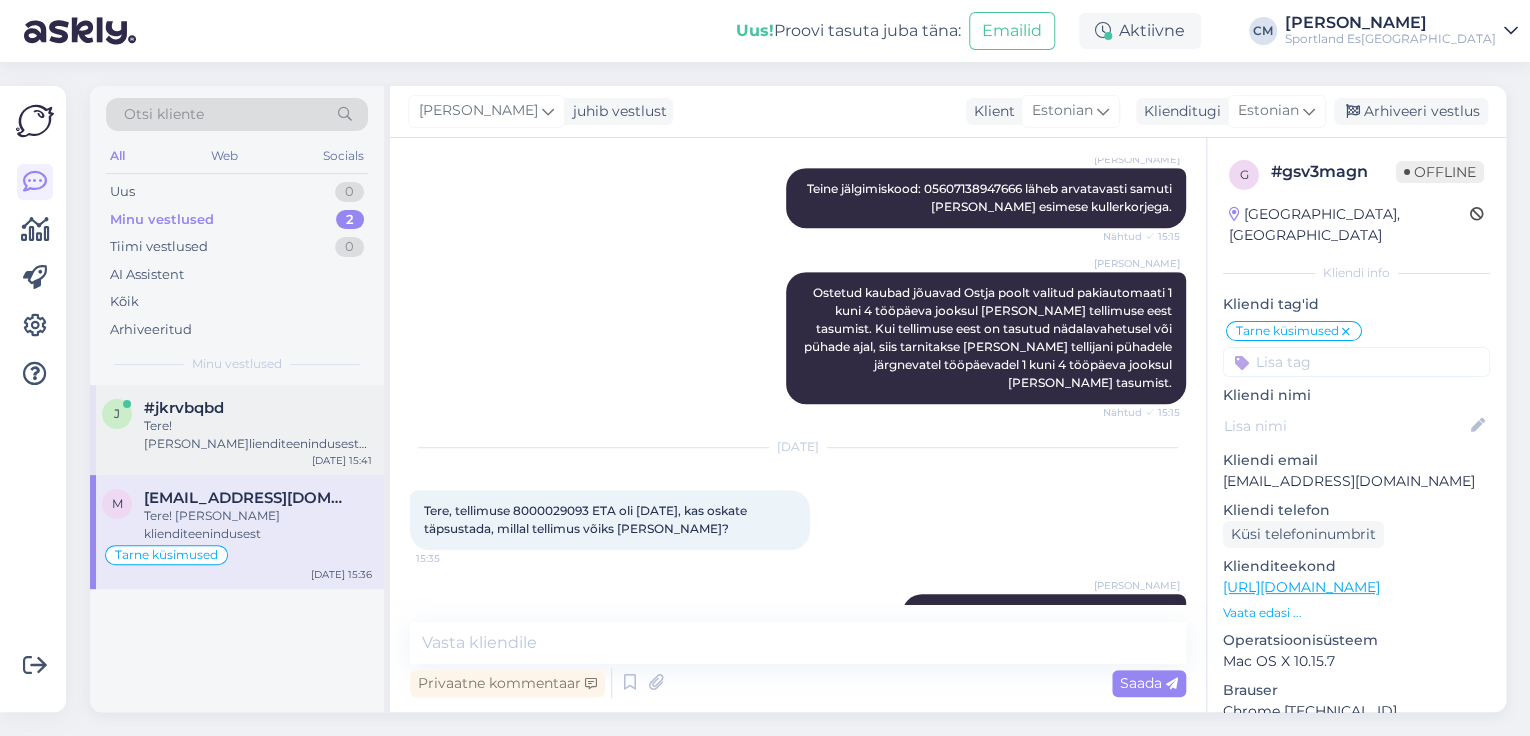 click on "Tere! [PERSON_NAME]lienditeenindusest
Kuidas ma saan Teile abiks olla?" at bounding box center [258, 435] 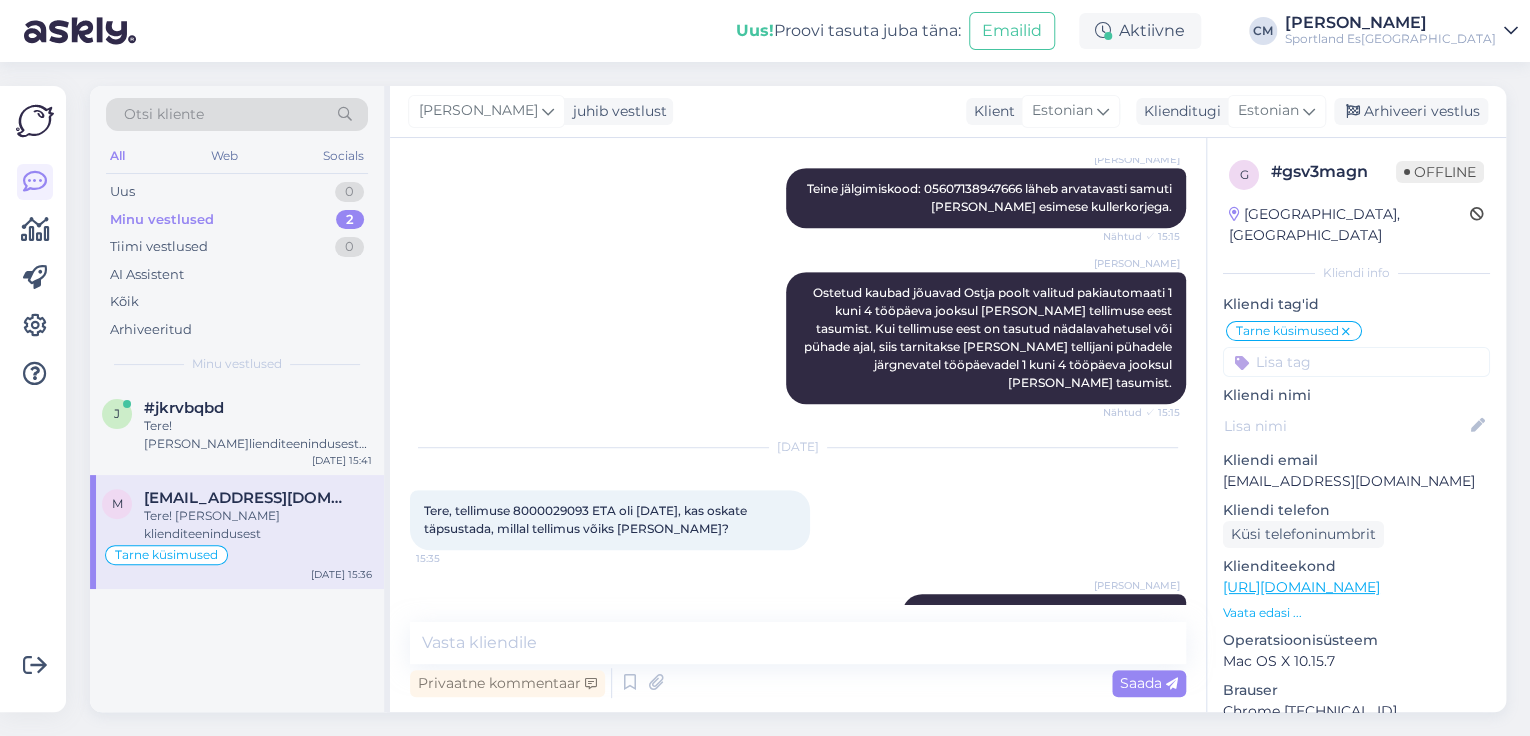 scroll, scrollTop: 0, scrollLeft: 0, axis: both 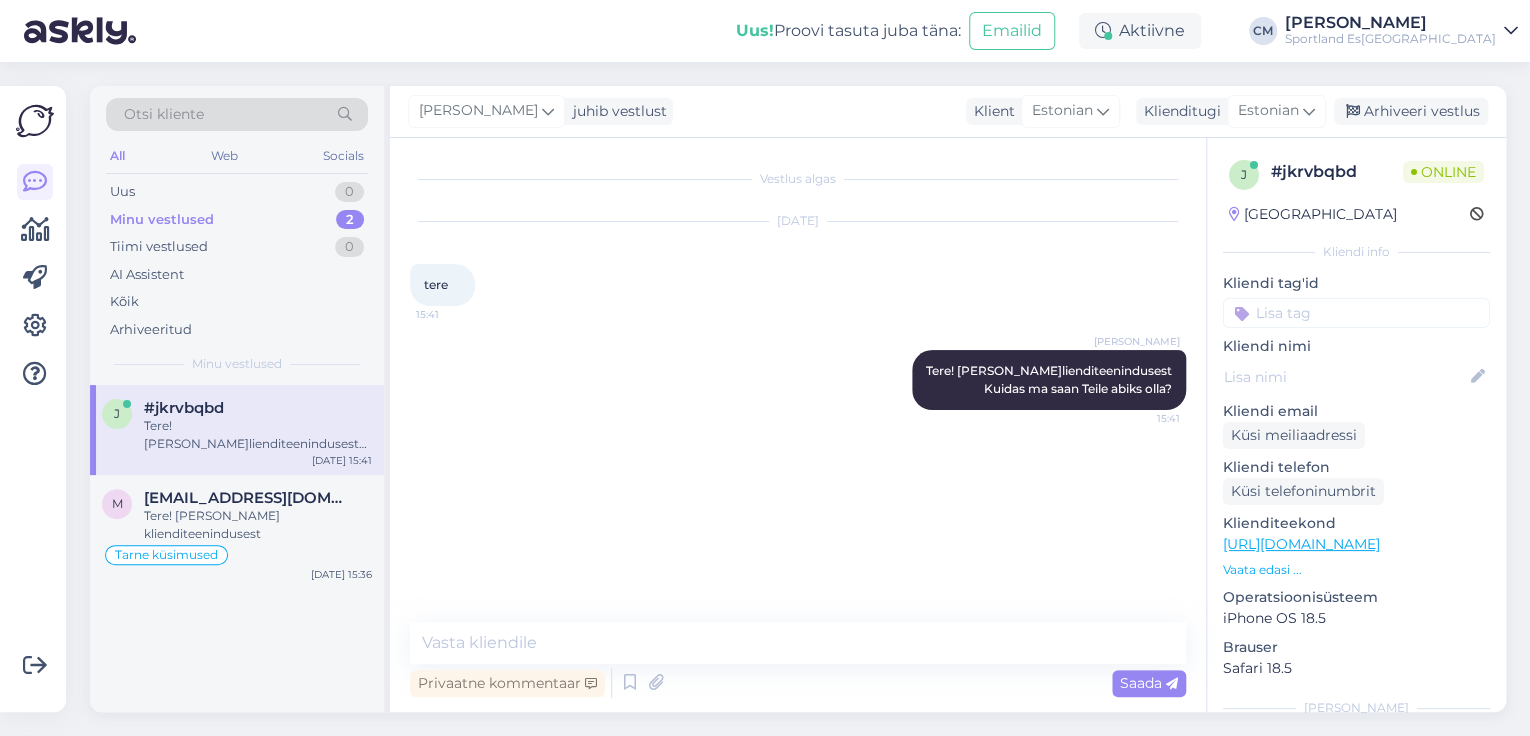 click on "j #jkrvbqbd Tere! [PERSON_NAME] klienditeenindusest
Kuidas ma saan Teile abiks olla? [DATE] 15:41" at bounding box center [237, 430] 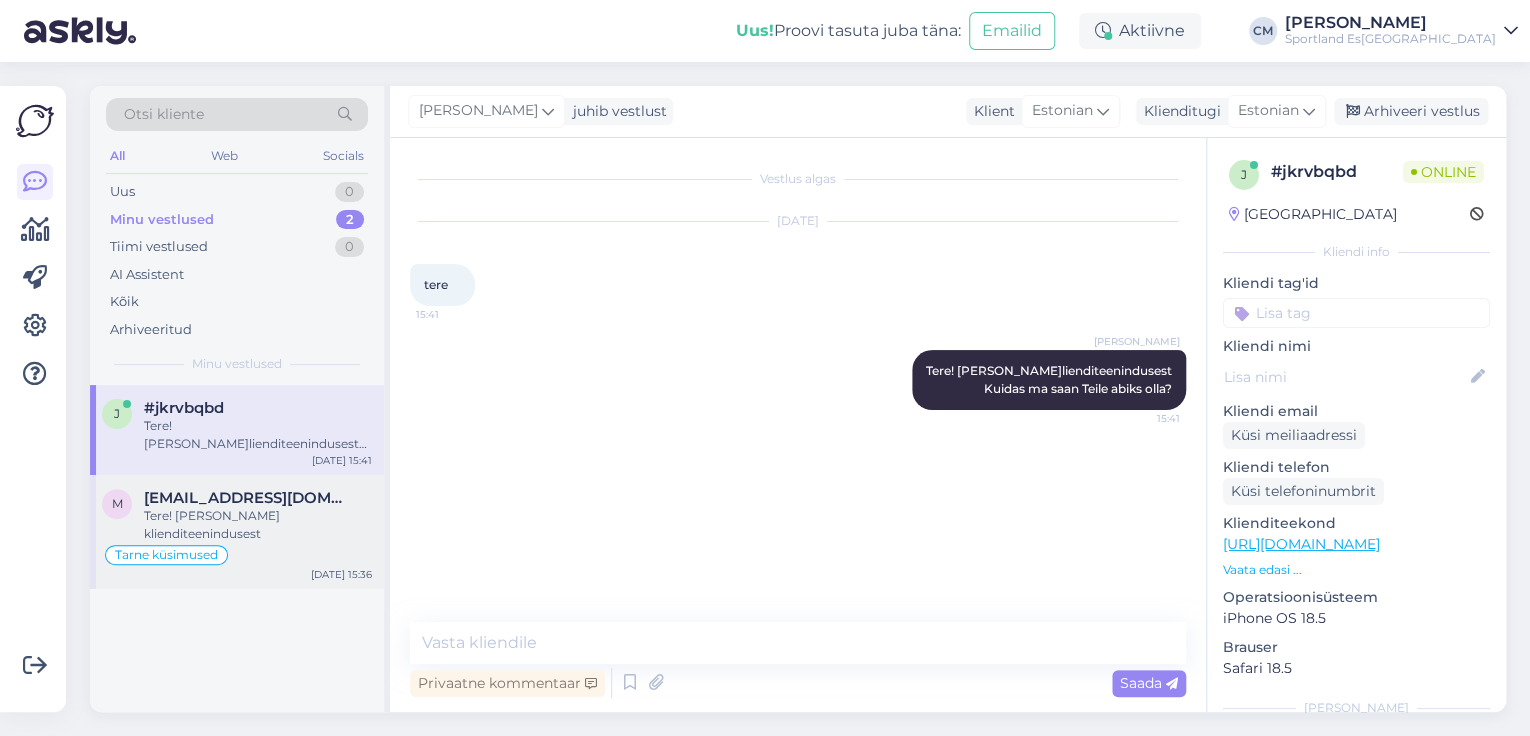 click on "Tere! [PERSON_NAME] klienditeenindusest" at bounding box center (258, 525) 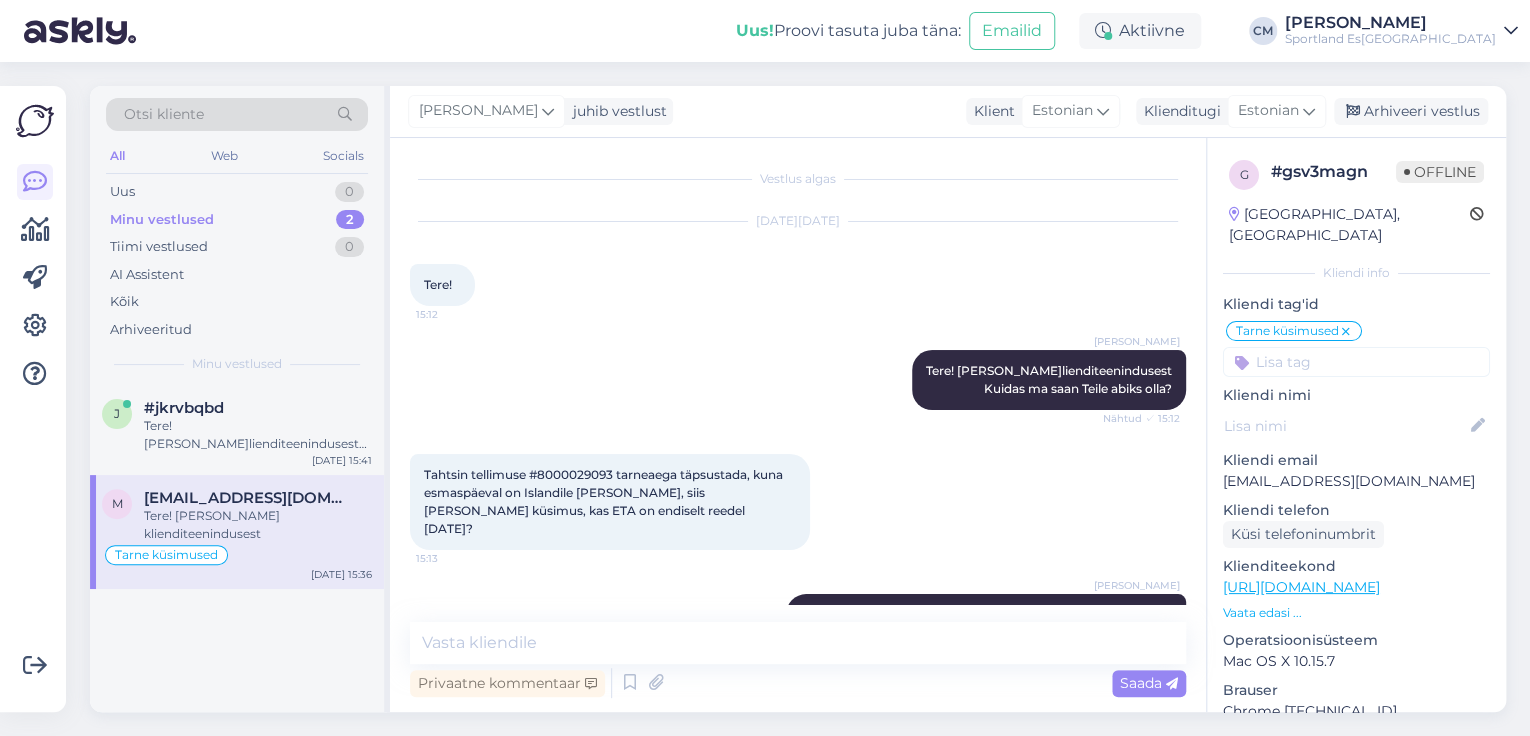 scroll, scrollTop: 548, scrollLeft: 0, axis: vertical 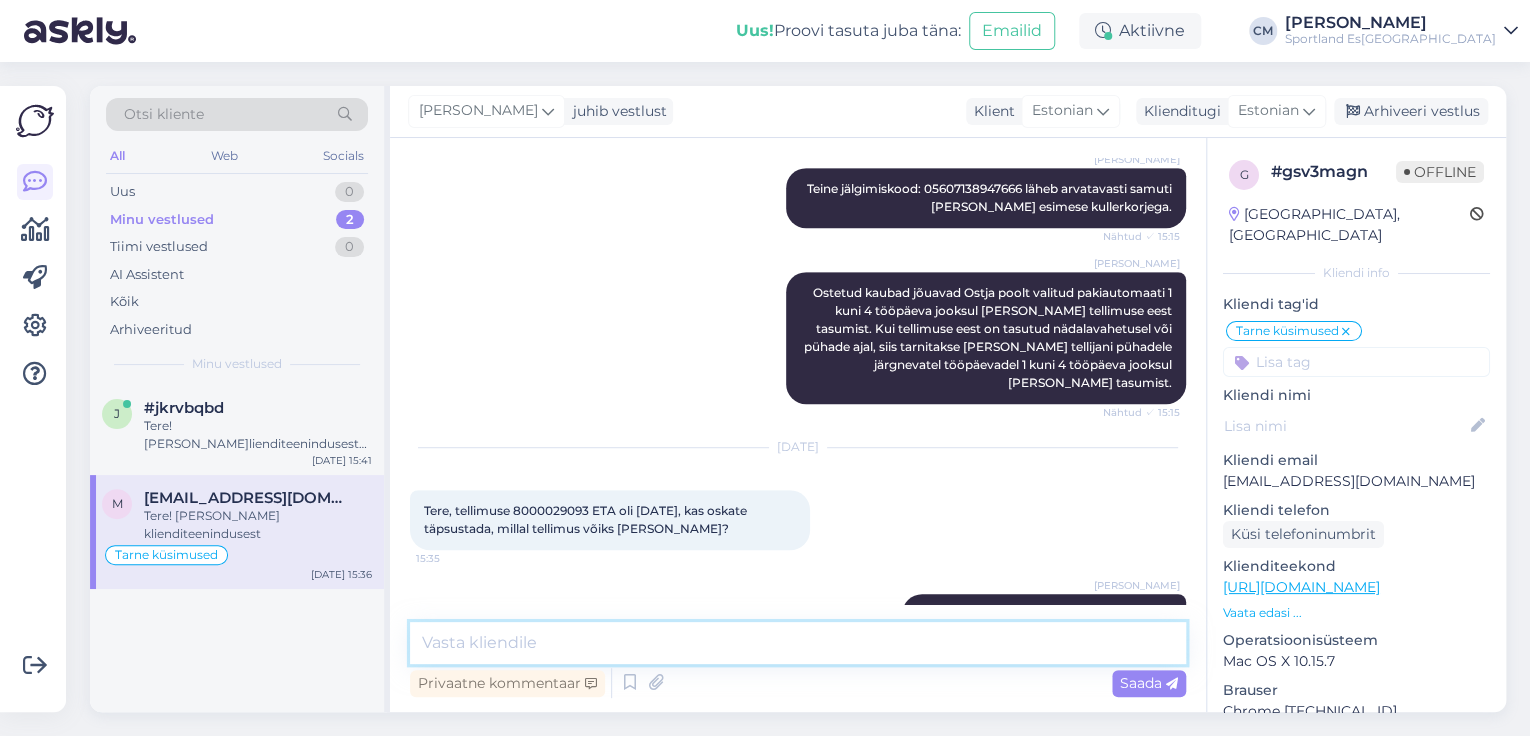 click at bounding box center (798, 643) 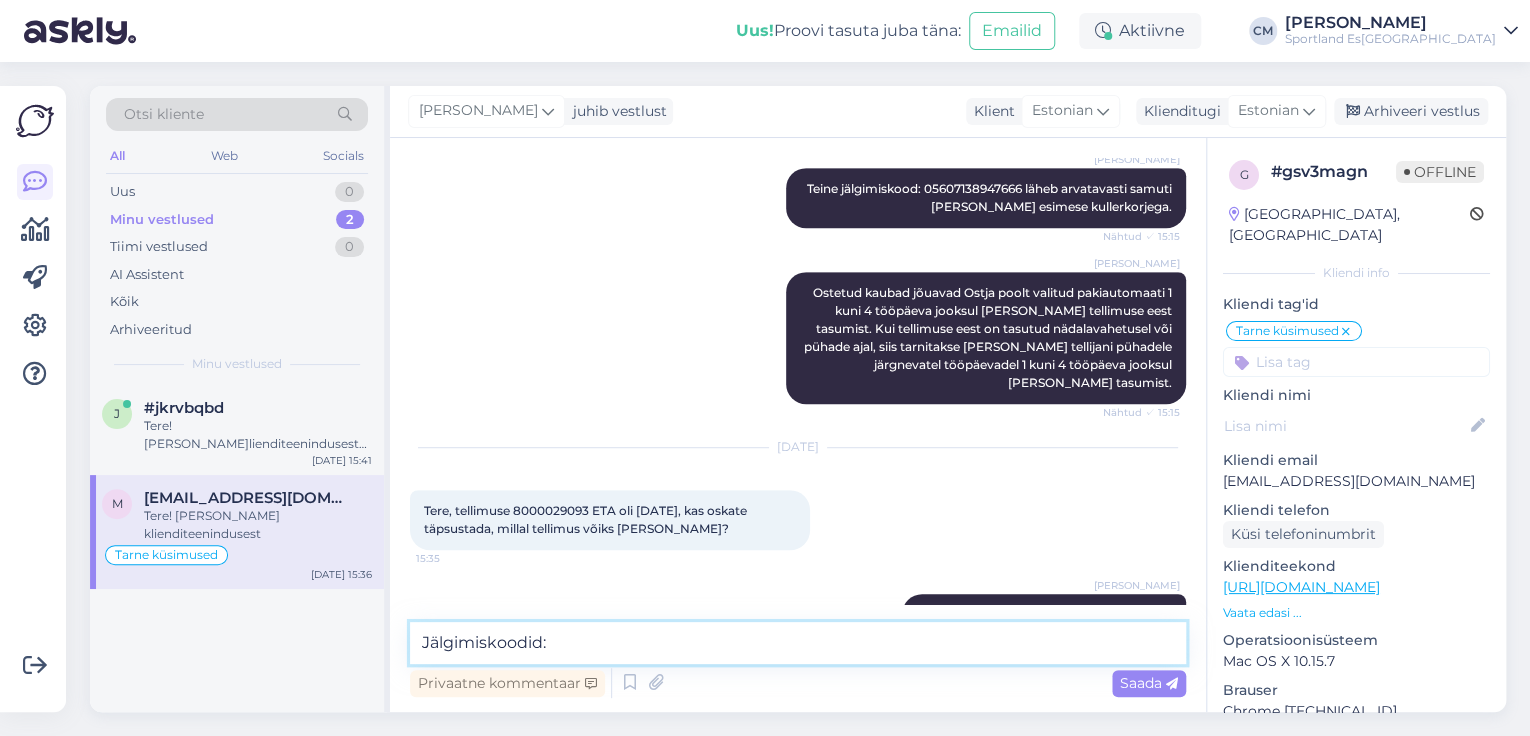 paste on "05607138947666" 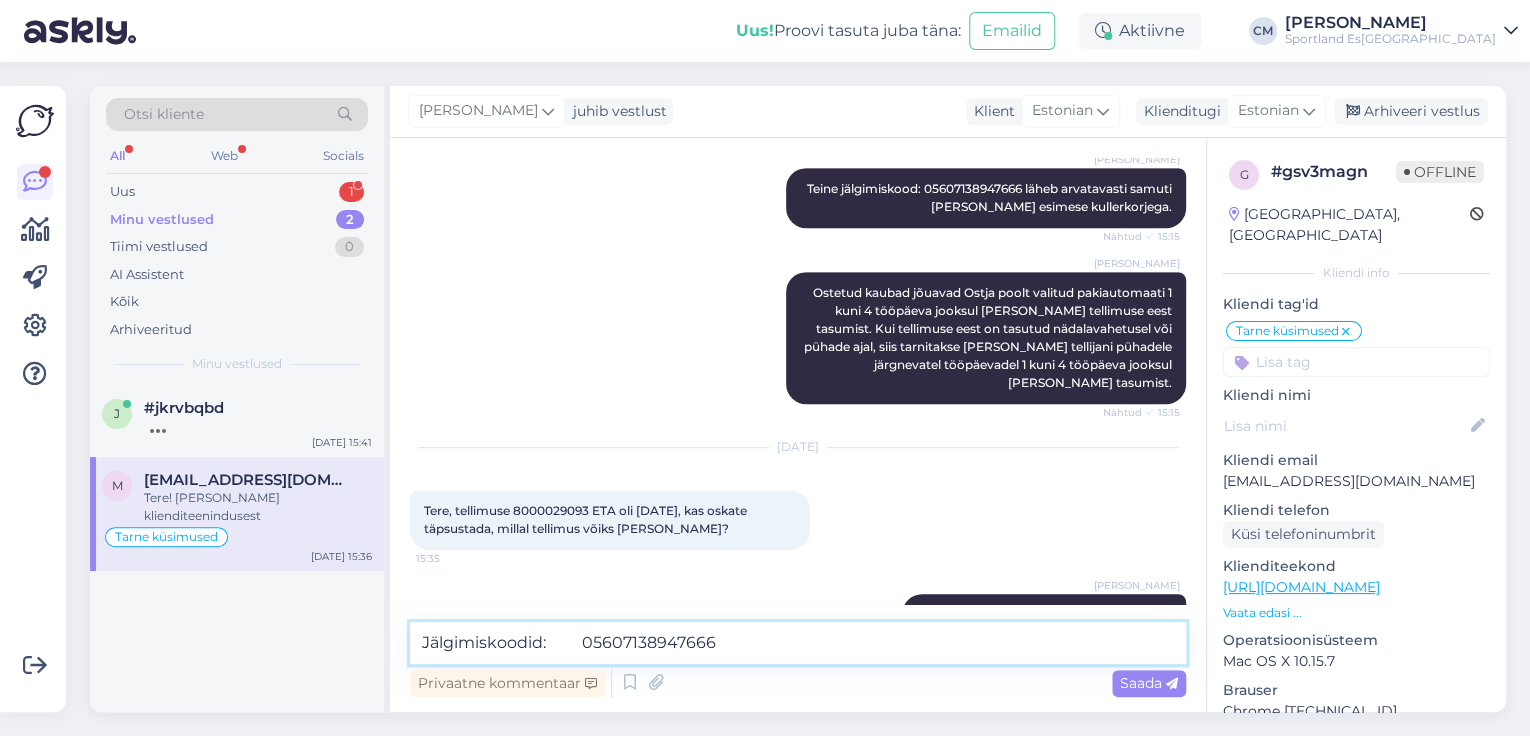 click on "Jälgimiskoodid: 	05607138947666" at bounding box center [798, 643] 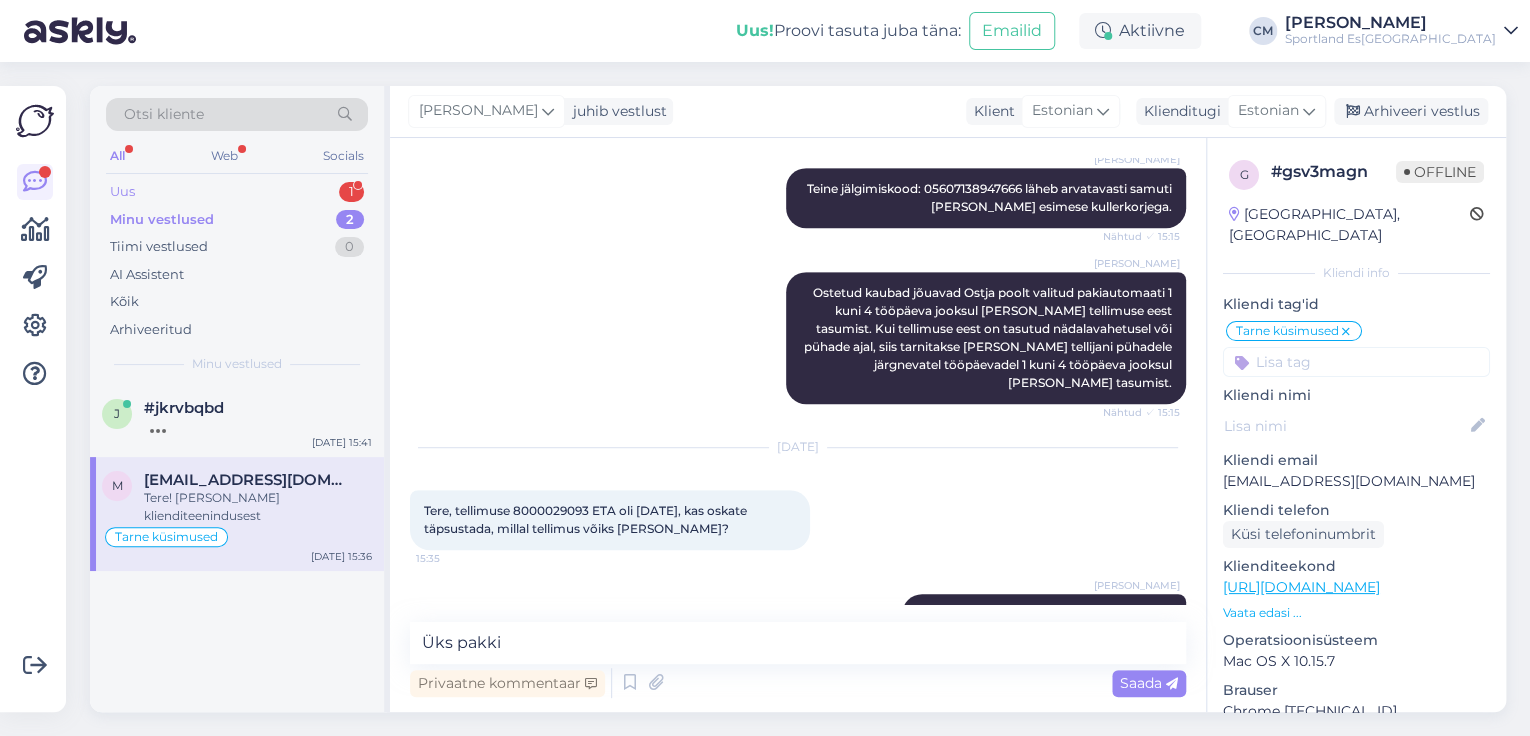 click on "1" at bounding box center [351, 192] 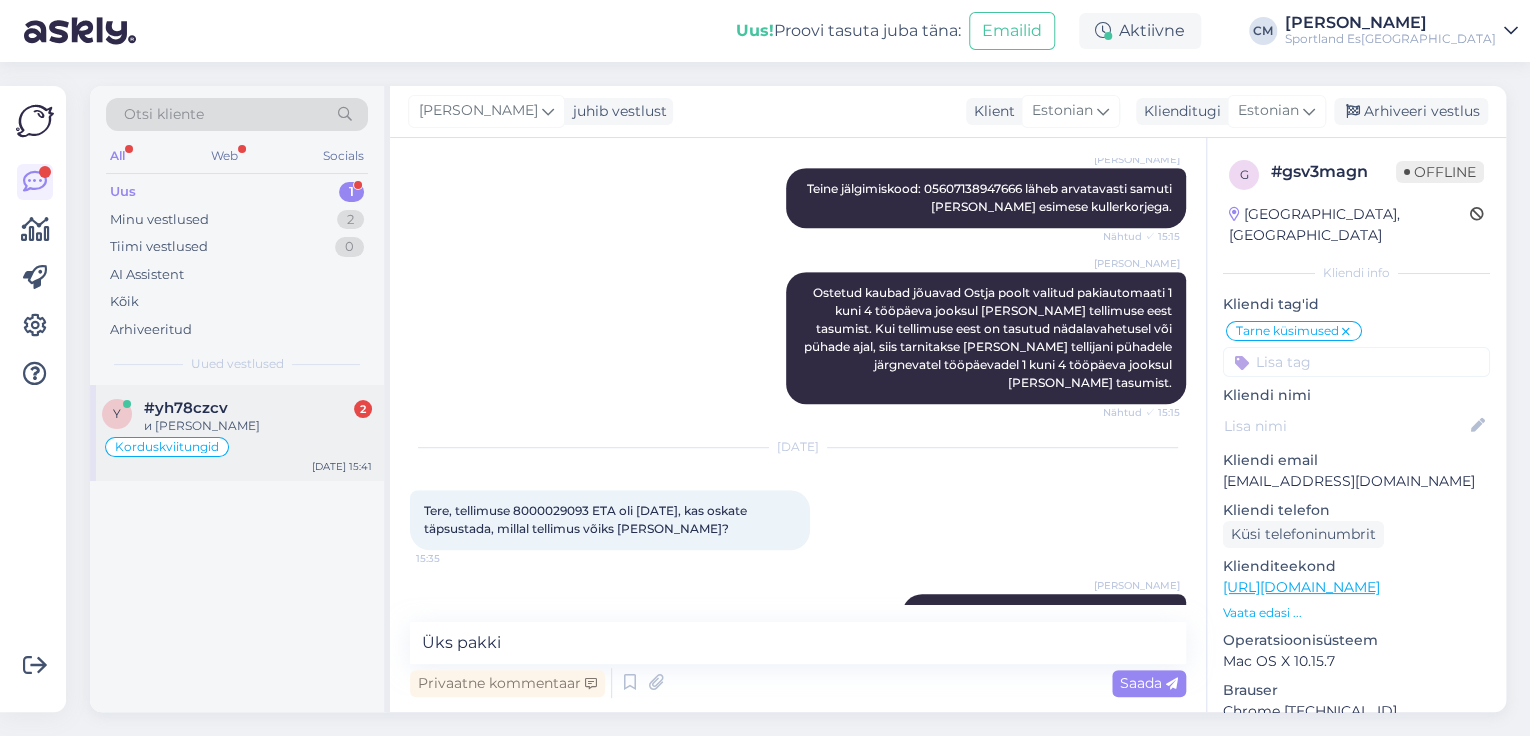 click on "и [PERSON_NAME]" at bounding box center [258, 426] 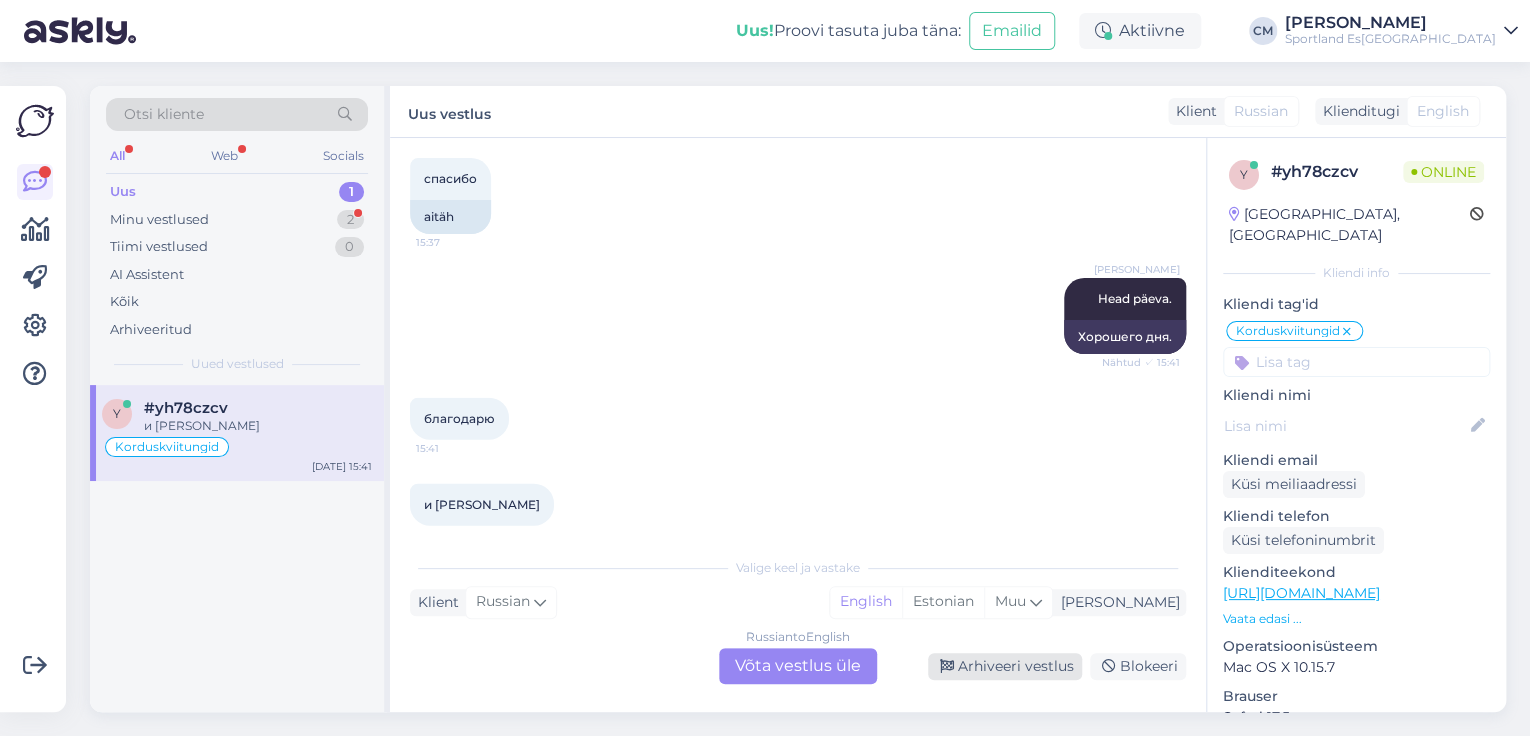 click on "Arhiveeri vestlus" at bounding box center [1005, 666] 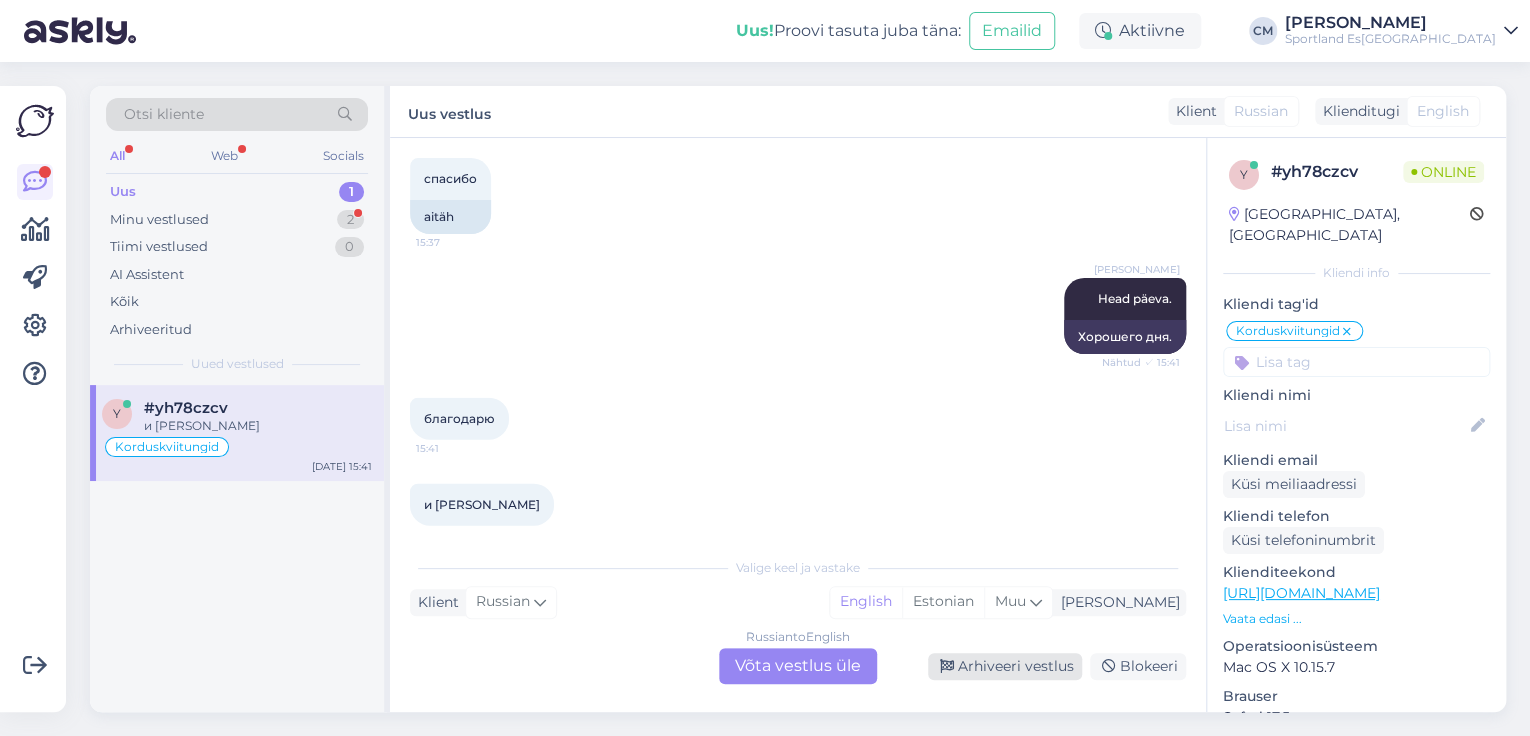 scroll, scrollTop: 2132, scrollLeft: 0, axis: vertical 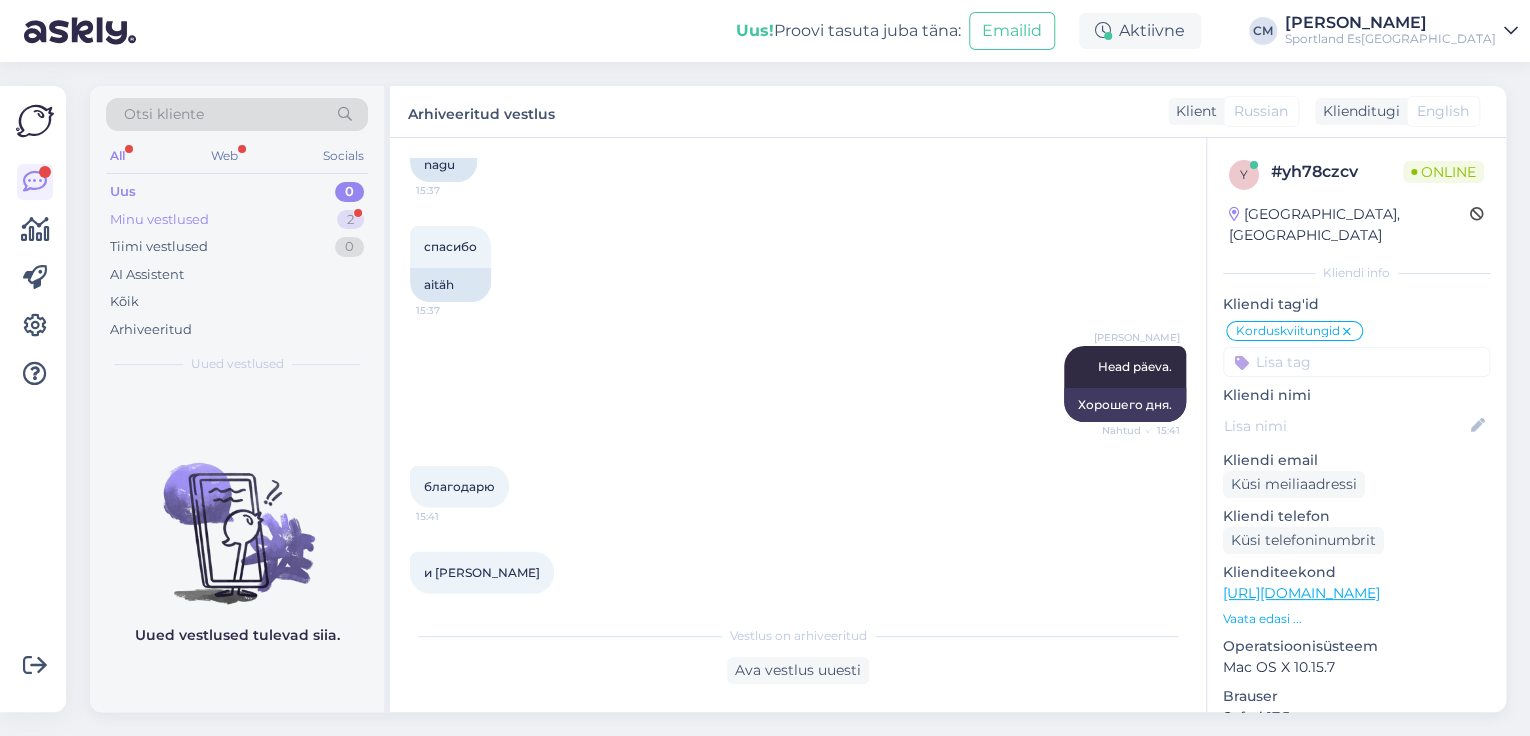 click on "2" at bounding box center (350, 220) 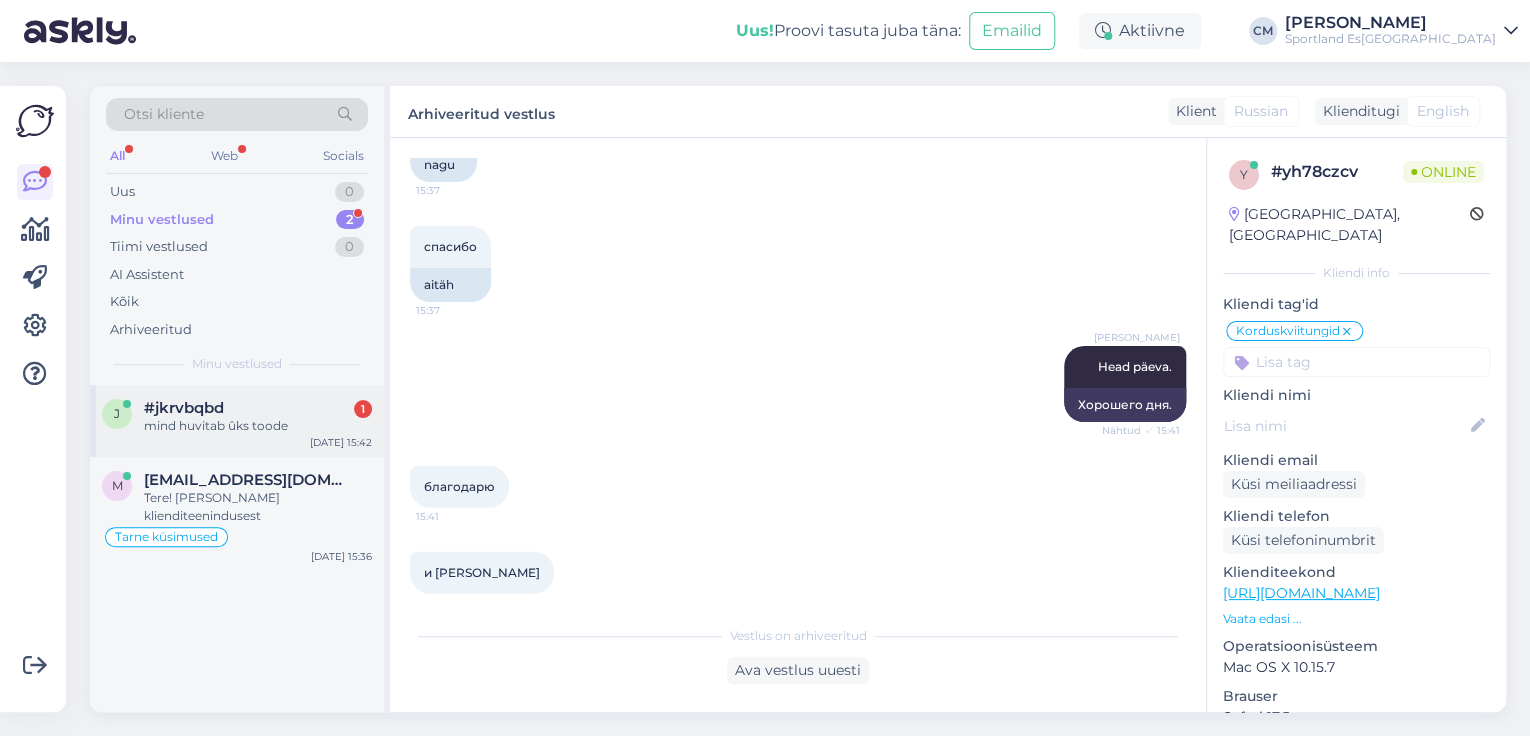 click on "#jkrvbqbd 1" at bounding box center (258, 408) 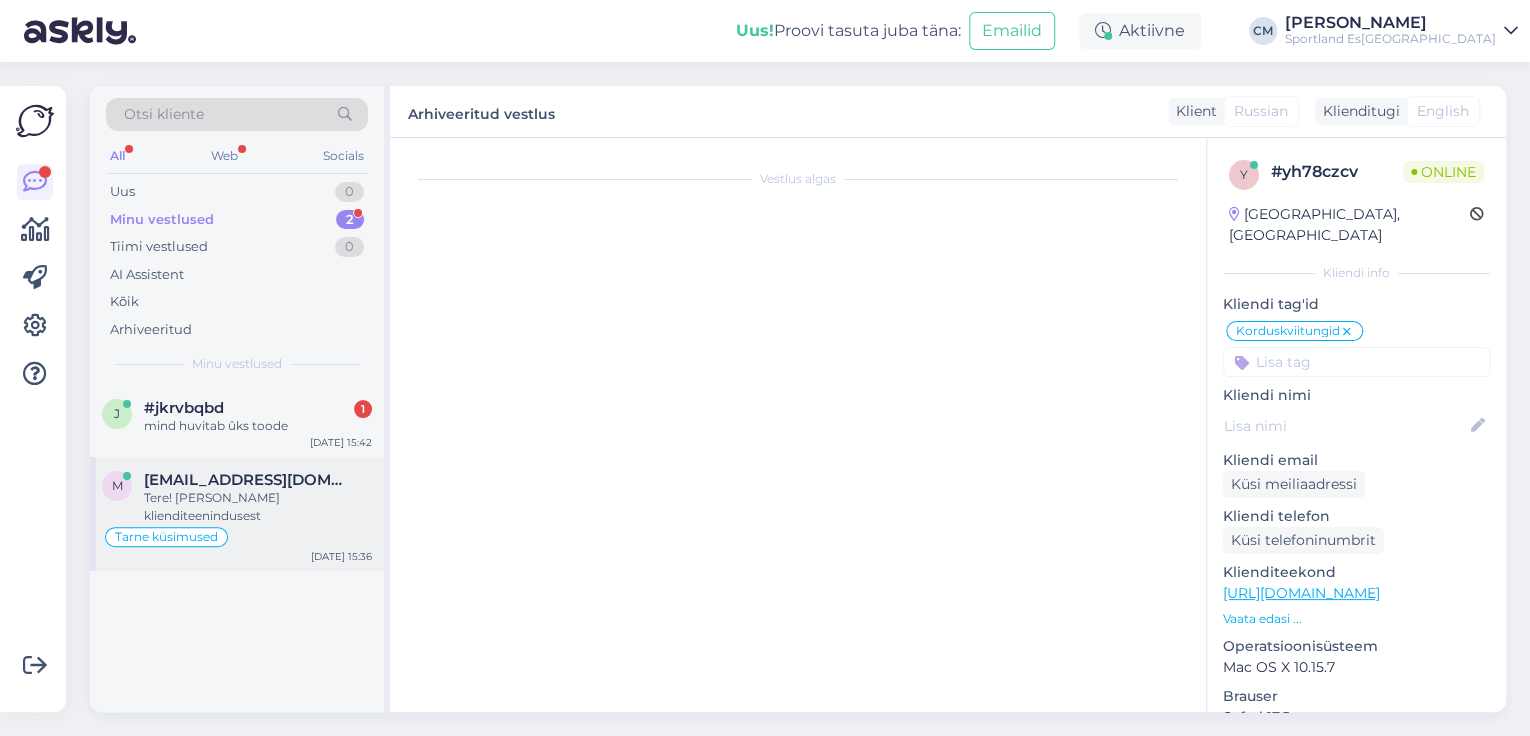 scroll, scrollTop: 0, scrollLeft: 0, axis: both 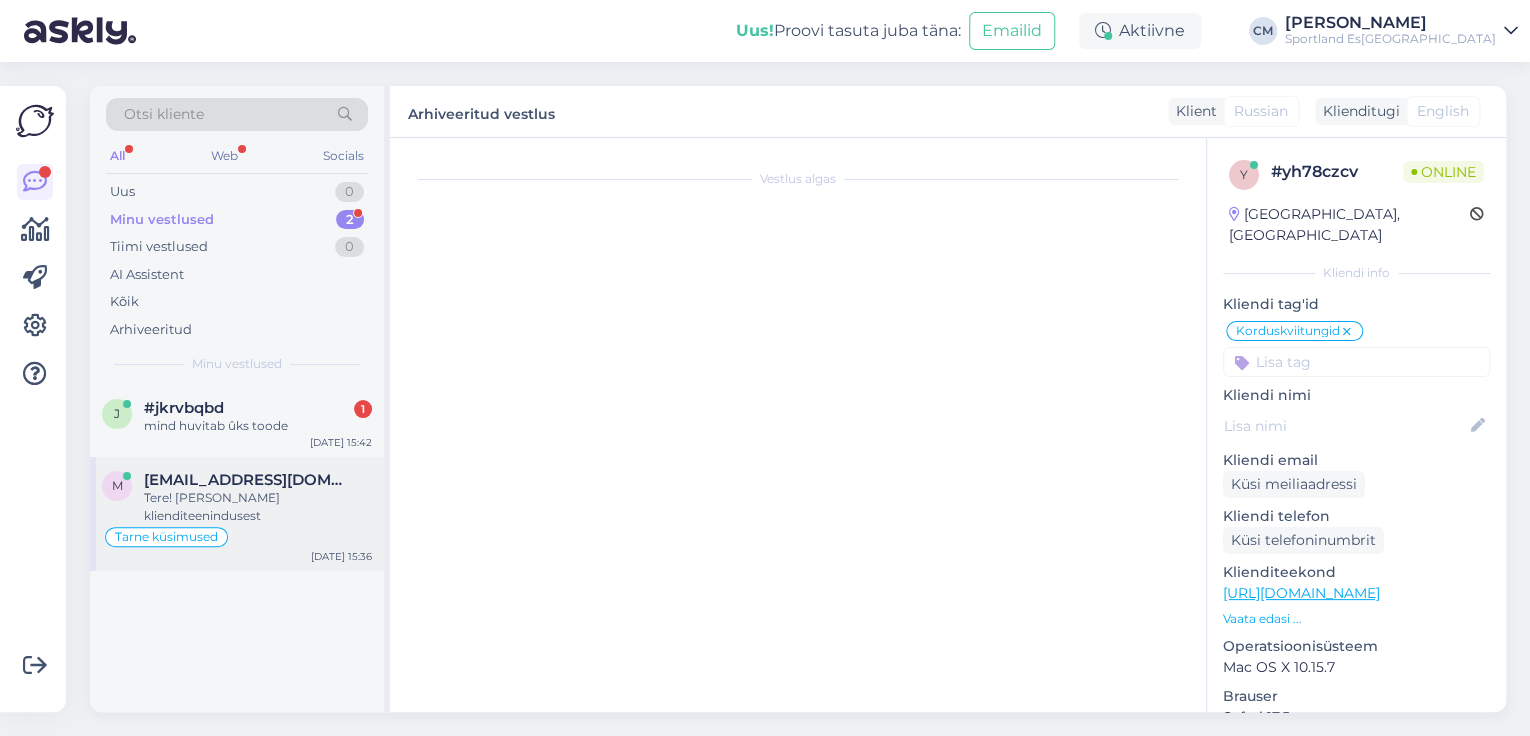 click on "Tere! [PERSON_NAME] klienditeenindusest" at bounding box center (258, 507) 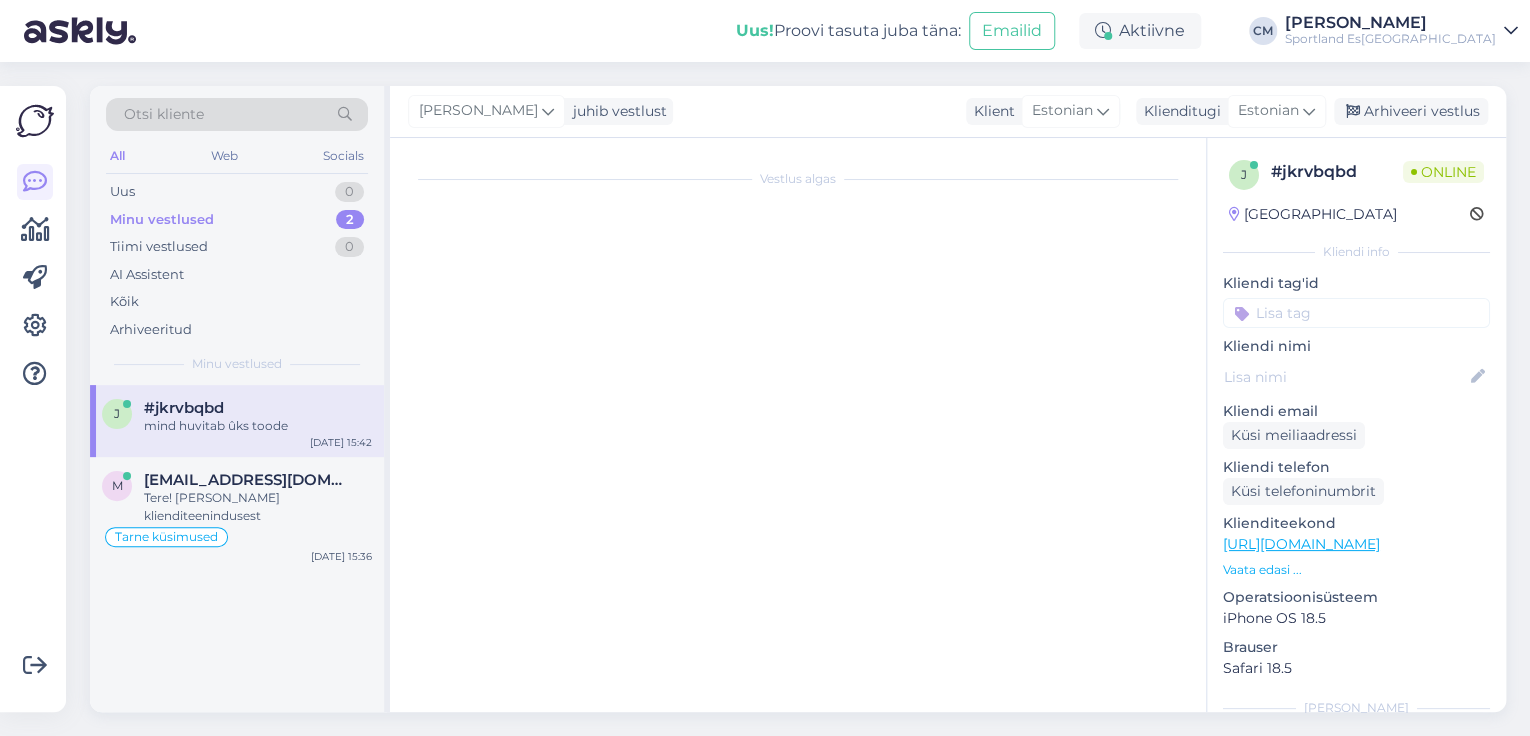 scroll, scrollTop: 548, scrollLeft: 0, axis: vertical 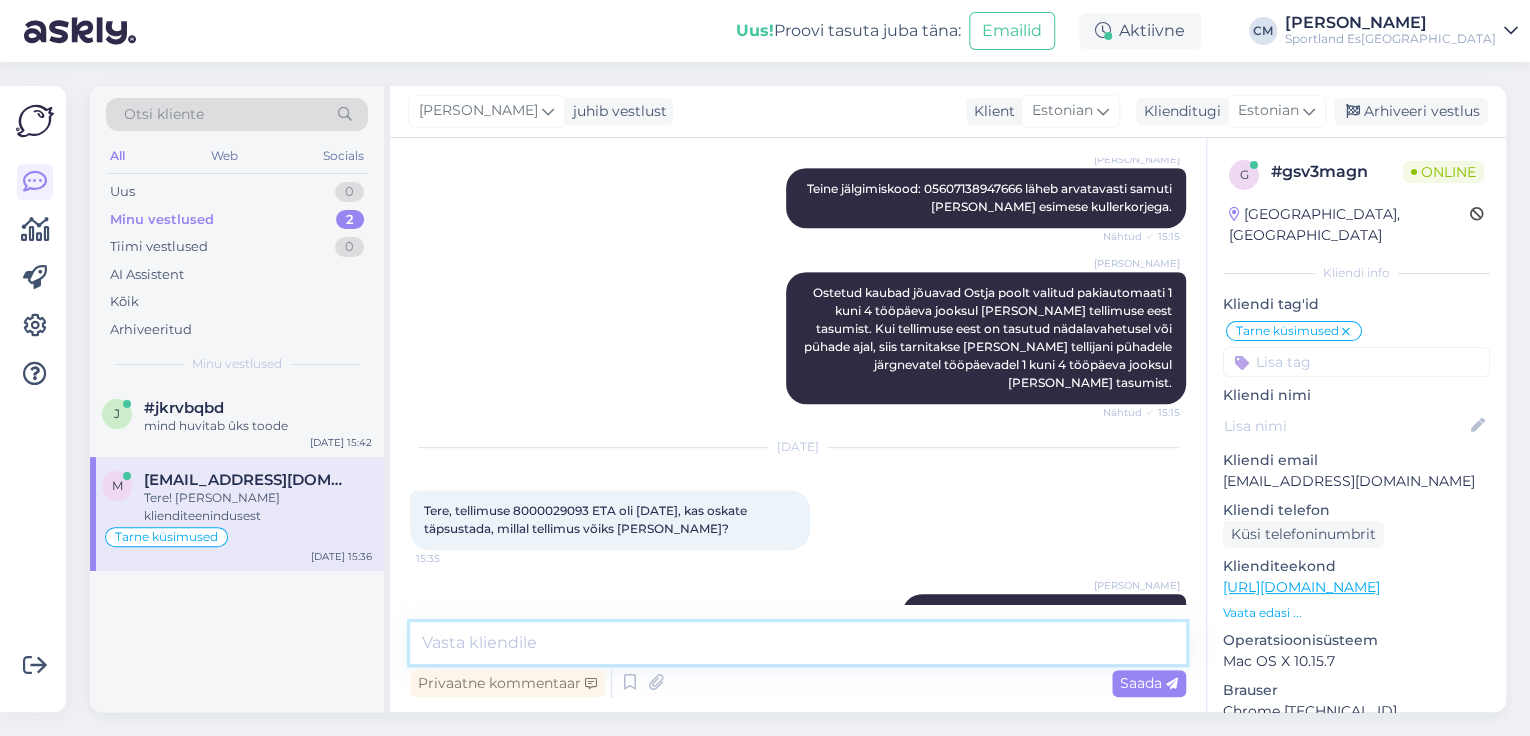 click at bounding box center [798, 643] 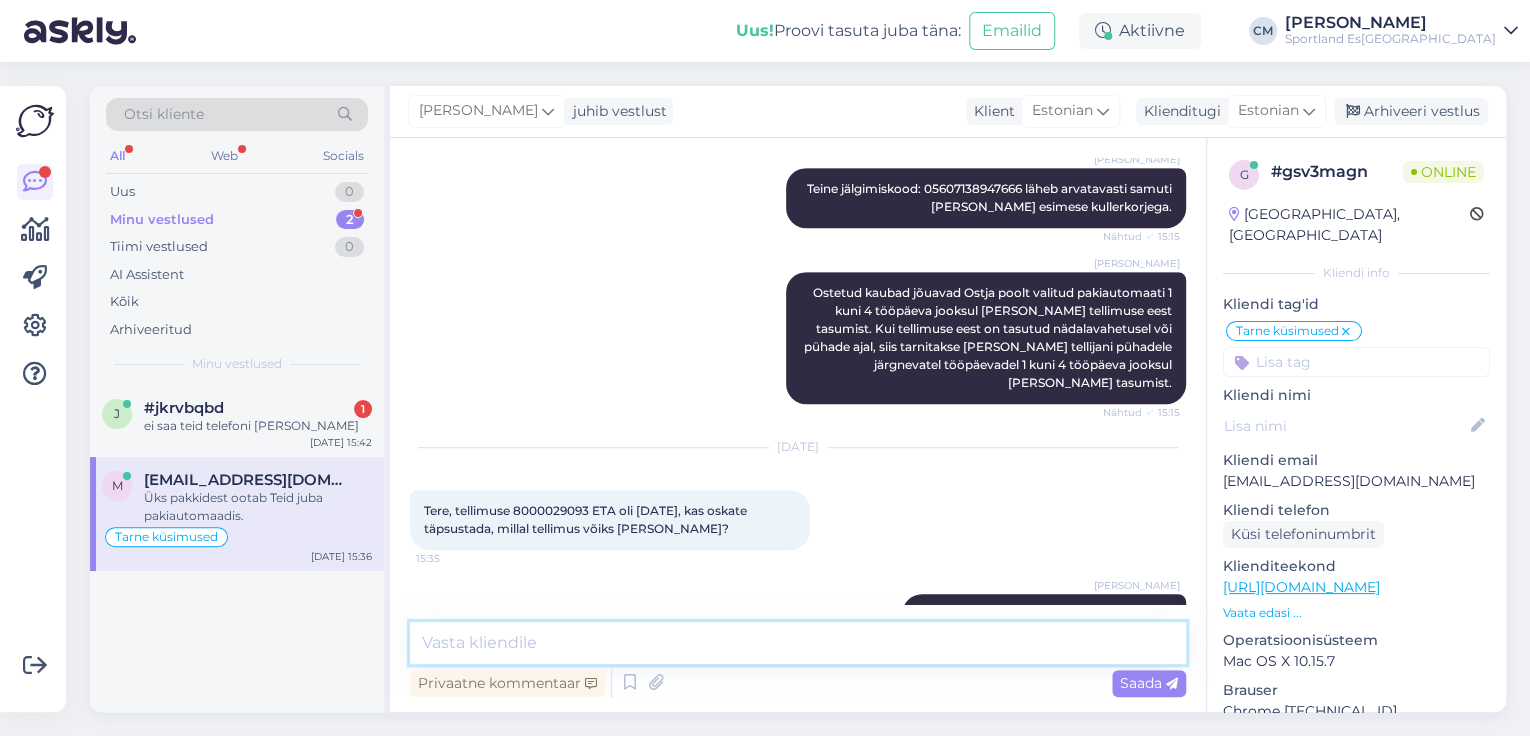scroll, scrollTop: 633, scrollLeft: 0, axis: vertical 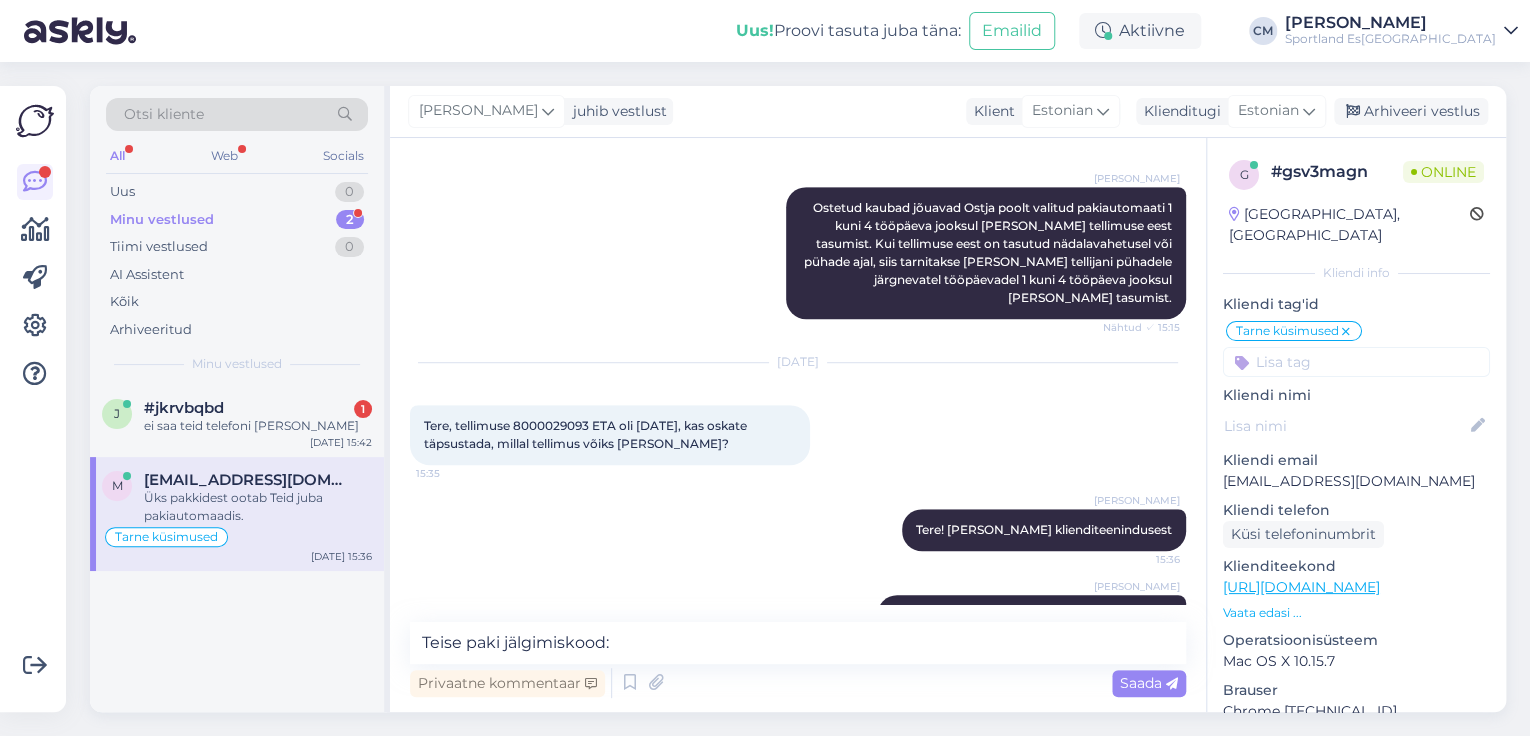 click at bounding box center (844, 616) 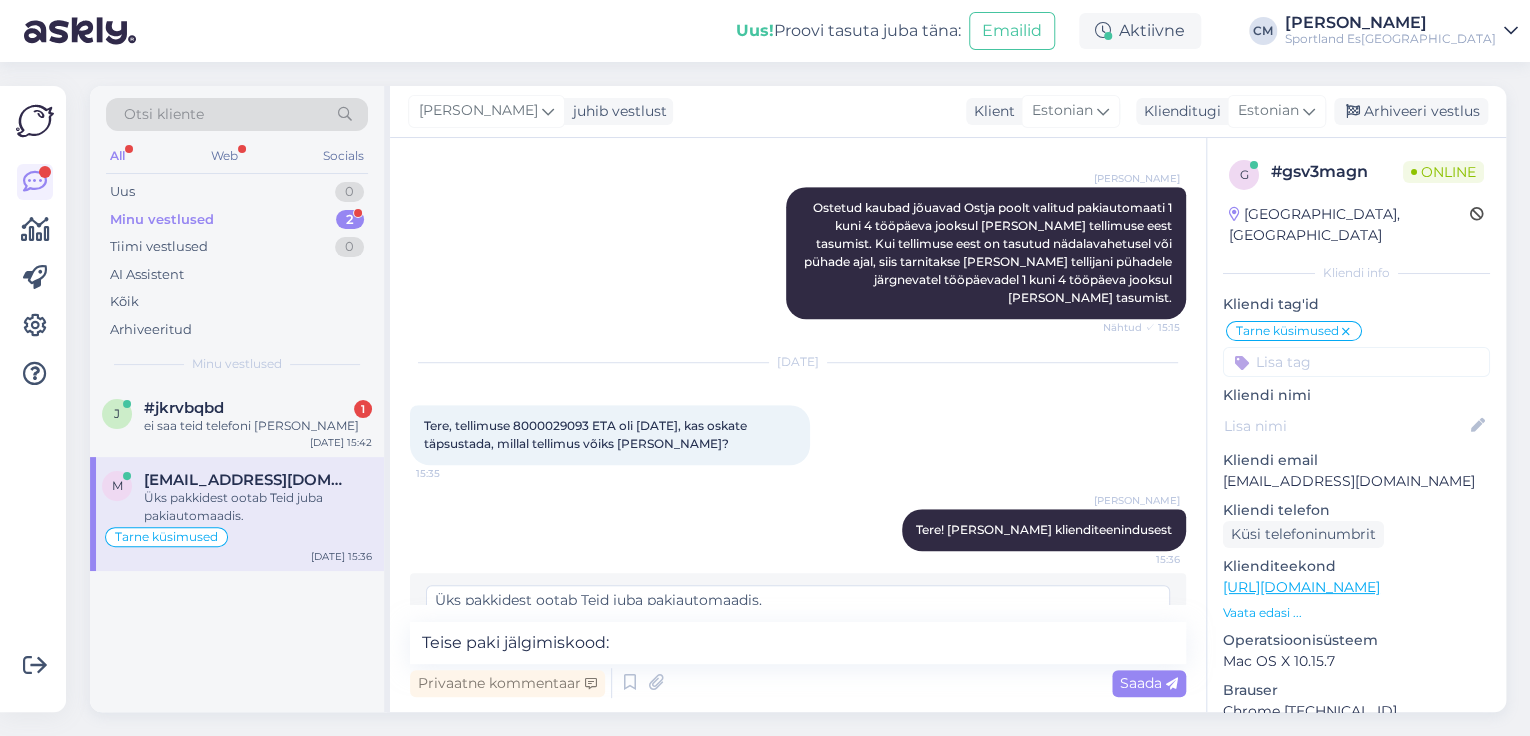 click on "Üks pakkidest ootab Teid juba pakiautomaadis." at bounding box center (798, 611) 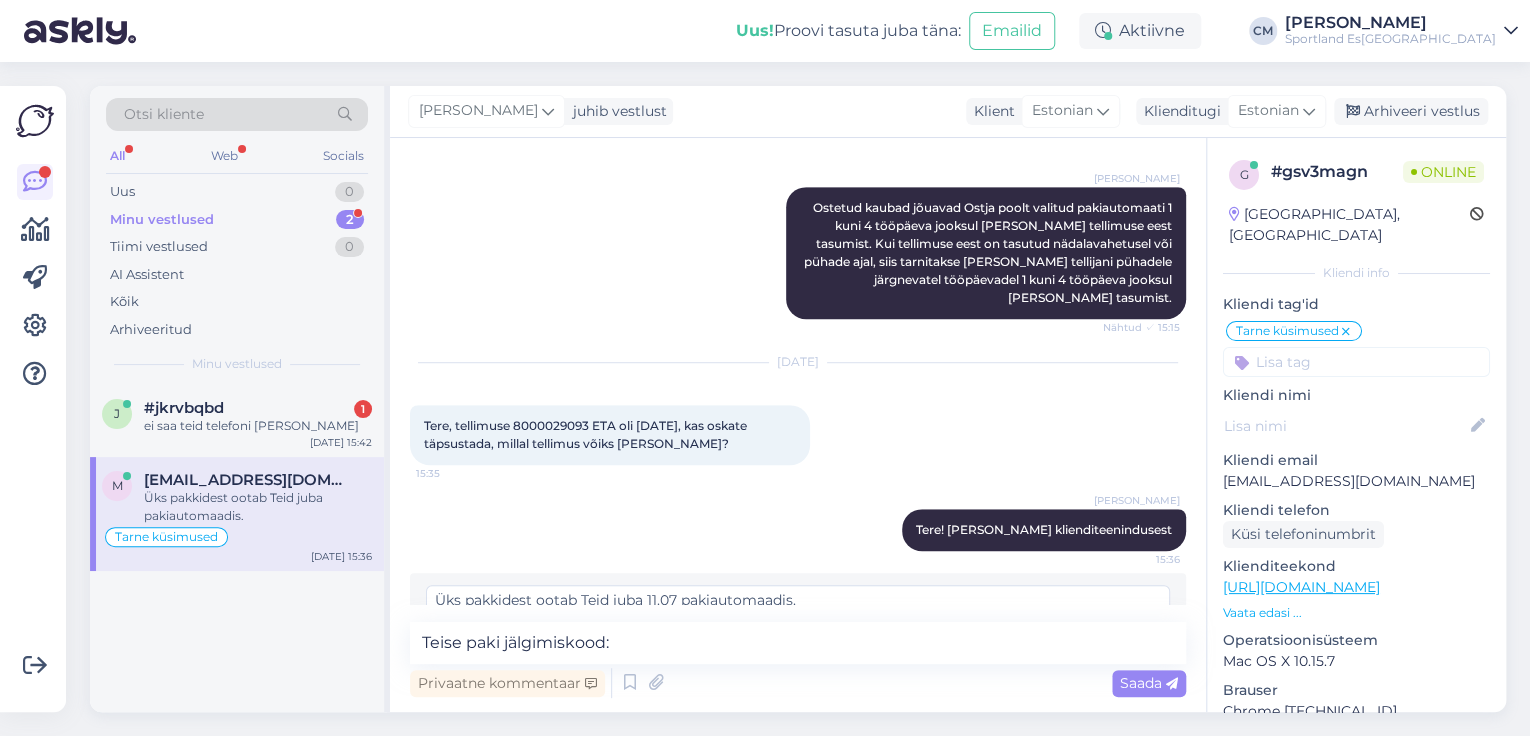 click on "Vestlus algas [DATE] Tere! 15:12  [PERSON_NAME] Tere! [PERSON_NAME] klienditeenindusest
Kuidas ma saan Teile abiks olla? Nähtud ✓ 15:12  Tahtsin tellimuse #8000029093 tarneaega täpsustada, kuna esmaspäeval on Islandile [PERSON_NAME], siis [PERSON_NAME] küsimus, kas ETA on endiselt reedel [DATE]? 15:13  [PERSON_NAME] Üks osa tellimusest, mis sisaldab 1 toodet liigub [PERSON_NAME] laost välja jälgimiskoodiga: 	05607135055795 Nähtud ✓ 15:14  [PERSON_NAME] Teine jälgimiskood: 05607138947666 läheb arvatavasti samuti [PERSON_NAME] esimese kullerkorjega. Nähtud ✓ 15:15  [PERSON_NAME] Männigo Ostetud kaubad jõuavad Ostja poolt valitud pakiautomaati 1 kuni 4 tööpäeva jooksul [PERSON_NAME] tellimuse eest tasumist. Kui tellimuse eest on tasutud nädalavahetusel või pühade ajal, siis tarnitakse [PERSON_NAME] tellijani pühadele järgnevatel tööpäevadel 1 kuni 4 tööpäeva jooksul [PERSON_NAME] tasumist.  Nähtud ✓ 15:15  [DATE] Tere, tellimuse 8000029093 ETA oli [DATE], kas oskate täpsustada, millal tellimus võiks [PERSON_NAME]?" at bounding box center (798, 425) 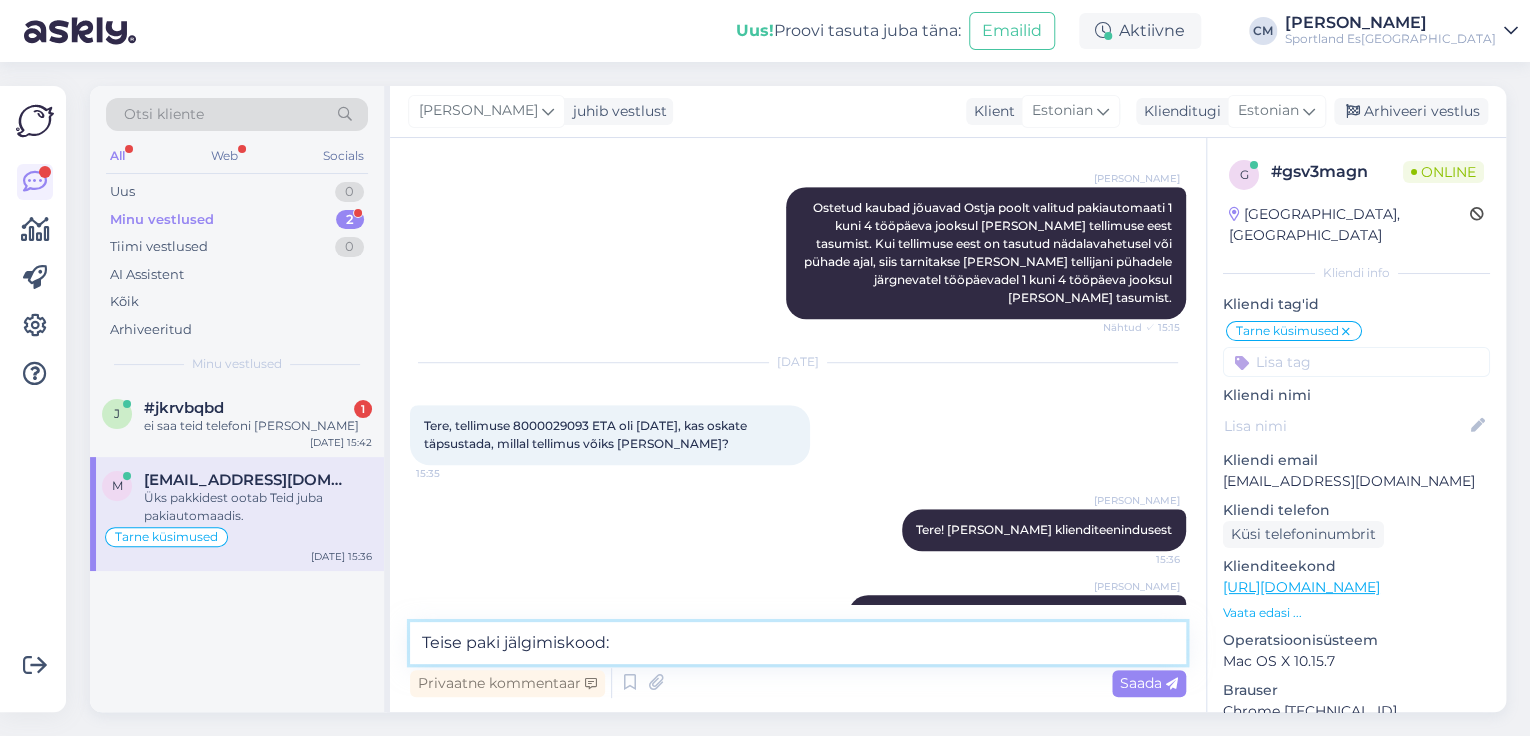 click on "Teise paki jälgimiskood:" at bounding box center (798, 643) 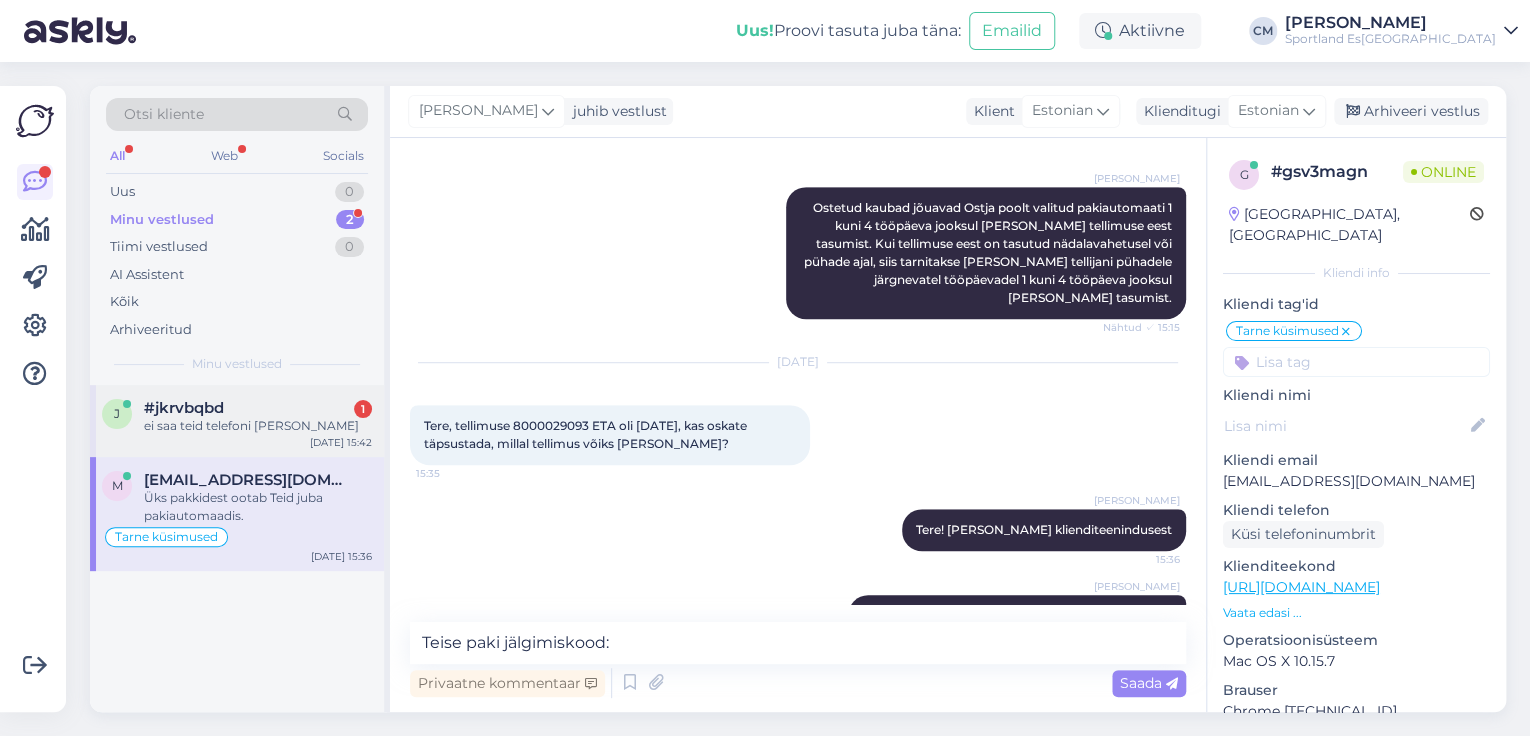 click on "ei saa teid telefoni [PERSON_NAME]" at bounding box center (258, 426) 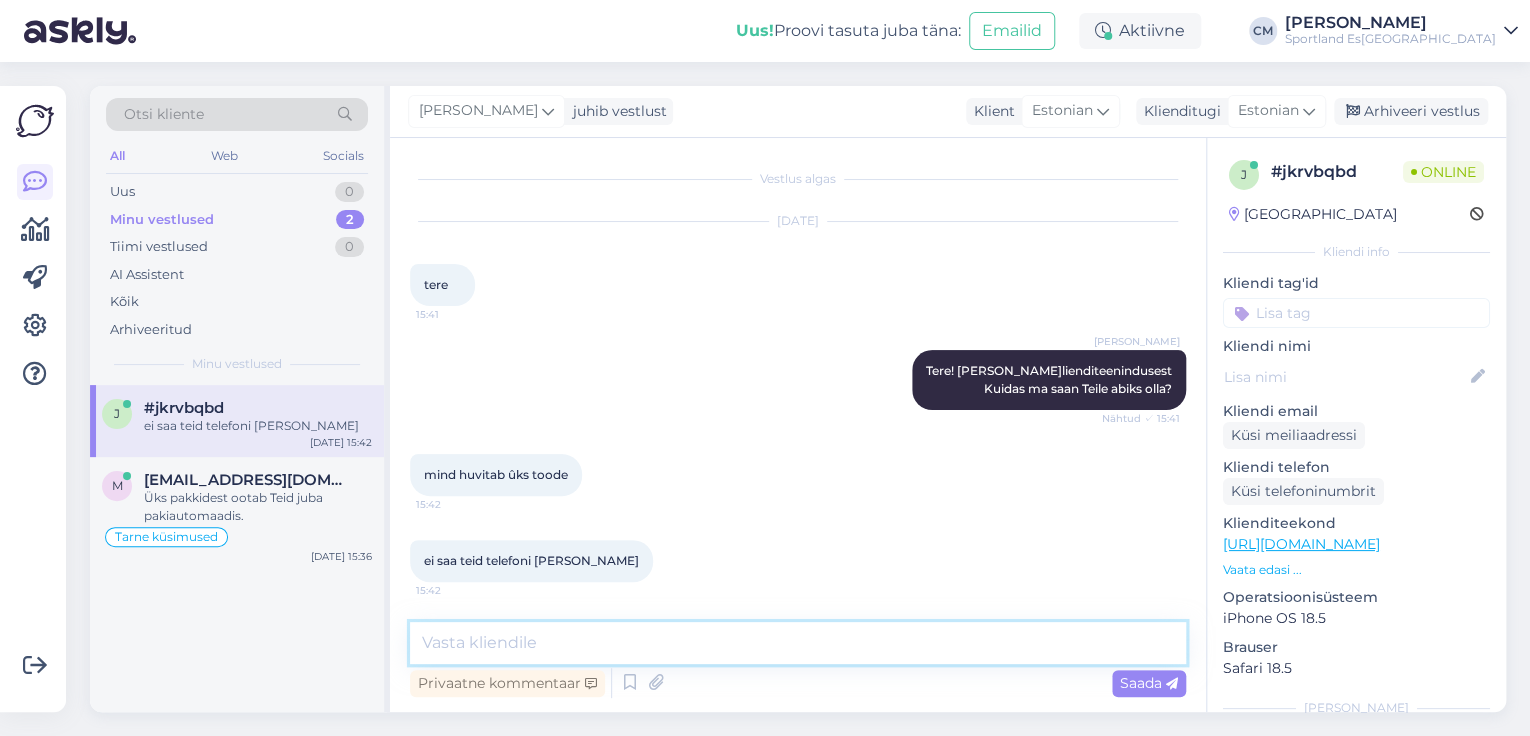 click at bounding box center [798, 643] 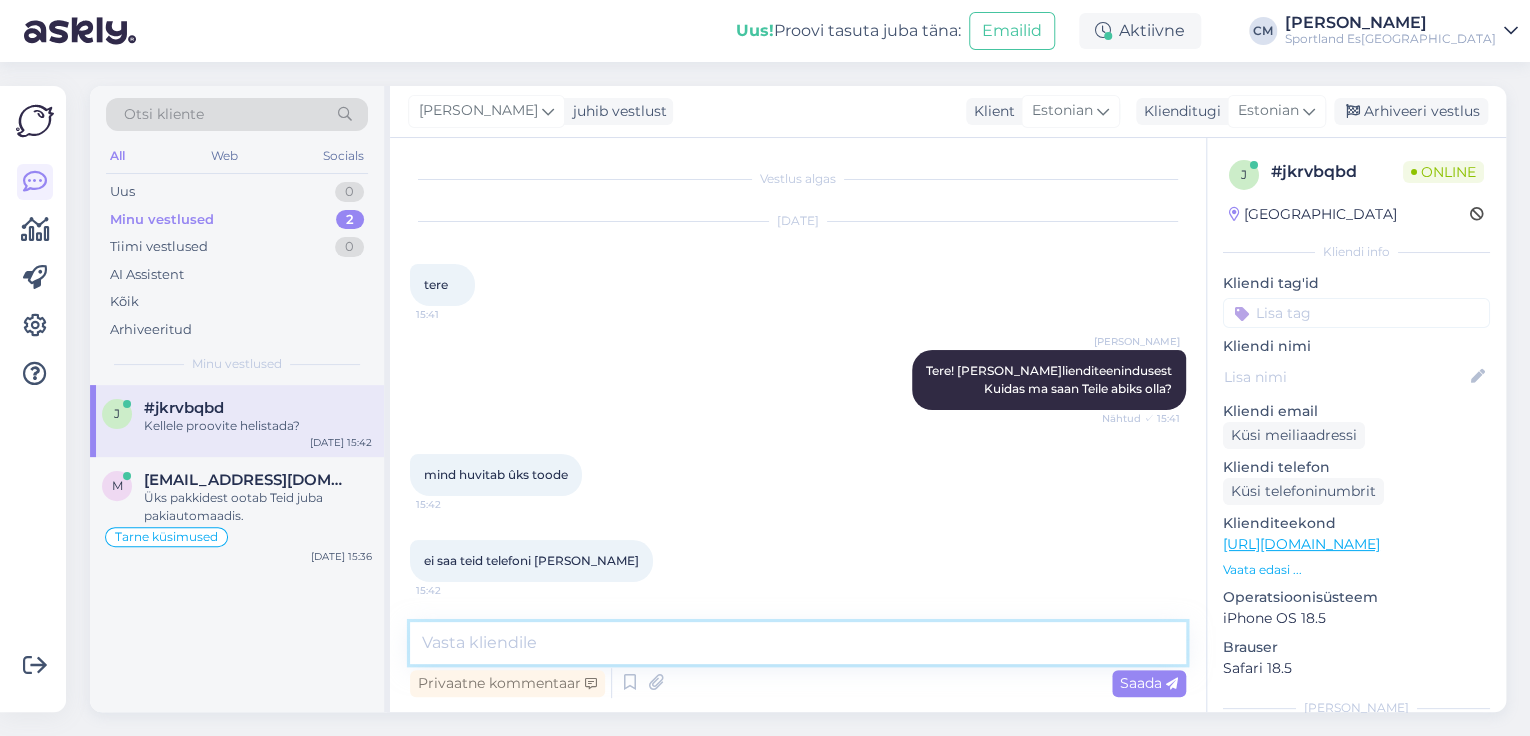 scroll, scrollTop: 85, scrollLeft: 0, axis: vertical 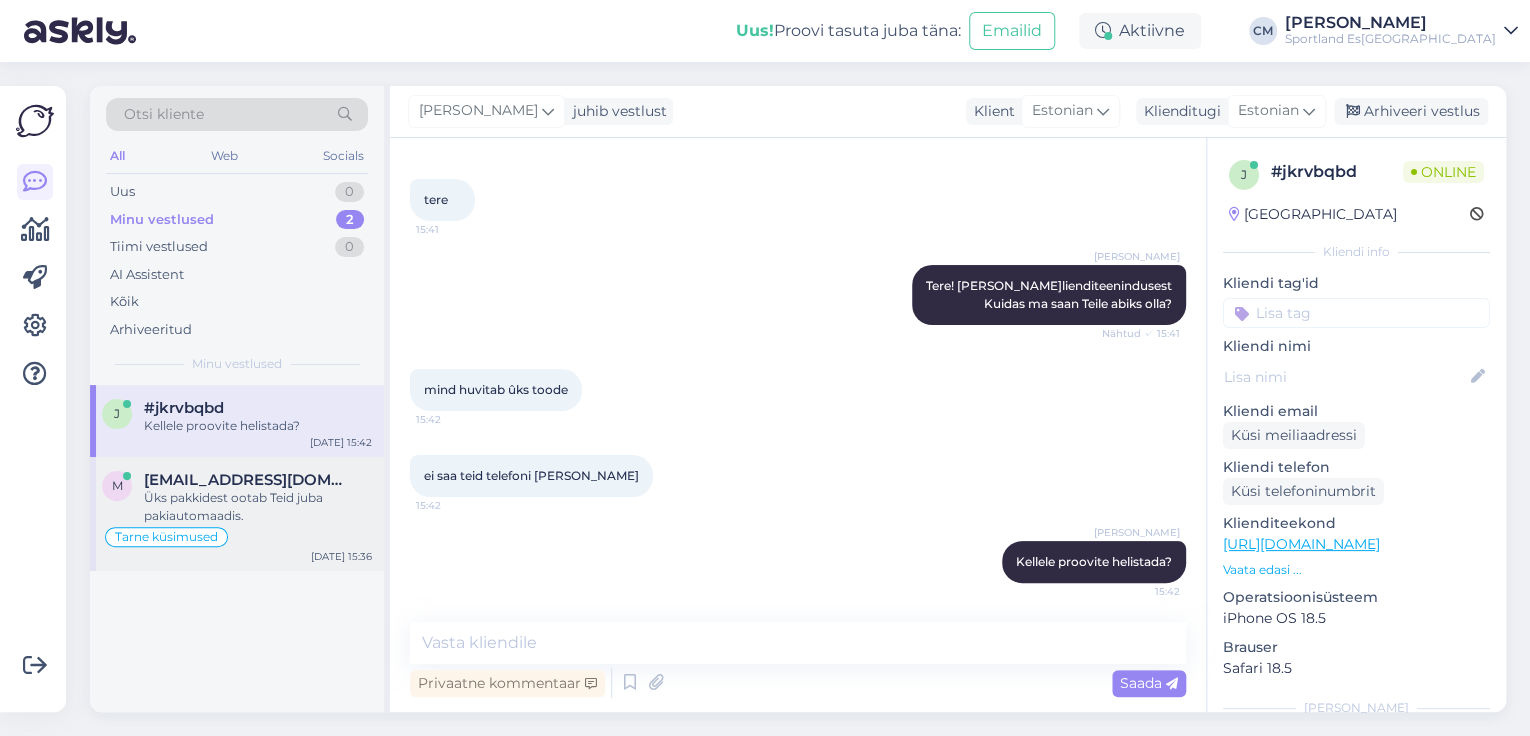 click on "Tarne küsimused" at bounding box center (237, 537) 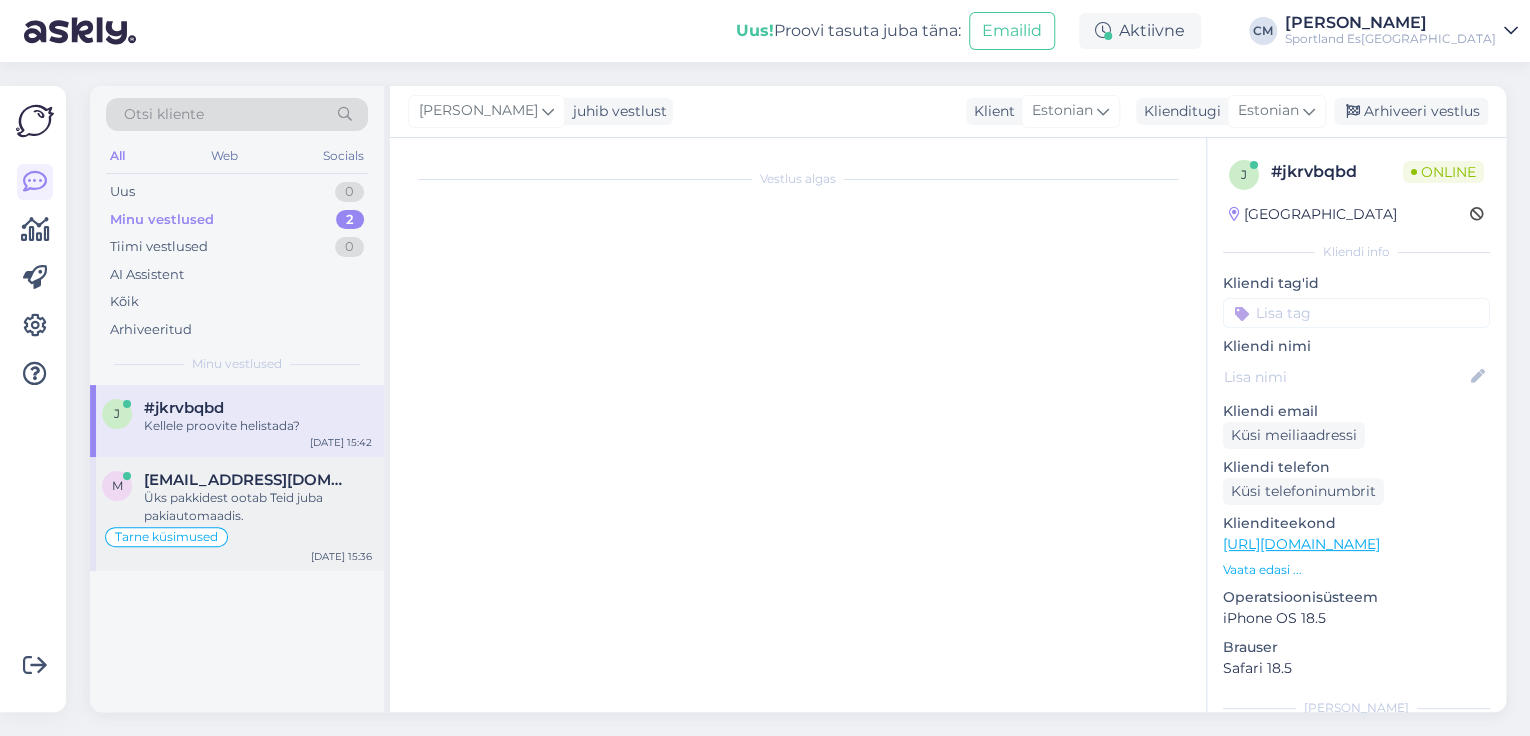 scroll, scrollTop: 633, scrollLeft: 0, axis: vertical 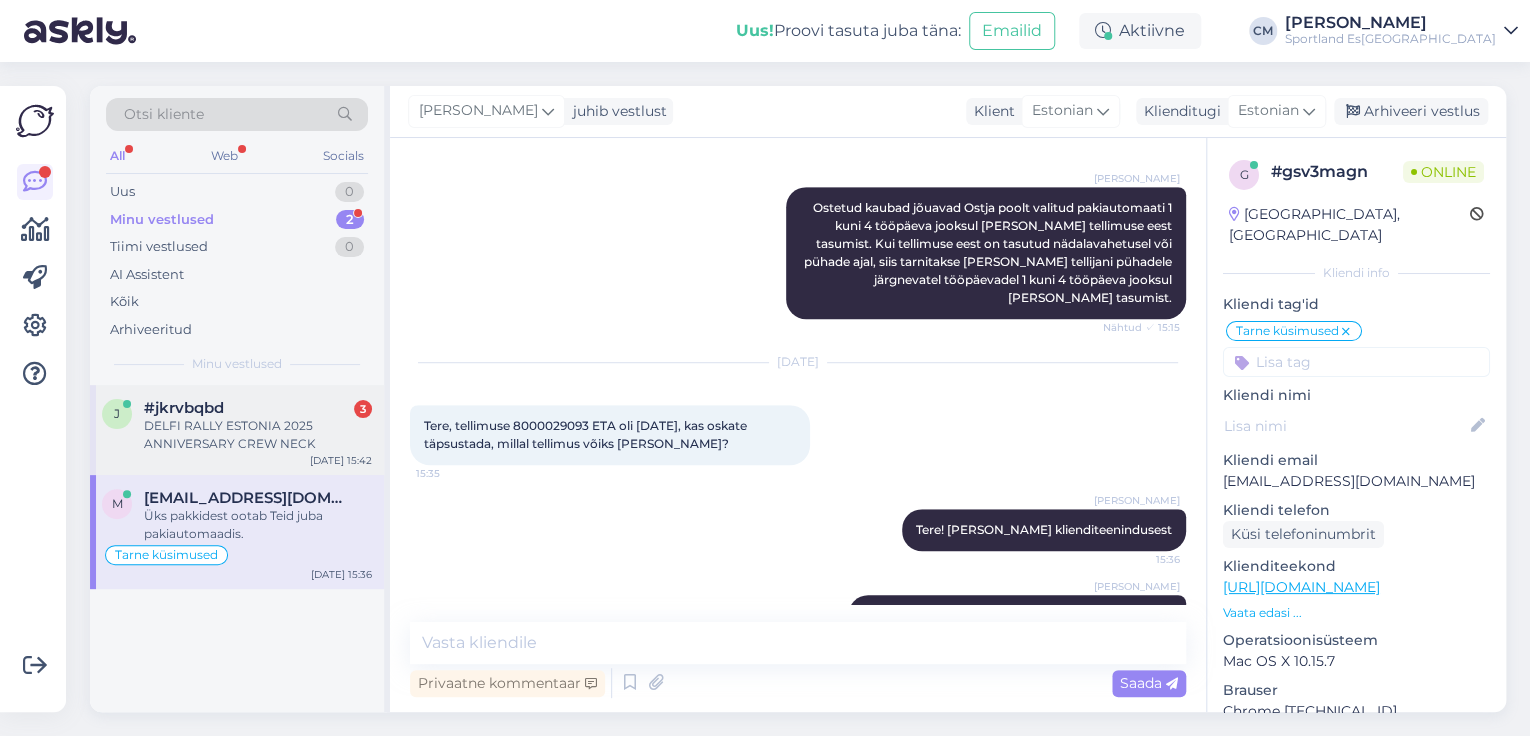 click on "DELFI RALLY ESTONIA 2025 ANNIVERSARY CREW NECK" at bounding box center (258, 435) 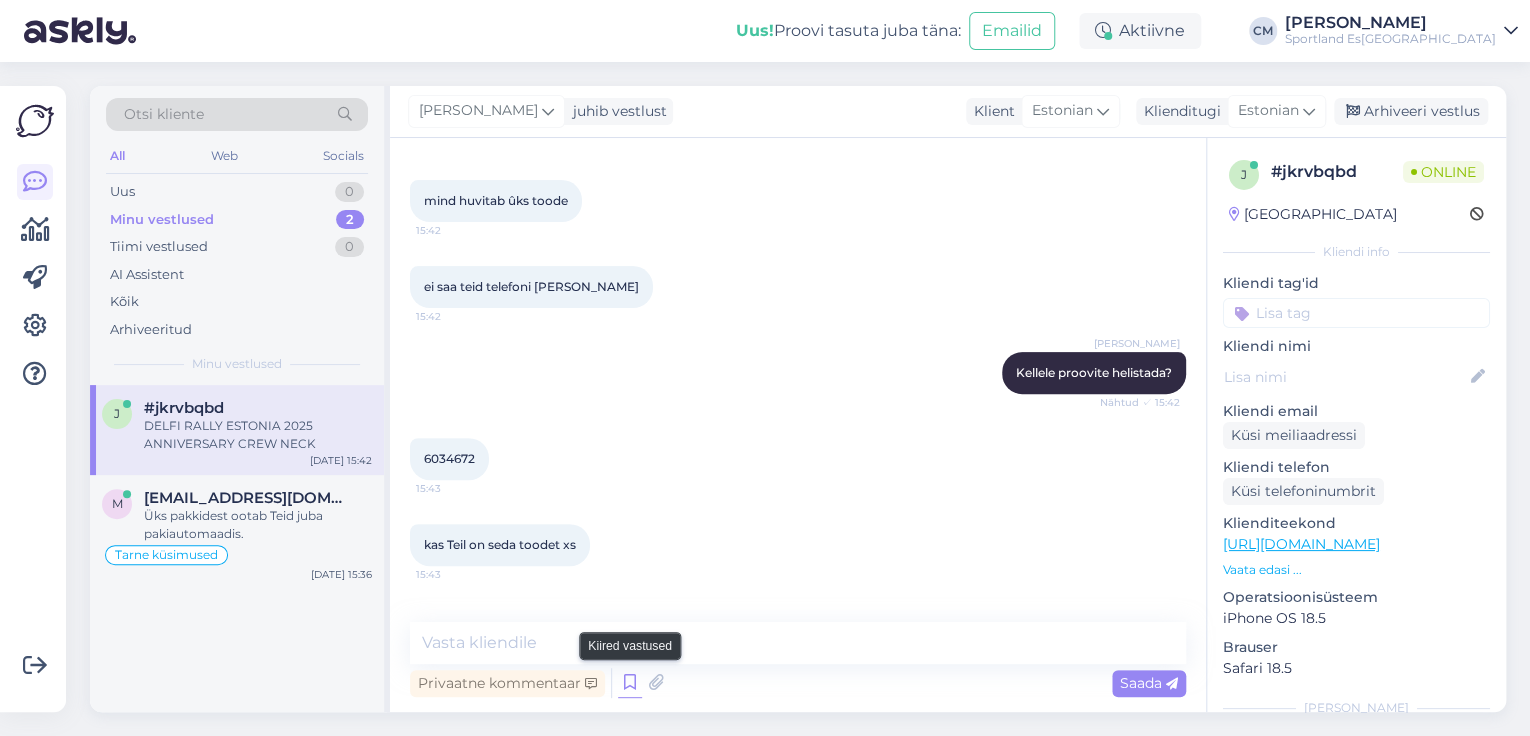 click at bounding box center [630, 683] 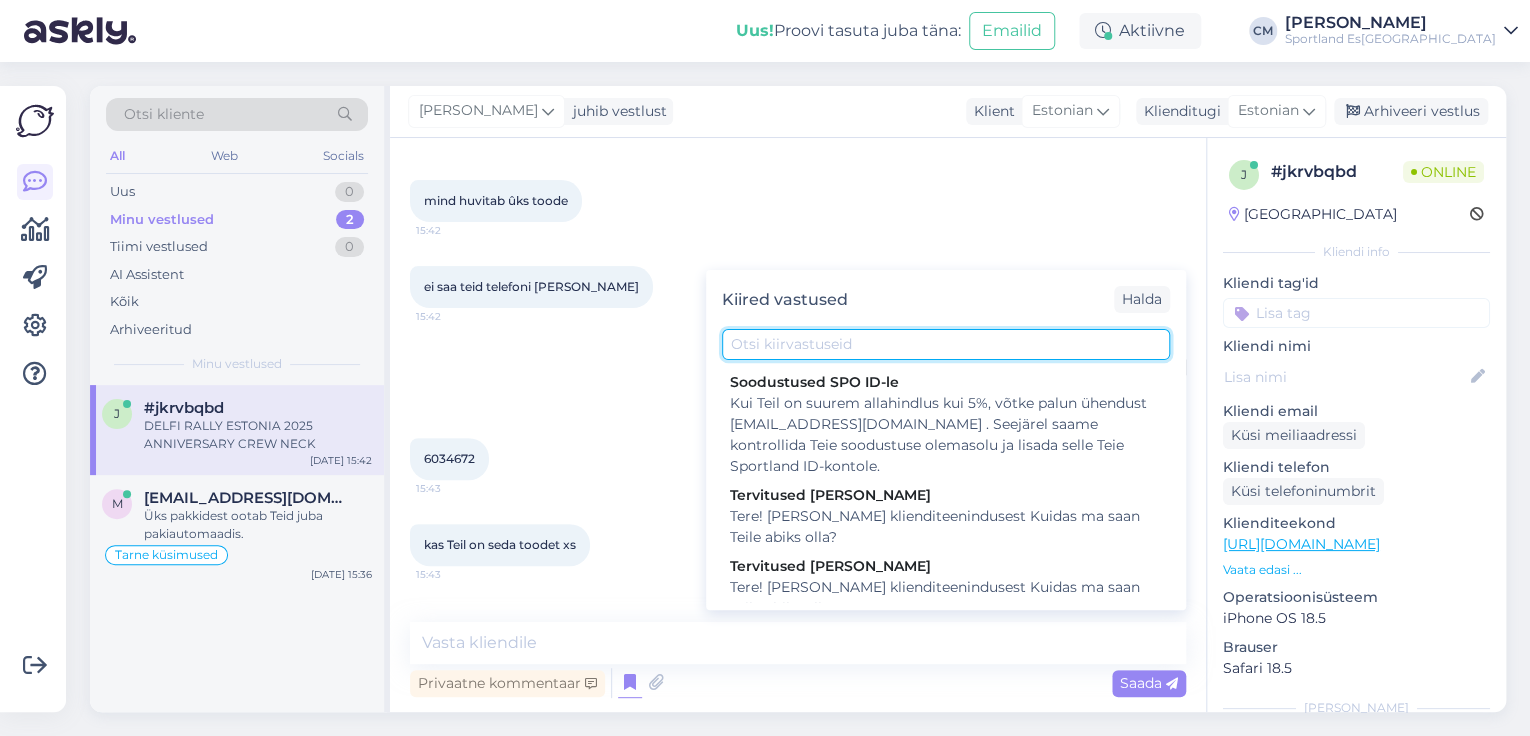 click at bounding box center [946, 344] 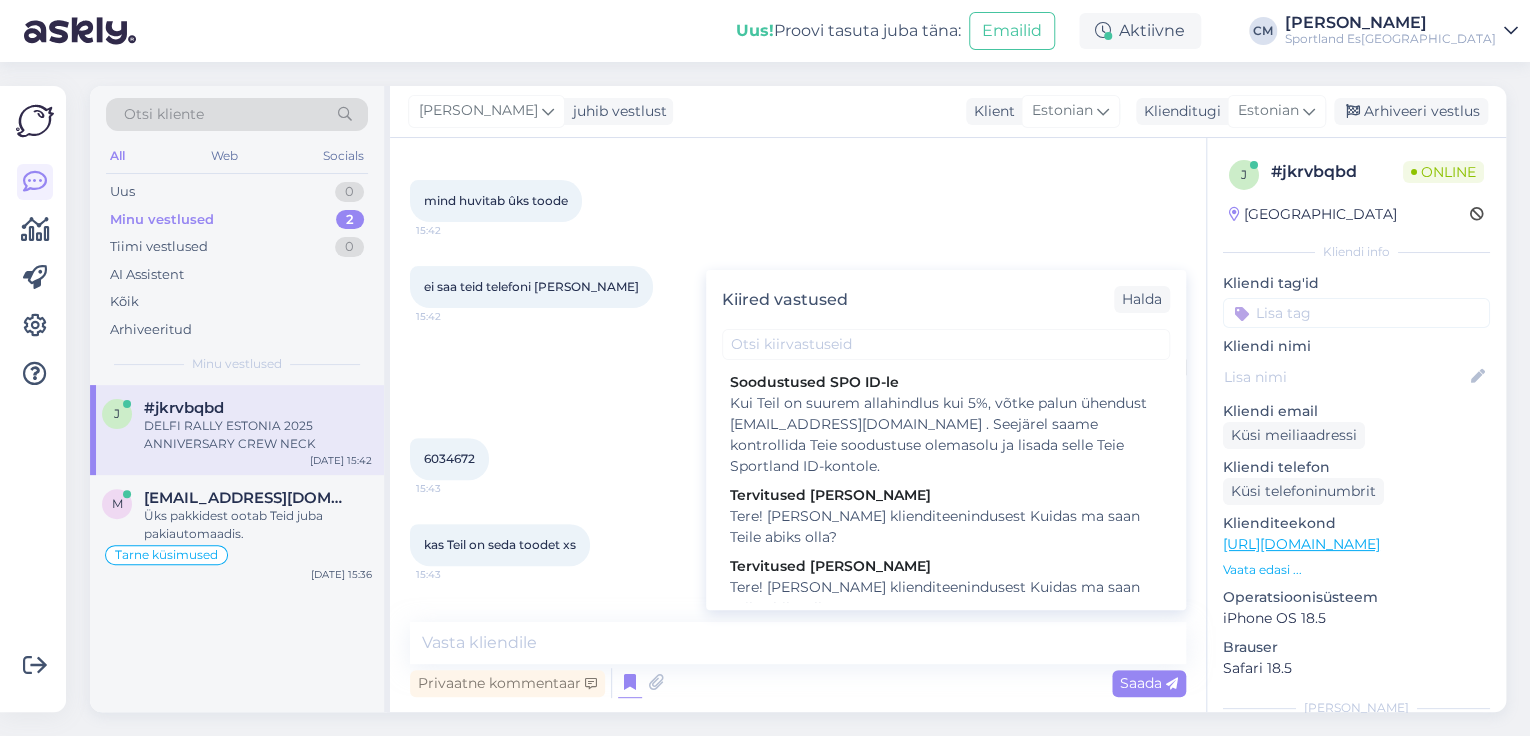 click on "6034672" at bounding box center [449, 458] 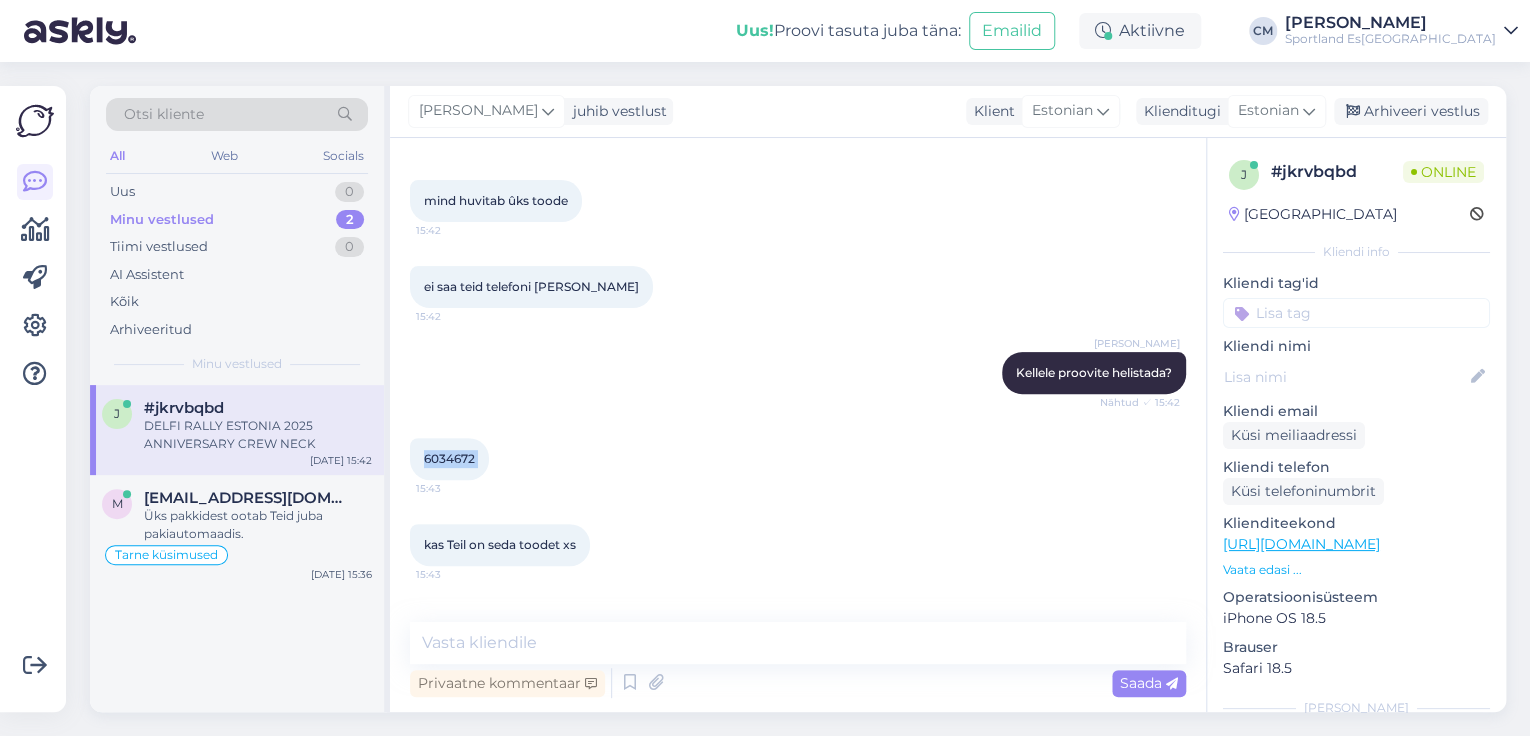 click on "6034672" at bounding box center [449, 458] 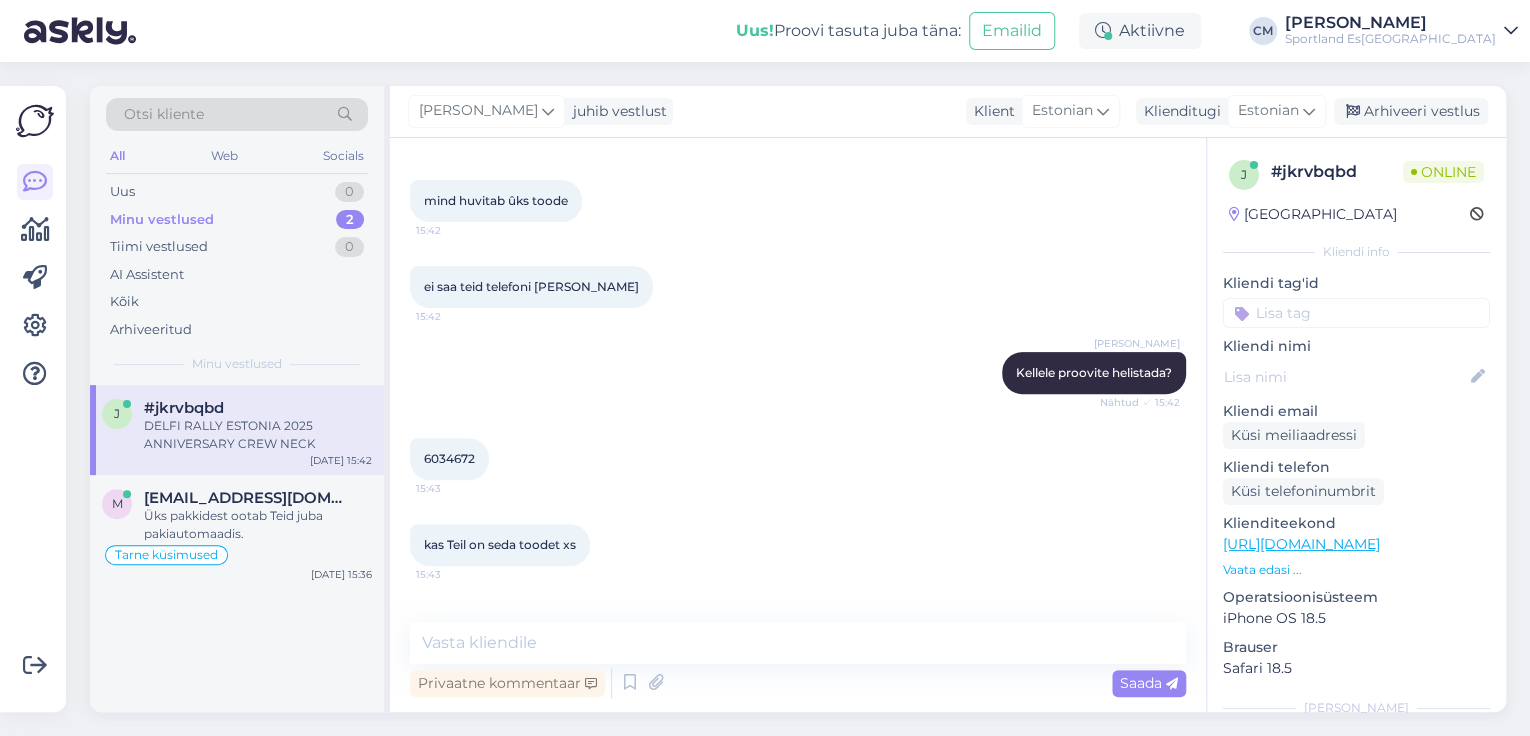click on "6034672" at bounding box center (449, 458) 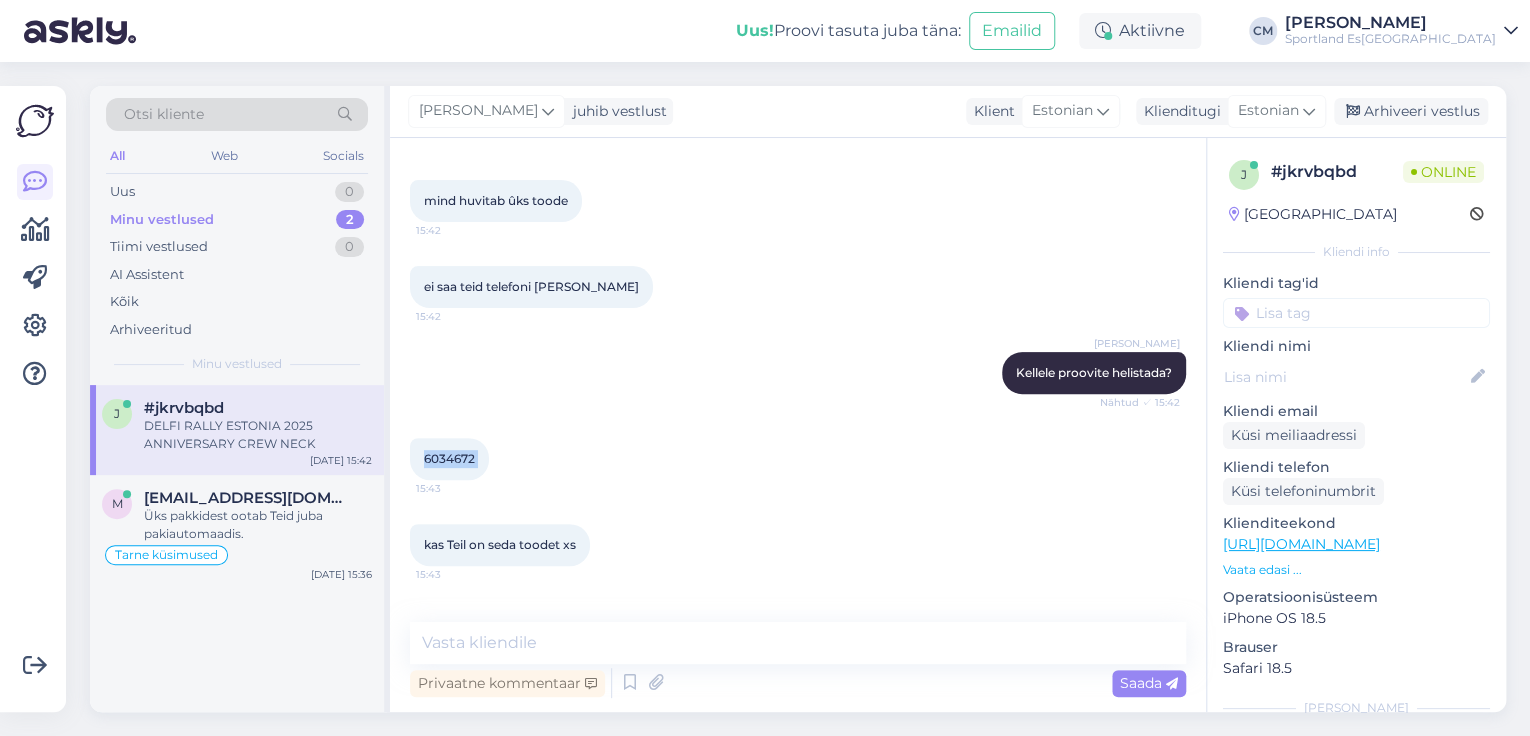 click on "6034672" at bounding box center (449, 458) 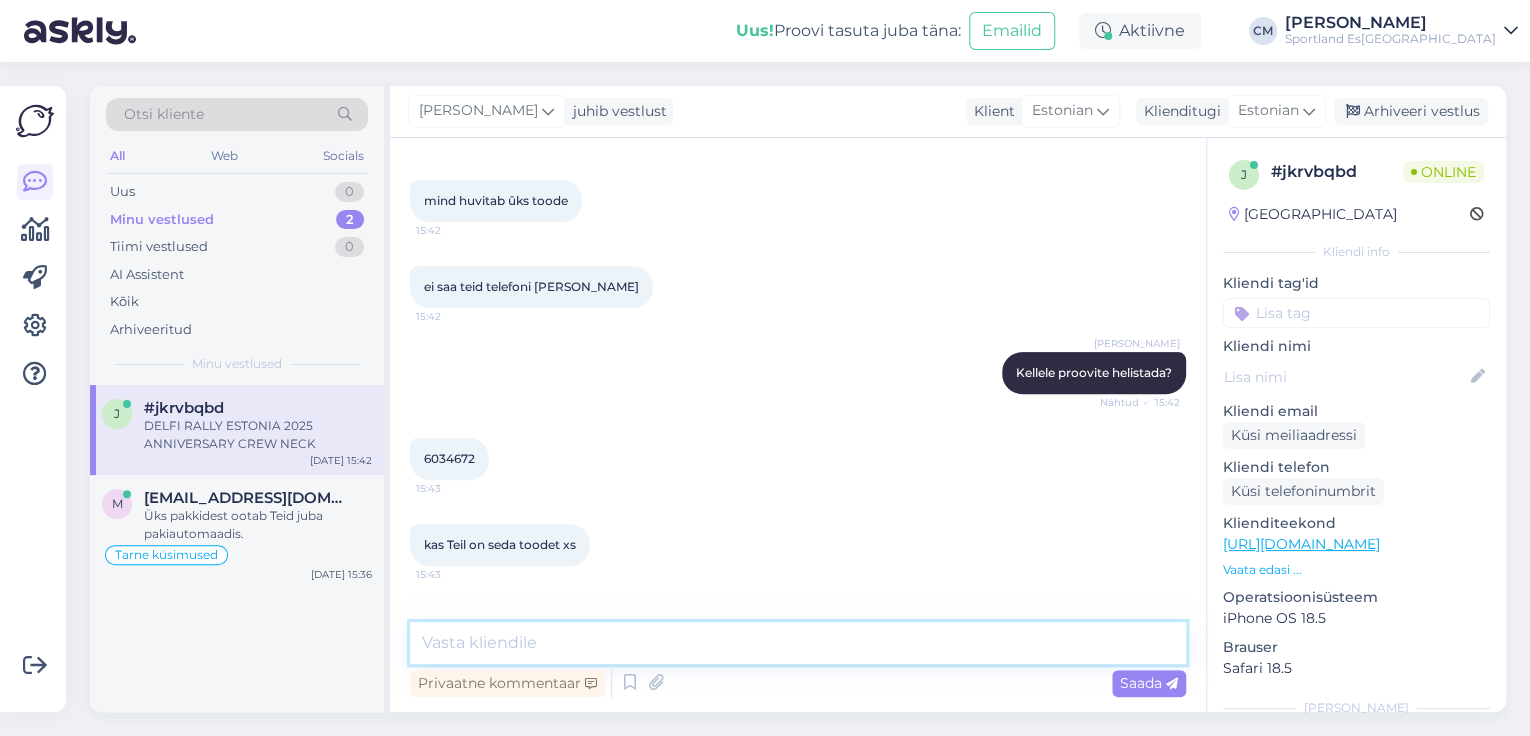 click at bounding box center [798, 643] 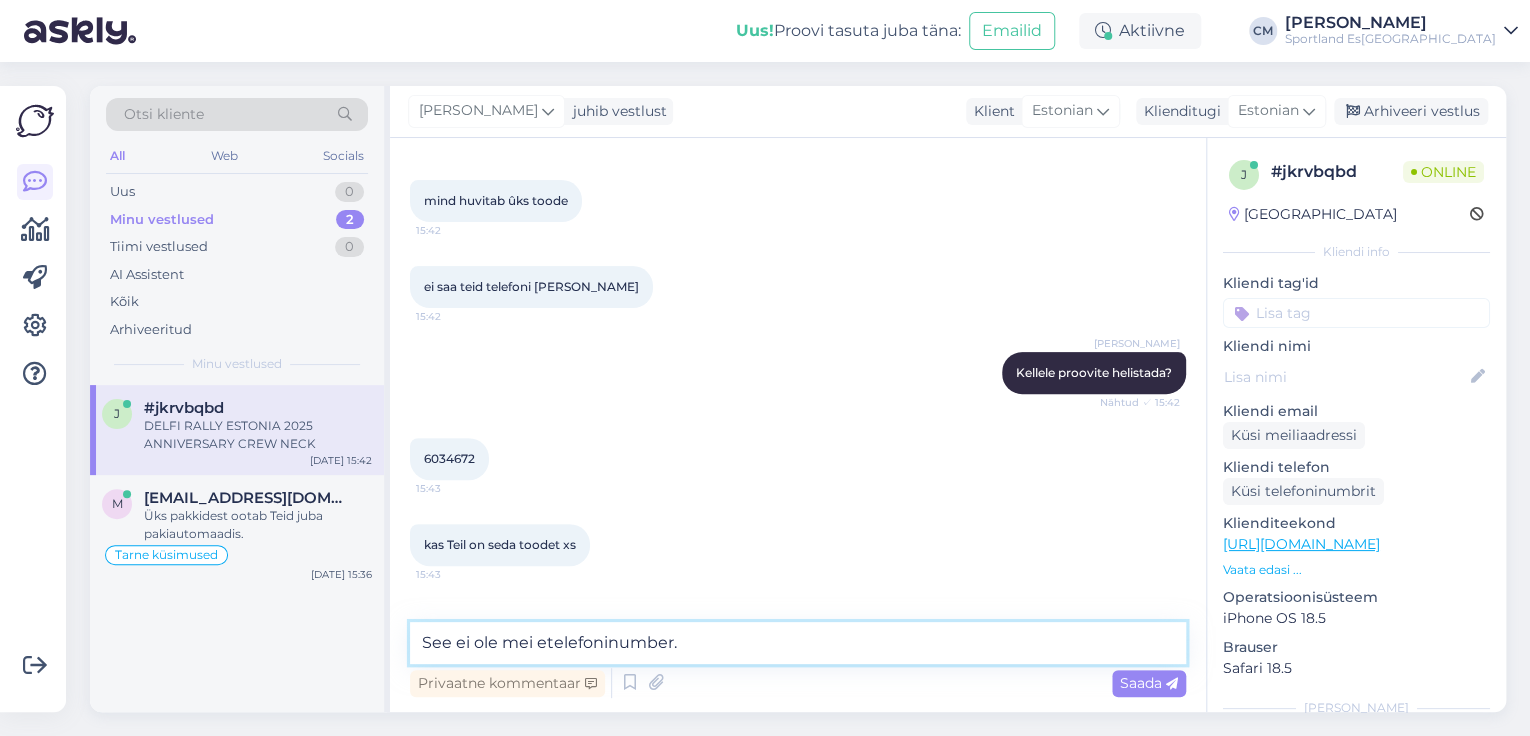 click on "See ei ole mei etelefoninumber." at bounding box center (798, 643) 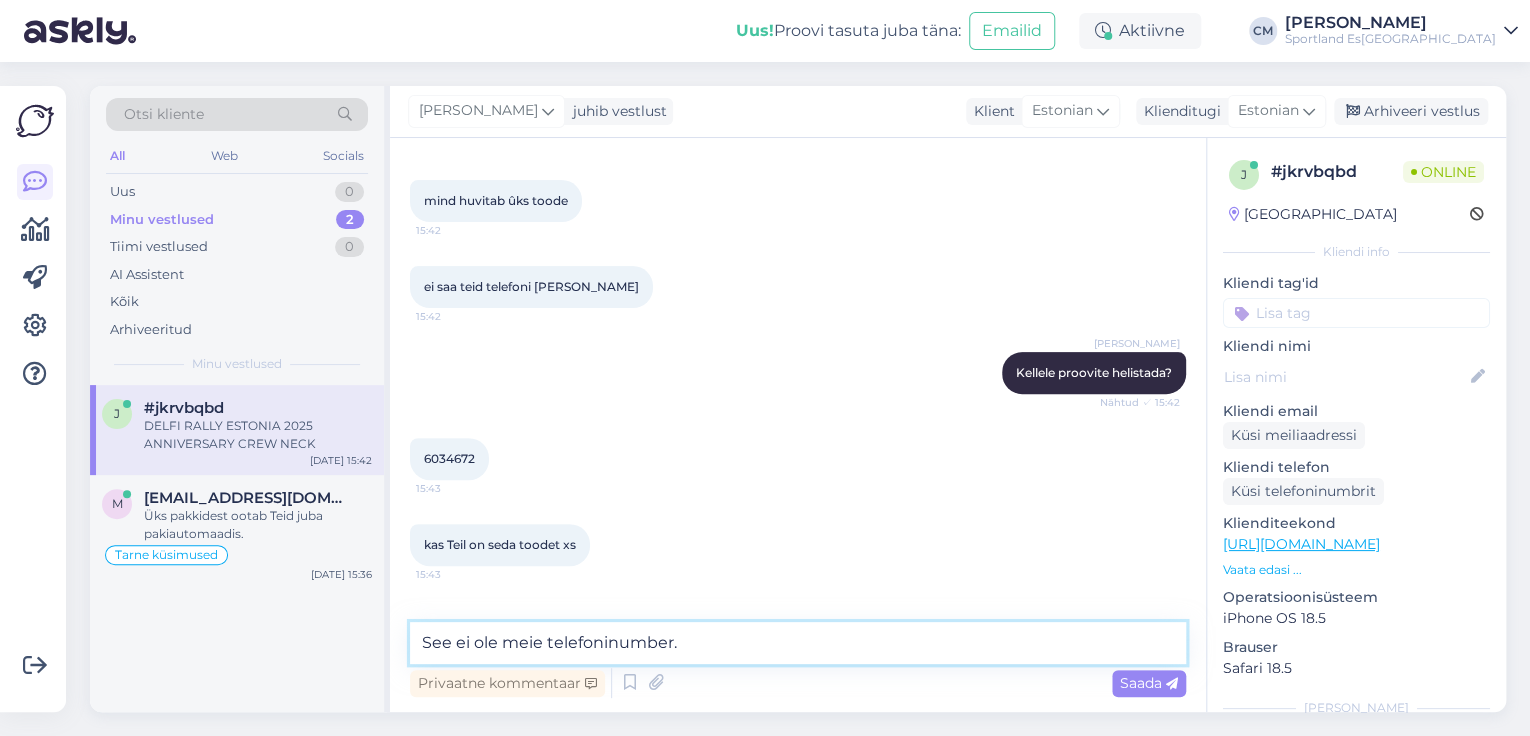 click on "See ei ole meie telefoninumber." at bounding box center [798, 643] 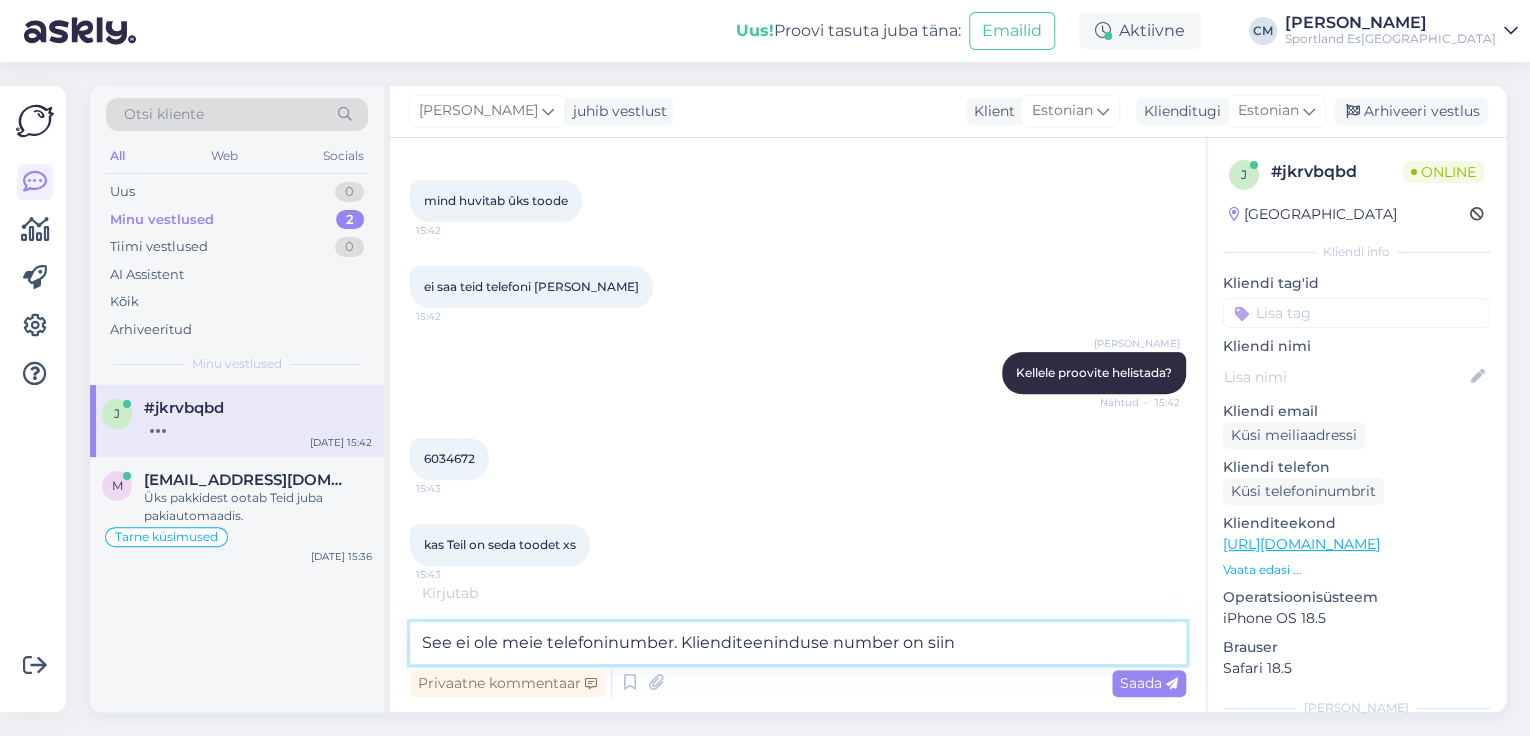 scroll, scrollTop: 429, scrollLeft: 0, axis: vertical 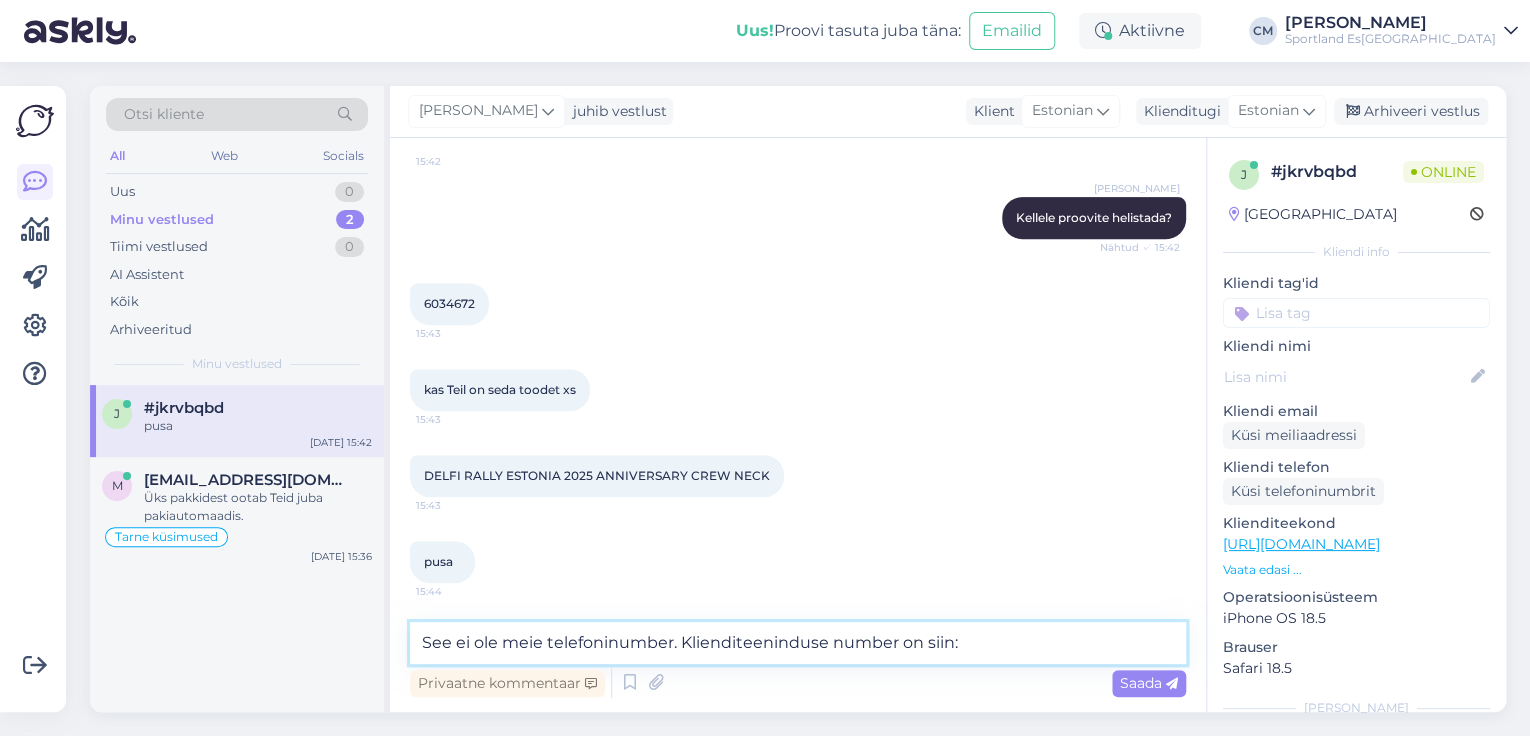 click on "See ei ole meie telefoninumber. Klienditeeninduse number on siin:" at bounding box center [798, 643] 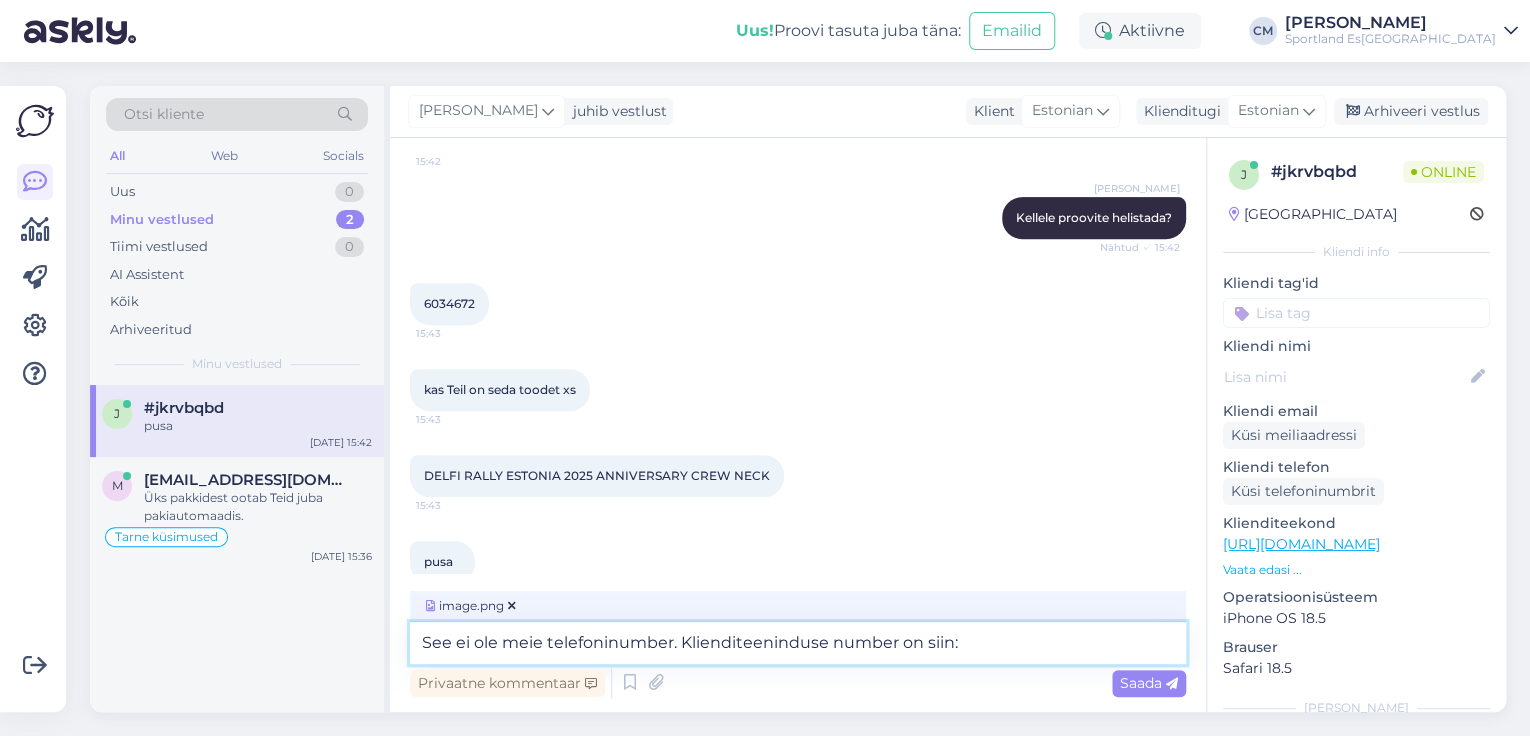 scroll, scrollTop: 451, scrollLeft: 0, axis: vertical 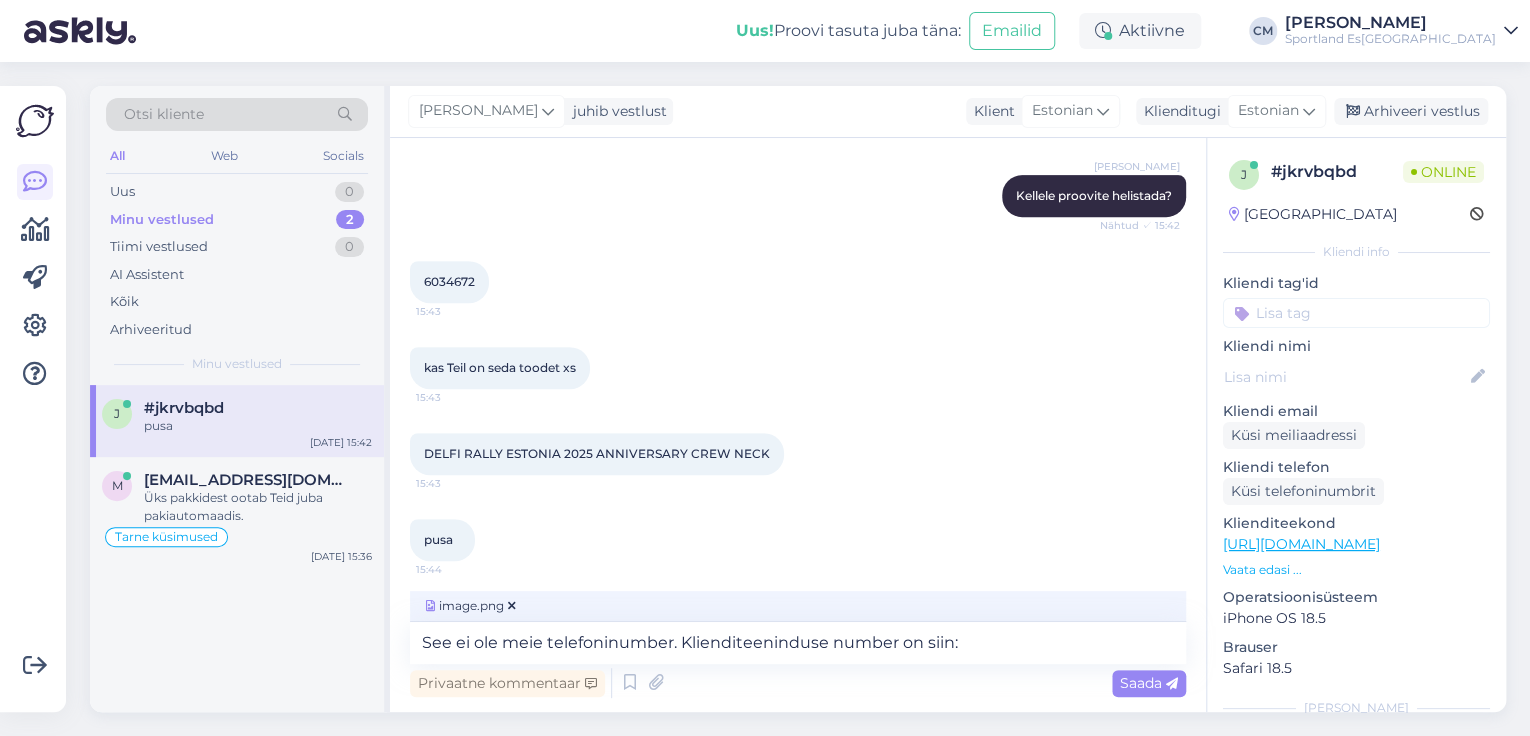 click on "[URL][DOMAIN_NAME]" at bounding box center (1301, 544) 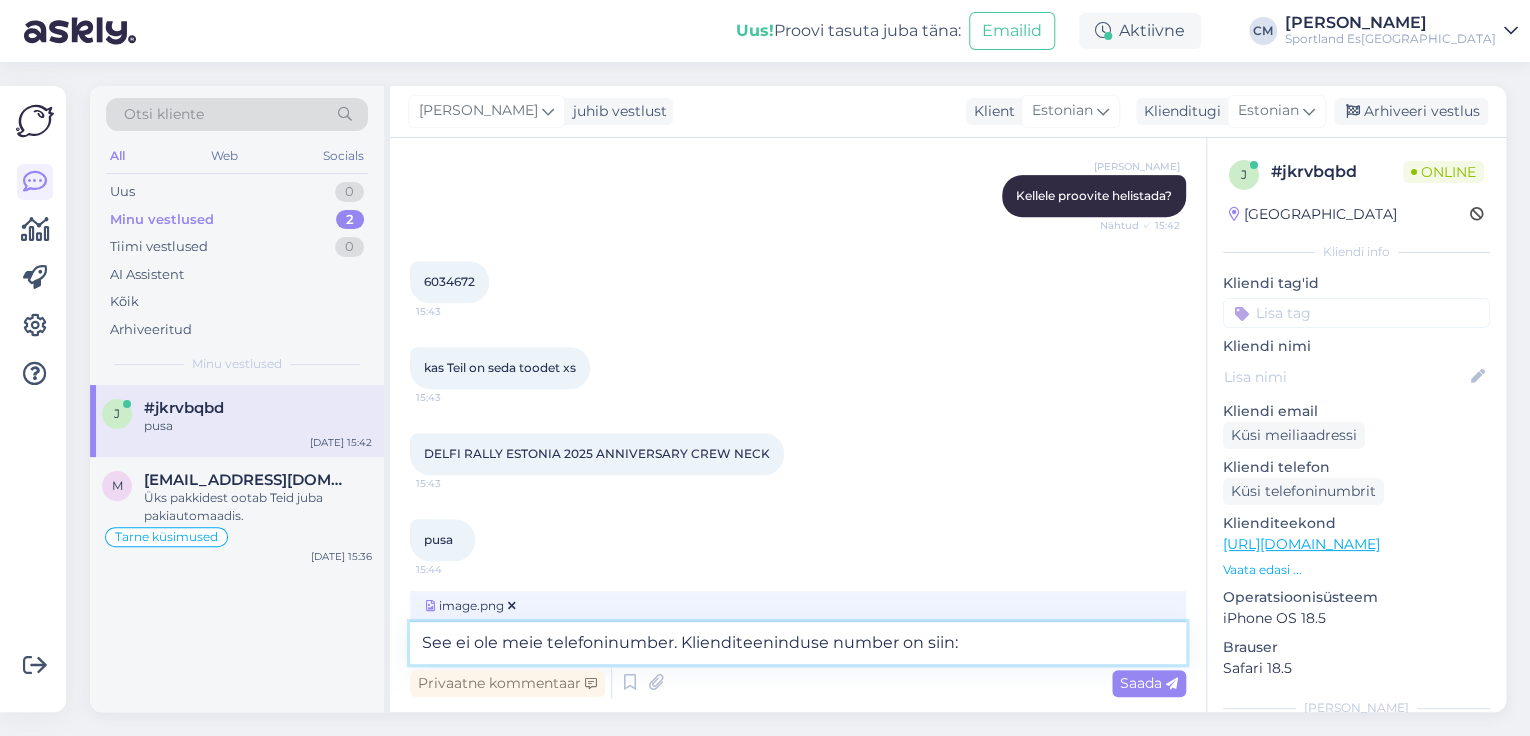 click on "See ei ole meie telefoninumber. Klienditeeninduse number on siin:" at bounding box center (798, 643) 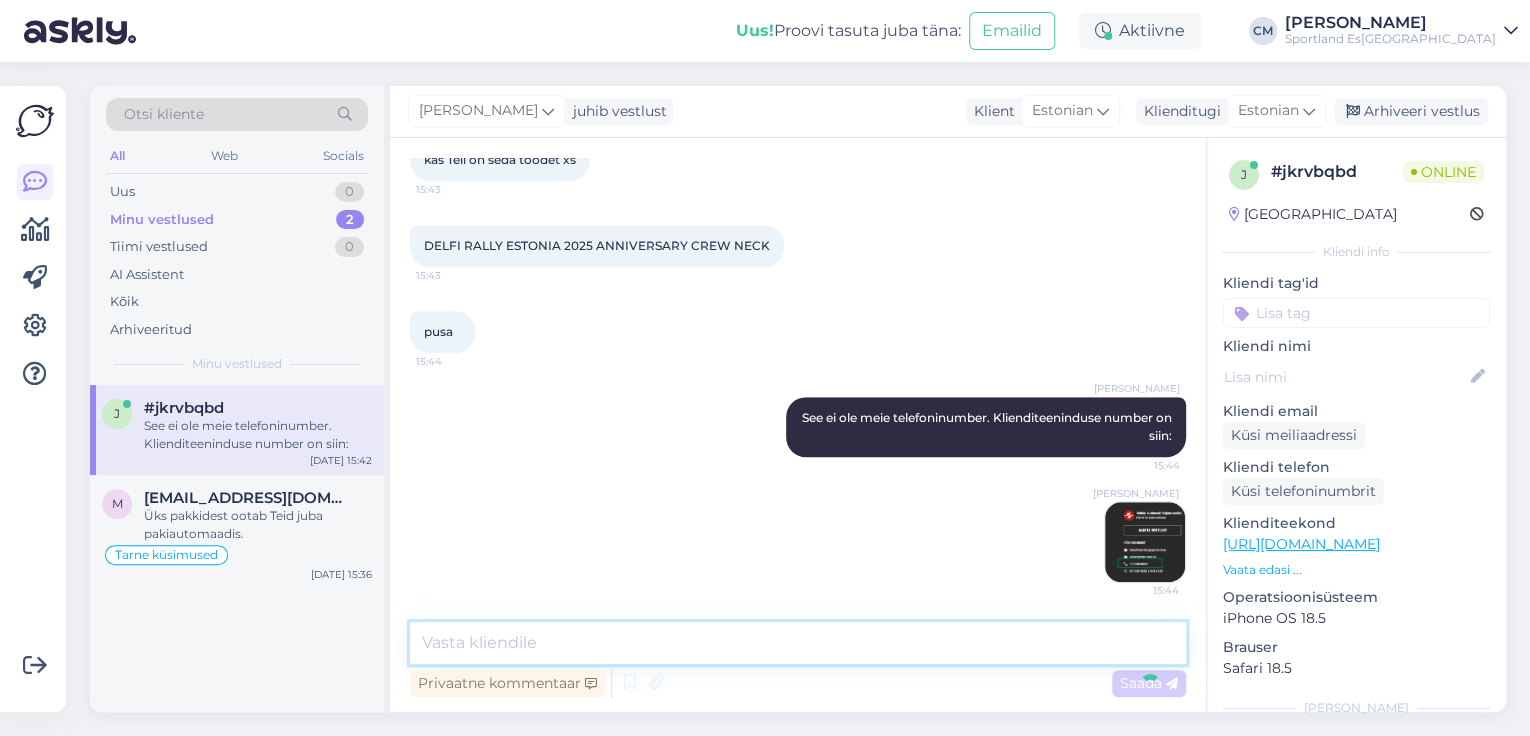 scroll, scrollTop: 745, scrollLeft: 0, axis: vertical 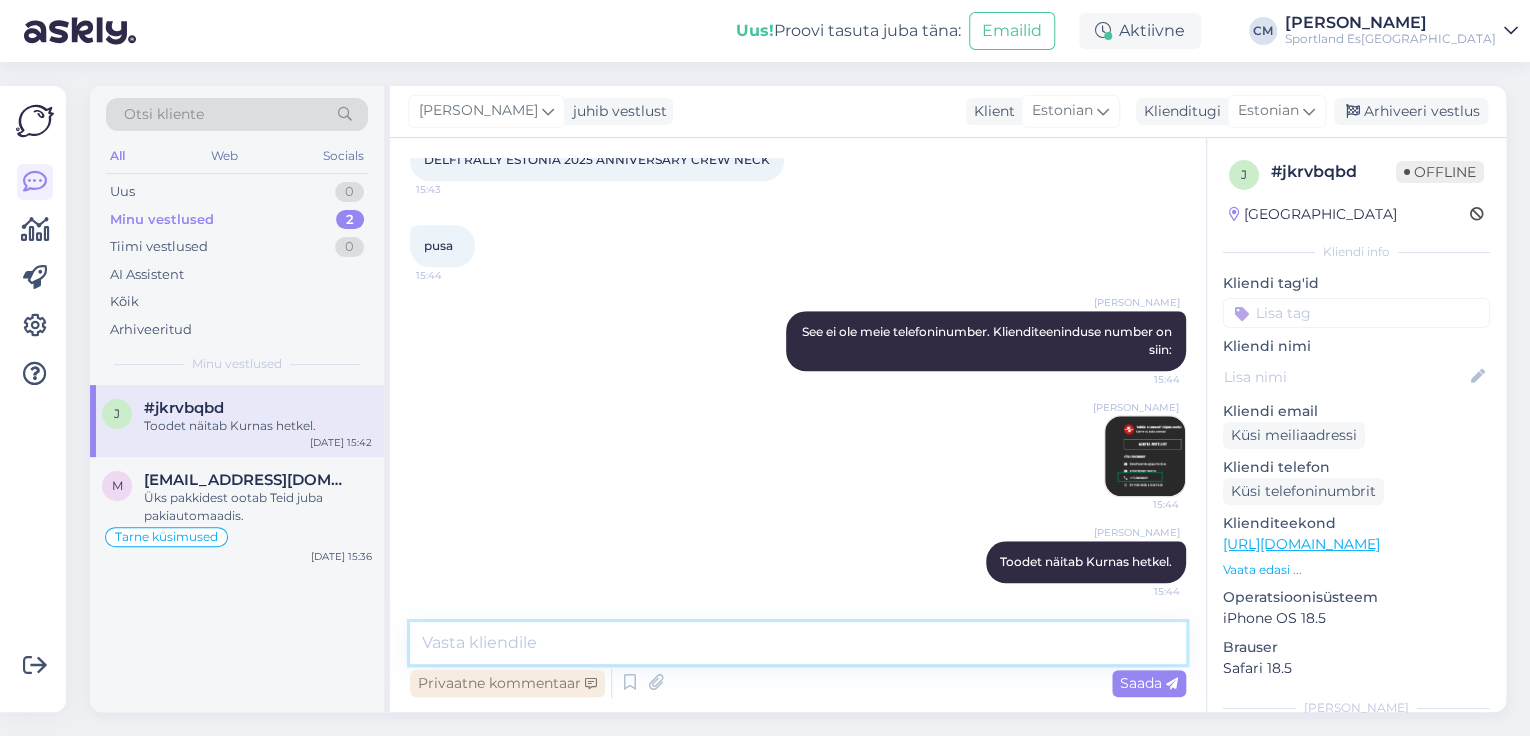 paste on "N" 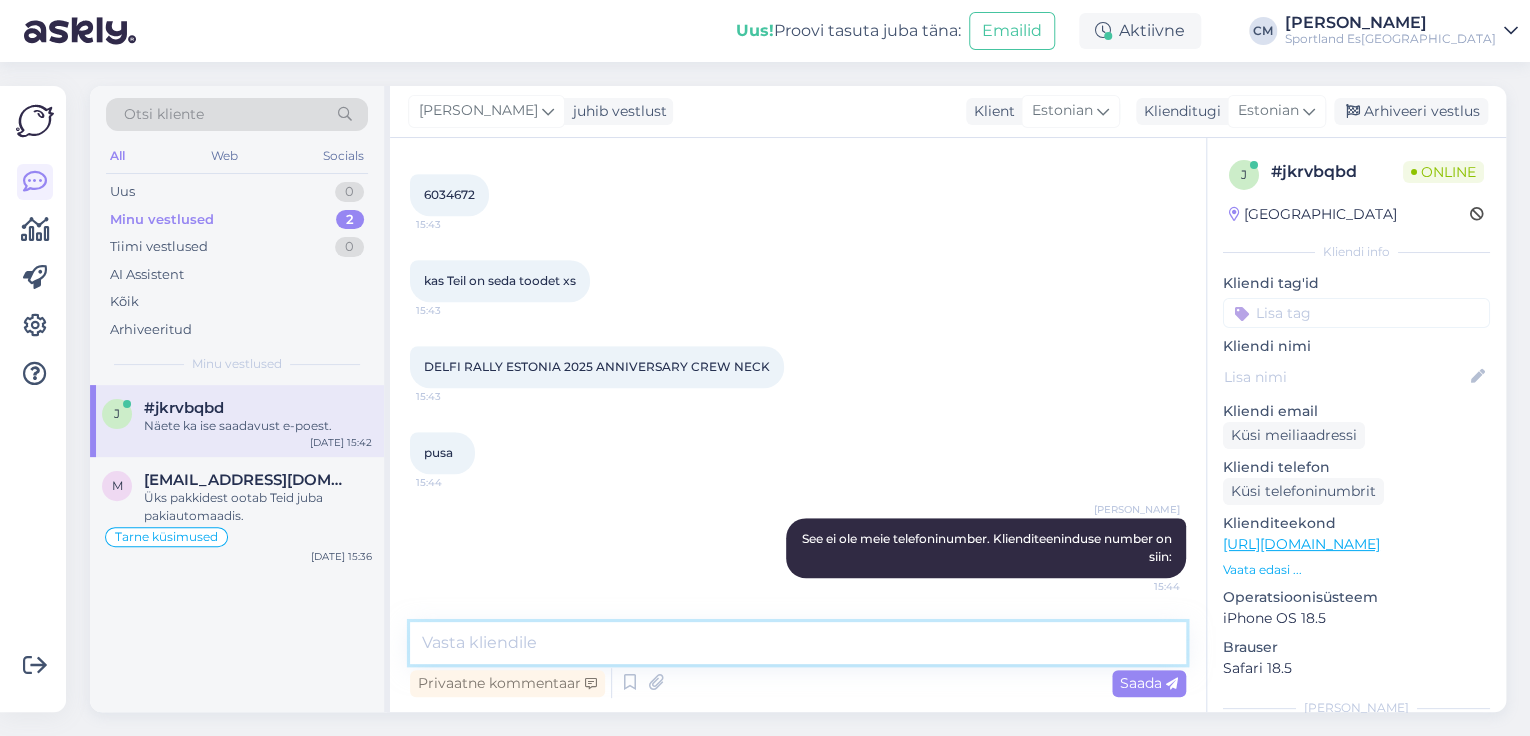scroll, scrollTop: 397, scrollLeft: 0, axis: vertical 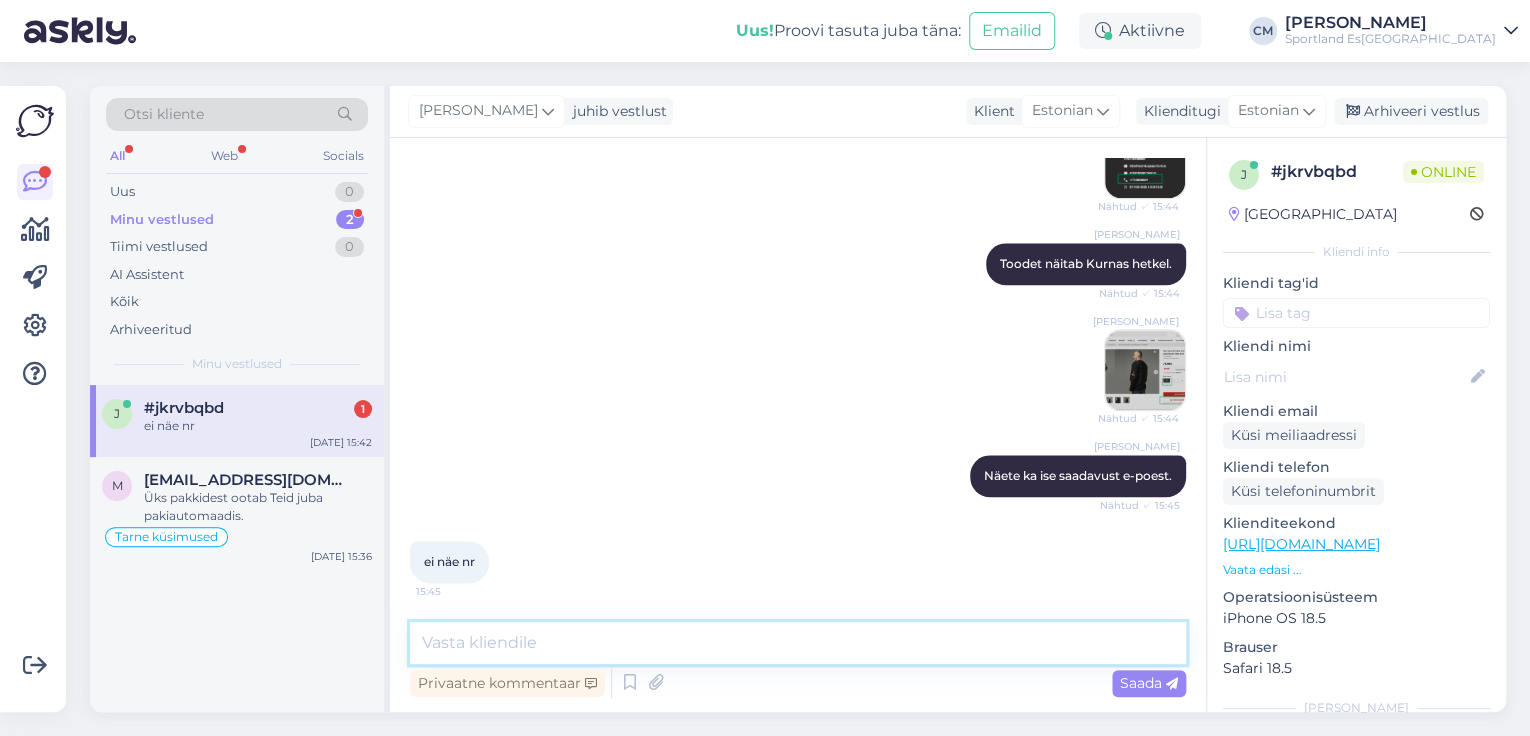 click at bounding box center [798, 643] 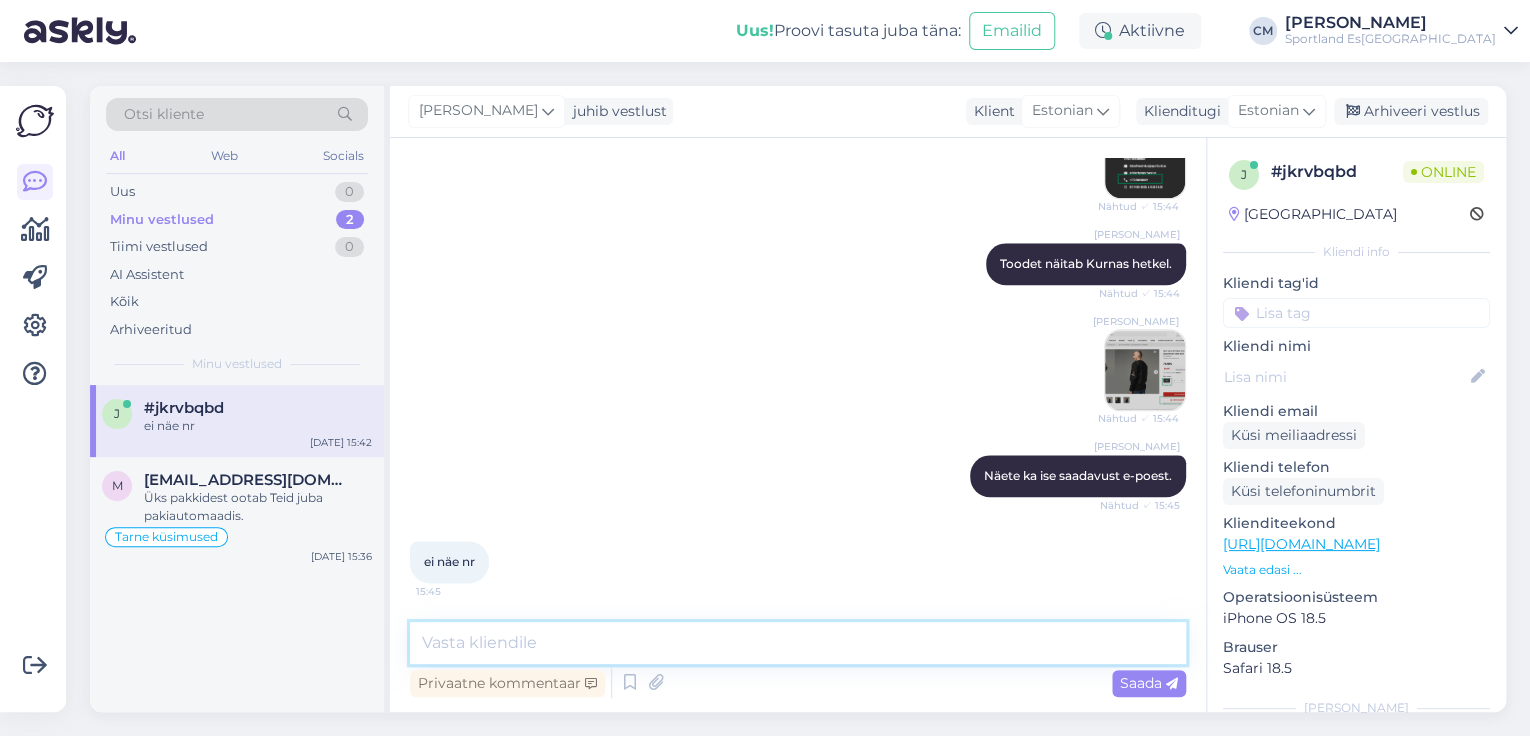 paste on "[PHONE_NUMBER]" 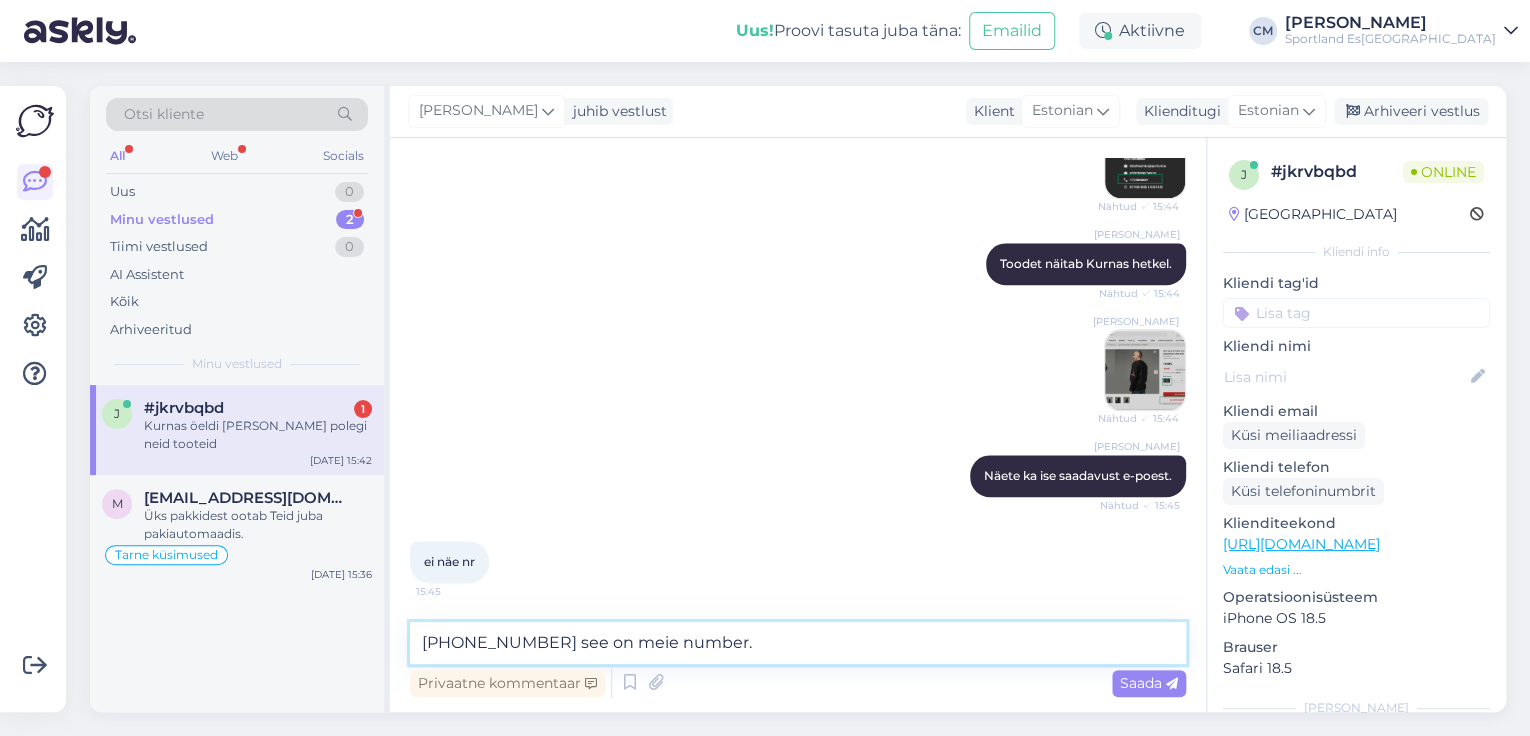 scroll, scrollTop: 1128, scrollLeft: 0, axis: vertical 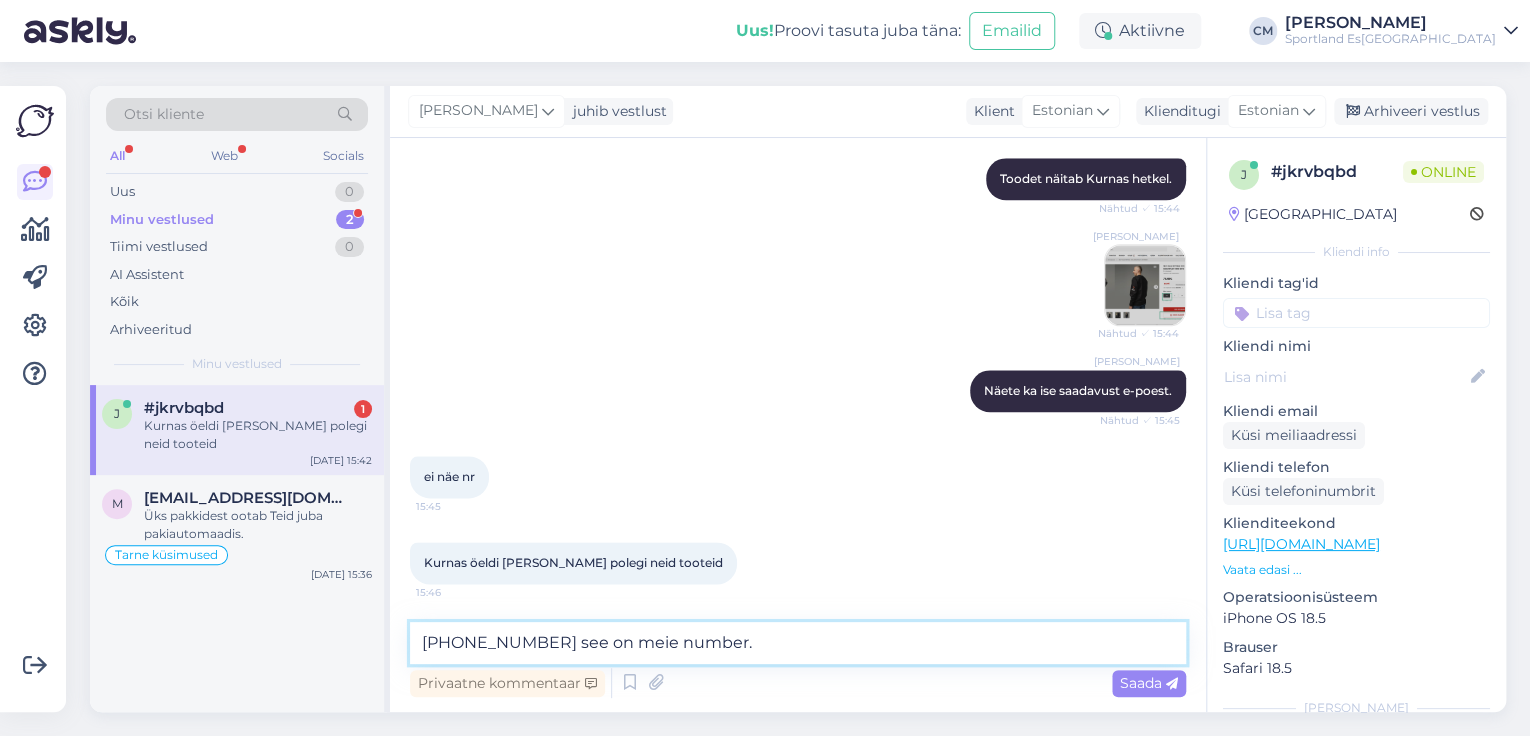 drag, startPoint x: 748, startPoint y: 644, endPoint x: 424, endPoint y: 618, distance: 325.04153 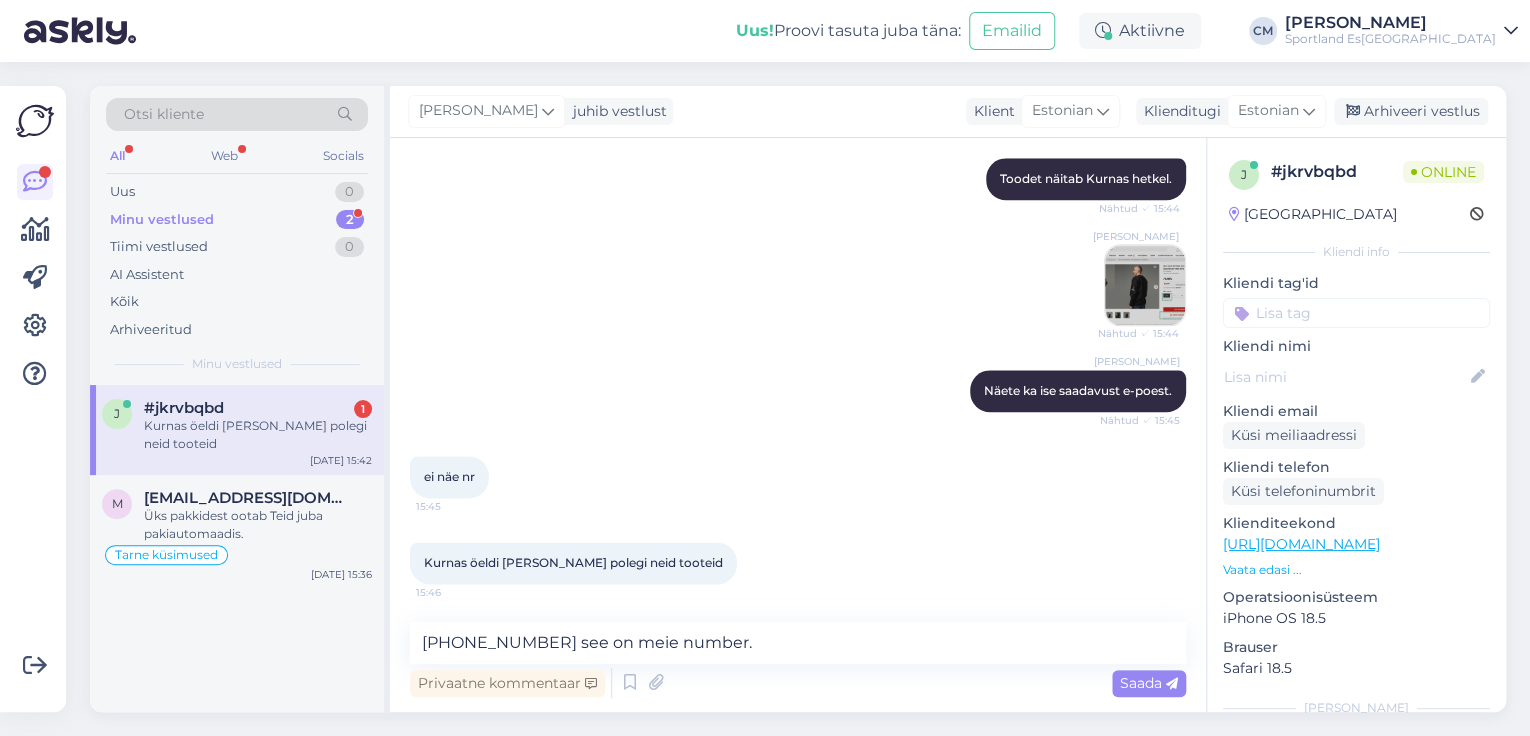 click on "Vestlus algas [DATE] tere 15:41  [PERSON_NAME] Tere! [PERSON_NAME] klienditeenindusest
Kuidas ma saan Teile abiks olla? Nähtud ✓ 15:41  mind huvitab ûks toode  15:42  ei saa teid telefoni [PERSON_NAME]  15:42  [PERSON_NAME] Männigo Kellele proovite helistada? Nähtud ✓ 15:42  6034672 15:43  kas Teil on seda toodet xs  15:43  DELFI RALLY ESTONIA 2025 ANNIVERSARY CREW NECK 15:43  pusa 15:44  [PERSON_NAME] See ei ole meie telefoninumber. Klienditeeninduse number on siin:  Nähtud ✓ 15:44  [PERSON_NAME] Nähtud ✓ 15:44  [PERSON_NAME] Toodet näitab Kurnas hetkel. Nähtud ✓ 15:44  [PERSON_NAME] Nähtud ✓ 15:44  [PERSON_NAME] Männigo Näete ka ise saadavust e-poest.  Nähtud ✓ 15:45  ei näe nr 15:45  Kurnas öeldi [PERSON_NAME] polegi neid tooteid 15:46  [PHONE_NUMBER] see on meie number.  Privaatne kommentaar Saada" at bounding box center (798, 425) 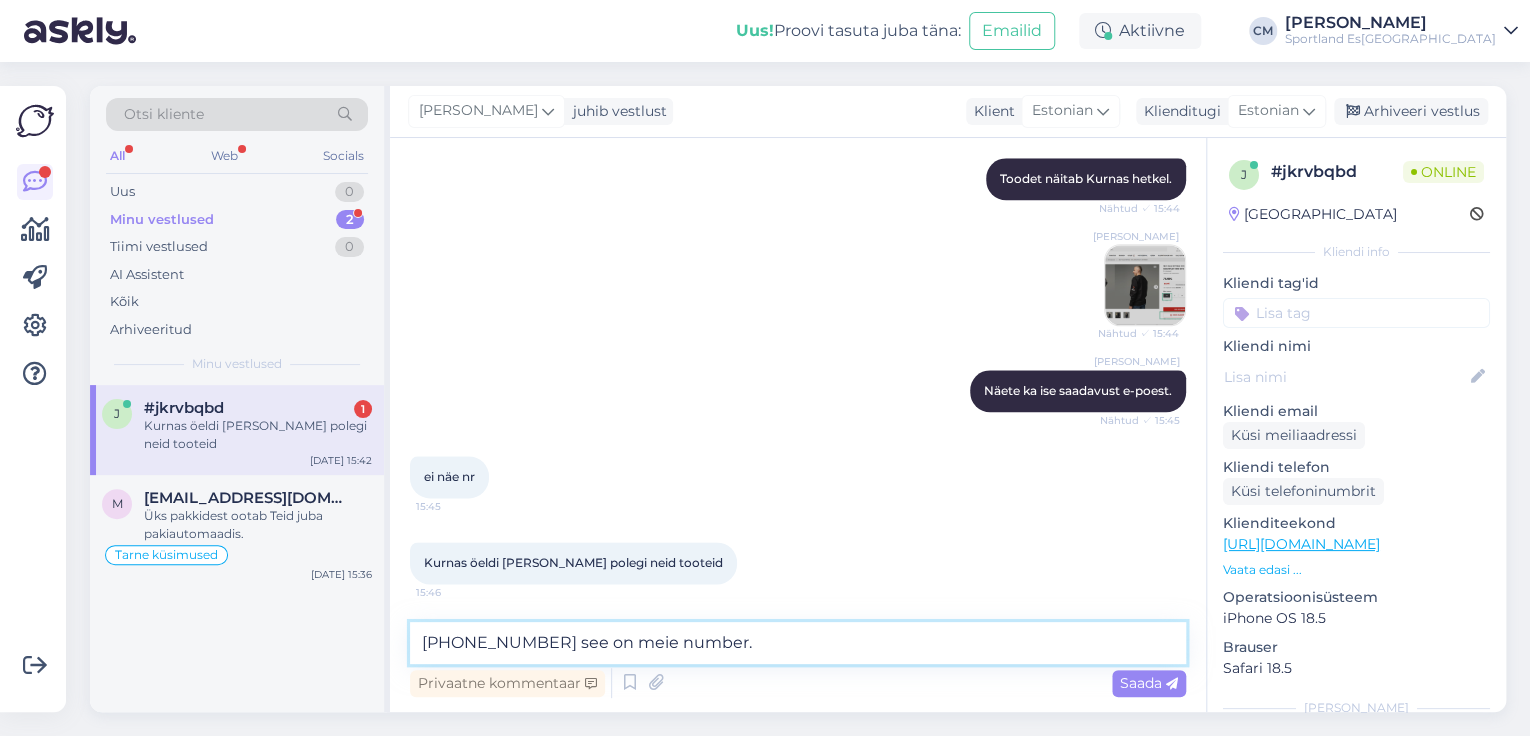click on "[PHONE_NUMBER] see on meie number." at bounding box center [798, 643] 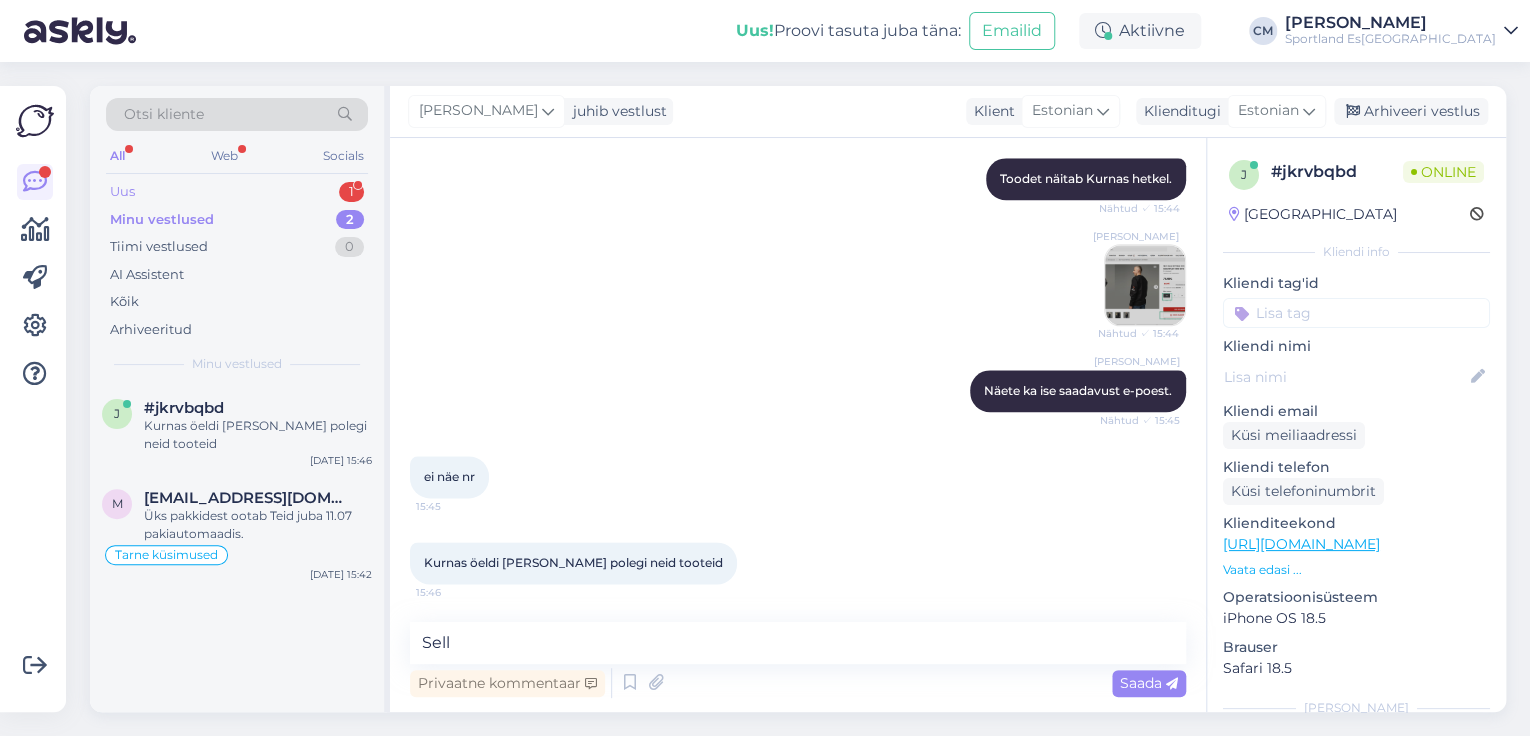 click on "1" at bounding box center (351, 192) 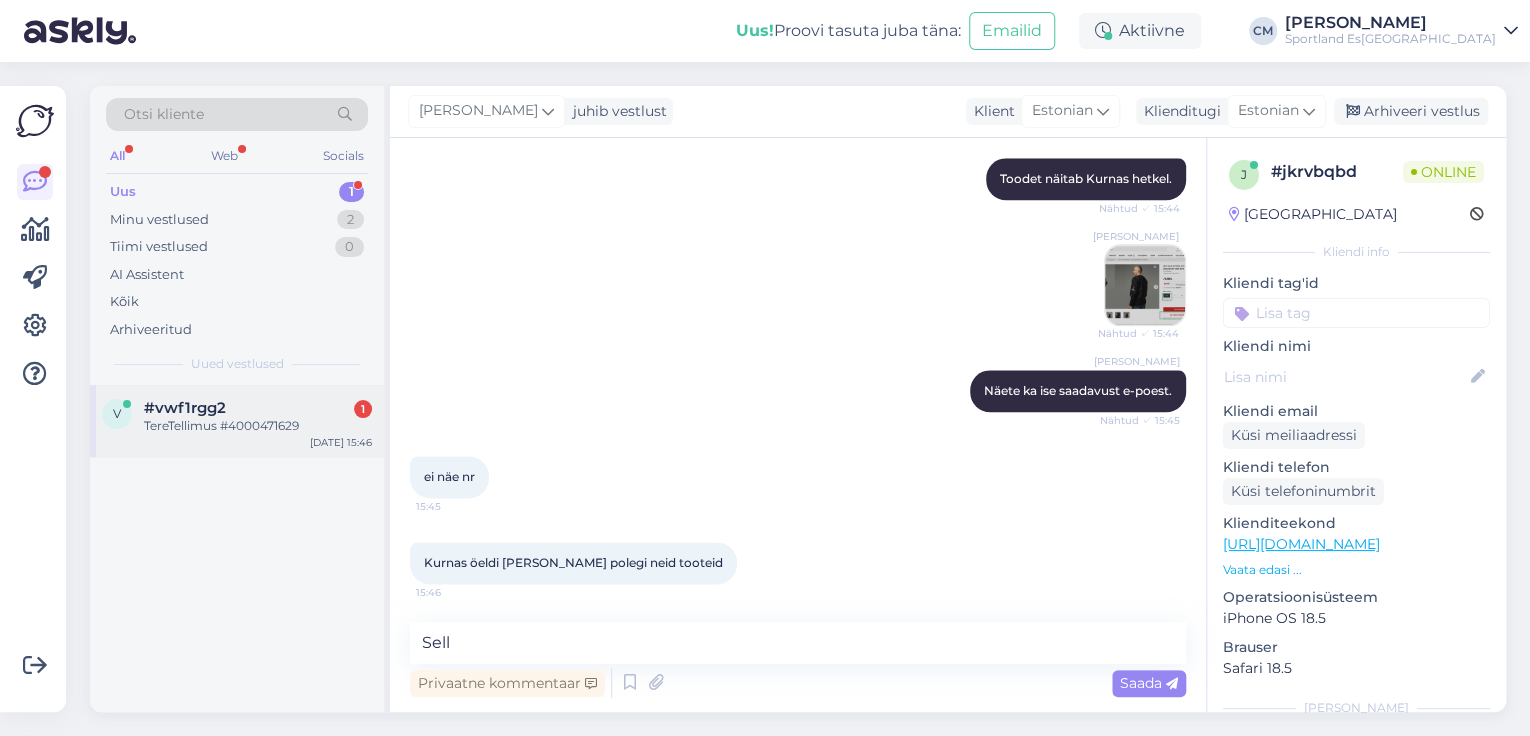 click on "v #vwf1rgg2 1 TereTellimus #4000471629  [DATE] 15:46" at bounding box center [237, 421] 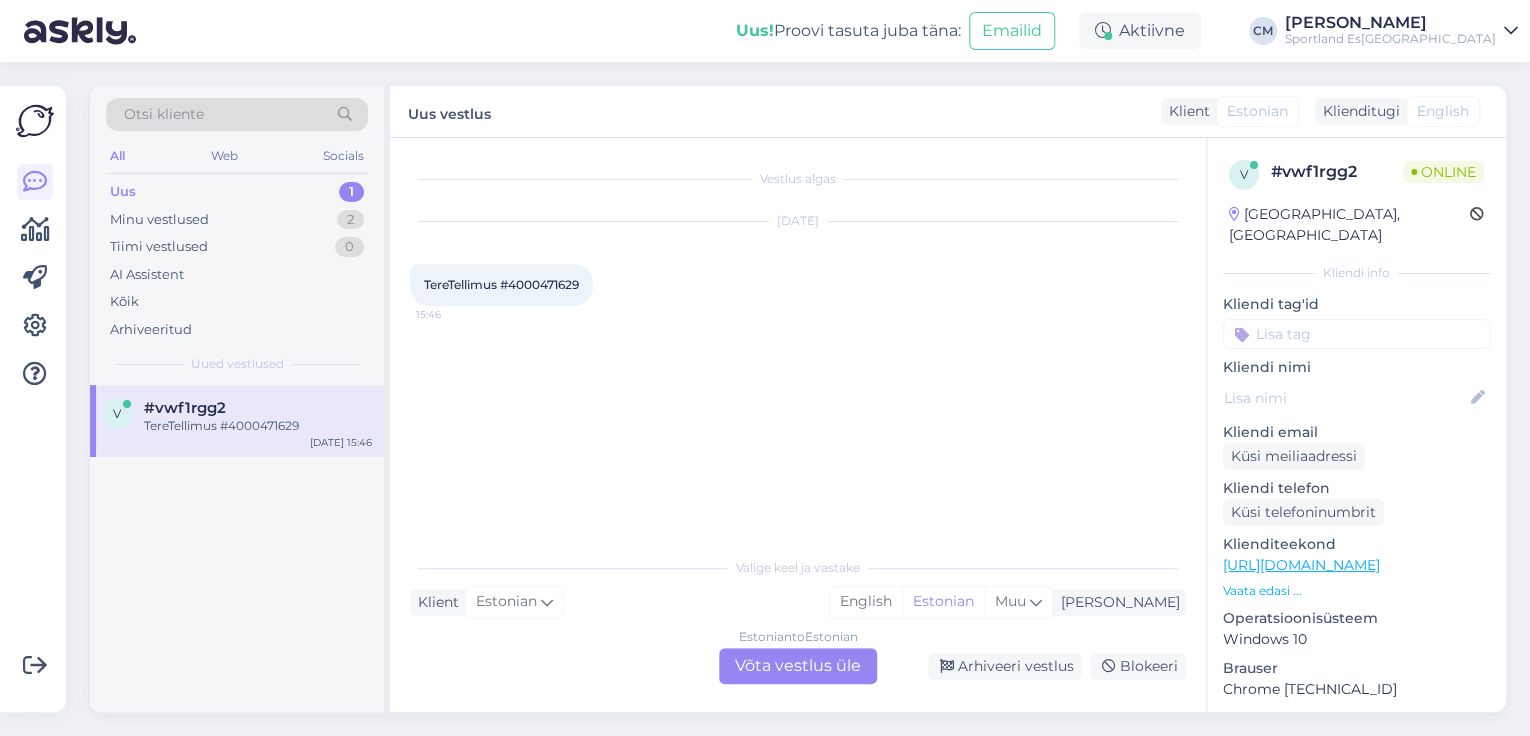 scroll, scrollTop: 0, scrollLeft: 0, axis: both 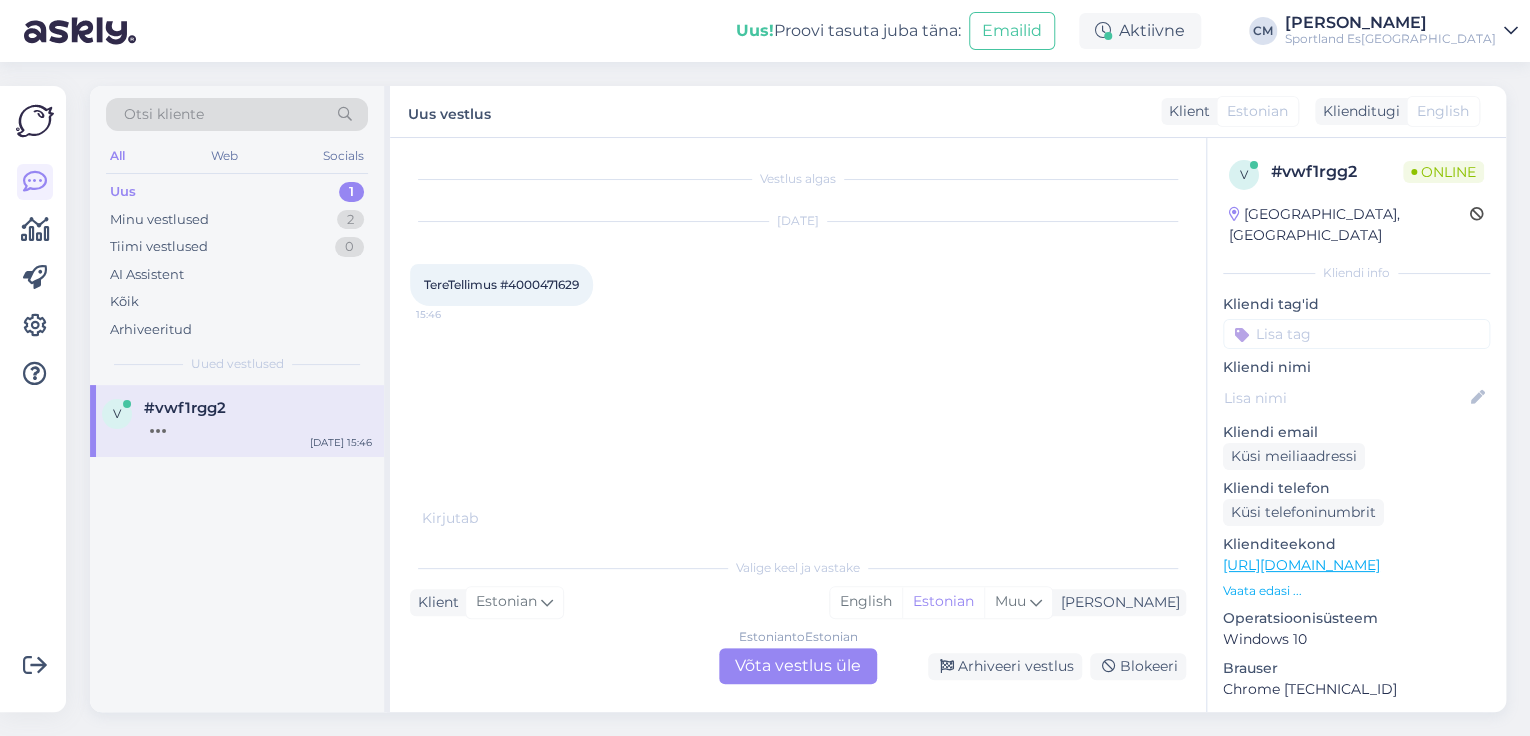 click on "Estonian  to  Estonian Võta vestlus üle" at bounding box center (798, 666) 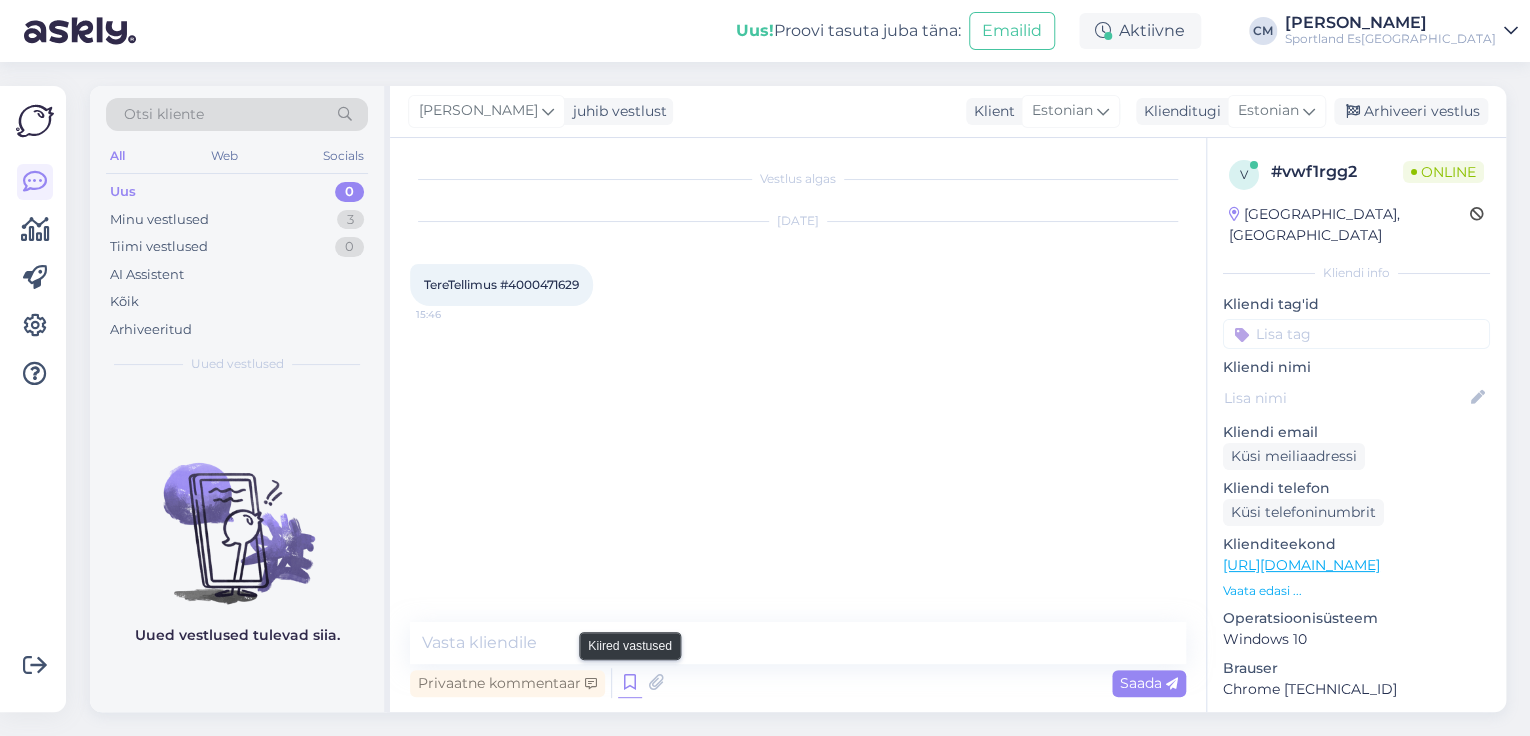 click at bounding box center [630, 683] 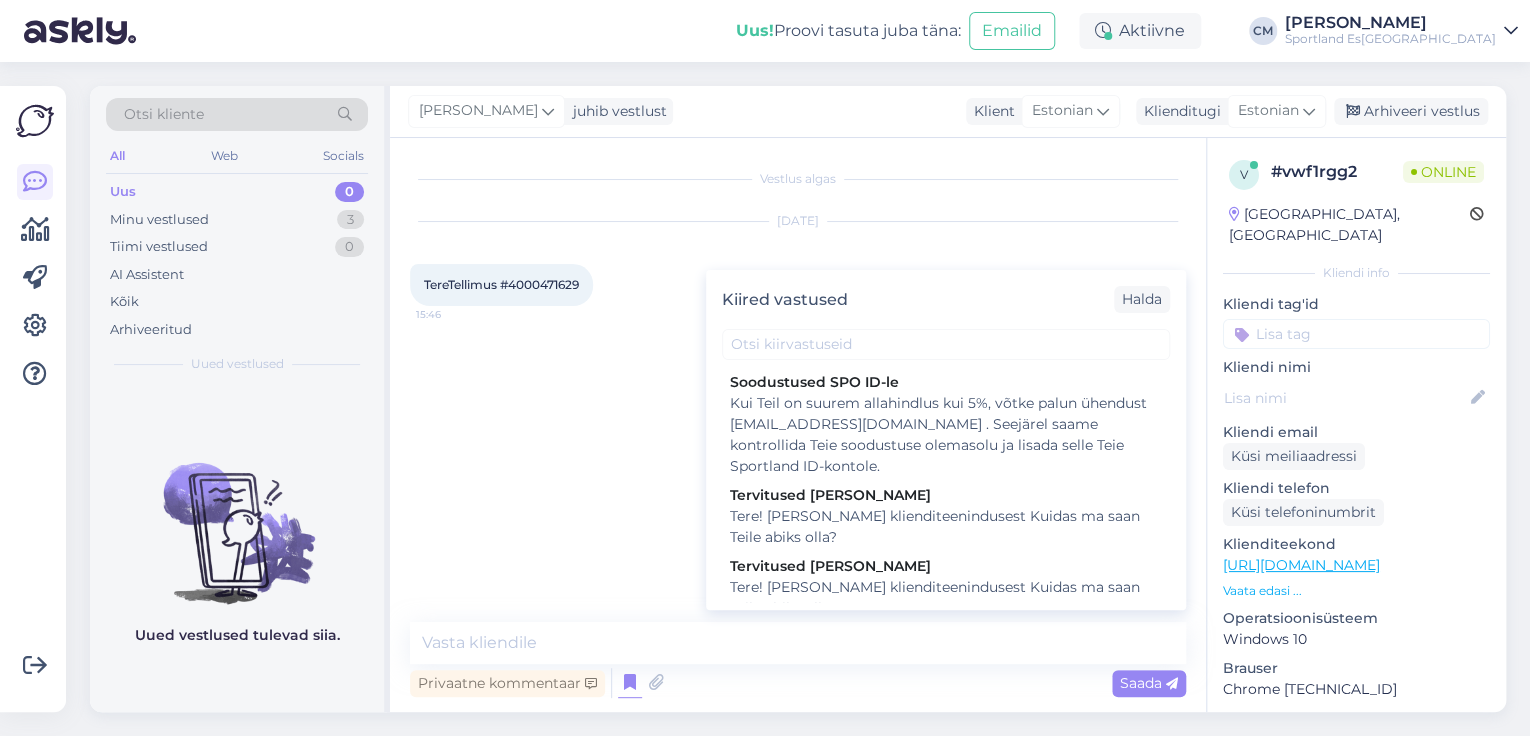 click on "Tere! [PERSON_NAME] klienditeenindusest
Kuidas ma saan Teile abiks olla?" at bounding box center [946, 598] 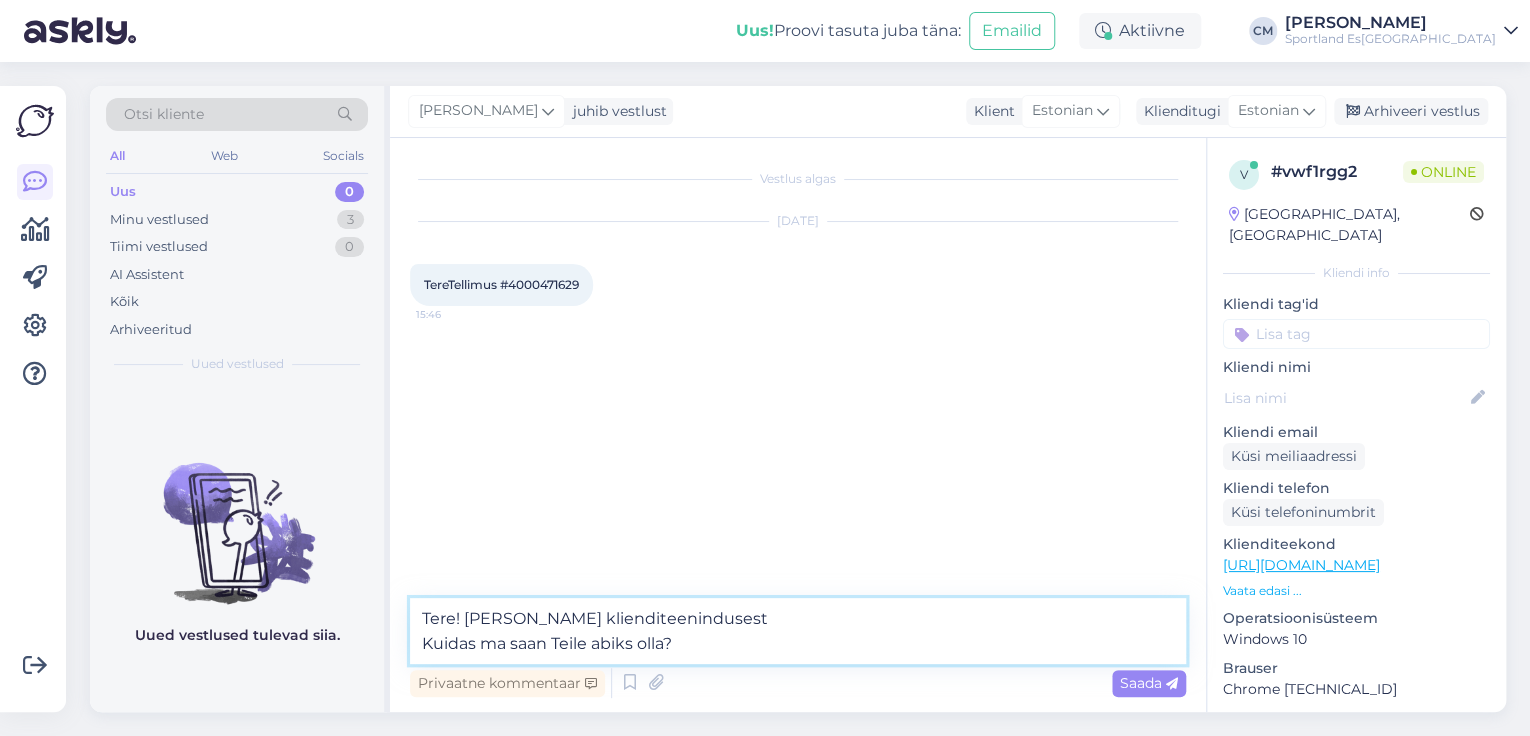 drag, startPoint x: 828, startPoint y: 626, endPoint x: 781, endPoint y: 637, distance: 48.270073 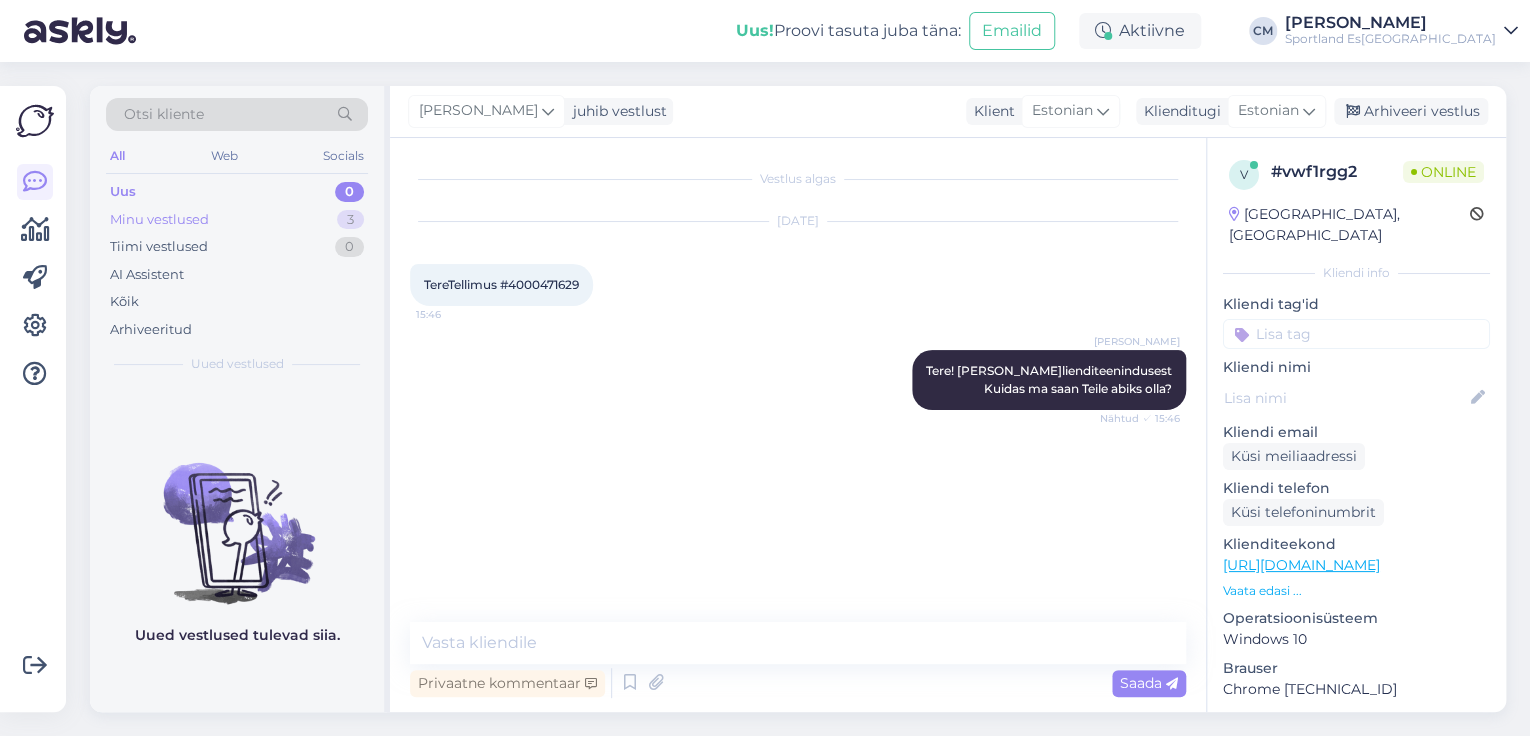 click on "3" at bounding box center [350, 220] 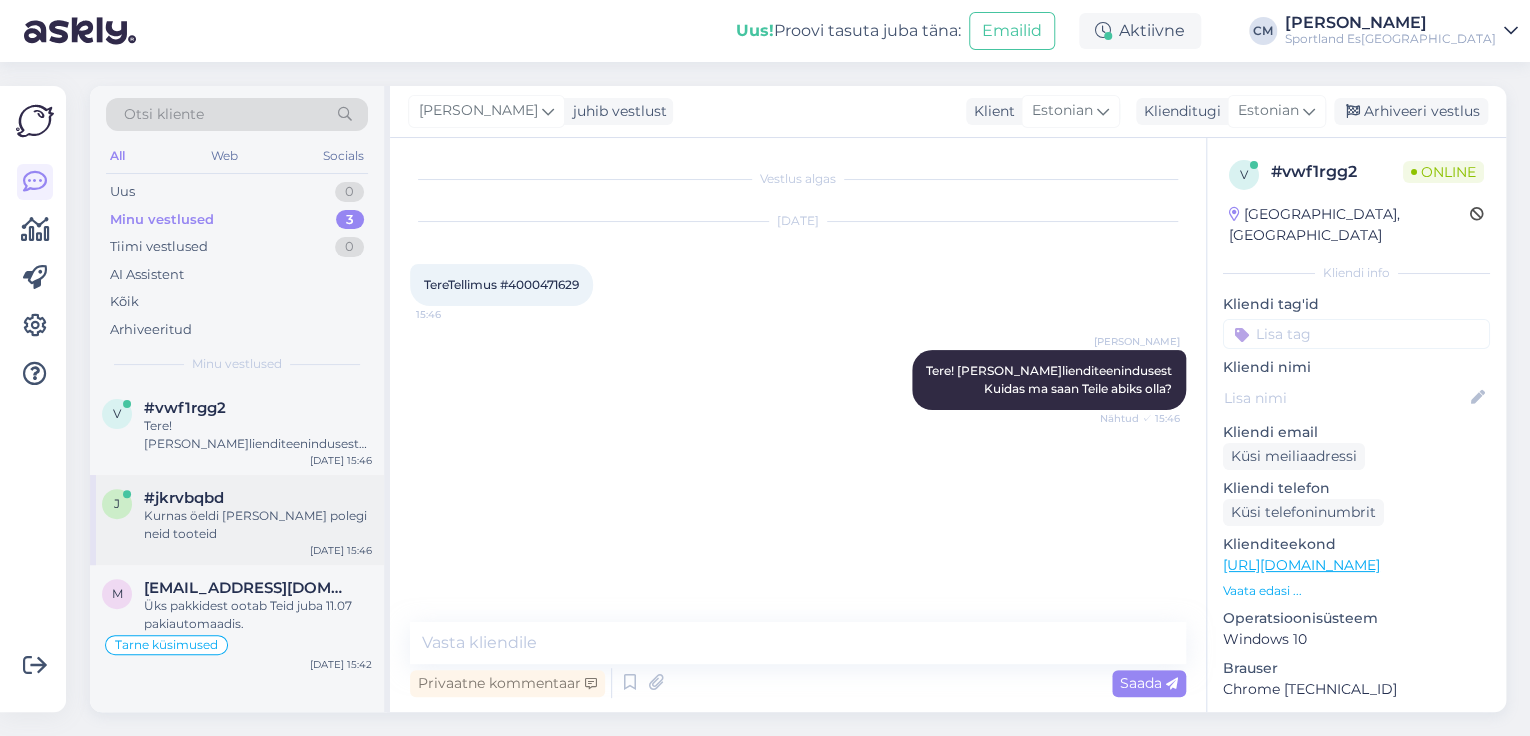click on "Kurnas öeldi [PERSON_NAME] polegi neid tooteid" at bounding box center (258, 525) 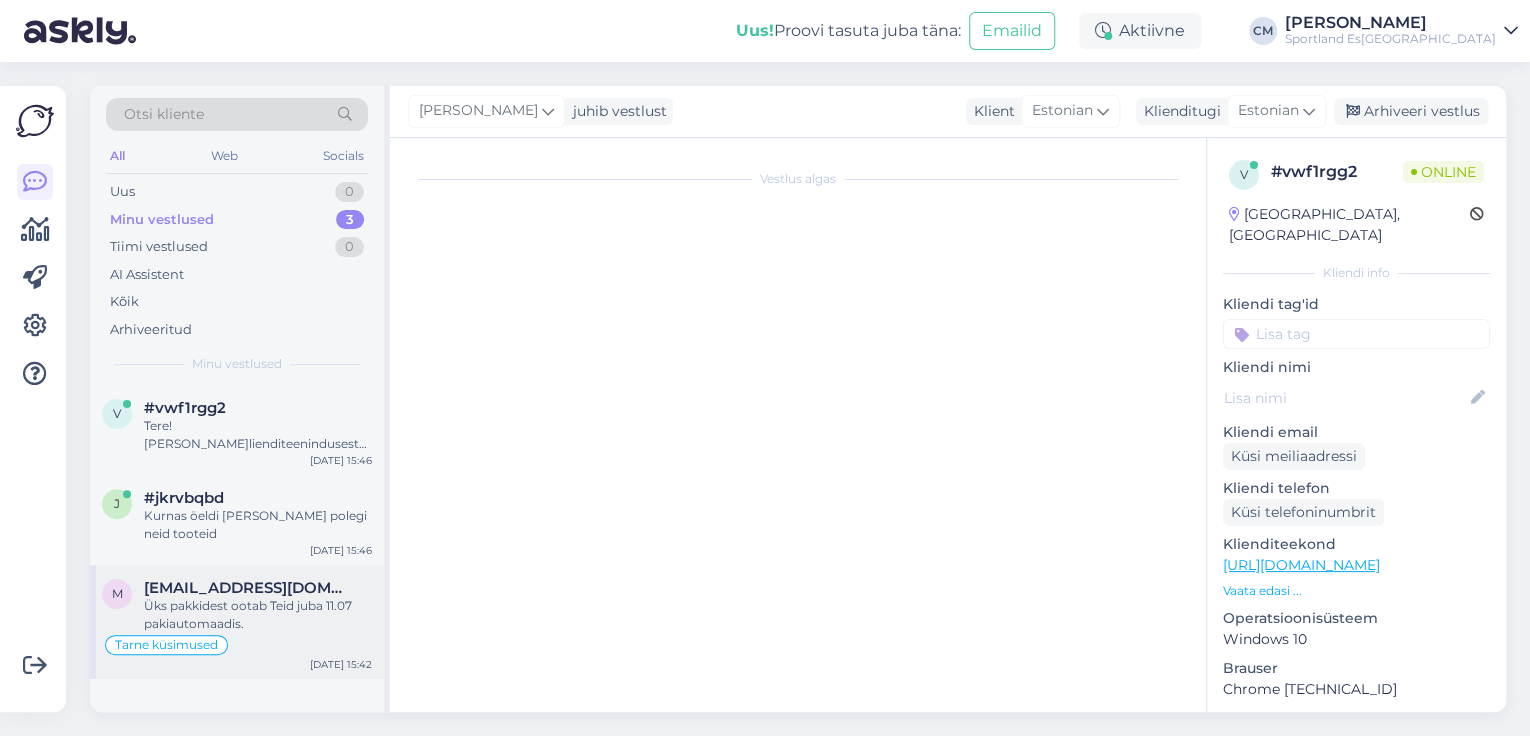 scroll, scrollTop: 1128, scrollLeft: 0, axis: vertical 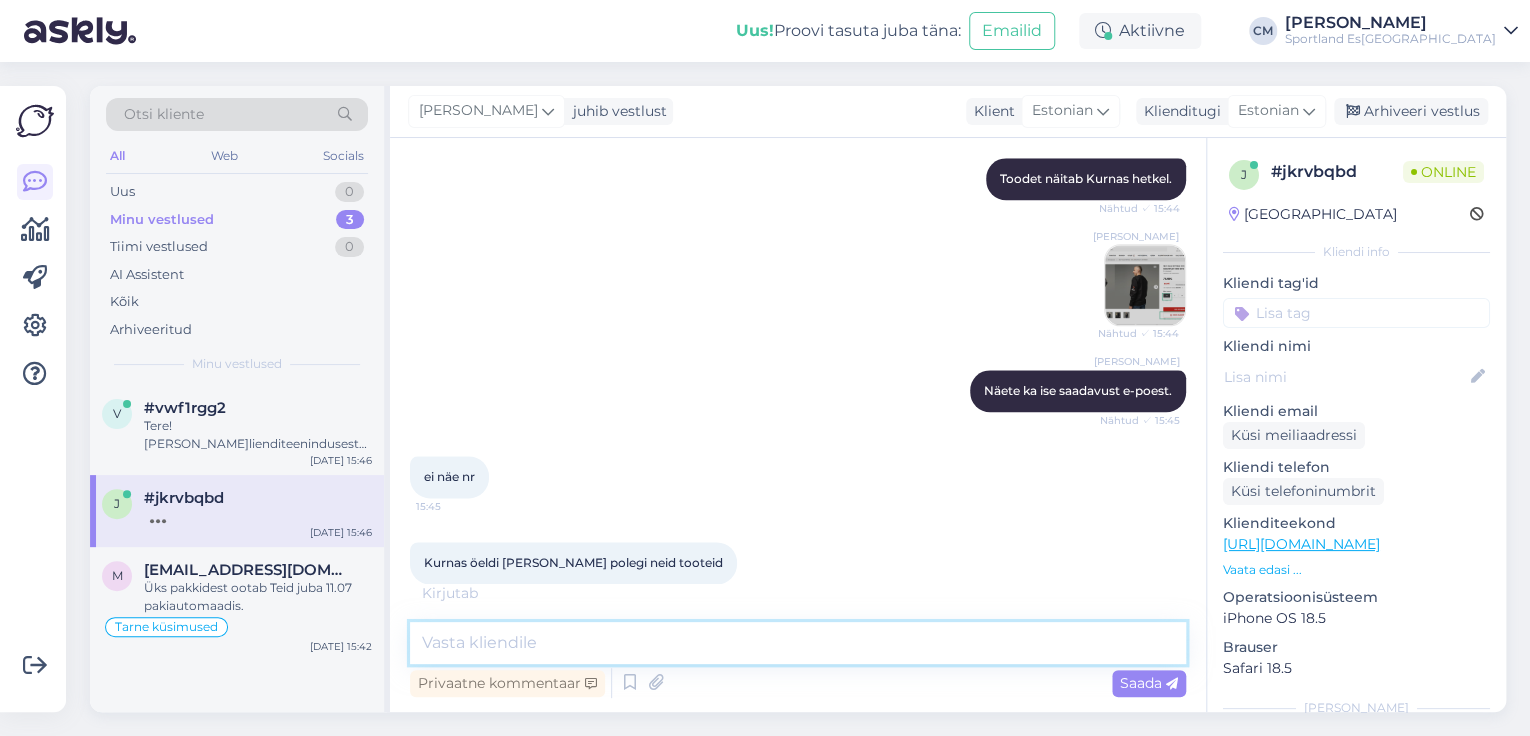click at bounding box center [798, 643] 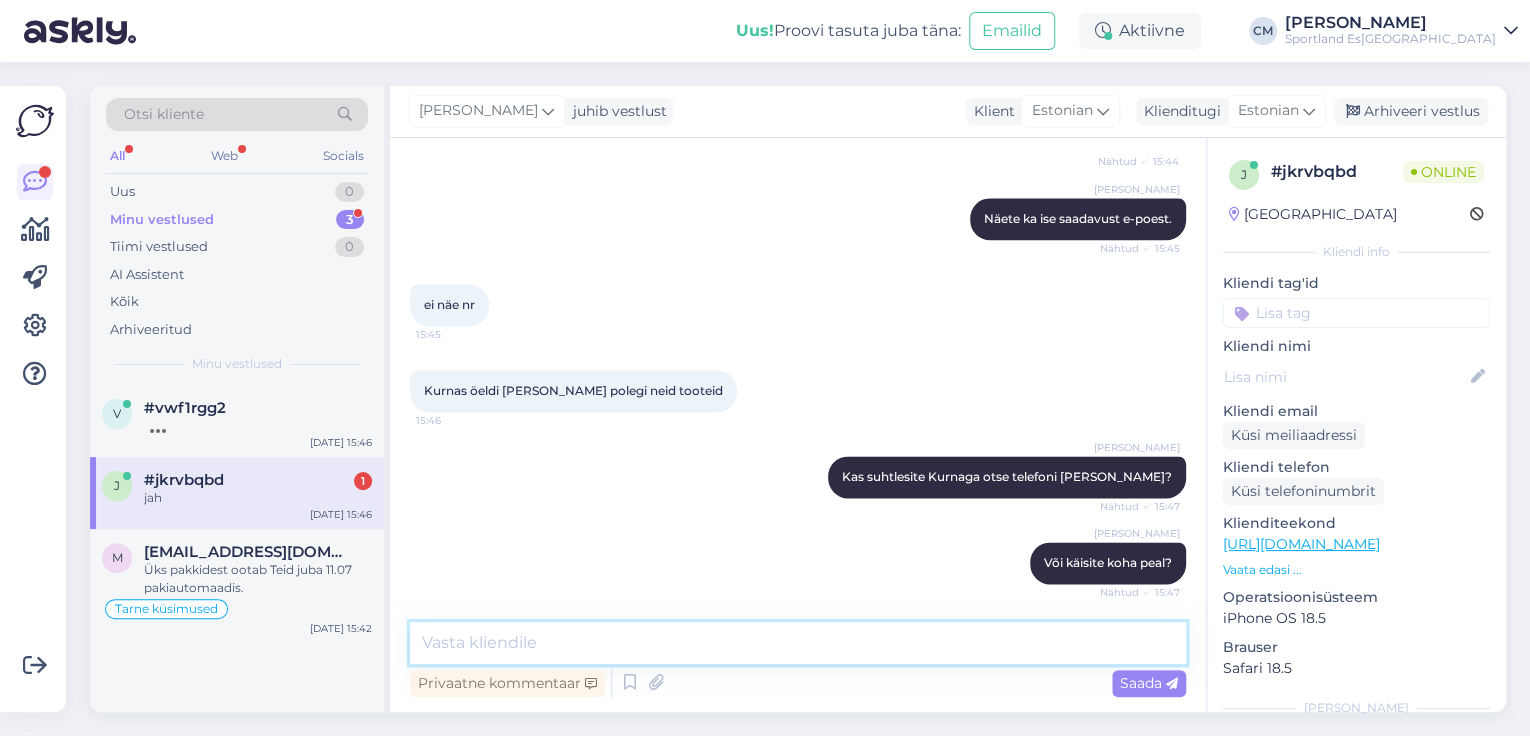 scroll, scrollTop: 1387, scrollLeft: 0, axis: vertical 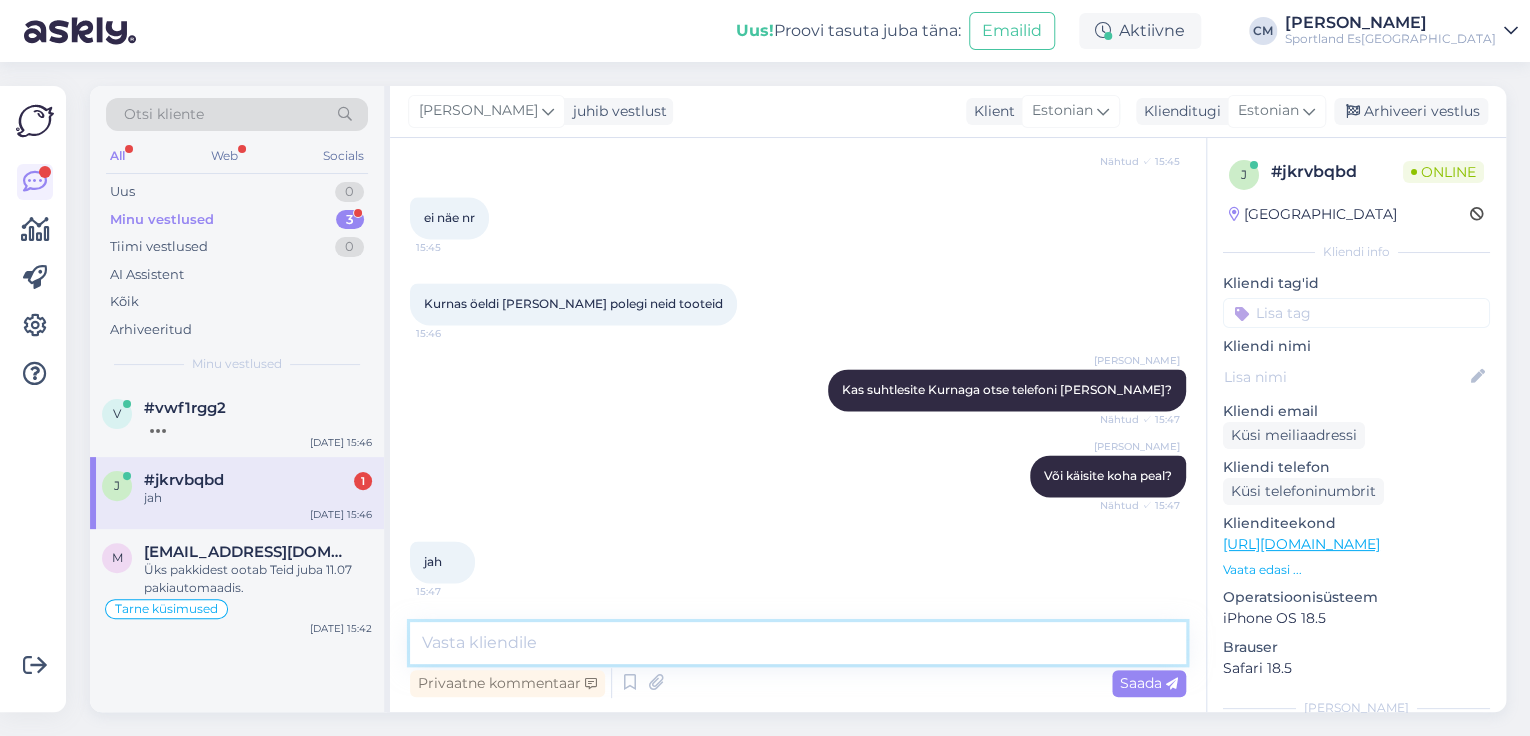 click at bounding box center (798, 643) 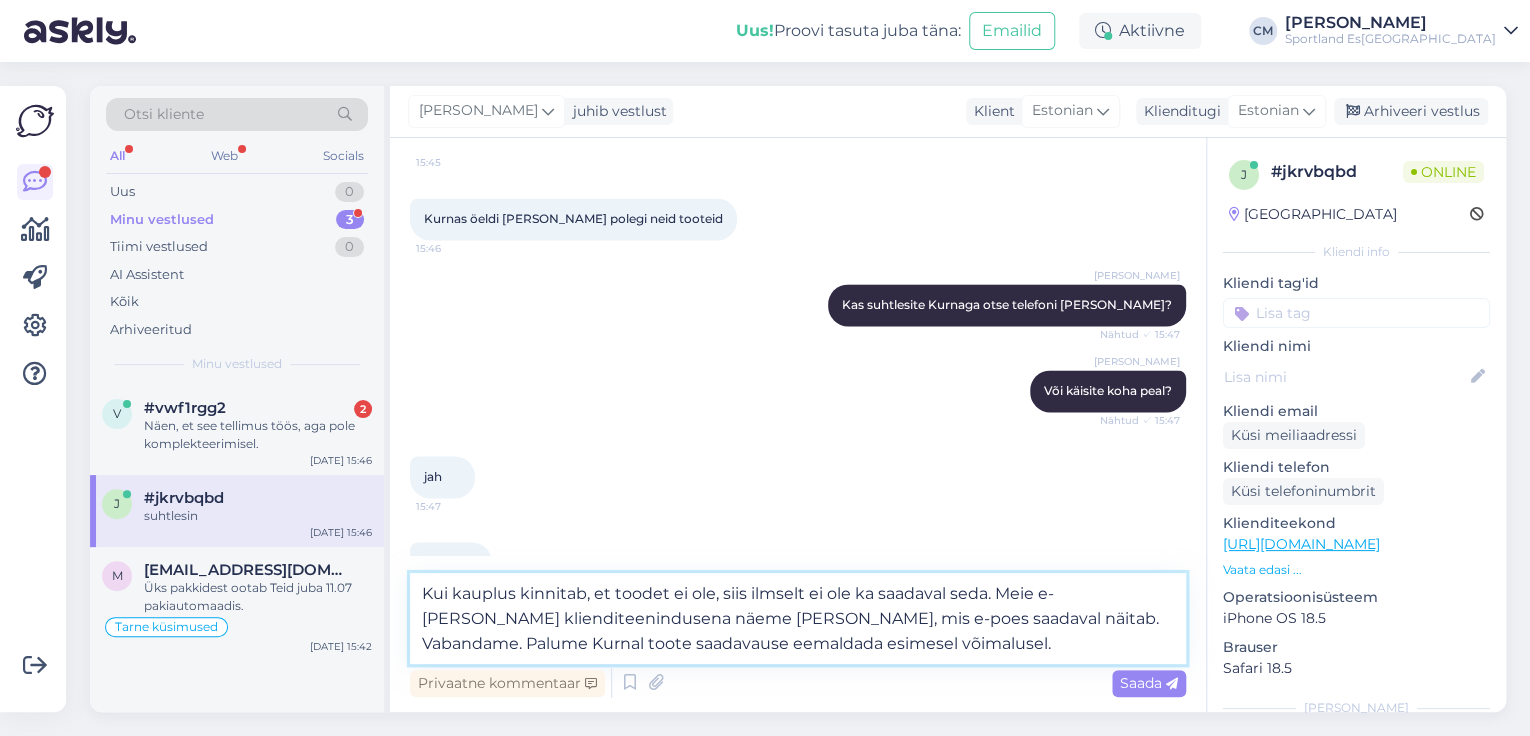 scroll, scrollTop: 1522, scrollLeft: 0, axis: vertical 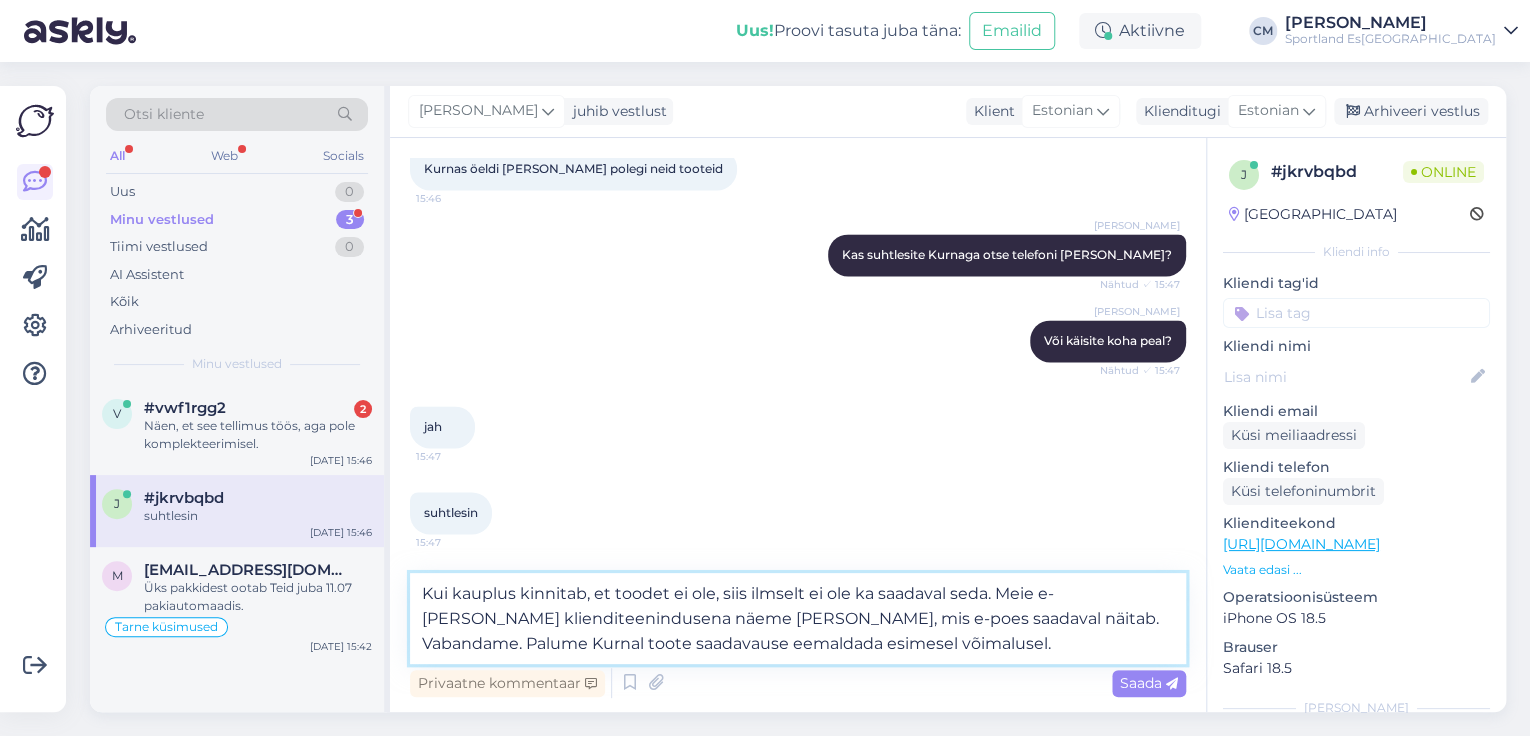 click on "Kui kauplus kinnitab, et toodet ei ole, siis ilmselt ei ole ka saadaval seda. Meie e-[PERSON_NAME] klienditeenindusena näeme [PERSON_NAME], mis e-poes saadaval näitab. Vabandame. Palume Kurnal toote saadavause eemaldada esimesel võimalusel." at bounding box center [798, 618] 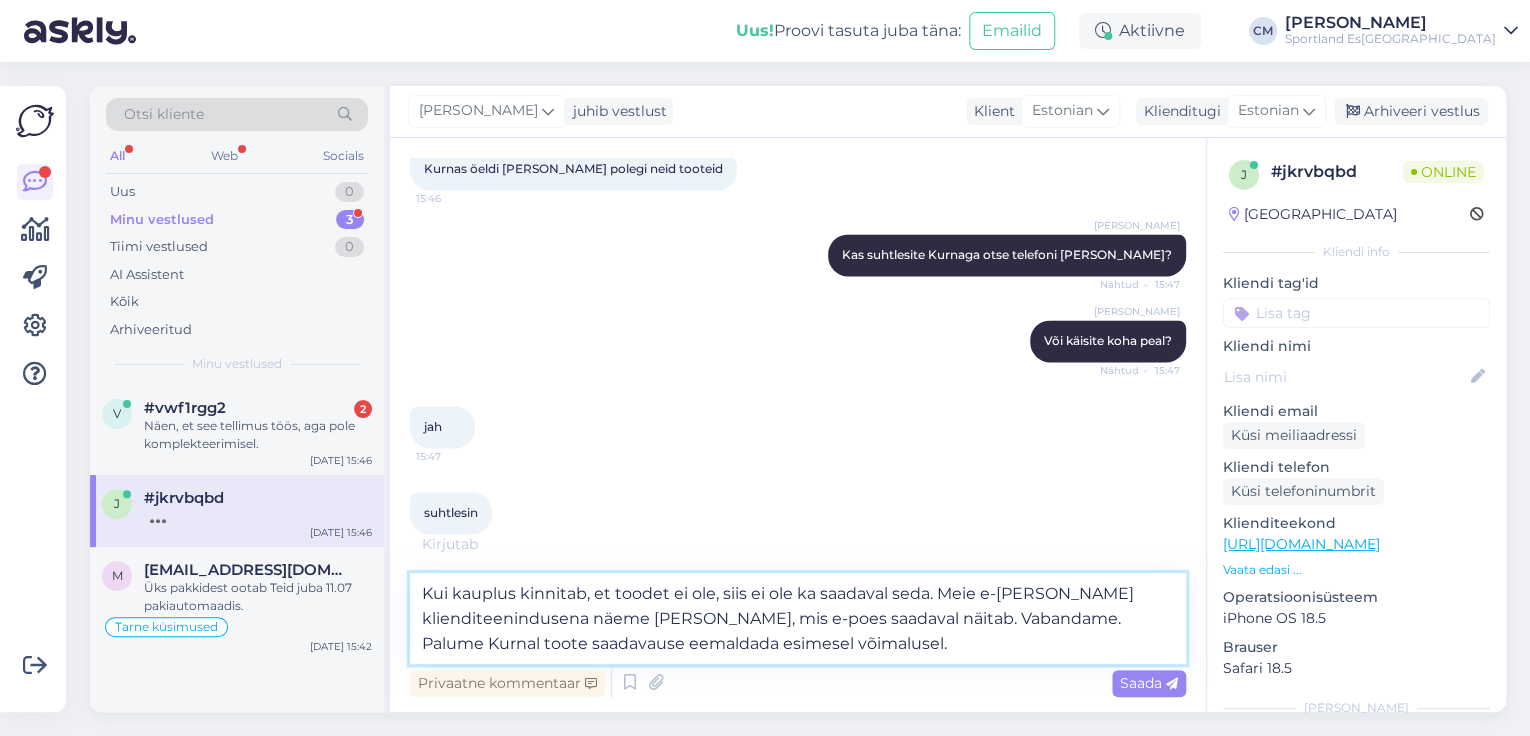 drag, startPoint x: 751, startPoint y: 592, endPoint x: 935, endPoint y: 585, distance: 184.1331 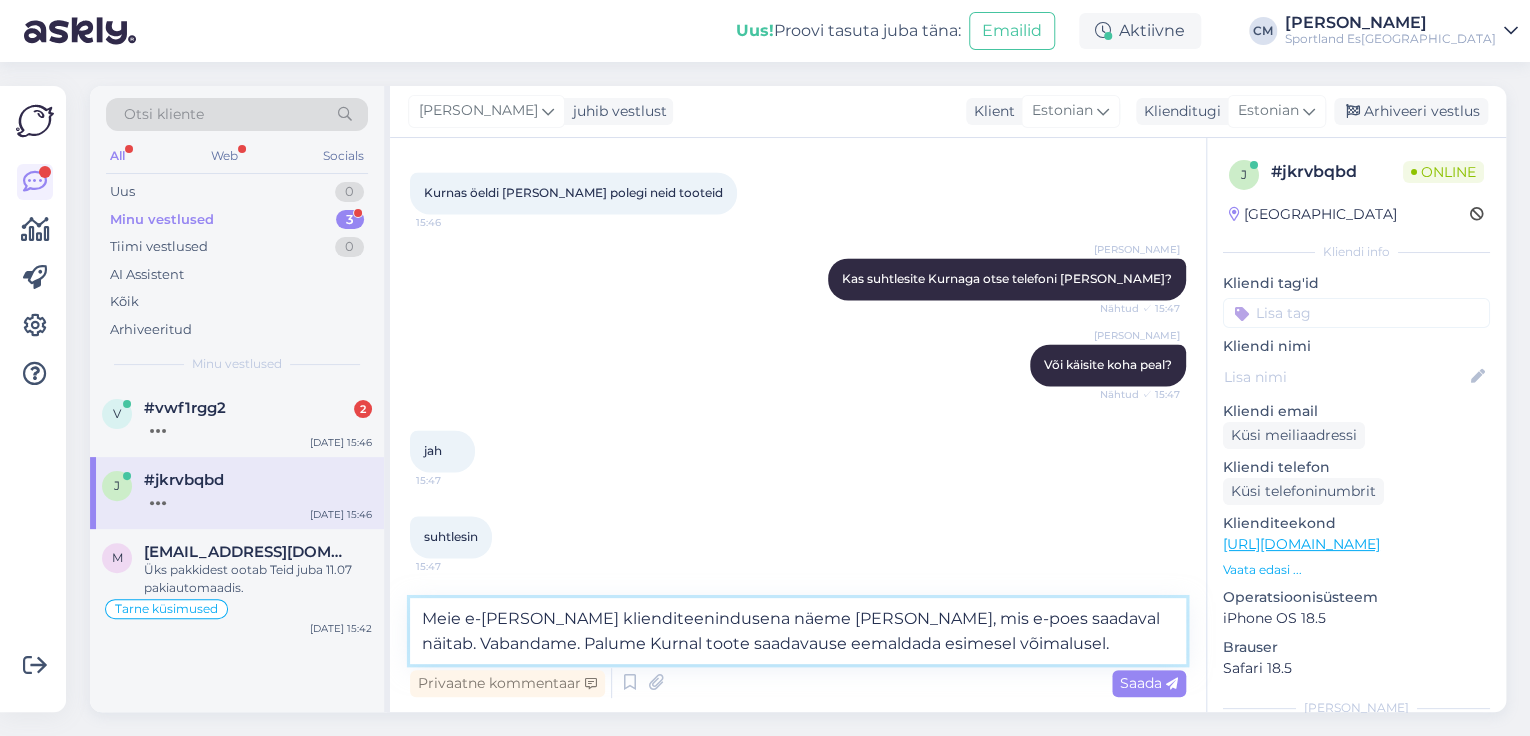 scroll, scrollTop: 1496, scrollLeft: 0, axis: vertical 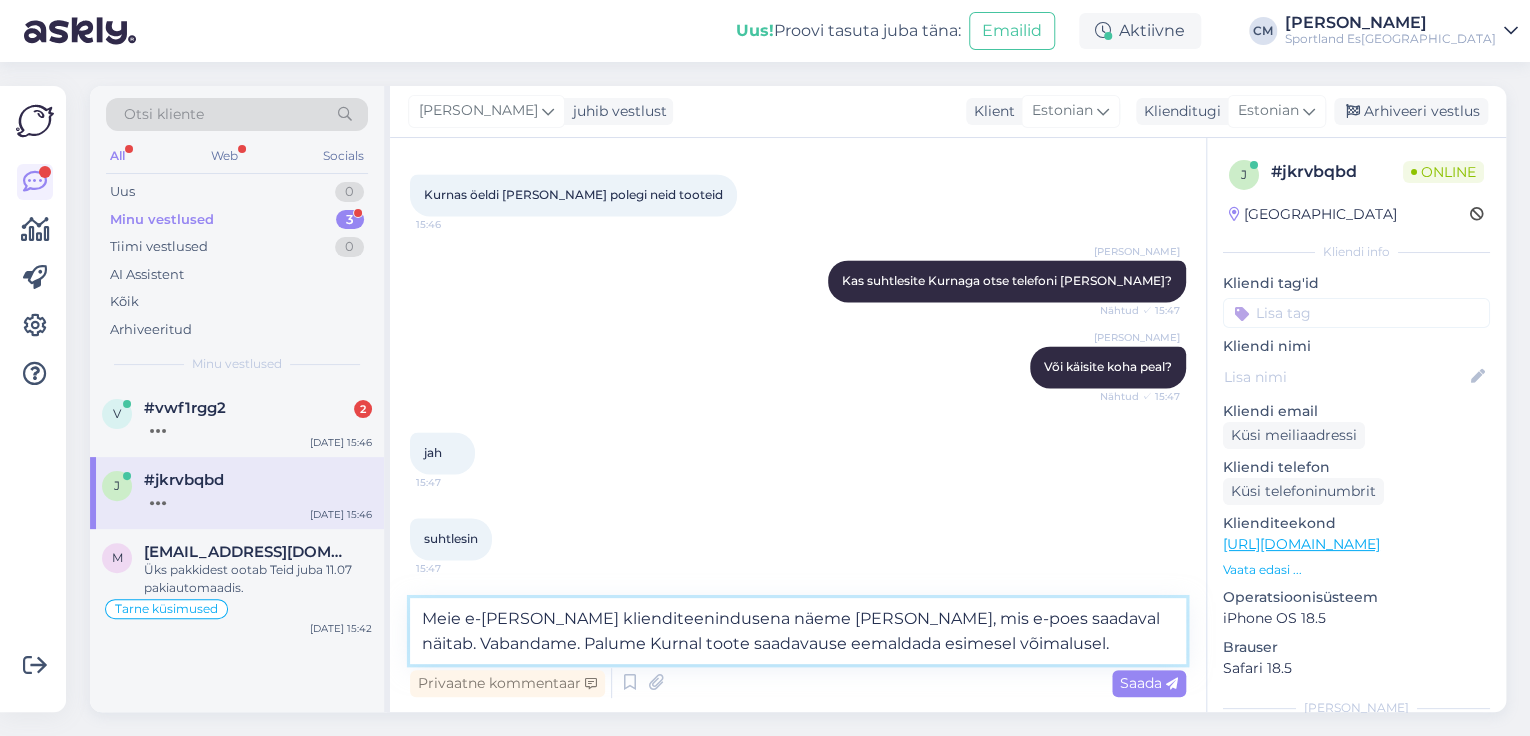 click on "Meie e-[PERSON_NAME] klienditeenindusena näeme [PERSON_NAME], mis e-poes saadaval näitab. Vabandame. Palume Kurnal toote saadavause eemaldada esimesel võimalusel." at bounding box center [798, 631] 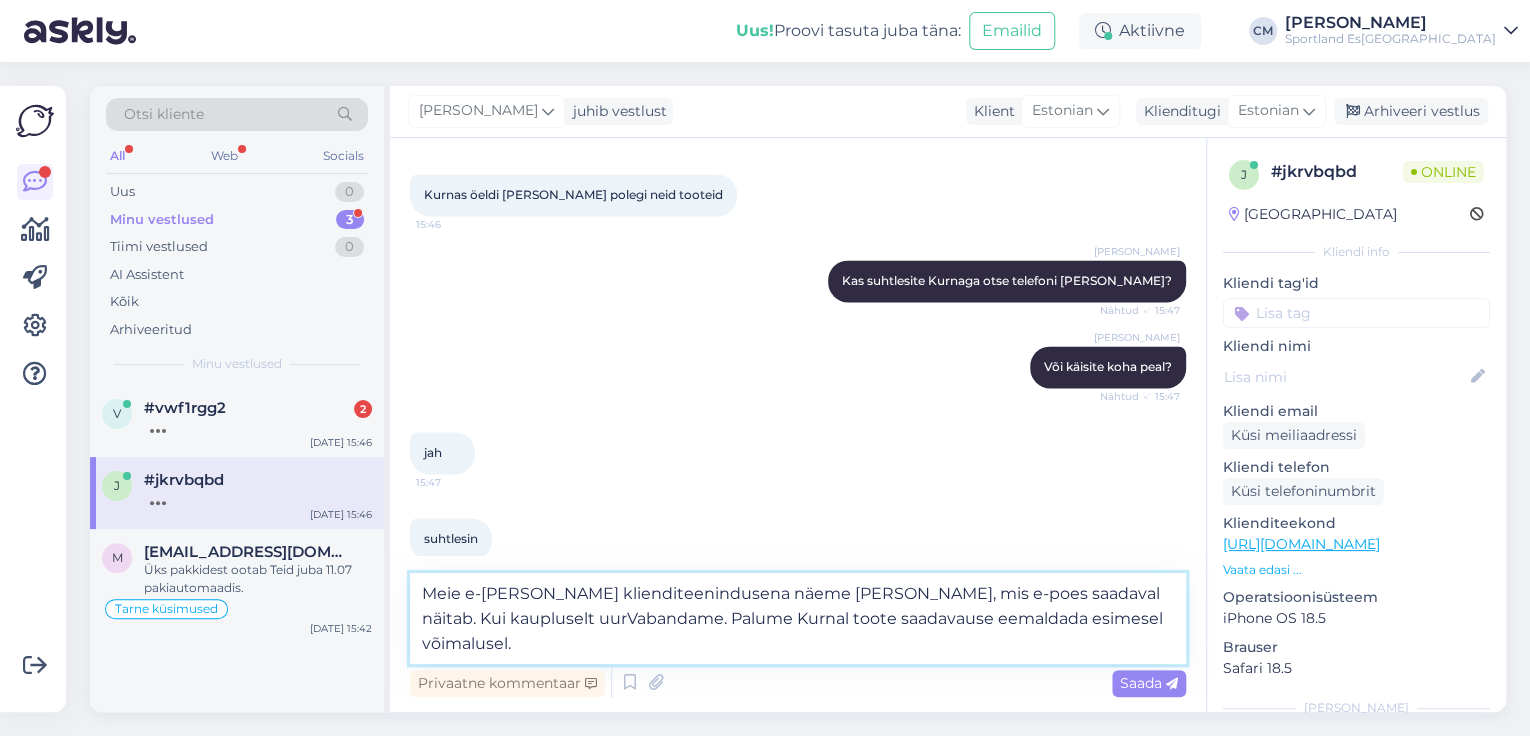 scroll, scrollTop: 1522, scrollLeft: 0, axis: vertical 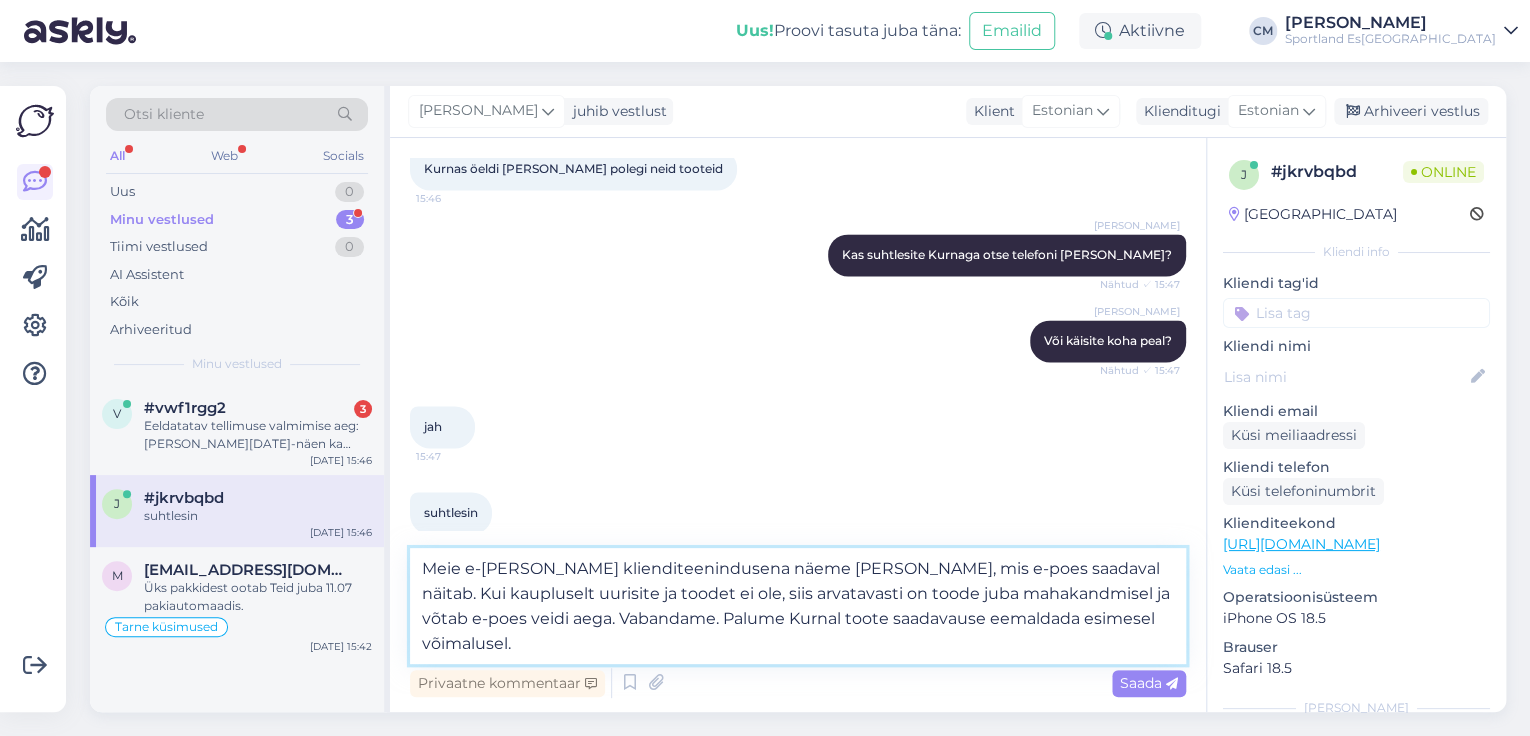 click on "Meie e-[PERSON_NAME] klienditeenindusena näeme [PERSON_NAME], mis e-poes saadaval näitab. Kui kaupluselt uurisite ja toodet ei ole, siis arvatavasti on toode juba mahakandmisel ja võtab e-poes veidi aega. Vabandame. Palume Kurnal toote saadavause eemaldada esimesel võimalusel." at bounding box center [798, 606] 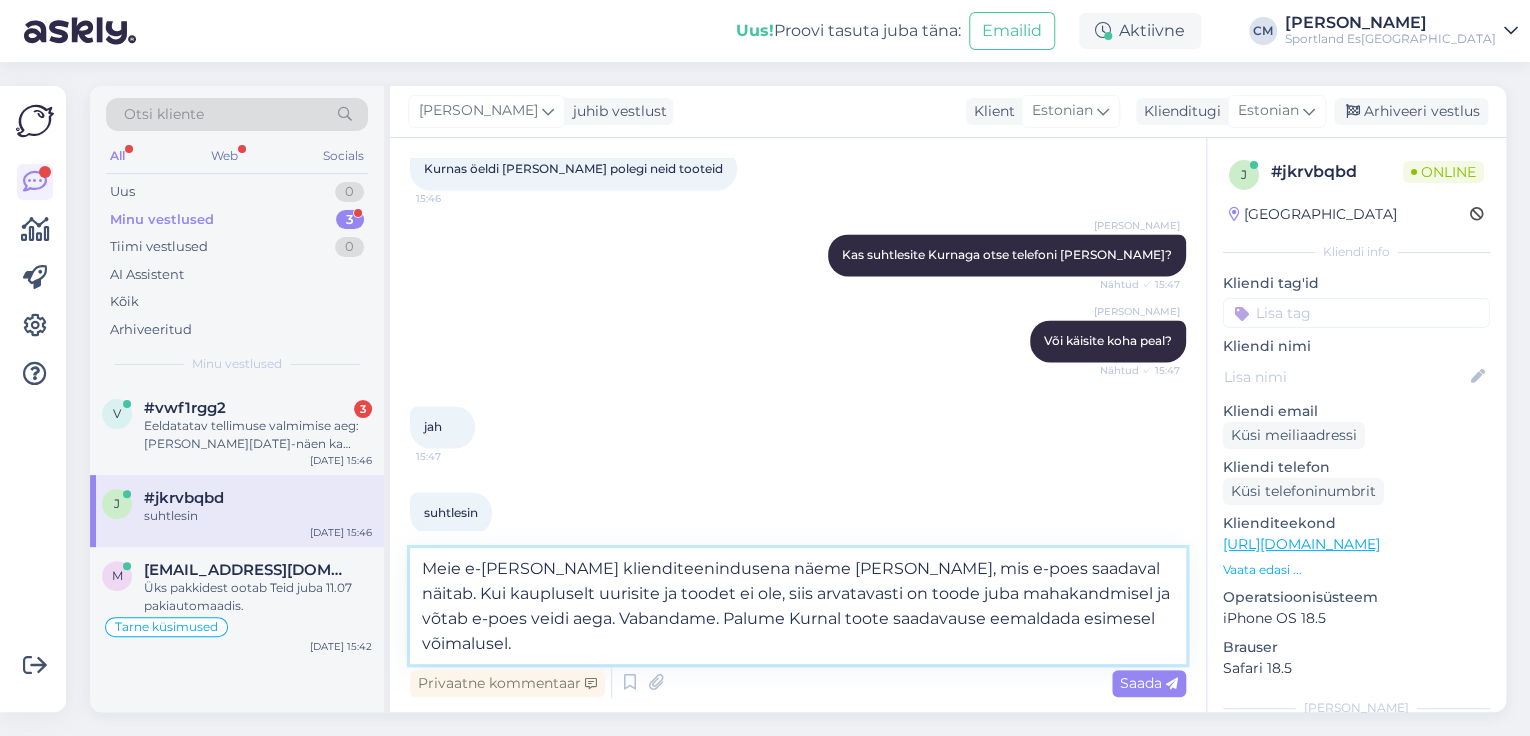 click on "Meie e-[PERSON_NAME] klienditeenindusena näeme [PERSON_NAME], mis e-poes saadaval näitab. Kui kaupluselt uurisite ja toodet ei ole, siis arvatavasti on toode juba mahakandmisel ja võtab e-poes veidi aega. Vabandame. Palume Kurnal toote saadavause eemaldada esimesel võimalusel." at bounding box center [798, 606] 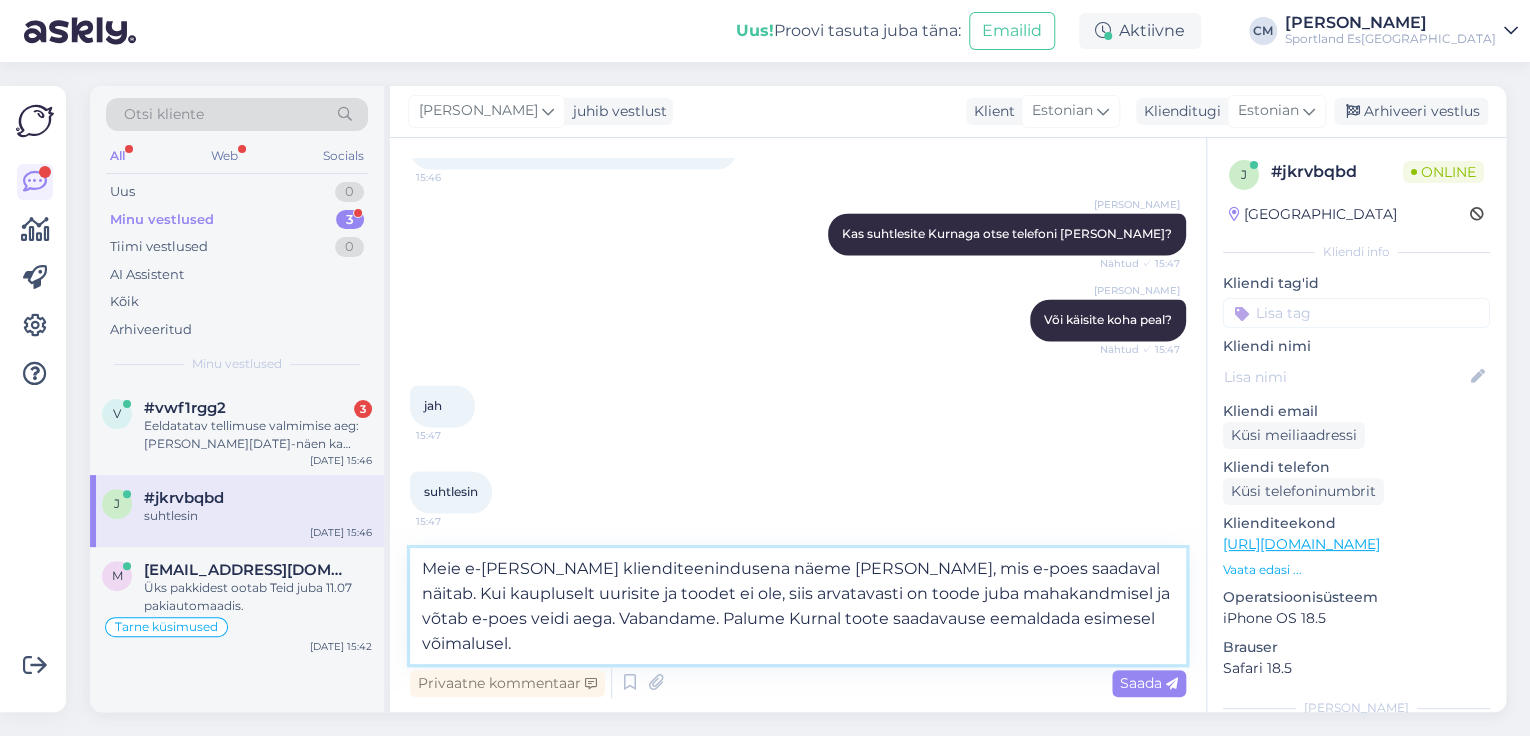scroll, scrollTop: 1547, scrollLeft: 0, axis: vertical 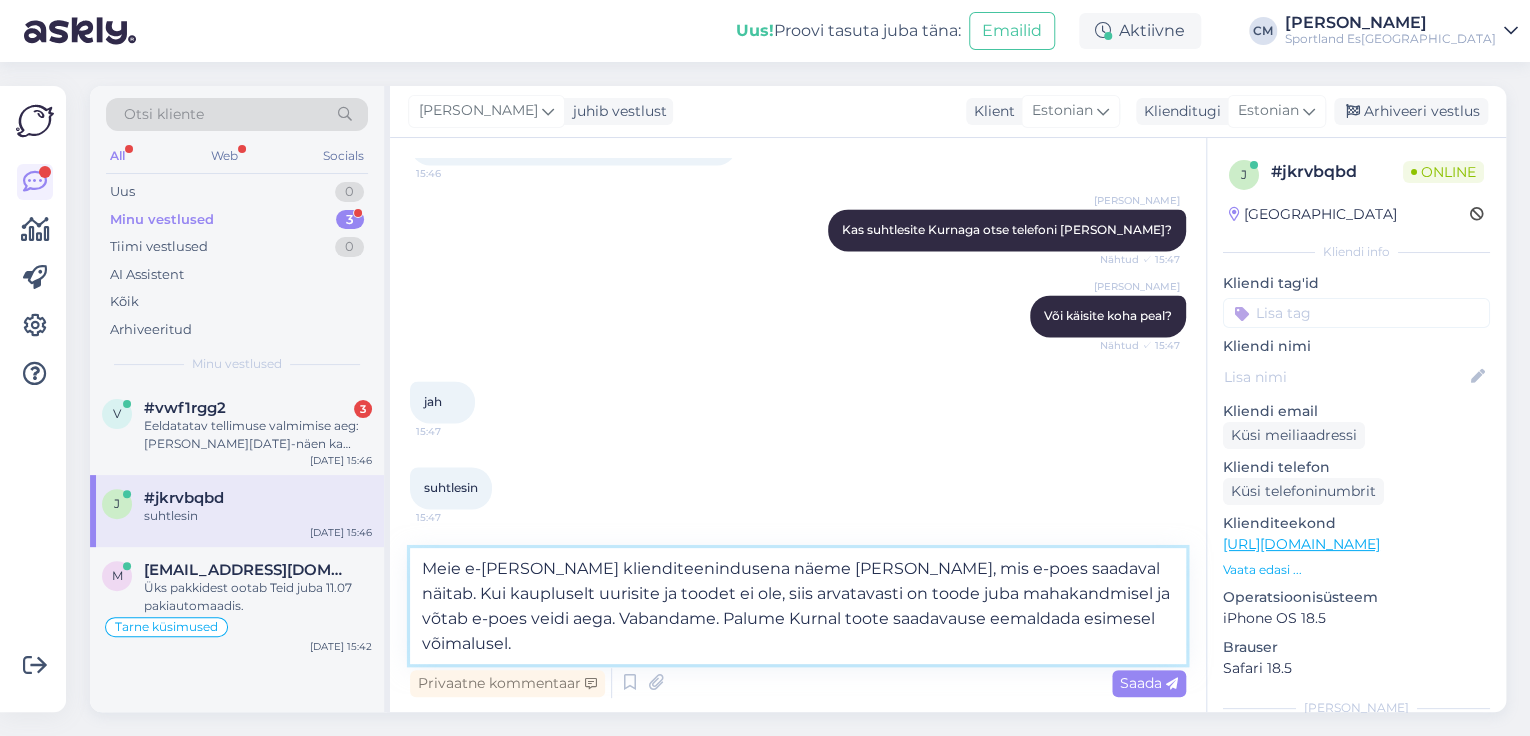click on "Meie e-[PERSON_NAME] klienditeenindusena näeme [PERSON_NAME], mis e-poes saadaval näitab. Kui kaupluselt uurisite ja toodet ei ole, siis arvatavasti on toode juba mahakandmisel ja võtab e-poes veidi aega. Vabandame. Palume Kurnal toote saadavause eemaldada esimesel võimalusel." at bounding box center [798, 606] 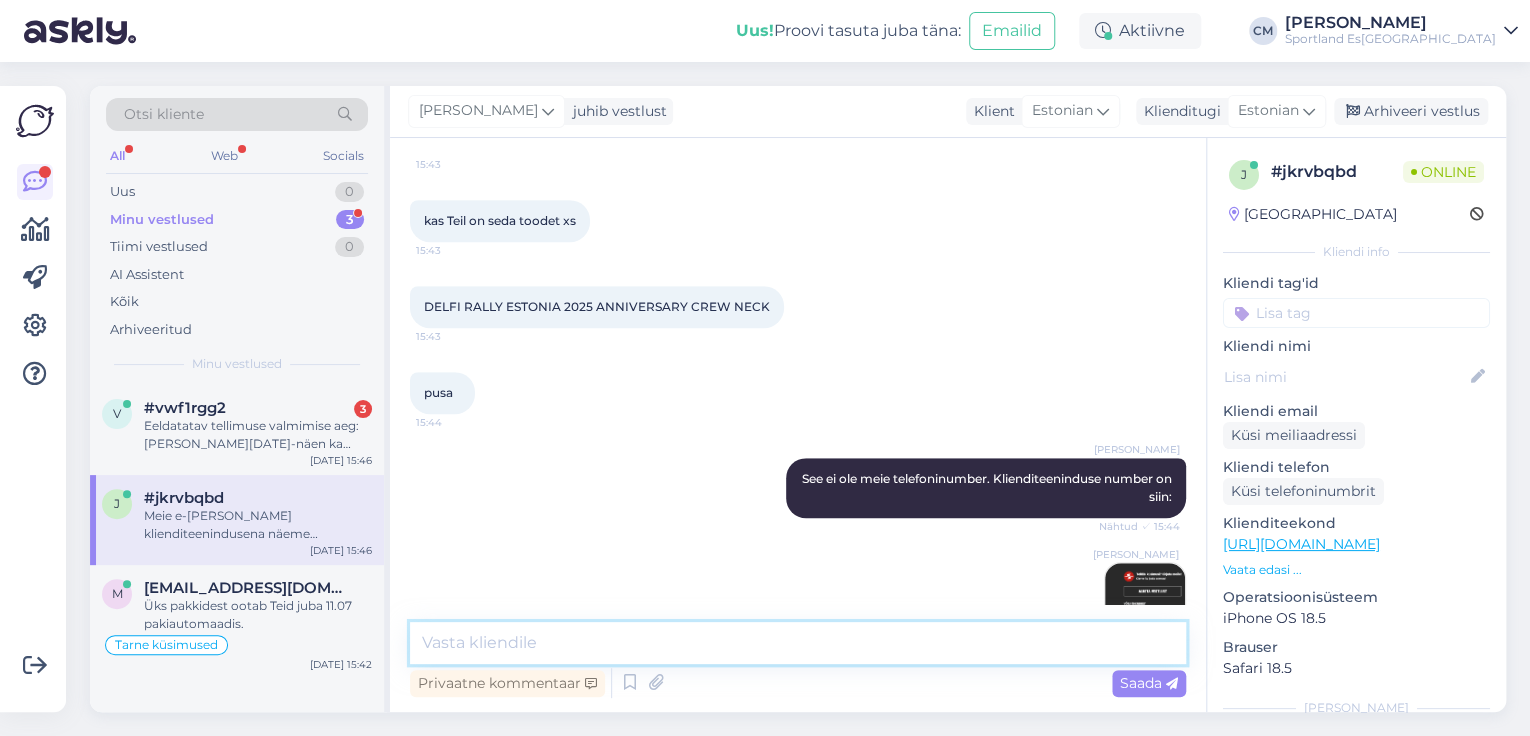 scroll, scrollTop: 431, scrollLeft: 0, axis: vertical 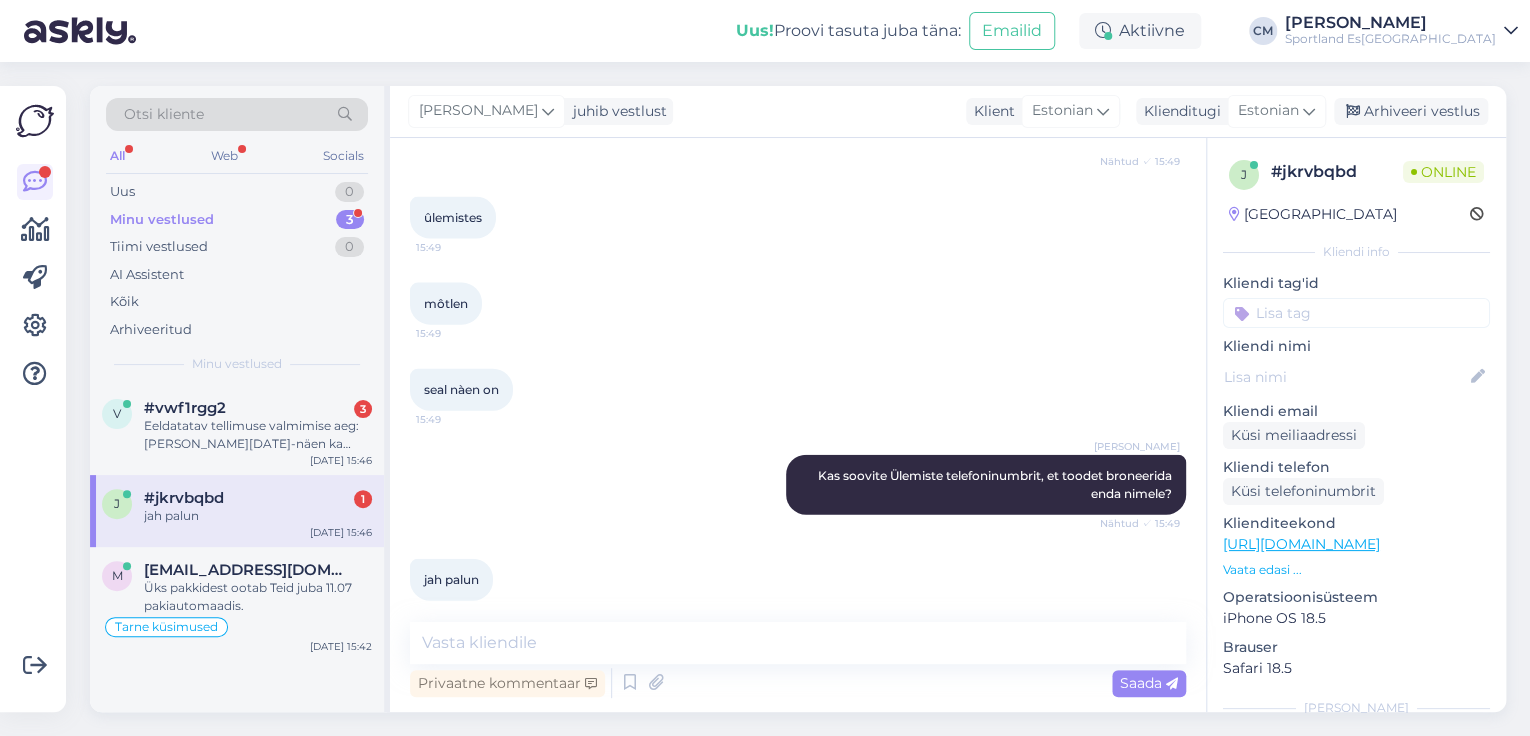 click on "[PERSON_NAME] Kas soovite Ülemiste telefoninumbrit, et toodet broneerida enda nimele? Nähtud ✓ 15:49" at bounding box center [798, 485] 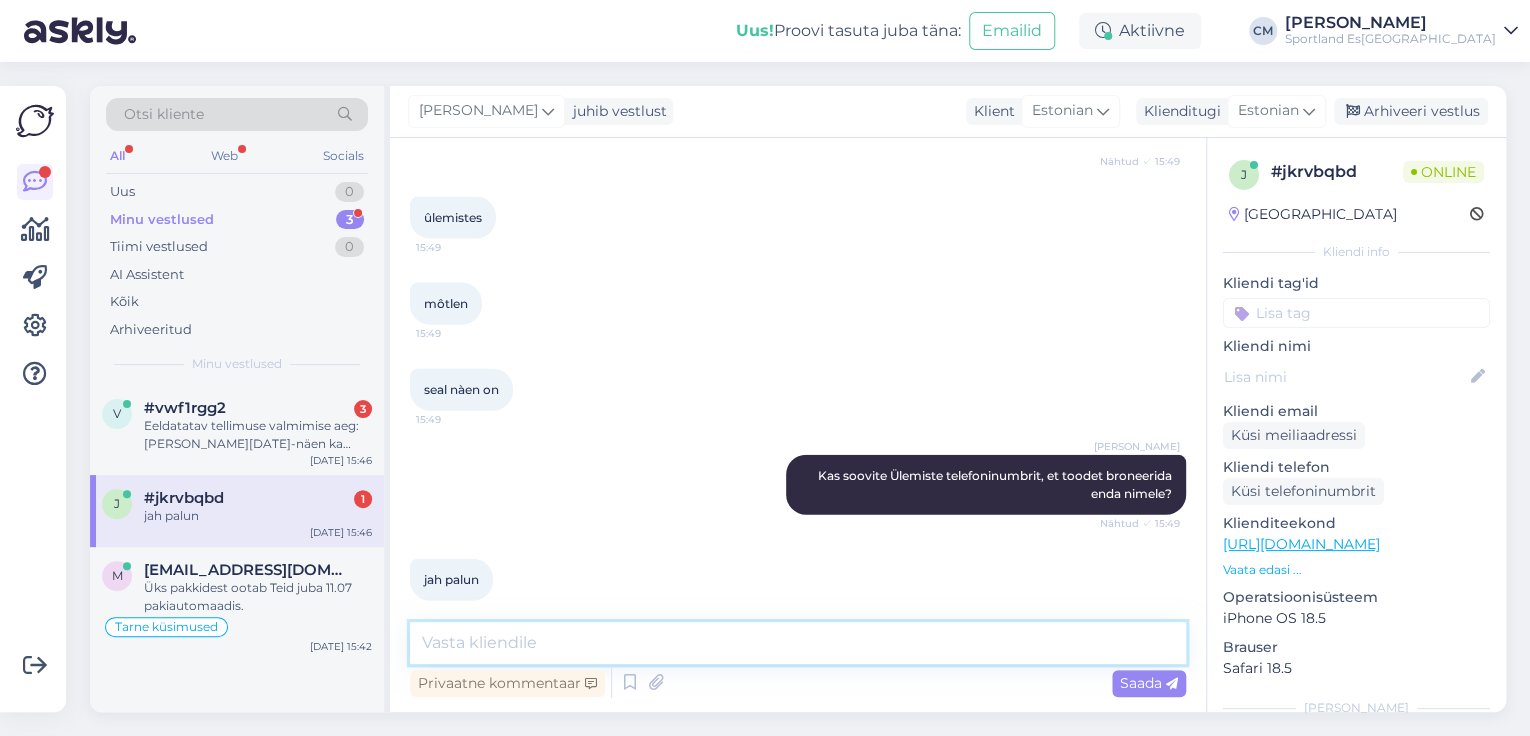 click at bounding box center (798, 643) 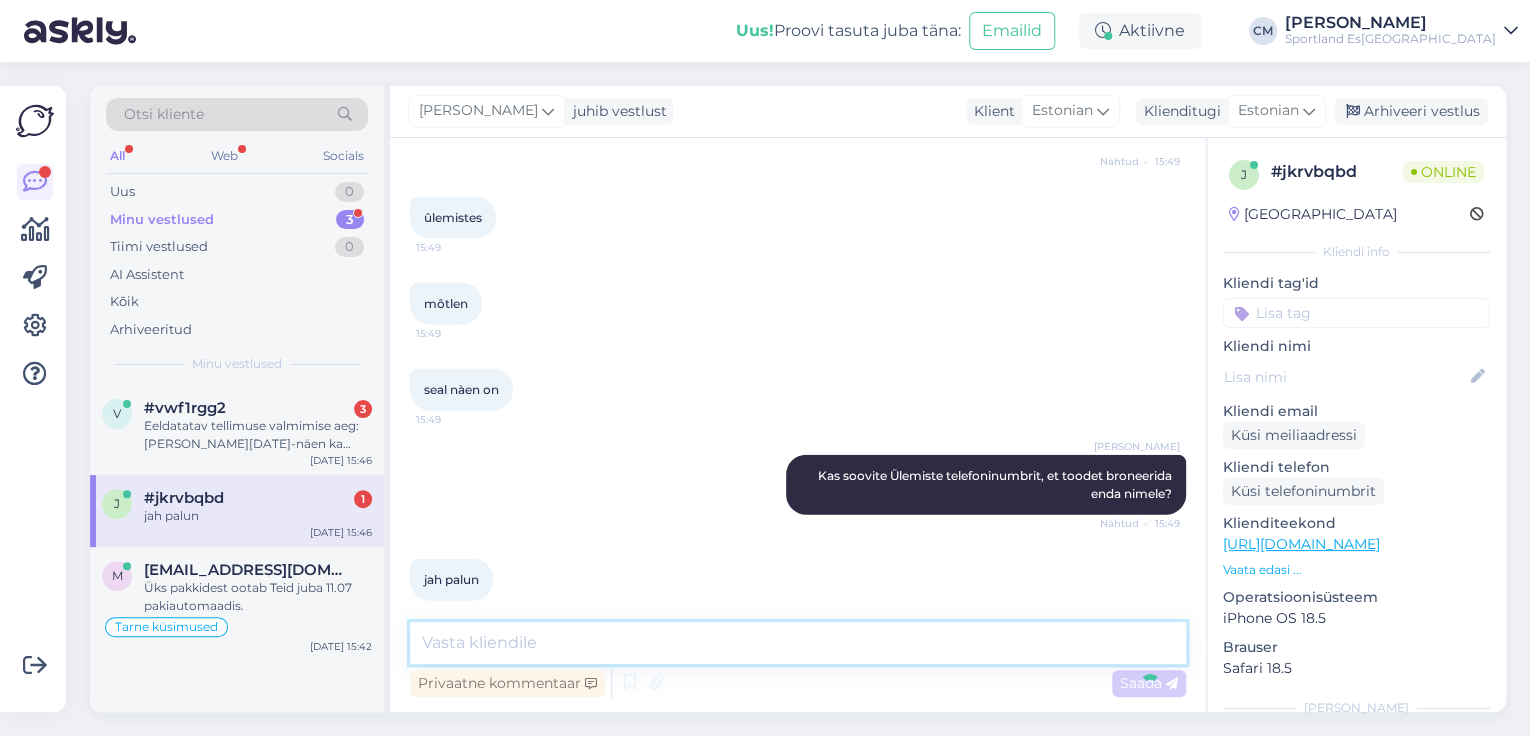 scroll, scrollTop: 2336, scrollLeft: 0, axis: vertical 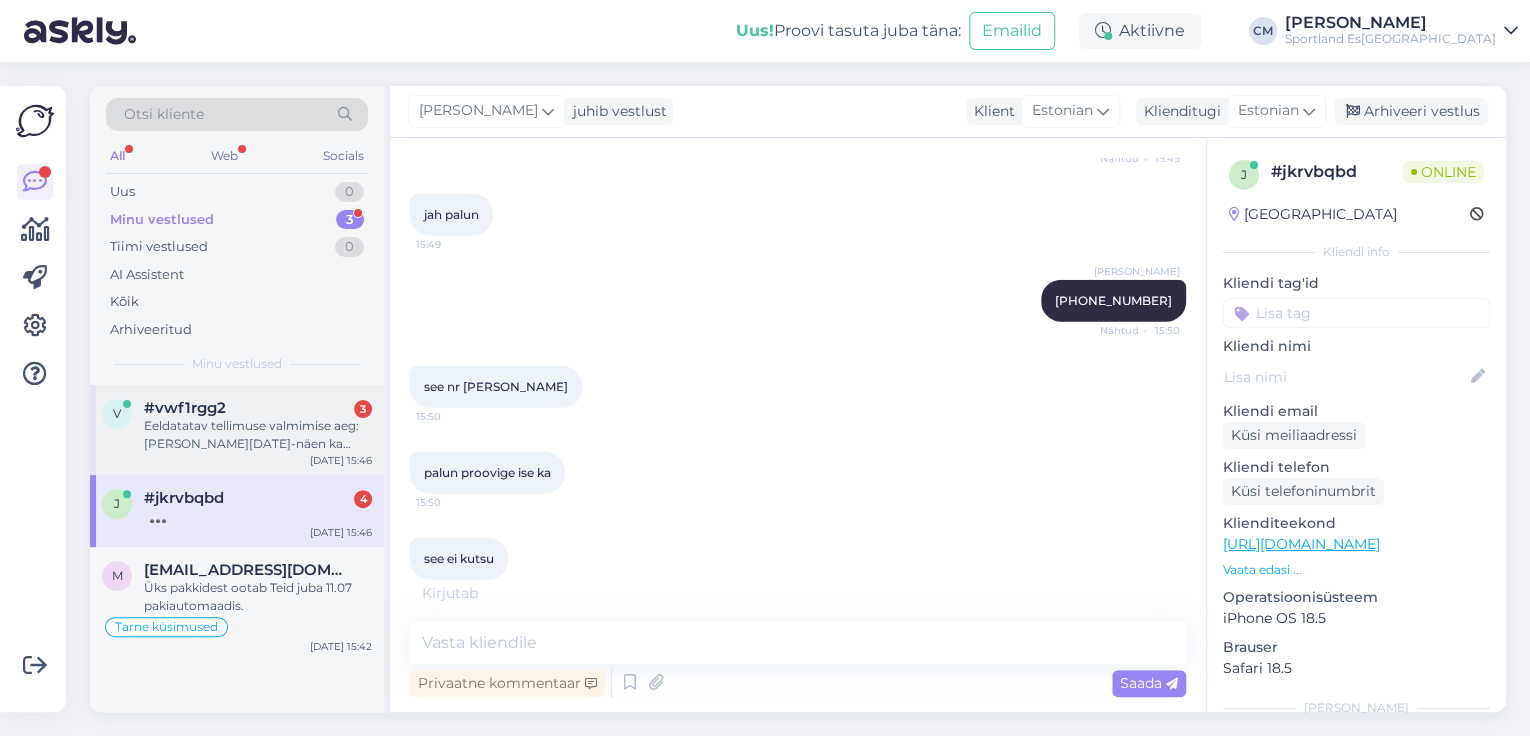 click on "Eeldatatav tellimuse valmimise aeg: [PERSON_NAME][DATE]-näen ka sellist infot." at bounding box center [258, 435] 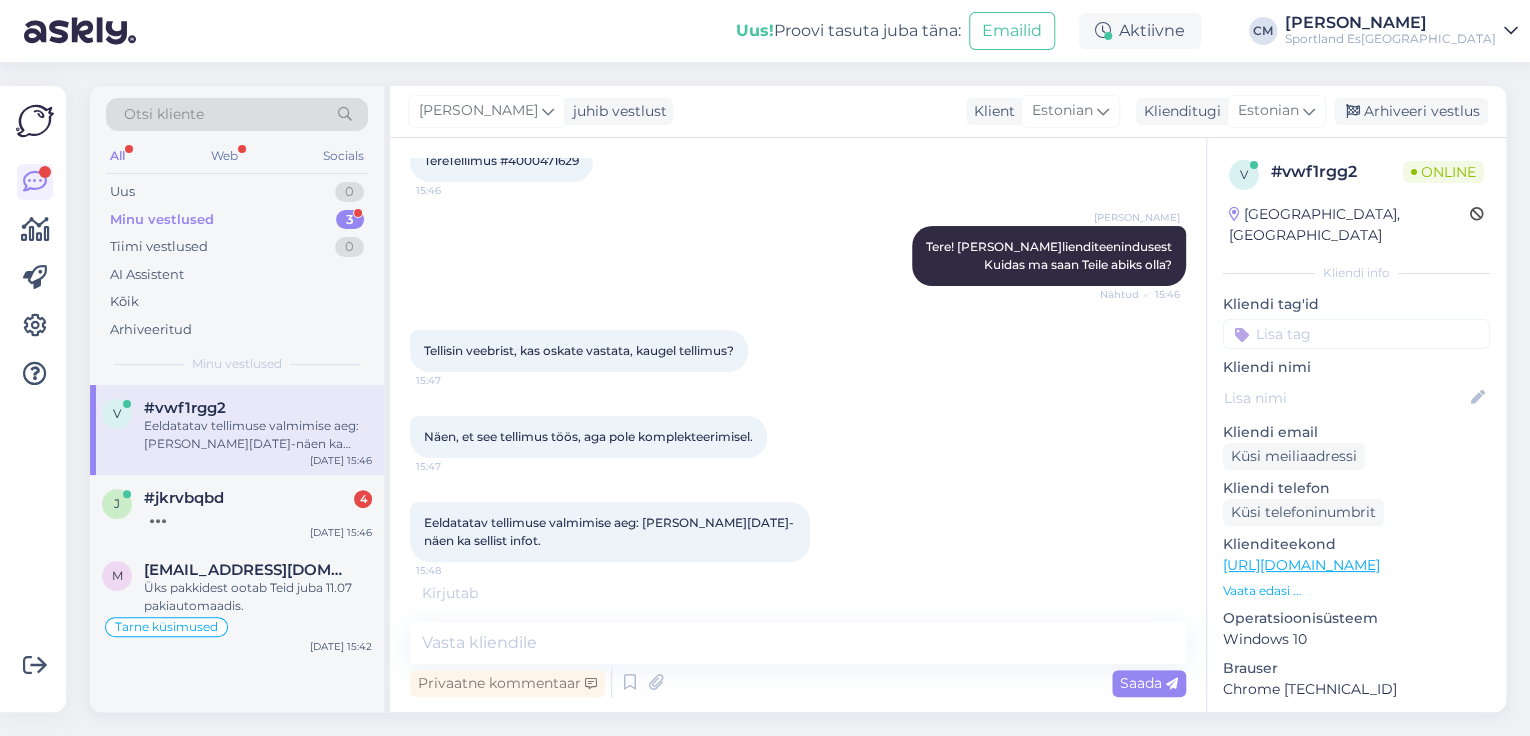 scroll, scrollTop: 44, scrollLeft: 0, axis: vertical 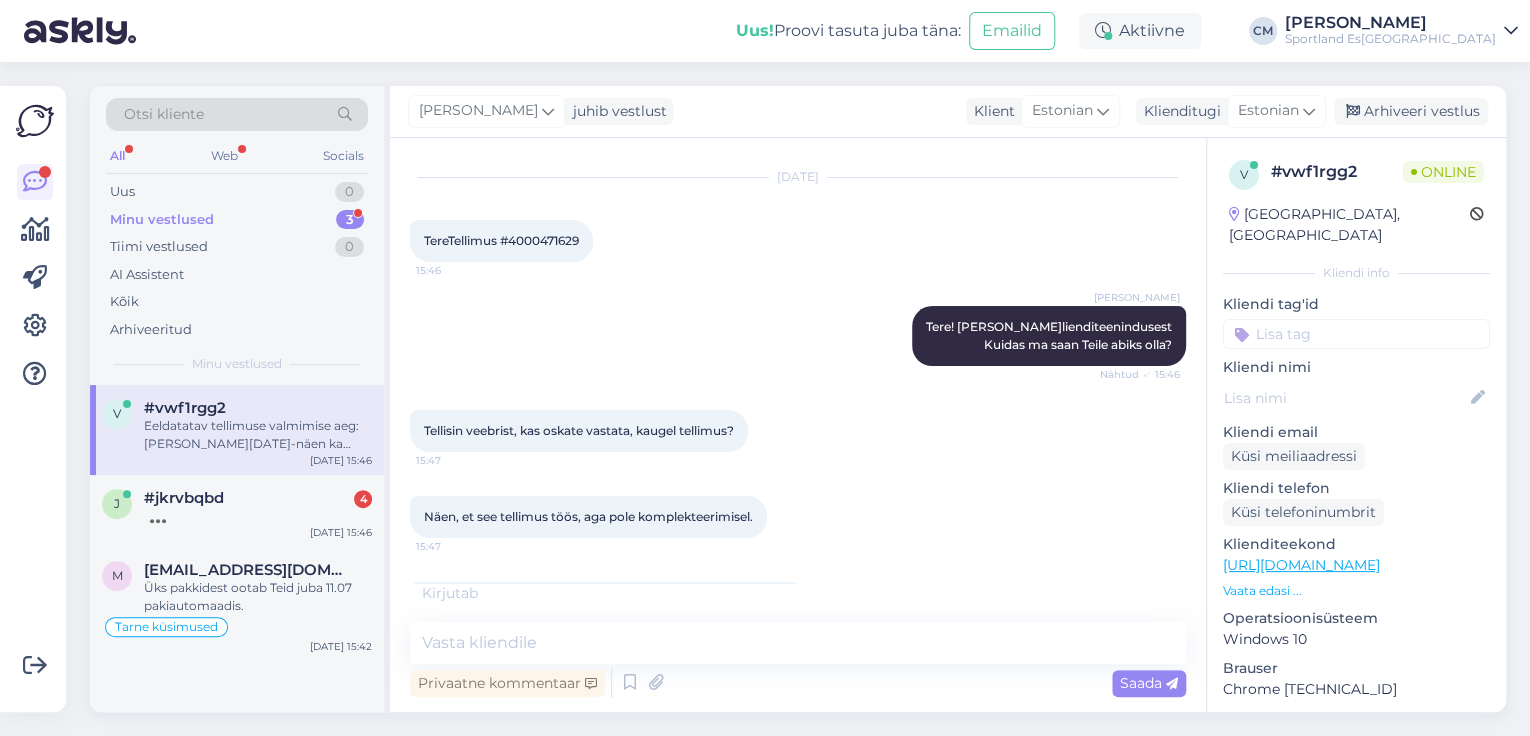 click on "TereTellimus #4000471629" at bounding box center [501, 240] 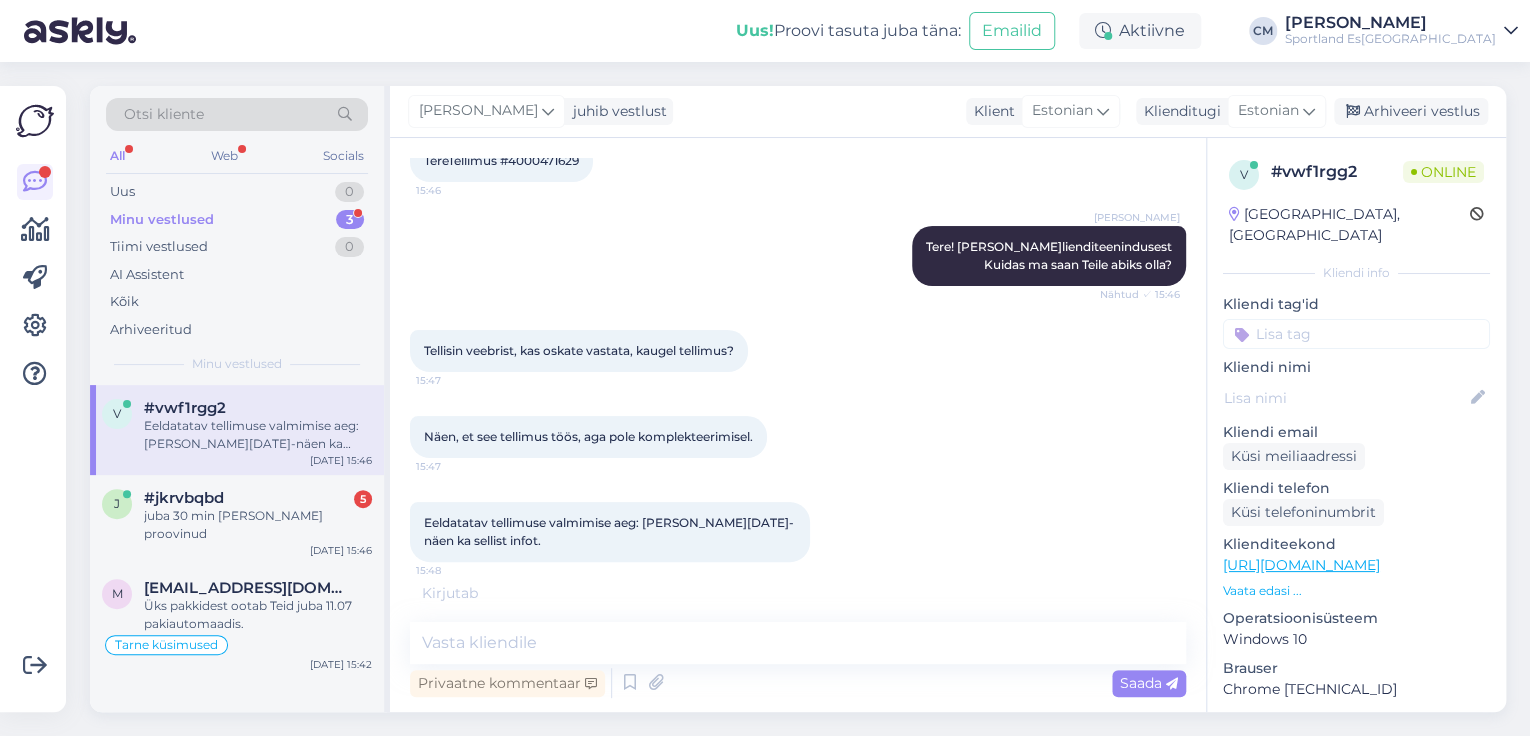 scroll, scrollTop: 104, scrollLeft: 0, axis: vertical 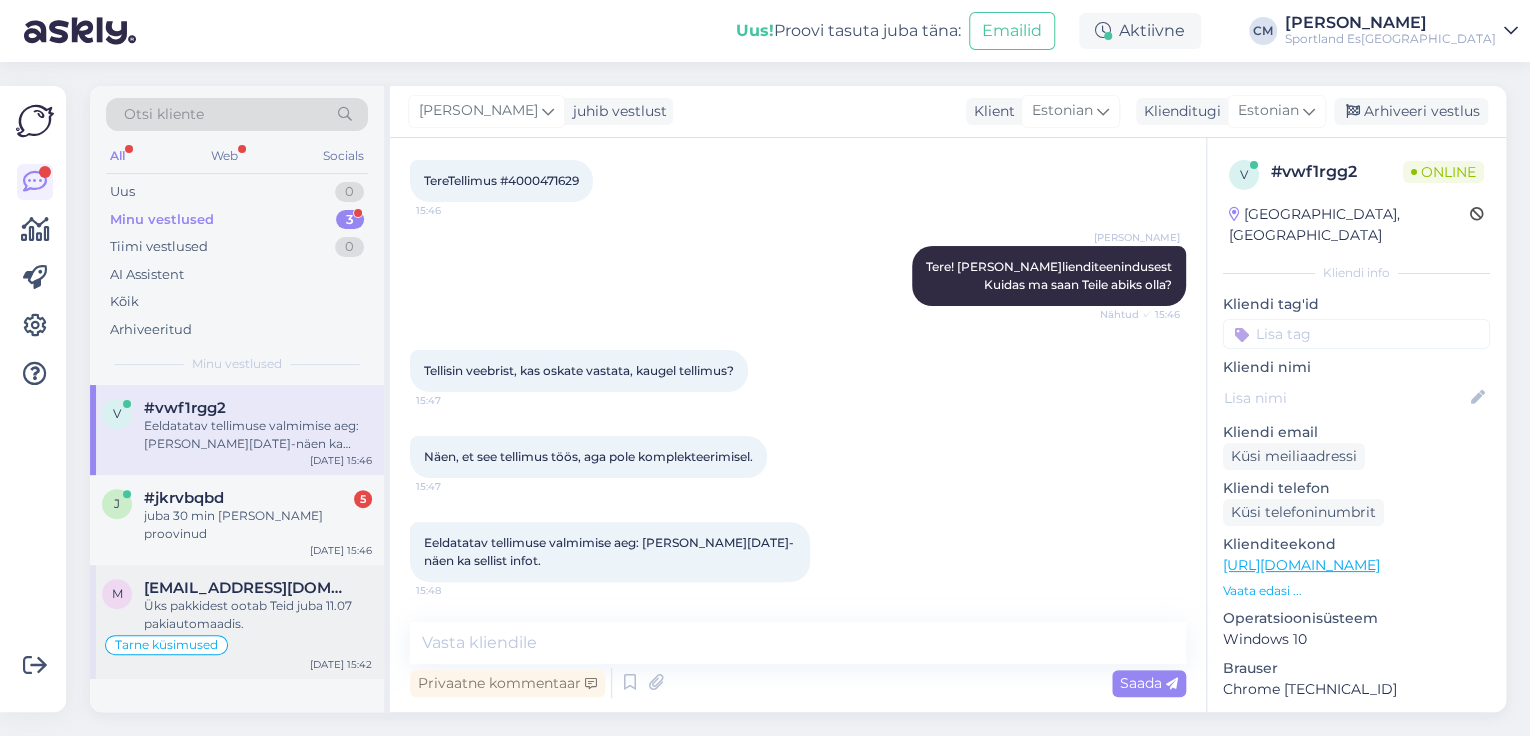 click on "Üks pakkidest ootab Teid juba 11.07 pakiautomaadis." at bounding box center [258, 615] 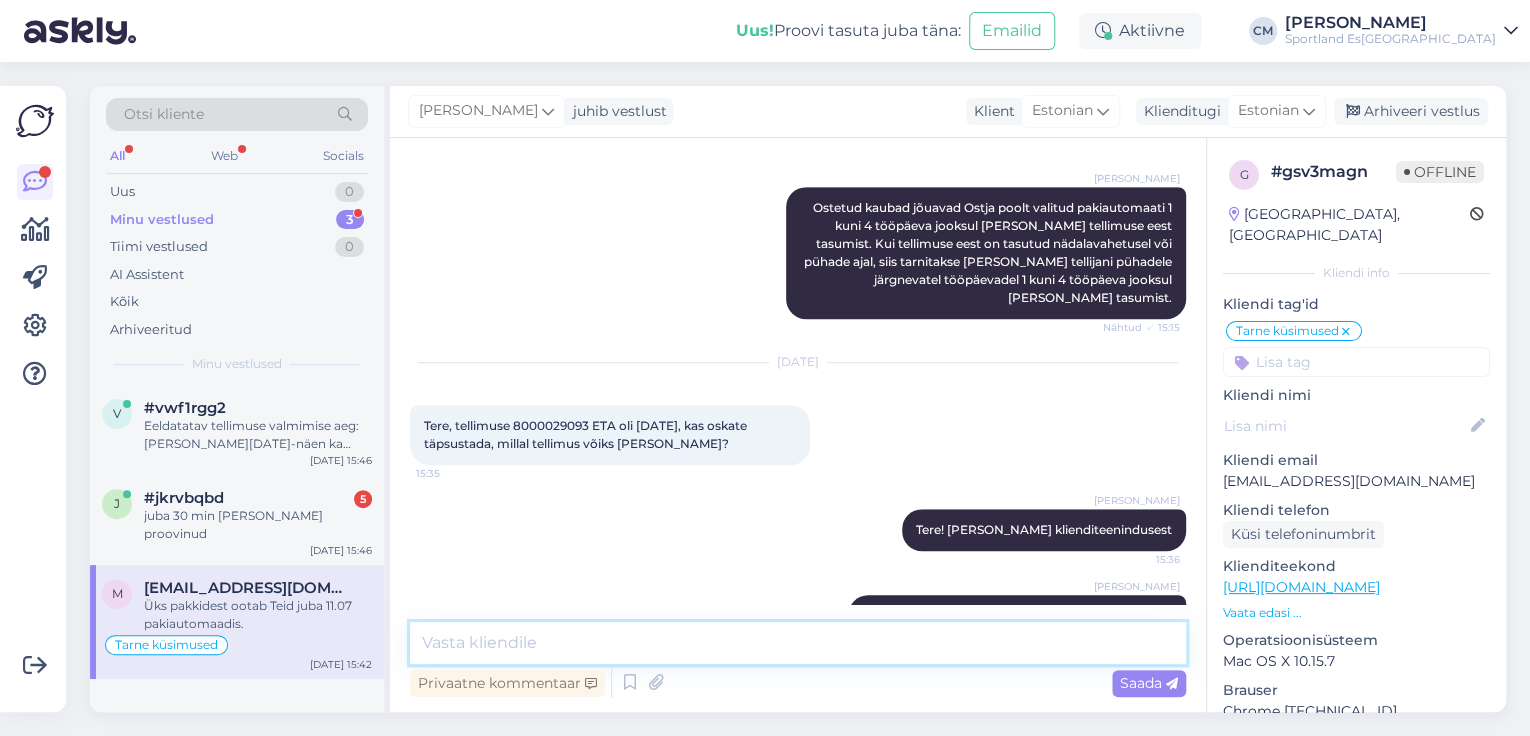 click at bounding box center (798, 643) 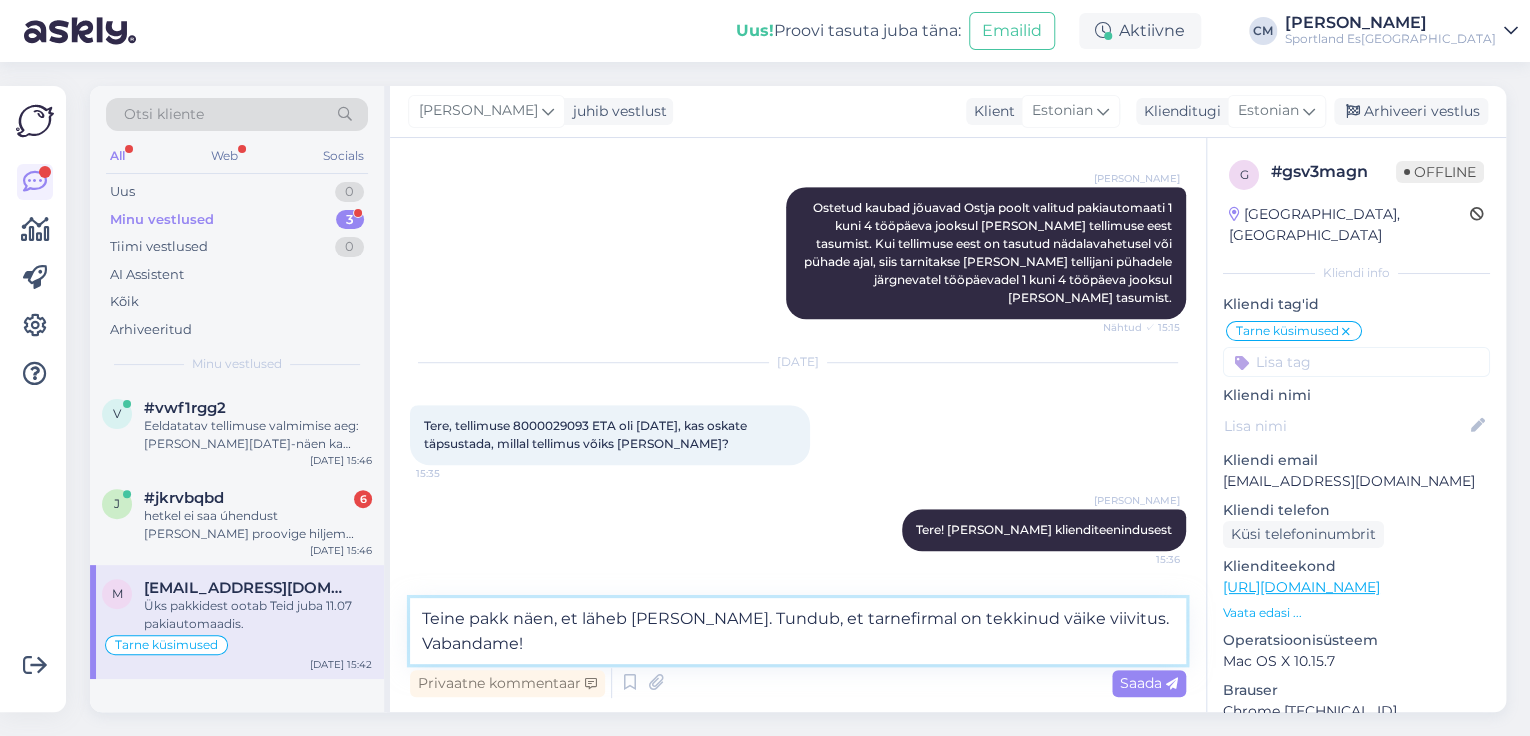 click on "Teine pakk näen, et läheb [PERSON_NAME]. Tundub, et tarnefirmal on tekkinud väike viivitus. Vabandame!" at bounding box center [798, 631] 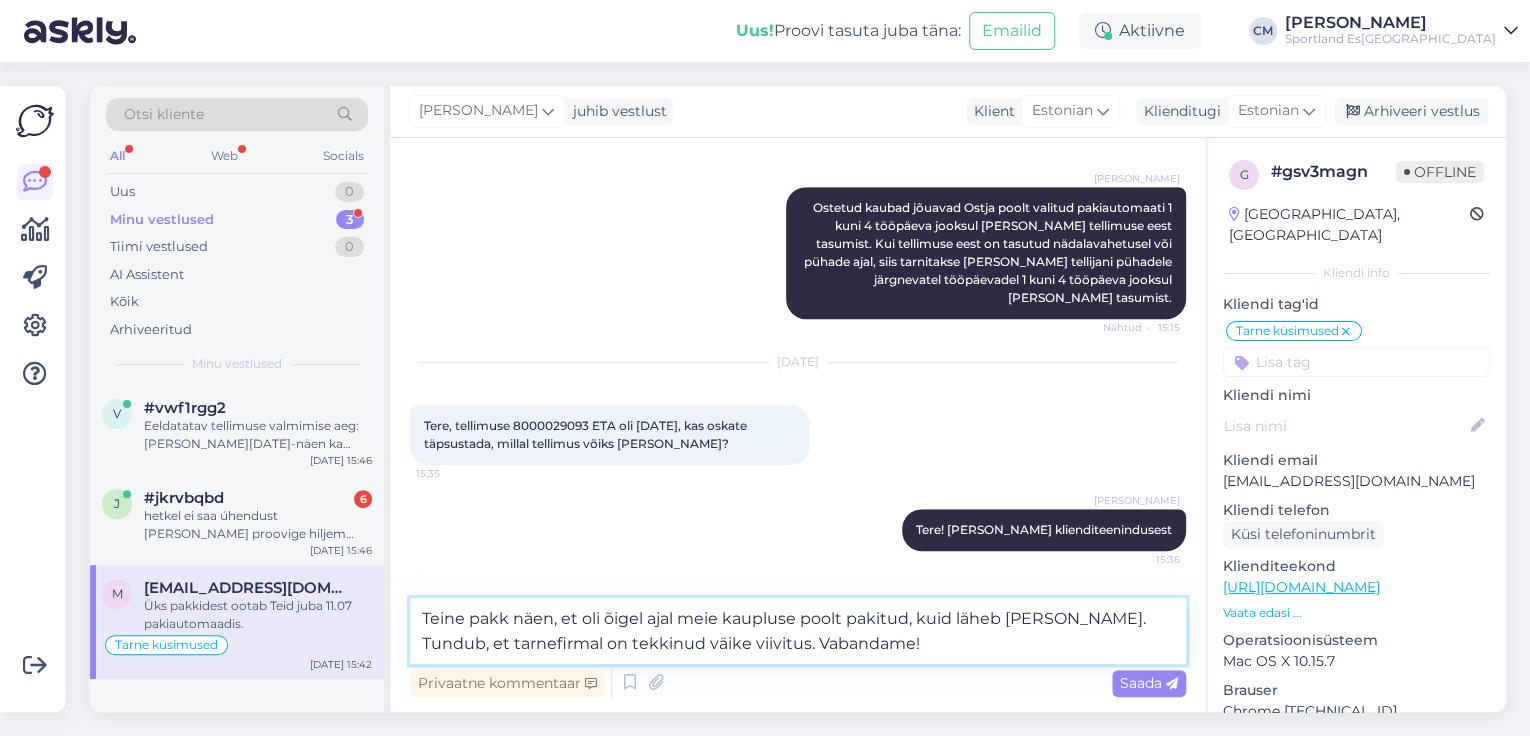 click on "Teine pakk näen, et oli õigel ajal meie kaupluse poolt pakitud, kuid läheb [PERSON_NAME]. Tundub, et tarnefirmal on tekkinud väike viivitus. Vabandame!" at bounding box center (798, 631) 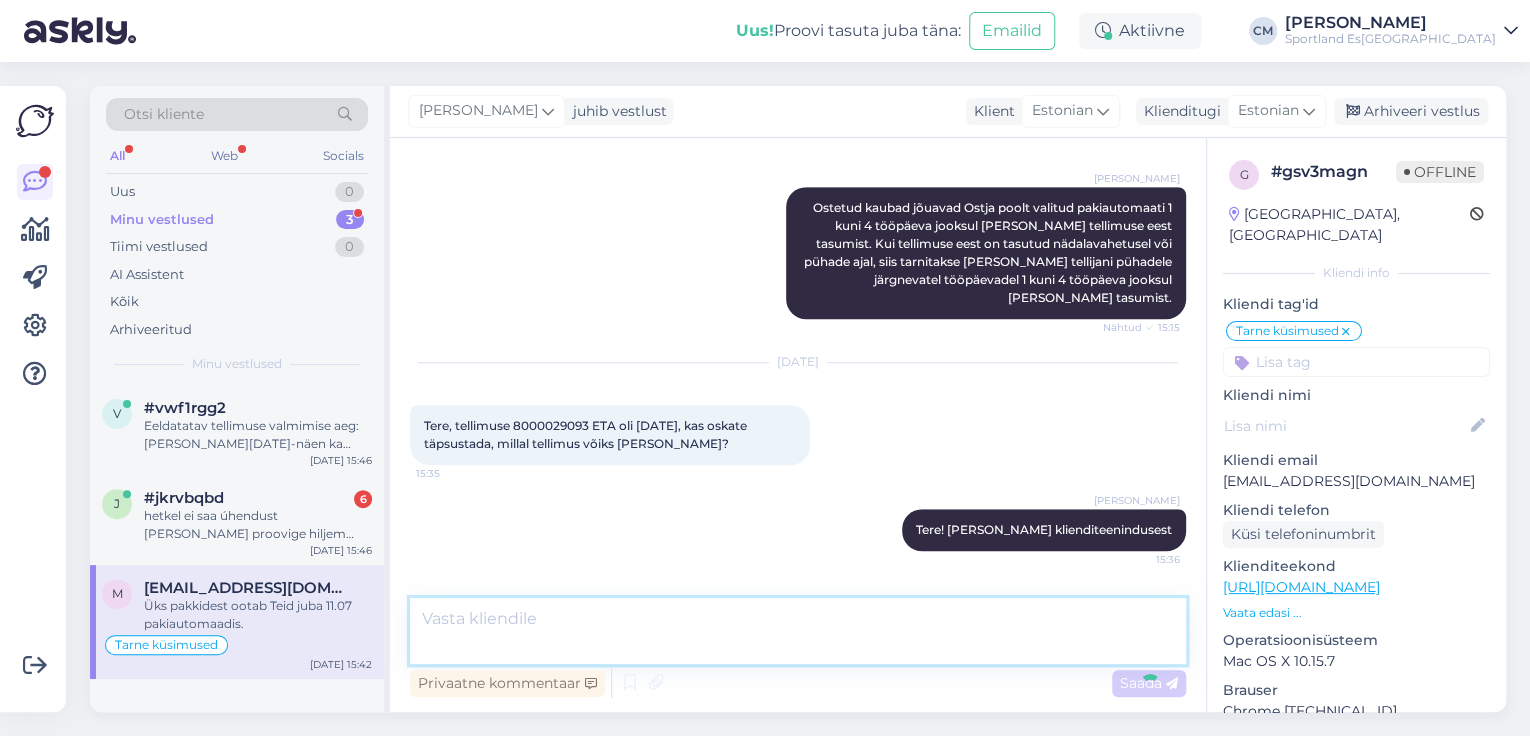 scroll, scrollTop: 756, scrollLeft: 0, axis: vertical 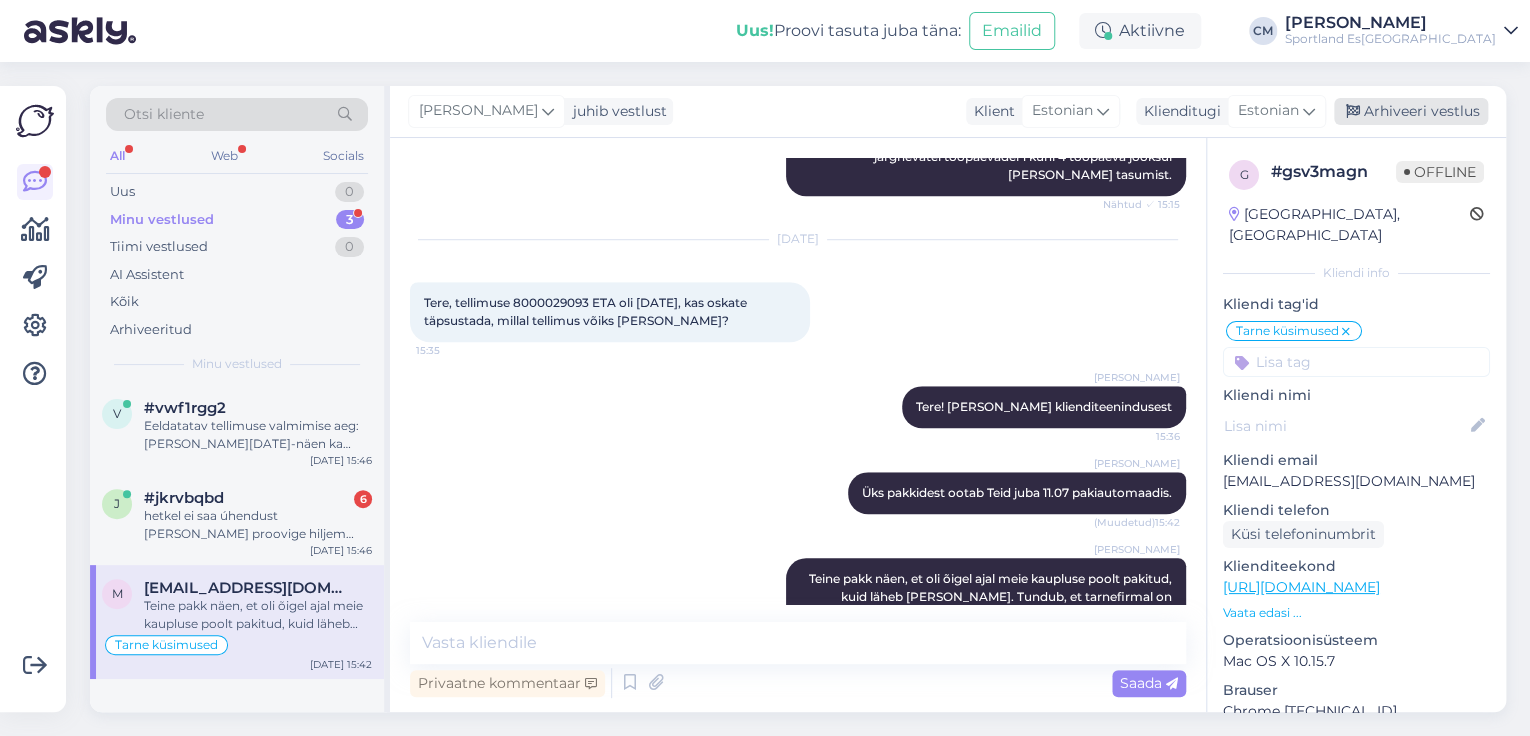 click on "Arhiveeri vestlus" at bounding box center (1411, 111) 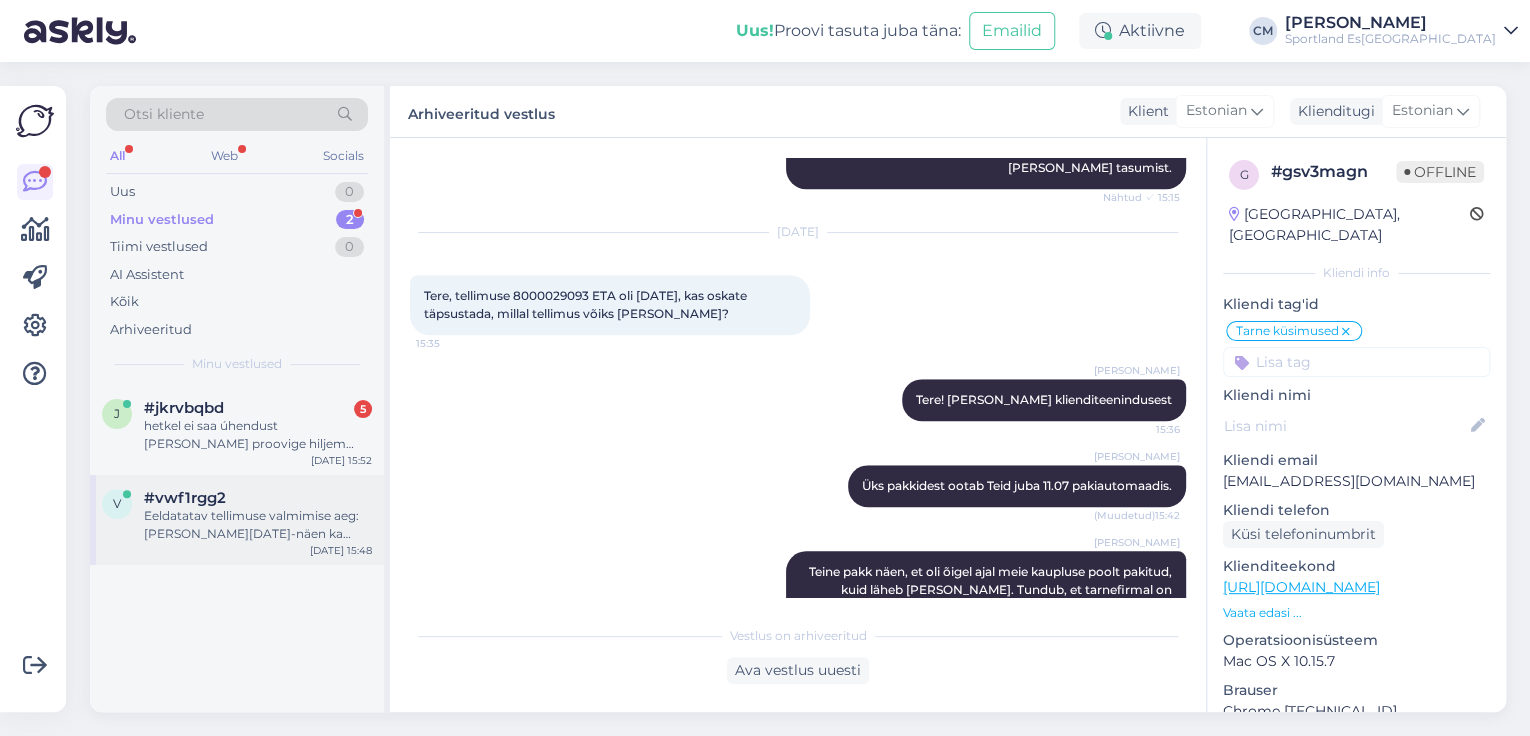 click on "v #vwf1rgg2 Eeldatatav tellimuse valmimise aeg: [DATE]-näen ka sellist infot. [DATE] 15:48" at bounding box center (237, 520) 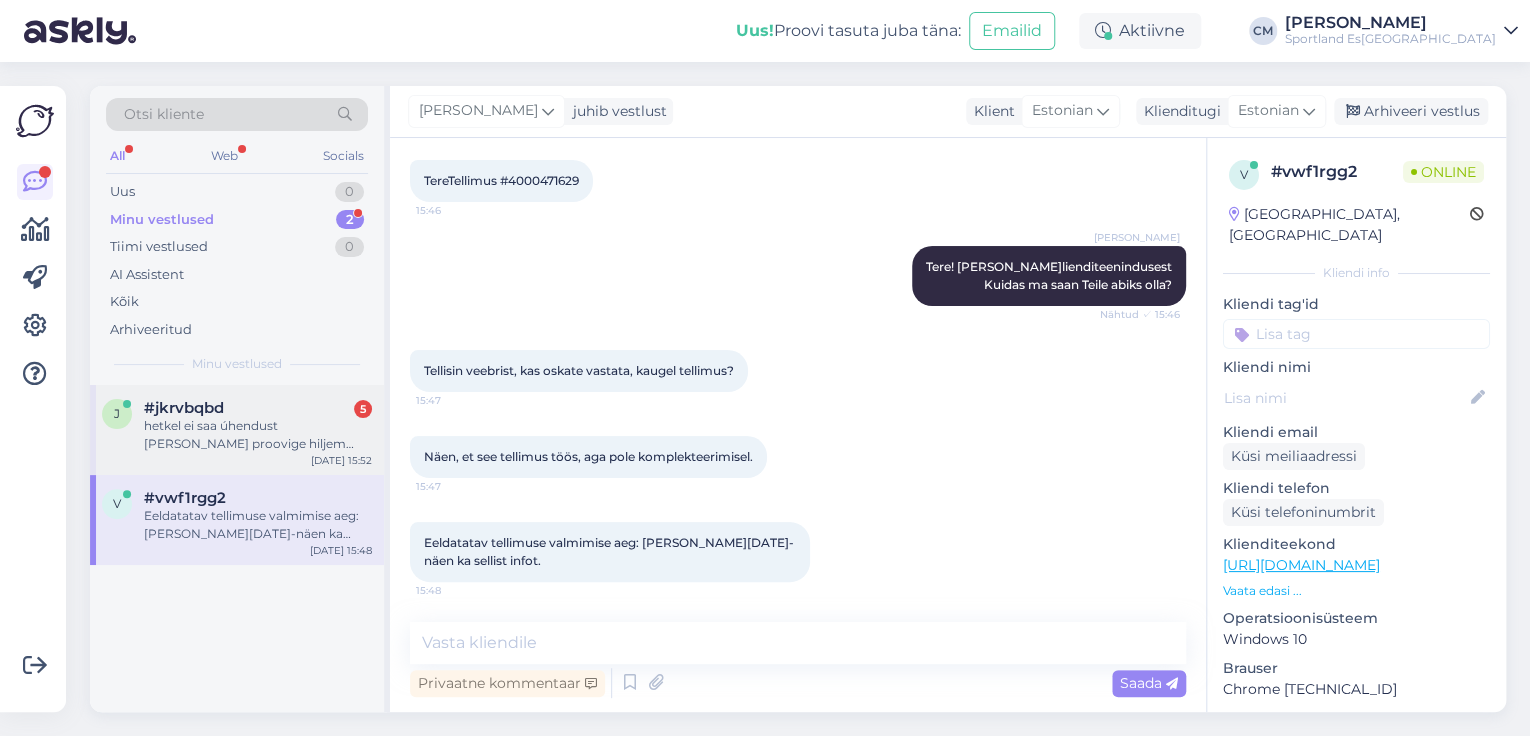 click on "hetkel ei saa úhendust [PERSON_NAME] proovige hiljem uuesti [PERSON_NAME] juba úle 30 min sp siia kirjutasin Teile" at bounding box center (258, 435) 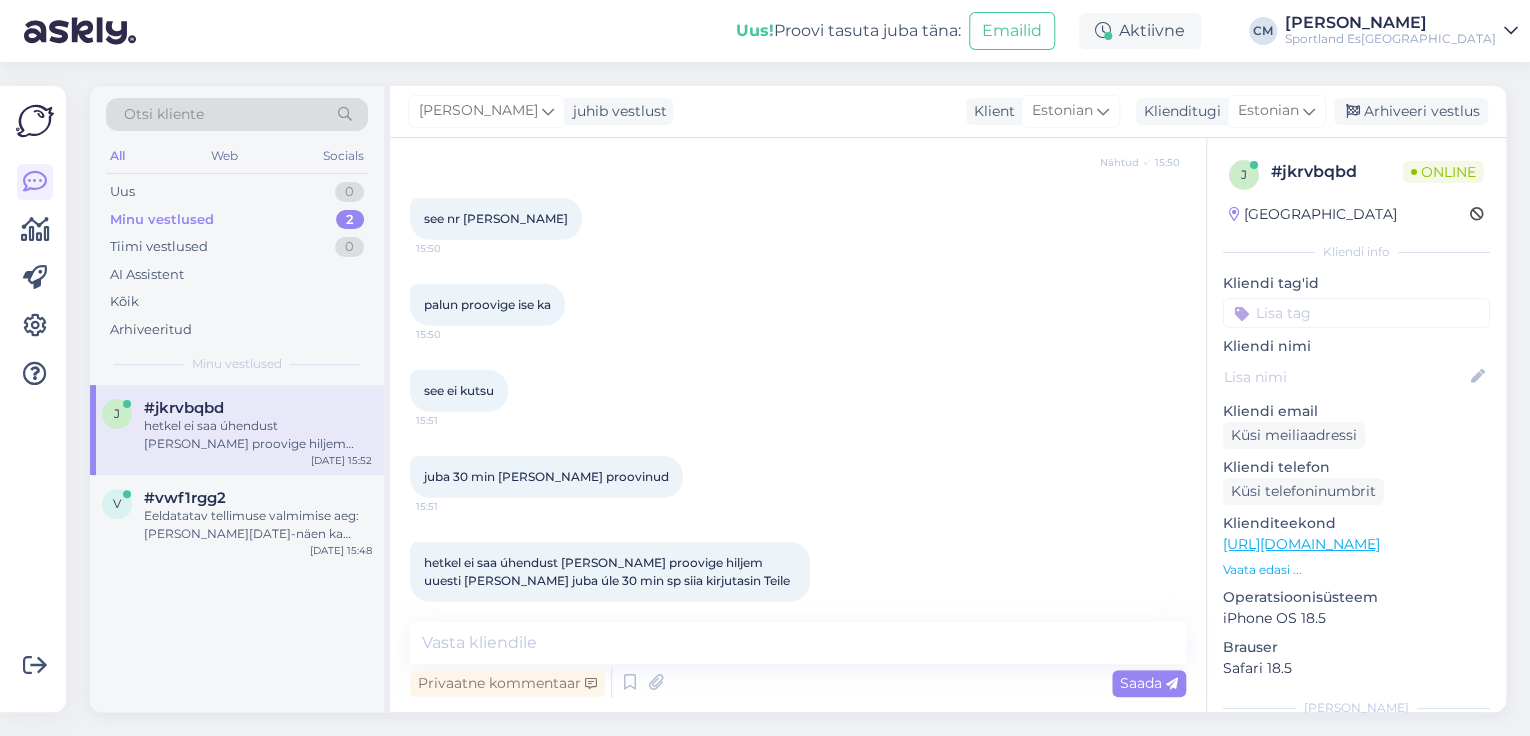 scroll, scrollTop: 2784, scrollLeft: 0, axis: vertical 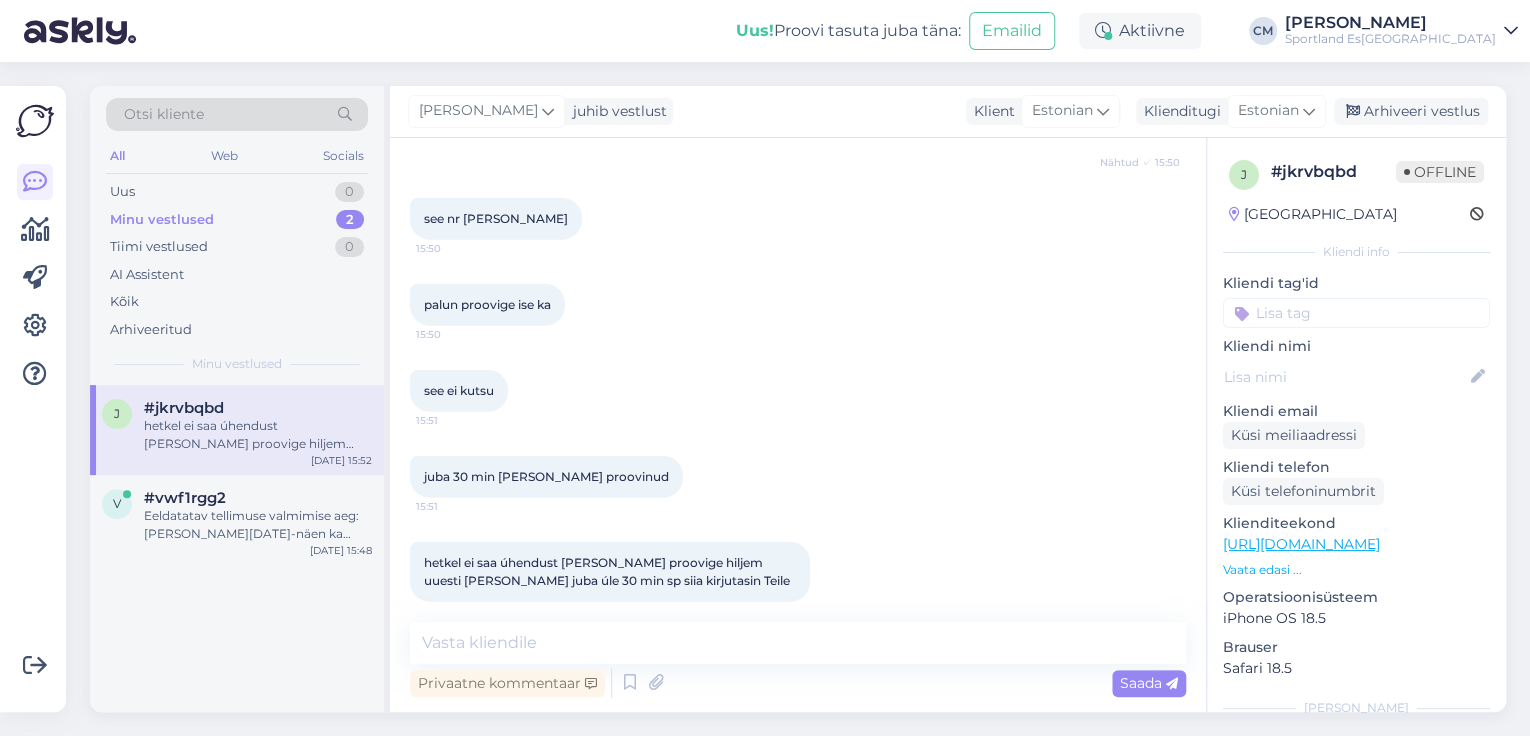click on "see ei kutsu 15:51" at bounding box center (798, 391) 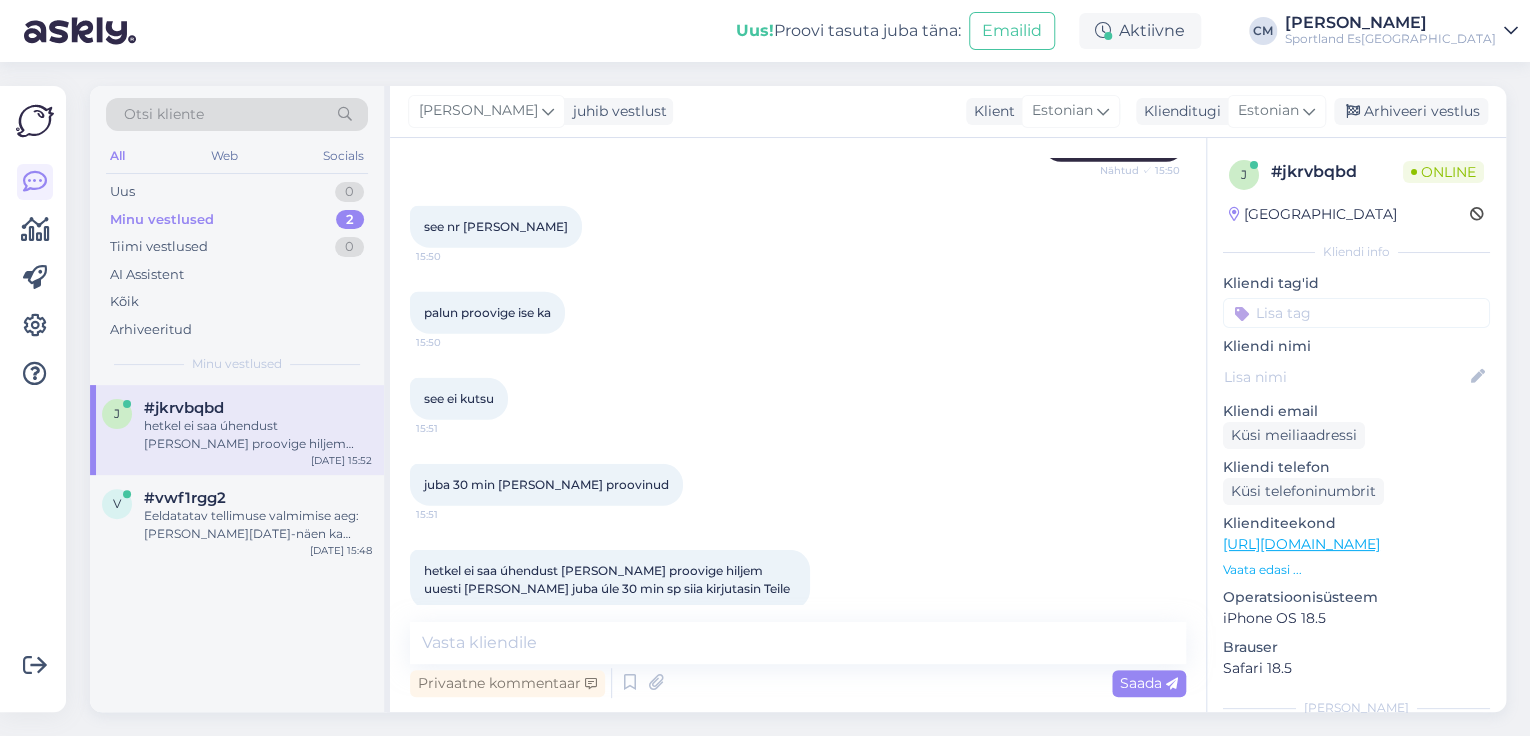 scroll, scrollTop: 2784, scrollLeft: 0, axis: vertical 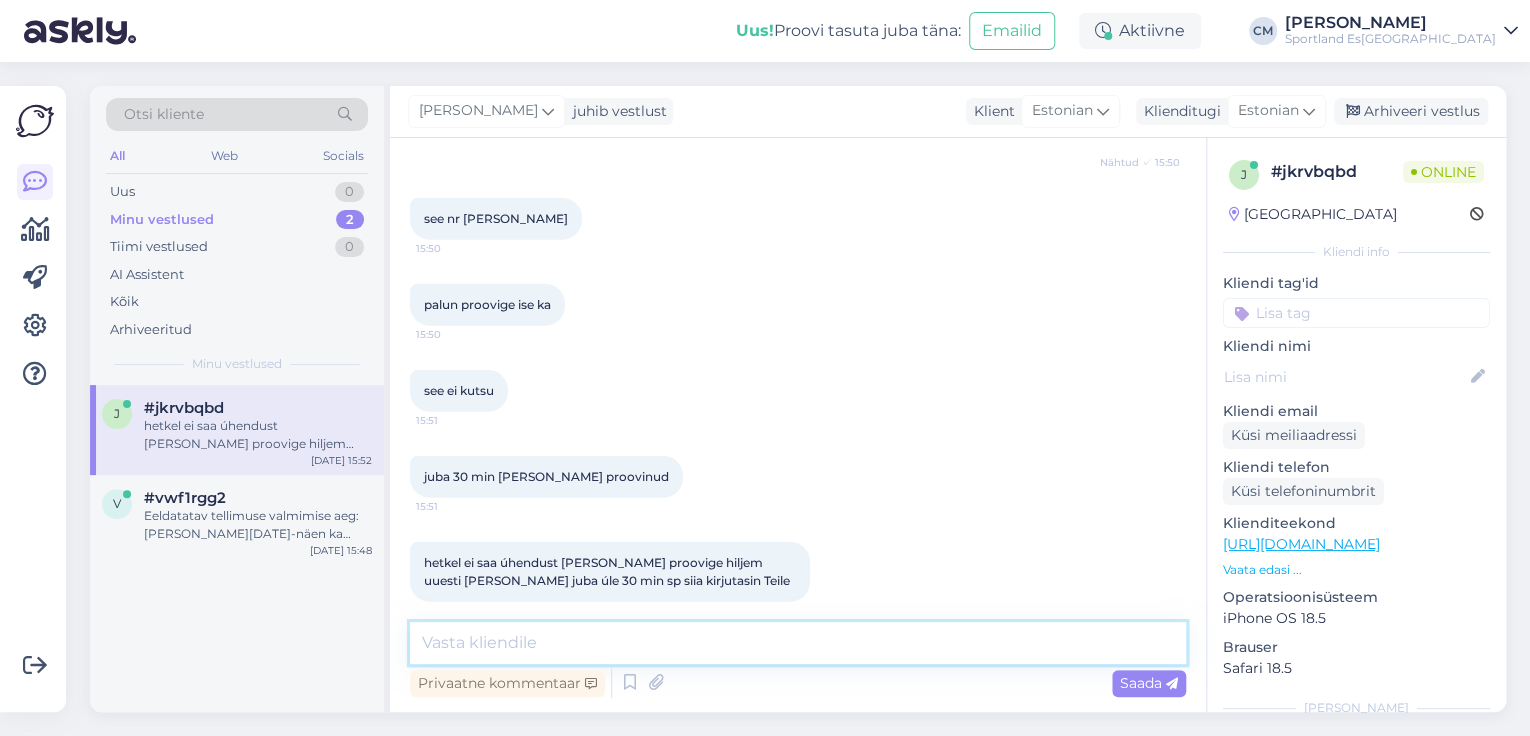 click at bounding box center (798, 643) 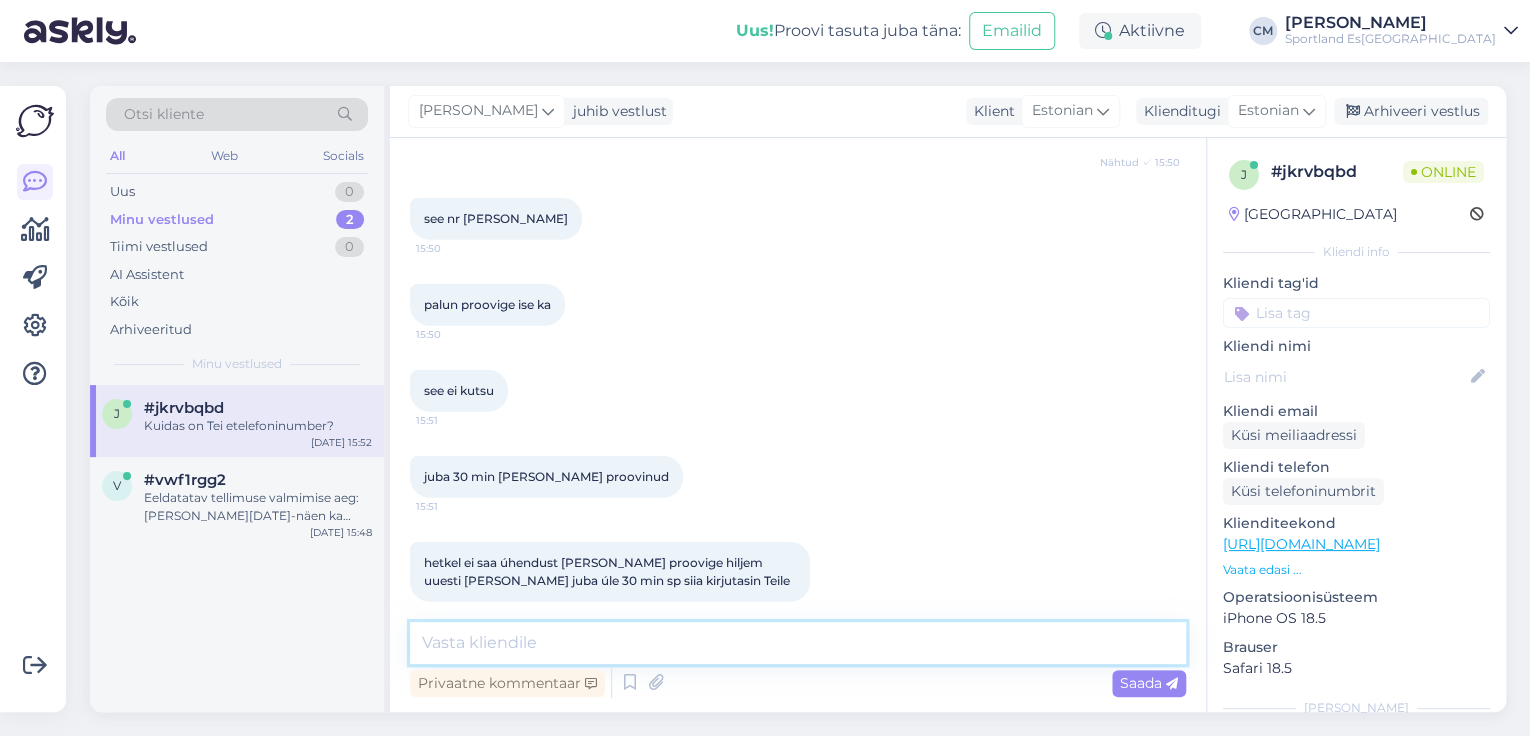 scroll, scrollTop: 2871, scrollLeft: 0, axis: vertical 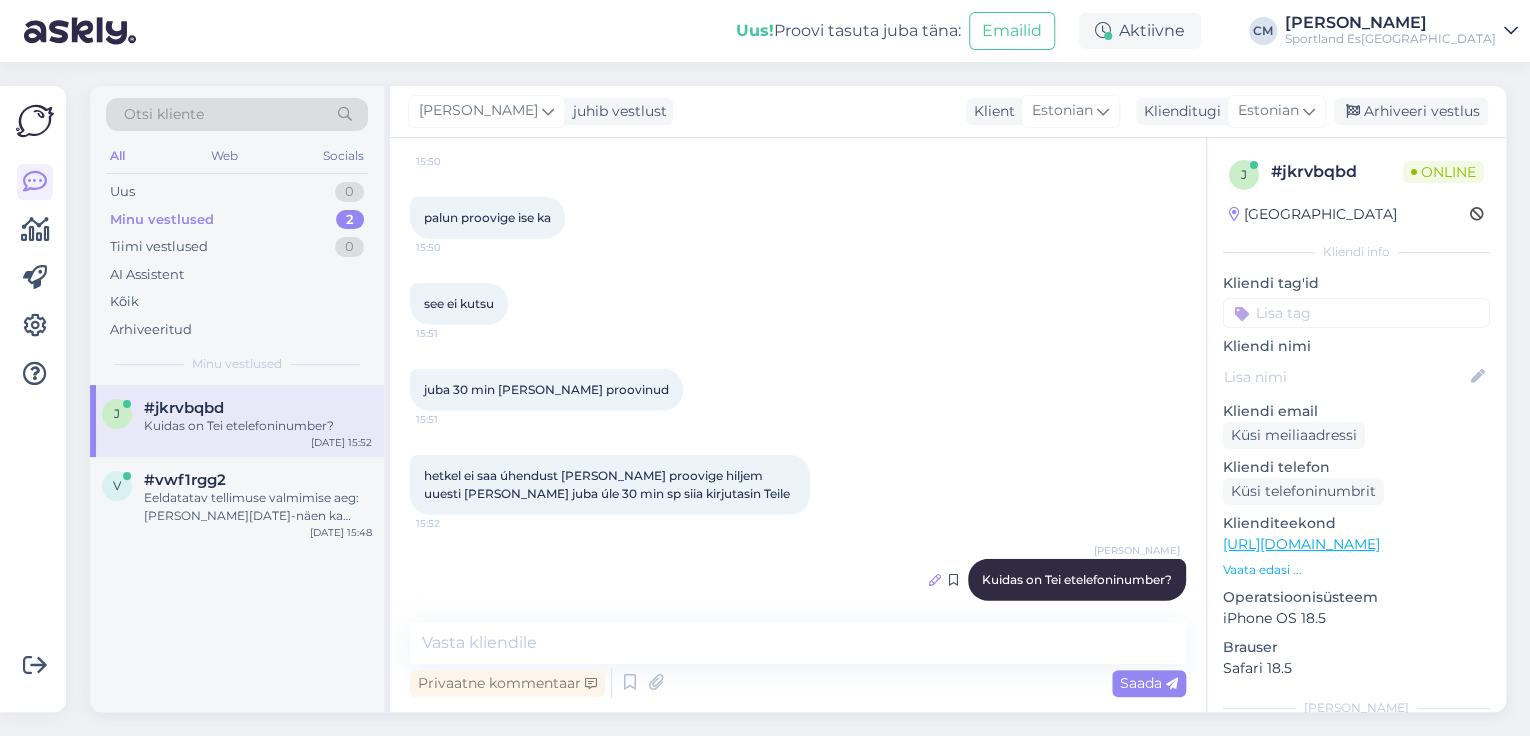 click at bounding box center [935, 580] 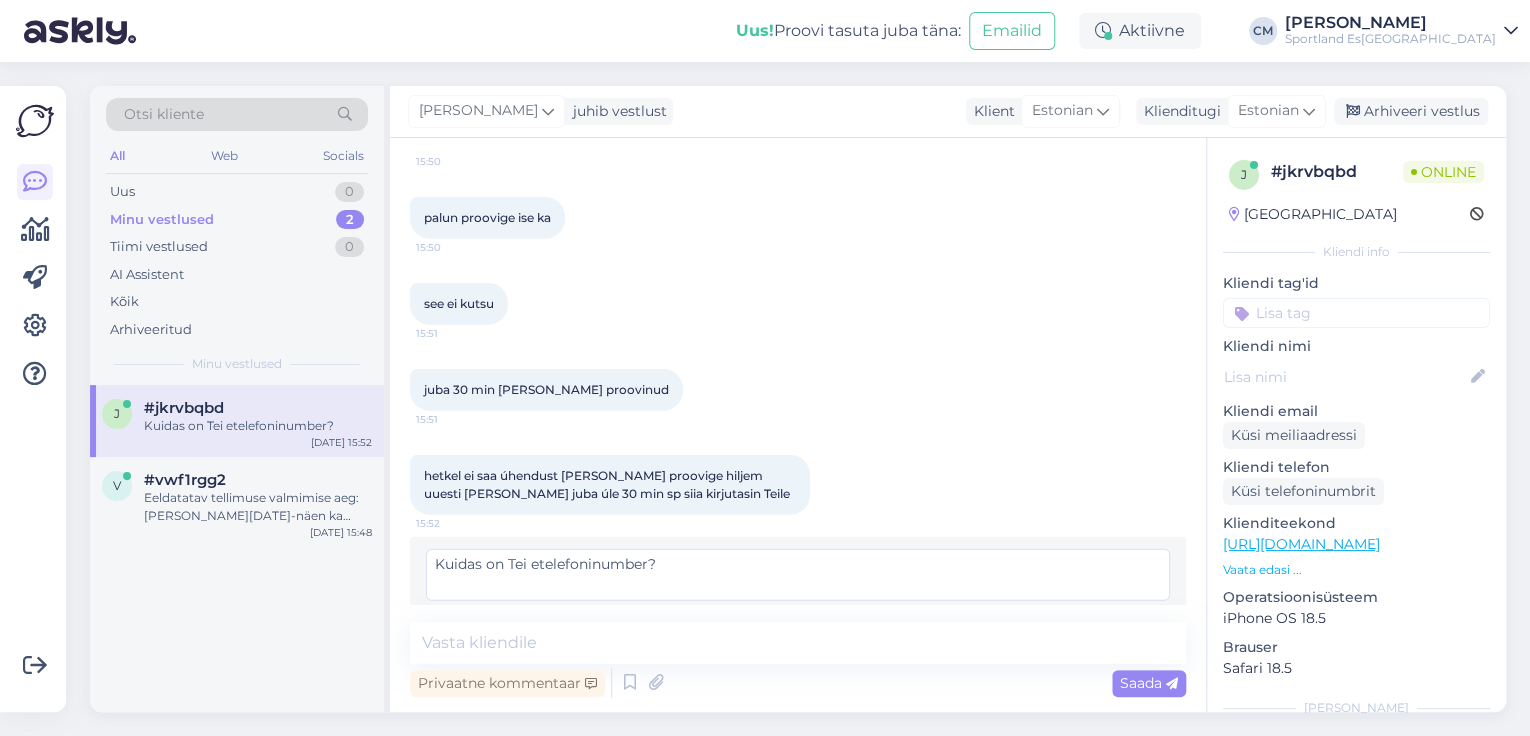 click on "Kuidas on Tei etelefoninumber?" at bounding box center [798, 575] 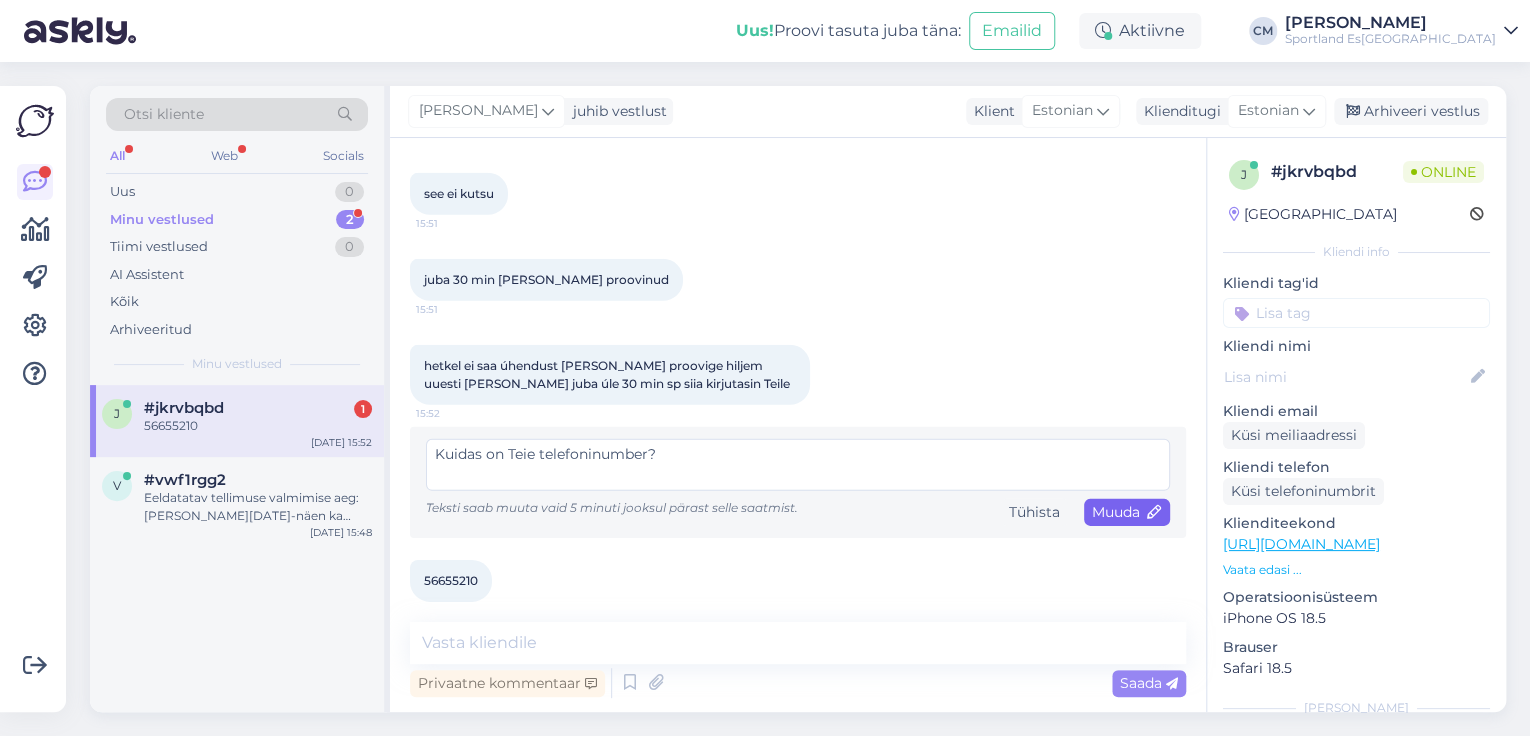 click on "Muuda" at bounding box center [1127, 512] 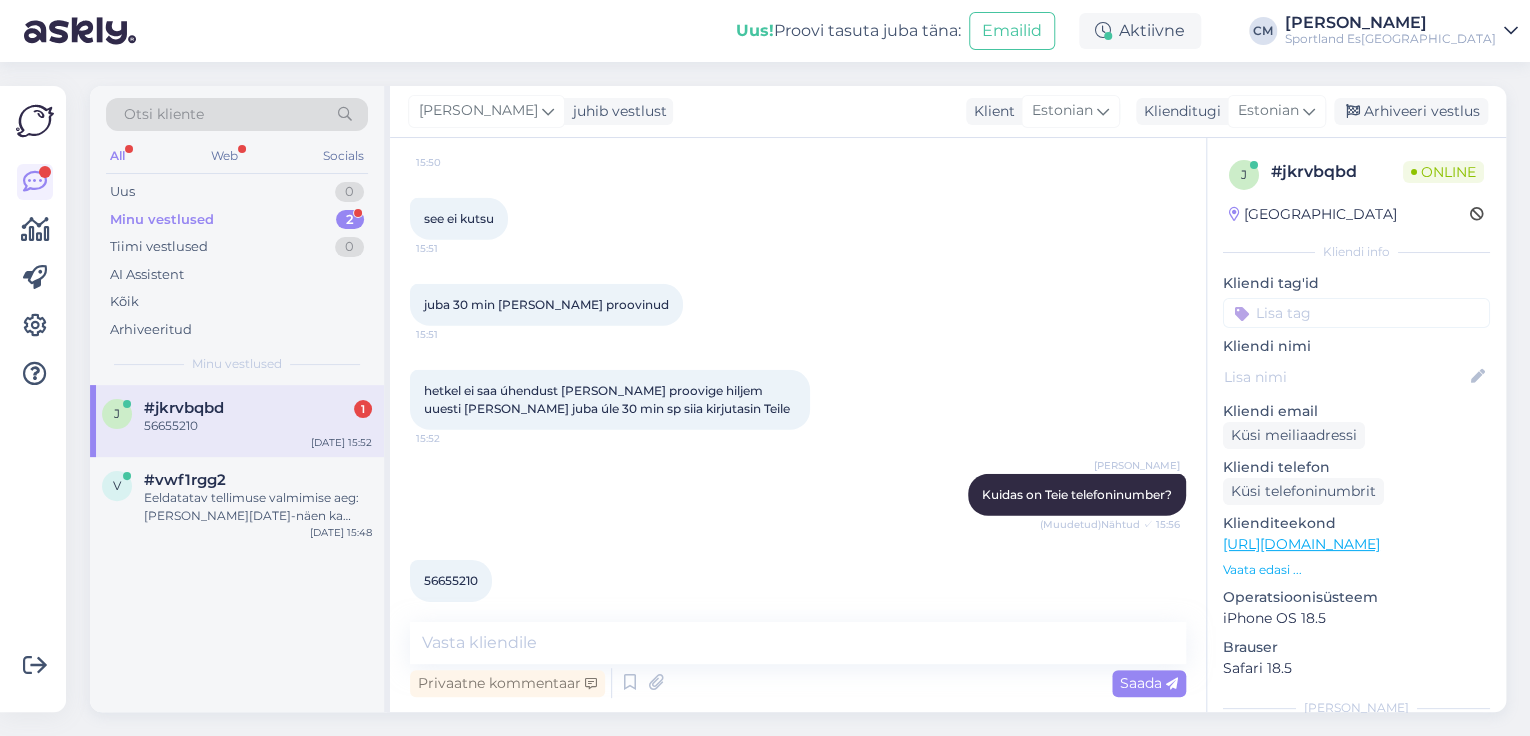 click on "Vestlus algas [DATE] tere 15:41  [PERSON_NAME] Tere! [PERSON_NAME] klienditeenindusest
Kuidas ma saan Teile abiks olla? Nähtud ✓ 15:41  mind huvitab ûks toode  15:42  ei saa teid telefoni [PERSON_NAME]  15:42  [PERSON_NAME] Männigo Kellele proovite helistada? Nähtud ✓ 15:42  6034672 15:43  kas Teil on seda toodet xs  15:43  DELFI RALLY ESTONIA 2025 ANNIVERSARY CREW NECK 15:43  pusa 15:44  [PERSON_NAME] See ei ole meie telefoninumber. Klienditeeninduse number on siin:  Nähtud ✓ 15:44  [PERSON_NAME] Nähtud ✓ 15:44  [PERSON_NAME] Toodet näitab Kurnas hetkel. Nähtud ✓ 15:44  [PERSON_NAME] Nähtud ✓ 15:44  [PERSON_NAME] Männigo Näete ka ise saadavust e-poest.  Nähtud ✓ 15:45  ei näe nr 15:45  Kurnas öeldi [PERSON_NAME] polegi neid tooteid 15:46  [PERSON_NAME] Kas suhtlesite Kurnaga otse telefoni [PERSON_NAME]? Nähtud ✓ 15:47  [PERSON_NAME] Või käisite koha peal? Nähtud ✓ 15:47  jah  15:47  suhtlesin  15:47  [PERSON_NAME] Nähtud ✓ 15:48  kas 1 S saaks broneerida,tuleksin 2 h jooksul läbi." at bounding box center (798, 425) 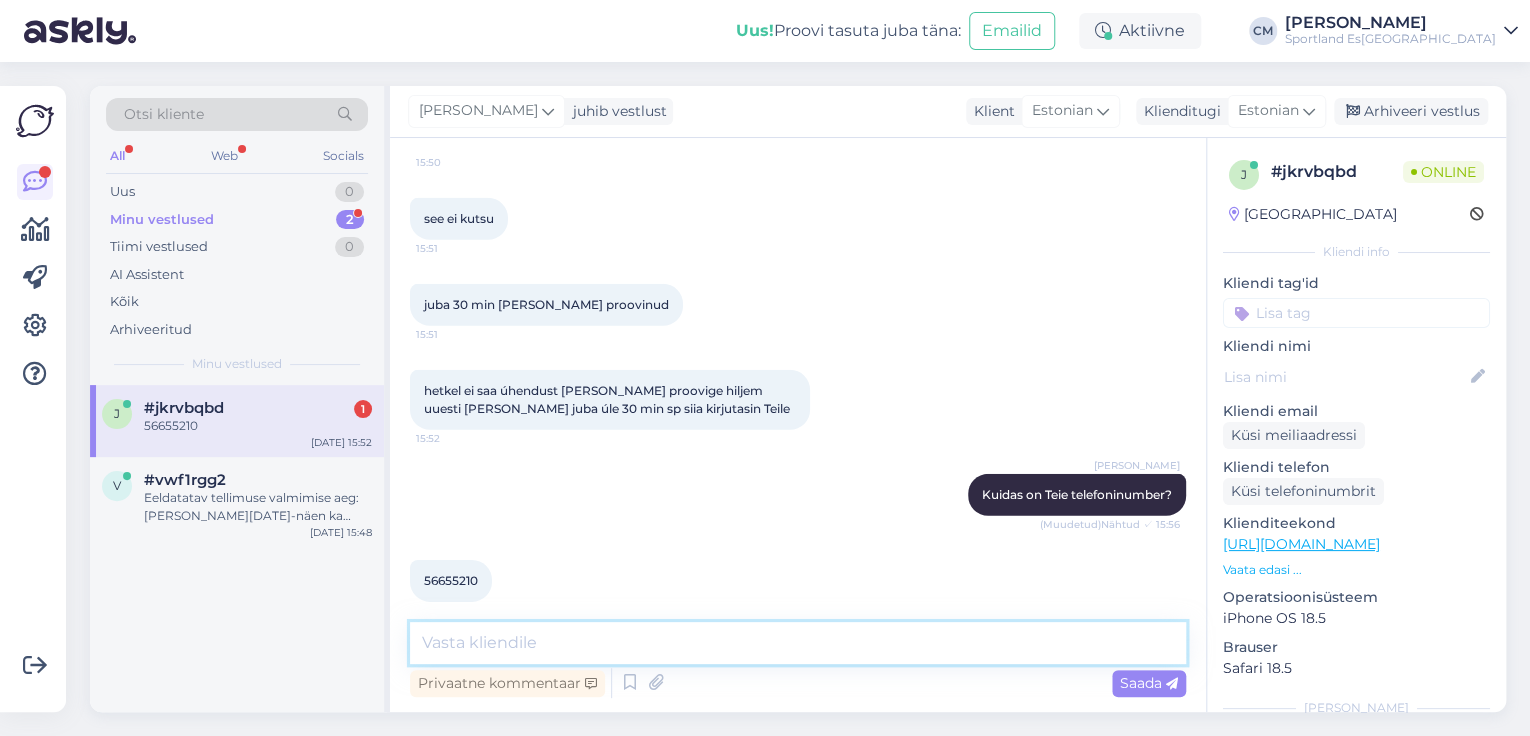 click at bounding box center (798, 643) 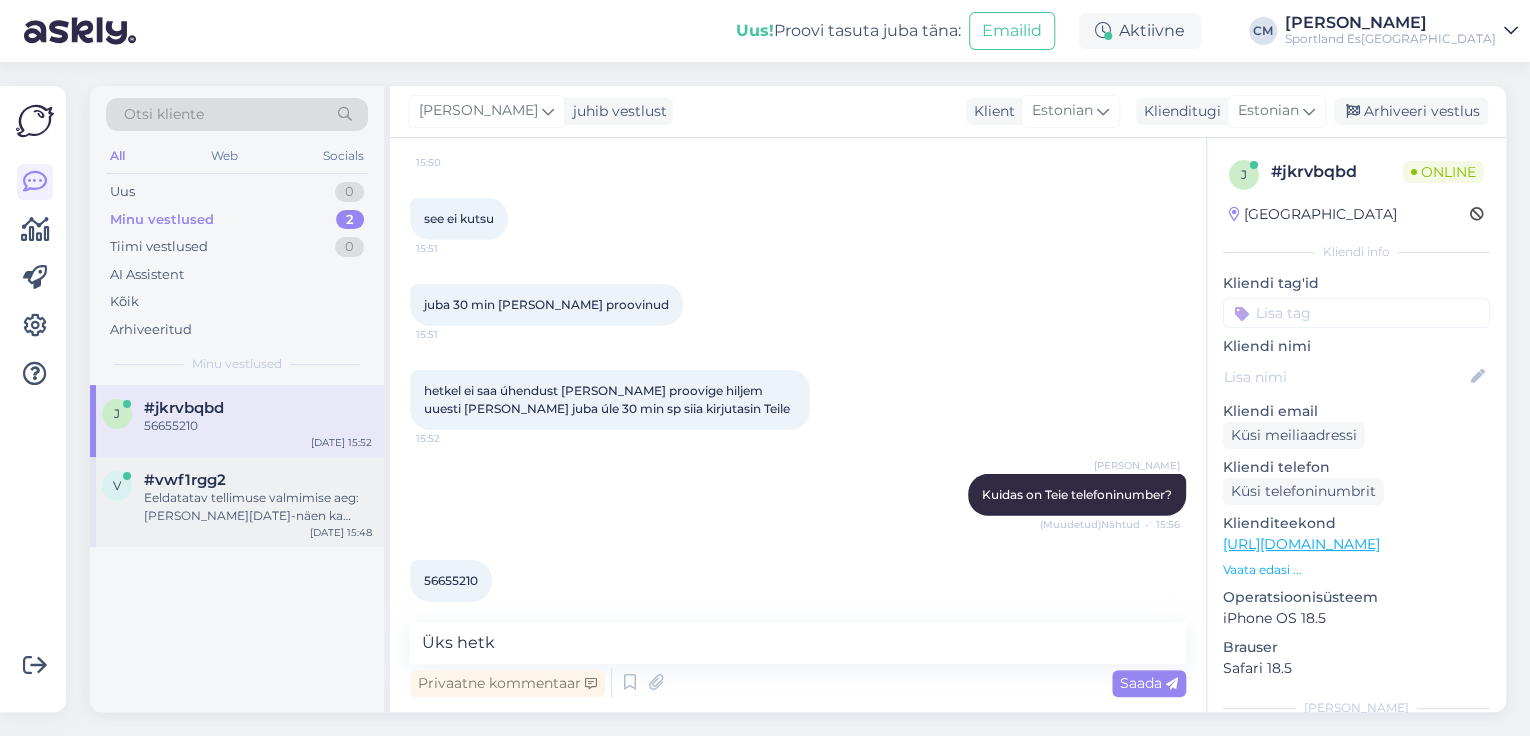 click on "[DATE] 15:48" at bounding box center (341, 532) 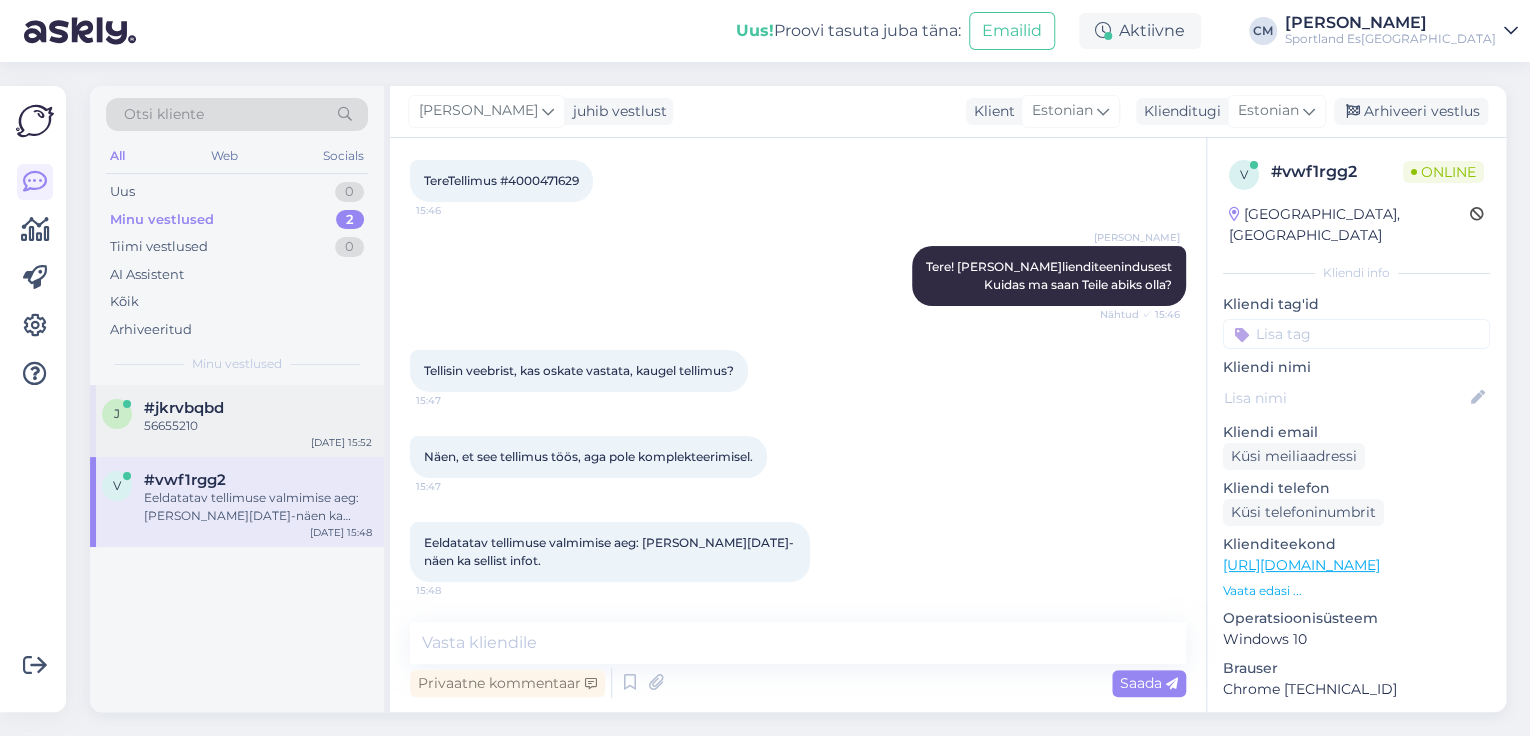 click on "j #jkrvbqbd 56655210 [DATE] 15:52" at bounding box center (237, 421) 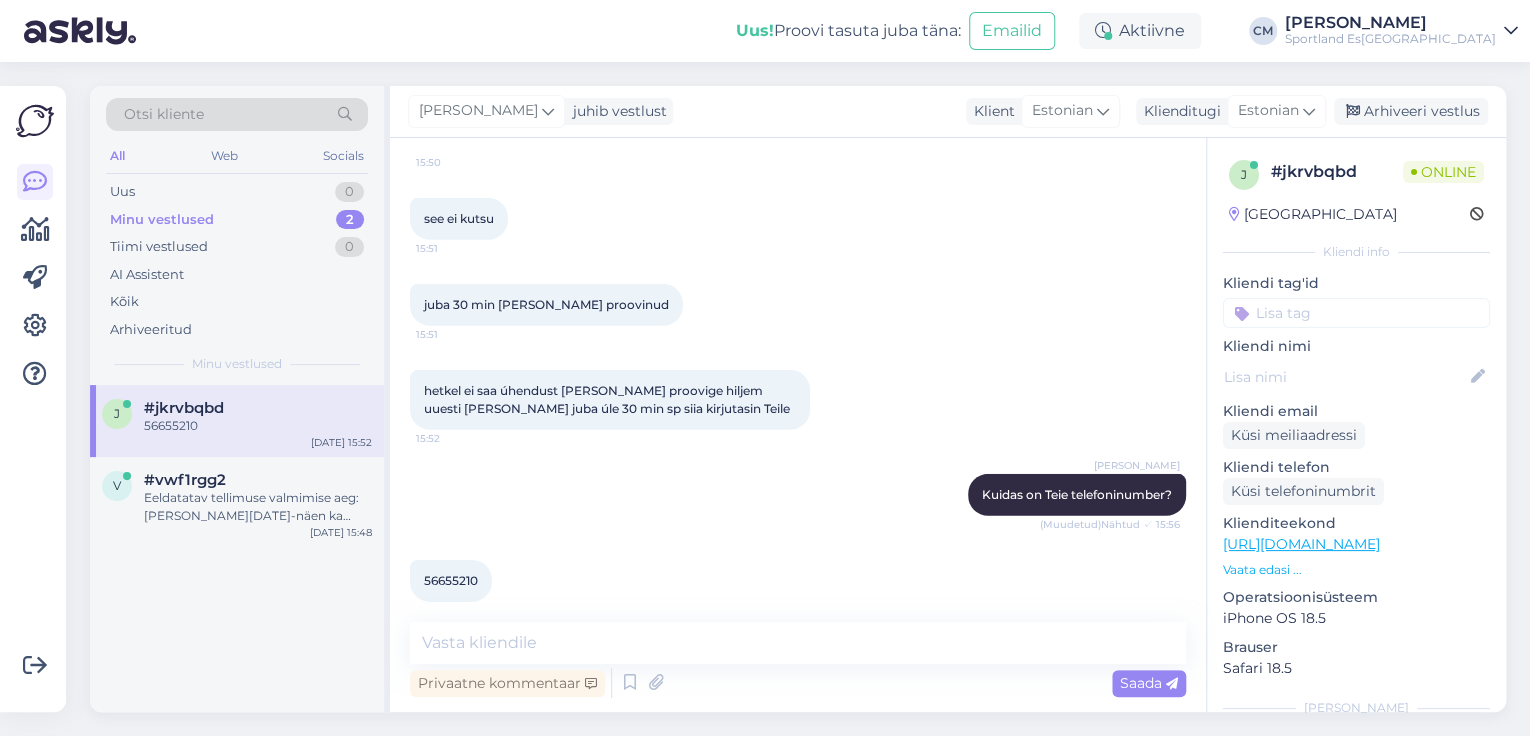 click on "56655210" at bounding box center (451, 580) 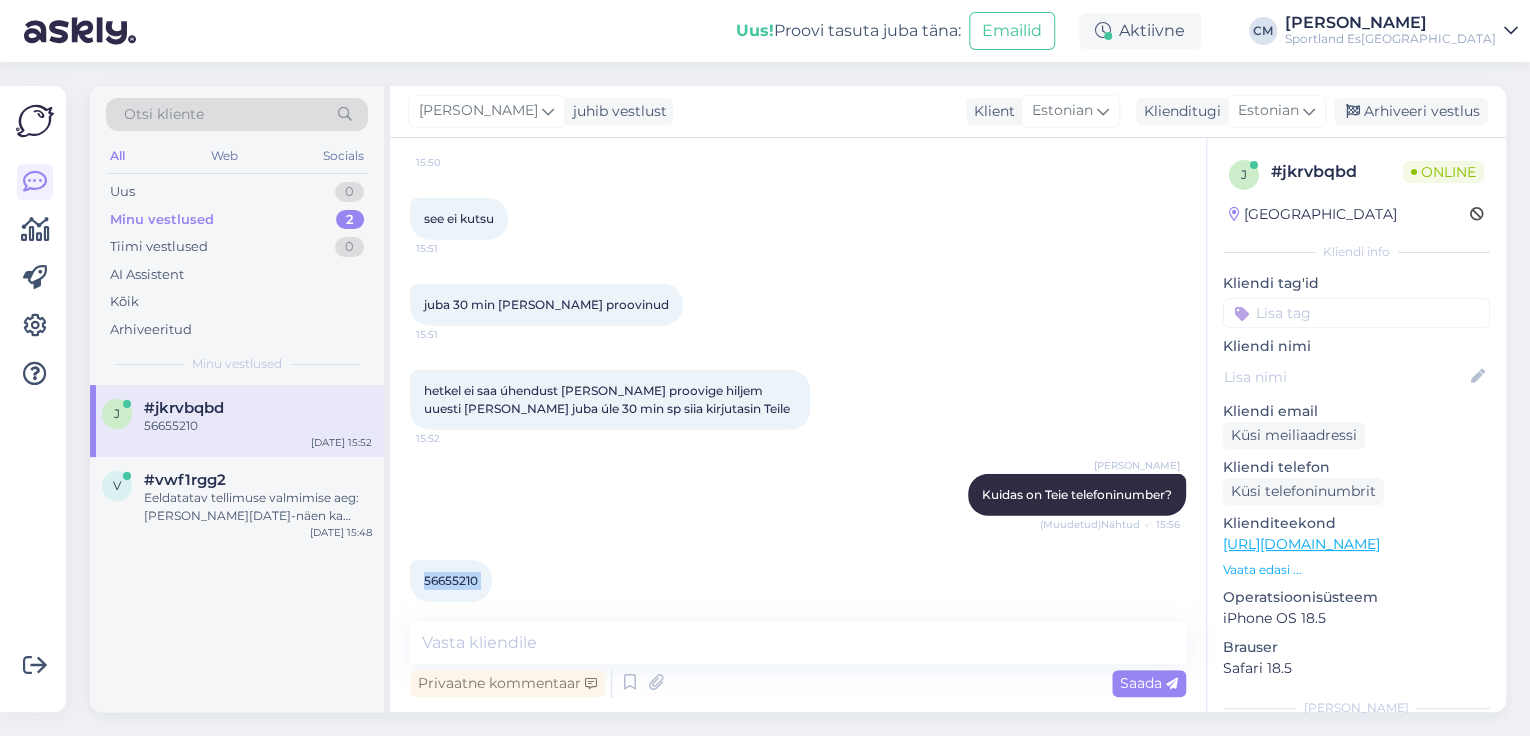 click on "56655210" at bounding box center (451, 580) 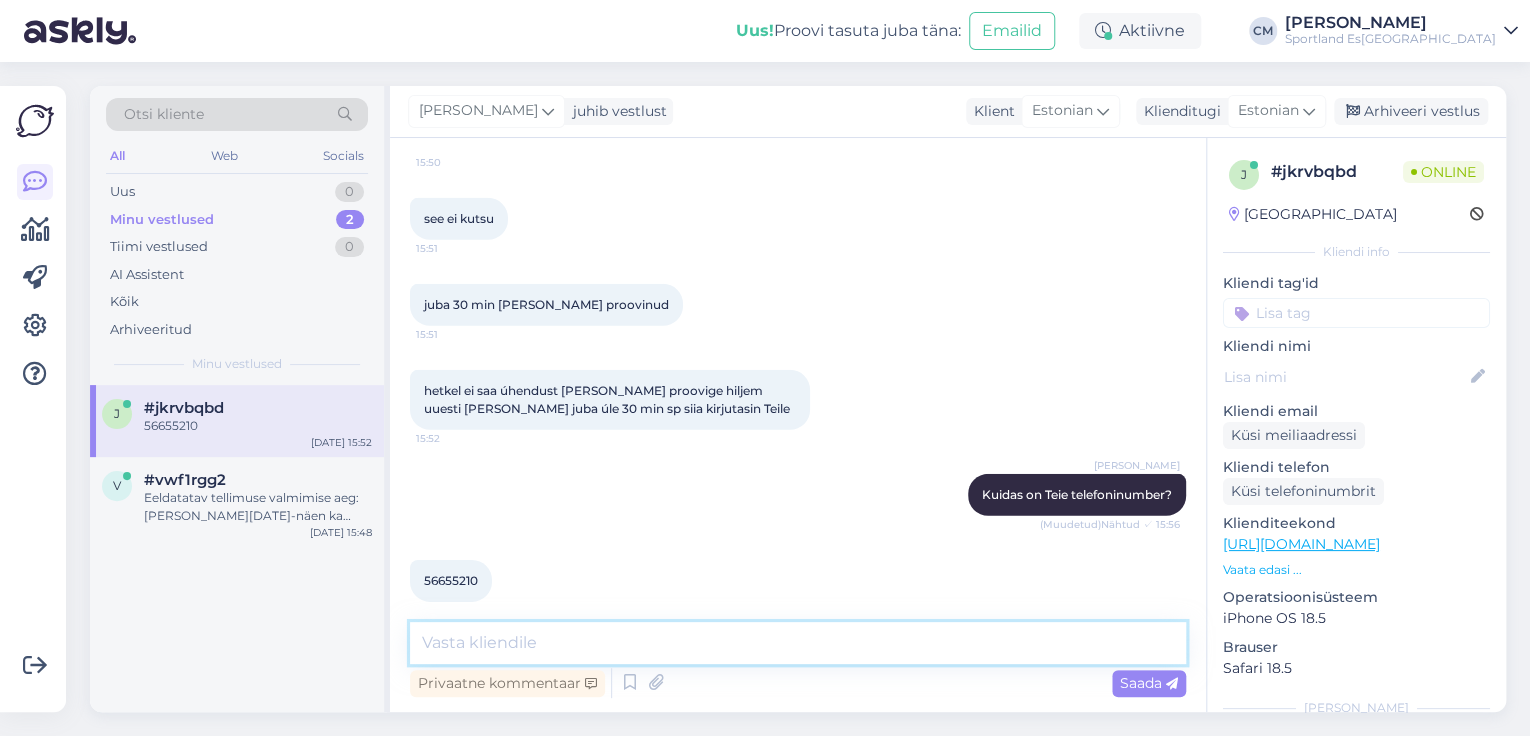 click at bounding box center [798, 643] 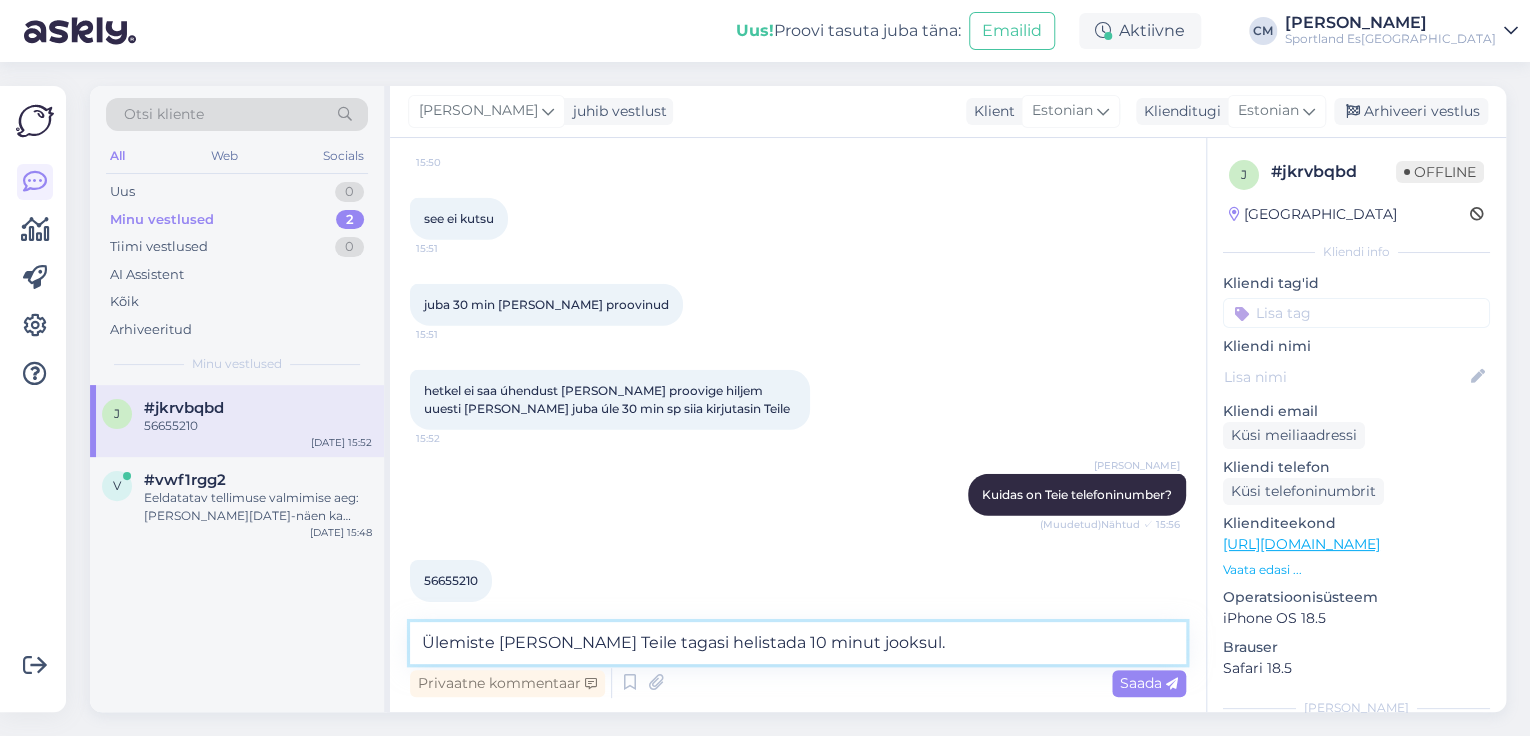 click on "Ülemiste [PERSON_NAME] Teile tagasi helistada 10 minut jooksul." at bounding box center (798, 643) 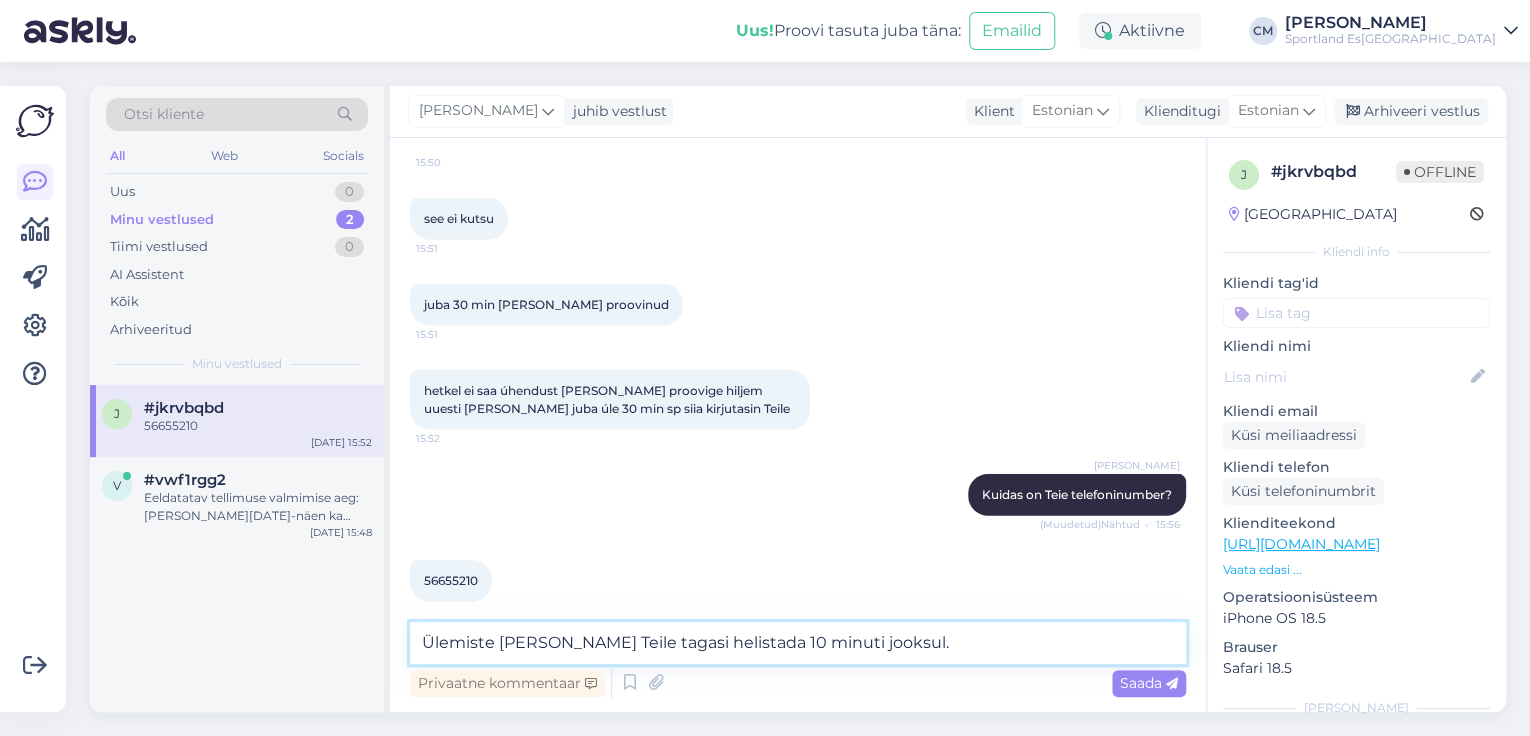 click on "Ülemiste [PERSON_NAME] Teile tagasi helistada 10 minuti jooksul." at bounding box center [798, 643] 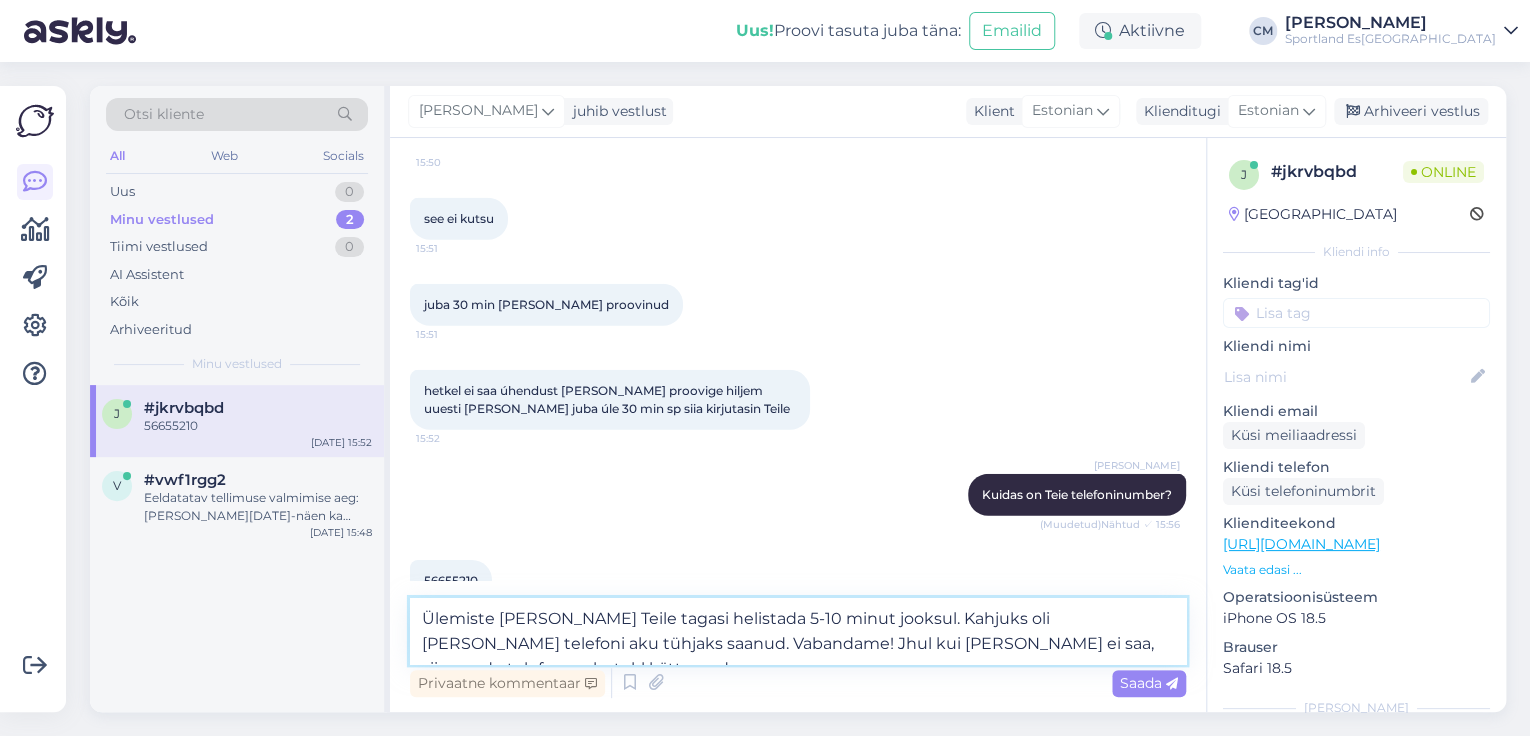 click on "Ülemiste [PERSON_NAME] Teile tagasi helistada 5-10 minut jooksul. Kahjuks oli [PERSON_NAME] telefoni aku tühjaks saanud. Vabandame! Jhul kui [PERSON_NAME] ei saa, siis nende telefon on hetekl kättesaadav" at bounding box center (798, 631) 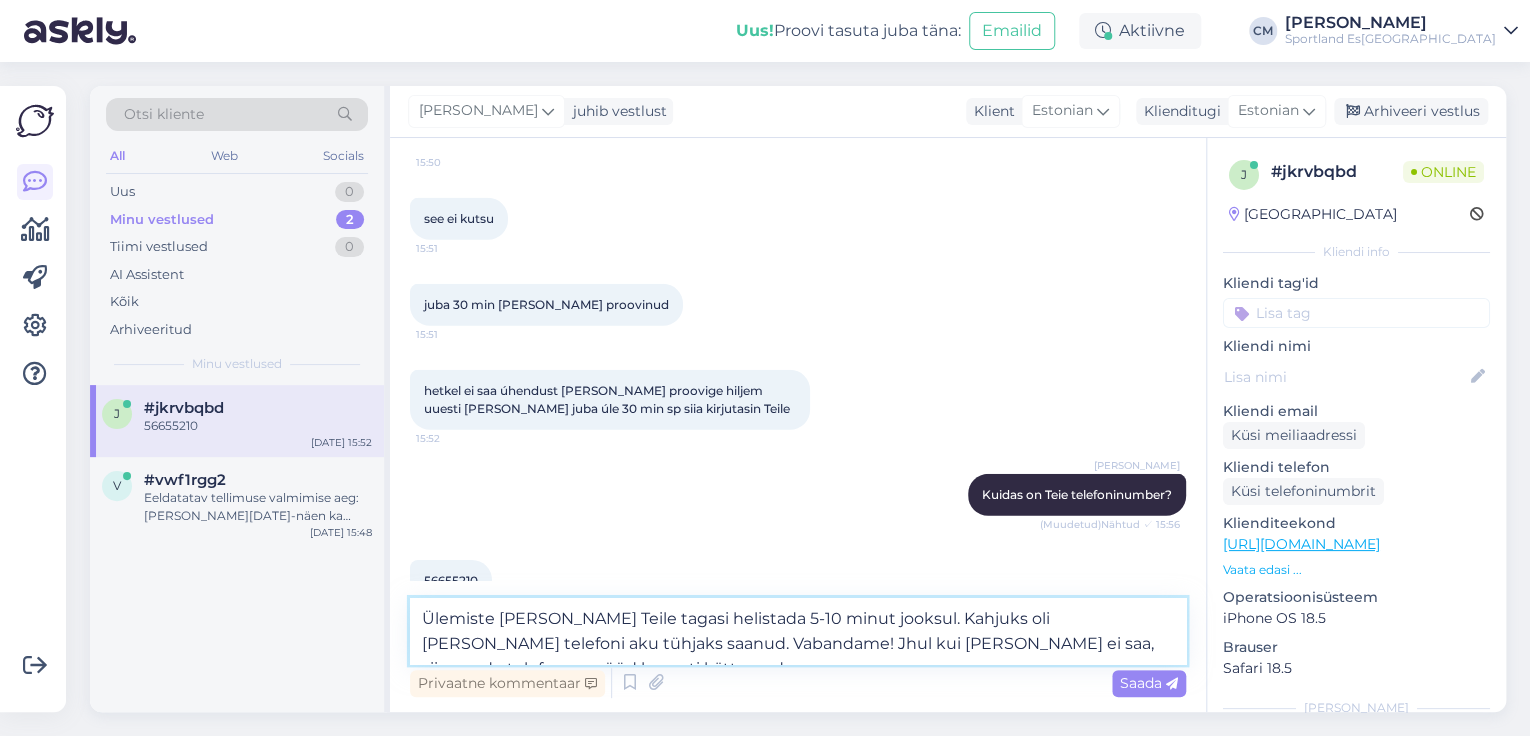 click on "Ülemiste [PERSON_NAME] Teile tagasi helistada 5-10 minut jooksul. Kahjuks oli [PERSON_NAME] telefoni aku tühjaks saanud. Vabandame! Jhul kui [PERSON_NAME] ei saa, siis nende telefon on nüüd kenasti kättesaadav" at bounding box center [798, 631] 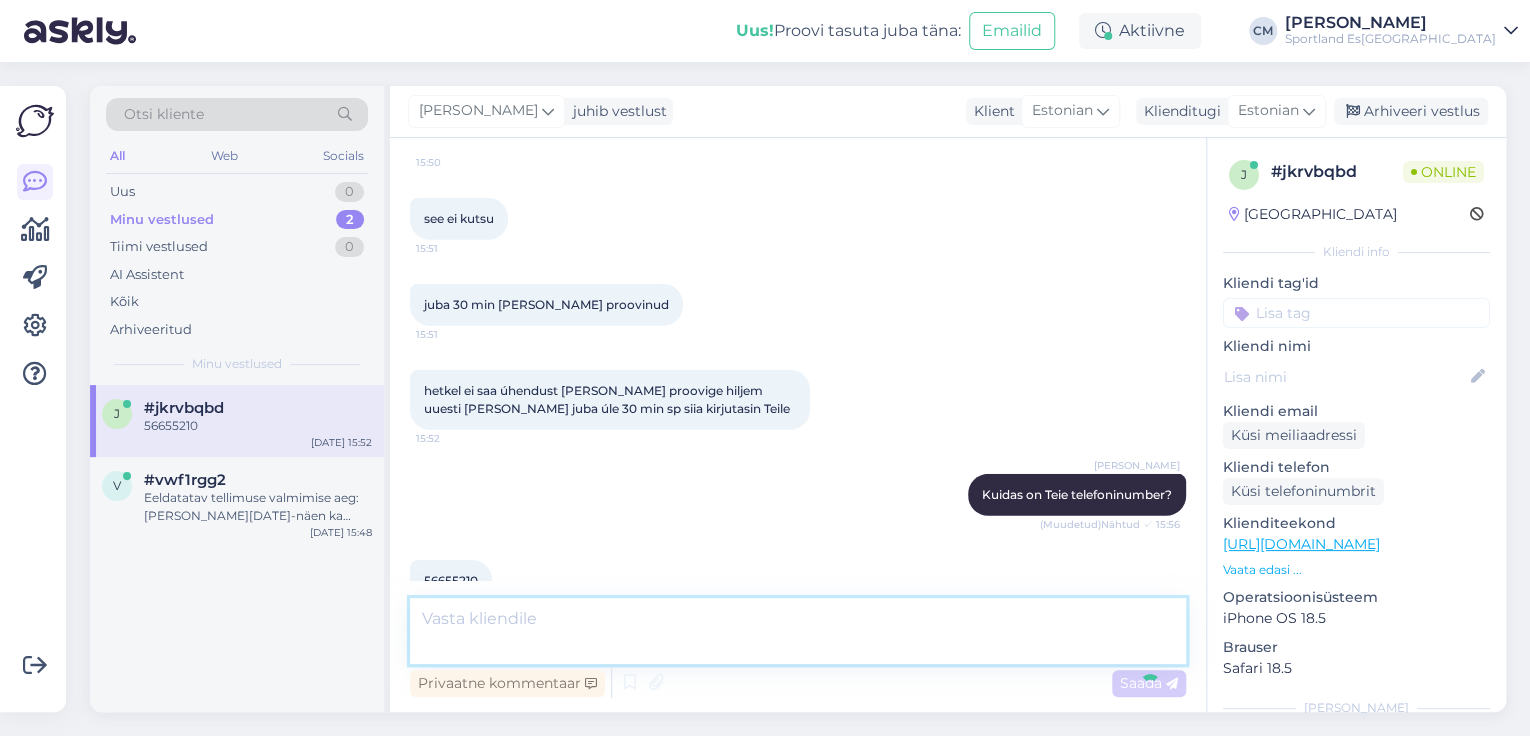 scroll, scrollTop: 3096, scrollLeft: 0, axis: vertical 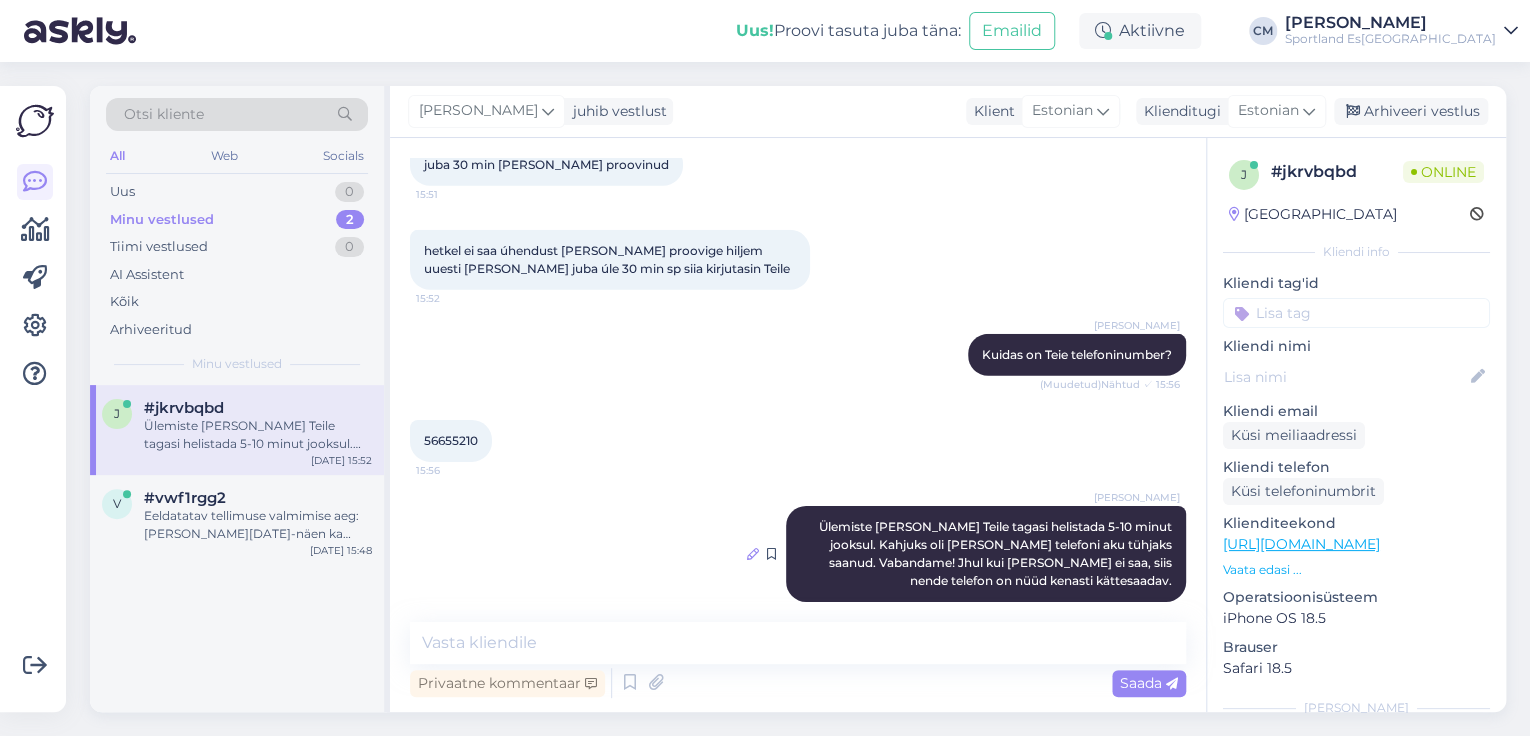 click at bounding box center [753, 554] 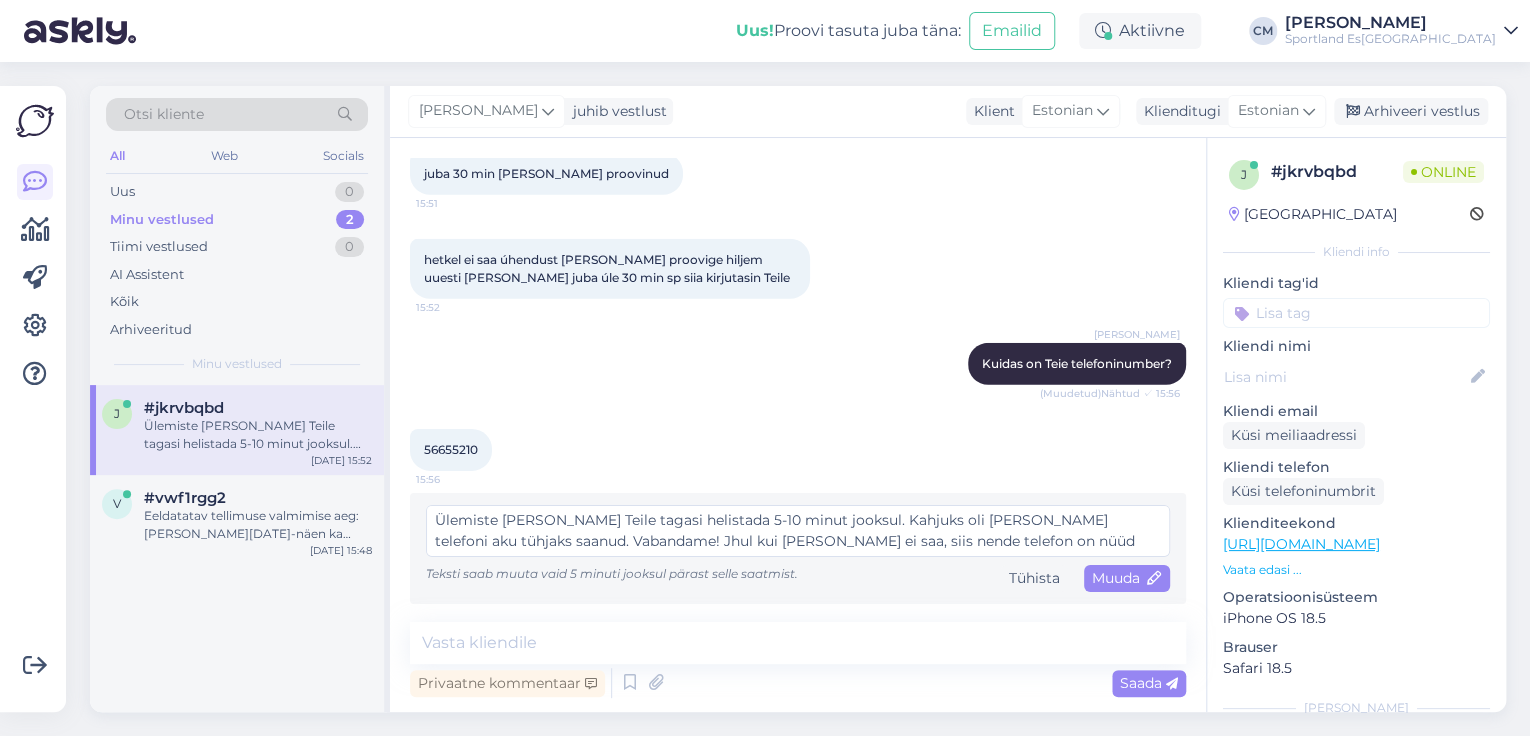 scroll, scrollTop: 3067, scrollLeft: 0, axis: vertical 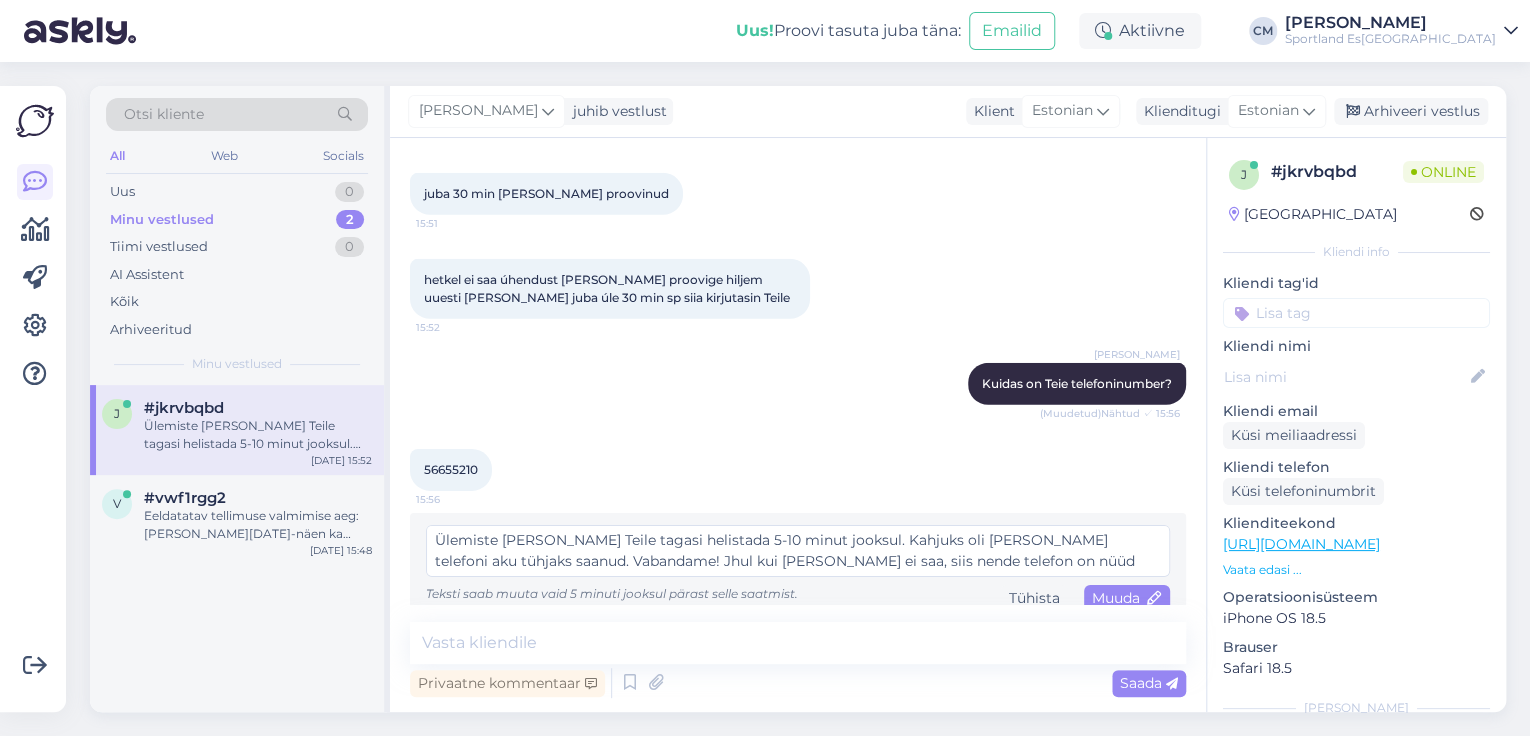 click on "Ülemiste [PERSON_NAME] Teile tagasi helistada 5-10 minut jooksul. Kahjuks oli [PERSON_NAME] telefoni aku tühjaks saanud. Vabandame! Jhul kui [PERSON_NAME] ei saa, siis nende telefon on nüüd kenasti kättesaadav." at bounding box center [798, 551] 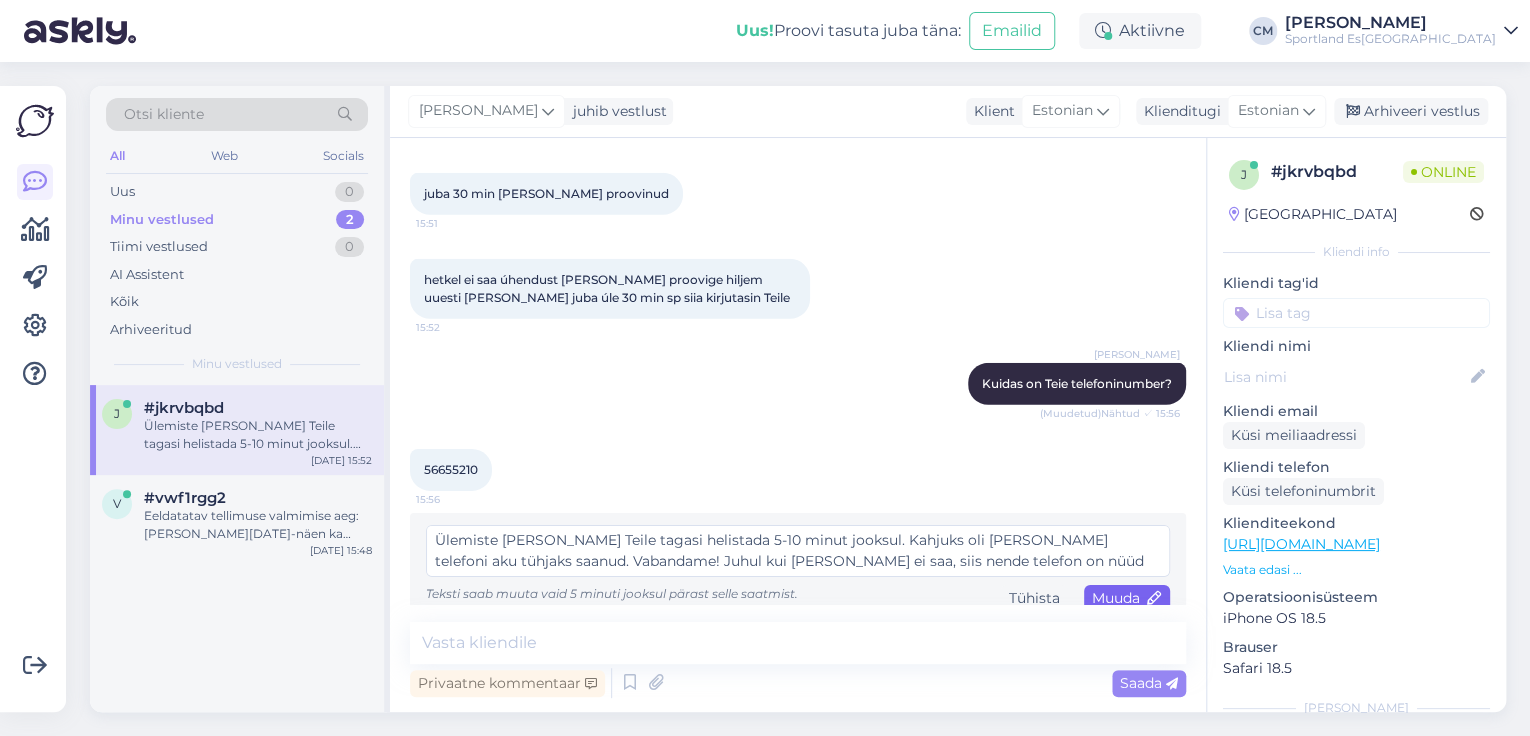 click on "Muuda" at bounding box center (1127, 598) 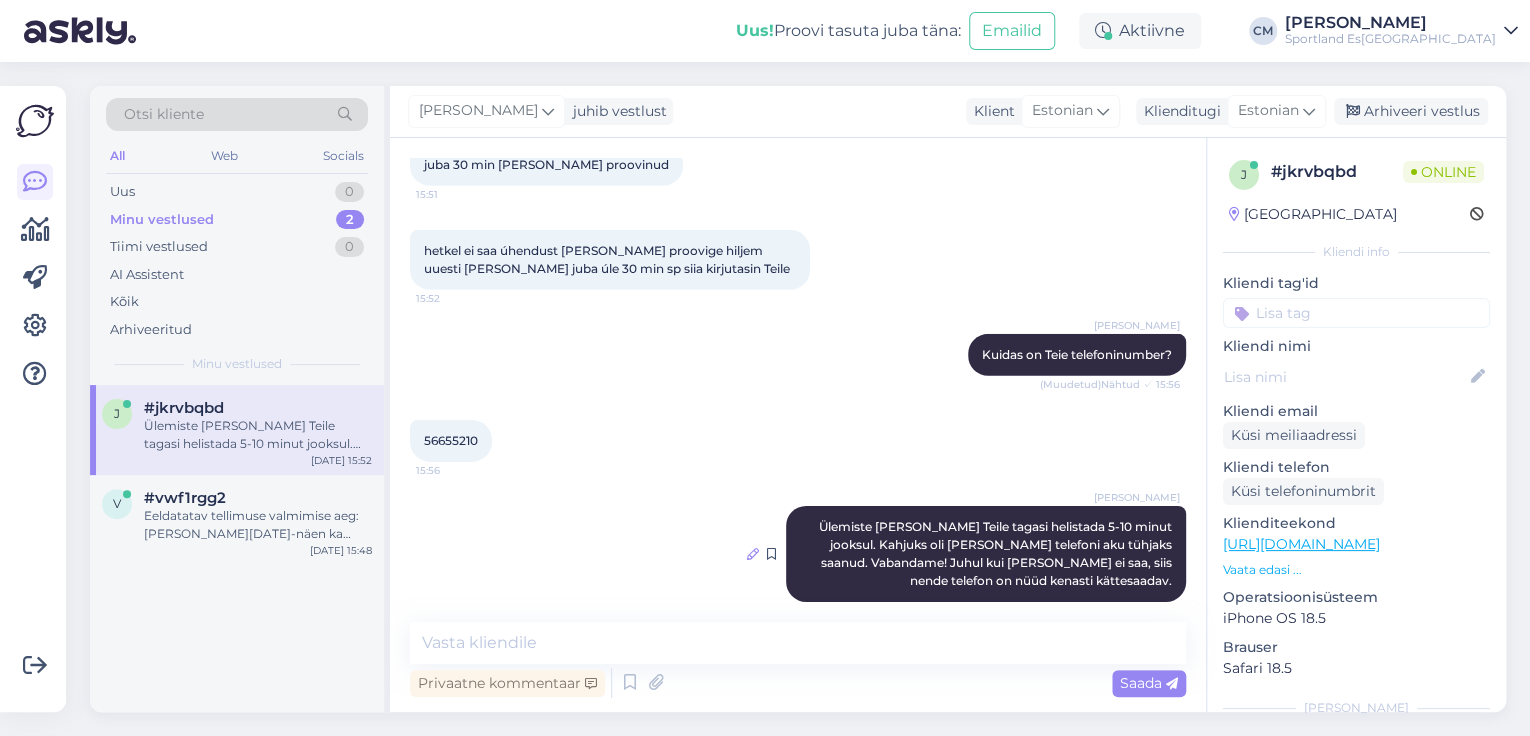click at bounding box center (753, 554) 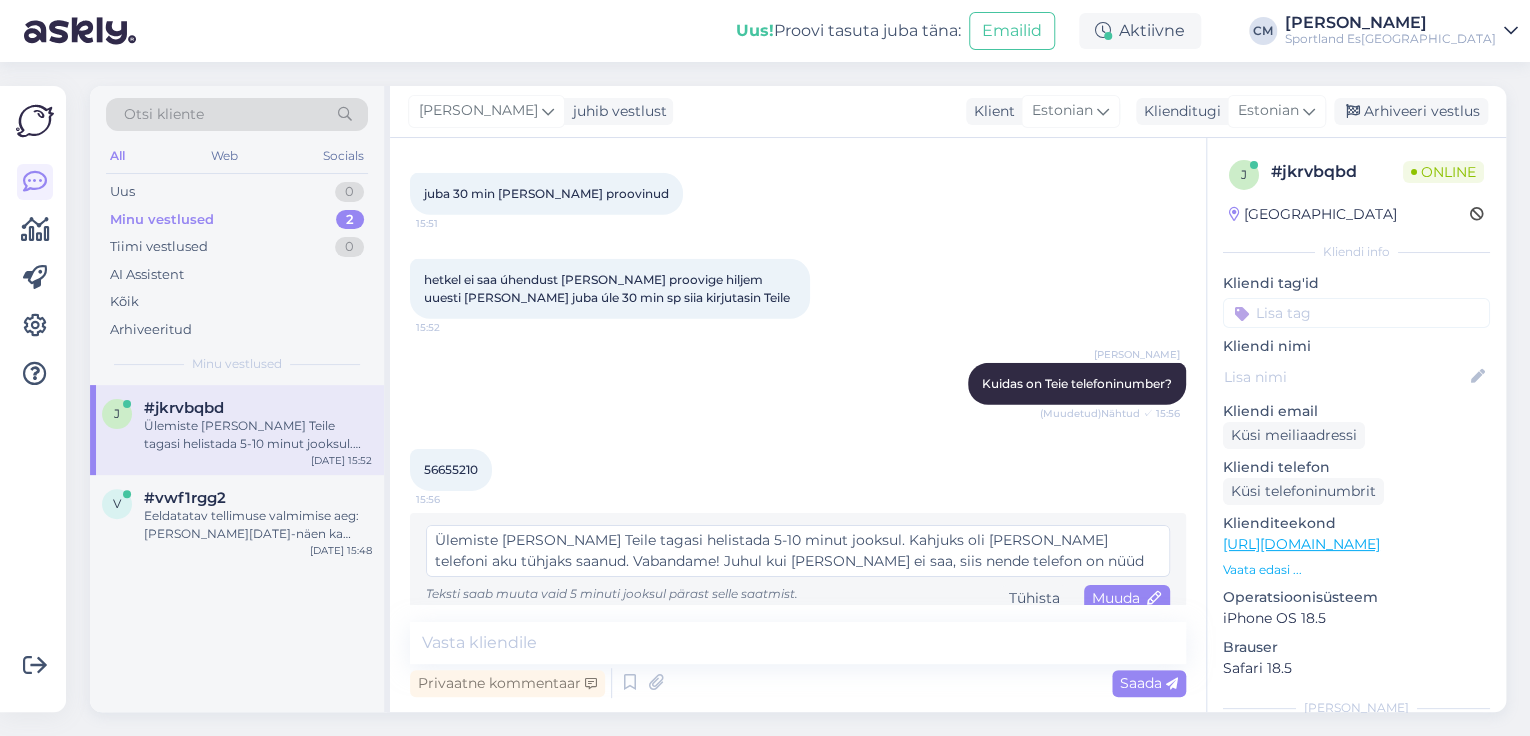 click on "Ülemiste [PERSON_NAME] Teile tagasi helistada 5-10 minut jooksul. Kahjuks oli [PERSON_NAME] telefoni aku tühjaks saanud. Vabandame! Juhul kui [PERSON_NAME] ei saa, siis nende telefon on nüüd kenasti kättesaadav." at bounding box center (798, 551) 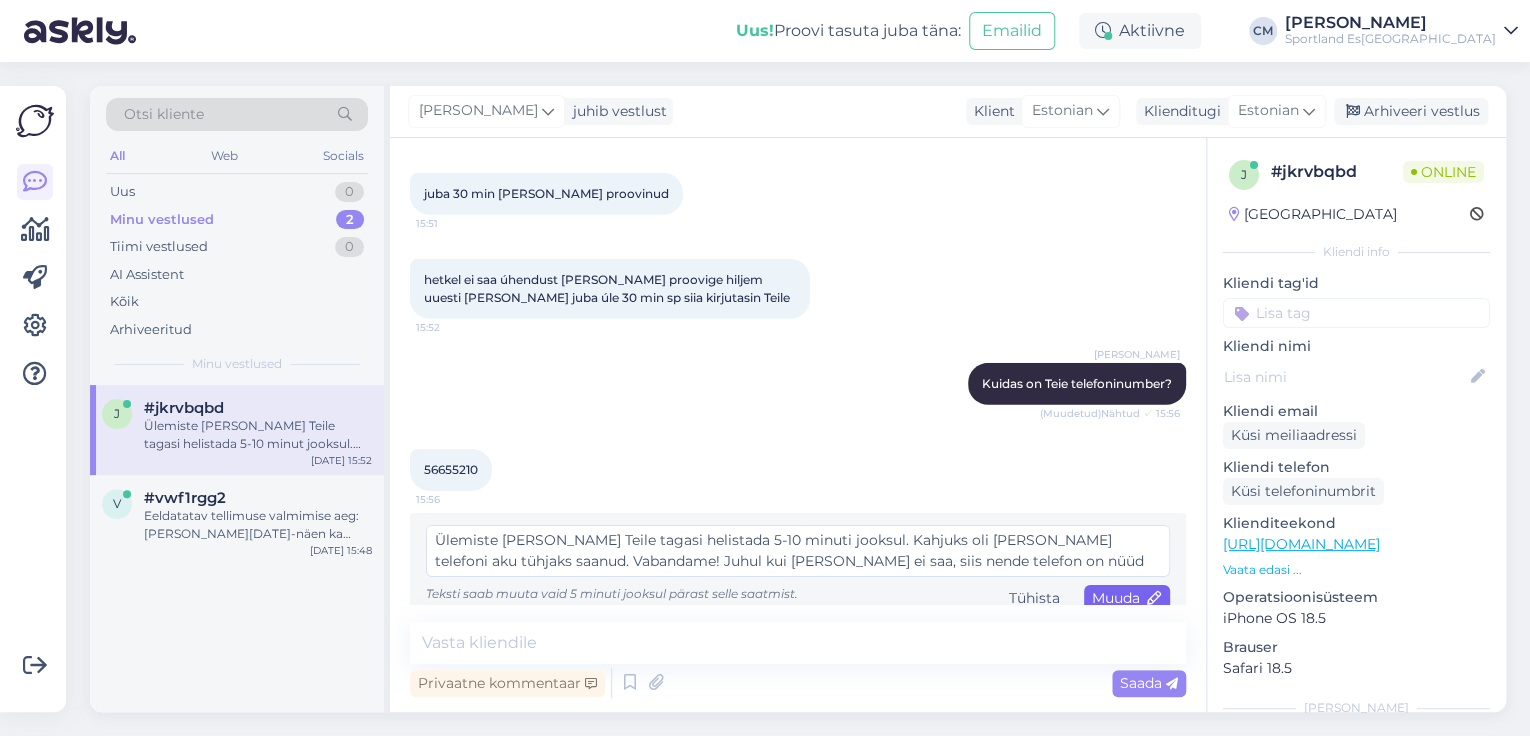 click on "Muuda" at bounding box center [1127, 598] 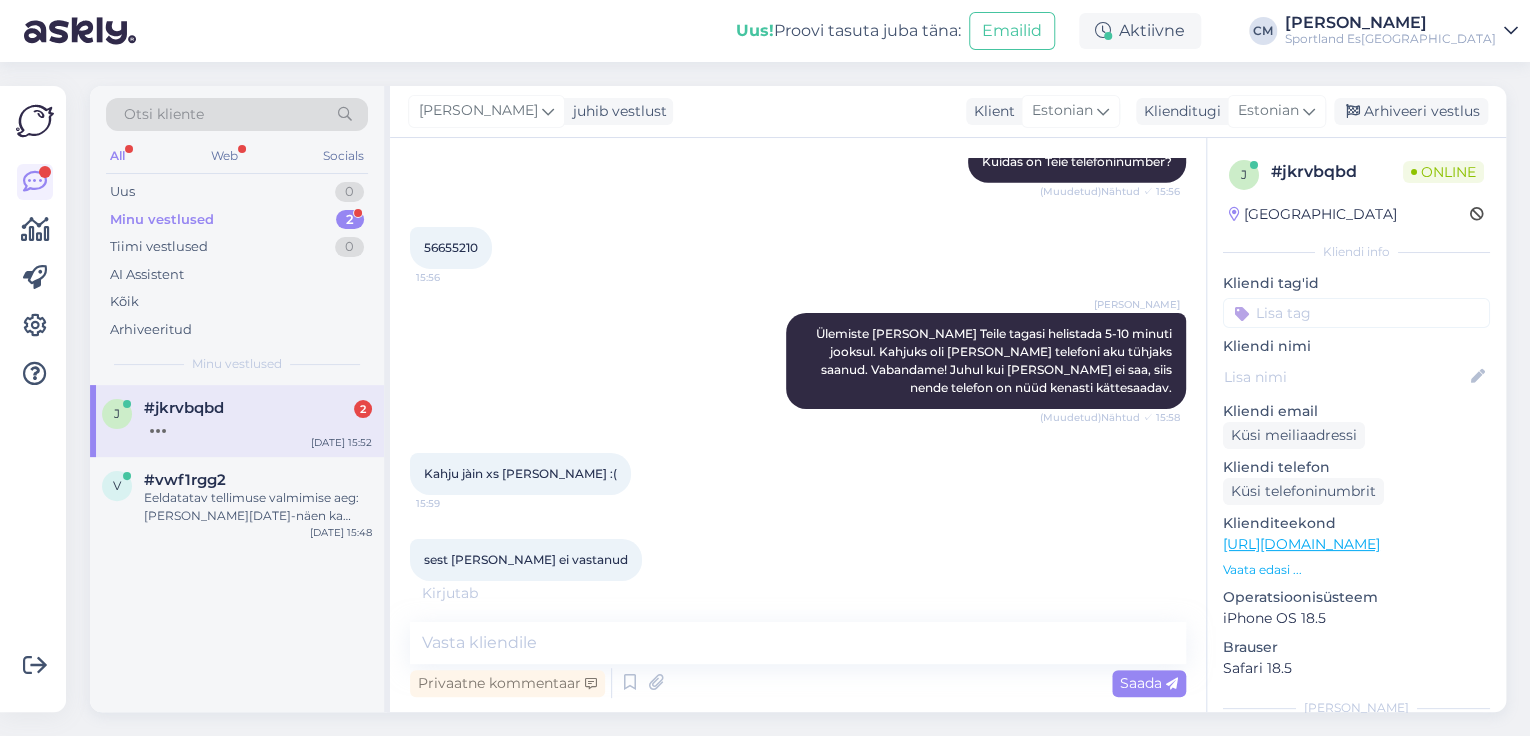 scroll, scrollTop: 3290, scrollLeft: 0, axis: vertical 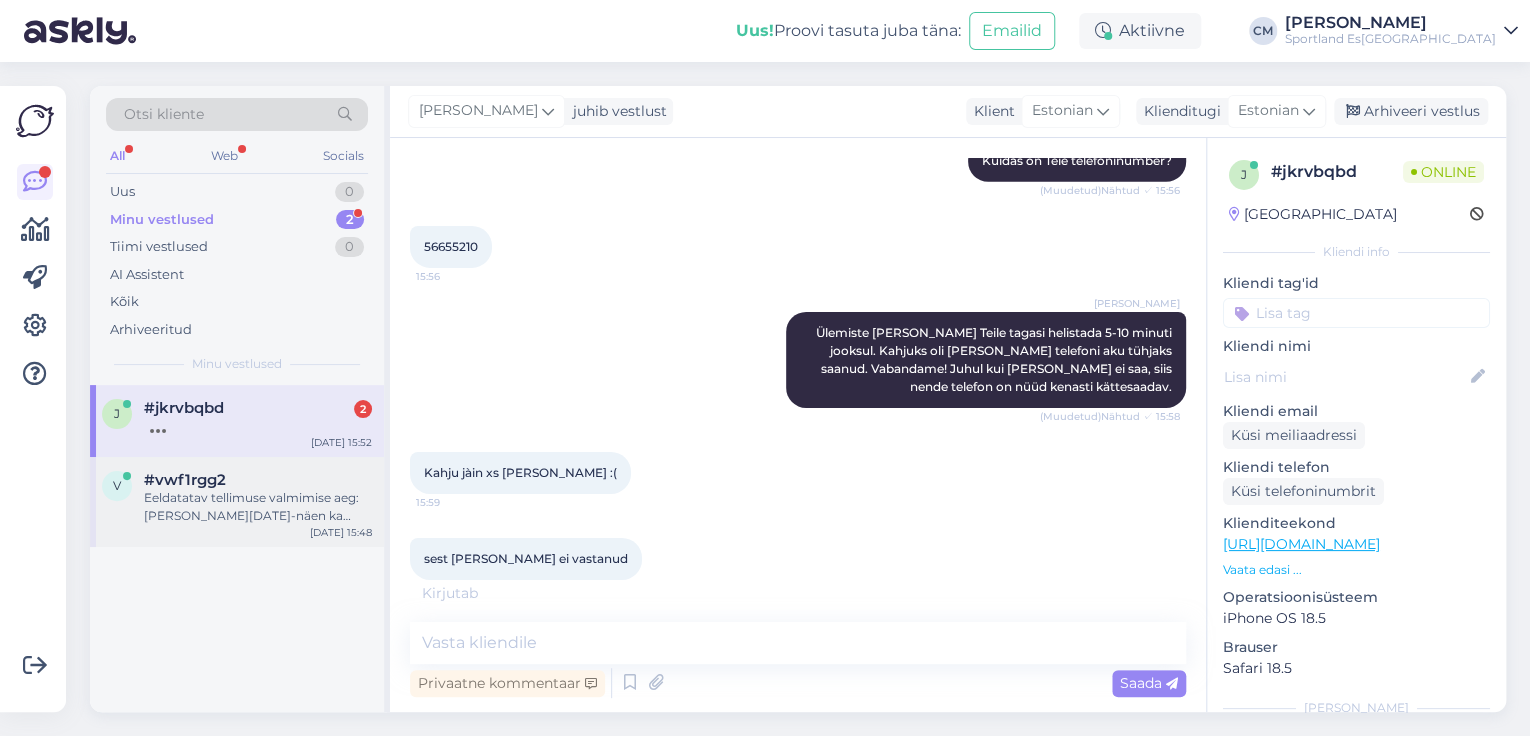 click on "Eeldatatav tellimuse valmimise aeg: [PERSON_NAME][DATE]-näen ka sellist infot." at bounding box center [258, 507] 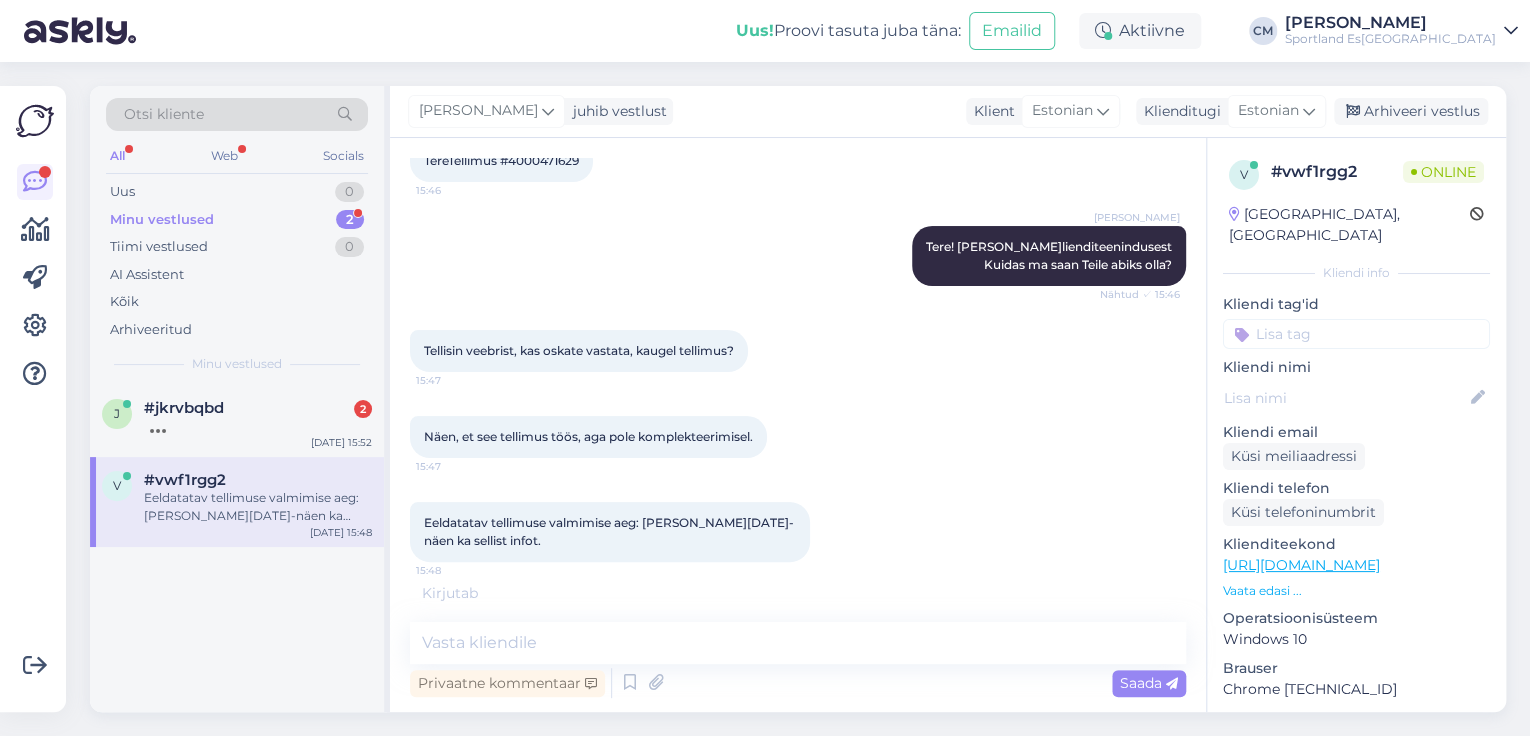 scroll, scrollTop: 44, scrollLeft: 0, axis: vertical 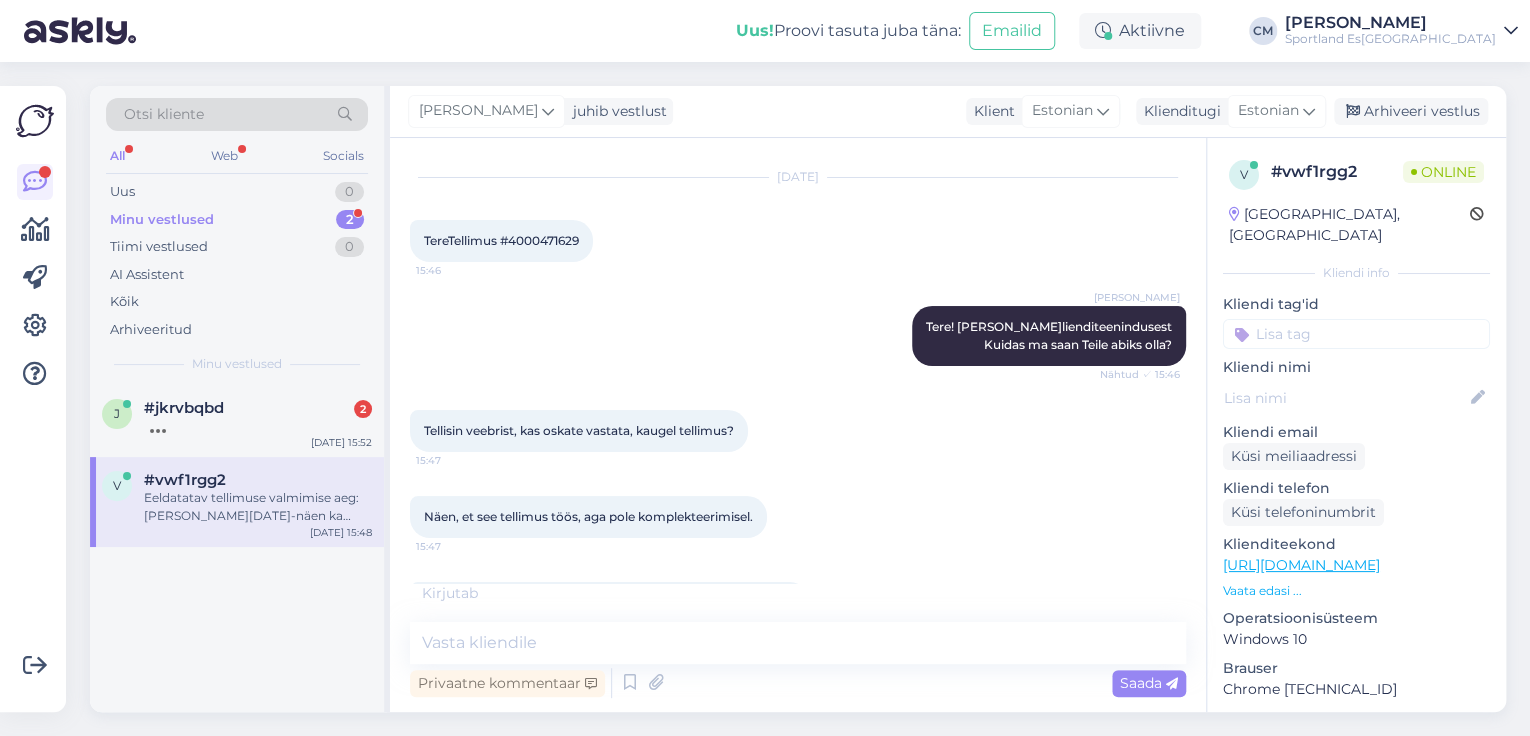 click on "TereTellimus #4000471629  15:46" at bounding box center [501, 241] 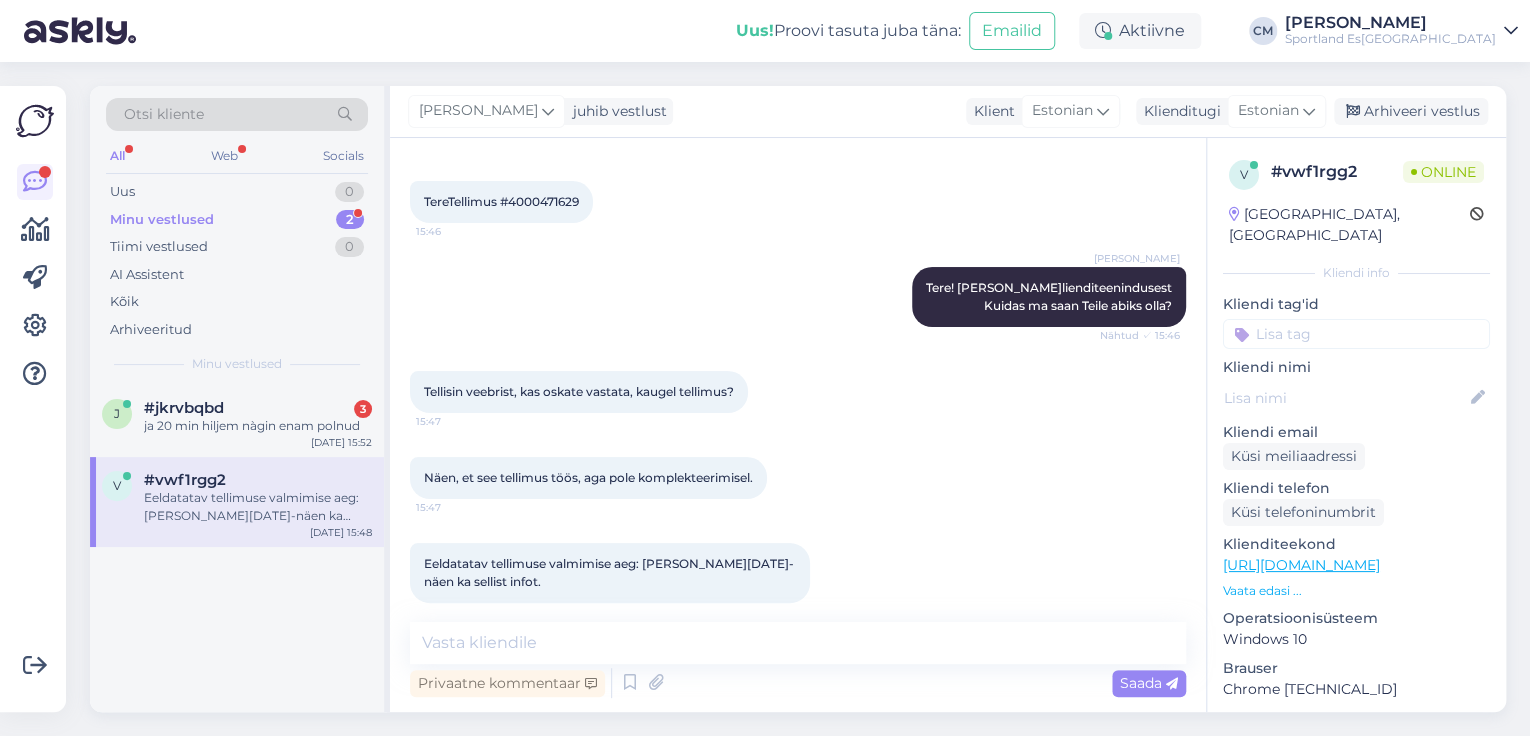 scroll, scrollTop: 104, scrollLeft: 0, axis: vertical 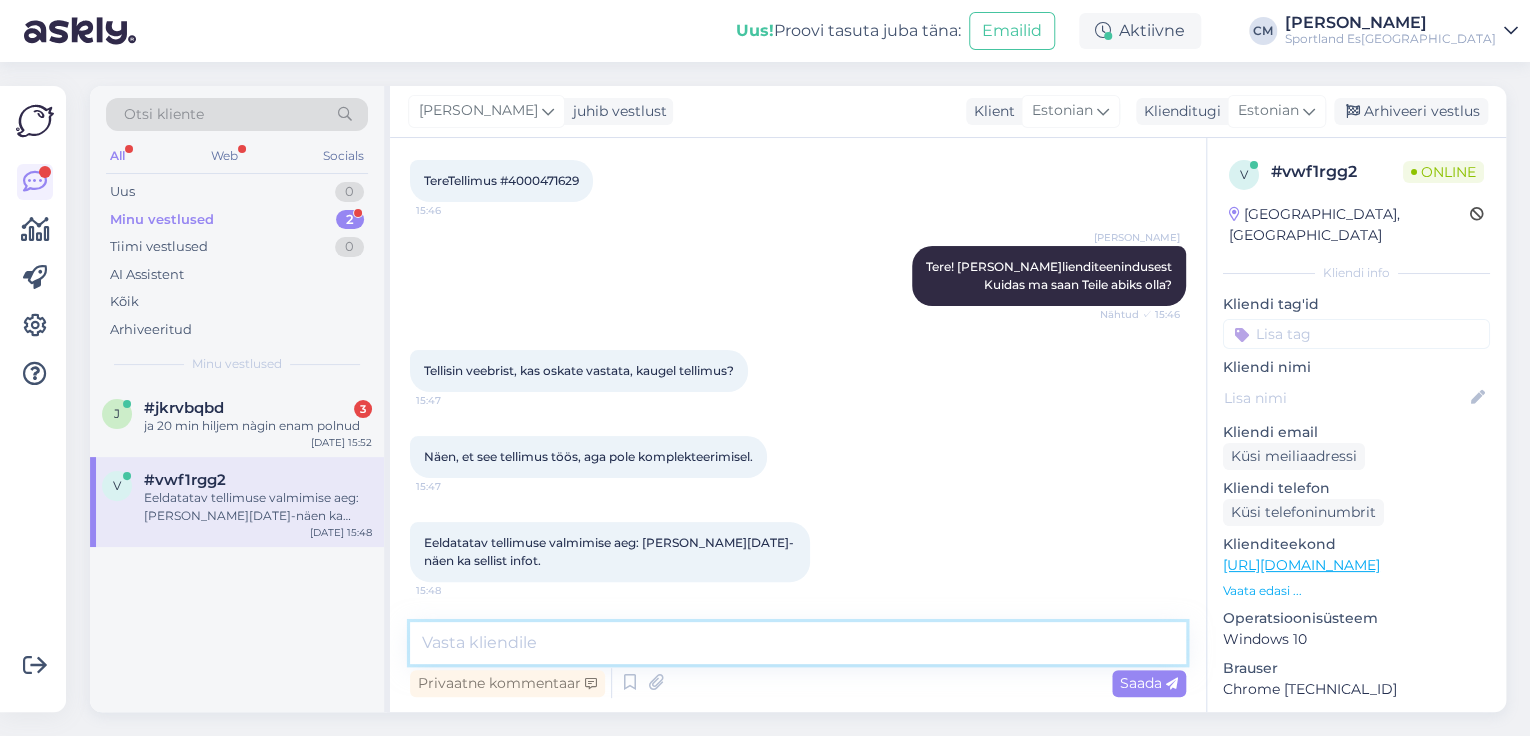 click at bounding box center [798, 643] 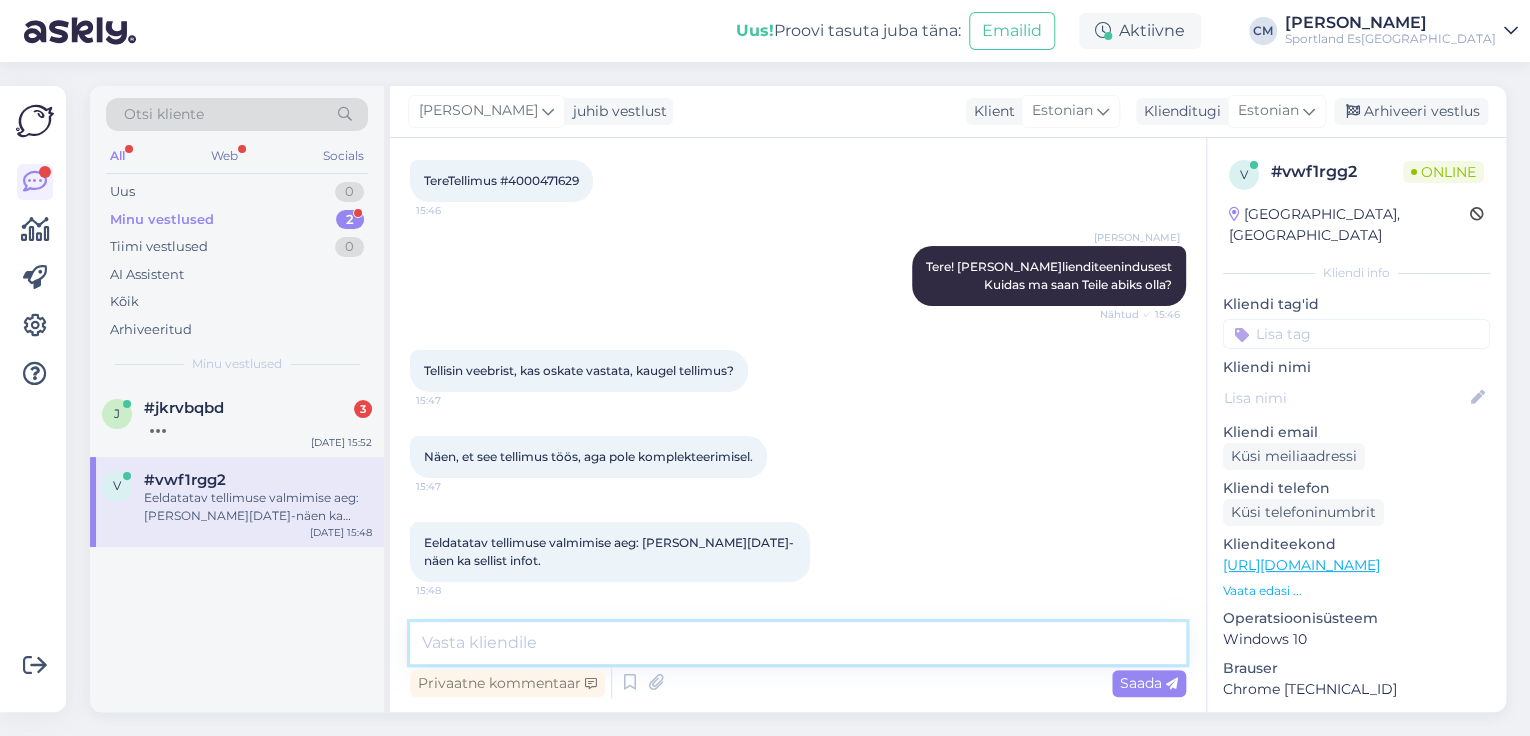 click at bounding box center (798, 643) 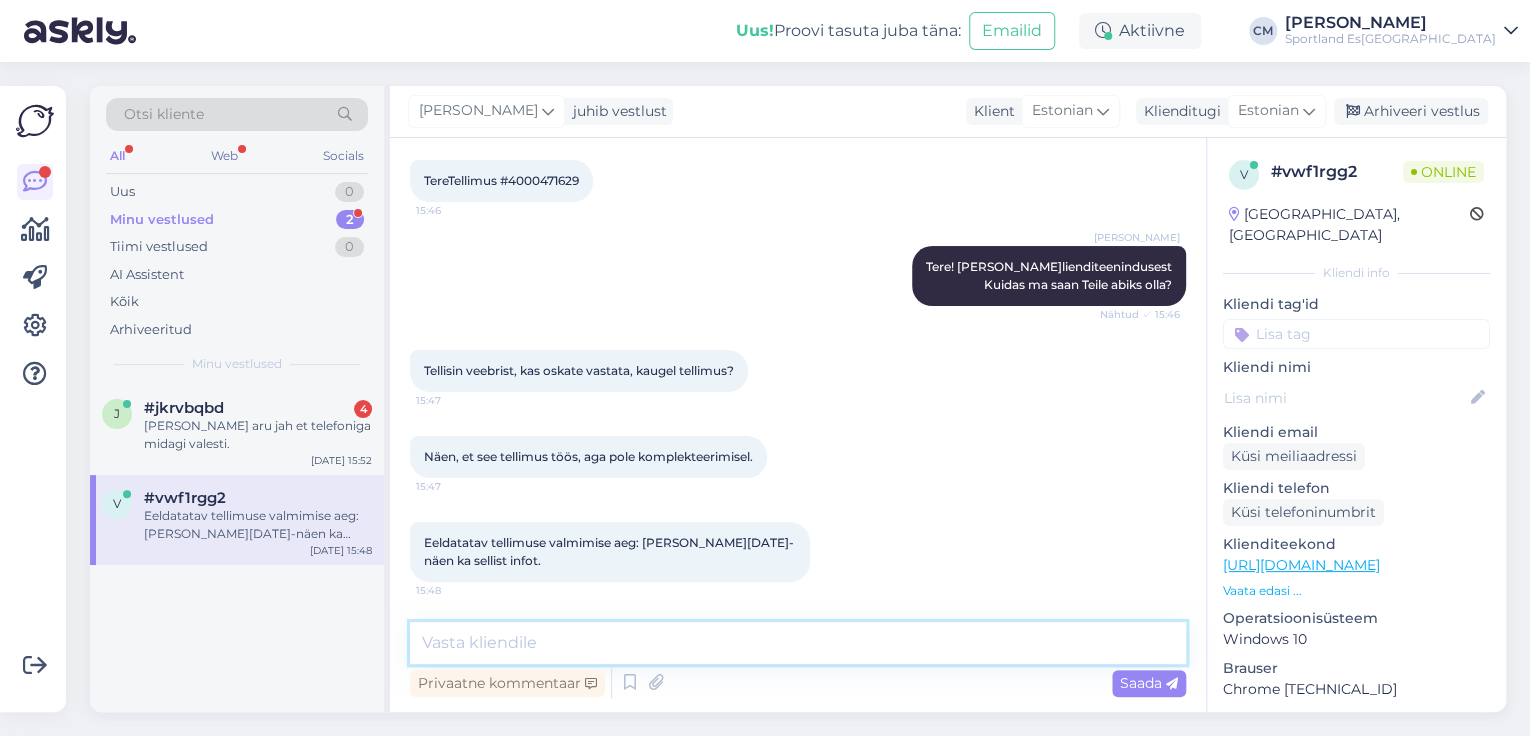 click at bounding box center (798, 643) 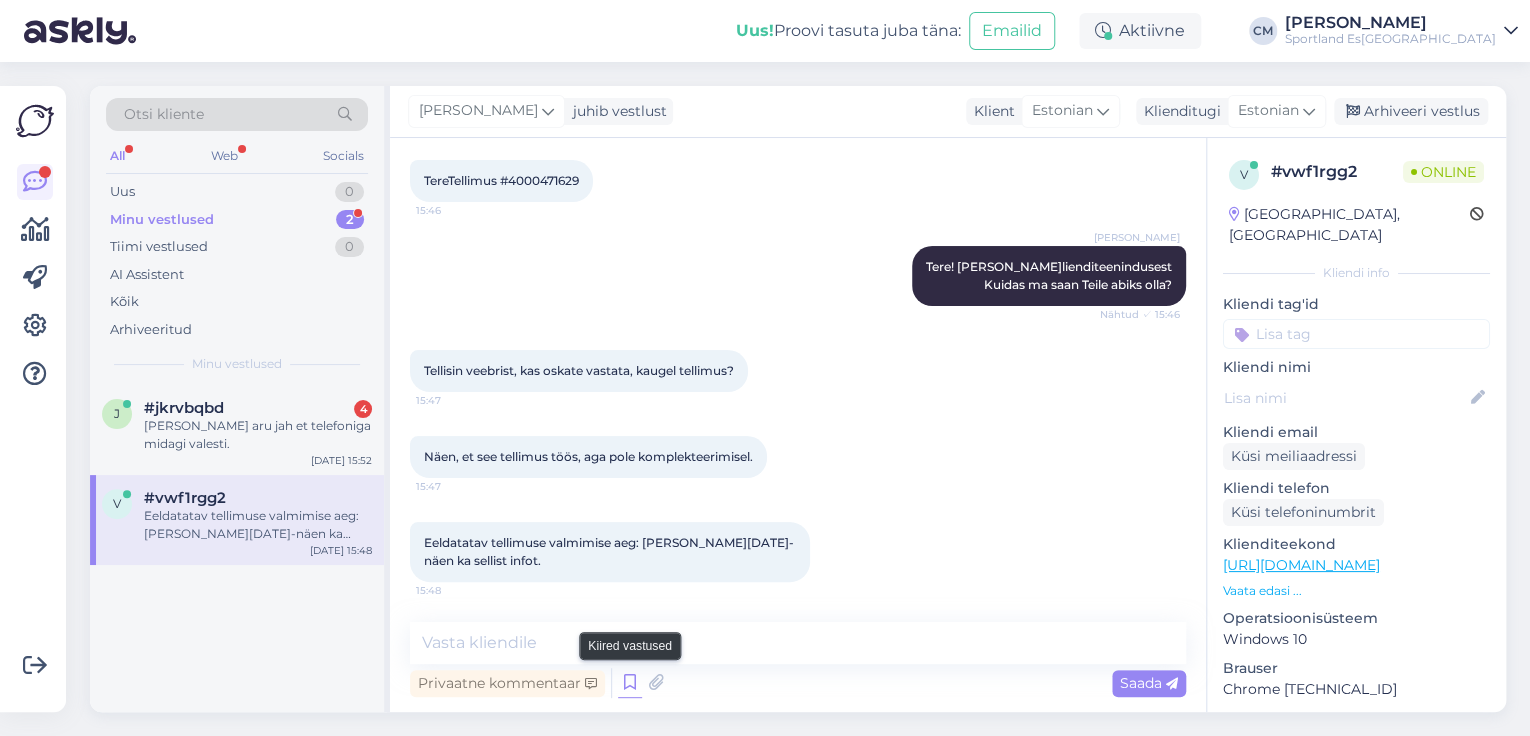 click at bounding box center (630, 683) 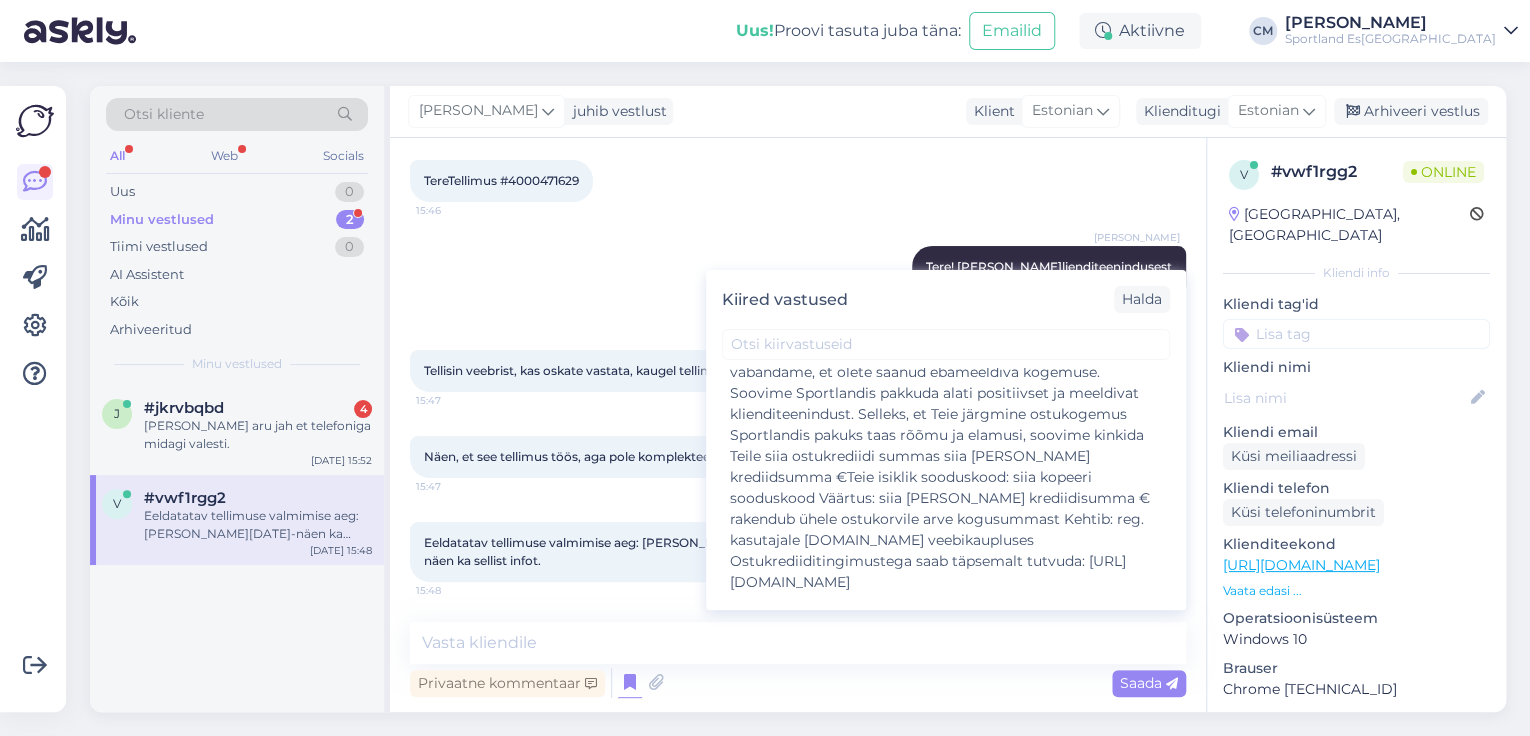scroll, scrollTop: 1120, scrollLeft: 0, axis: vertical 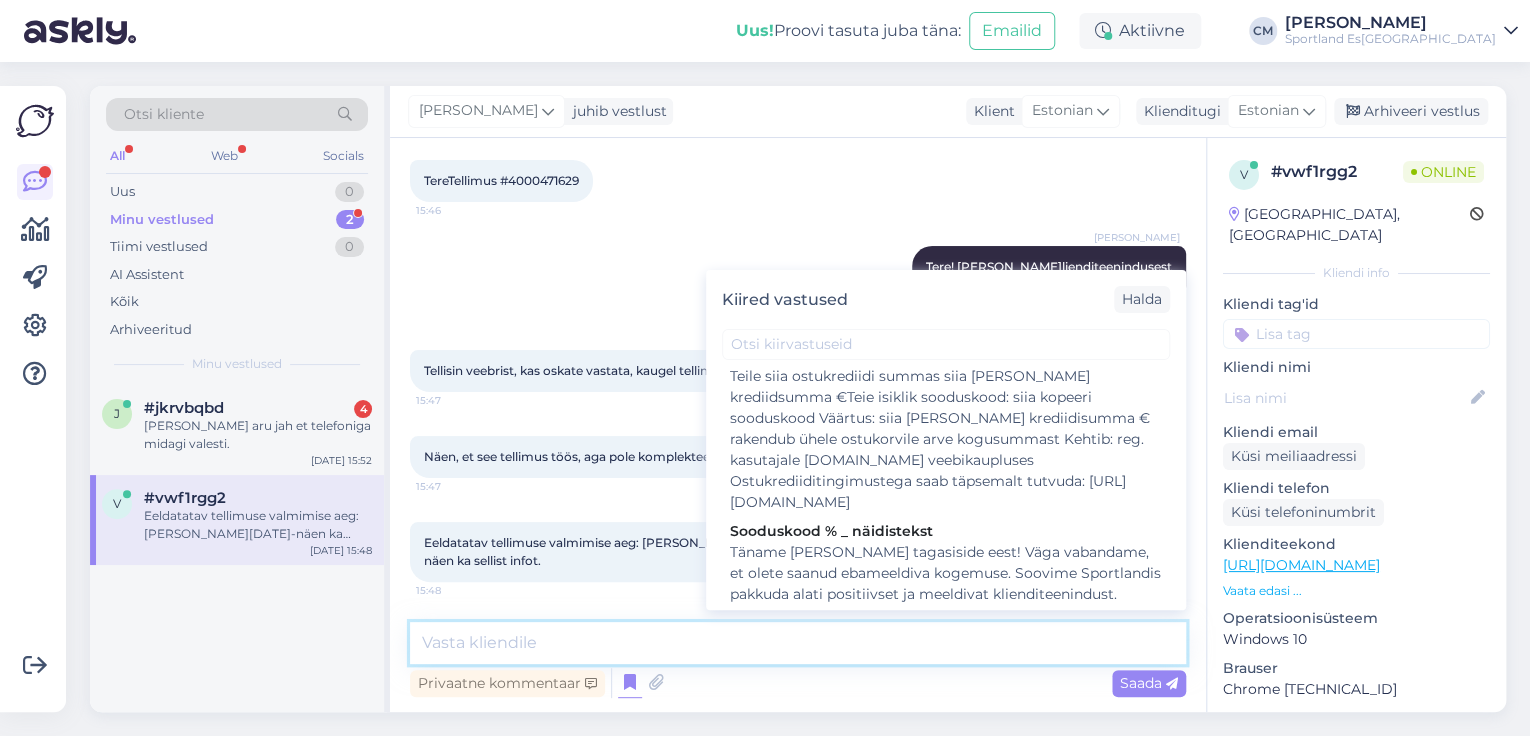 click at bounding box center (798, 643) 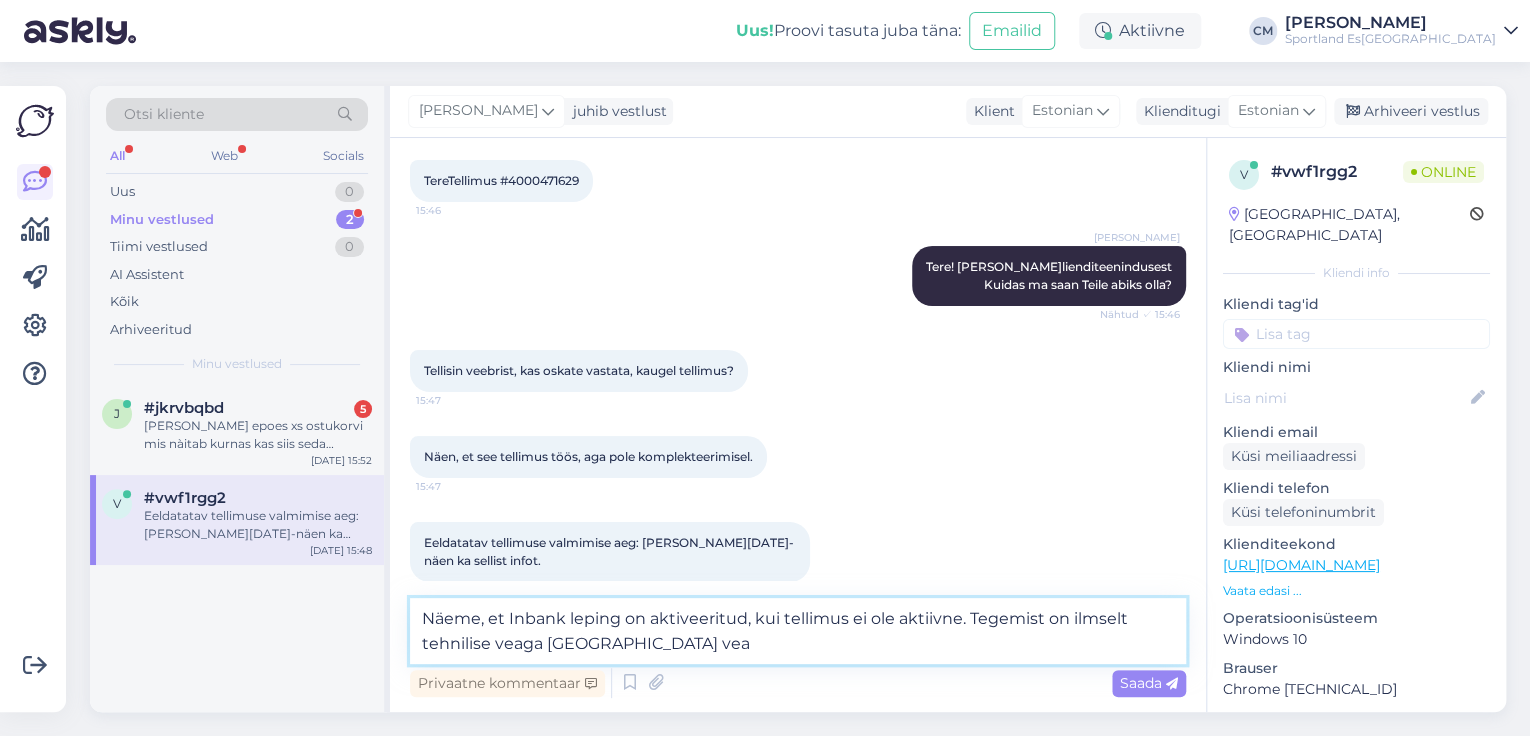 click on "Näeme, et Inbank leping on aktiveeritud, kui tellimus ei ole aktiivne. Tegemist on ilmselt tehnilise veaga [GEOGRAPHIC_DATA] vea" at bounding box center (798, 631) 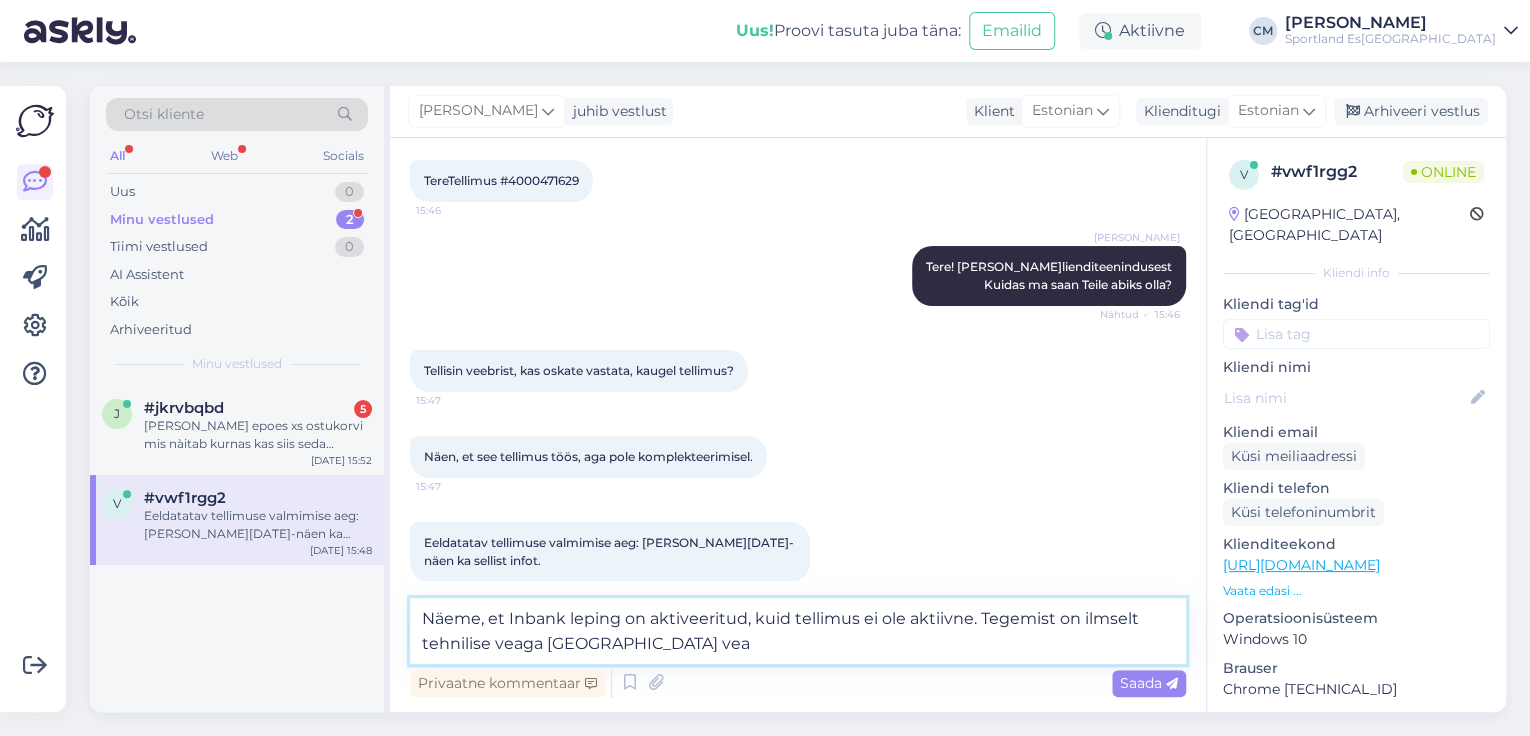 click on "Näeme, et Inbank leping on aktiveeritud, kuid tellimus ei ole aktiivne. Tegemist on ilmselt tehnilise veaga [GEOGRAPHIC_DATA] vea" at bounding box center (798, 631) 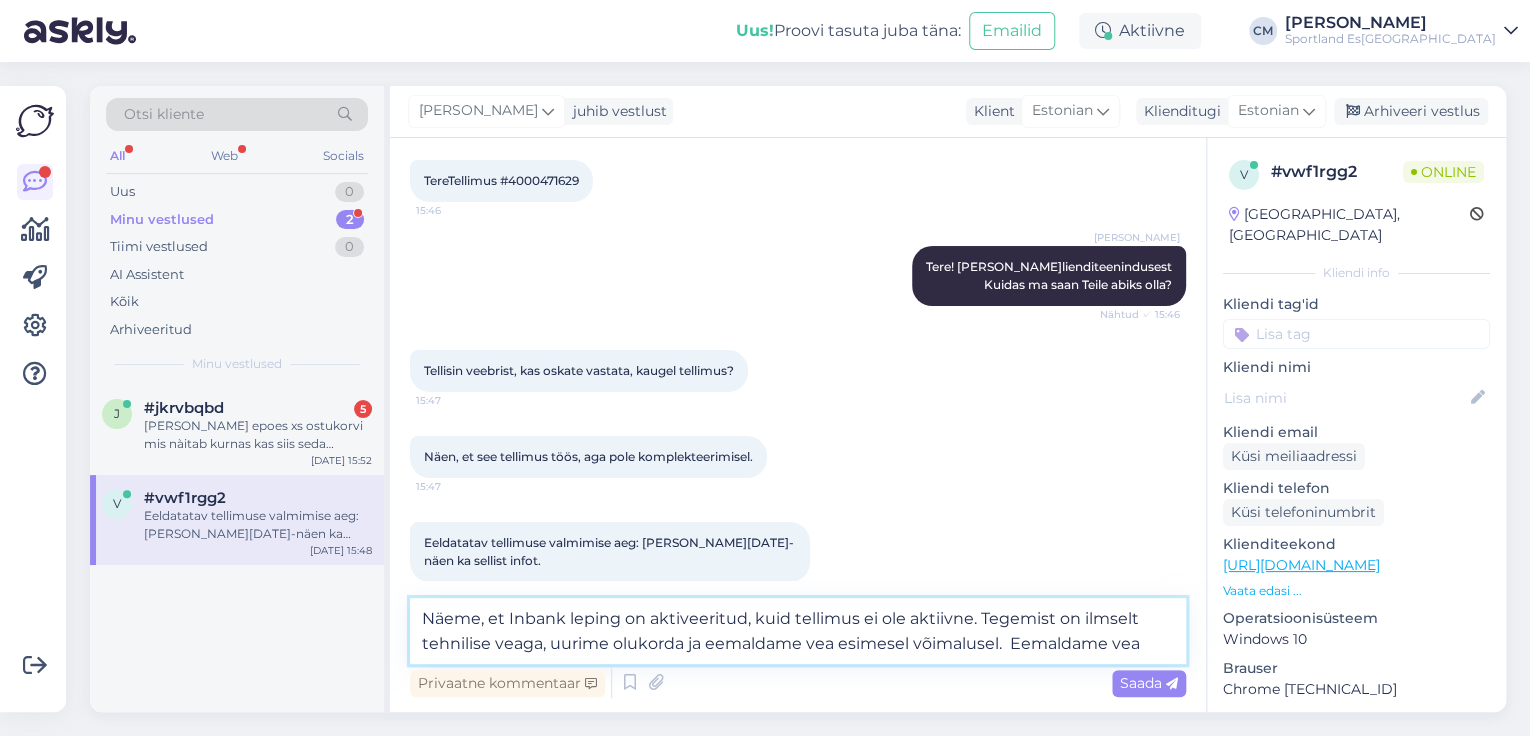 drag, startPoint x: 1000, startPoint y: 641, endPoint x: 1130, endPoint y: 636, distance: 130.09612 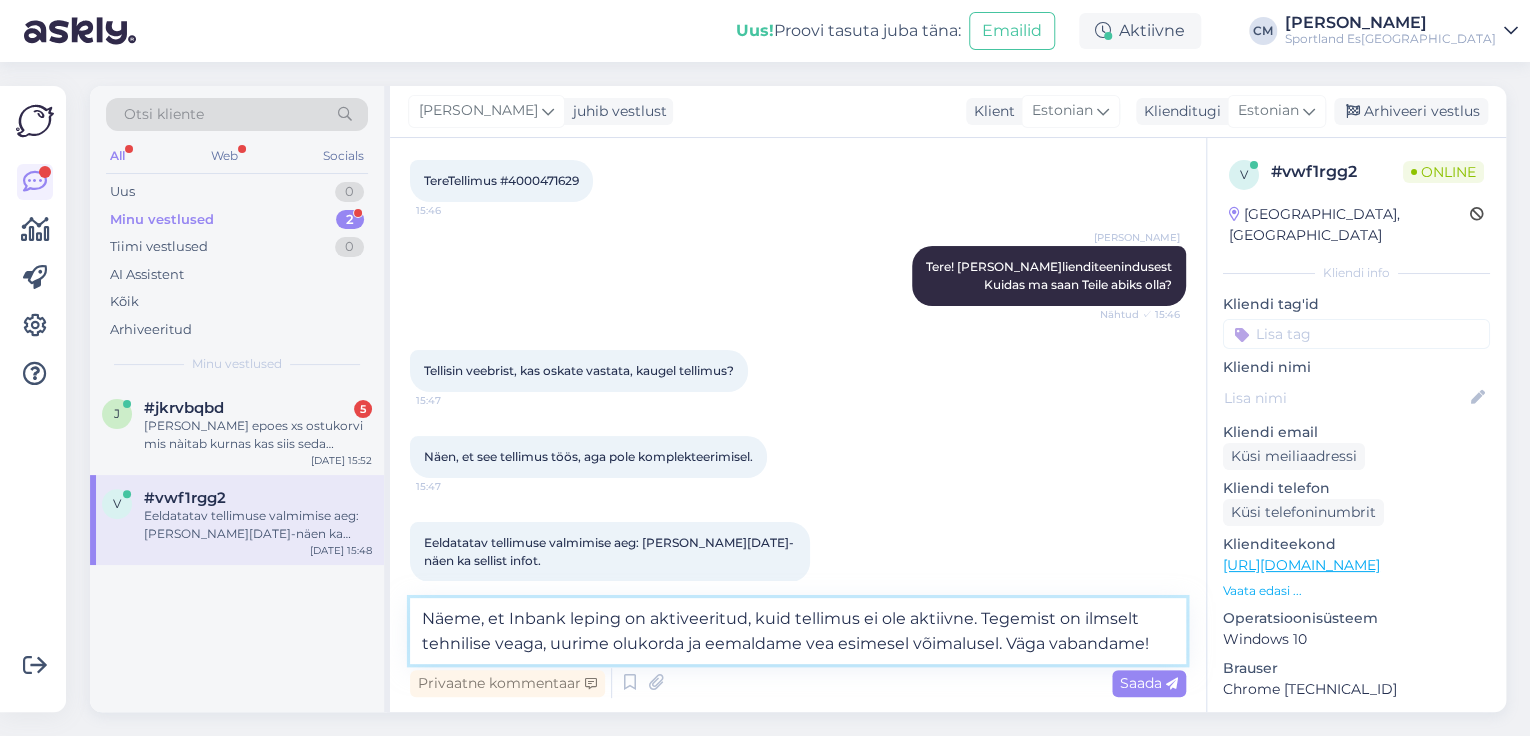 drag, startPoint x: 1153, startPoint y: 647, endPoint x: 309, endPoint y: 553, distance: 849.21844 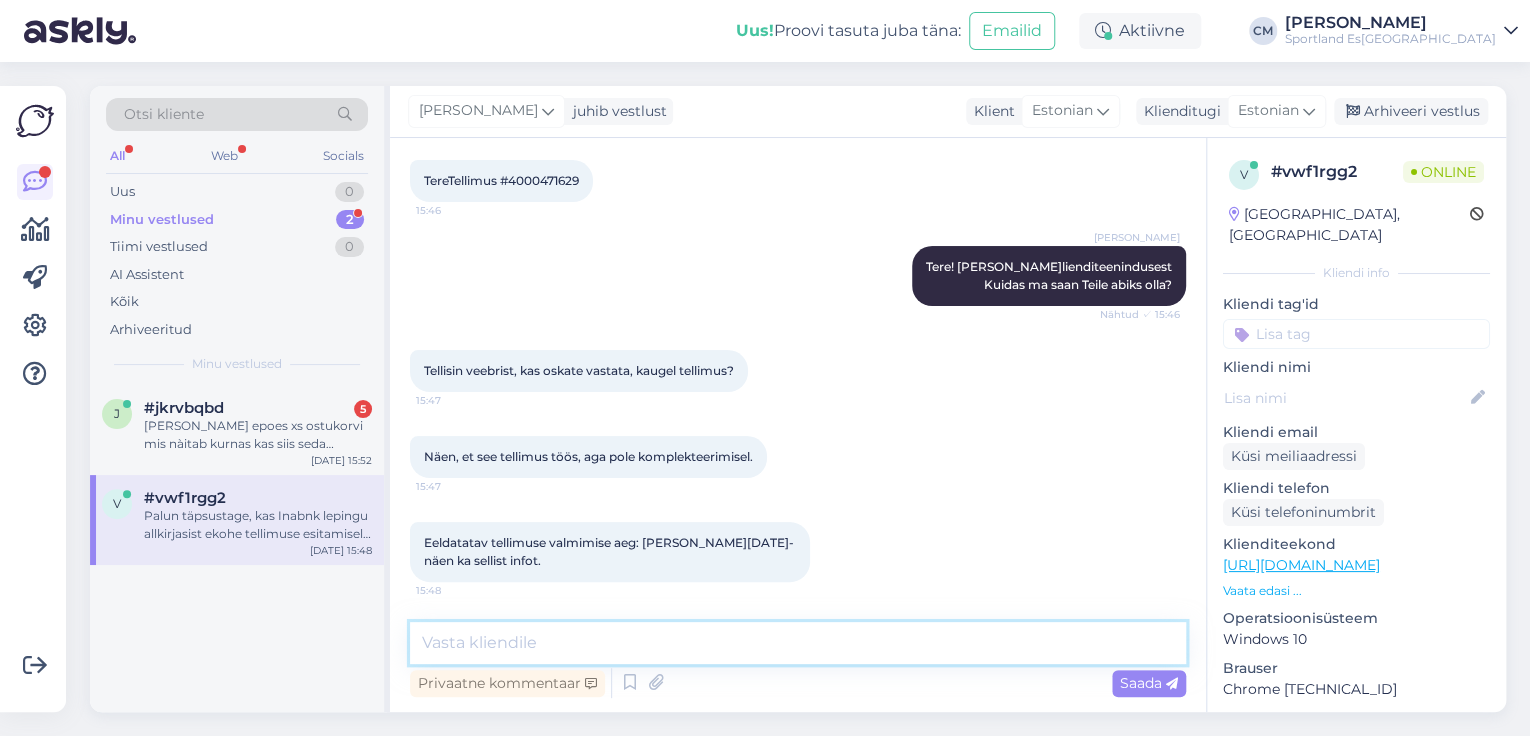 scroll, scrollTop: 208, scrollLeft: 0, axis: vertical 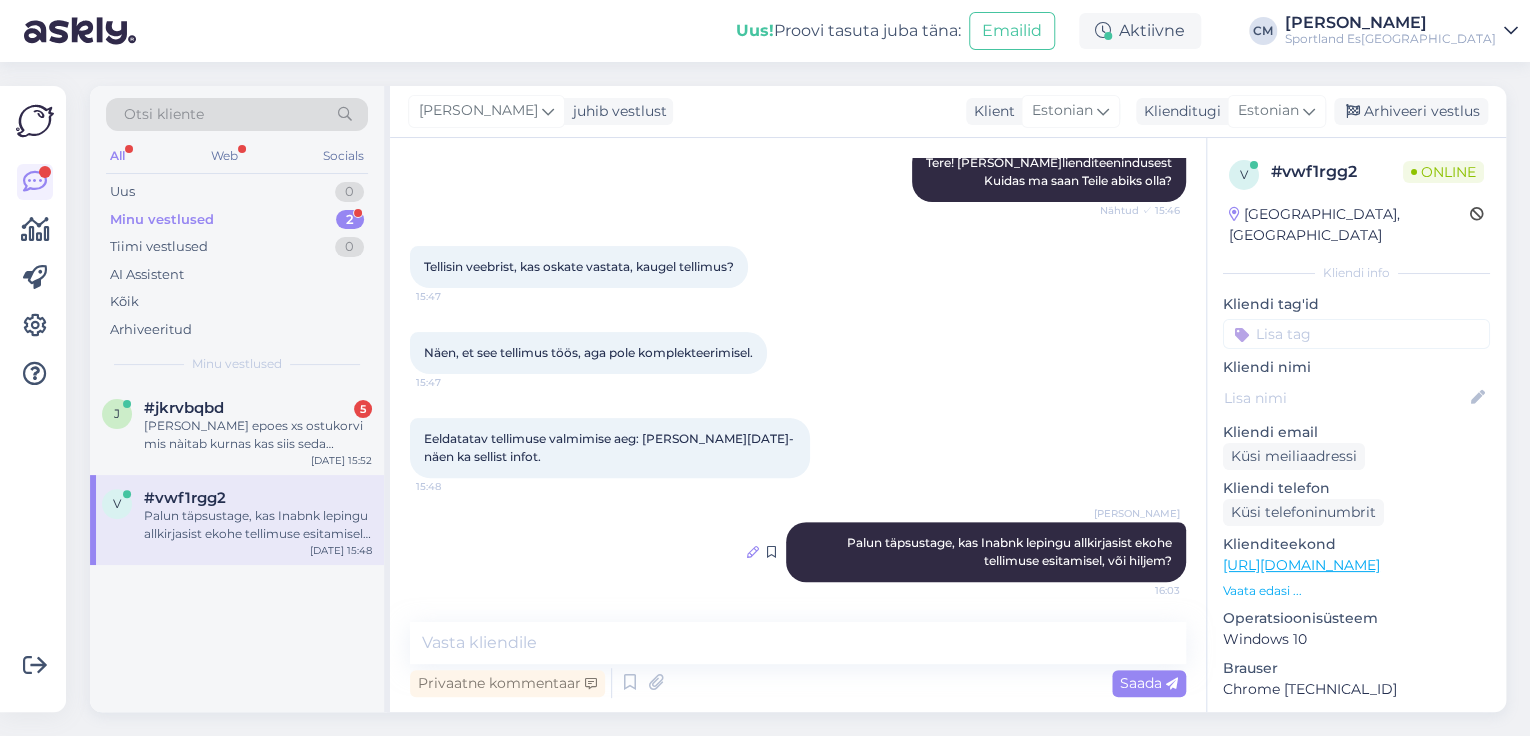 click at bounding box center (753, 552) 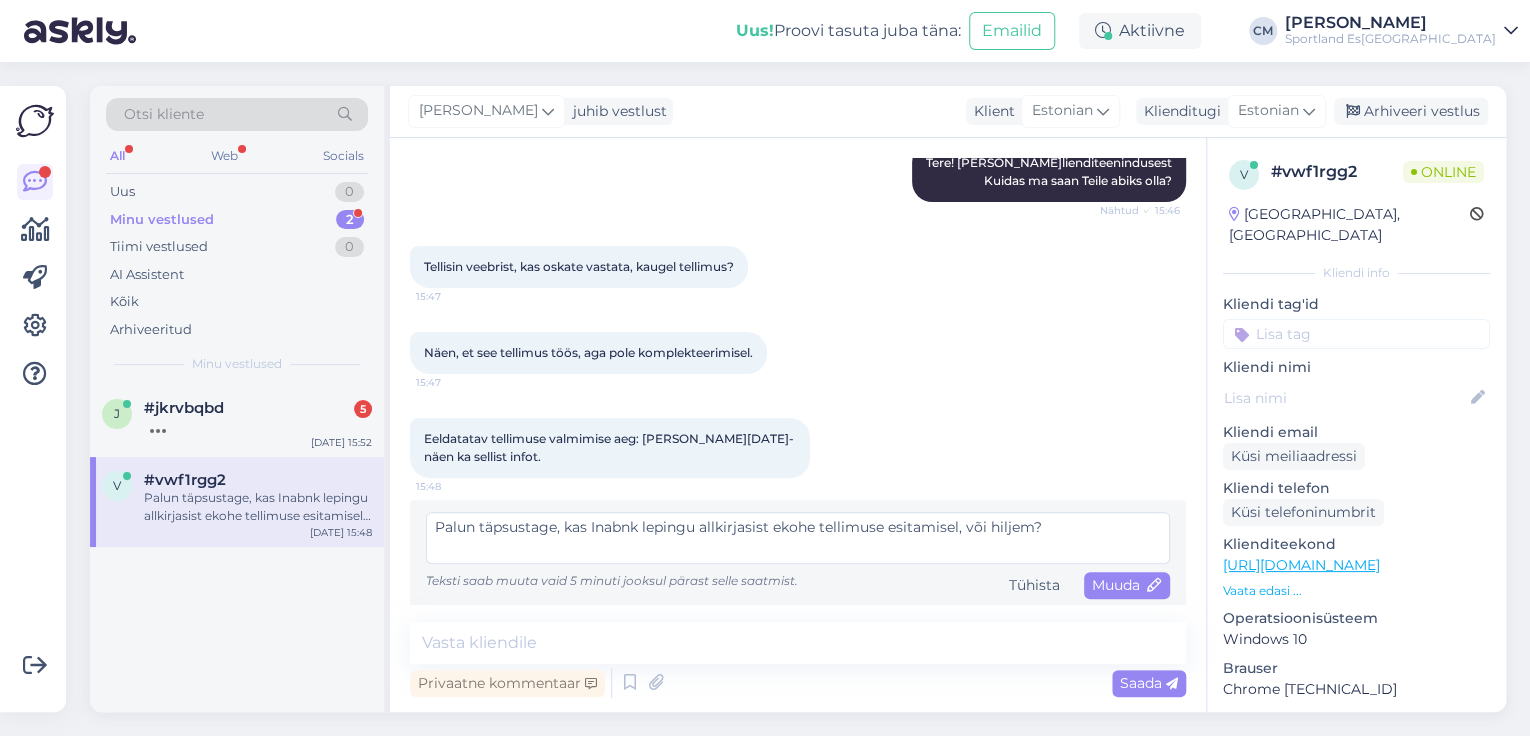 click on "Palun täpsustage, kas Inabnk lepingu allkirjasist ekohe tellimuse esitamisel, või hiljem?" at bounding box center (798, 538) 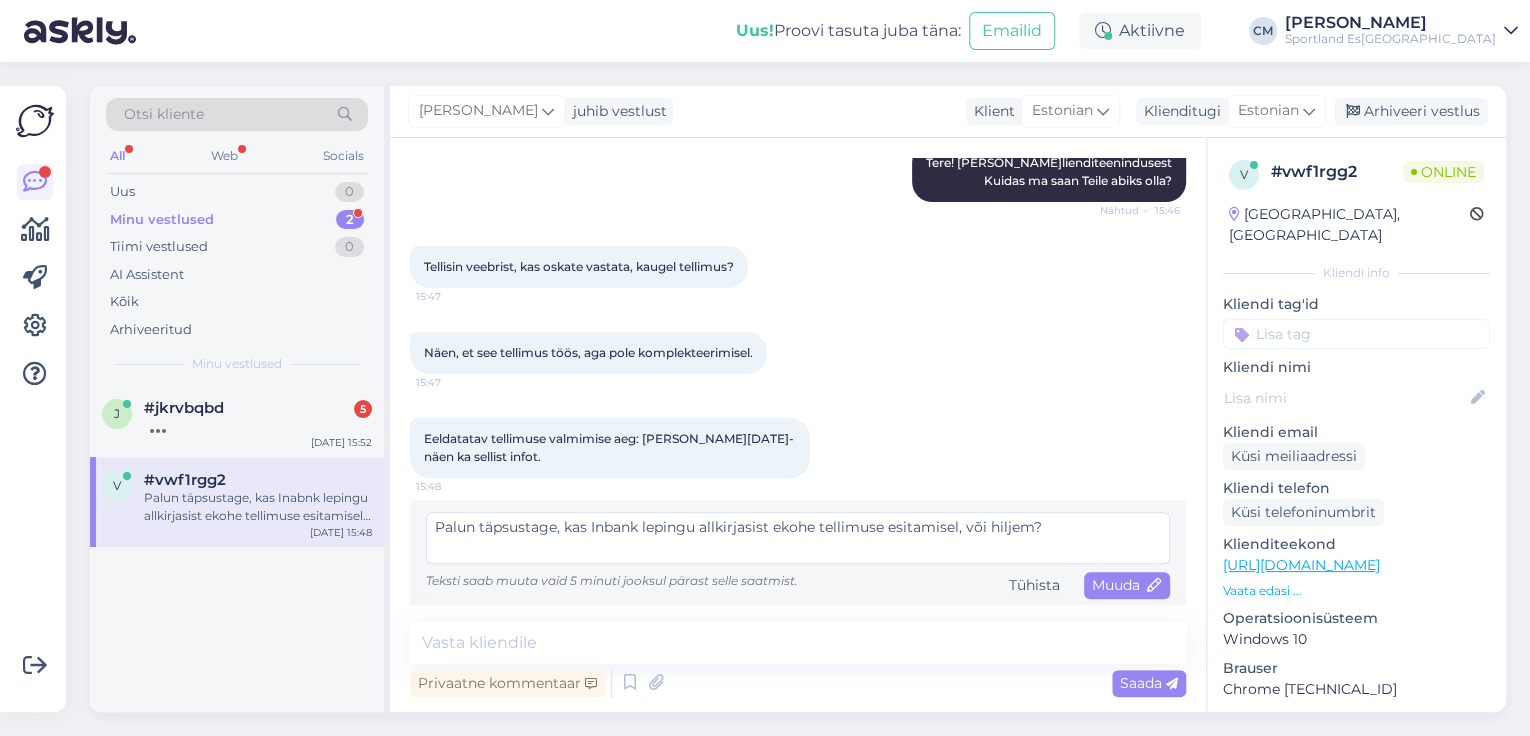 click on "Palun täpsustage, kas Inbank lepingu allkirjasist ekohe tellimuse esitamisel, või hiljem?" at bounding box center (798, 538) 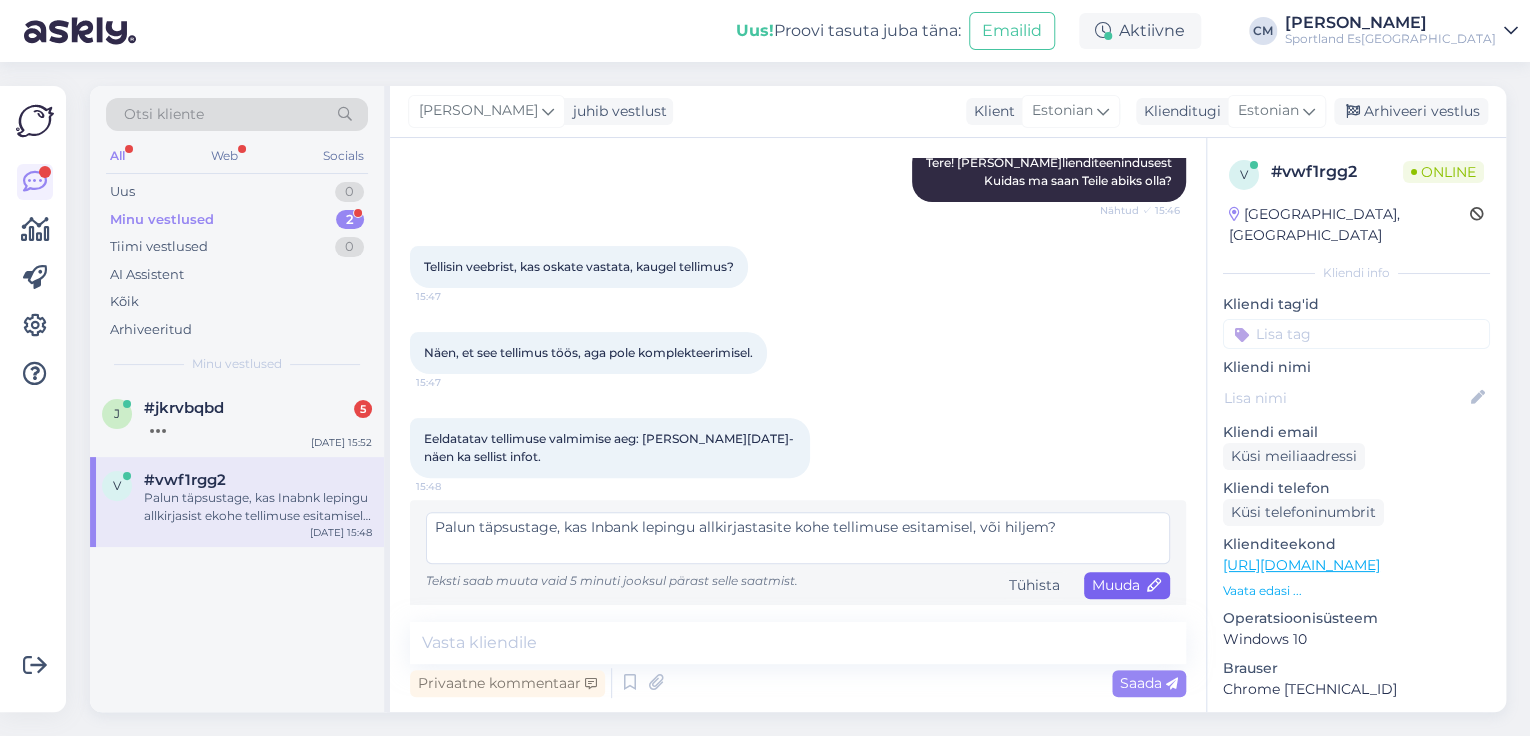 click on "Muuda" at bounding box center [1127, 585] 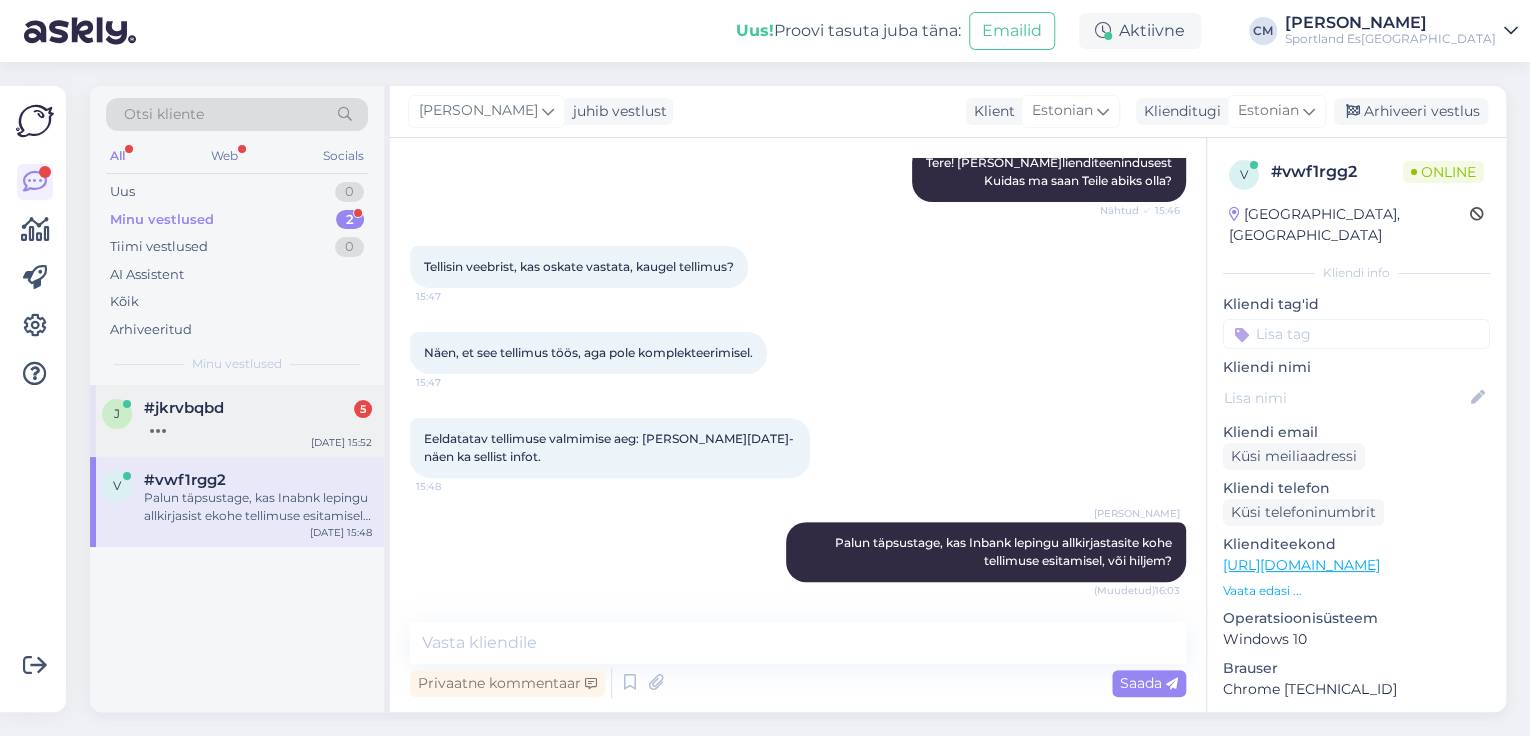 click at bounding box center [258, 426] 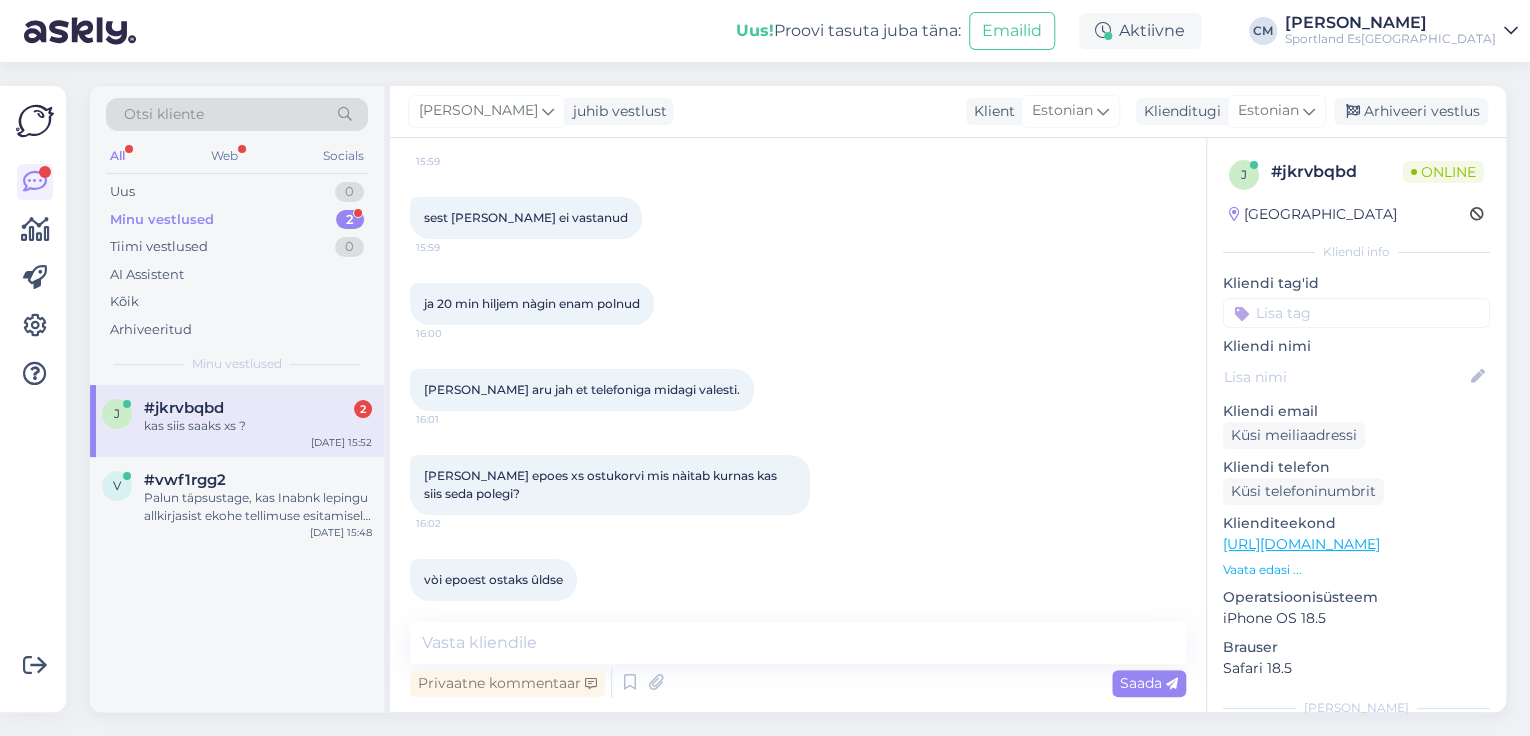 scroll, scrollTop: 3716, scrollLeft: 0, axis: vertical 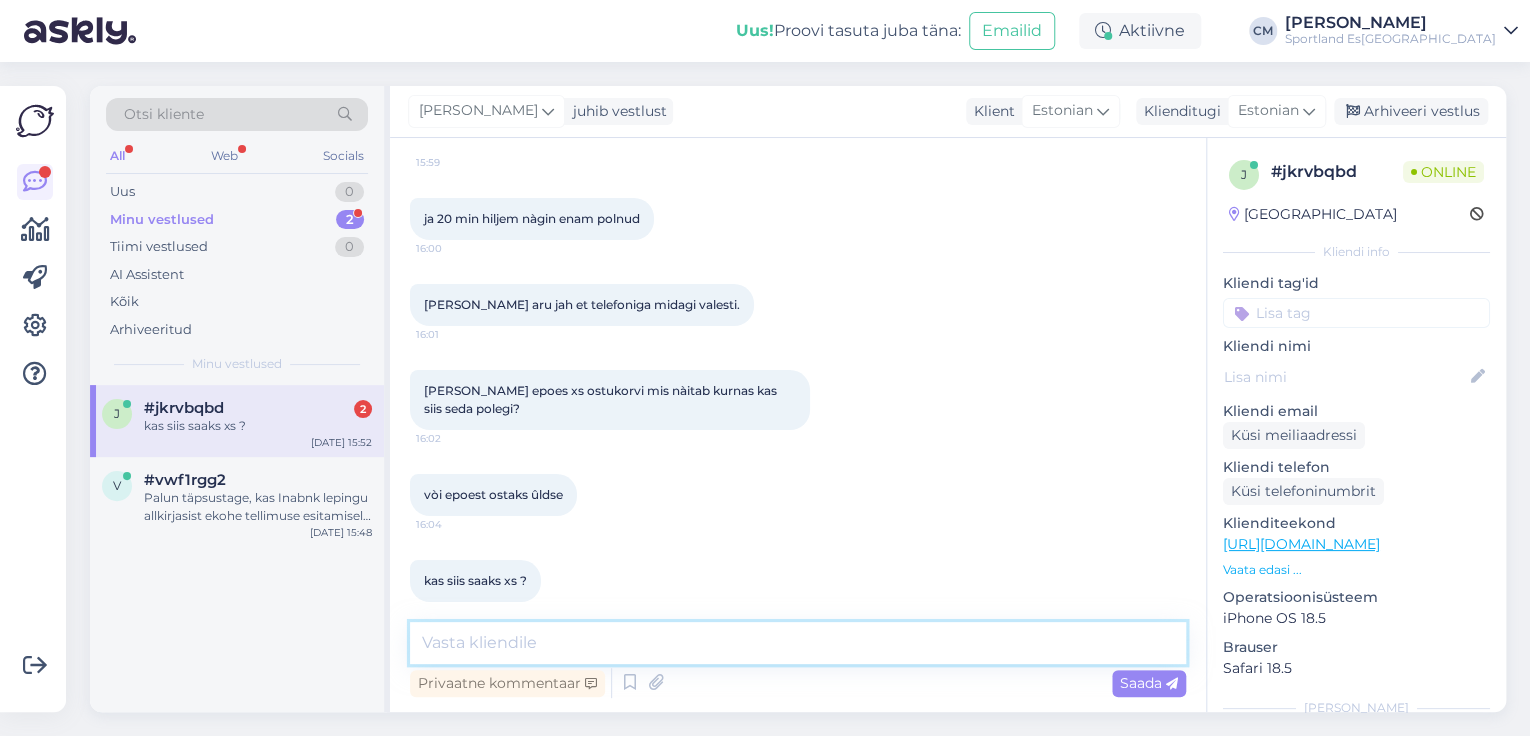 click at bounding box center (798, 643) 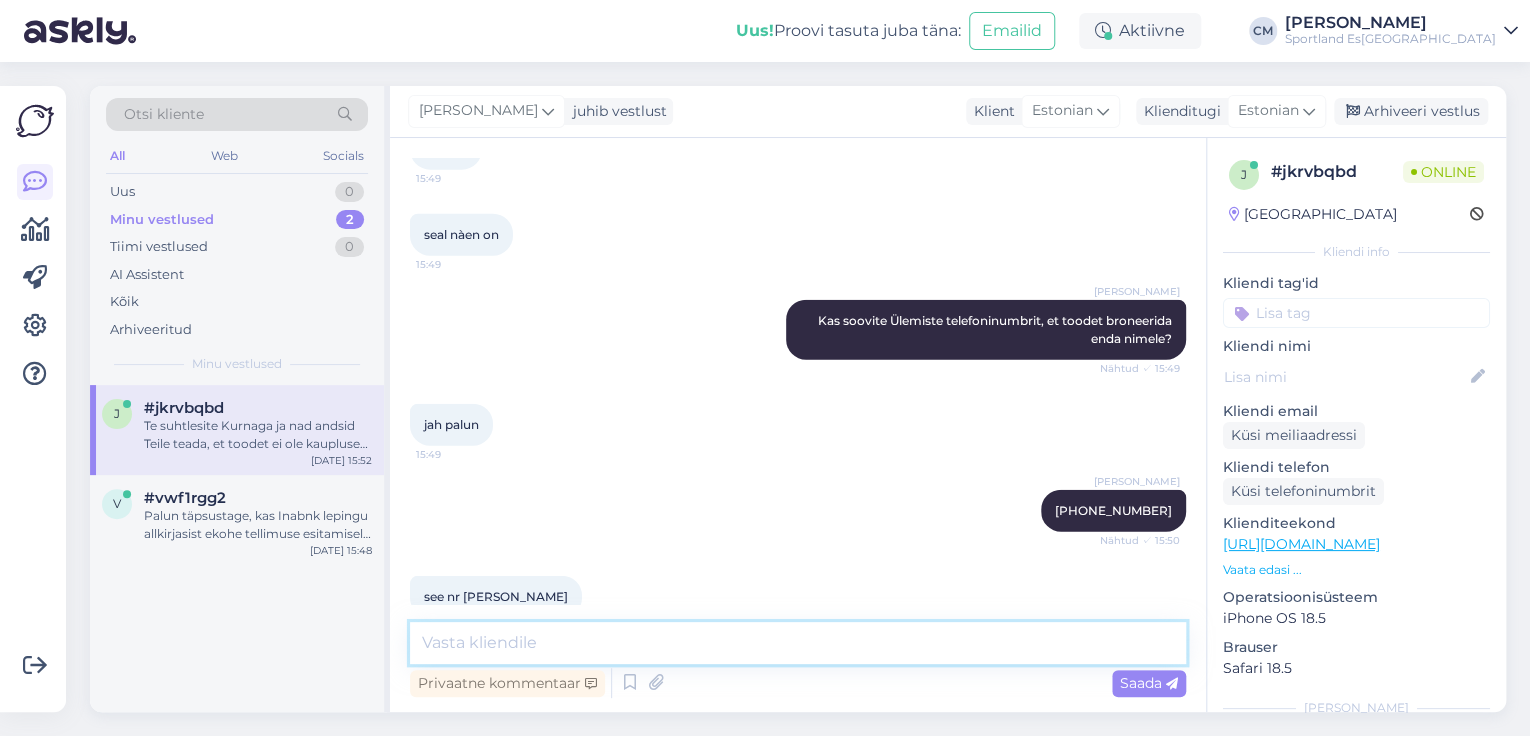 scroll, scrollTop: 3856, scrollLeft: 0, axis: vertical 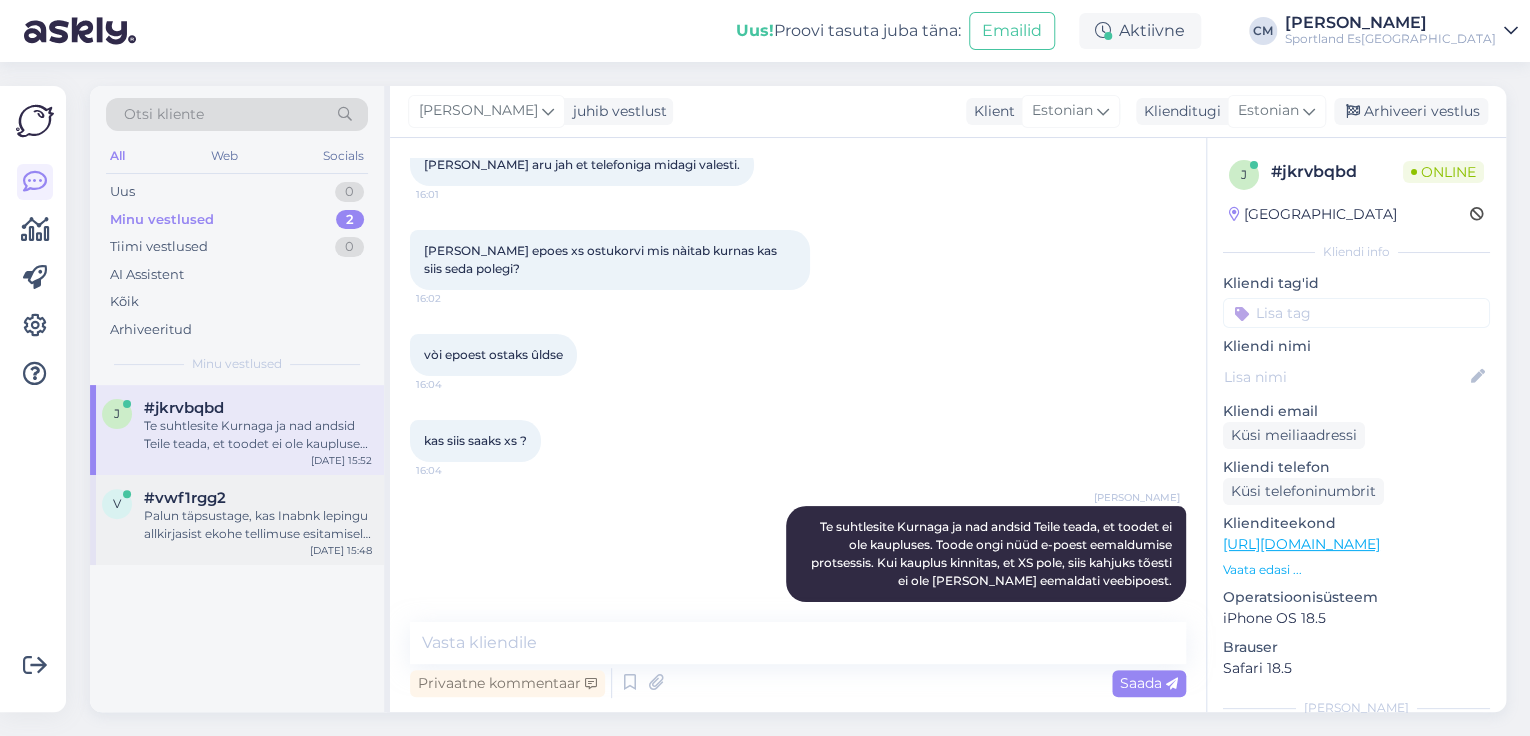 click on "#vwf1rgg2 Palun täpsustage, kas Inabnk lepingu allkirjasist ekohe tellimuse esitamisel, või hiljem?" at bounding box center [258, 516] 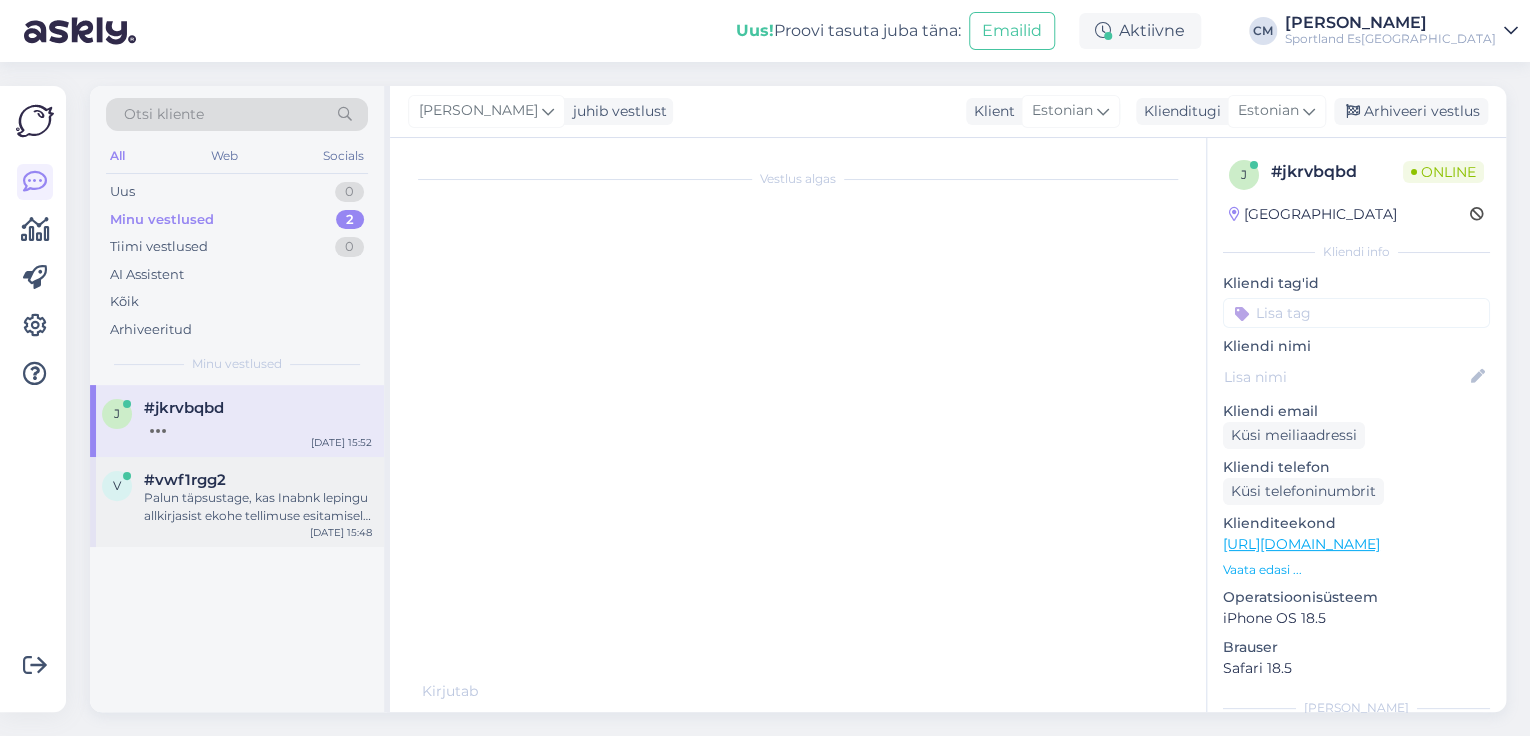 scroll, scrollTop: 229, scrollLeft: 0, axis: vertical 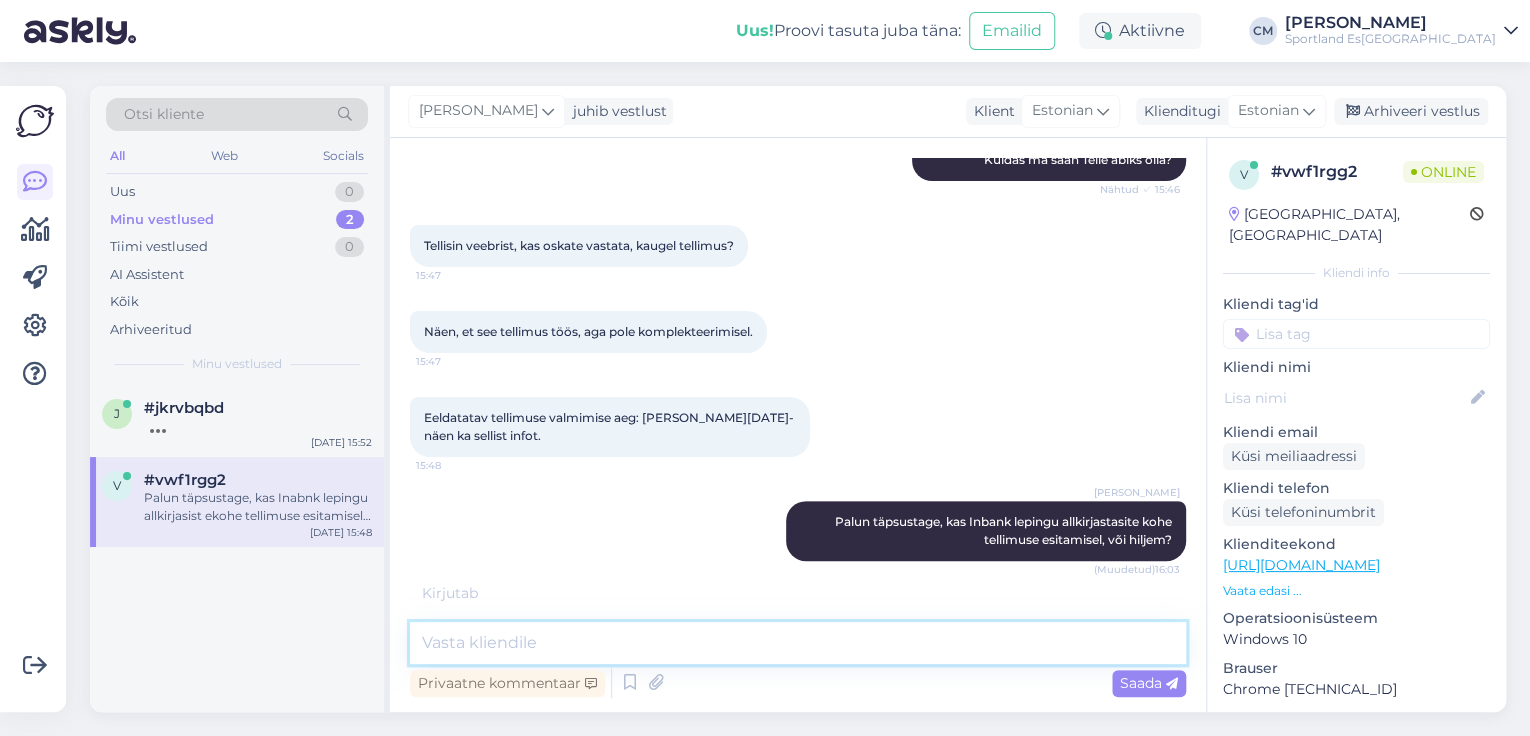 click at bounding box center (798, 643) 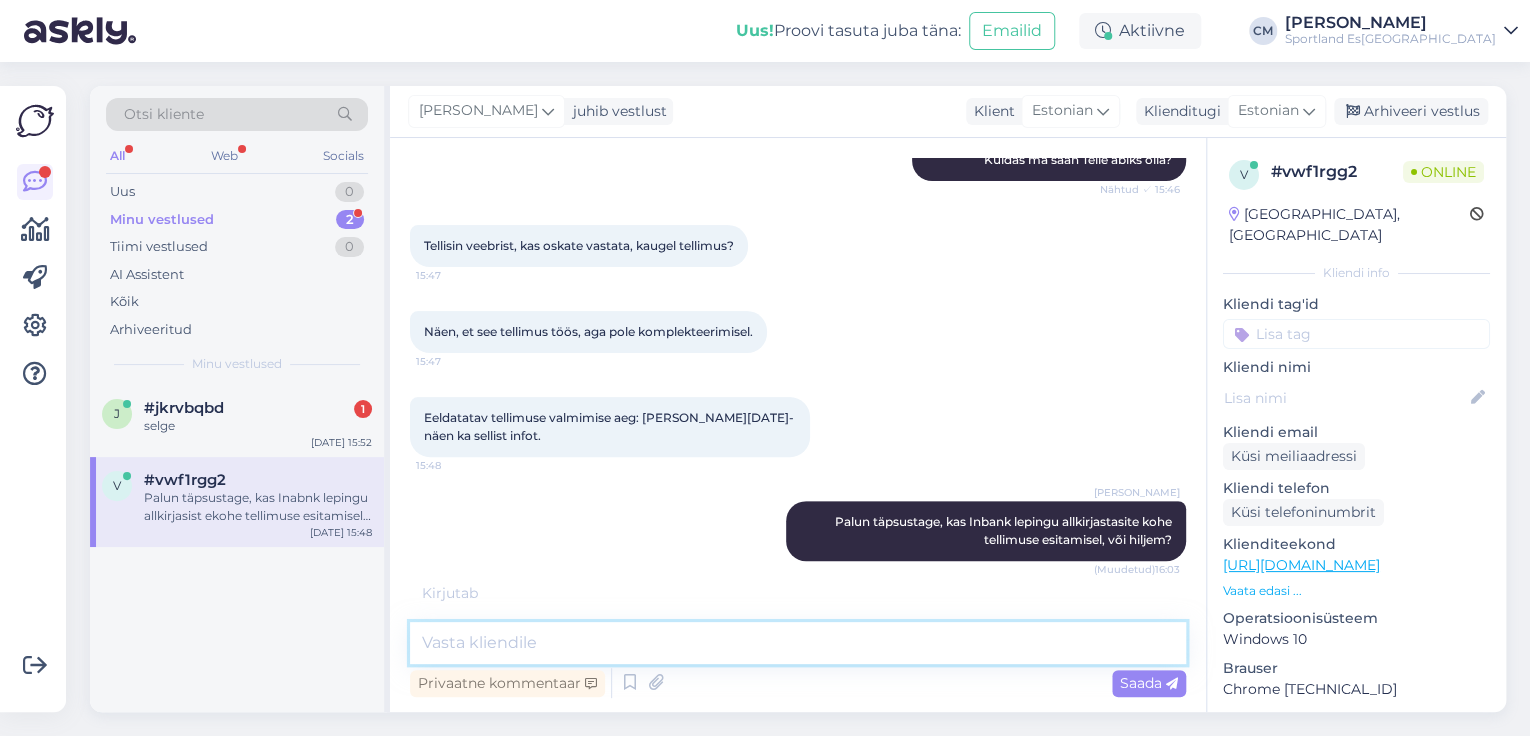 paste on "Näeme, et Inbank leping on aktiveeritud, kuid tellimus ei ole aktiivne. Tegemist on ilmselt tehnilise veaga, uurime olukorda ja eemaldame vea esimesel võimalusel. Väga vabandame!" 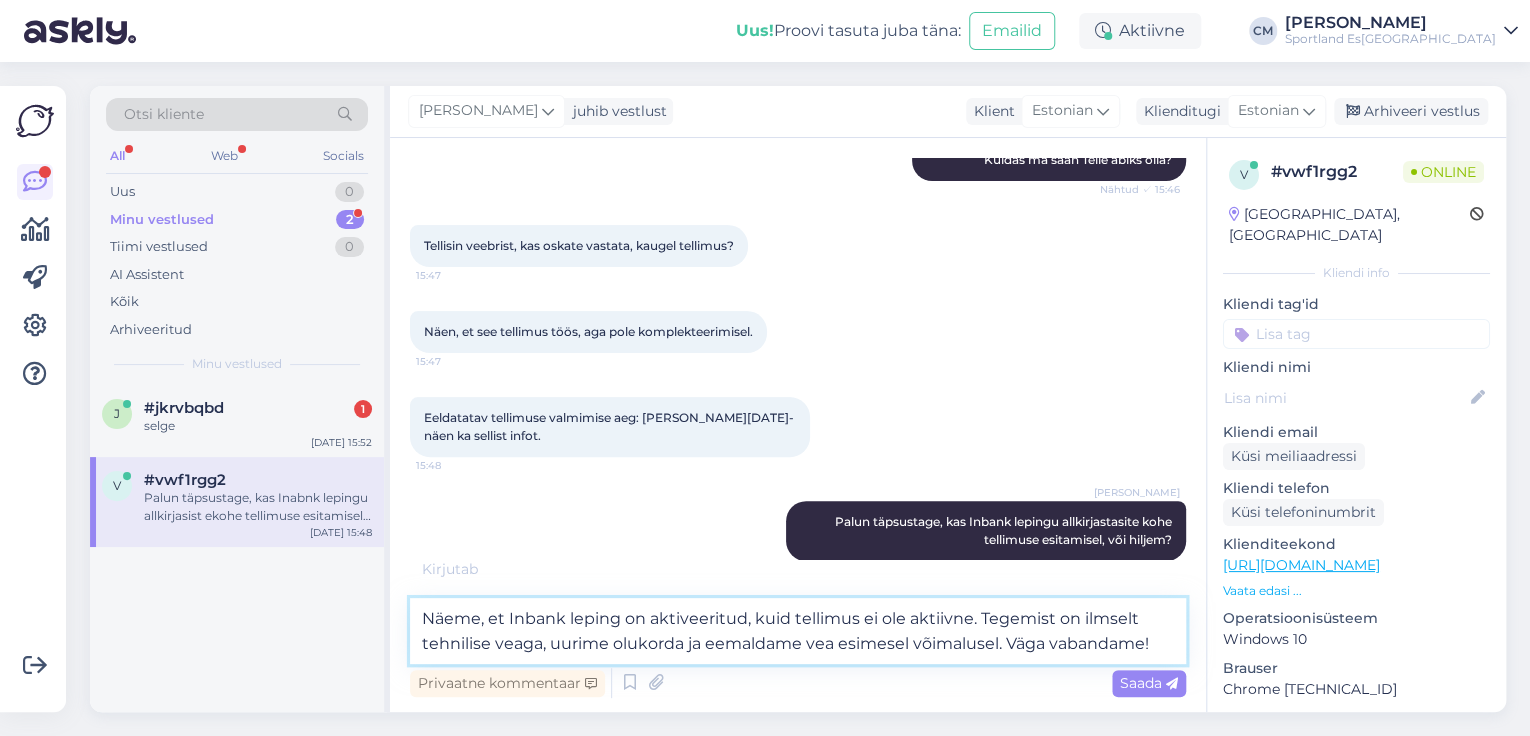scroll, scrollTop: 252, scrollLeft: 0, axis: vertical 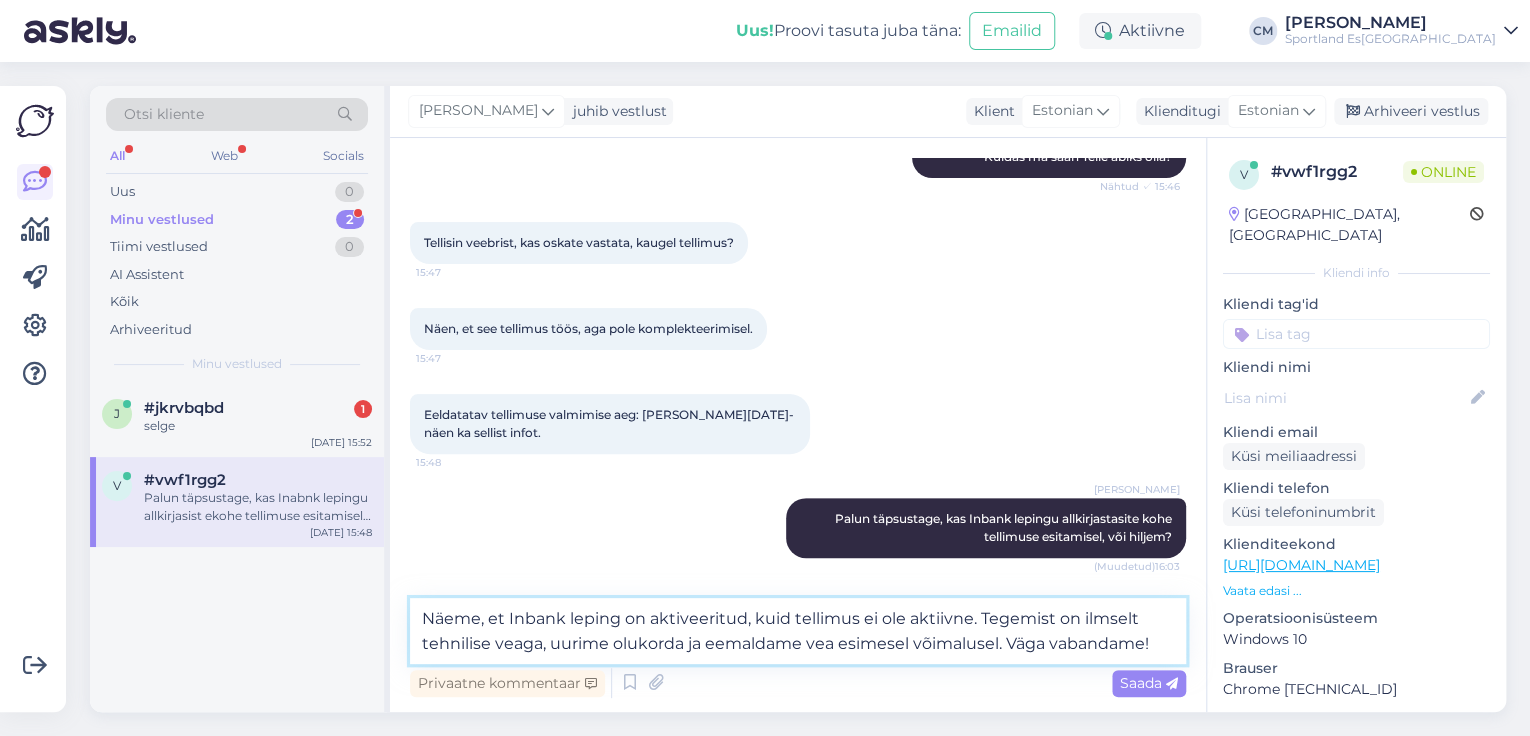 drag, startPoint x: 1156, startPoint y: 644, endPoint x: 360, endPoint y: 568, distance: 799.61993 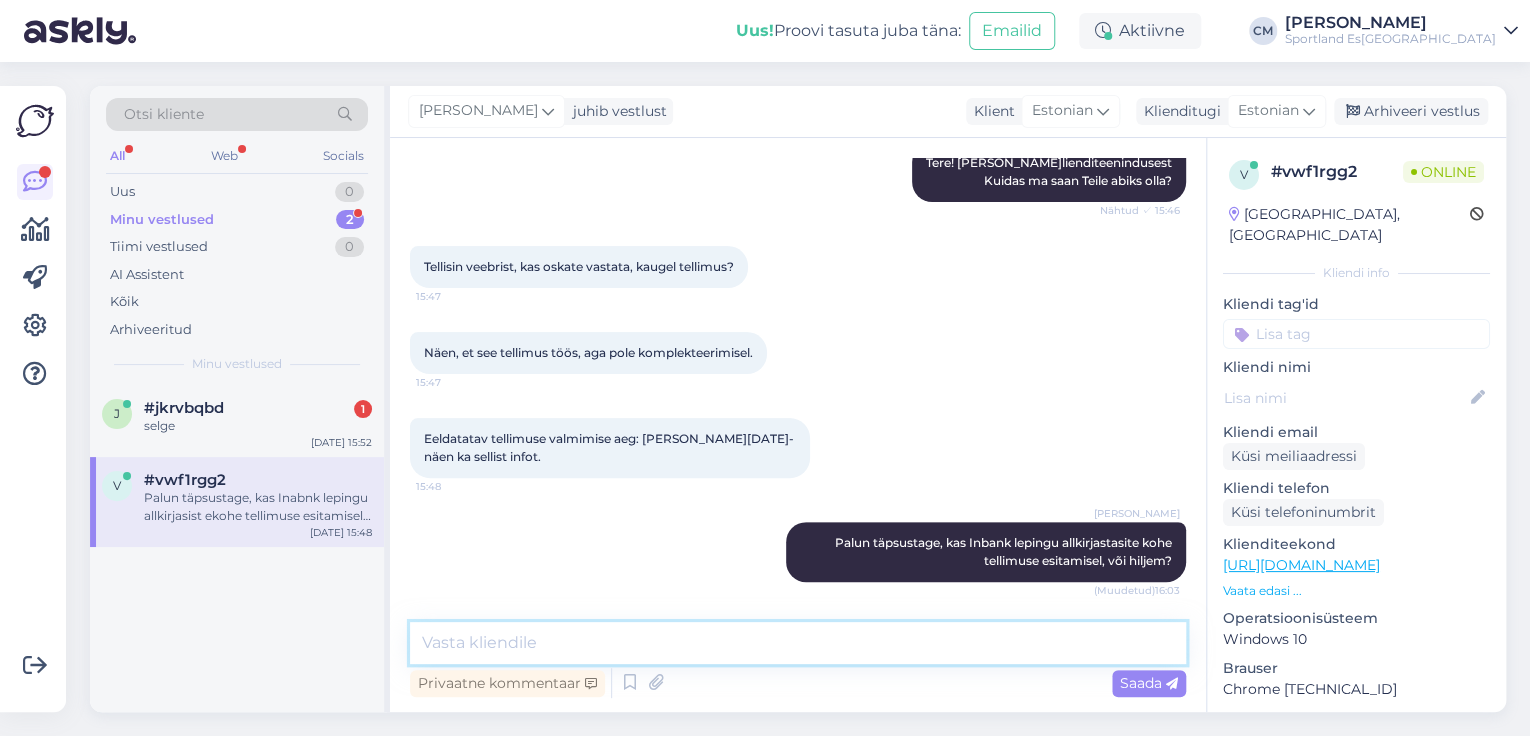 scroll, scrollTop: 208, scrollLeft: 0, axis: vertical 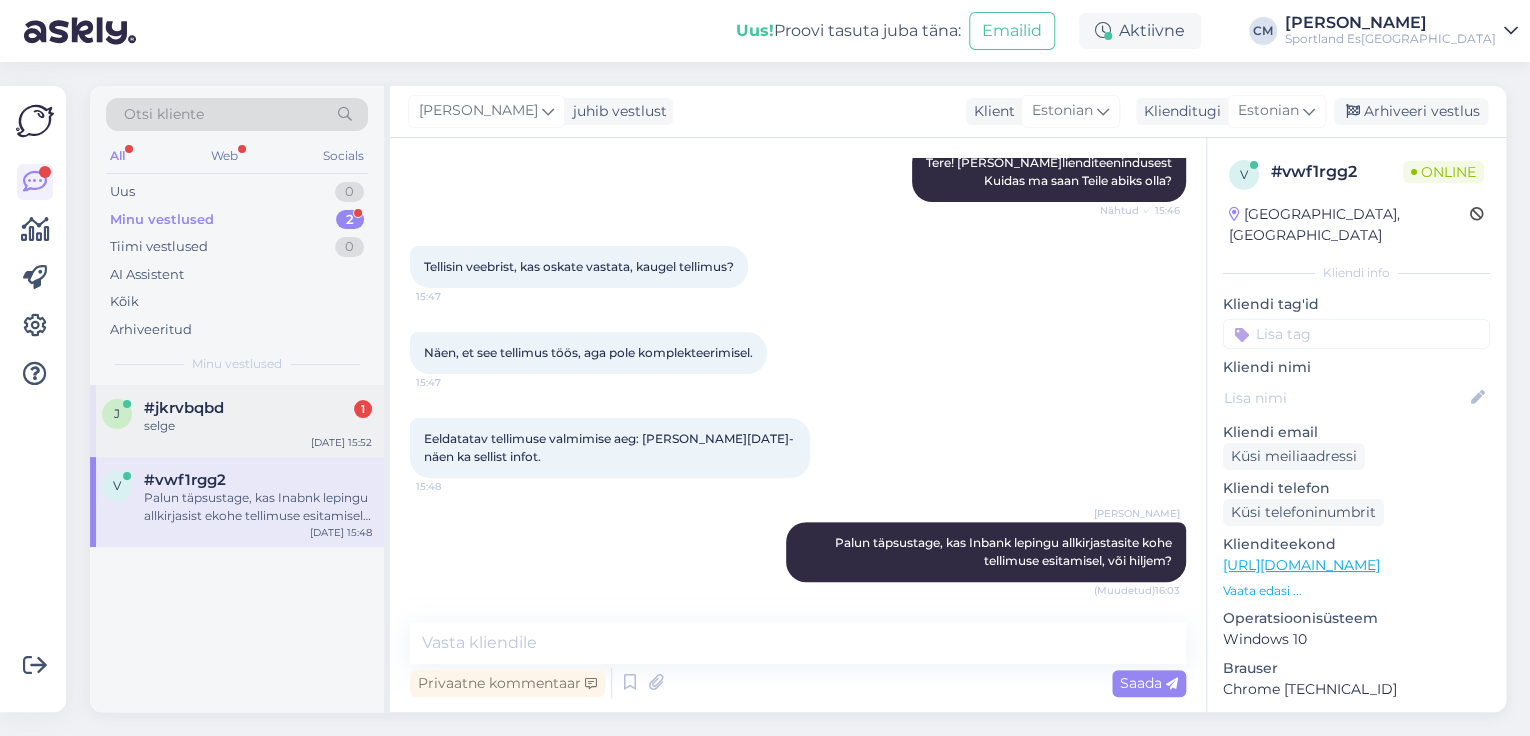 click on "#jkrvbqbd" at bounding box center [184, 408] 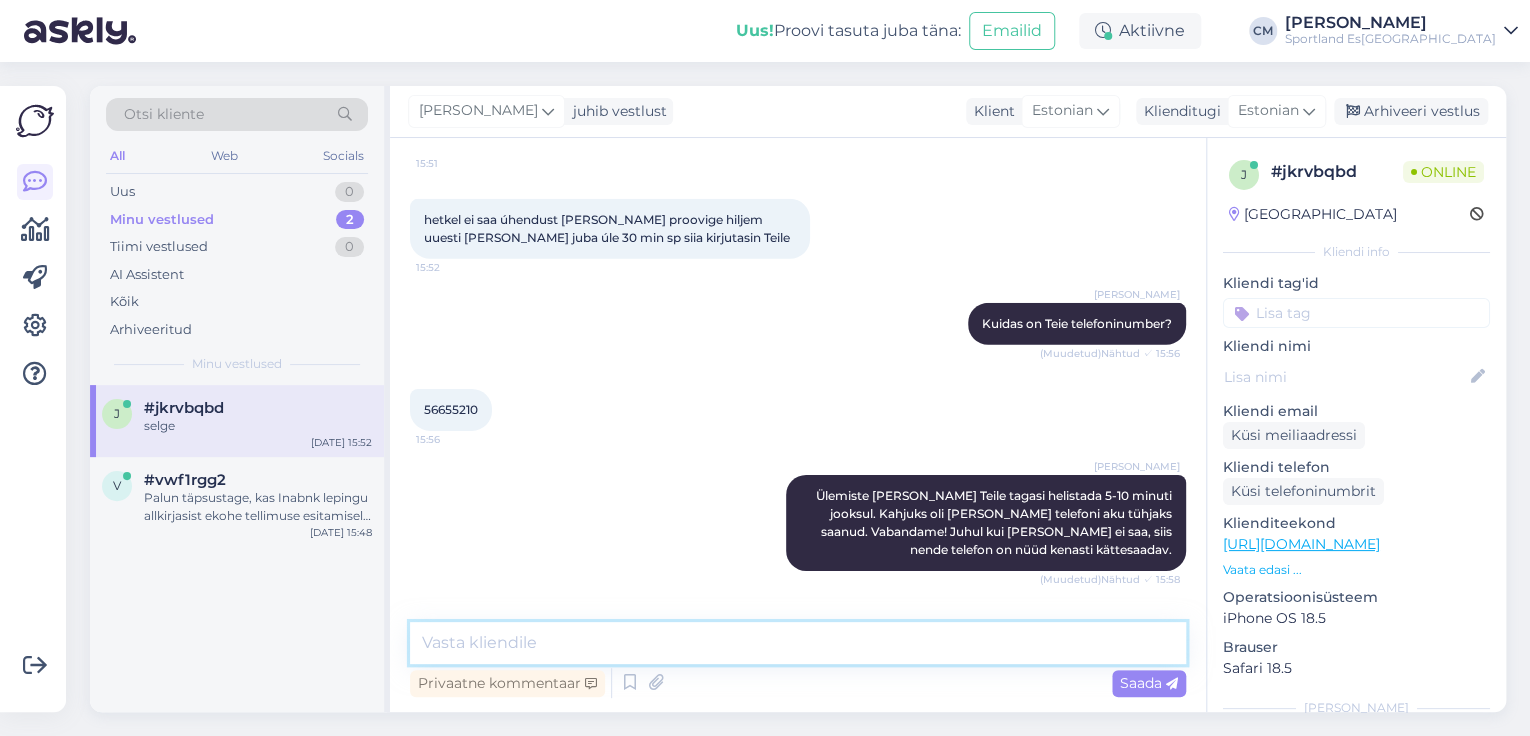 click at bounding box center [798, 643] 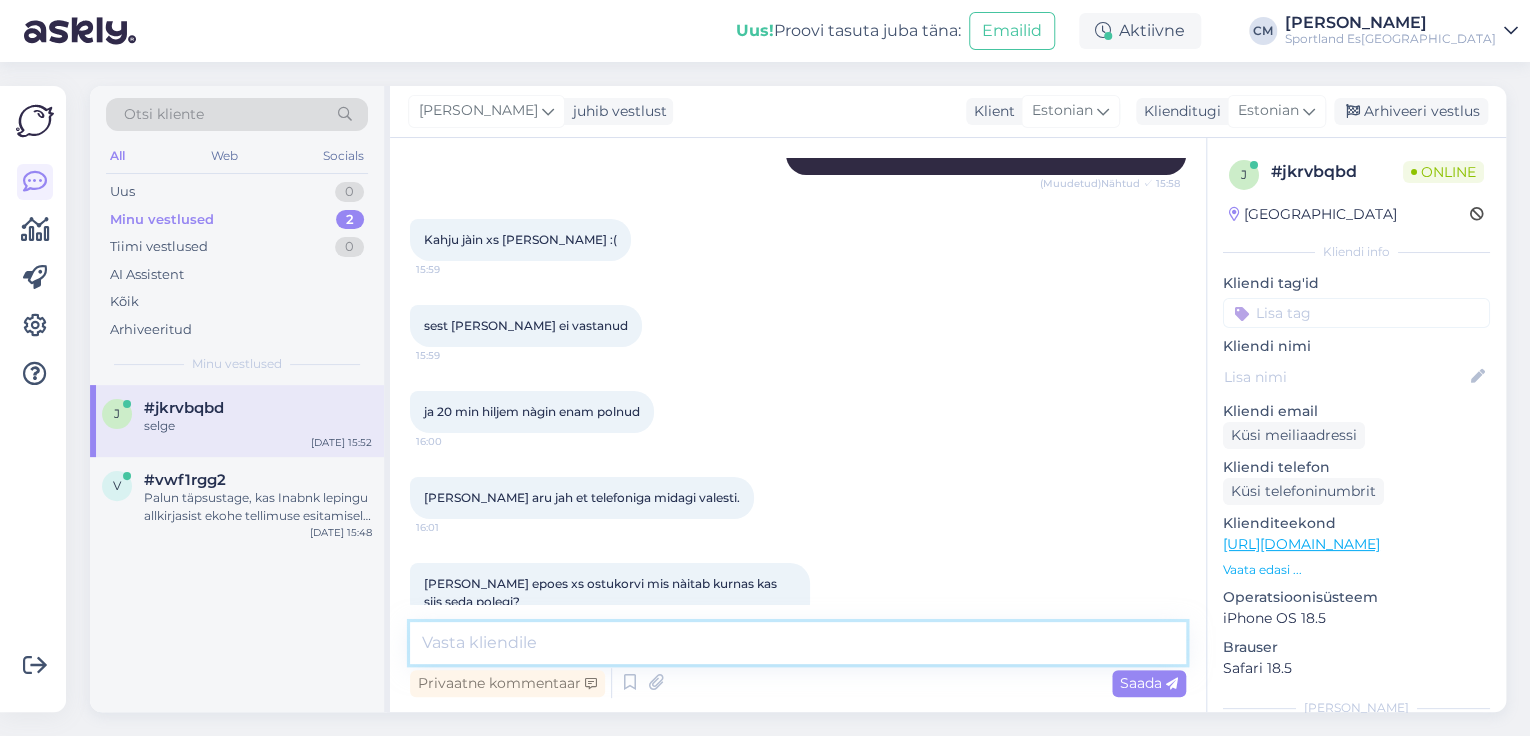 scroll, scrollTop: 3943, scrollLeft: 0, axis: vertical 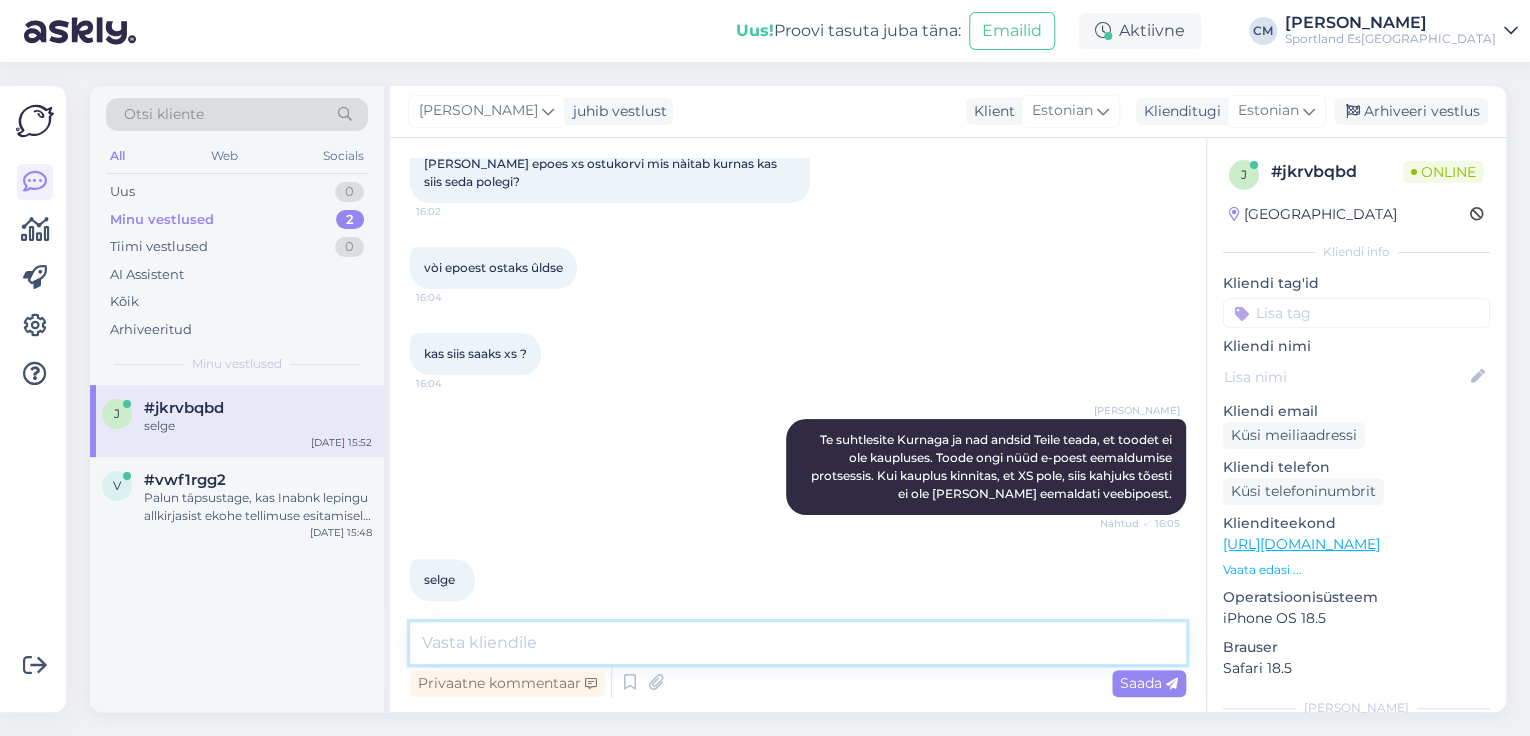 click at bounding box center [798, 643] 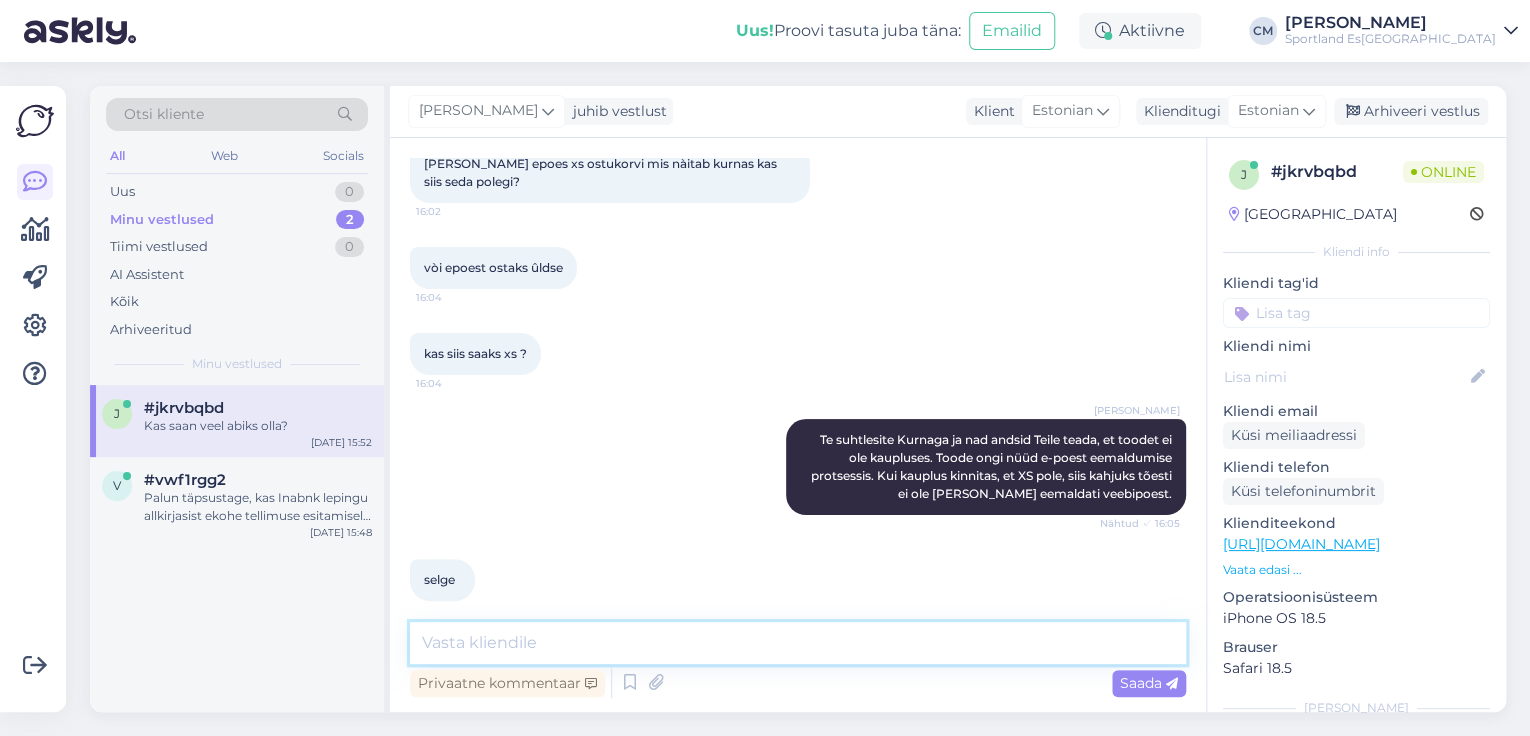 scroll, scrollTop: 4028, scrollLeft: 0, axis: vertical 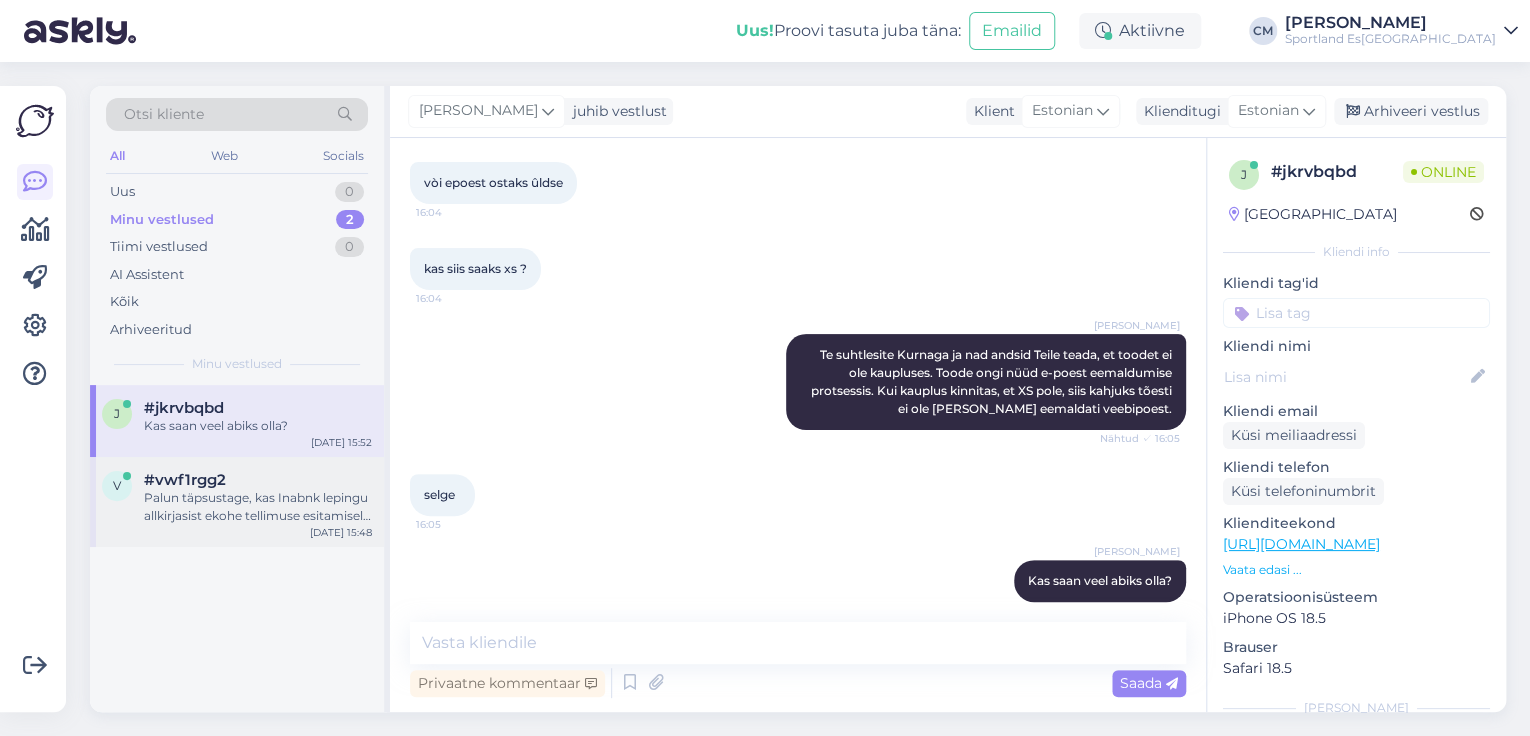 click on "Palun täpsustage, kas Inabnk lepingu allkirjasist ekohe tellimuse esitamisel, või hiljem?" at bounding box center [258, 507] 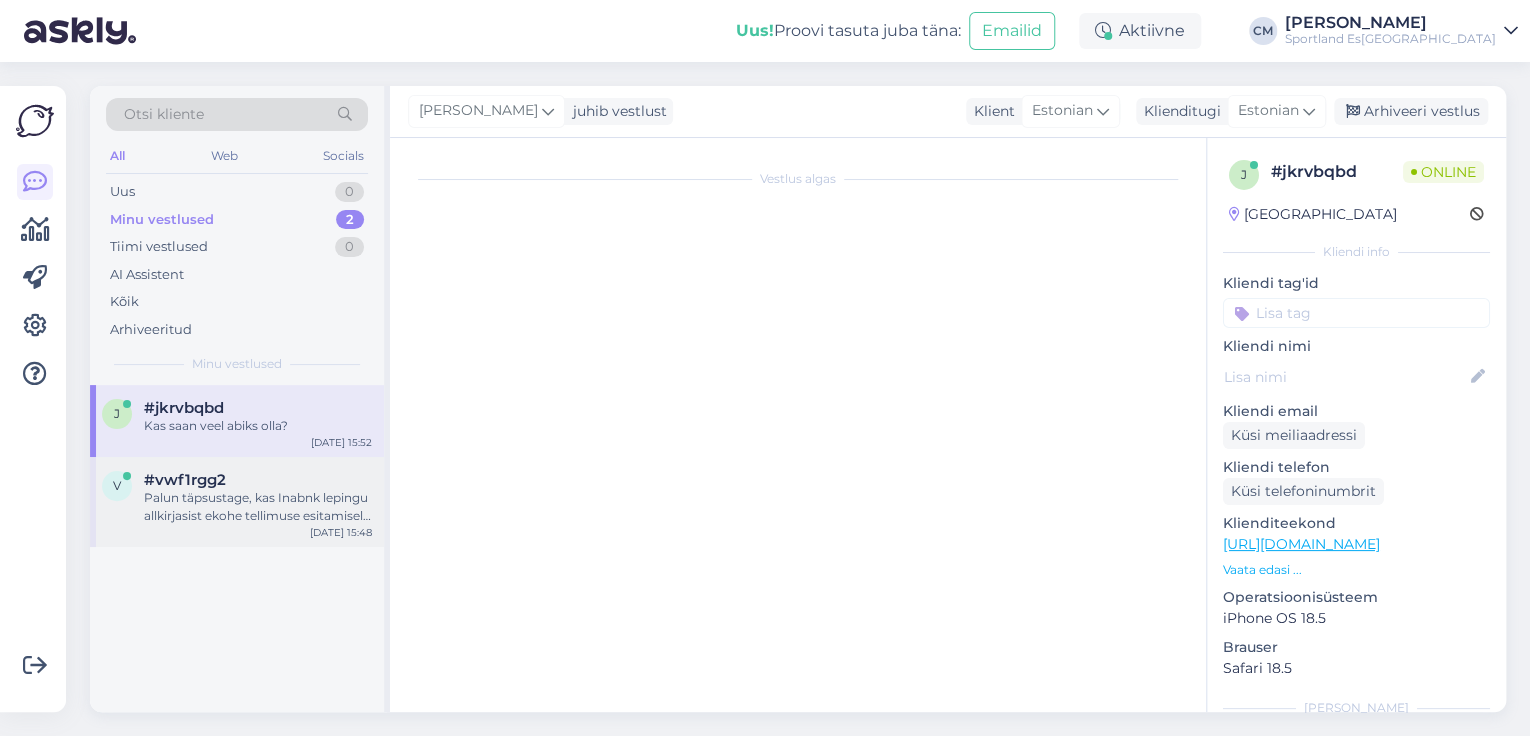 scroll, scrollTop: 208, scrollLeft: 0, axis: vertical 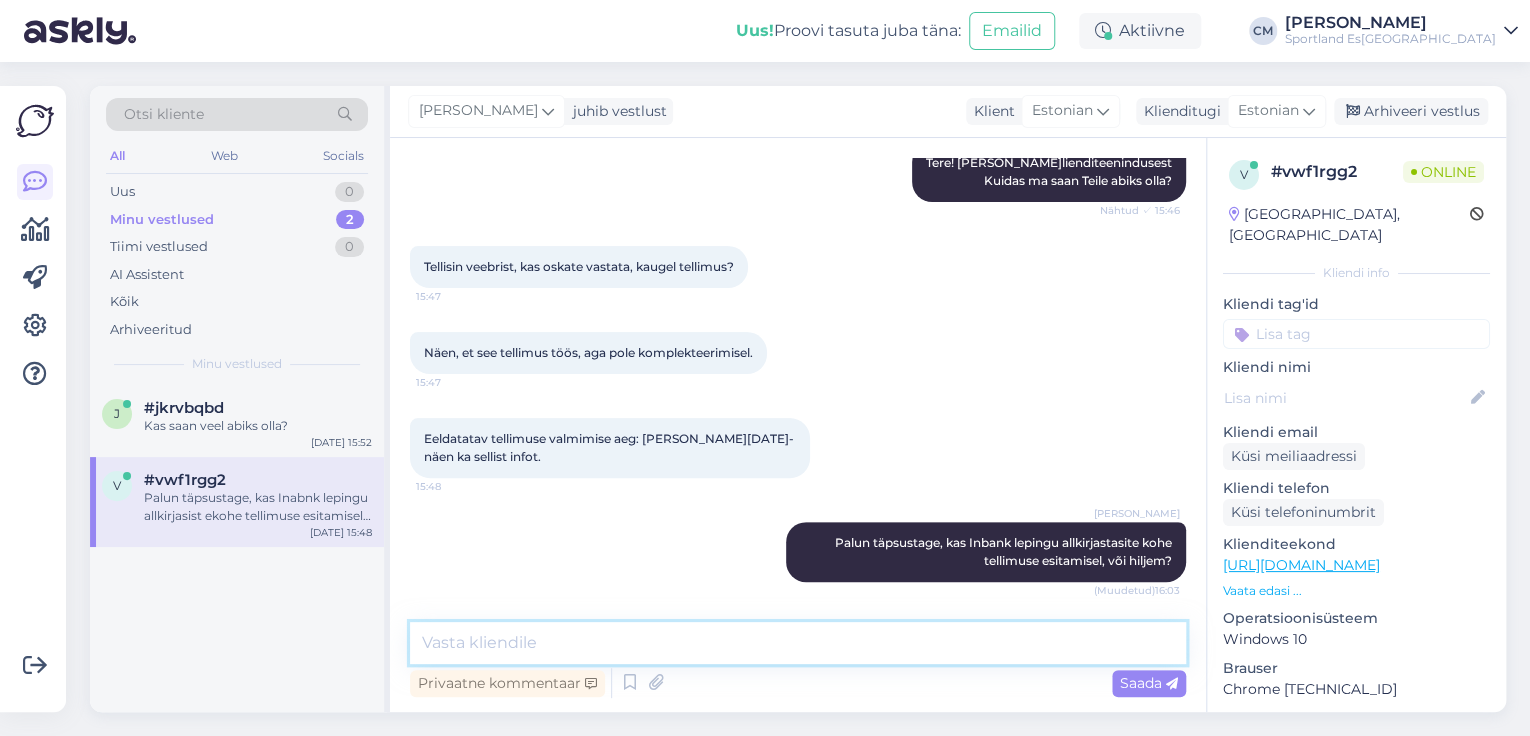 click at bounding box center [798, 643] 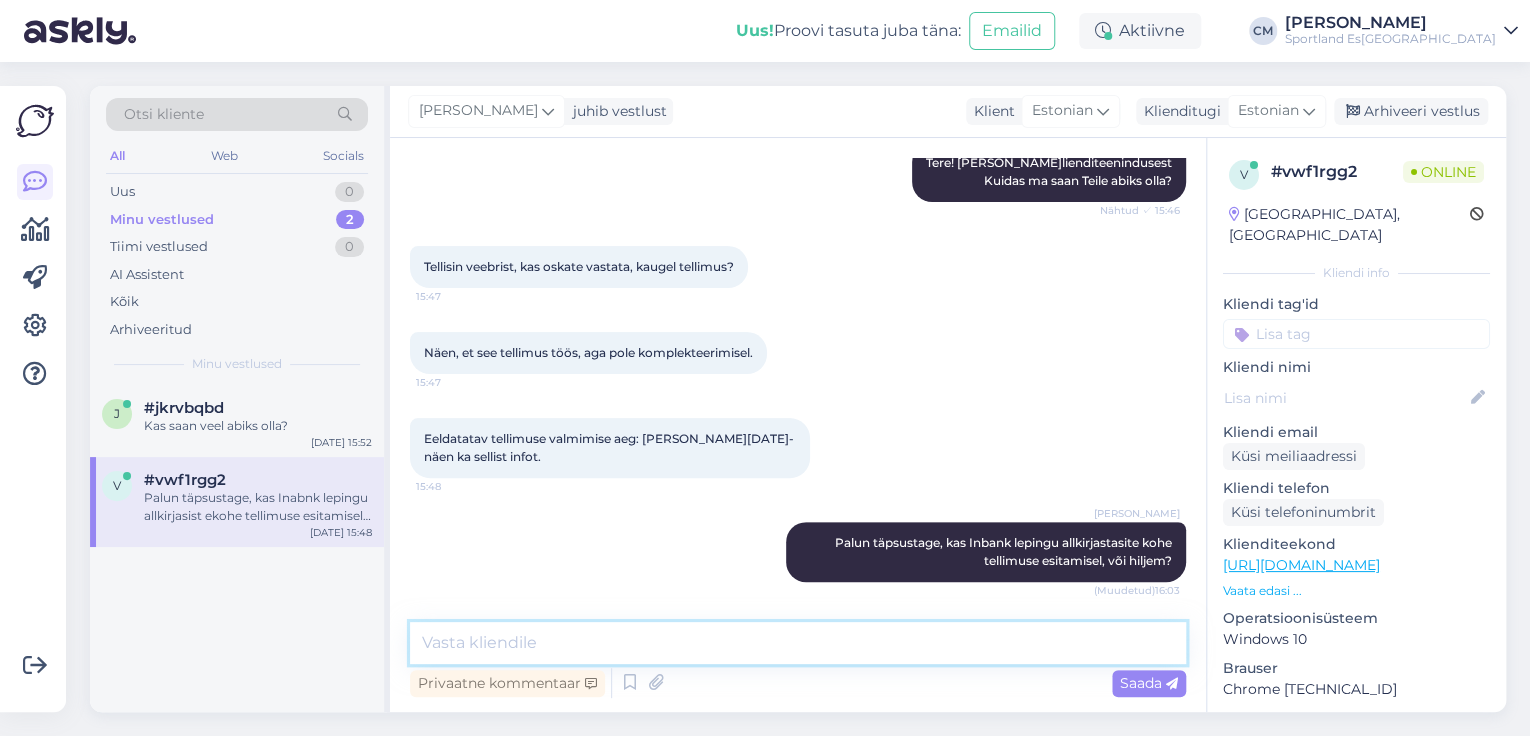 paste on "Näeme, et Inbank leping on aktiveeritud, kuid tellimus ei ole aktiivne. Tegemist on ilmselt tehnilise veaga, uurime olukorda ja eemaldame vea esimesel võimalusel. Väga vabandame!" 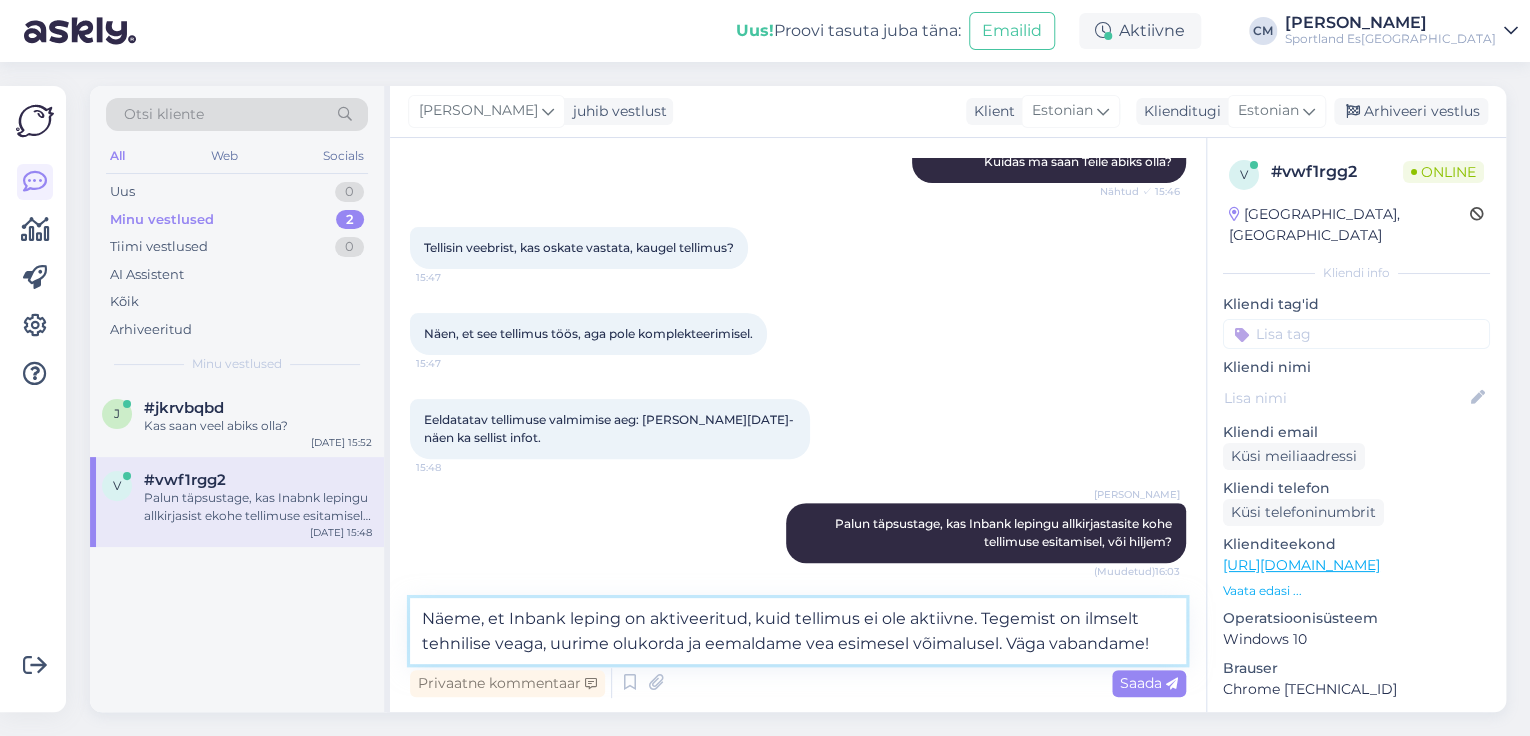 scroll, scrollTop: 232, scrollLeft: 0, axis: vertical 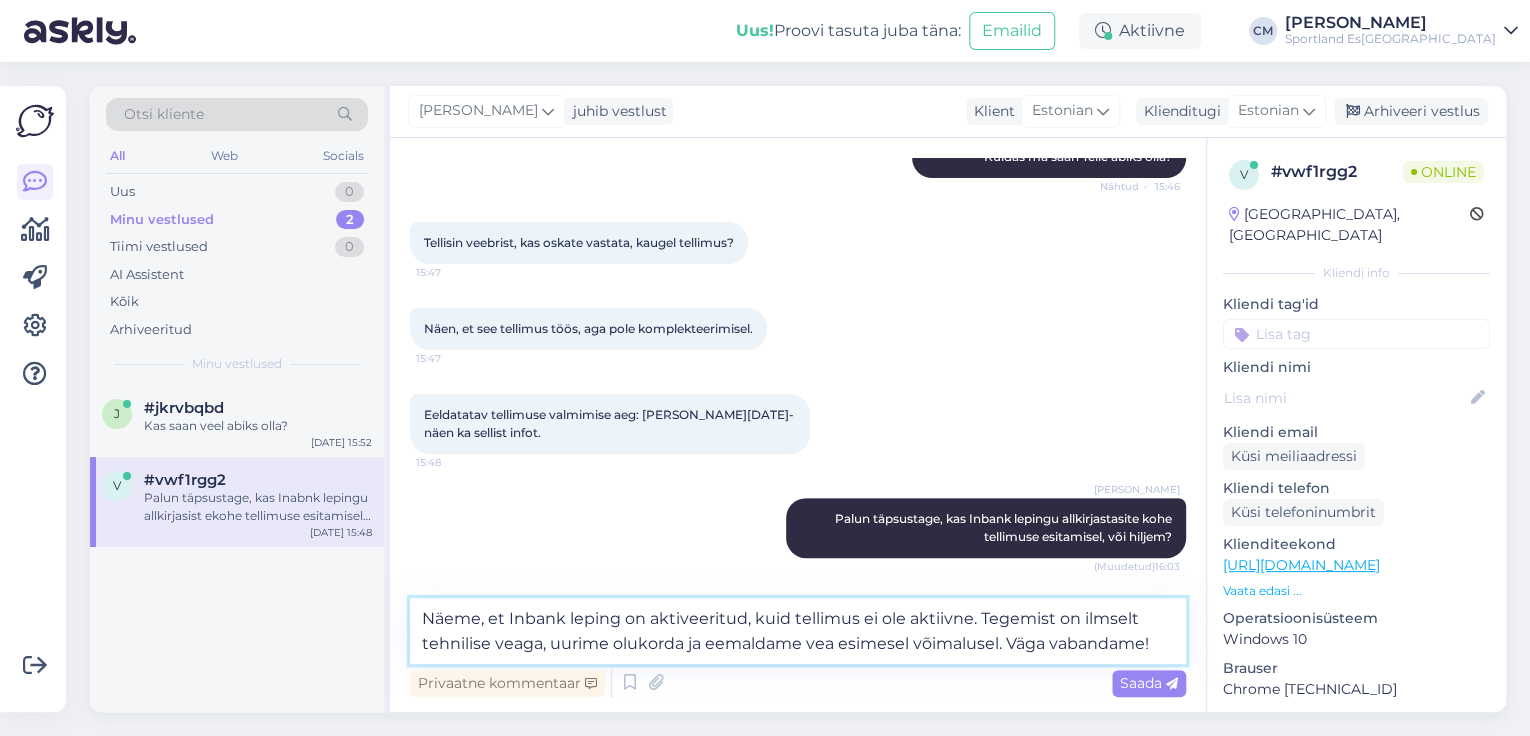 click on "Näeme, et Inbank leping on aktiveeritud, kuid tellimus ei ole aktiivne. Tegemist on ilmselt tehnilise veaga, uurime olukorda ja eemaldame vea esimesel võimalusel. Väga vabandame!" at bounding box center (798, 631) 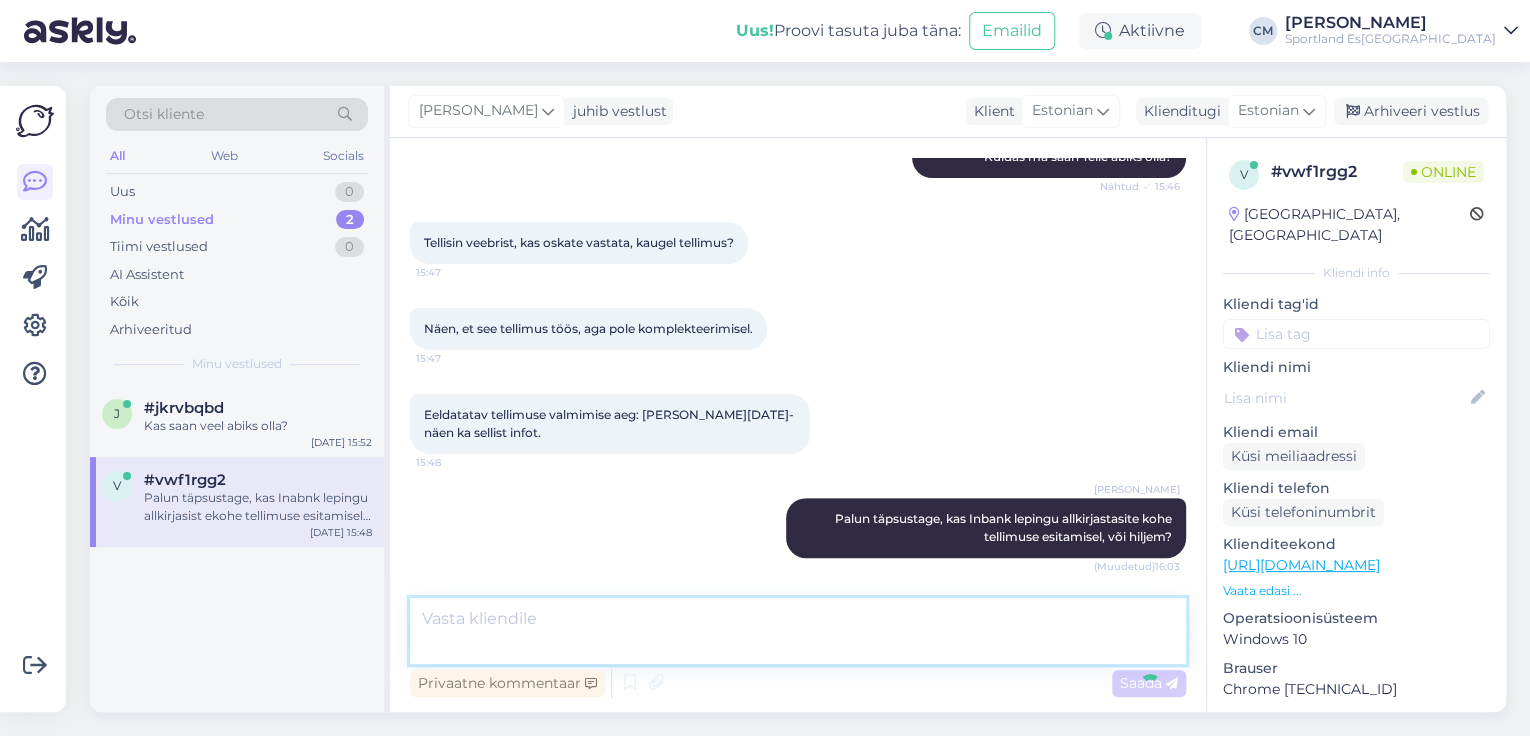 scroll, scrollTop: 348, scrollLeft: 0, axis: vertical 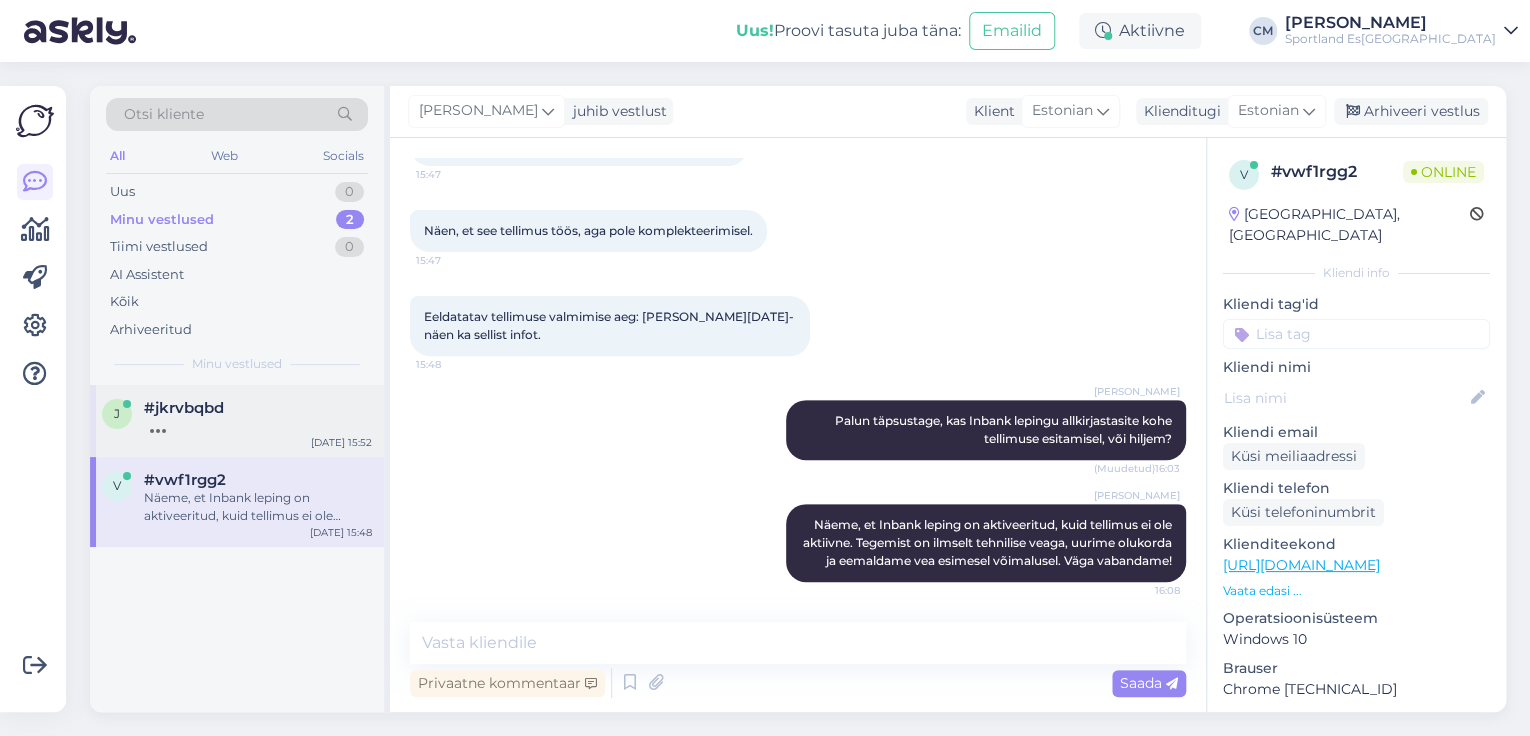 click at bounding box center [258, 426] 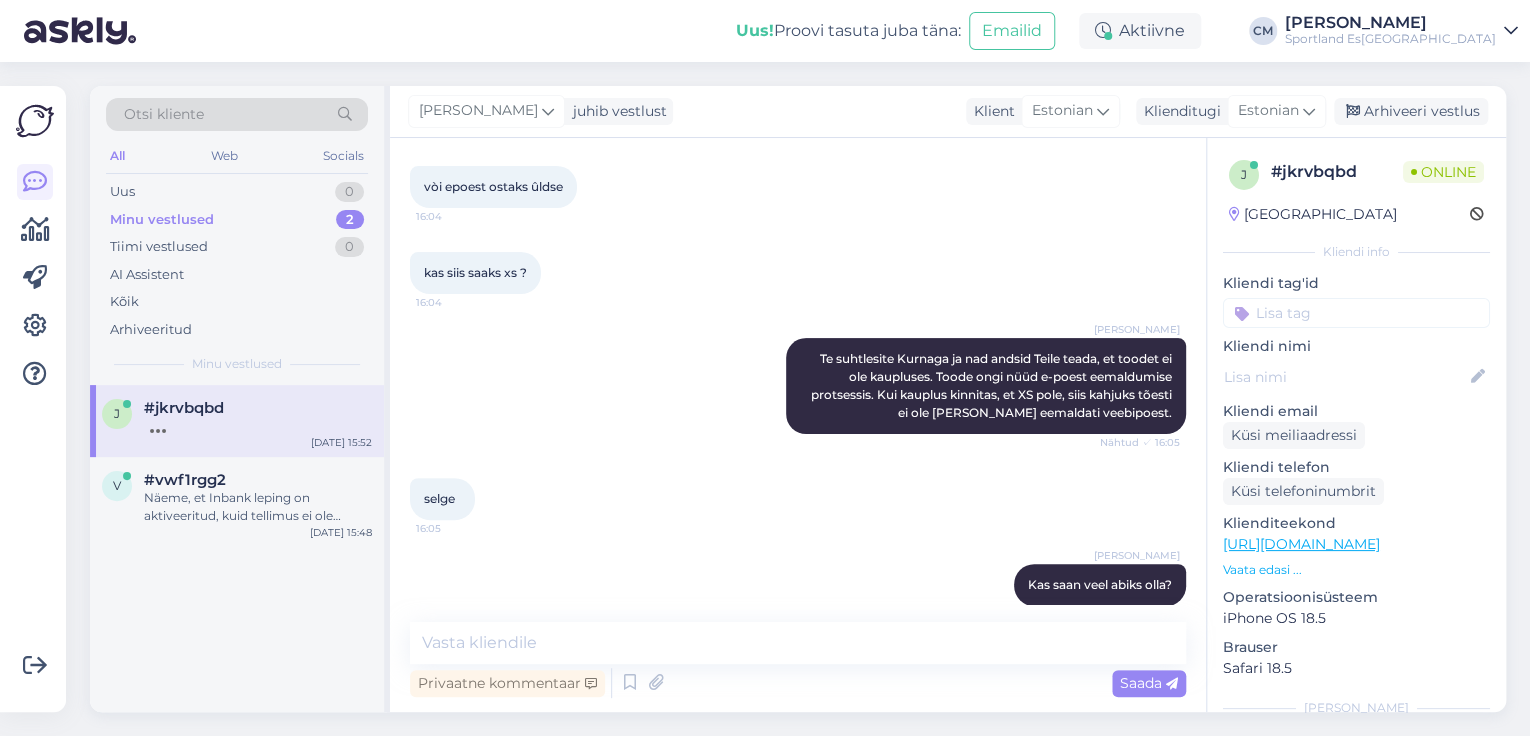 scroll, scrollTop: 4028, scrollLeft: 0, axis: vertical 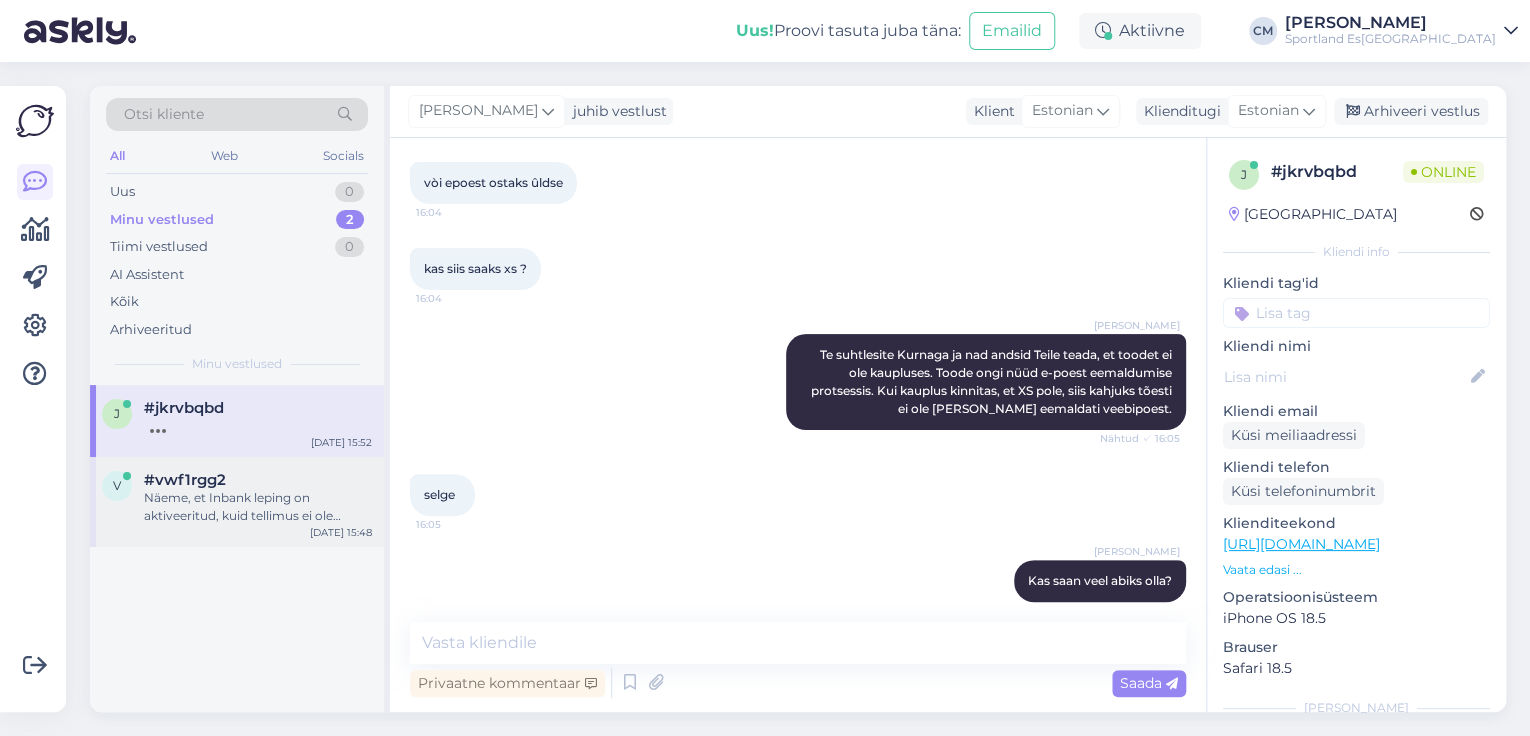 click on "Näeme, et Inbank leping on aktiveeritud, kuid tellimus ei ole aktiivne. Tegemist on ilmselt tehnilise veaga, uurime olukorda ja eemaldame vea esimesel võimalusel. Väga vabandame!" at bounding box center [258, 507] 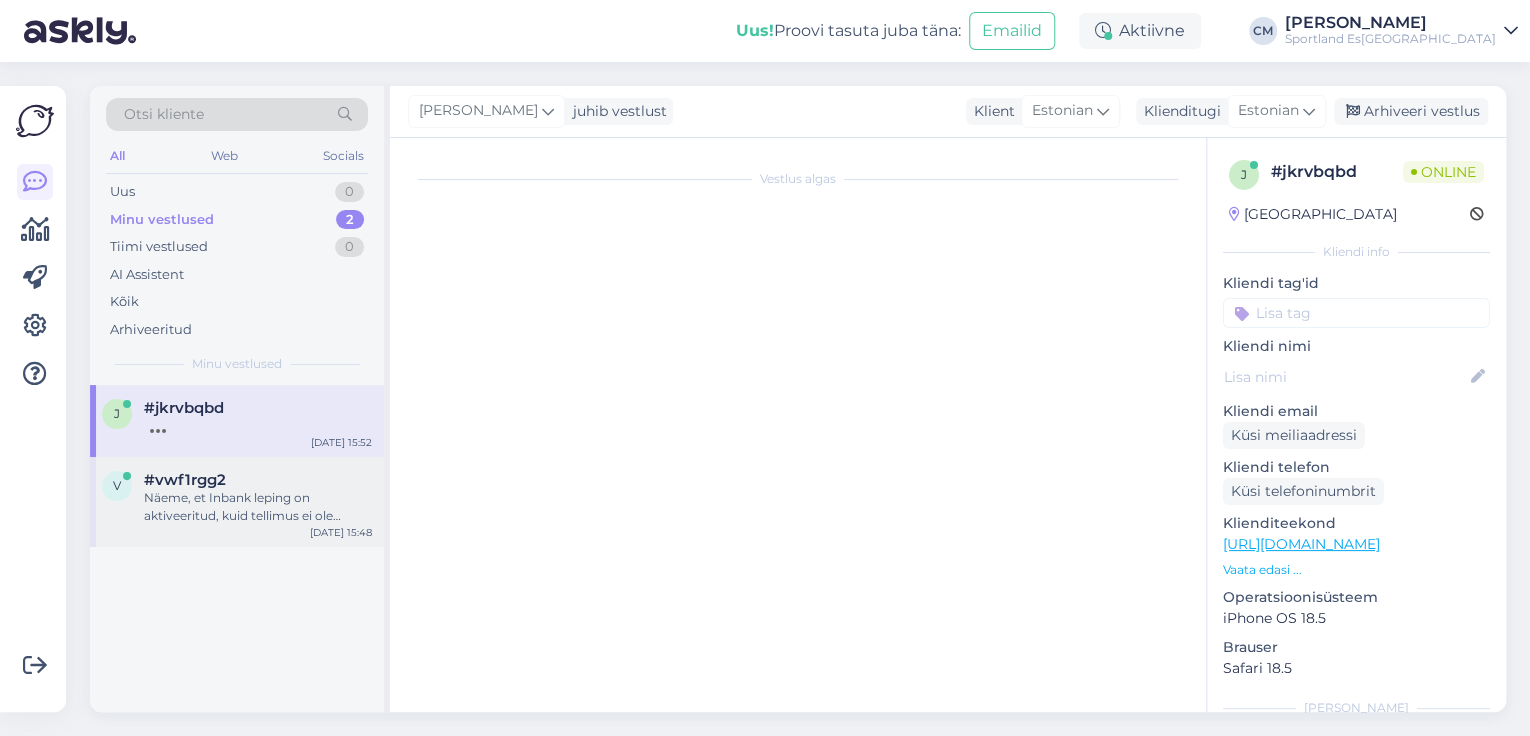 scroll, scrollTop: 348, scrollLeft: 0, axis: vertical 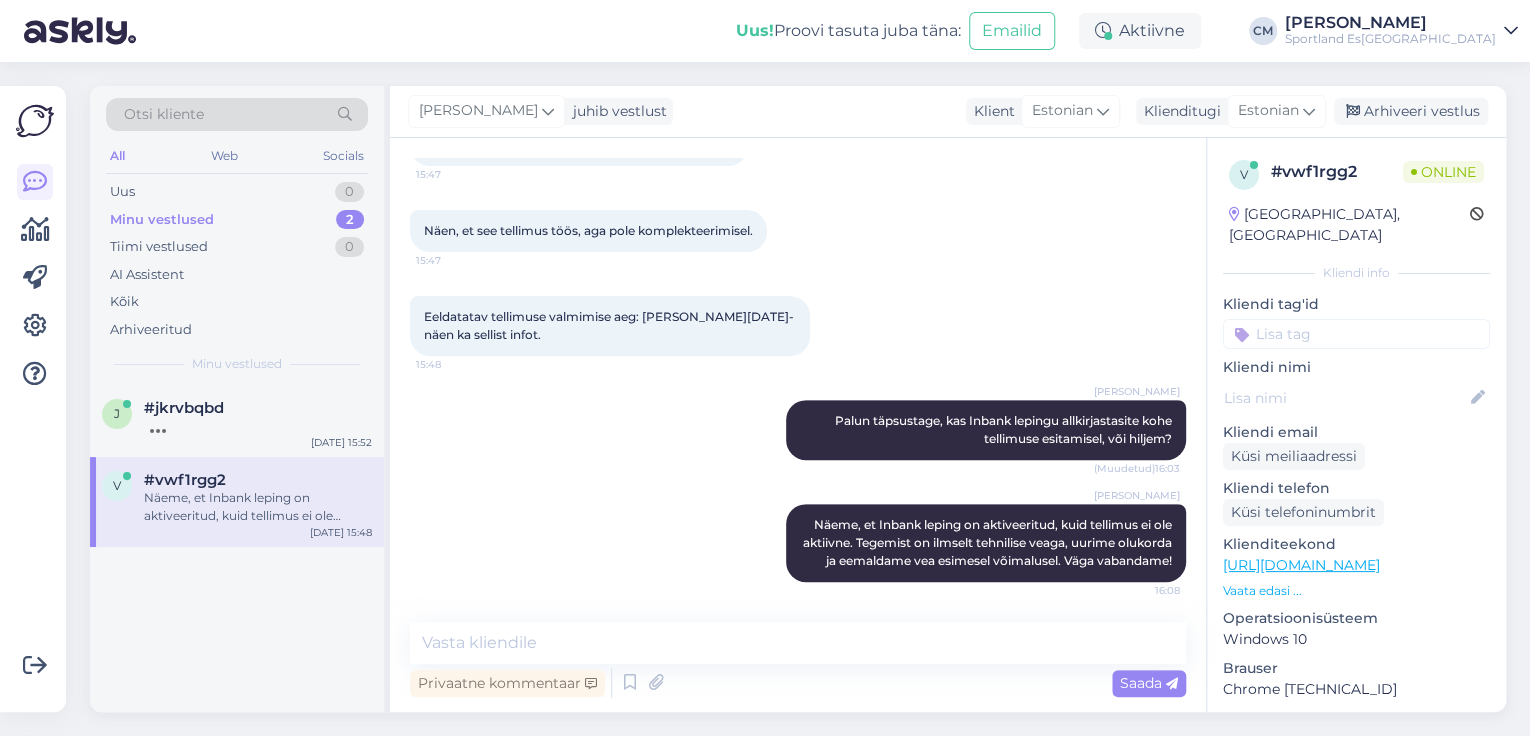 click at bounding box center [1356, 334] 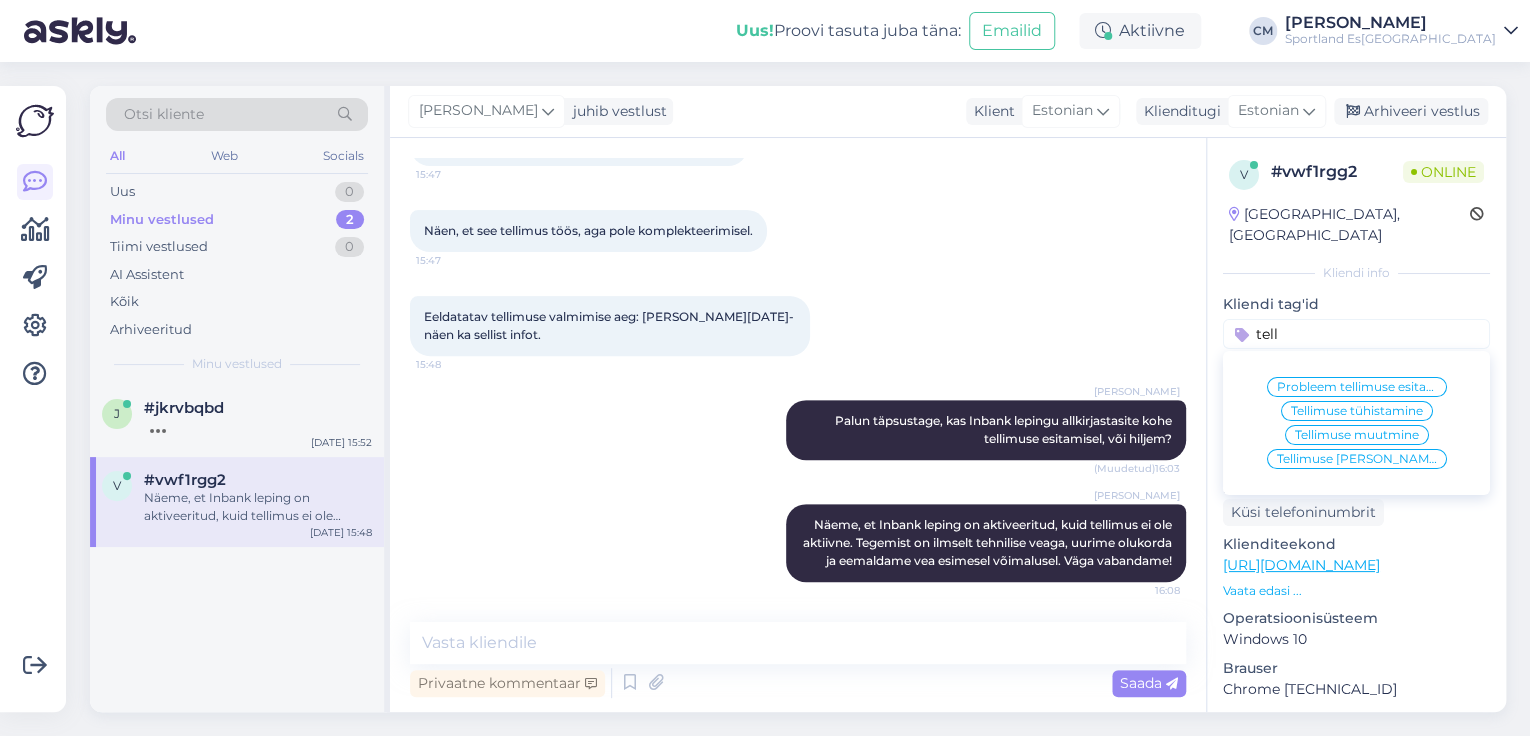 click on "tell" at bounding box center (1356, 334) 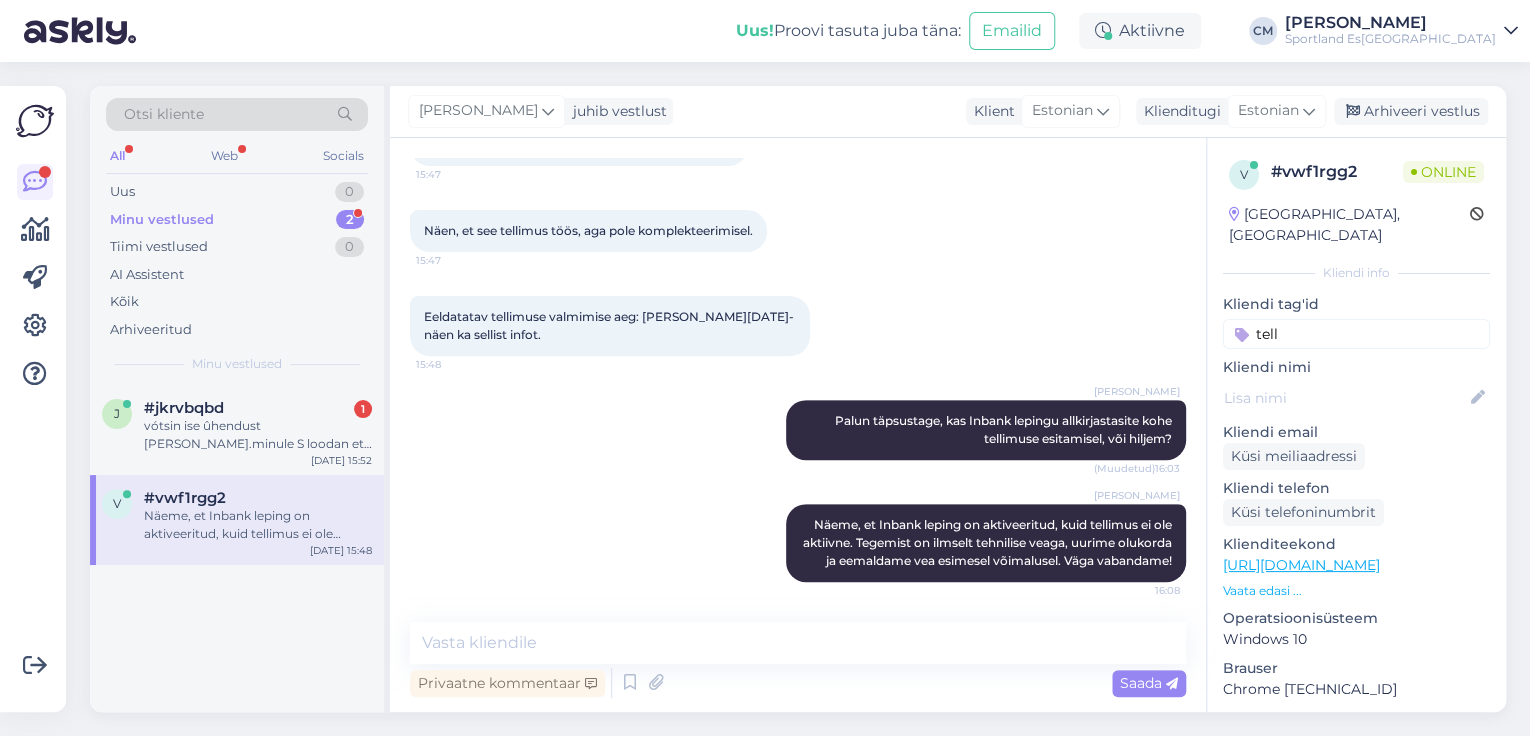 click on "Kliendi info" at bounding box center (1356, 273) 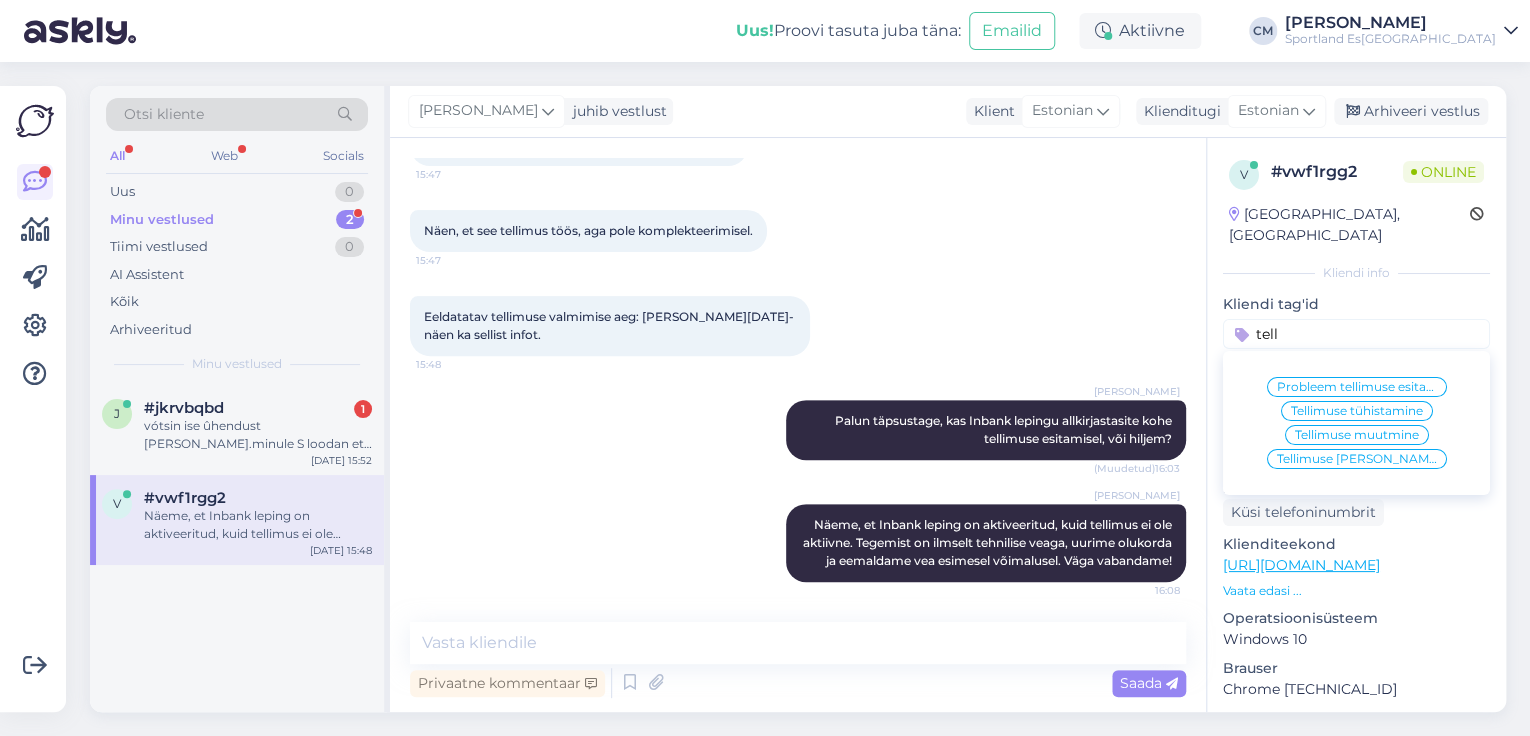 click on "Tellimuse [PERSON_NAME] info" at bounding box center [1357, 459] 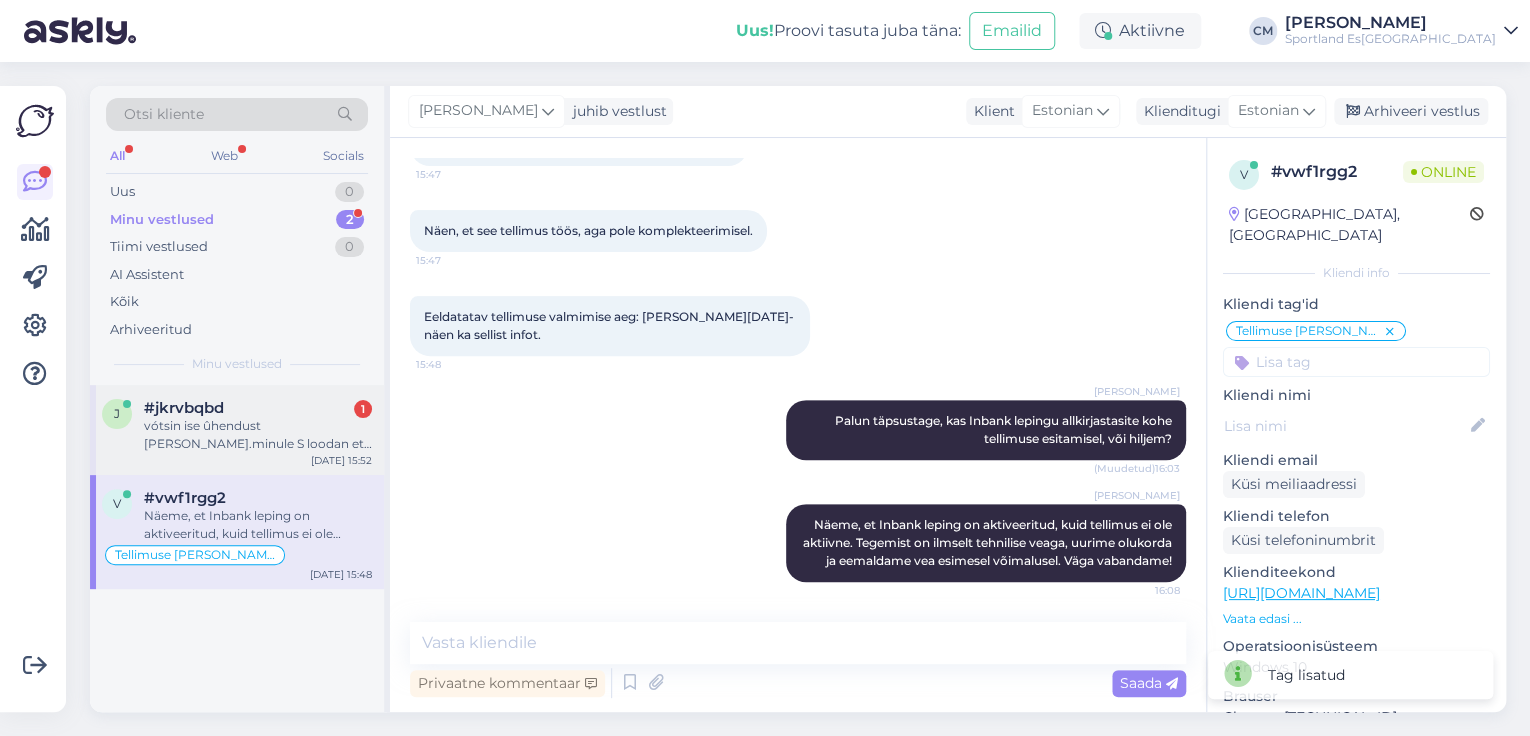 click on "vótsin ise ûhendust [PERSON_NAME].minule S loodan et sobib.Aitäh et reageerisite." at bounding box center (258, 435) 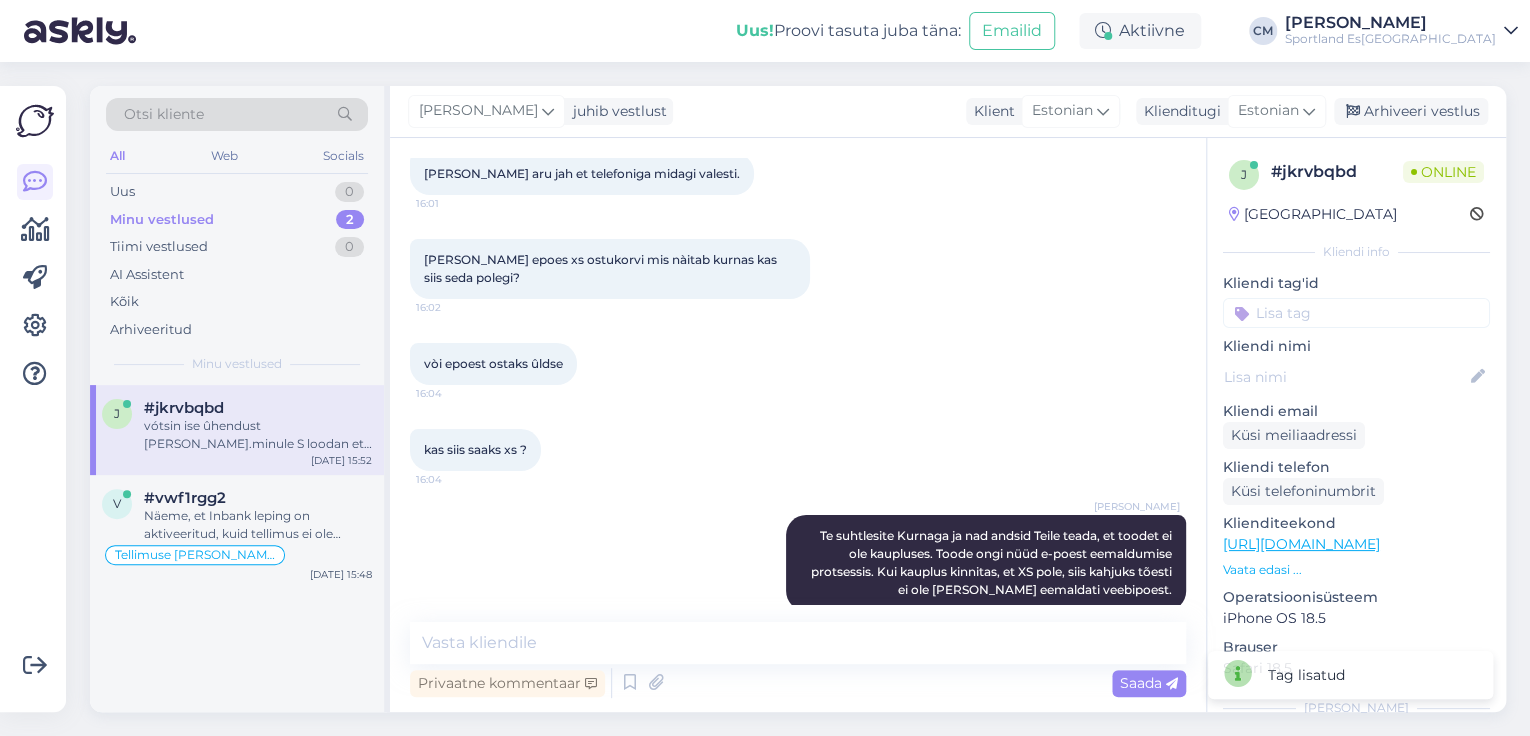 scroll, scrollTop: 4132, scrollLeft: 0, axis: vertical 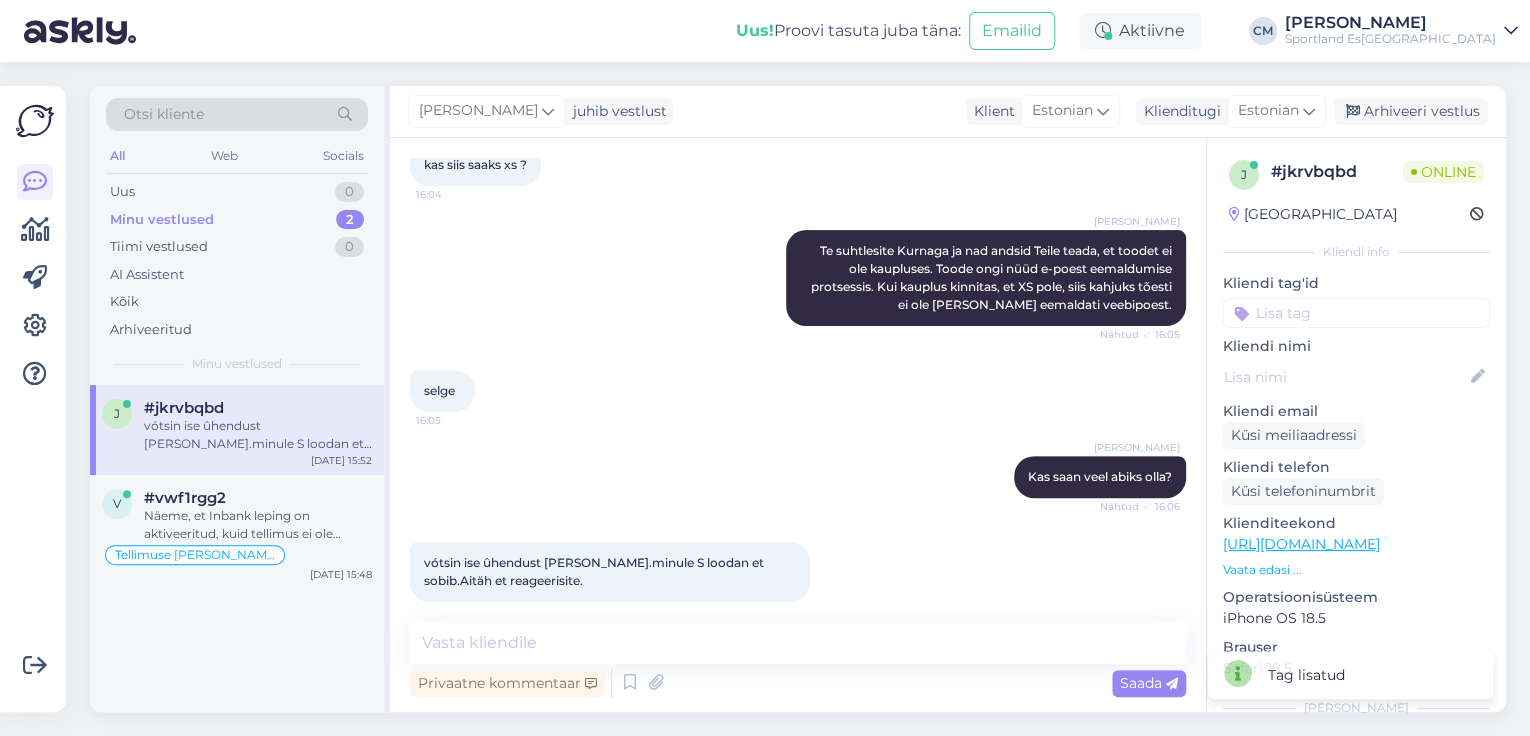 click on "Vestlus algas [DATE] tere 15:41  [PERSON_NAME] Tere! [PERSON_NAME] klienditeenindusest
Kuidas ma saan Teile abiks olla? Nähtud ✓ 15:41  mind huvitab ûks toode  15:42  ei saa teid telefoni [PERSON_NAME]  15:42  [PERSON_NAME] Männigo Kellele proovite helistada? Nähtud ✓ 15:42  6034672 15:43  kas Teil on seda toodet xs  15:43  DELFI RALLY ESTONIA 2025 ANNIVERSARY CREW NECK 15:43  pusa 15:44  [PERSON_NAME] See ei ole meie telefoninumber. Klienditeeninduse number on siin:  Nähtud ✓ 15:44  [PERSON_NAME] Nähtud ✓ 15:44  [PERSON_NAME] Toodet näitab Kurnas hetkel. Nähtud ✓ 15:44  [PERSON_NAME] Nähtud ✓ 15:44  [PERSON_NAME] Männigo Näete ka ise saadavust e-poest.  Nähtud ✓ 15:45  ei näe nr 15:45  Kurnas öeldi [PERSON_NAME] polegi neid tooteid 15:46  [PERSON_NAME] Kas suhtlesite Kurnaga otse telefoni [PERSON_NAME]? Nähtud ✓ 15:47  [PERSON_NAME] Või käisite koha peal? Nähtud ✓ 15:47  jah  15:47  suhtlesin  15:47  [PERSON_NAME] Nähtud ✓ 15:48  kas 1 S saaks broneerida,tuleksin 2 h jooksul läbi." at bounding box center [798, 425] 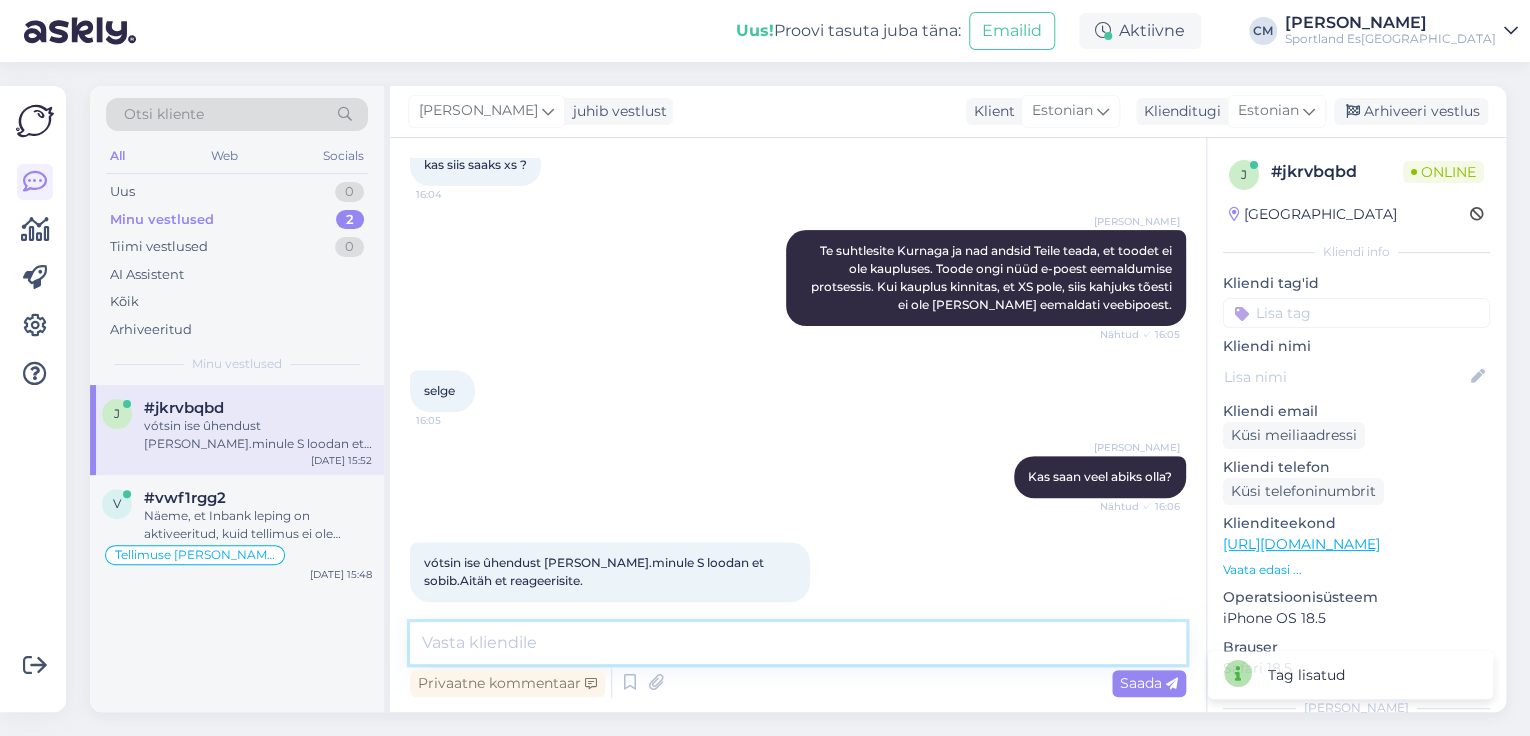 click at bounding box center [798, 643] 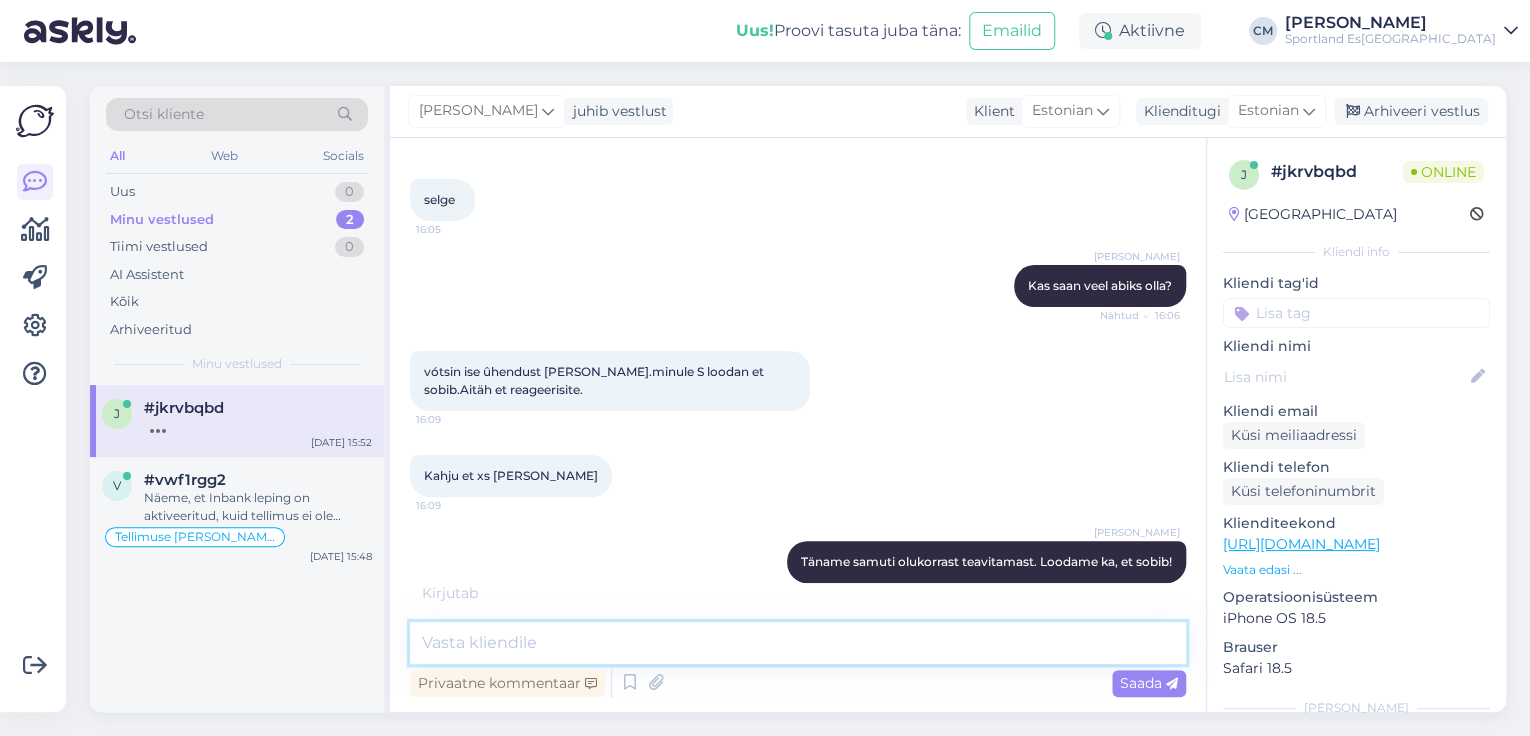 scroll, scrollTop: 4408, scrollLeft: 0, axis: vertical 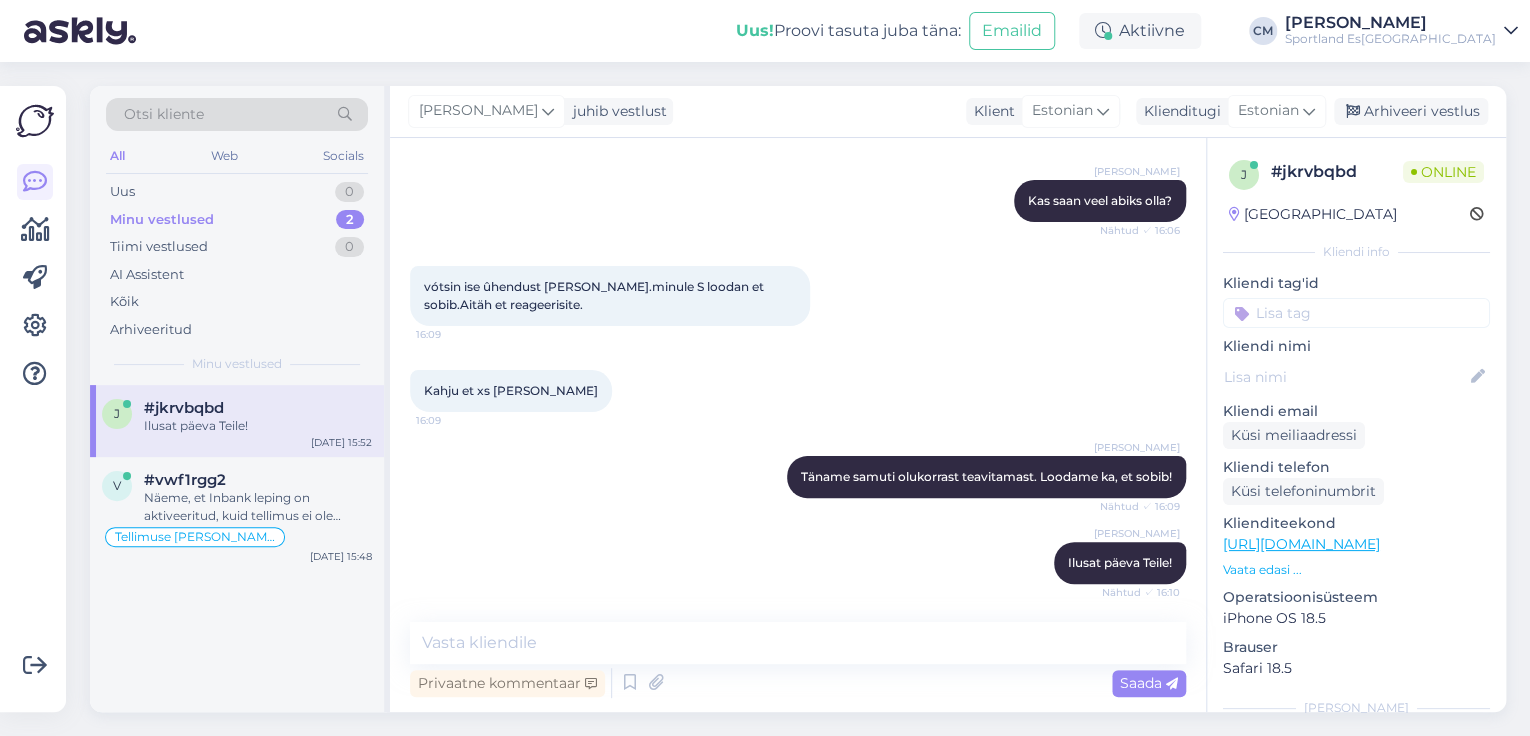 click at bounding box center (1356, 313) 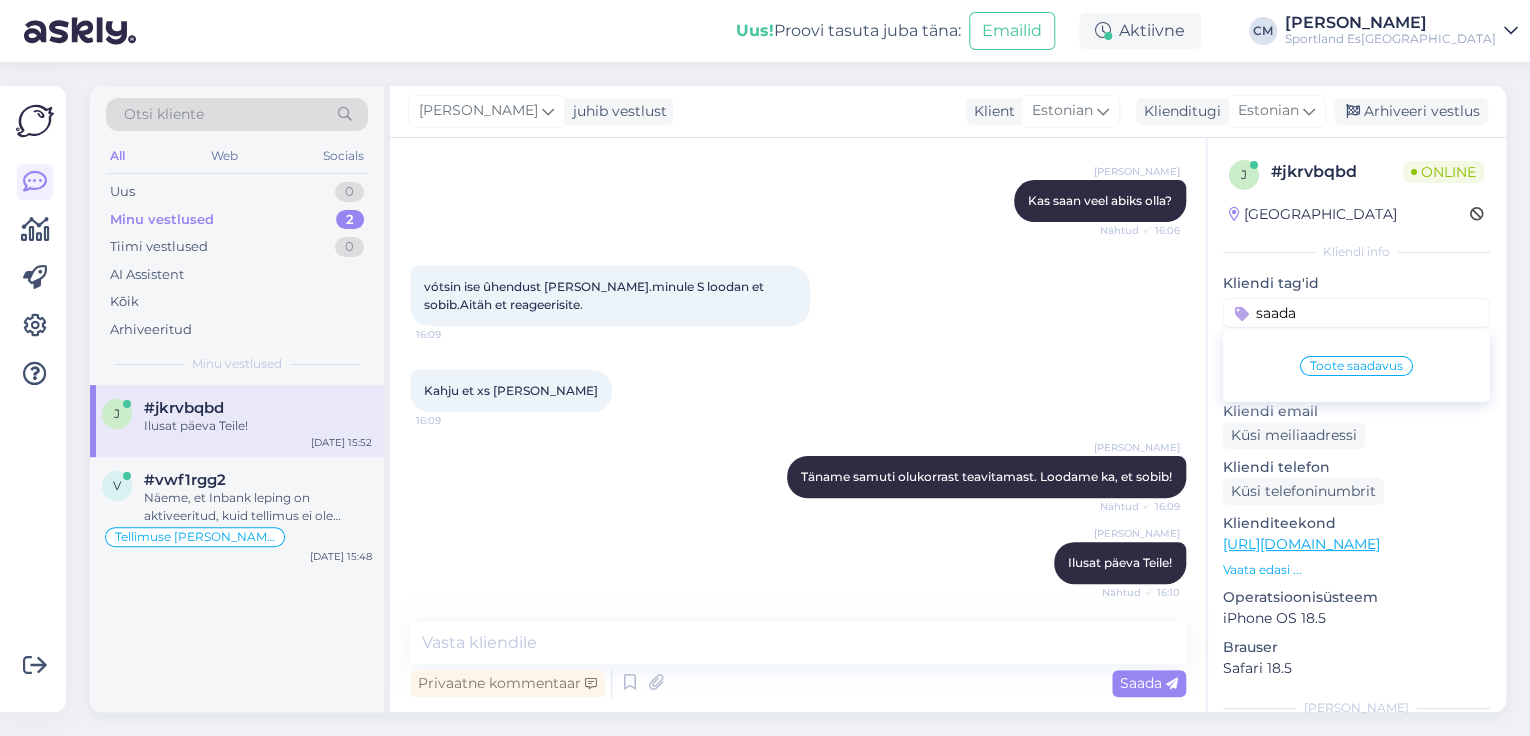 click on "Toote saadavus" at bounding box center (1356, 366) 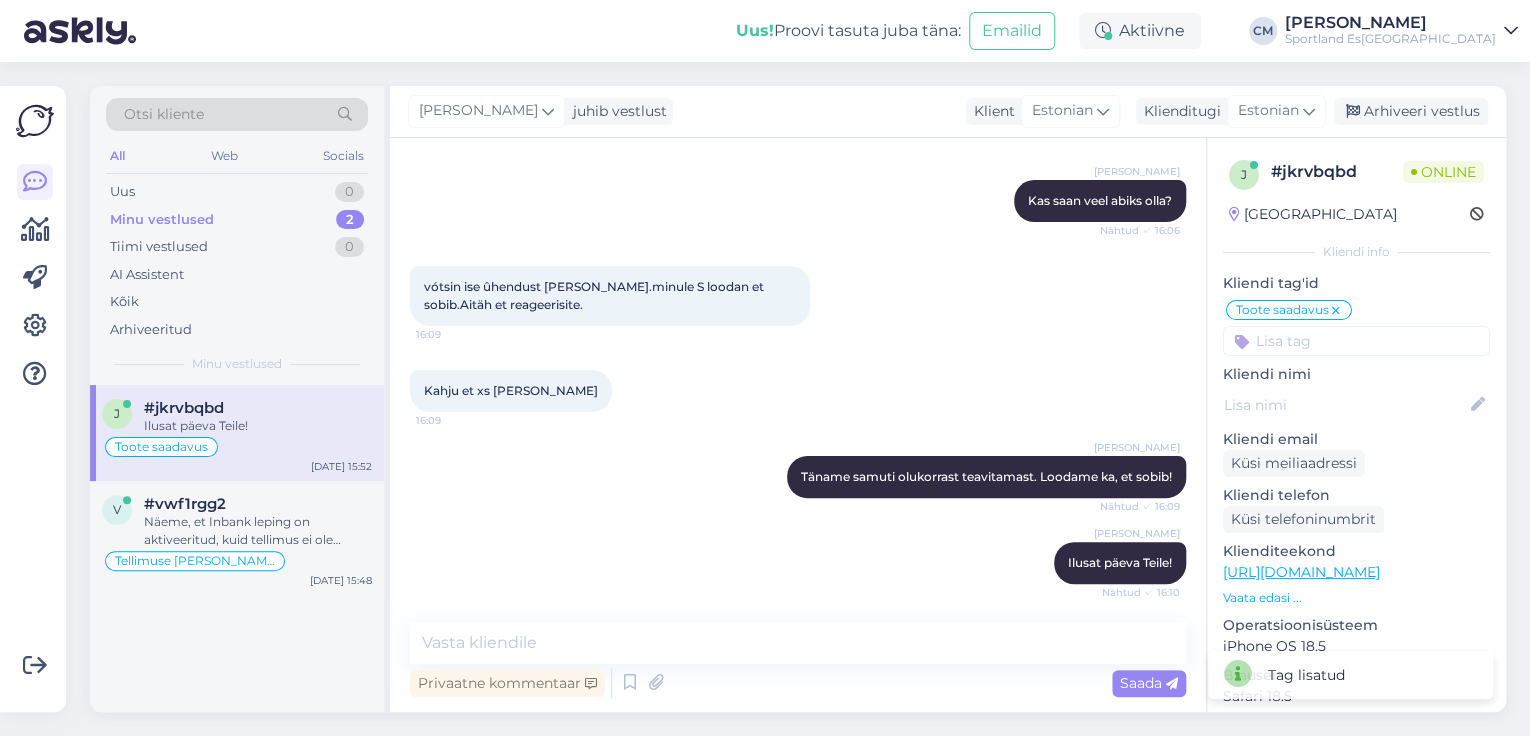click at bounding box center [1356, 341] 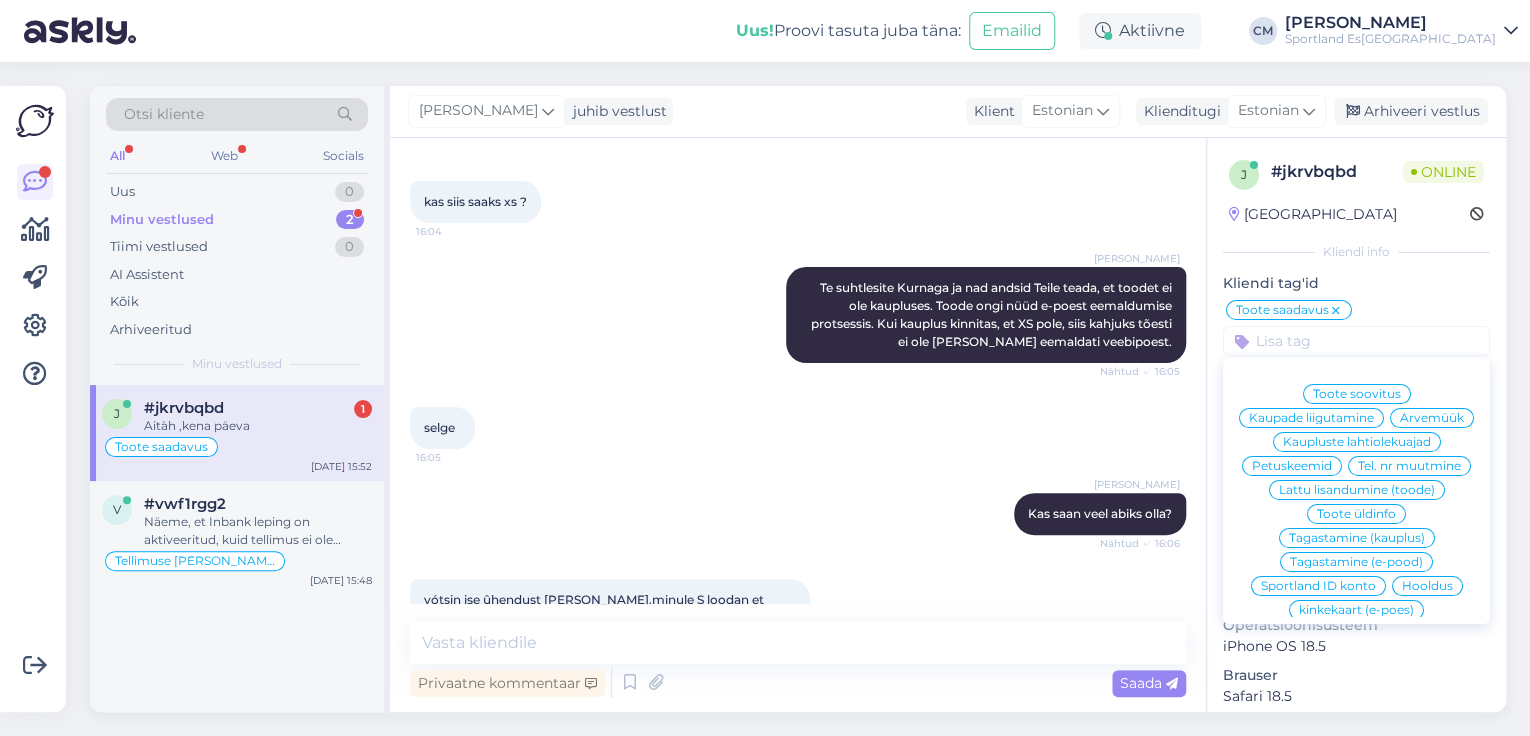 scroll, scrollTop: 4495, scrollLeft: 0, axis: vertical 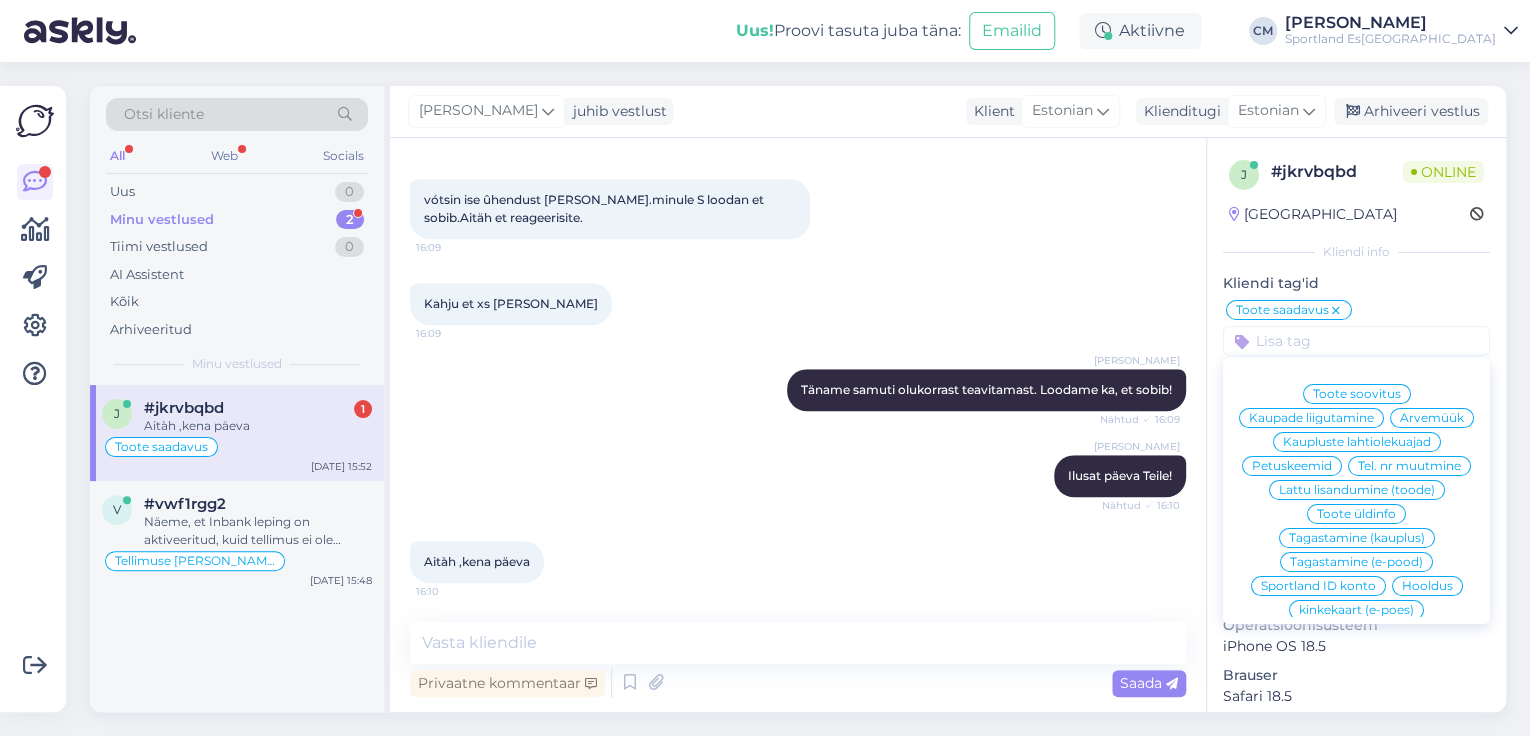 click on "Aitàh ,kena päeva  16:10" at bounding box center (798, 562) 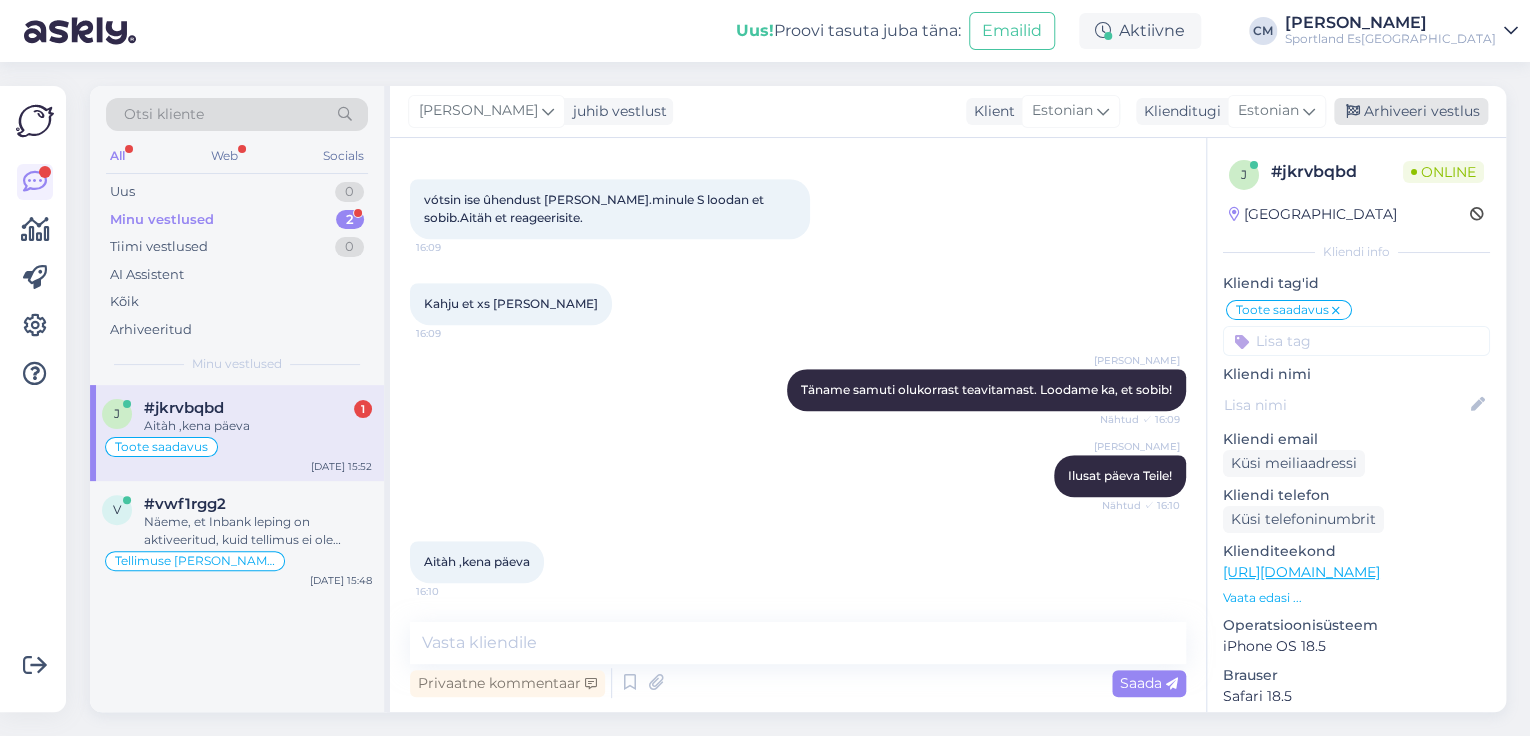 click on "Arhiveeri vestlus" at bounding box center (1411, 111) 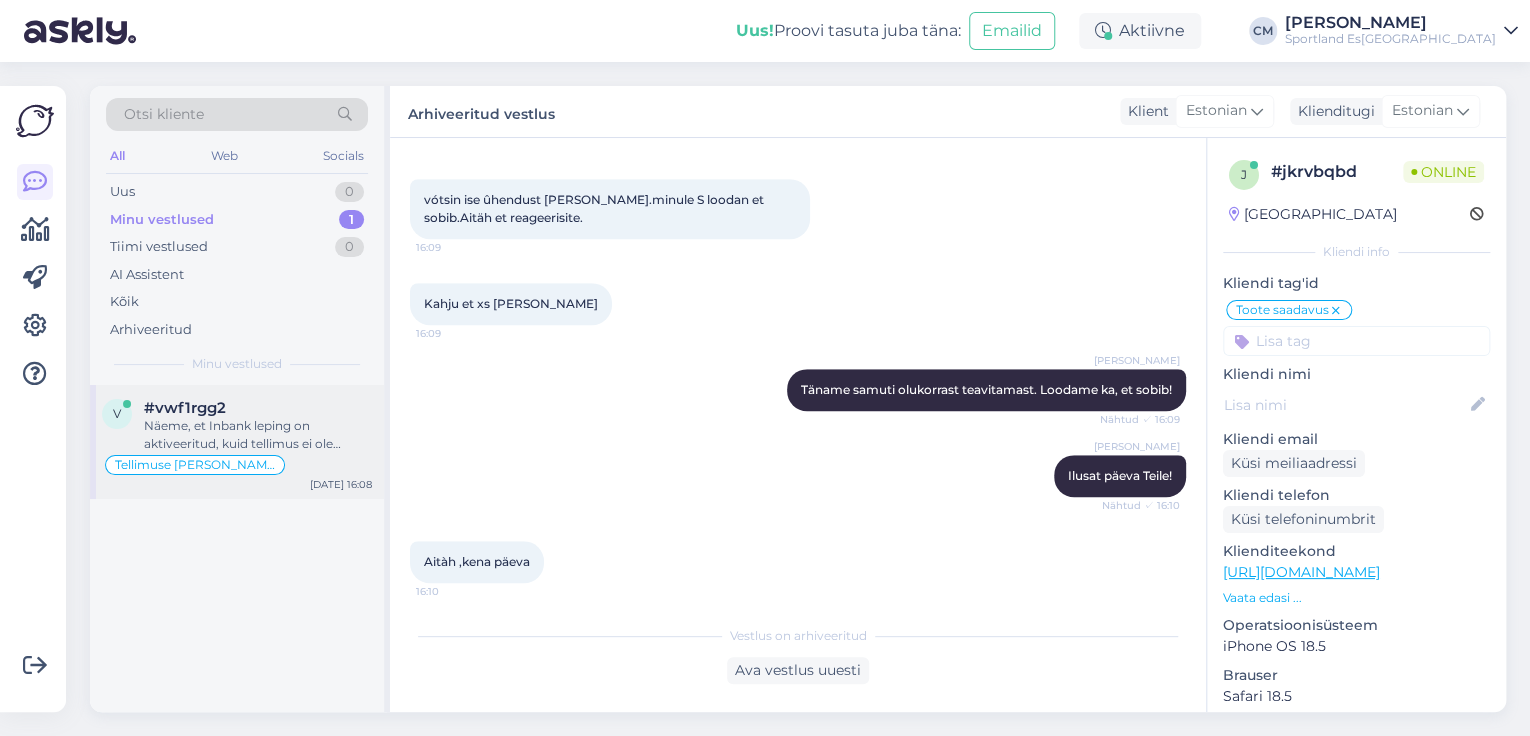 click on "v #vwf1rgg2 Näeme, et Inbank leping on aktiveeritud, kuid tellimus ei ole aktiivne. Tegemist on ilmselt tehnilise veaga, uurime olukorda ja eemaldame vea esimesel võimalusel. Väga vabandame!  Tellimuse [PERSON_NAME] info [DATE] 16:08" at bounding box center [237, 442] 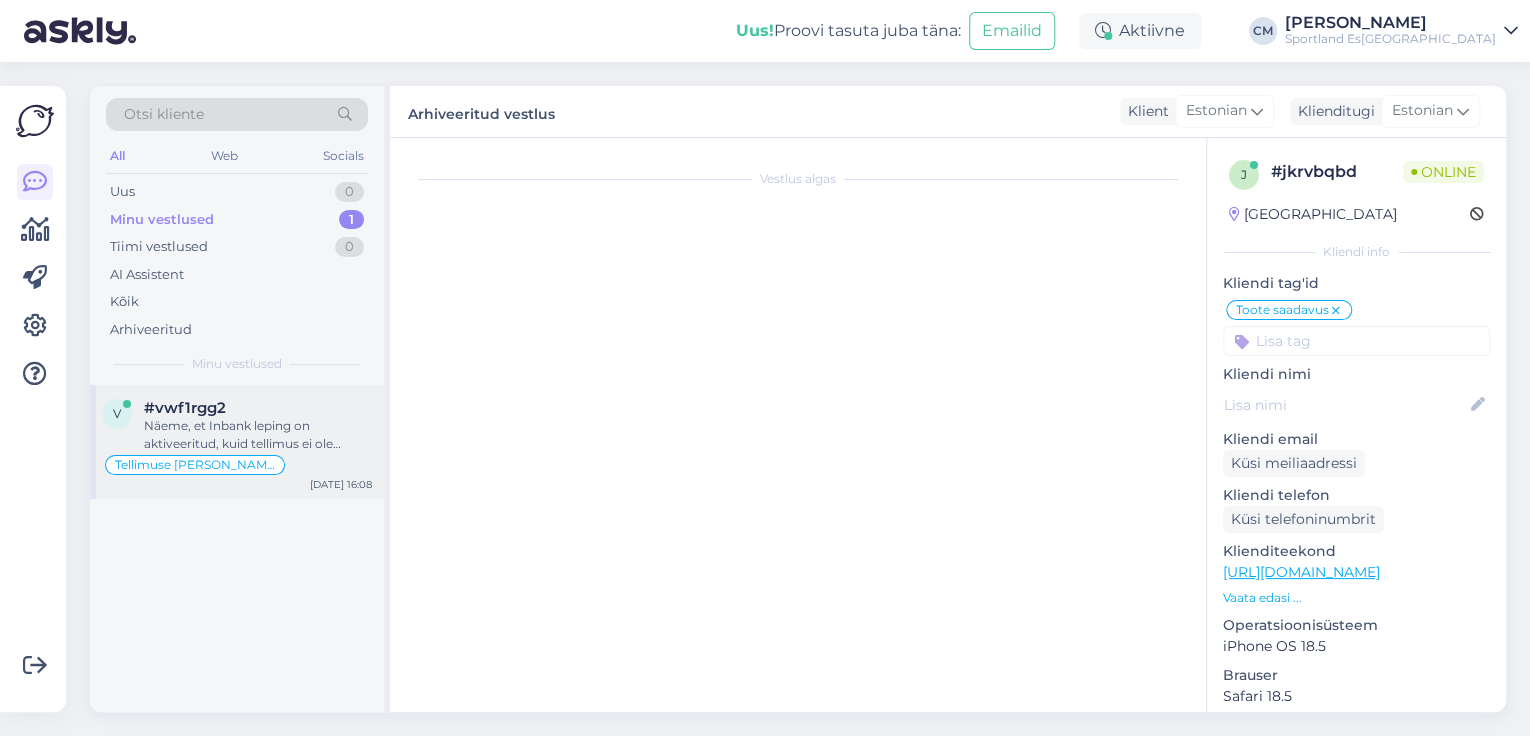 scroll, scrollTop: 348, scrollLeft: 0, axis: vertical 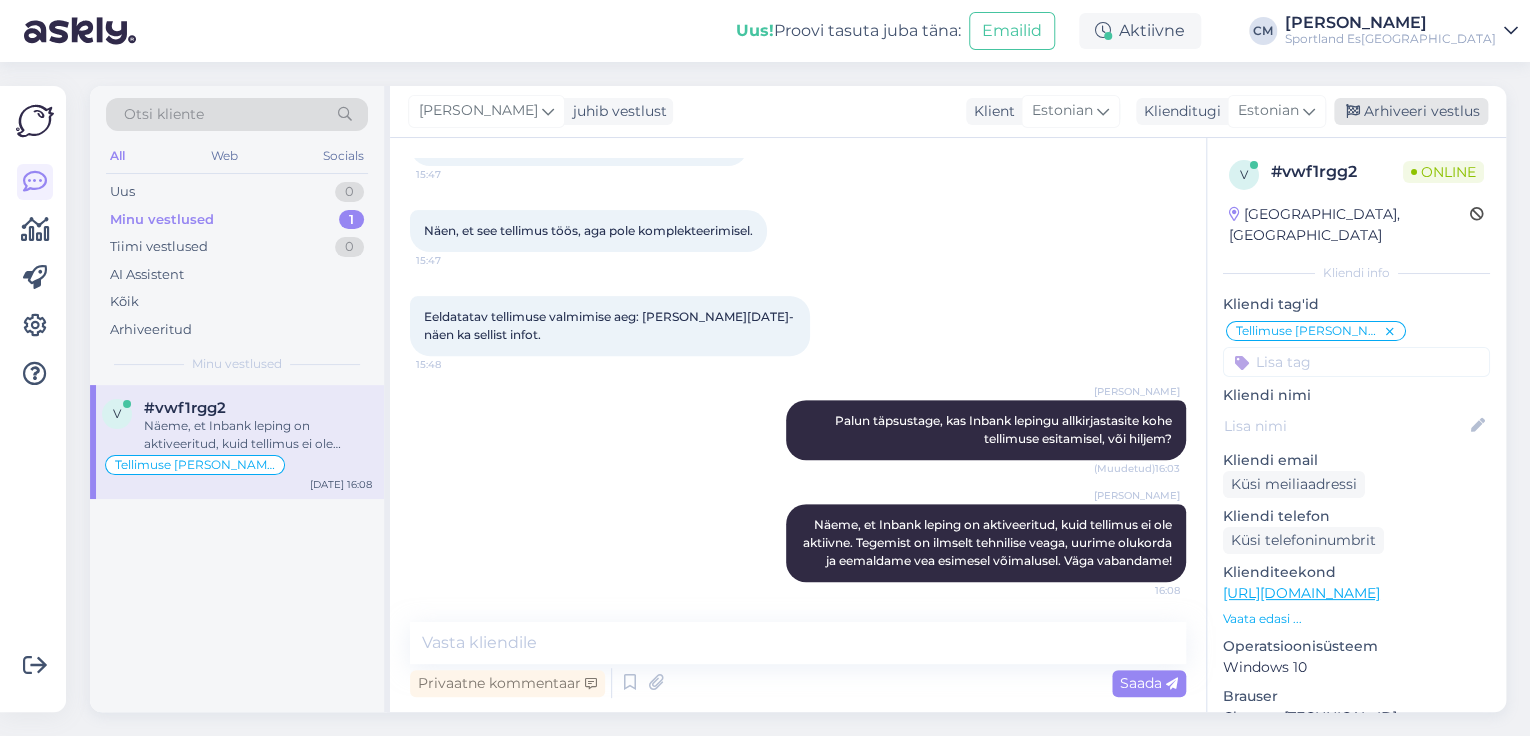click on "Arhiveeri vestlus" at bounding box center [1411, 111] 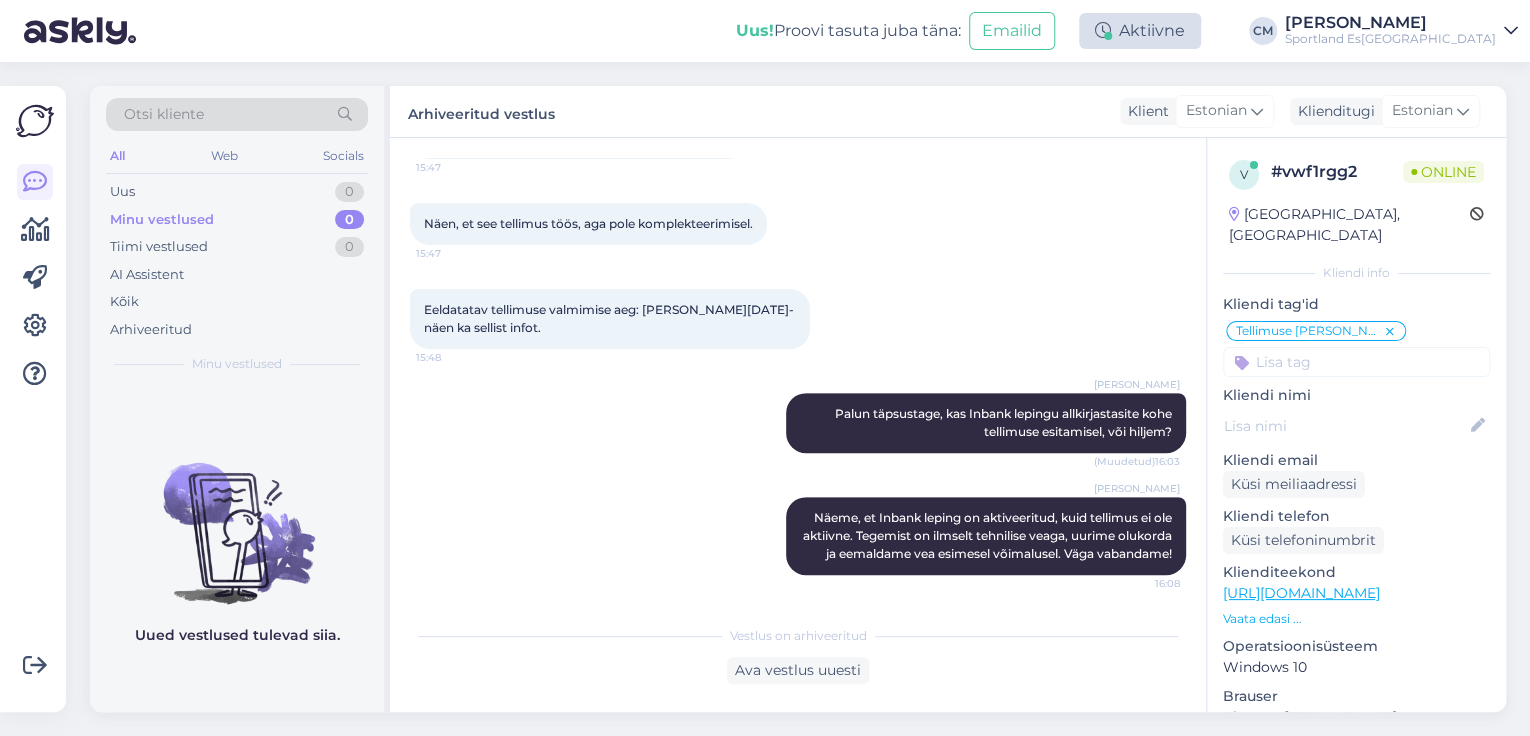 click on "Aktiivne" at bounding box center [1140, 31] 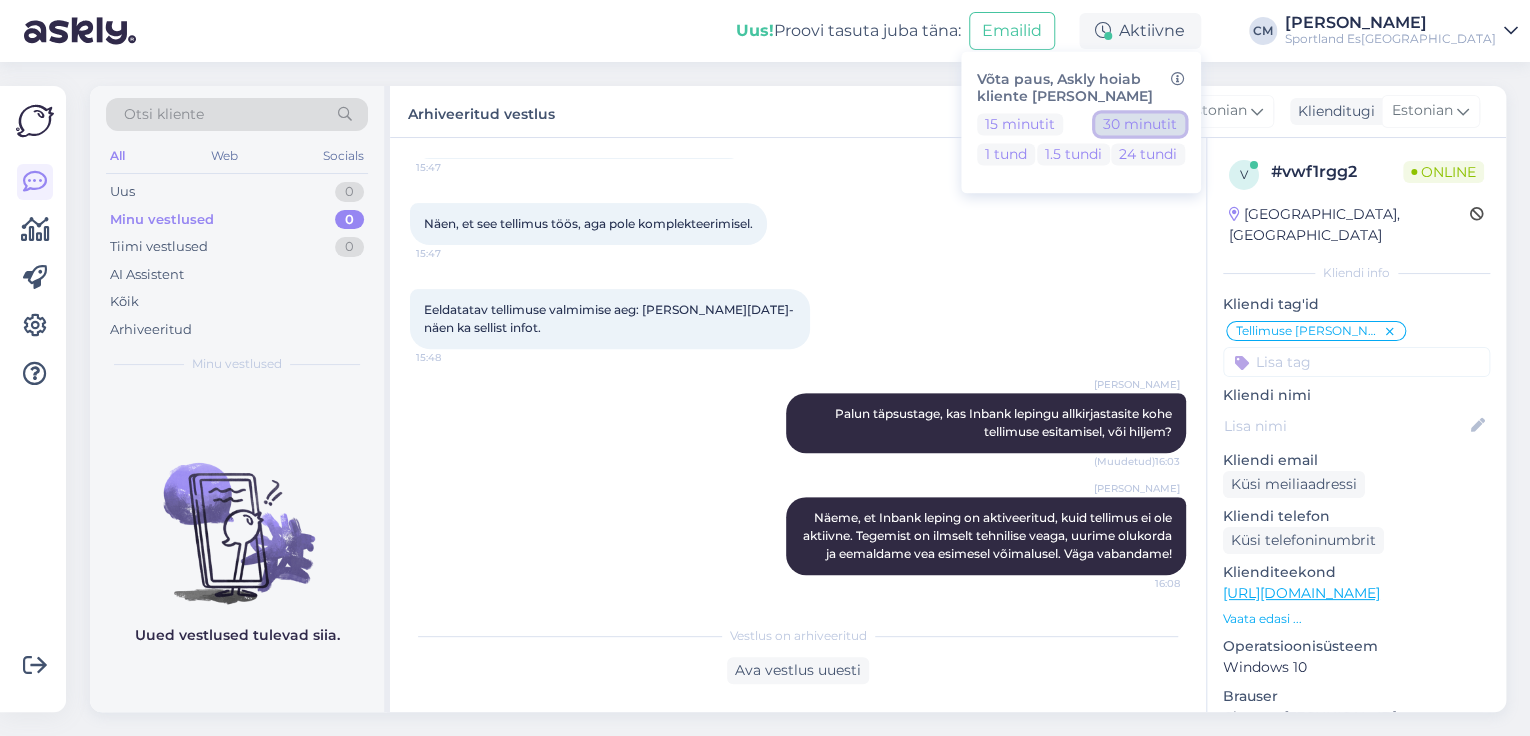 click on "30 minutit" at bounding box center (1140, 124) 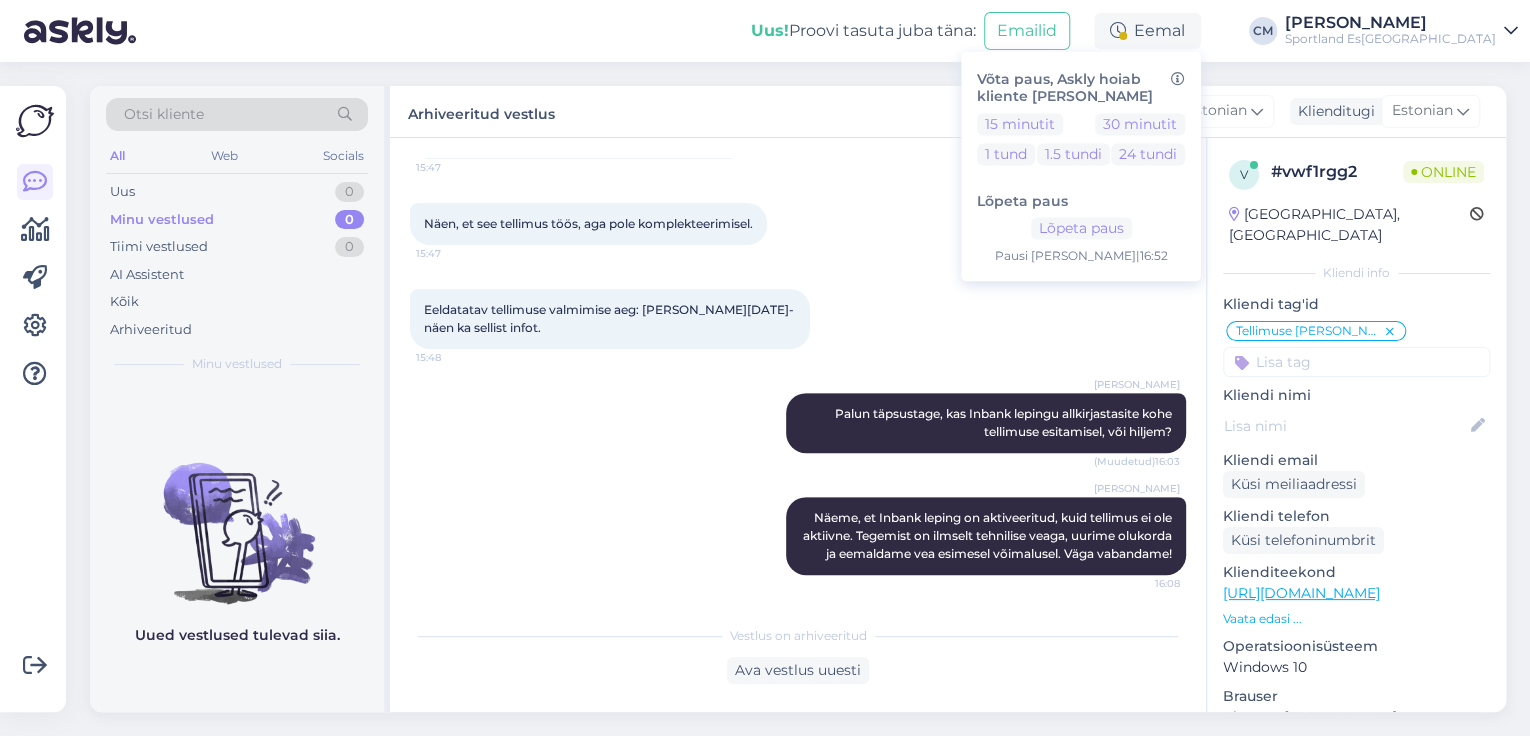 click on "Sportland Es[GEOGRAPHIC_DATA]" at bounding box center [1390, 39] 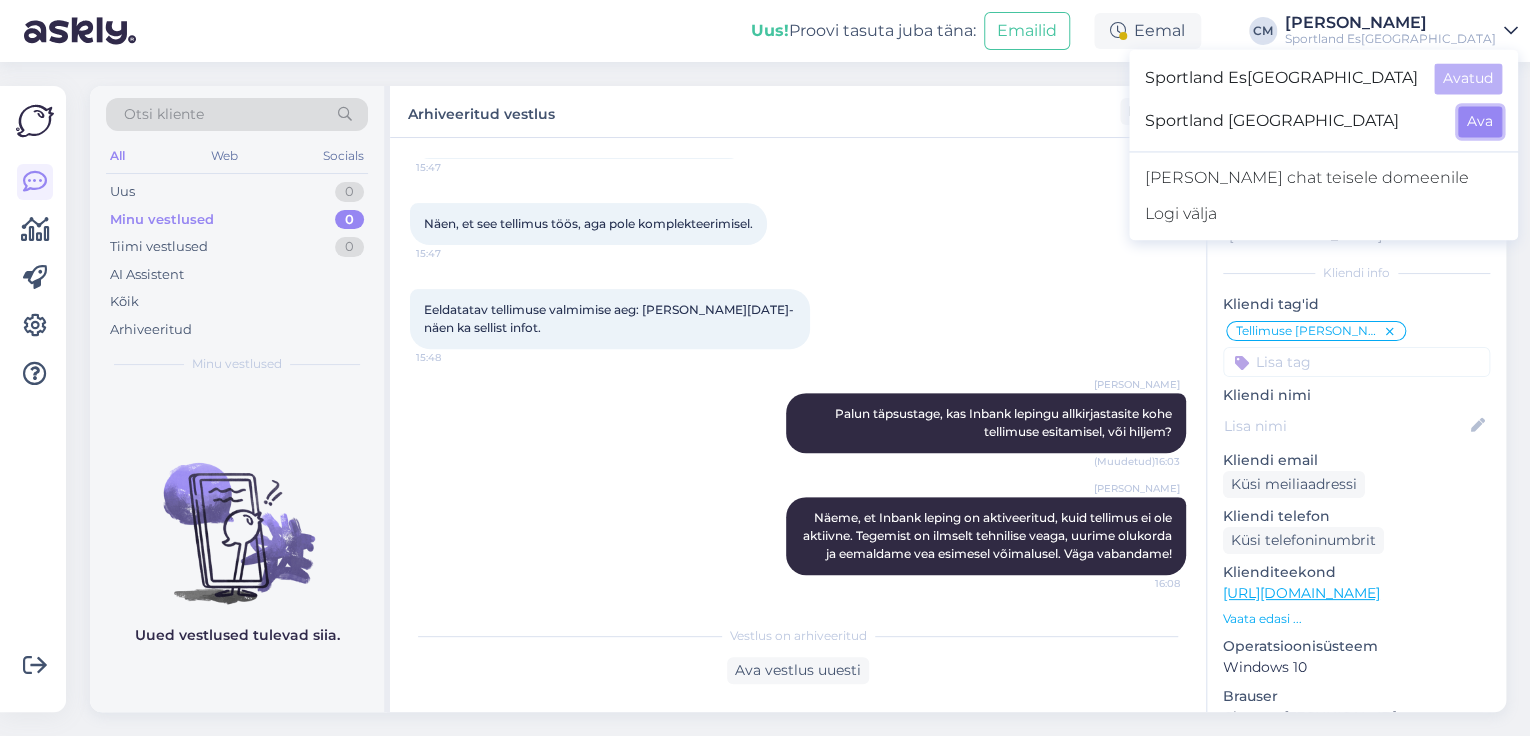 click on "Ava" at bounding box center [1480, 121] 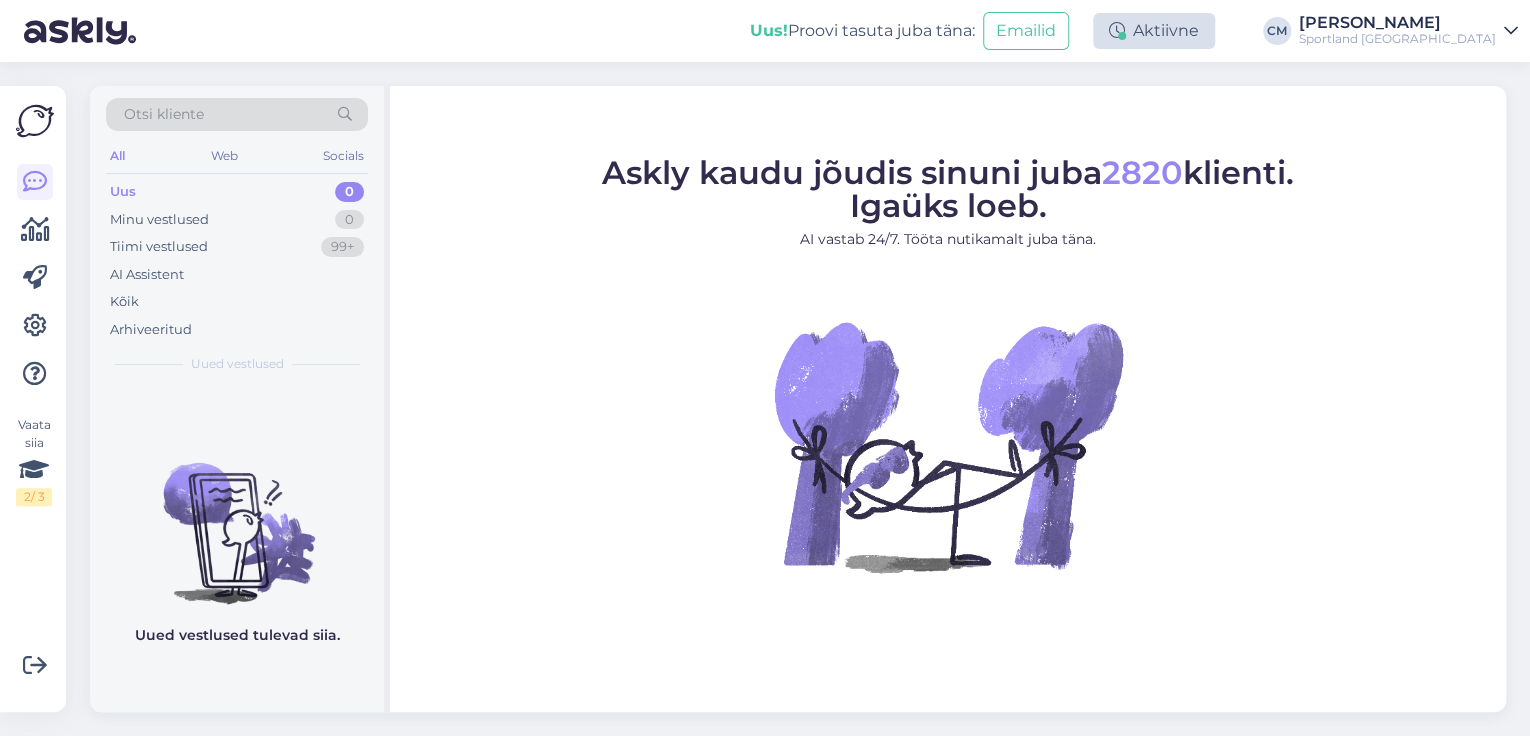 click at bounding box center (1117, 31) 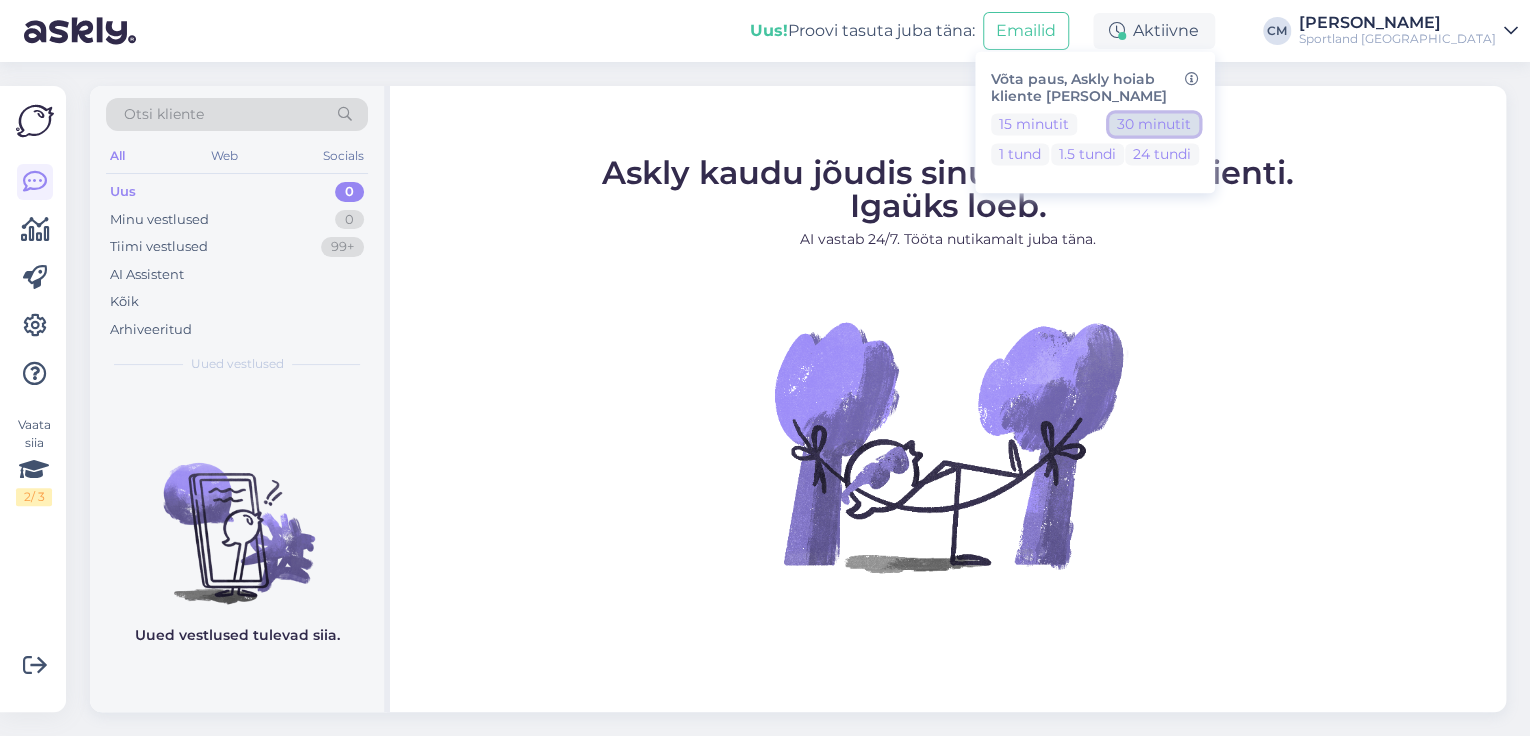 click on "30 minutit" at bounding box center (1154, 124) 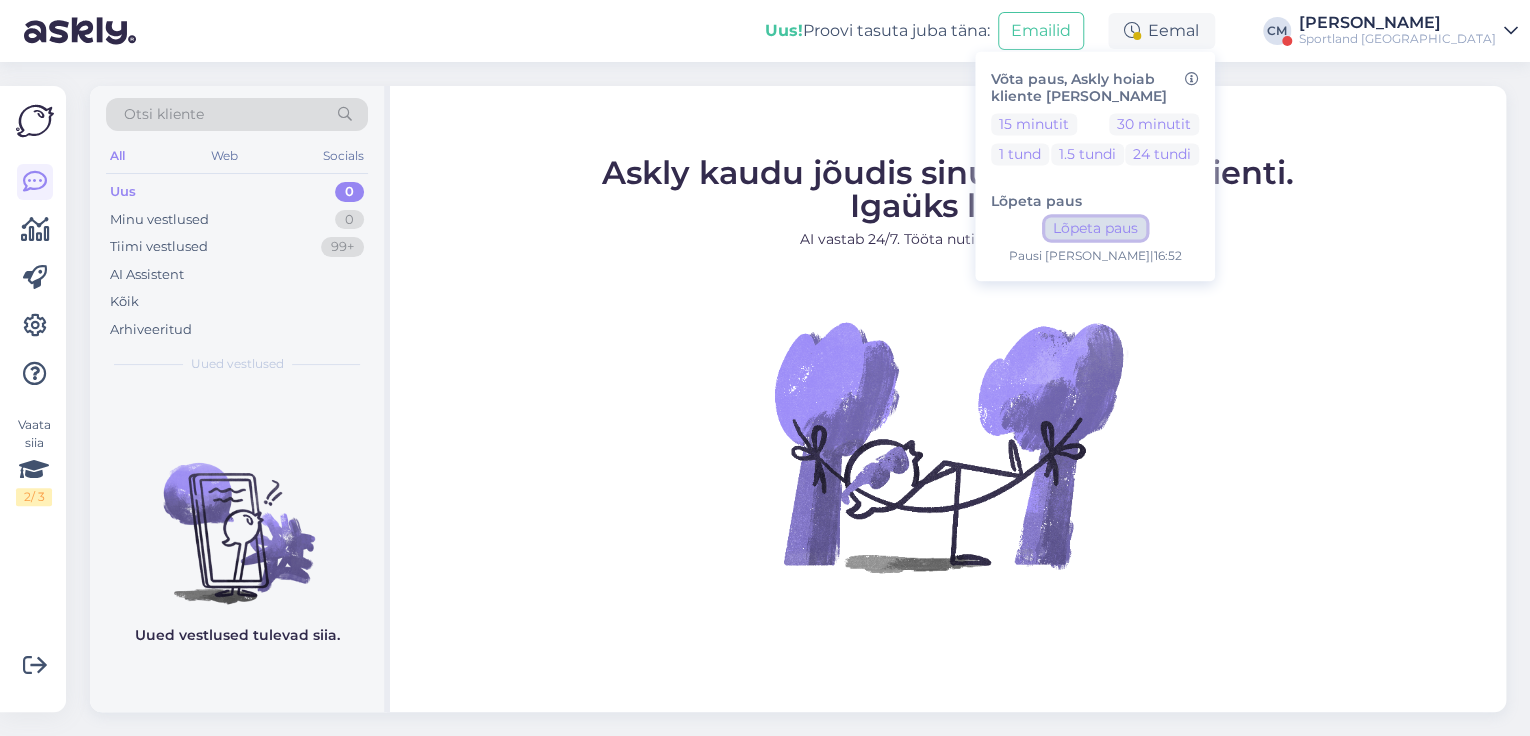 click on "Lõpeta paus" at bounding box center (1095, 229) 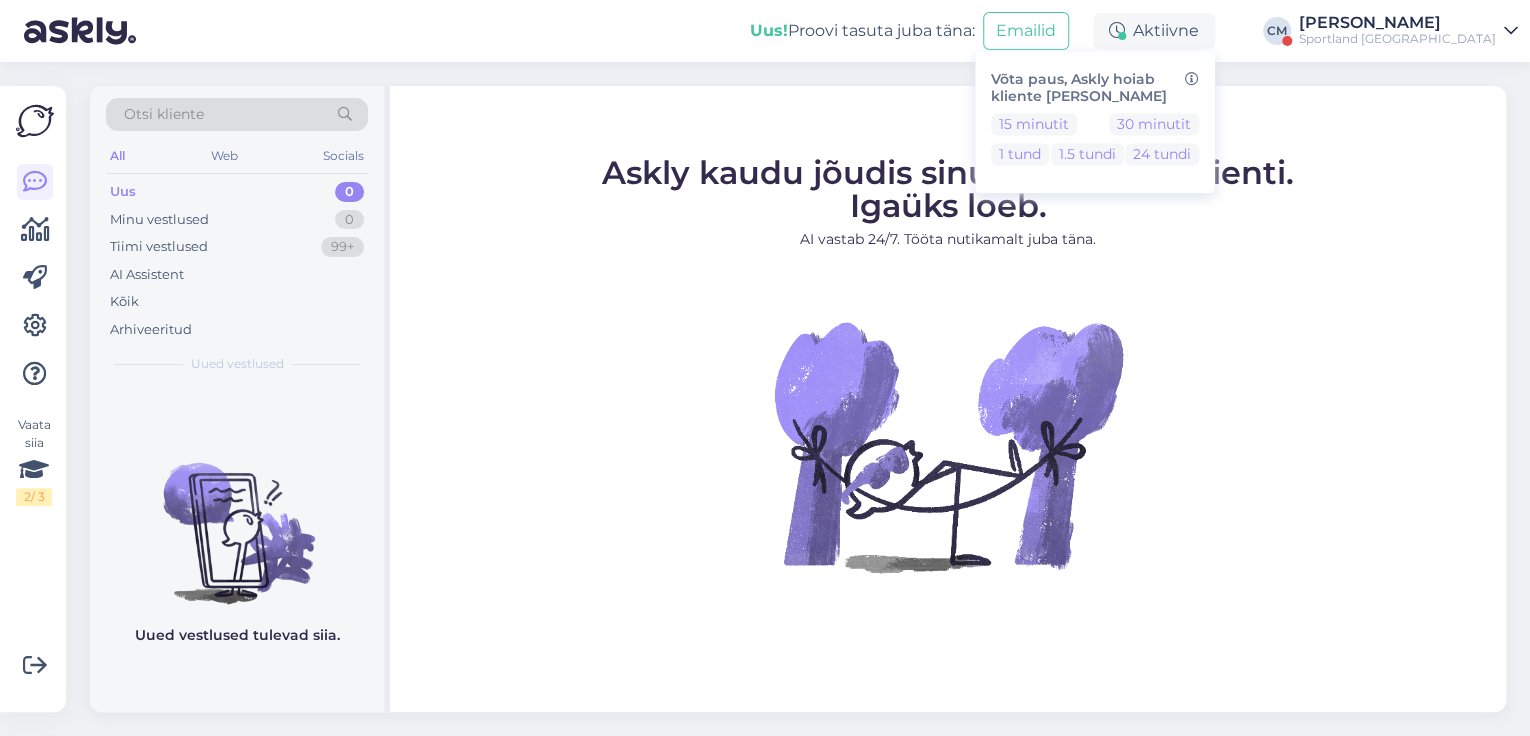 click on "Uus!  Proovi tasuta [PERSON_NAME]: Emailid Aktiivne Võta paus, Askly hoiab kliente [PERSON_NAME] 15 minutit 30 minutit 1 tund 1.5 tundi 24 tundi [PERSON_NAME] Sportland [GEOGRAPHIC_DATA]" at bounding box center [765, 31] 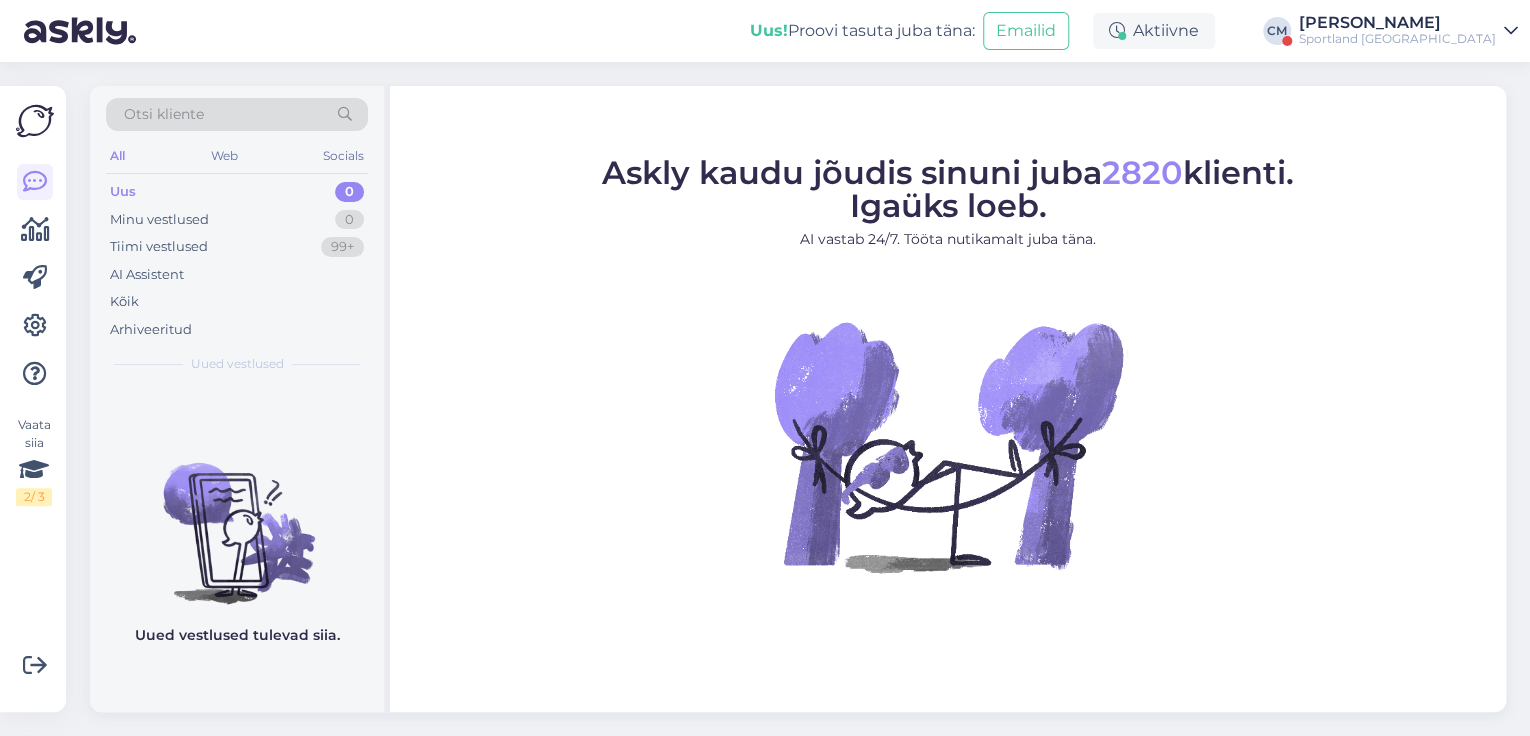 click on "Sportland [GEOGRAPHIC_DATA]" at bounding box center (1397, 39) 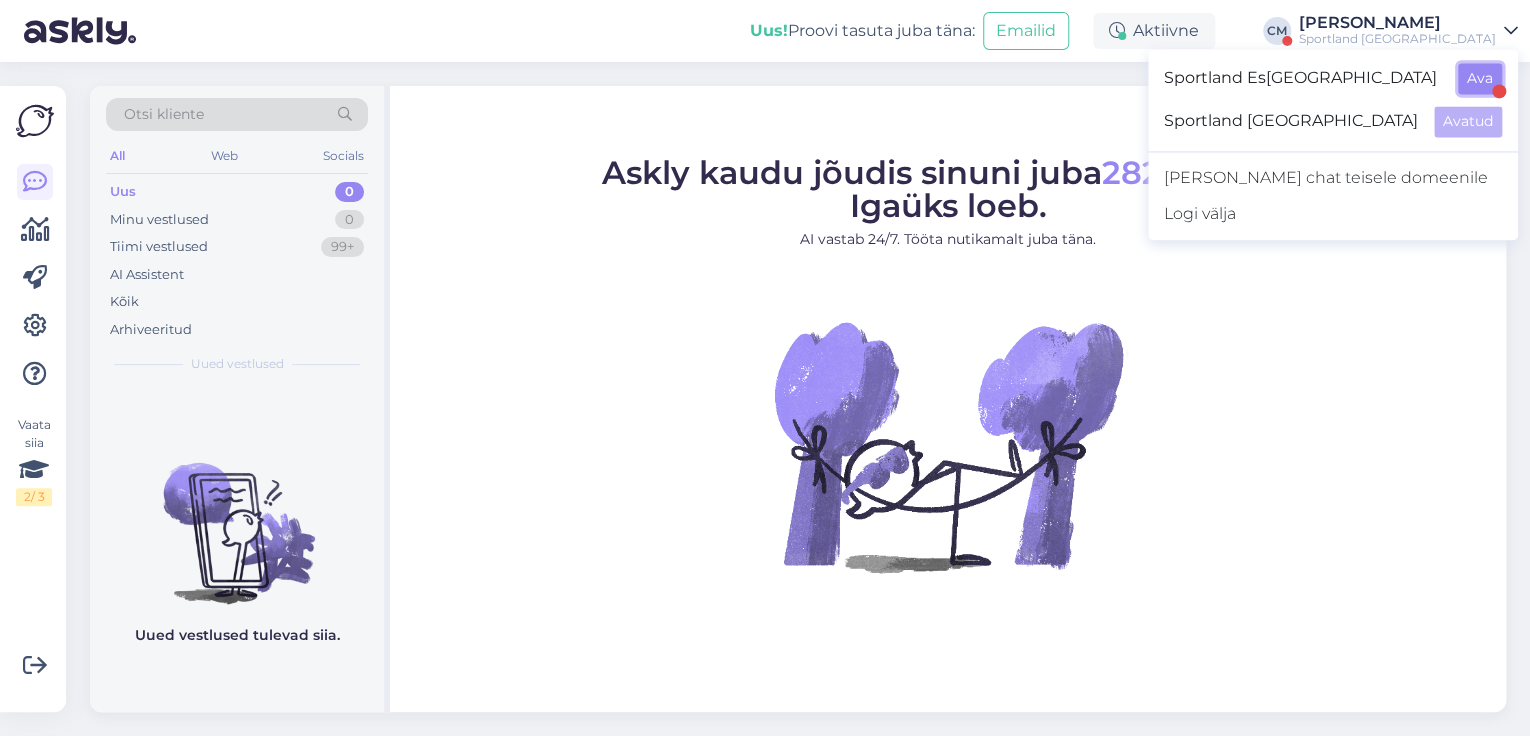 click on "Ava" at bounding box center (1480, 78) 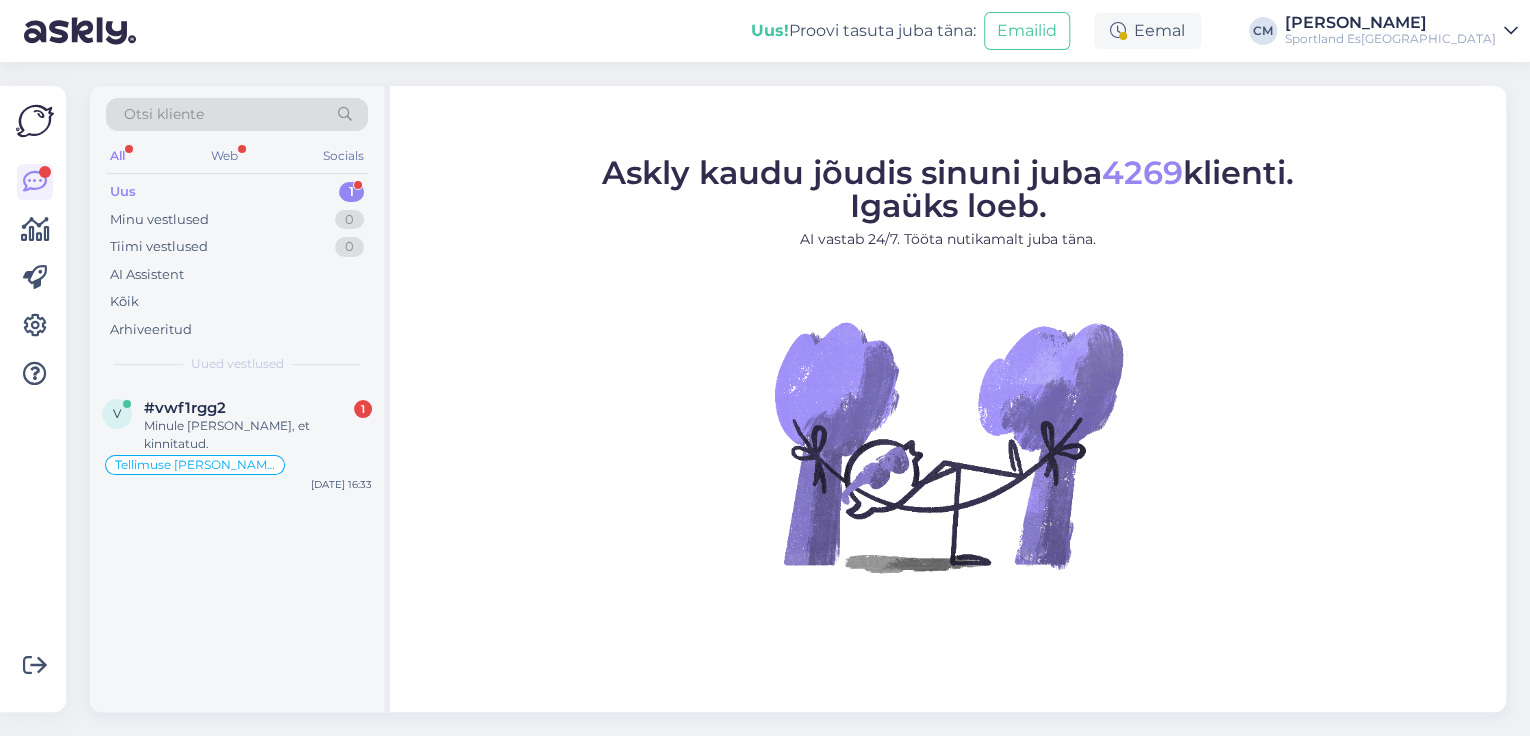 click on "Uus!  Proovi tasuta [PERSON_NAME]: Emailid Eemal [PERSON_NAME] Sportland [GEOGRAPHIC_DATA]" at bounding box center (765, 31) 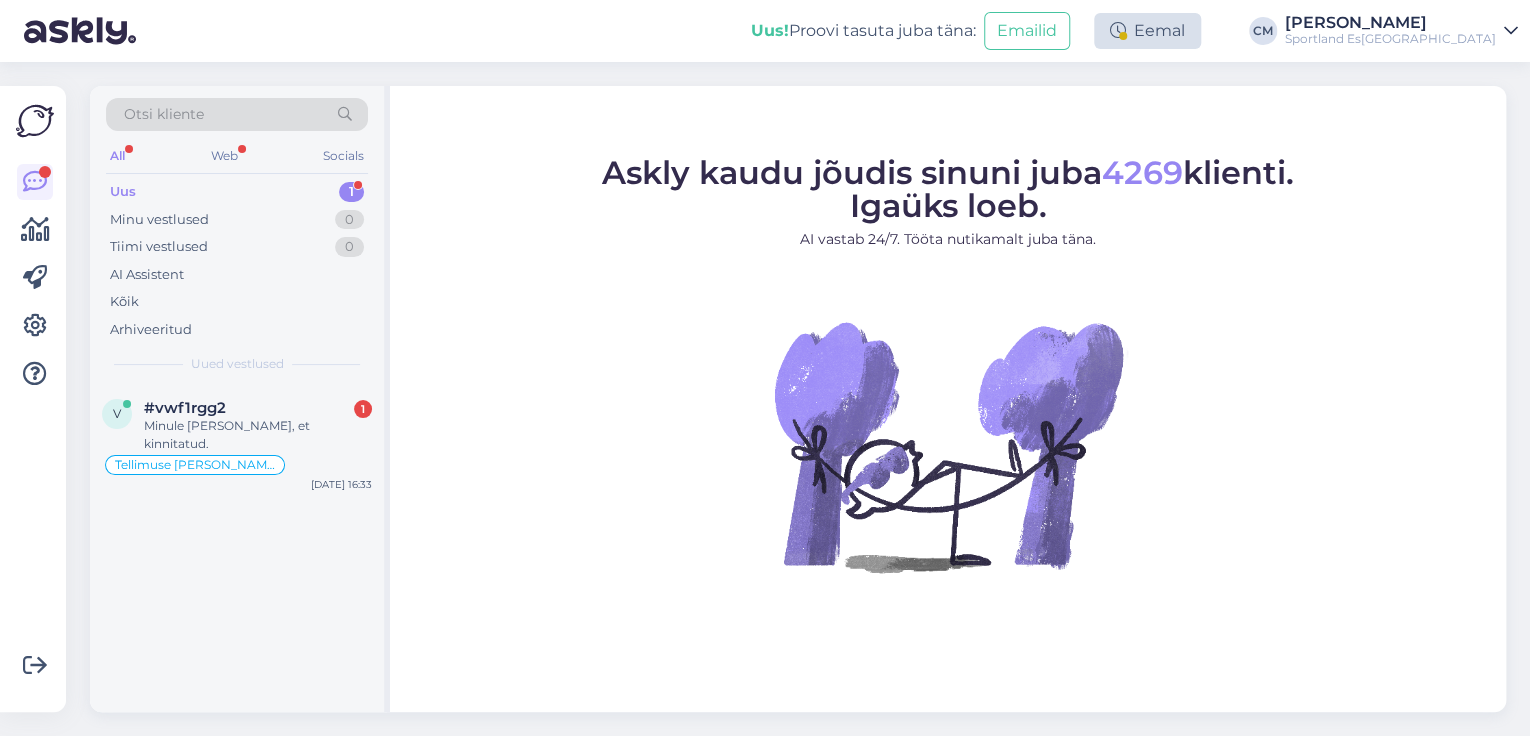 click on "Eemal" at bounding box center [1147, 31] 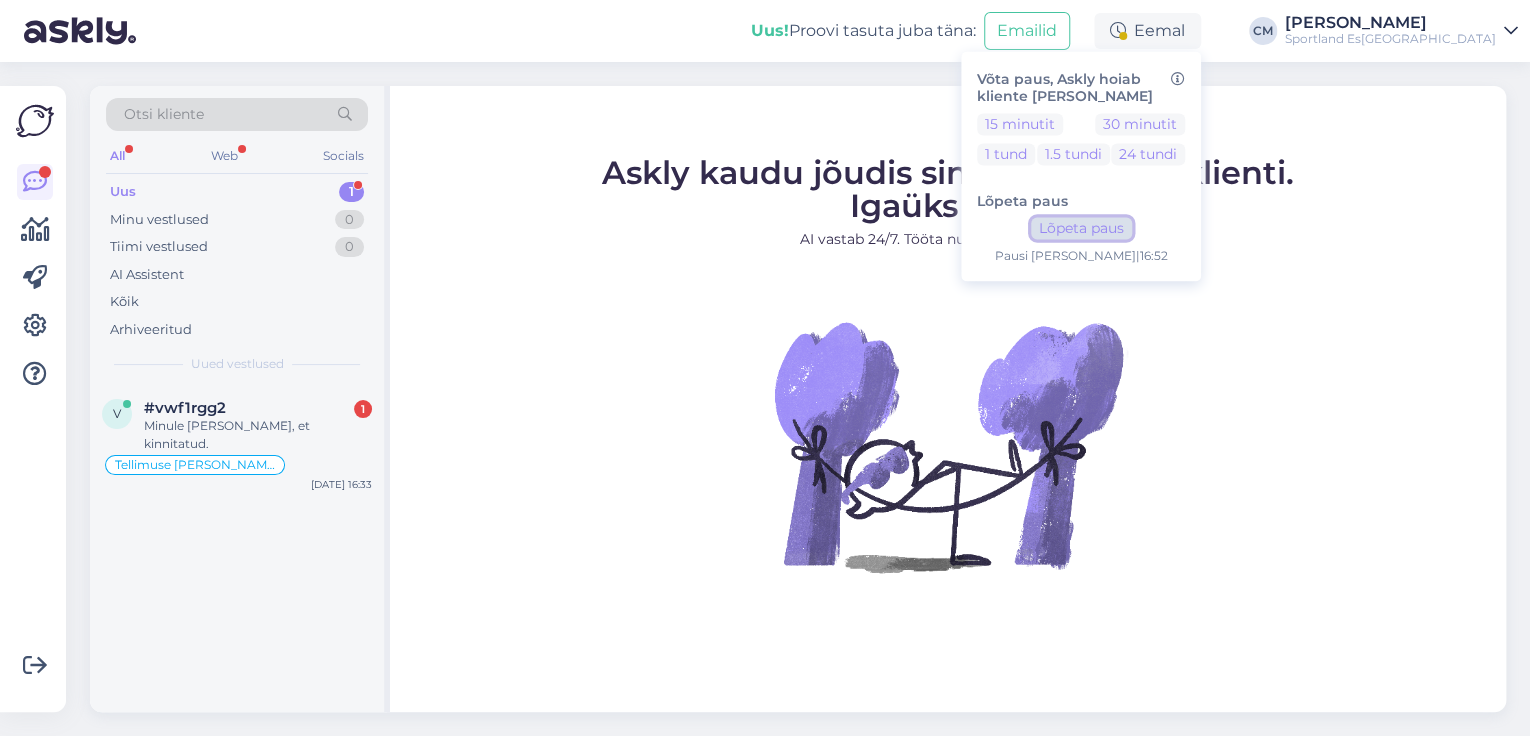 click on "Lõpeta paus" at bounding box center [1081, 229] 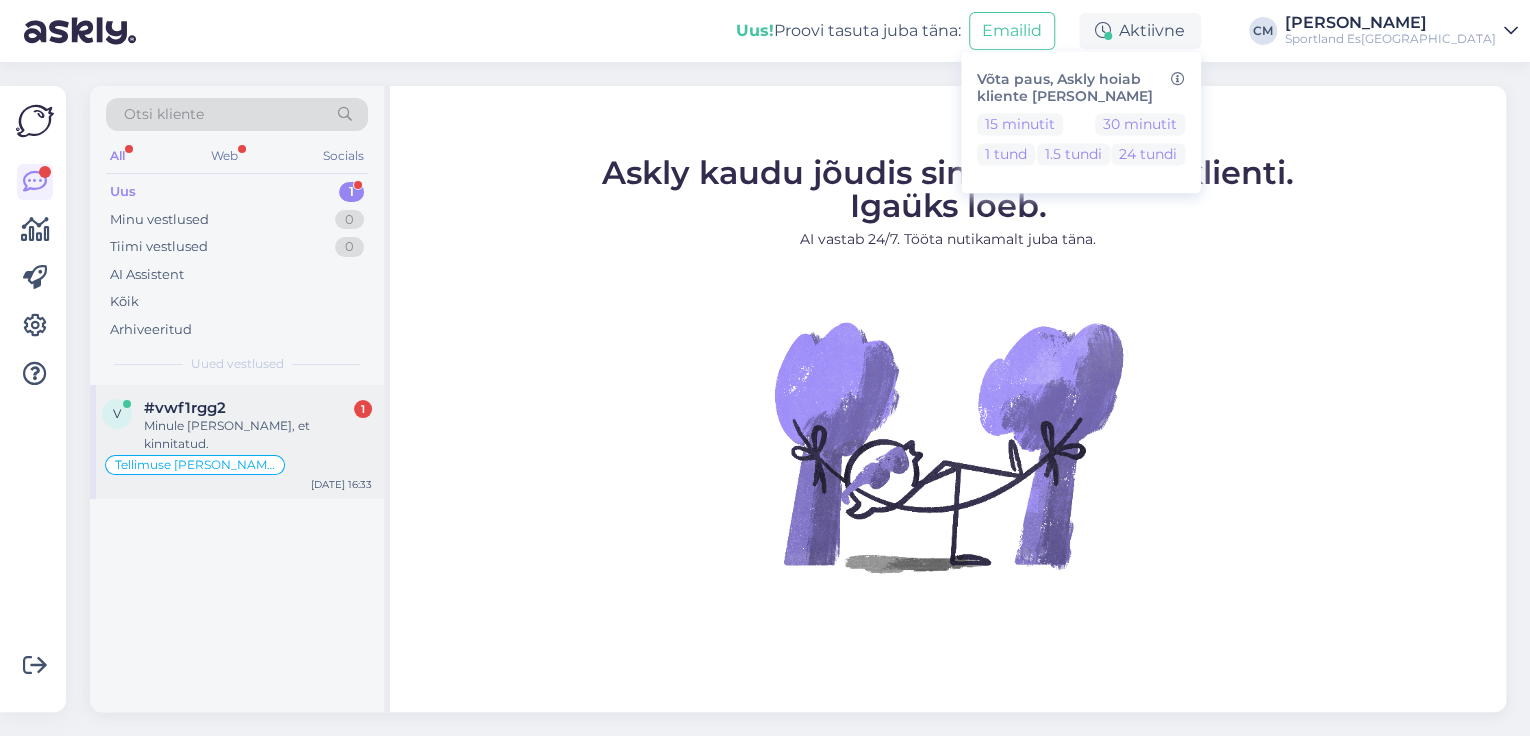 click on "[DATE] 16:33" at bounding box center [341, 484] 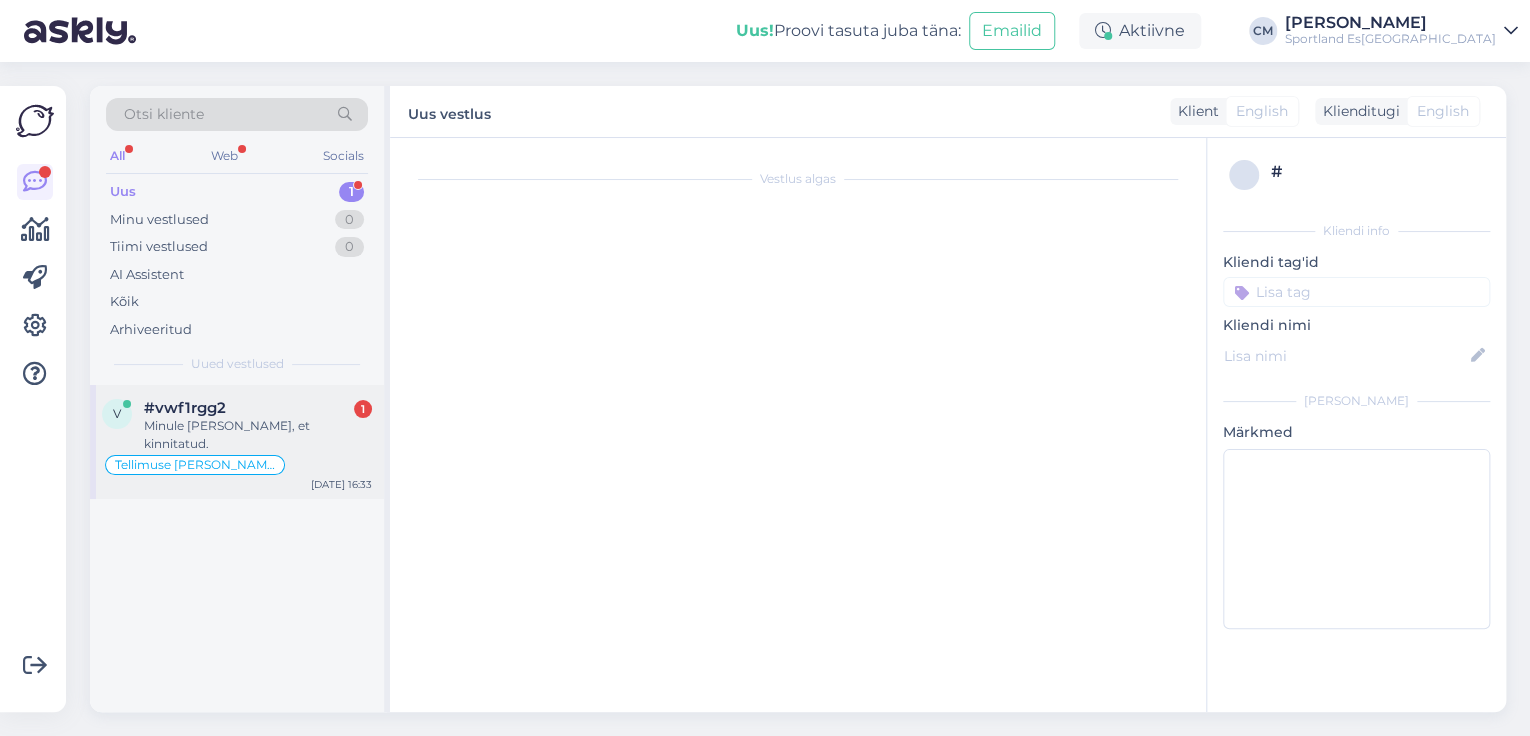 scroll, scrollTop: 508, scrollLeft: 0, axis: vertical 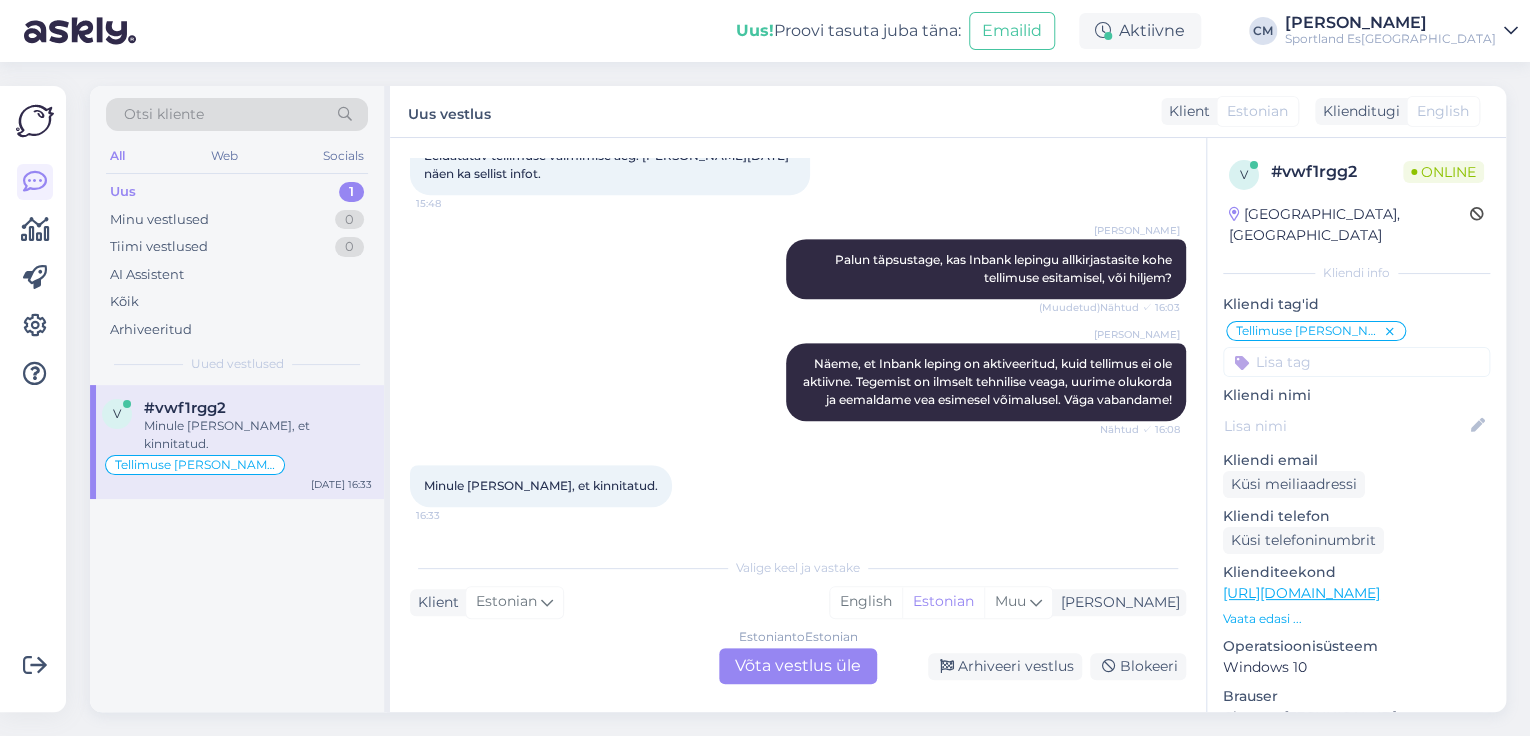 click on "Estonian  to  Estonian Võta vestlus üle" at bounding box center [798, 666] 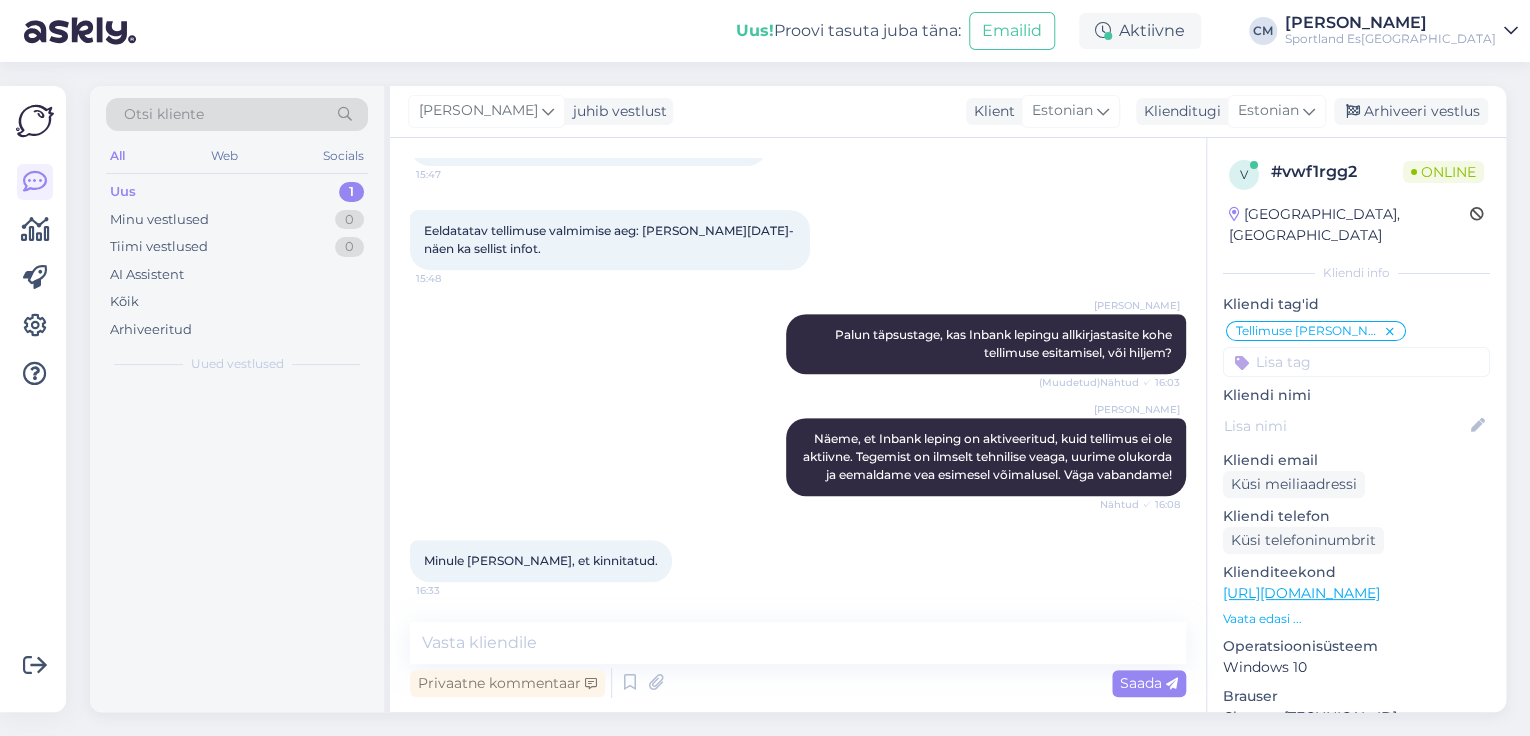 scroll, scrollTop: 433, scrollLeft: 0, axis: vertical 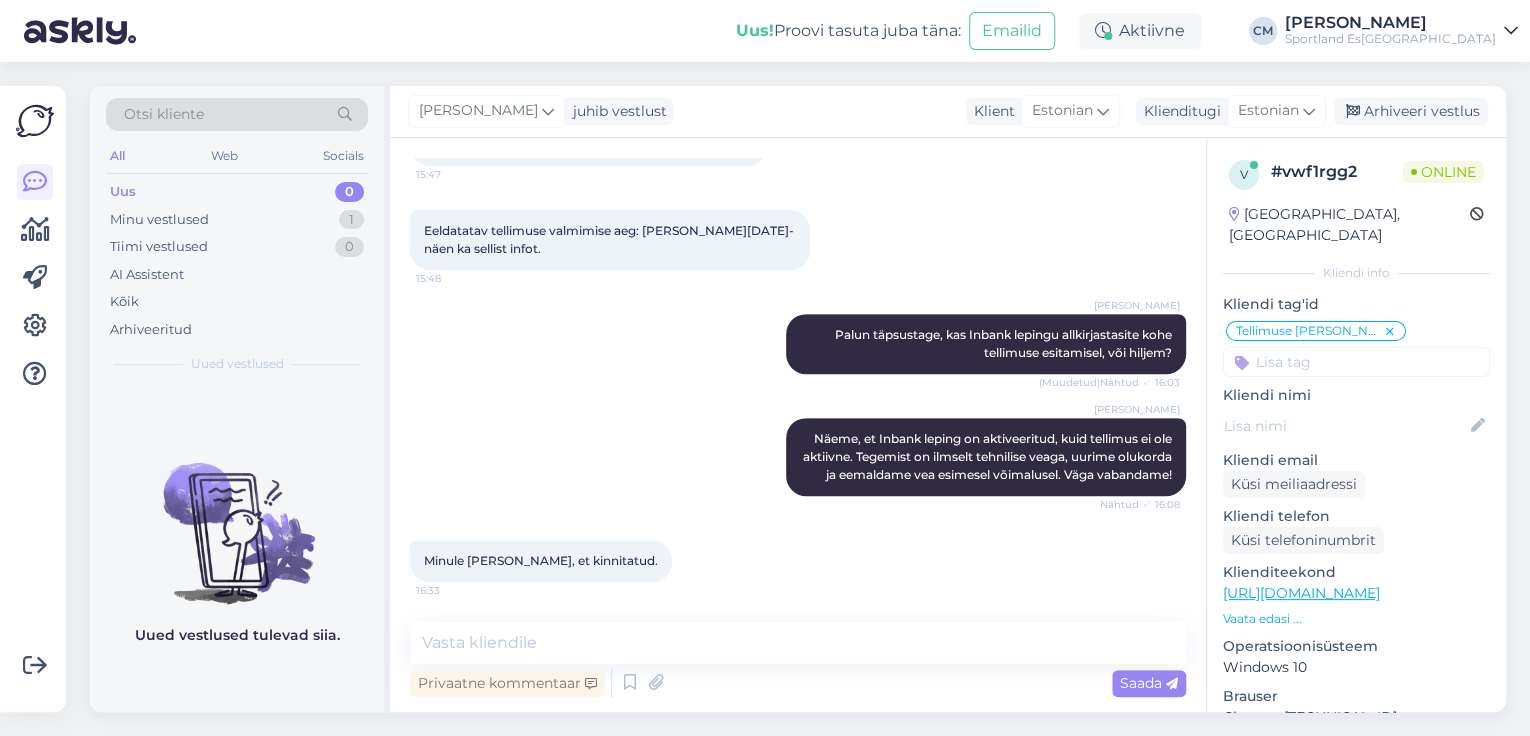 click on "Privaatne kommentaar Saada" at bounding box center [798, 683] 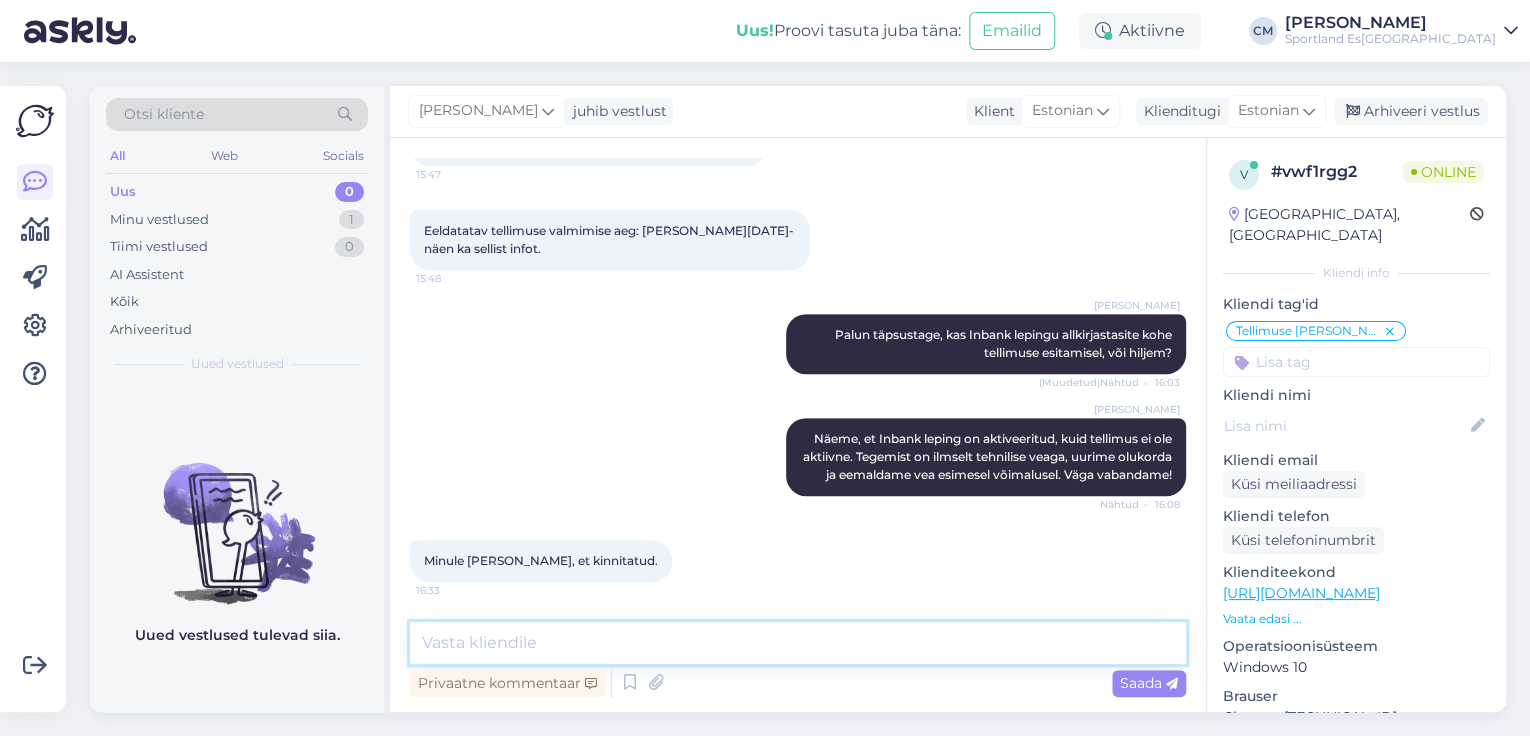 click at bounding box center (798, 643) 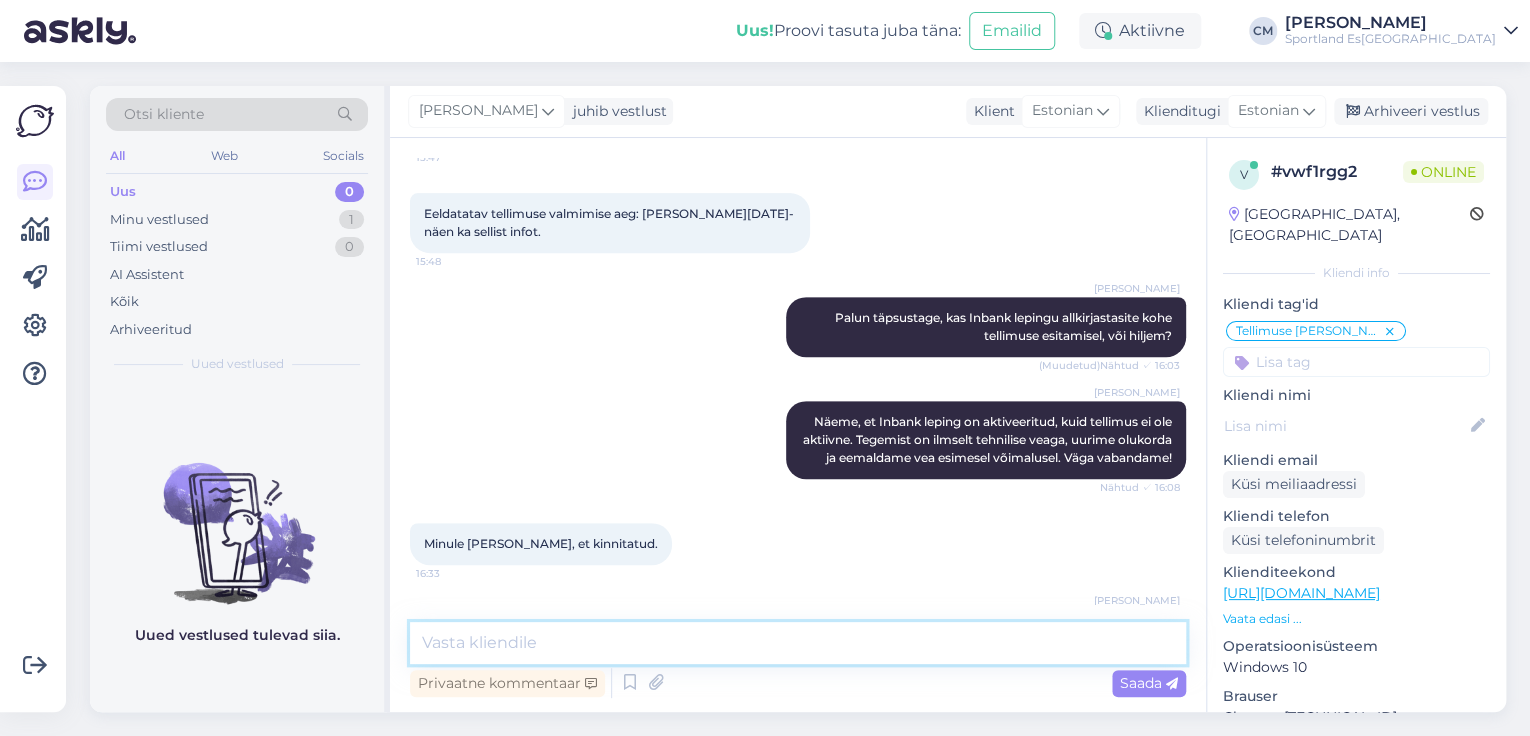 scroll, scrollTop: 520, scrollLeft: 0, axis: vertical 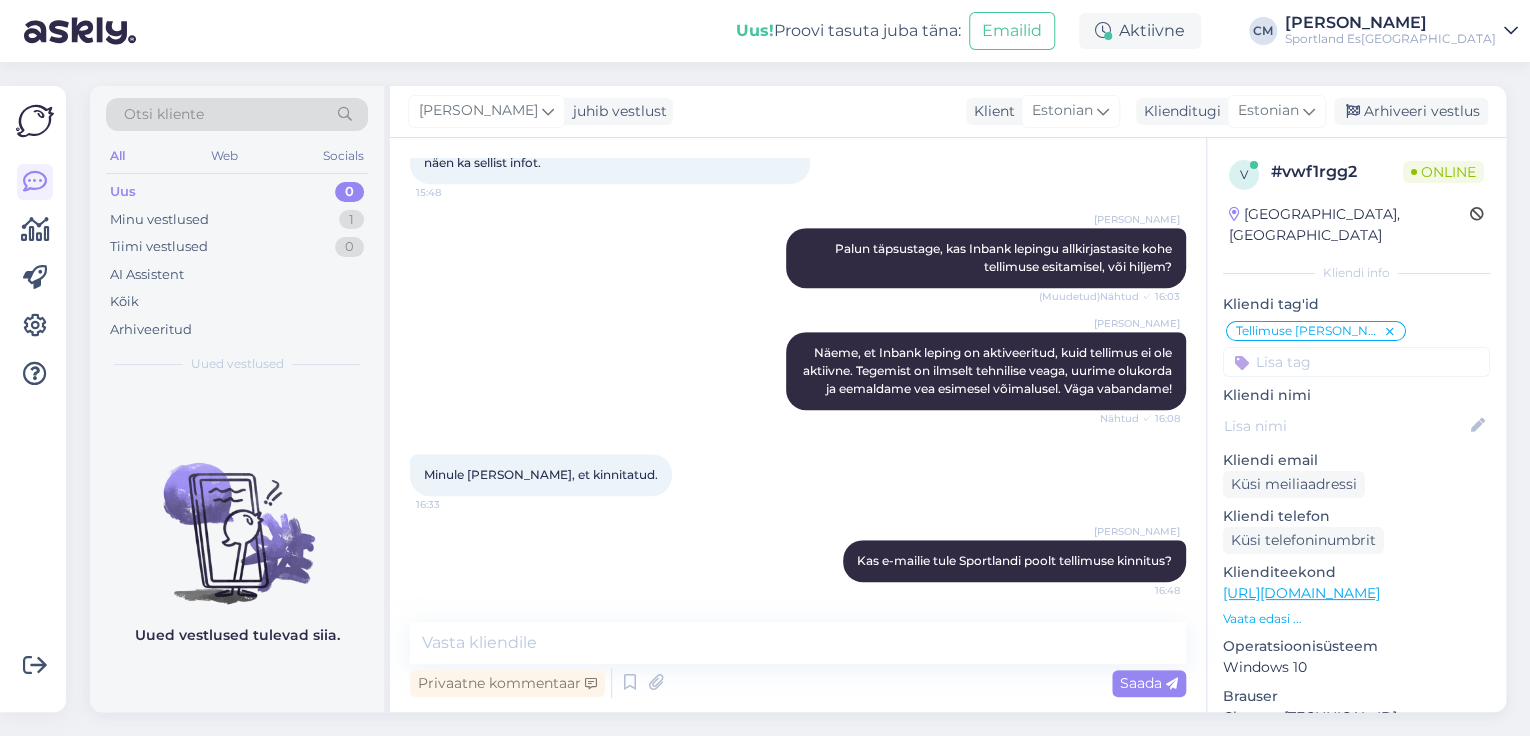 click on "[PERSON_NAME] Kas e-mailie tule Sportlandi poolt tellimuse kinnitus? 16:48" at bounding box center (798, 561) 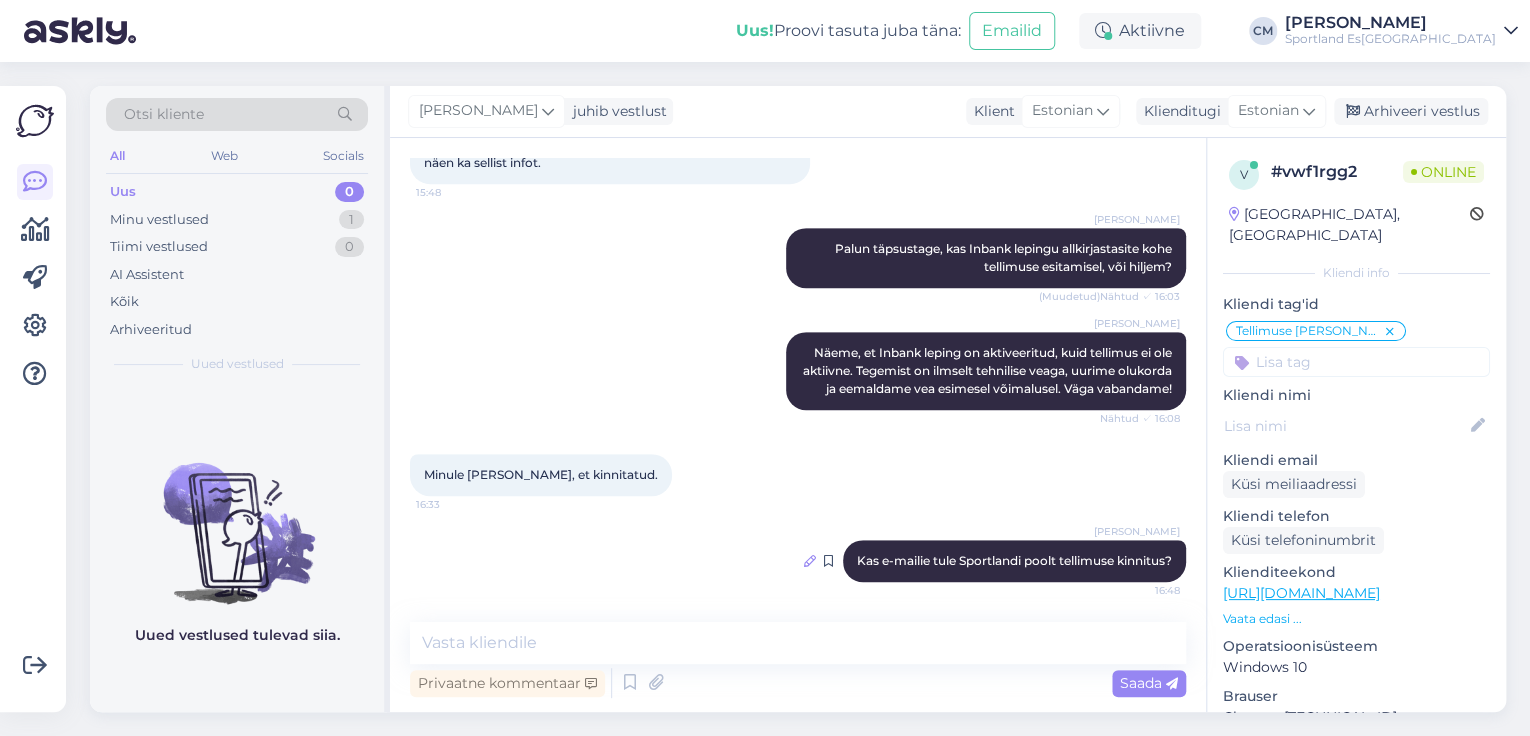 click at bounding box center [810, 561] 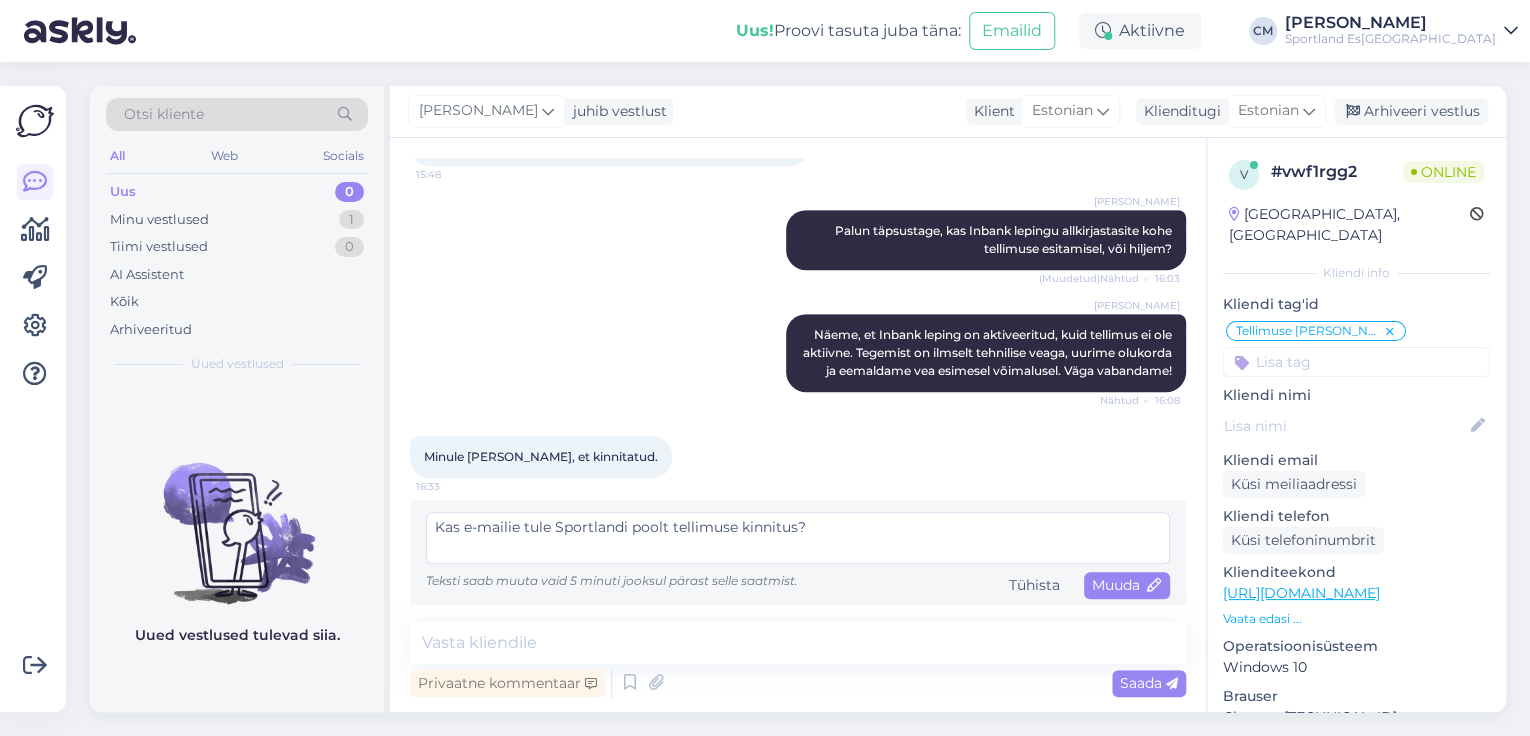 click on "Kas e-mailie tule Sportlandi poolt tellimuse kinnitus?" at bounding box center (798, 538) 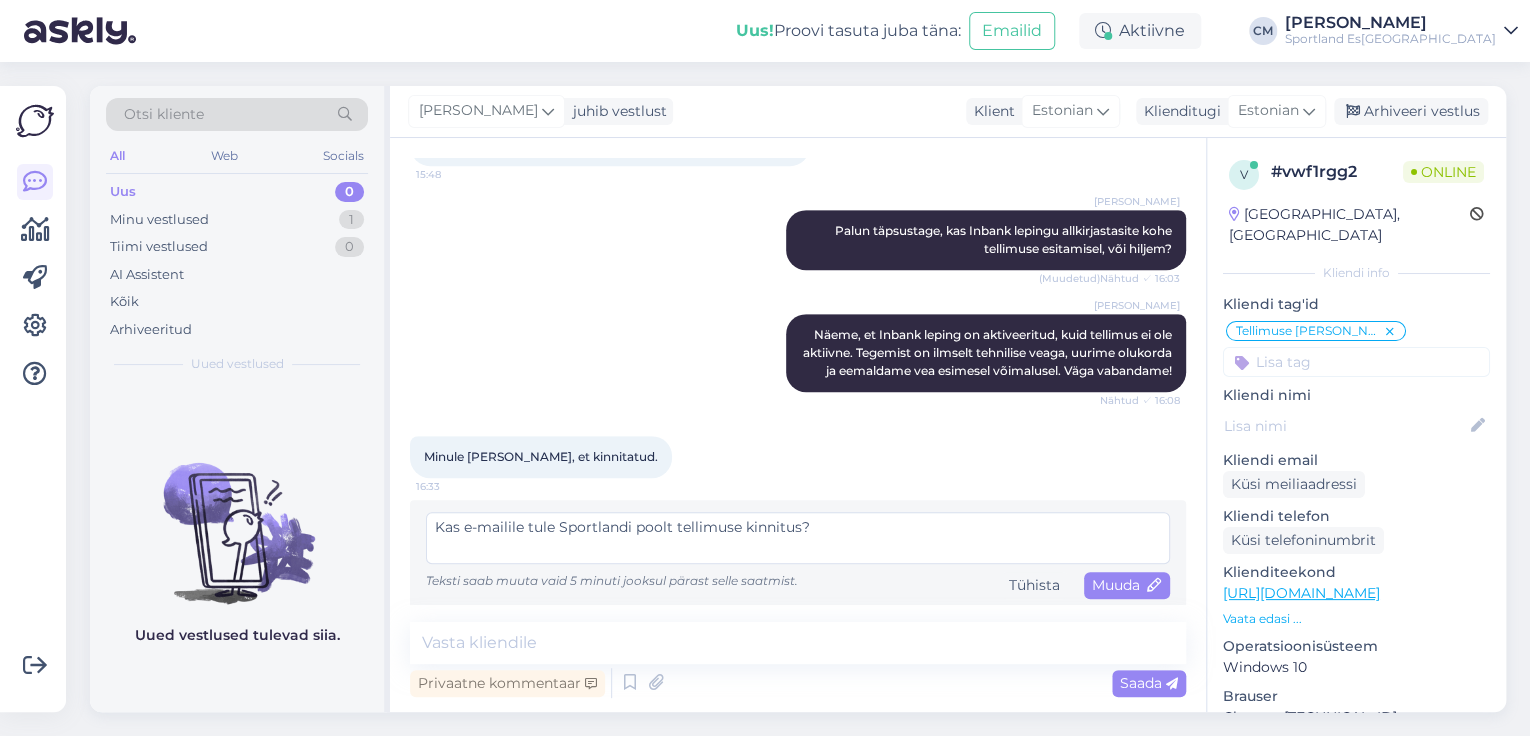 click on "Kas e-mailile tule Sportlandi poolt tellimuse kinnitus?" at bounding box center [798, 538] 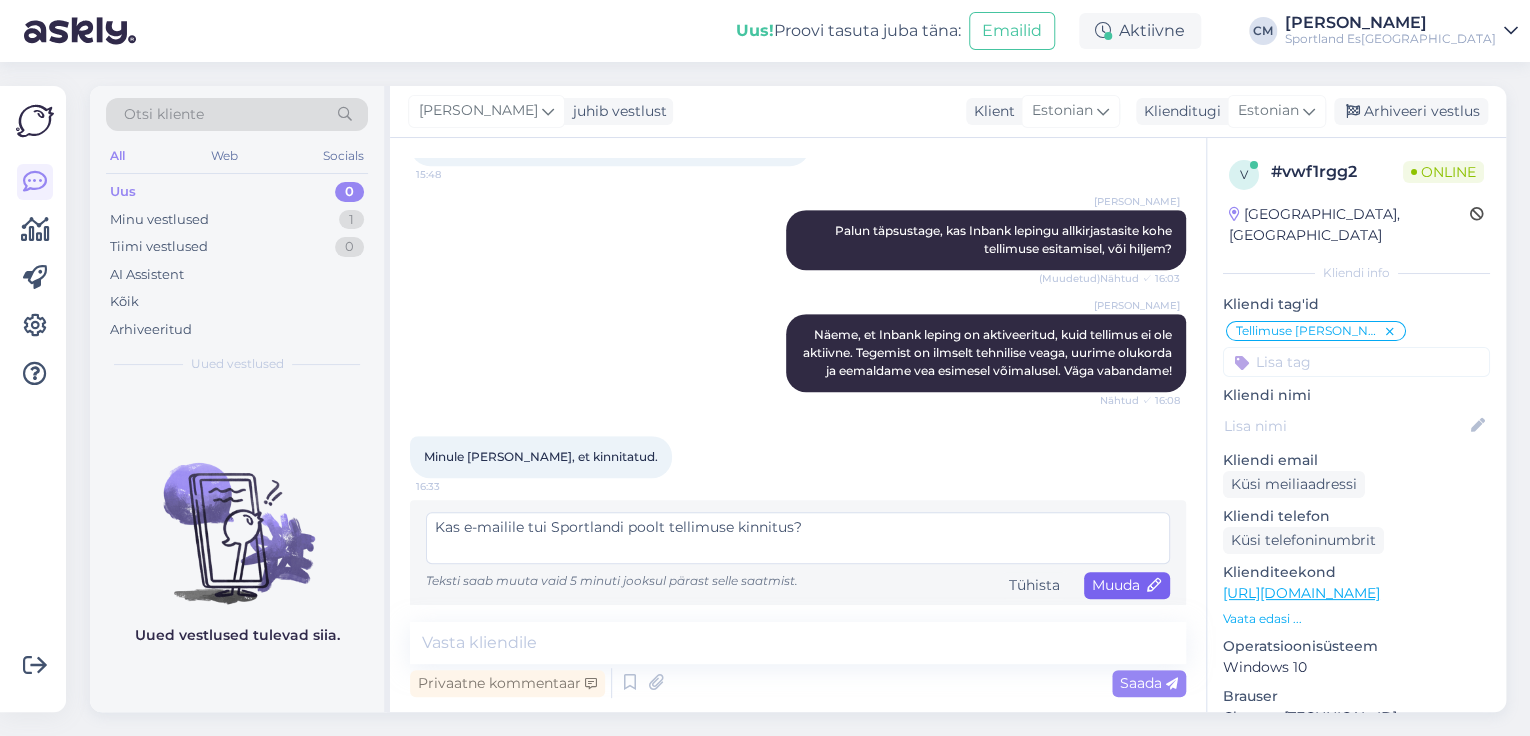 click on "Muuda" at bounding box center (1127, 585) 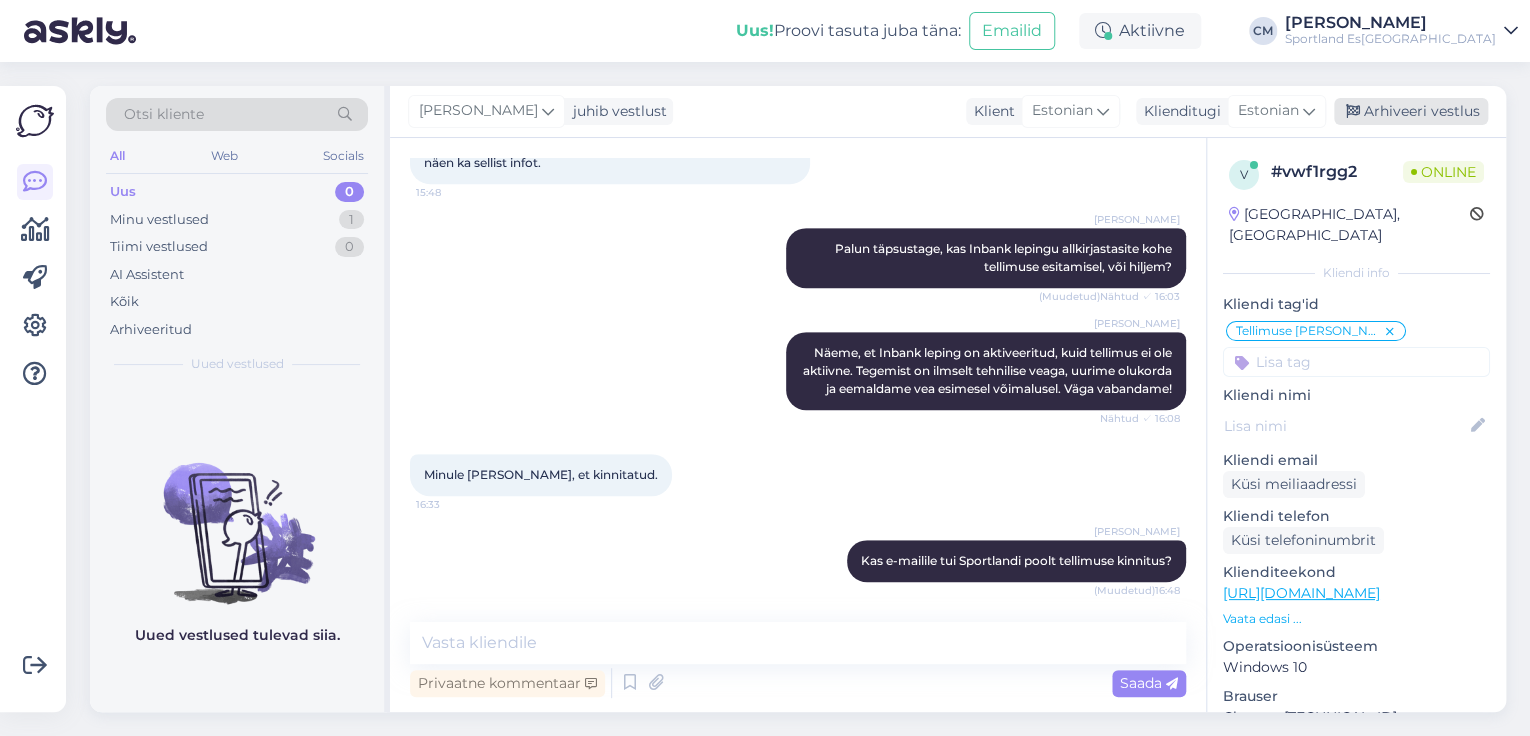 click on "Arhiveeri vestlus" at bounding box center (1411, 111) 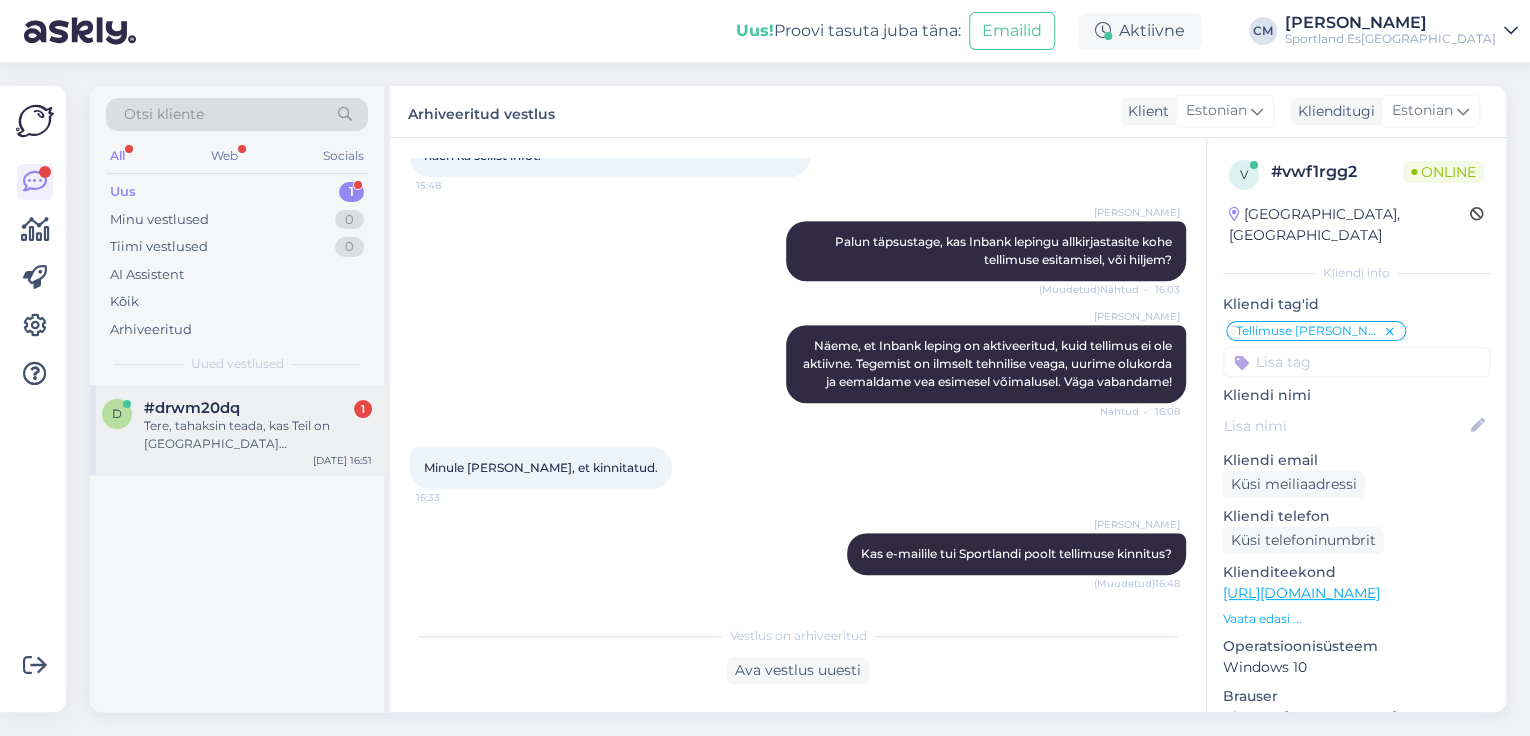 click on "Tere, tahaksin teada, kas Teil on [GEOGRAPHIC_DATA] tennisekeskuse või FORUS spordikeskuse Sportlandis proovireketeid, mis oleks keelestamata 290g ja 1 gripiga?" at bounding box center [258, 435] 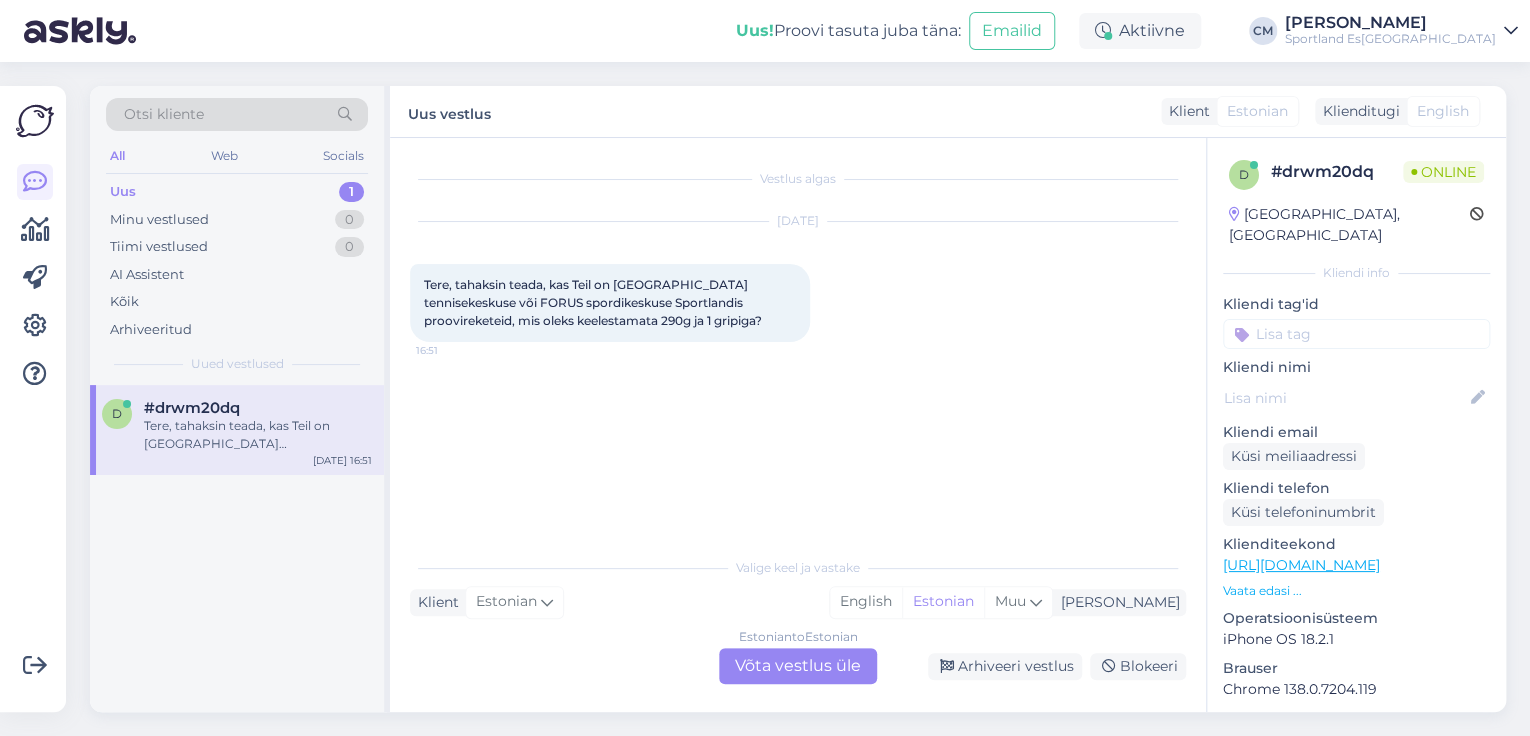click on "Estonian  to  Estonian Võta vestlus üle" at bounding box center (798, 666) 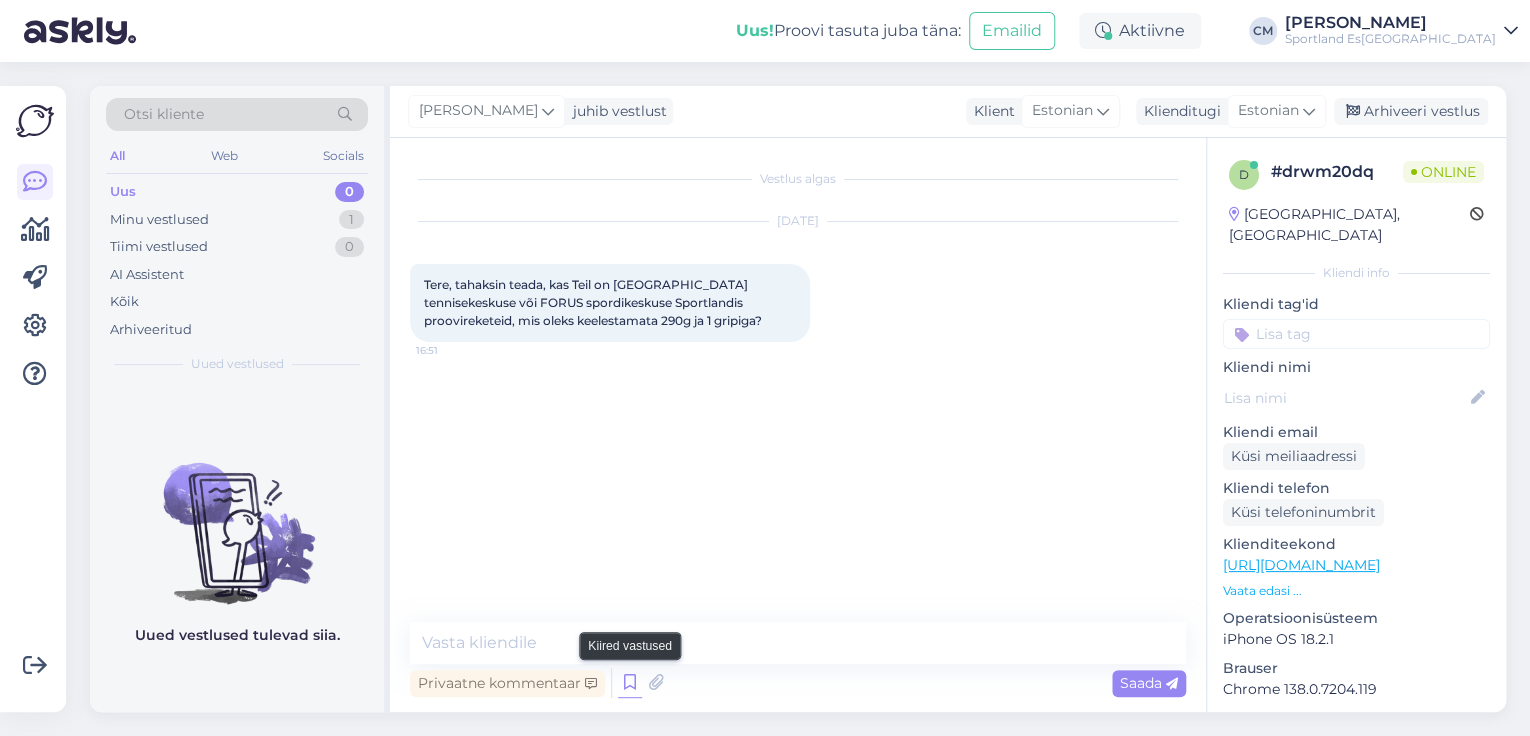 click at bounding box center (630, 683) 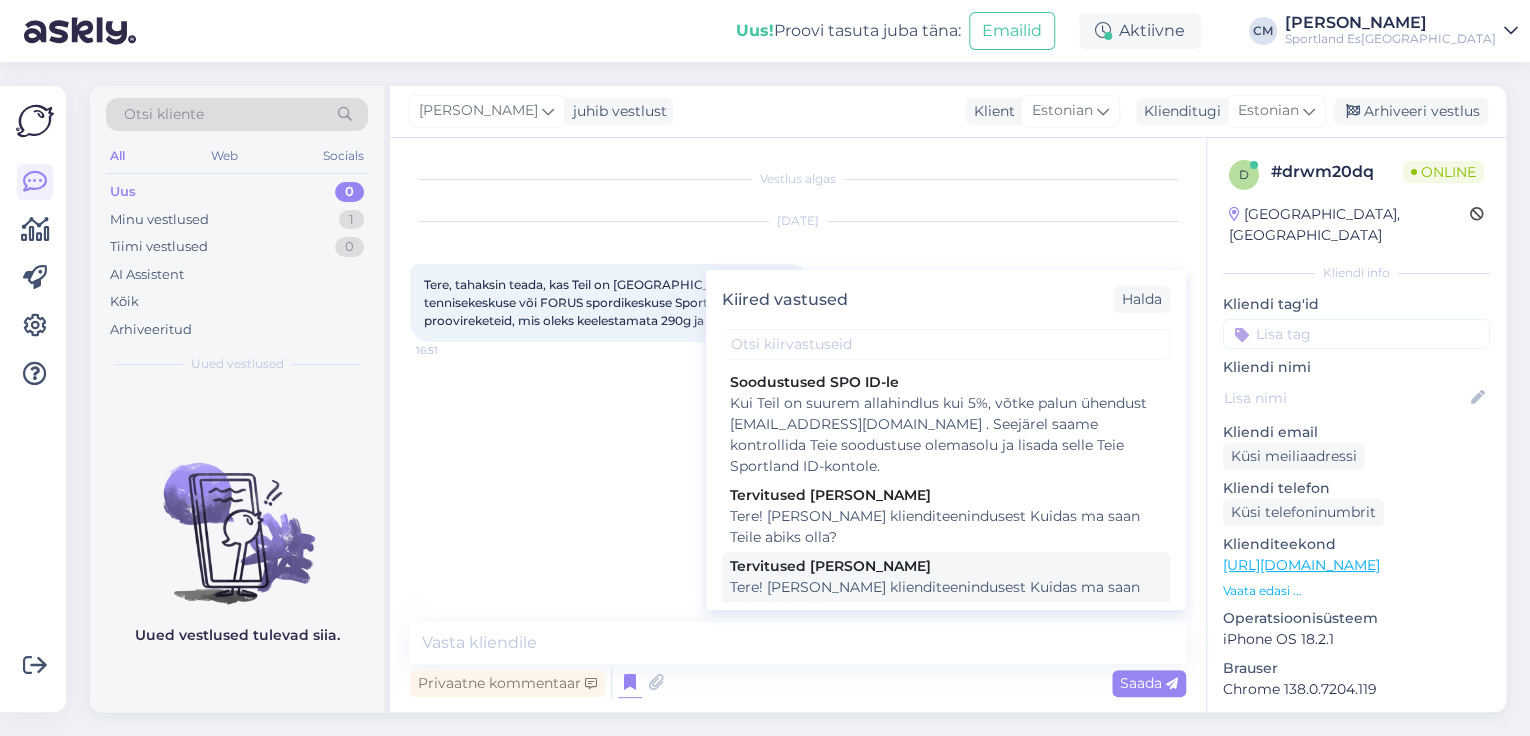 click on "Tere! [PERSON_NAME] klienditeenindusest
Kuidas ma saan Teile abiks olla?" at bounding box center (946, 598) 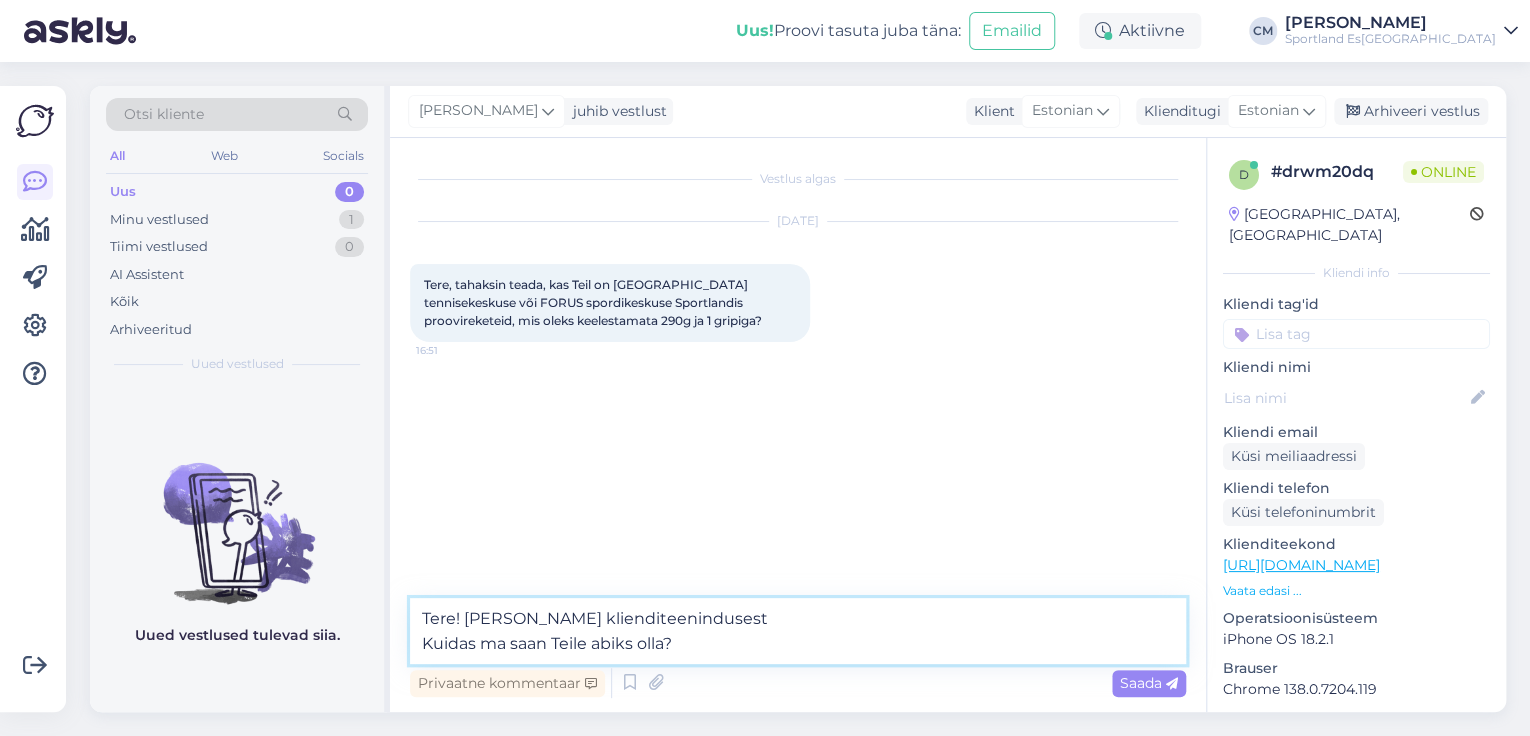 drag, startPoint x: 741, startPoint y: 654, endPoint x: 317, endPoint y: 641, distance: 424.19925 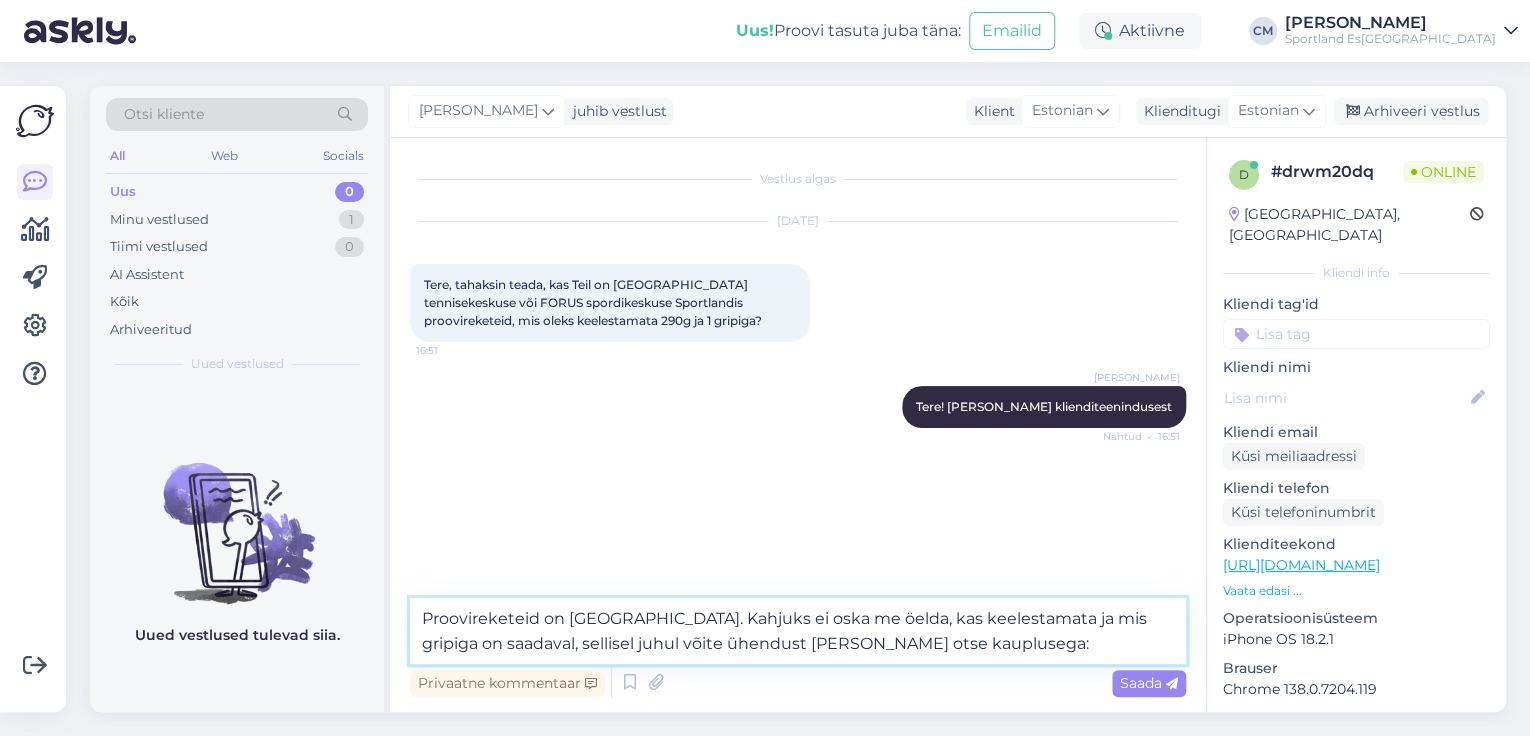 paste on "[URL][DOMAIN_NAME]" 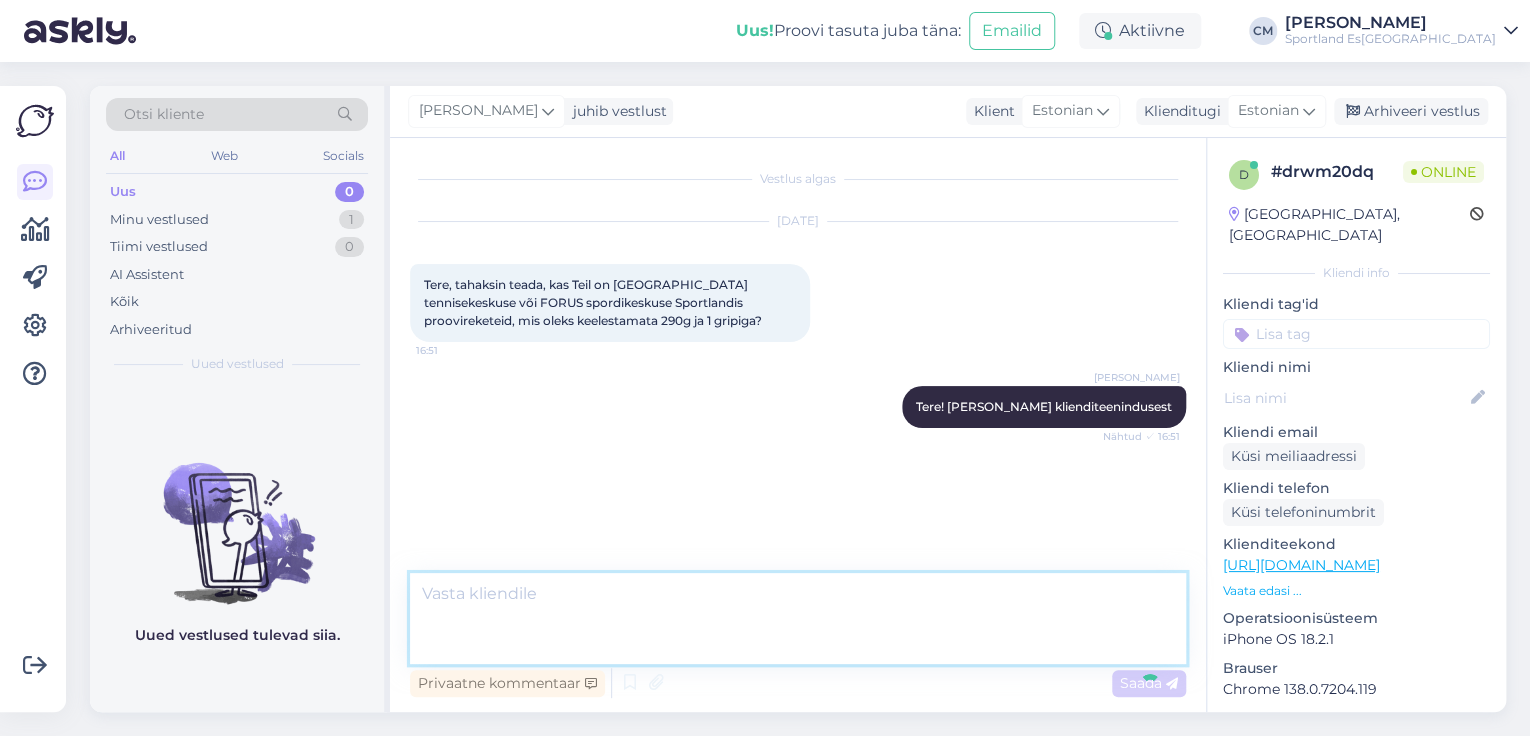 scroll, scrollTop: 4, scrollLeft: 0, axis: vertical 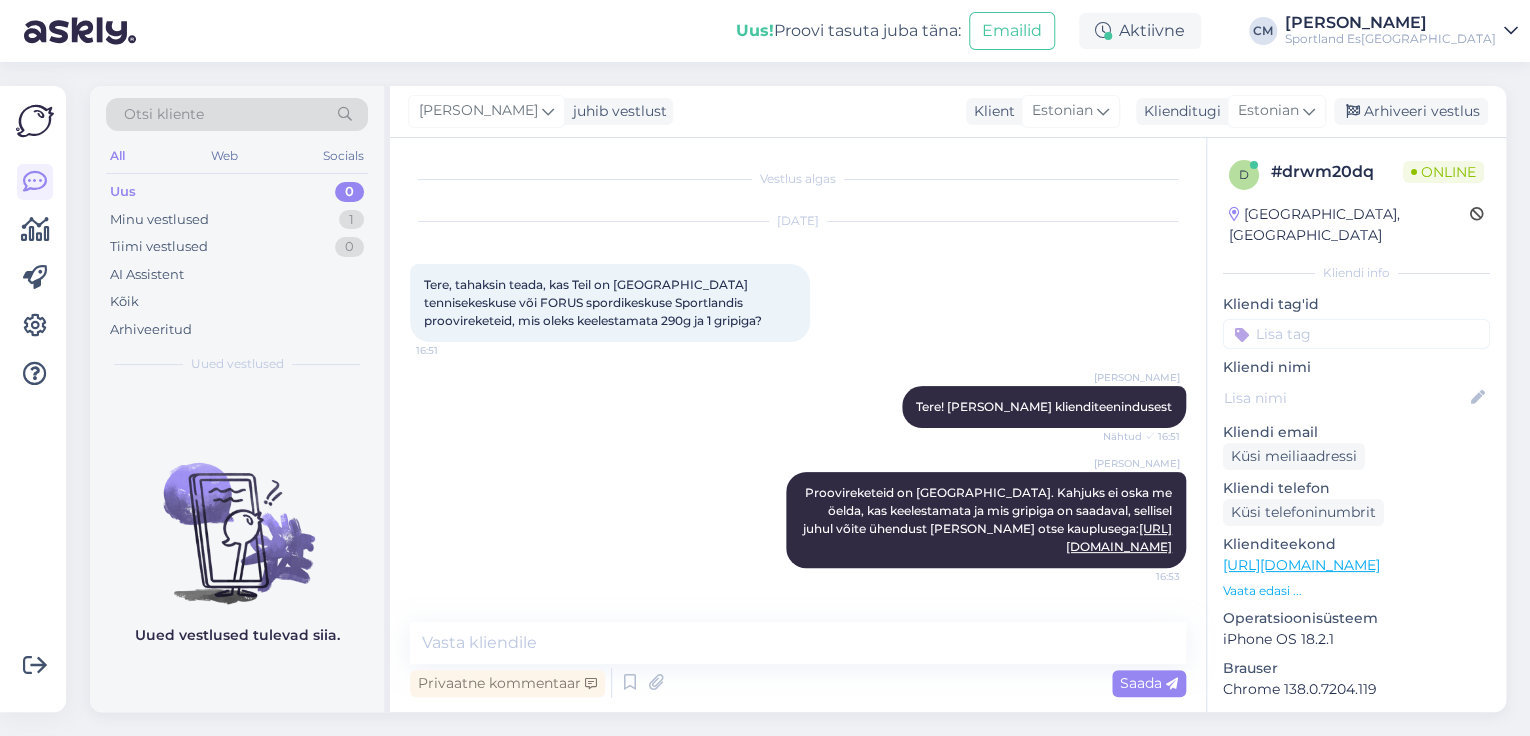 click at bounding box center (1356, 334) 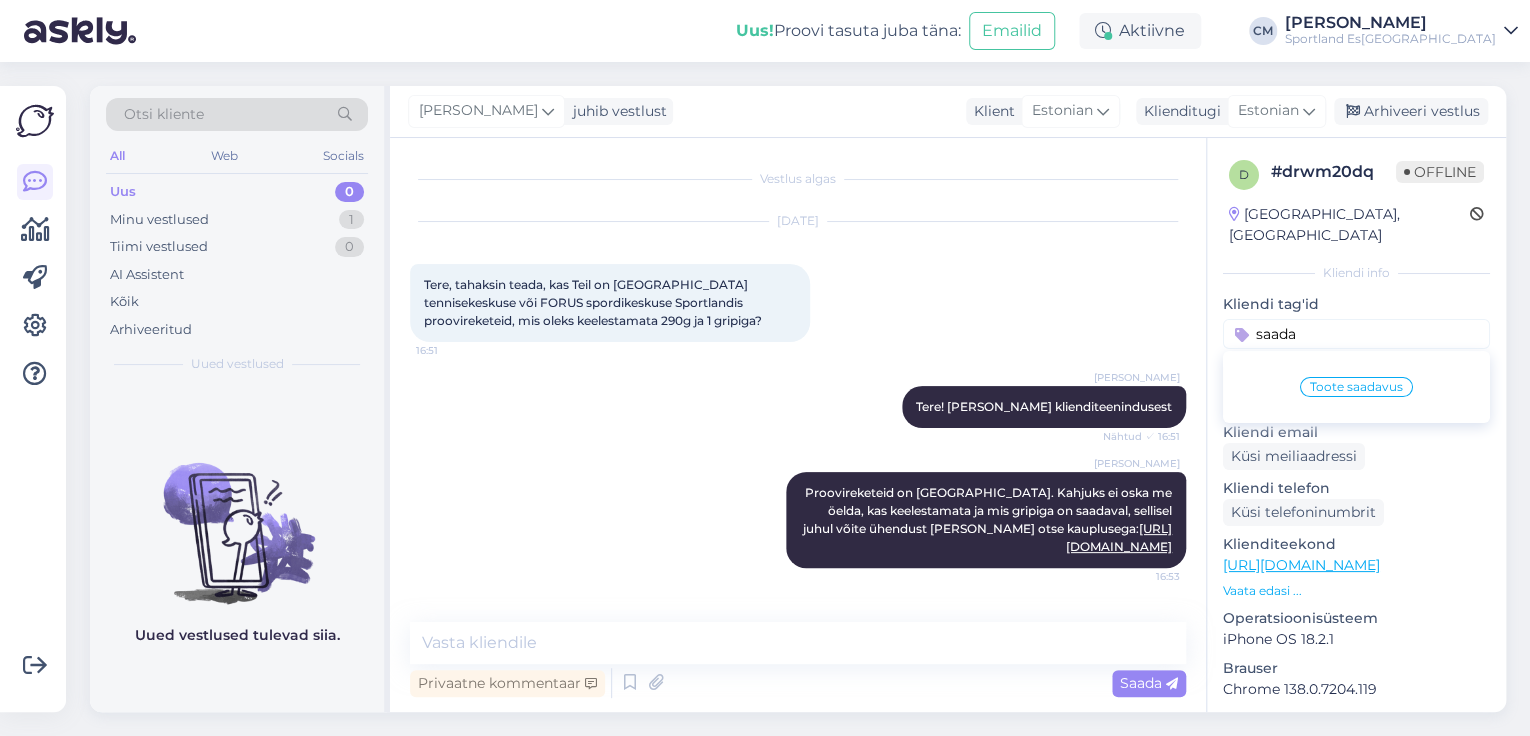 click on "Toote saadavus" at bounding box center [1356, 387] 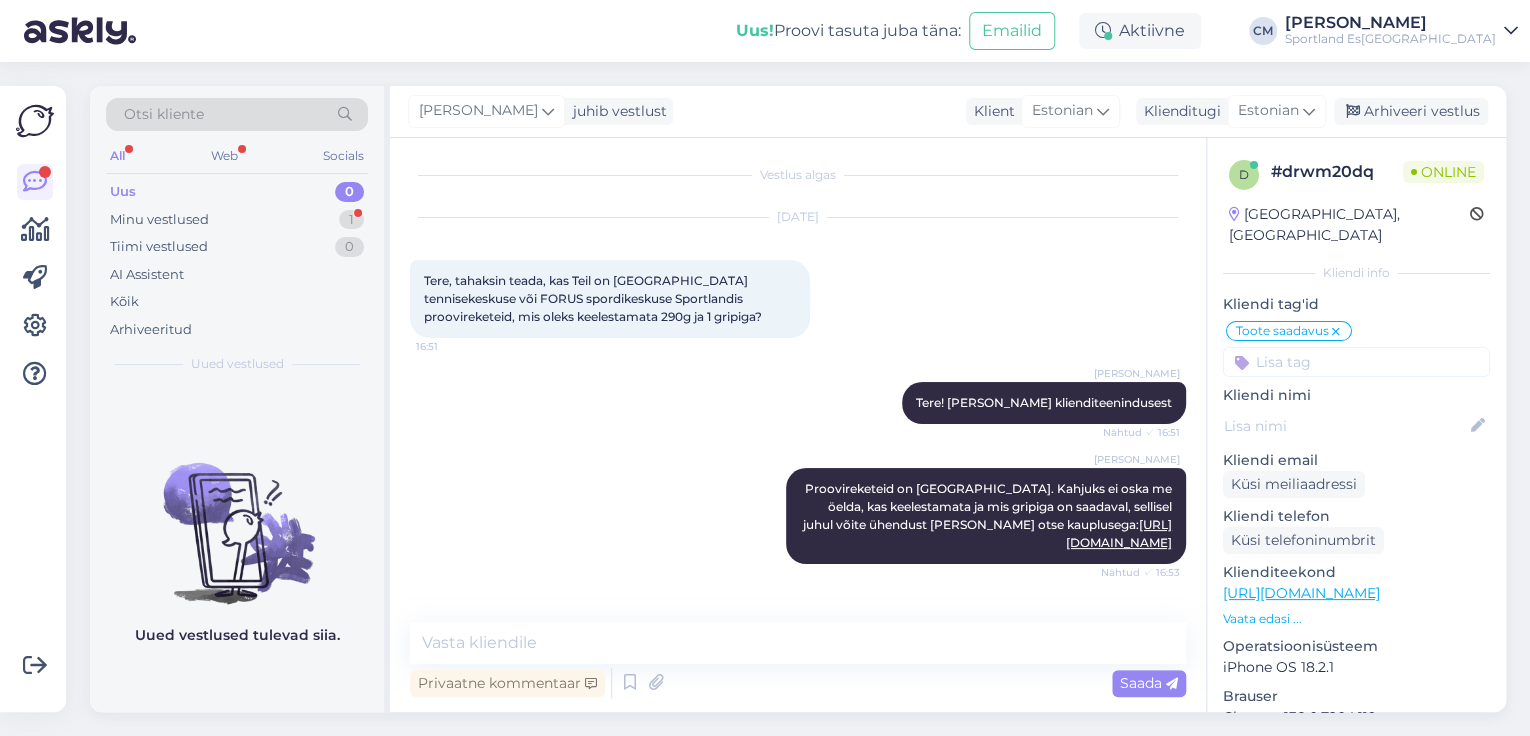 scroll, scrollTop: 89, scrollLeft: 0, axis: vertical 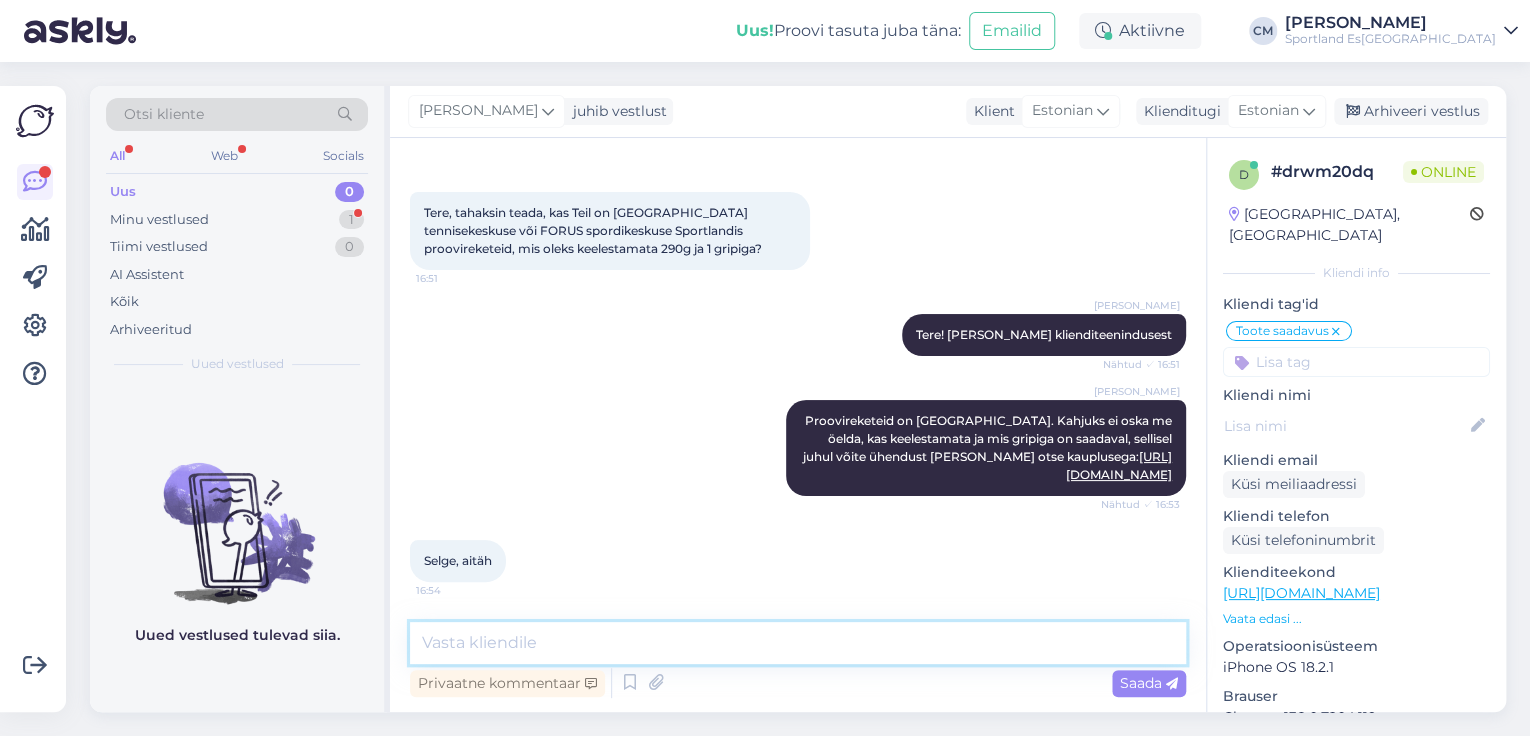 click at bounding box center [798, 643] 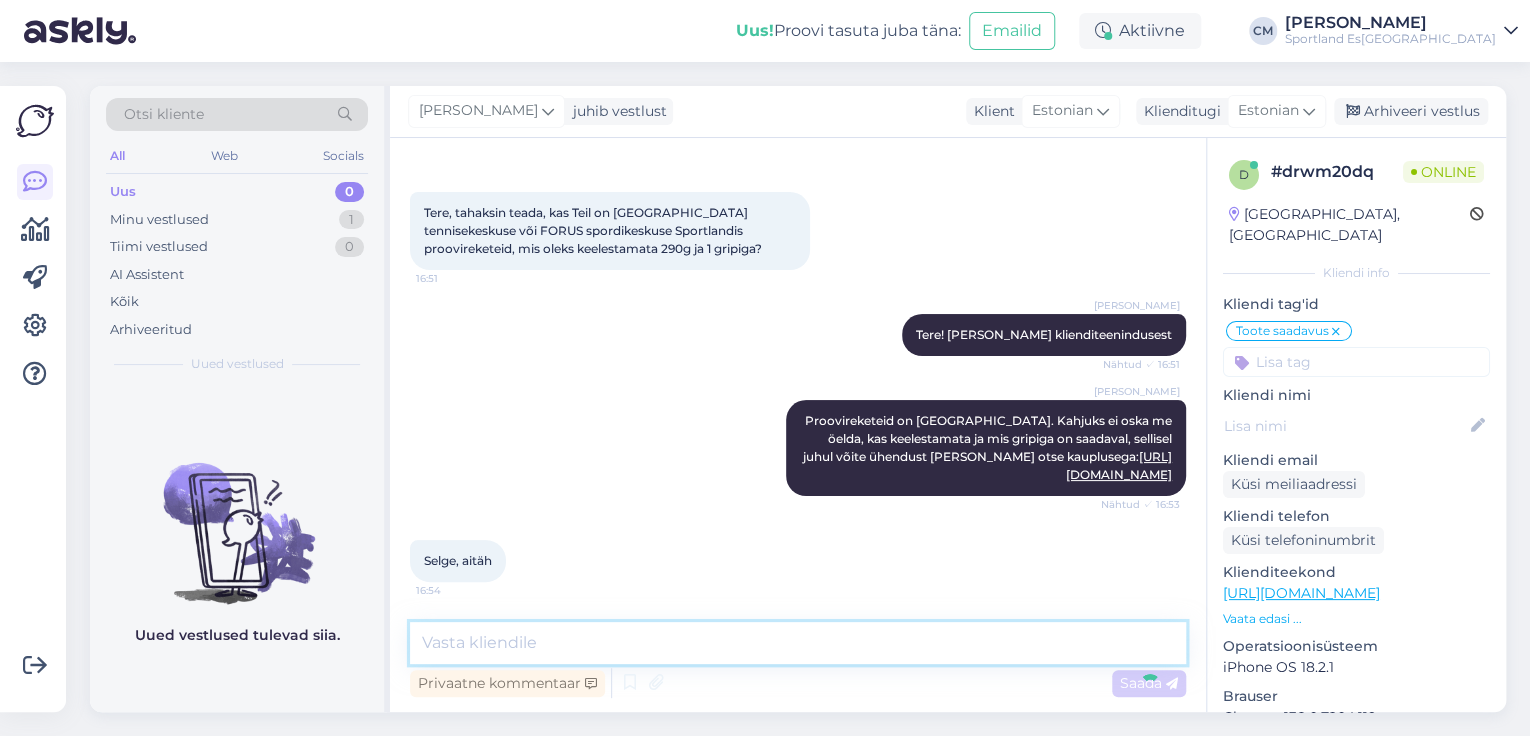 scroll, scrollTop: 176, scrollLeft: 0, axis: vertical 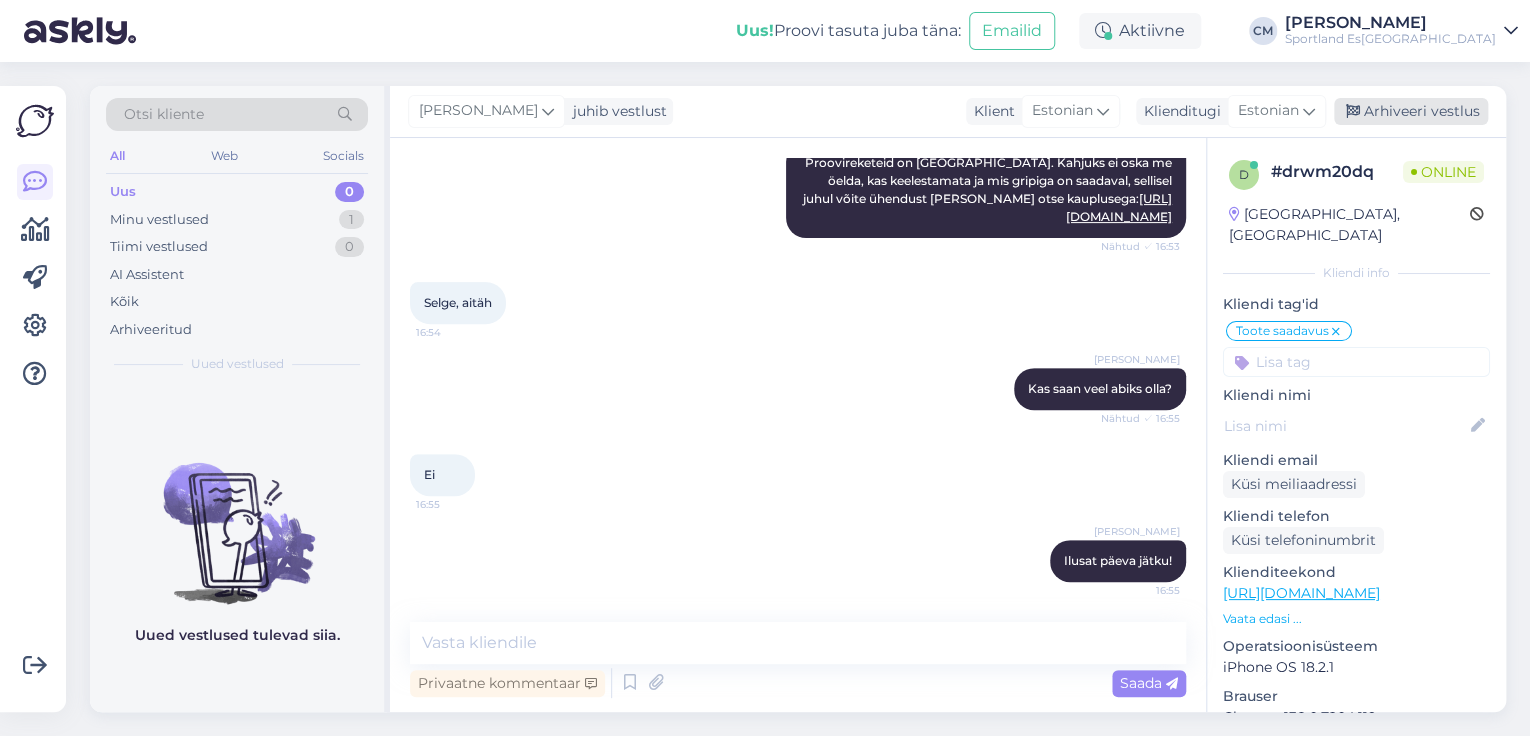 click on "Arhiveeri vestlus" at bounding box center (1411, 111) 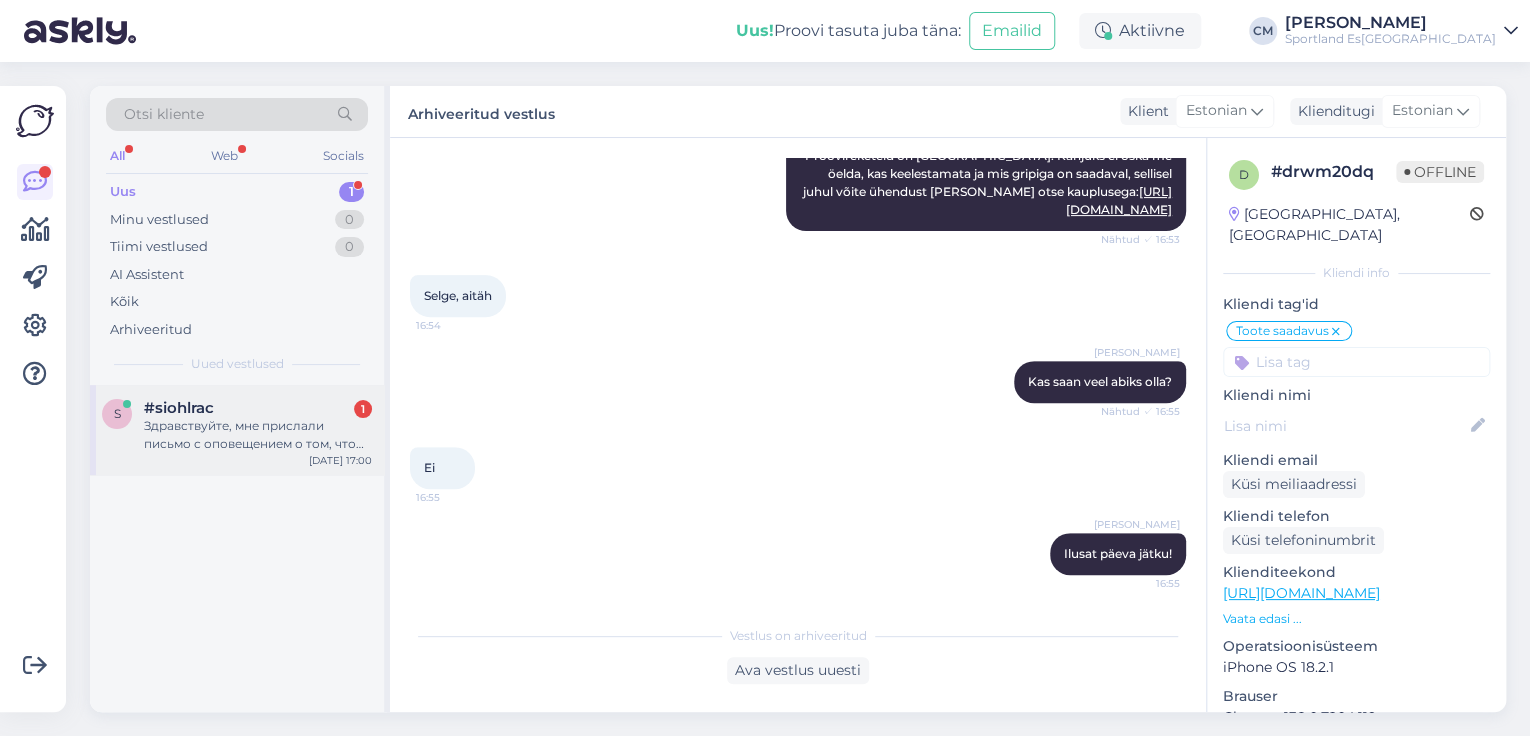 click on "s #siohlrac 1 Здравствуйте,  мне прислали письмо с оповещением о том, что товара, который я заказала, не оказалось на складе. Как скоро я получу деньги назад и получу ли я также компенсацию за доставку, которая еще не была совершена? [DATE] 17:00" at bounding box center (237, 430) 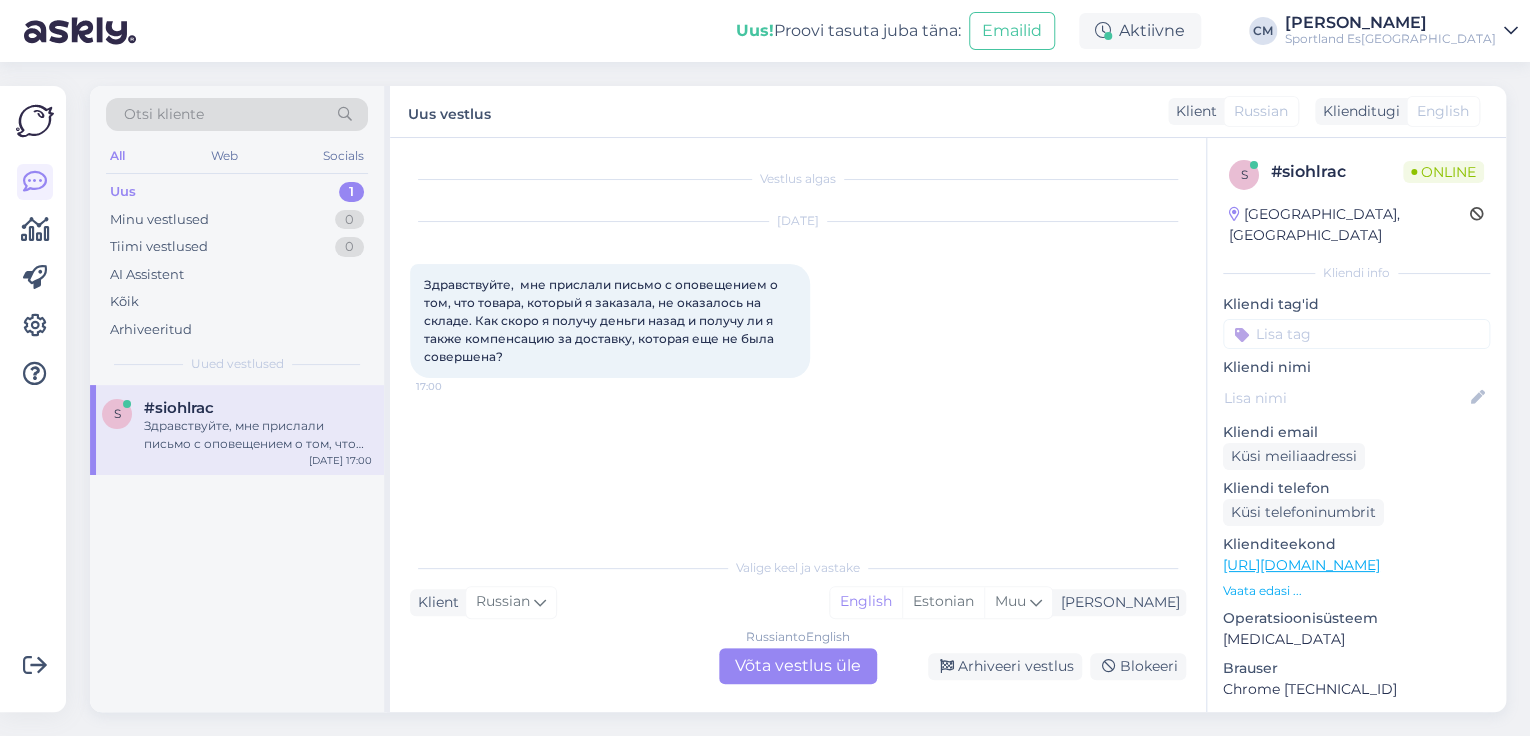 scroll, scrollTop: 0, scrollLeft: 0, axis: both 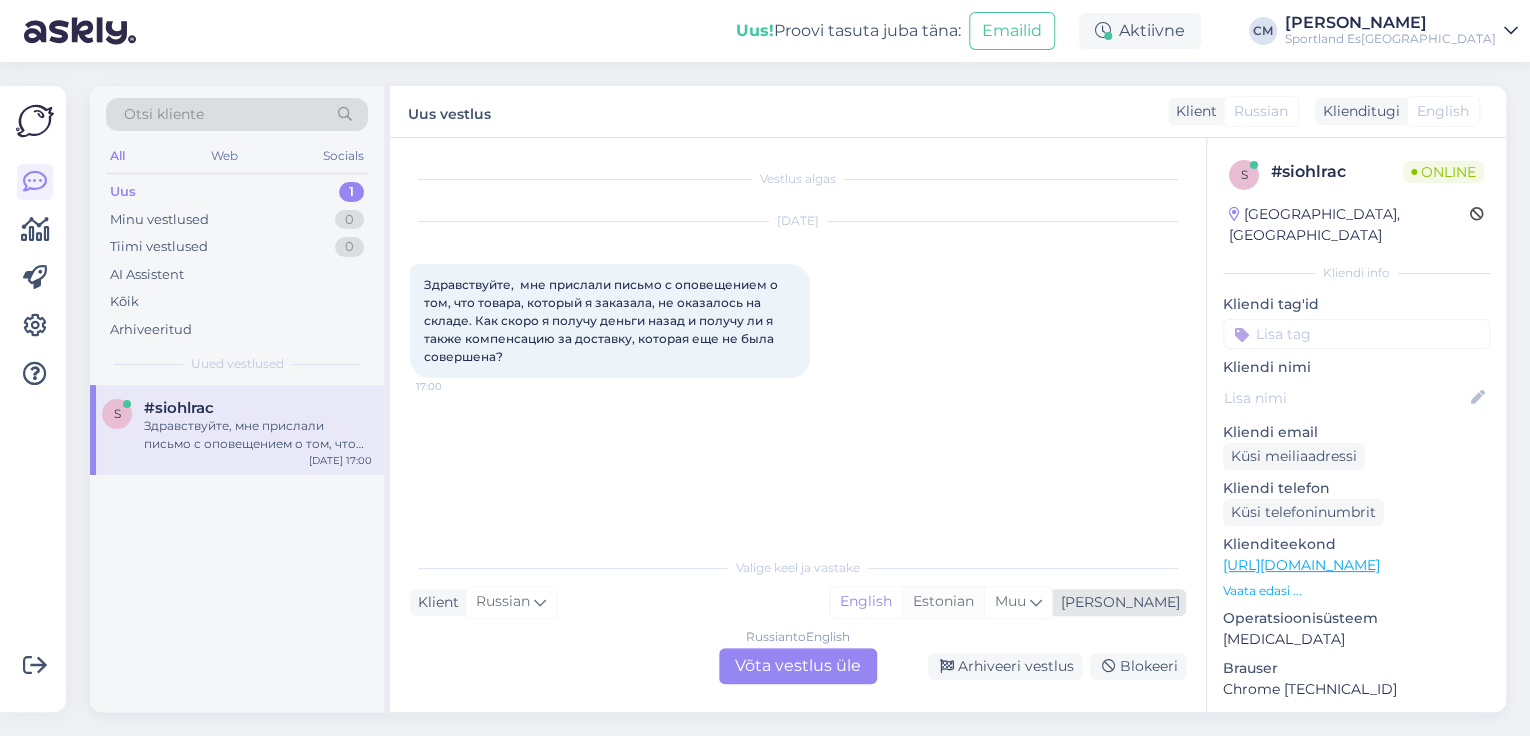 click on "Estonian" at bounding box center (943, 602) 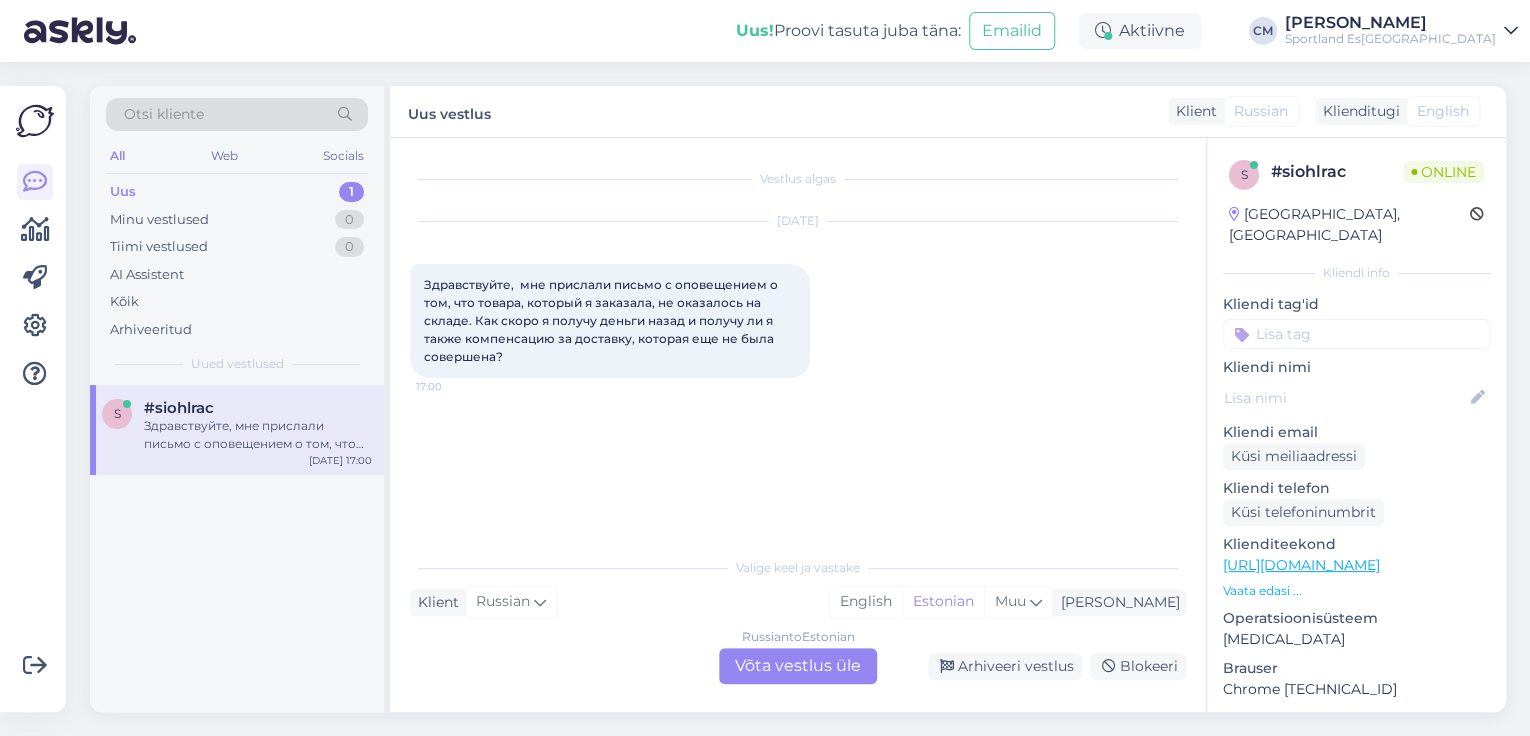 click on "Russian  to  Estonian Võta vestlus üle" at bounding box center [798, 666] 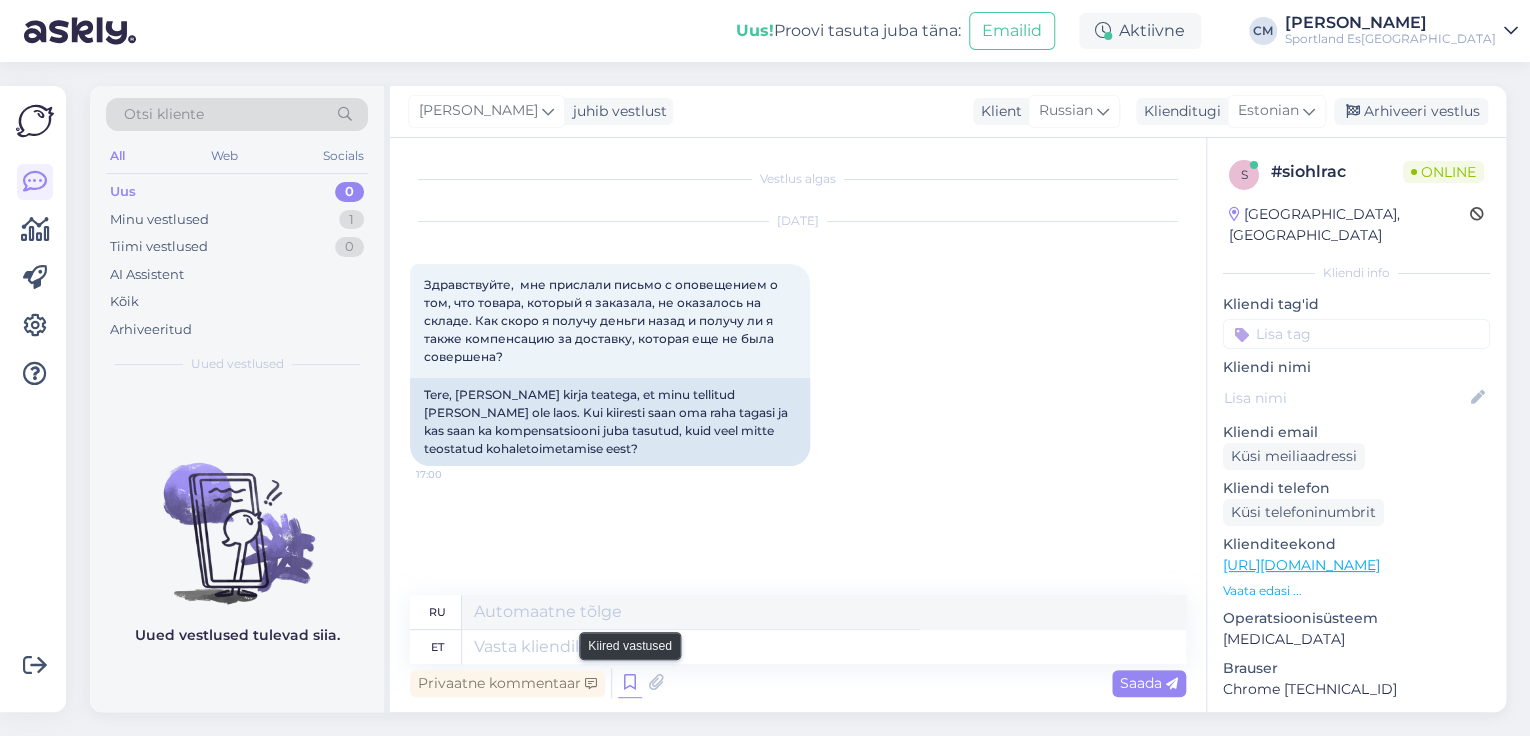 click at bounding box center [630, 683] 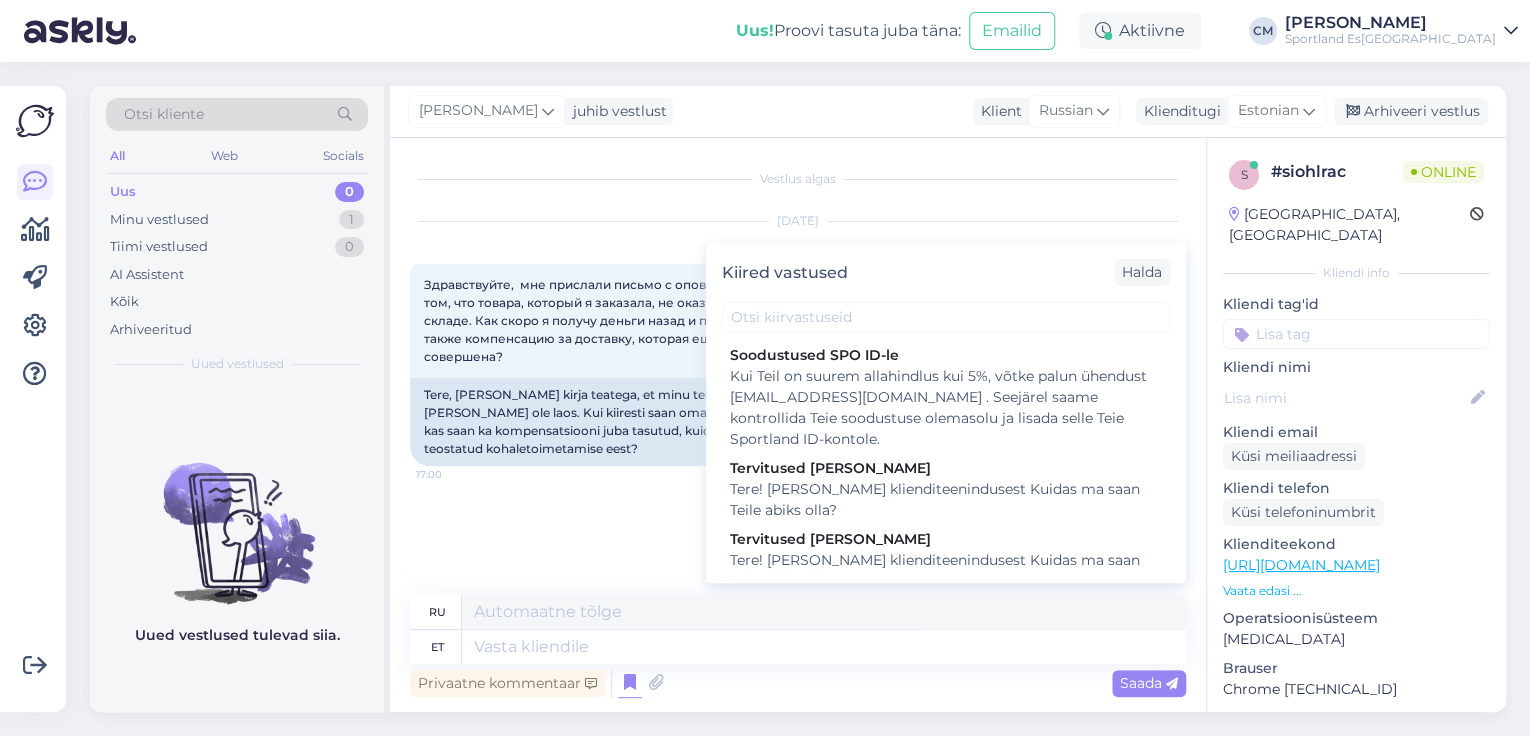 click on "Tere! [PERSON_NAME] klienditeenindusest
Kuidas ma saan Teile abiks olla?" at bounding box center (946, 571) 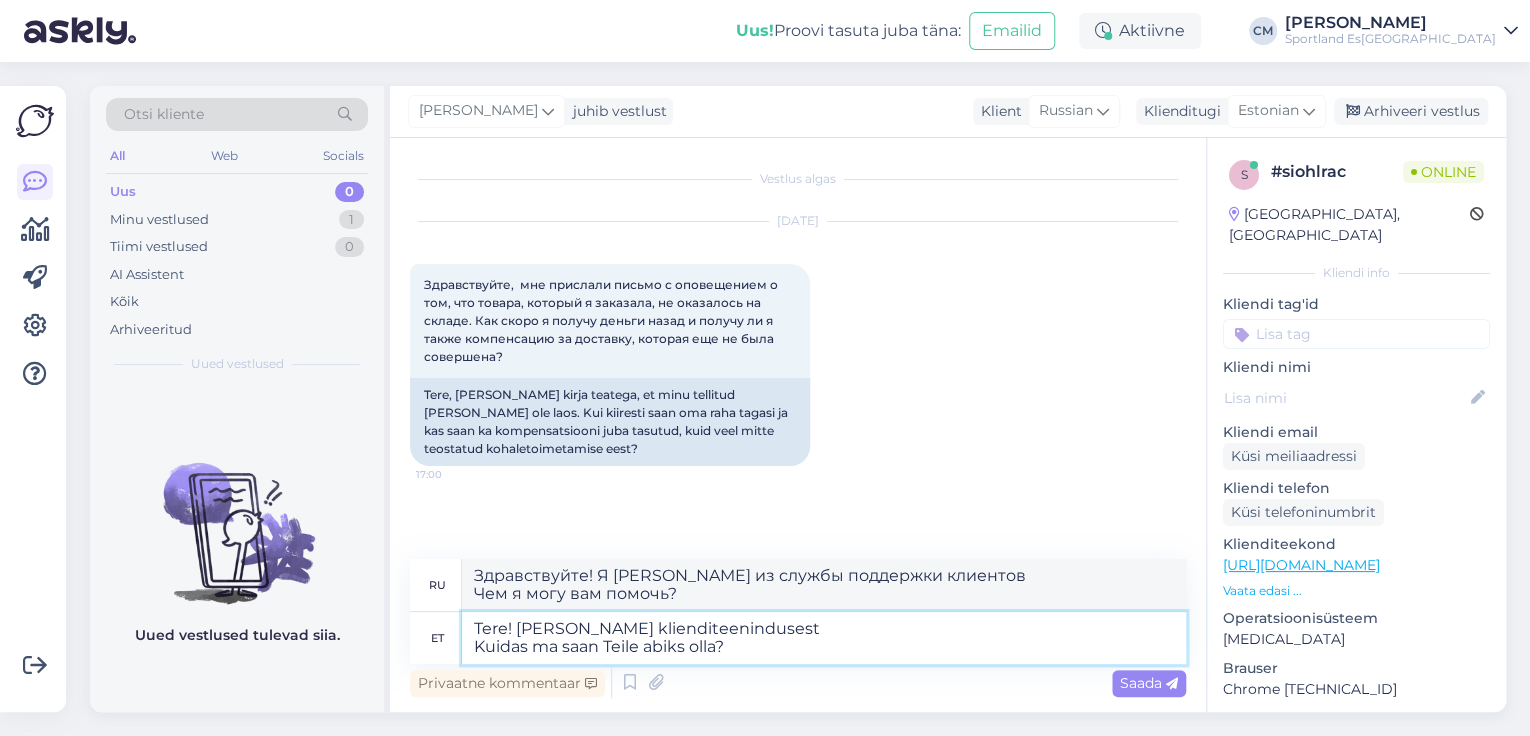 drag, startPoint x: 683, startPoint y: 647, endPoint x: 429, endPoint y: 619, distance: 255.53865 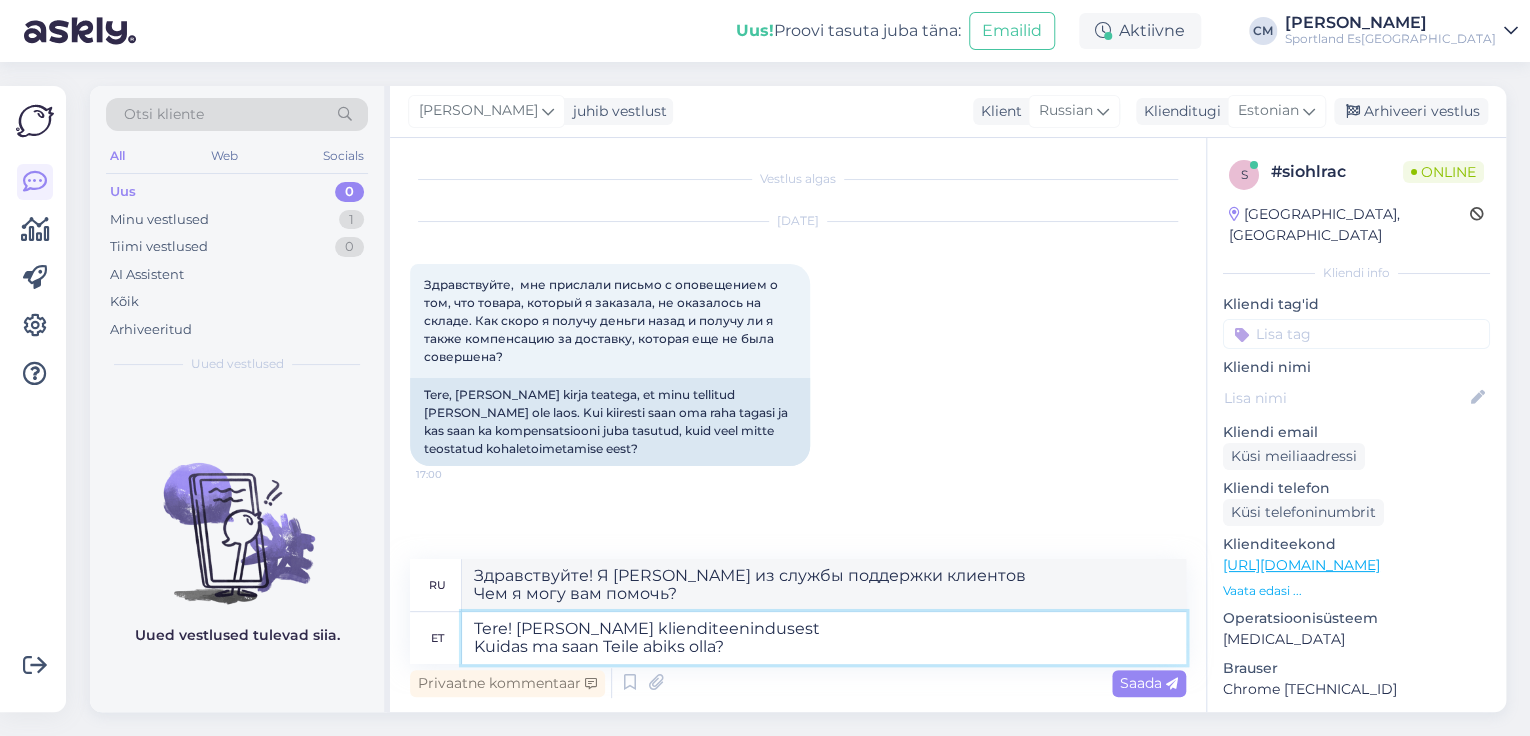 click on "et Tere! [PERSON_NAME]lienditeenindusest
Kuidas ma saan Teile abiks olla?" at bounding box center [798, 638] 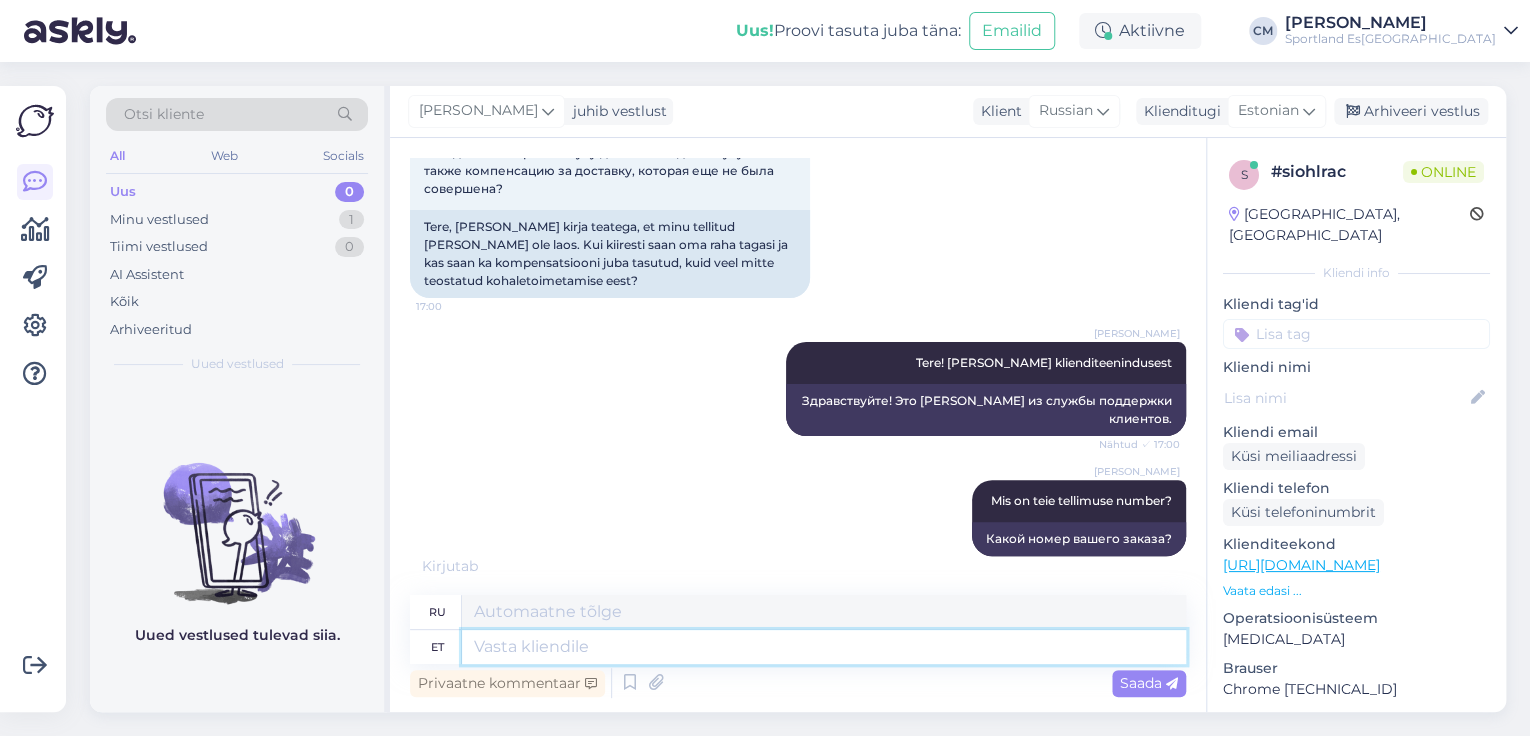 scroll, scrollTop: 288, scrollLeft: 0, axis: vertical 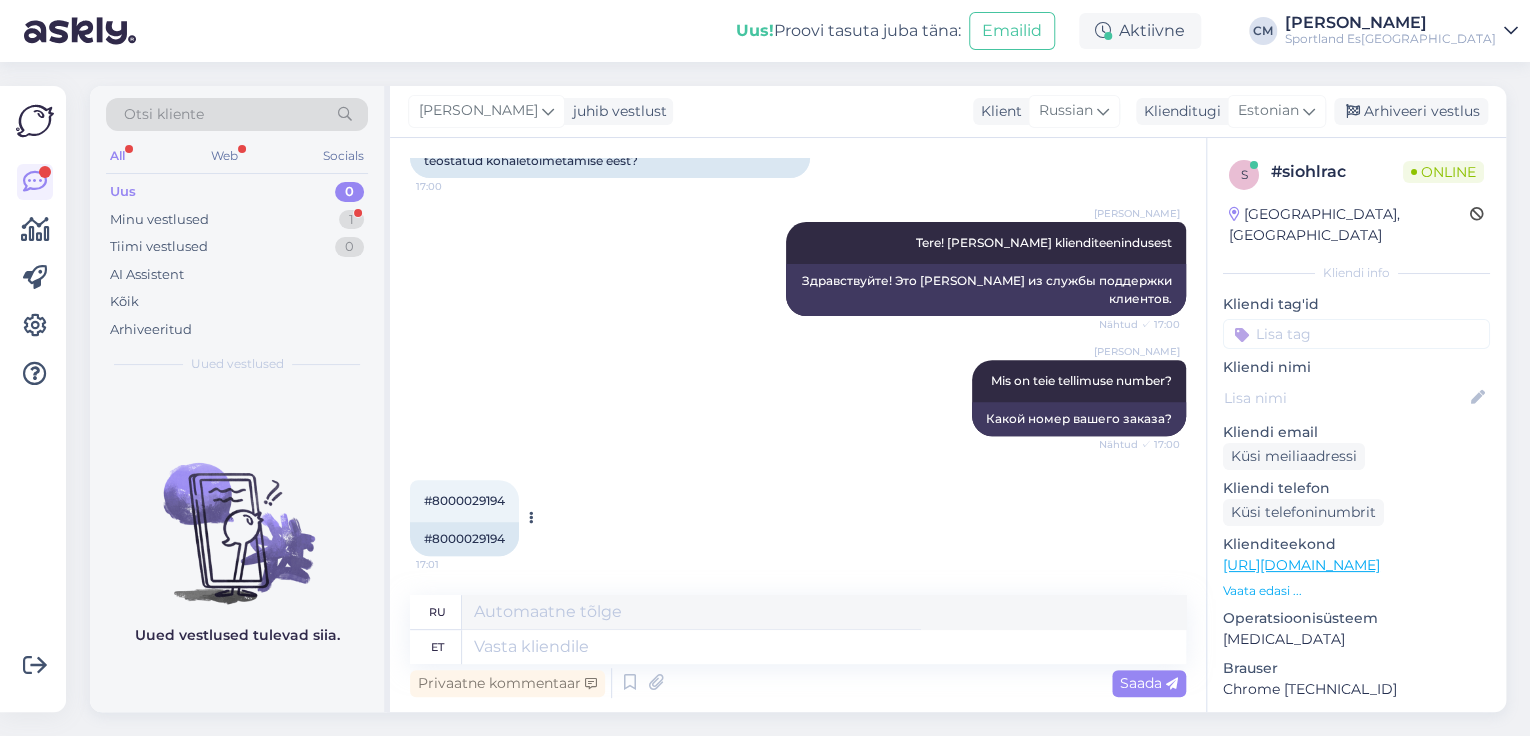 click on "#8000029194" at bounding box center [464, 539] 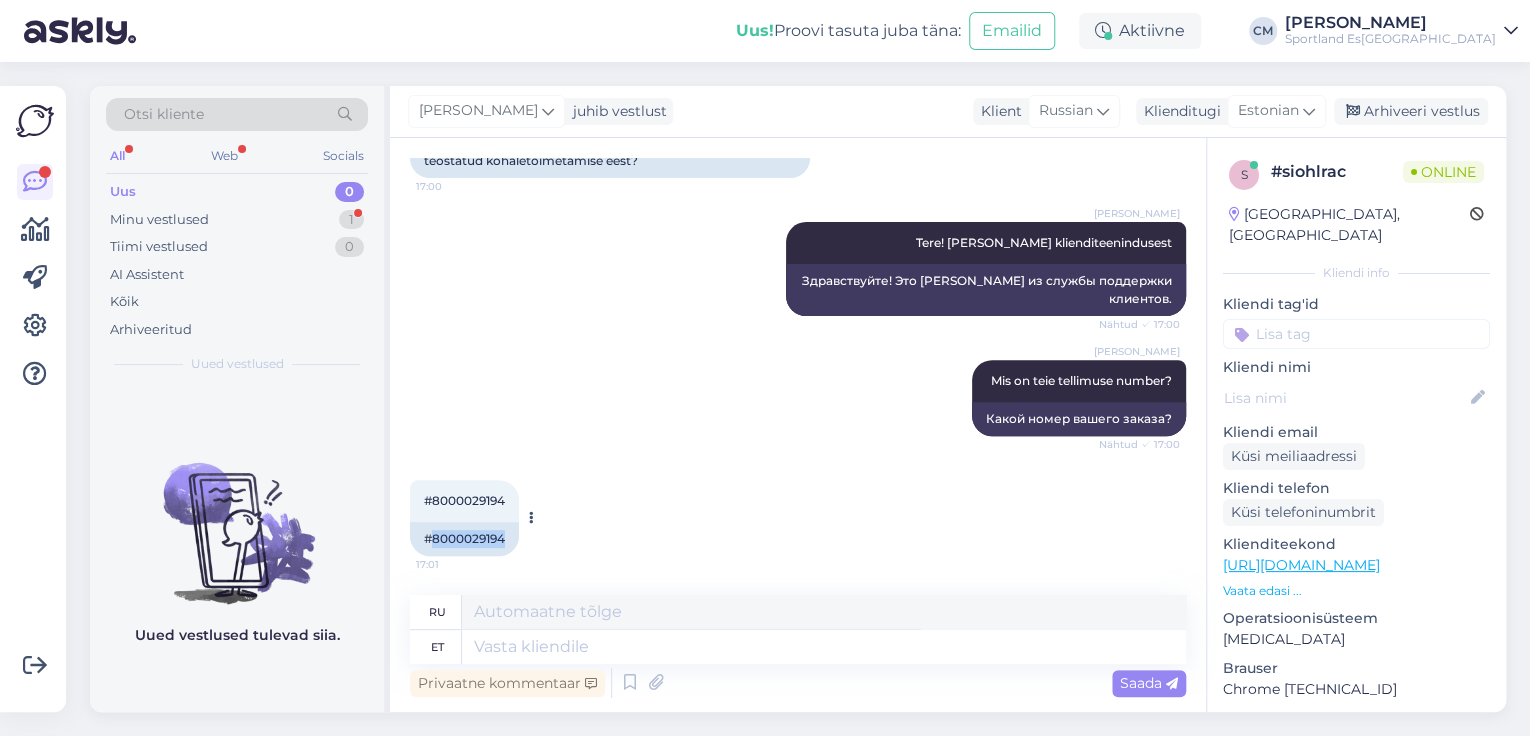 click on "#8000029194" at bounding box center (464, 539) 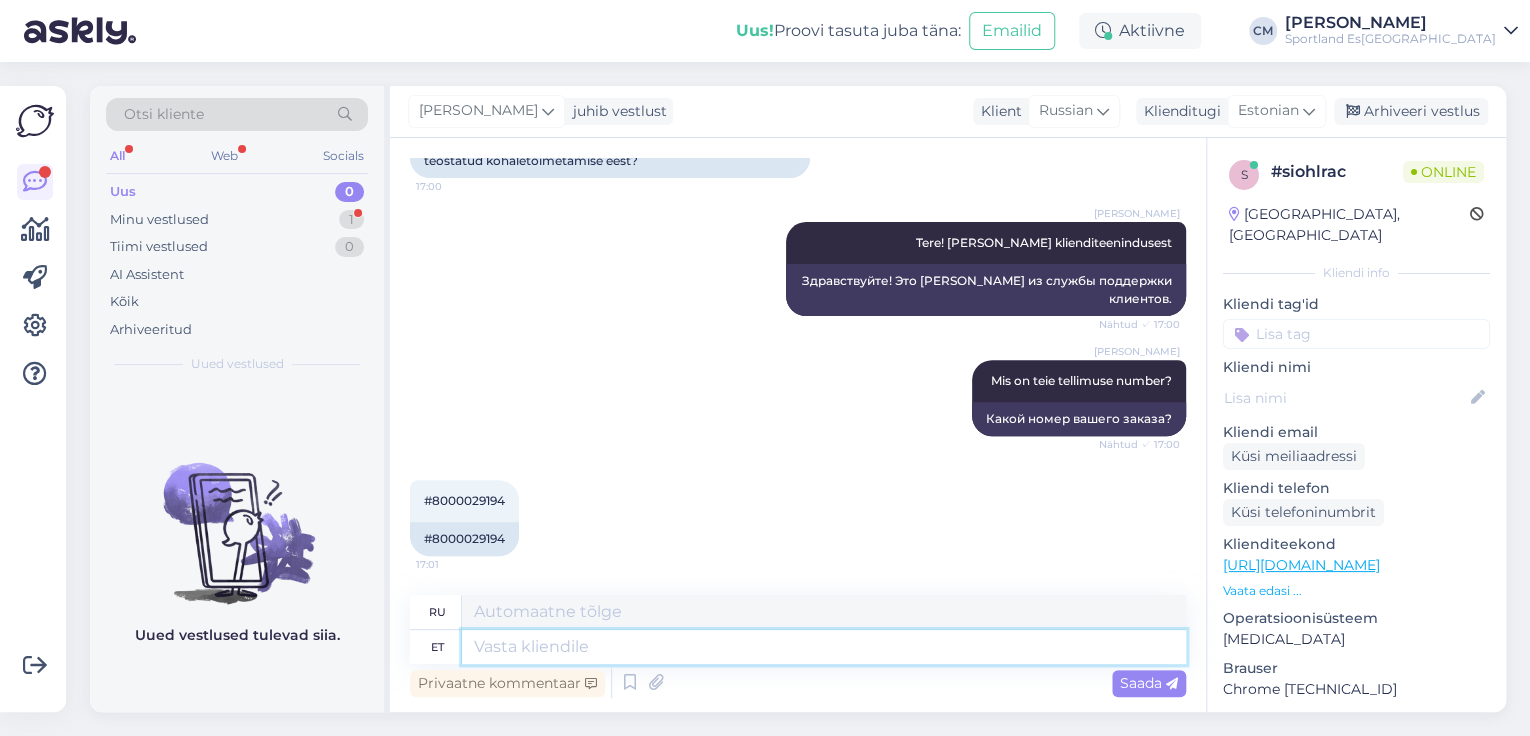 click at bounding box center [824, 647] 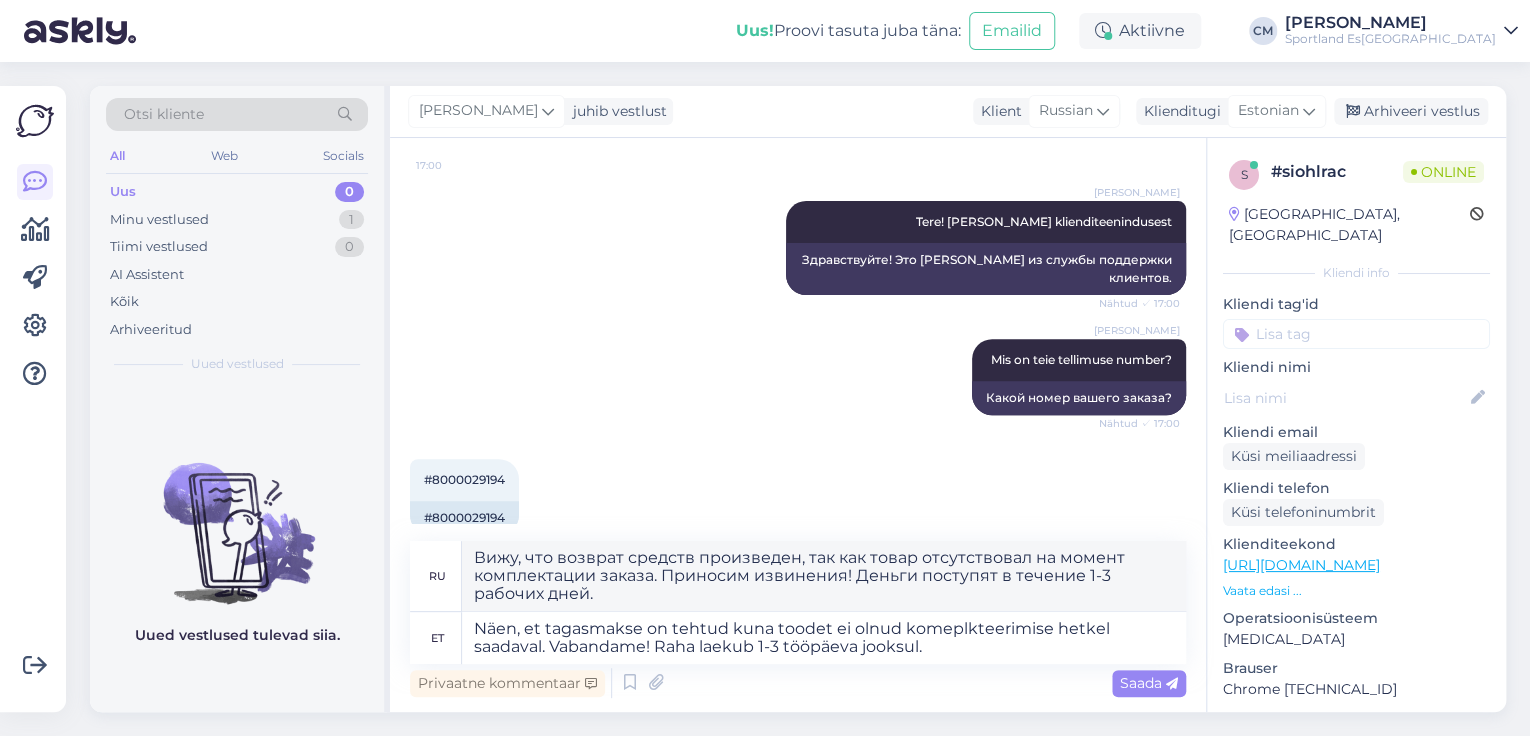 scroll, scrollTop: 342, scrollLeft: 0, axis: vertical 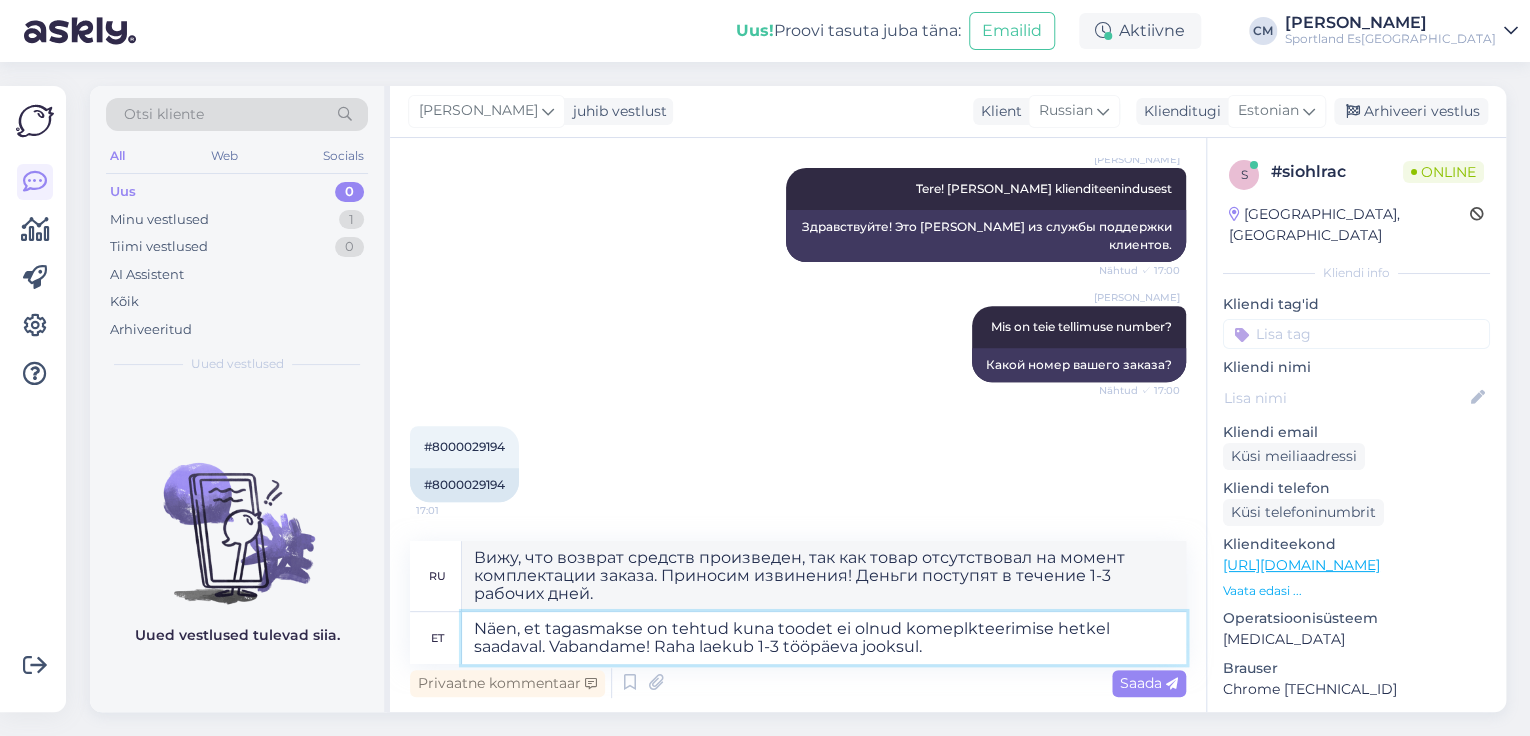 click on "Näen, et tagasmakse on tehtud kuna toodet ei olnud komeplkteerimise hetkel saadaval. Vabandame! Raha laekub 1-3 tööpäeva jooksul." at bounding box center (824, 638) 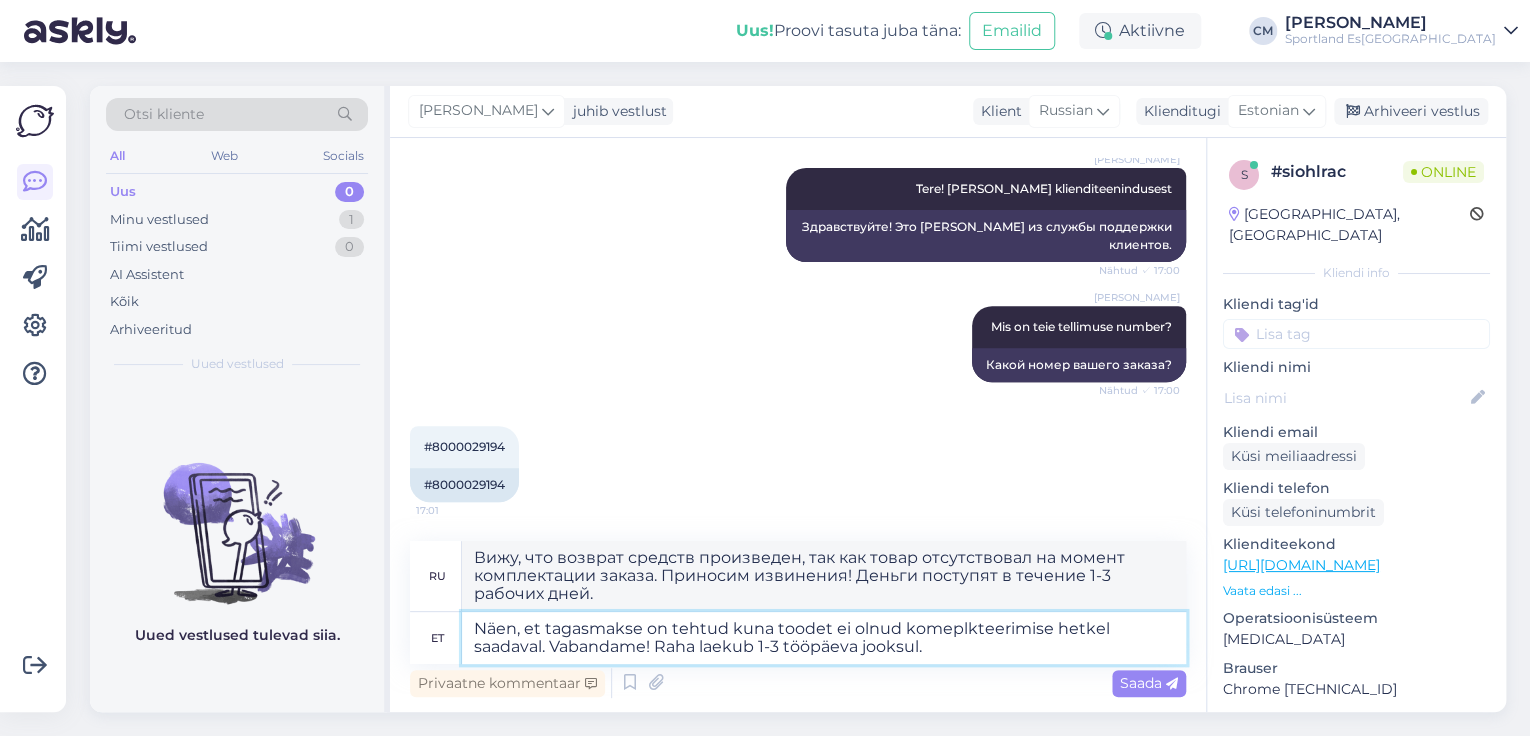 click on "Näen, et tagasmakse on tehtud kuna toodet ei olnud komeplkteerimise hetkel saadaval. Vabandame! Raha laekub 1-3 tööpäeva jooksul." at bounding box center [824, 638] 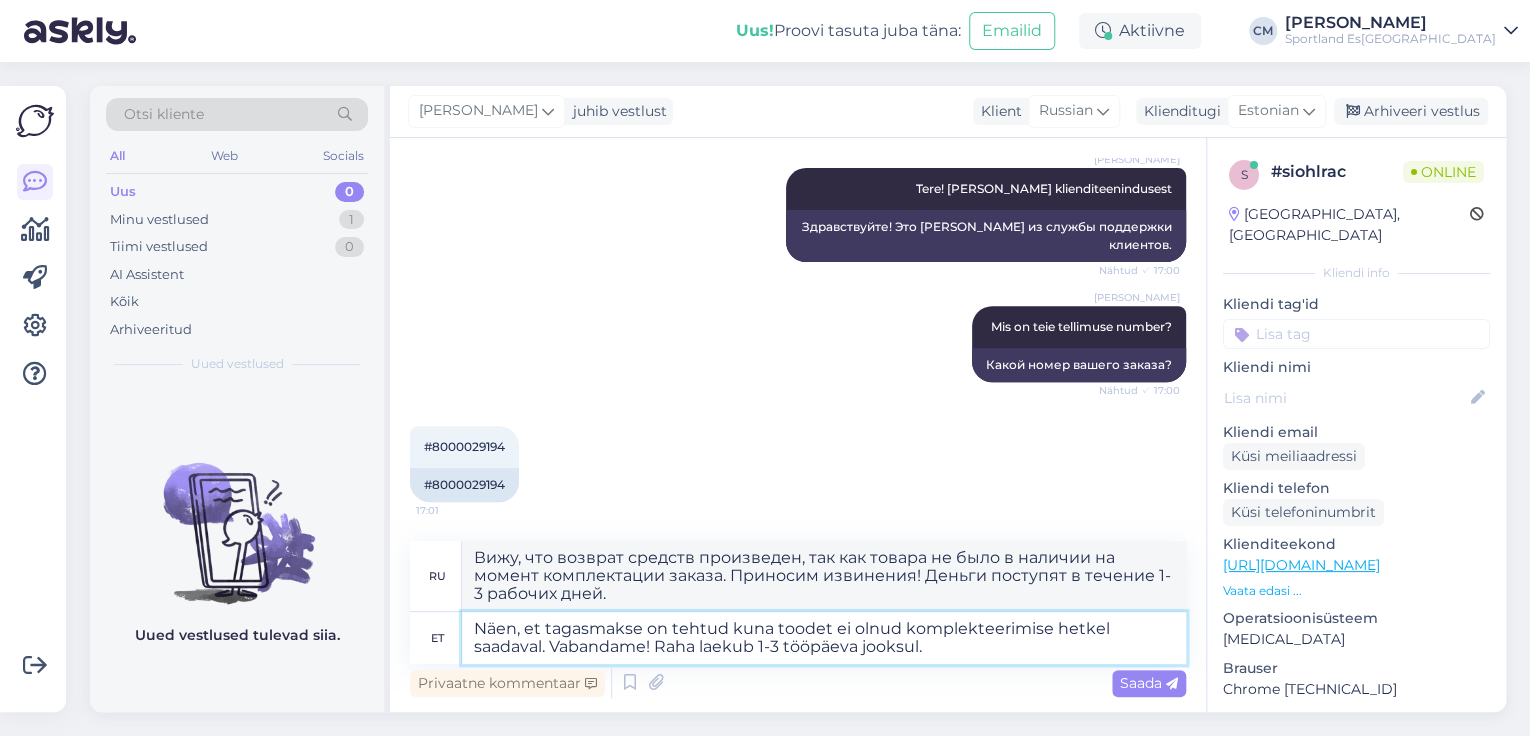 click on "Näen, et tagasmakse on tehtud kuna toodet ei olnud komplekteerimise hetkel saadaval. Vabandame! Raha laekub 1-3 tööpäeva jooksul." at bounding box center (824, 638) 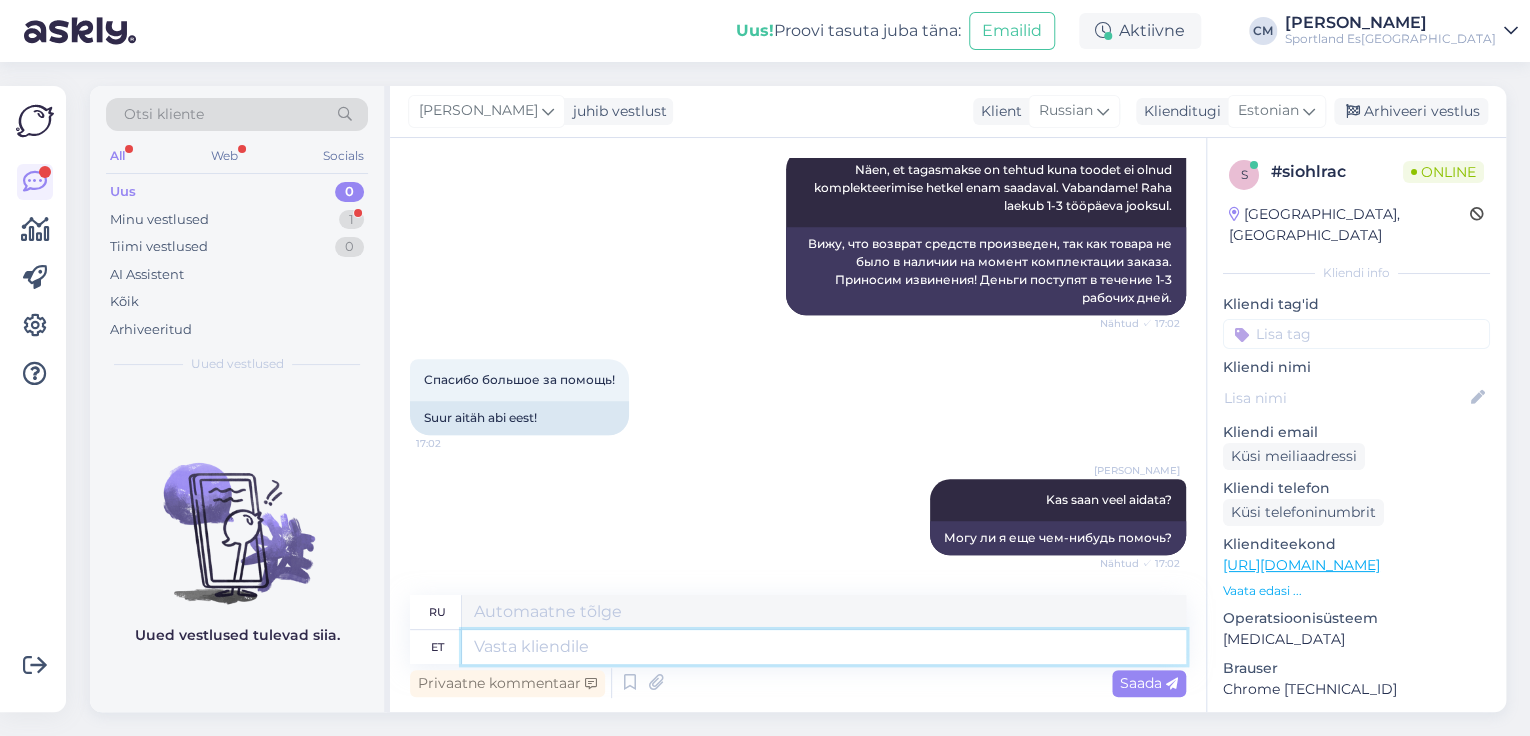 scroll, scrollTop: 931, scrollLeft: 0, axis: vertical 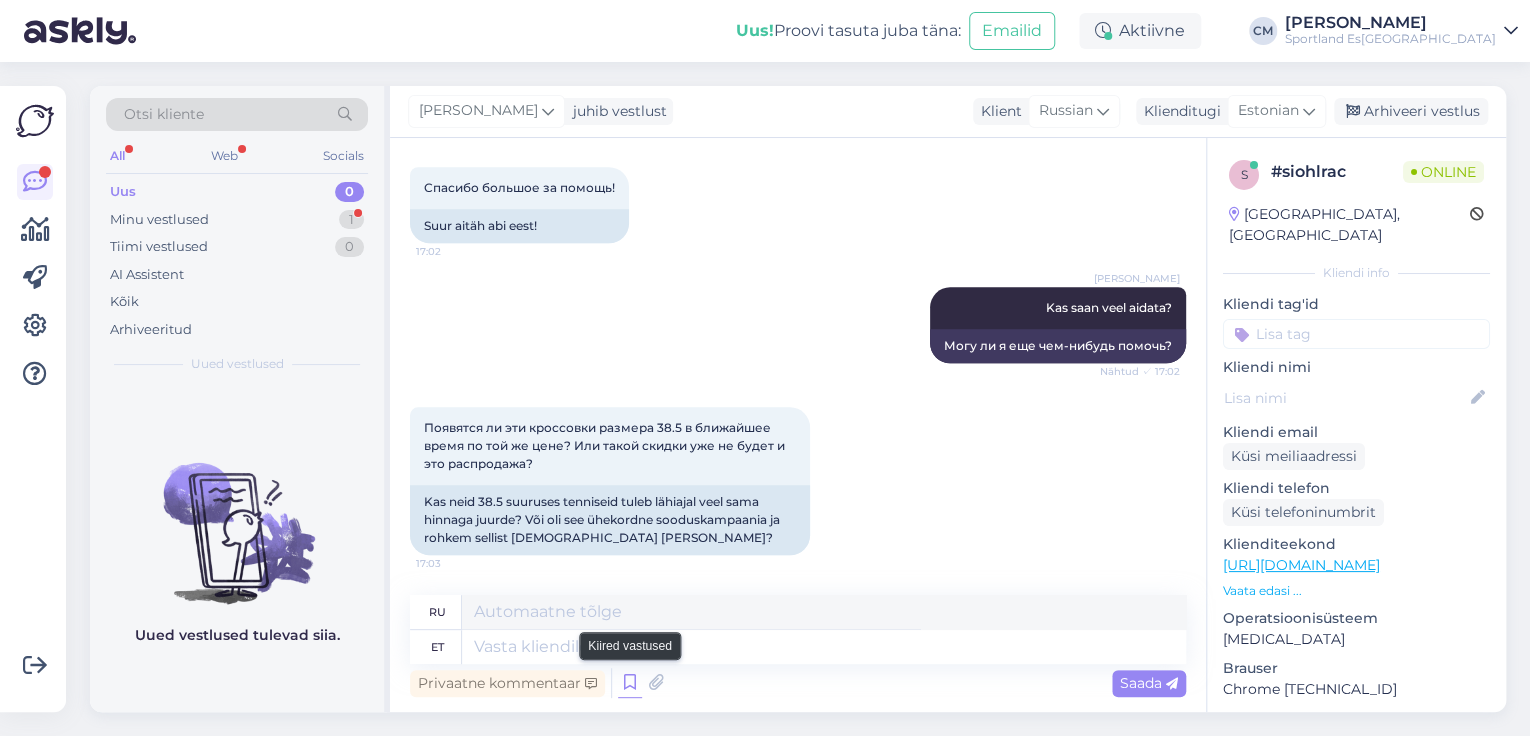 click at bounding box center [630, 683] 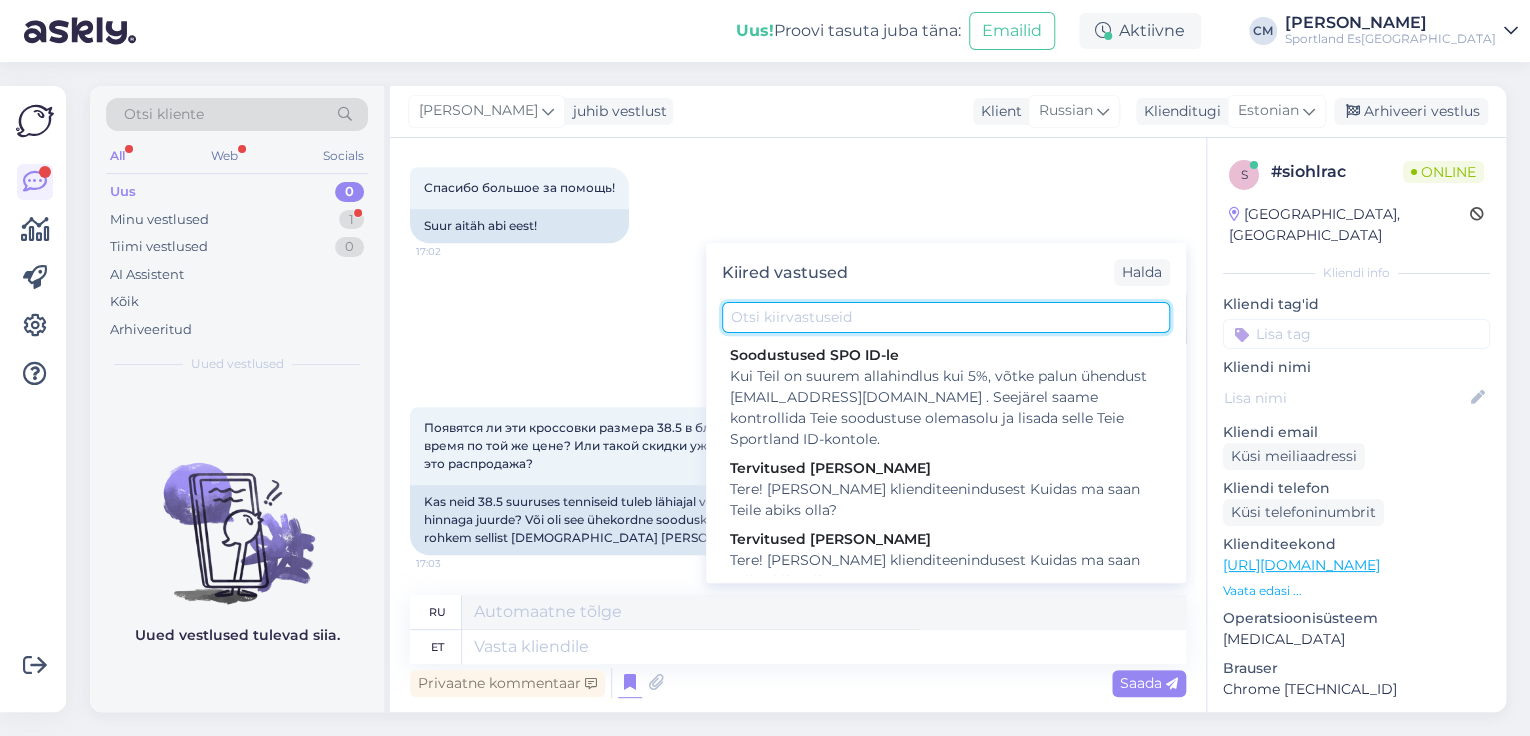 click at bounding box center [946, 317] 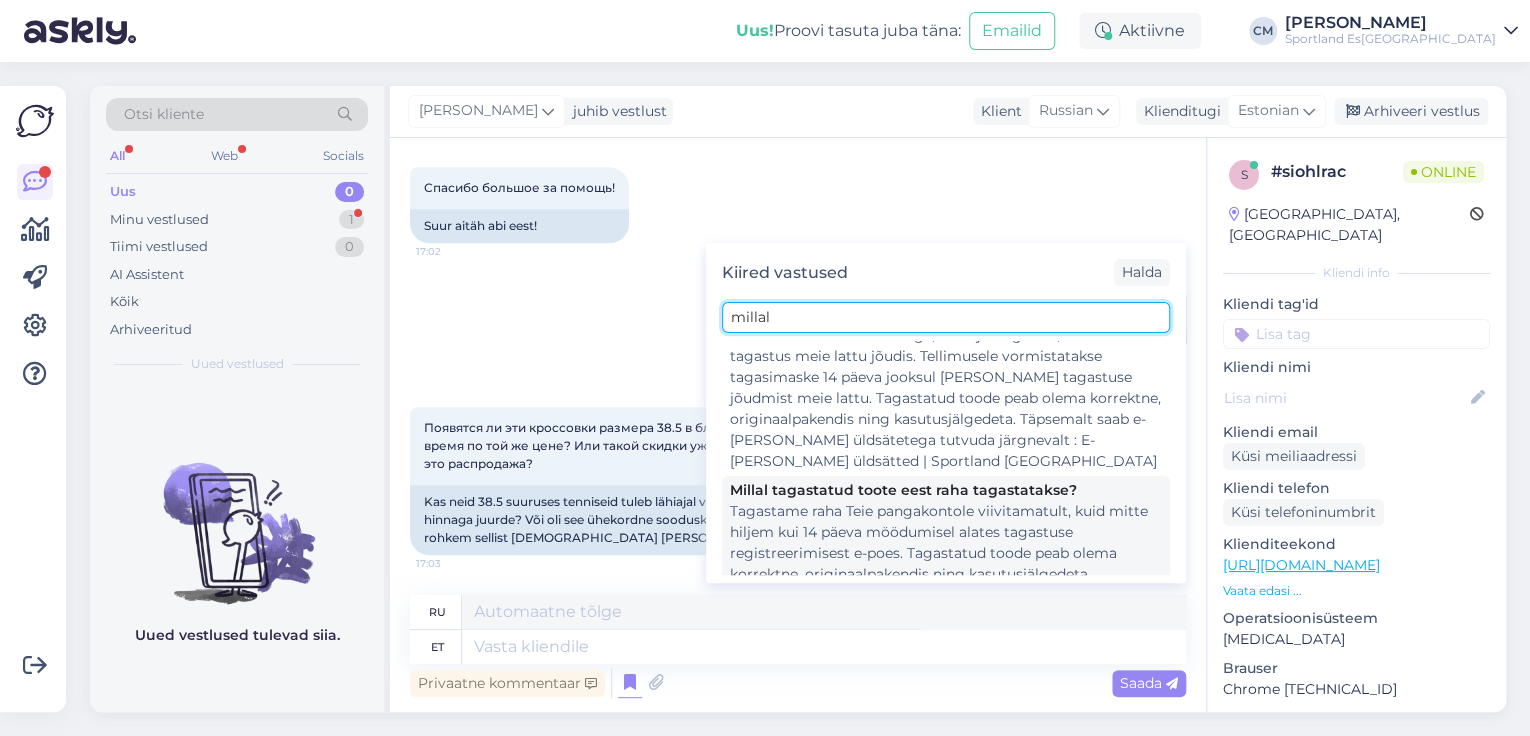 scroll, scrollTop: 252, scrollLeft: 0, axis: vertical 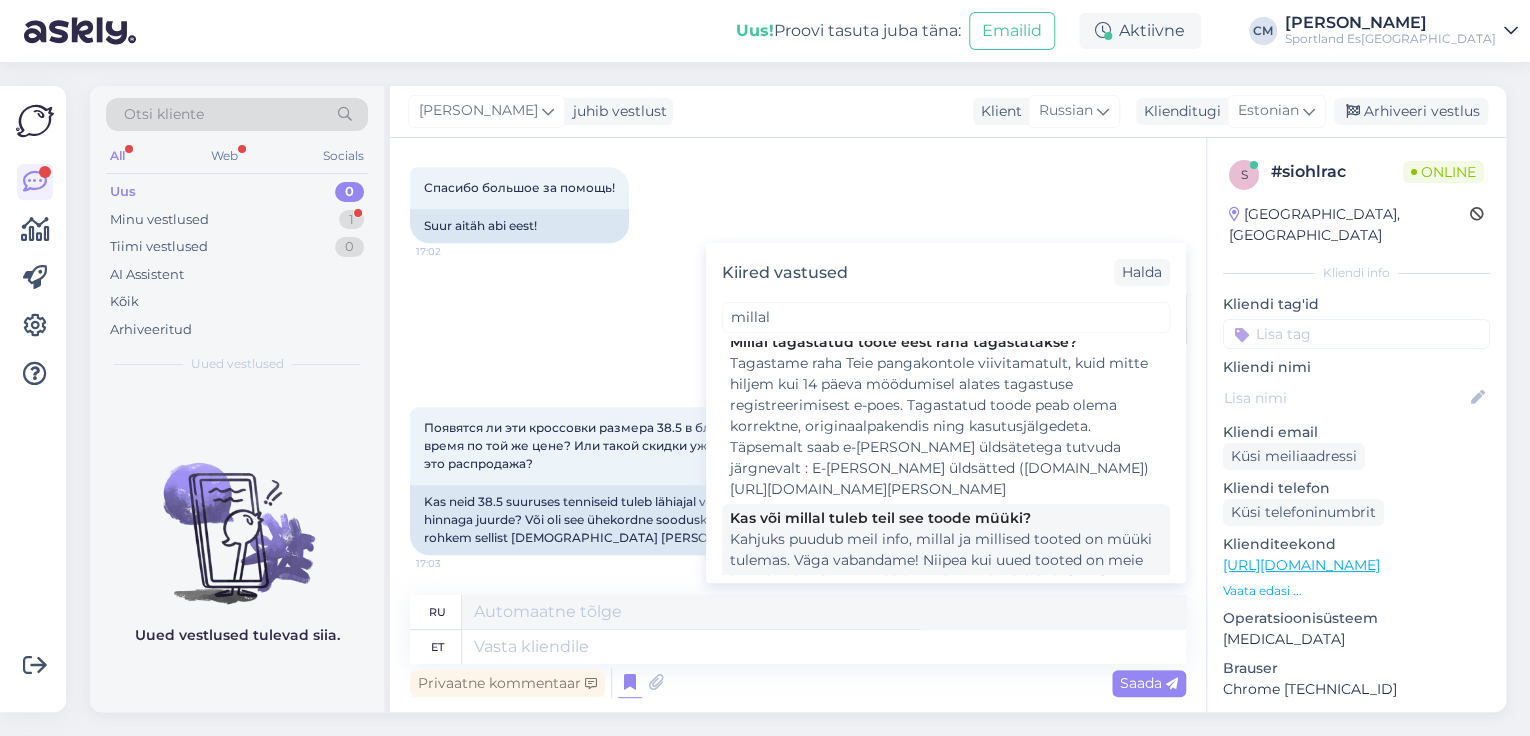 click on "Kahjuks puudub meil info, millal ja millised tooted on müüki tulemas. Väga vabandame!
Niipea kui uued tooted on meie lattu jõudnud, on need leitavad meie kodulehelt [URL][DOMAIN_NAME]" at bounding box center (946, 571) 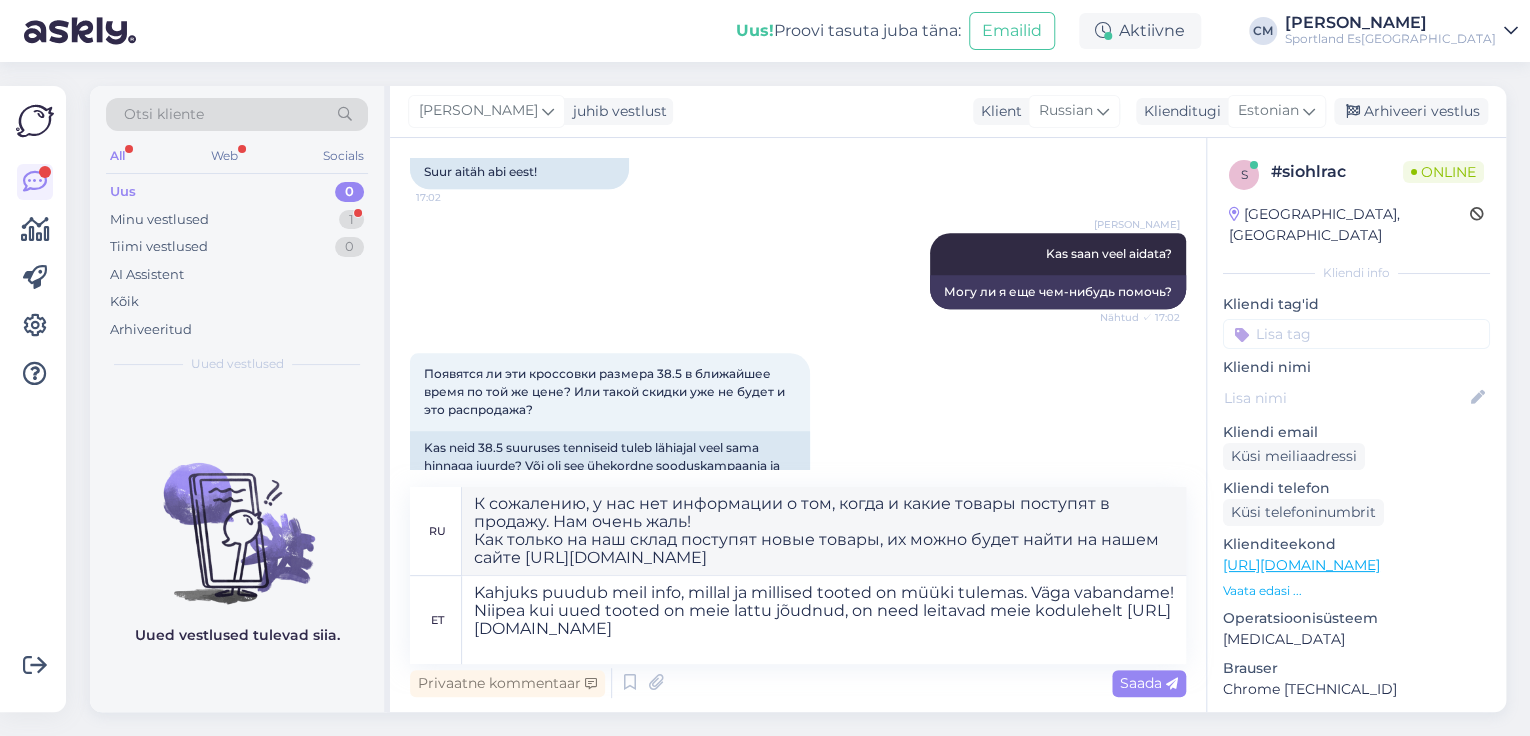 scroll, scrollTop: 1038, scrollLeft: 0, axis: vertical 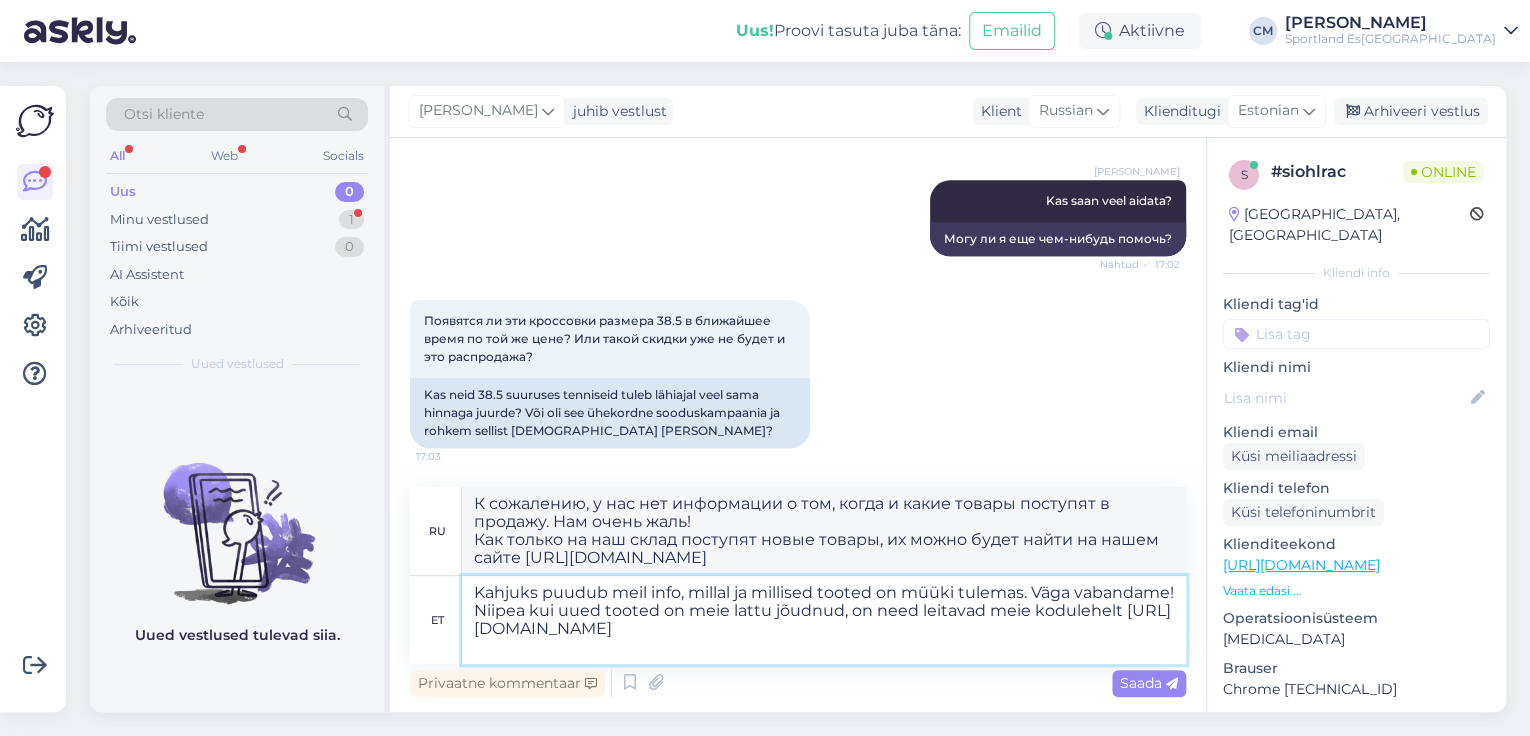 click on "Kahjuks puudub meil info, millal ja millised tooted on müüki tulemas. Väga vabandame!
Niipea kui uued tooted on meie lattu jõudnud, on need leitavad meie kodulehelt [URL][DOMAIN_NAME]" at bounding box center (824, 620) 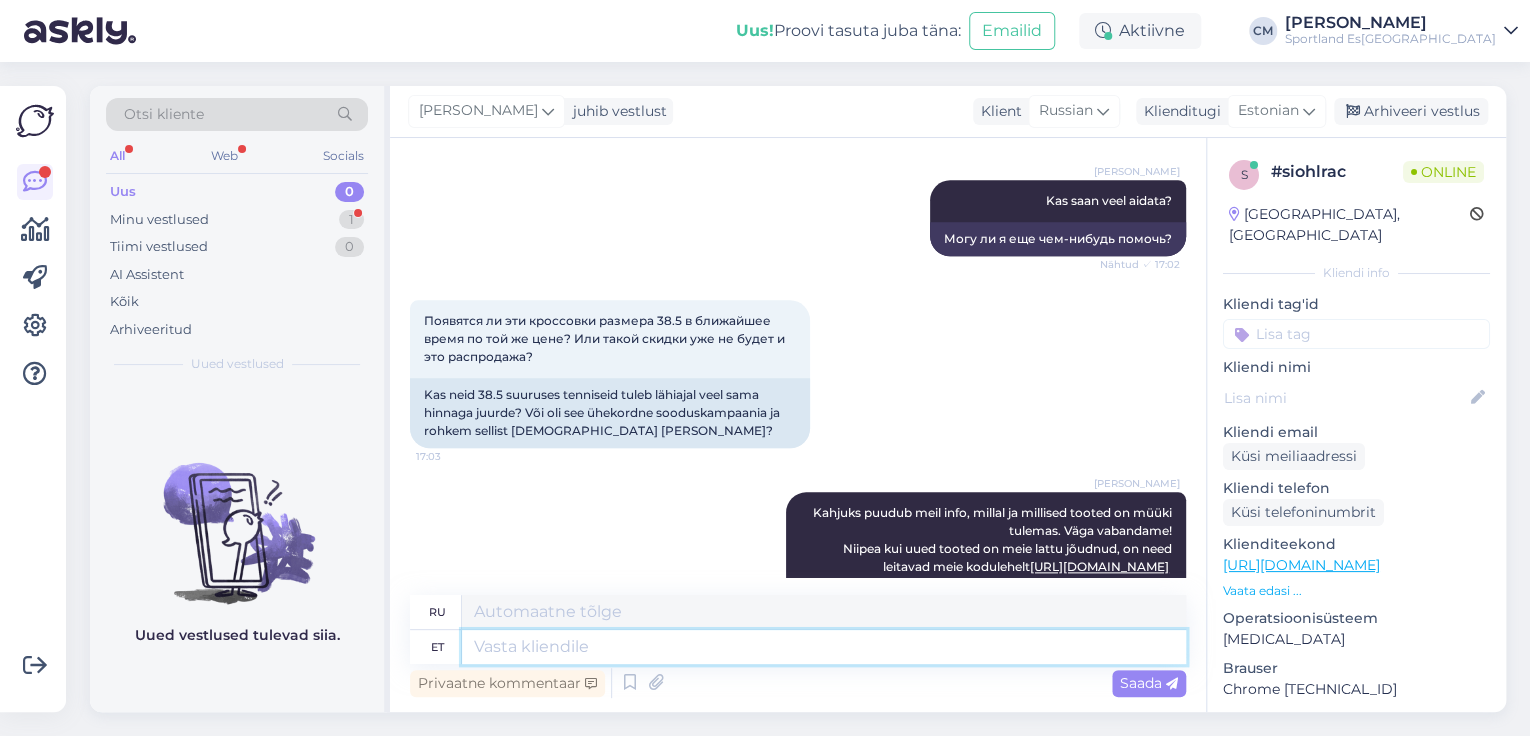scroll, scrollTop: 1159, scrollLeft: 0, axis: vertical 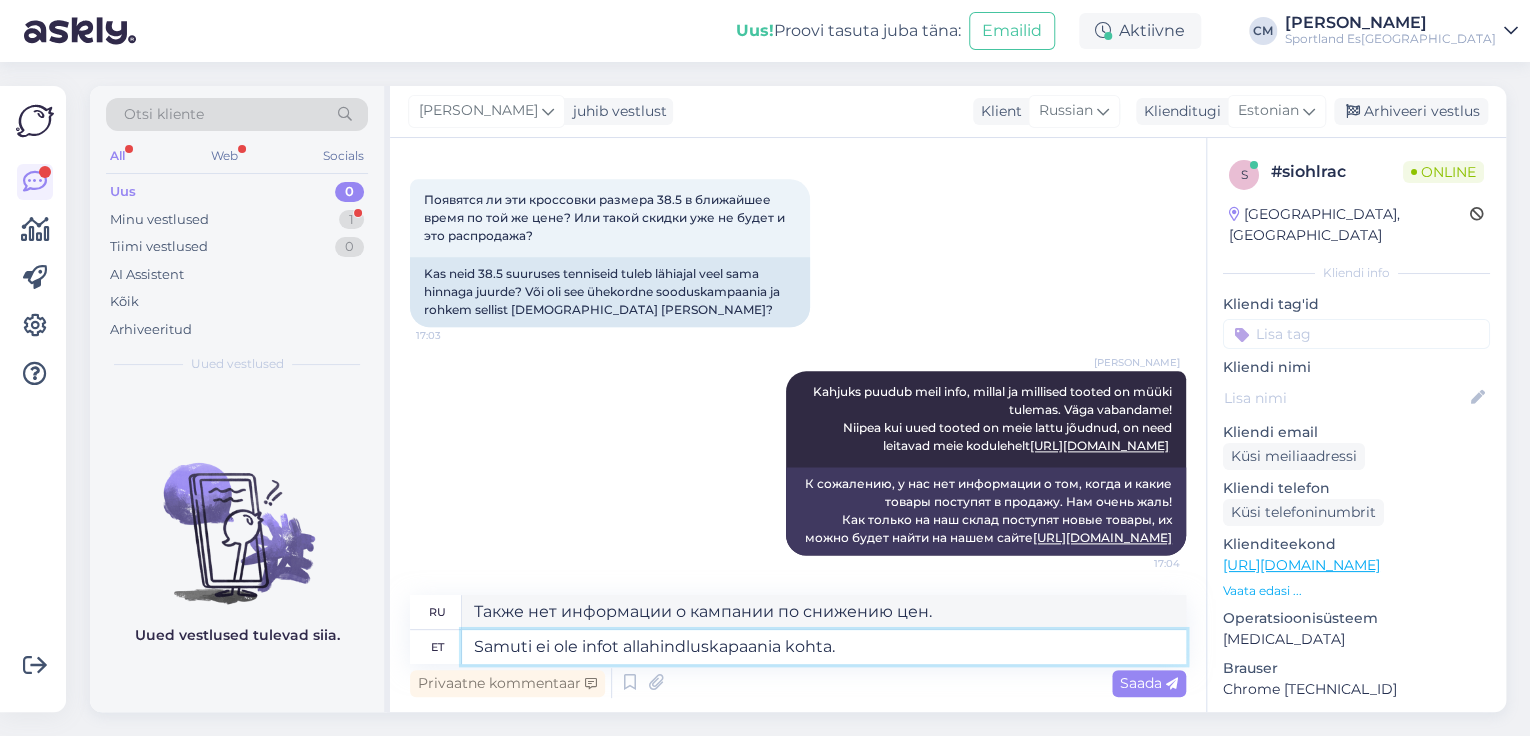 drag, startPoint x: 864, startPoint y: 654, endPoint x: 251, endPoint y: 637, distance: 613.23566 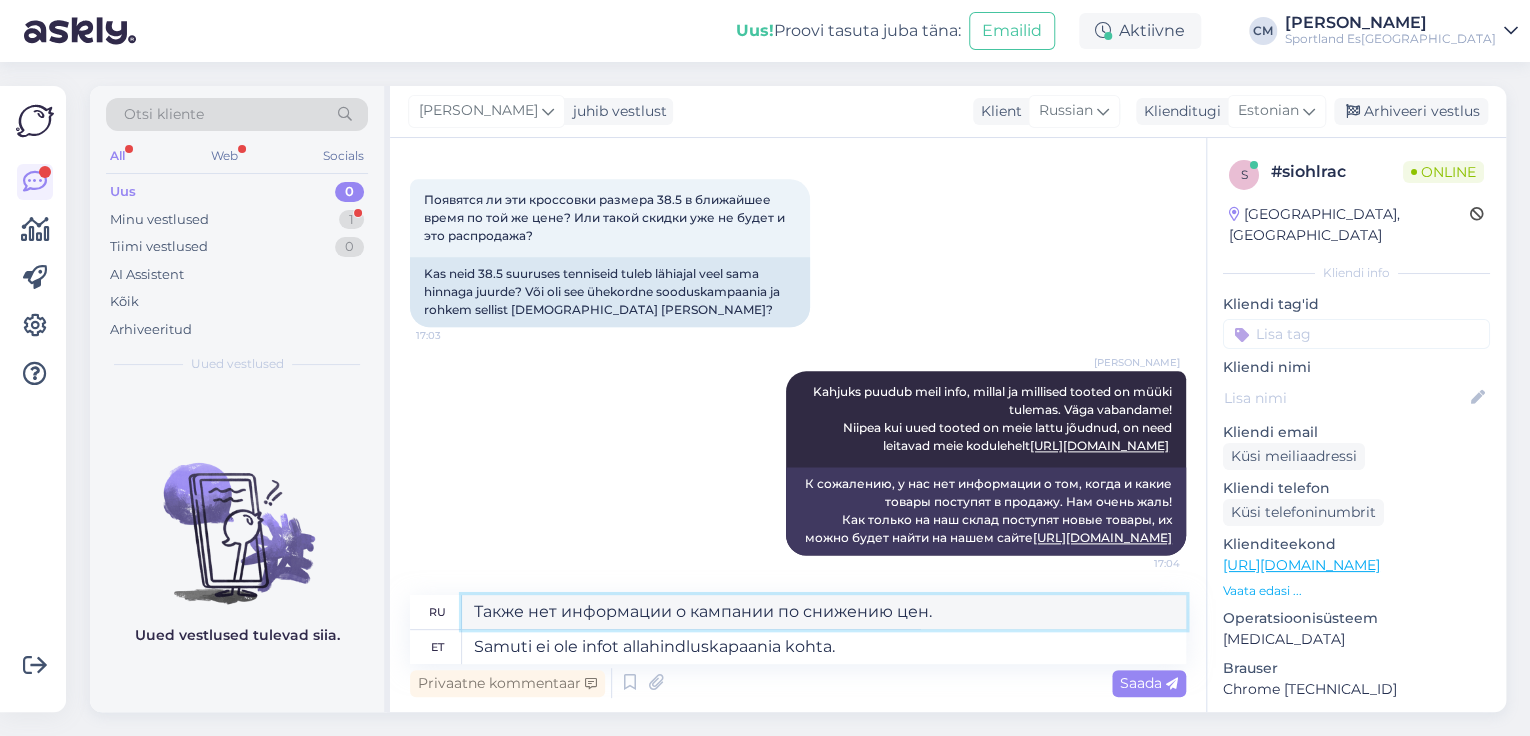 drag, startPoint x: 965, startPoint y: 617, endPoint x: 439, endPoint y: 633, distance: 526.2433 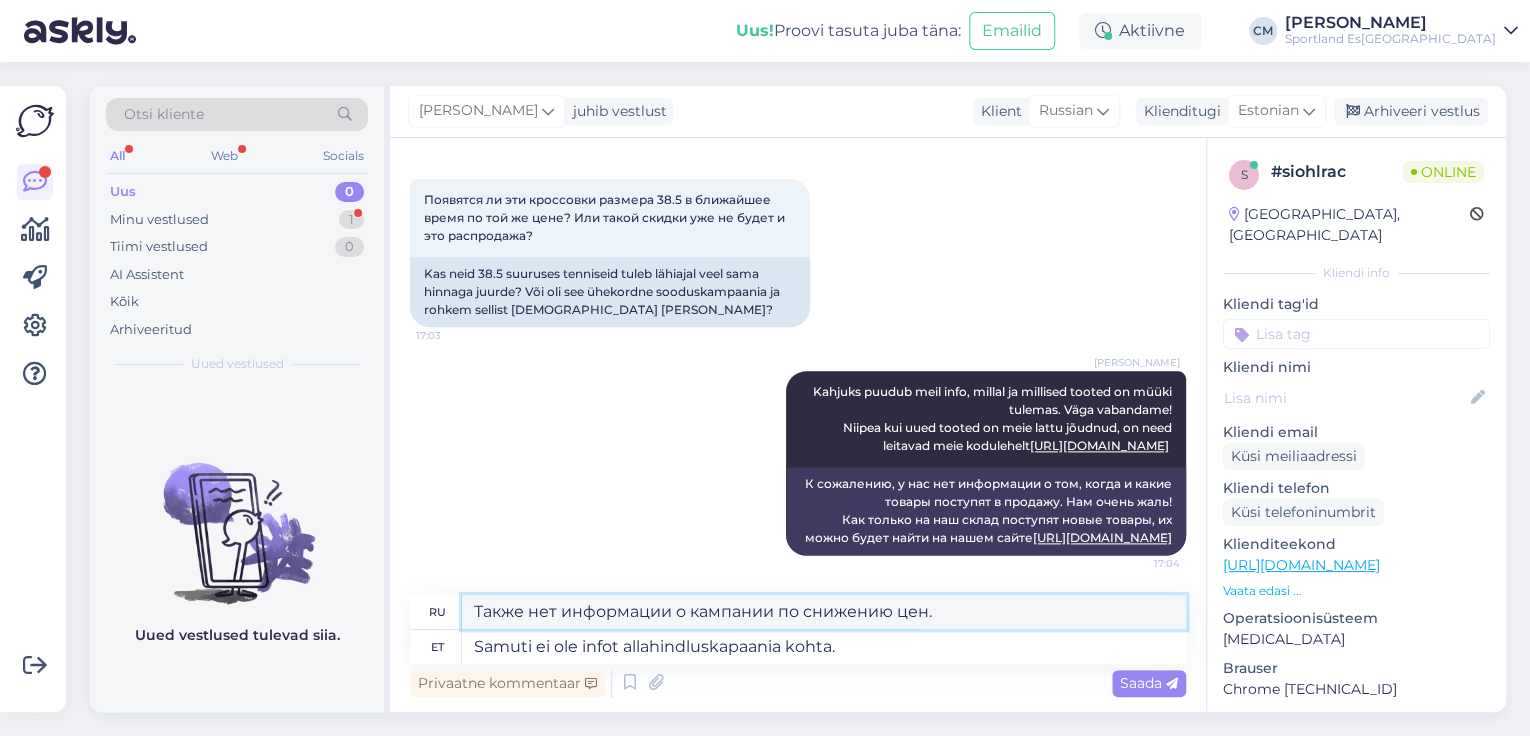 click on "ru Также нет информации о кампании по снижению цен. et Samuti ei ole infot allahindluskapaania kohta." at bounding box center [798, 629] 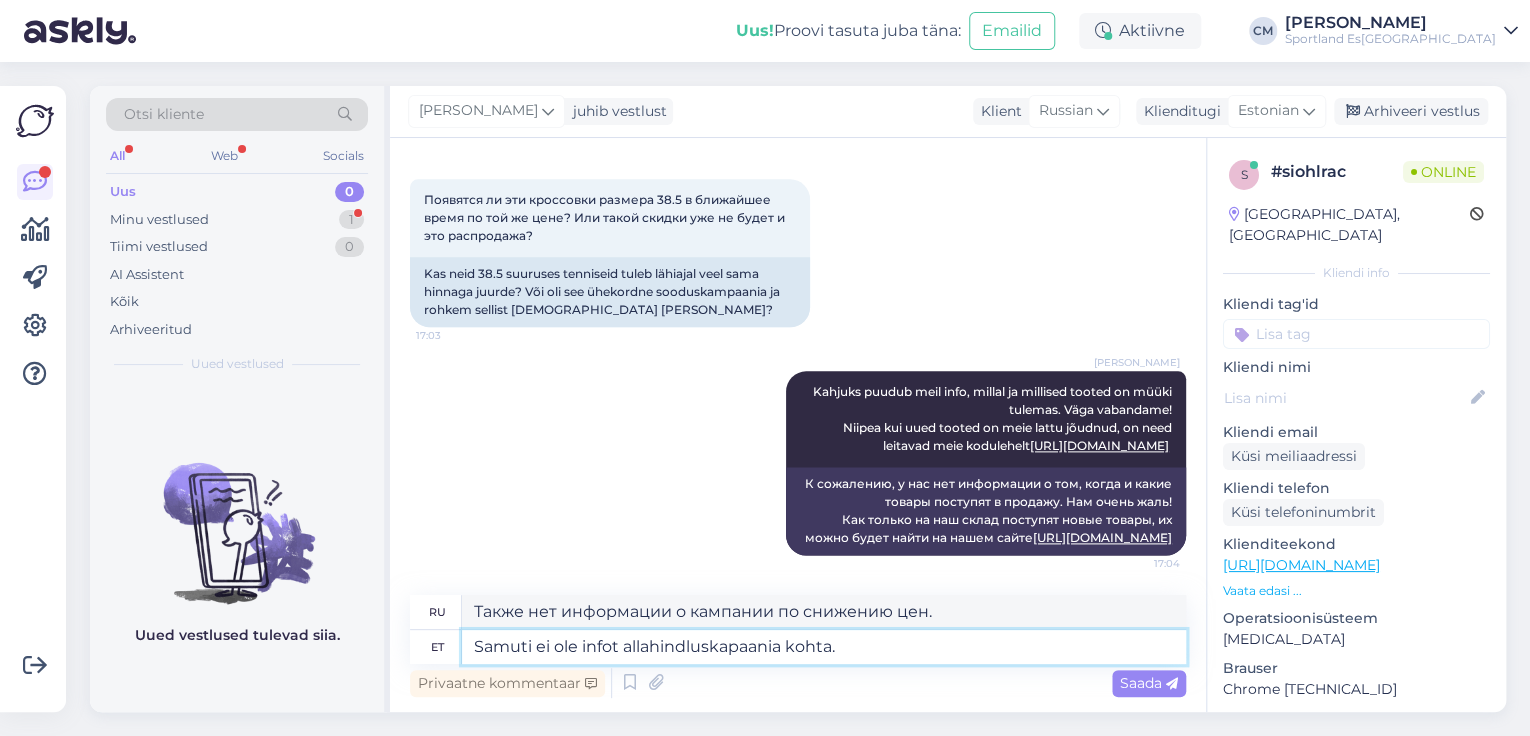 click on "Samuti ei ole infot allahindluskapaania kohta." at bounding box center (824, 647) 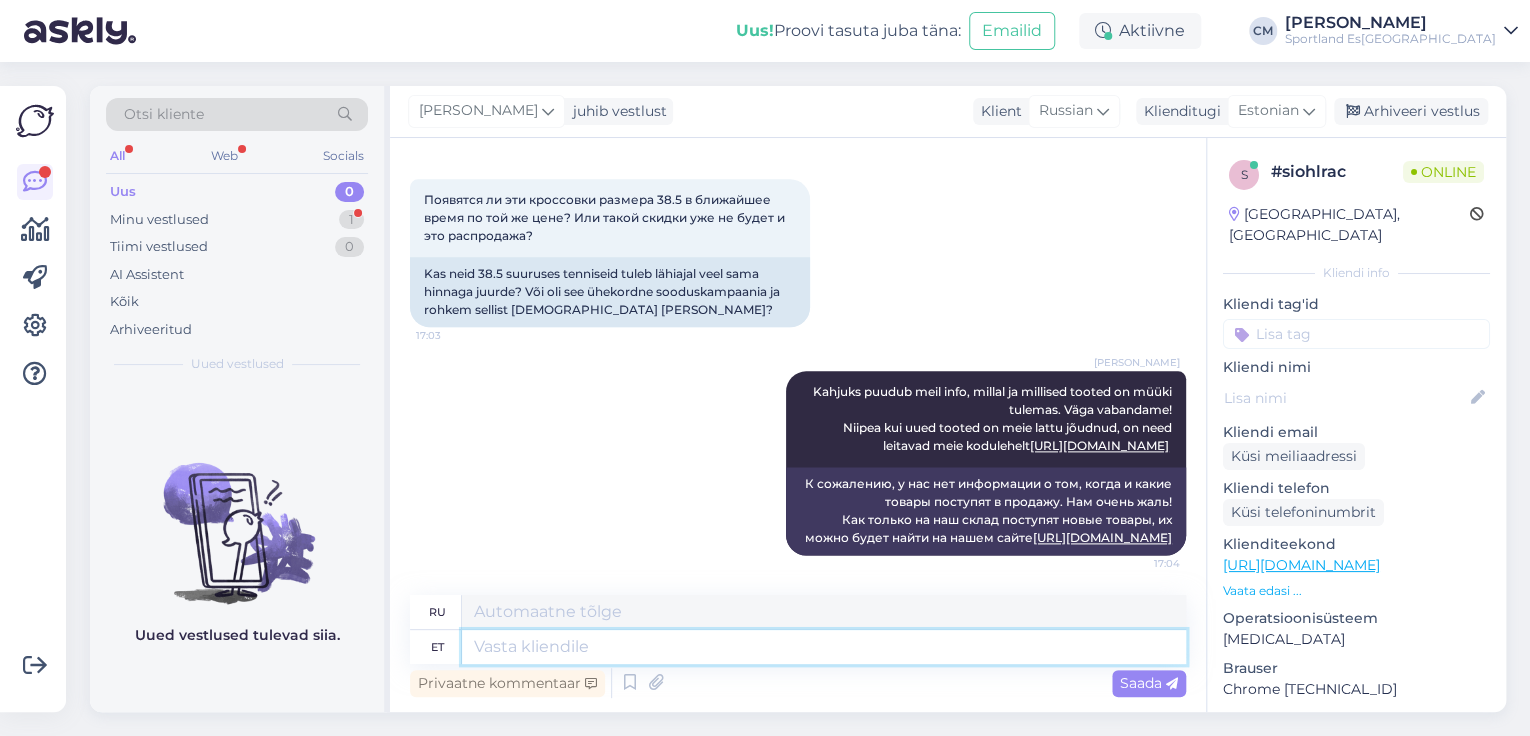 scroll, scrollTop: 1279, scrollLeft: 0, axis: vertical 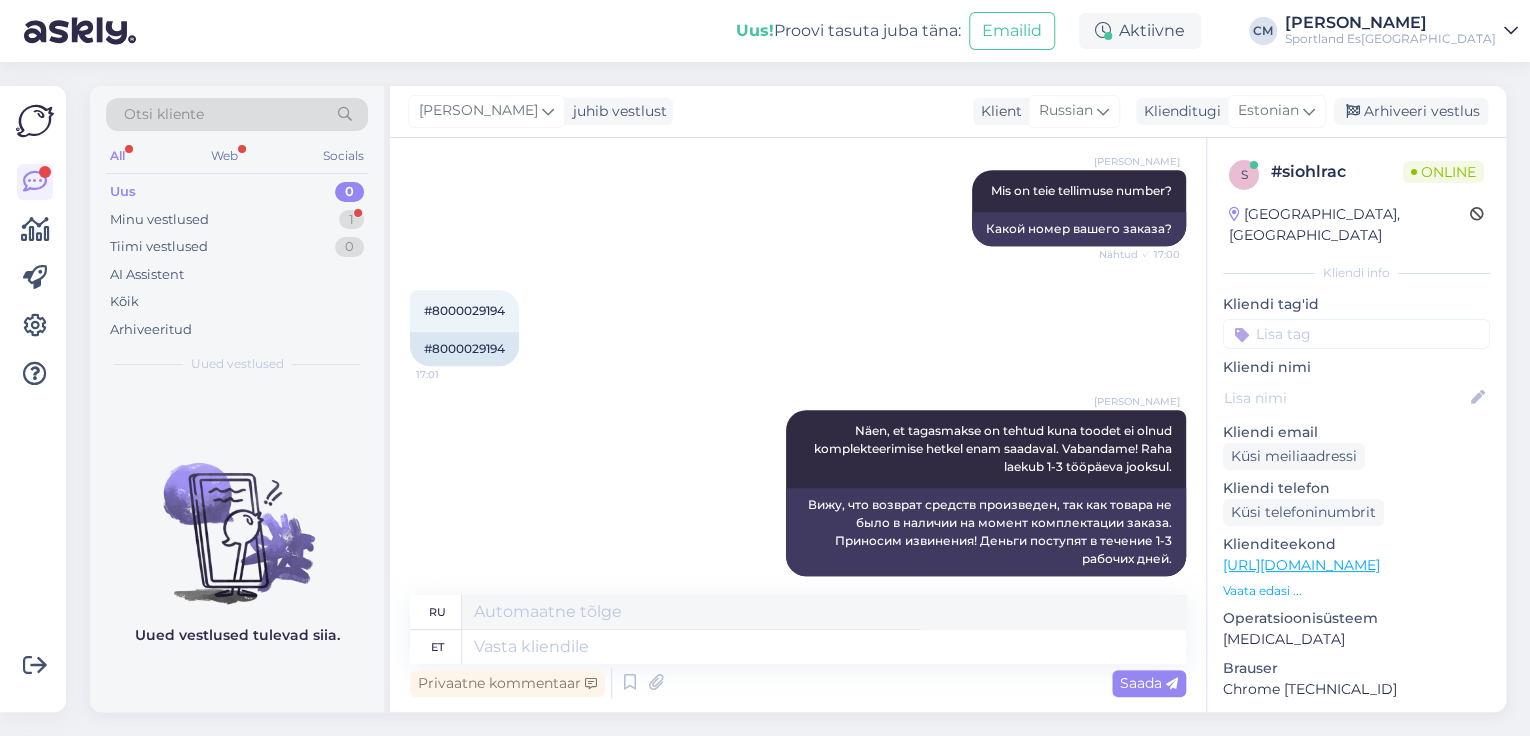 click at bounding box center [1356, 334] 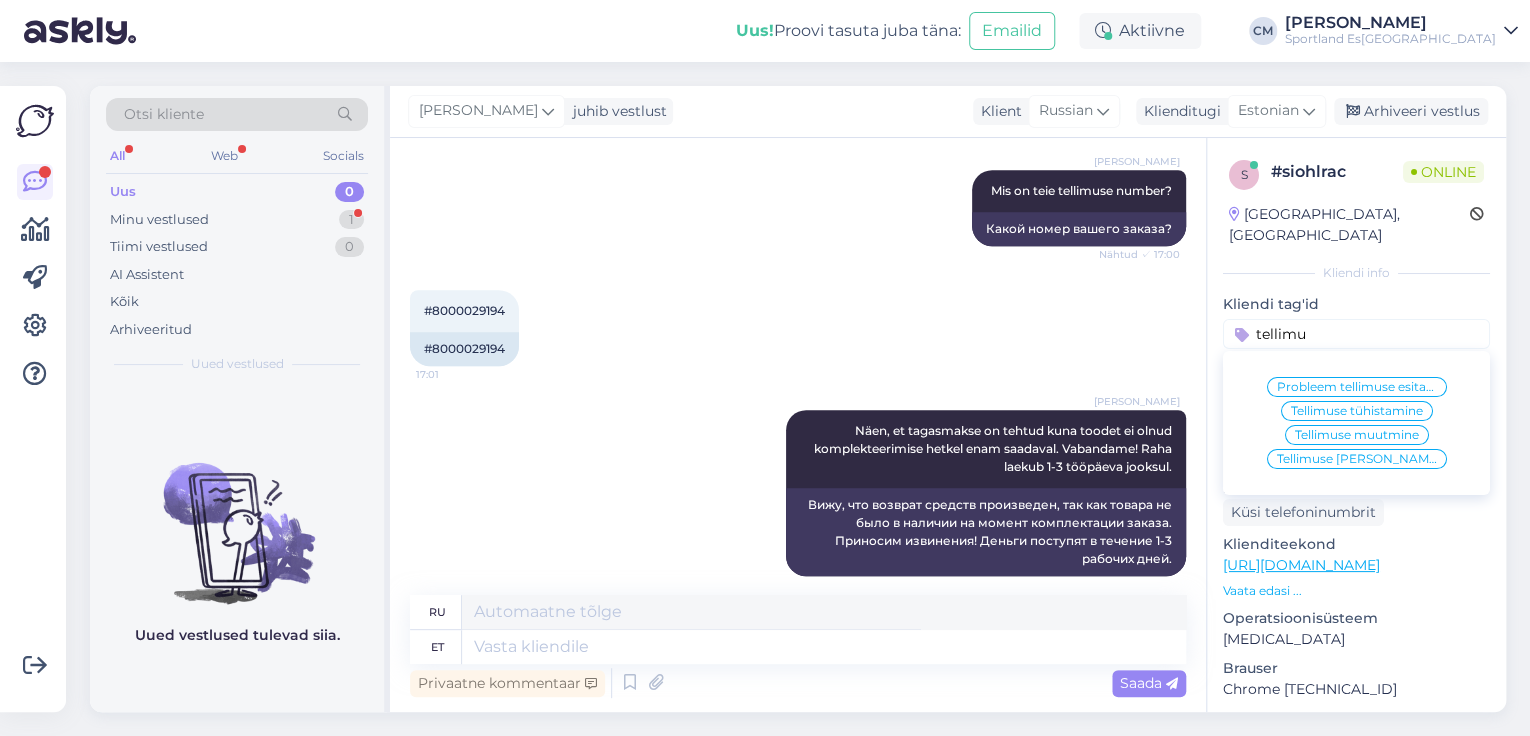 click on "Tellimuse [PERSON_NAME] info" at bounding box center (1357, 459) 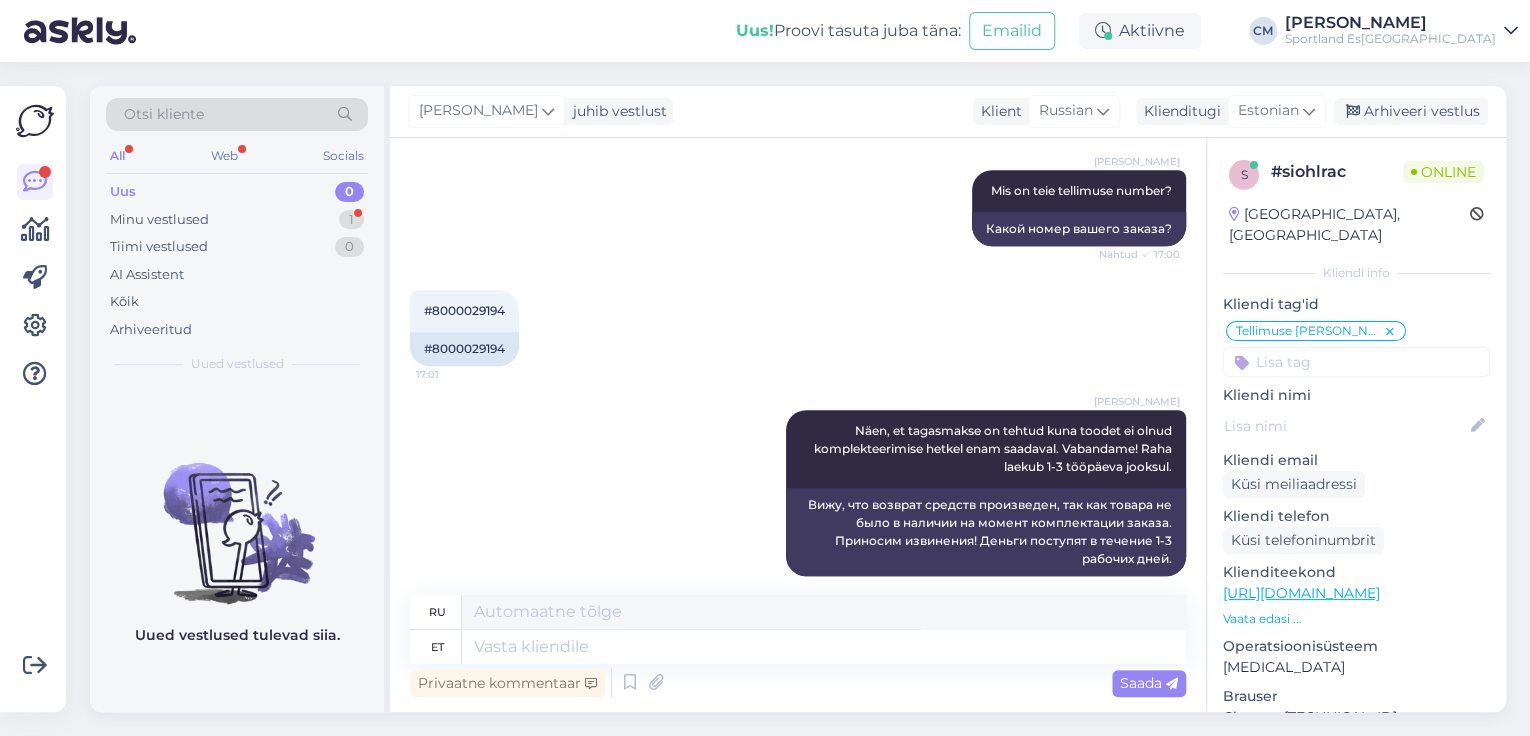 scroll, scrollTop: 1399, scrollLeft: 0, axis: vertical 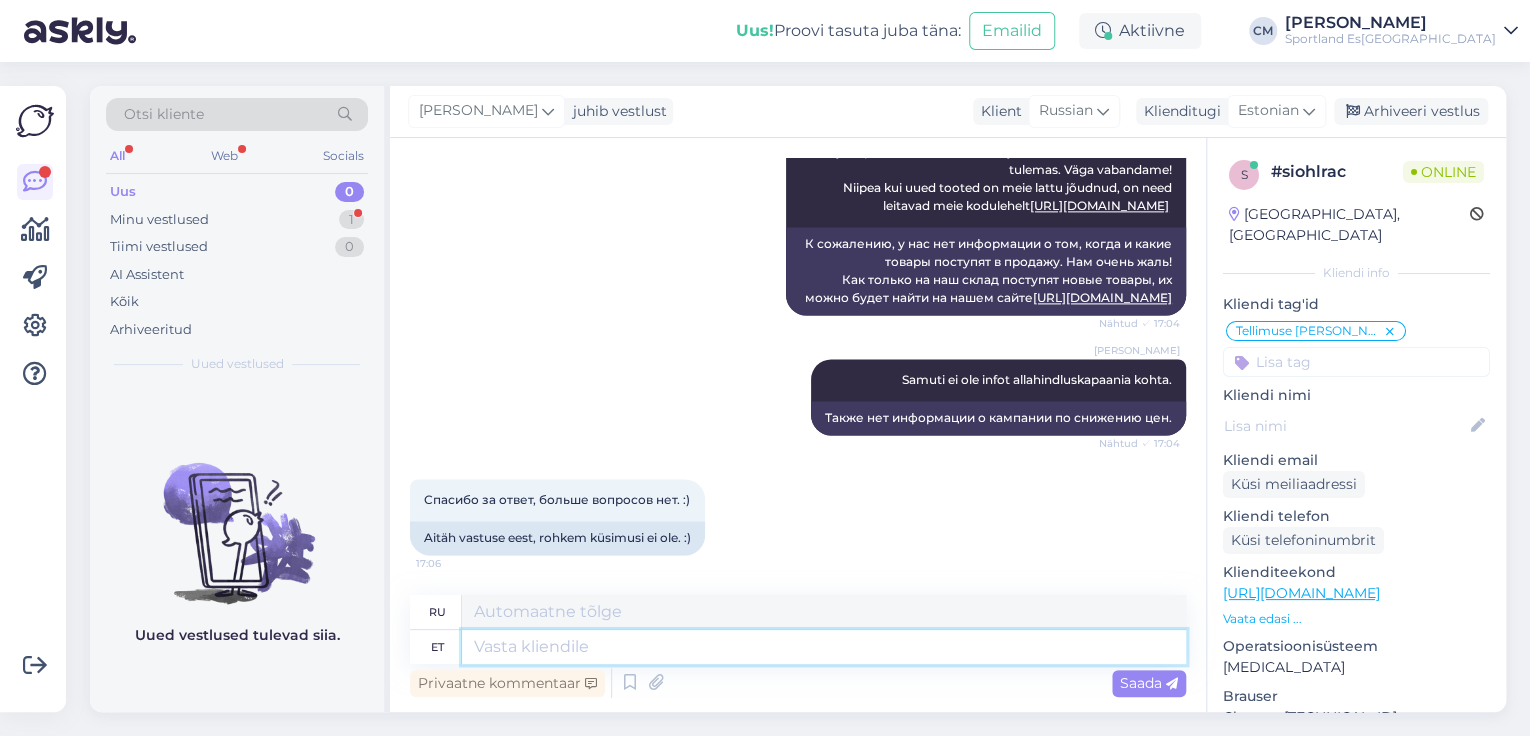 click at bounding box center (824, 647) 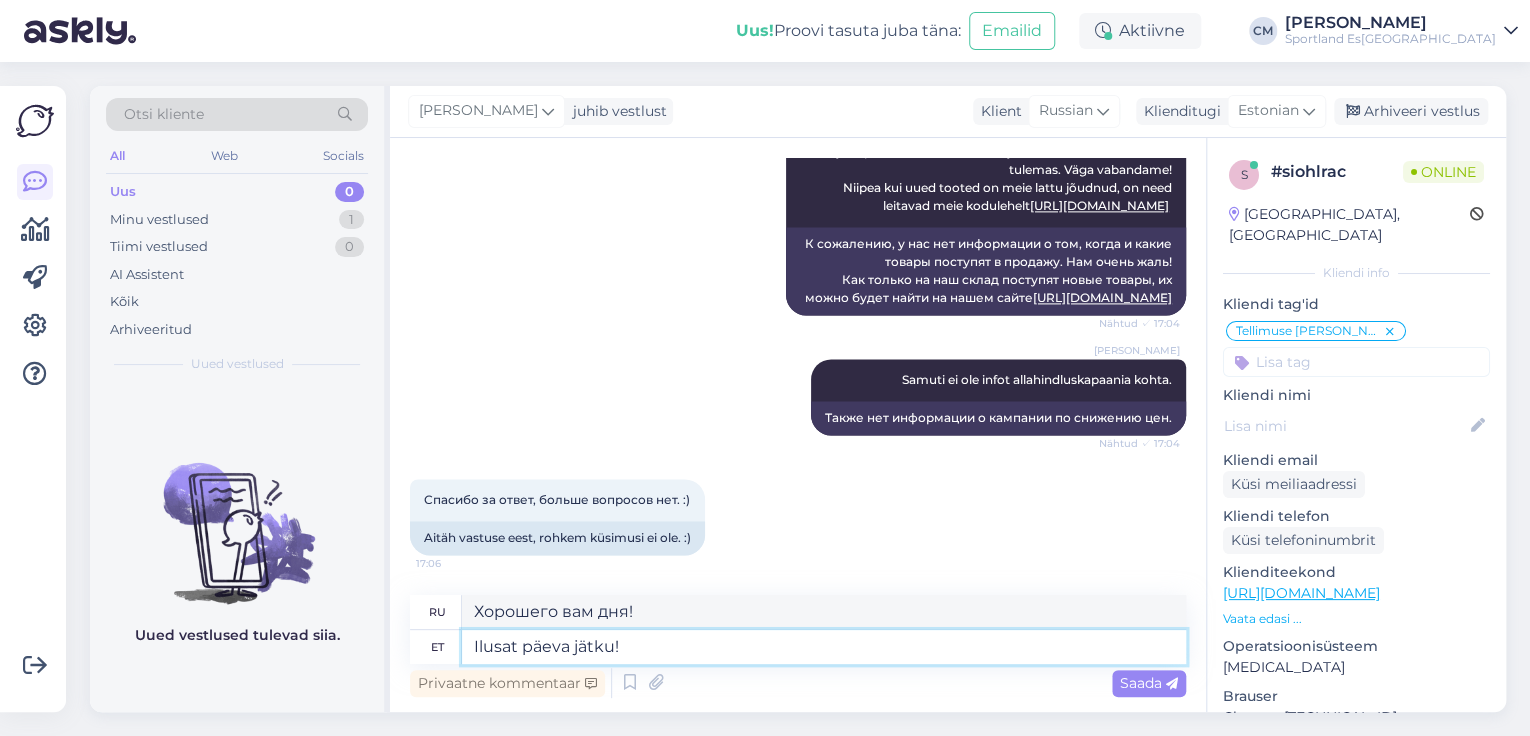 click on "Ilusat päeva jätku!" at bounding box center [824, 647] 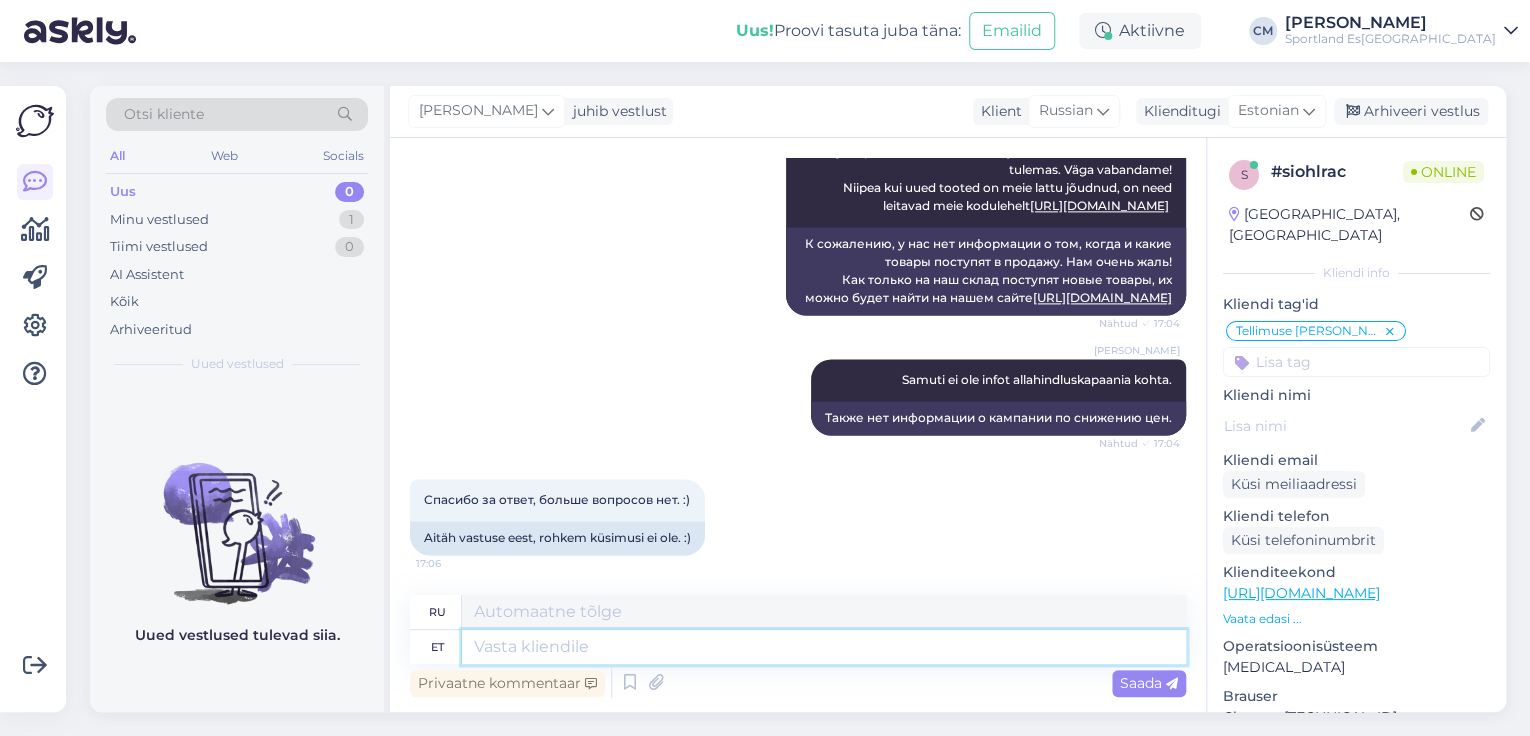 scroll, scrollTop: 1519, scrollLeft: 0, axis: vertical 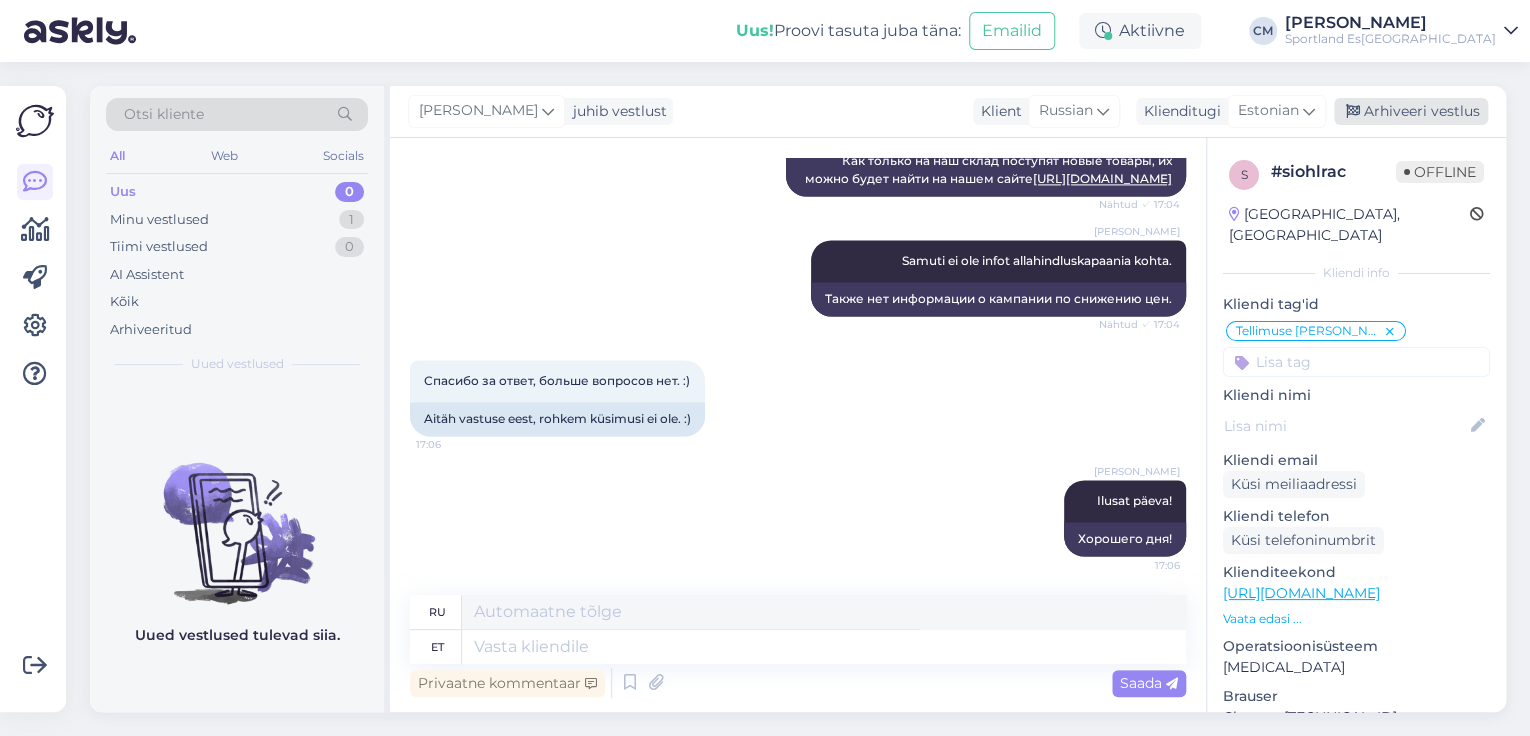 click on "Arhiveeri vestlus" at bounding box center [1411, 111] 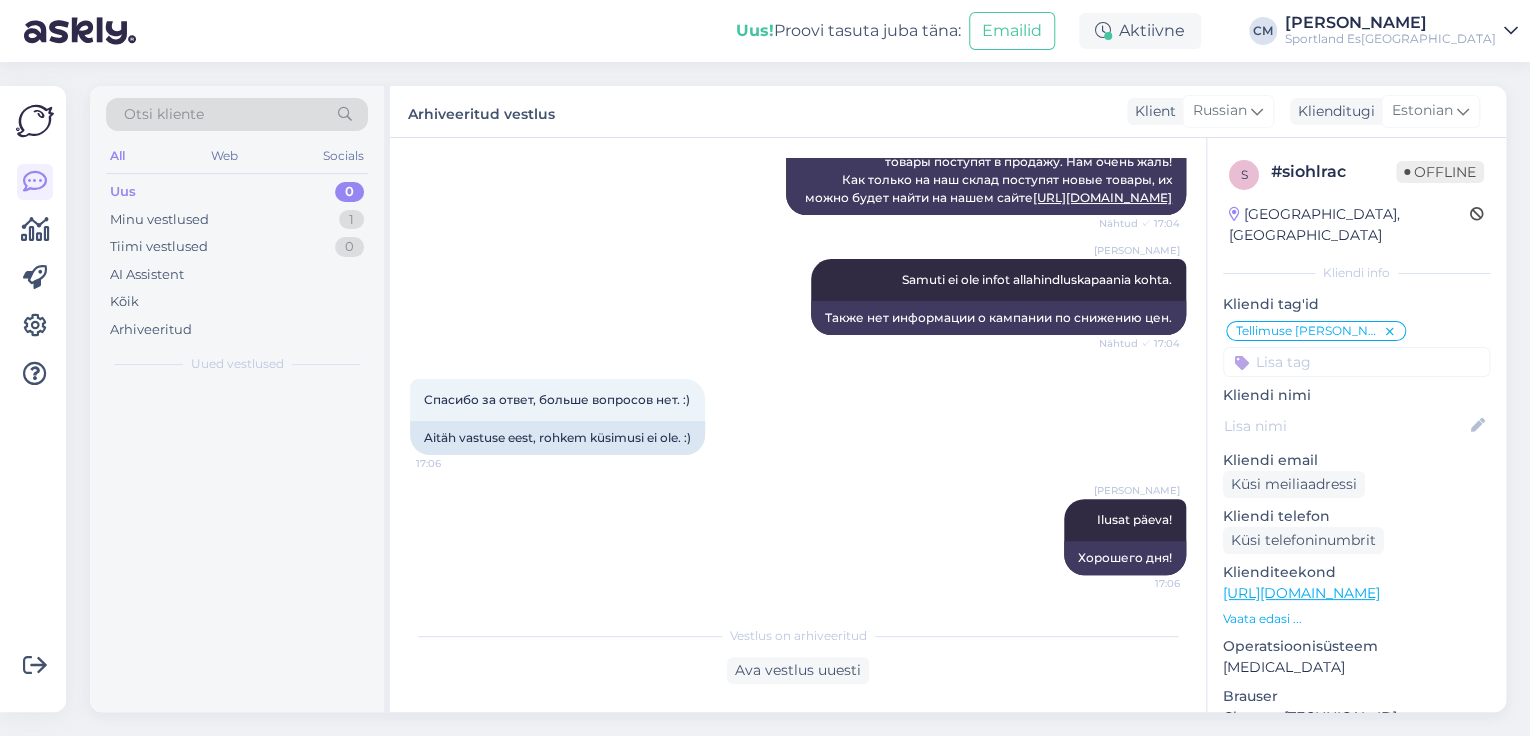 scroll, scrollTop: 1499, scrollLeft: 0, axis: vertical 